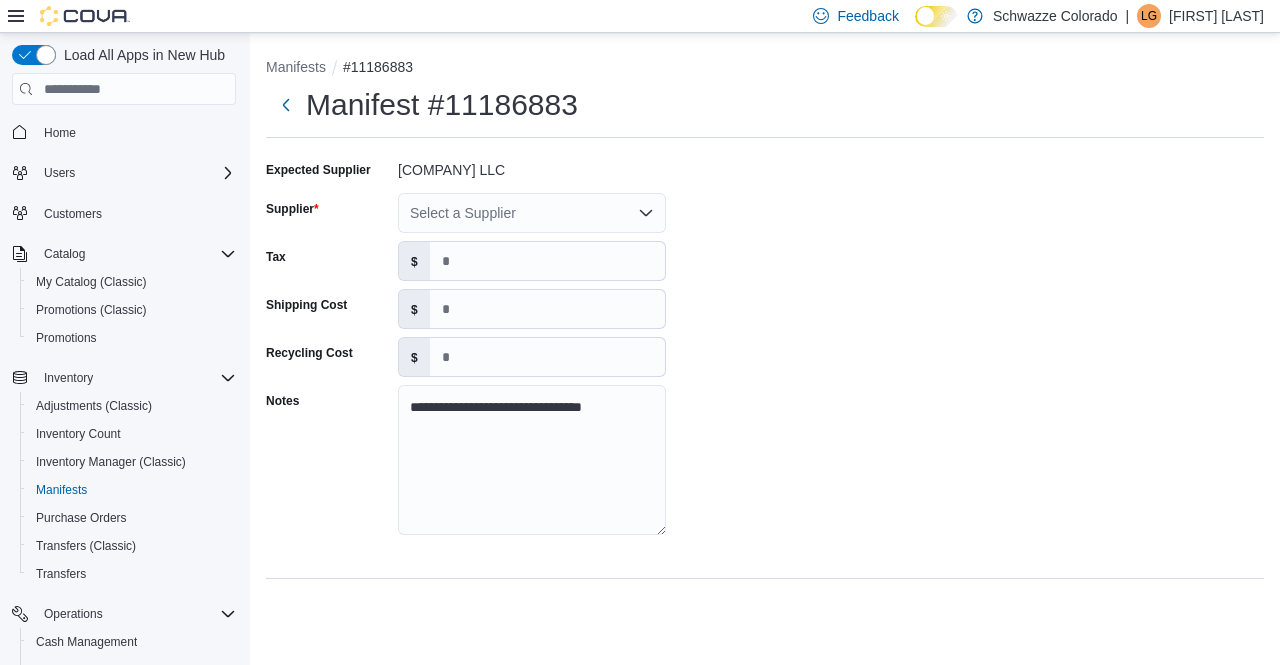 scroll, scrollTop: 0, scrollLeft: 0, axis: both 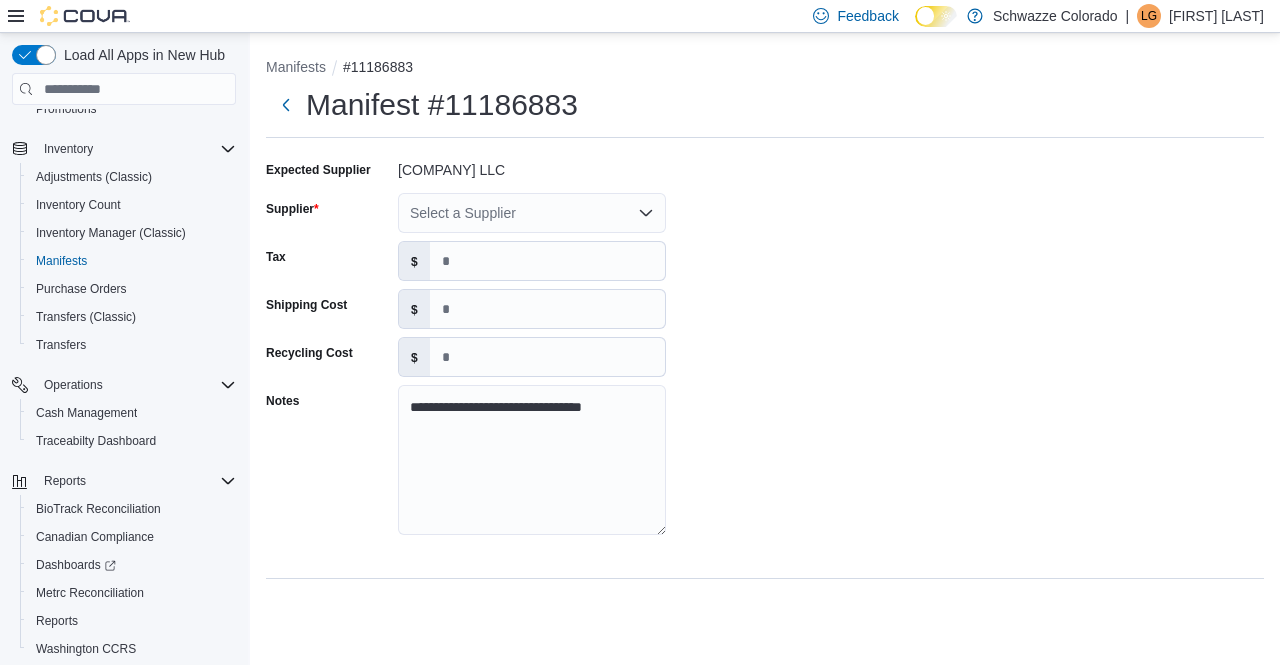click on "Select a Supplier" at bounding box center (532, 213) 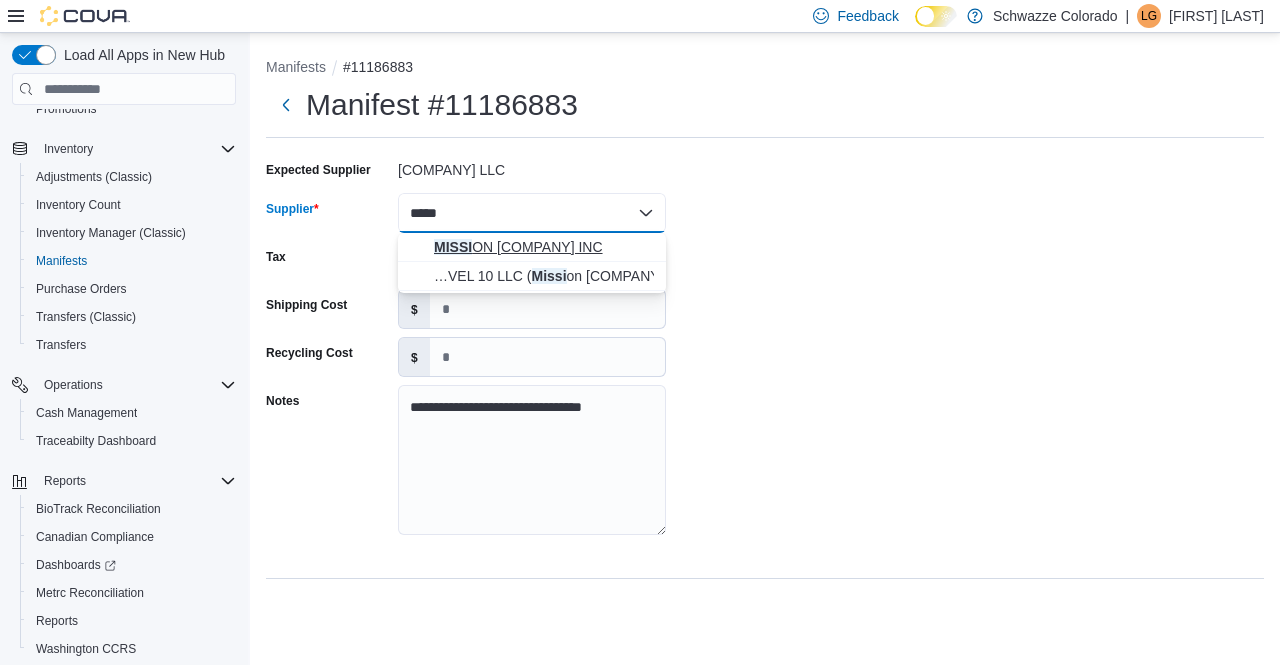 type on "*****" 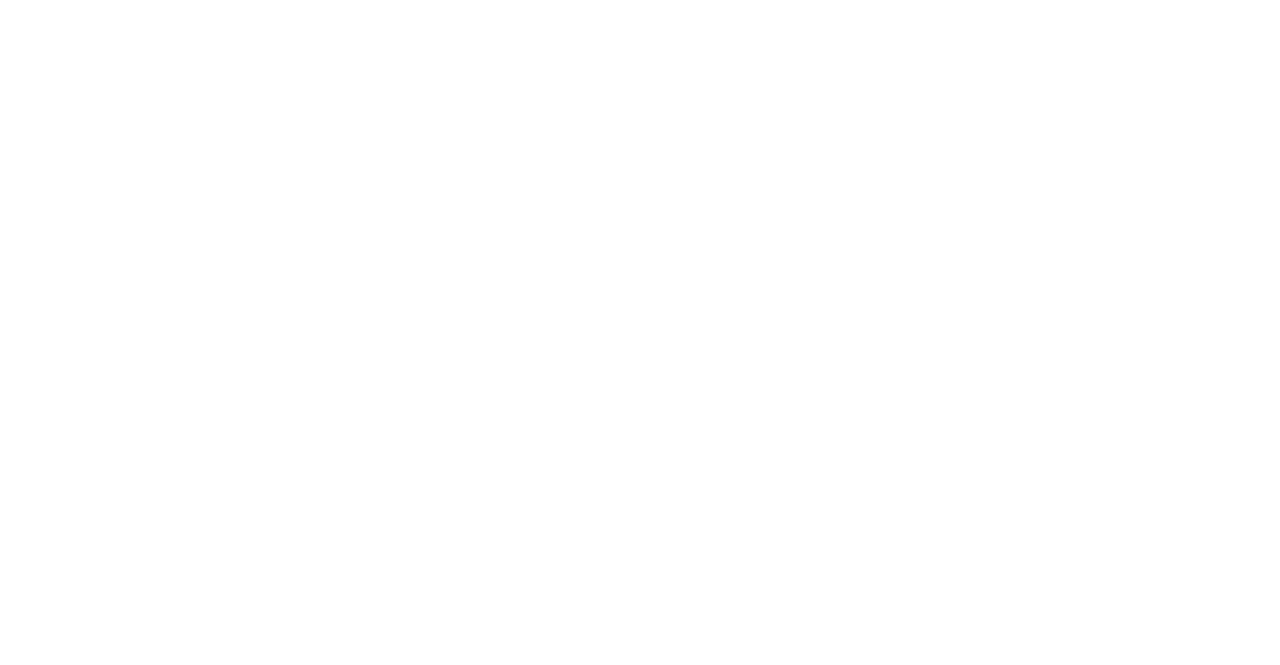 scroll, scrollTop: 0, scrollLeft: 0, axis: both 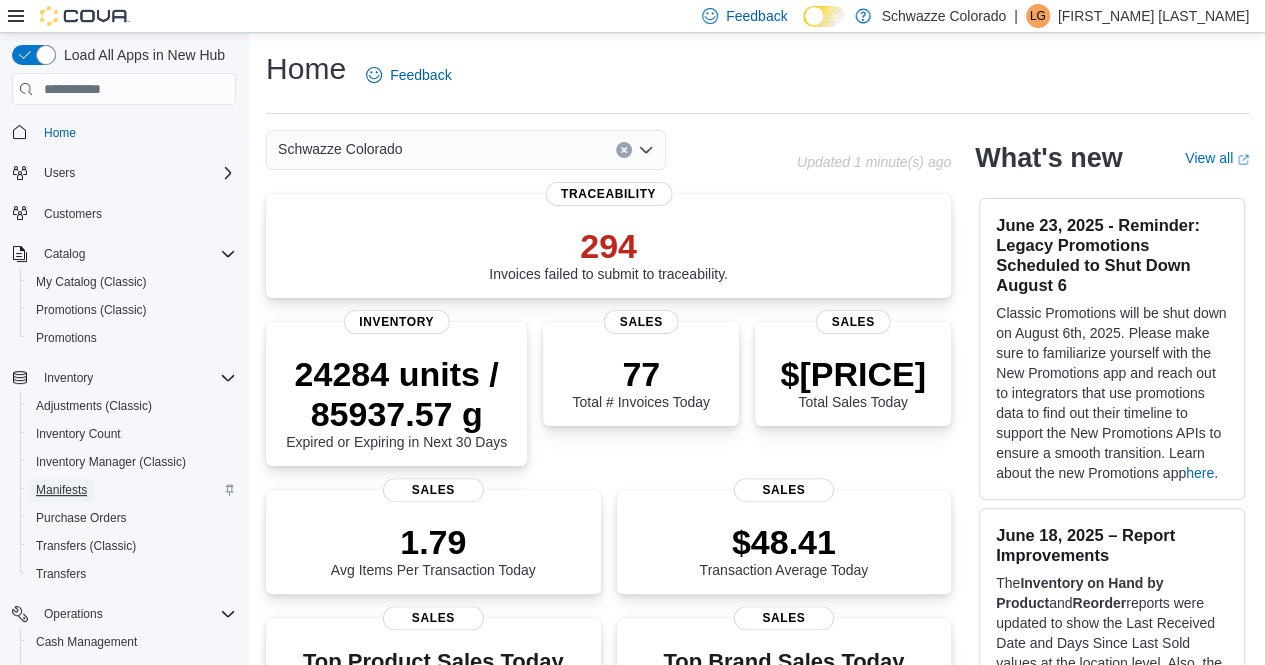 click on "Manifests" at bounding box center (61, 490) 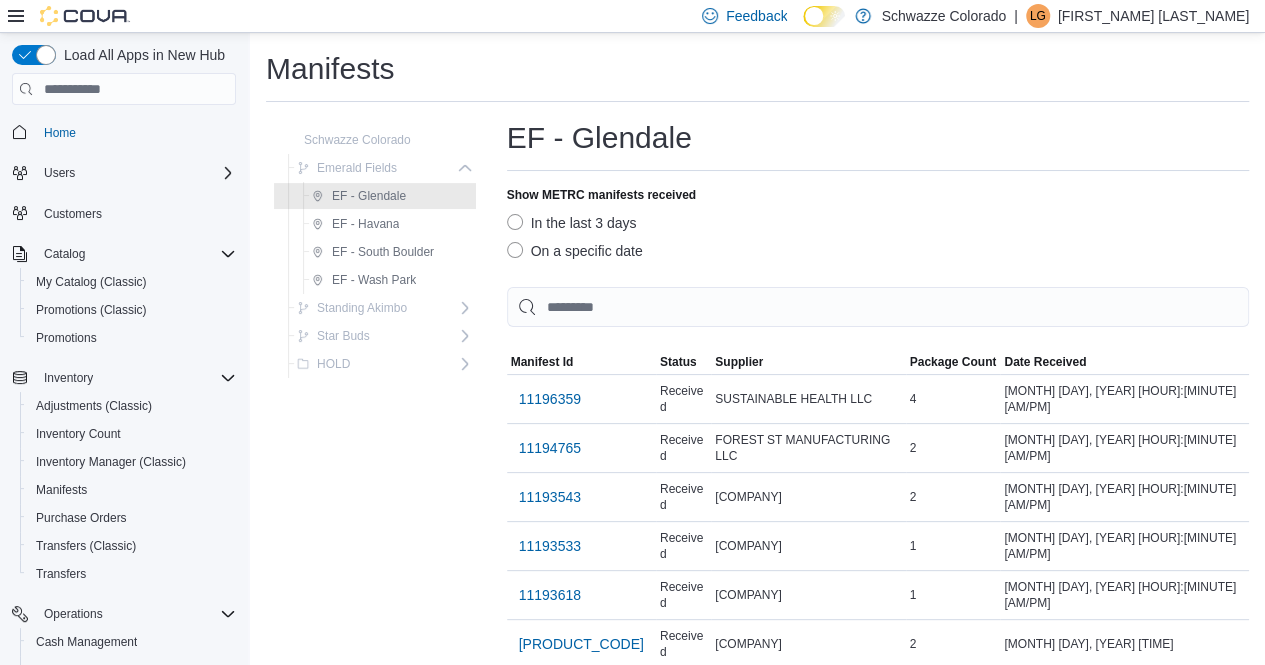 click on "On a specific date" at bounding box center [575, 251] 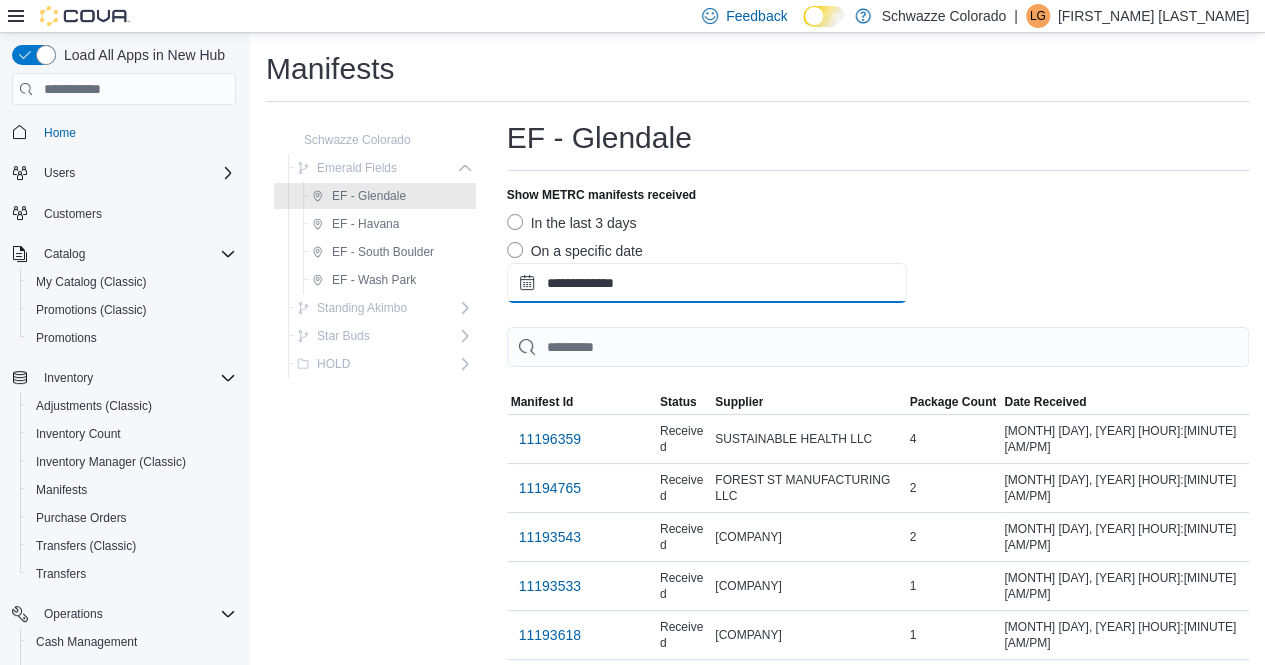 click on "**********" at bounding box center (707, 283) 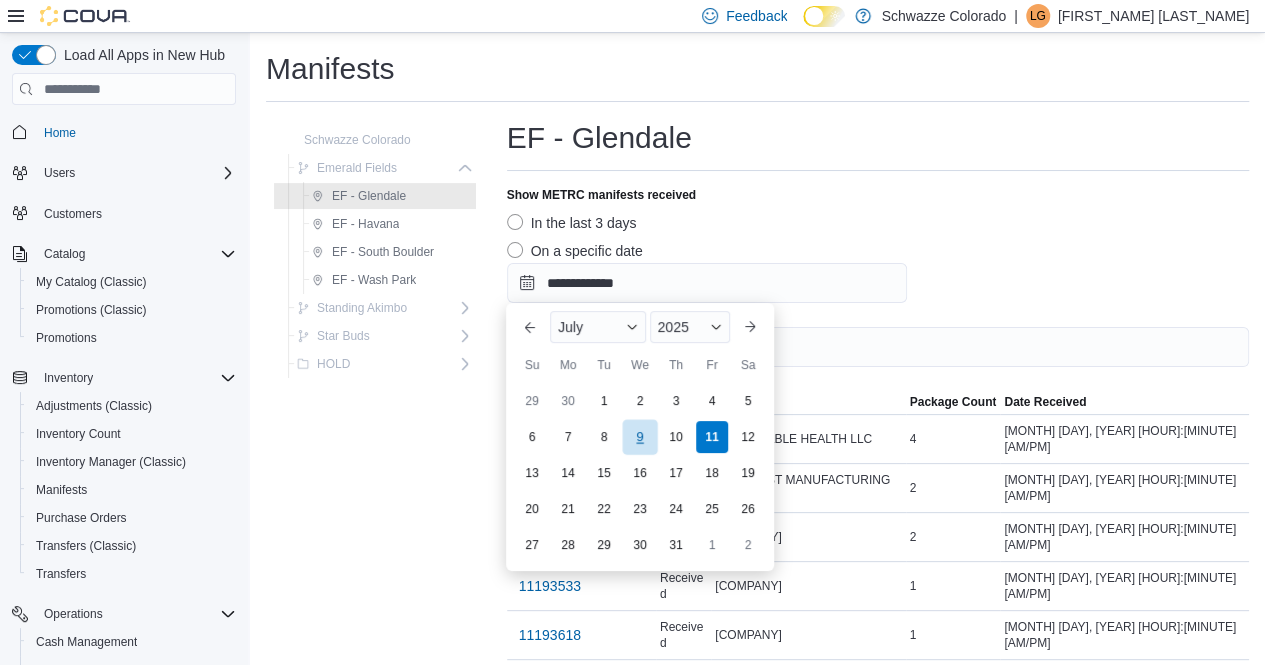 click on "9" at bounding box center (639, 437) 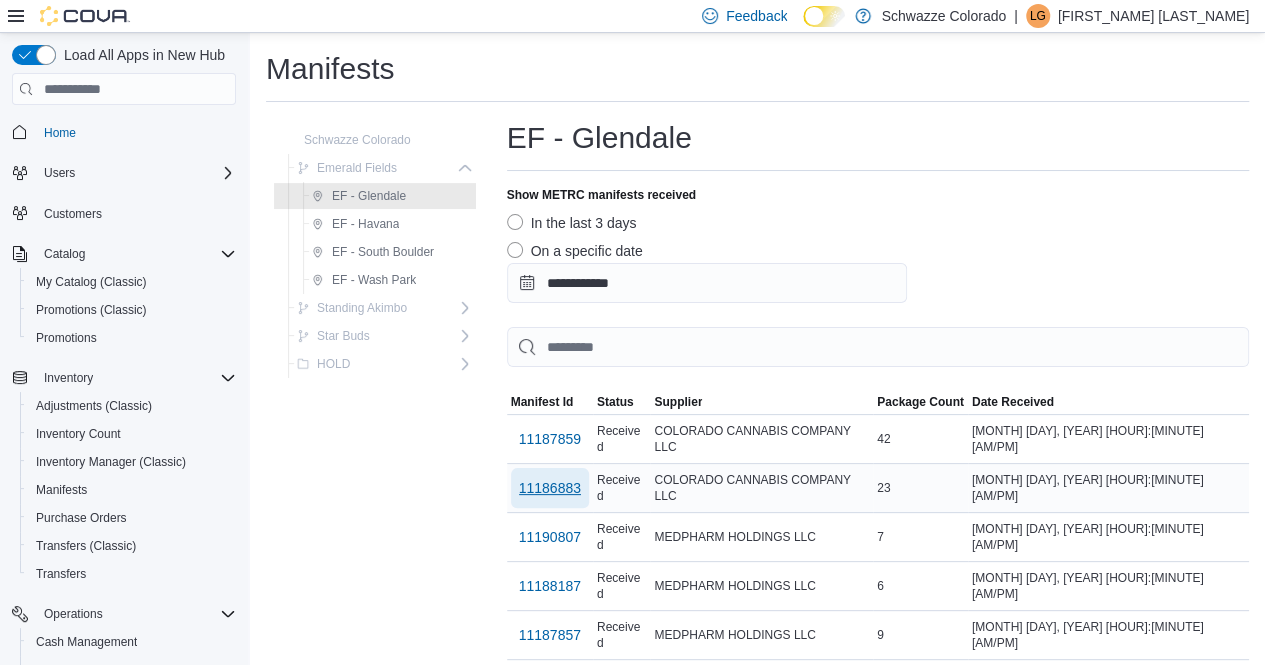click on "11186883" at bounding box center (550, 488) 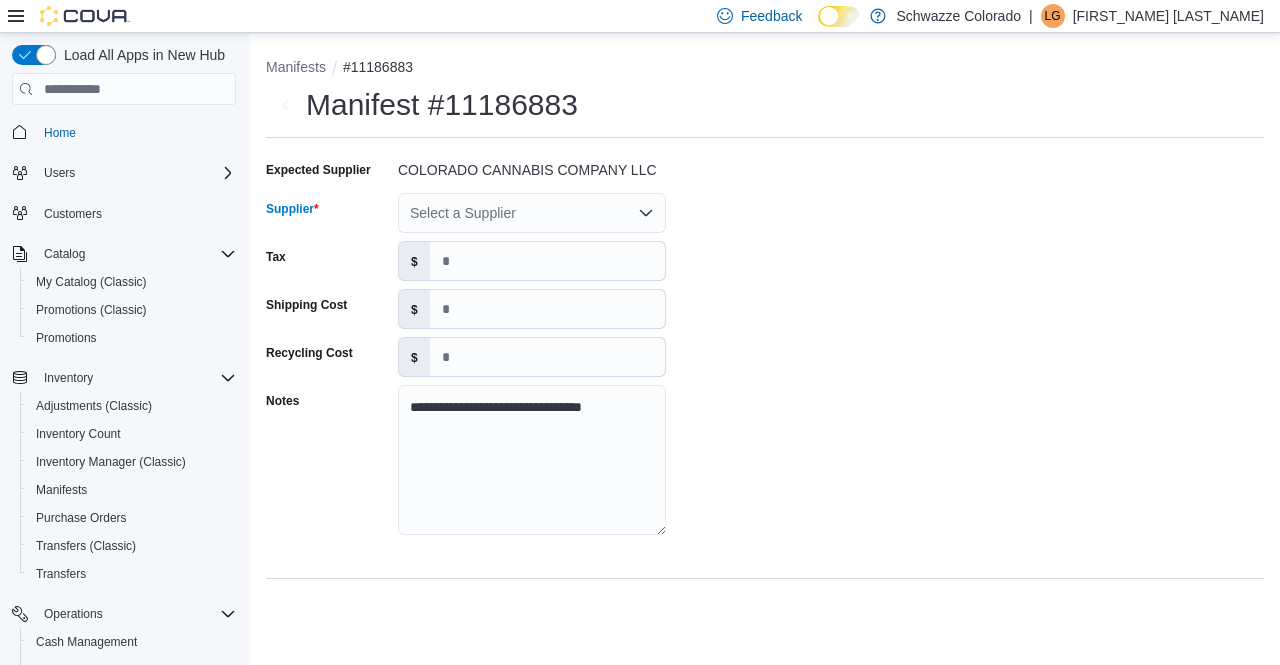 click on "Select a Supplier" at bounding box center [532, 213] 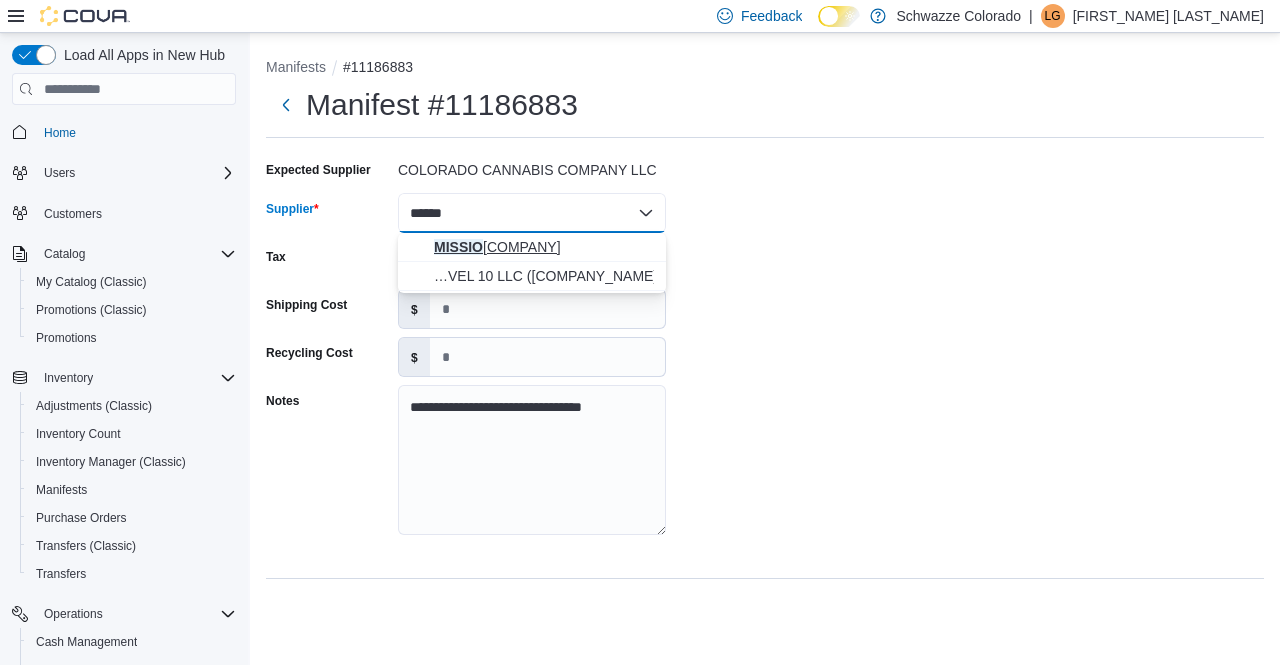 type on "******" 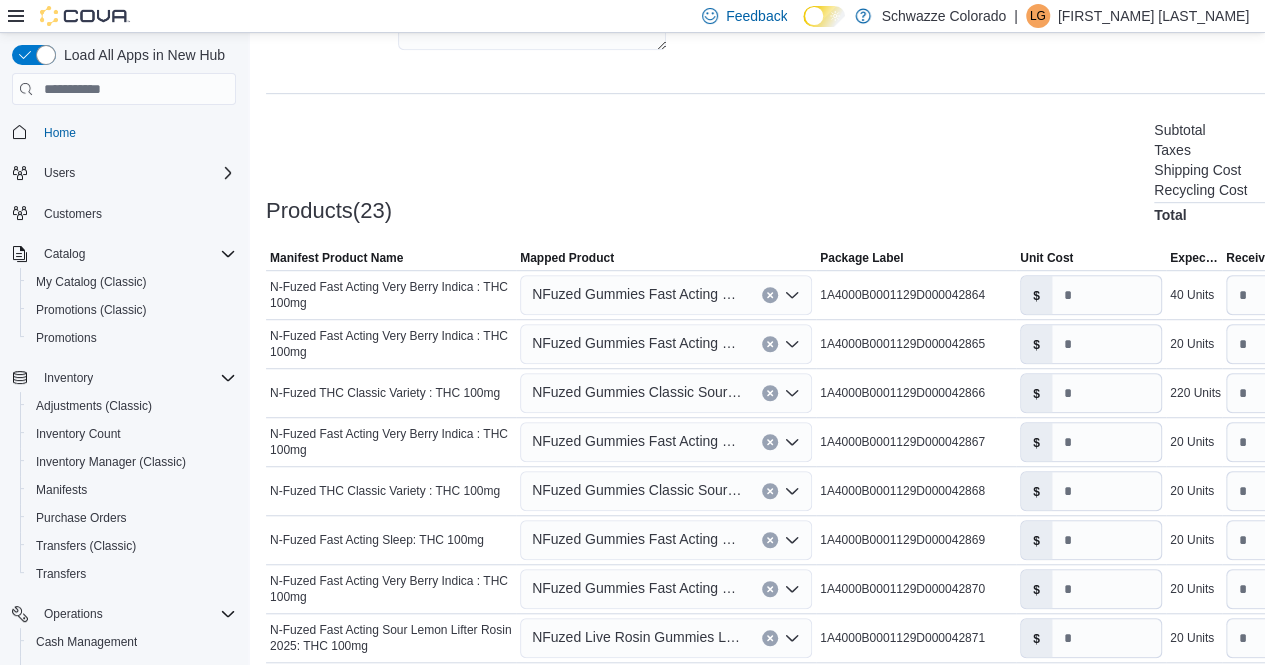 scroll, scrollTop: 486, scrollLeft: 0, axis: vertical 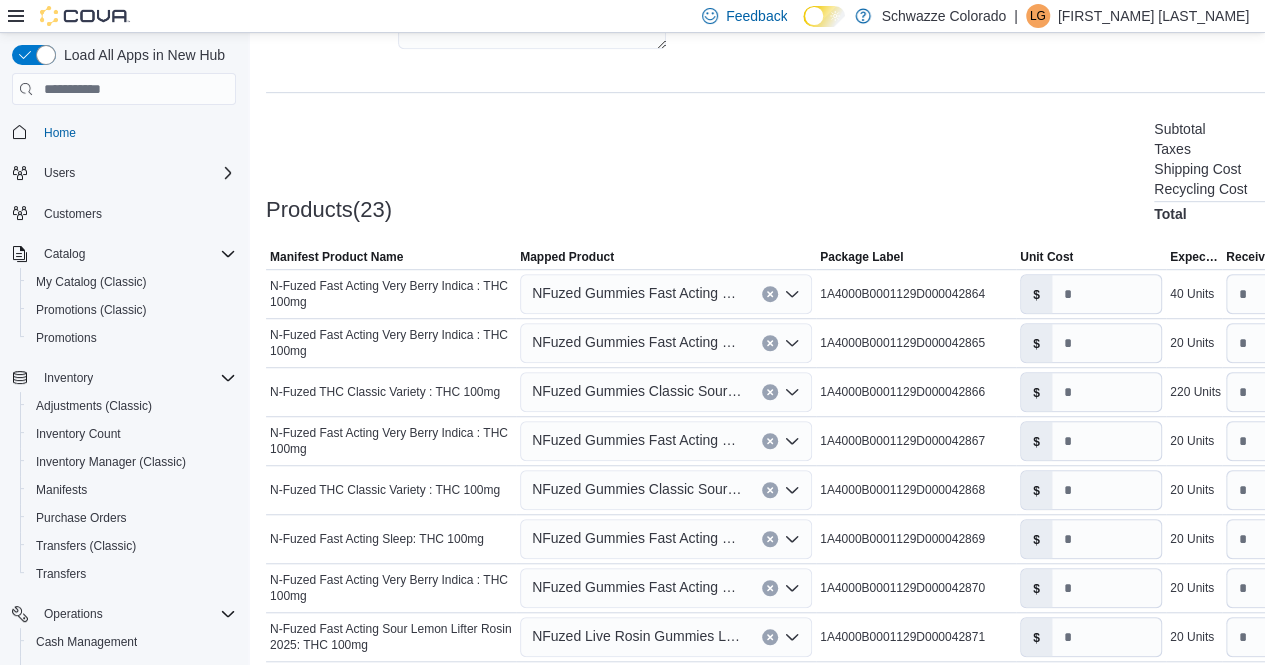 click 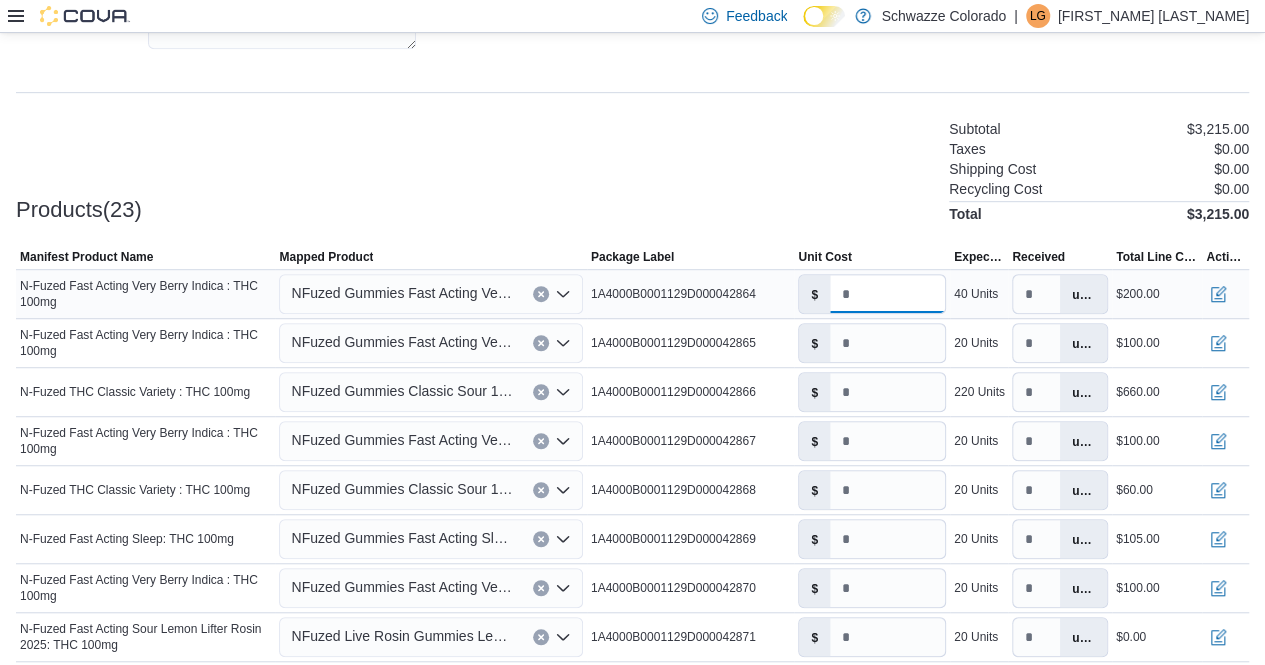 click on "*" at bounding box center (887, 294) 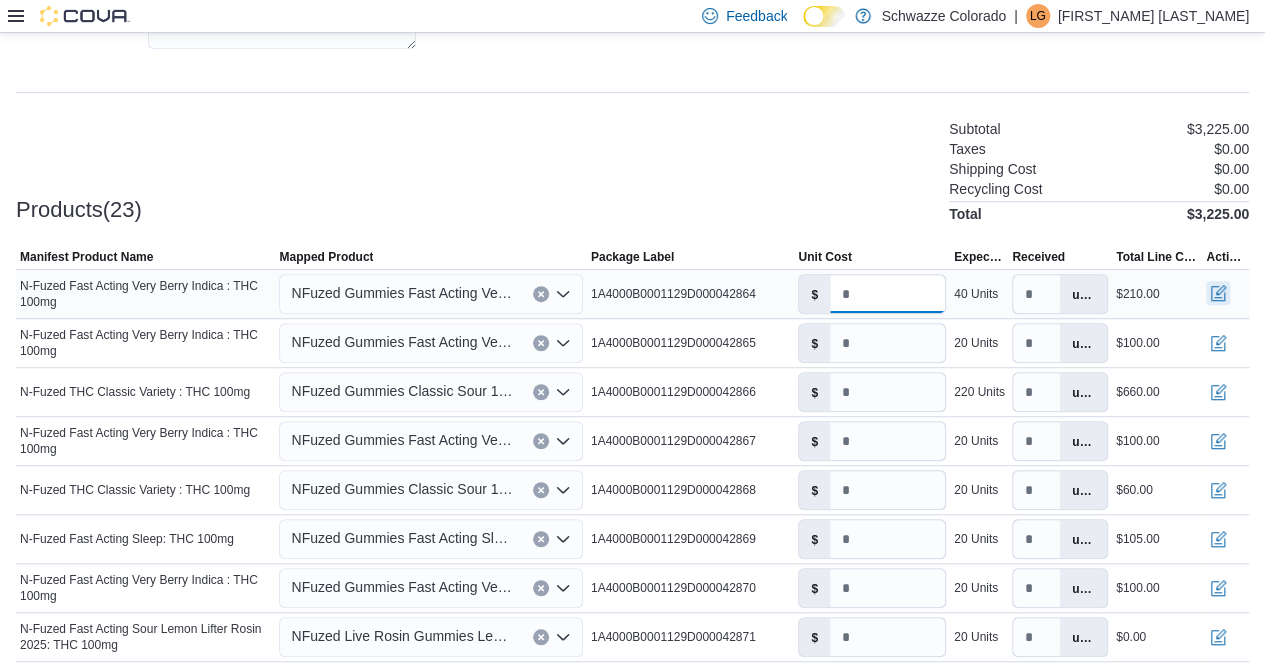 type on "****" 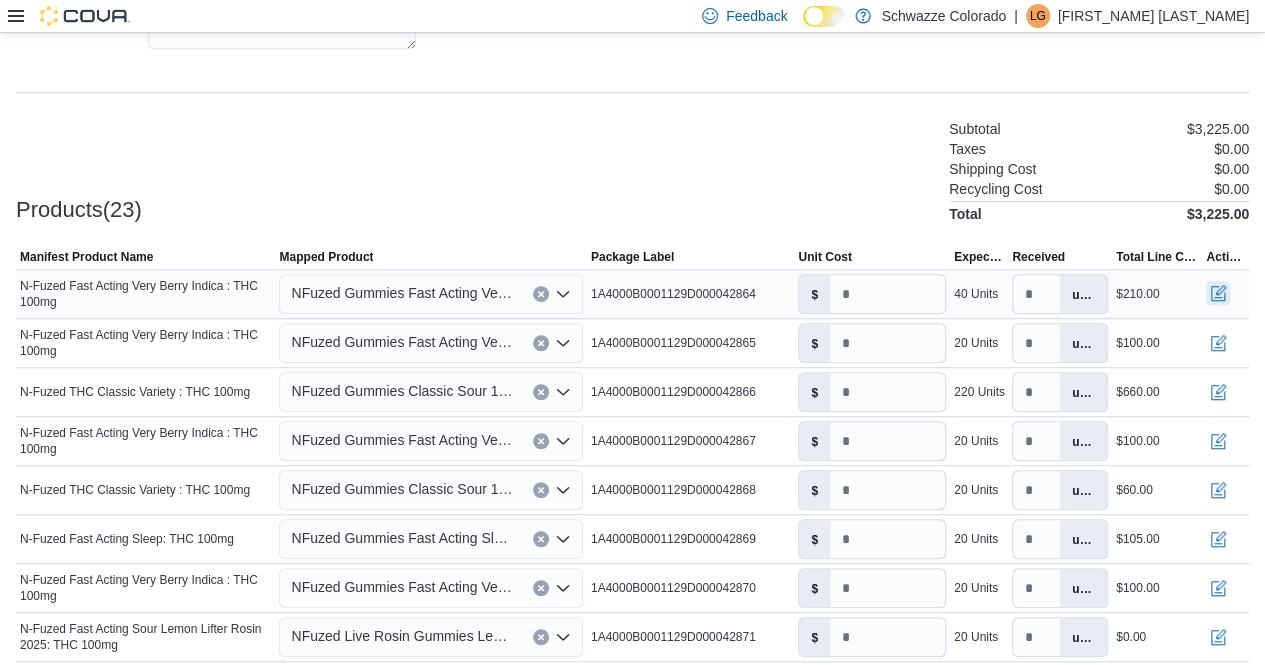 click at bounding box center [1218, 293] 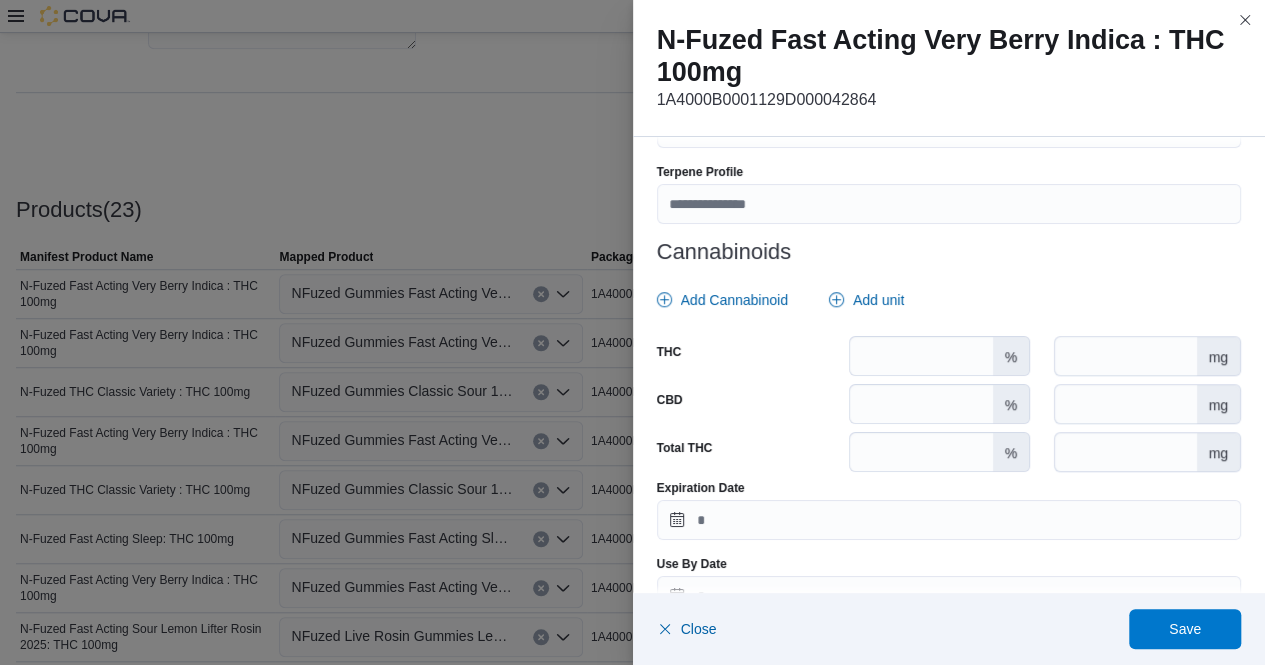 scroll, scrollTop: 825, scrollLeft: 0, axis: vertical 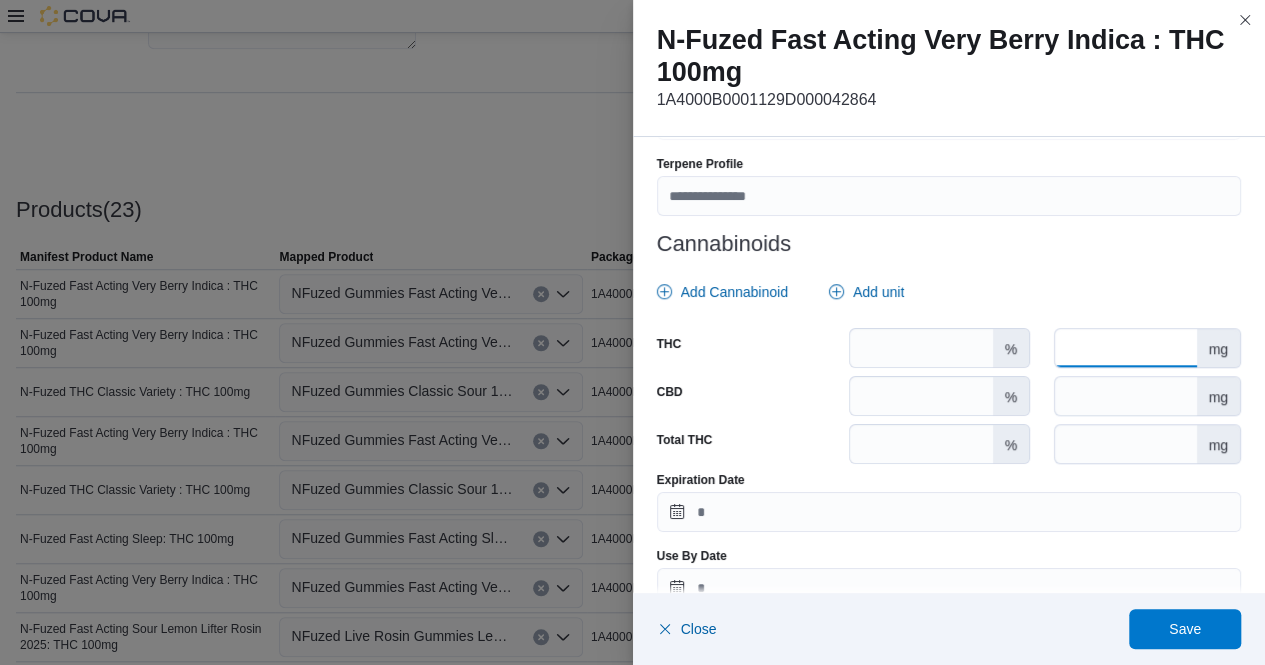 click at bounding box center (1125, 348) 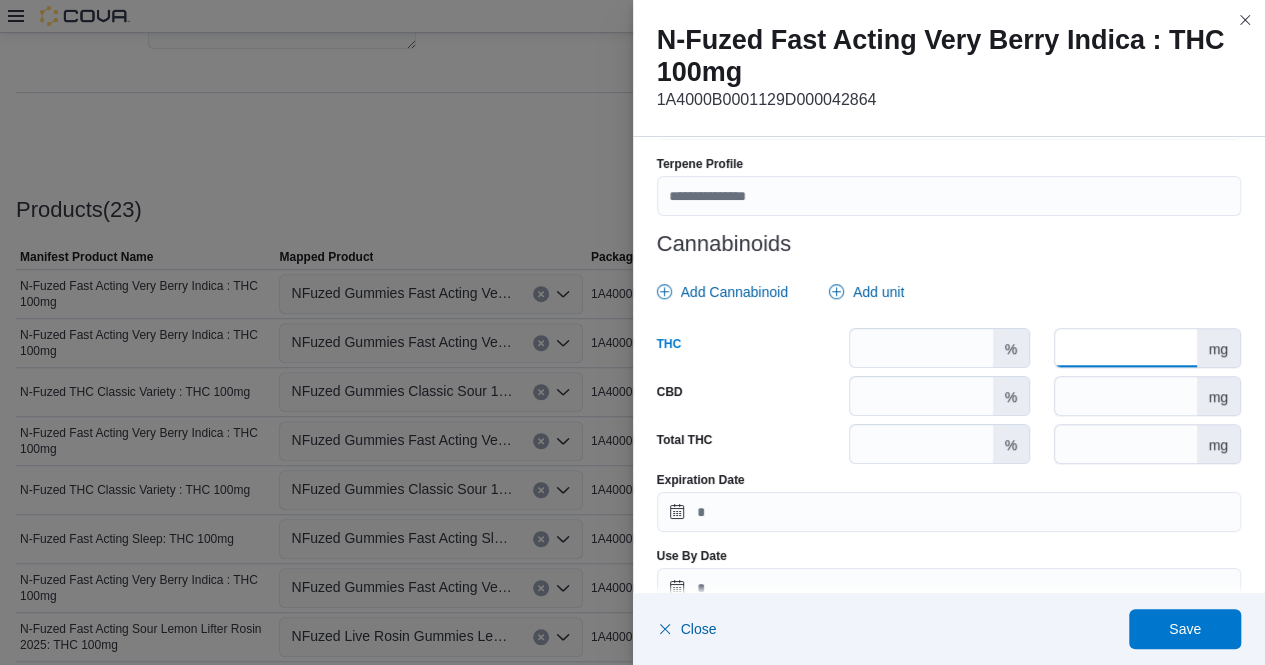 scroll, scrollTop: 863, scrollLeft: 0, axis: vertical 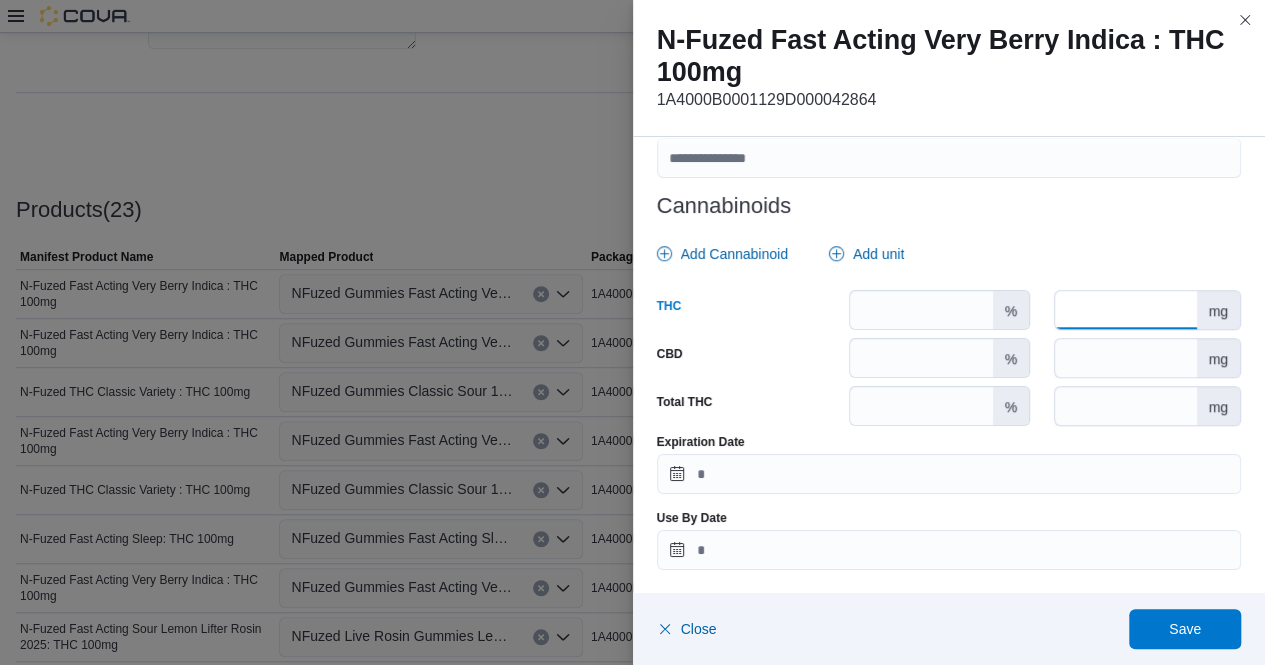 type on "***" 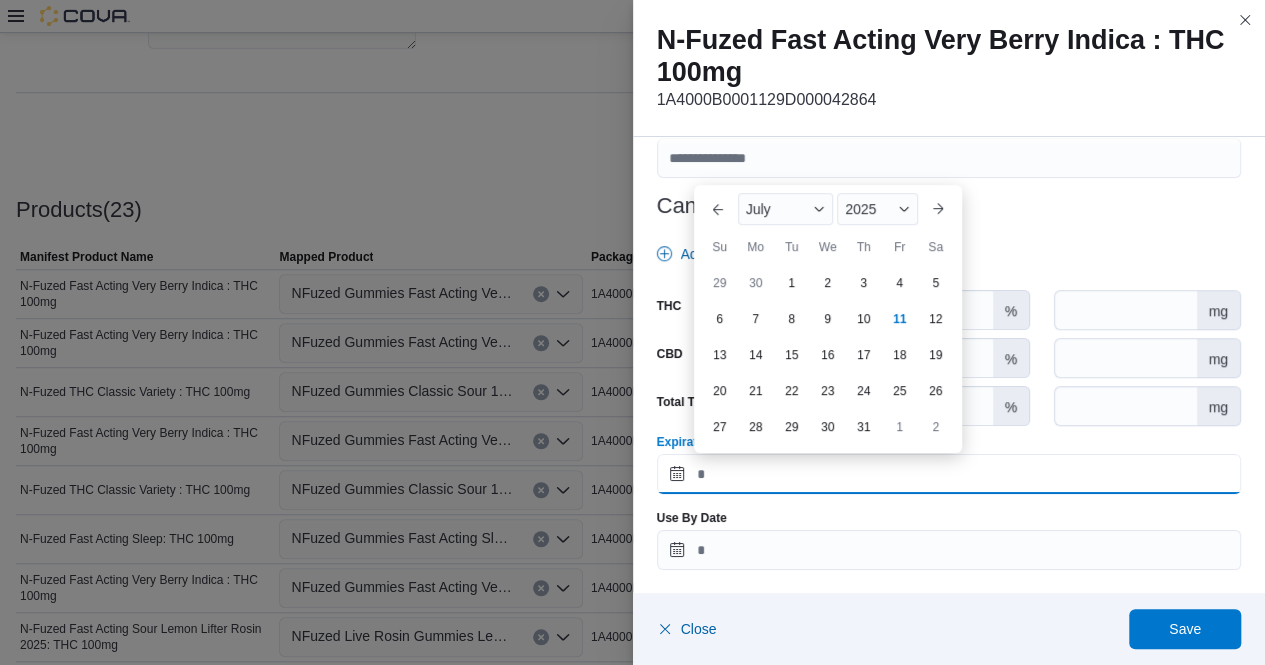click on "Expiration Date" at bounding box center (949, 474) 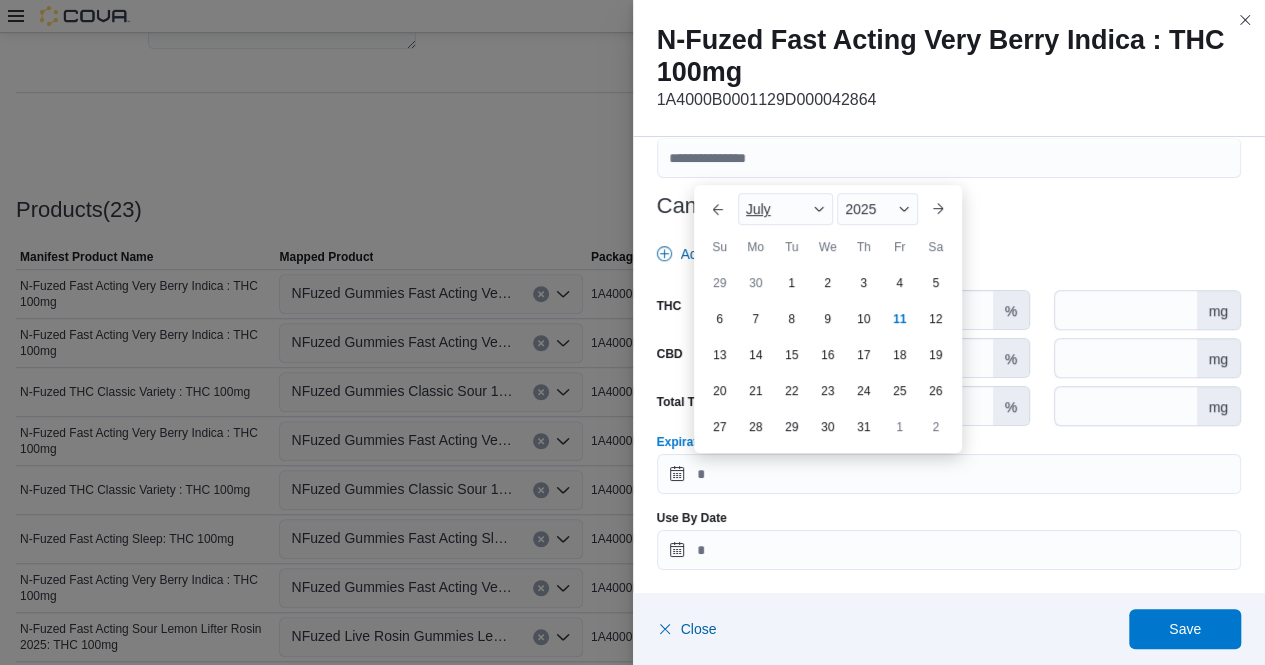 click at bounding box center (819, 209) 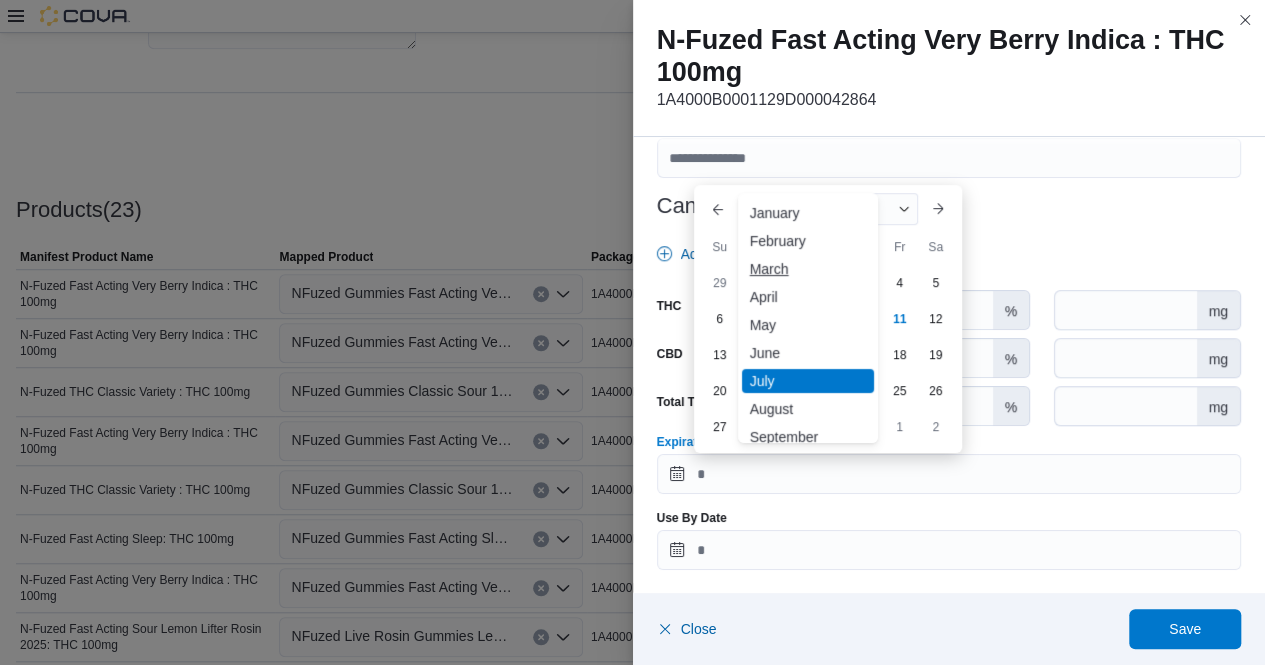 click on "March" at bounding box center [808, 269] 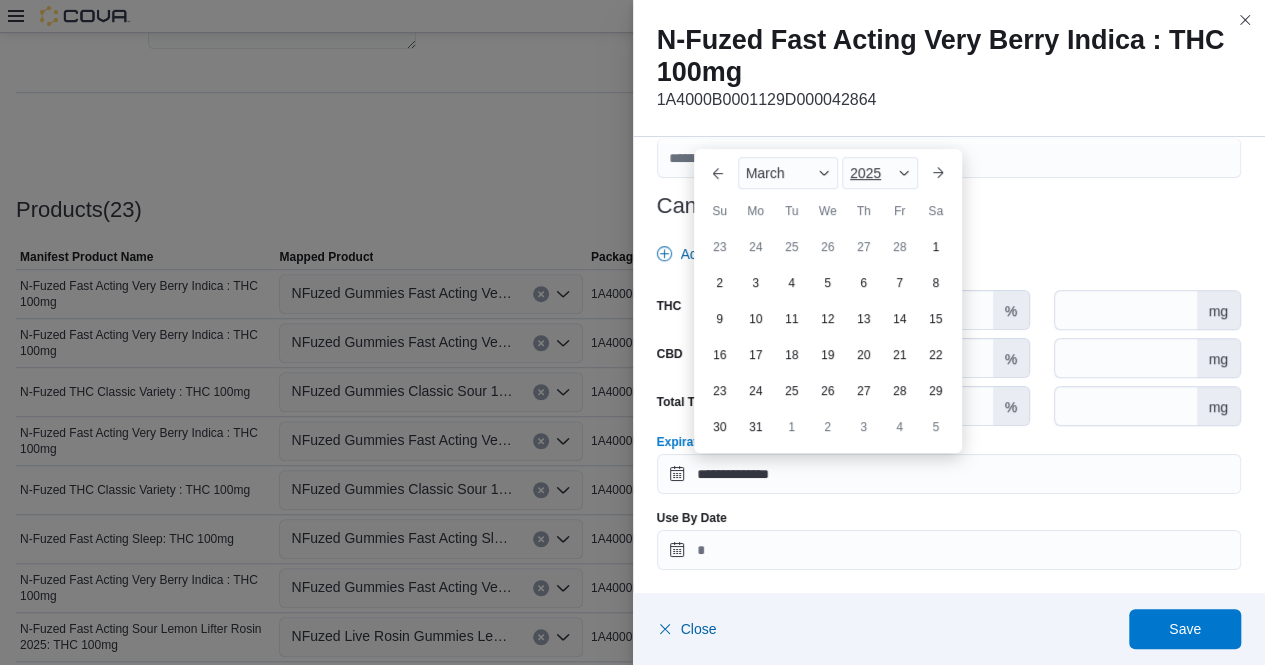 click at bounding box center [904, 173] 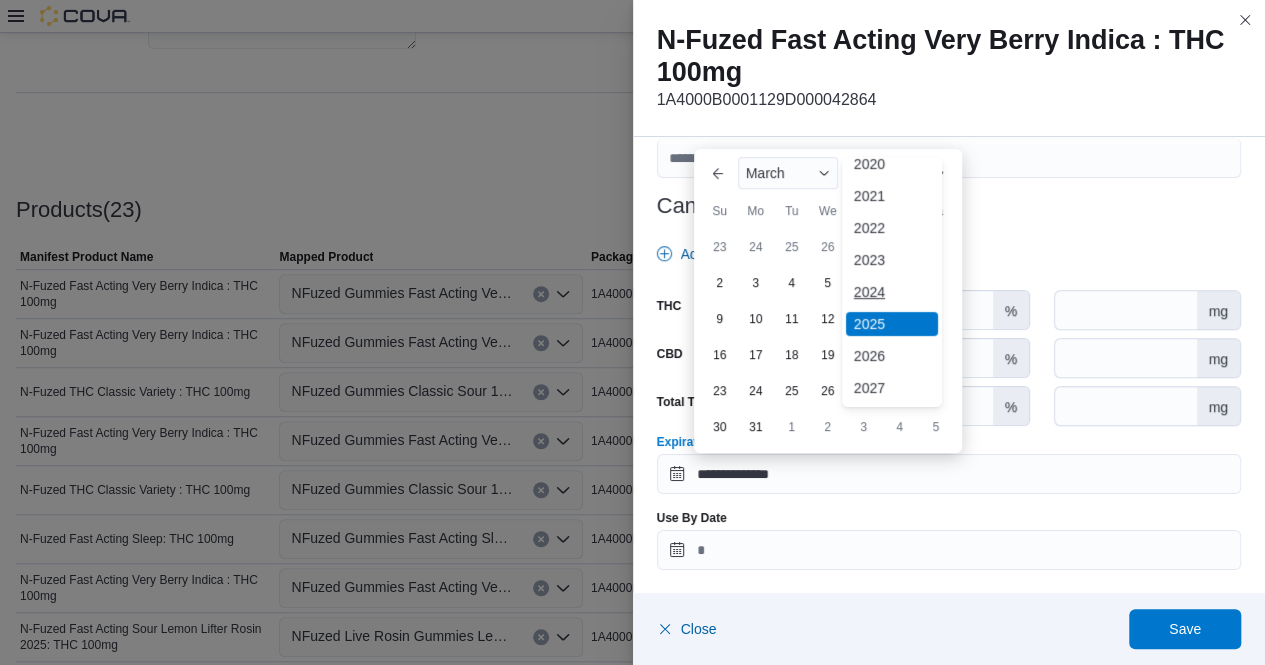 scroll, scrollTop: 78, scrollLeft: 0, axis: vertical 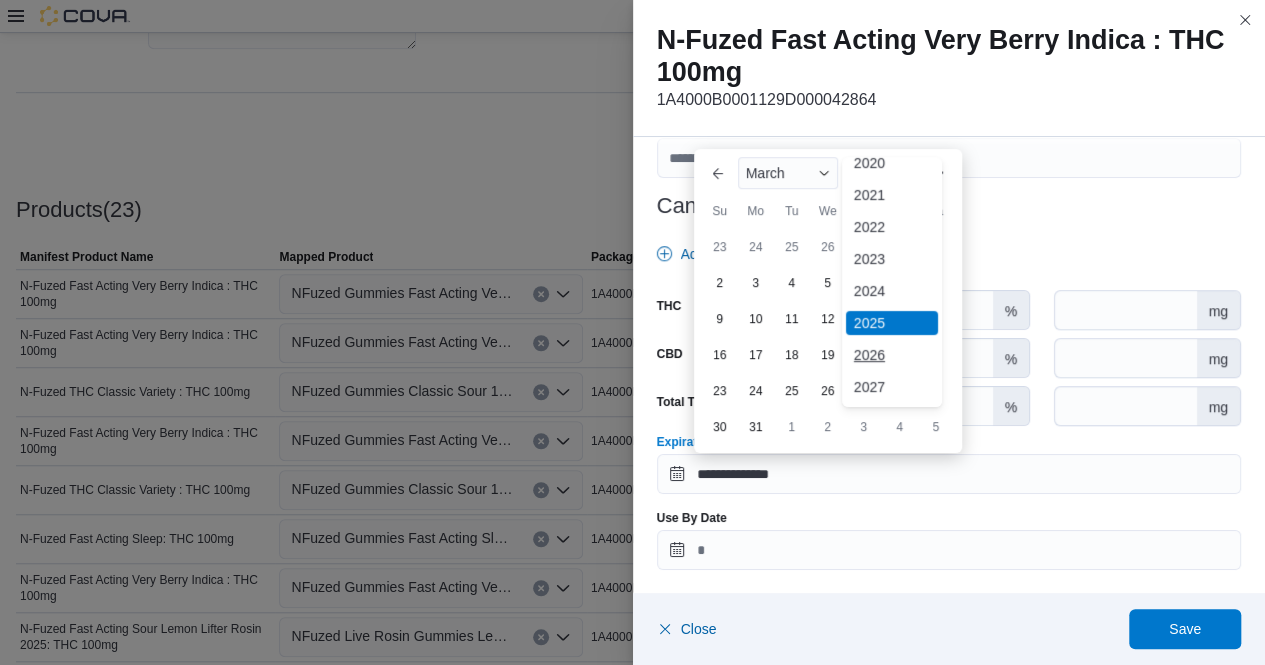 click on "2026" at bounding box center (892, 355) 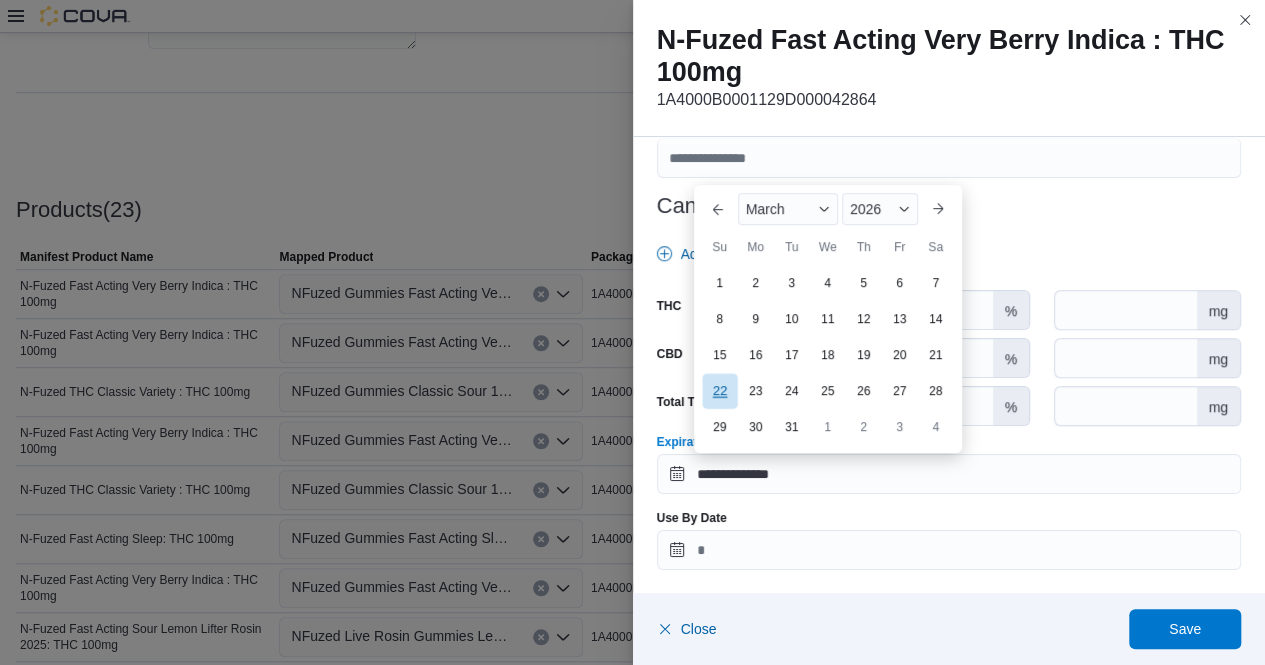 click on "22" at bounding box center [719, 391] 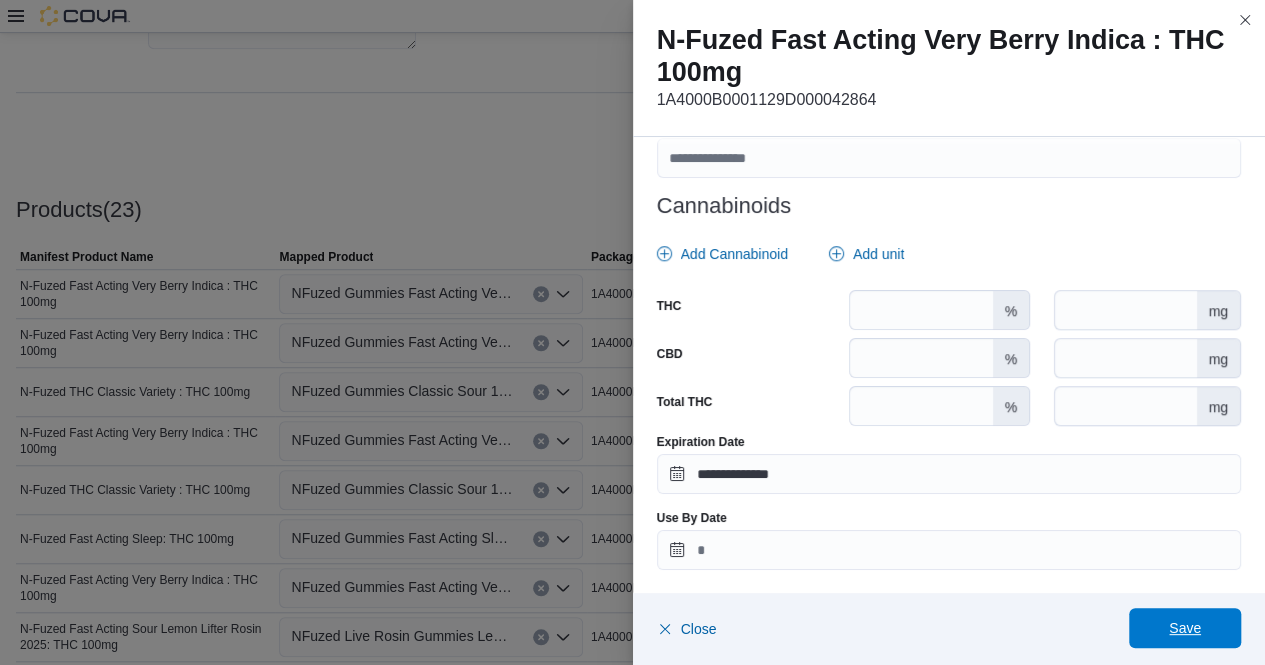 click on "Save" at bounding box center (1185, 628) 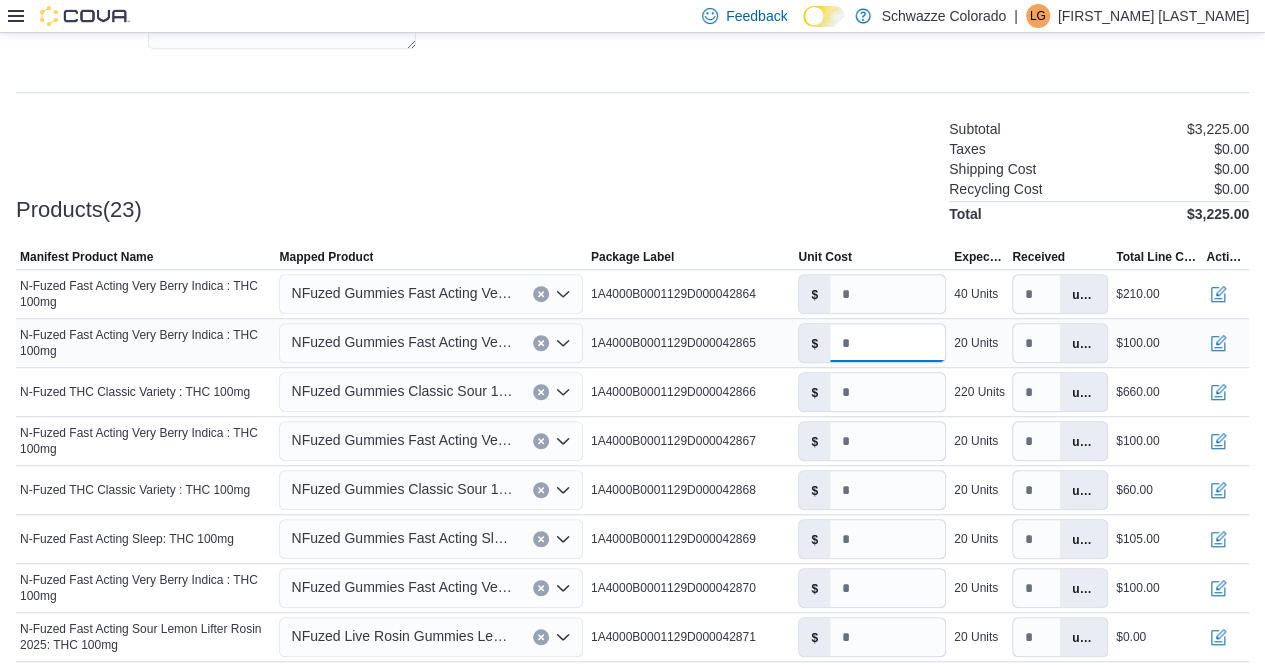click on "*" at bounding box center [887, 343] 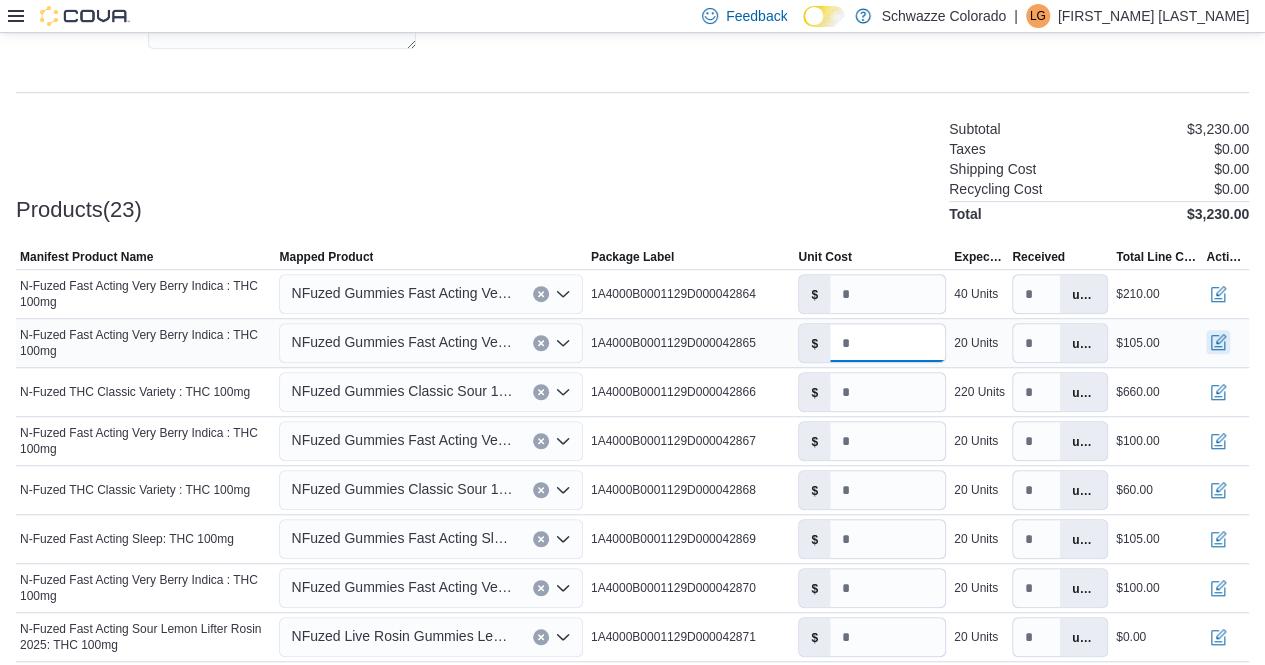 type on "****" 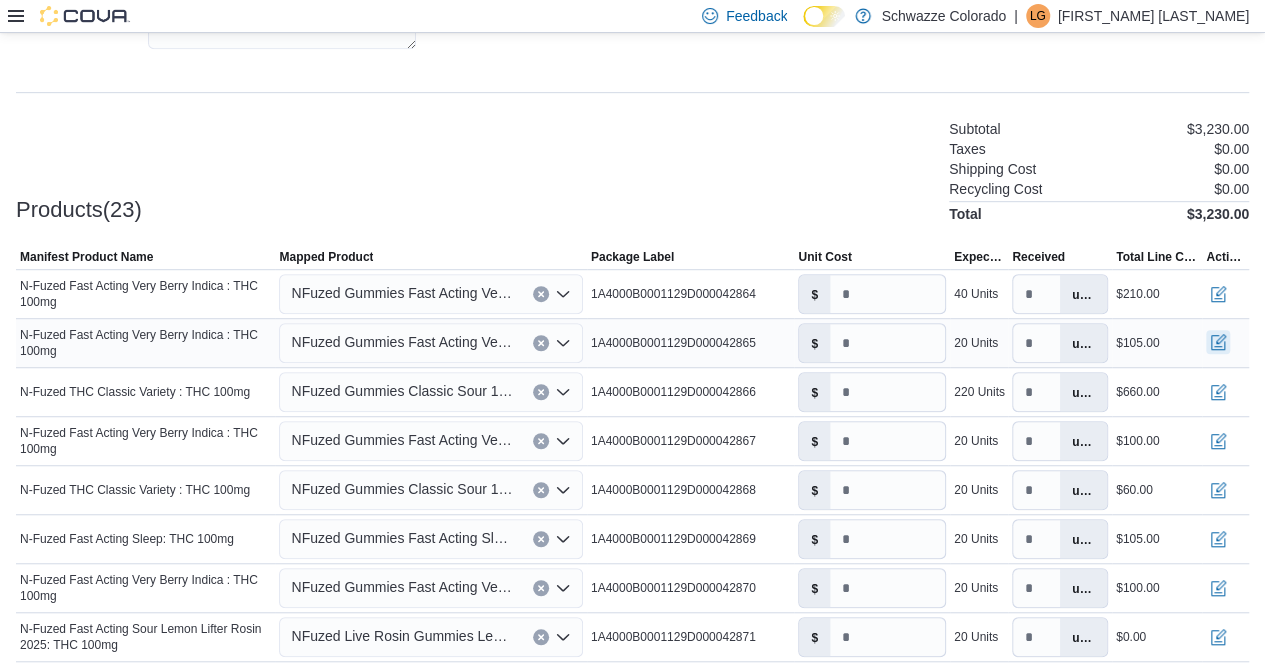 click at bounding box center [1218, 342] 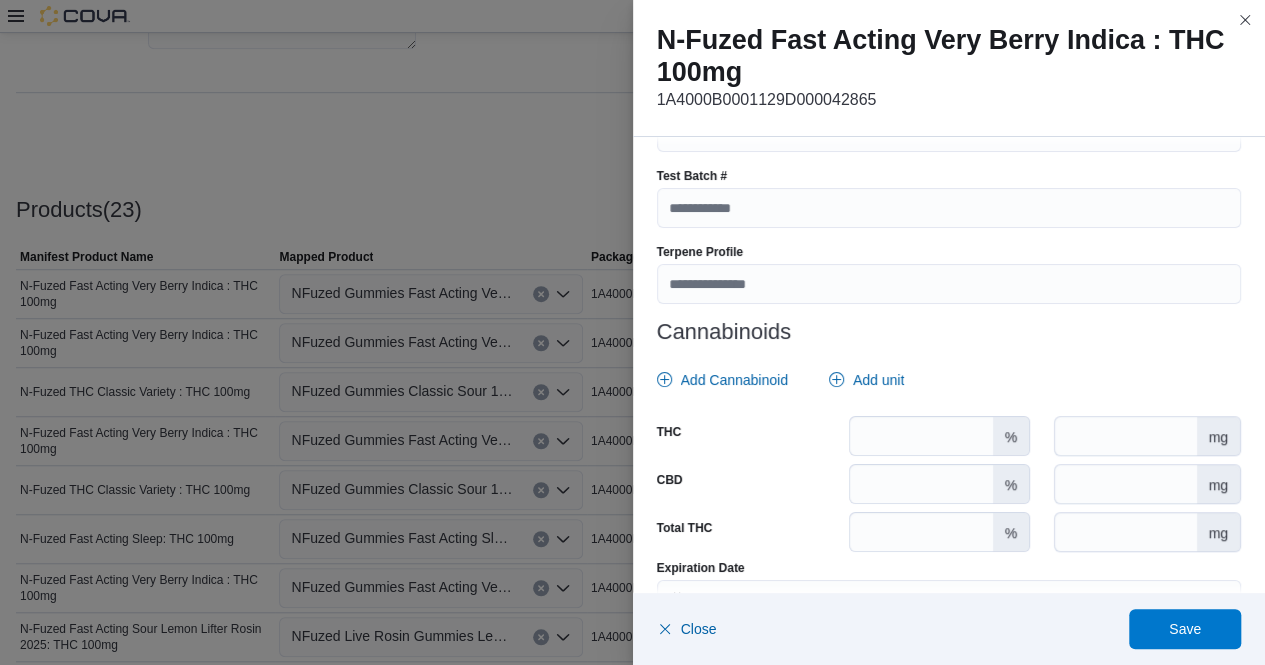 scroll, scrollTop: 740, scrollLeft: 0, axis: vertical 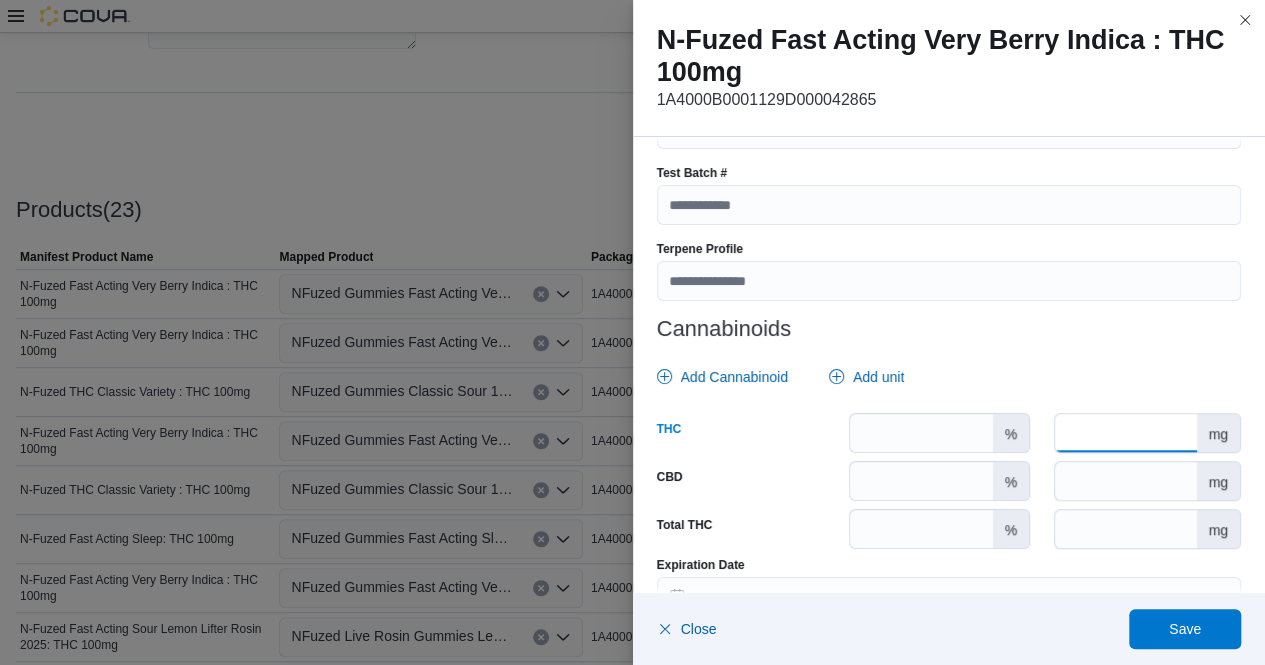 click at bounding box center [1125, 433] 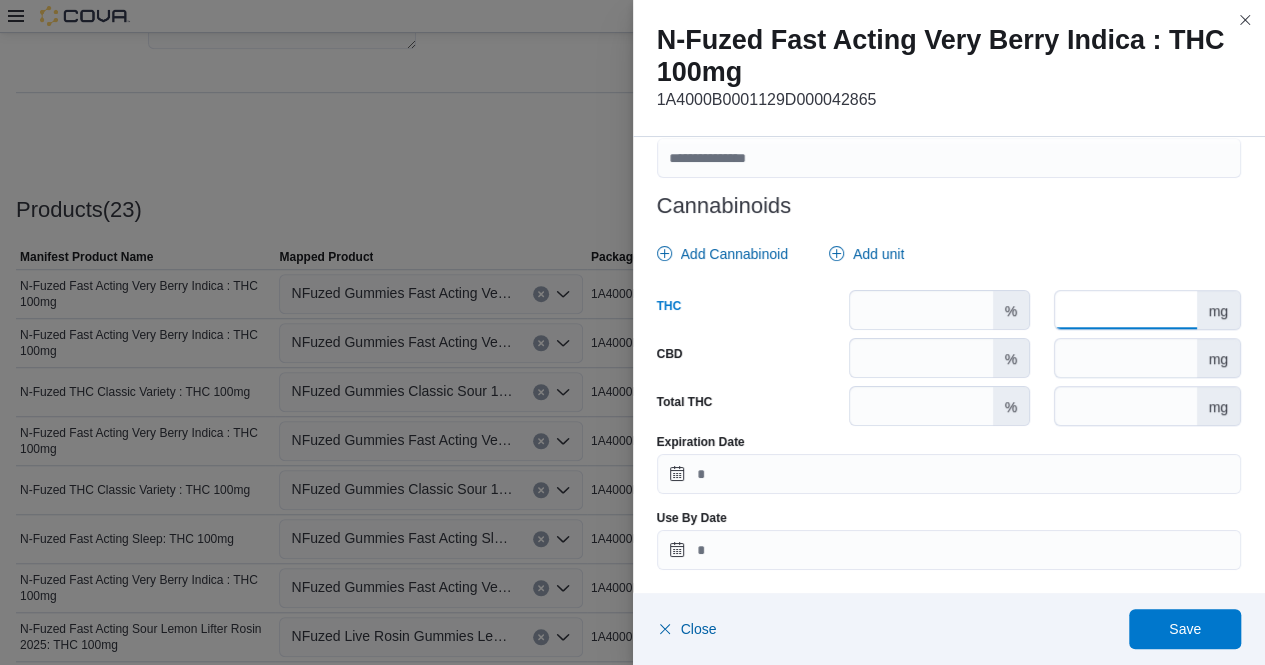 type on "***" 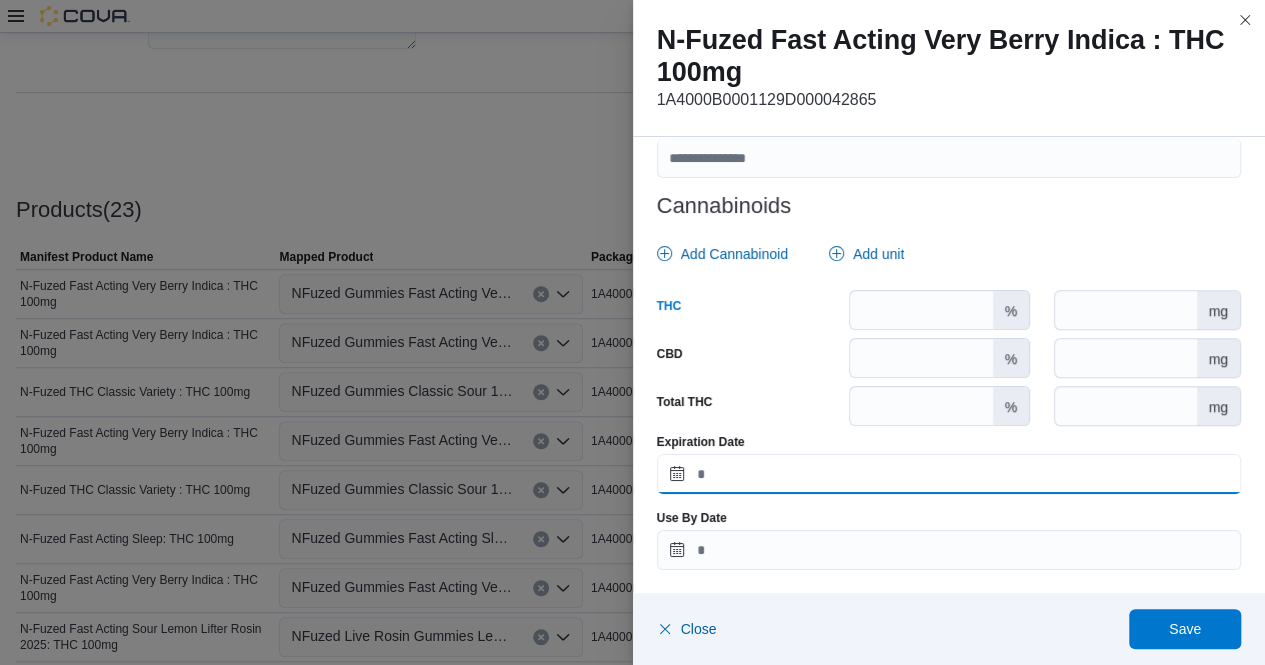 click on "Expiration Date" at bounding box center [949, 474] 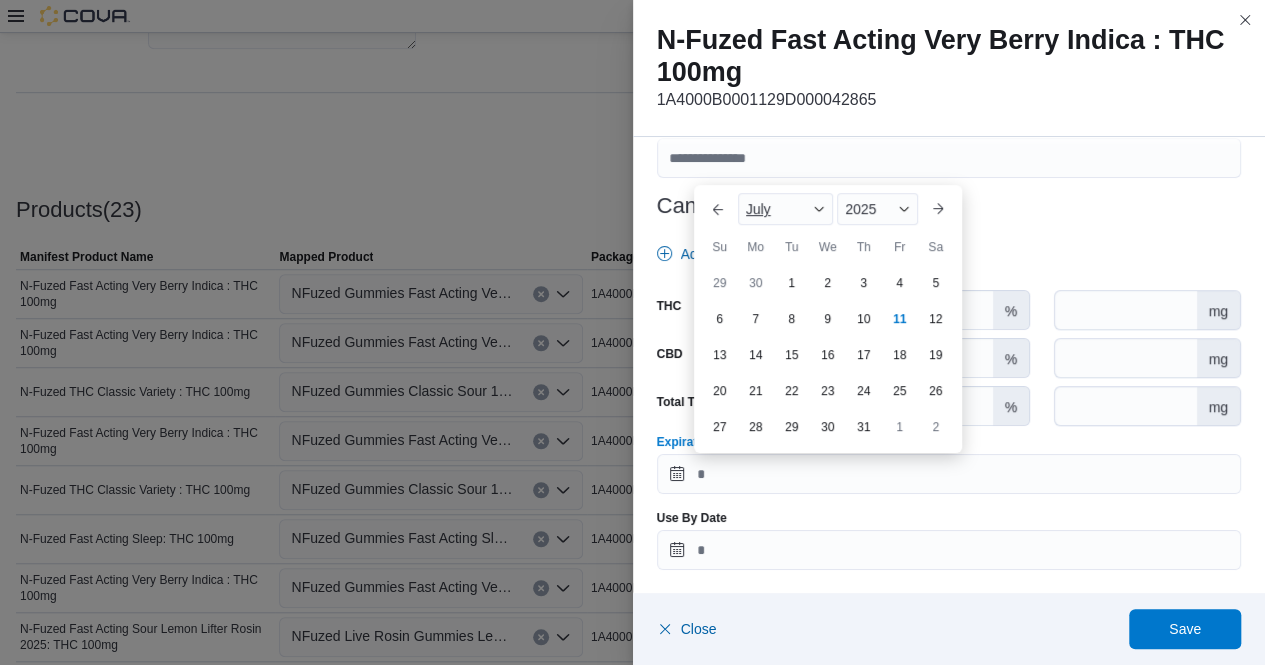click at bounding box center (819, 209) 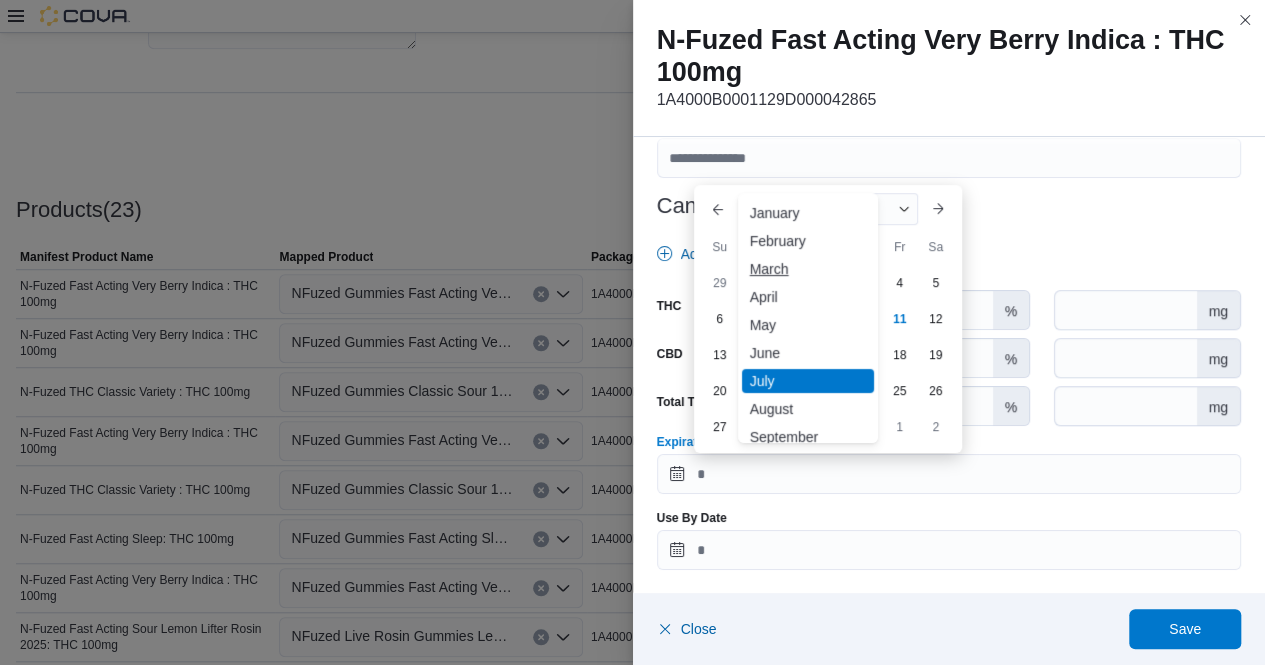 click on "March" at bounding box center (808, 269) 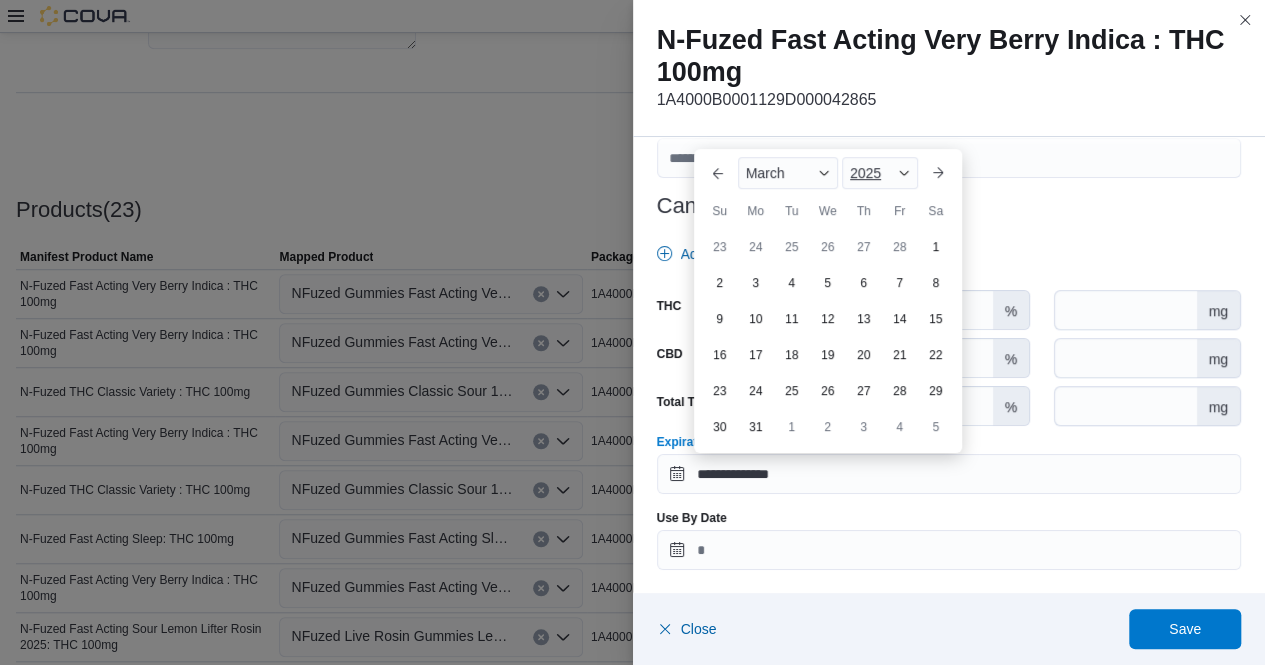 click at bounding box center (904, 173) 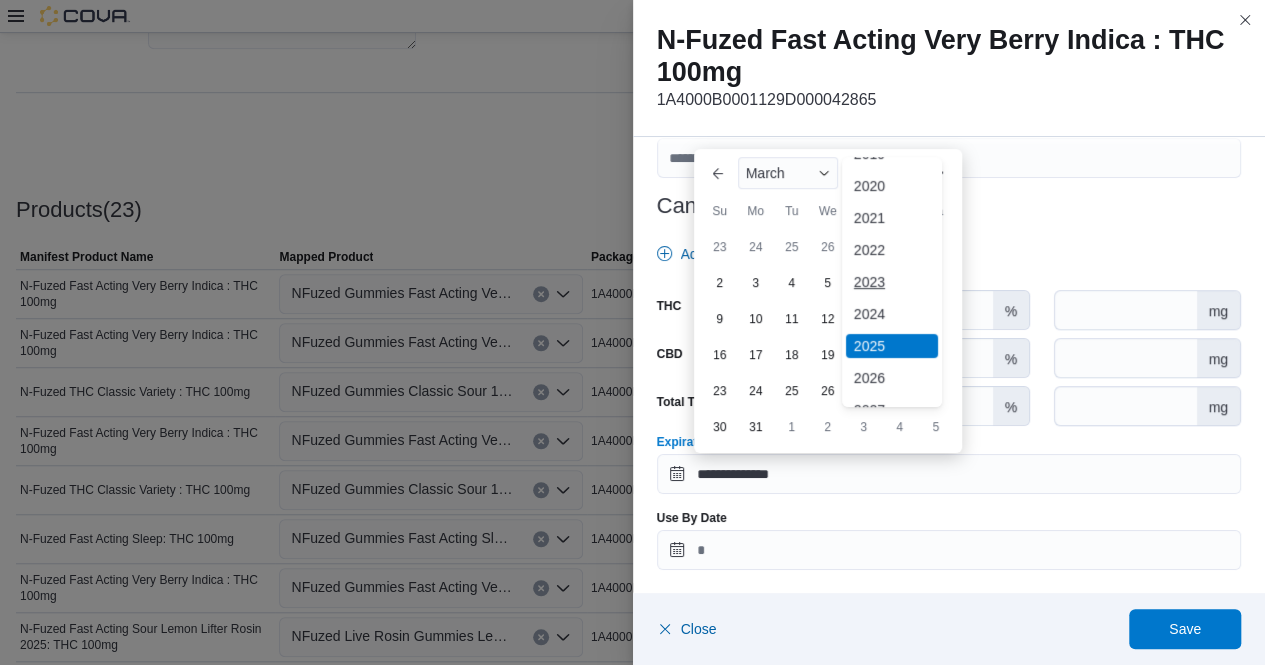 scroll, scrollTop: 56, scrollLeft: 0, axis: vertical 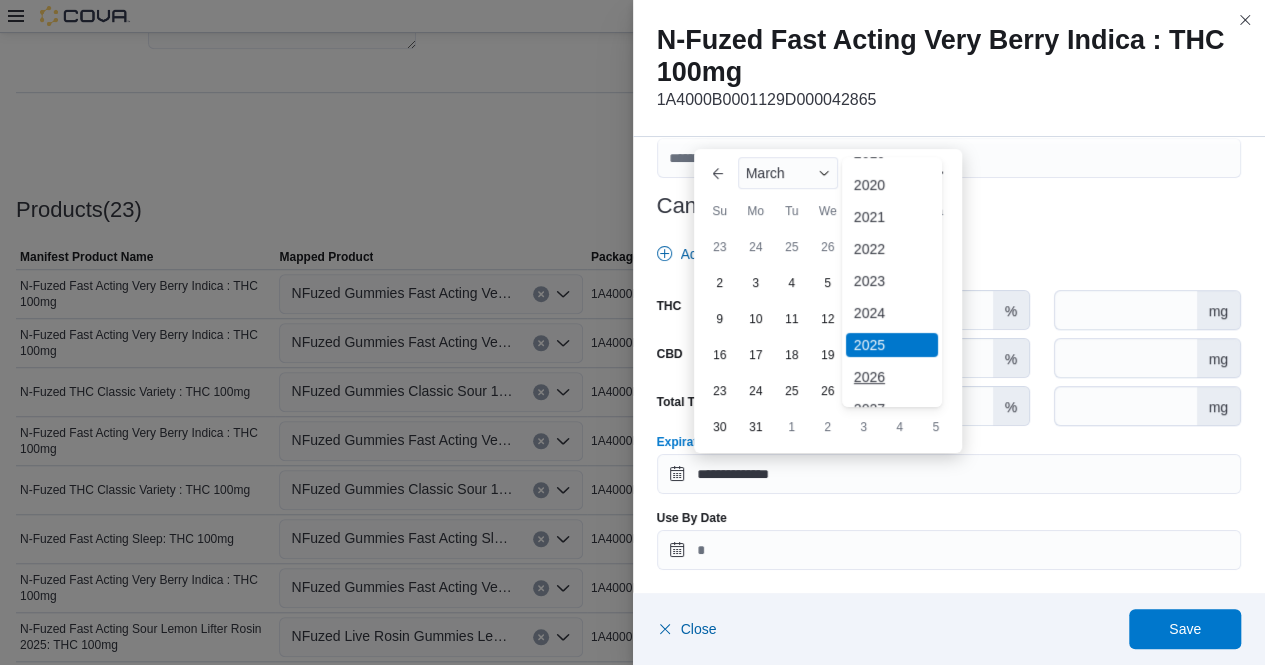 click on "2026" at bounding box center (892, 377) 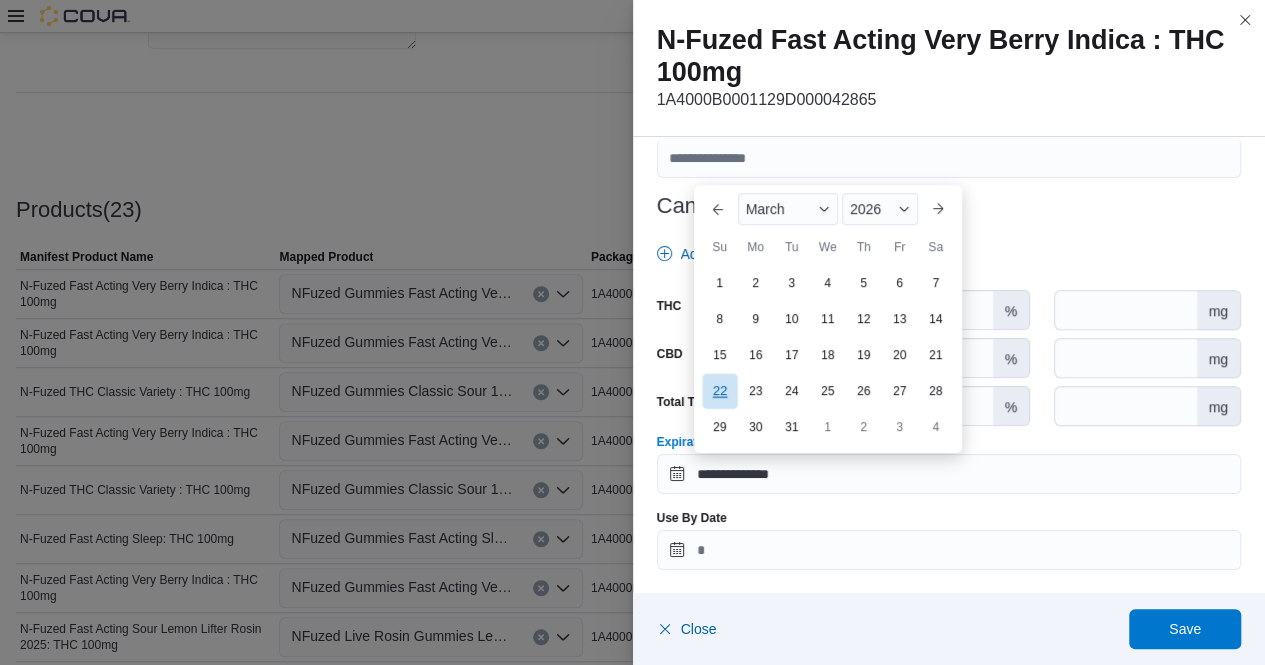 click on "22" at bounding box center (719, 391) 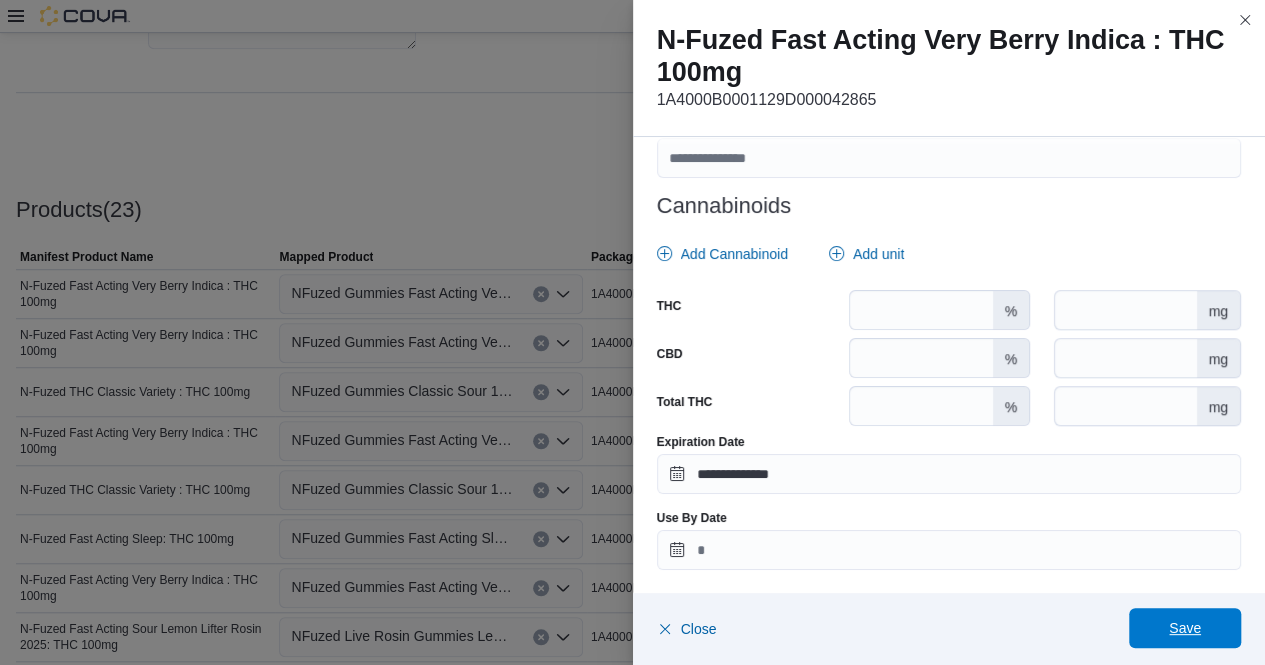 click on "Save" at bounding box center [1185, 628] 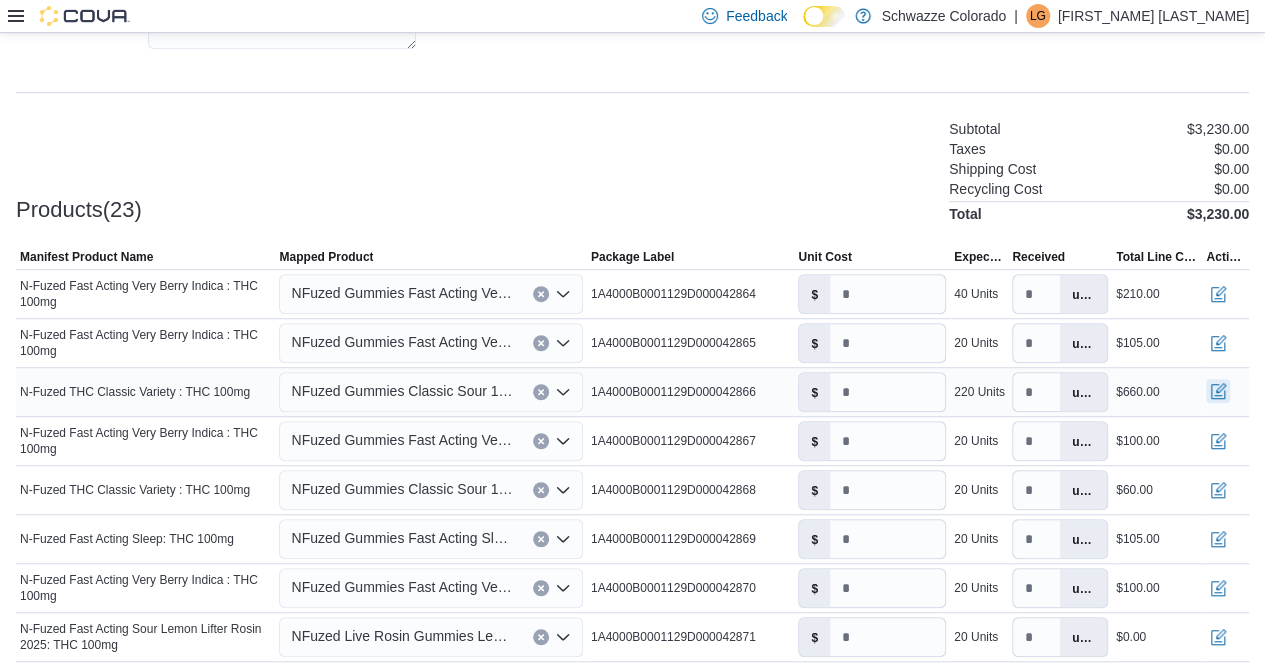 click at bounding box center [1218, 391] 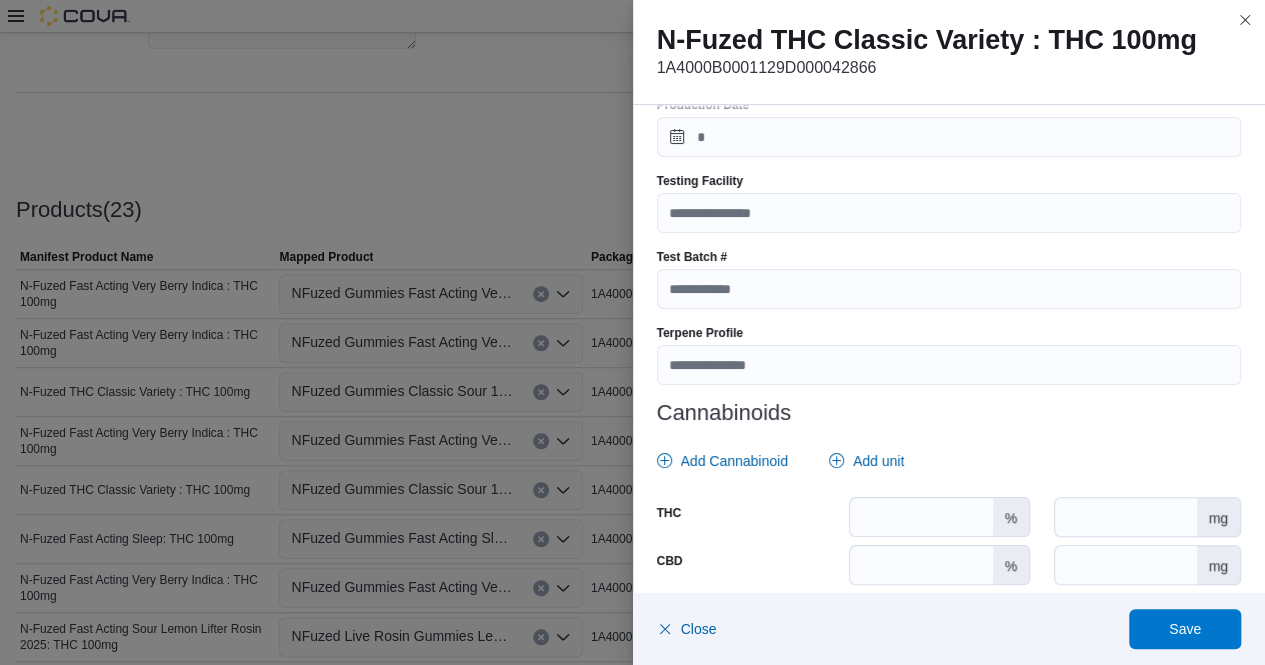 scroll, scrollTop: 663, scrollLeft: 0, axis: vertical 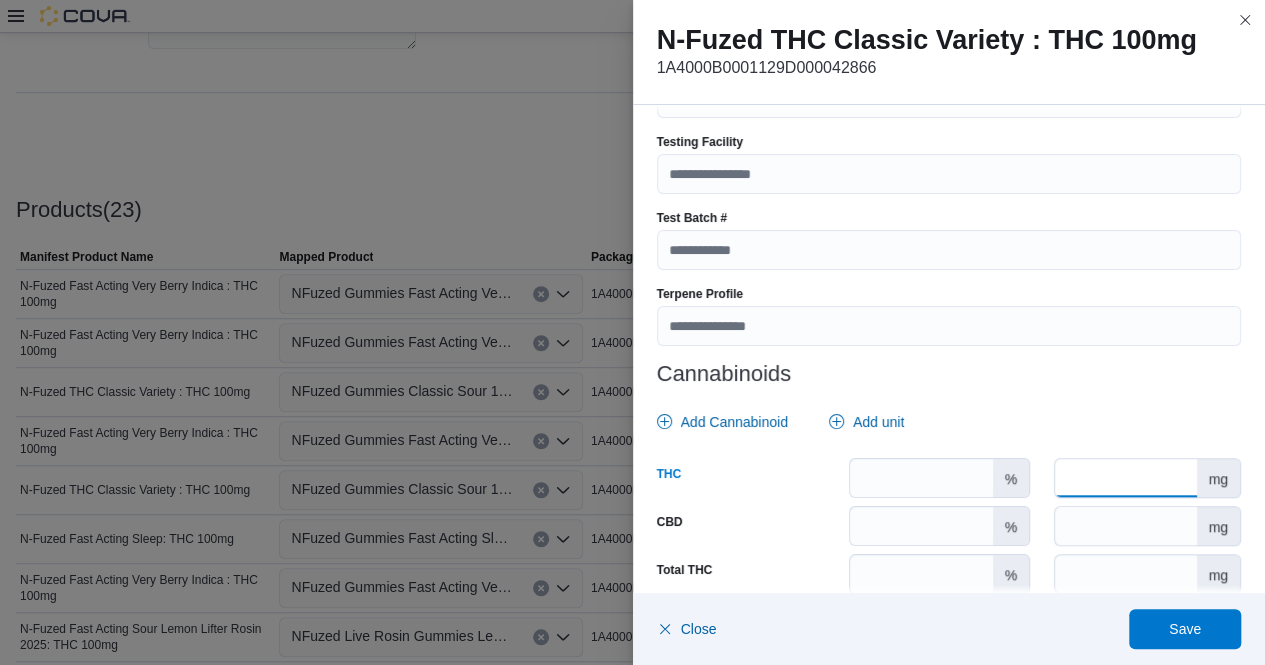 click at bounding box center [1125, 478] 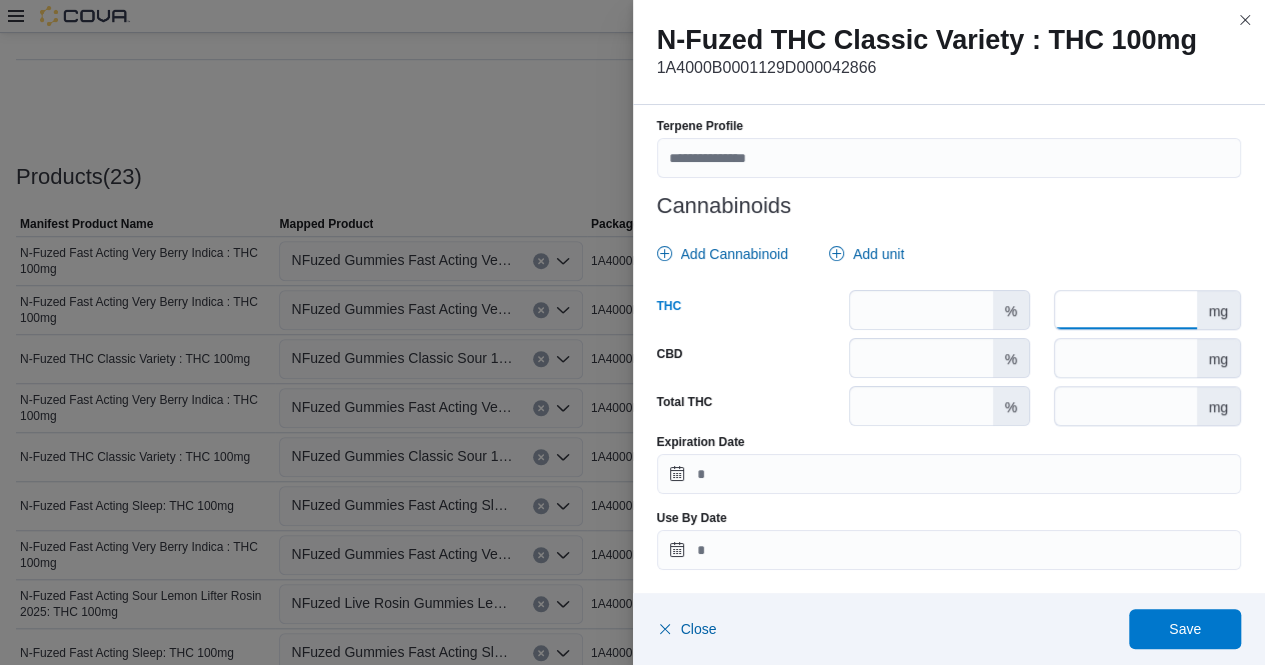 scroll, scrollTop: 520, scrollLeft: 0, axis: vertical 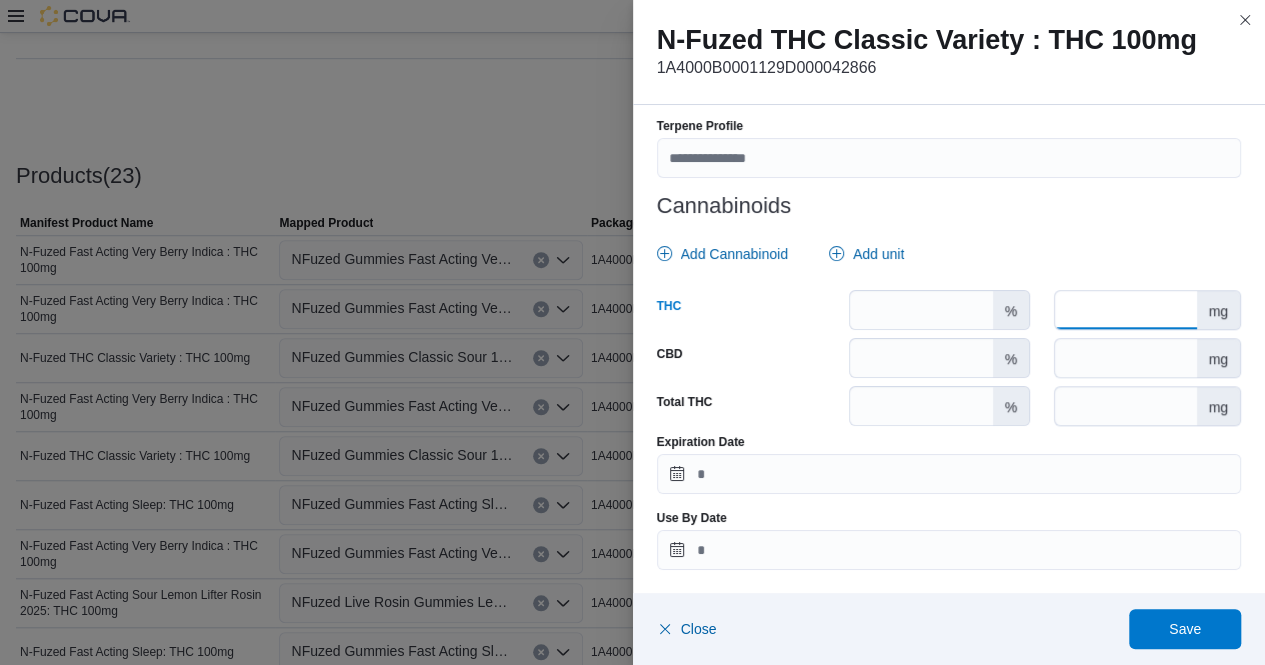 type on "***" 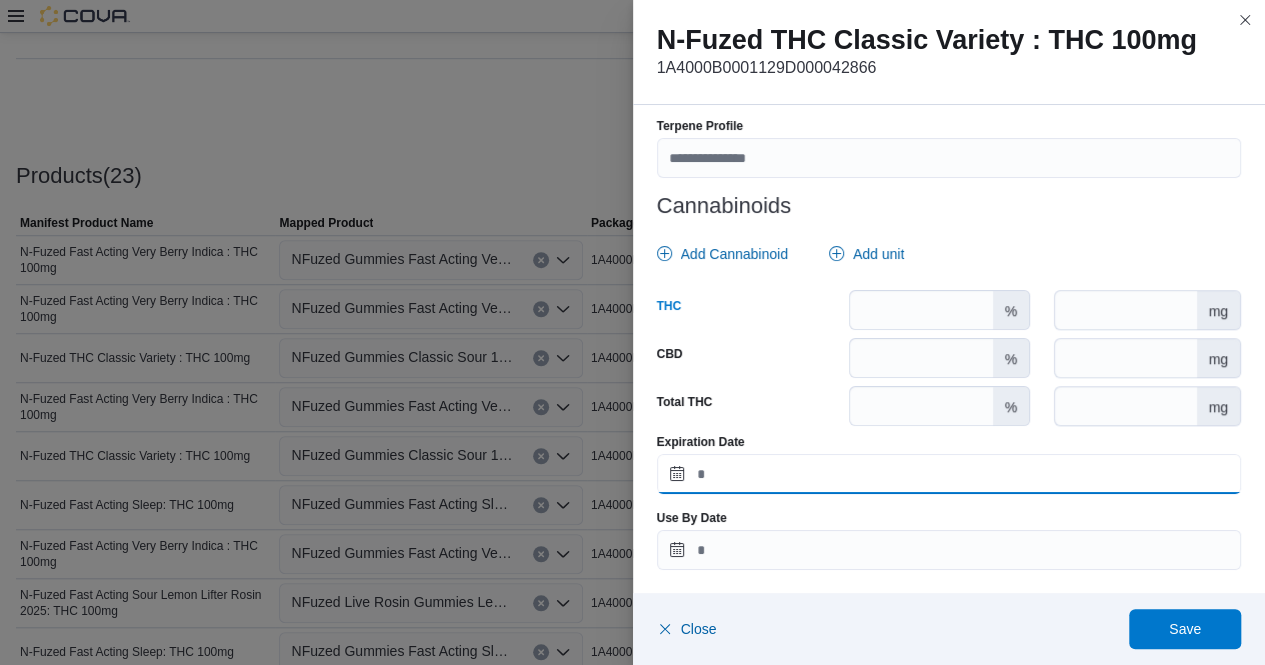 click on "Expiration Date" at bounding box center [949, 474] 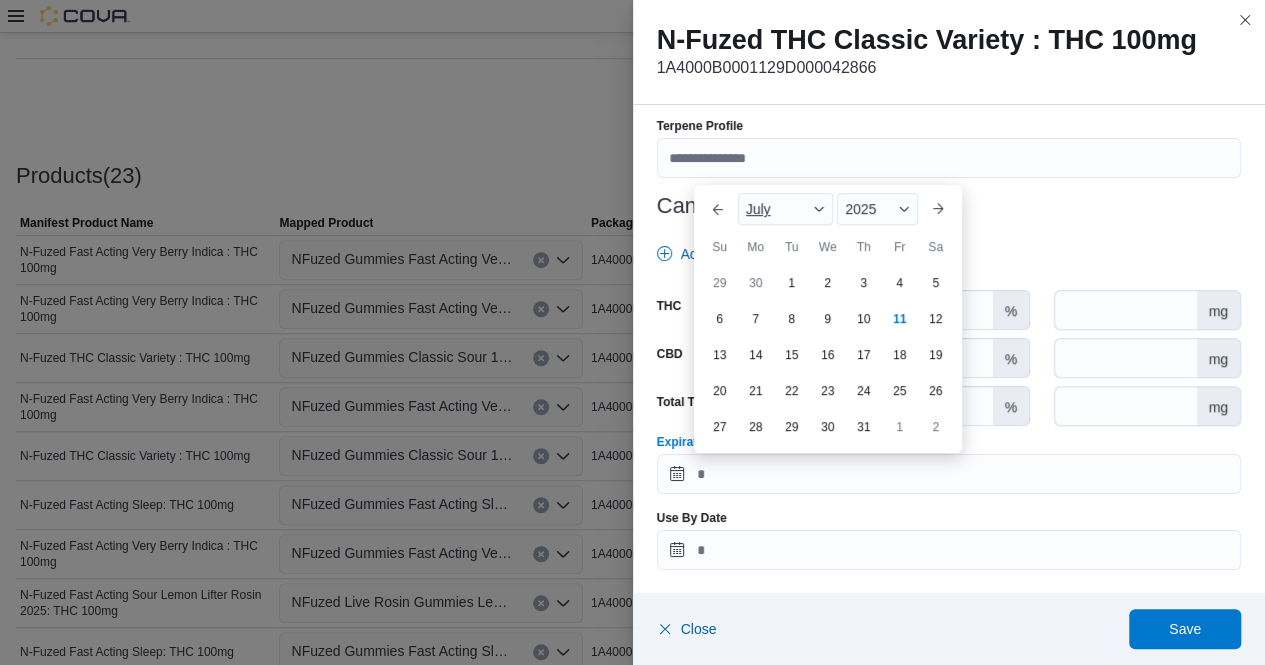click at bounding box center (819, 209) 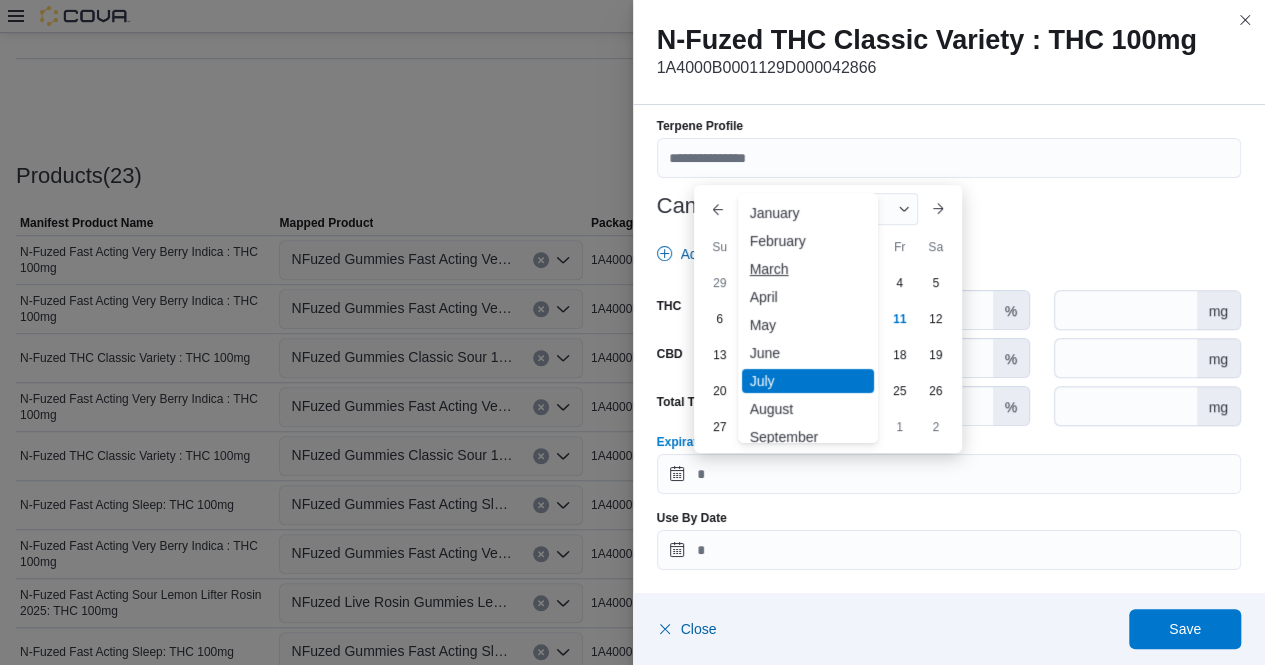 click on "March" at bounding box center [808, 269] 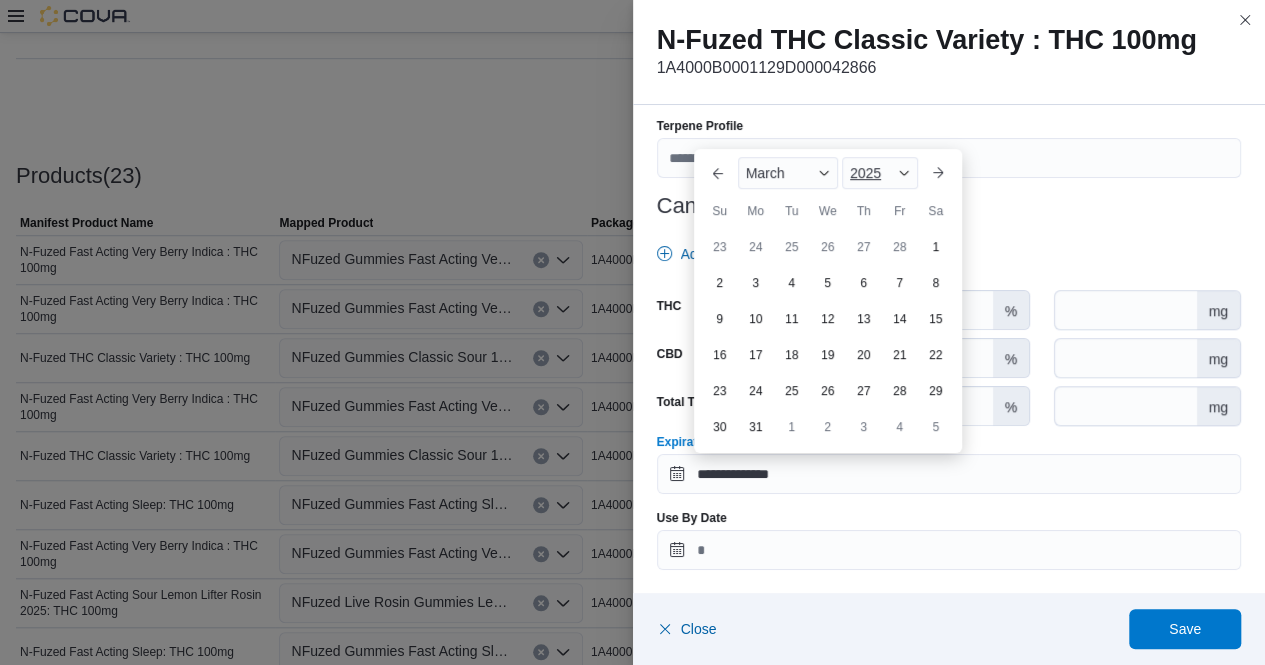 click at bounding box center (904, 173) 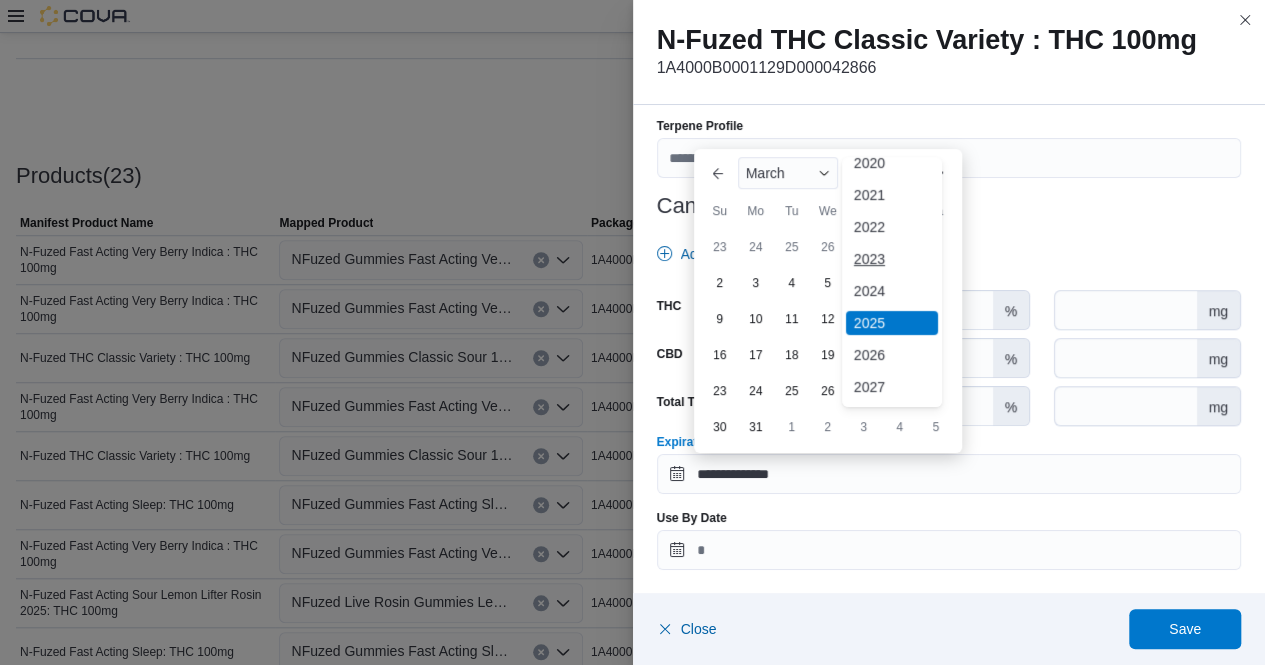 scroll, scrollTop: 79, scrollLeft: 0, axis: vertical 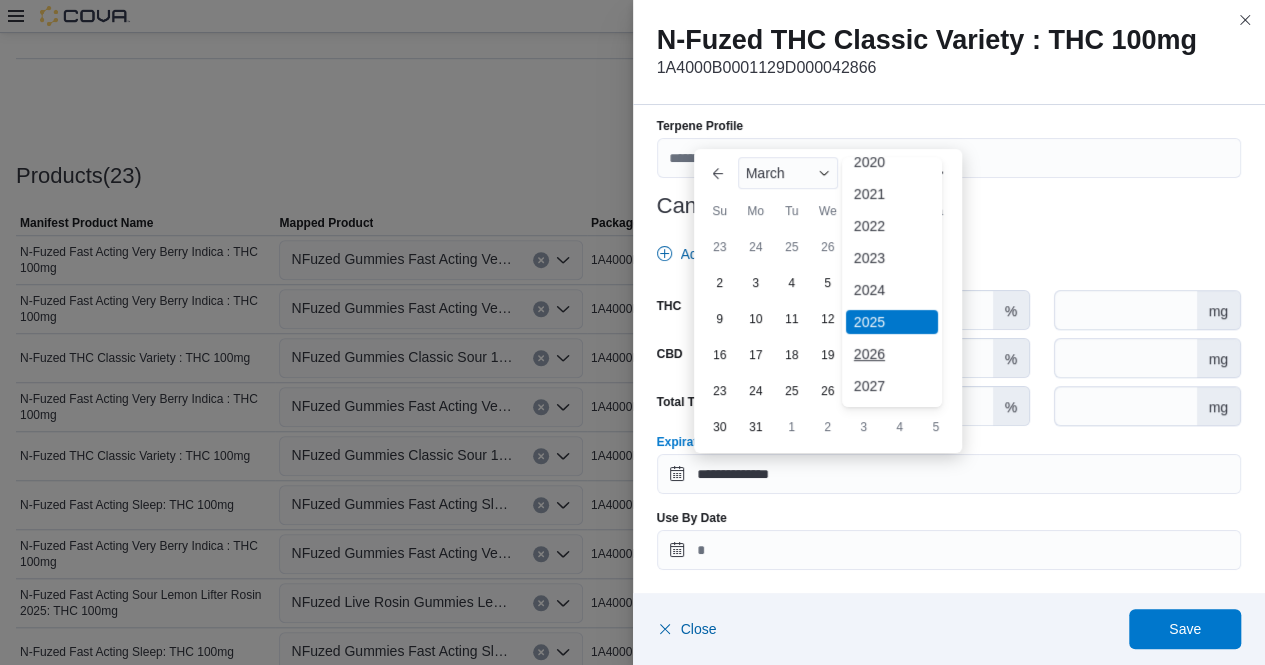 click on "2026" at bounding box center [892, 354] 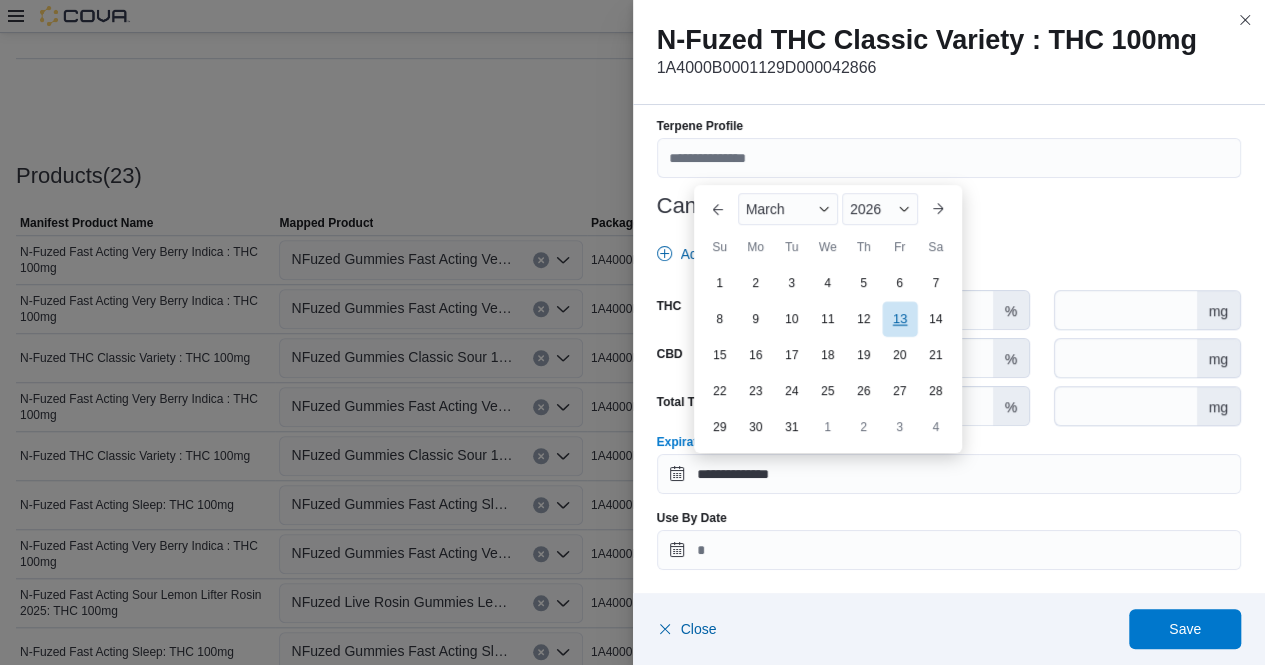 click on "13" at bounding box center (899, 319) 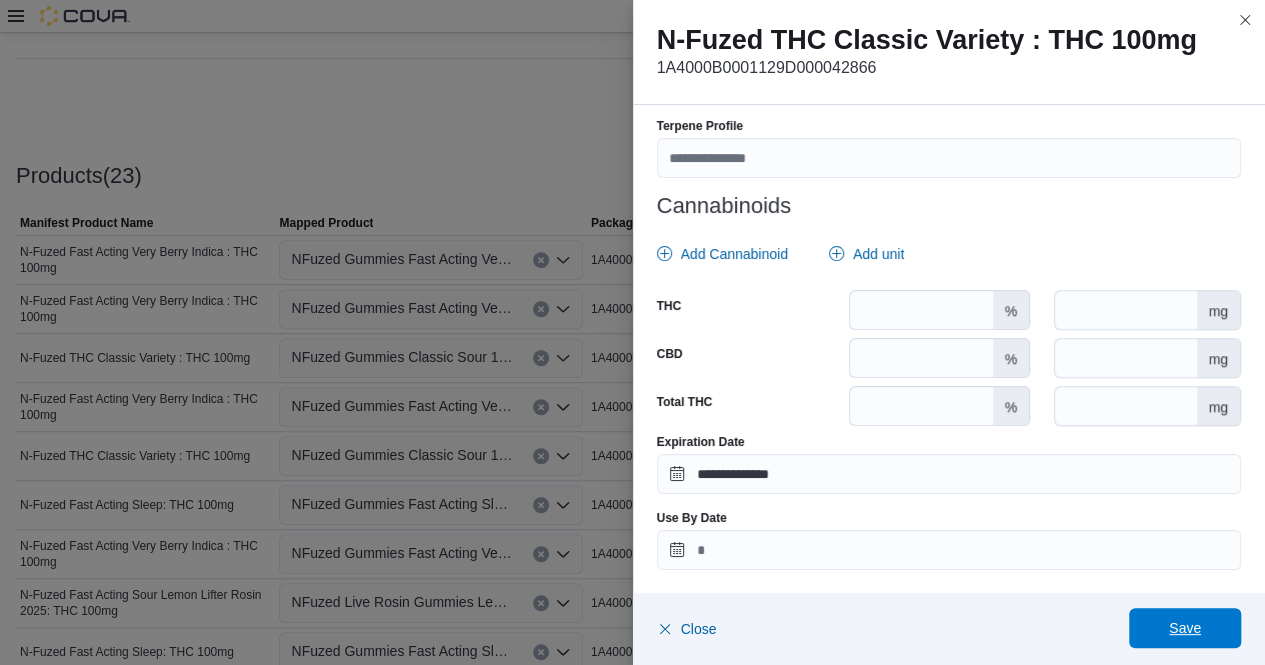 click on "Save" at bounding box center (1185, 628) 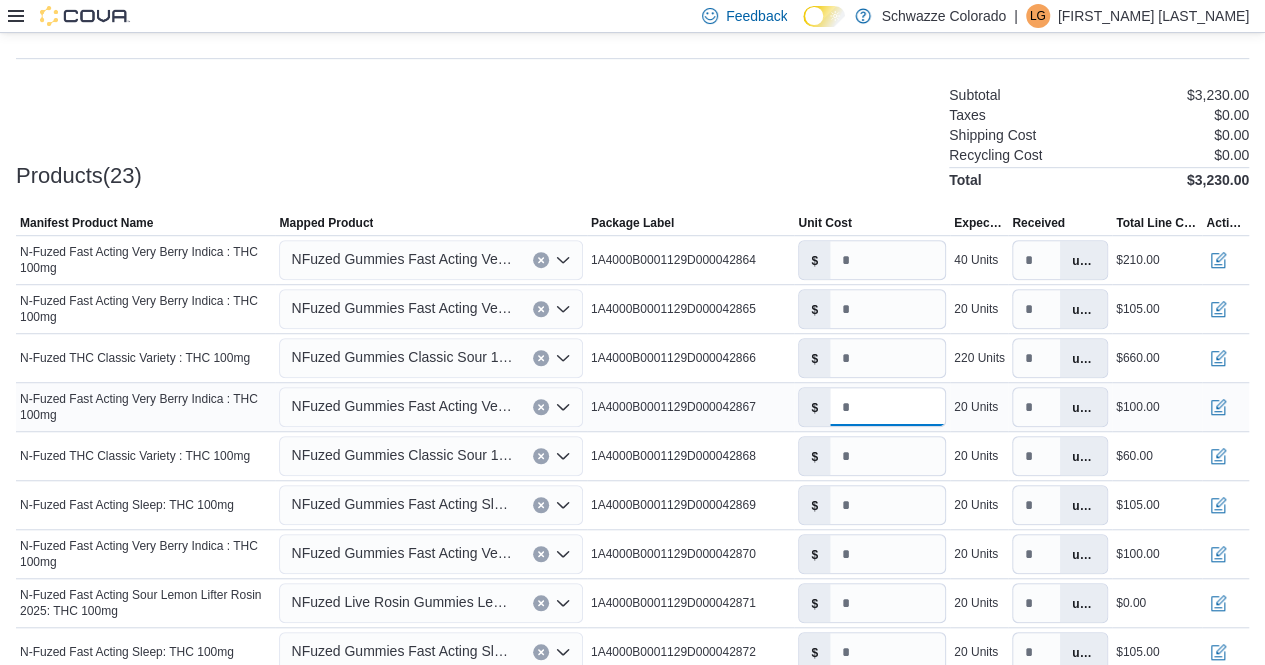 click on "*" at bounding box center (887, 407) 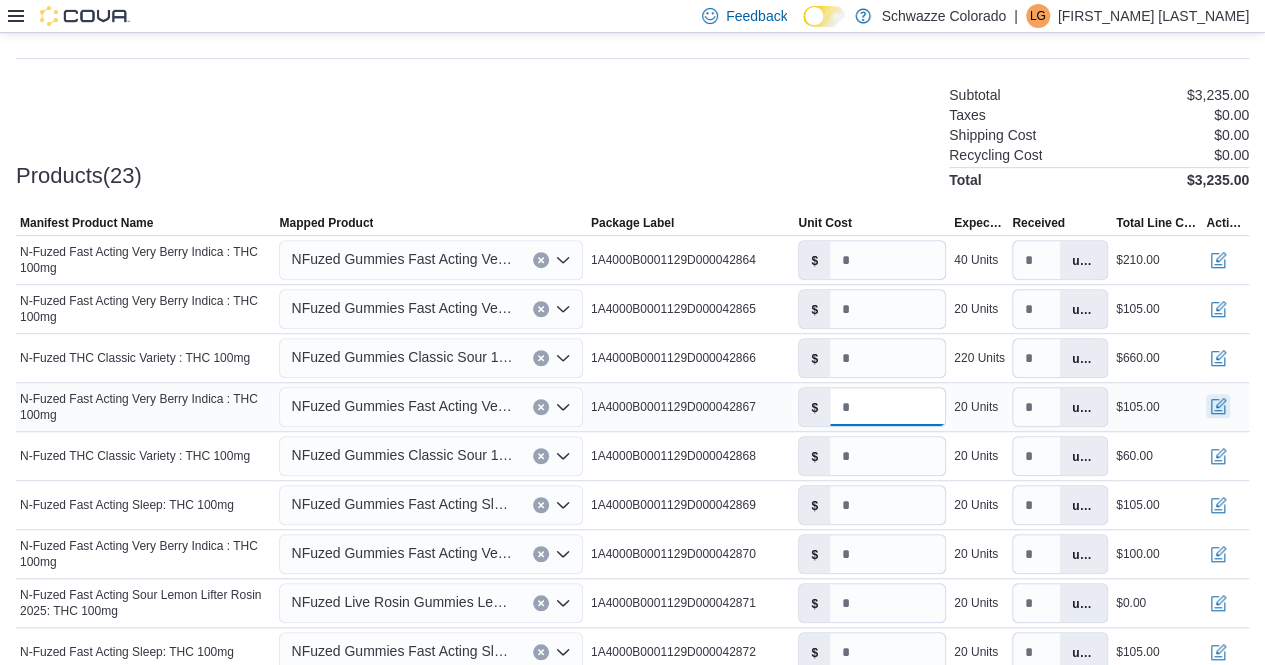 type on "****" 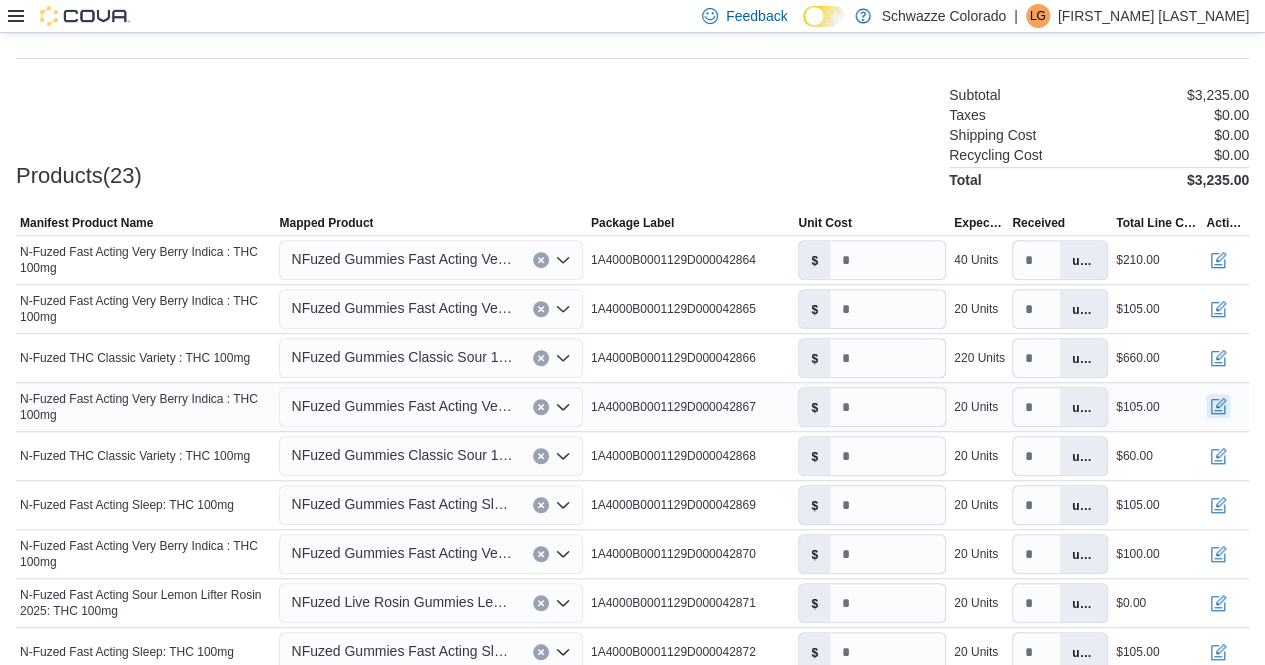 click at bounding box center [1218, 406] 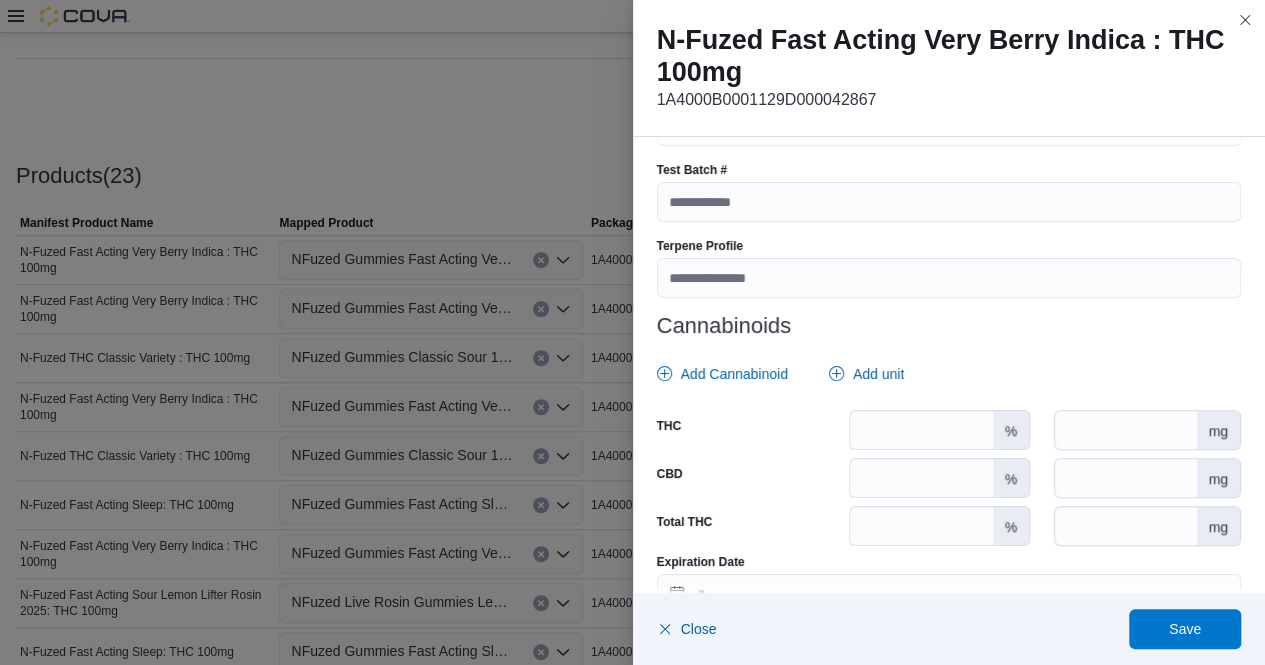 scroll, scrollTop: 744, scrollLeft: 0, axis: vertical 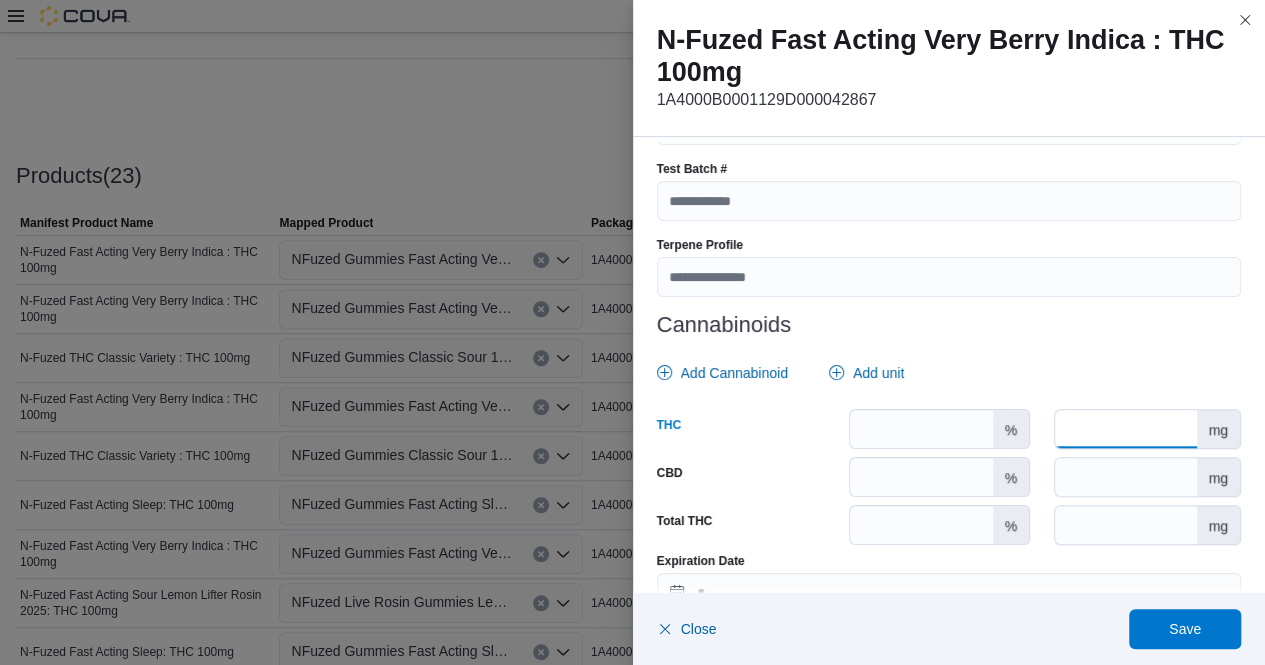 click at bounding box center (1125, 429) 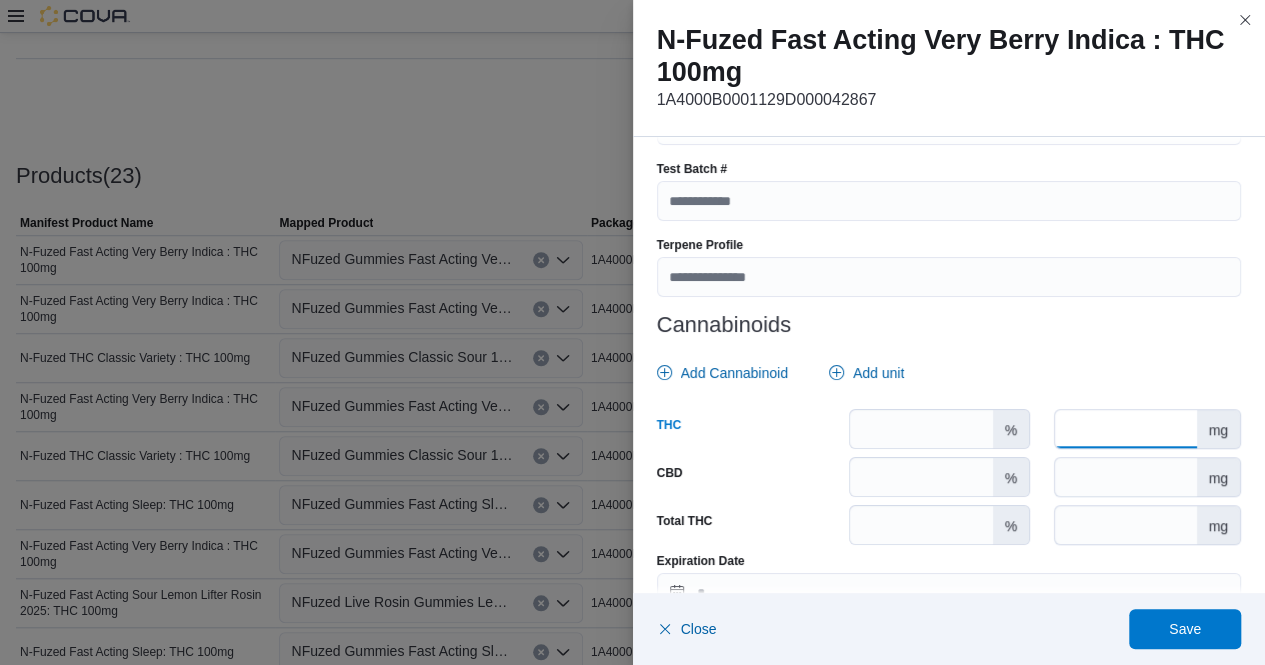 scroll, scrollTop: 863, scrollLeft: 0, axis: vertical 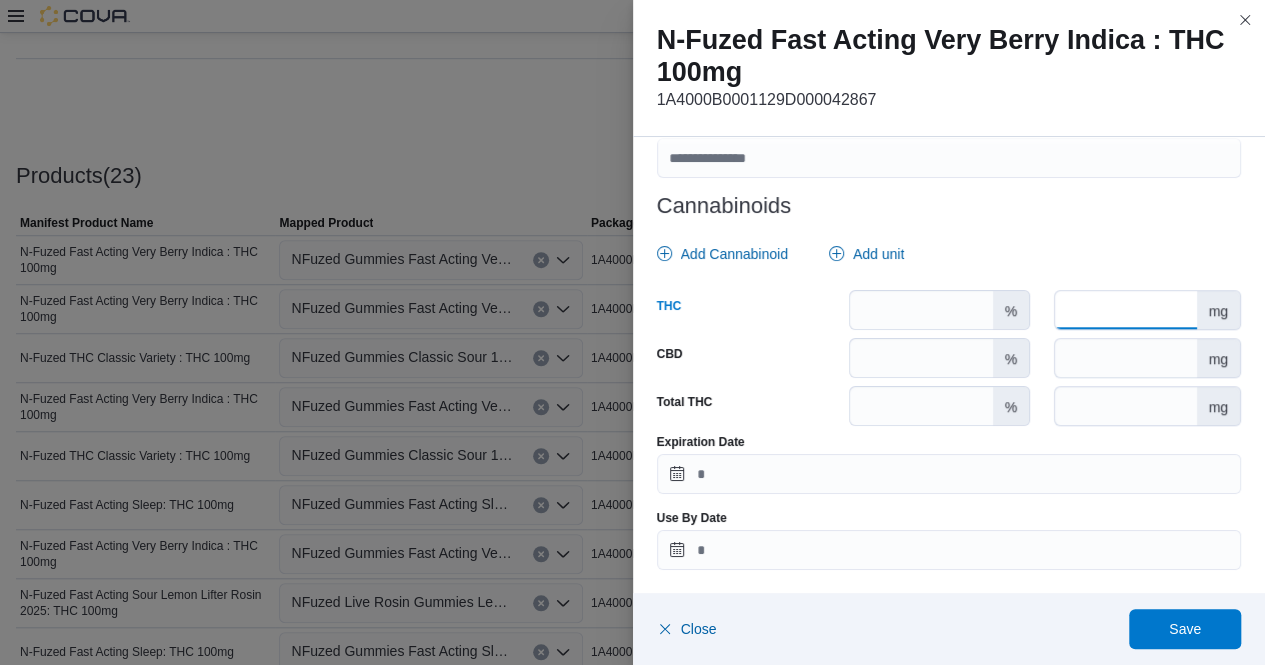 type on "***" 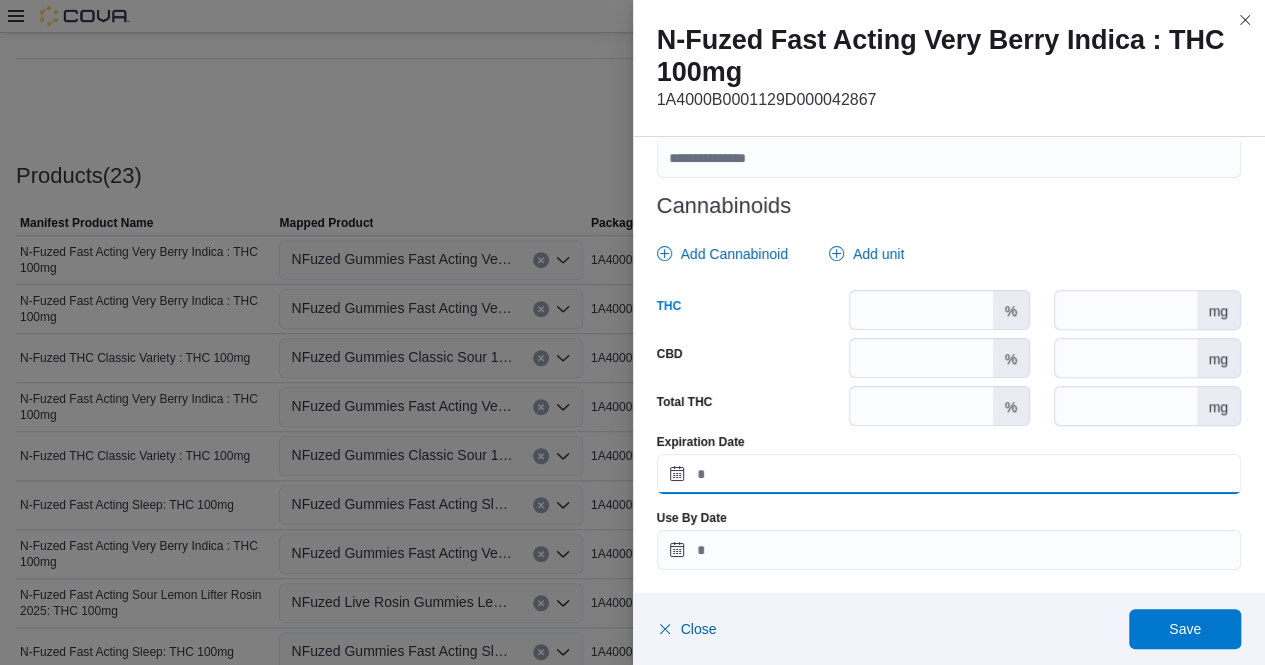 click on "Expiration Date" at bounding box center [949, 474] 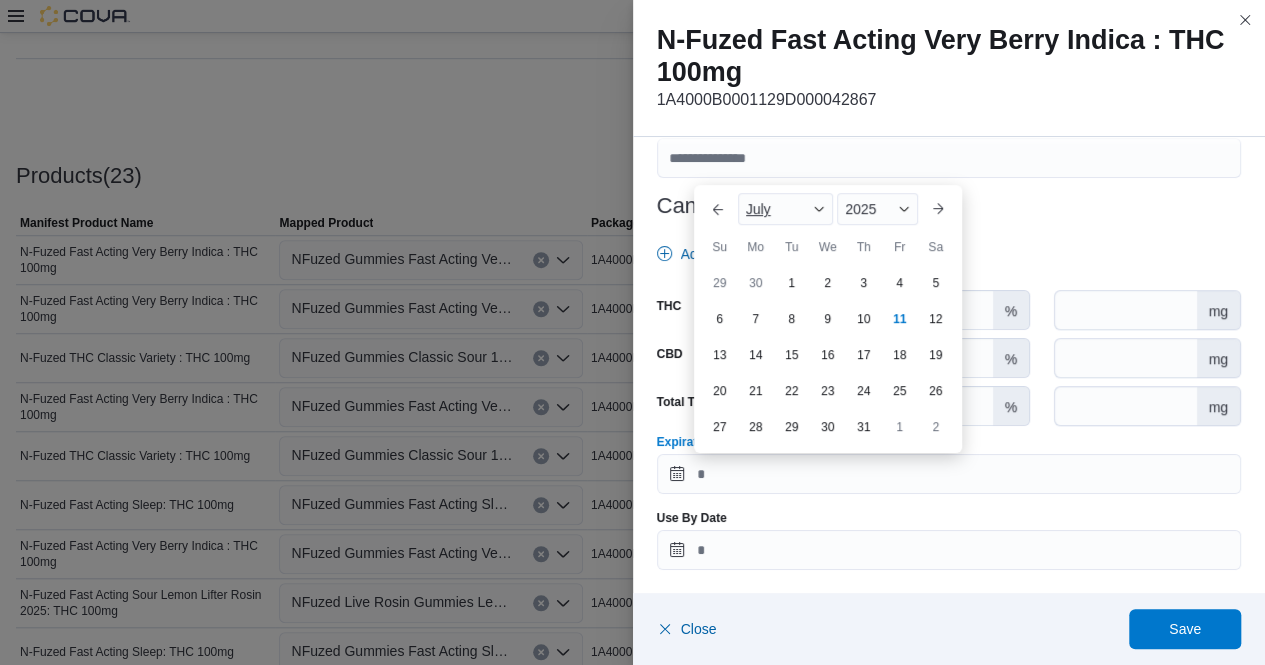 click at bounding box center (819, 209) 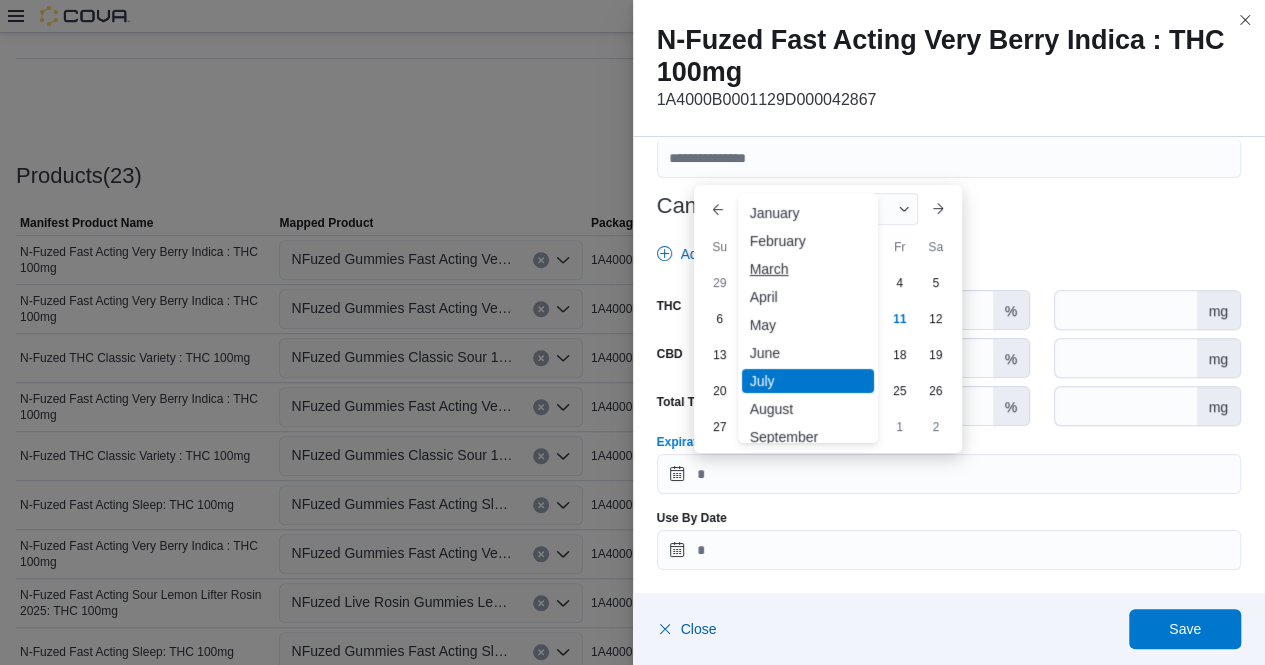click on "March" at bounding box center [808, 269] 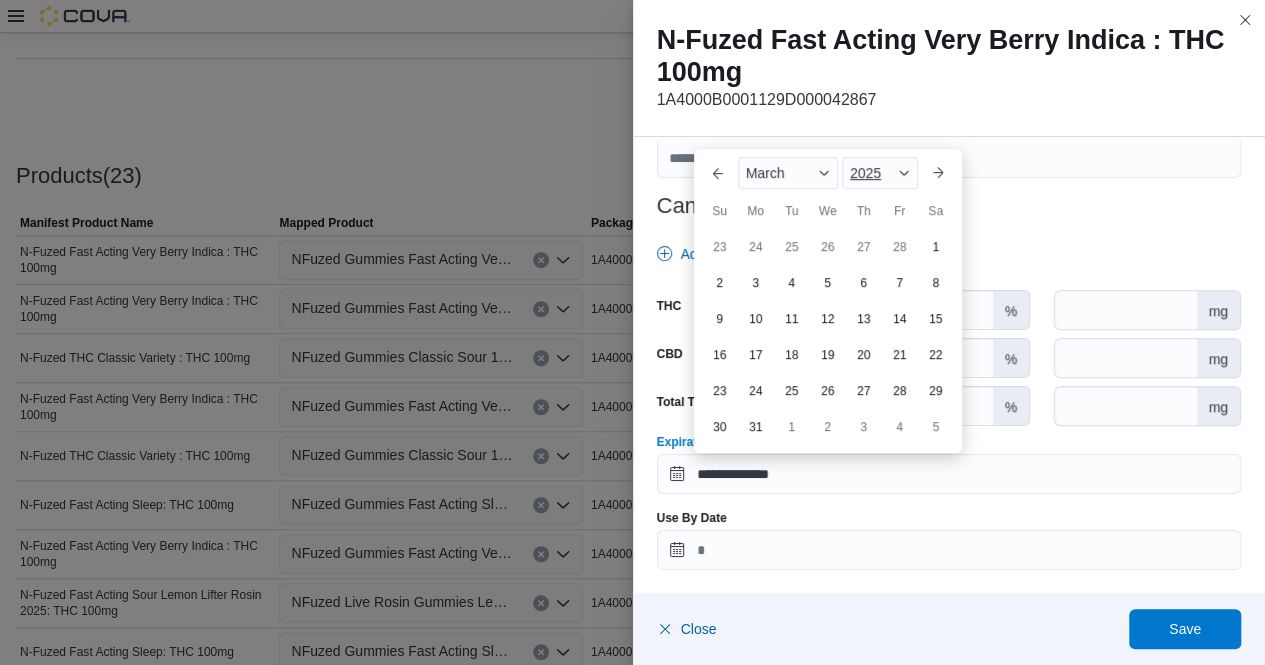 click at bounding box center (904, 173) 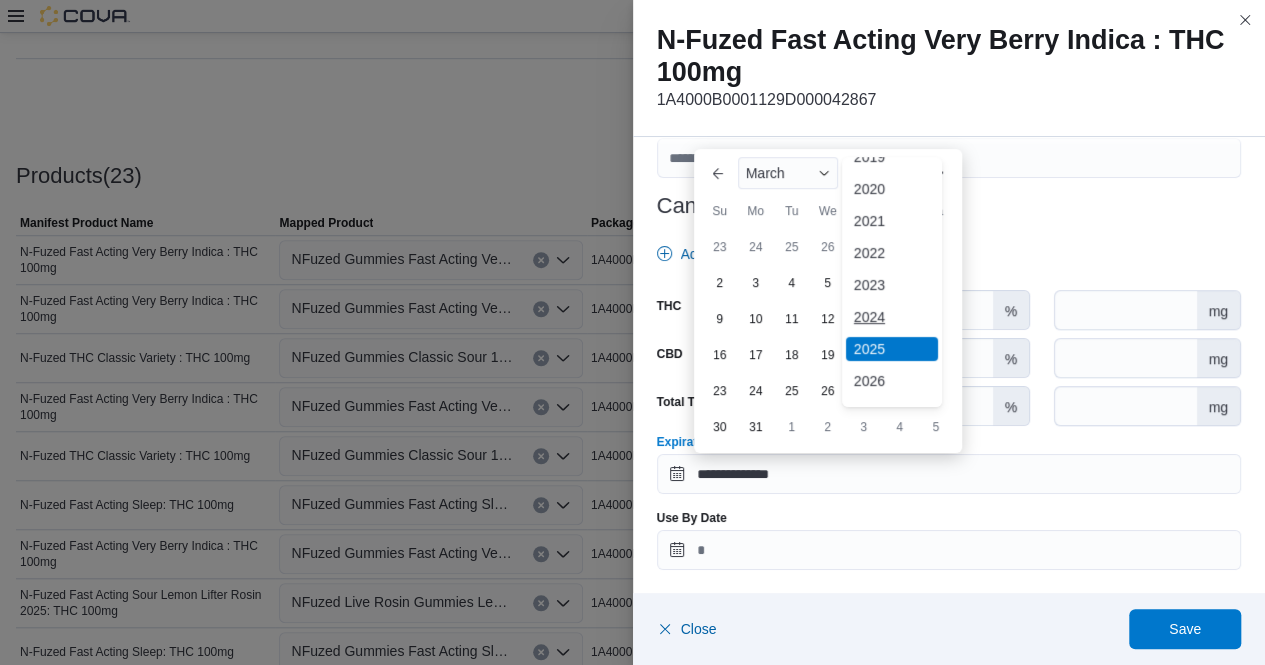 scroll, scrollTop: 53, scrollLeft: 0, axis: vertical 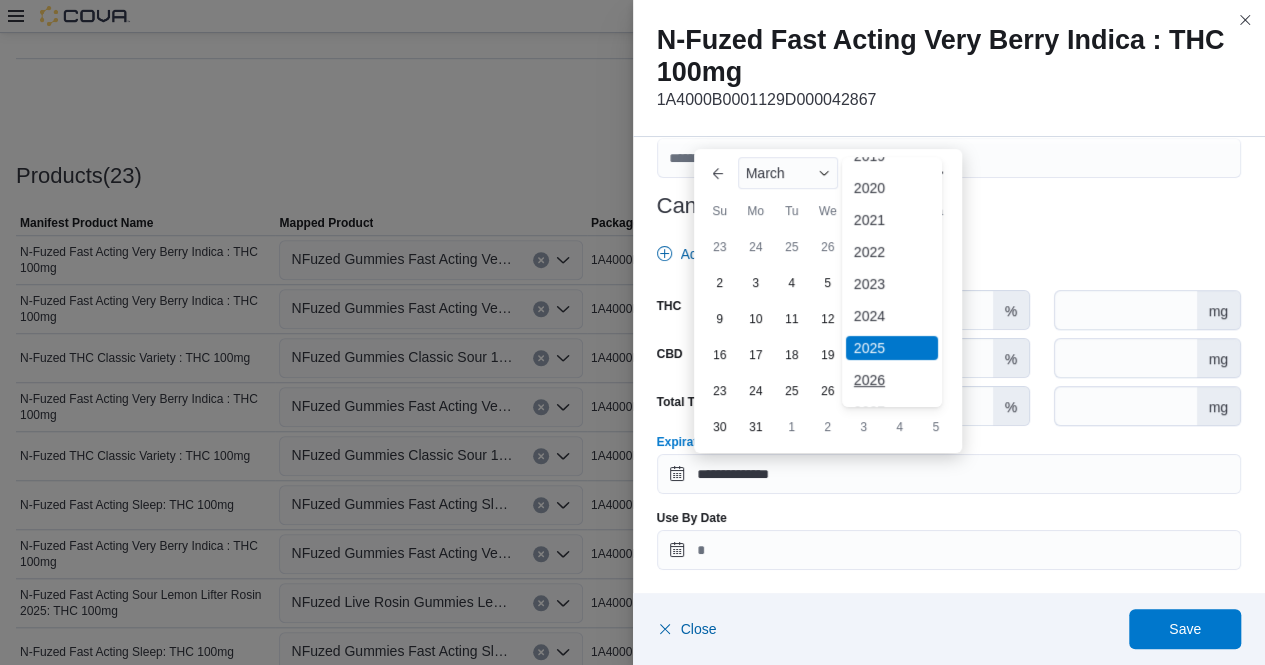 click on "2026" at bounding box center (892, 380) 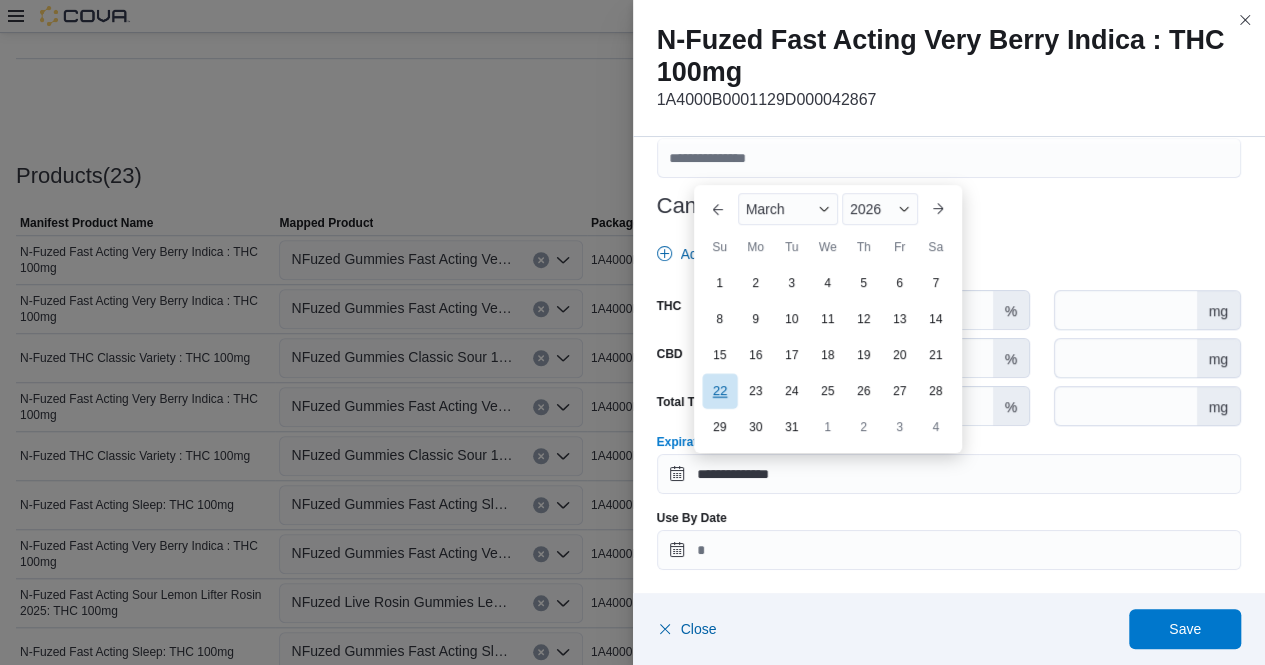 click on "22" at bounding box center [719, 391] 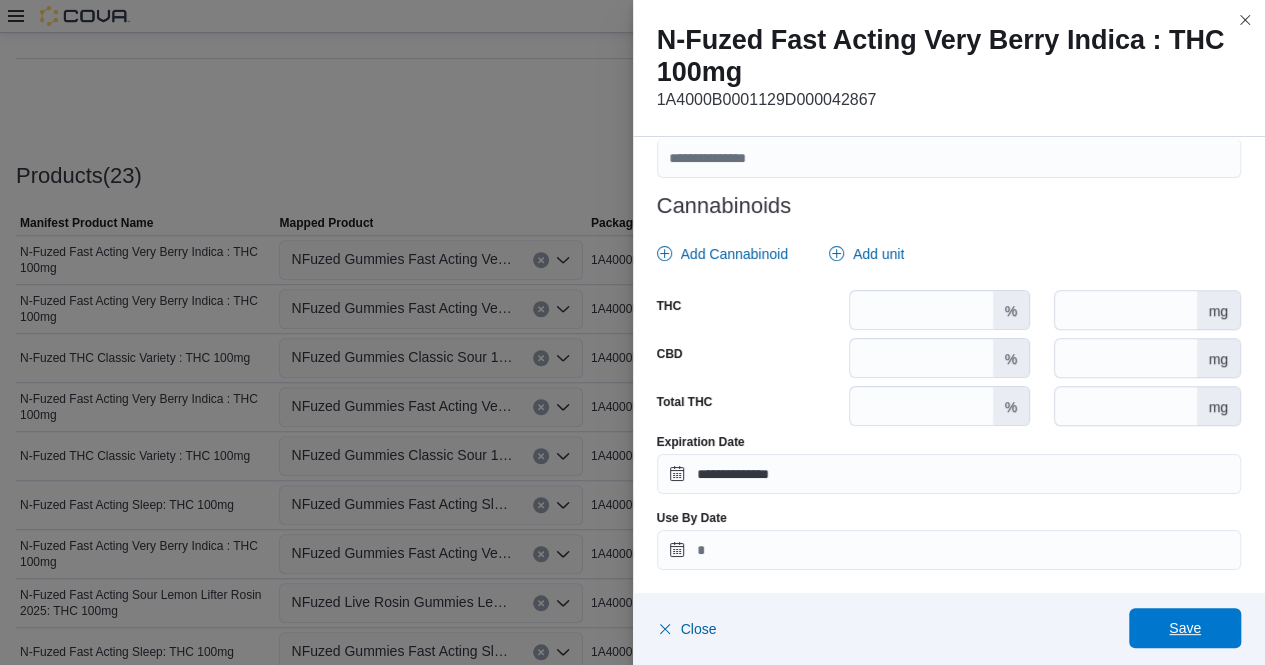 click on "Save" at bounding box center (1185, 628) 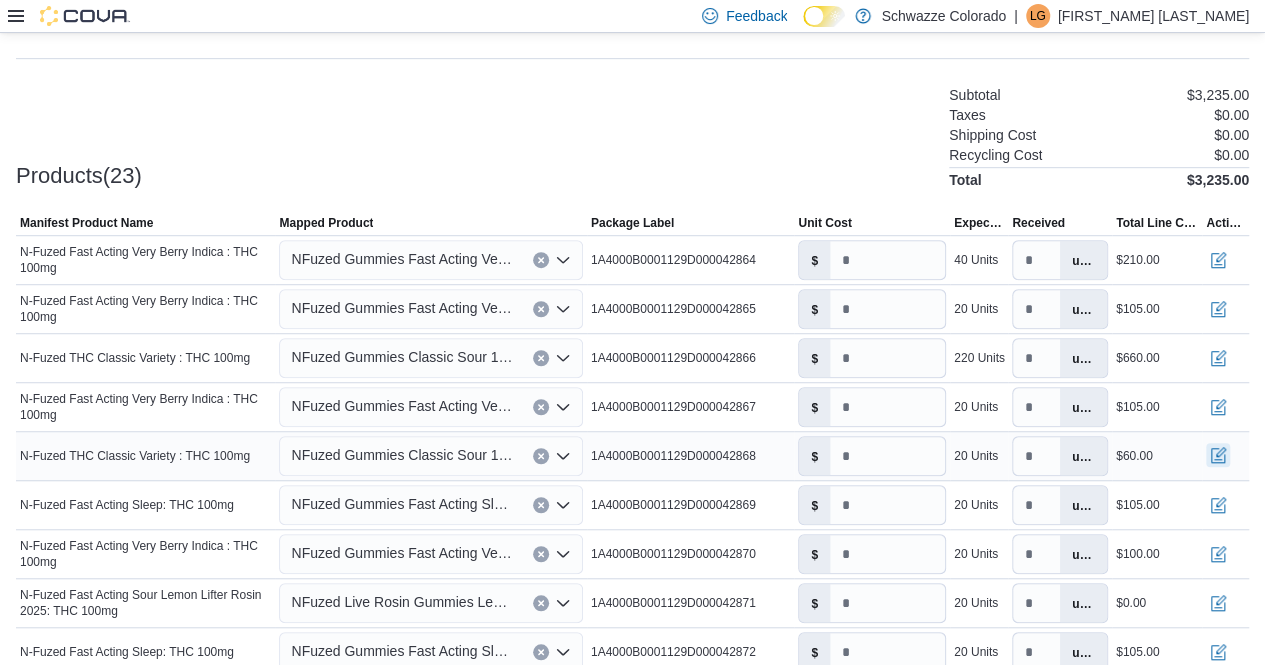 click at bounding box center (1218, 455) 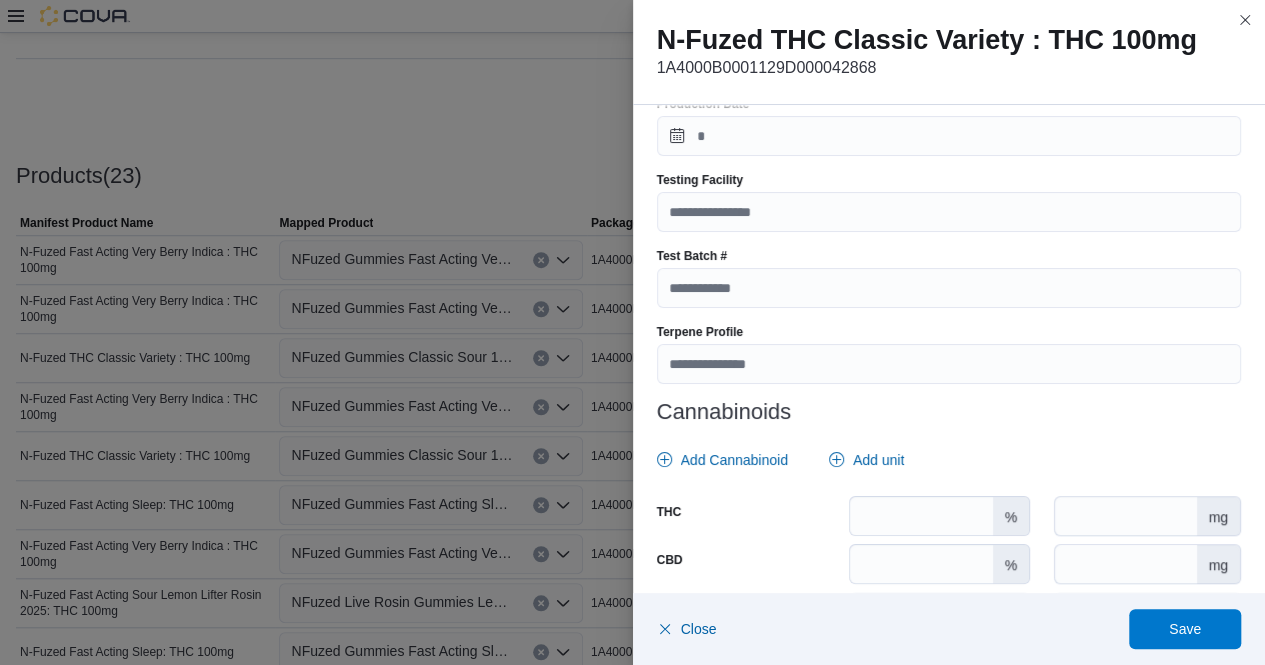 scroll, scrollTop: 681, scrollLeft: 0, axis: vertical 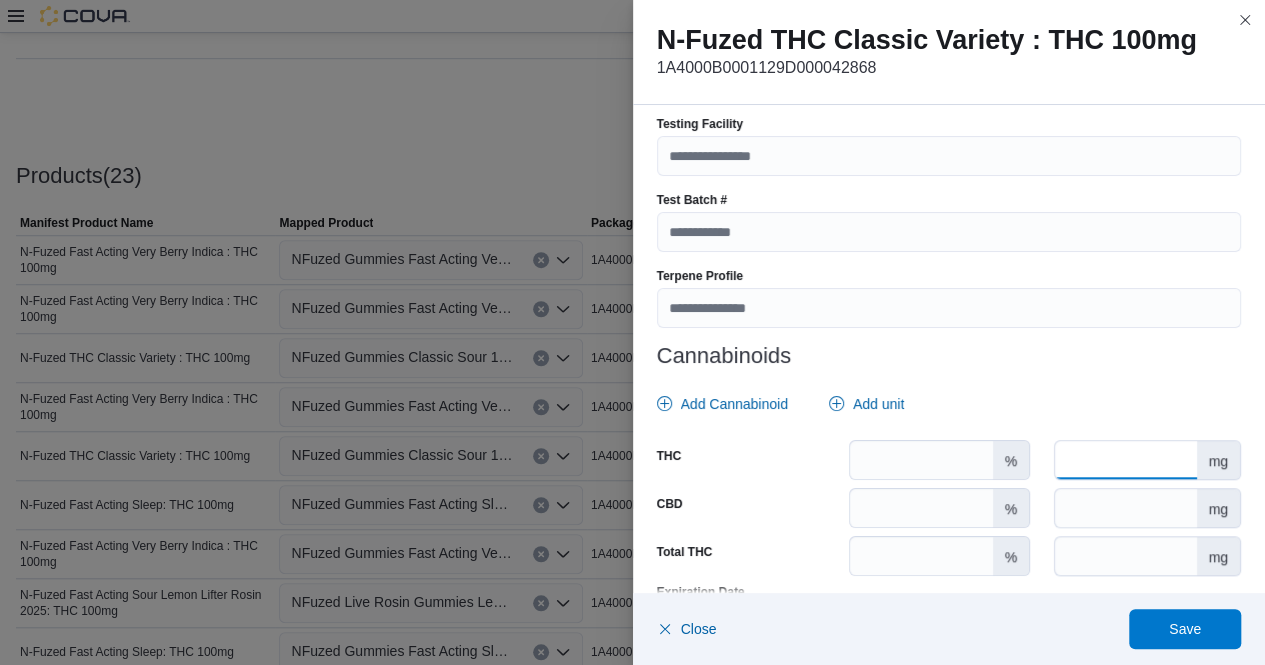 click at bounding box center (1125, 460) 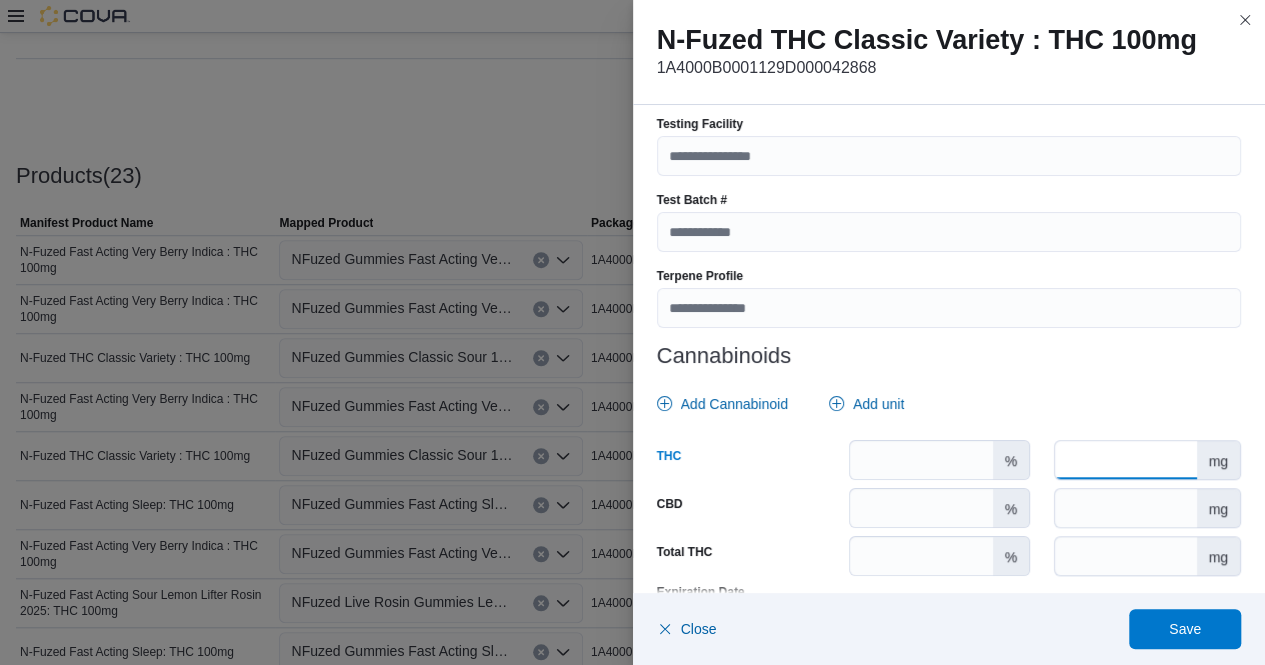 scroll, scrollTop: 831, scrollLeft: 0, axis: vertical 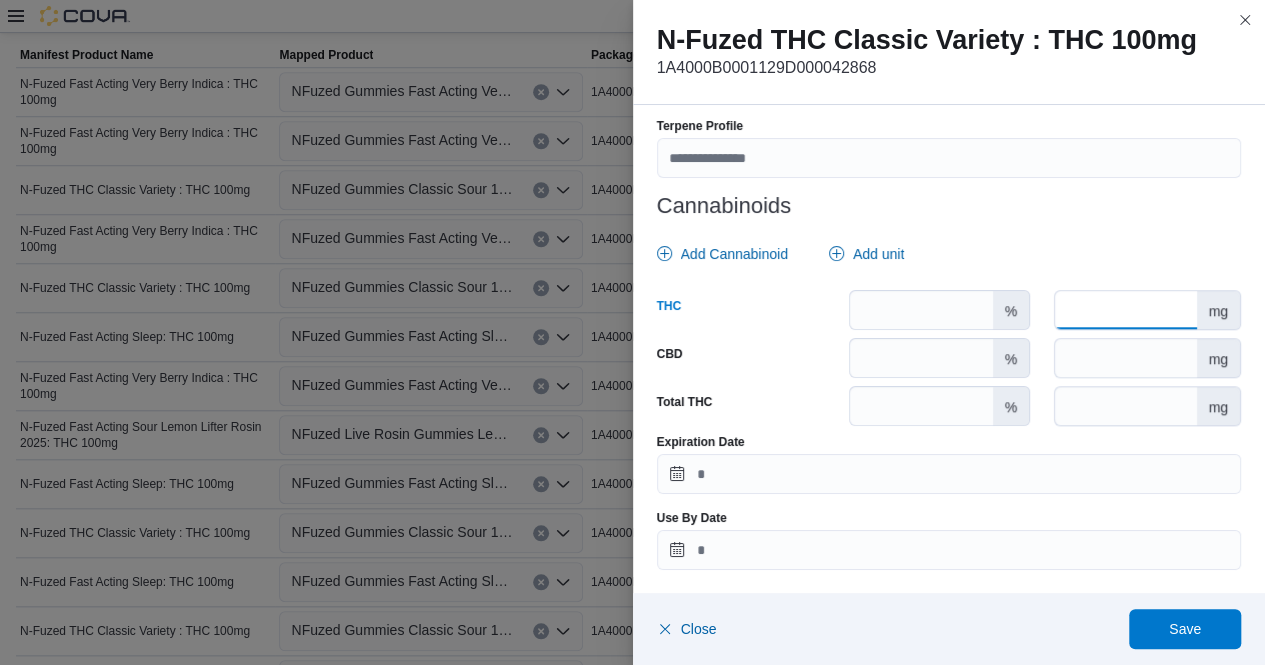 type on "***" 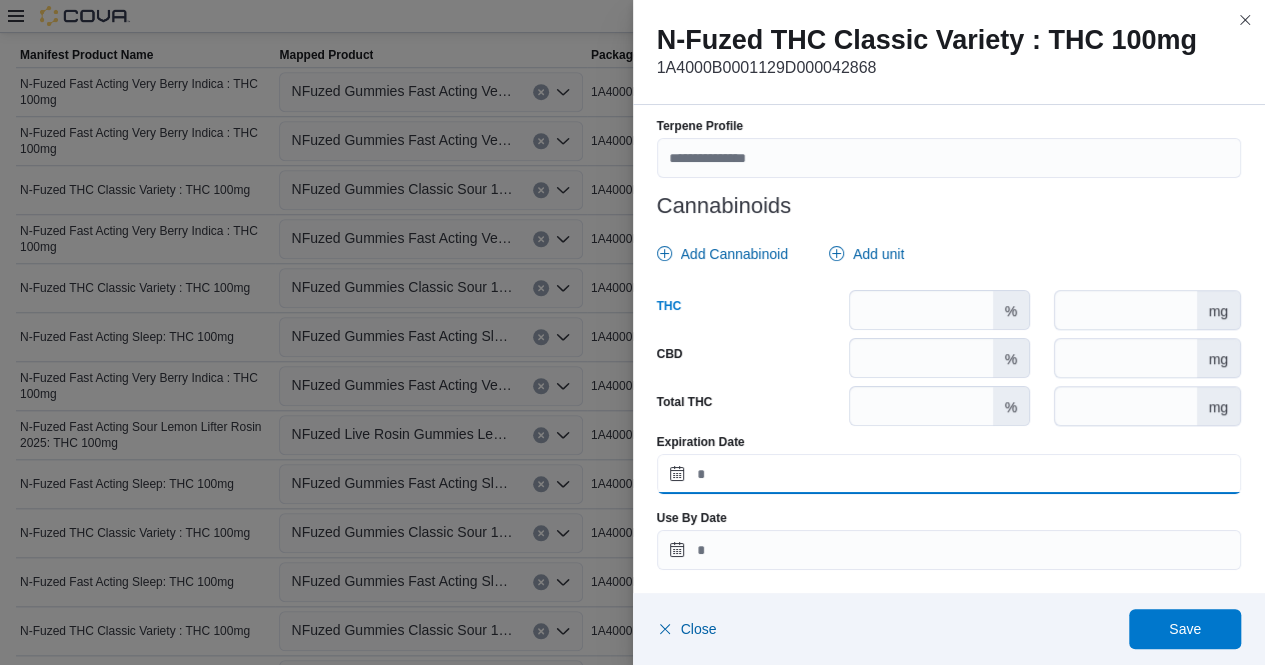 click on "Expiration Date" at bounding box center [949, 474] 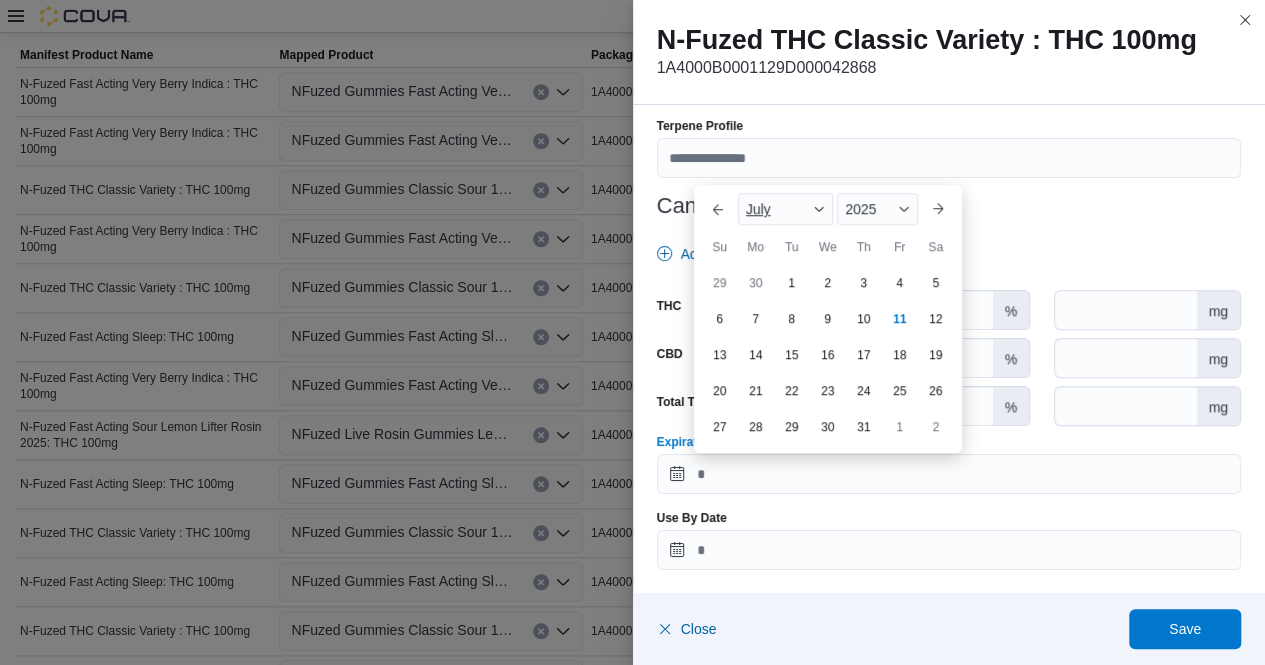 click at bounding box center [819, 209] 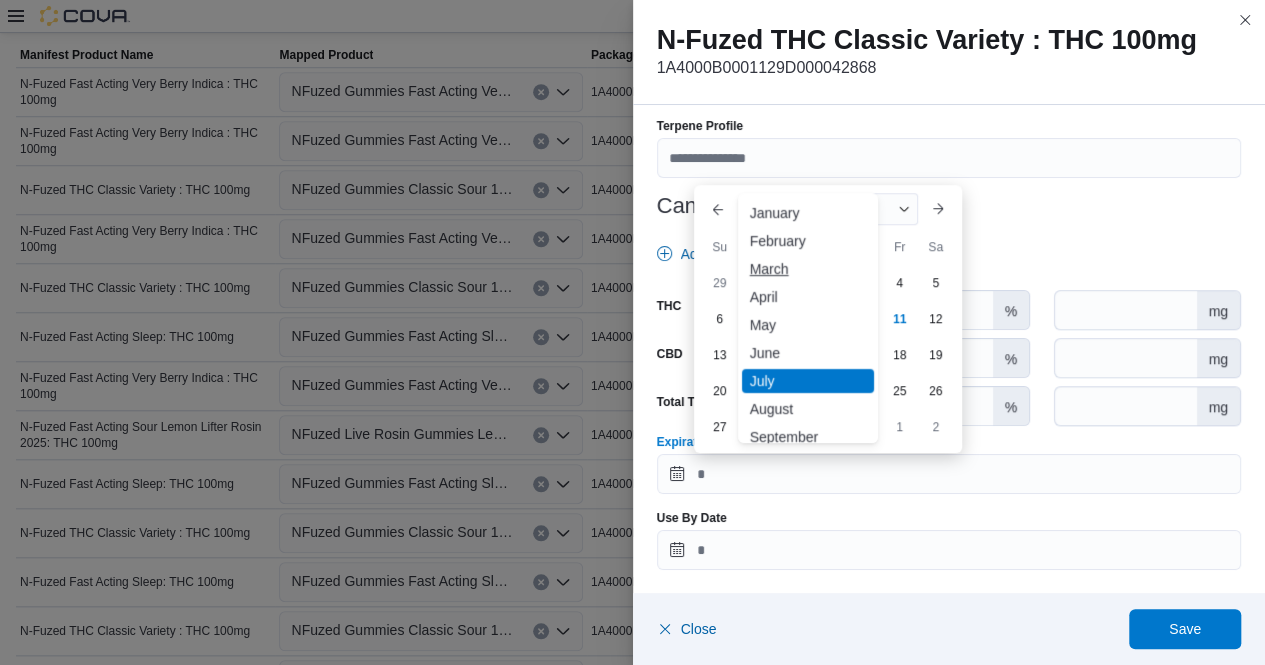 click on "March" at bounding box center (808, 269) 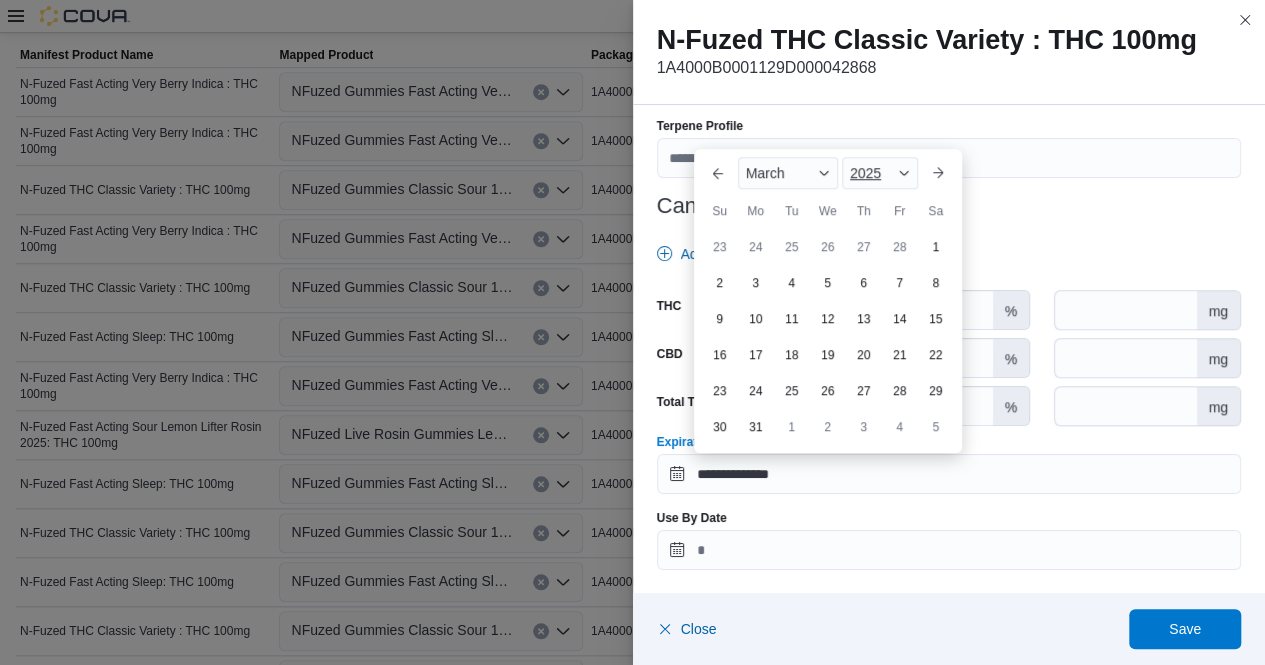 click at bounding box center (904, 173) 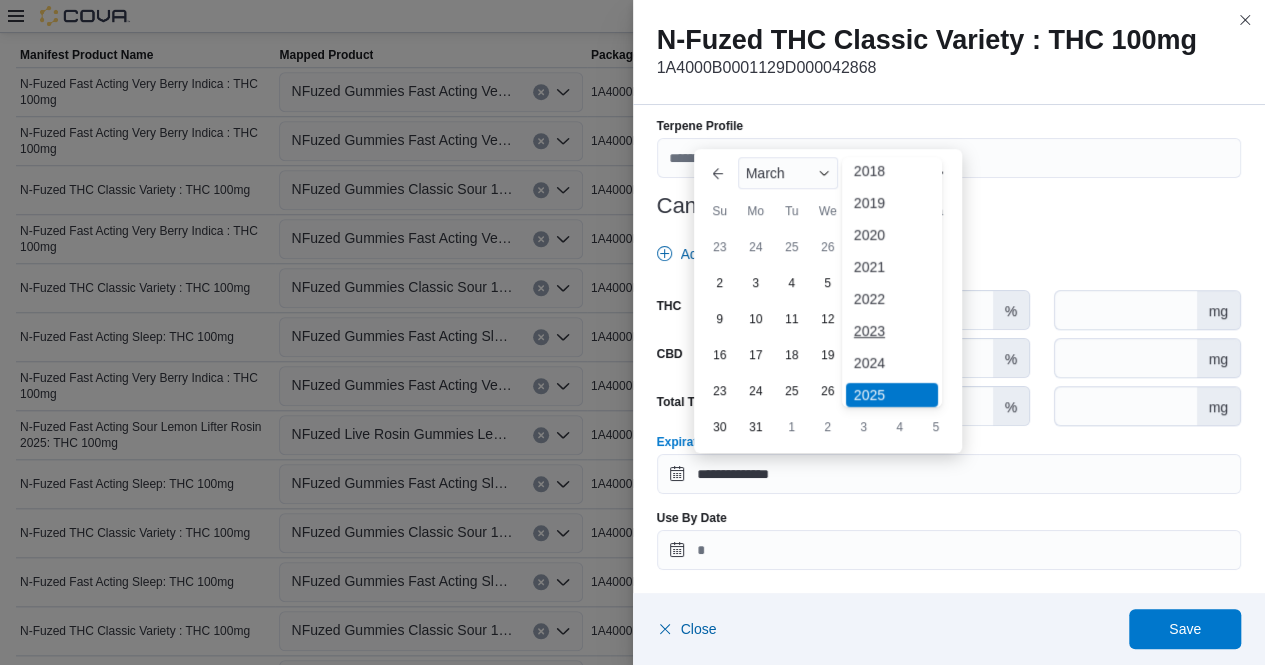 scroll, scrollTop: 72, scrollLeft: 0, axis: vertical 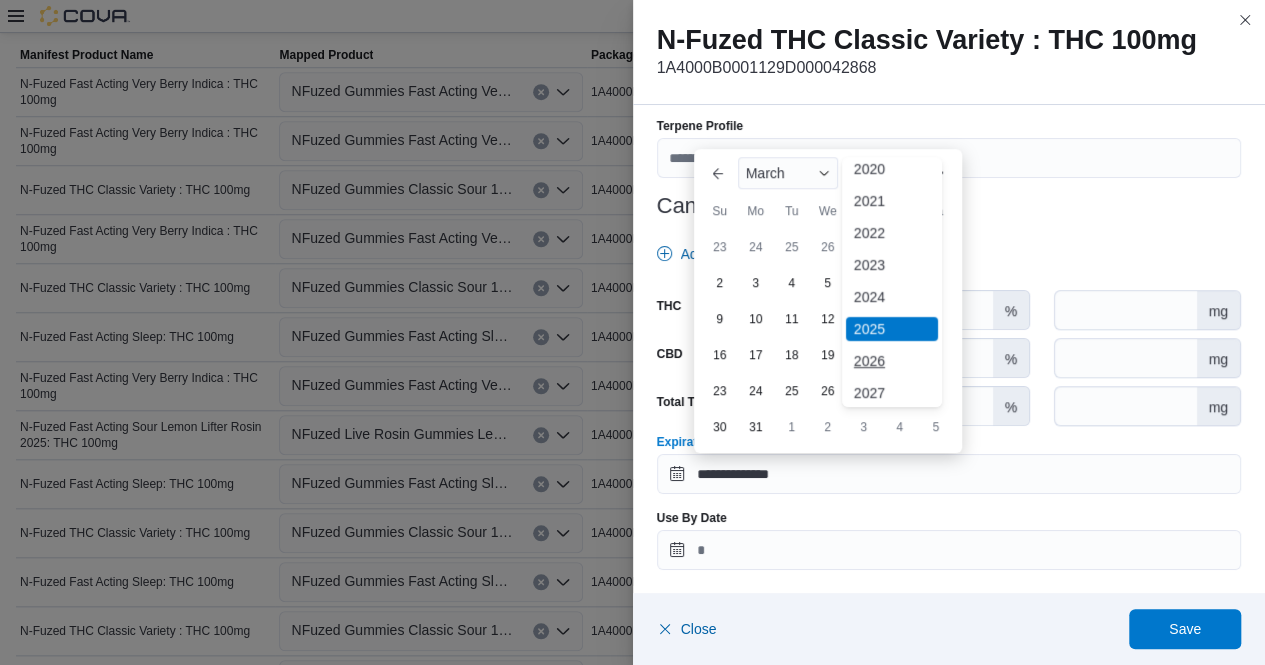 click on "2026" at bounding box center (892, 361) 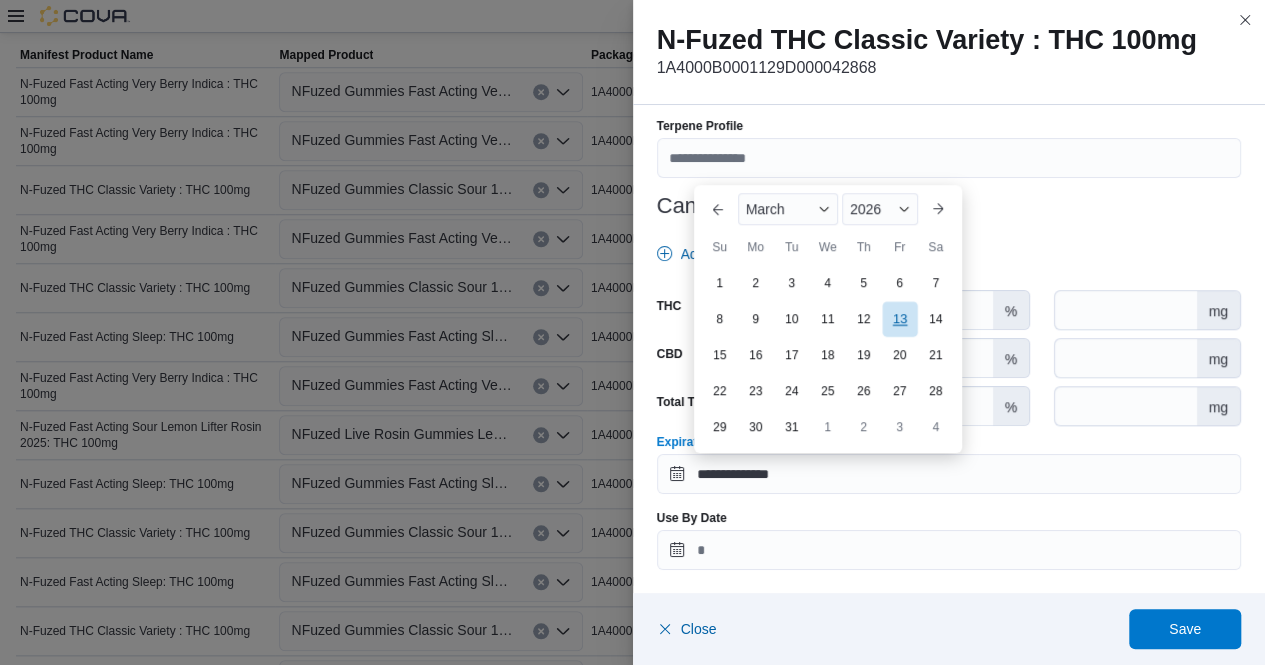 click on "13" at bounding box center [899, 319] 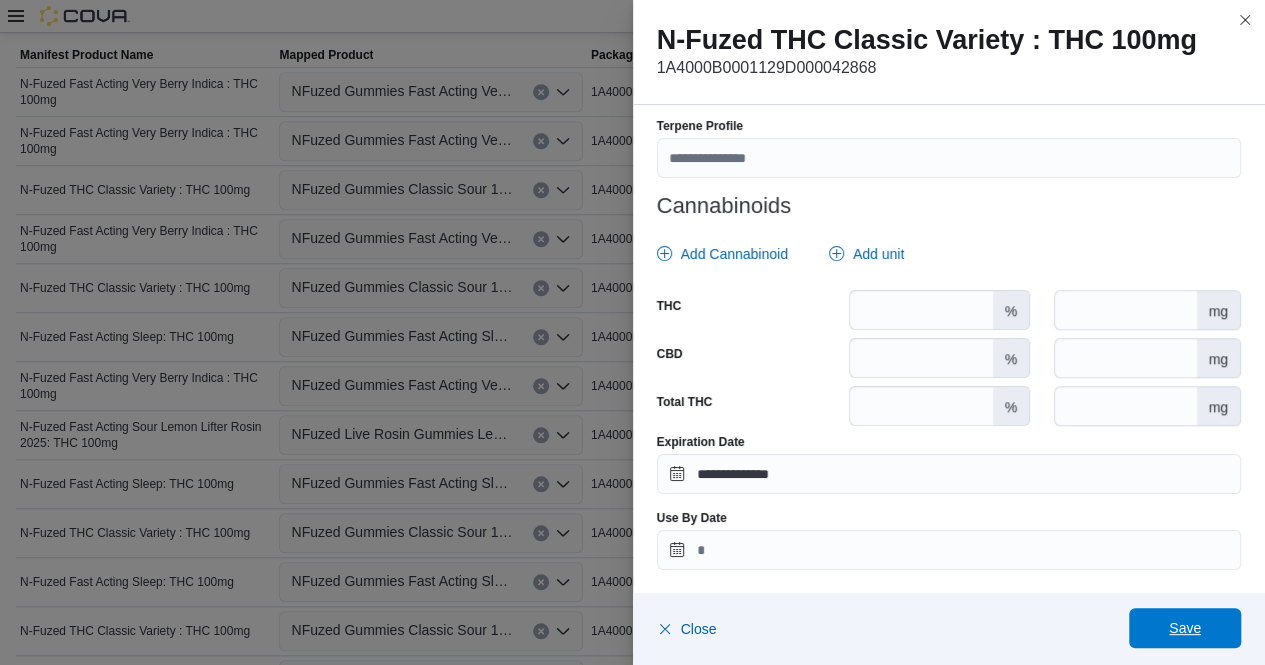 click on "Save" at bounding box center [1185, 628] 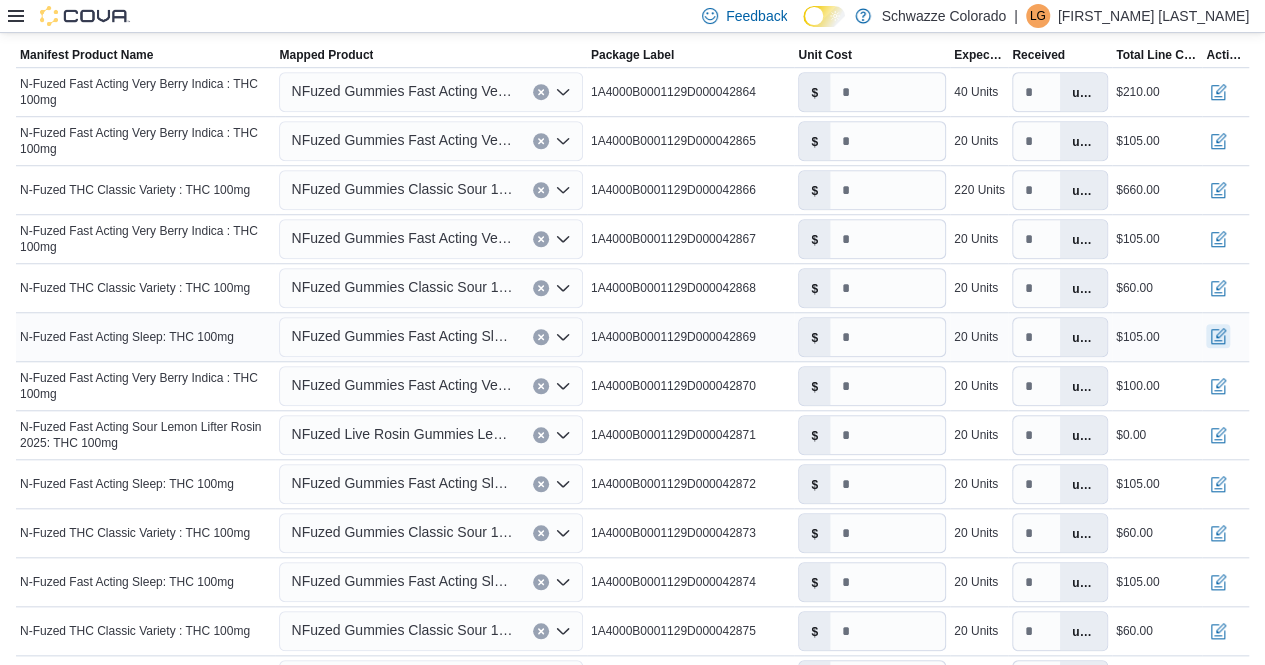 click at bounding box center [1218, 336] 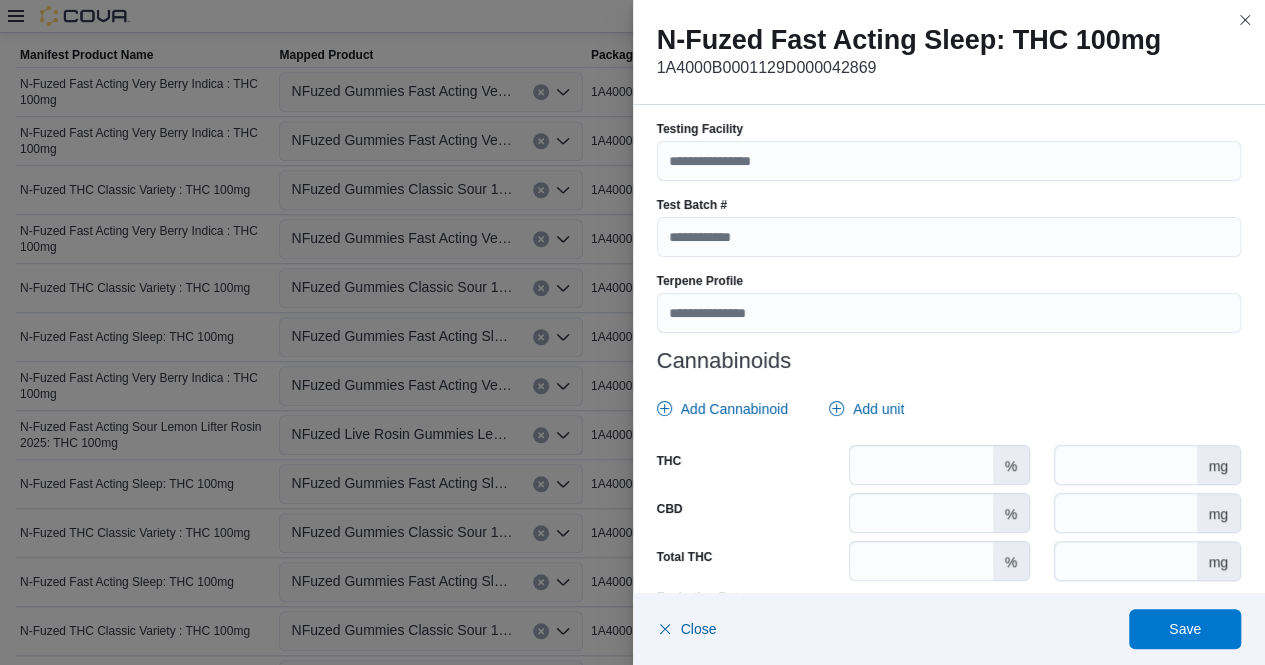 scroll, scrollTop: 769, scrollLeft: 0, axis: vertical 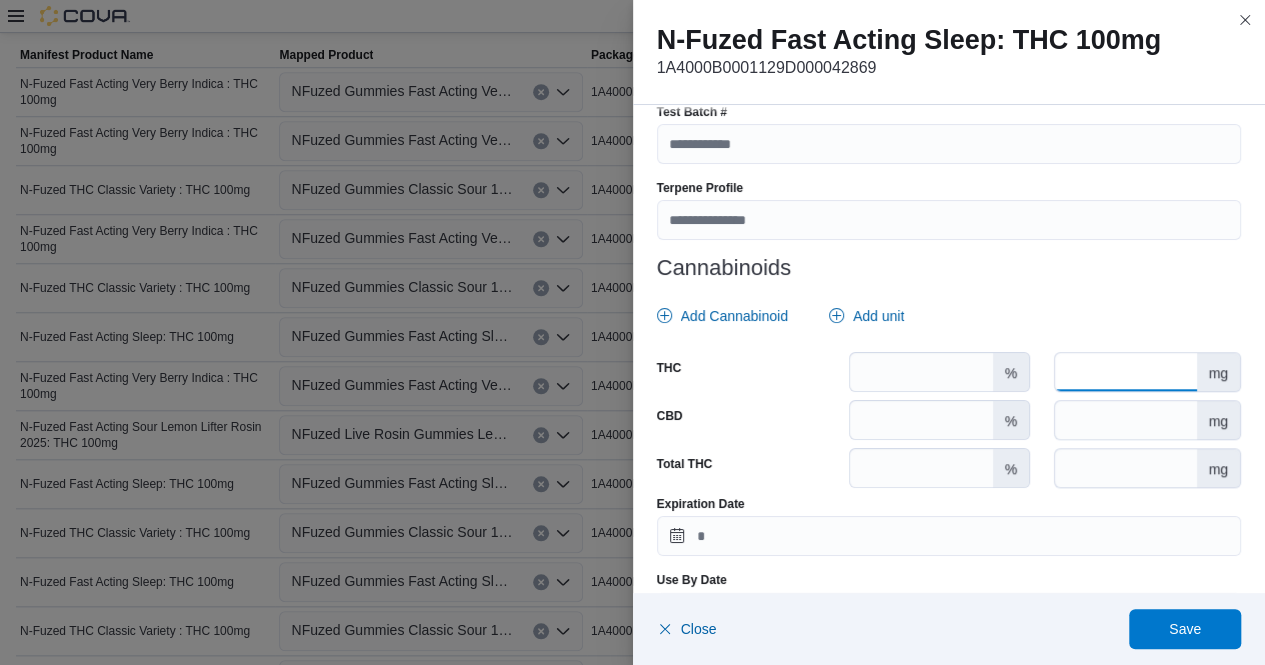 click at bounding box center [1125, 372] 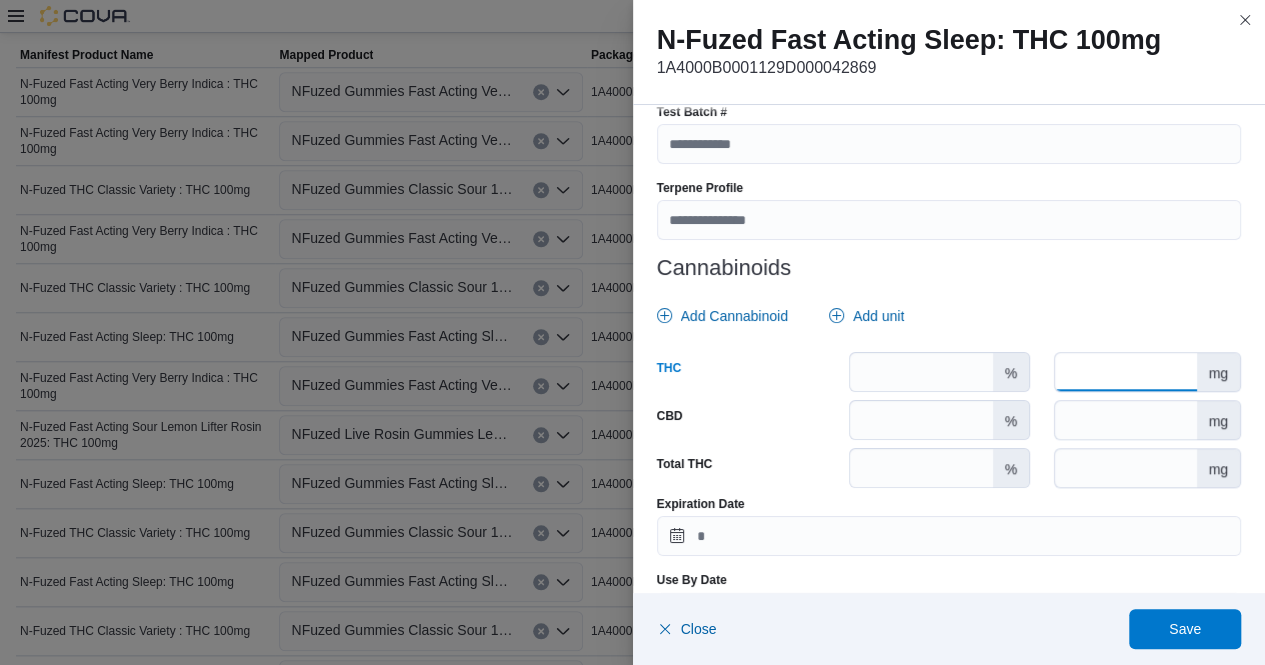 scroll, scrollTop: 831, scrollLeft: 0, axis: vertical 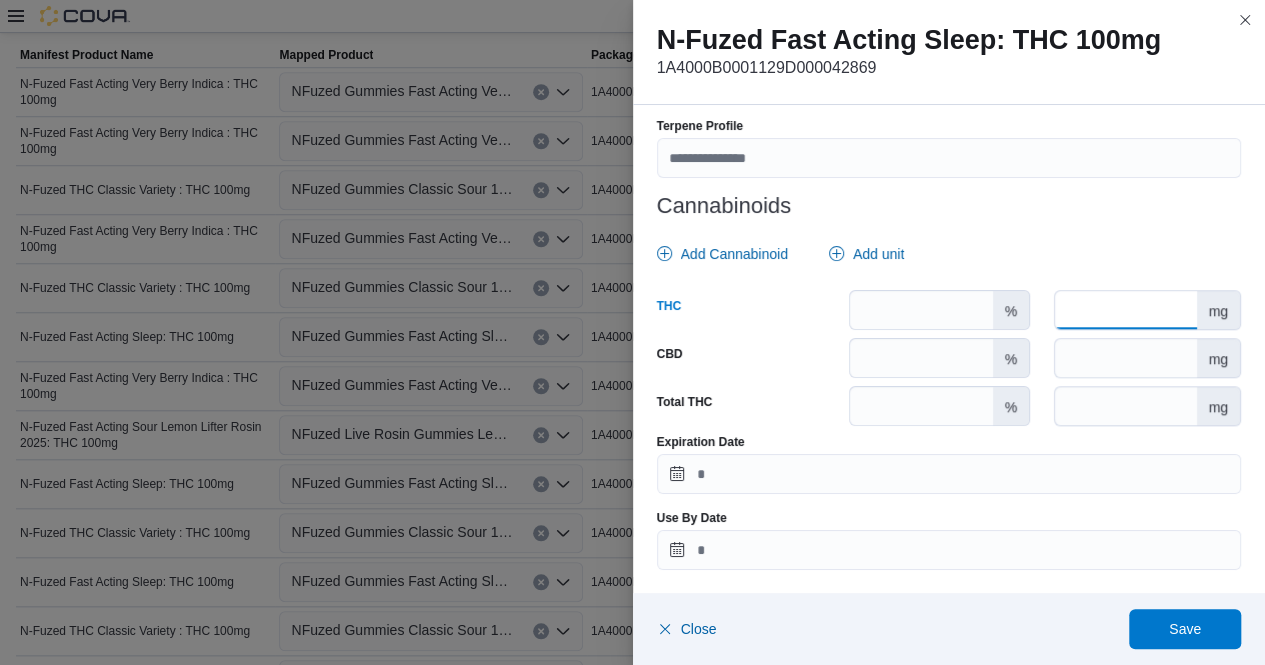 type on "***" 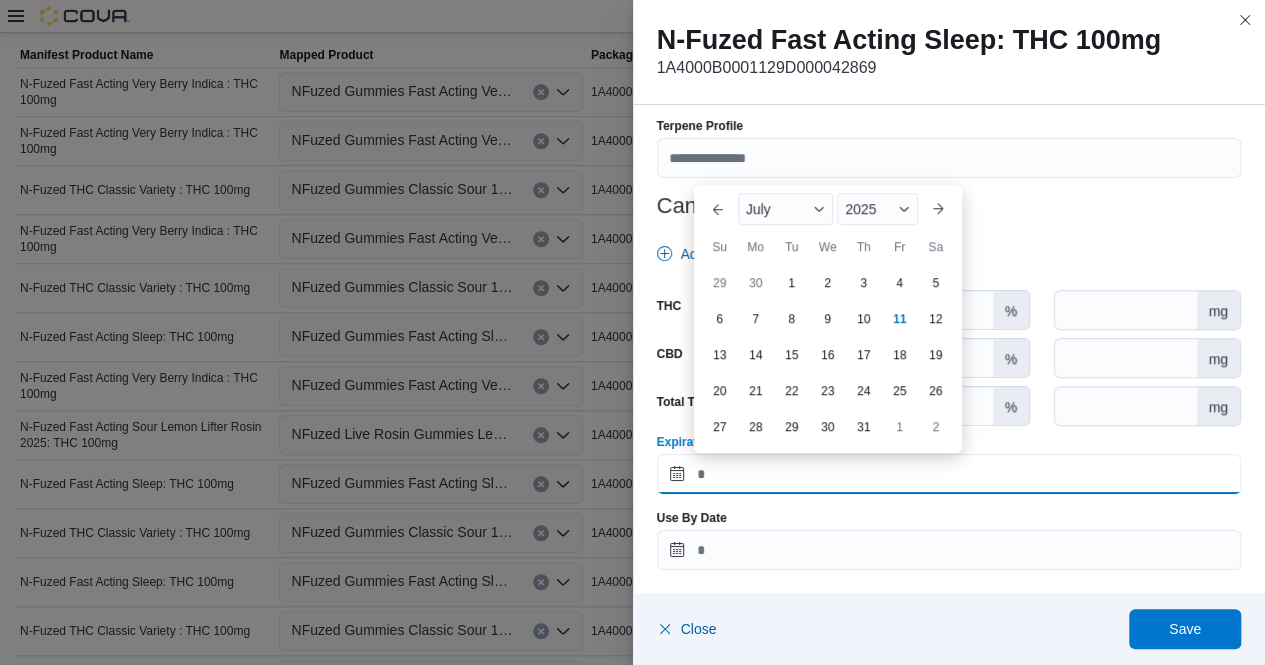 click on "Expiration Date" at bounding box center (949, 474) 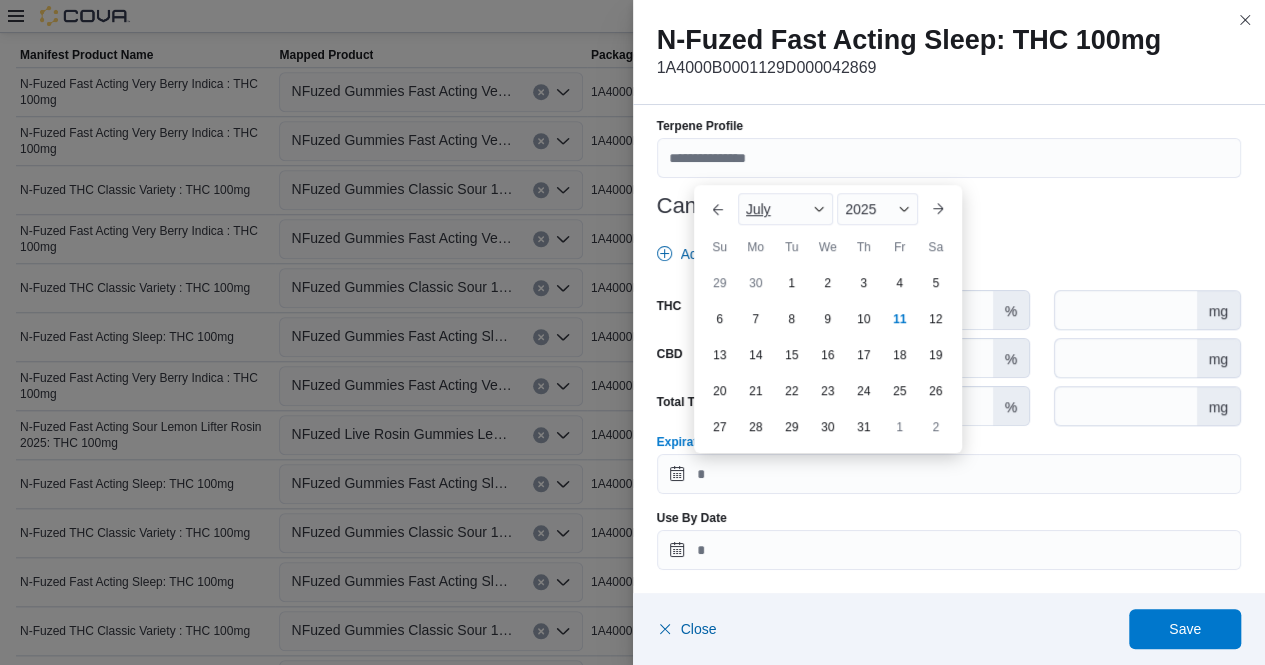 click at bounding box center (819, 209) 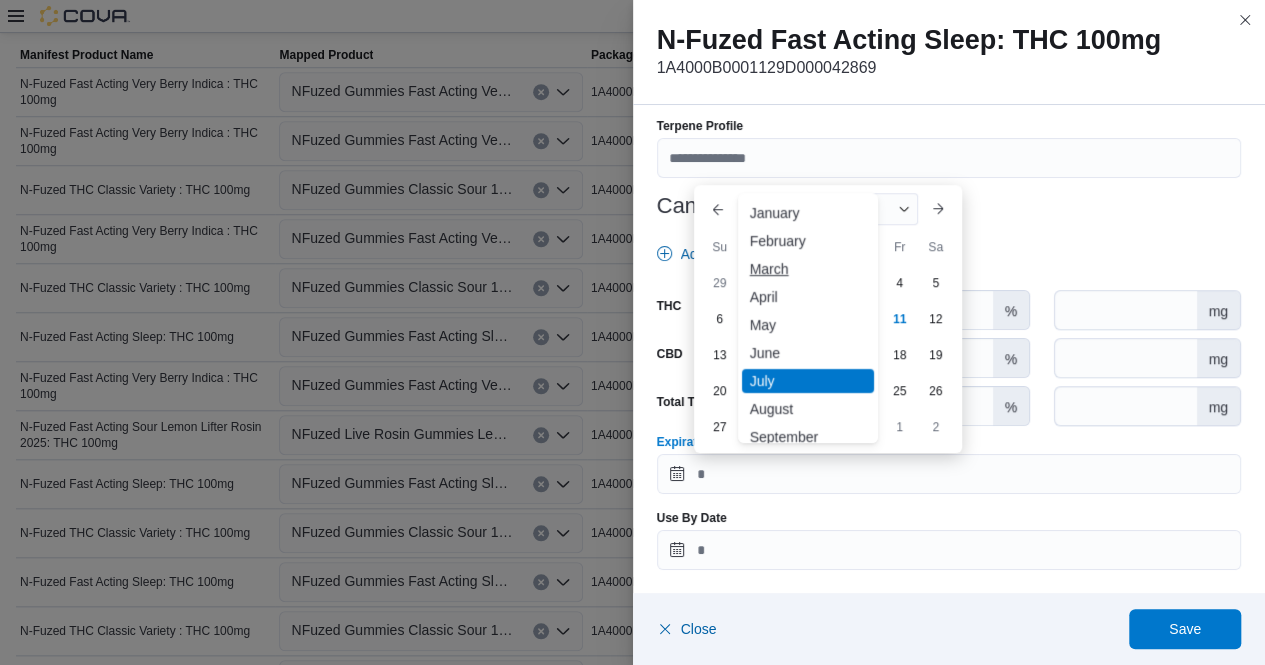 click on "March" at bounding box center [808, 269] 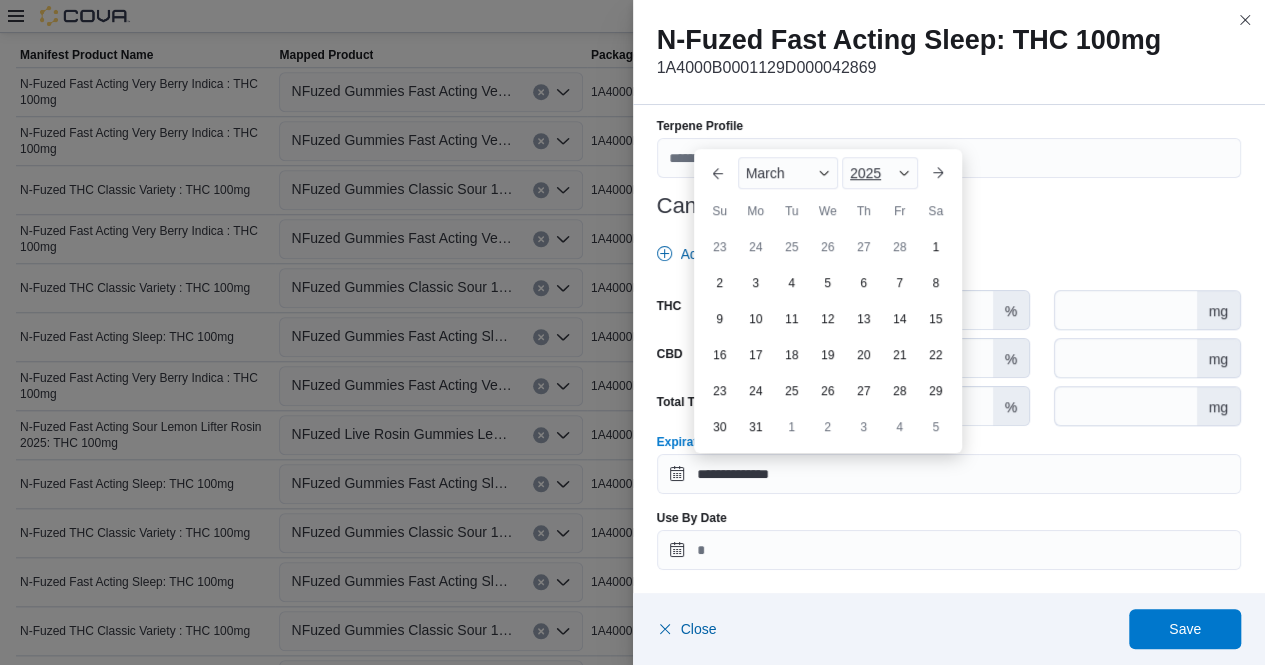click at bounding box center (904, 173) 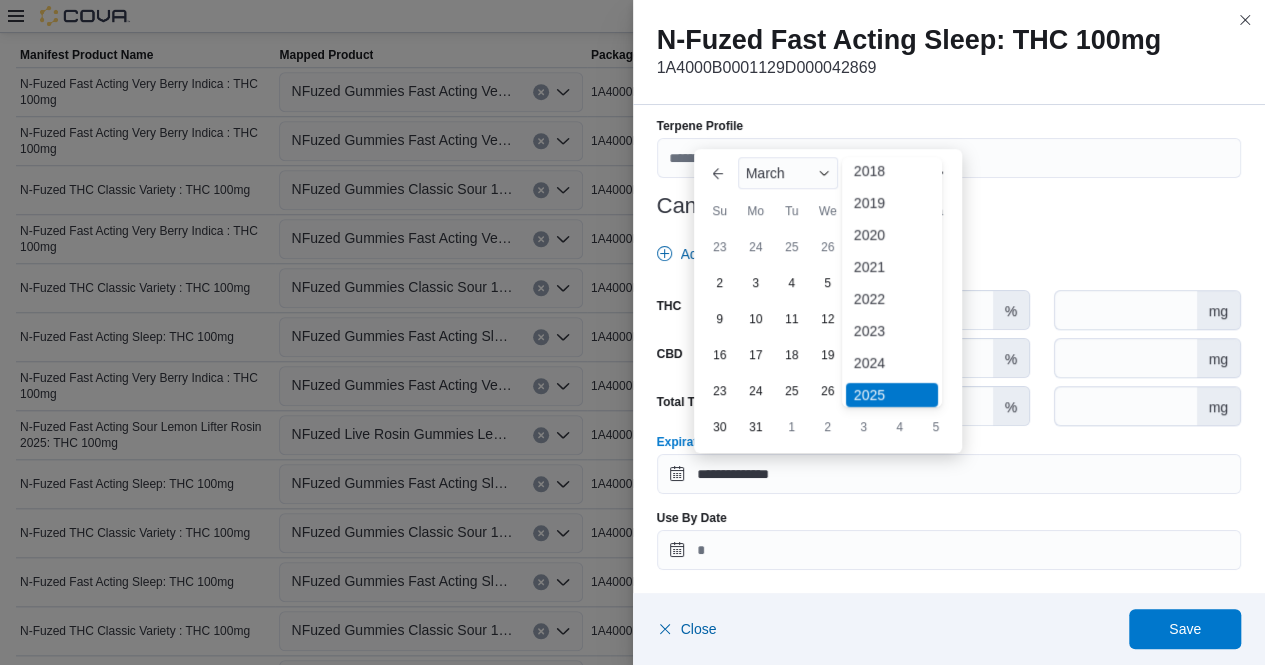 scroll, scrollTop: 64, scrollLeft: 0, axis: vertical 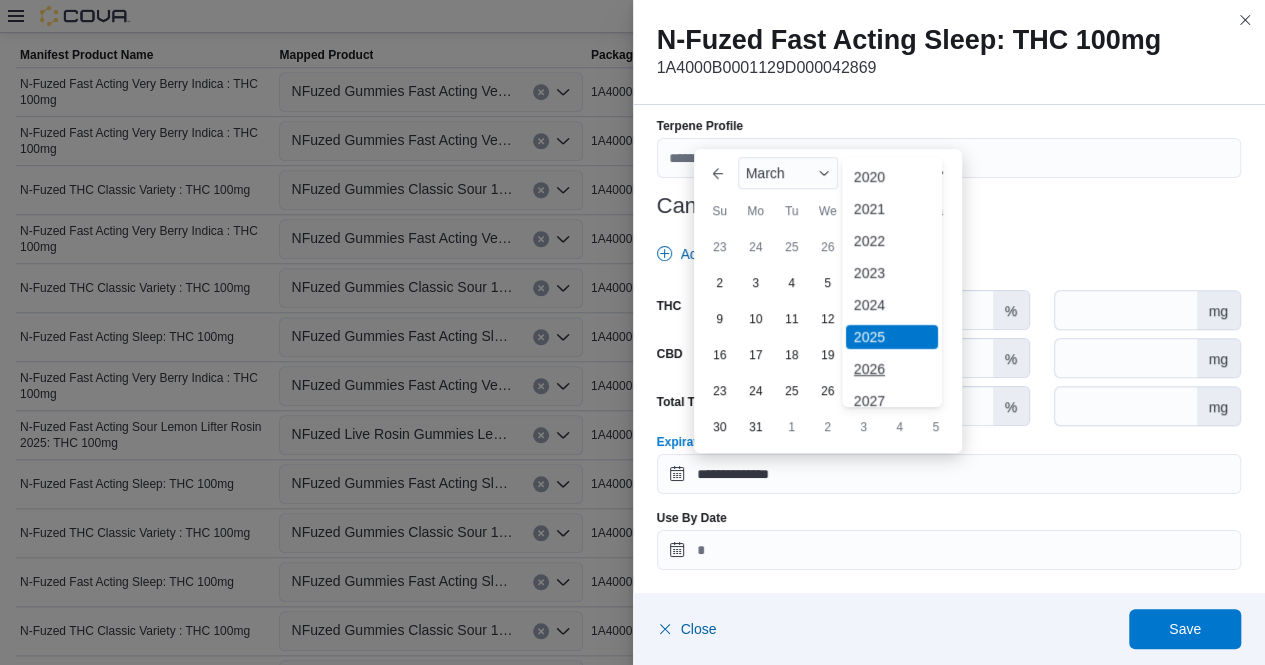 click on "2026" at bounding box center [892, 369] 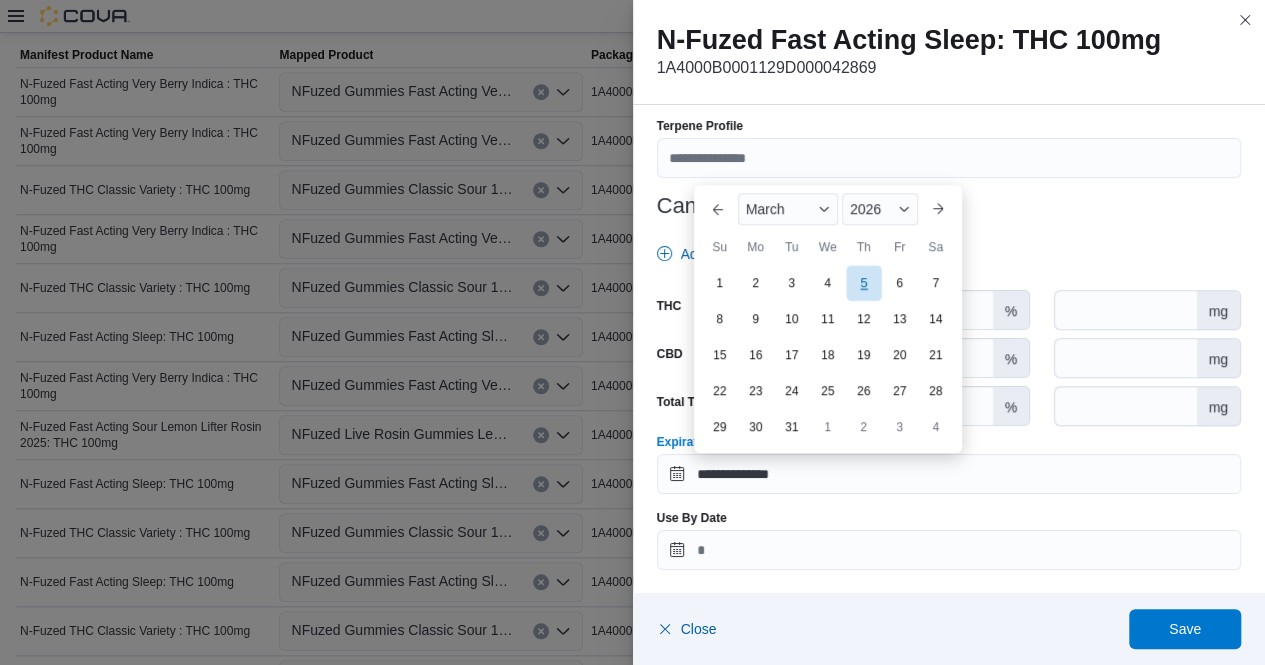 click on "5" at bounding box center (863, 283) 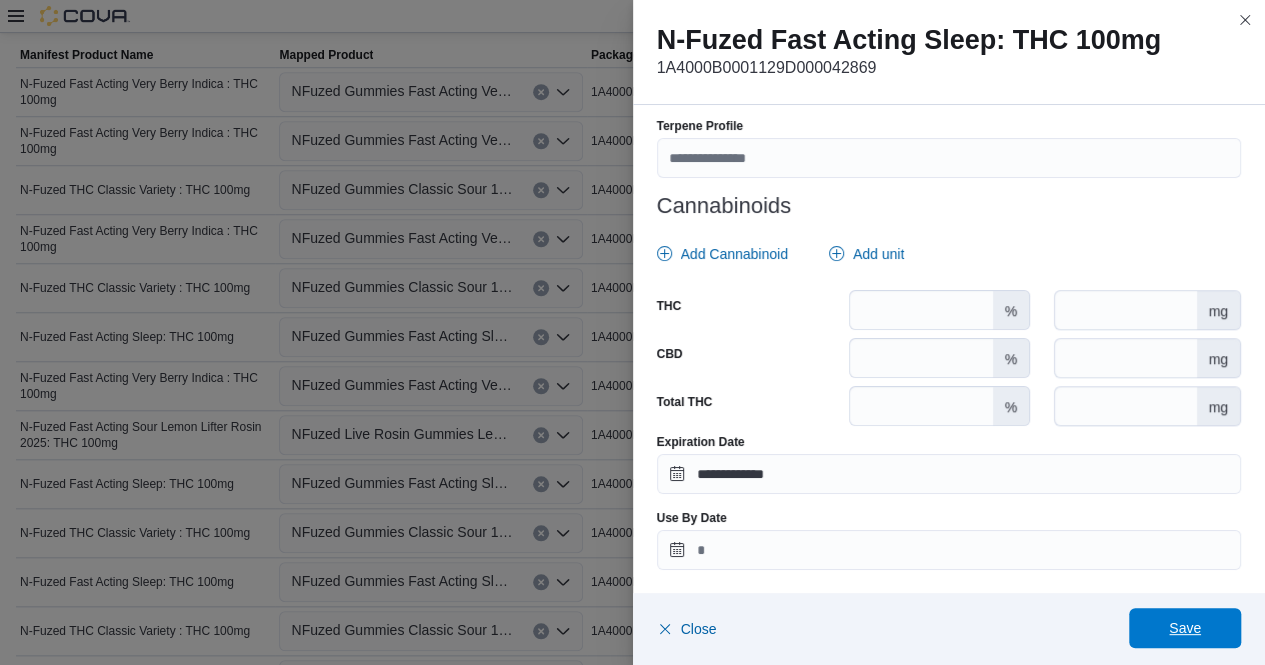 click on "Save" at bounding box center [1185, 628] 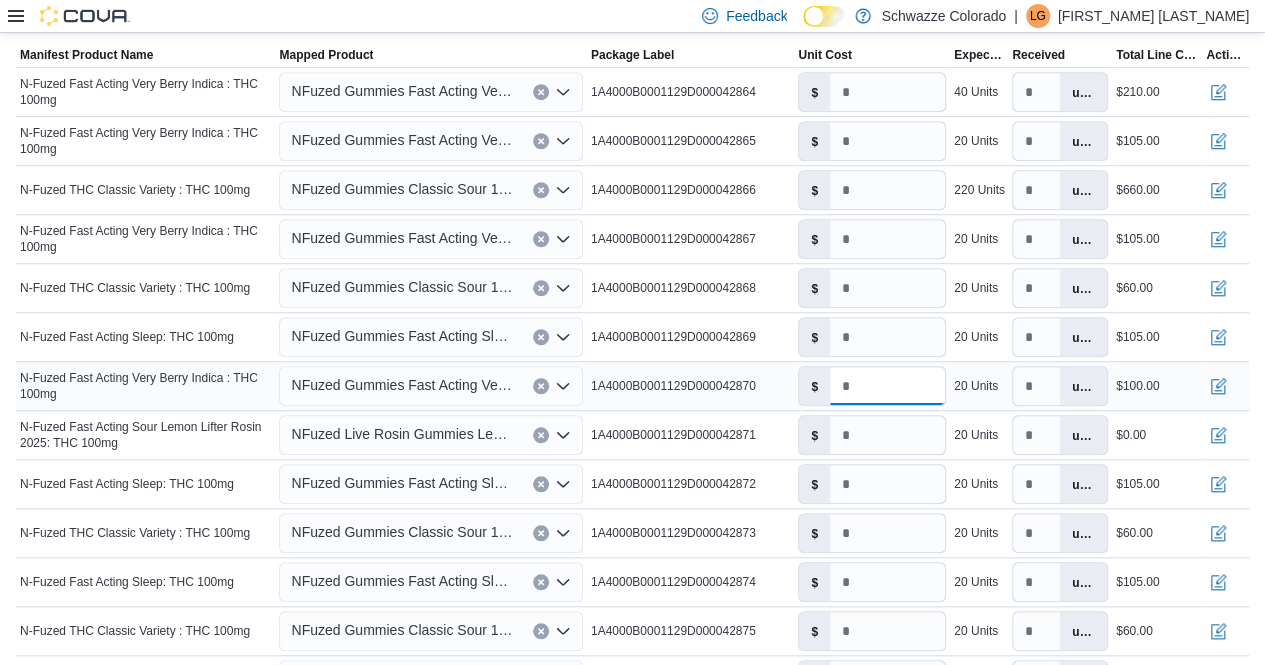 click on "*" at bounding box center [887, 386] 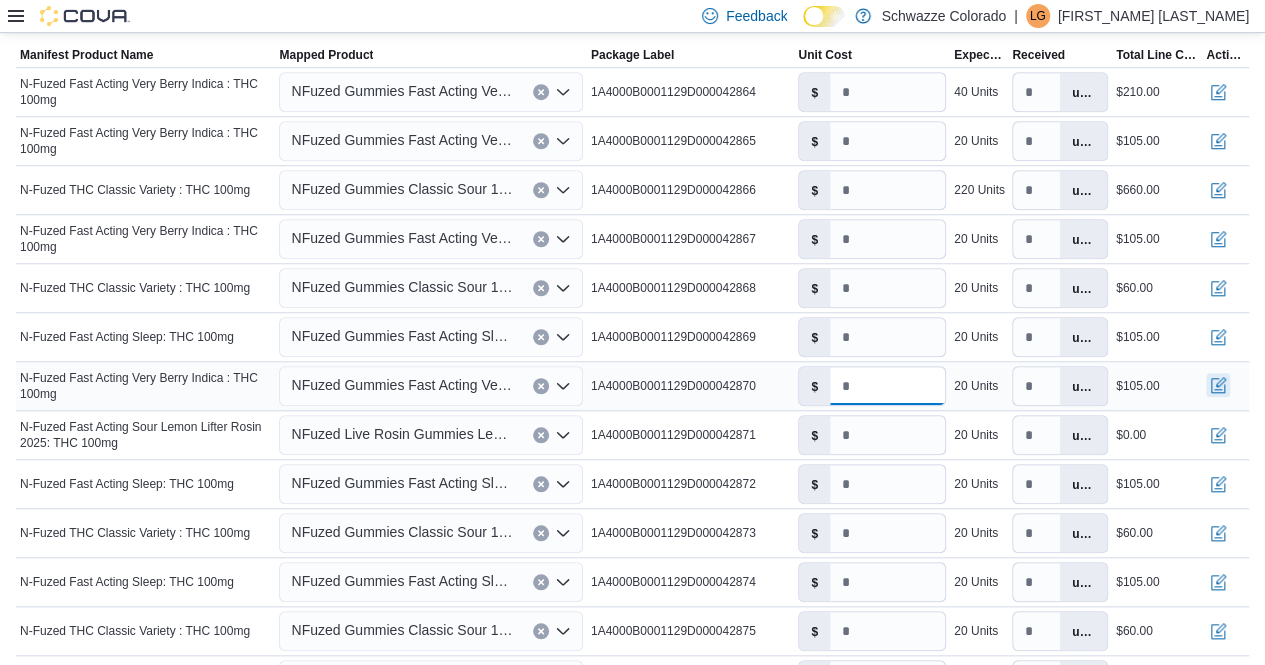 type on "****" 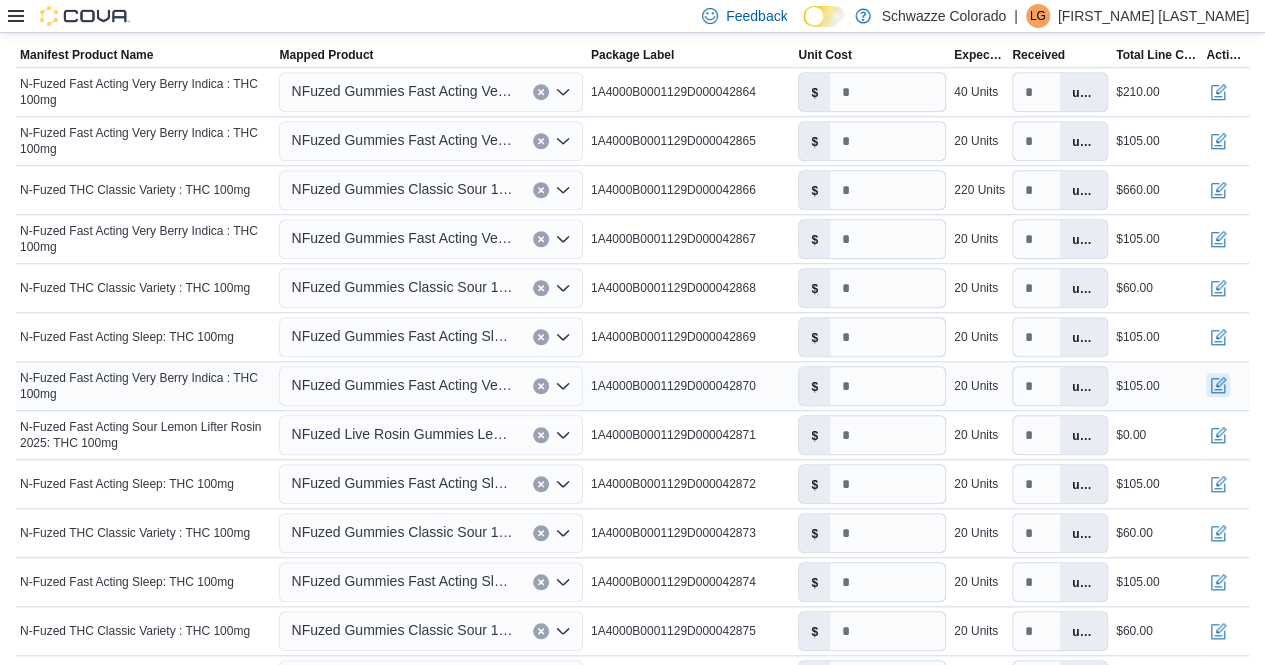 click at bounding box center (1218, 385) 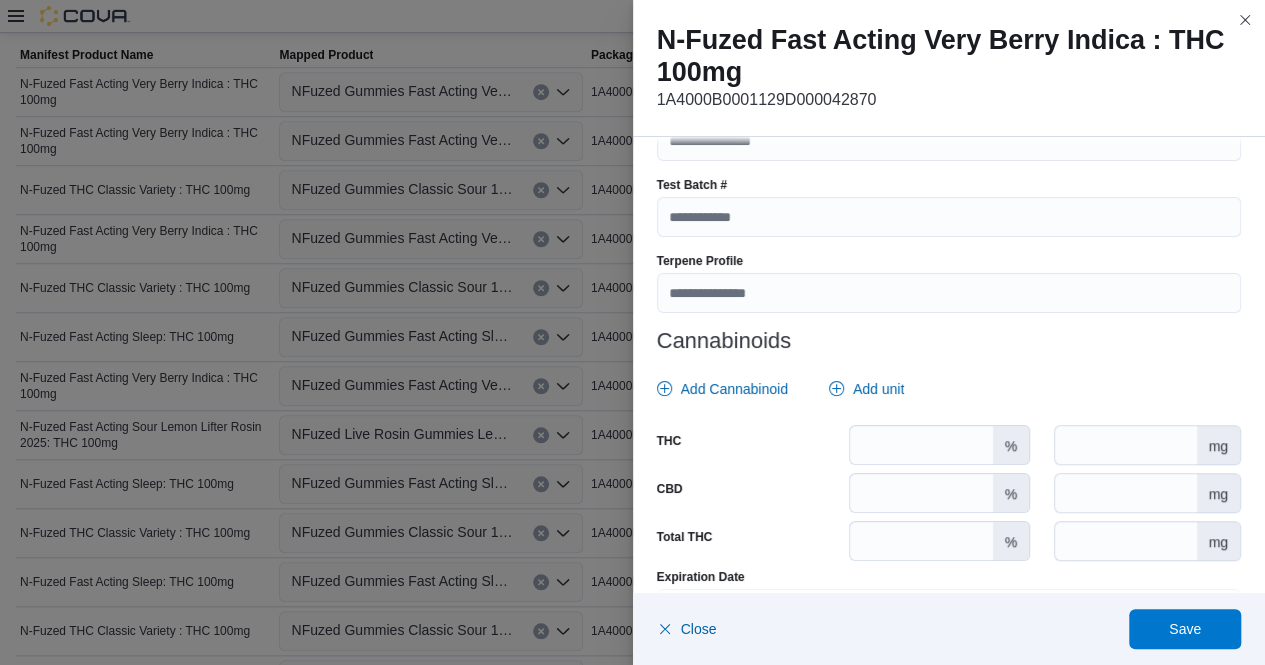 scroll, scrollTop: 729, scrollLeft: 0, axis: vertical 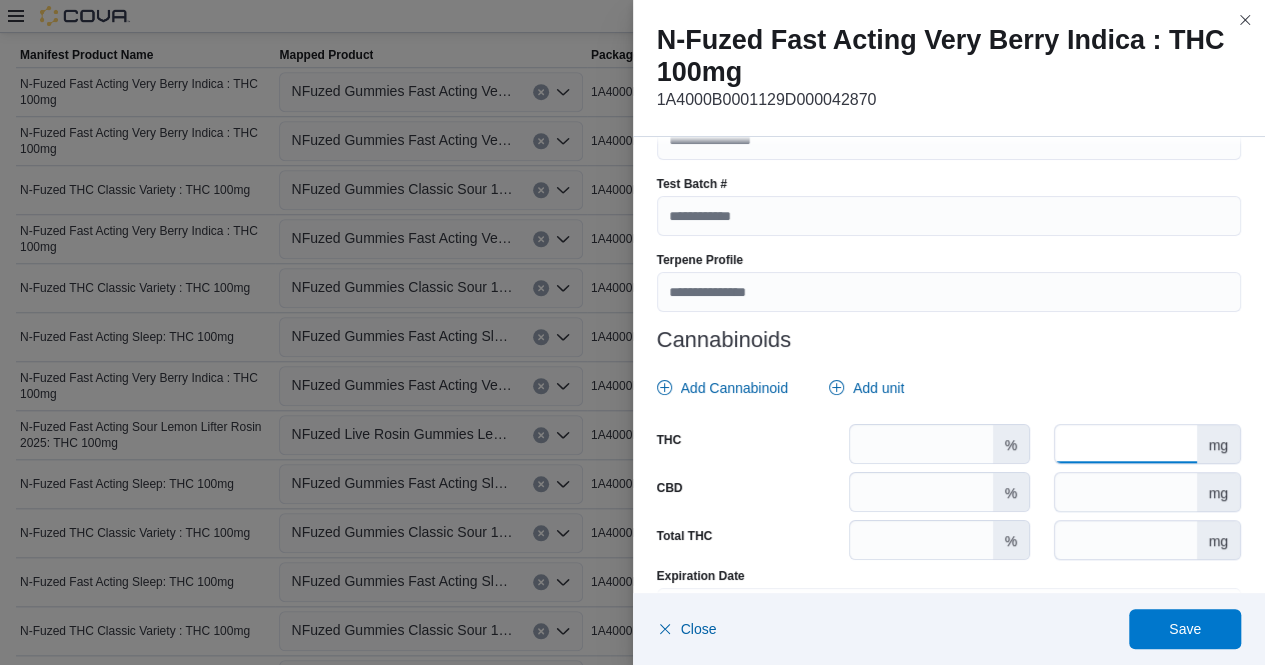 click at bounding box center (1125, 444) 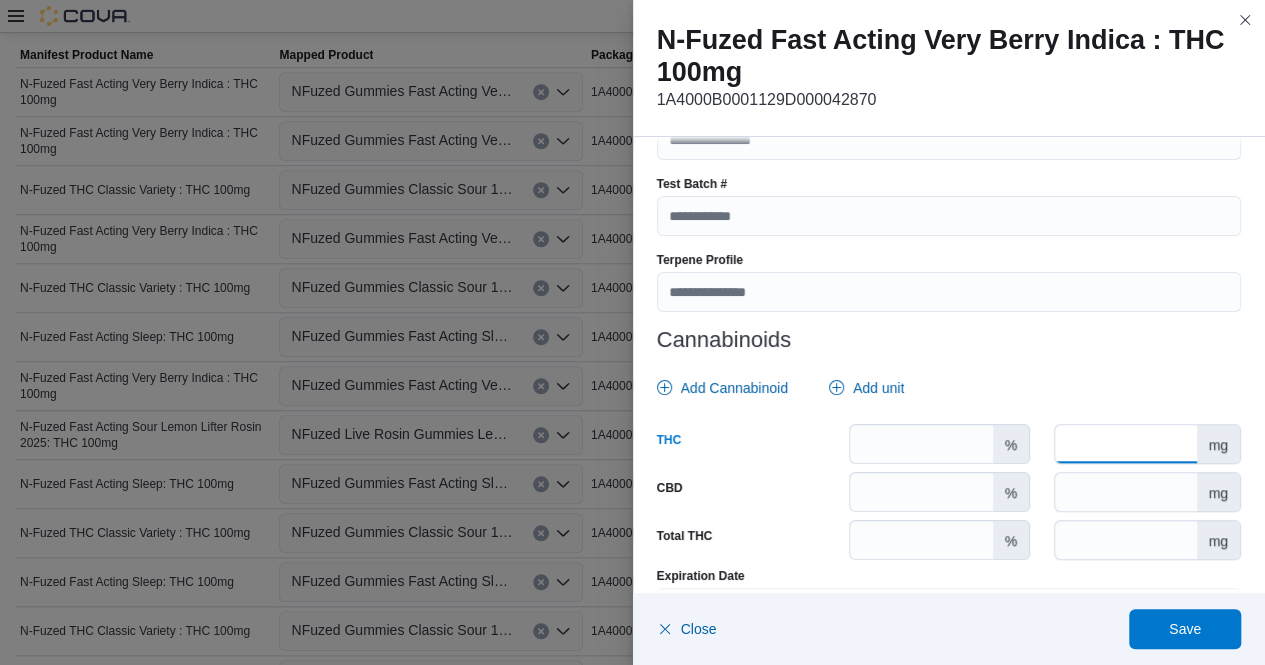 scroll, scrollTop: 863, scrollLeft: 0, axis: vertical 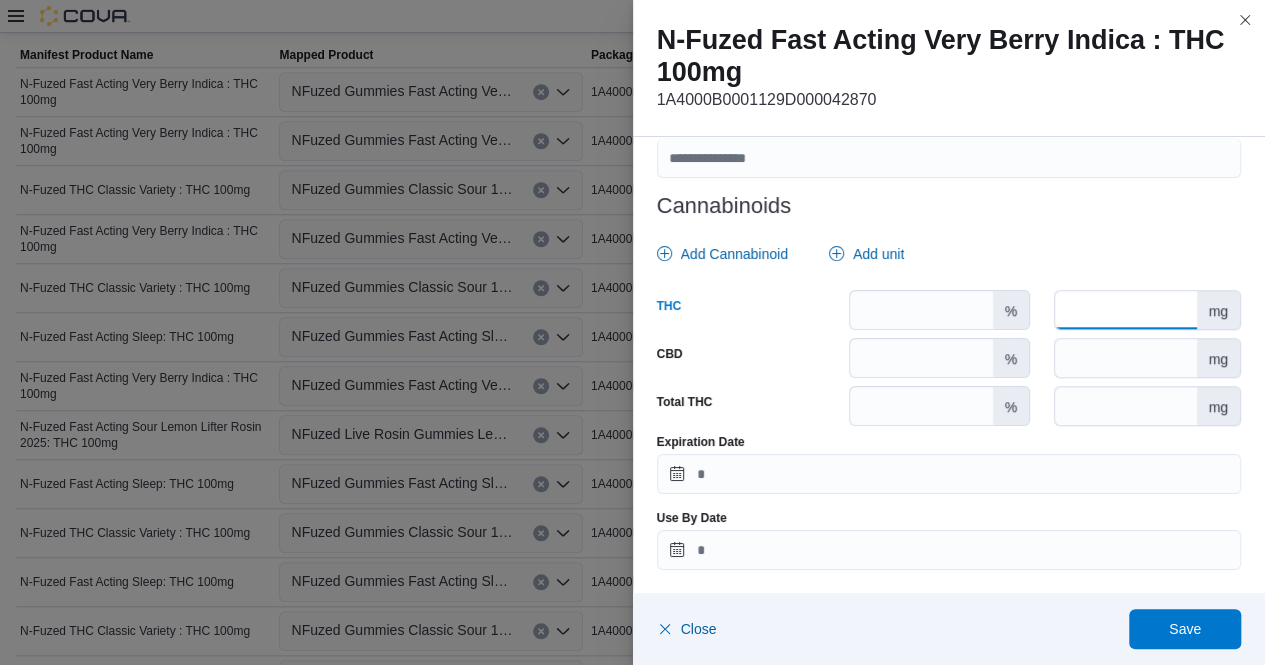 type on "***" 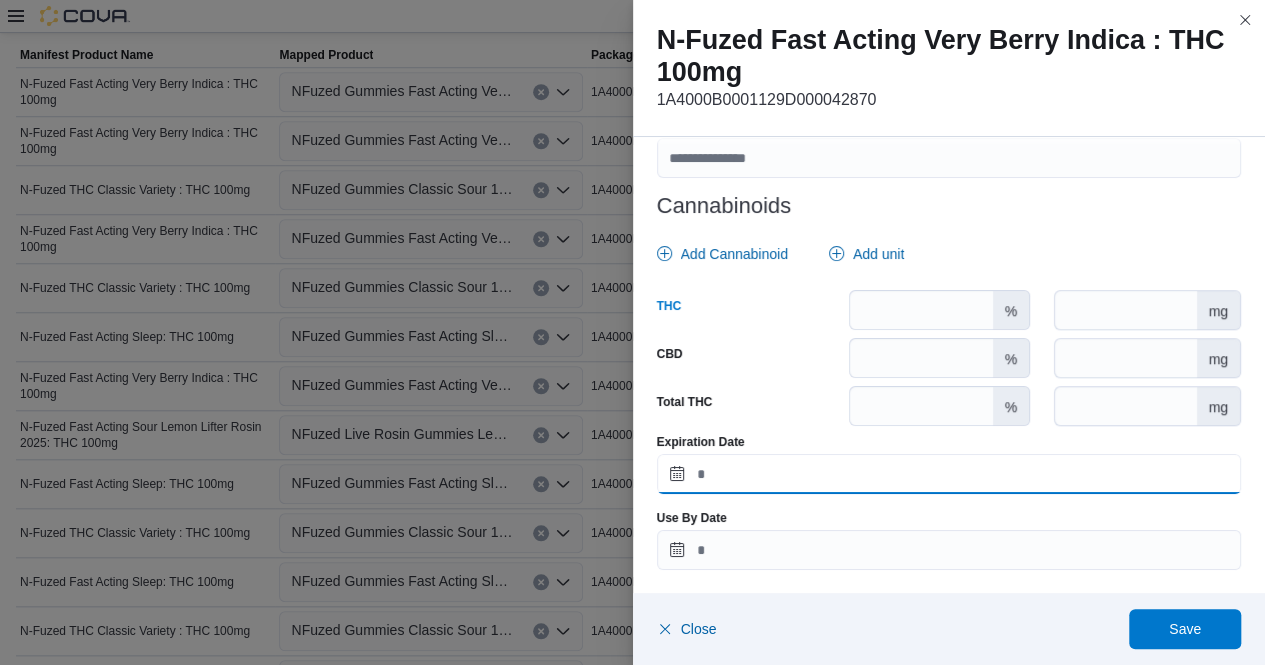 click on "Expiration Date" at bounding box center (949, 474) 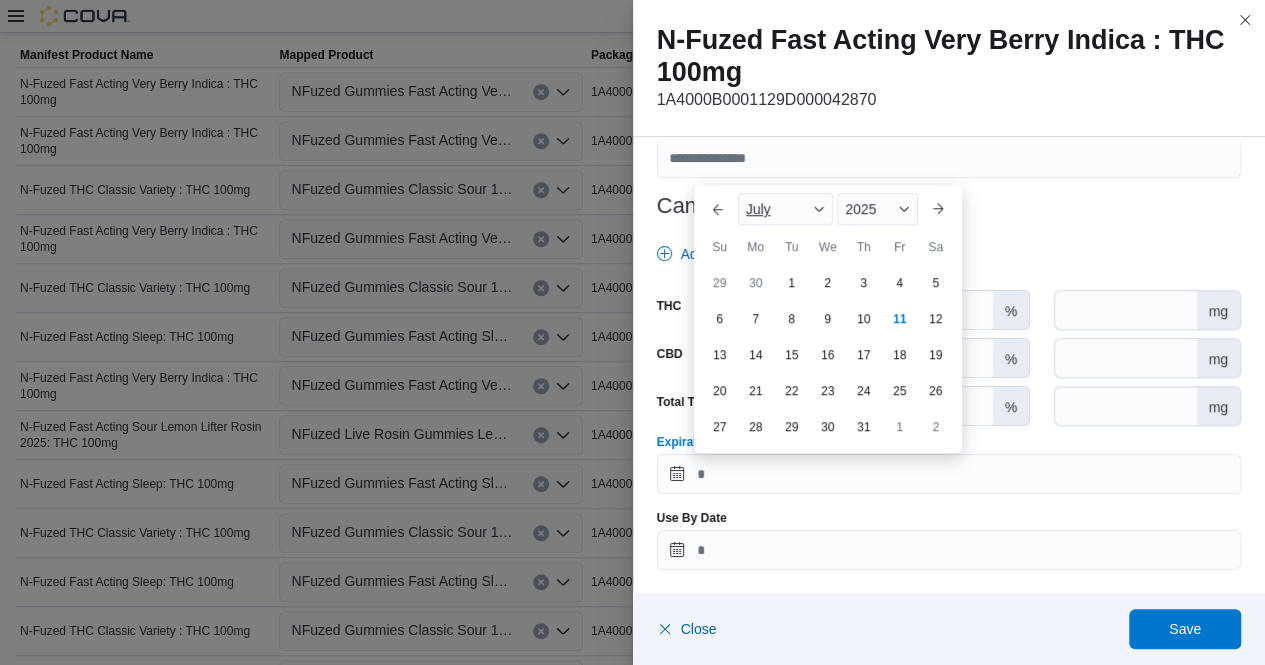 click at bounding box center [819, 209] 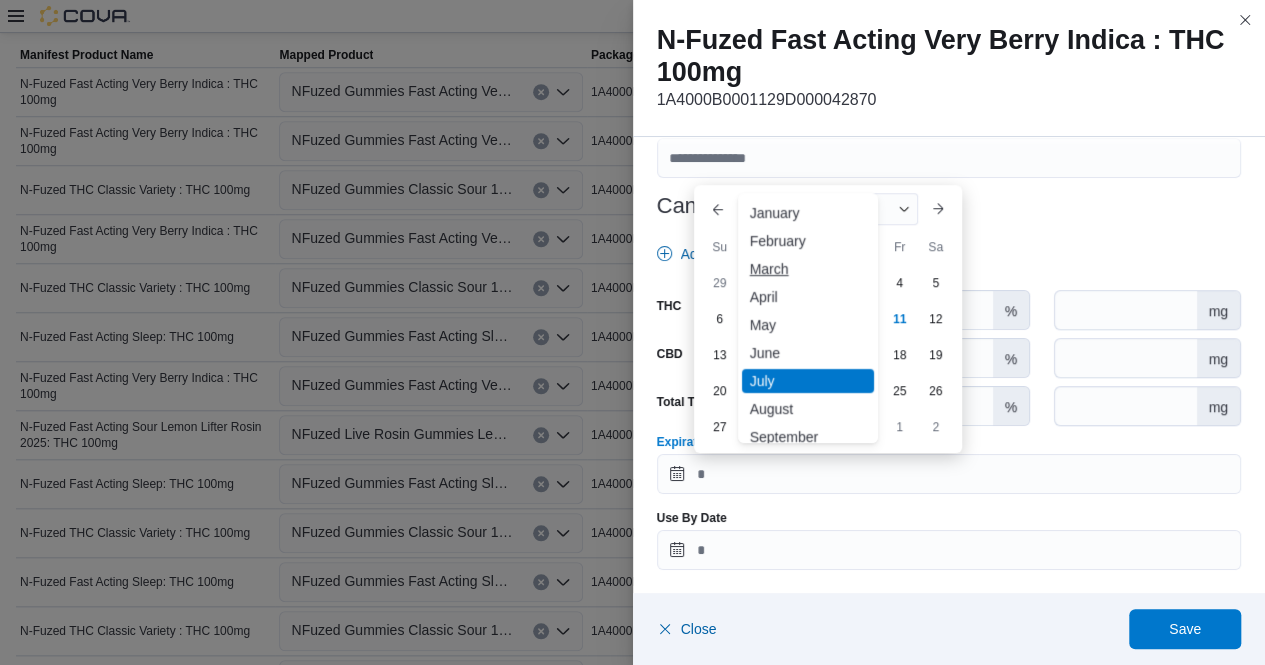 click on "March" at bounding box center (808, 269) 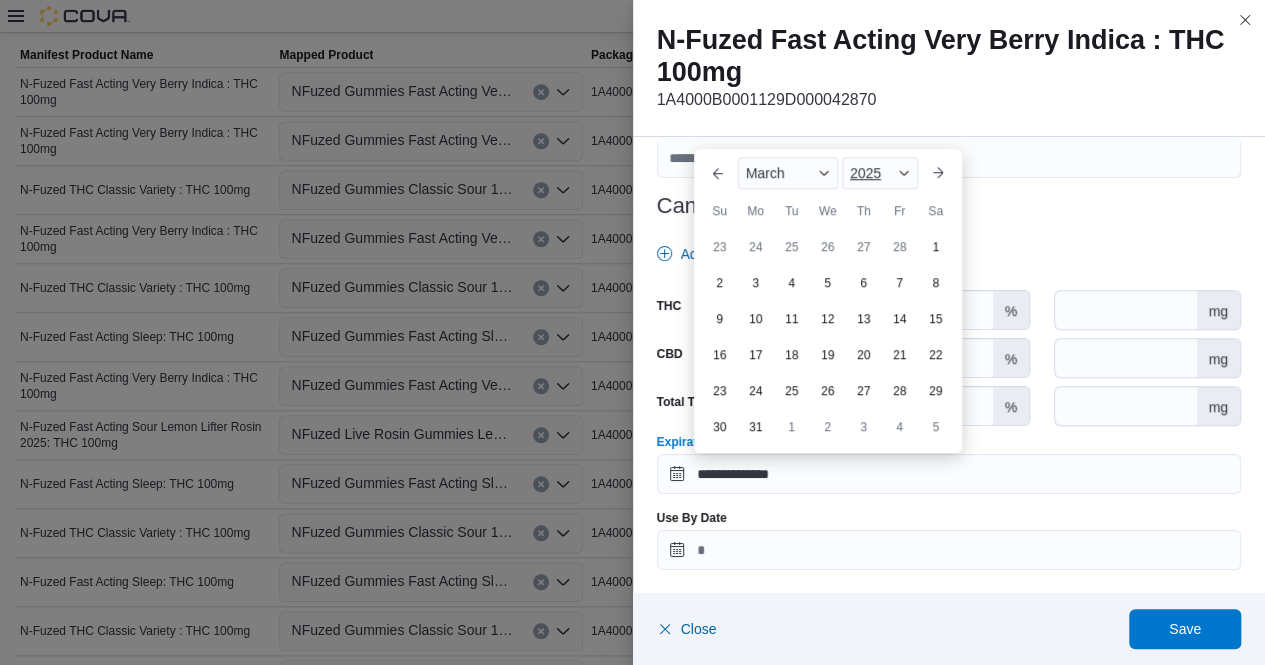 click at bounding box center [904, 173] 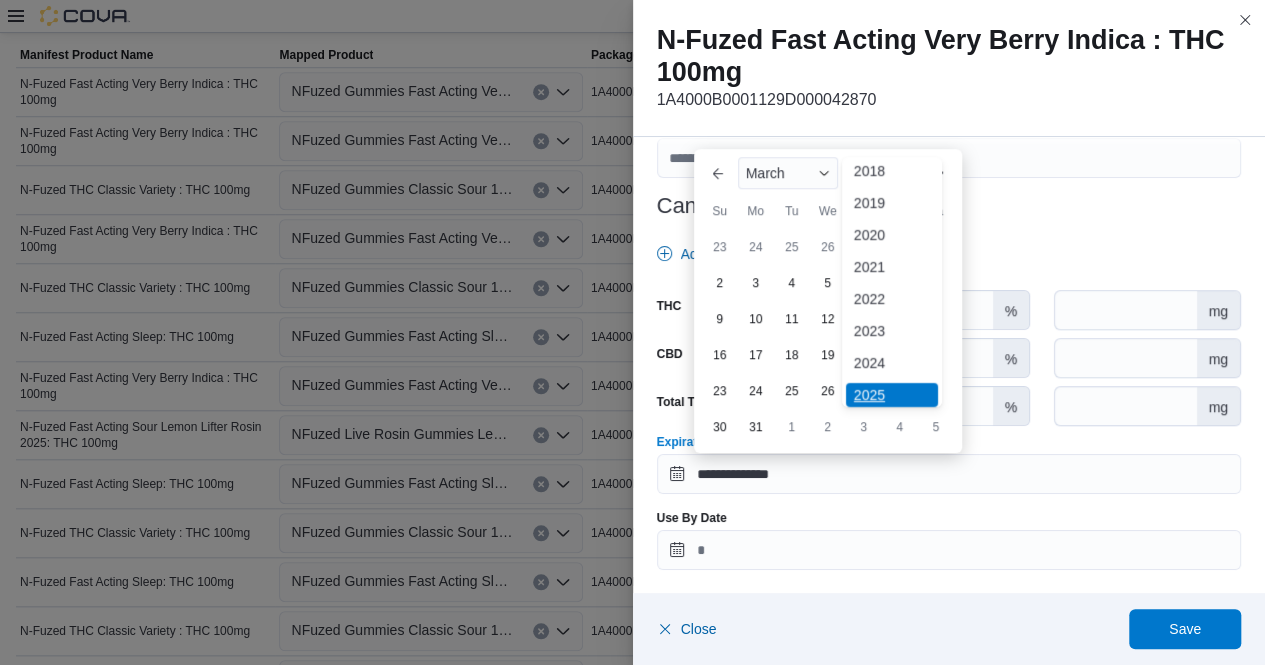 scroll, scrollTop: 40, scrollLeft: 0, axis: vertical 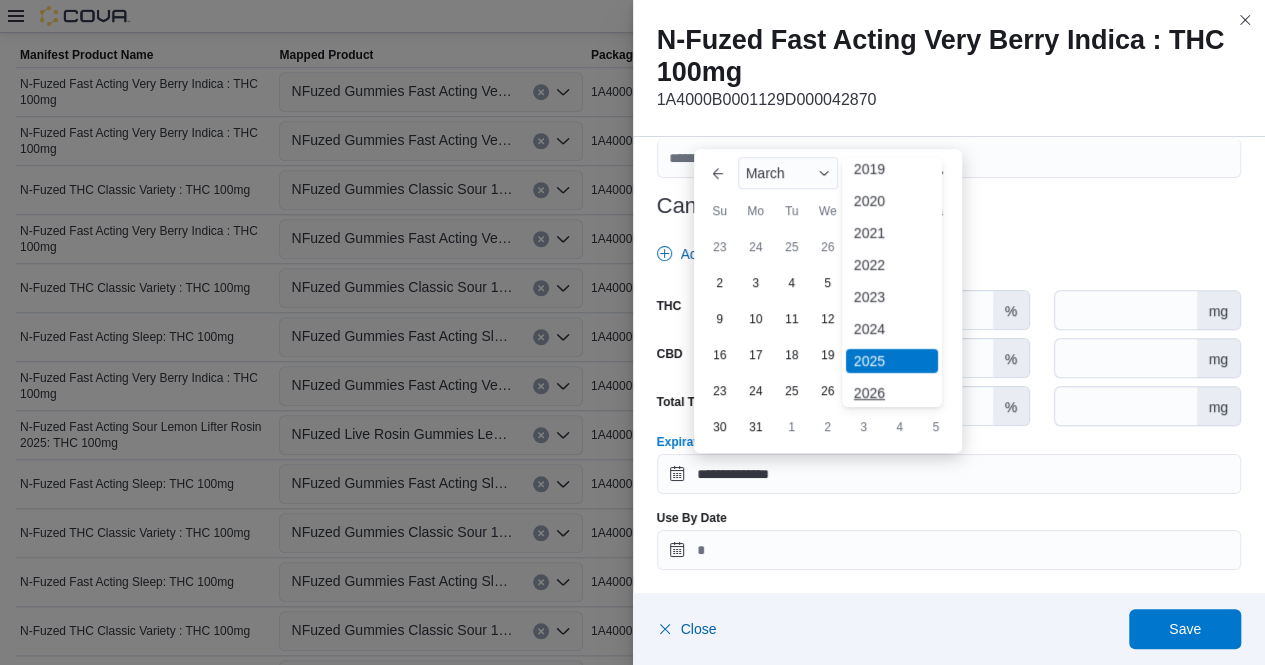 click on "2026" at bounding box center (892, 393) 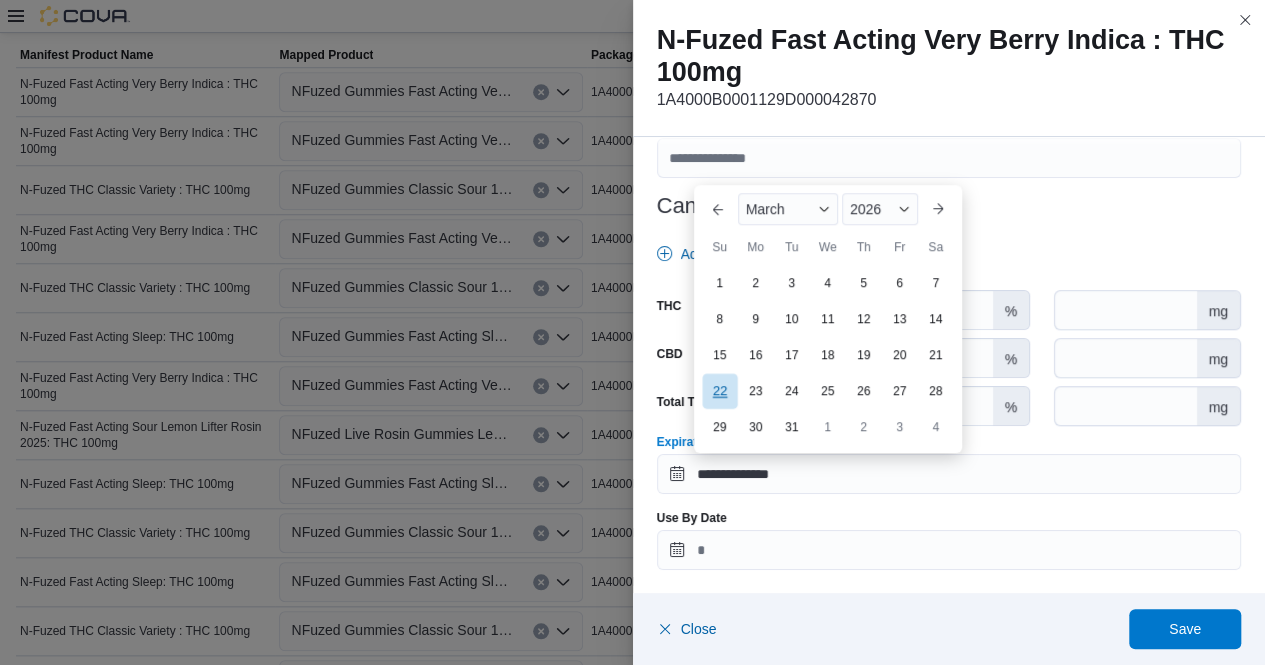 click on "22" at bounding box center (719, 391) 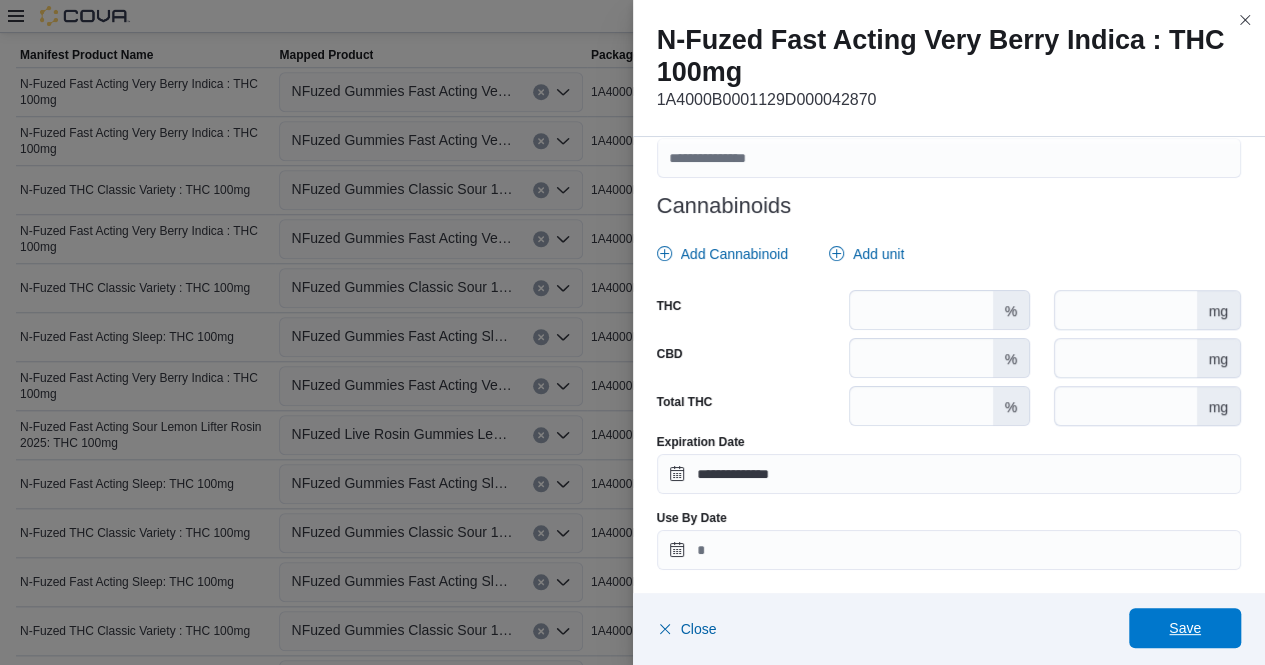 click on "Save" at bounding box center (1185, 628) 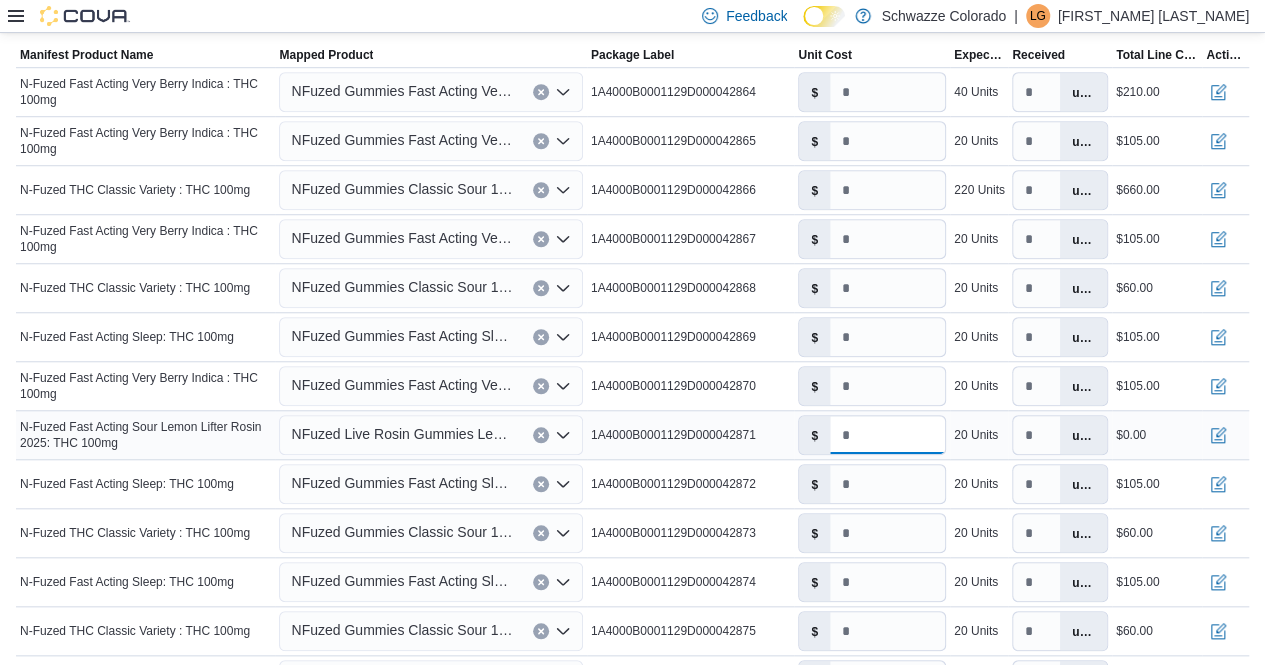 click on "*" at bounding box center (887, 435) 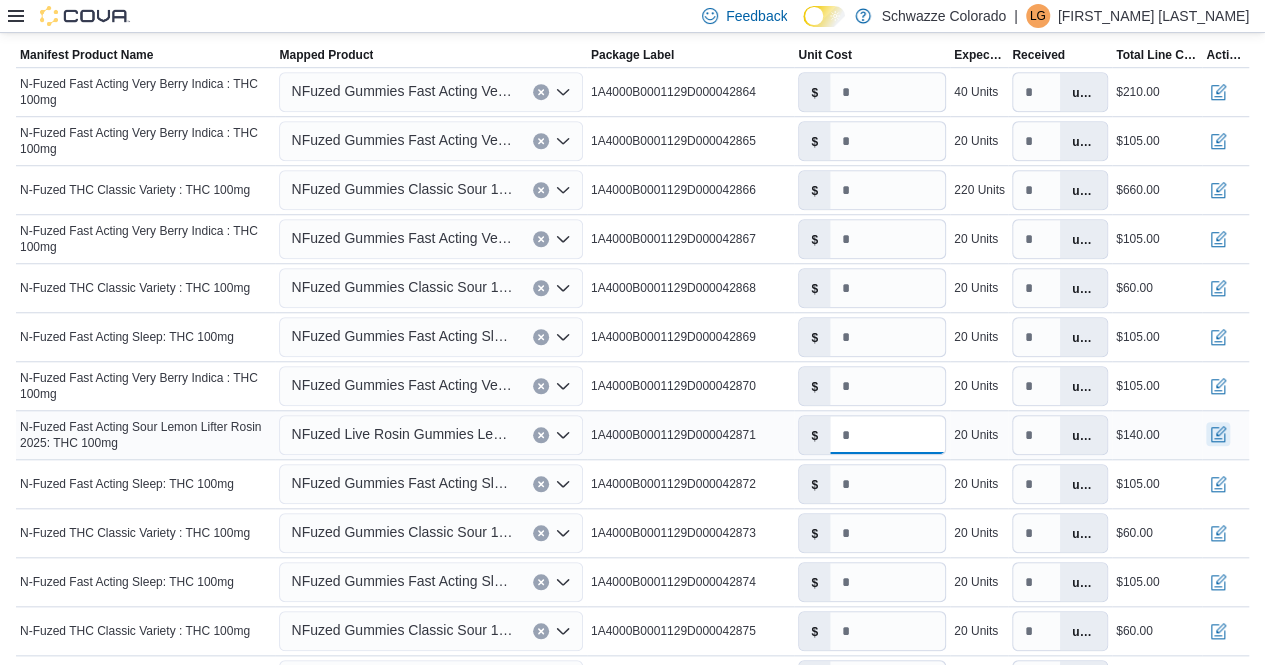 type on "*" 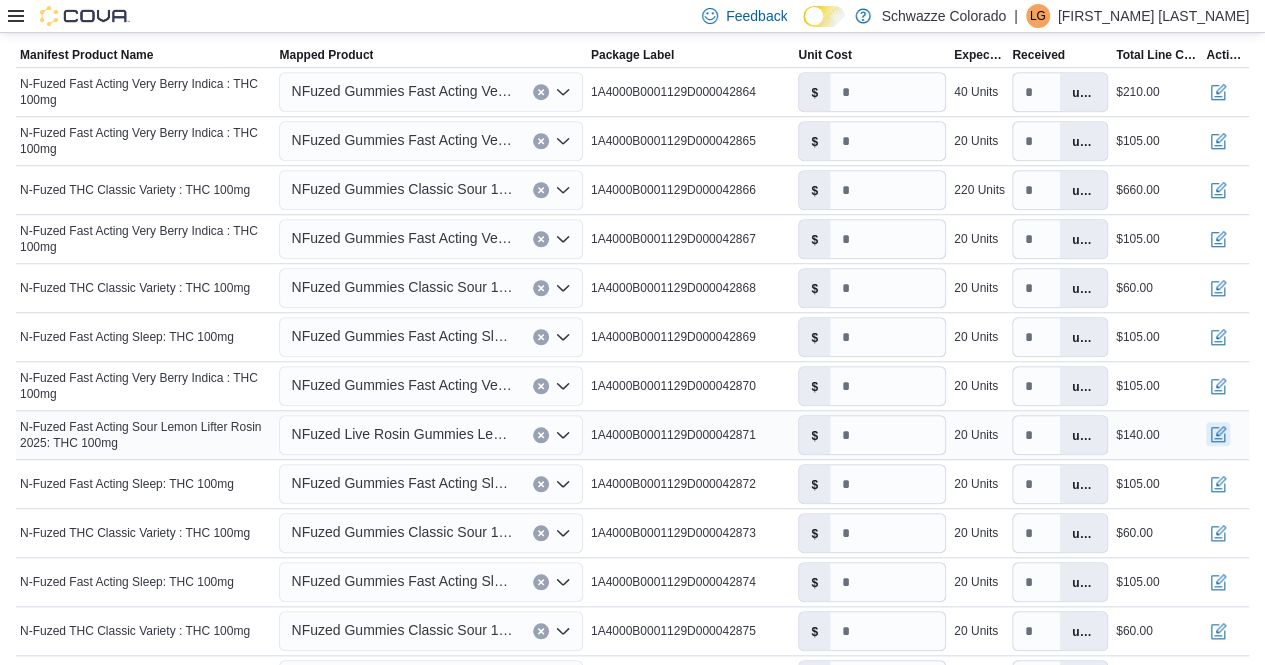click at bounding box center [1218, 434] 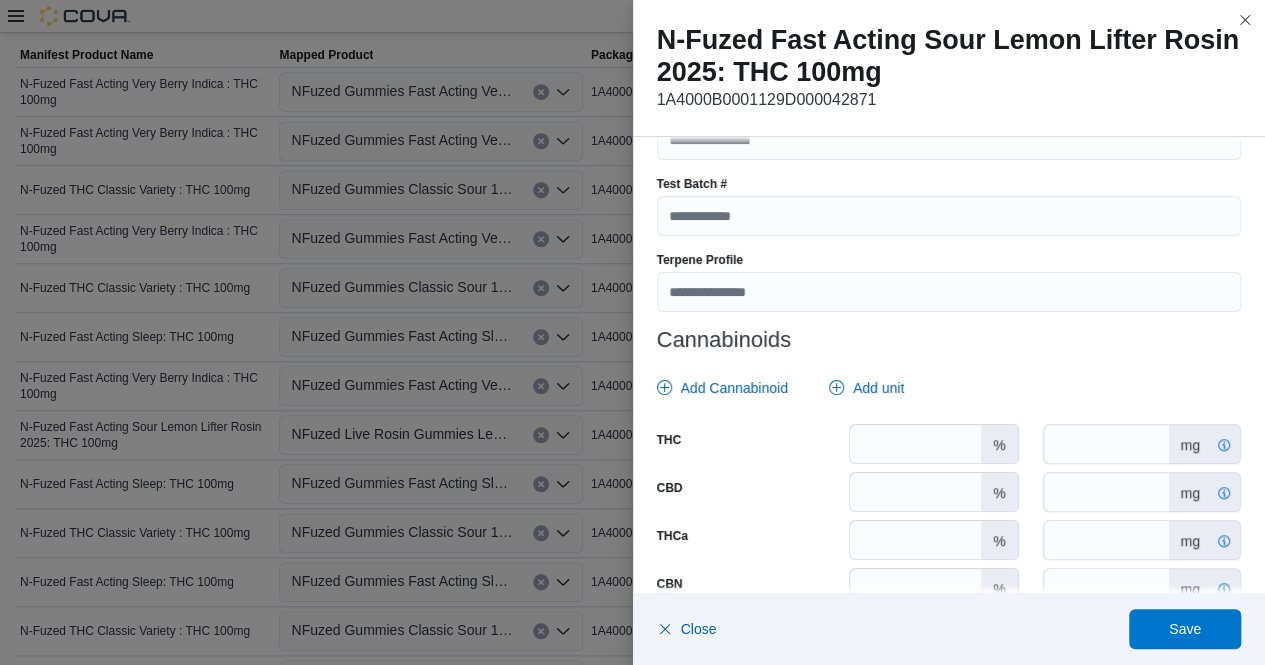 scroll, scrollTop: 746, scrollLeft: 0, axis: vertical 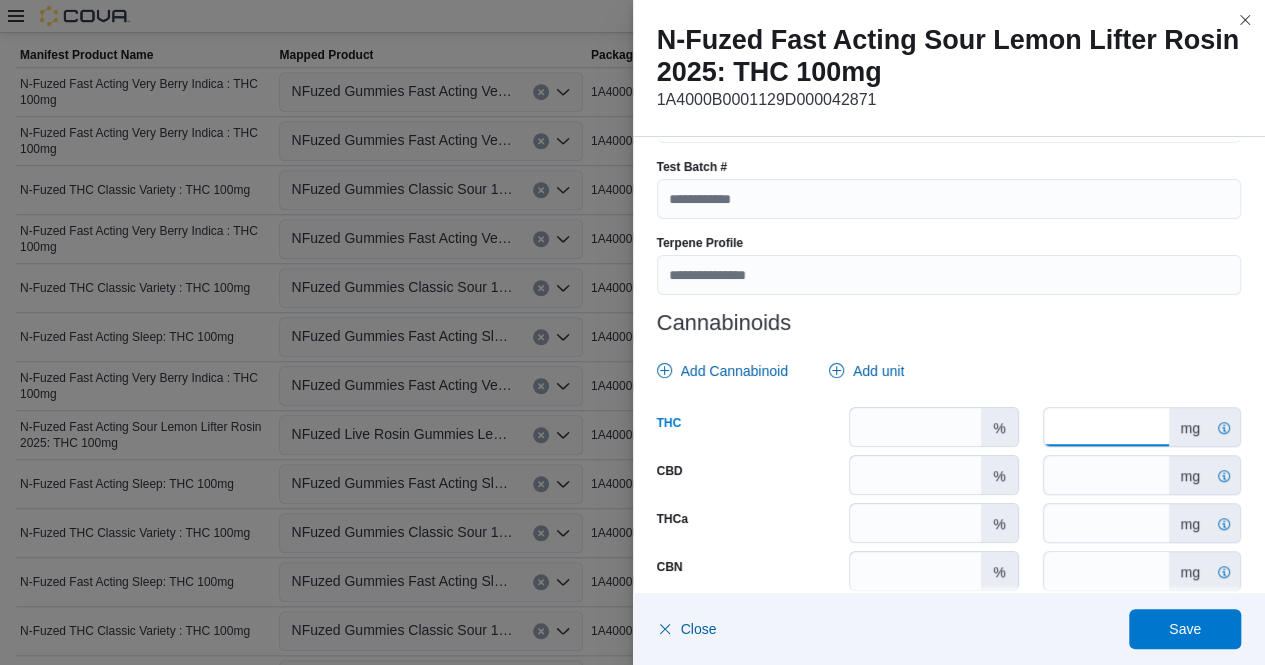 click on "*" at bounding box center (1106, 427) 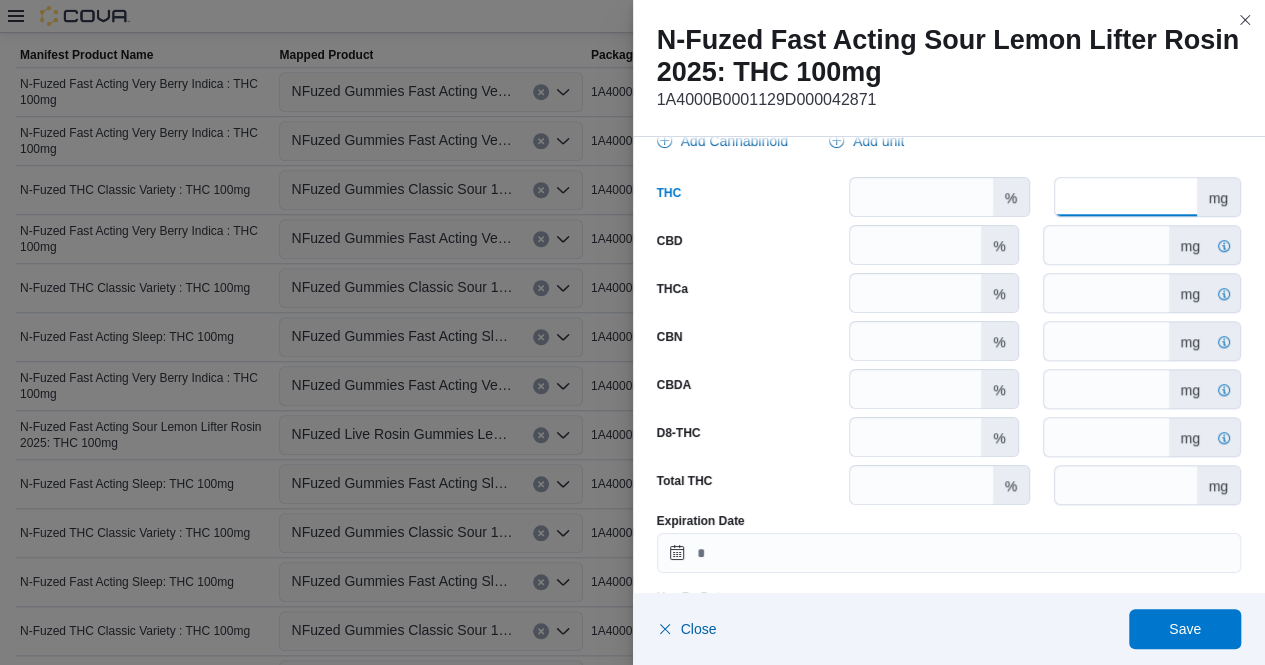 scroll, scrollTop: 1055, scrollLeft: 0, axis: vertical 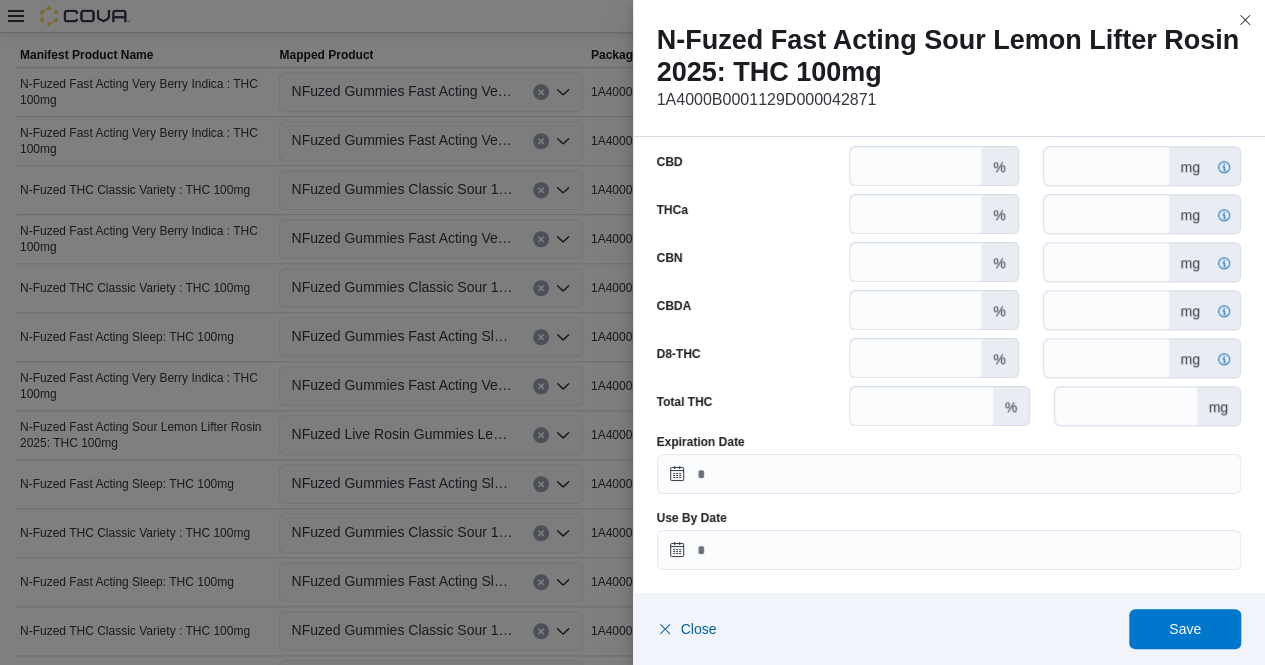 type on "***" 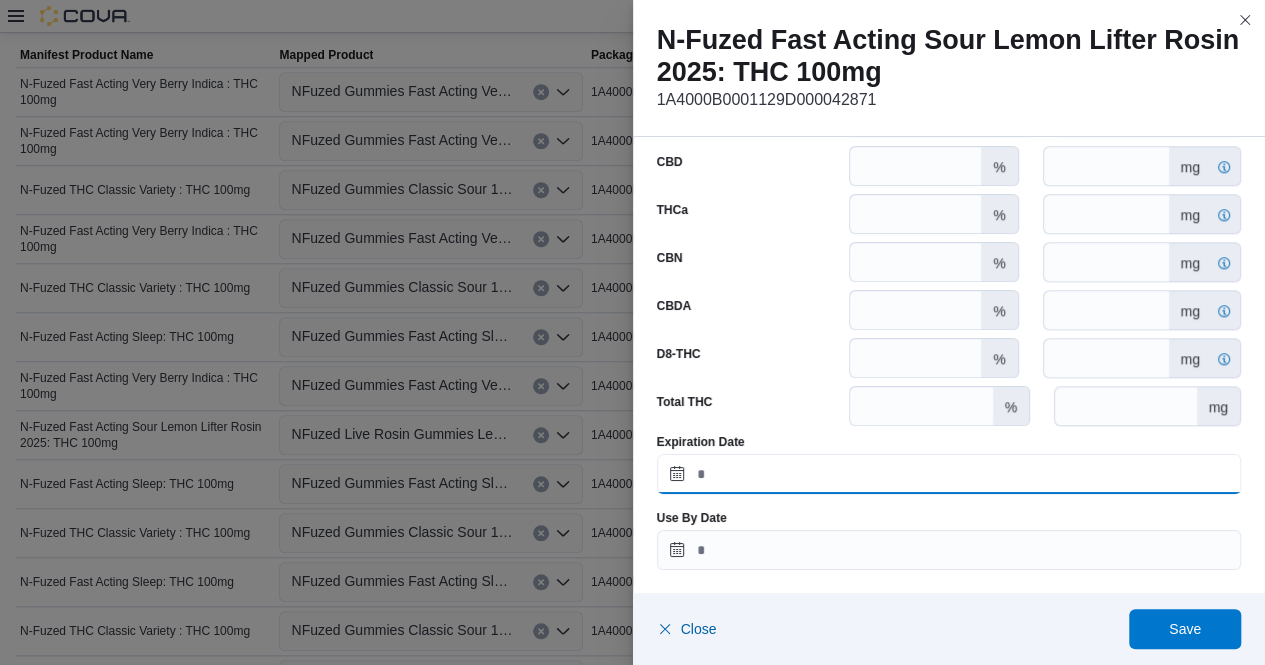 click on "Expiration Date" at bounding box center [949, 474] 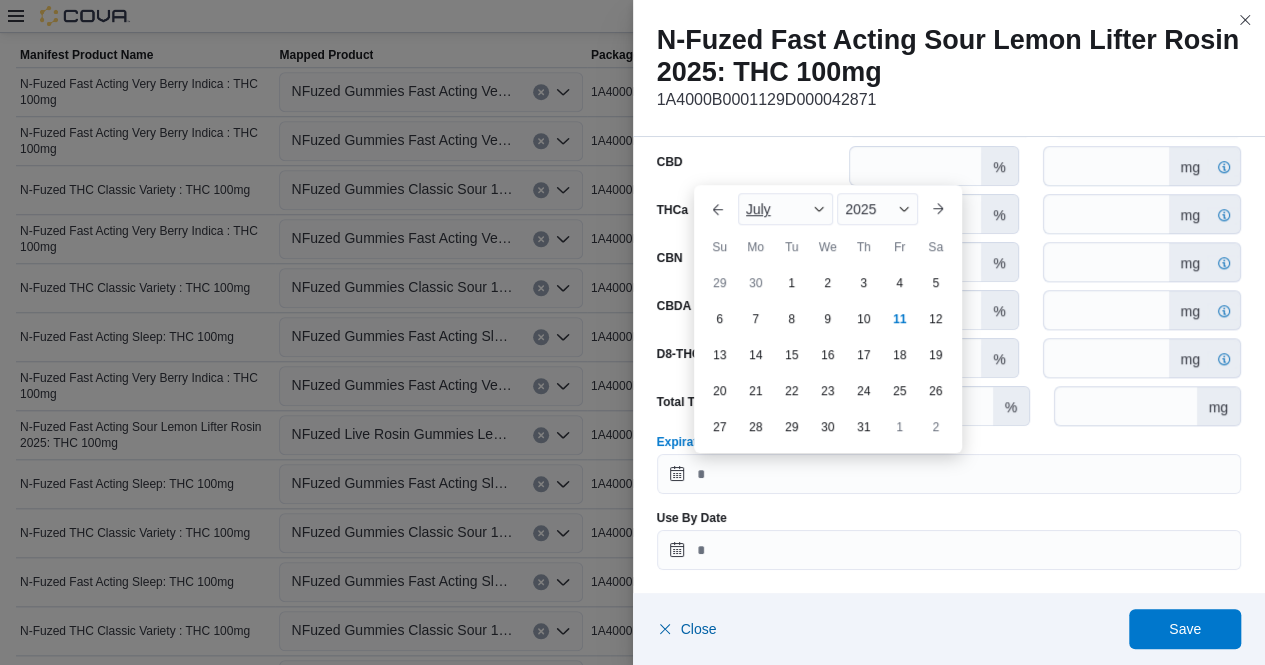 click at bounding box center (819, 209) 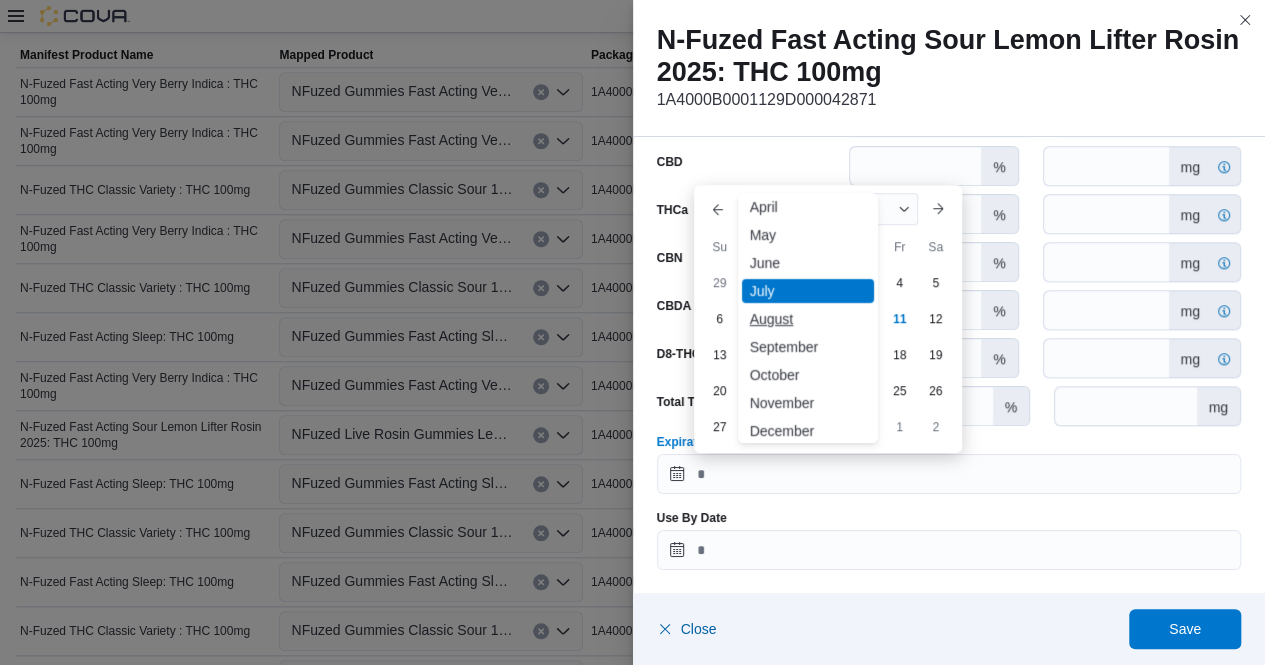 scroll, scrollTop: 98, scrollLeft: 0, axis: vertical 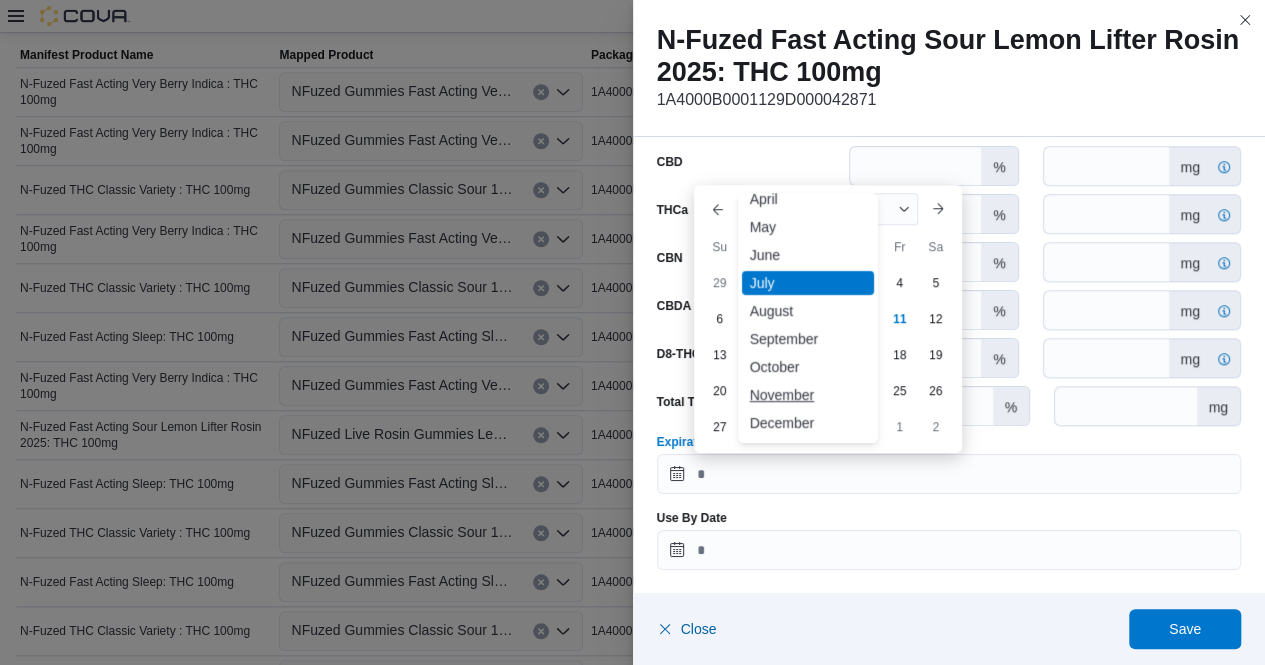 click on "November" at bounding box center [808, 395] 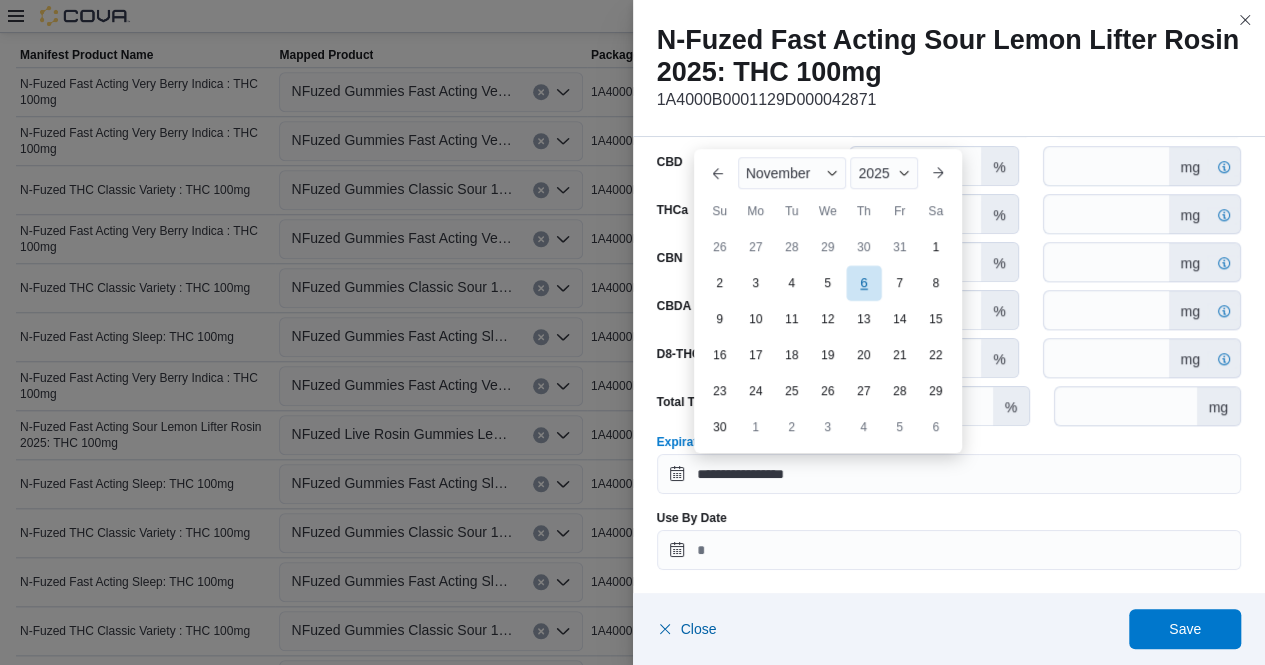 click on "6" at bounding box center (863, 283) 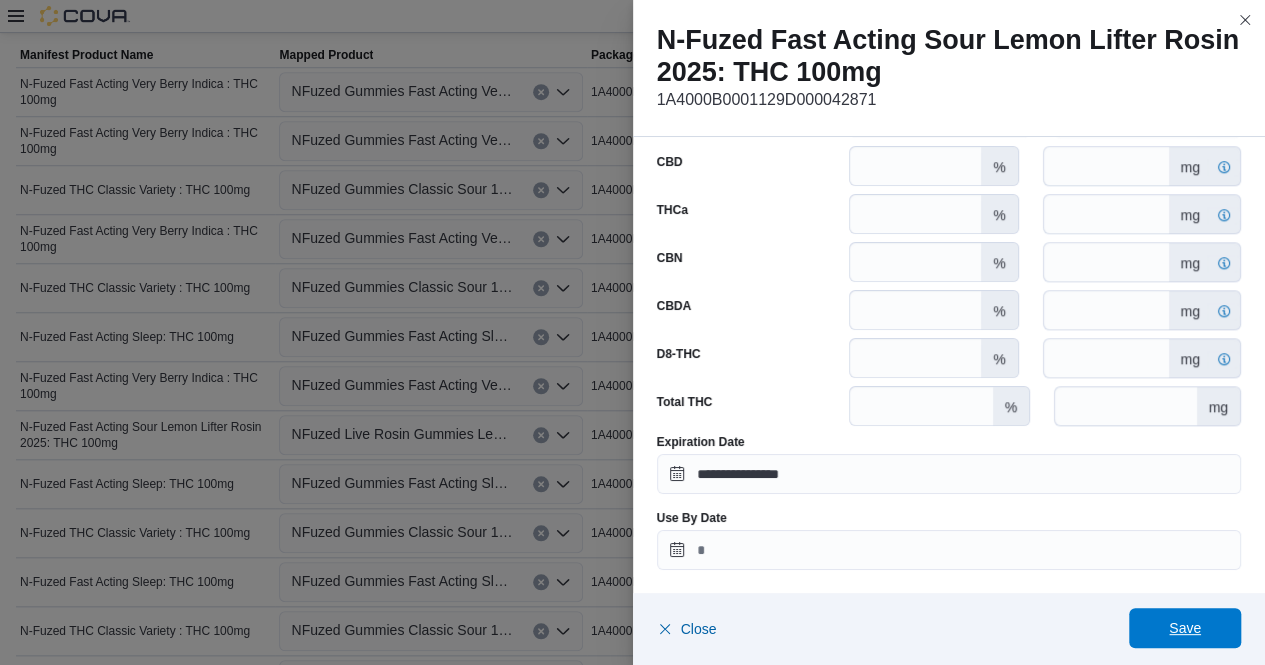 click on "Save" at bounding box center (1185, 628) 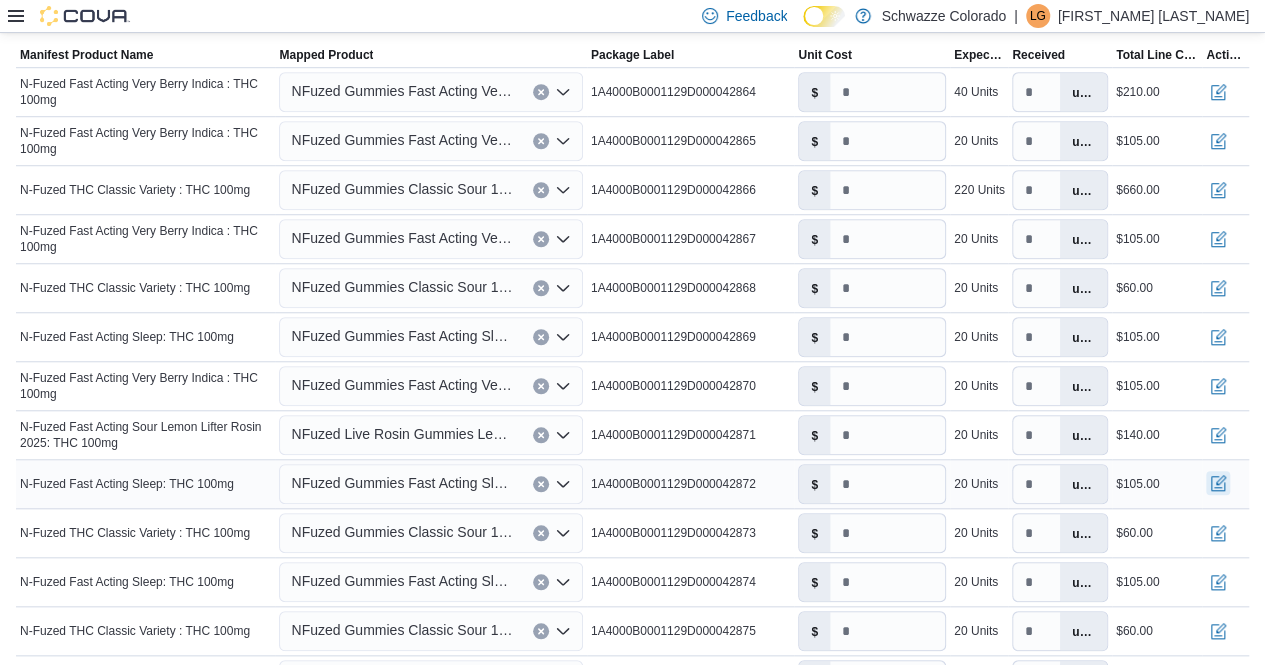 click at bounding box center (1218, 483) 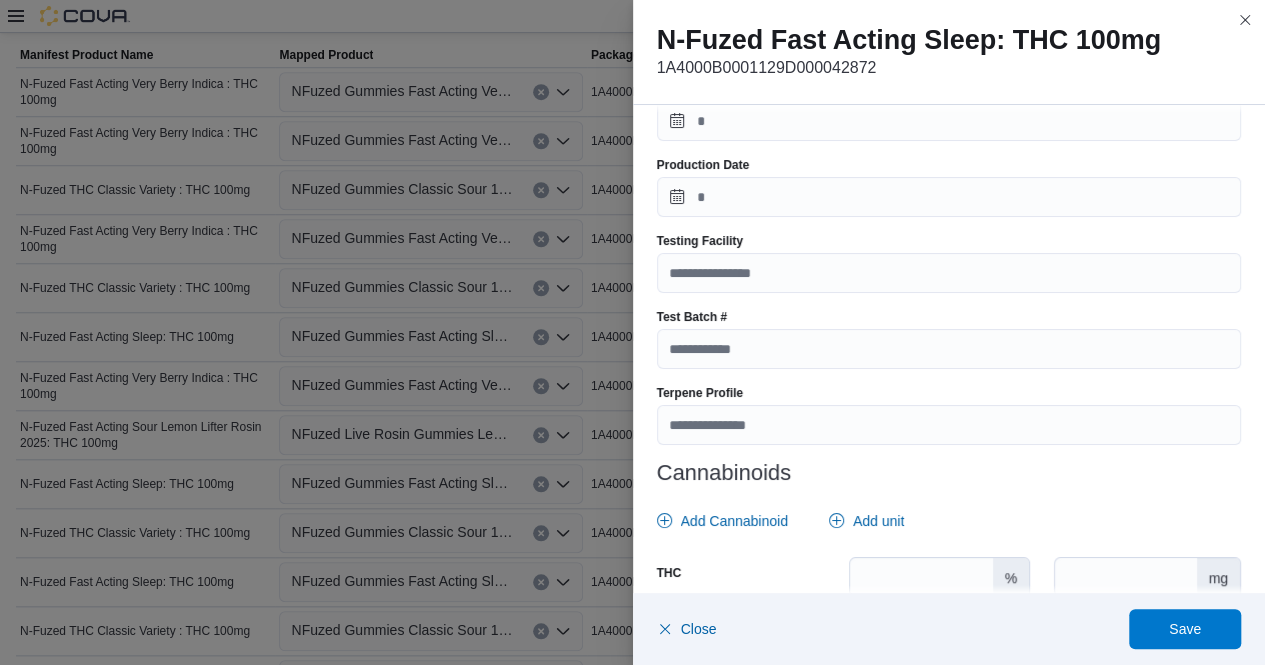 scroll, scrollTop: 766, scrollLeft: 0, axis: vertical 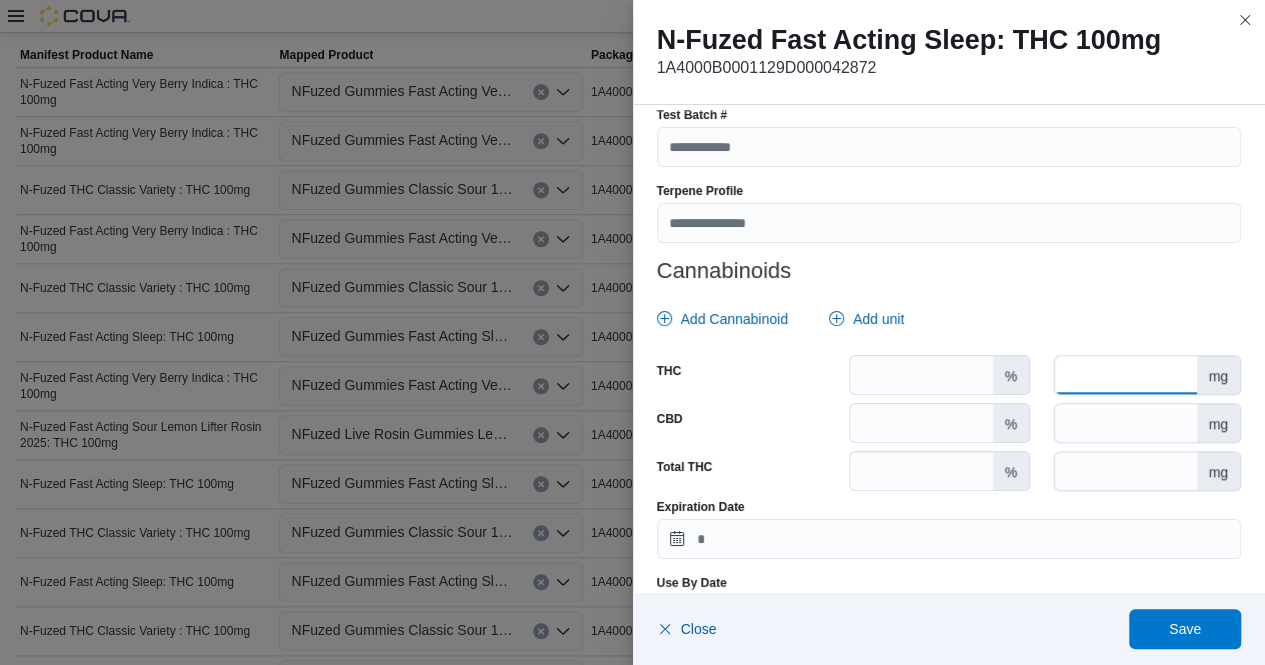 click at bounding box center (1125, 375) 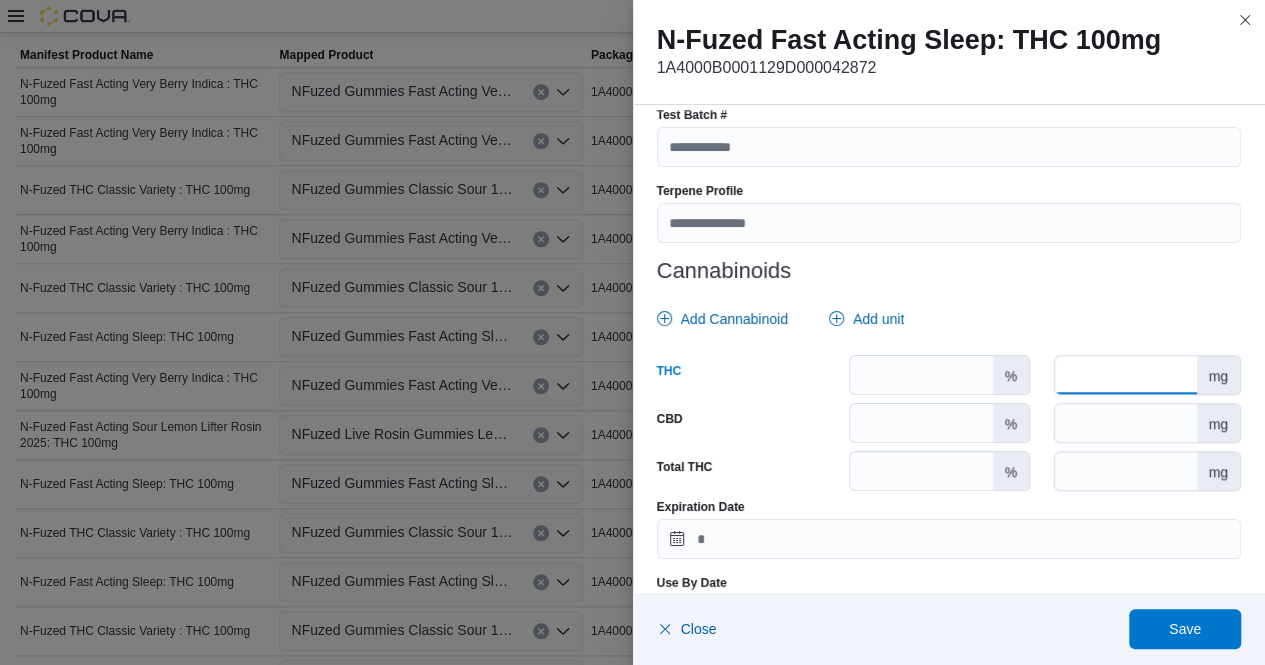 scroll, scrollTop: 831, scrollLeft: 0, axis: vertical 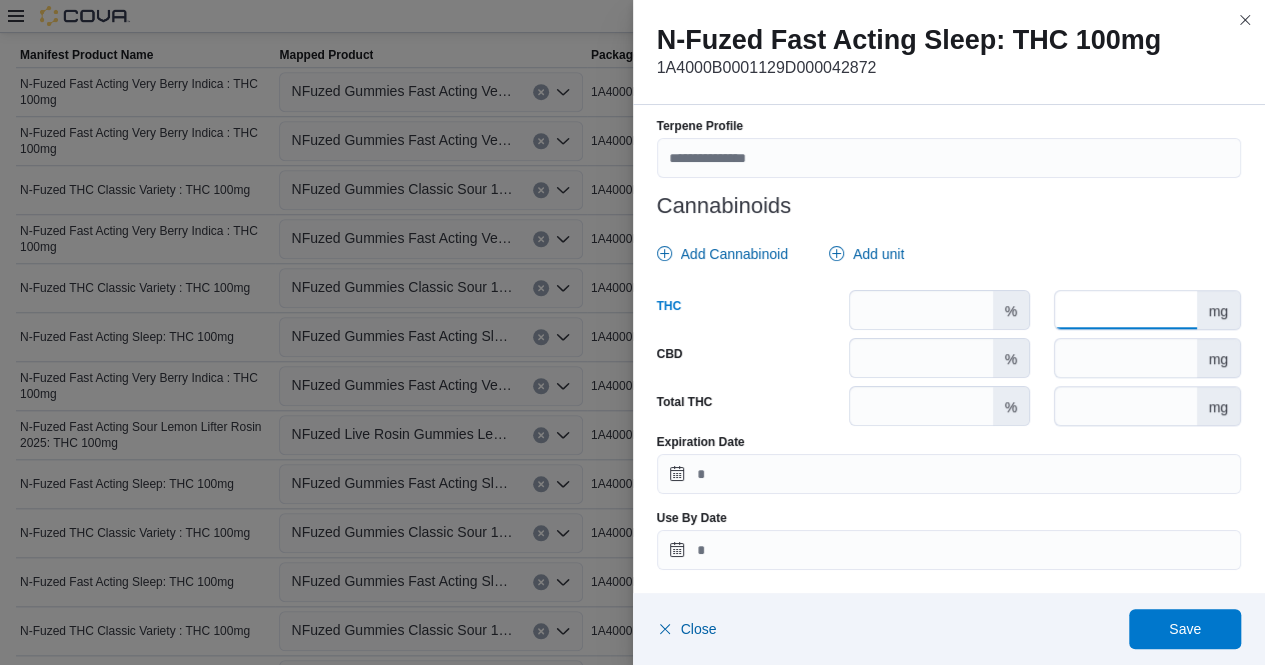 type on "***" 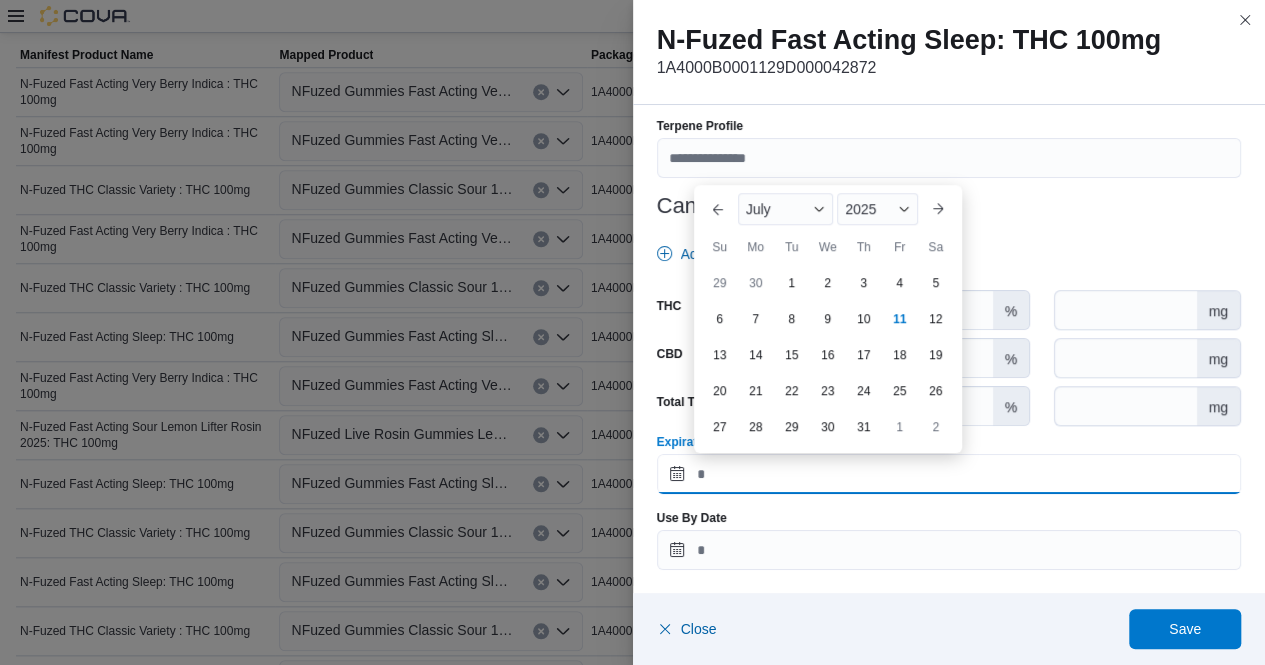 click on "Expiration Date" at bounding box center (949, 474) 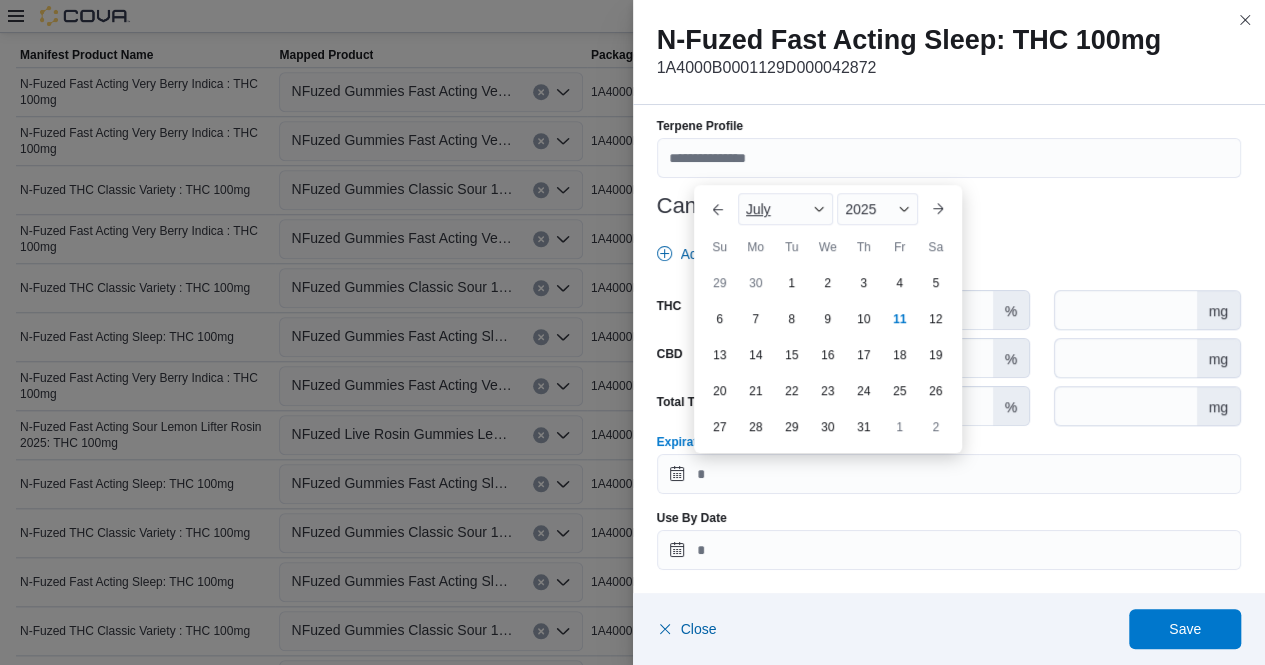 click at bounding box center [819, 209] 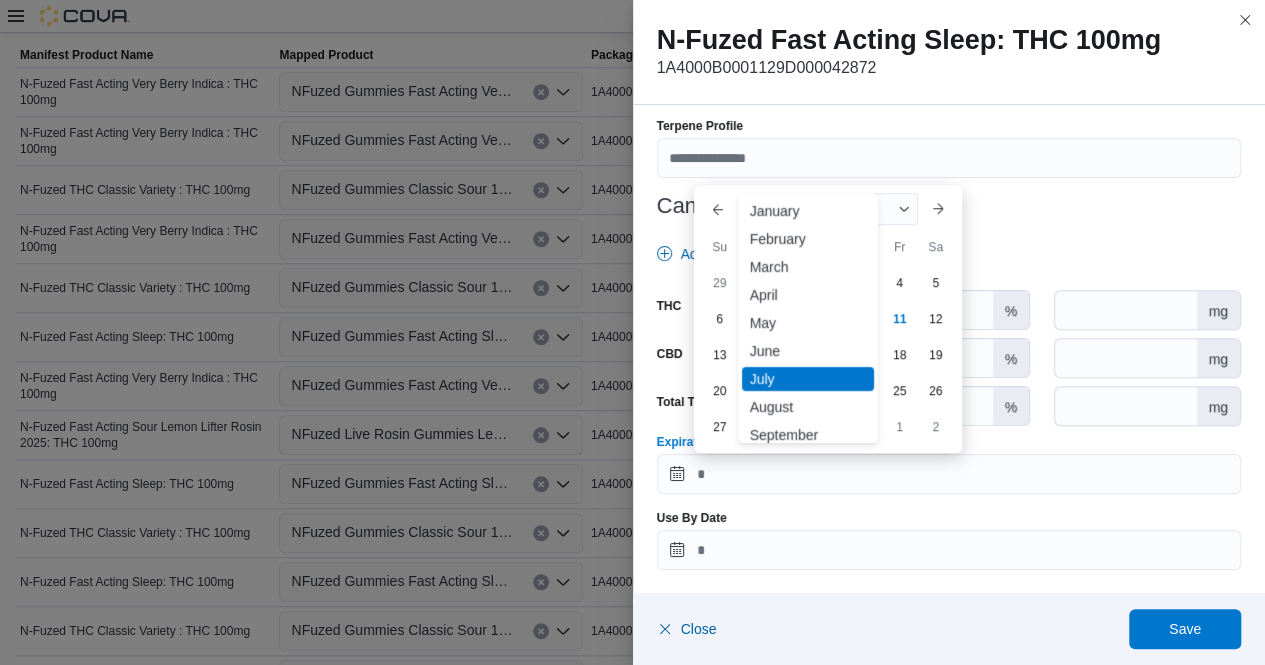 scroll, scrollTop: 0, scrollLeft: 0, axis: both 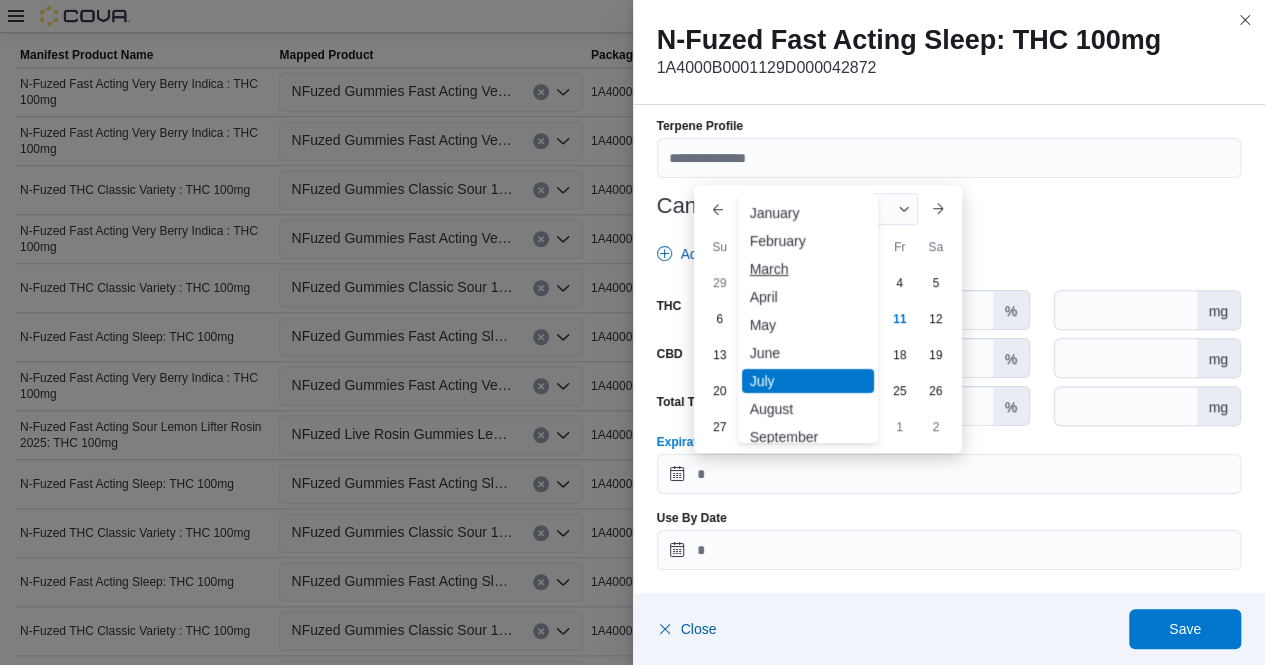 click on "March" at bounding box center [808, 269] 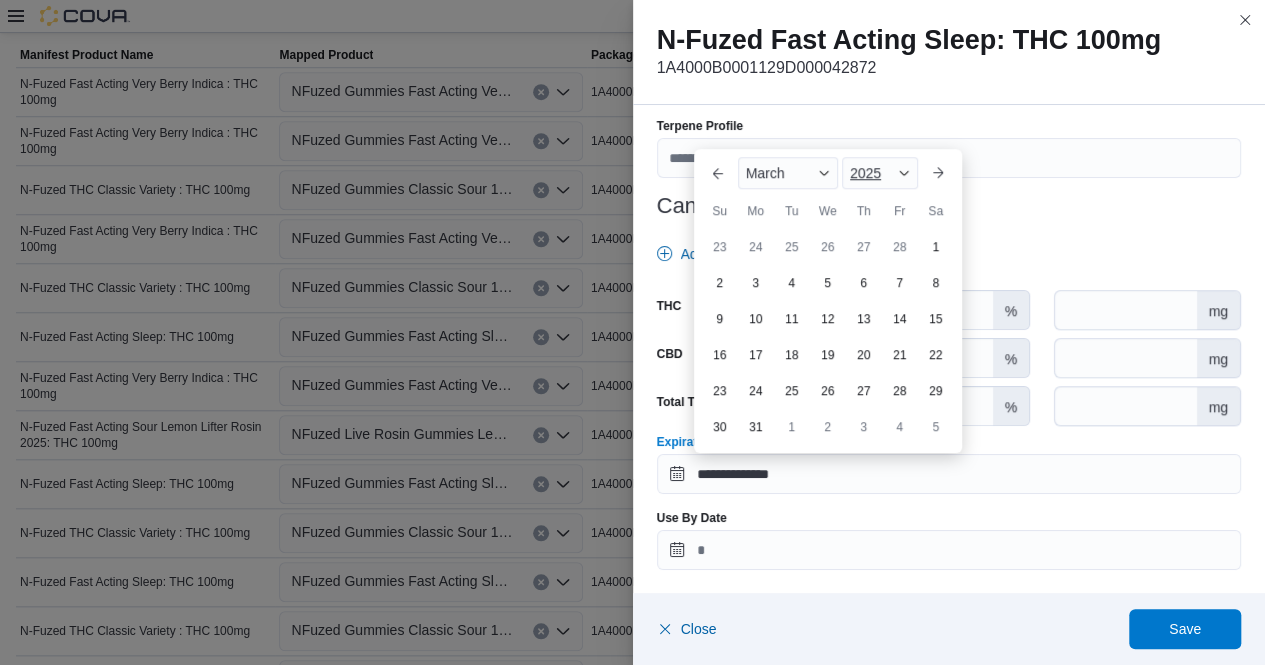 click at bounding box center [904, 173] 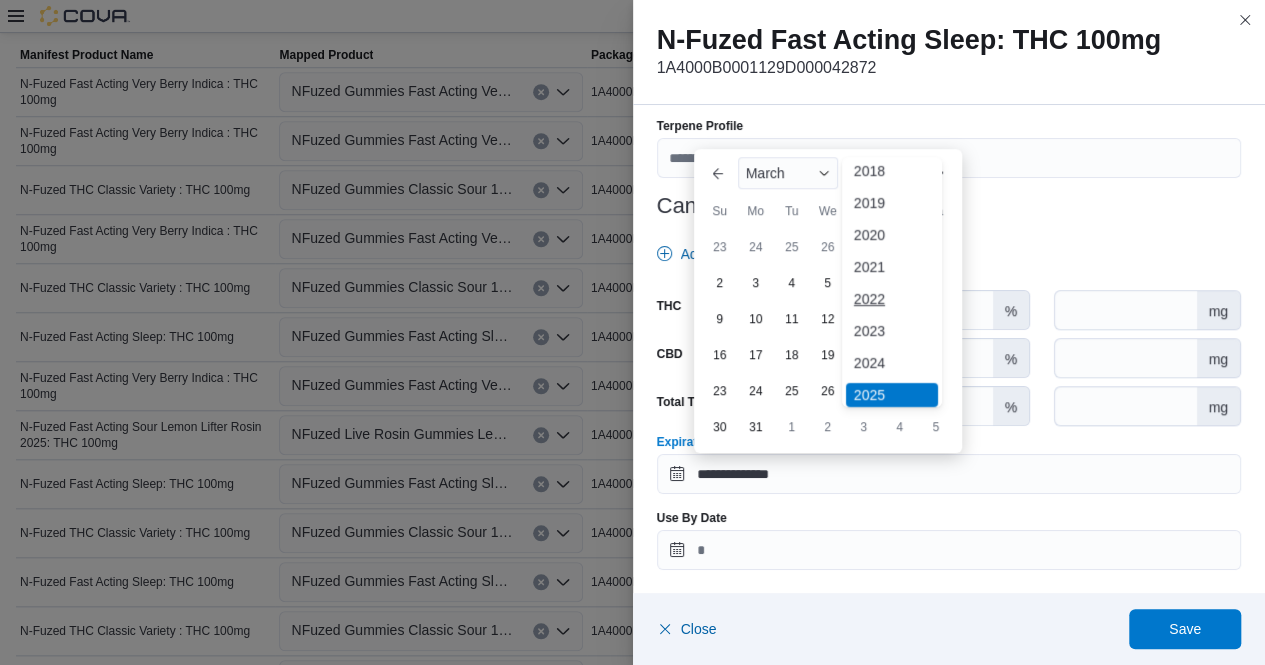 scroll, scrollTop: 82, scrollLeft: 0, axis: vertical 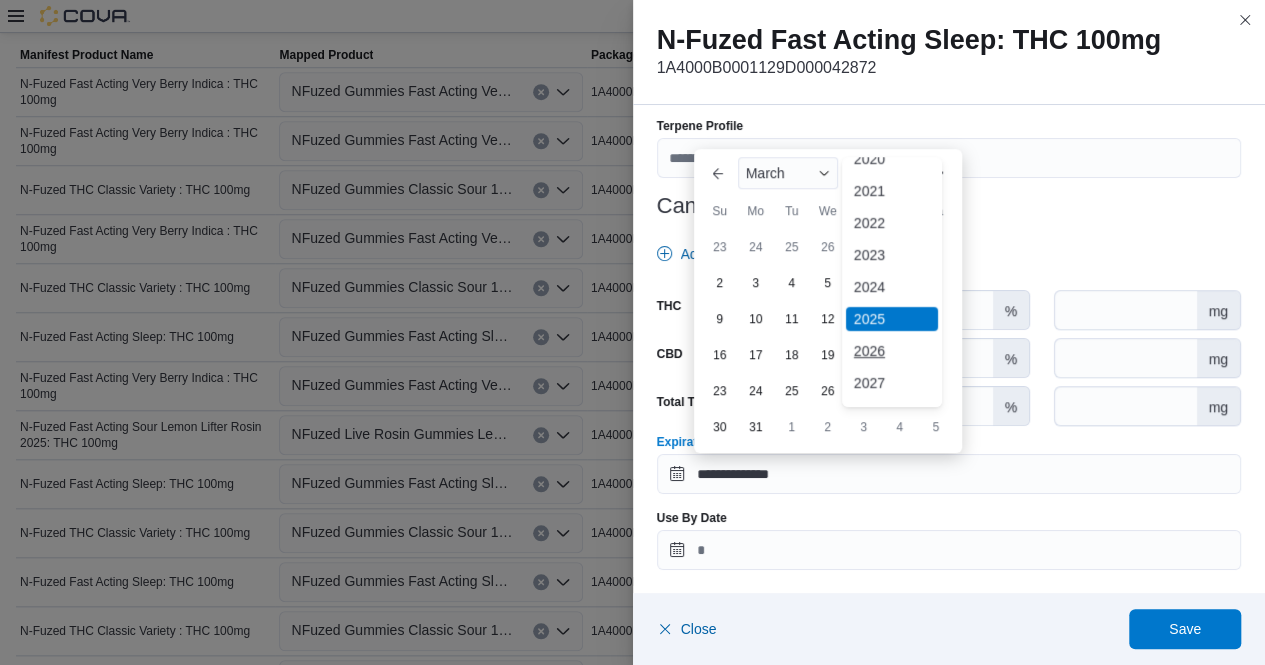 click on "2026" at bounding box center (892, 351) 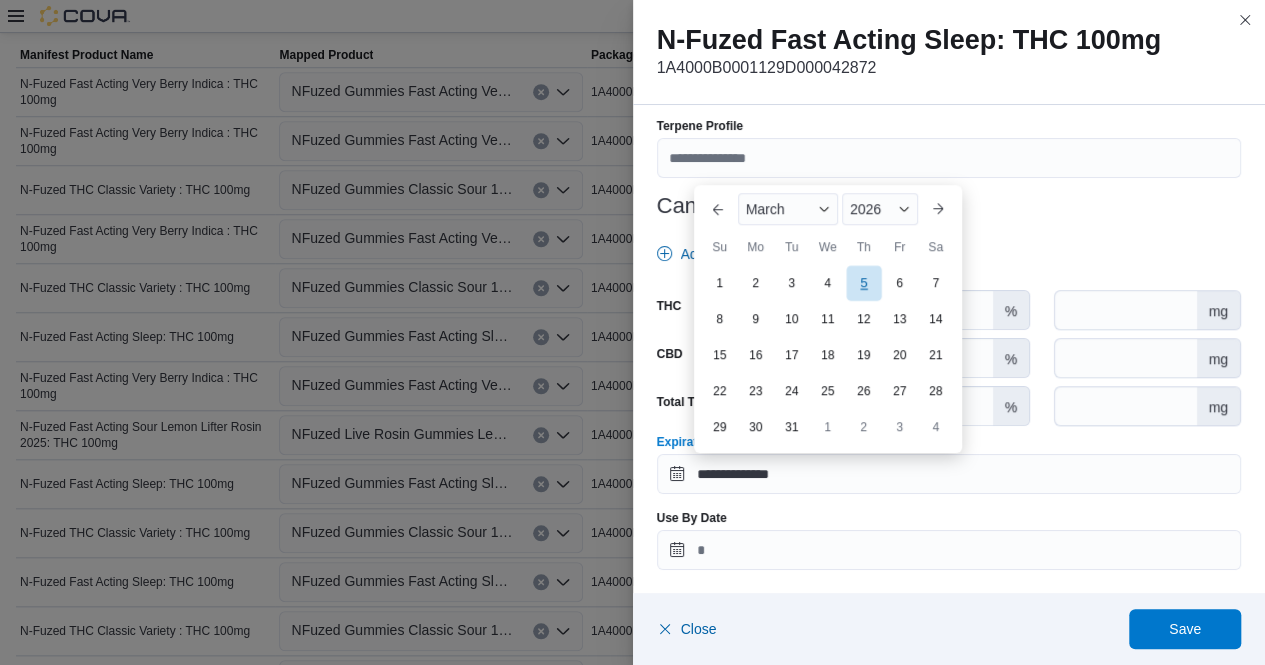 click on "5" at bounding box center [863, 283] 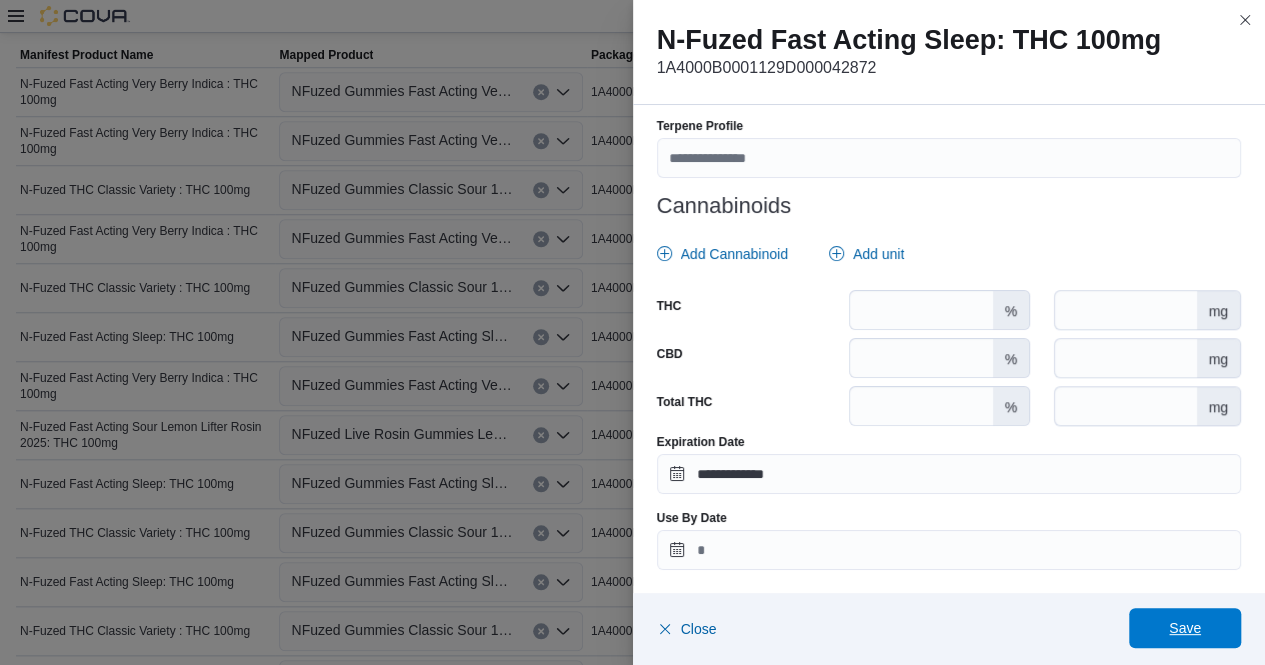 click on "Save" at bounding box center (1185, 628) 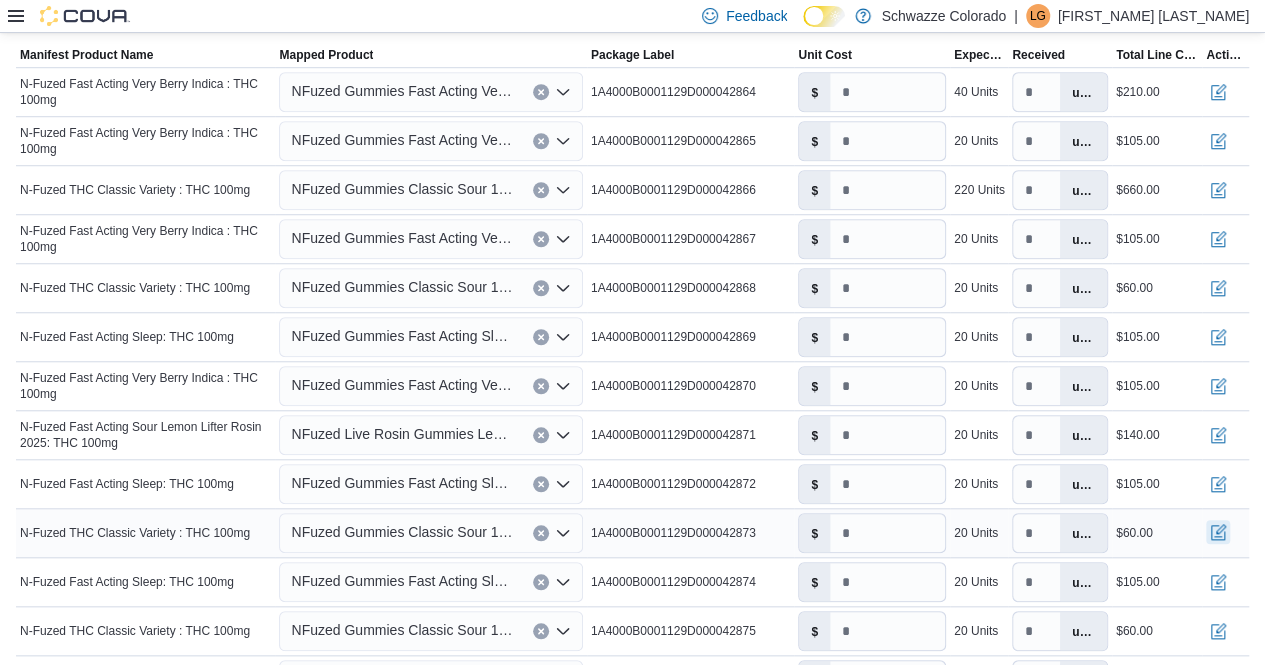 click at bounding box center (1218, 532) 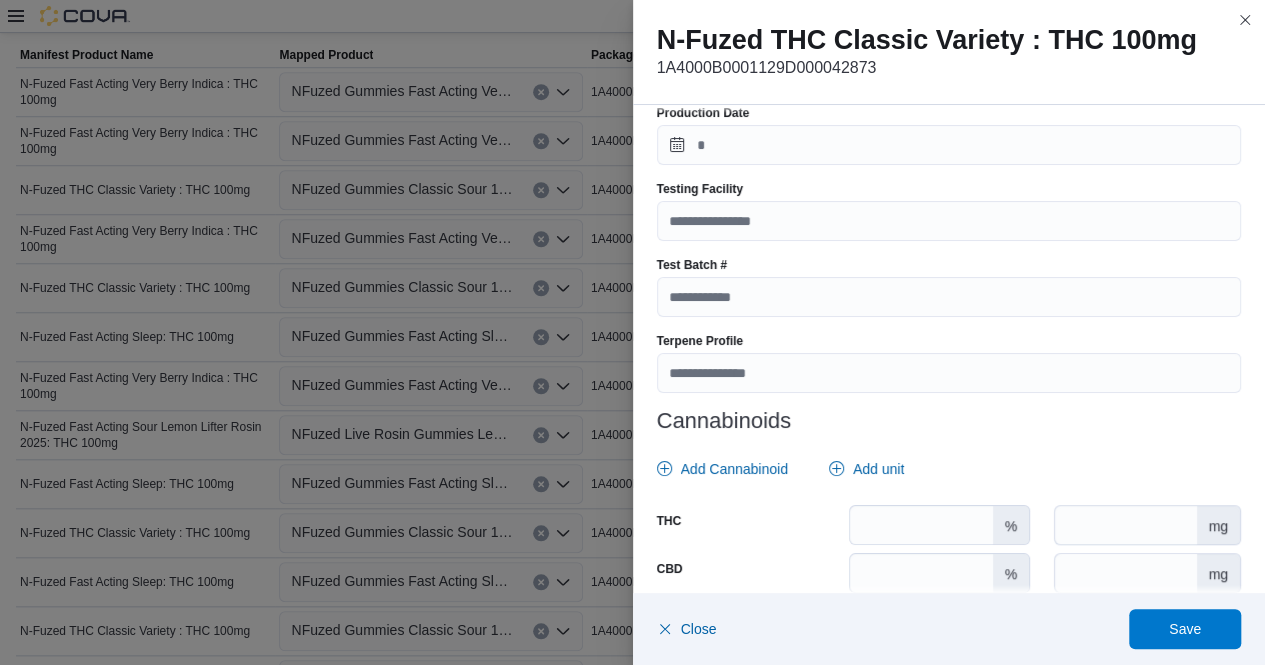 scroll, scrollTop: 792, scrollLeft: 0, axis: vertical 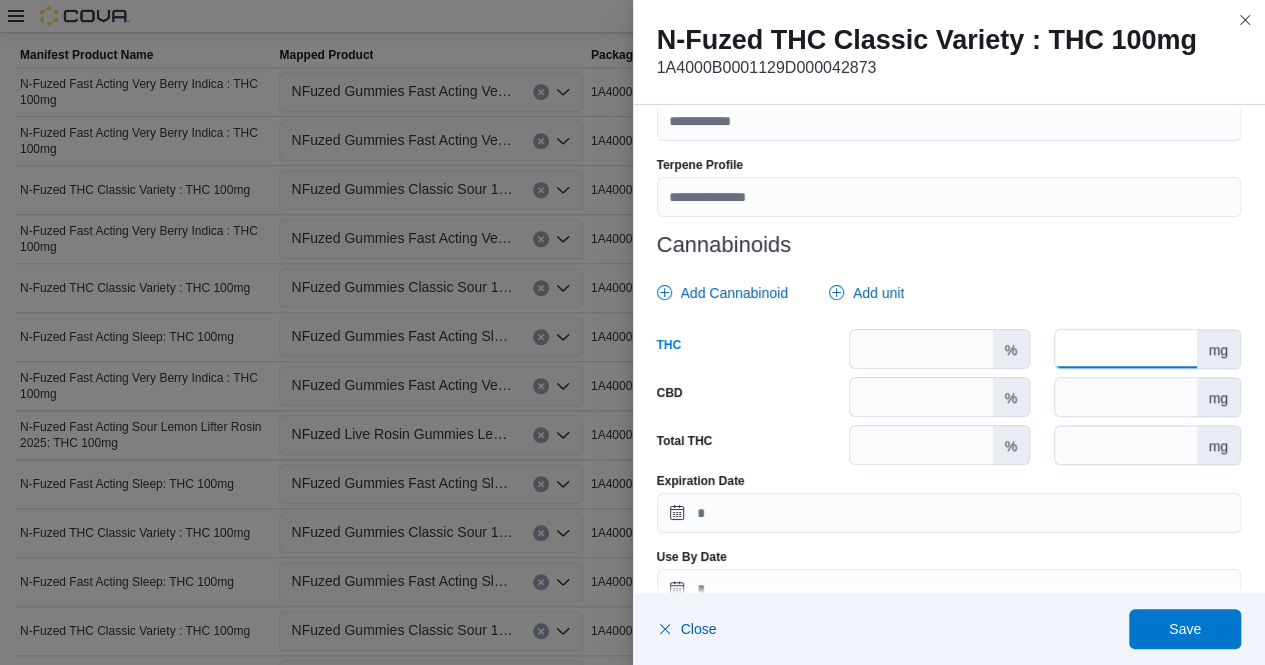click at bounding box center [1125, 349] 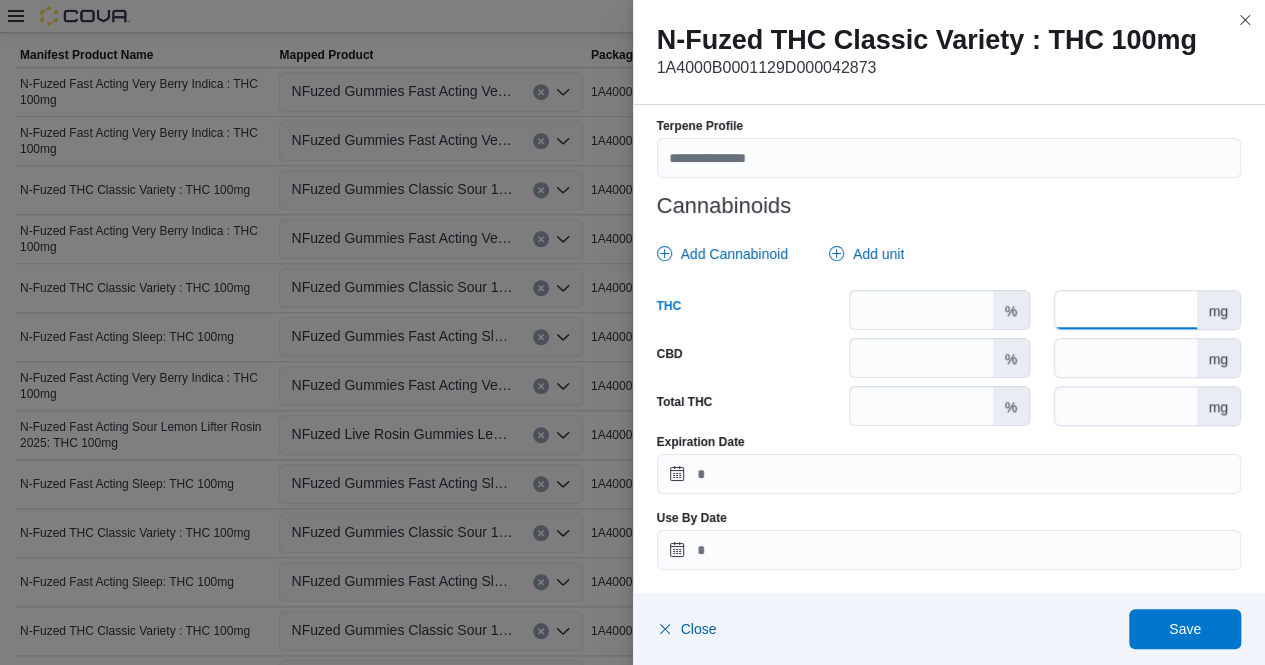 type on "***" 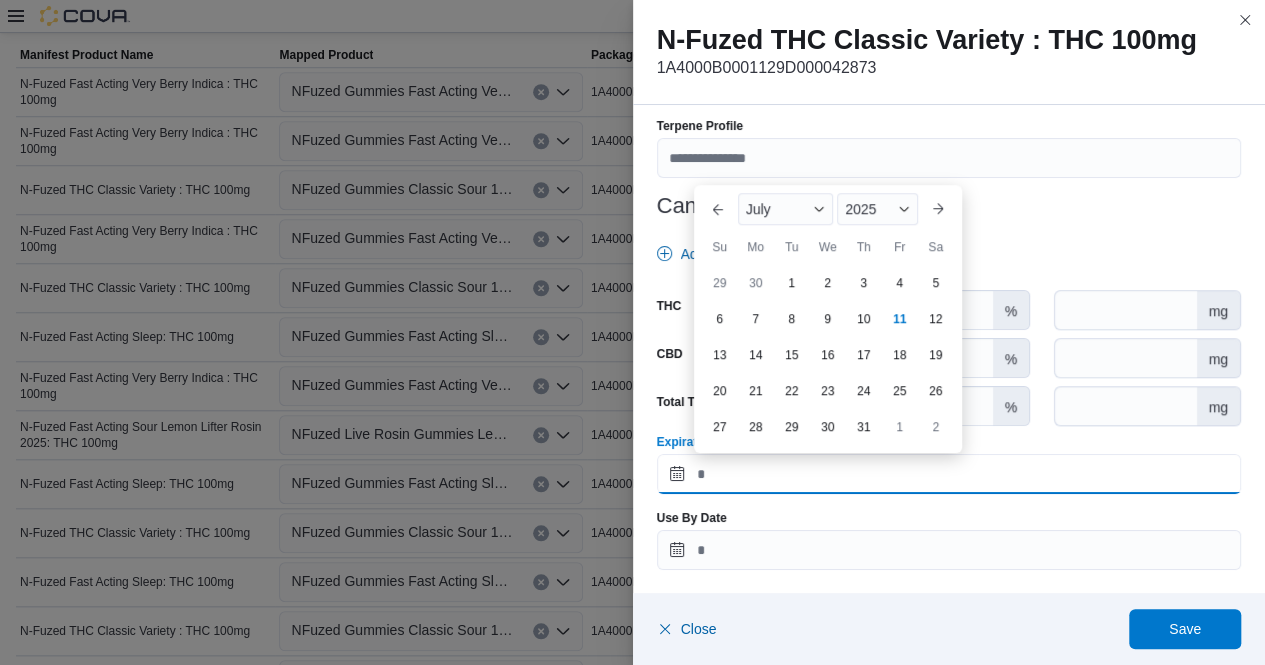 click on "Expiration Date" at bounding box center [949, 474] 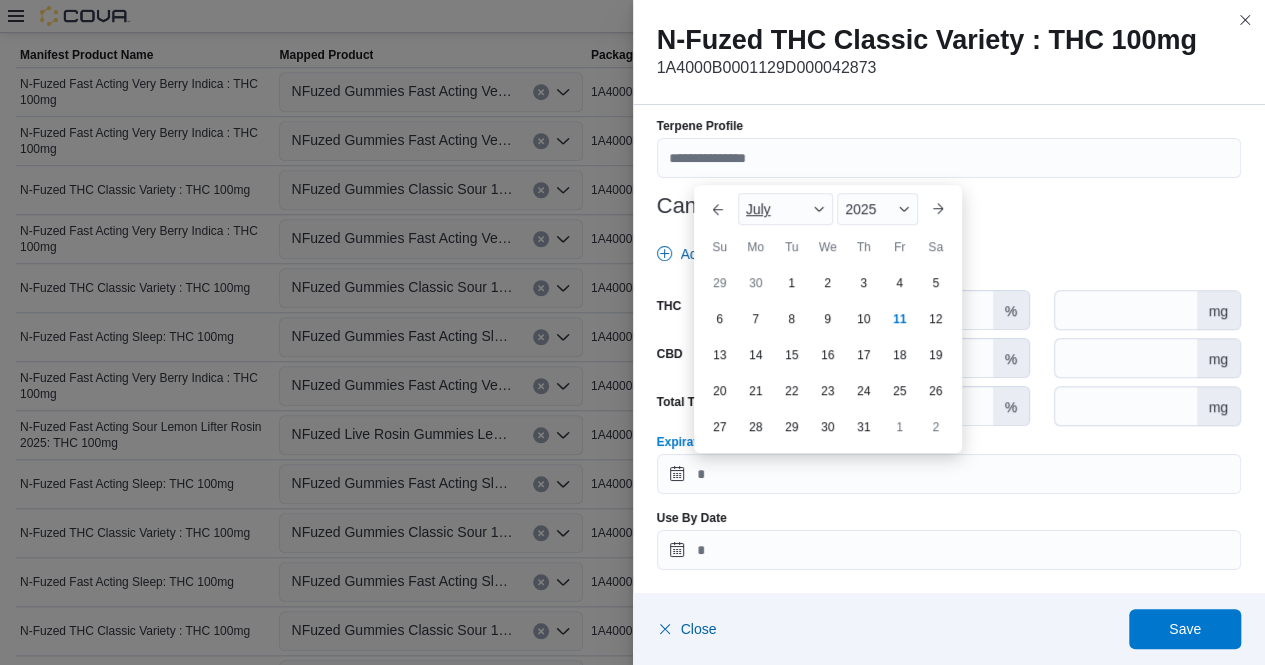 click at bounding box center (819, 209) 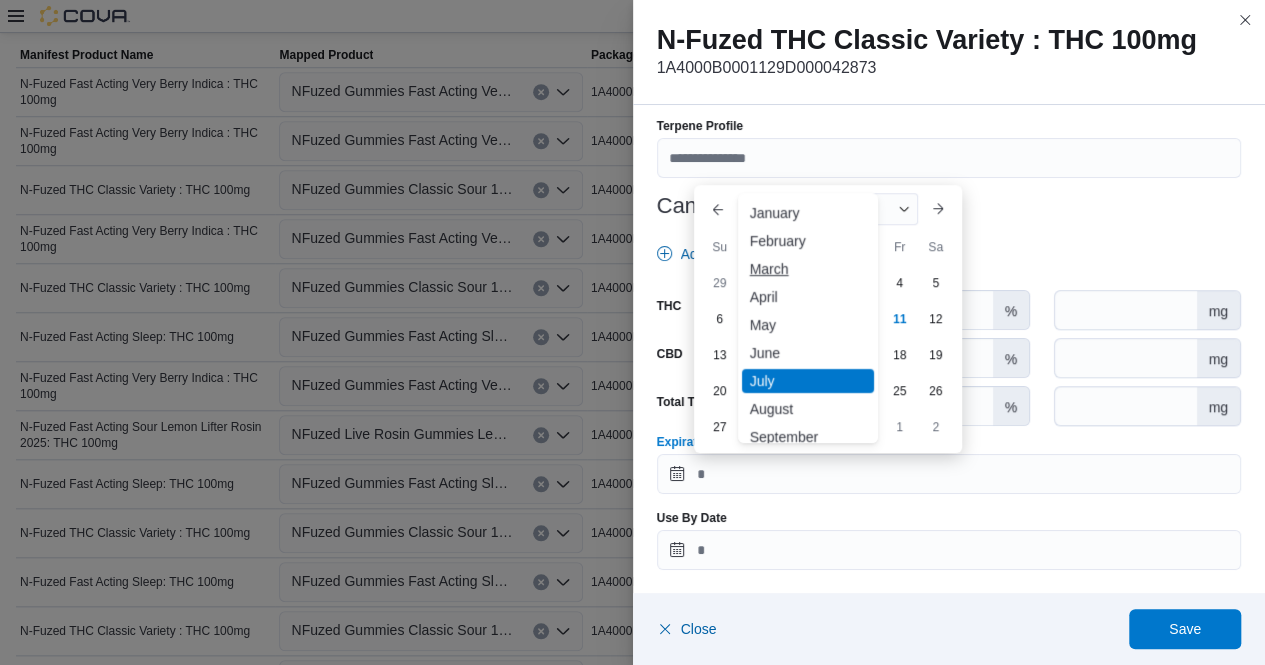 click on "March" at bounding box center [808, 269] 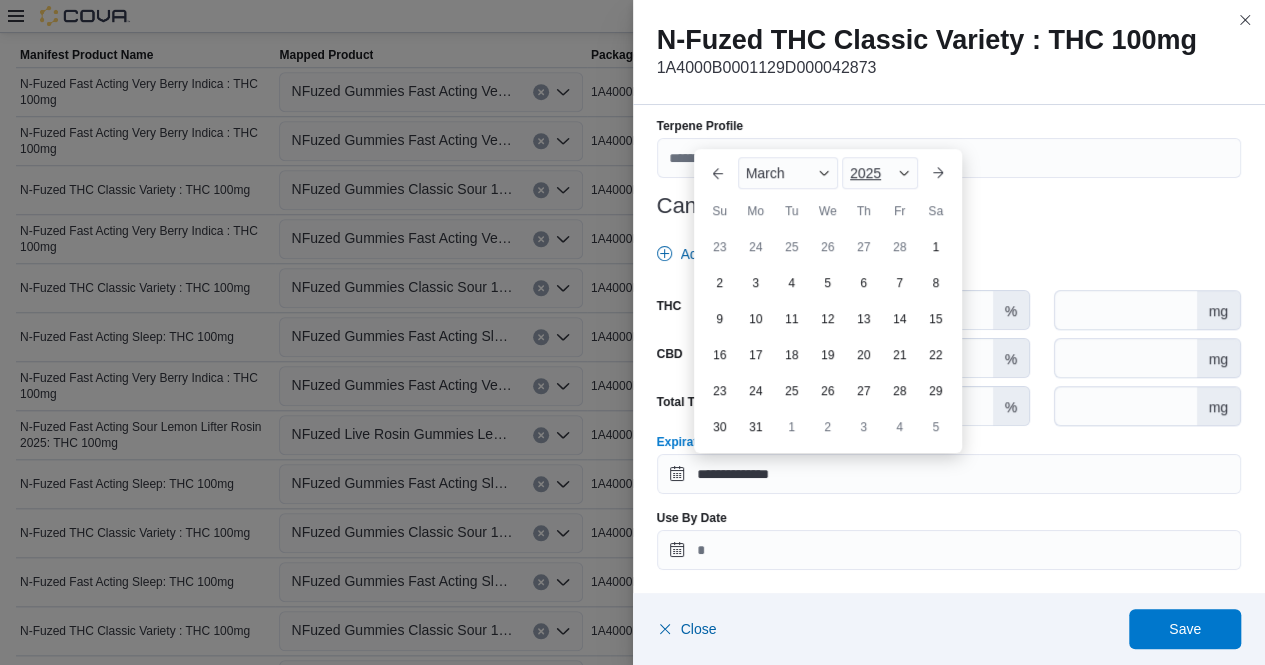 click at bounding box center (904, 173) 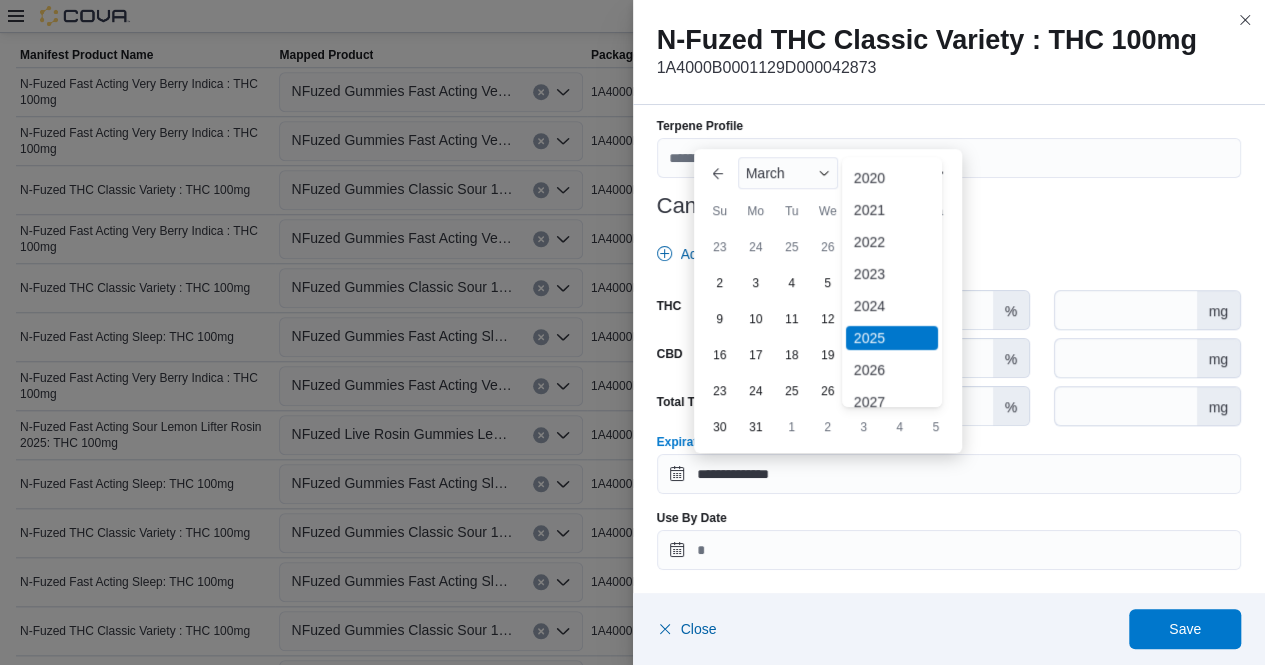 scroll, scrollTop: 65, scrollLeft: 0, axis: vertical 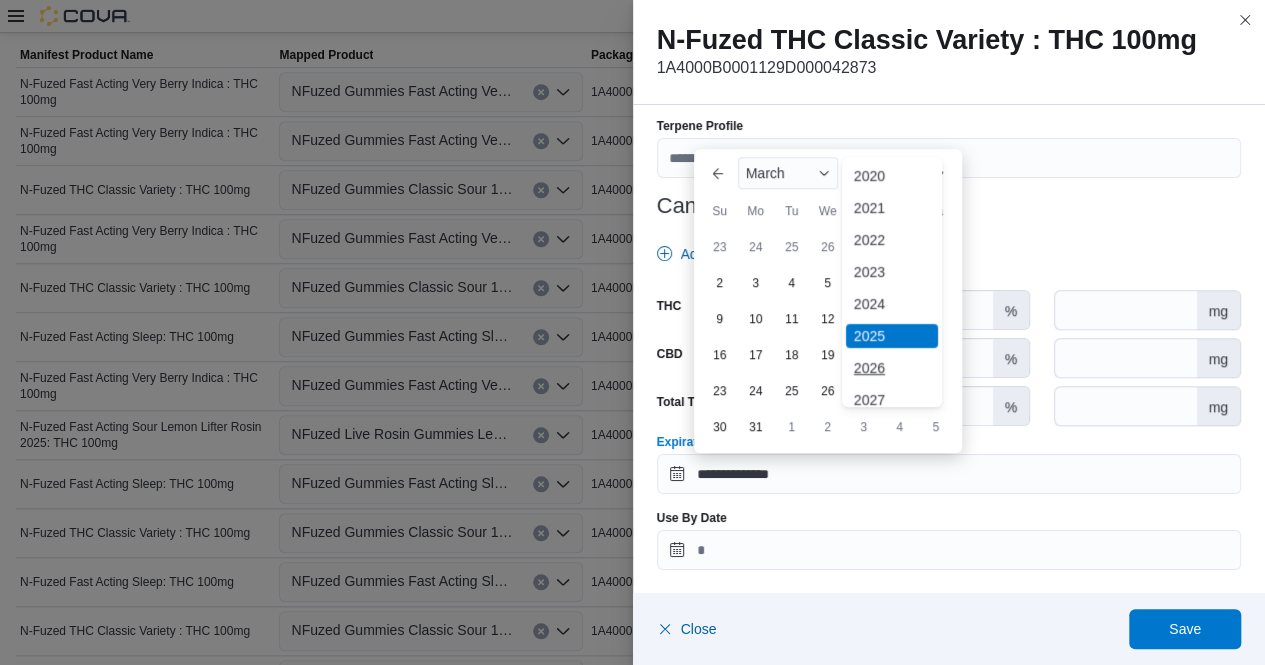 click on "2026" at bounding box center (892, 368) 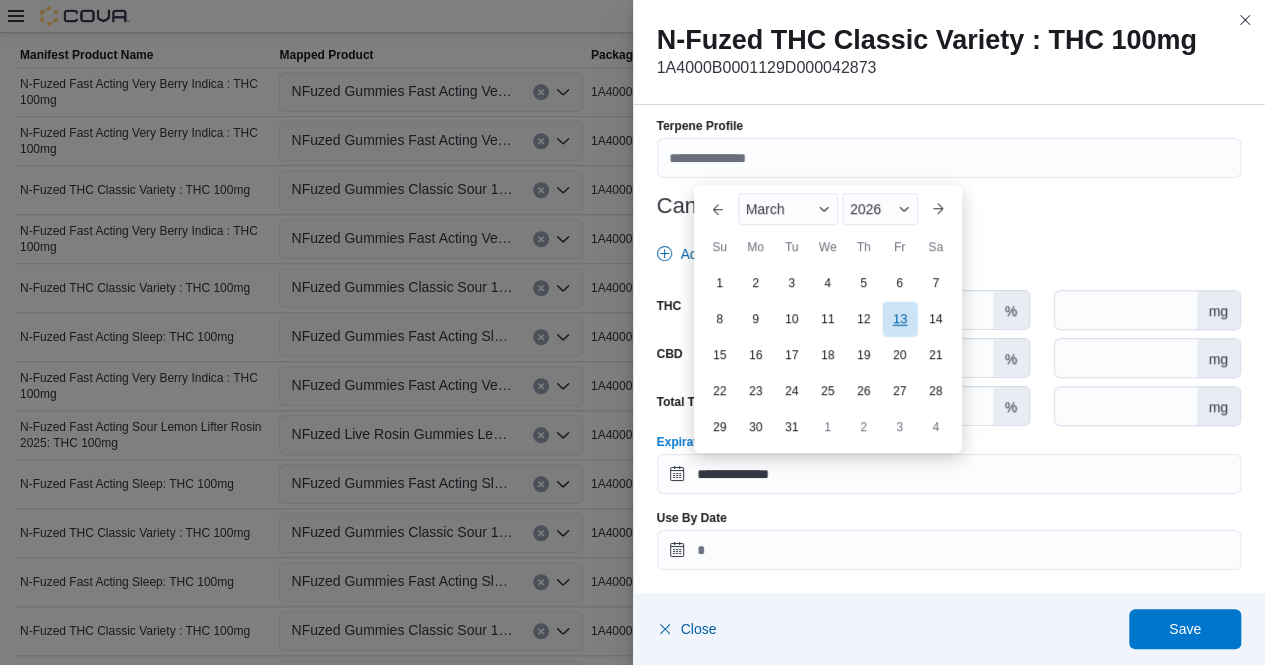 click on "13" at bounding box center [899, 319] 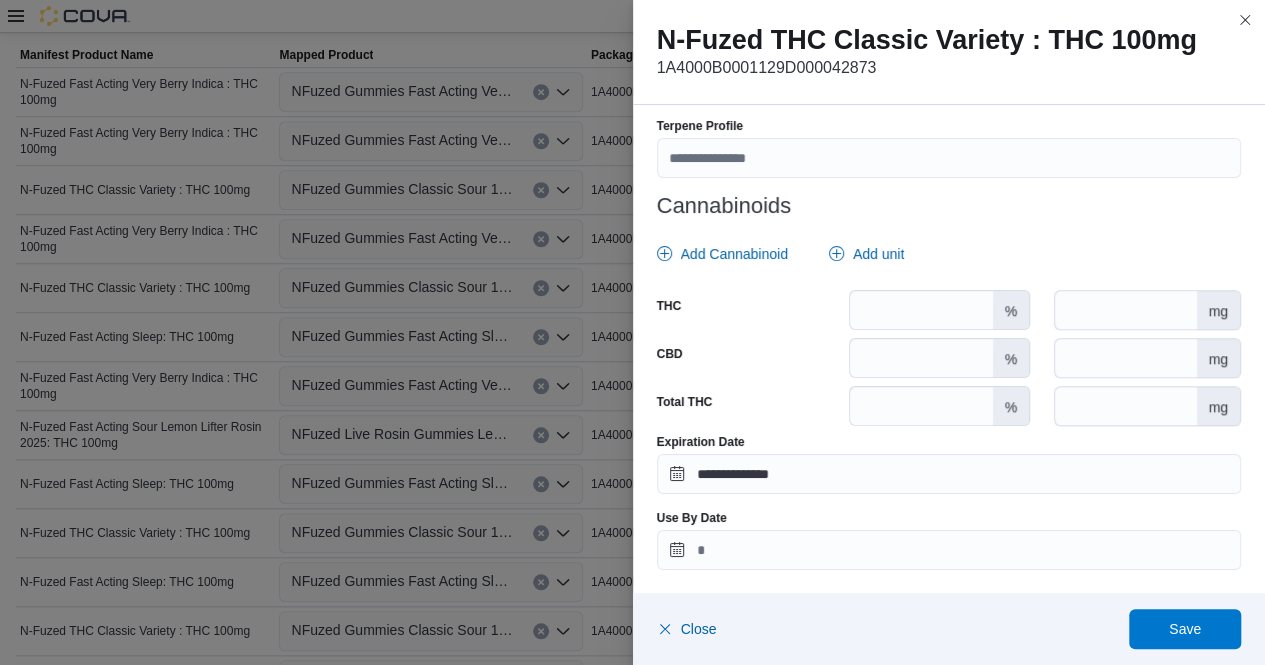 type on "**********" 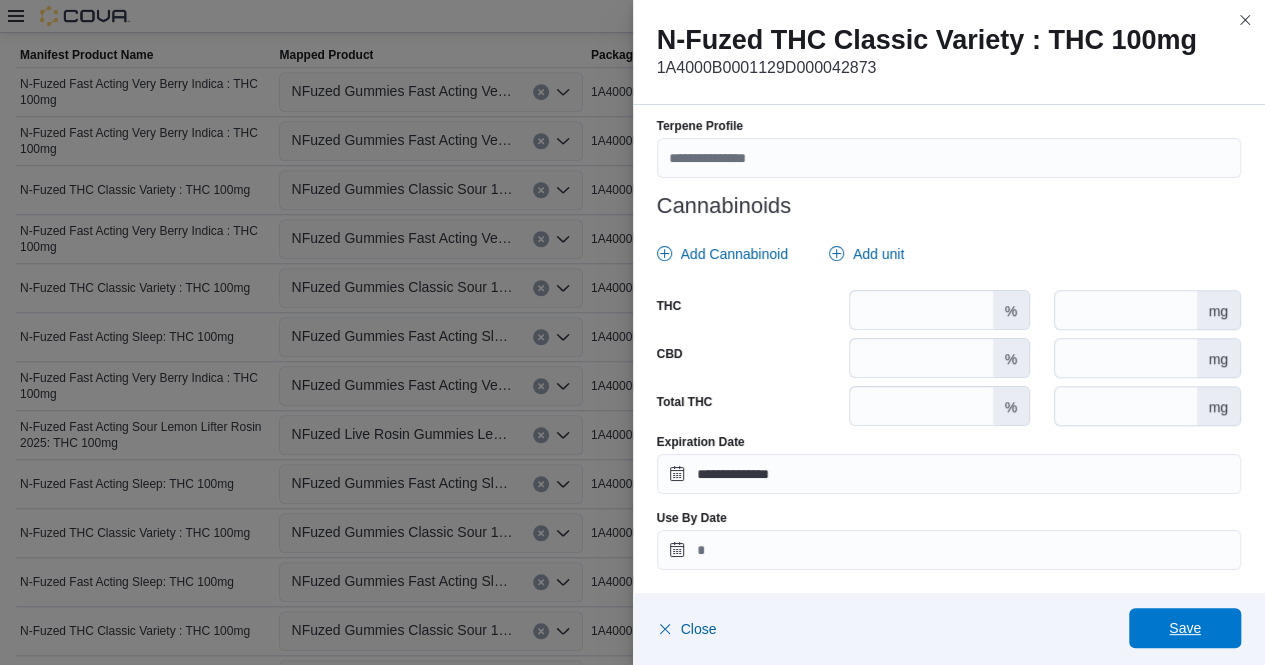 click on "Save" at bounding box center [1185, 628] 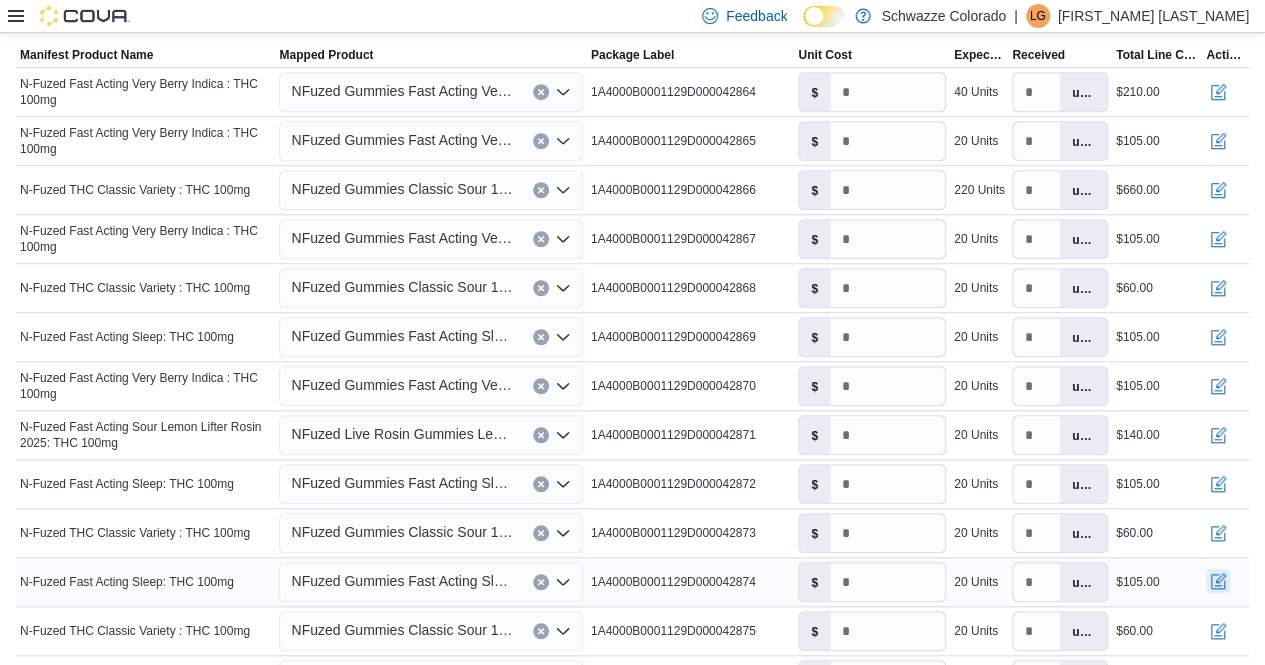 click at bounding box center [1218, 581] 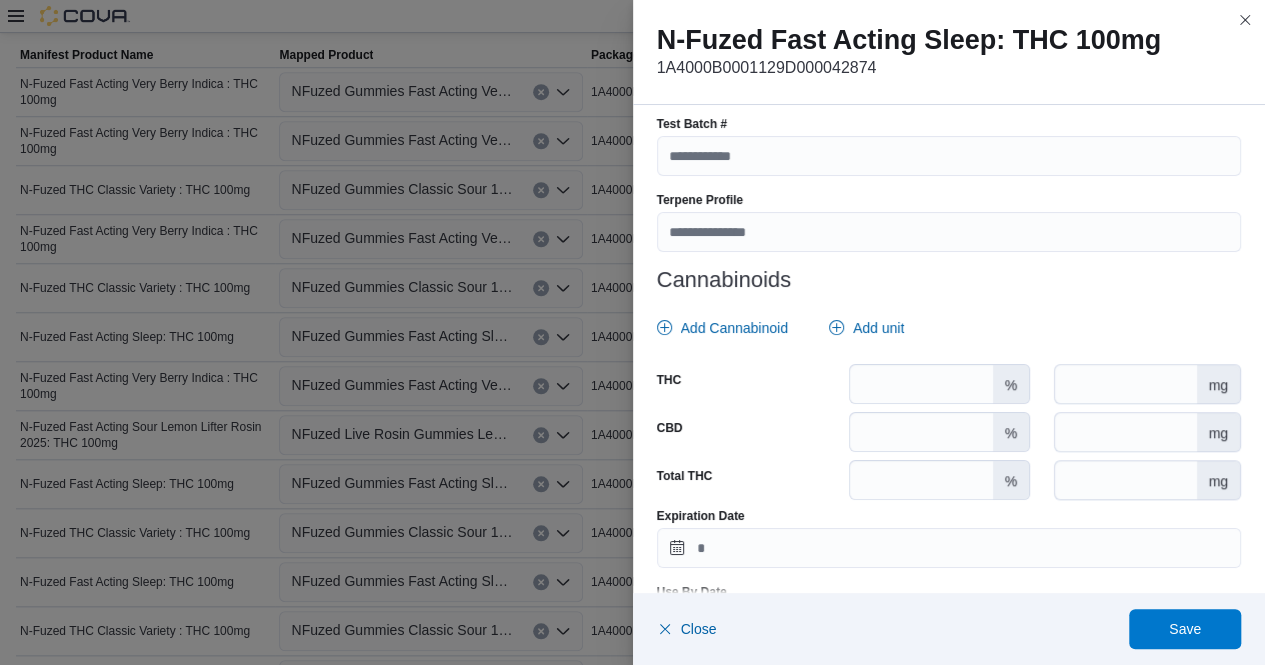 scroll, scrollTop: 758, scrollLeft: 0, axis: vertical 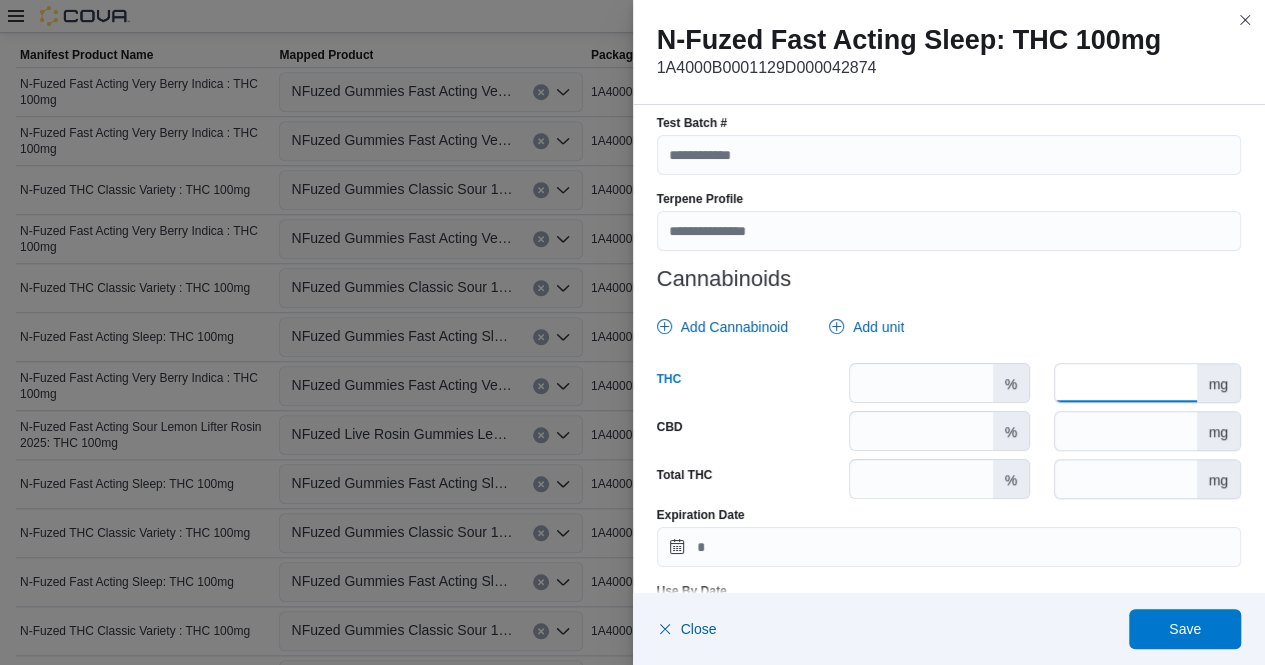 click at bounding box center [1125, 383] 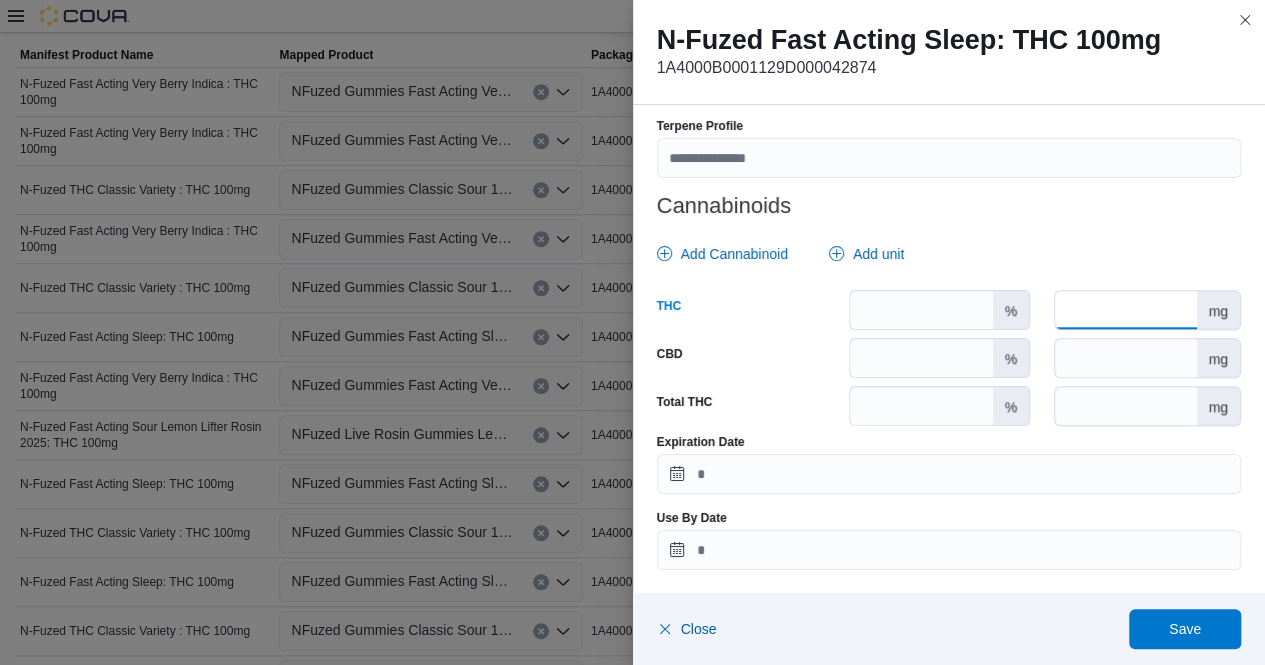 type on "***" 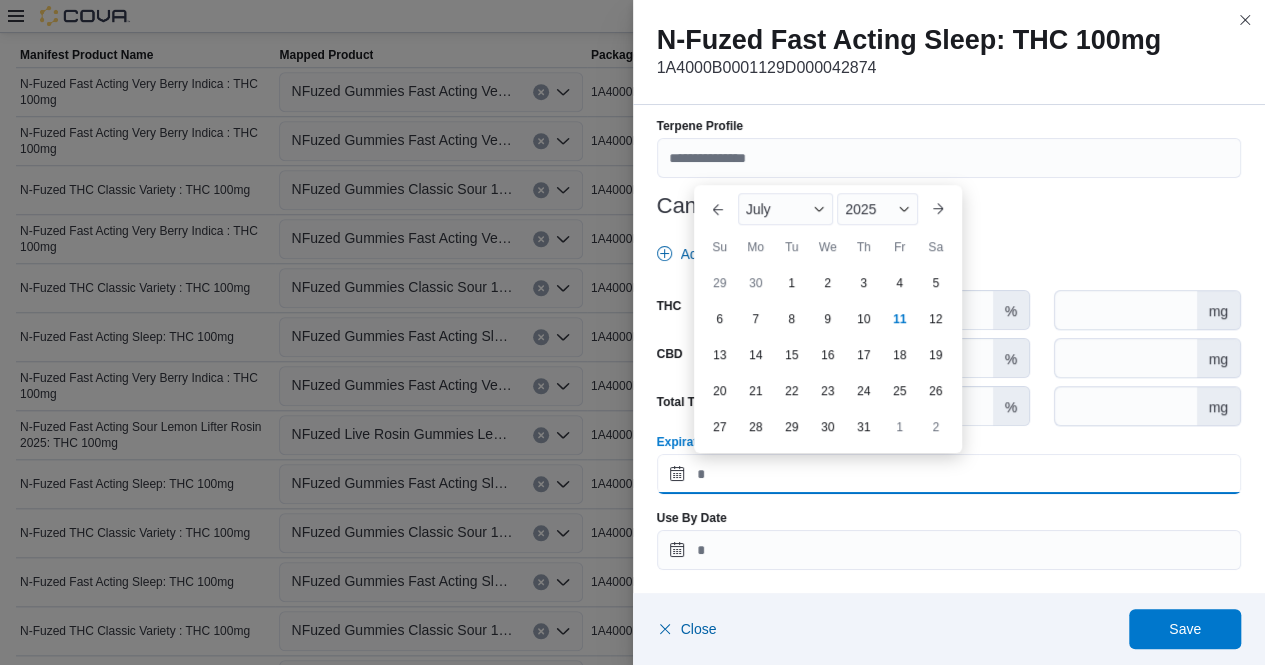 click on "Expiration Date" at bounding box center [949, 474] 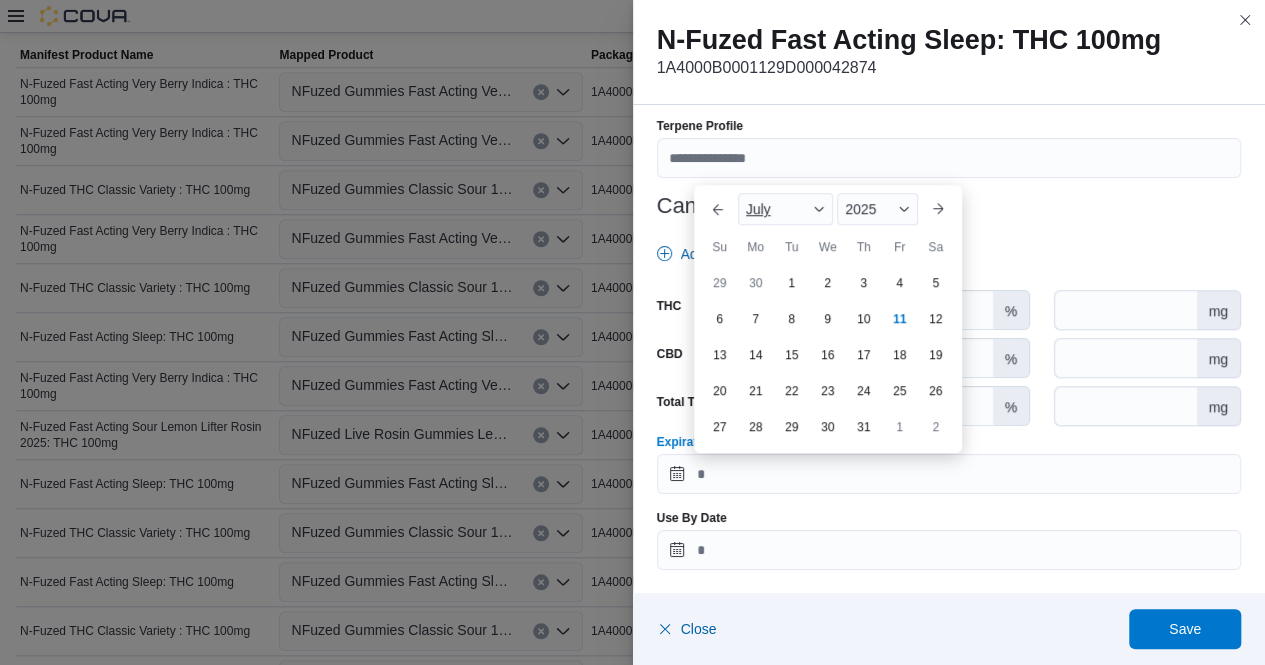 click at bounding box center (819, 209) 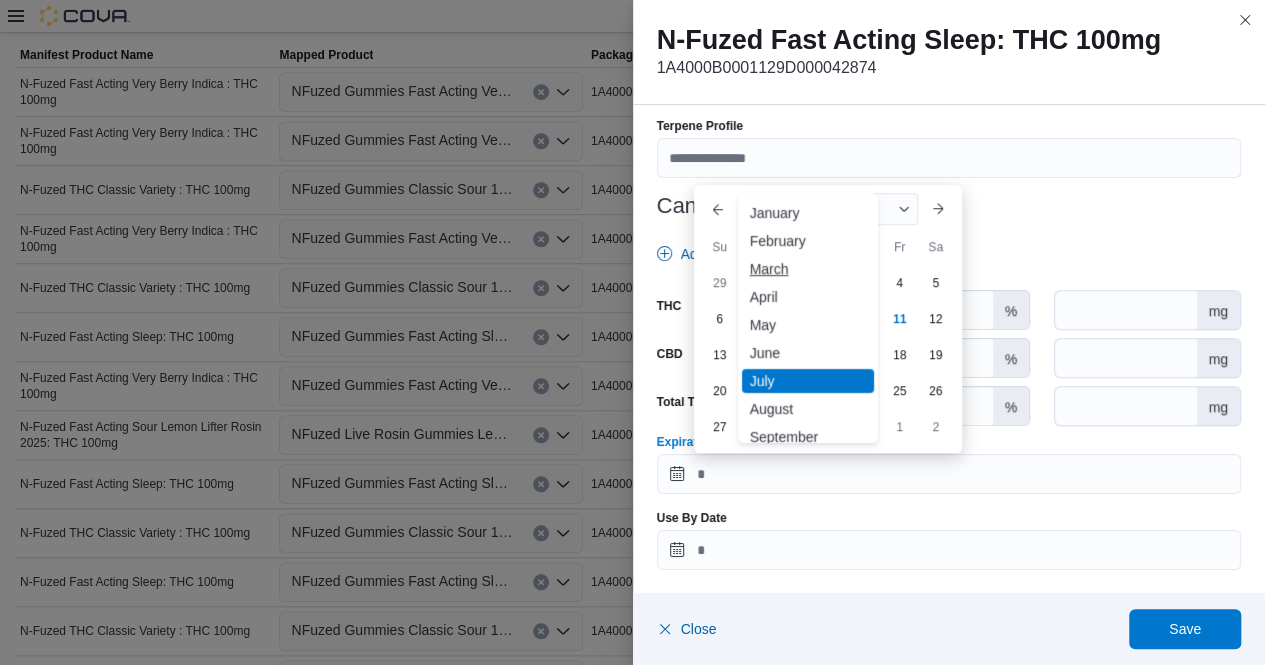 click on "March" at bounding box center [808, 269] 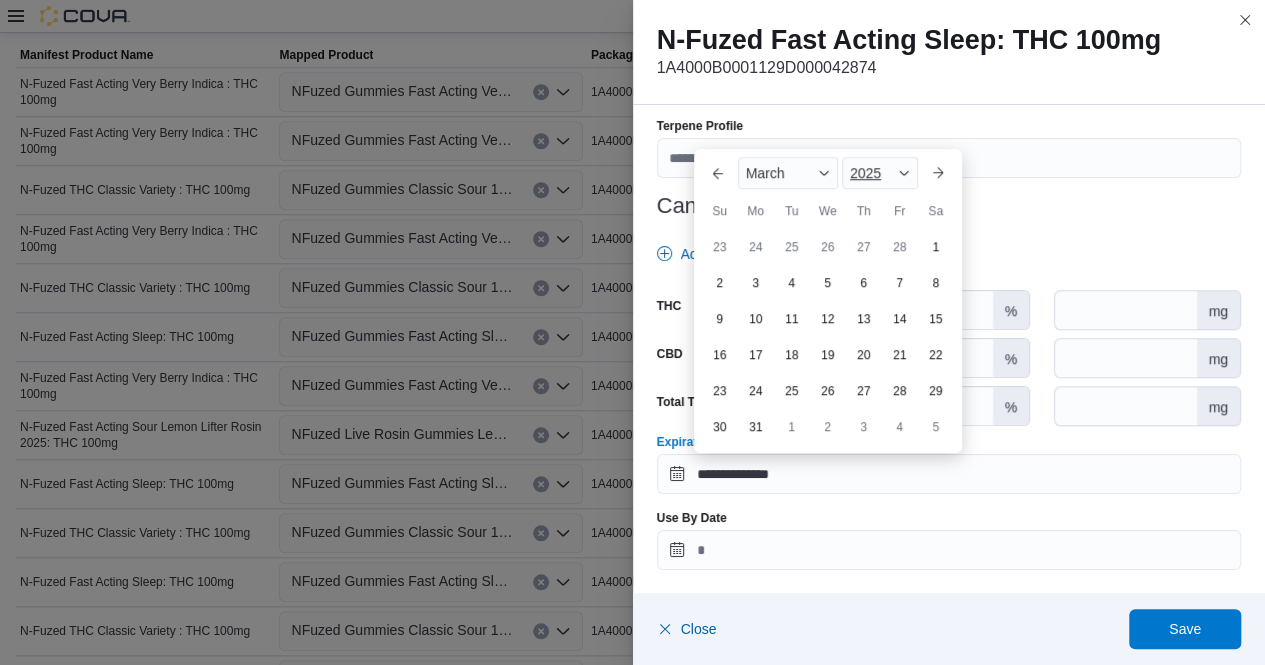 click on "2025" at bounding box center [880, 173] 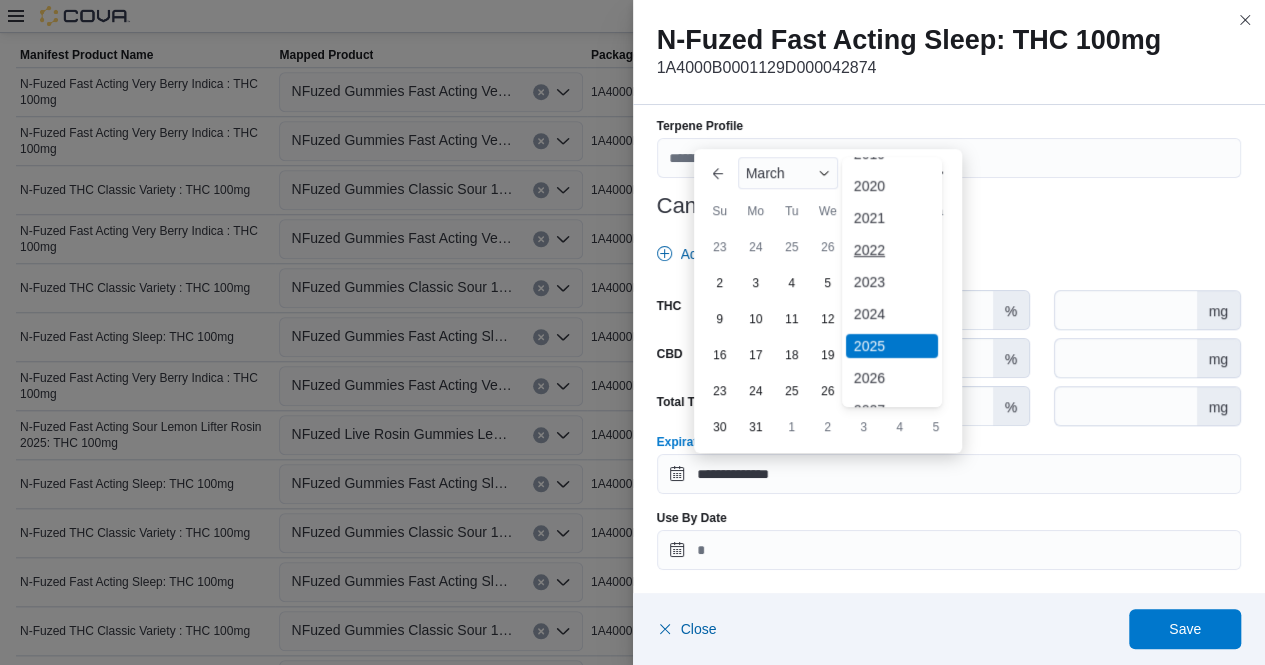 scroll, scrollTop: 56, scrollLeft: 0, axis: vertical 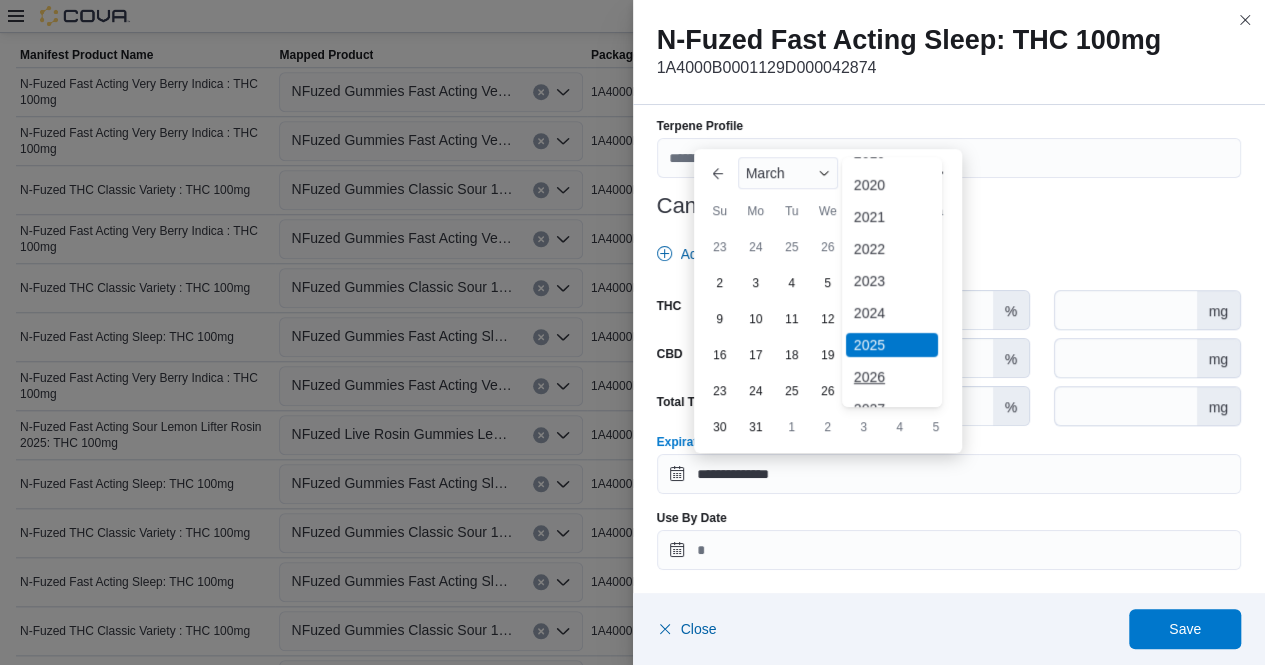 click on "2026" at bounding box center [892, 377] 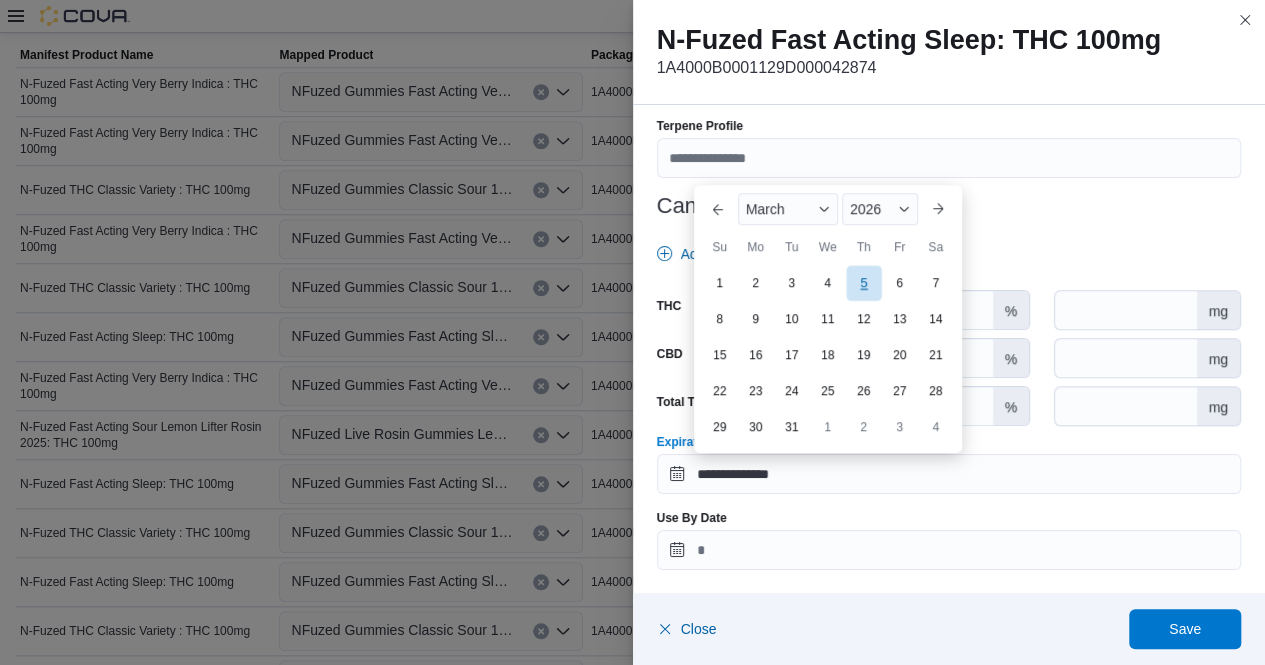 click on "5" at bounding box center (863, 283) 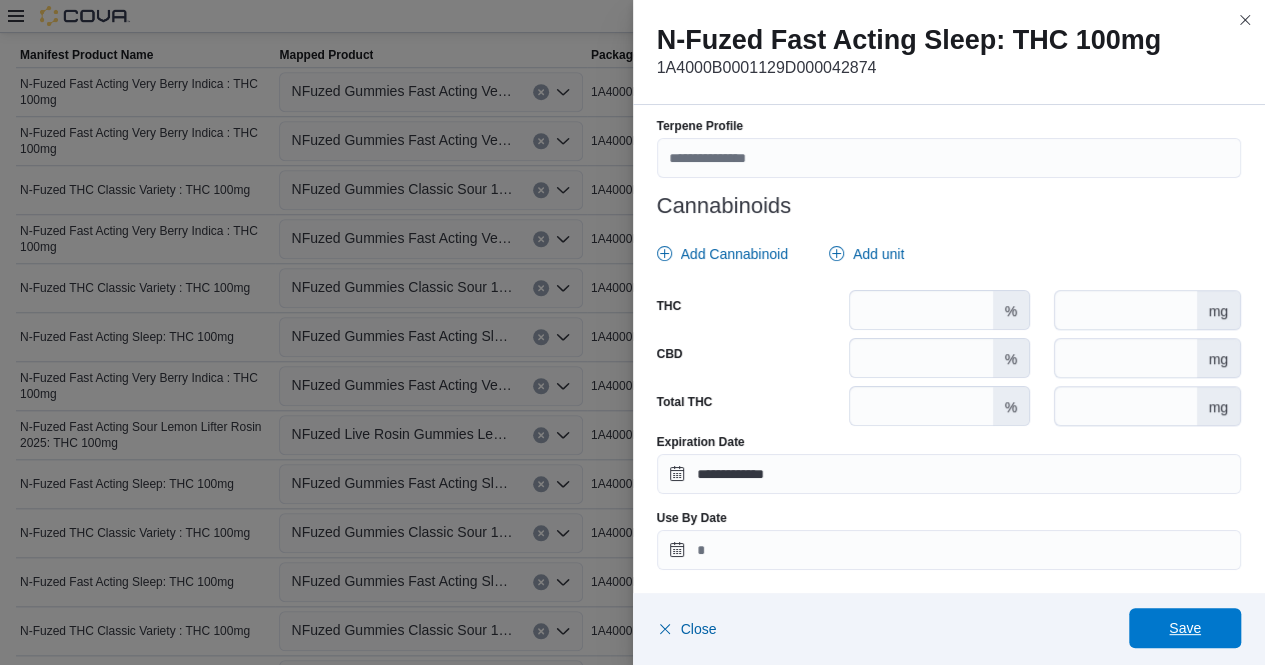 click on "Save" at bounding box center [1185, 628] 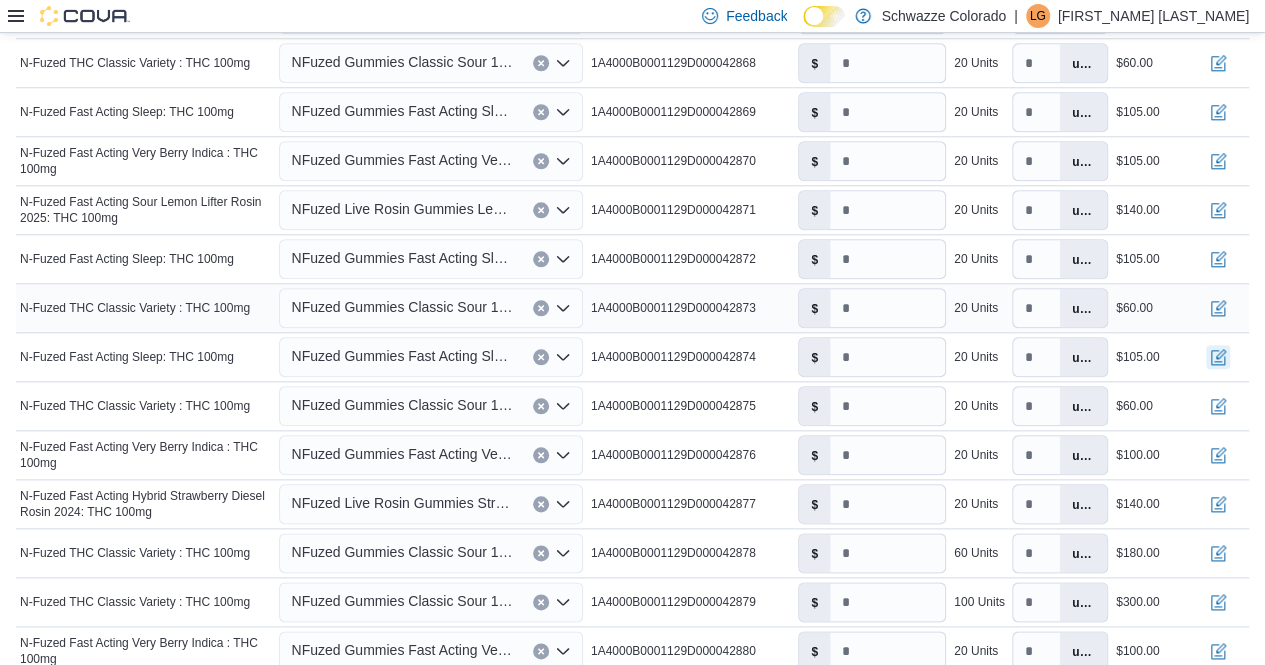scroll, scrollTop: 914, scrollLeft: 0, axis: vertical 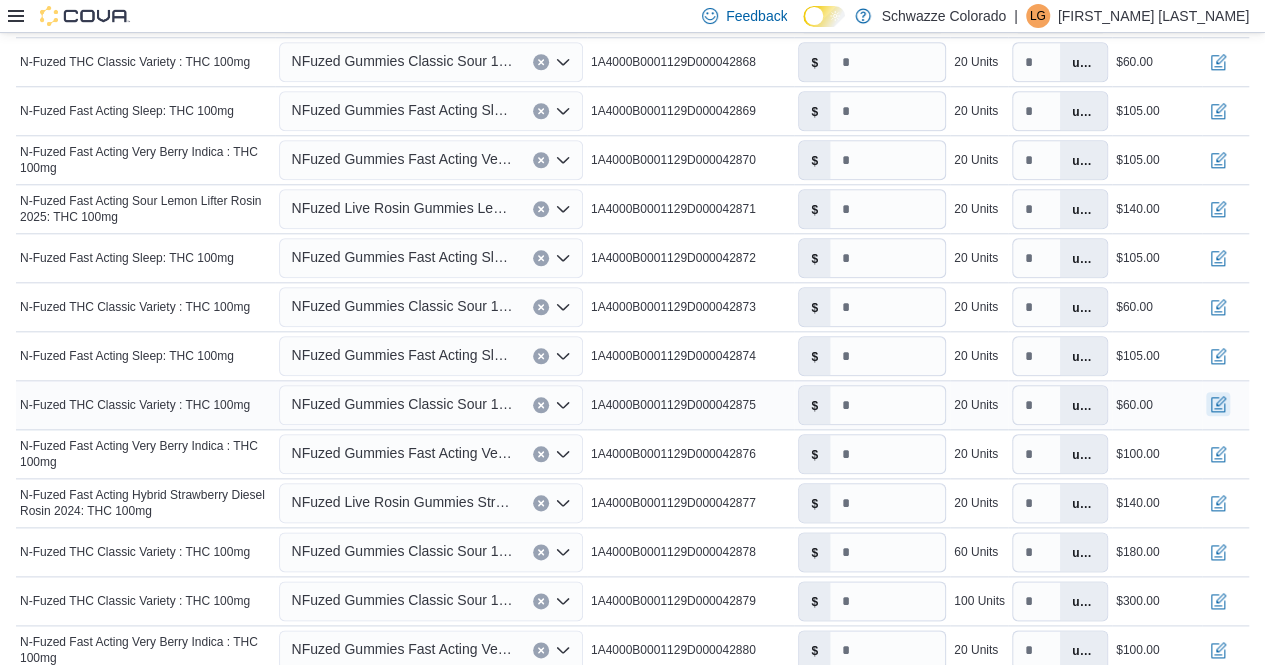 click at bounding box center (1218, 404) 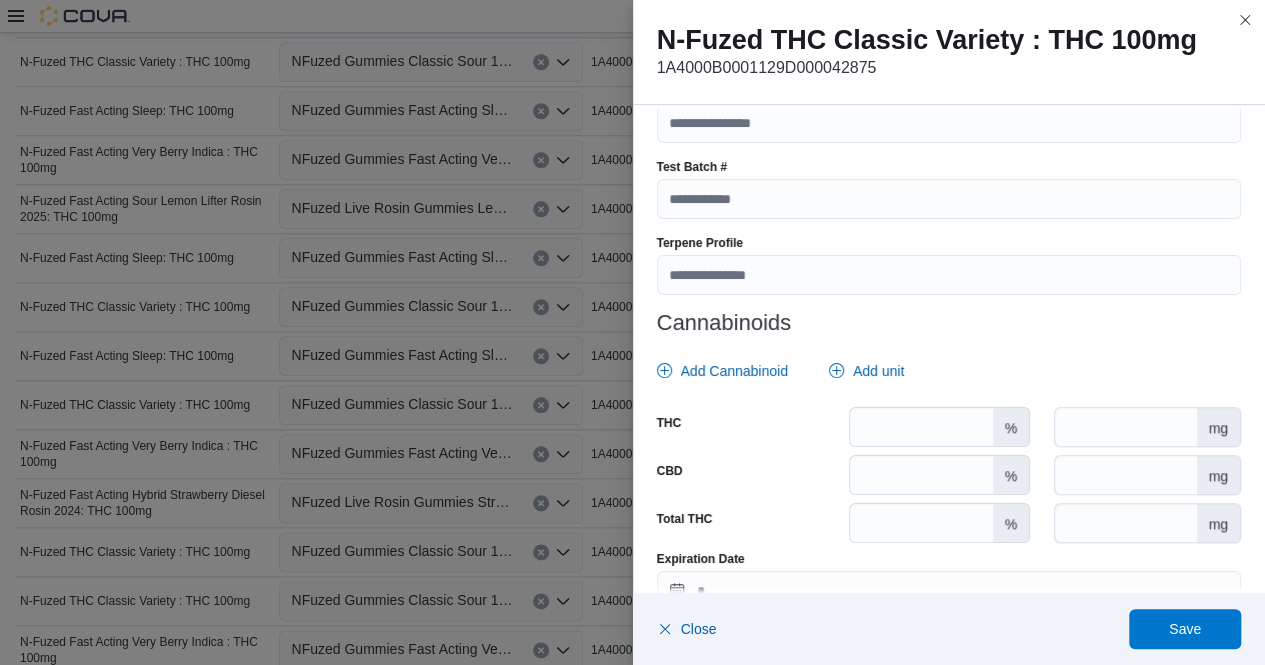 scroll, scrollTop: 718, scrollLeft: 0, axis: vertical 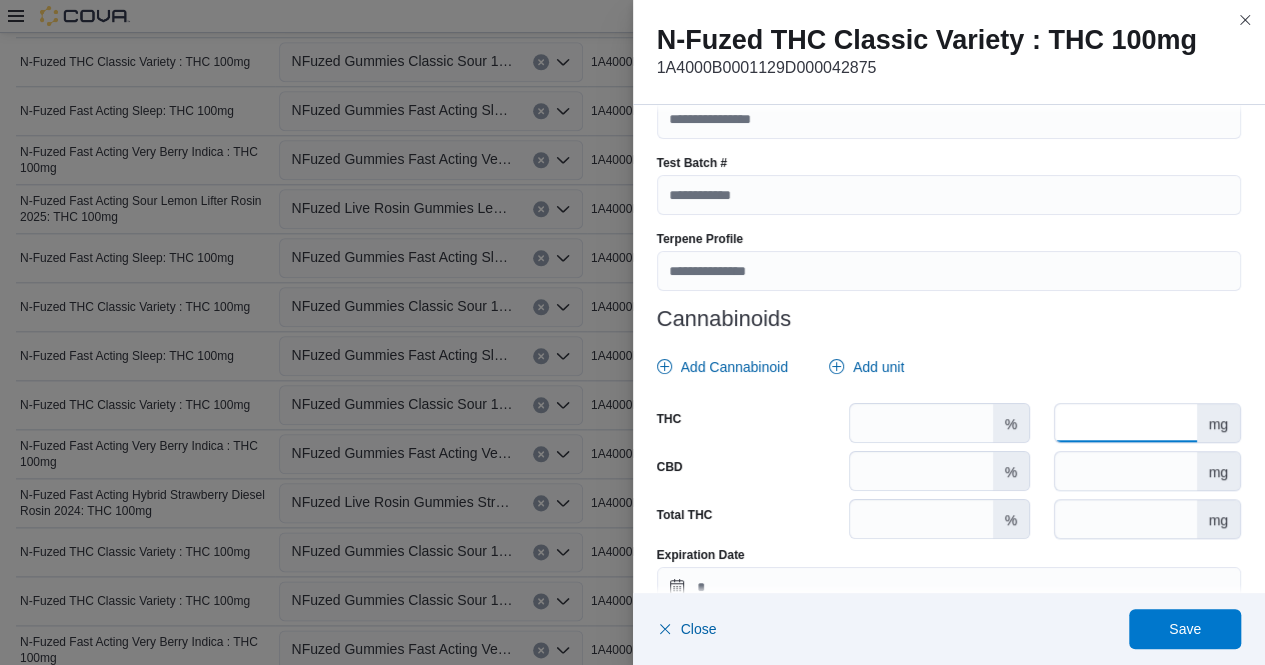 click at bounding box center [1125, 423] 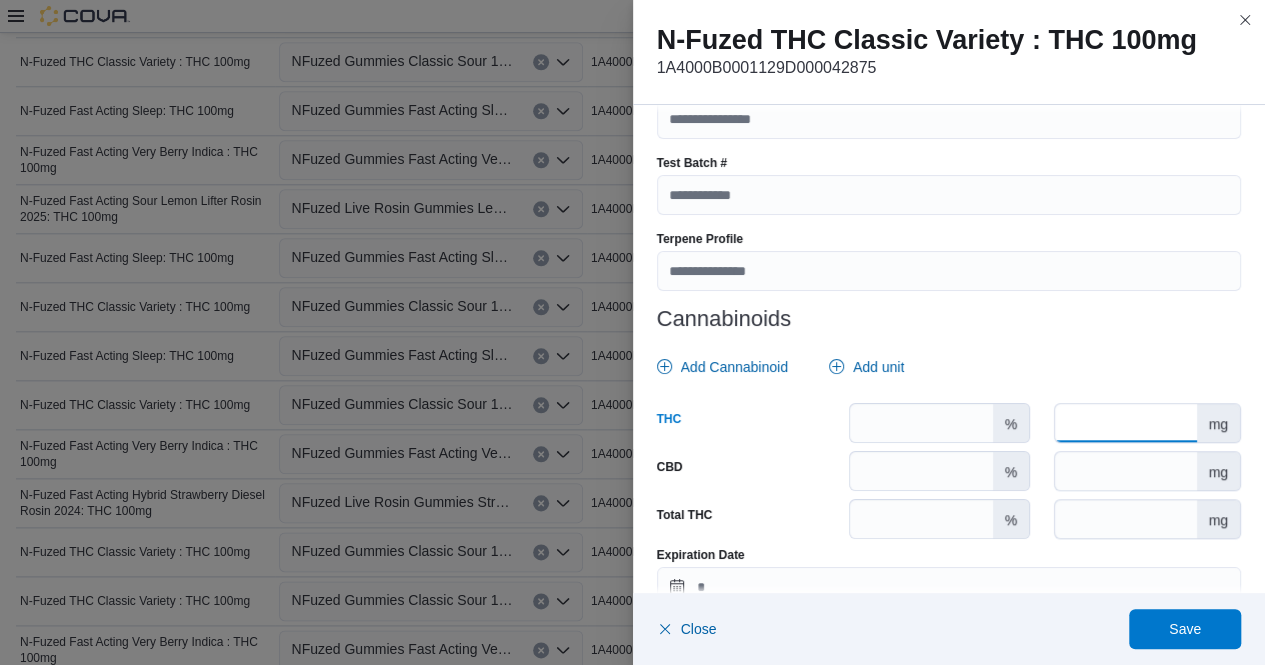 scroll, scrollTop: 831, scrollLeft: 0, axis: vertical 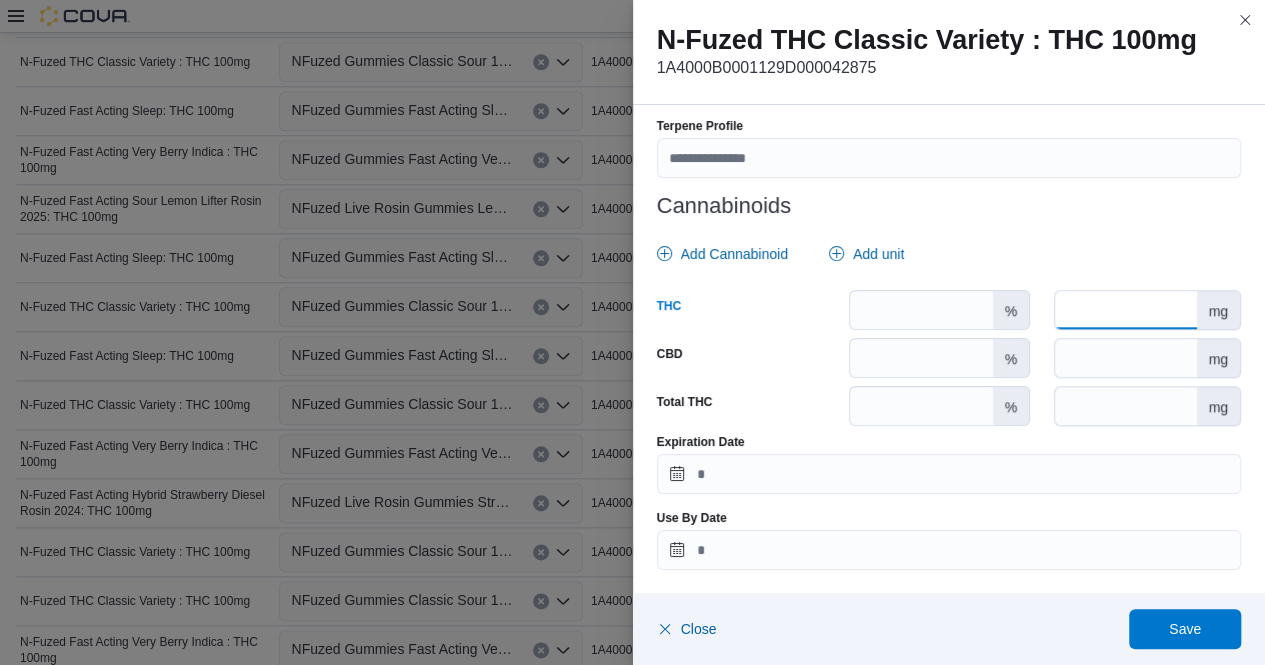 type on "***" 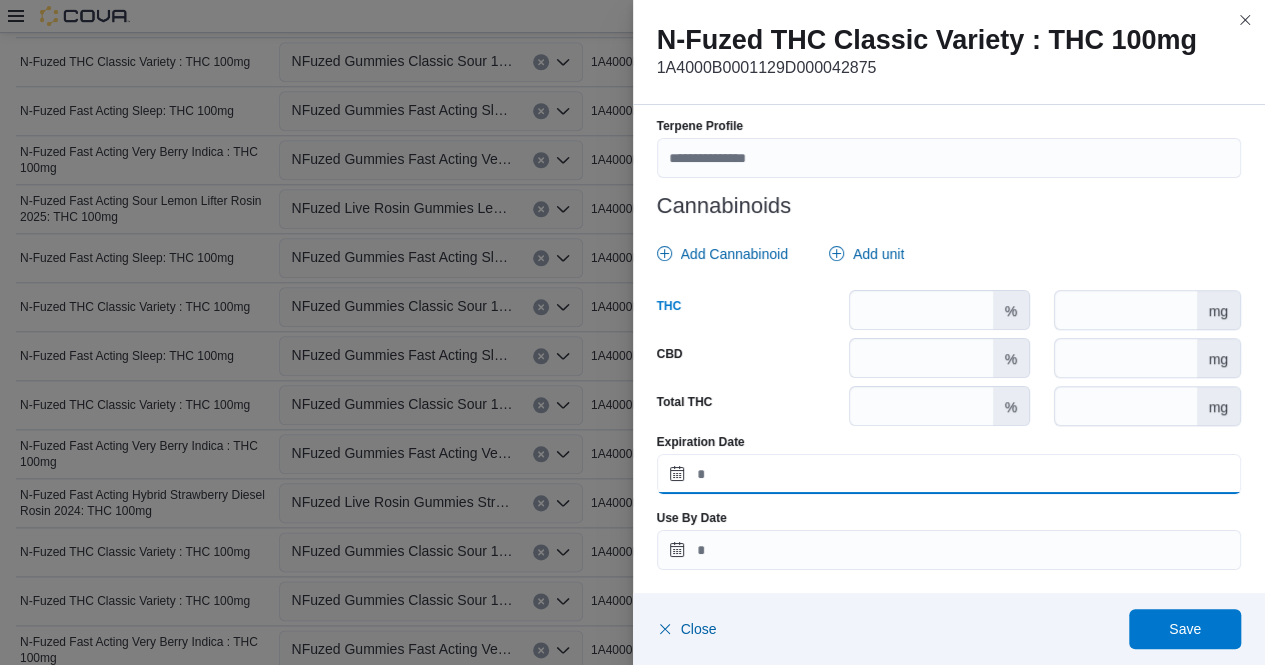 click on "Expiration Date" at bounding box center (949, 474) 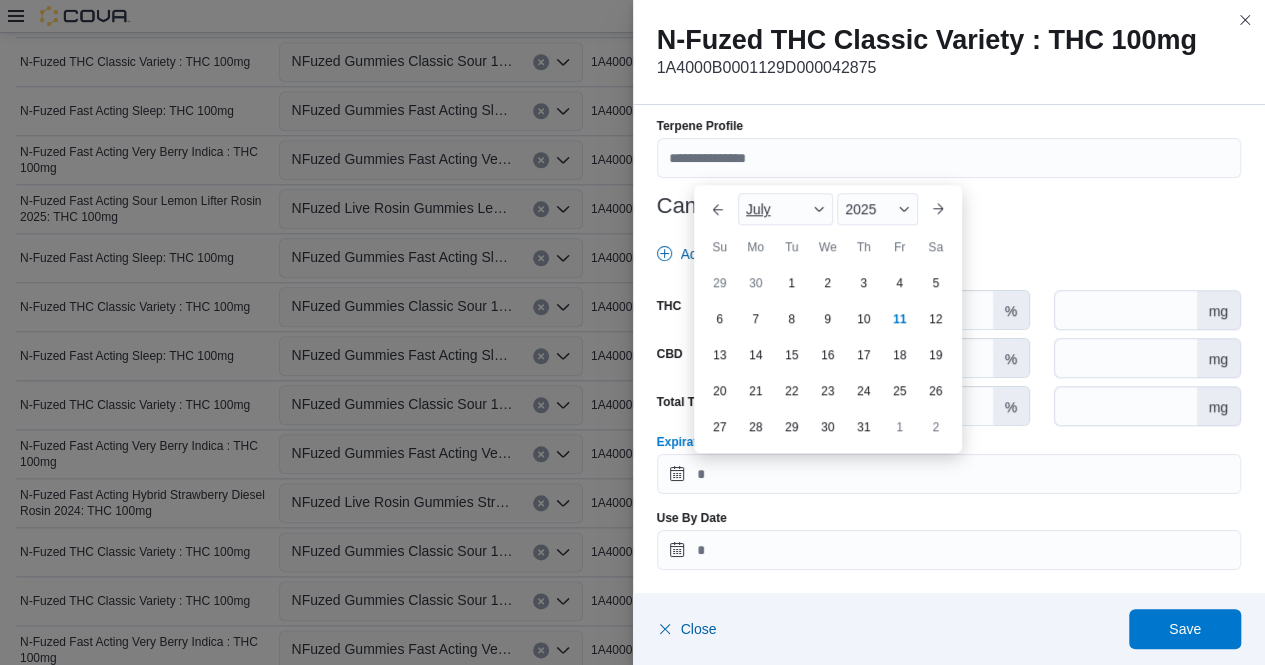 click on "July" at bounding box center [786, 209] 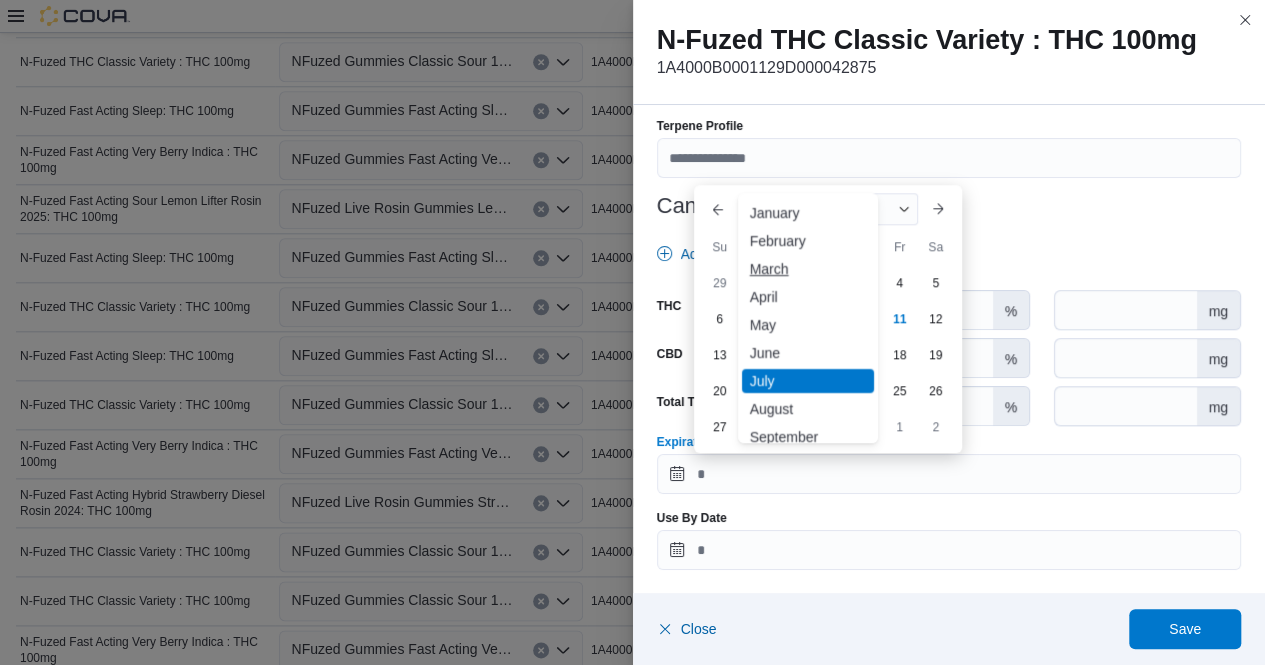 click on "March" at bounding box center [808, 269] 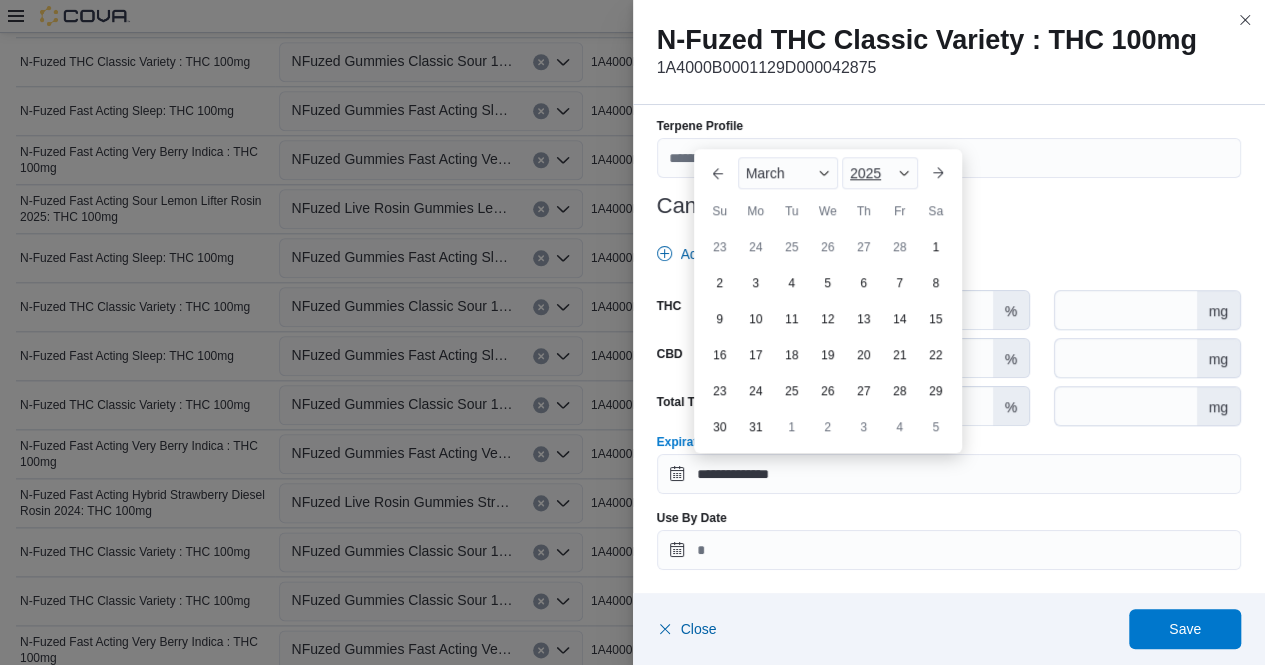 click at bounding box center (904, 173) 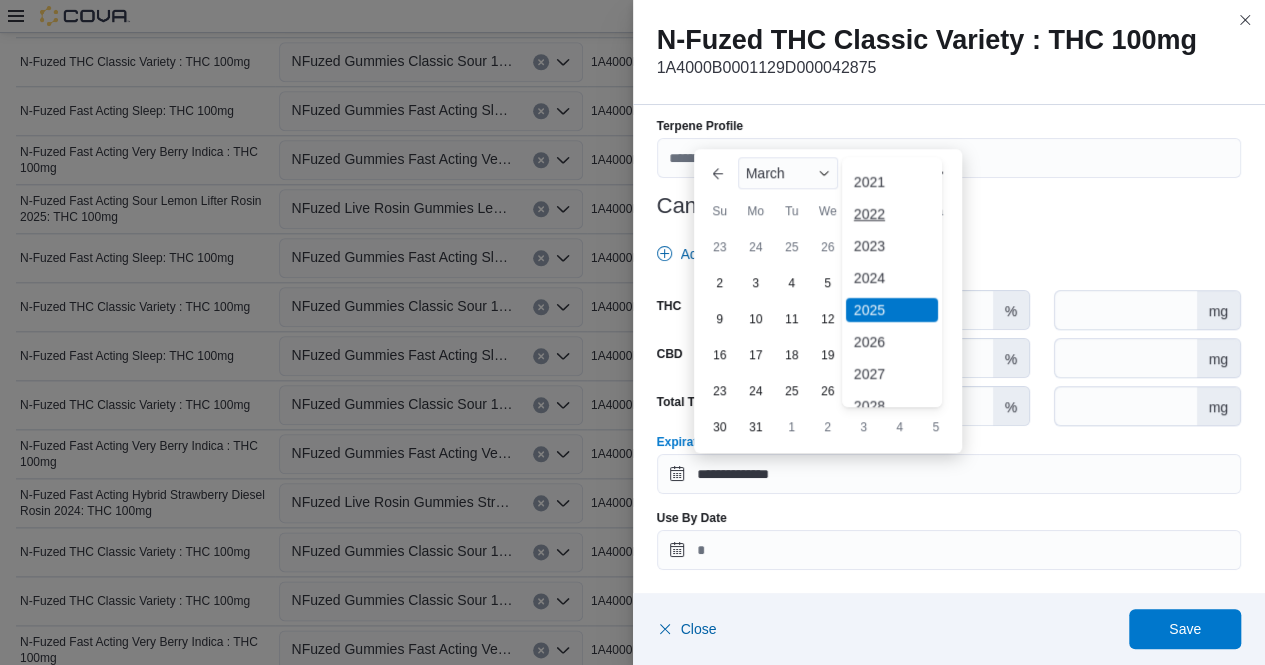 scroll, scrollTop: 92, scrollLeft: 0, axis: vertical 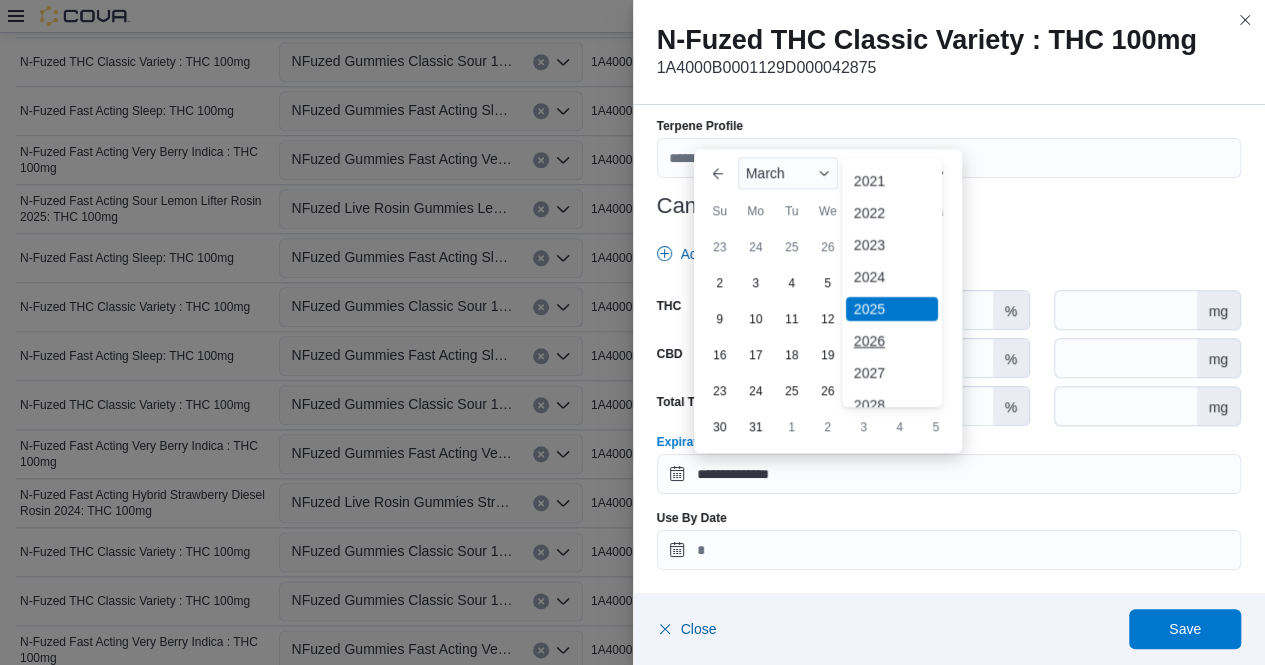 click on "2026" at bounding box center [892, 341] 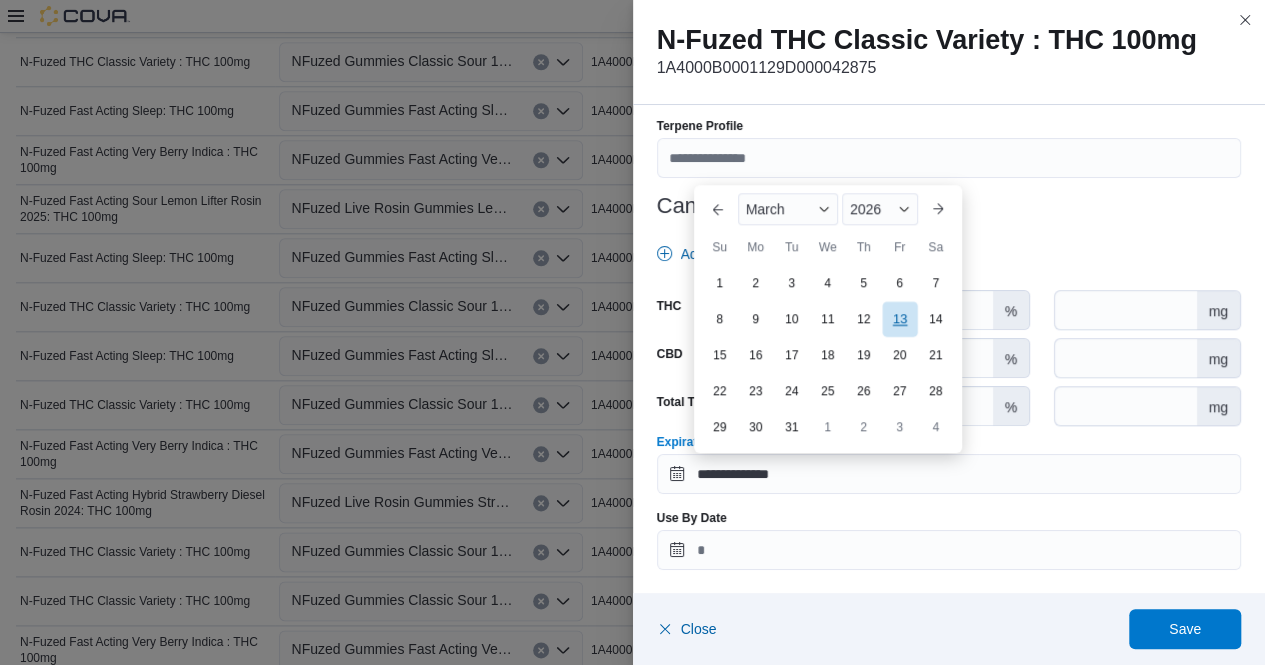 click on "13" at bounding box center [899, 319] 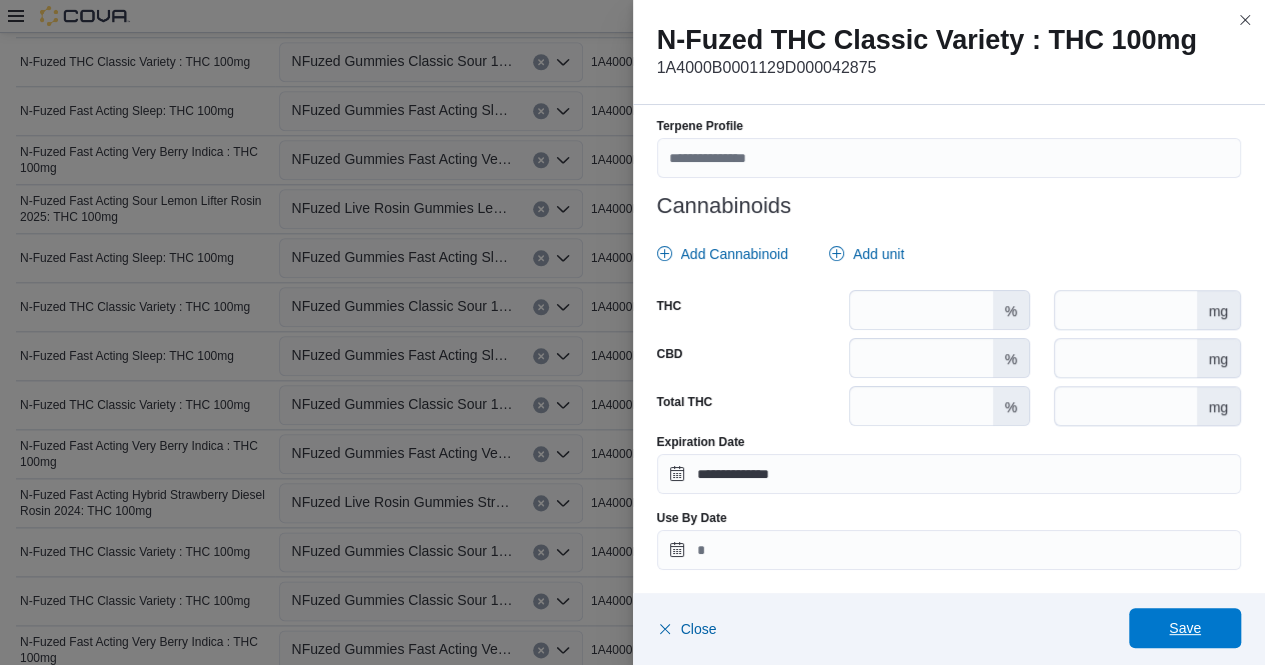 click on "Save" at bounding box center (1185, 628) 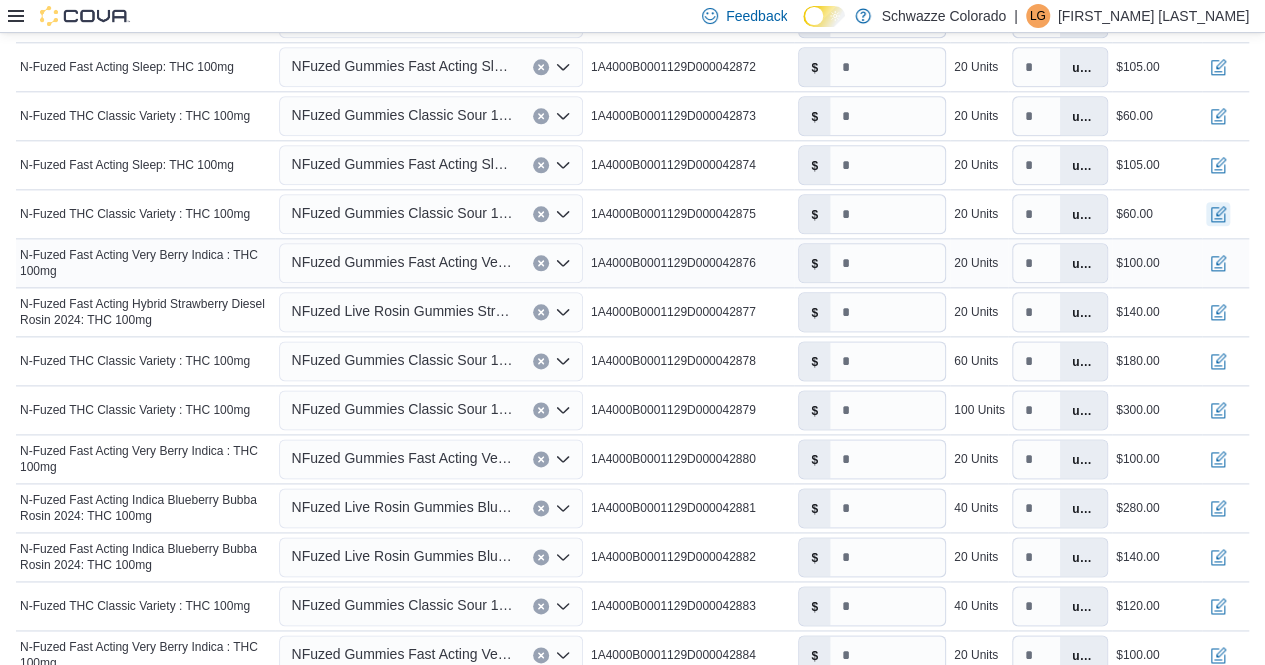 scroll, scrollTop: 1130, scrollLeft: 0, axis: vertical 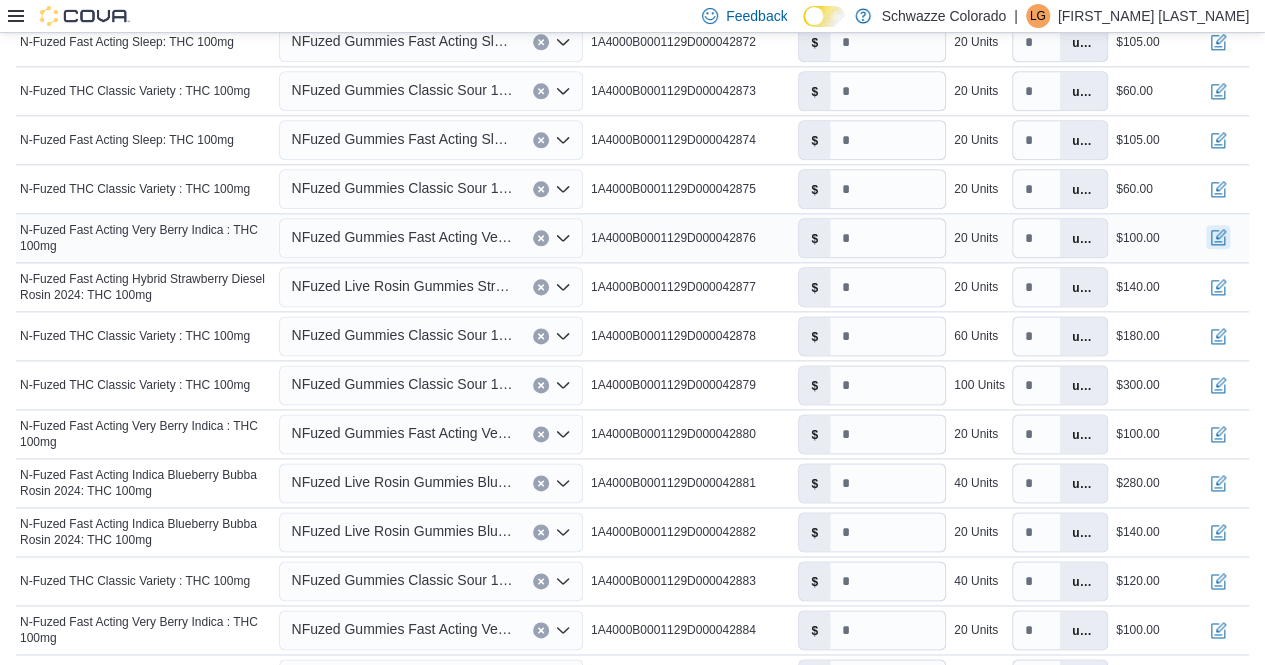click at bounding box center [1218, 237] 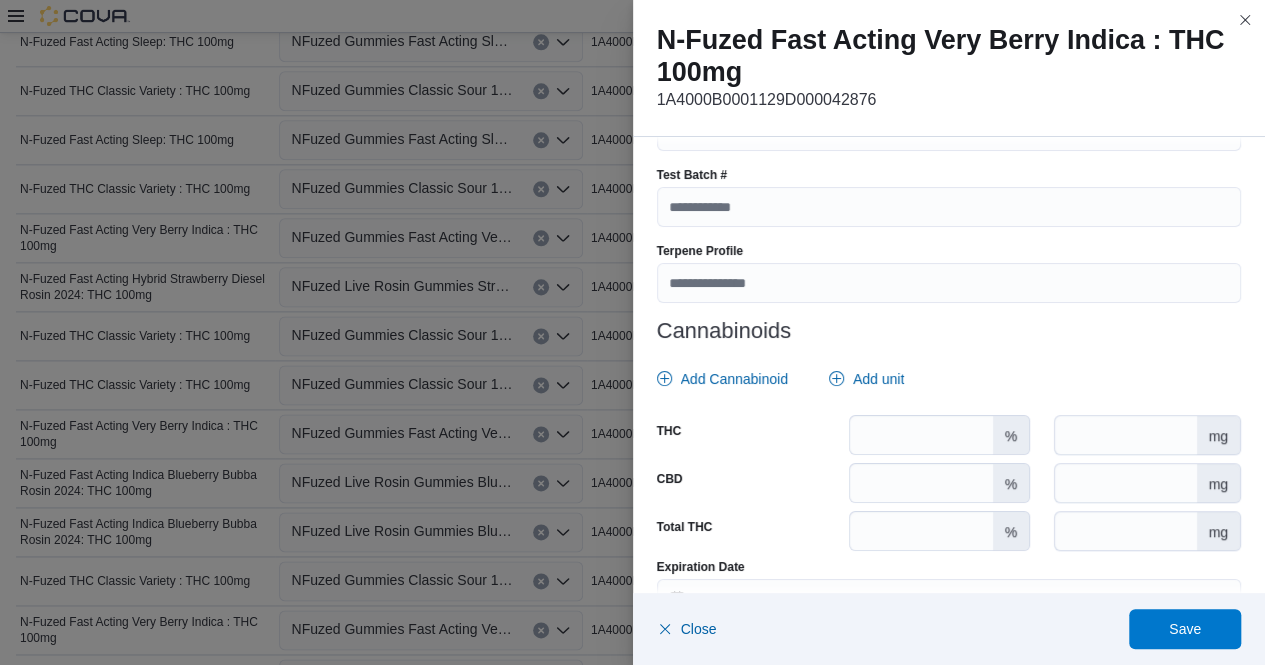 scroll, scrollTop: 750, scrollLeft: 0, axis: vertical 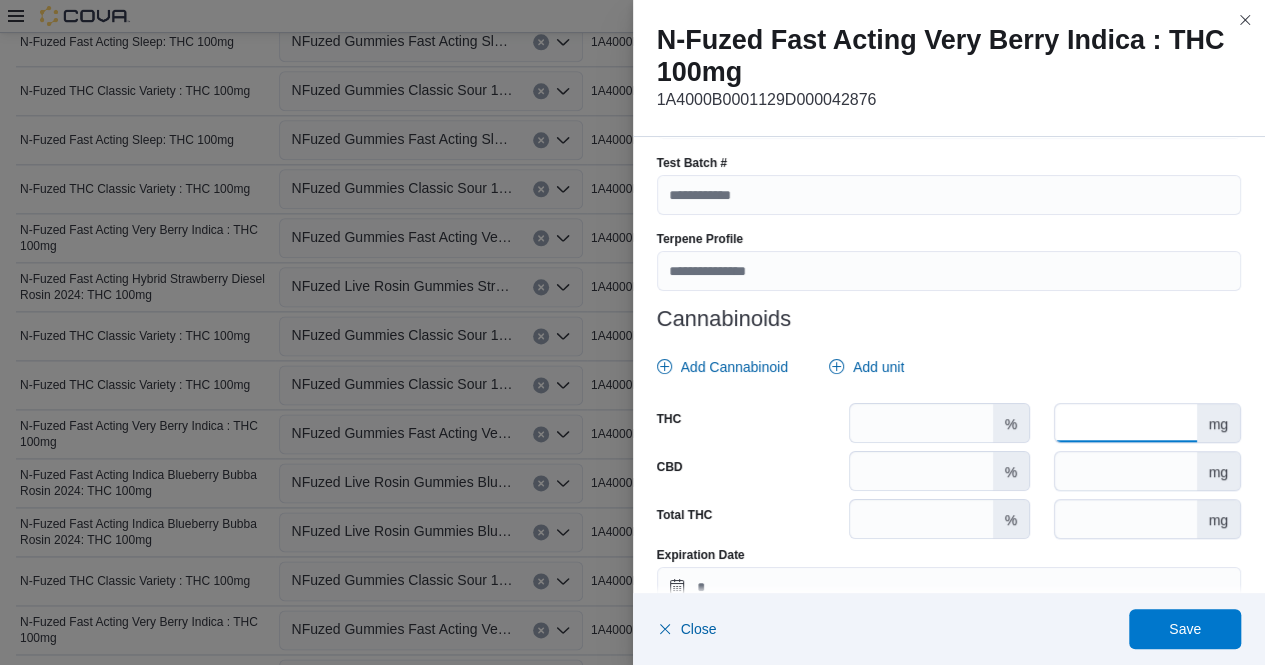 click at bounding box center (1125, 423) 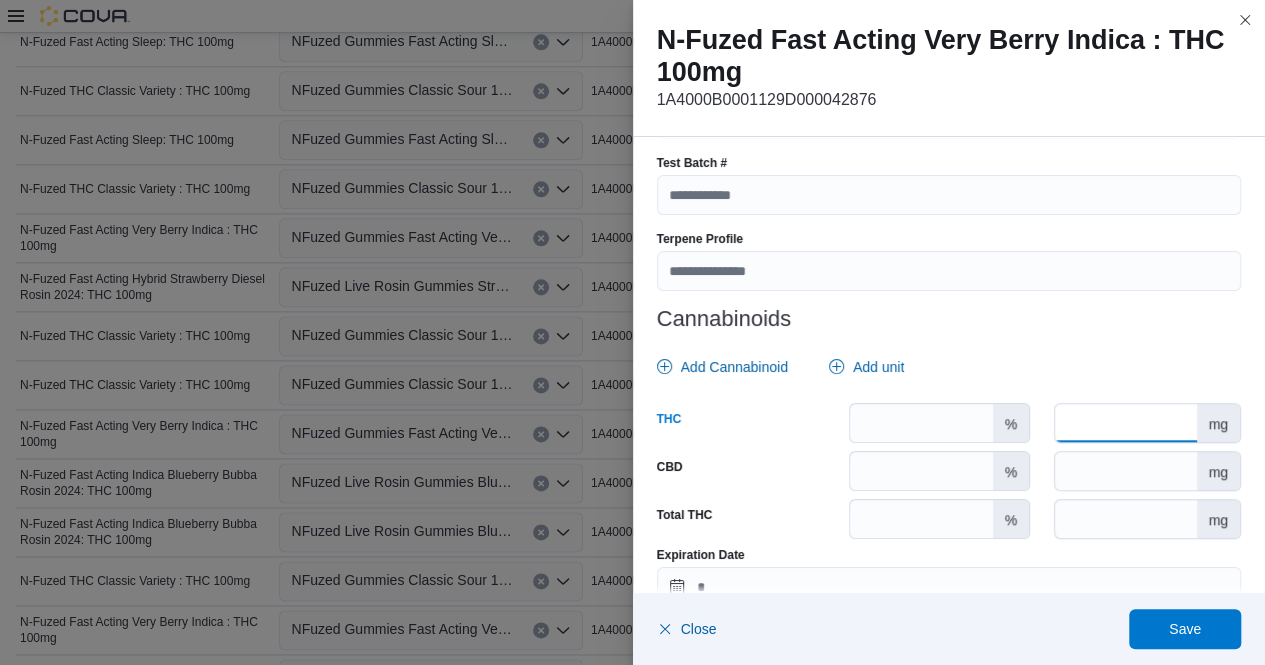 scroll, scrollTop: 863, scrollLeft: 0, axis: vertical 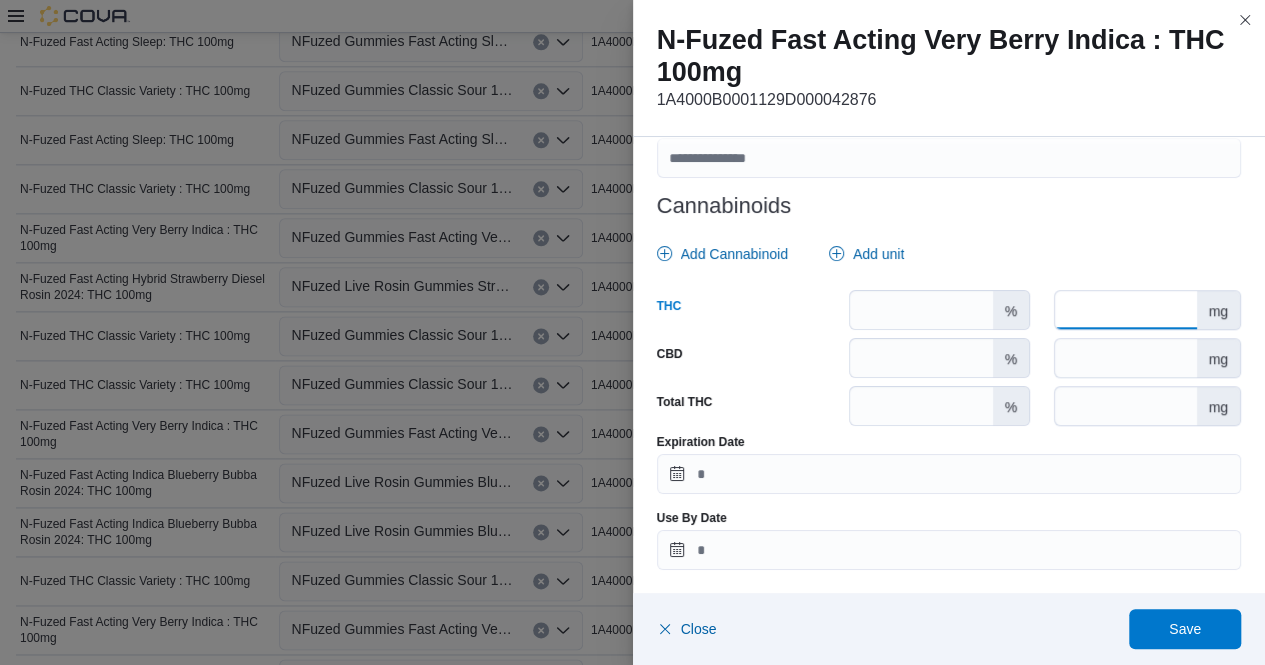 type on "***" 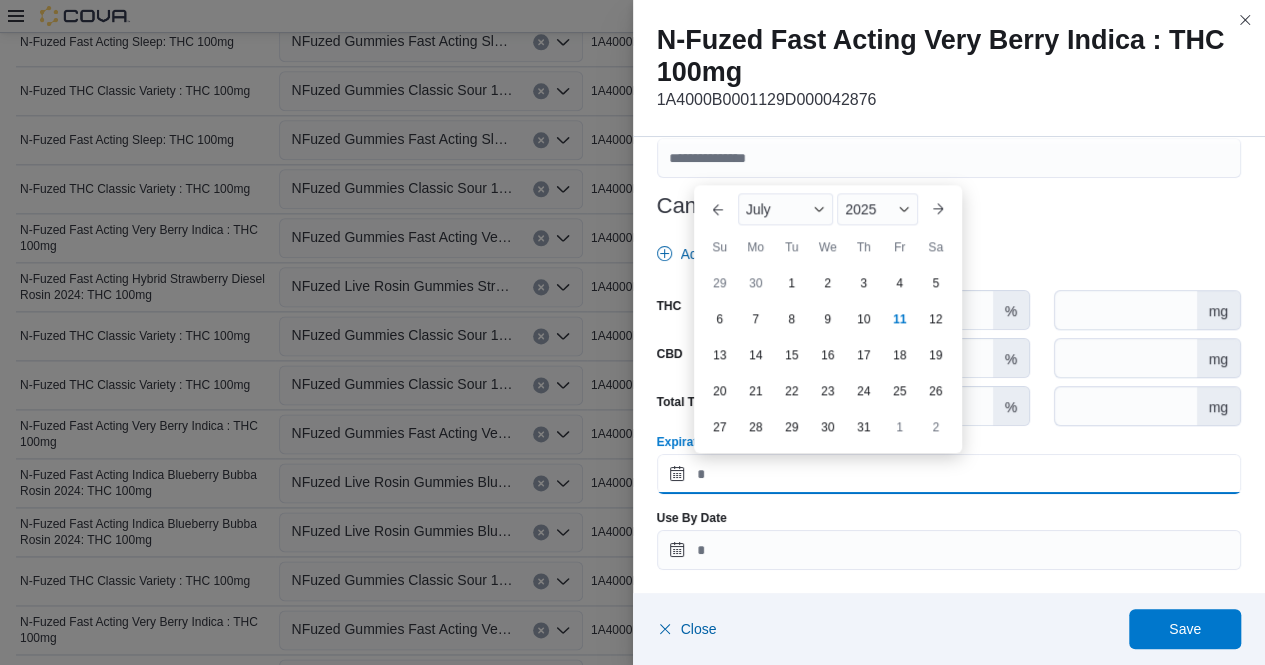 click on "Expiration Date" at bounding box center [949, 474] 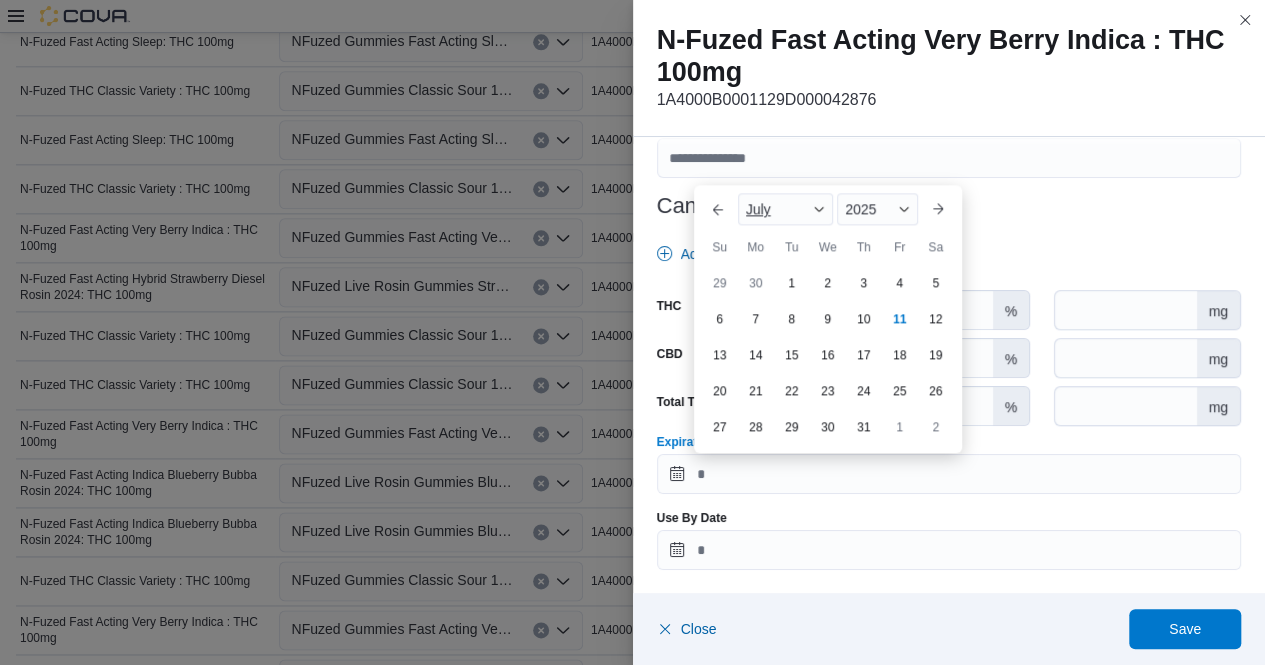 click at bounding box center [819, 209] 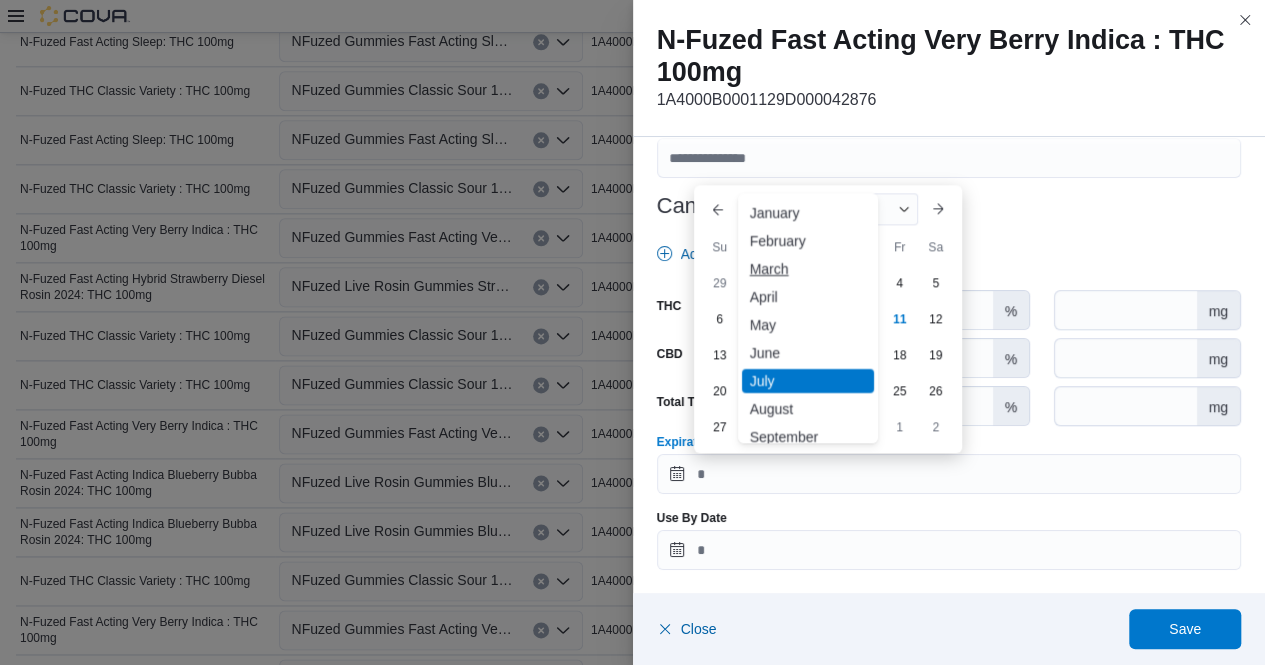 click on "March" at bounding box center (808, 269) 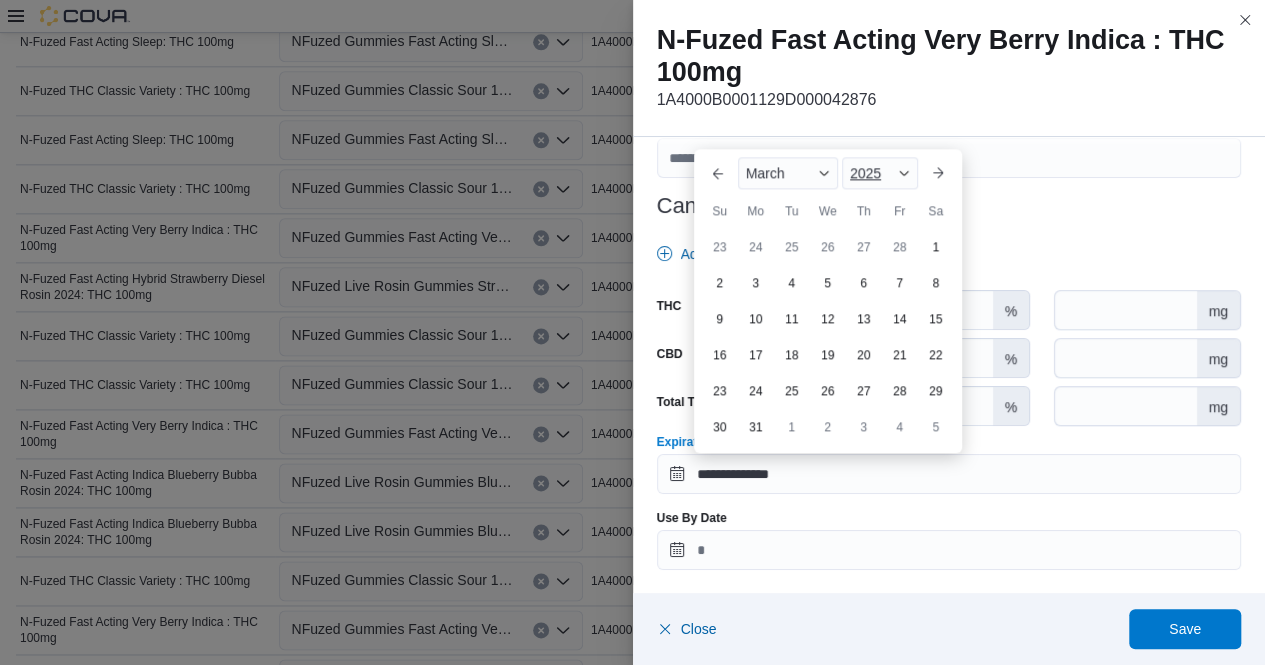 click on "2025" at bounding box center [880, 173] 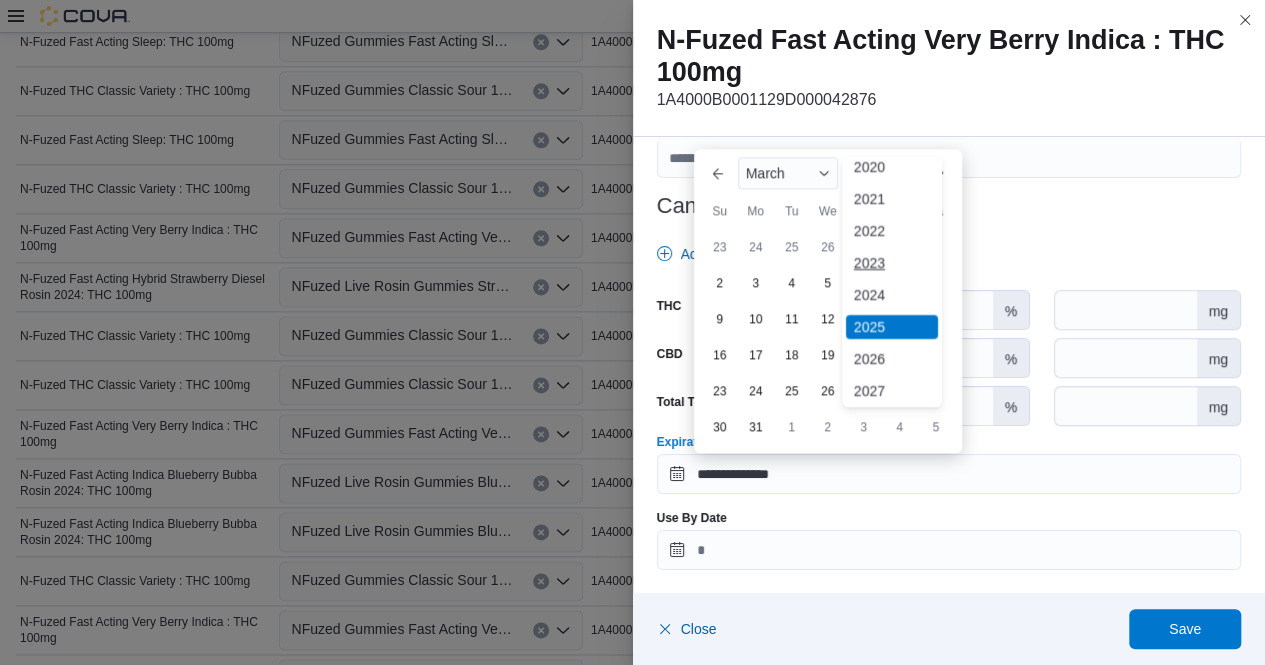 scroll, scrollTop: 77, scrollLeft: 0, axis: vertical 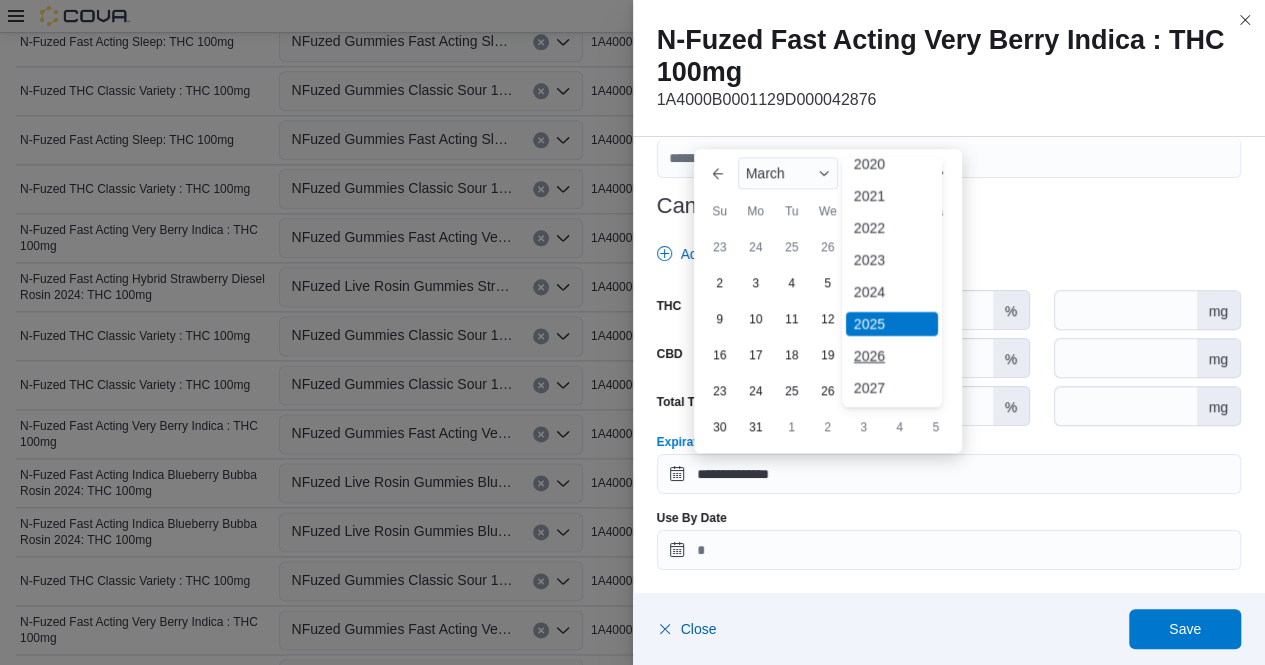 click on "2026" at bounding box center [892, 356] 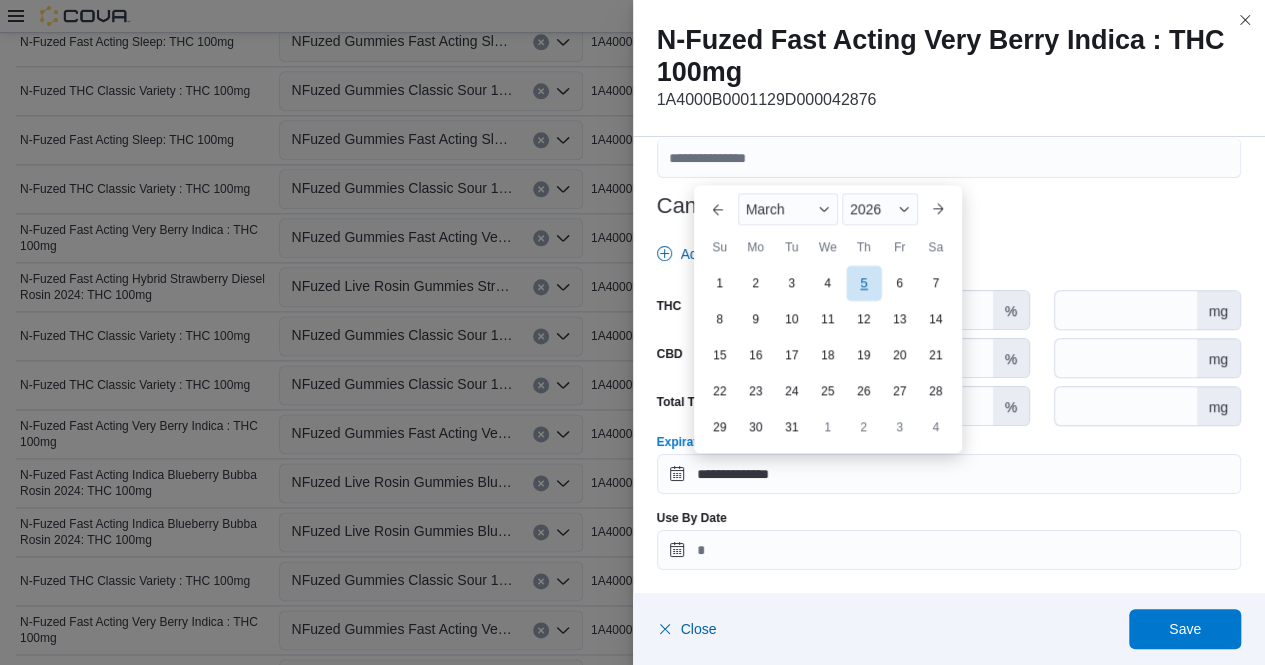 click on "5" at bounding box center [863, 283] 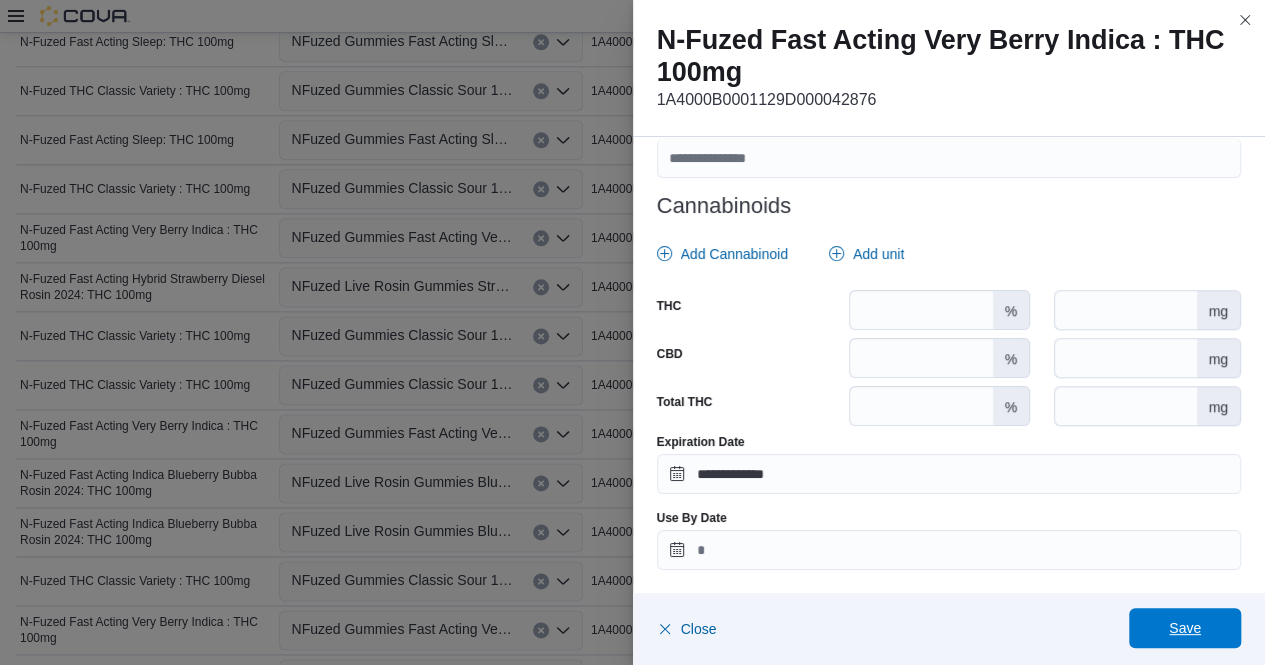 click on "Save" at bounding box center (1185, 628) 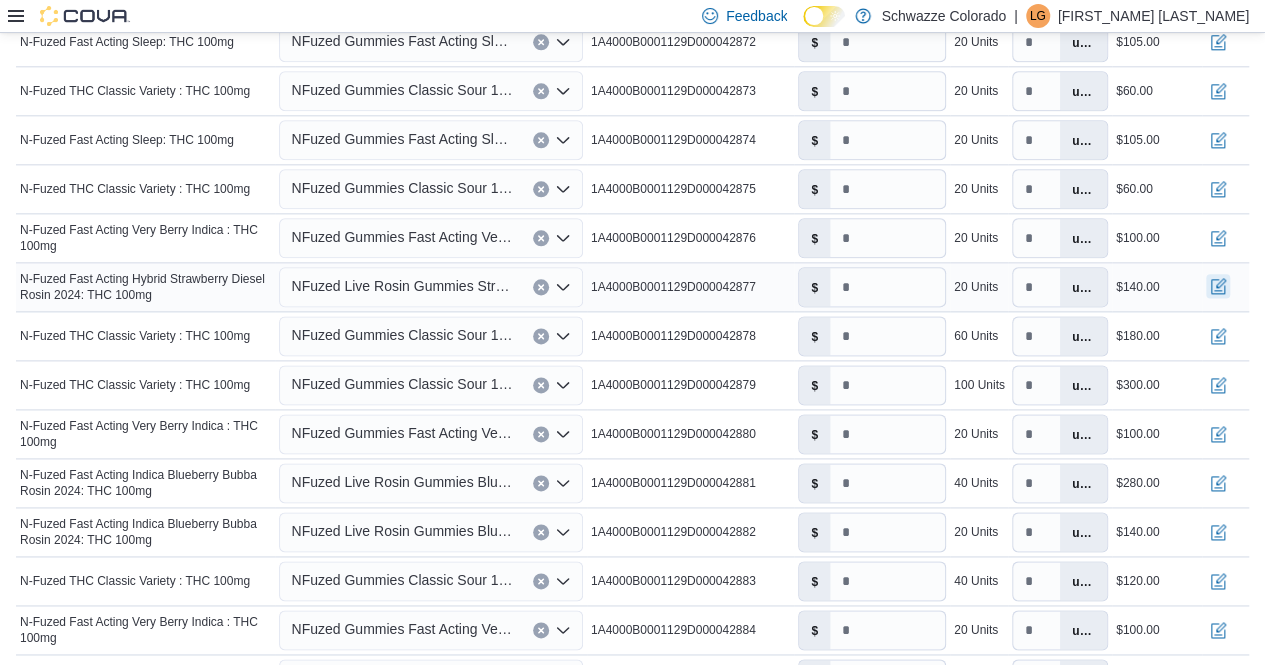 click at bounding box center (1218, 286) 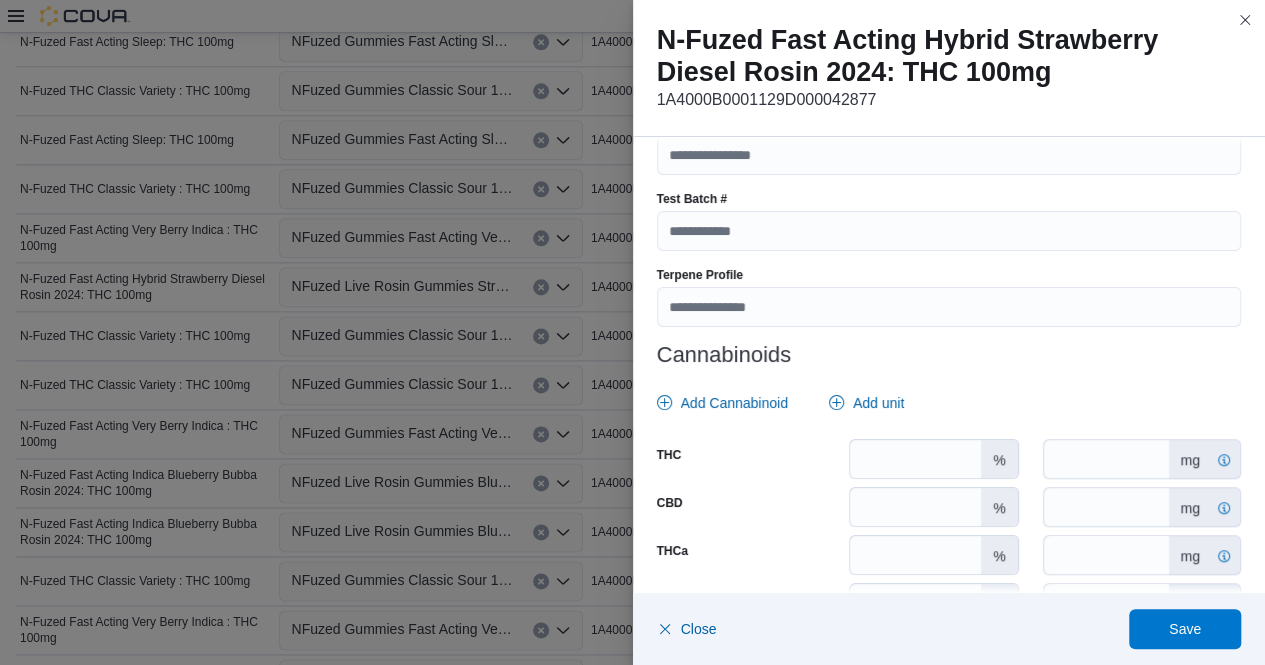 scroll, scrollTop: 717, scrollLeft: 0, axis: vertical 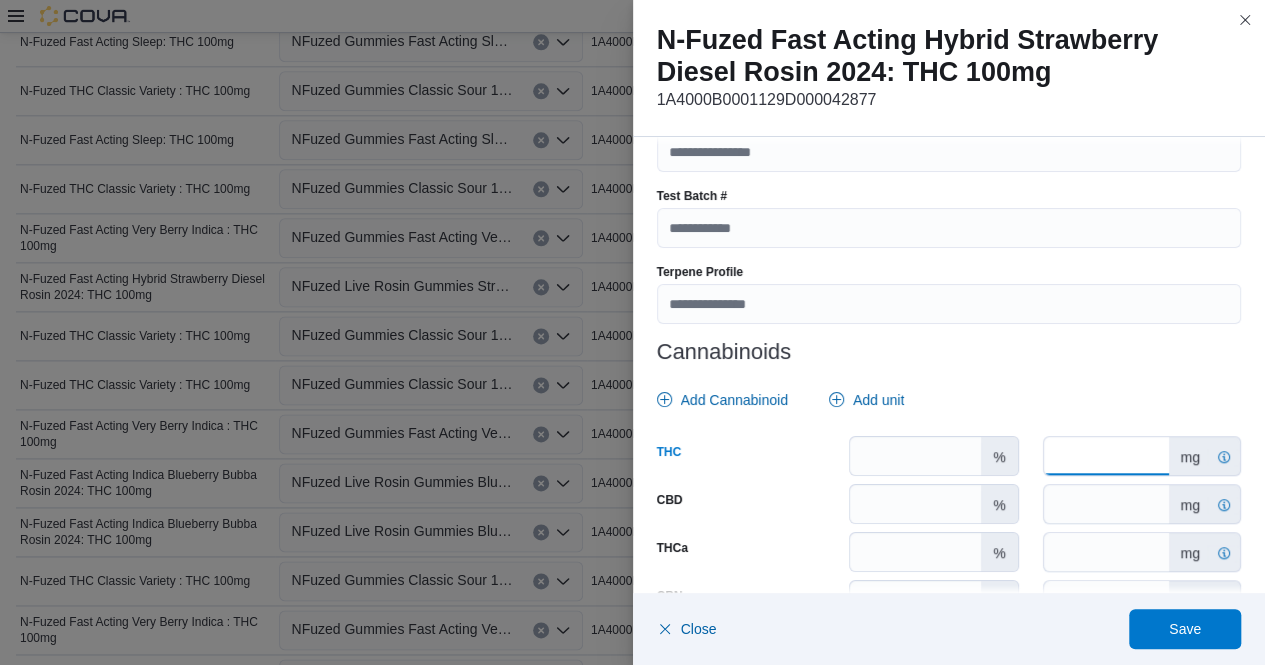 click on "*" at bounding box center [1106, 456] 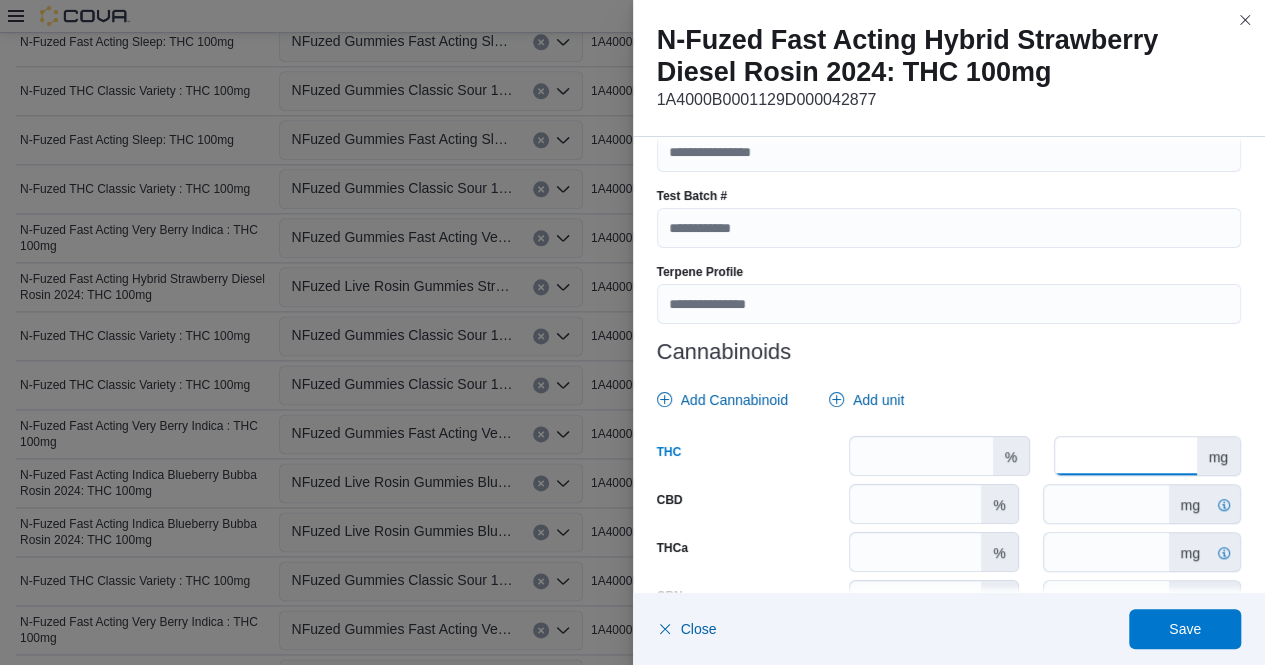 type on "*" 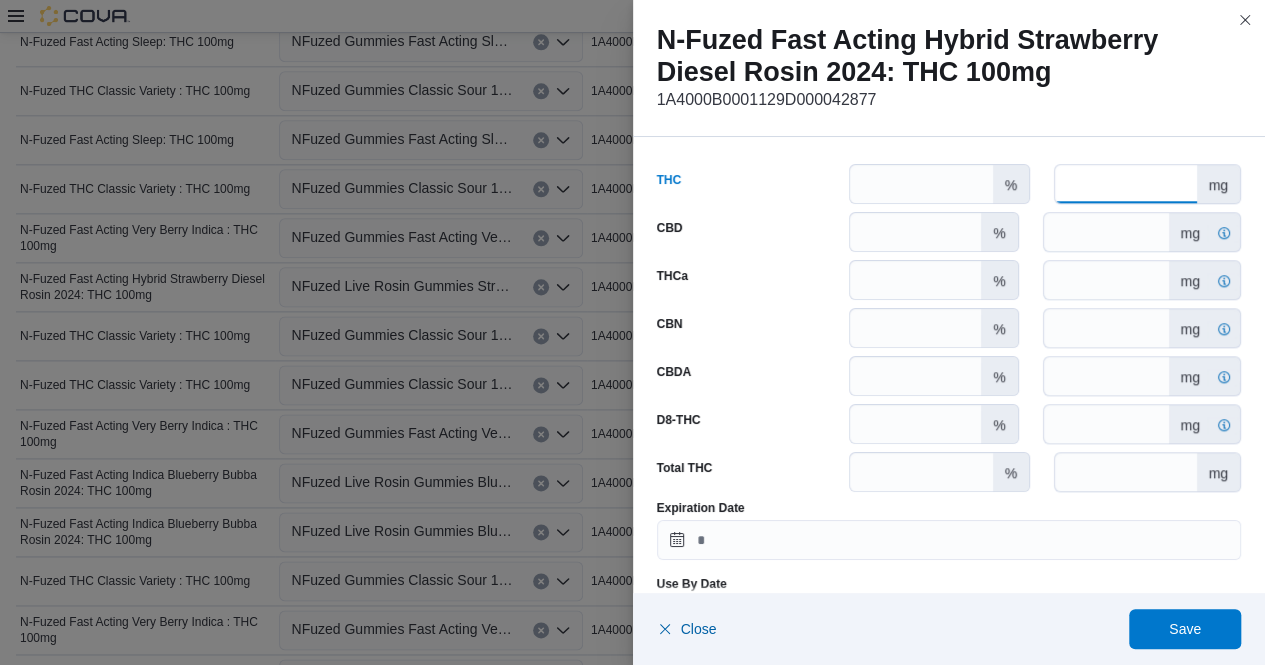 scroll, scrollTop: 1055, scrollLeft: 0, axis: vertical 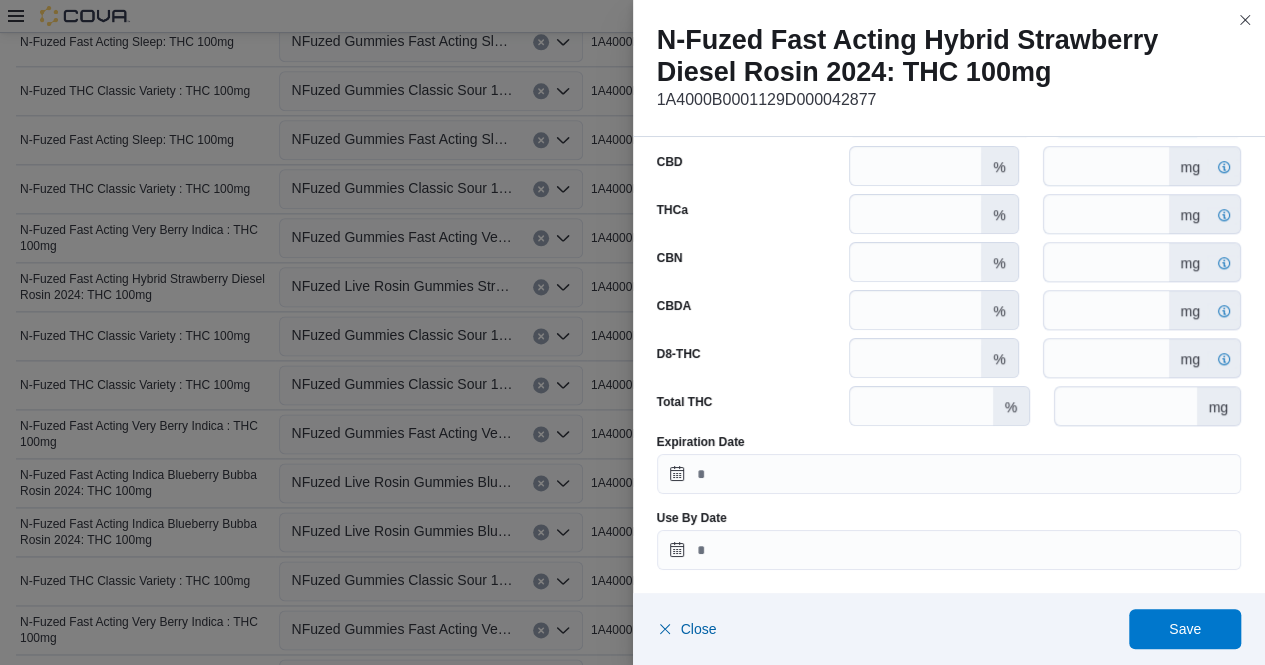 type on "***" 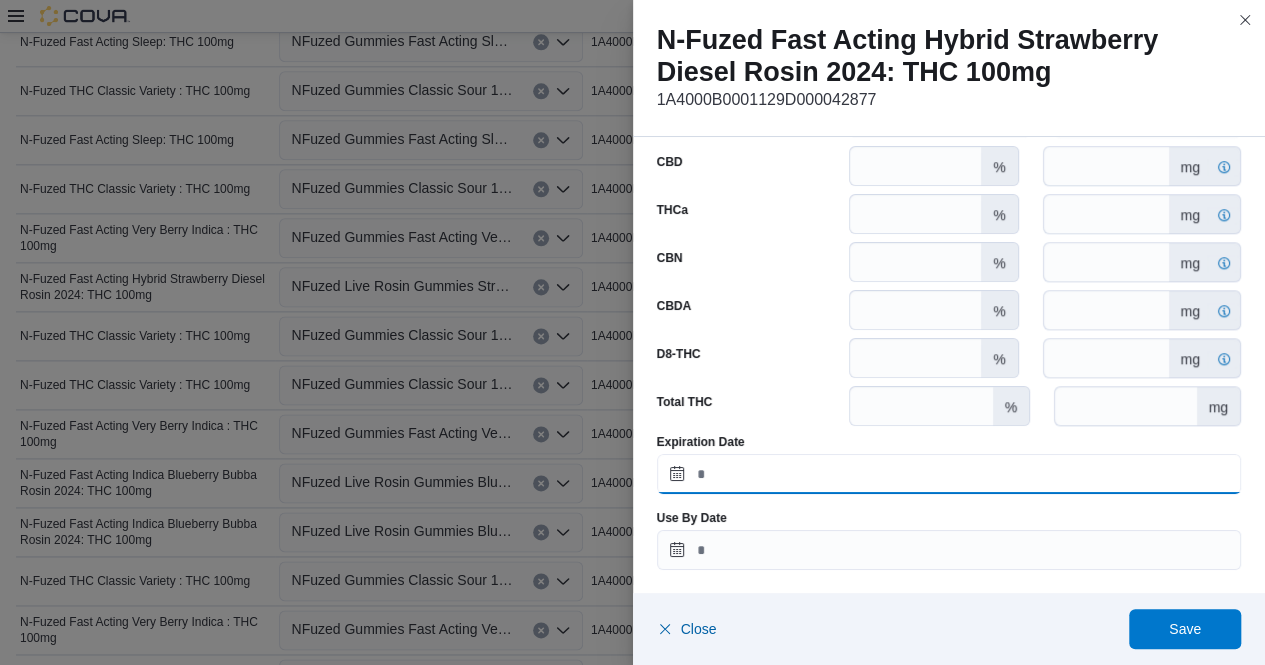 click on "Expiration Date" at bounding box center [949, 474] 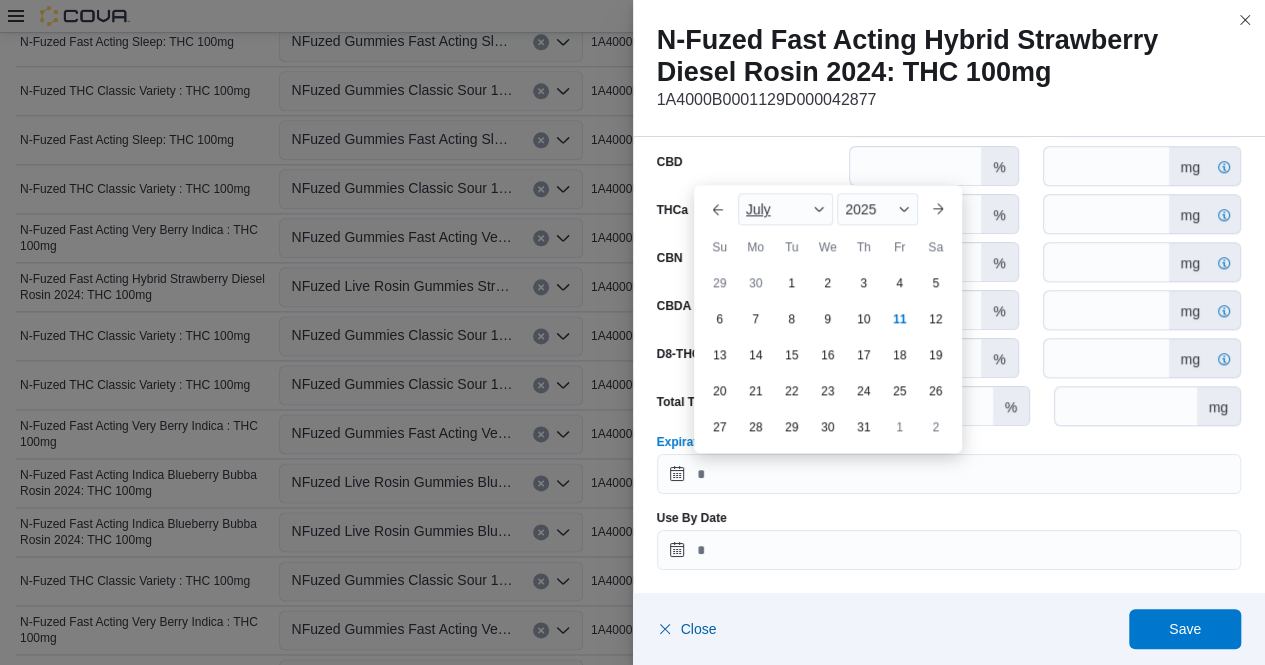 click at bounding box center [819, 209] 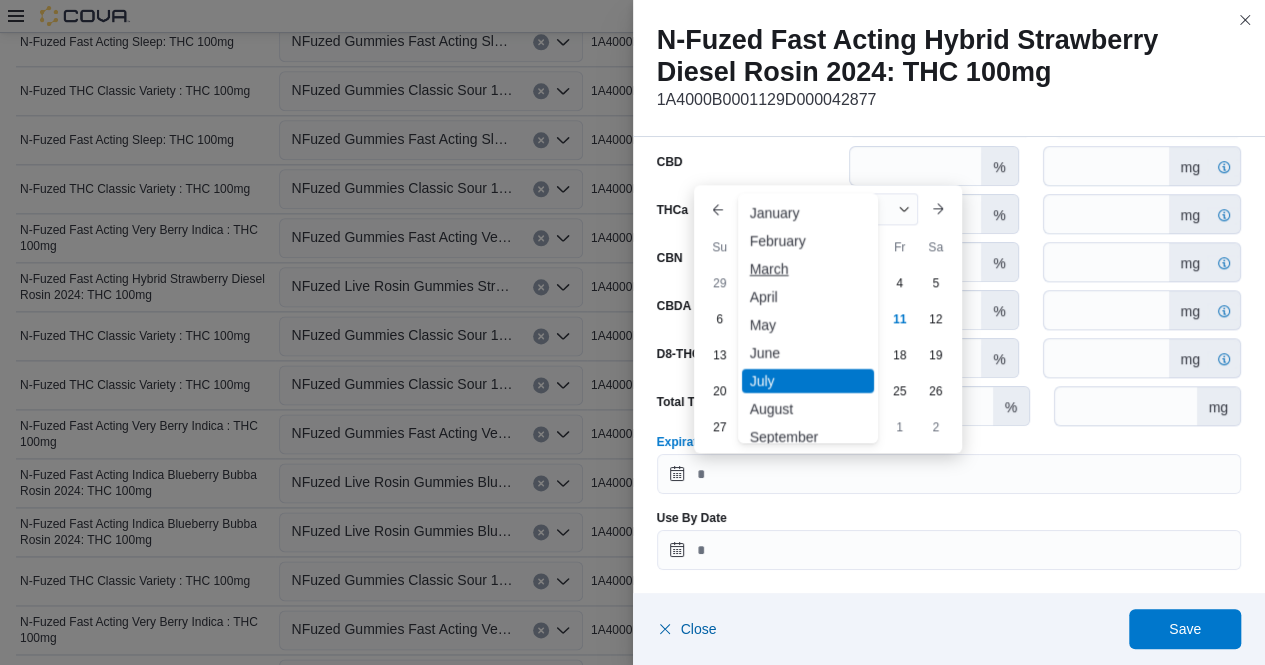 click on "March" at bounding box center [808, 269] 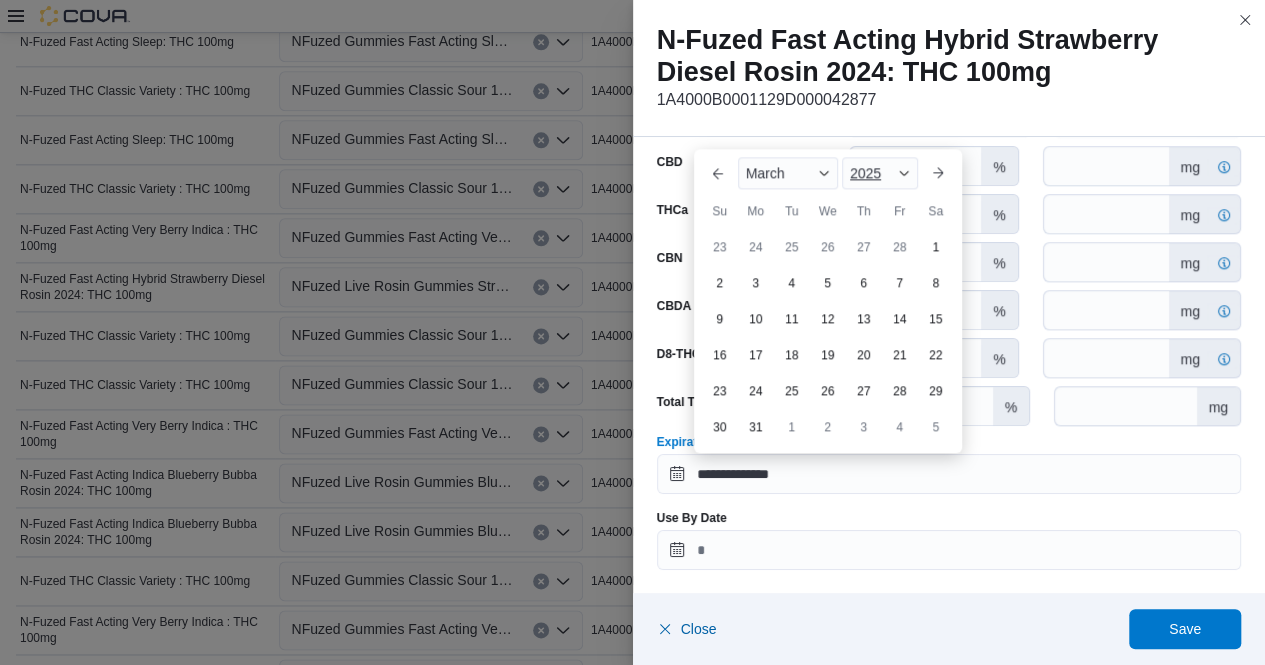 click at bounding box center (904, 173) 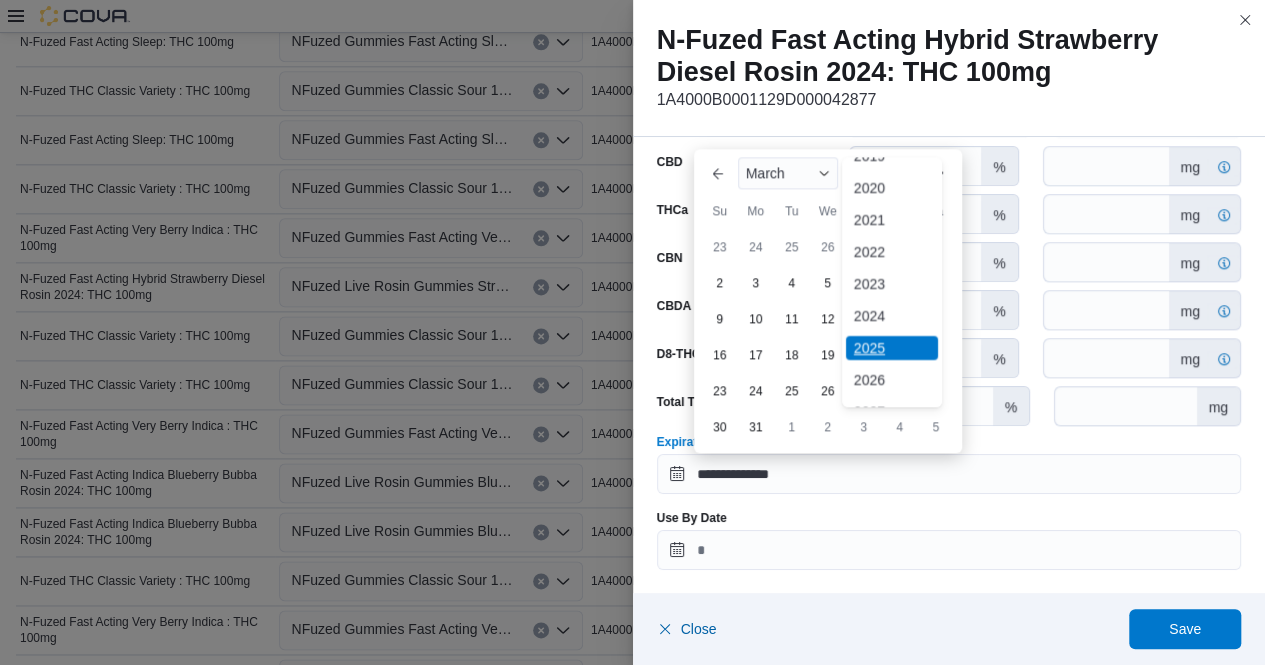 scroll, scrollTop: 59, scrollLeft: 0, axis: vertical 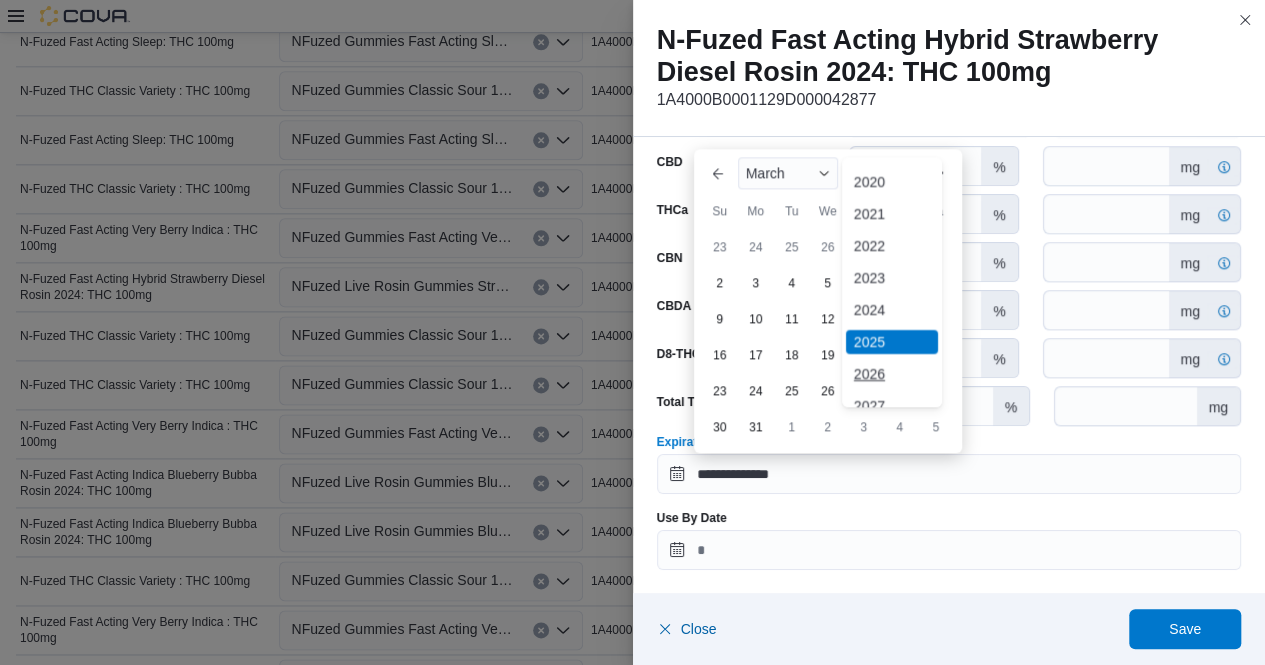 click on "2026" at bounding box center (892, 374) 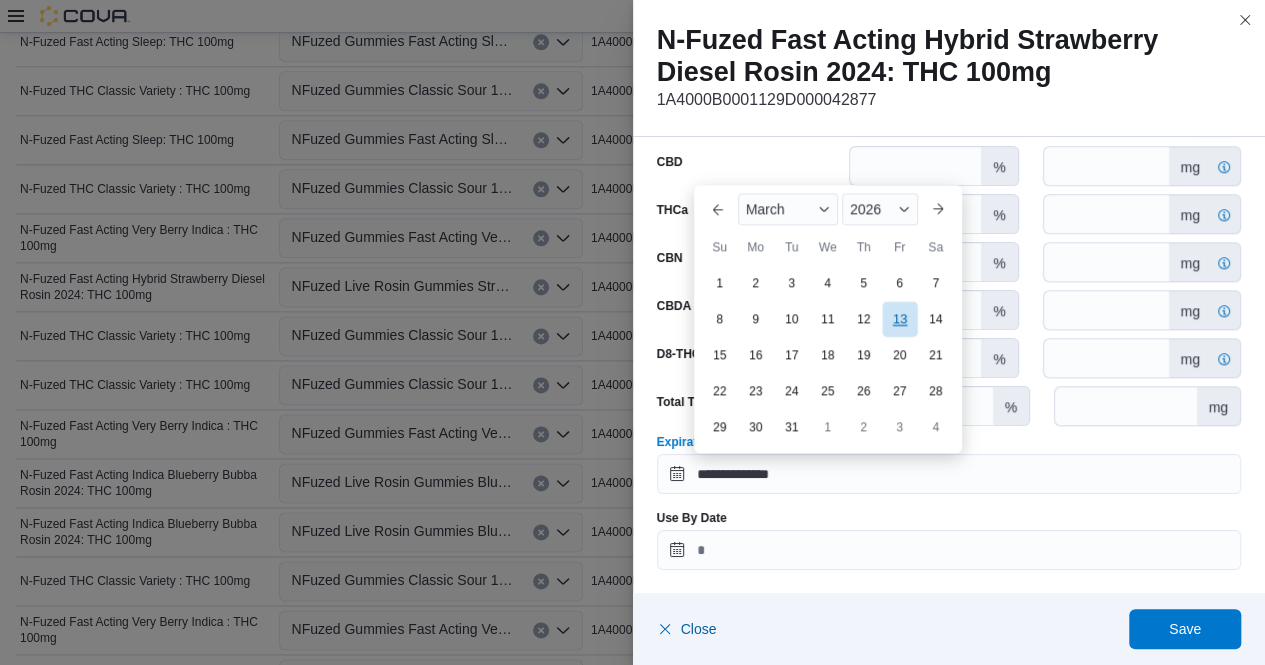 click on "13" at bounding box center [899, 319] 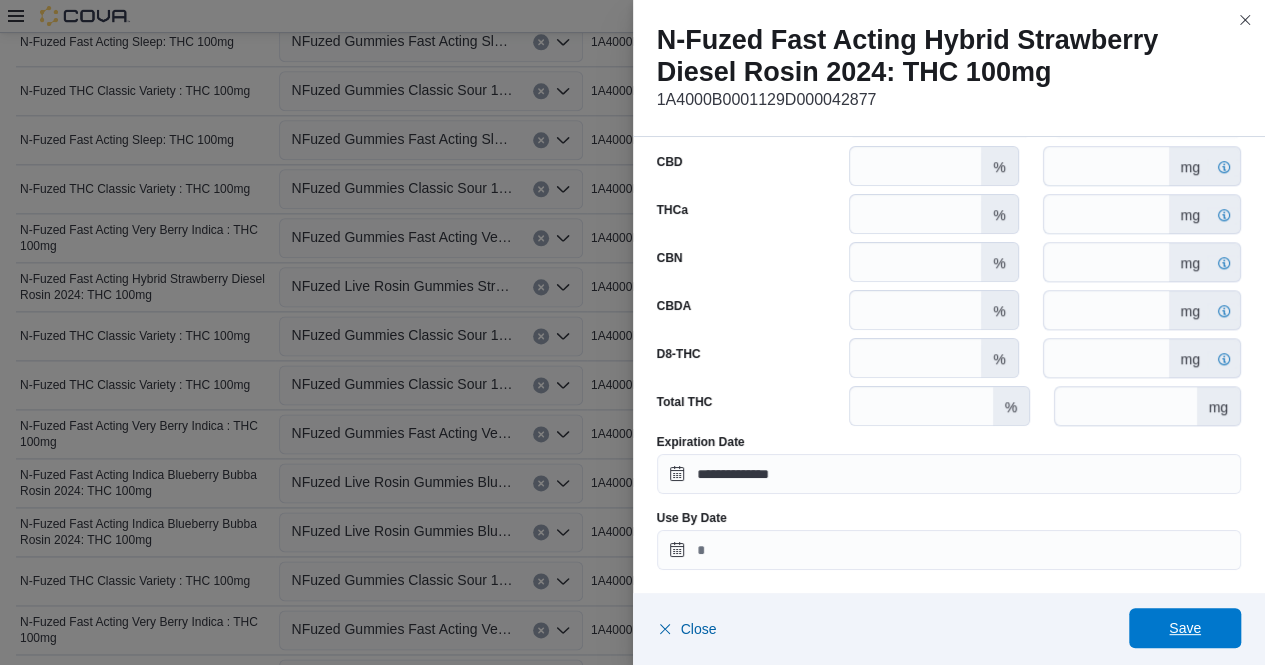 click on "Save" at bounding box center [1185, 628] 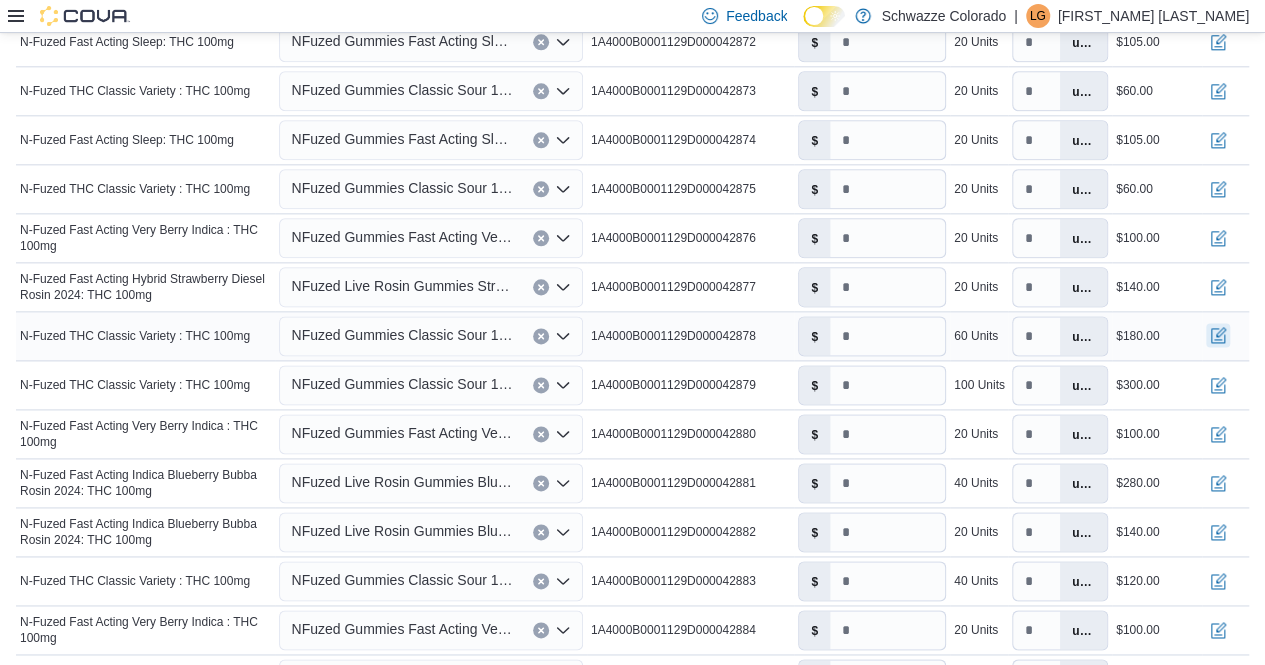 click at bounding box center [1218, 335] 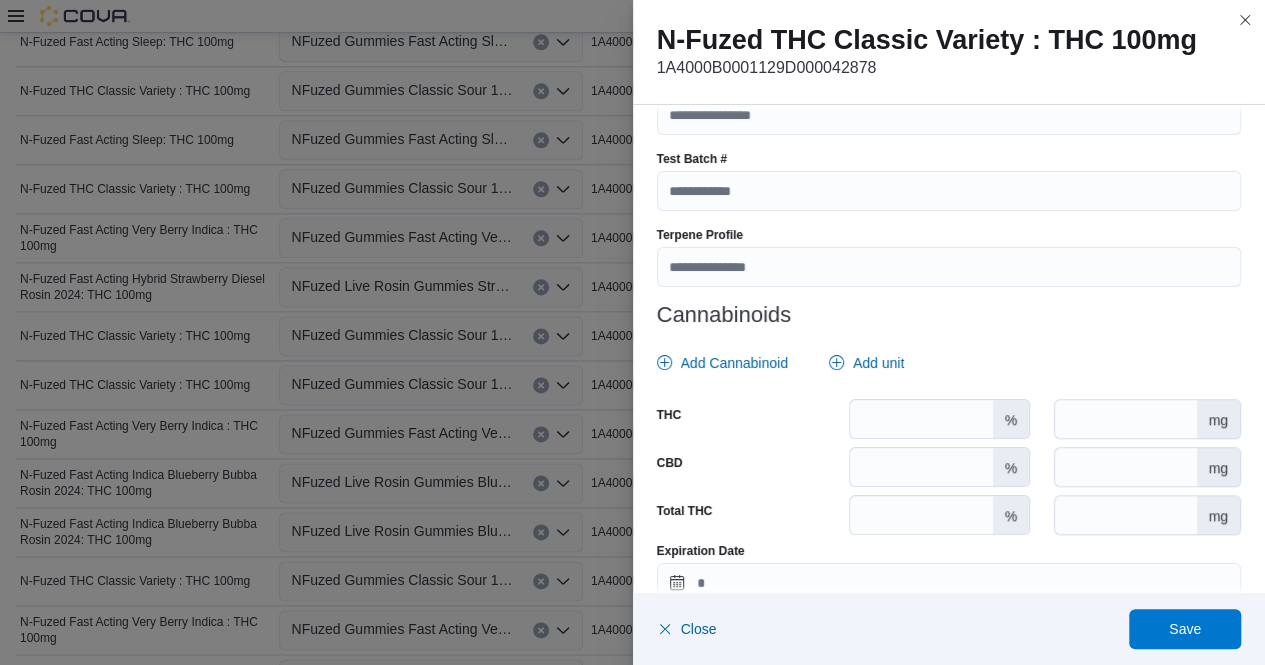 scroll, scrollTop: 724, scrollLeft: 0, axis: vertical 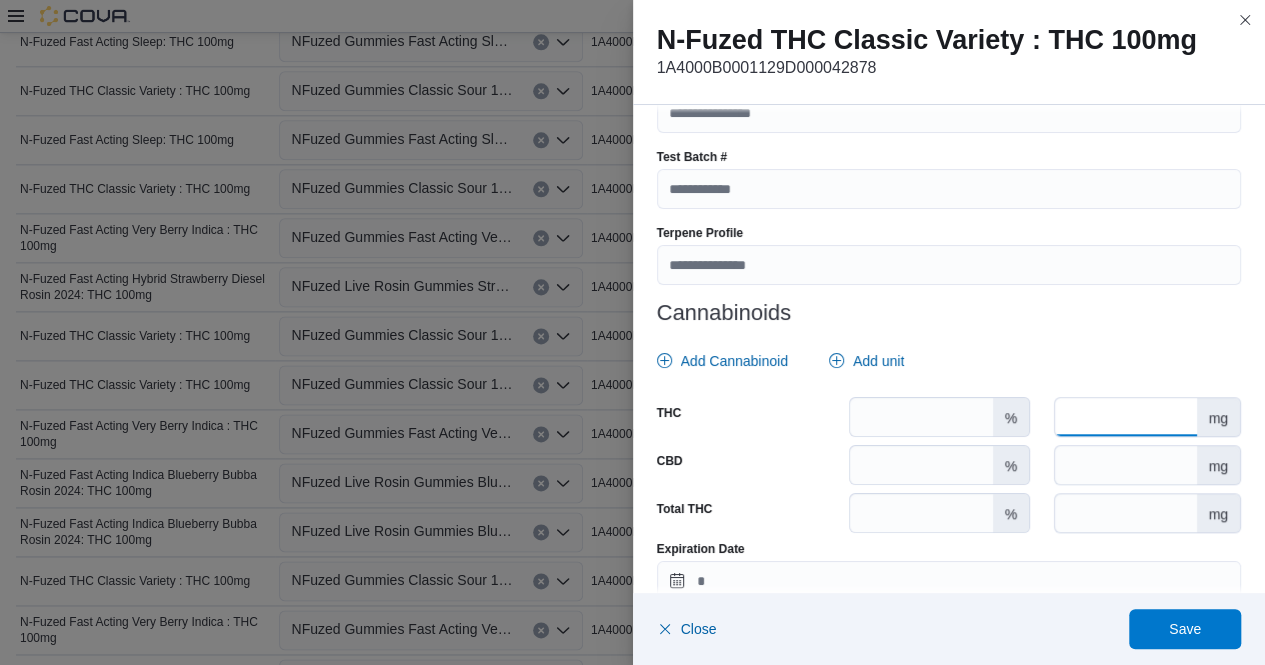 click at bounding box center (1125, 417) 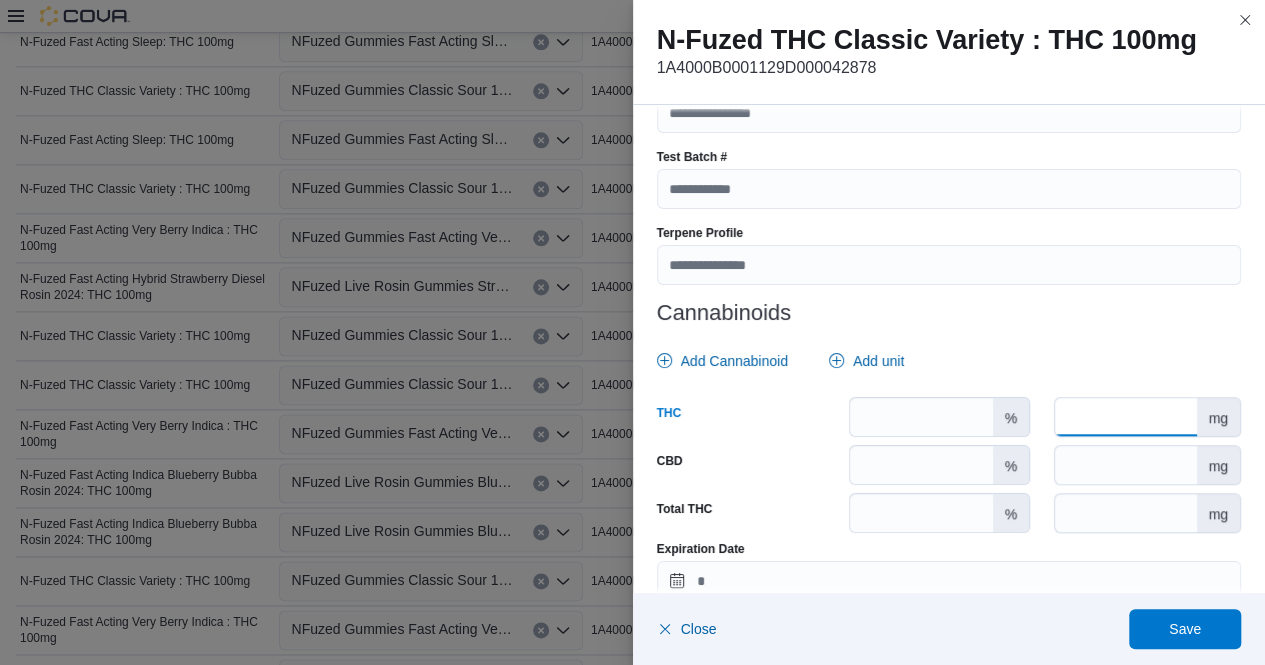 scroll, scrollTop: 831, scrollLeft: 0, axis: vertical 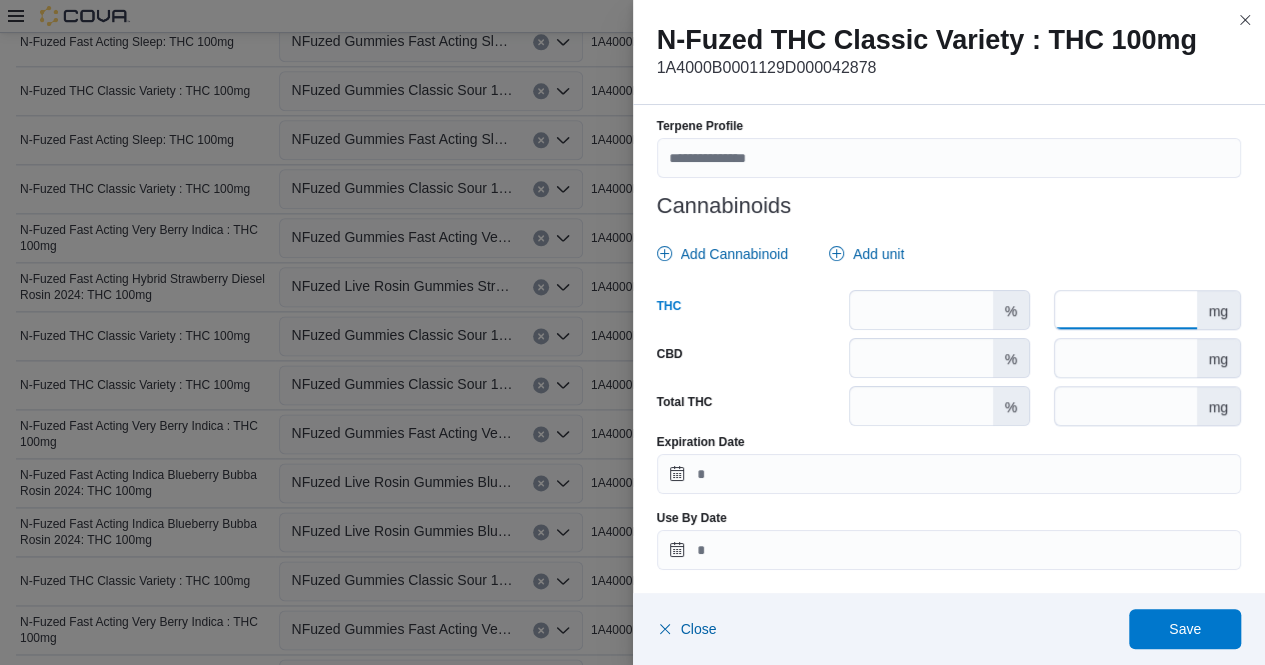 type on "***" 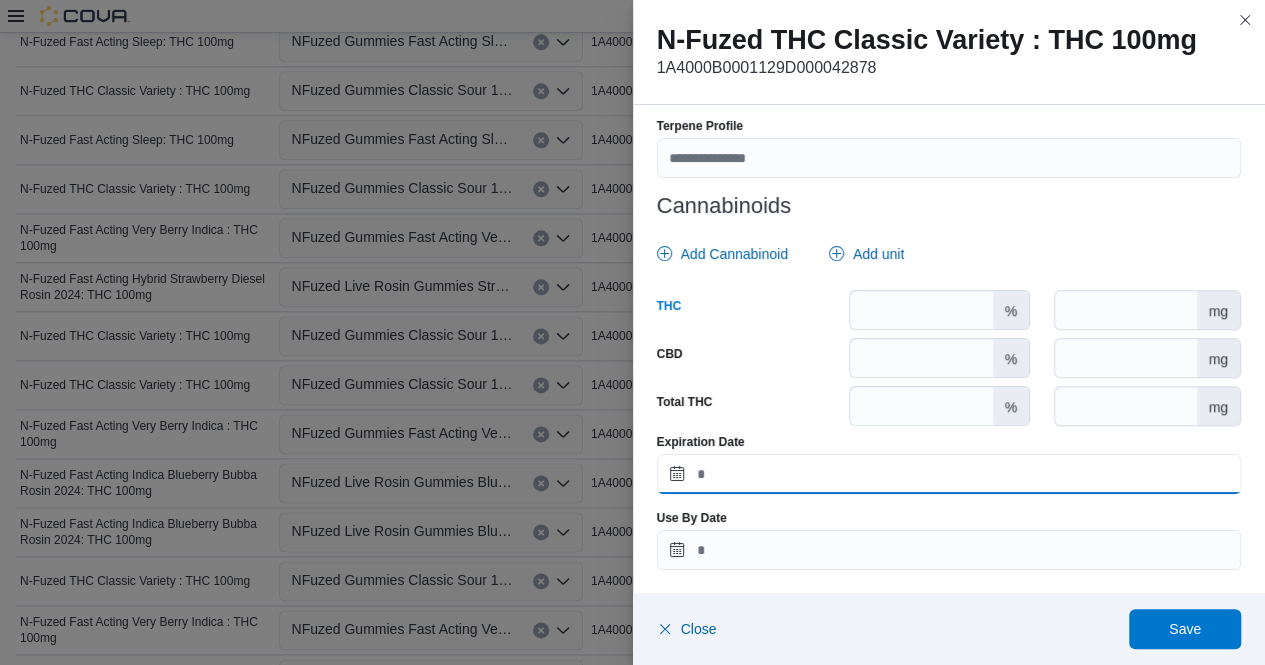 click on "Expiration Date" at bounding box center [949, 474] 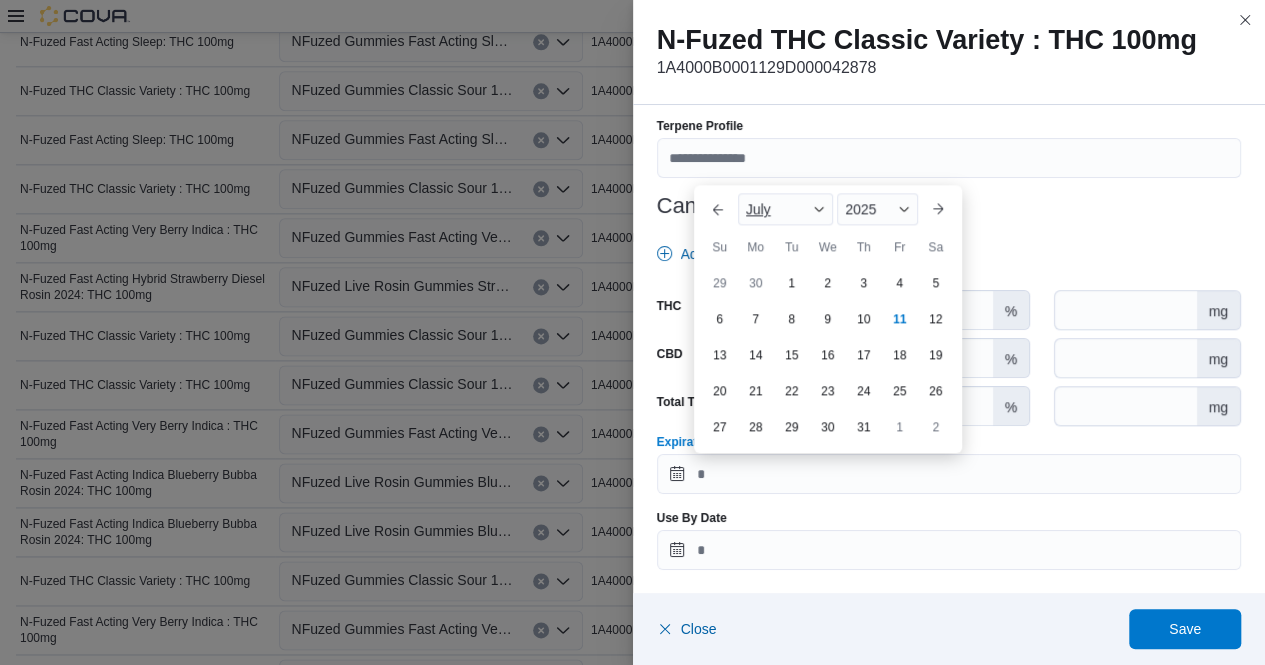 click at bounding box center [819, 209] 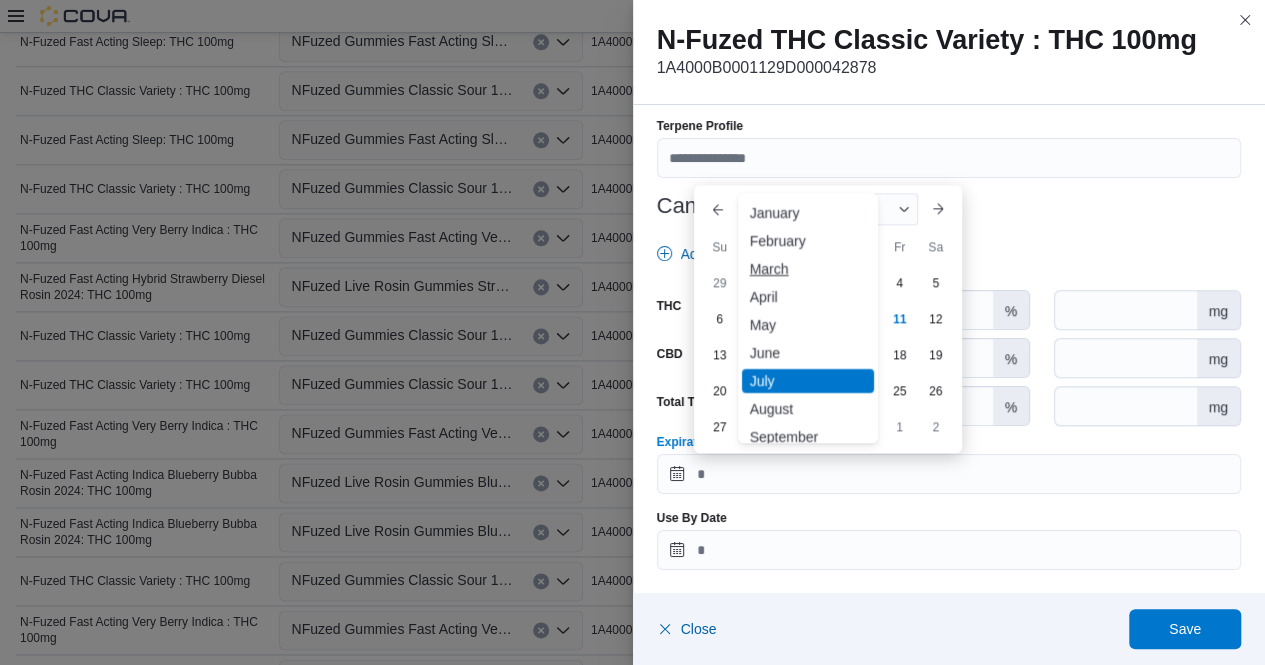 click on "March" at bounding box center [808, 269] 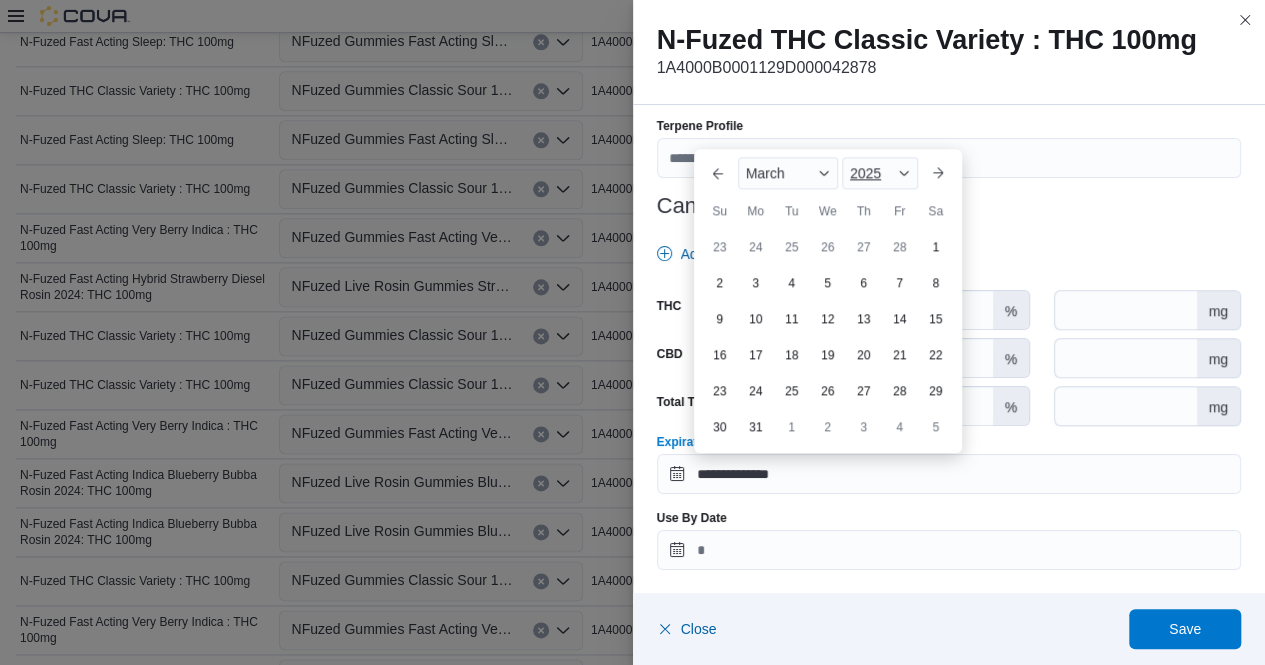 click at bounding box center (904, 173) 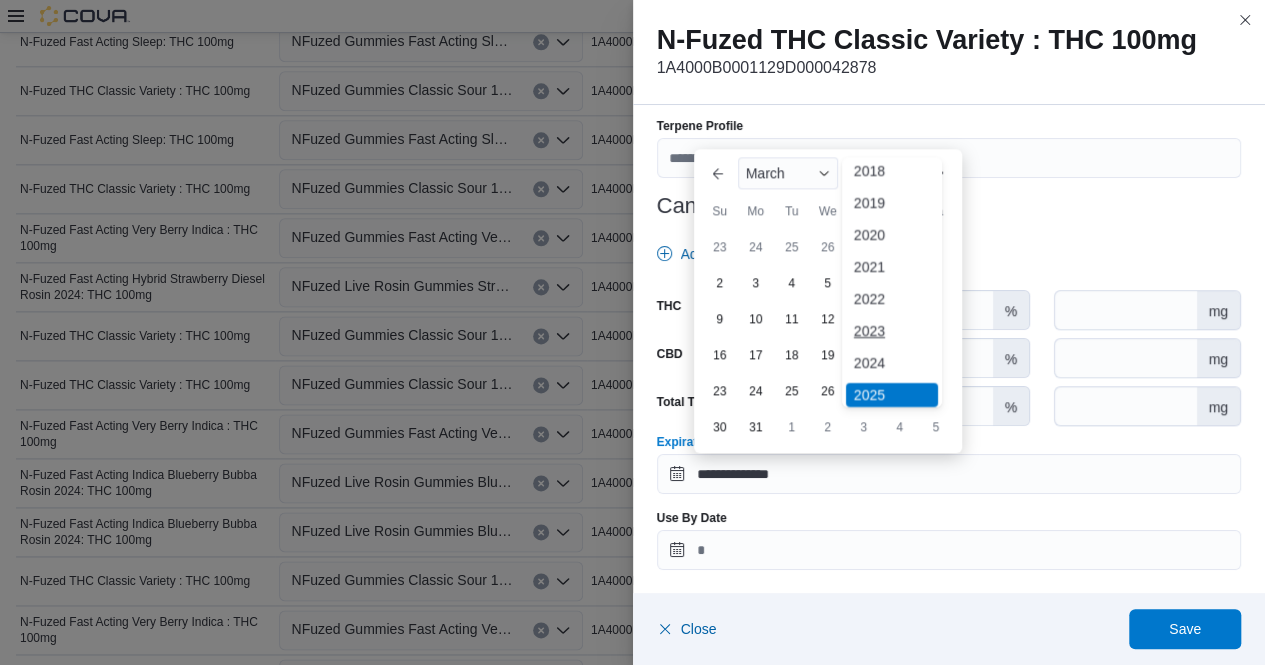 scroll, scrollTop: 78, scrollLeft: 0, axis: vertical 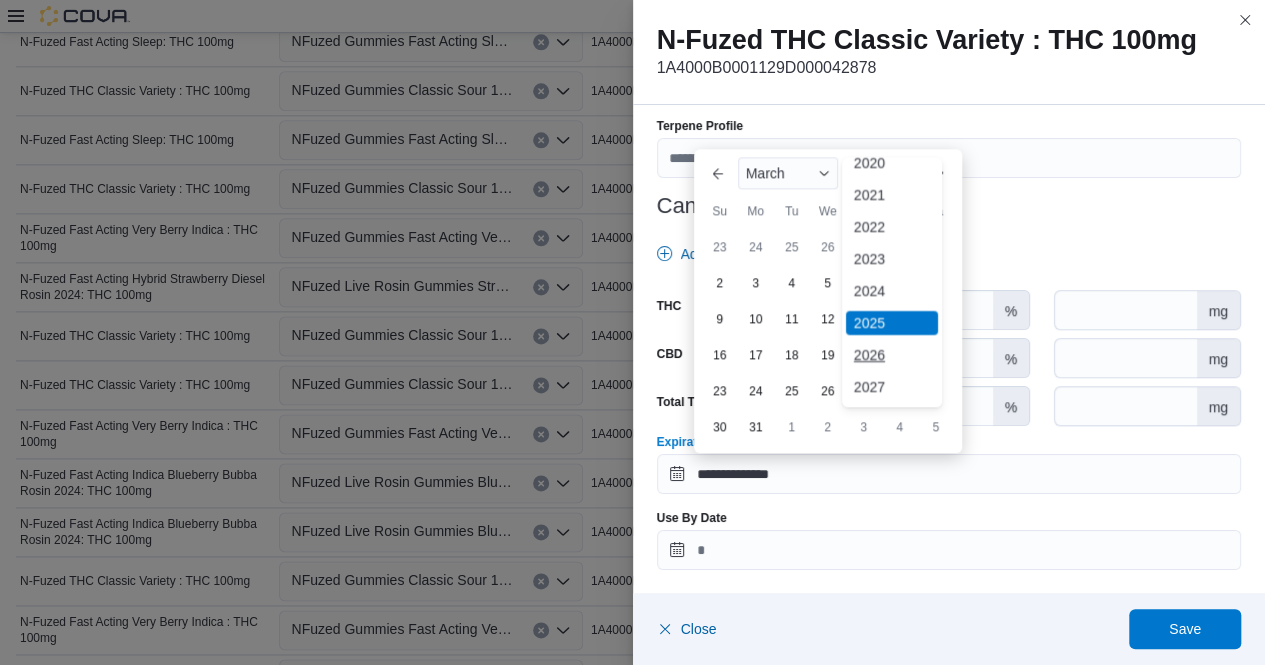 click on "2026" at bounding box center (892, 355) 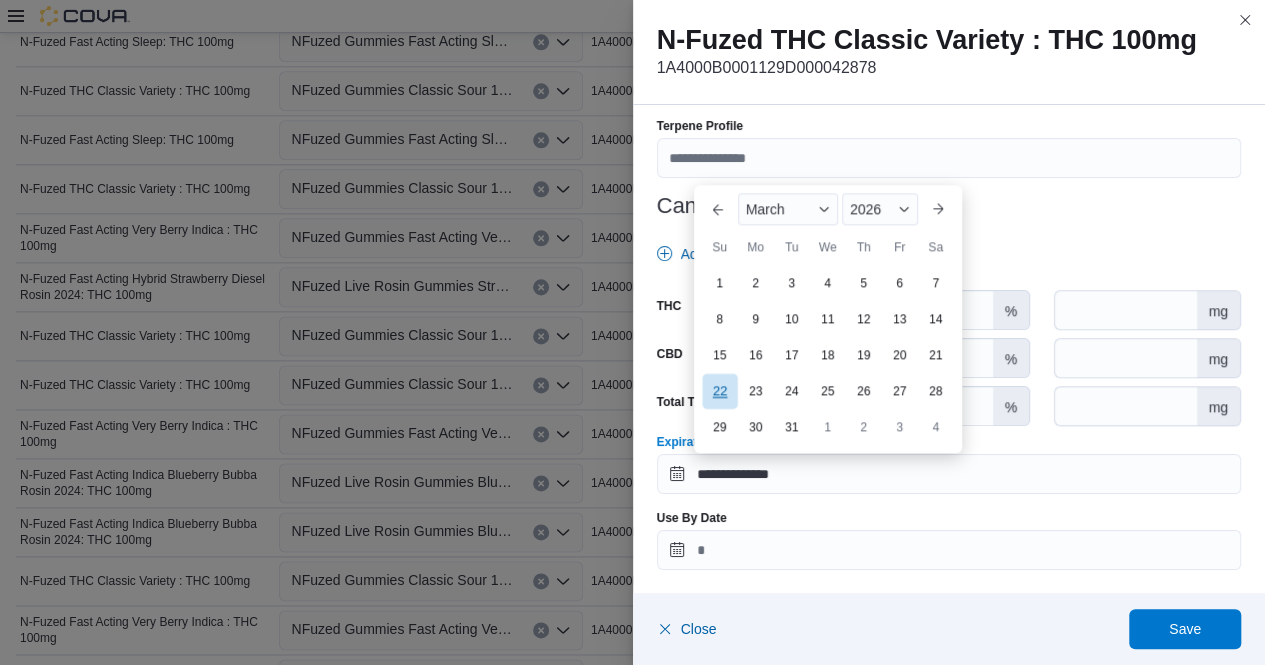 click on "22" at bounding box center (719, 391) 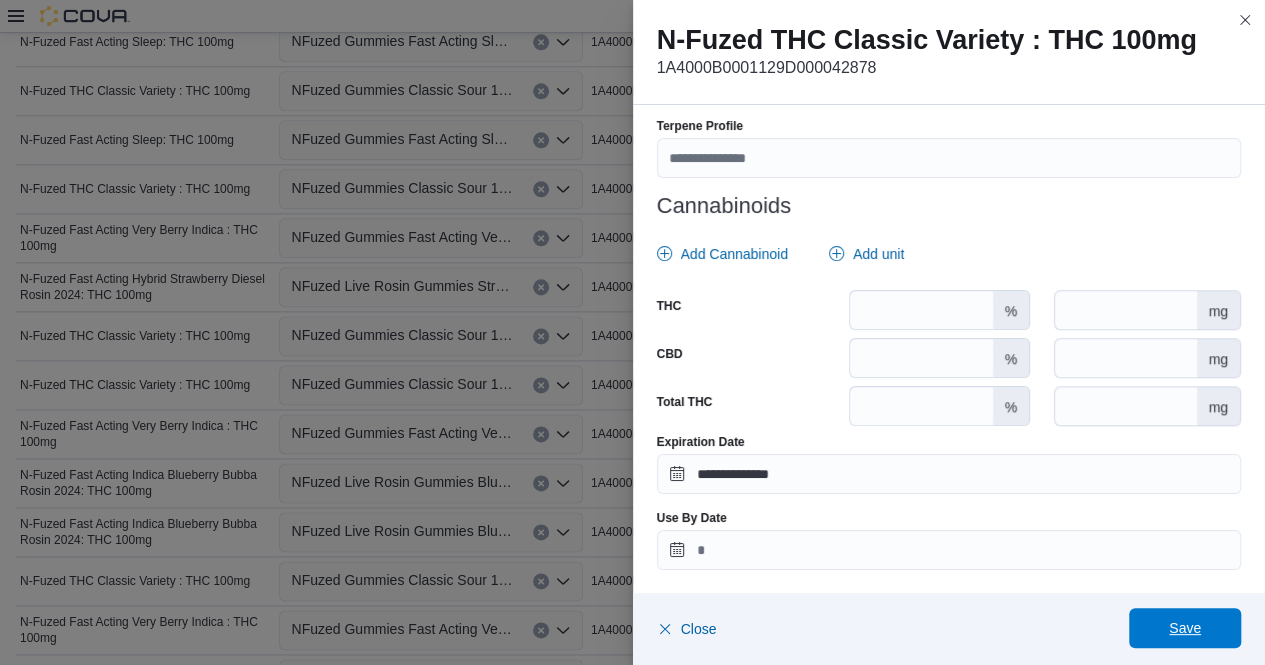 click on "Save" at bounding box center [1185, 628] 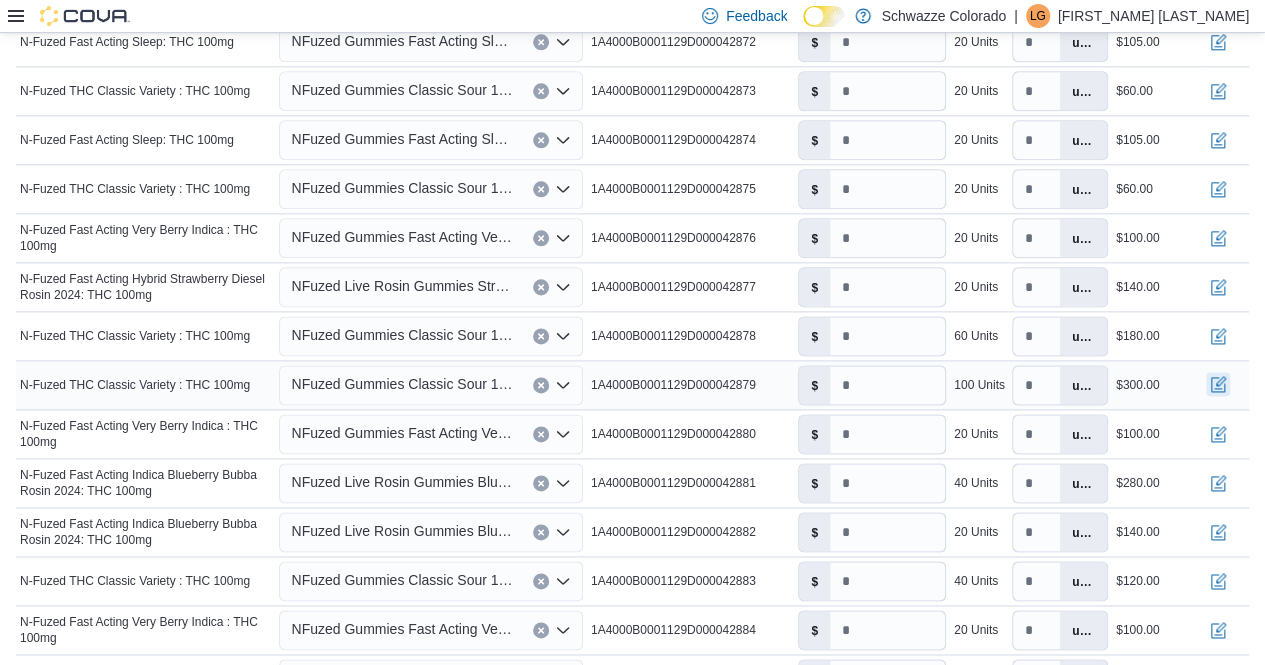 click at bounding box center [1218, 384] 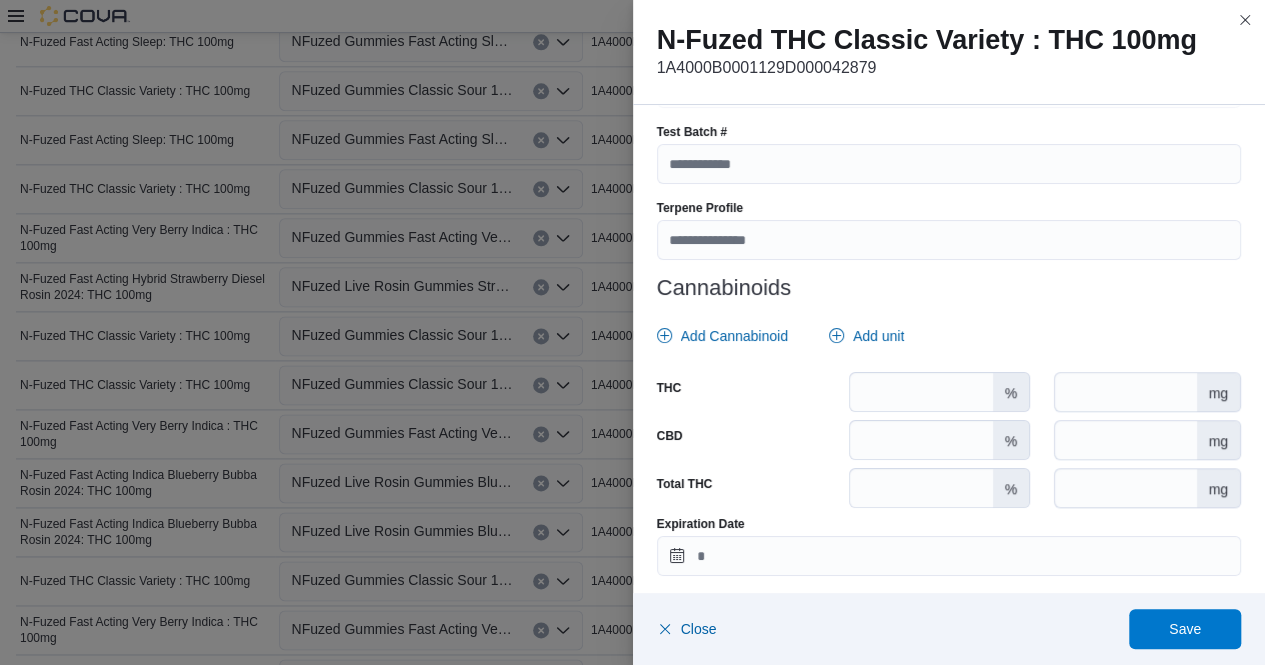 scroll, scrollTop: 750, scrollLeft: 0, axis: vertical 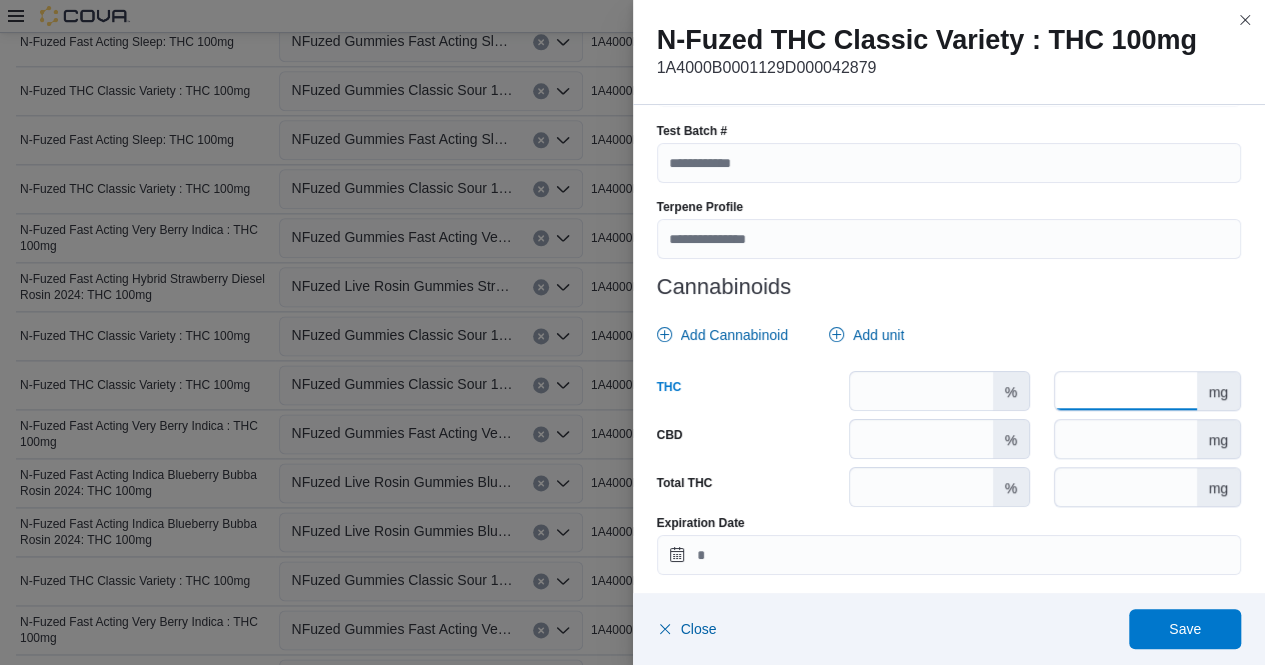 click at bounding box center [1125, 391] 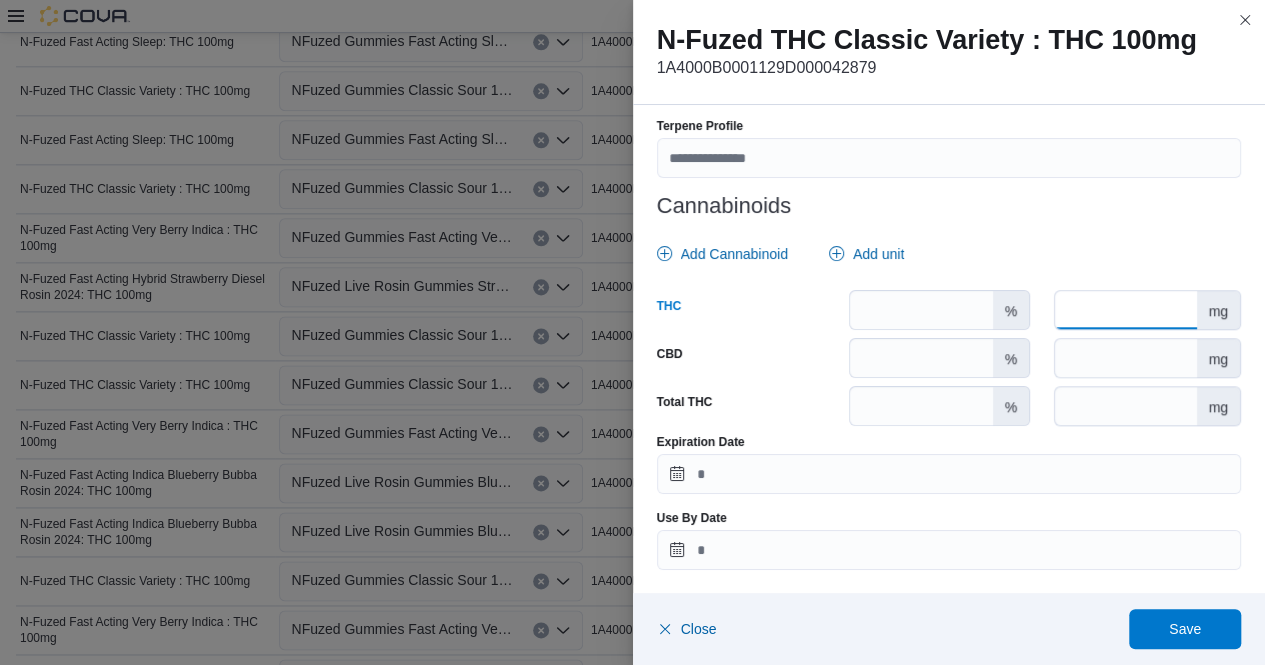 type on "***" 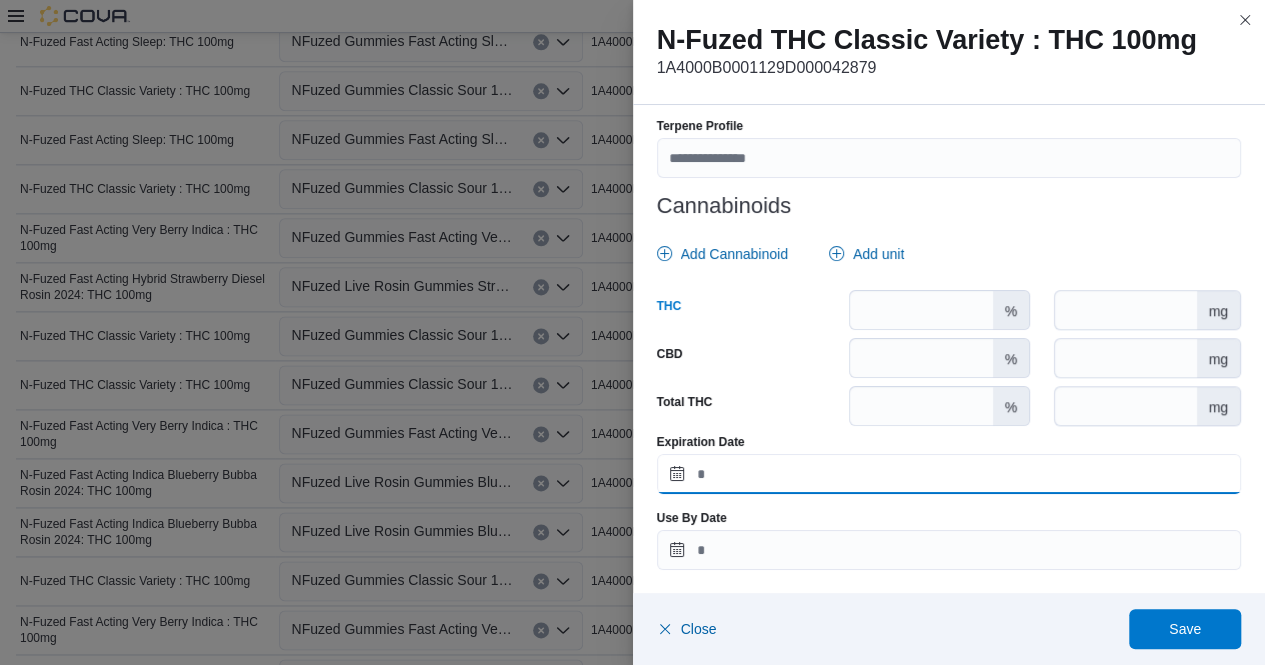 click on "Expiration Date" at bounding box center (949, 474) 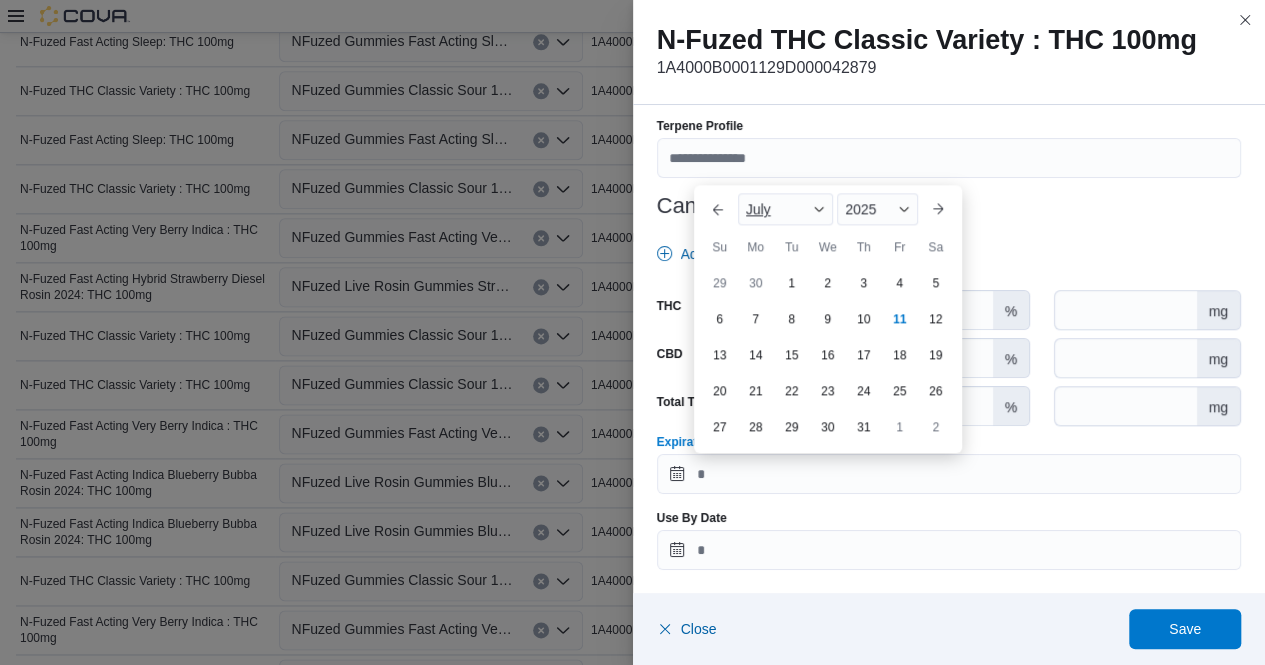 click at bounding box center [819, 209] 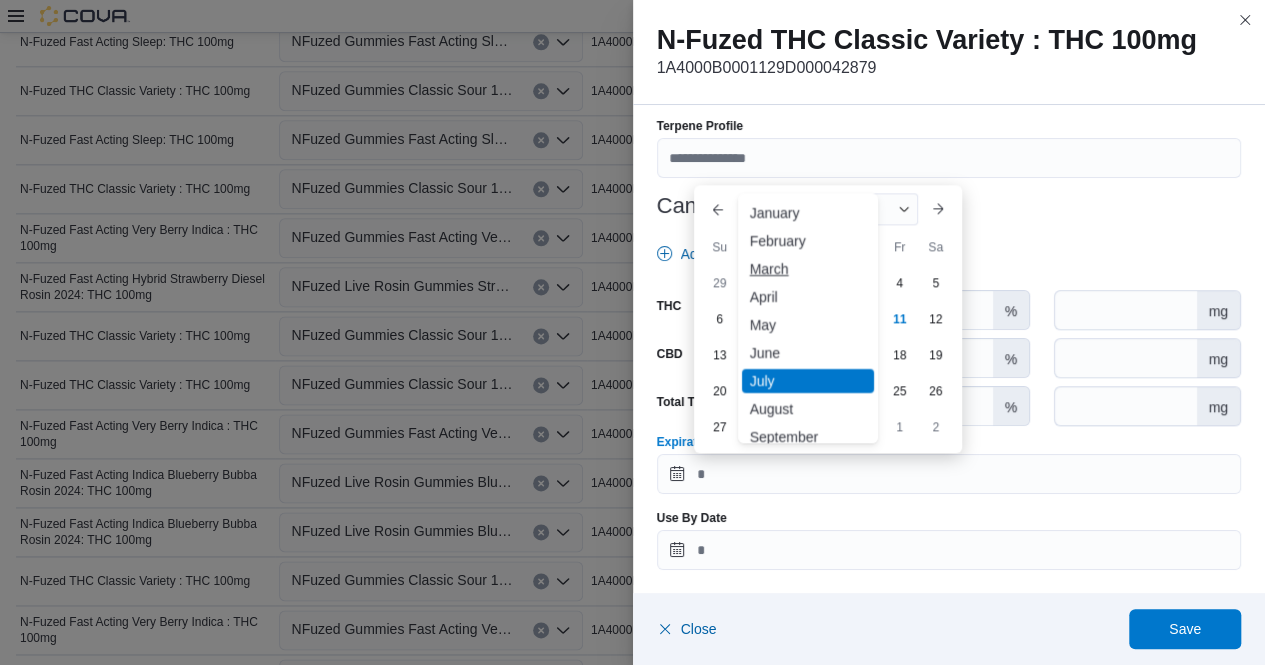 click on "March" at bounding box center (808, 269) 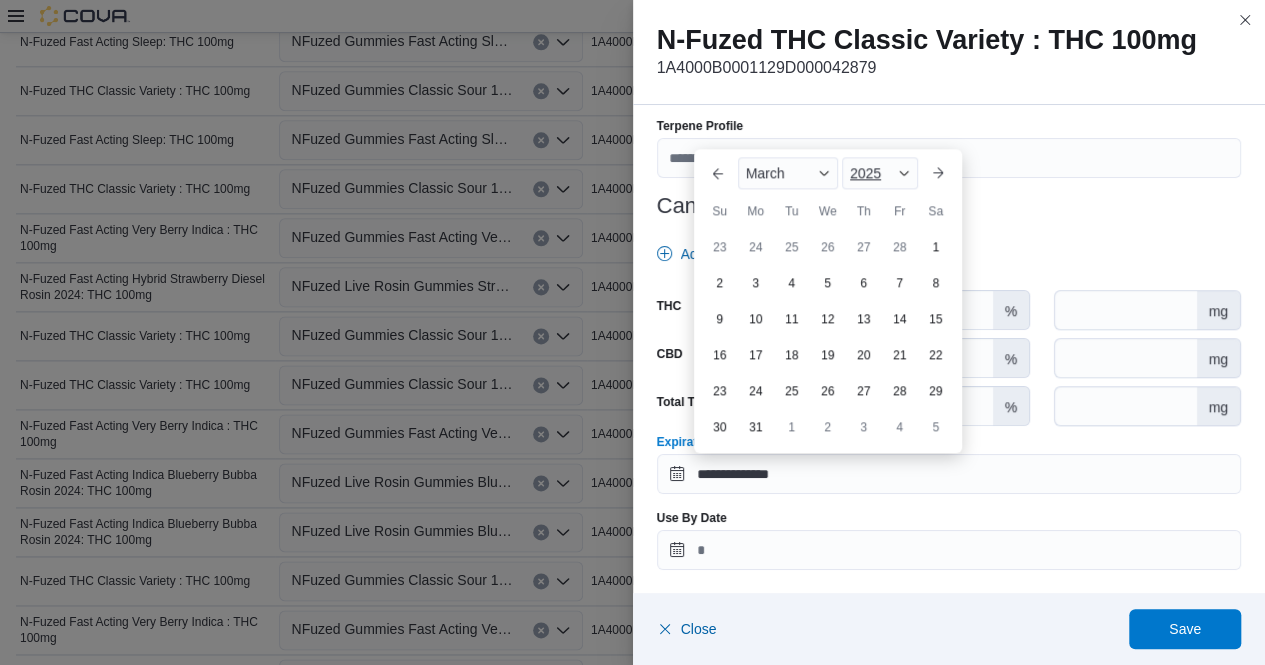 click on "2025" at bounding box center [880, 173] 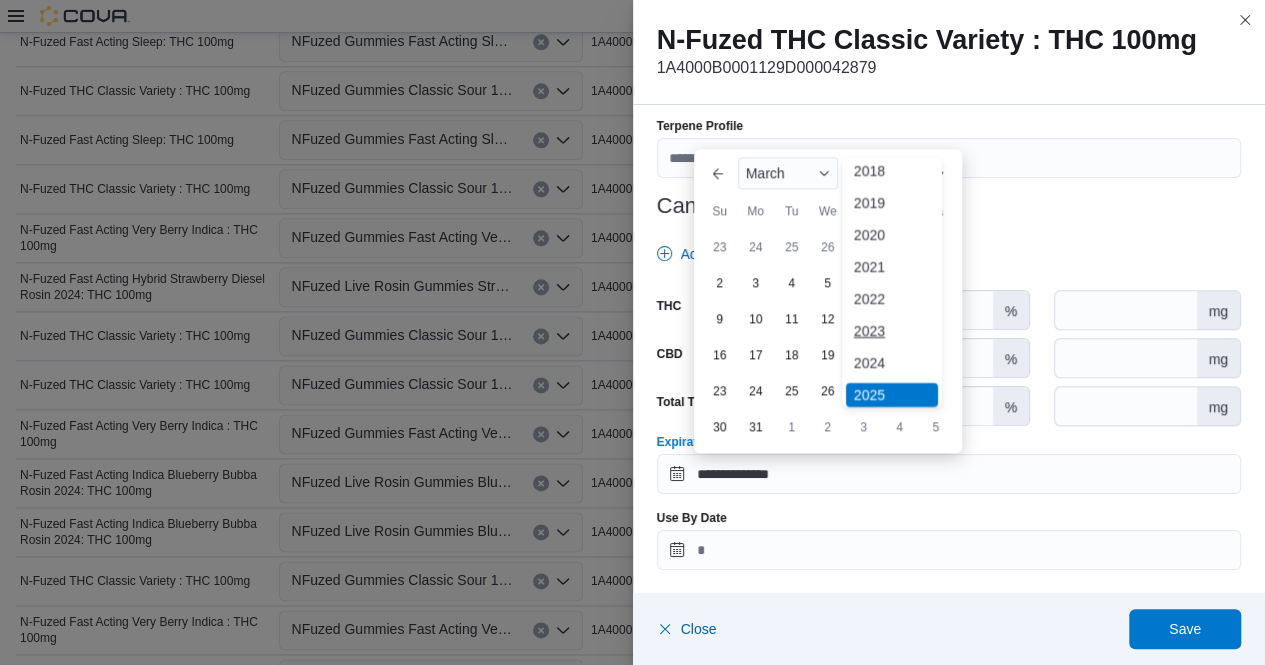 scroll, scrollTop: 55, scrollLeft: 0, axis: vertical 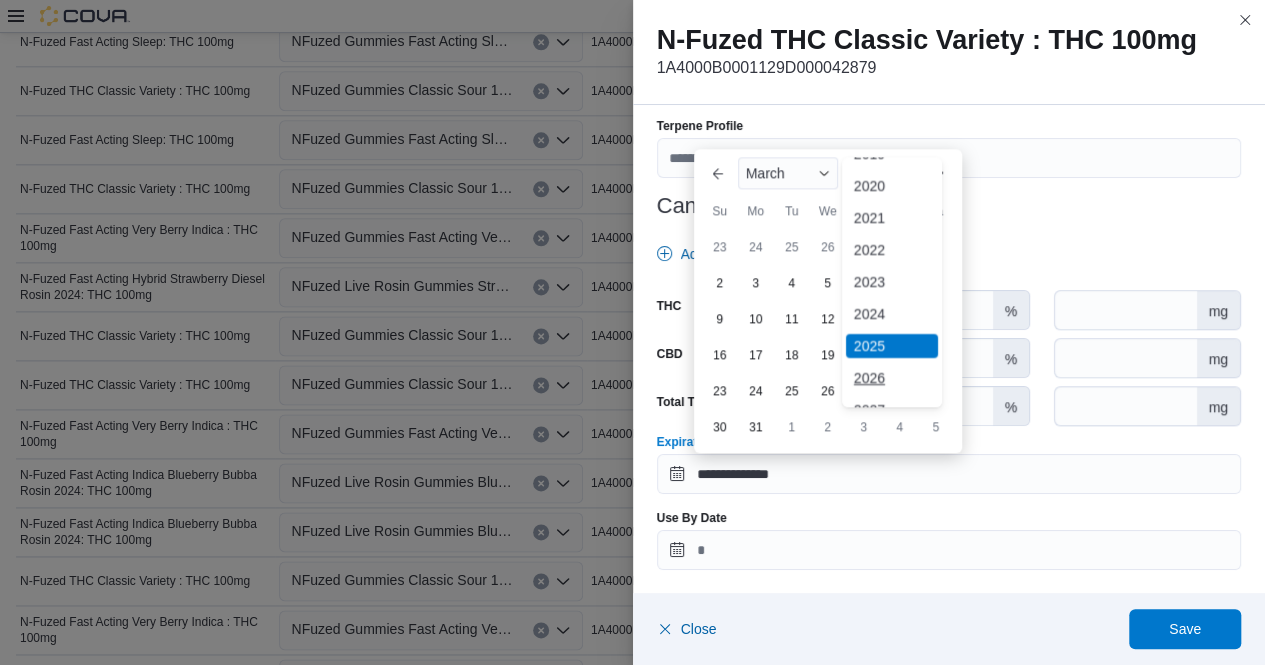 click on "2026" at bounding box center (892, 378) 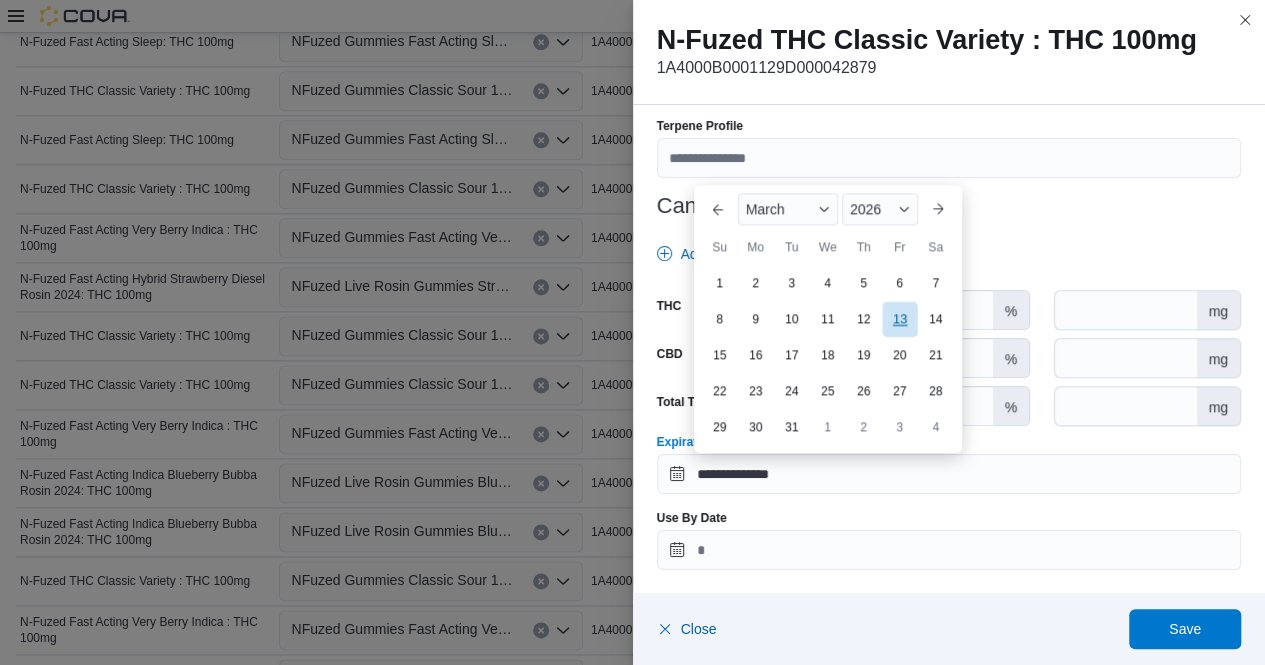click on "13" at bounding box center (899, 319) 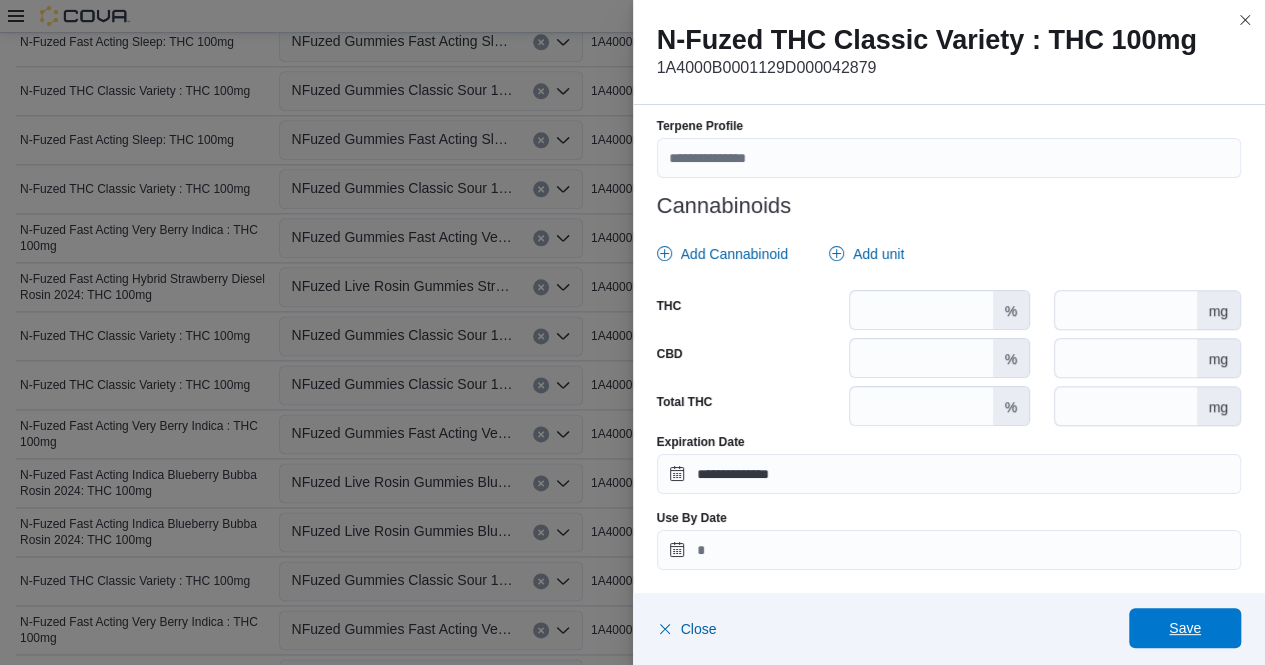click on "Save" at bounding box center [1185, 628] 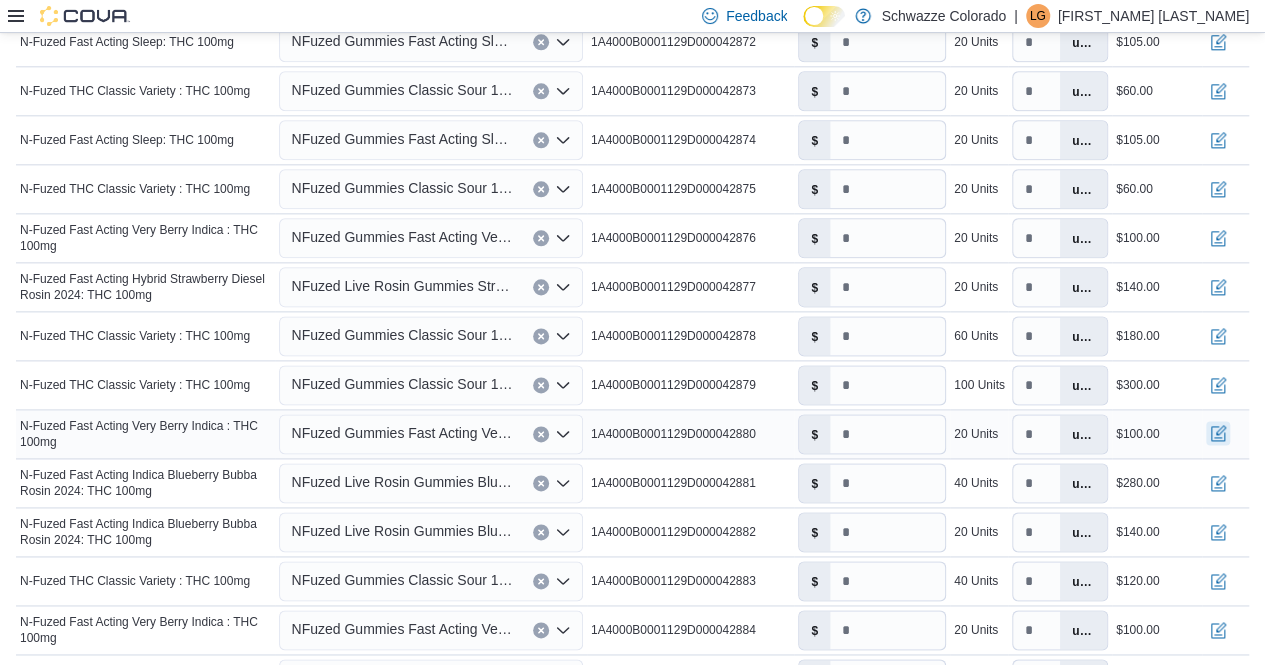click at bounding box center (1218, 433) 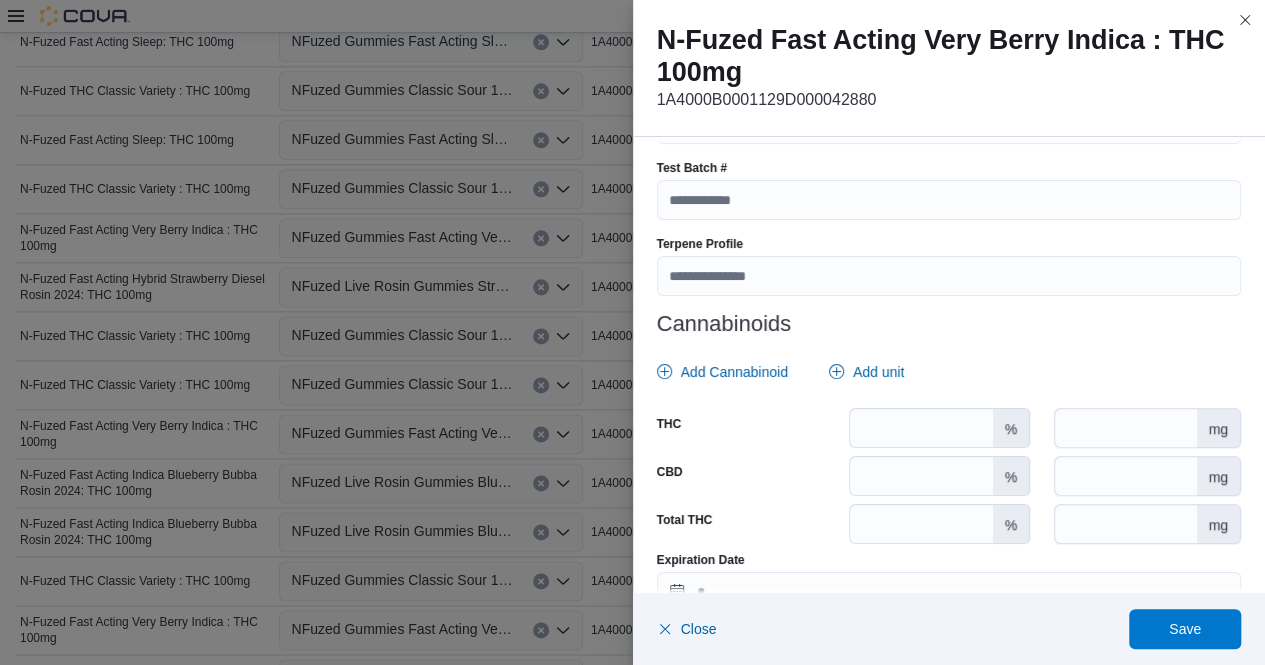 scroll, scrollTop: 746, scrollLeft: 0, axis: vertical 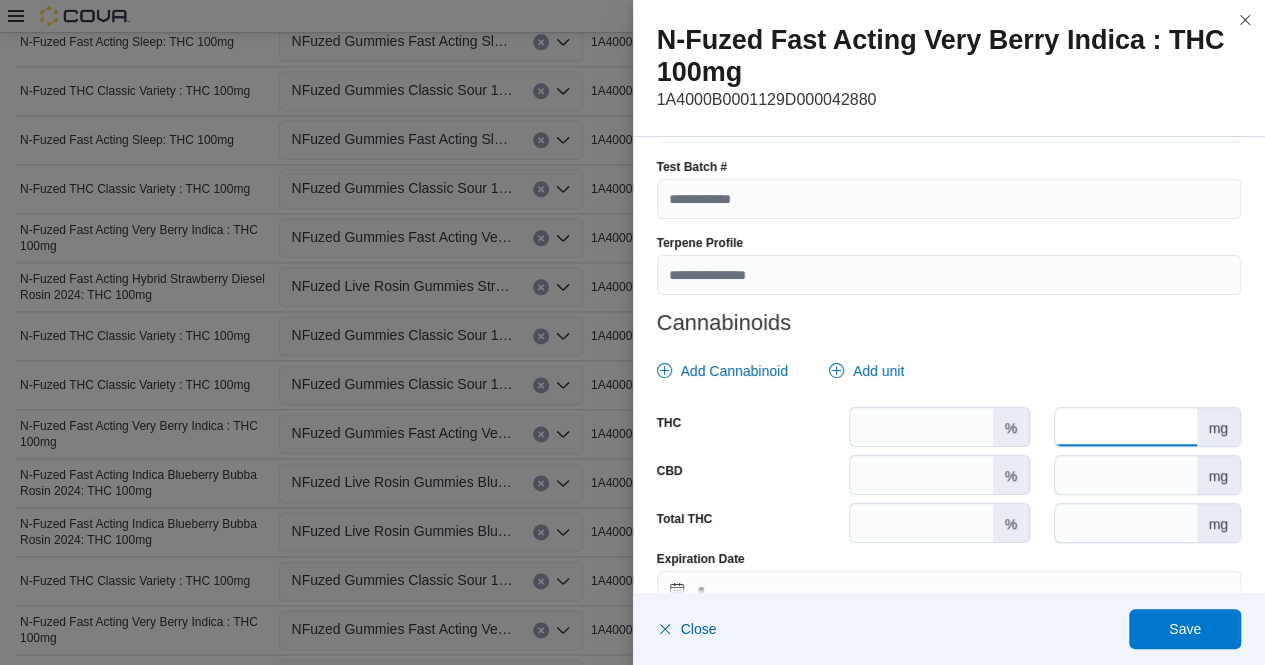 click at bounding box center [1125, 427] 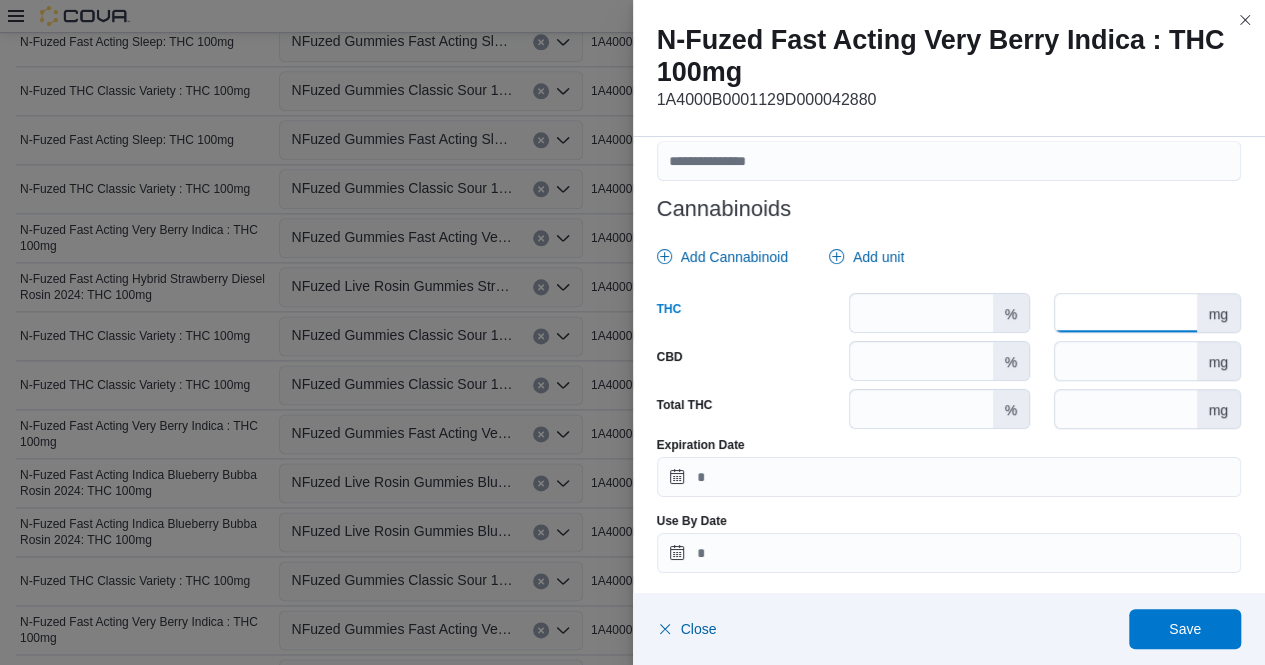 scroll, scrollTop: 863, scrollLeft: 0, axis: vertical 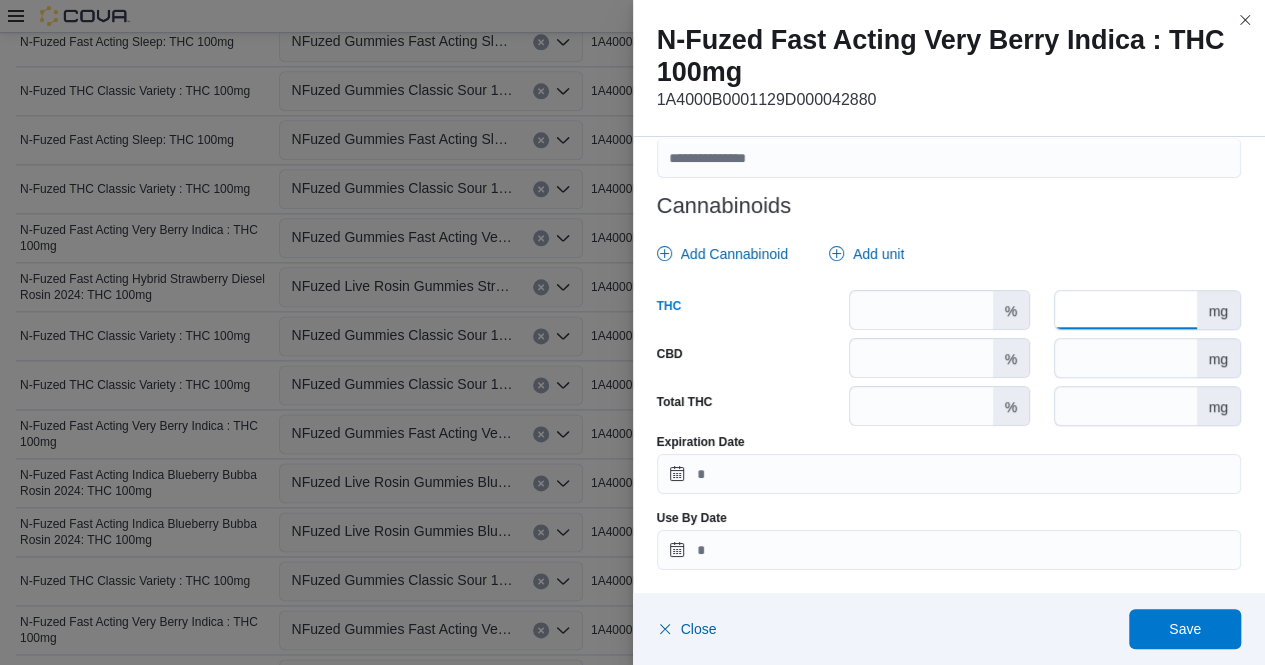 type on "***" 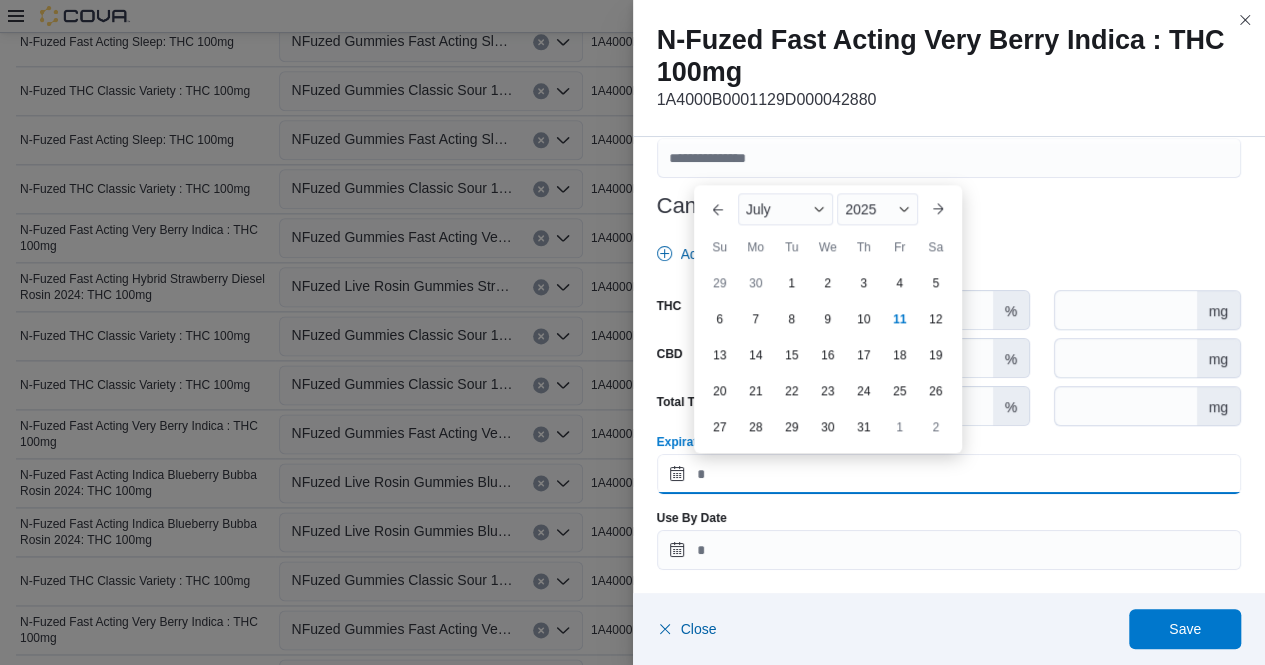 click on "Expiration Date" at bounding box center [949, 474] 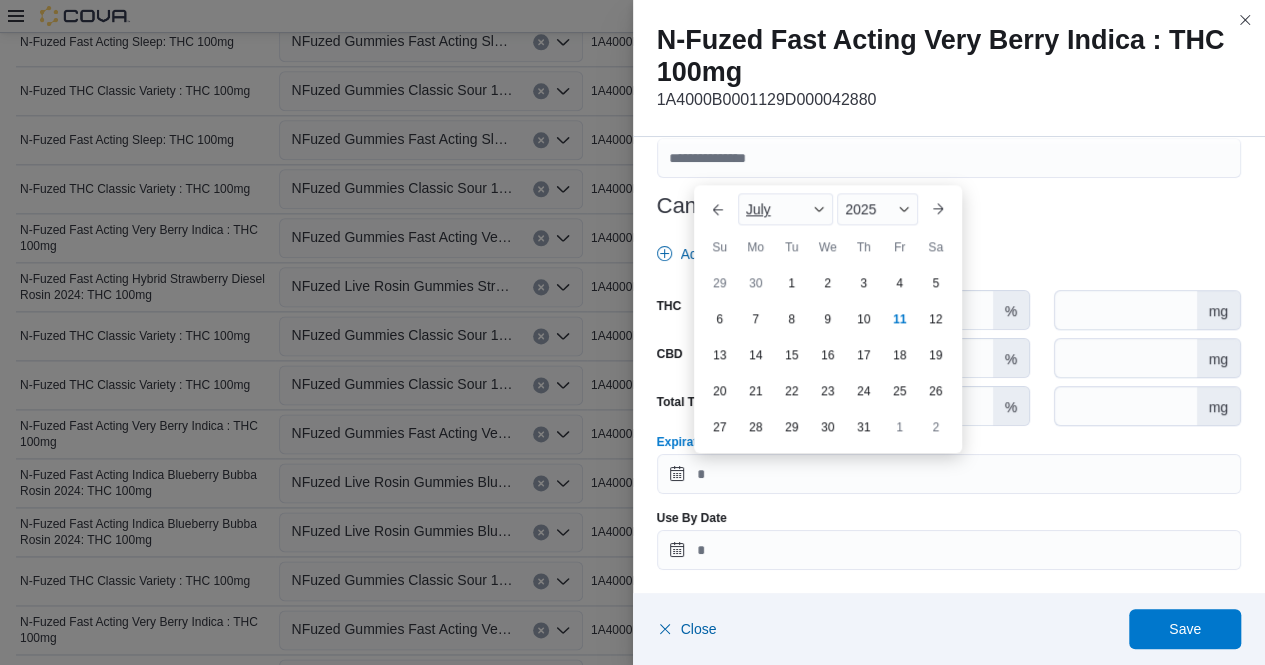 click at bounding box center [819, 209] 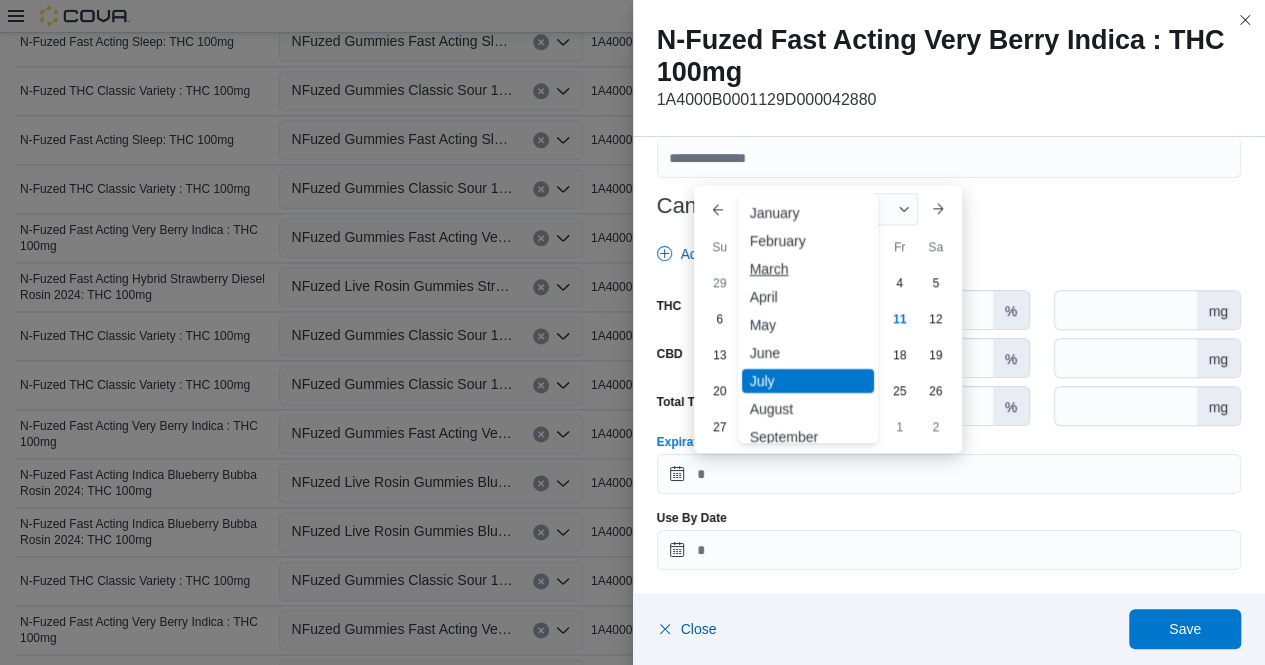 click on "March" at bounding box center (808, 269) 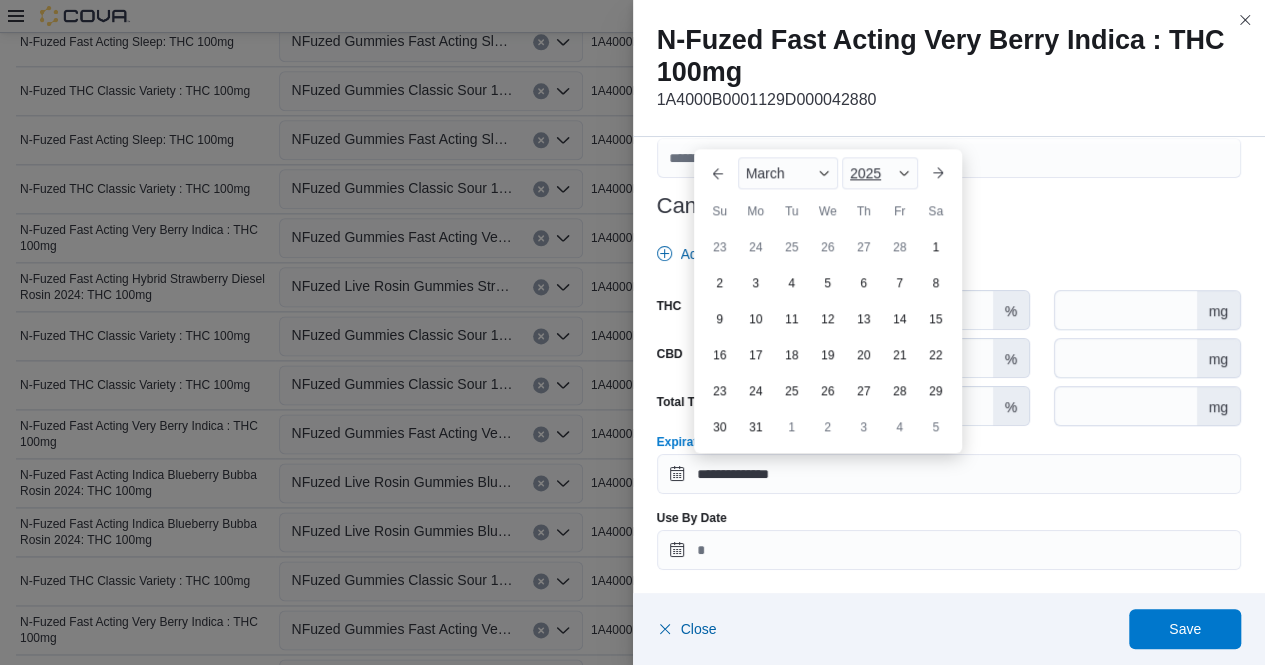 click at bounding box center (904, 173) 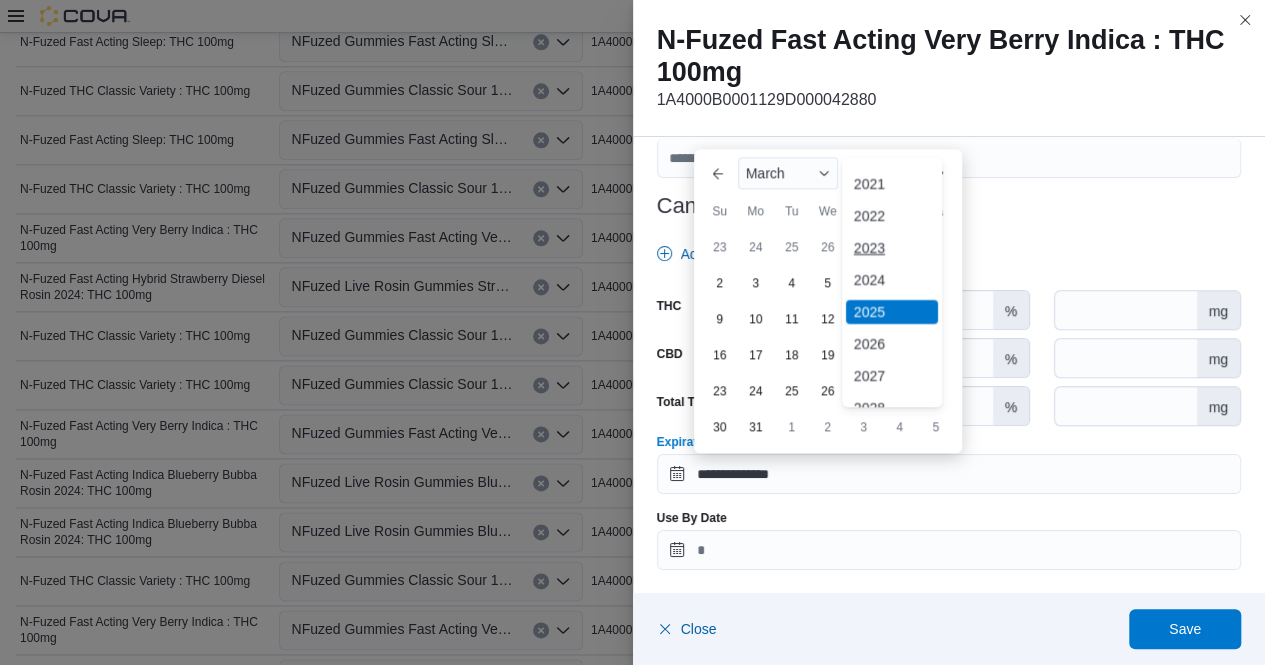 scroll, scrollTop: 97, scrollLeft: 0, axis: vertical 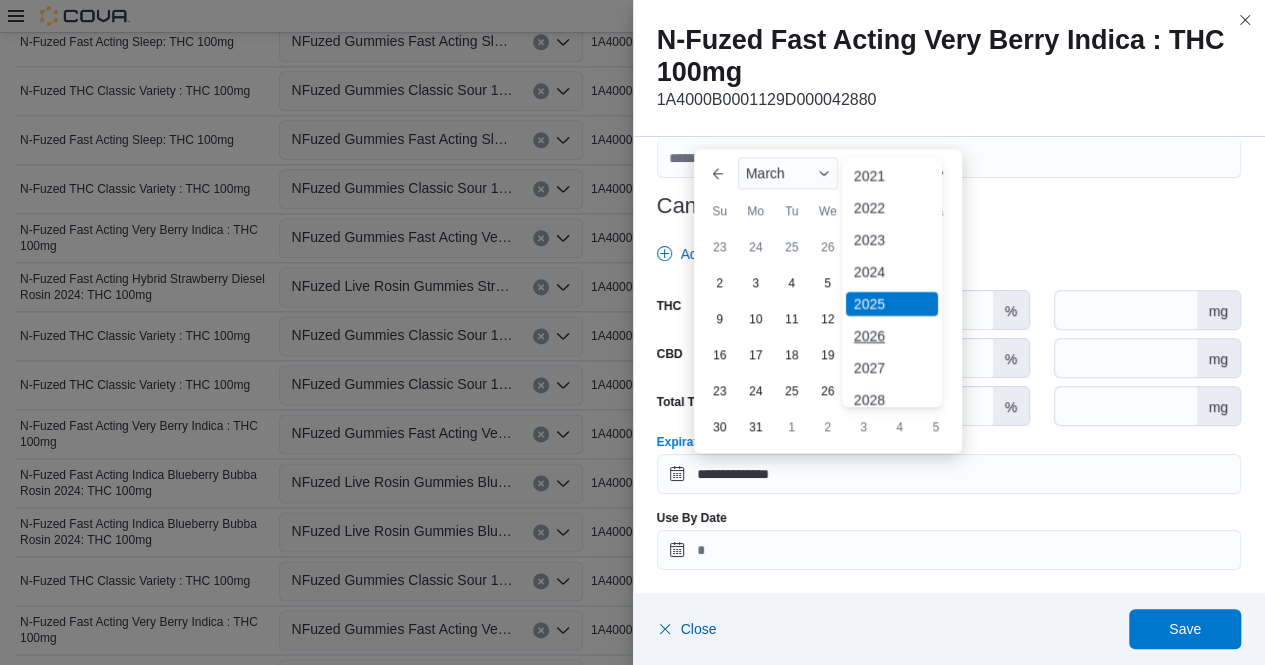 click on "2026" at bounding box center [892, 336] 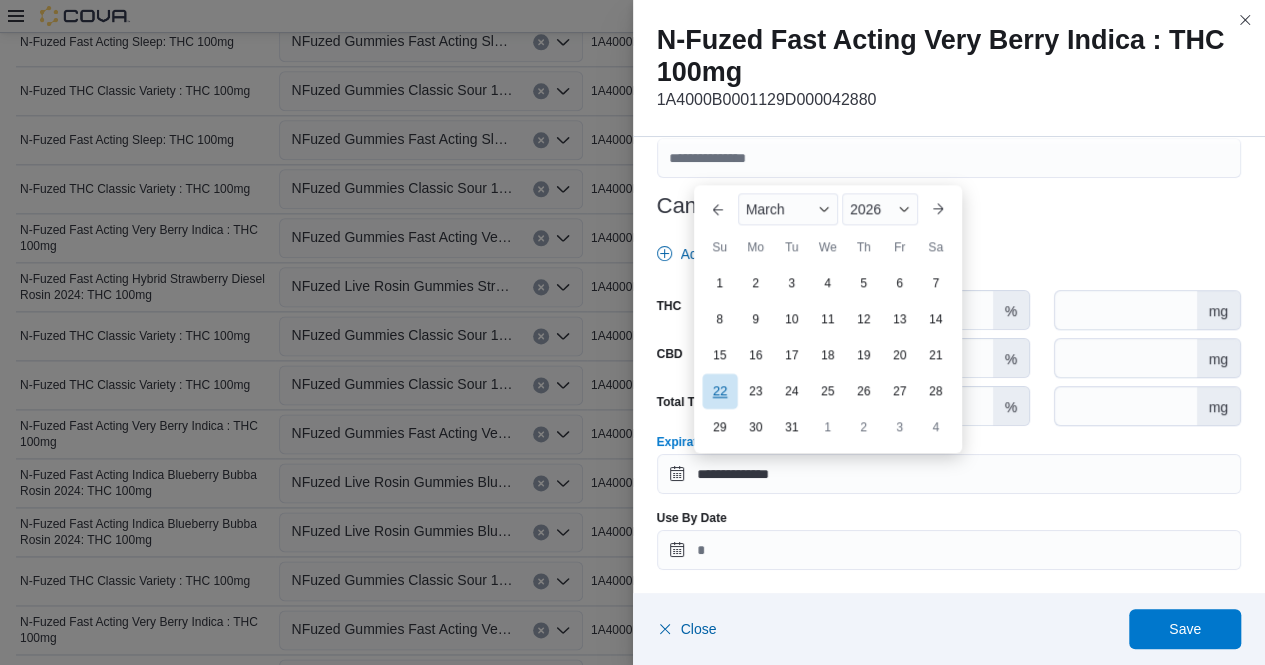 click on "22" at bounding box center [719, 391] 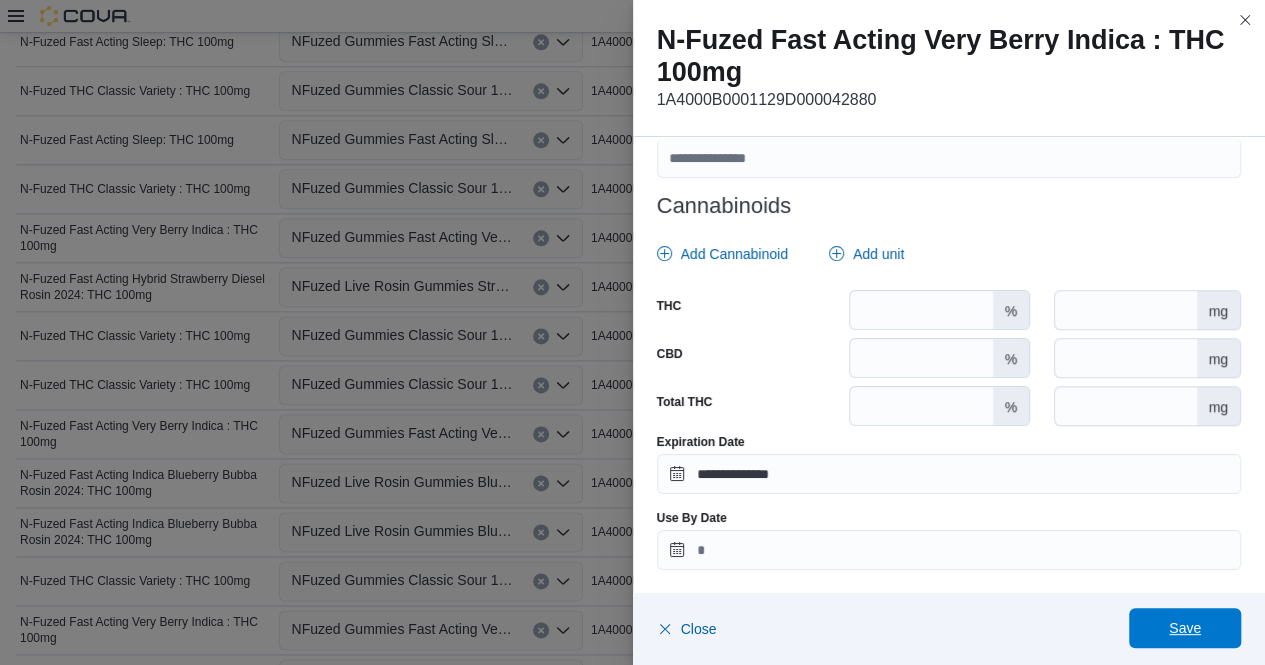 click on "Save" at bounding box center [1185, 628] 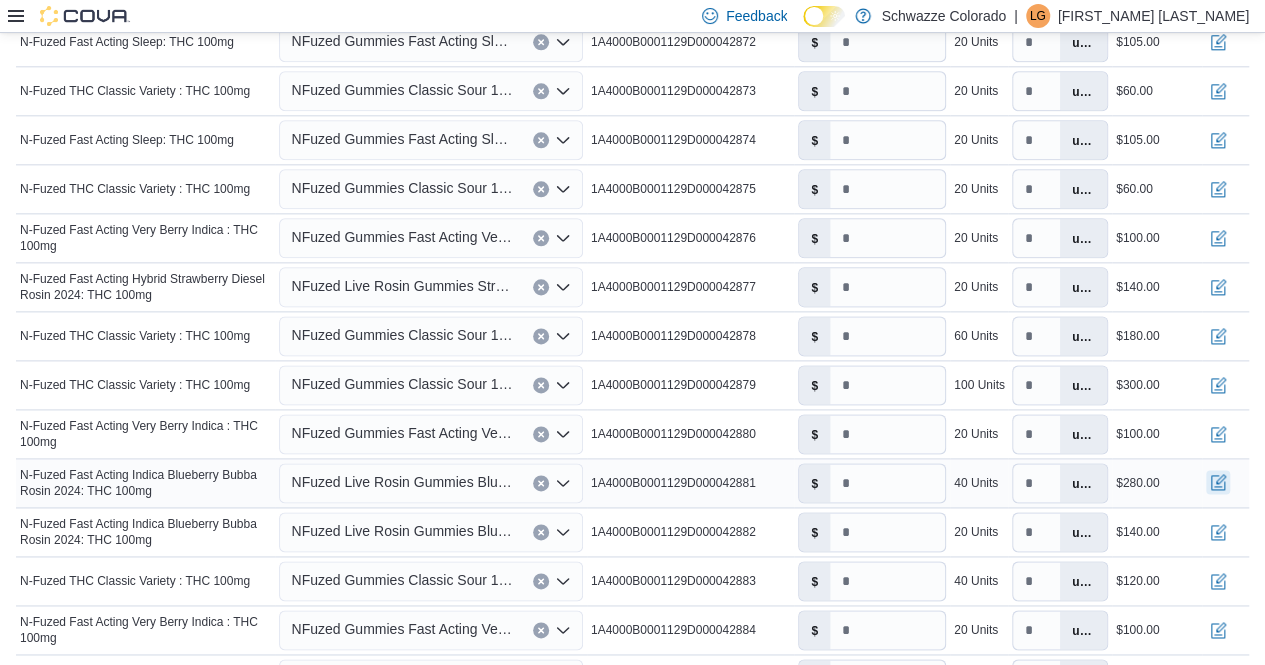 click at bounding box center (1218, 482) 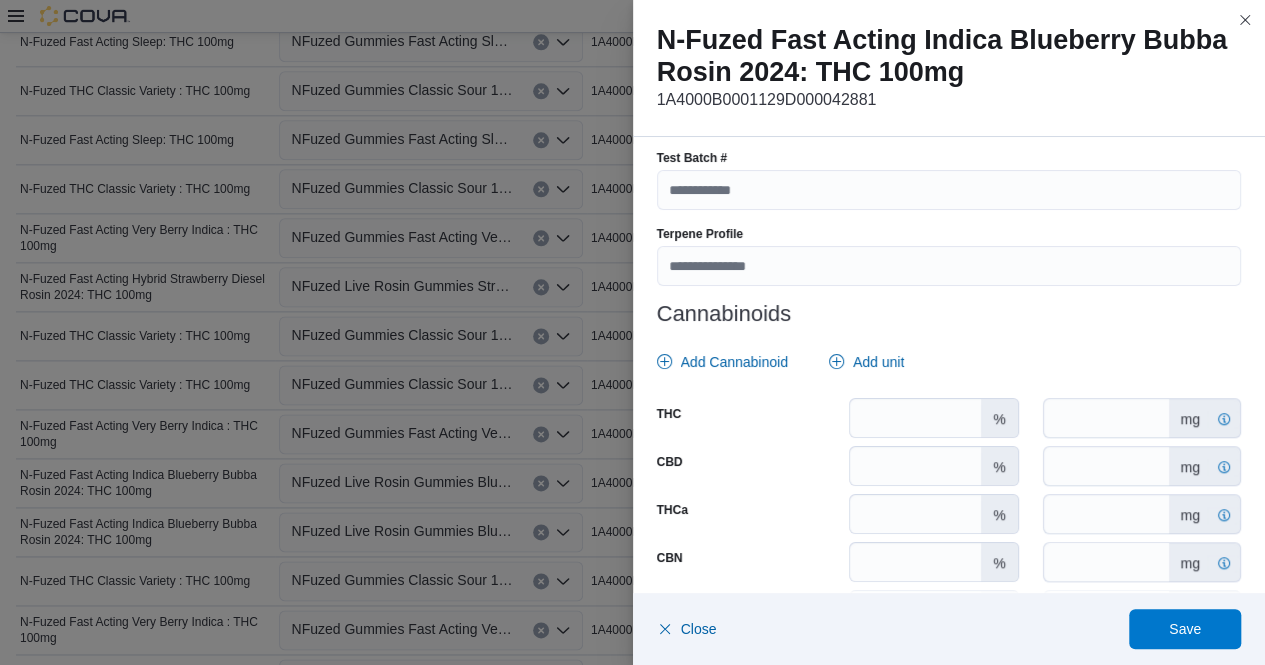scroll, scrollTop: 757, scrollLeft: 0, axis: vertical 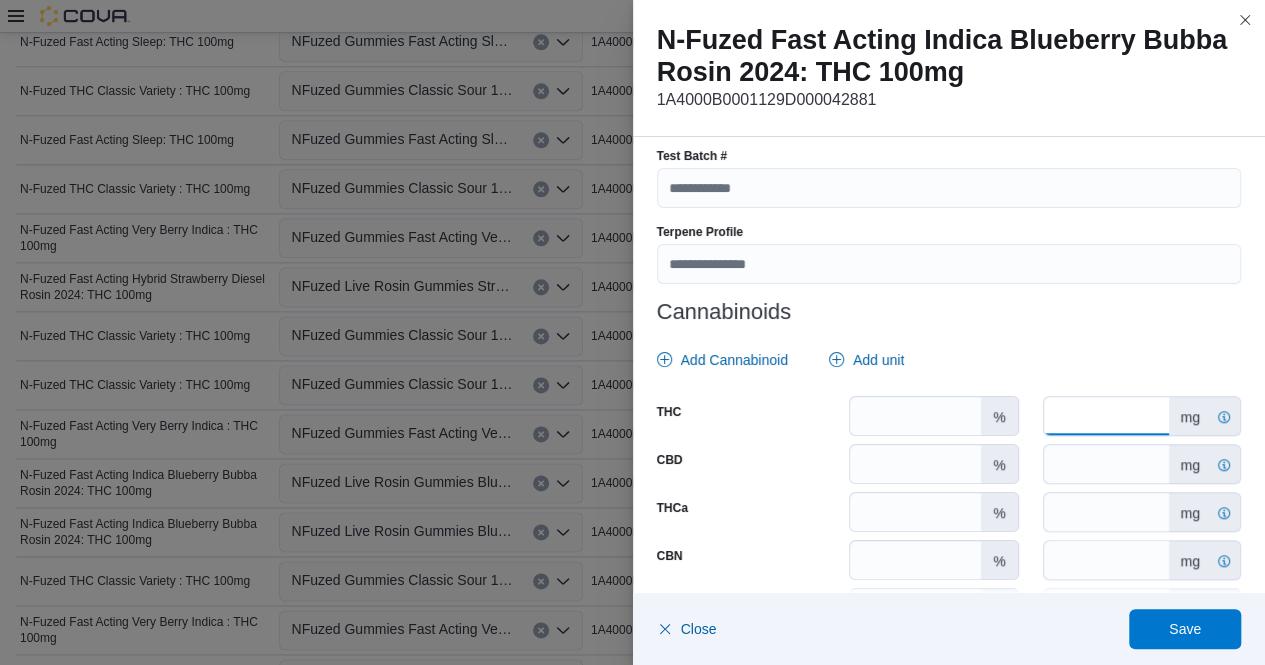 click on "****" at bounding box center [1106, 416] 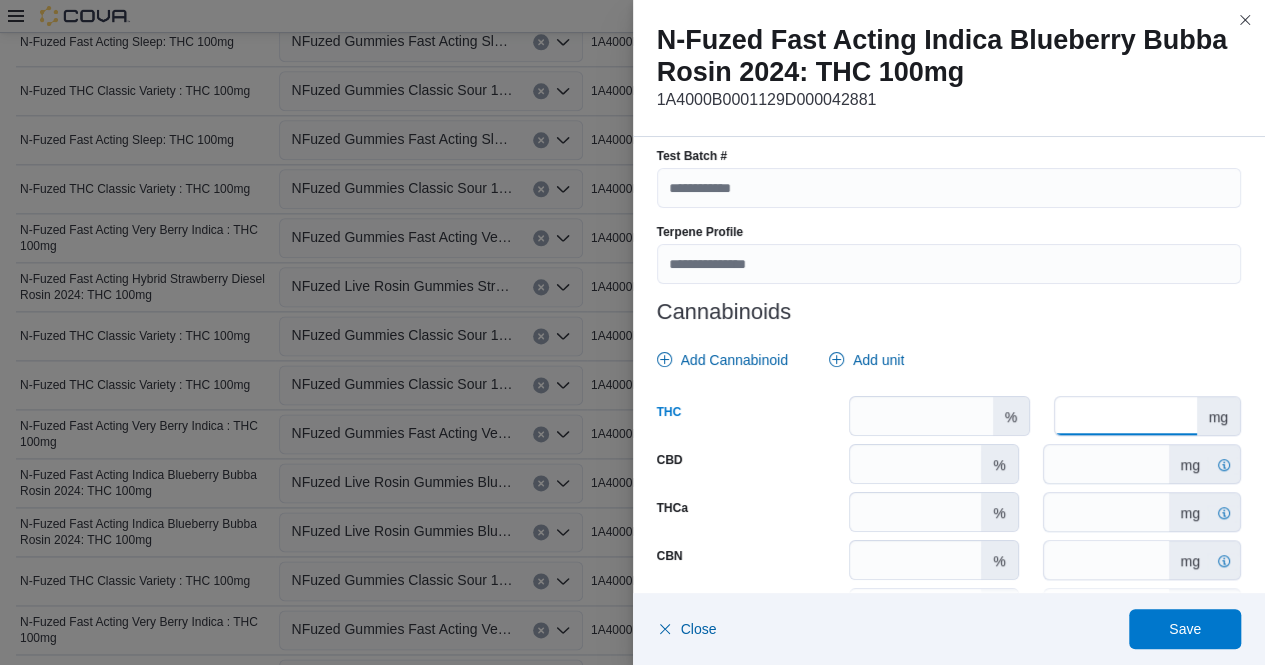 type on "*" 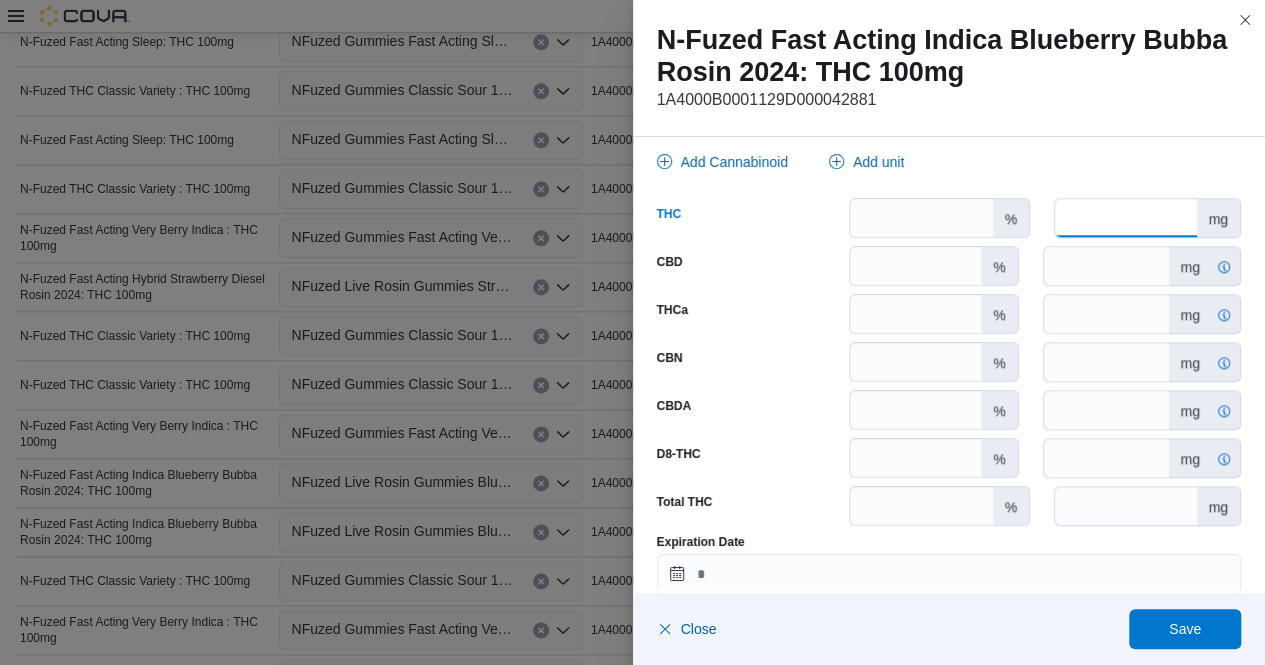 scroll, scrollTop: 1055, scrollLeft: 0, axis: vertical 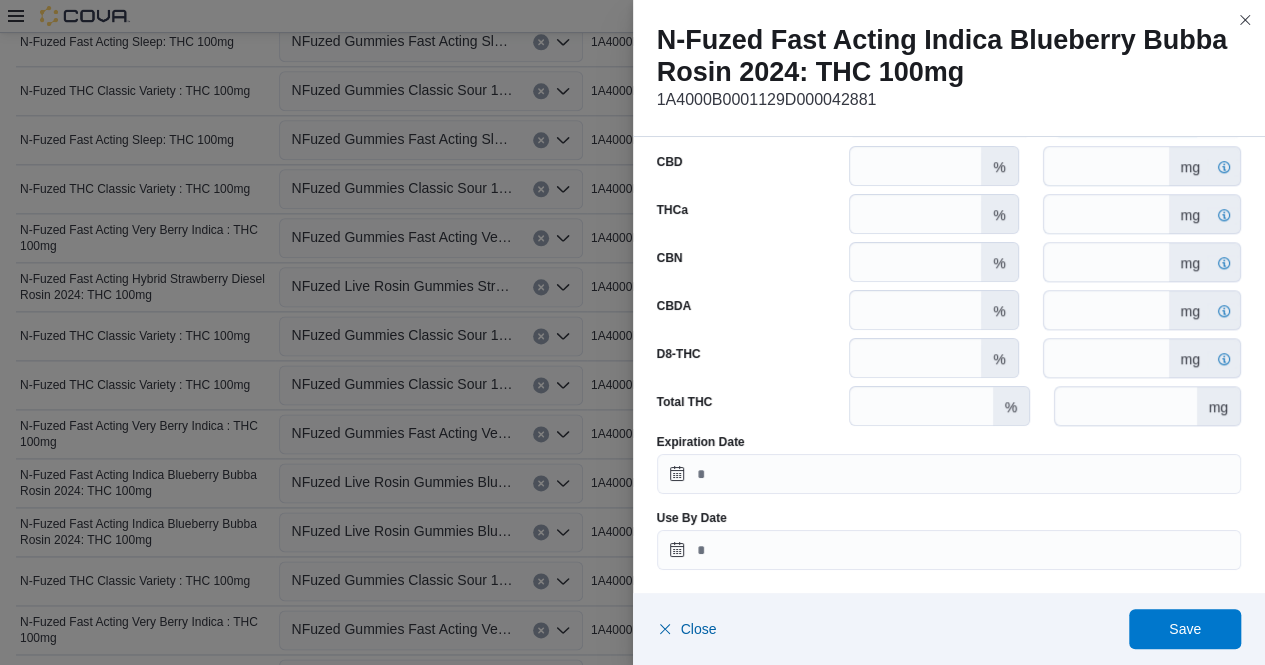 type on "***" 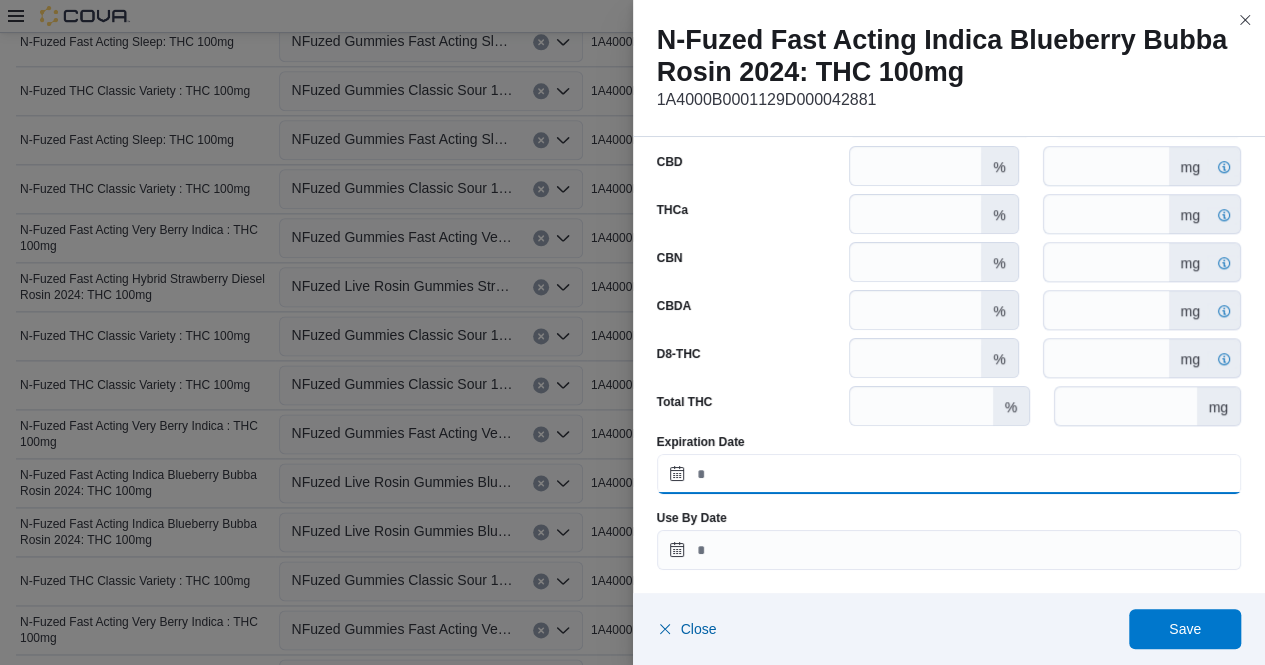 click on "Expiration Date" at bounding box center (949, 474) 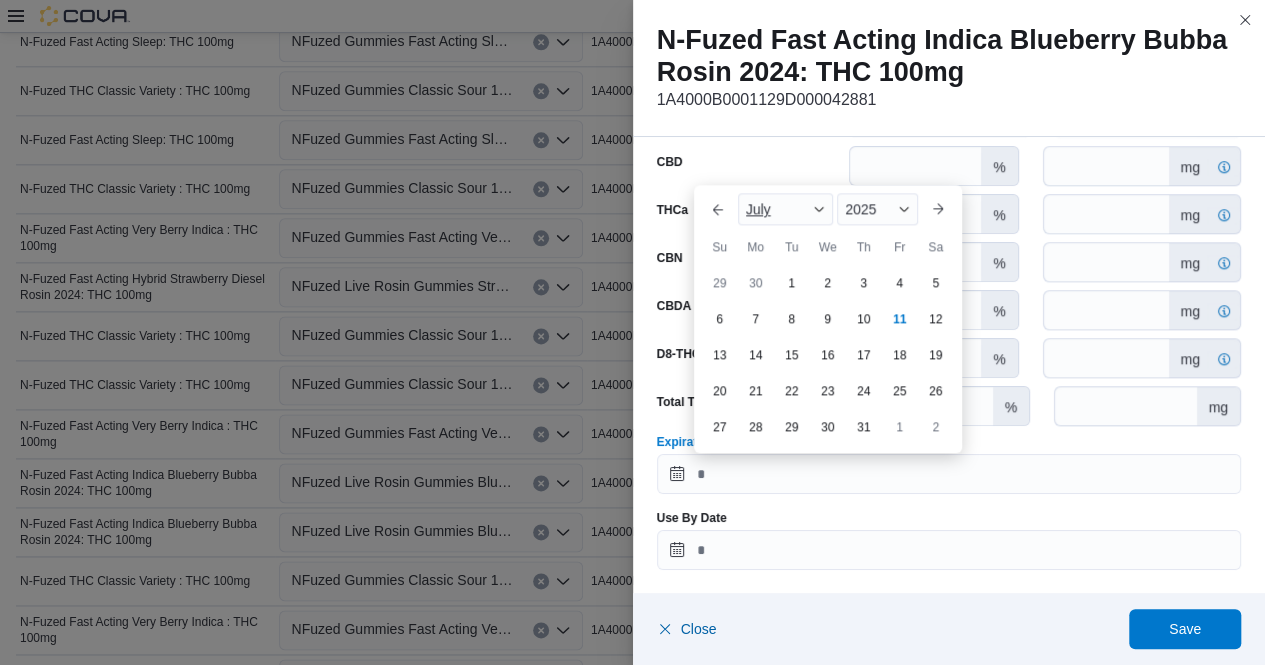 click at bounding box center (819, 209) 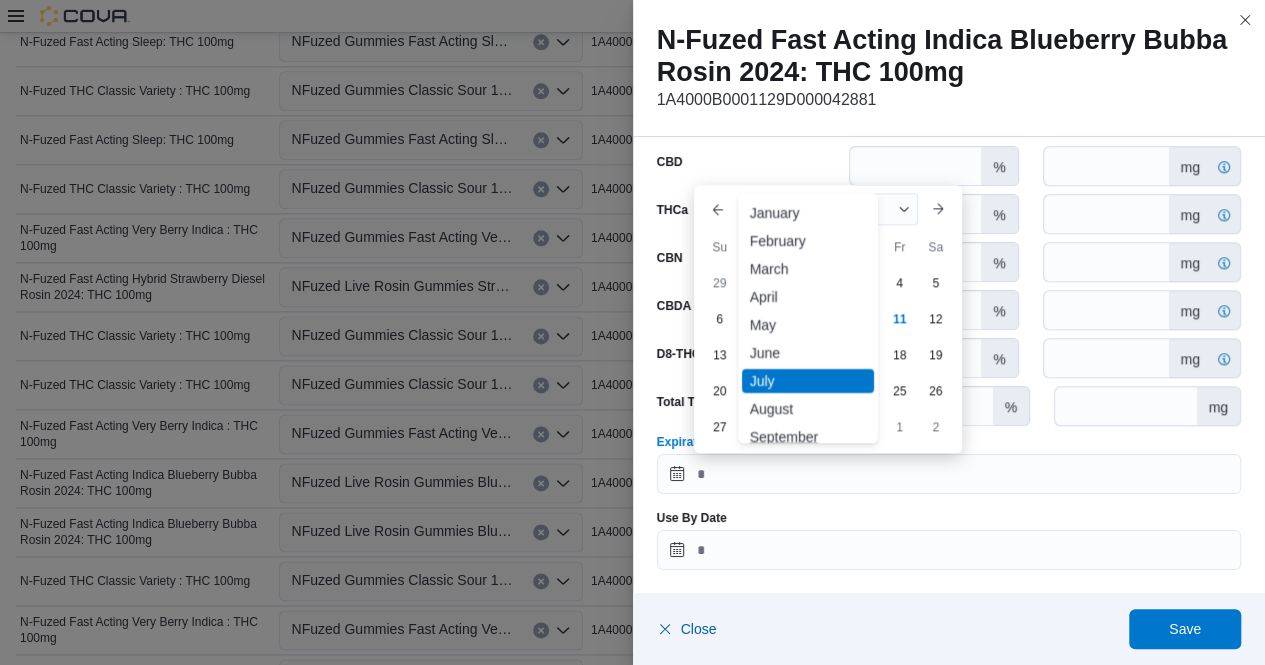 click on "September" at bounding box center [808, 437] 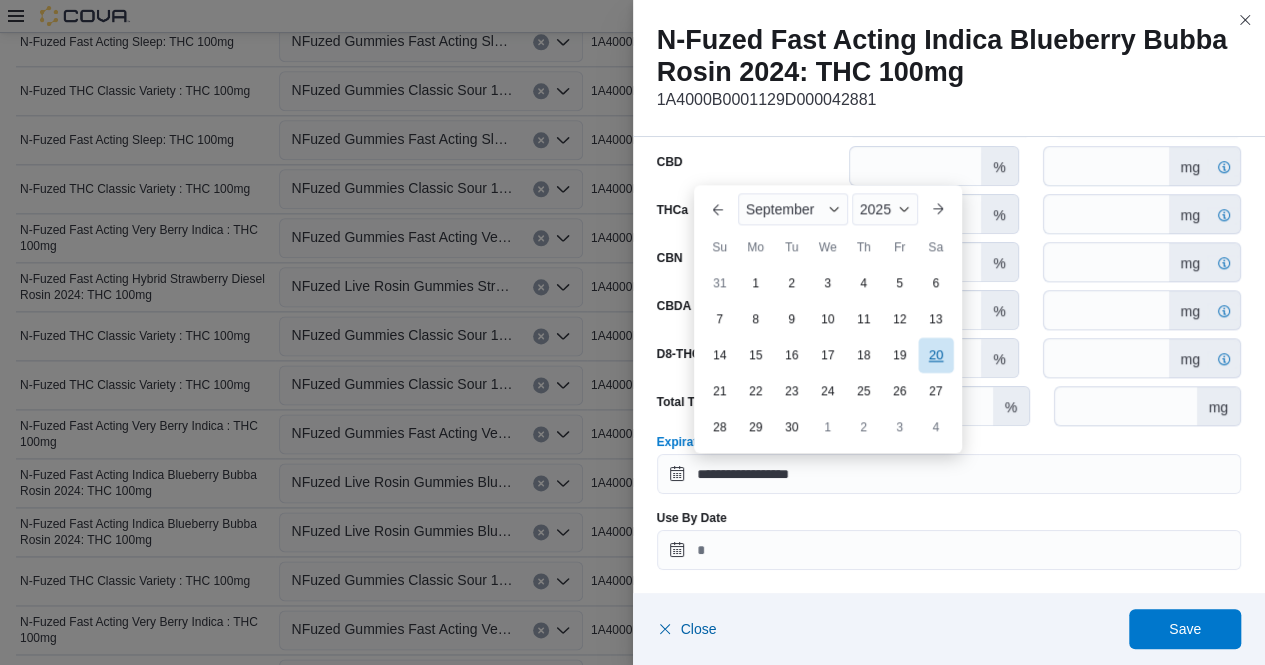 click on "20" at bounding box center [935, 355] 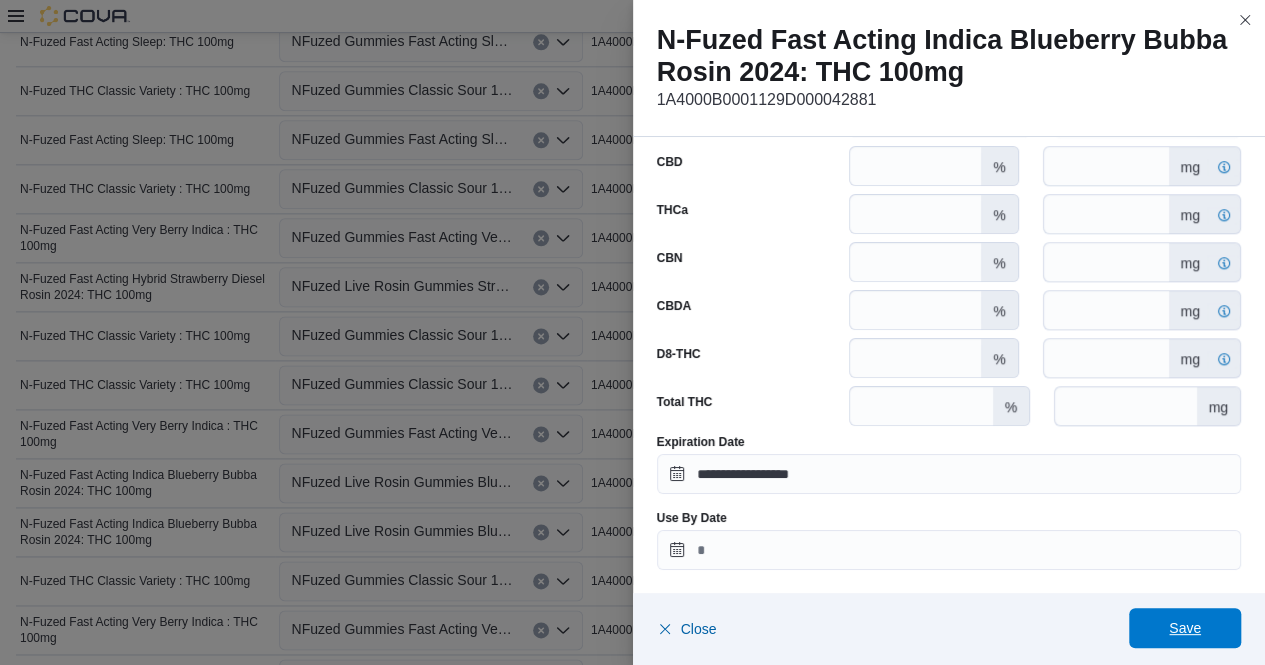 click on "Save" at bounding box center [1185, 628] 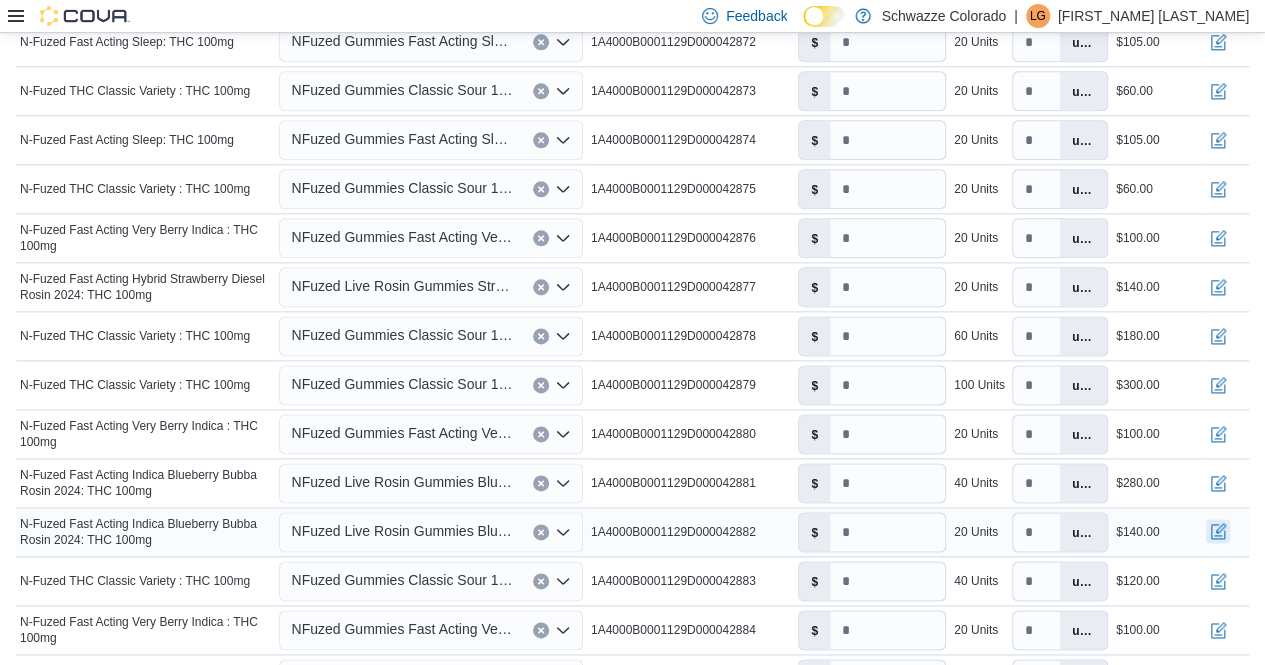 click at bounding box center [1218, 531] 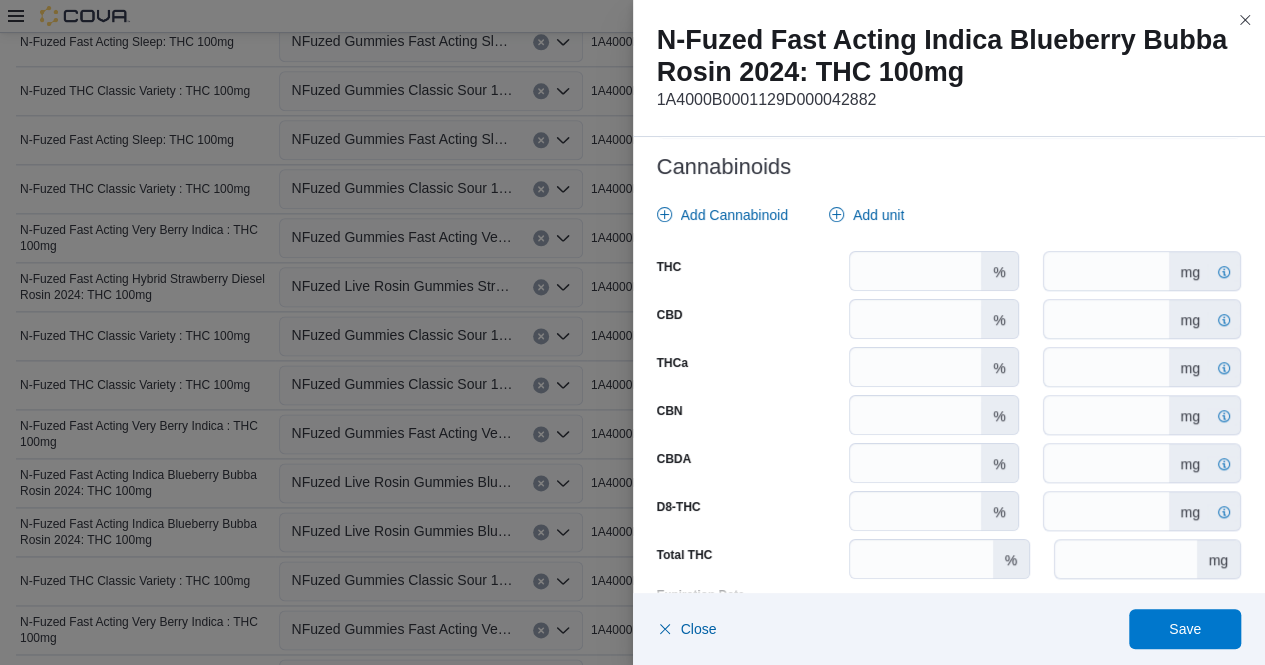 scroll, scrollTop: 900, scrollLeft: 0, axis: vertical 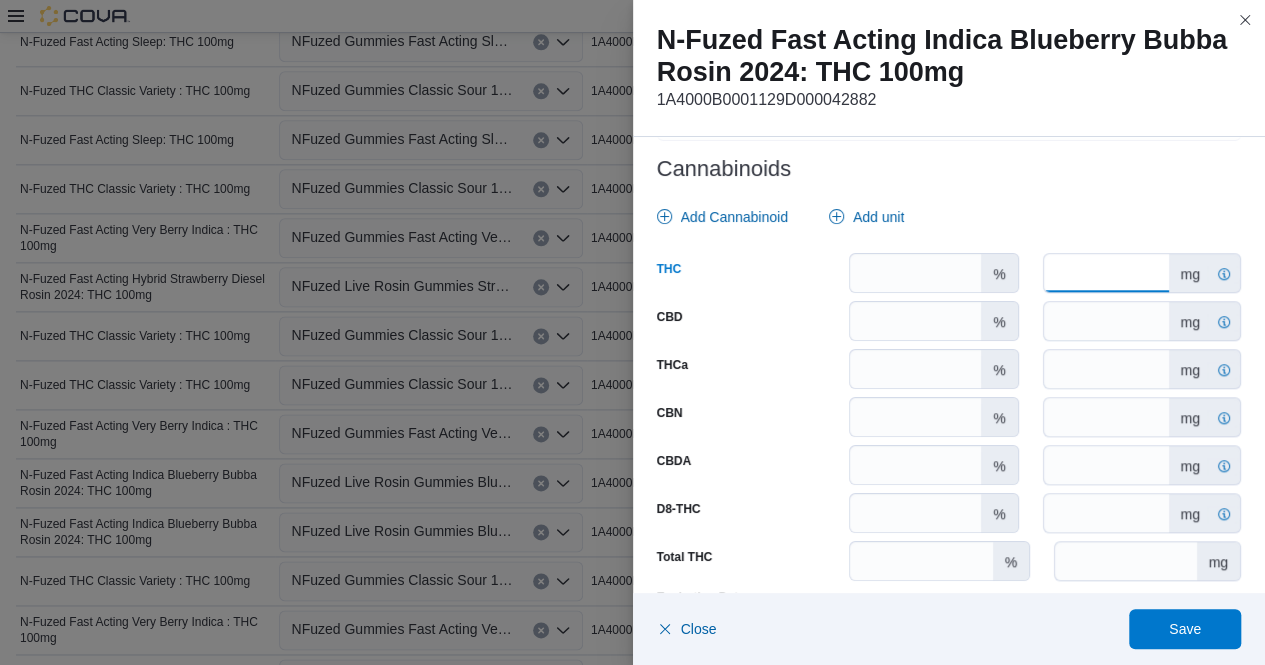 click on "*" at bounding box center [1106, 273] 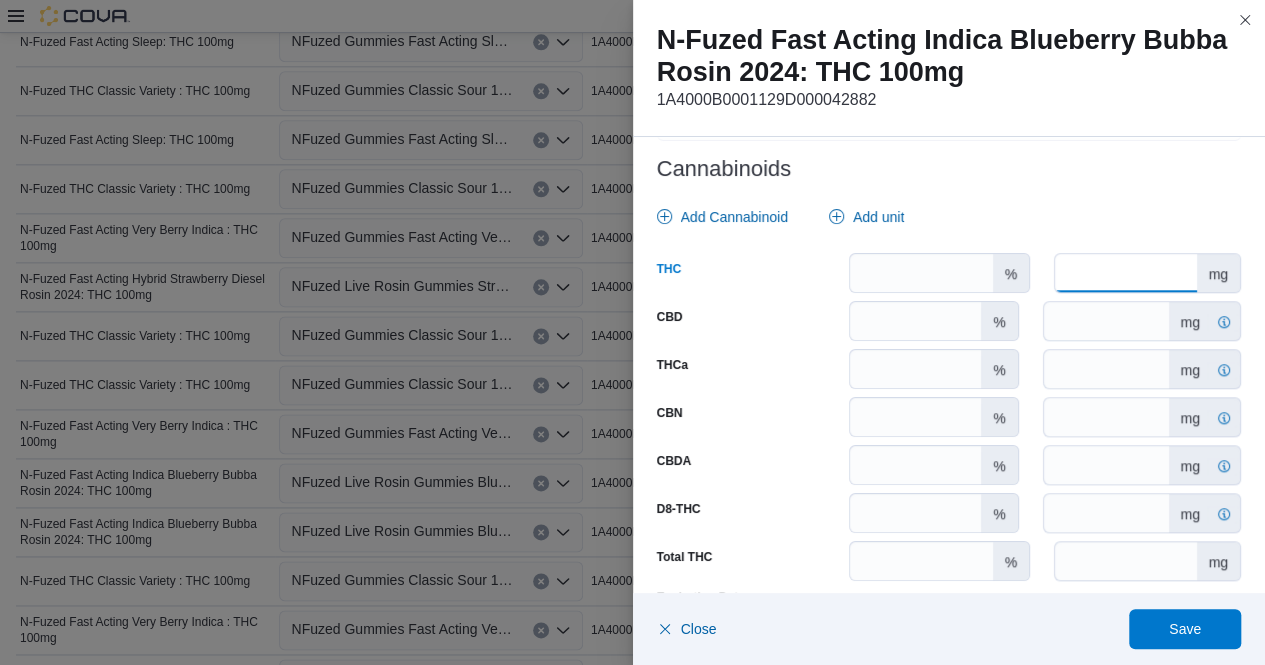 scroll, scrollTop: 1055, scrollLeft: 0, axis: vertical 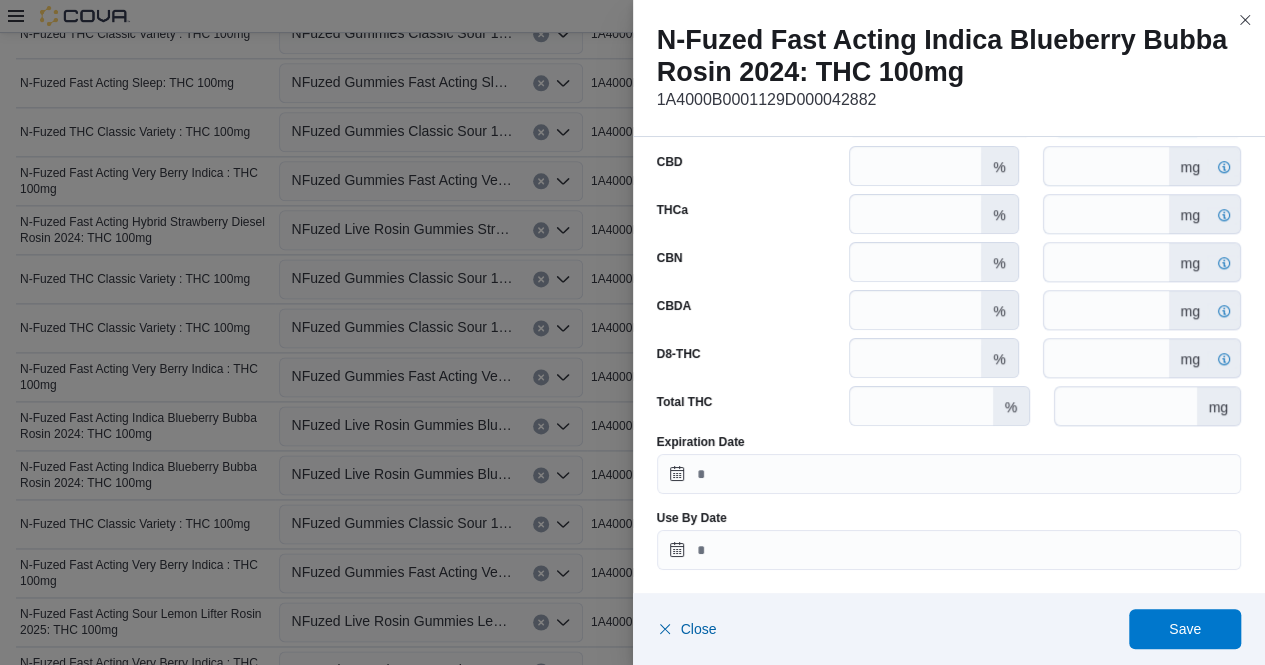 type on "***" 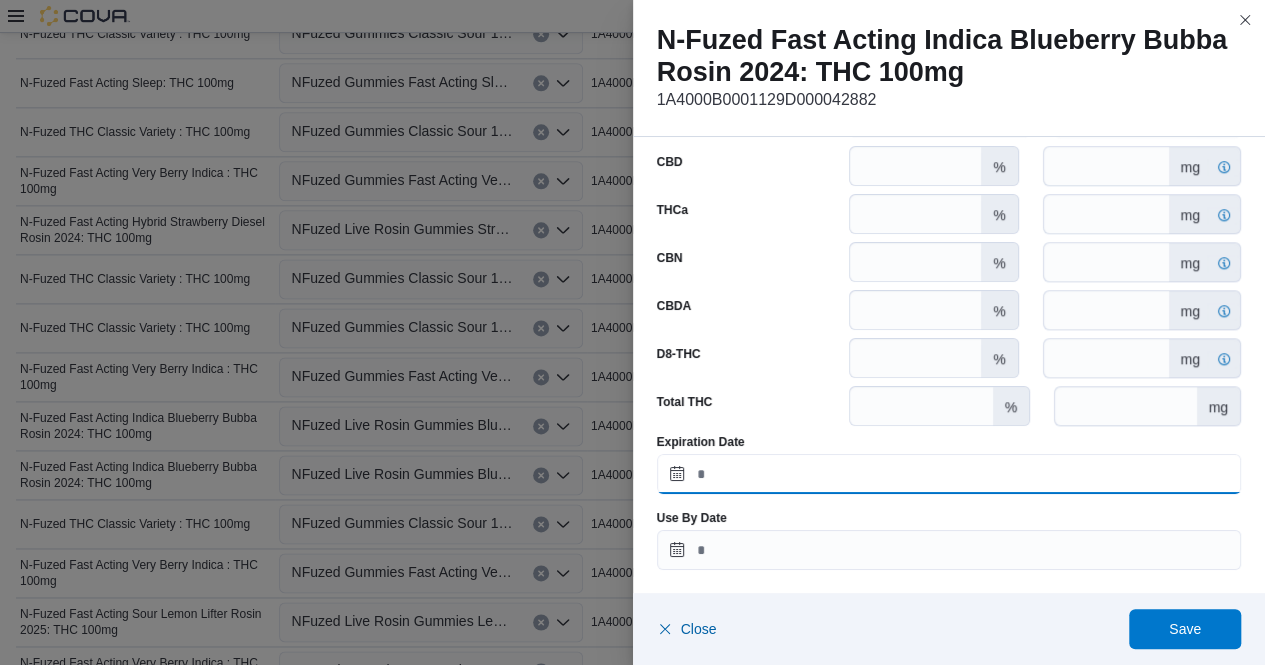 click on "Expiration Date" at bounding box center (949, 474) 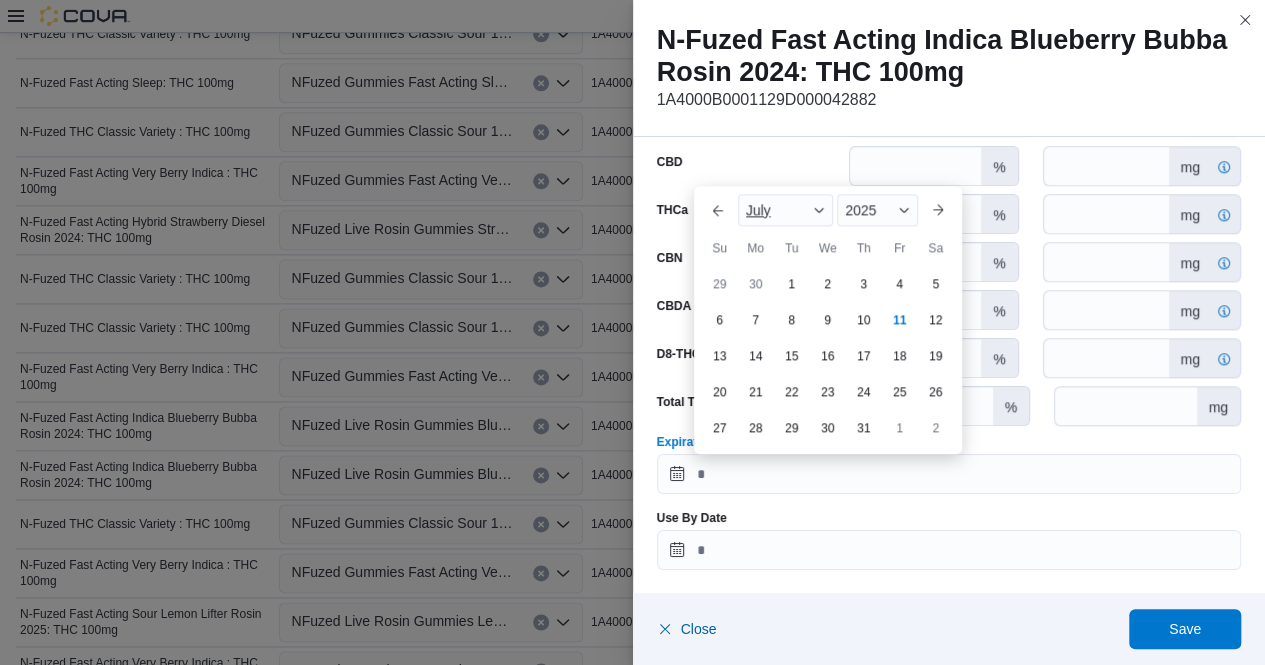 click on "July" at bounding box center (786, 210) 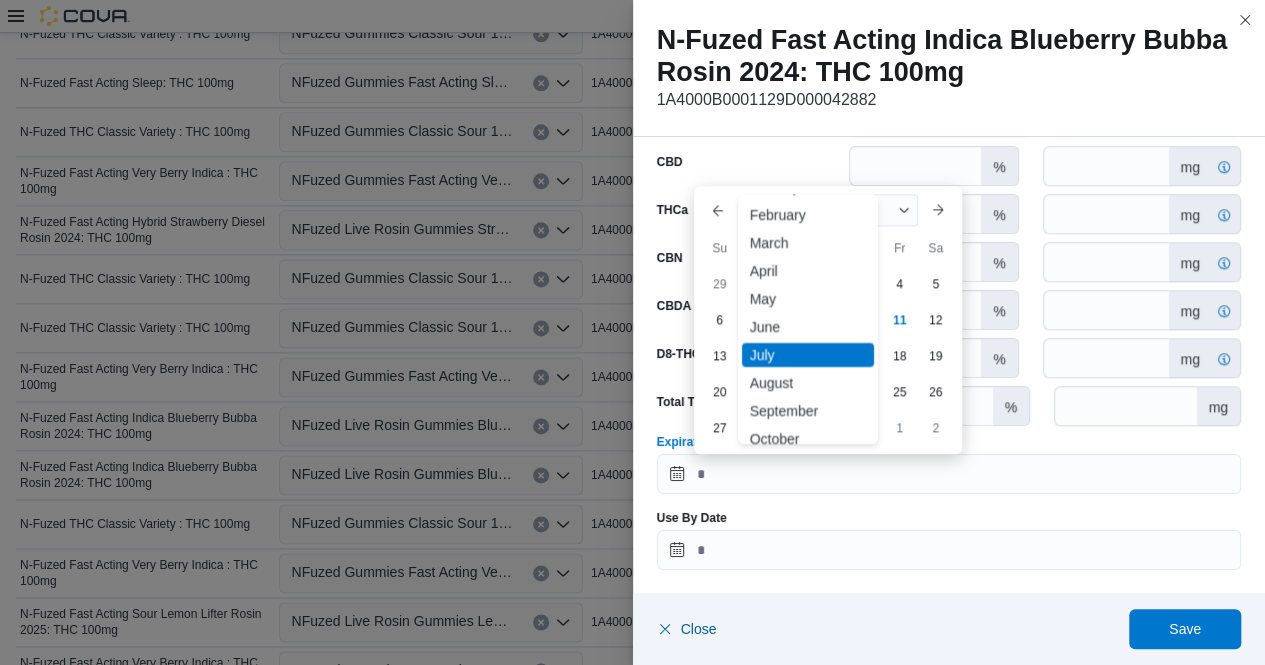 scroll, scrollTop: 29, scrollLeft: 0, axis: vertical 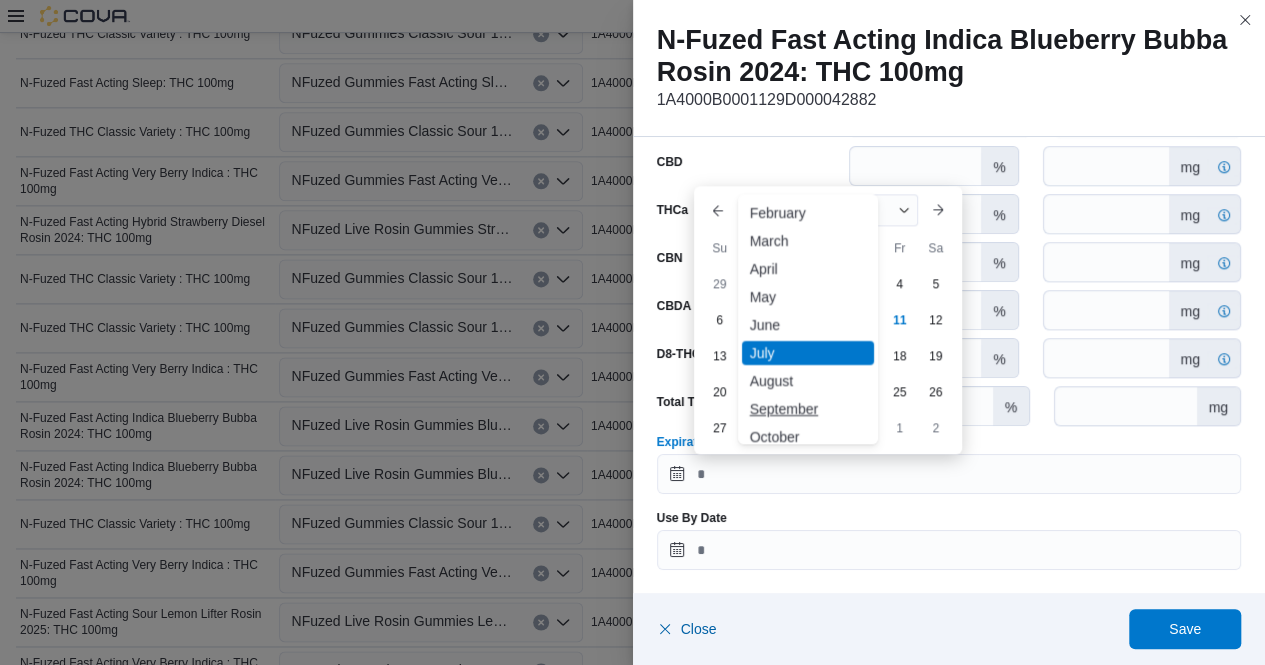 click on "September" at bounding box center (808, 409) 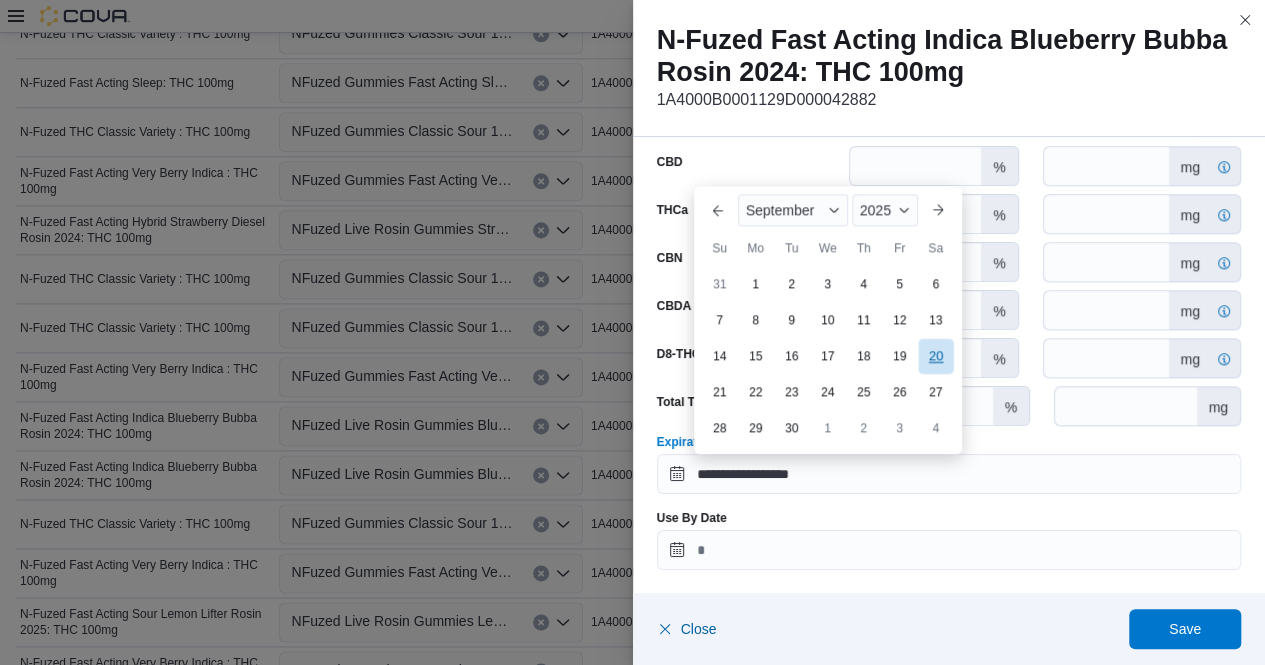 click on "20" at bounding box center (935, 355) 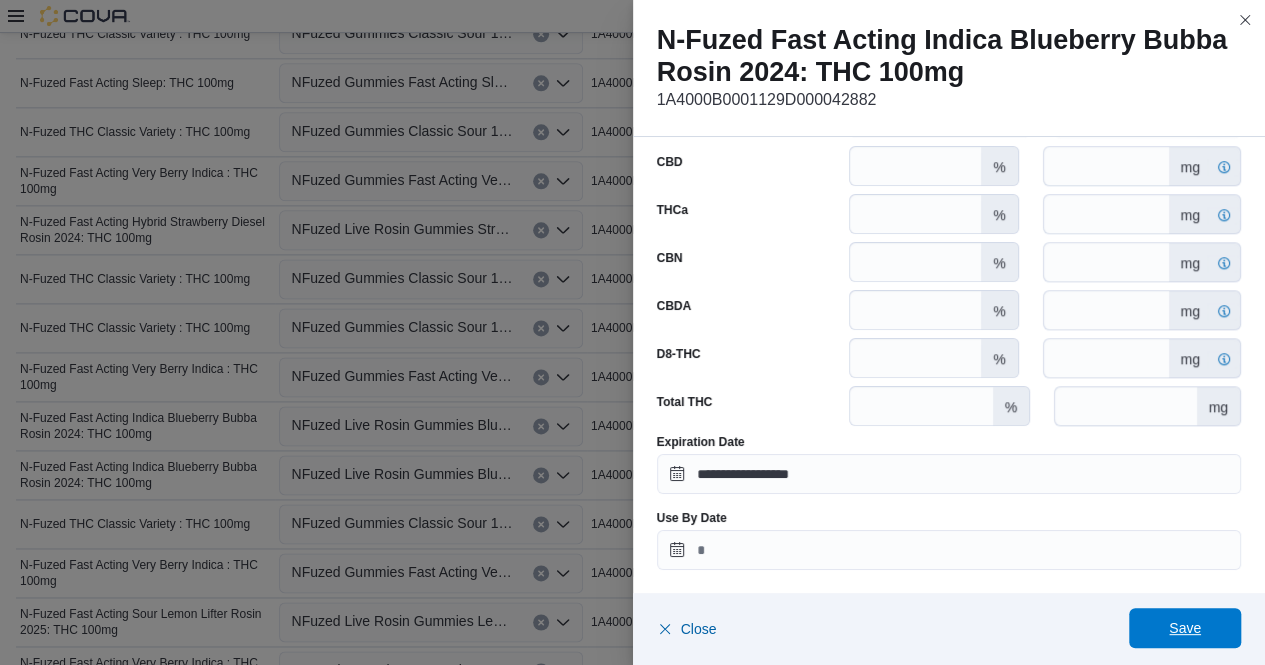 click on "Save" at bounding box center (1185, 628) 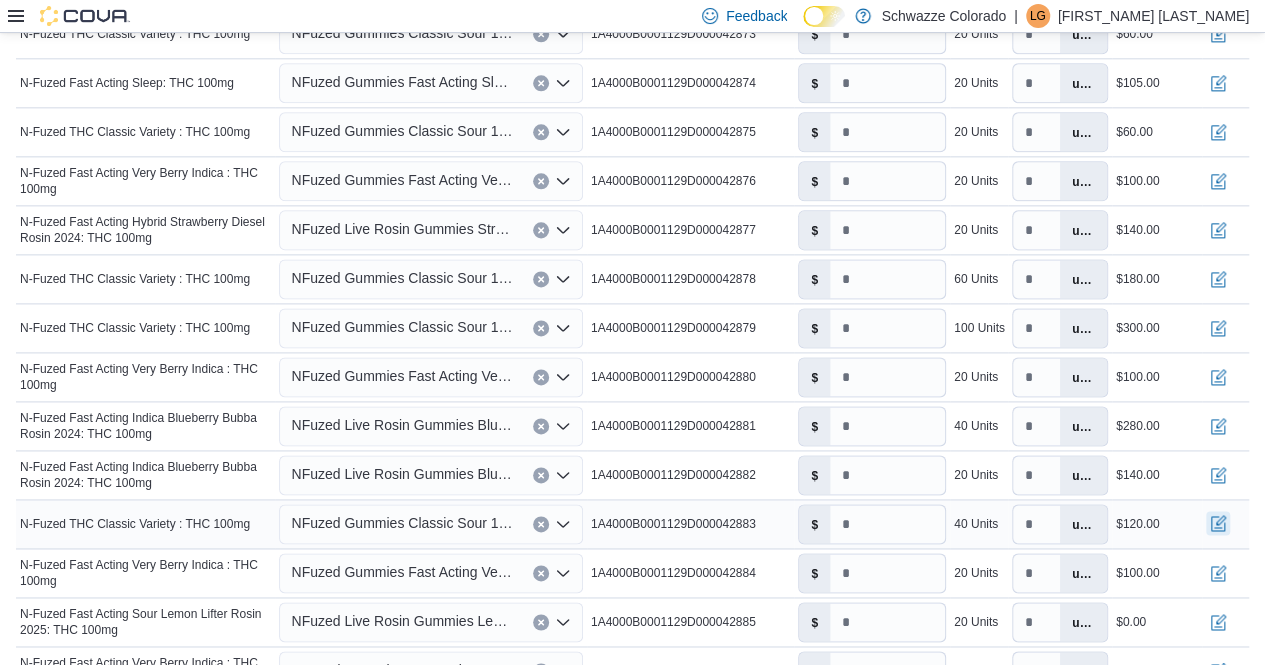 click at bounding box center [1218, 523] 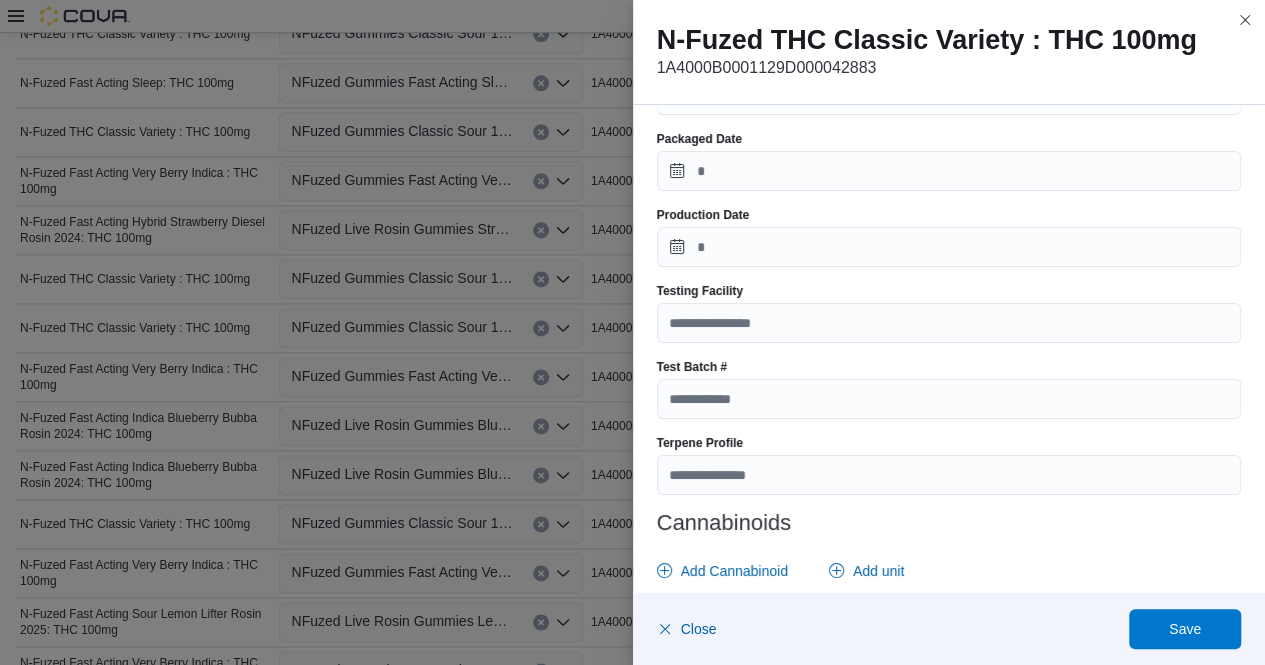scroll, scrollTop: 831, scrollLeft: 0, axis: vertical 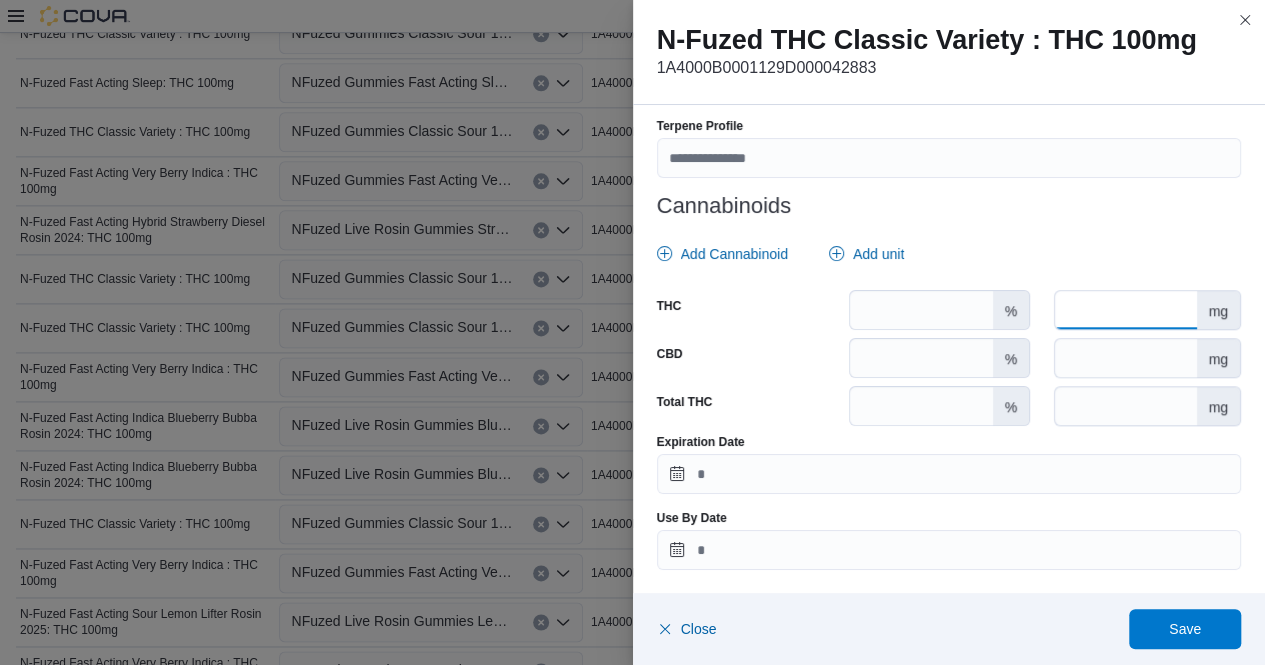 click at bounding box center (1125, 310) 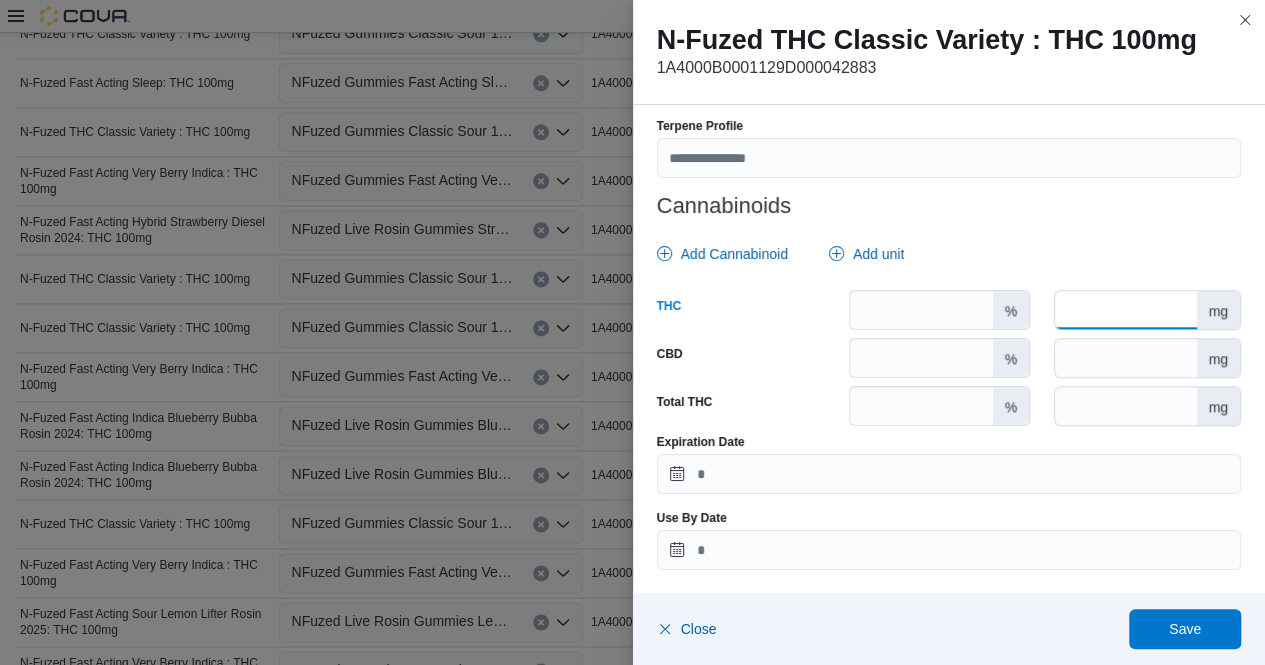 type on "***" 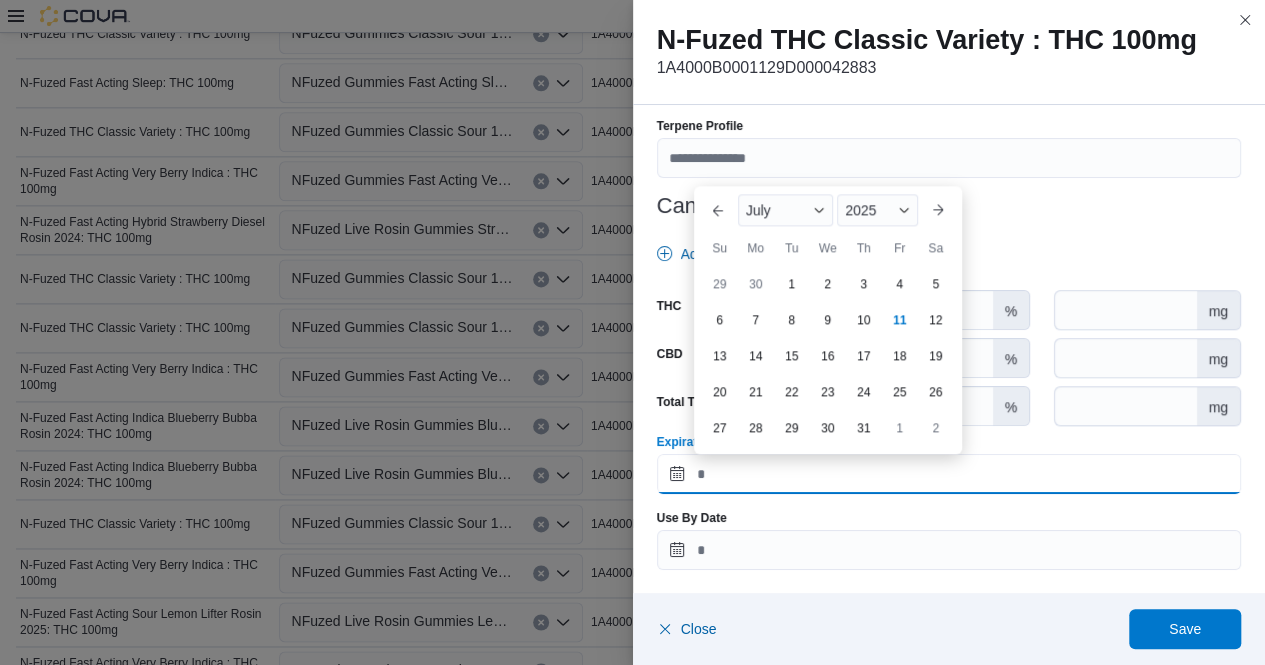 click on "Expiration Date" at bounding box center [949, 474] 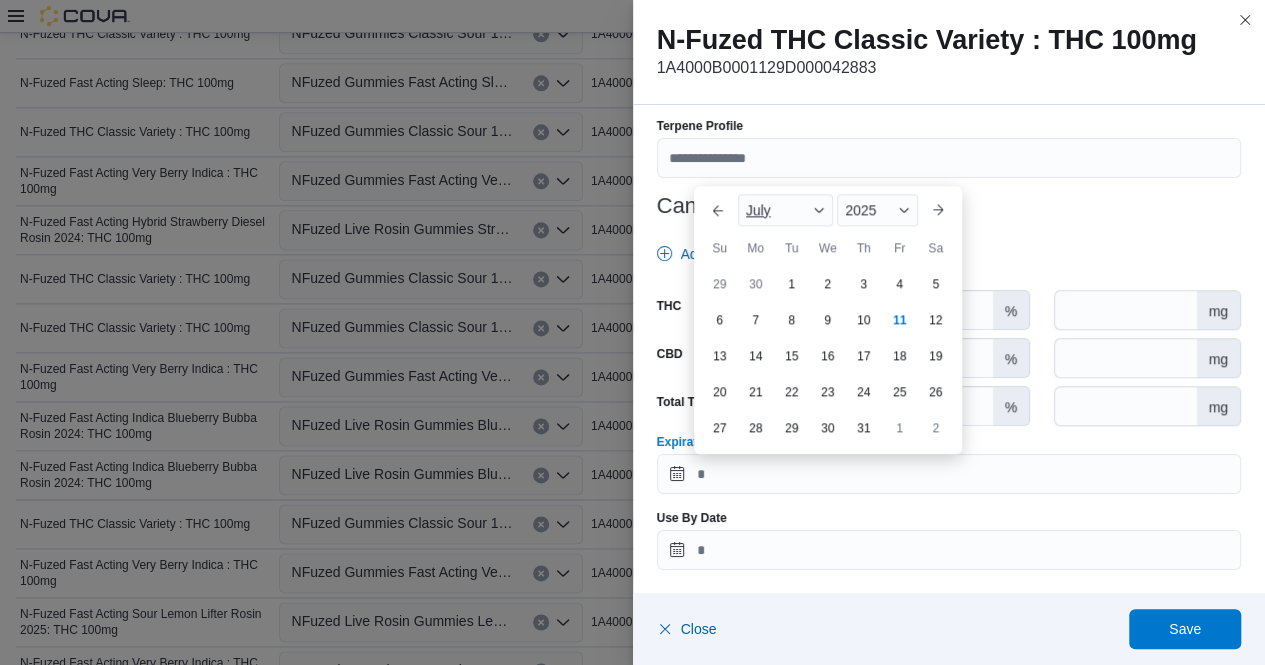 click at bounding box center (819, 210) 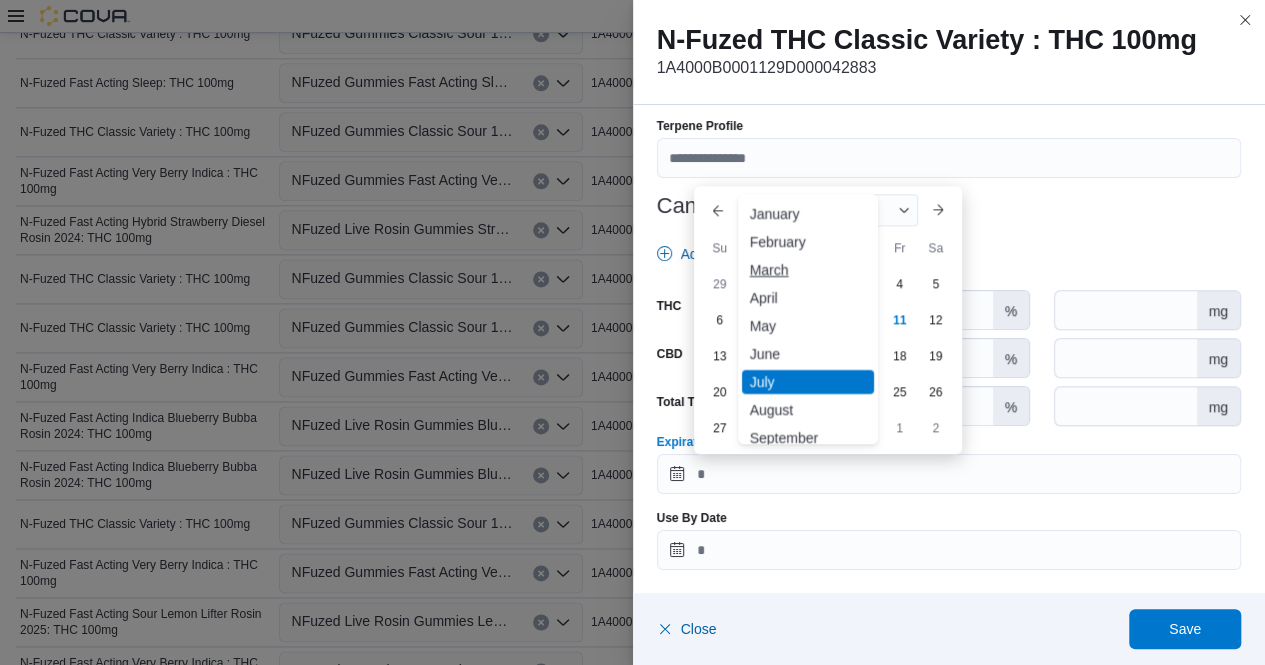 click on "March" at bounding box center (808, 270) 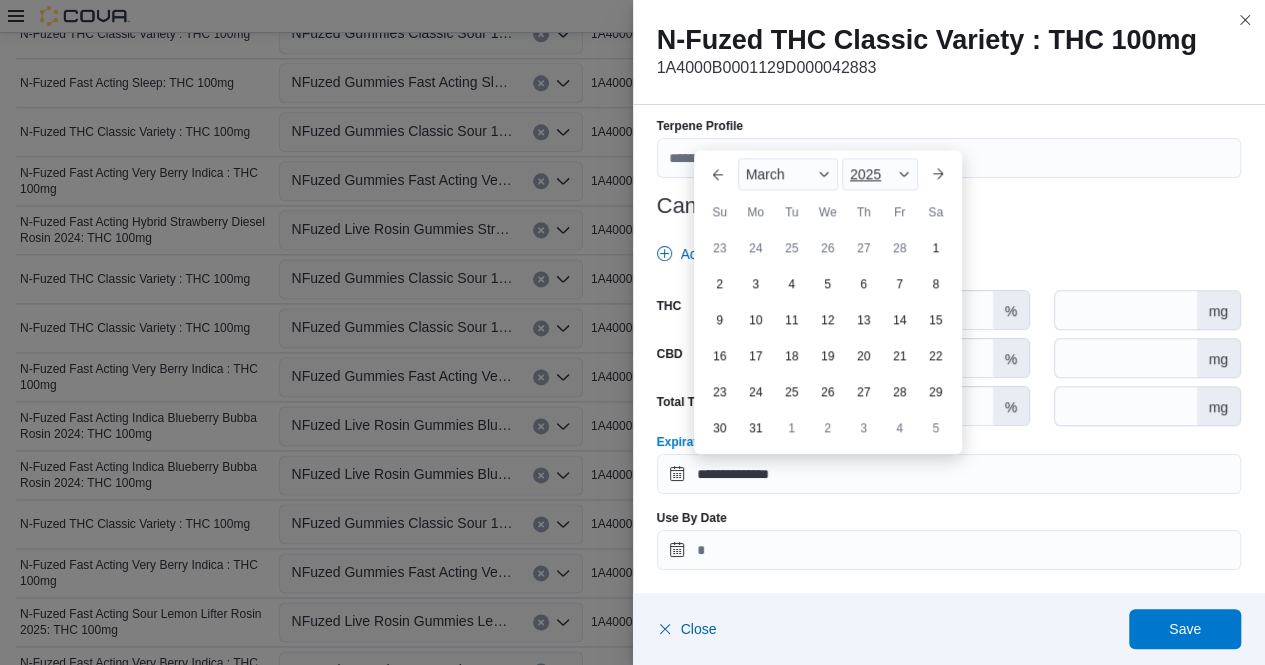 click on "2025" at bounding box center (880, 174) 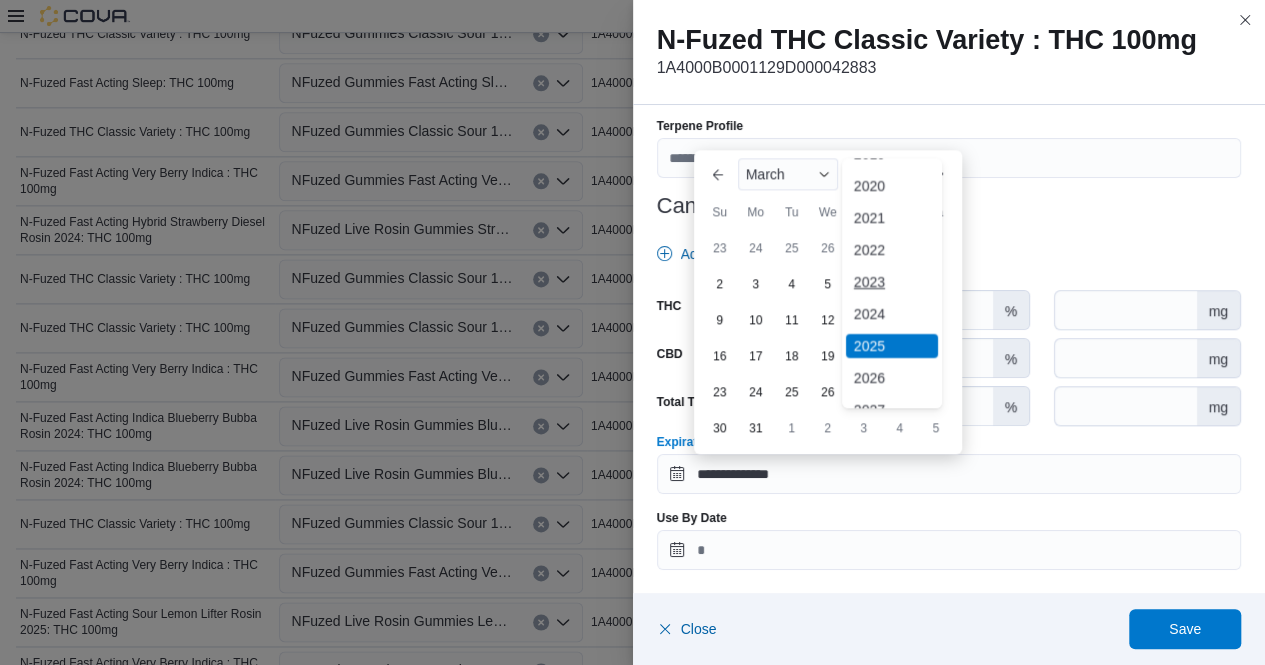 scroll, scrollTop: 59, scrollLeft: 0, axis: vertical 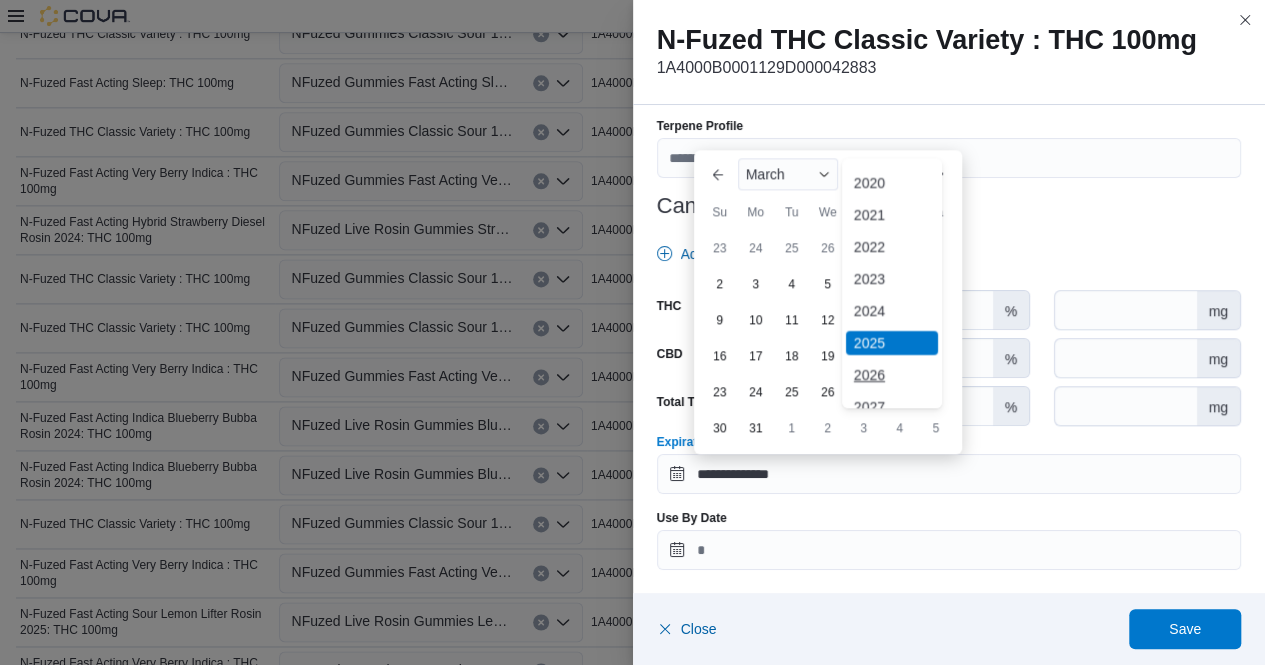 click on "2026" at bounding box center [892, 375] 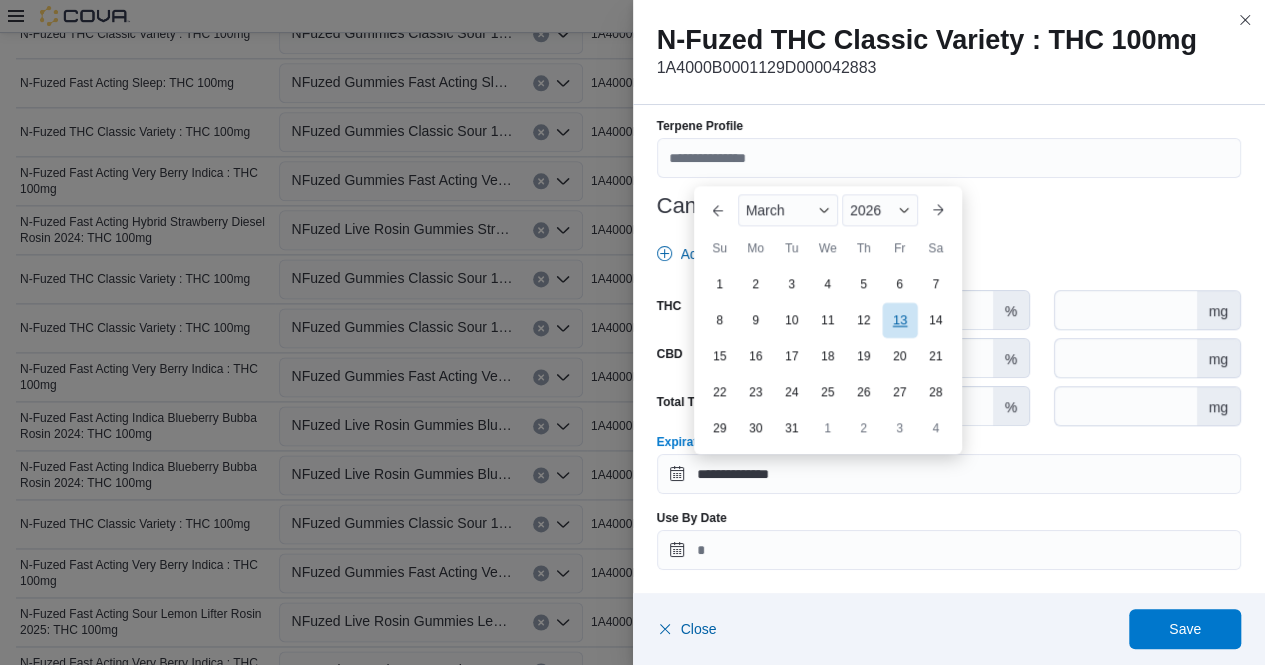 click on "13" at bounding box center [899, 319] 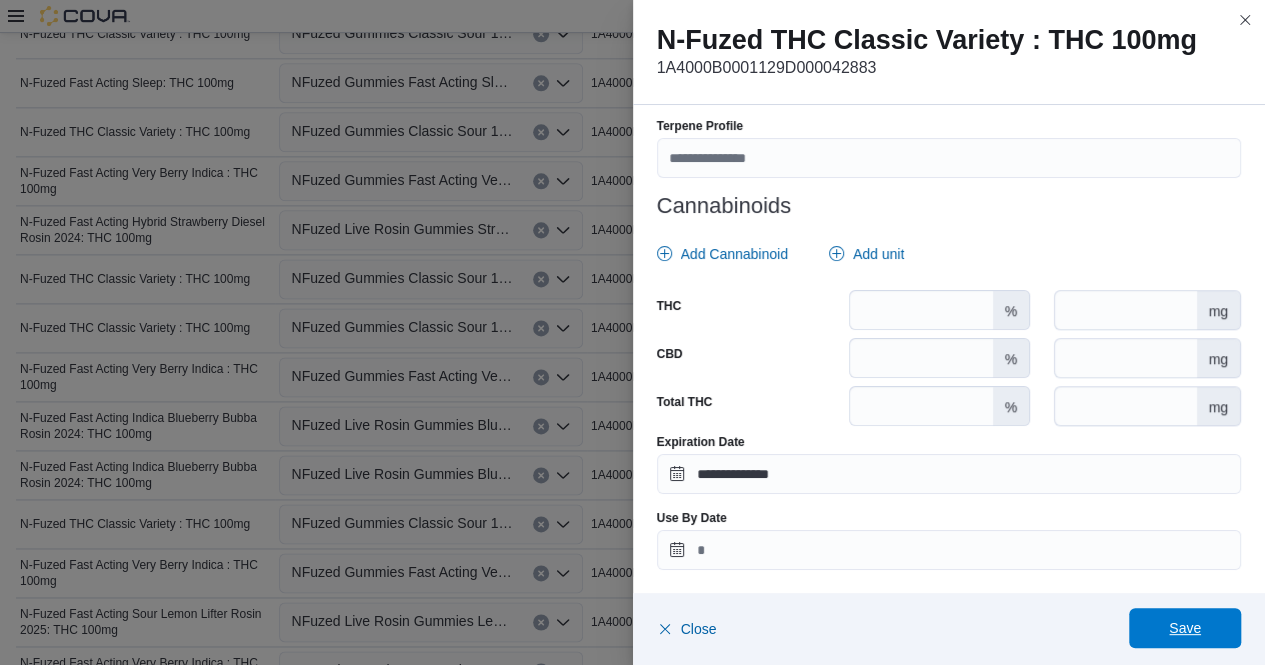 click on "Save" at bounding box center [1185, 628] 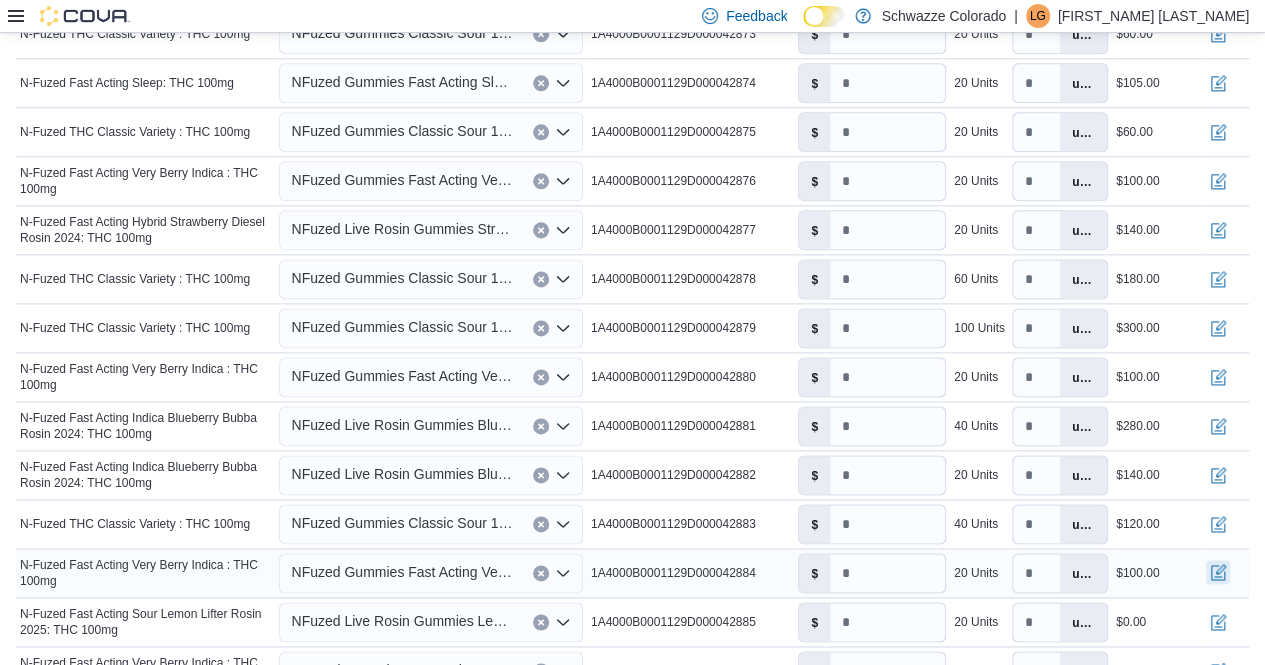 click at bounding box center (1218, 572) 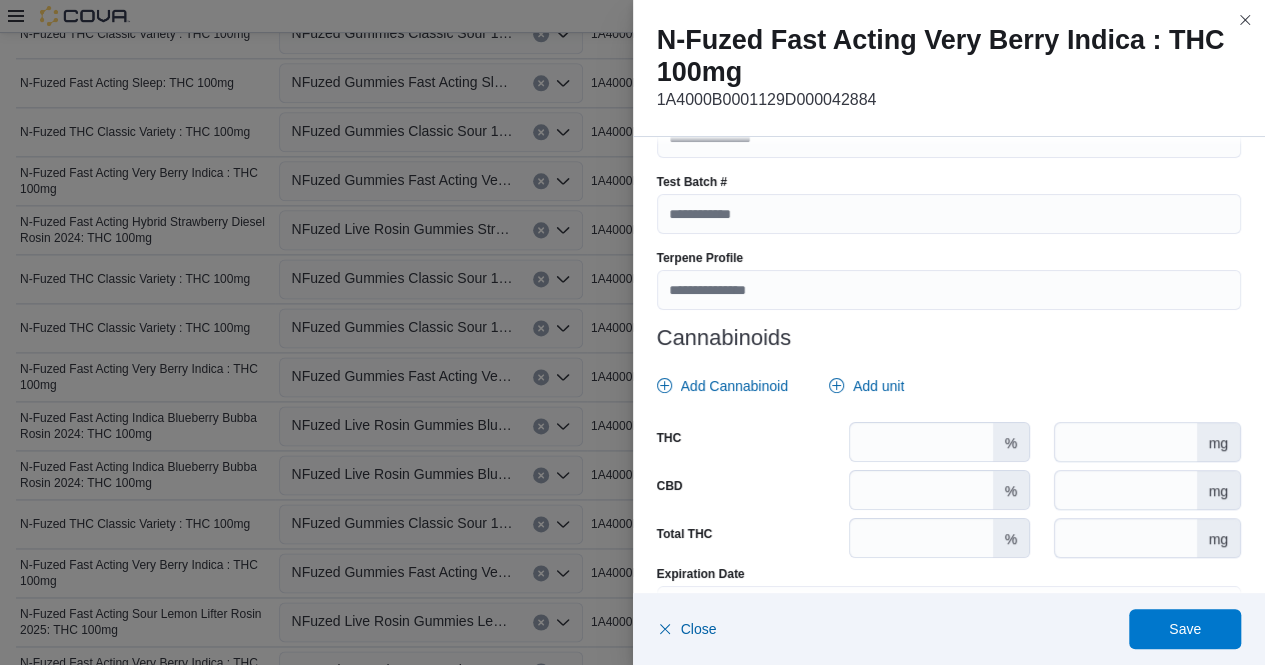 scroll, scrollTop: 744, scrollLeft: 0, axis: vertical 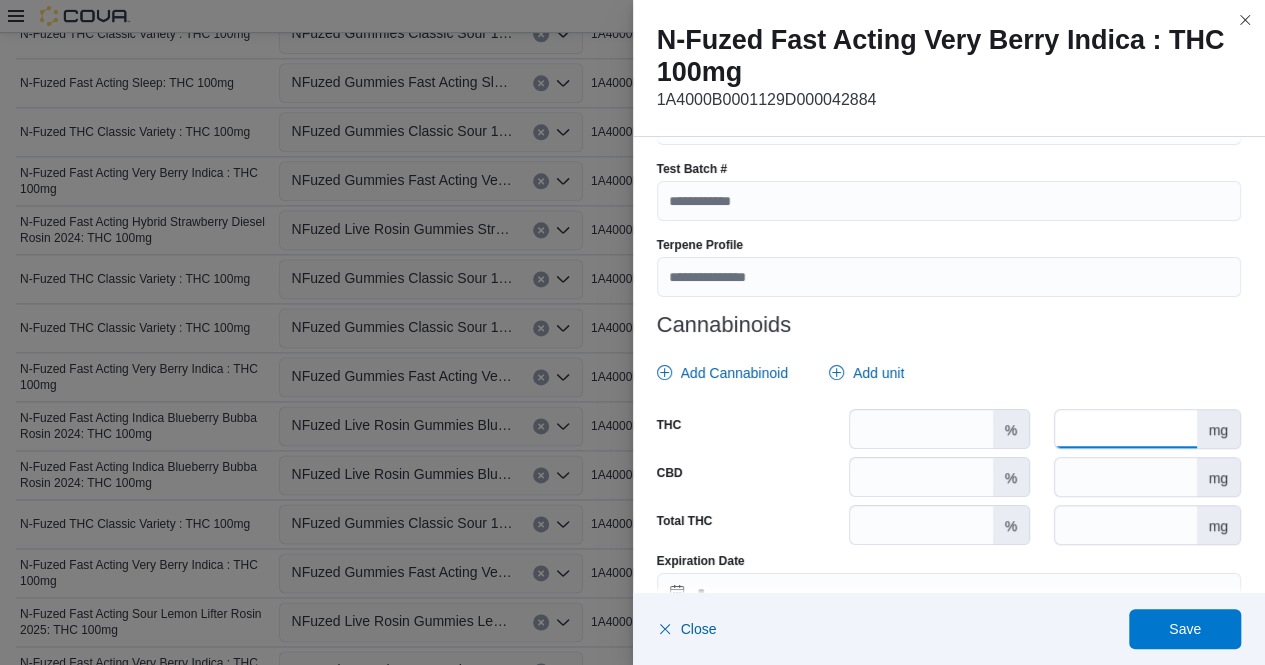 click at bounding box center (1125, 429) 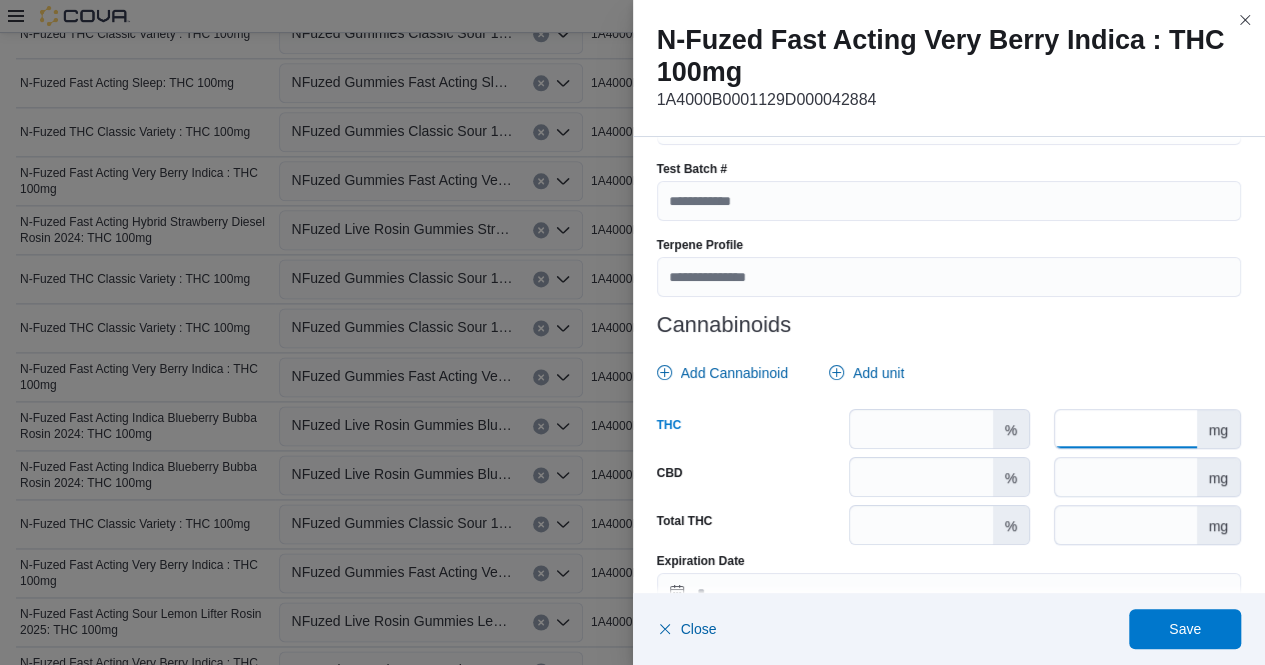 scroll, scrollTop: 863, scrollLeft: 0, axis: vertical 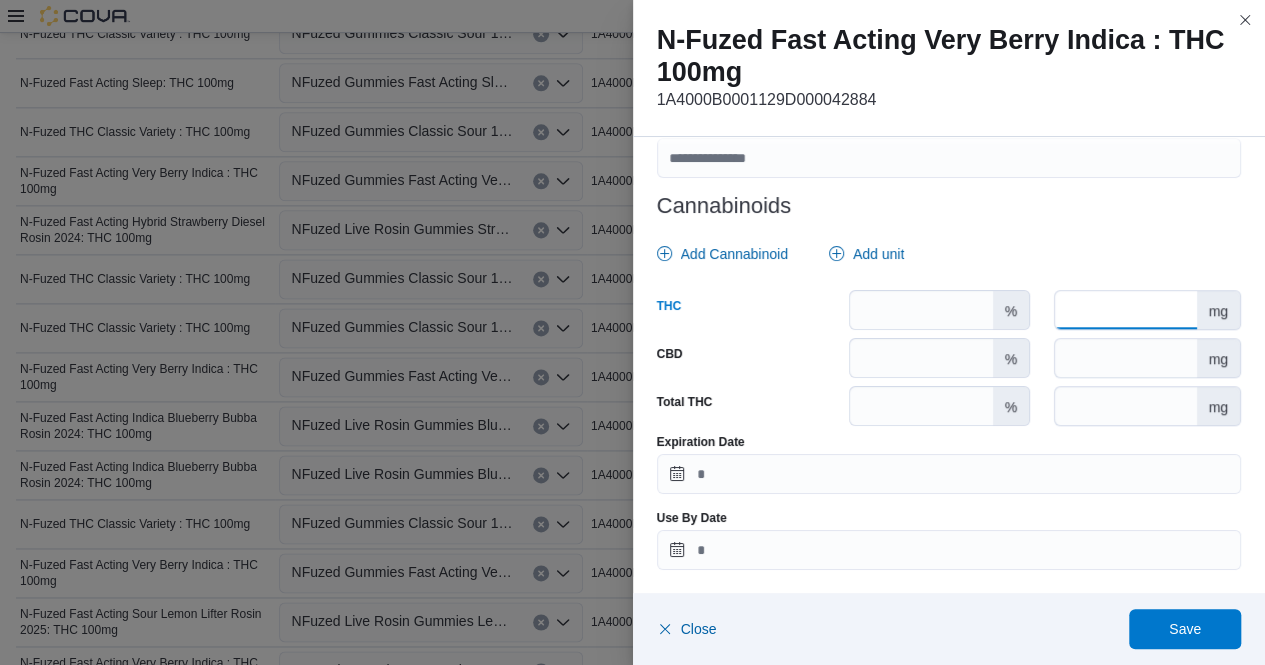 type on "***" 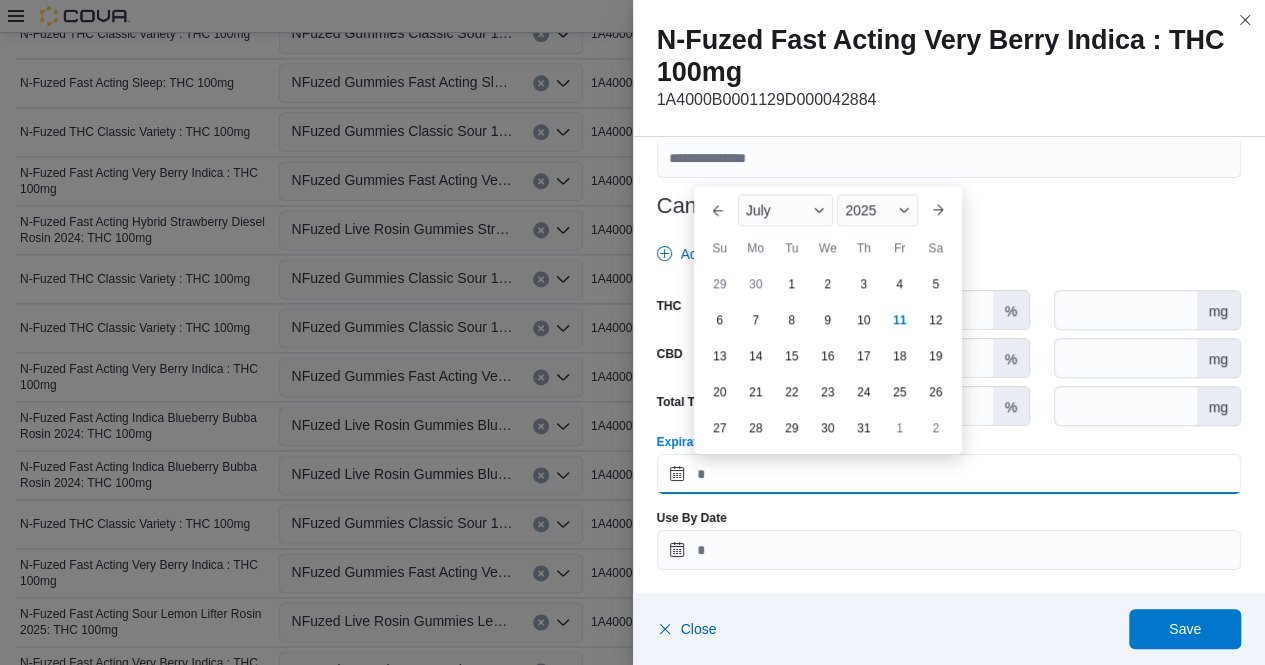 click on "Expiration Date" at bounding box center (949, 474) 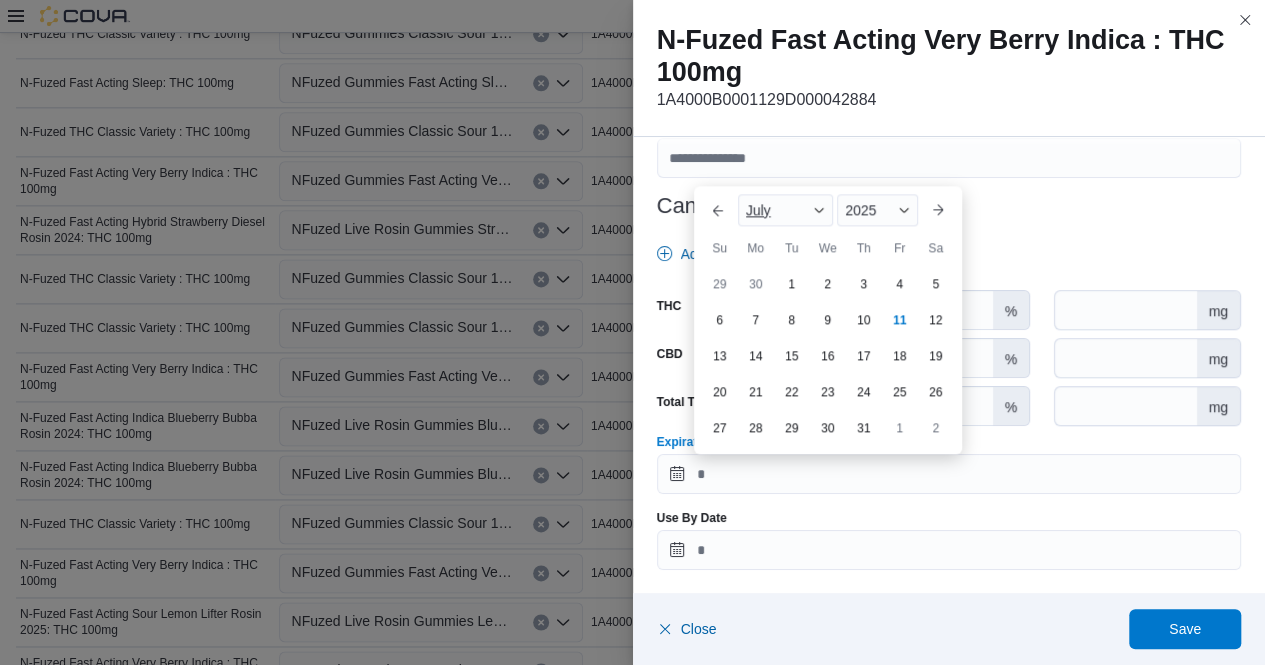 click on "July" at bounding box center (786, 210) 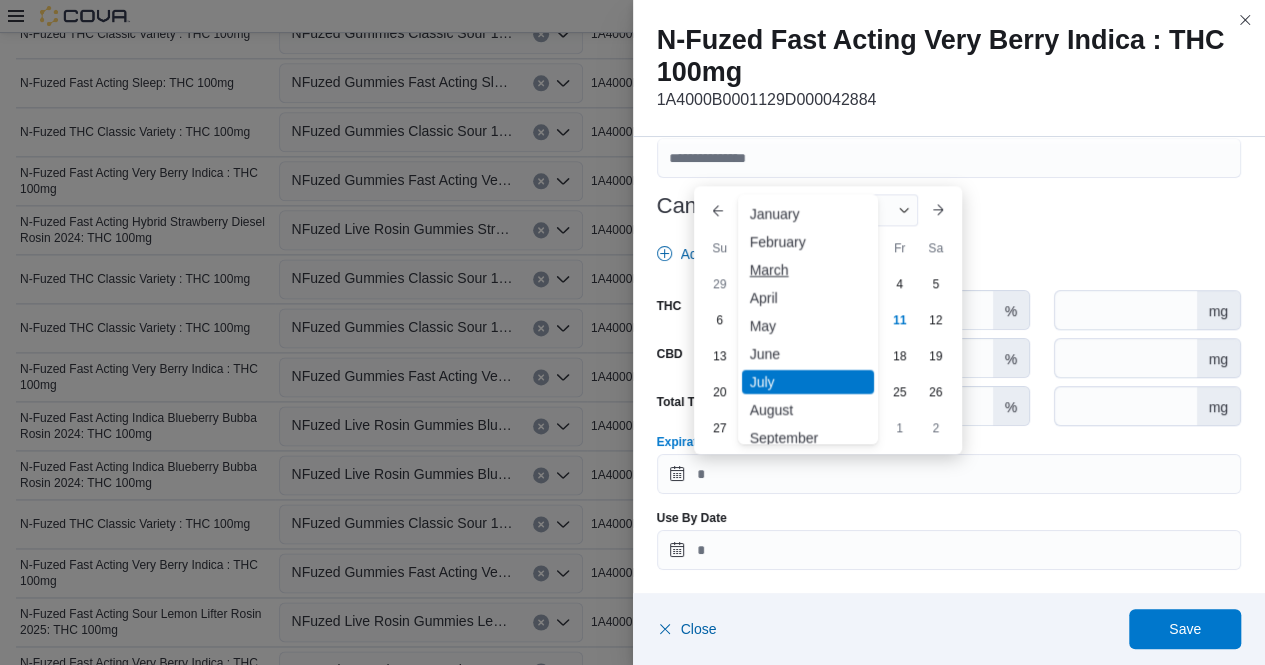 click on "March" at bounding box center (808, 270) 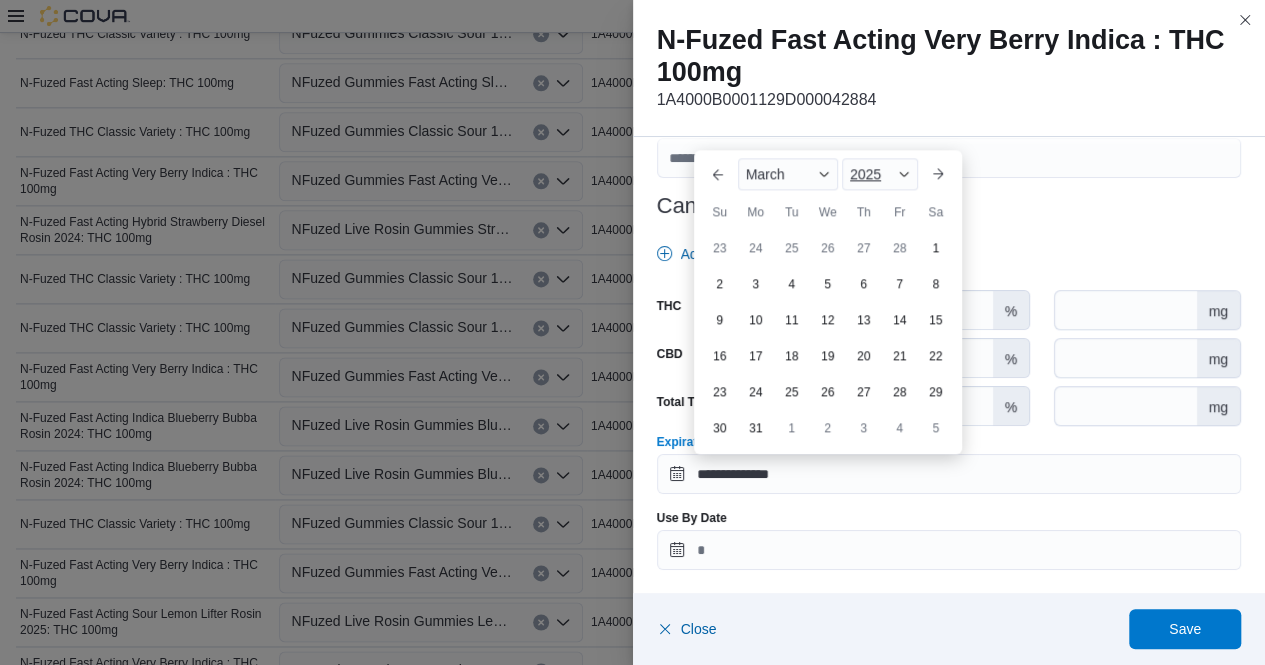 click at bounding box center (904, 174) 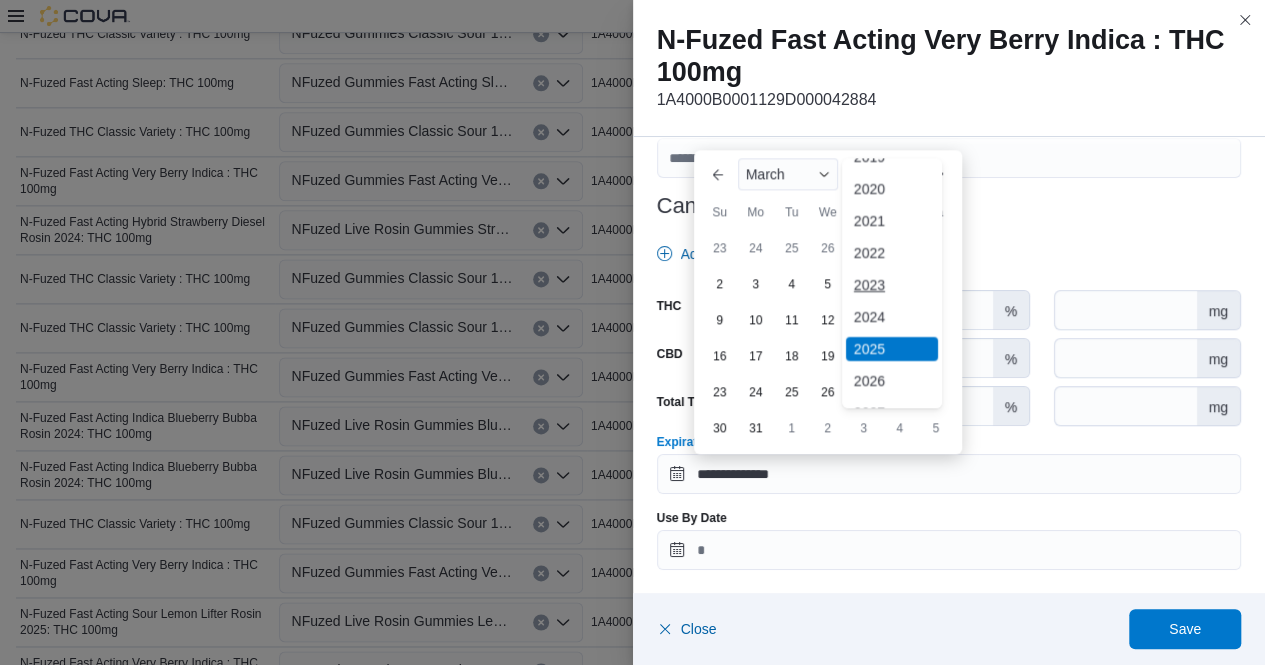 scroll, scrollTop: 56, scrollLeft: 0, axis: vertical 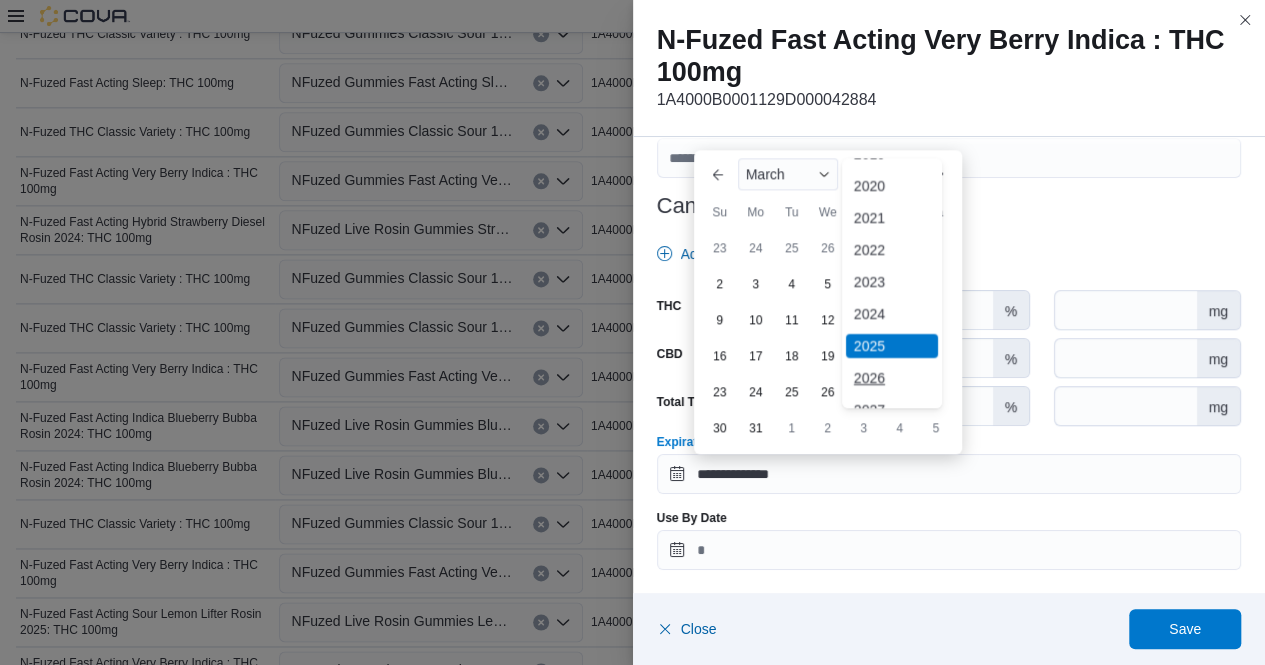 click on "2026" at bounding box center [892, 378] 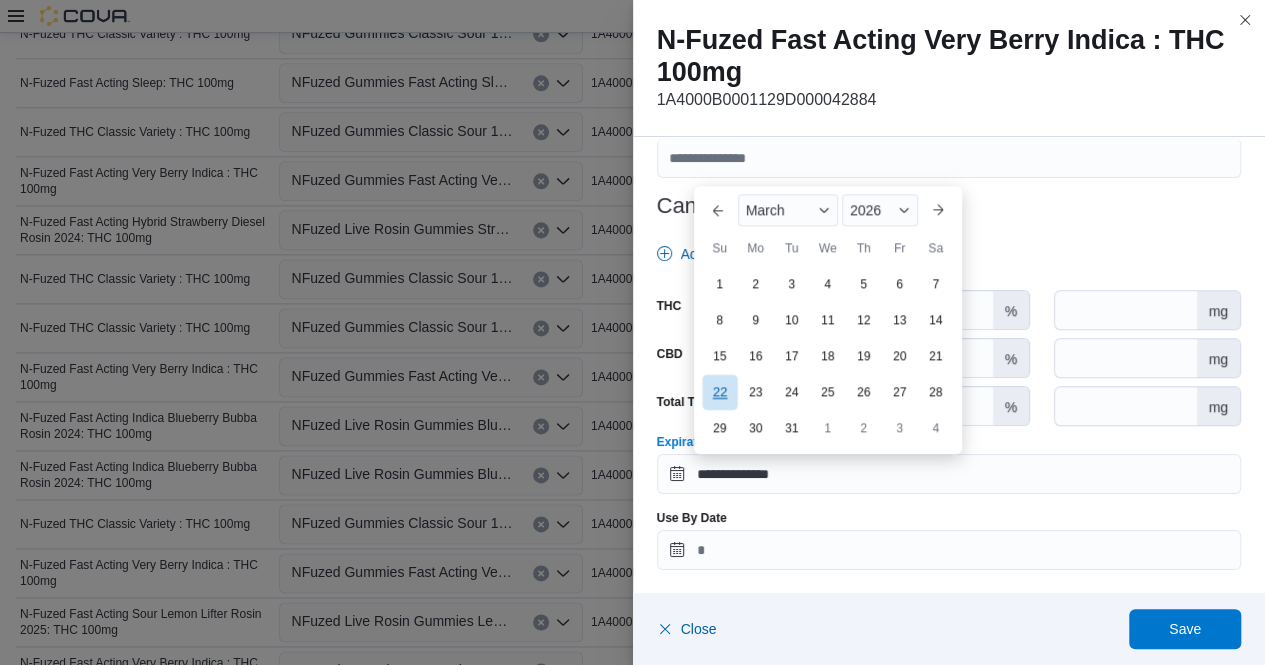 click on "22" at bounding box center (719, 391) 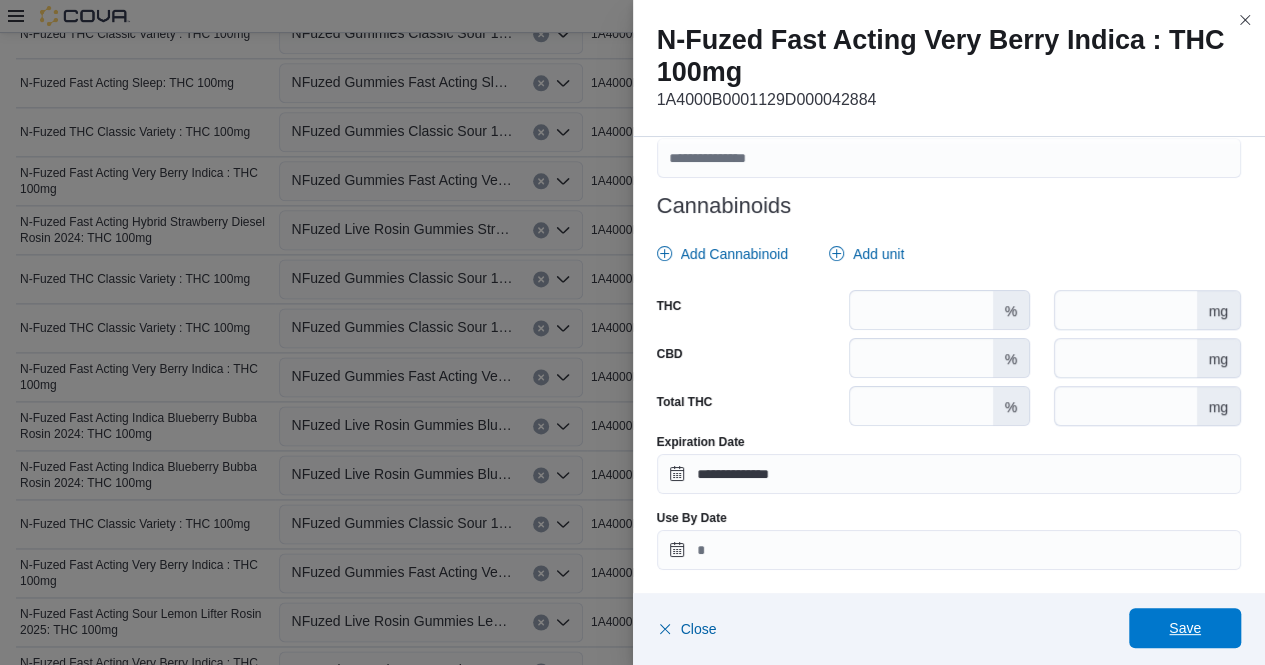 click on "Save" at bounding box center [1185, 628] 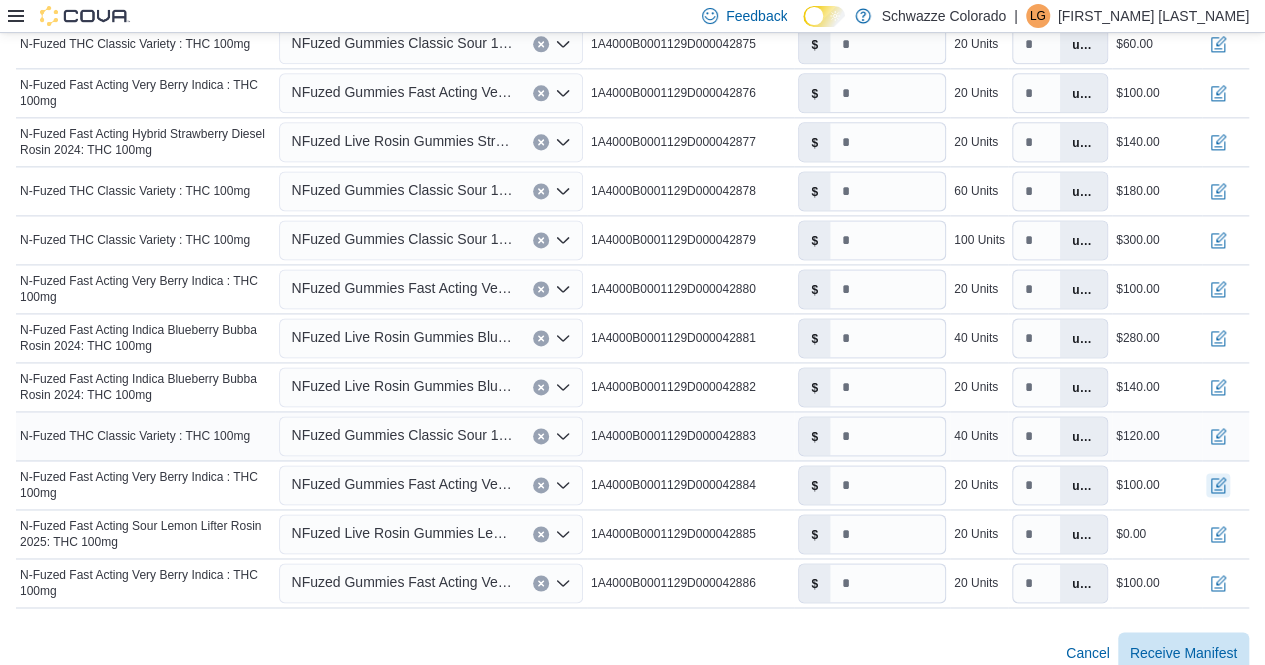 scroll, scrollTop: 1290, scrollLeft: 0, axis: vertical 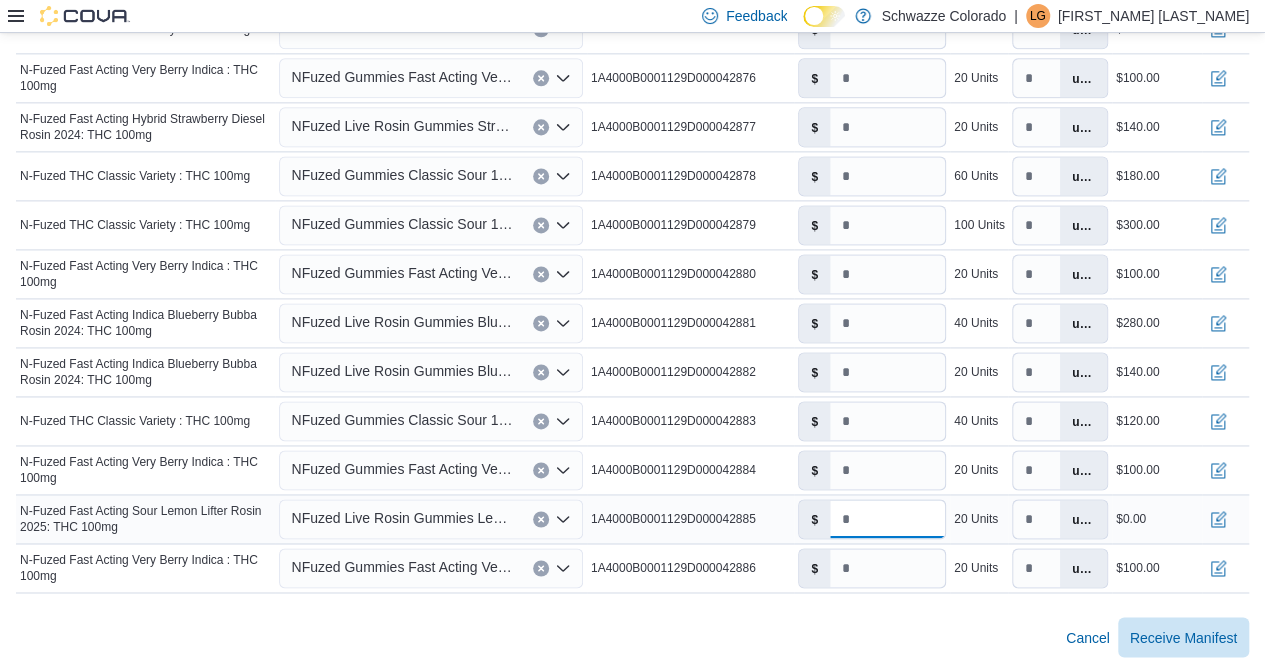 click on "*" at bounding box center (887, 519) 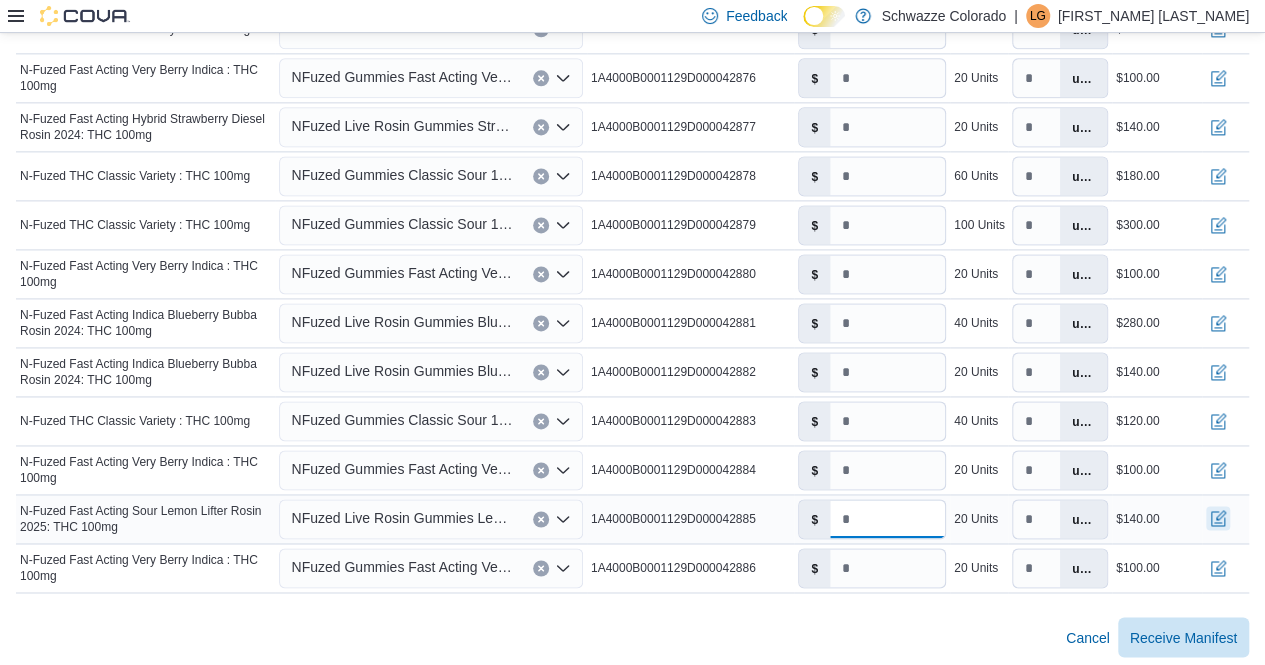 type on "*" 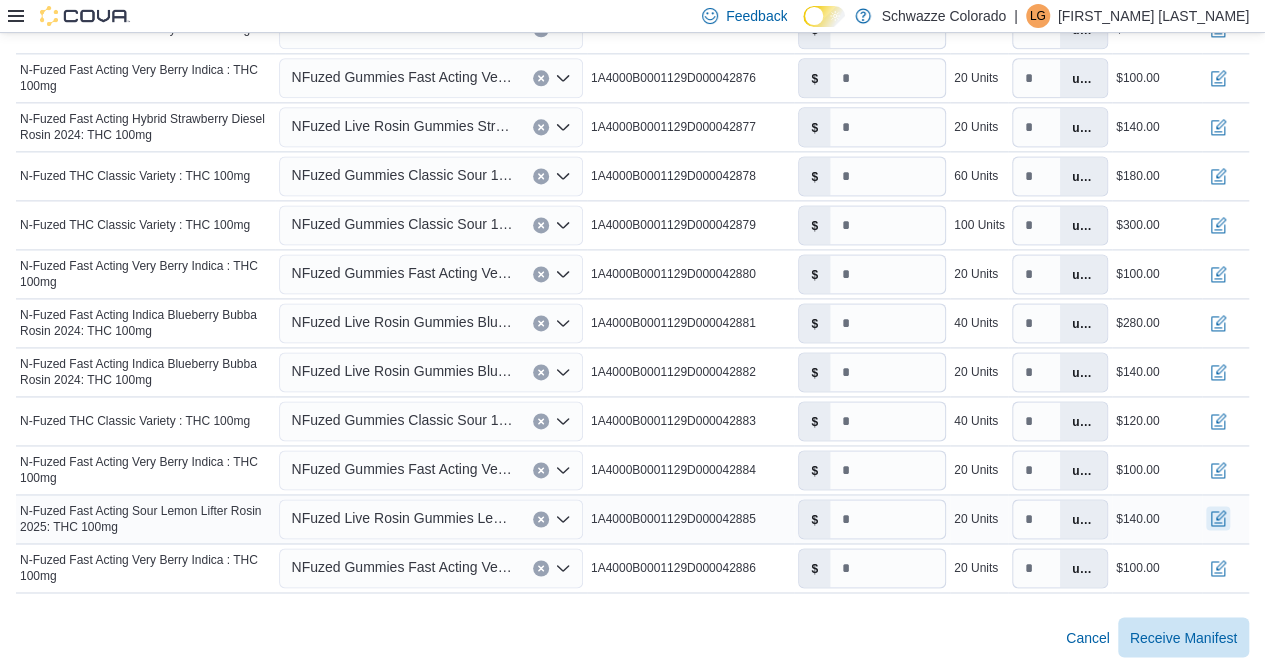 click at bounding box center [1218, 518] 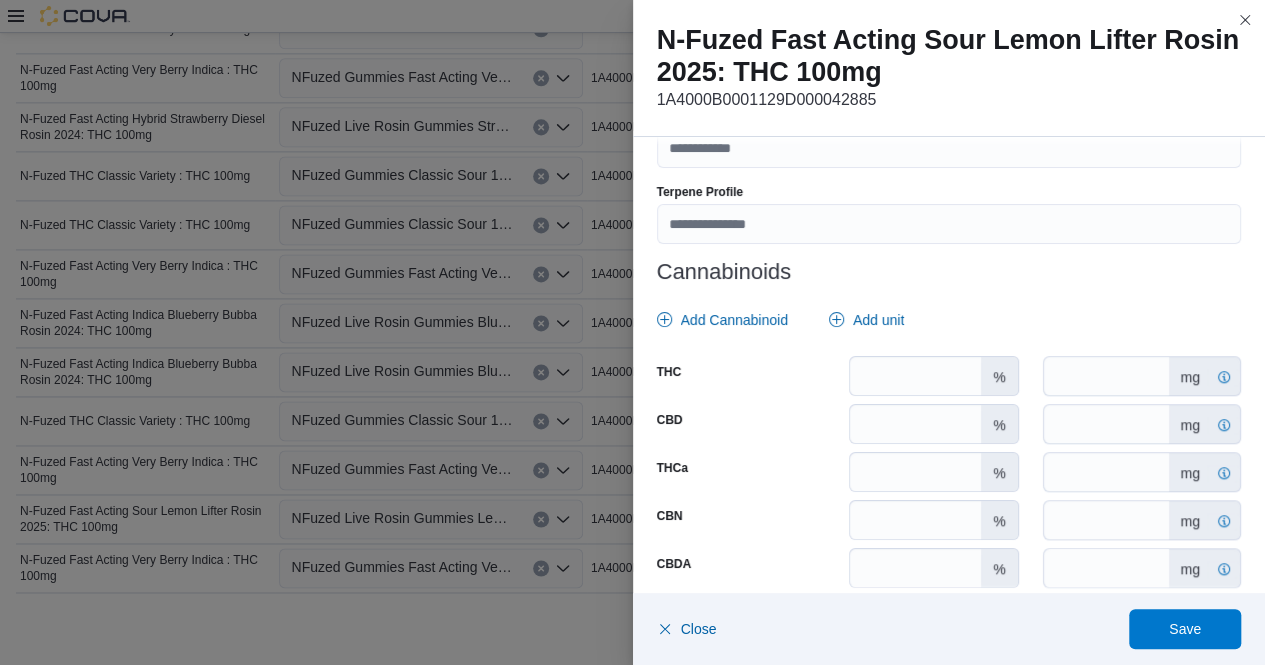 scroll, scrollTop: 806, scrollLeft: 0, axis: vertical 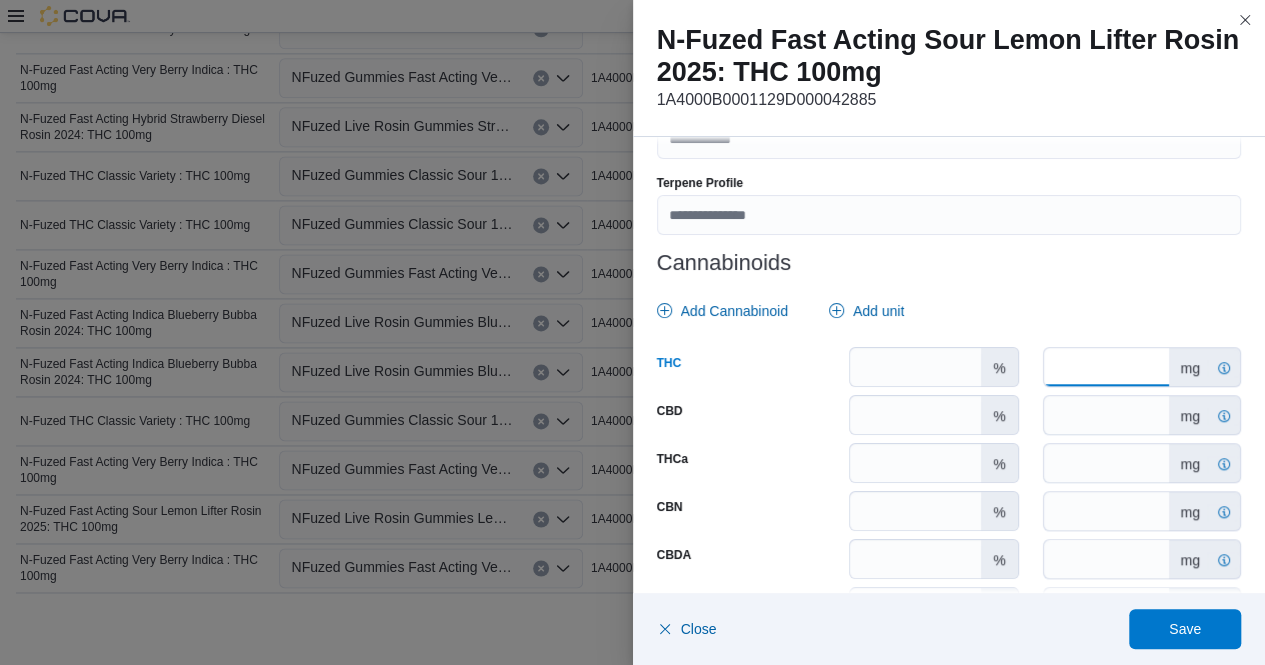 click on "*" at bounding box center (1106, 367) 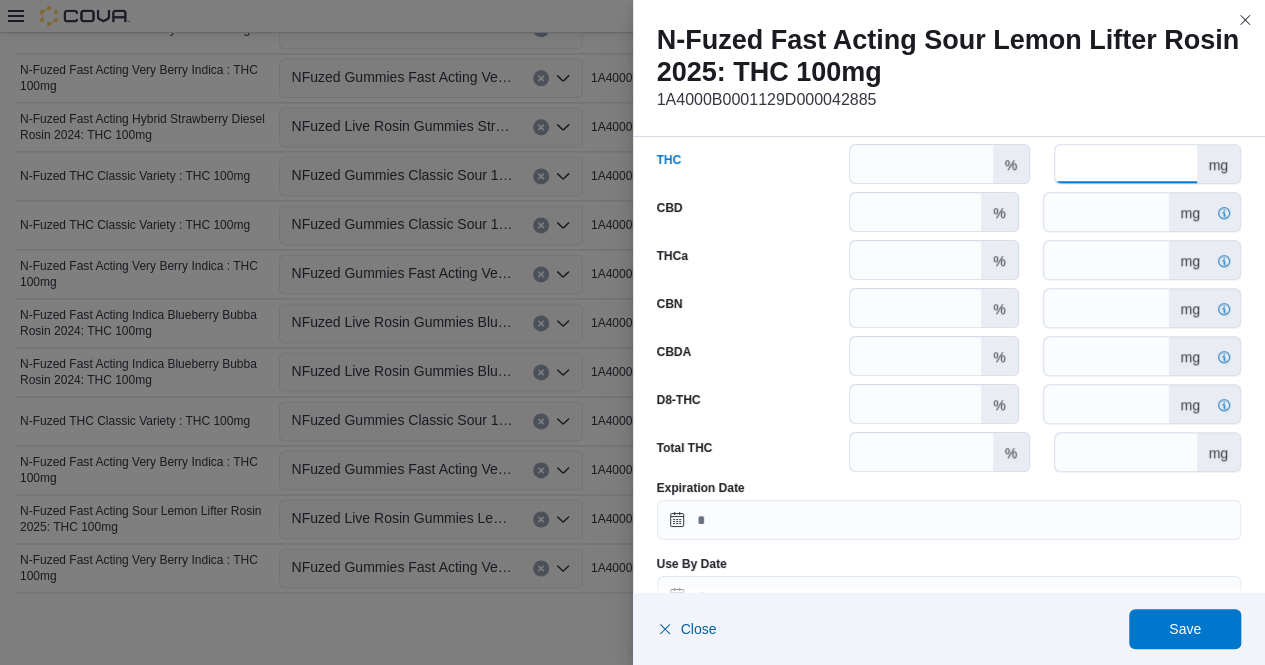 scroll, scrollTop: 1018, scrollLeft: 0, axis: vertical 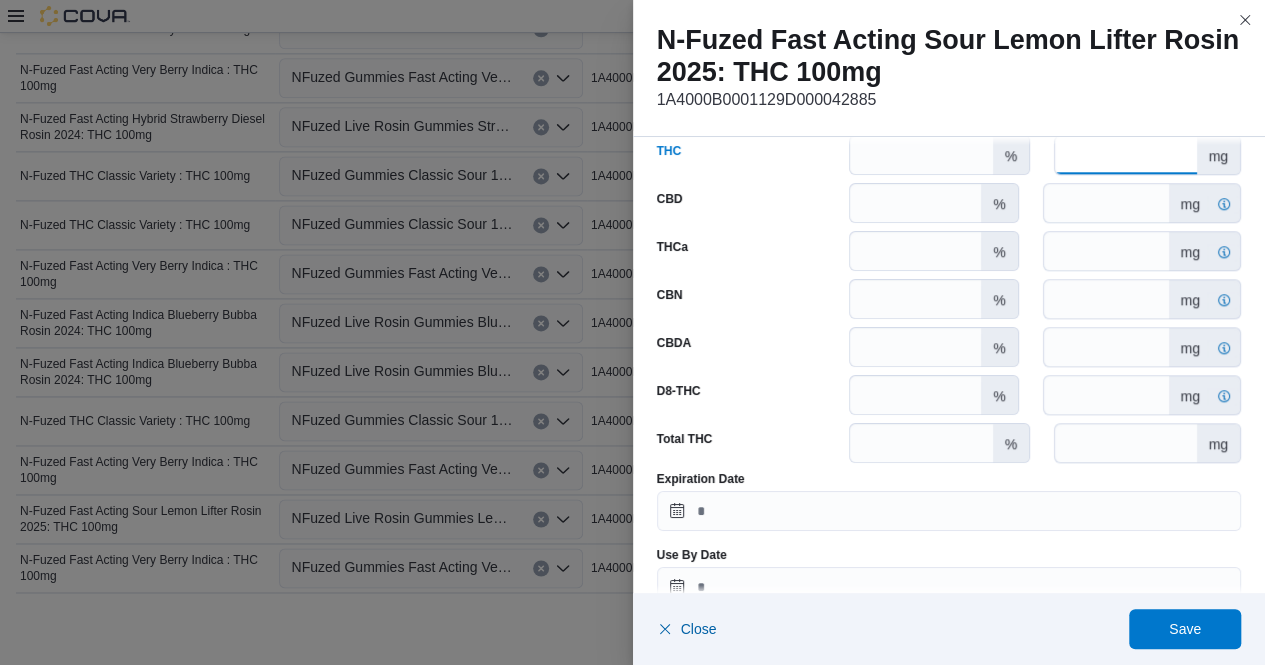 type on "***" 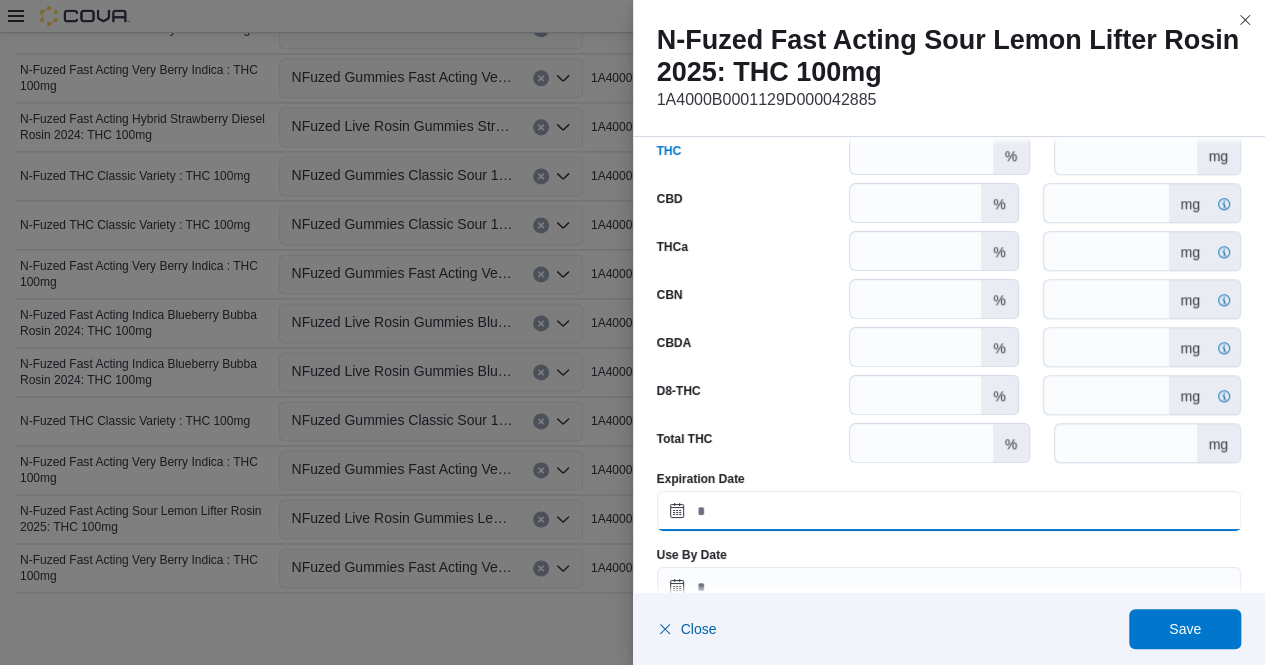 click on "Expiration Date" at bounding box center (949, 511) 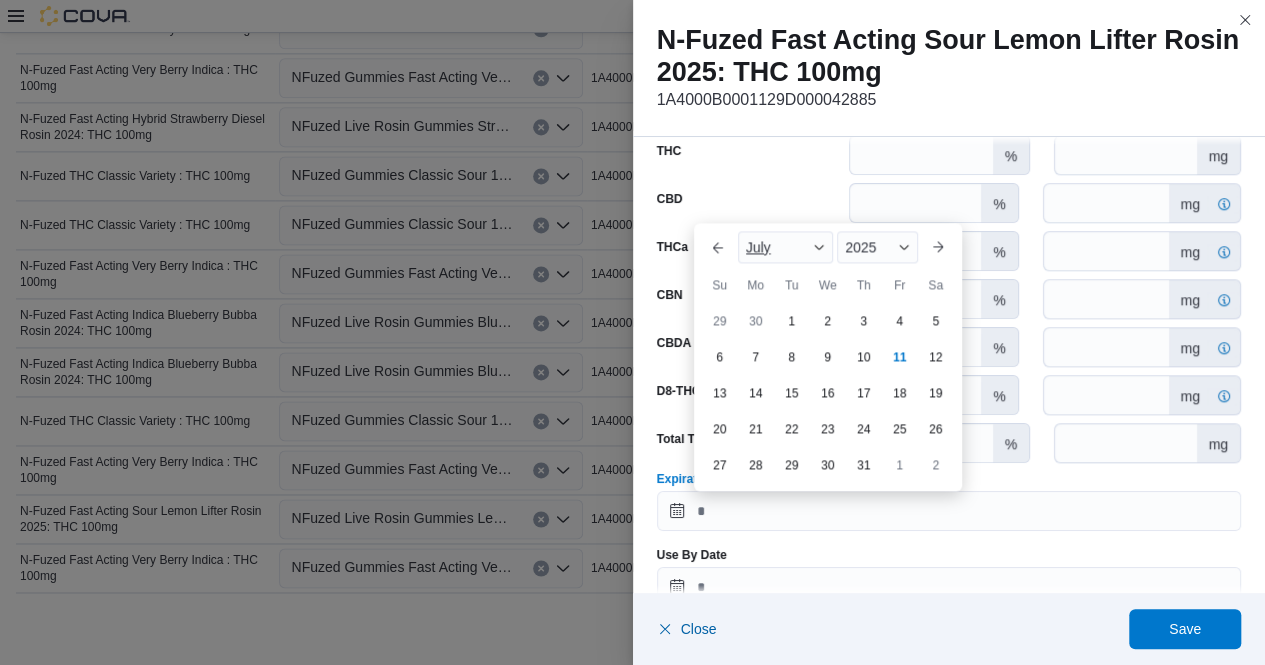 click at bounding box center (819, 247) 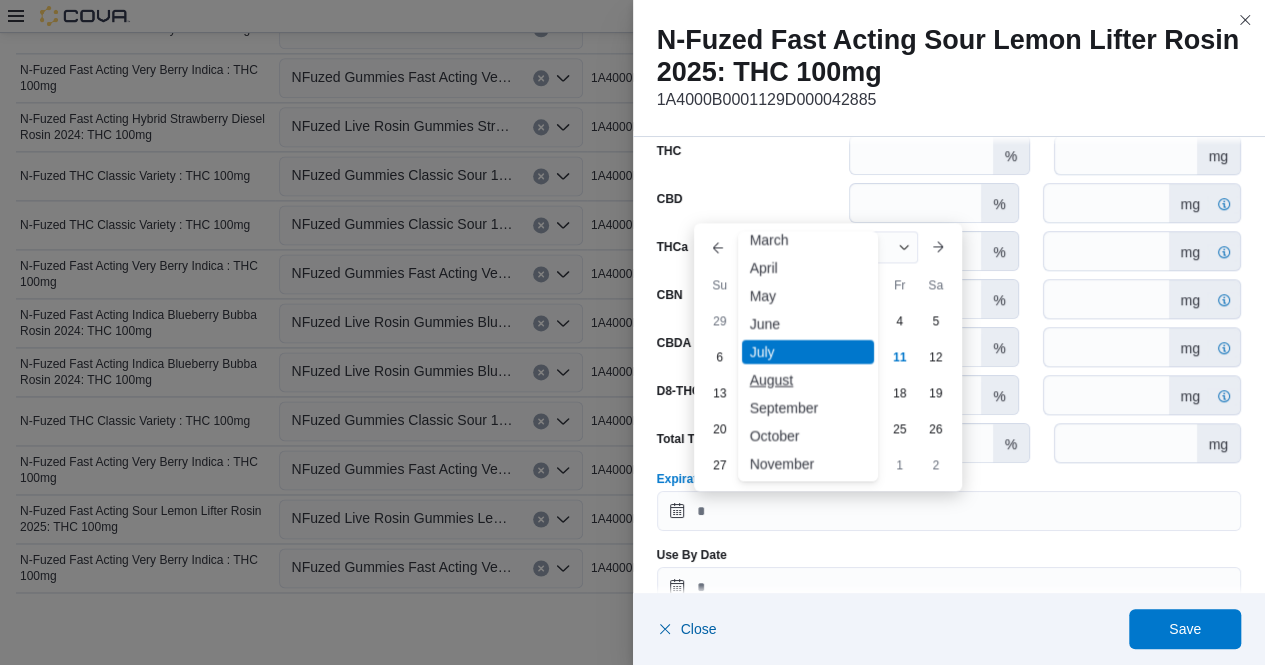 scroll, scrollTop: 69, scrollLeft: 0, axis: vertical 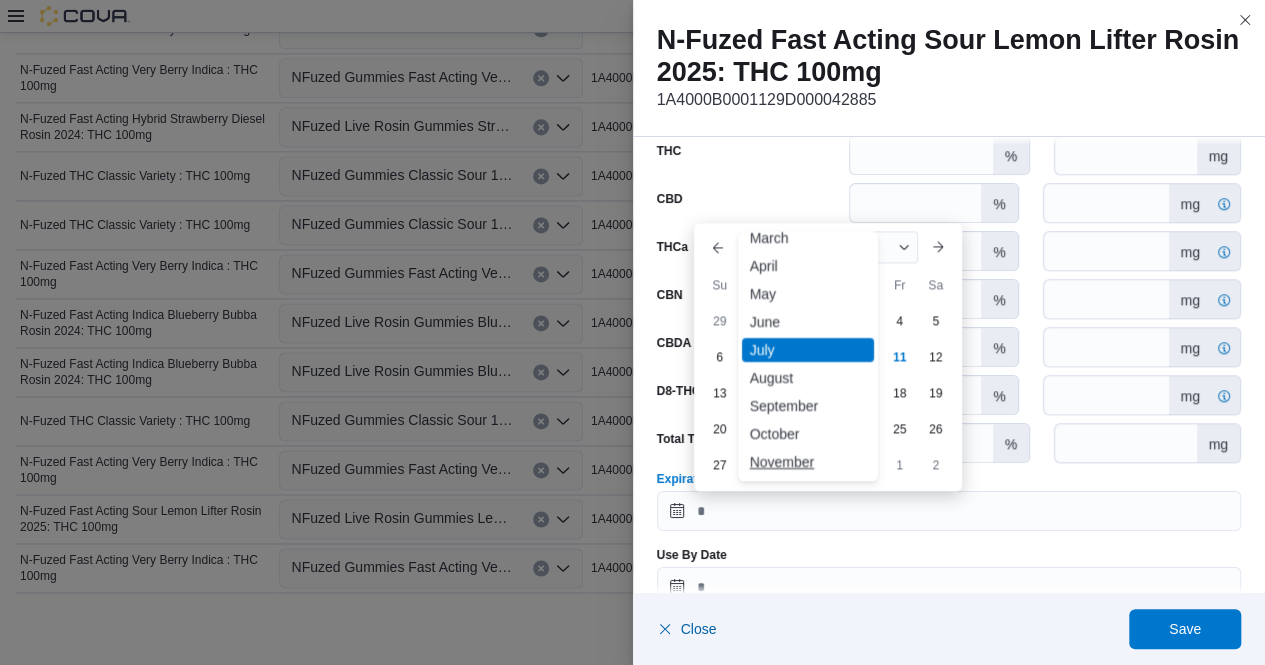 click on "November" at bounding box center (808, 462) 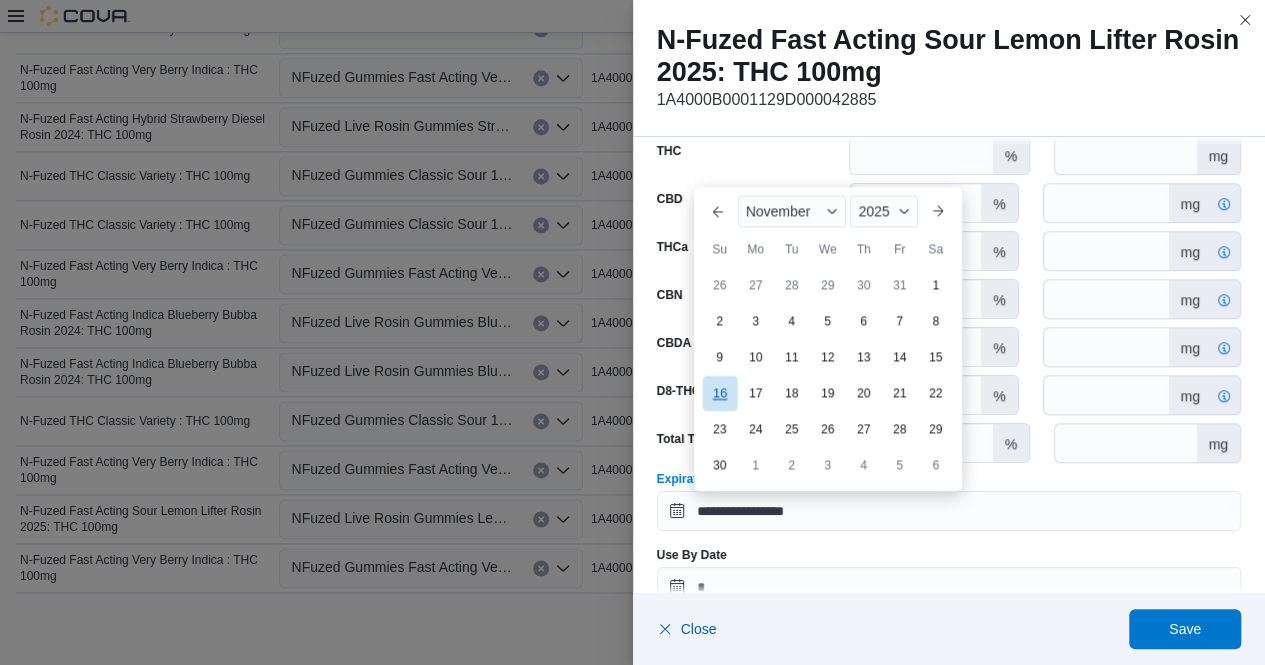 click on "16" at bounding box center (719, 392) 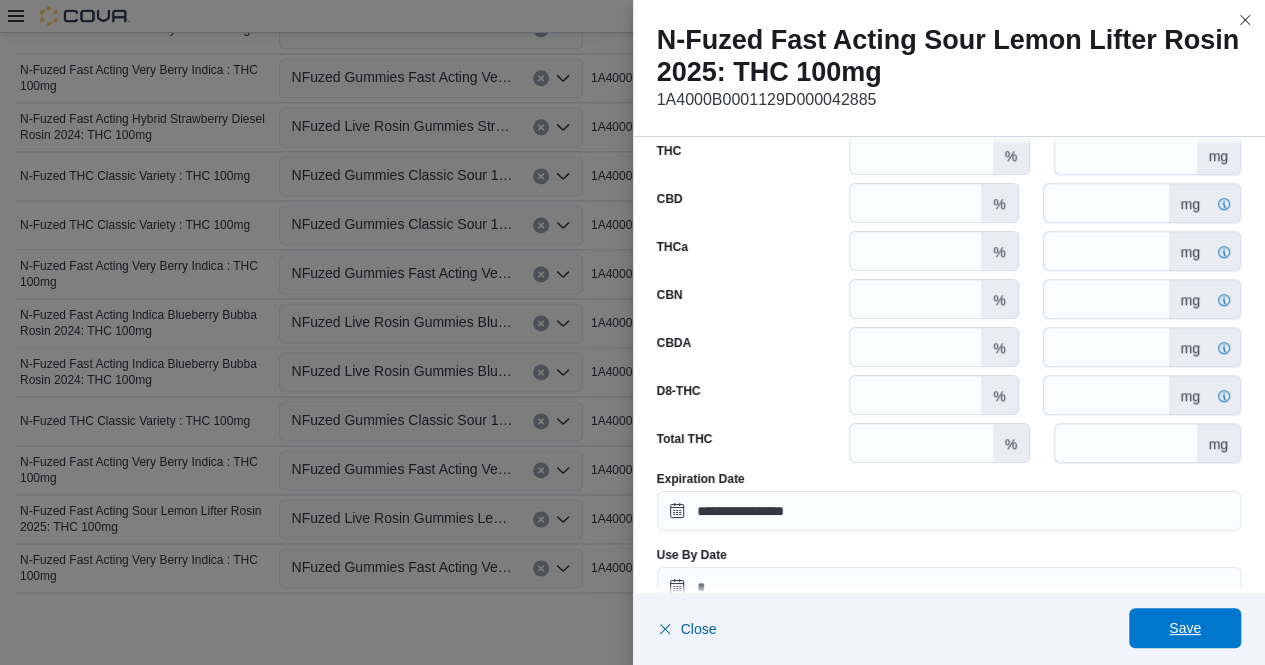 click on "Save" at bounding box center (1185, 628) 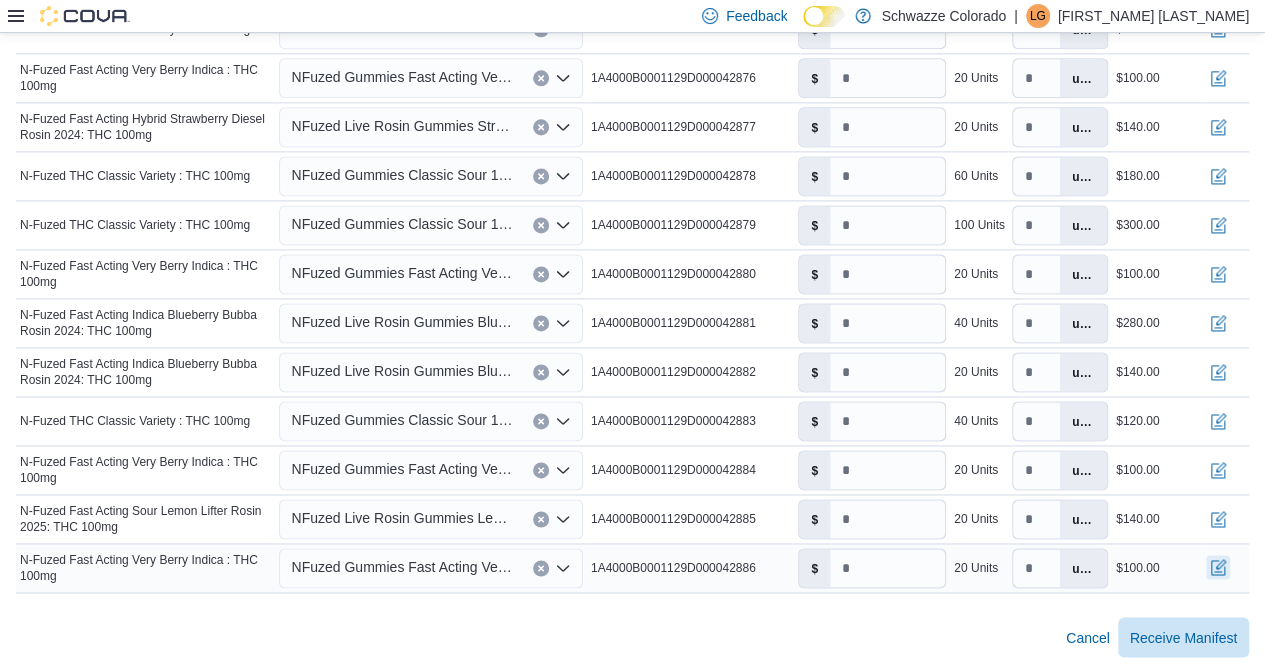 click at bounding box center (1218, 567) 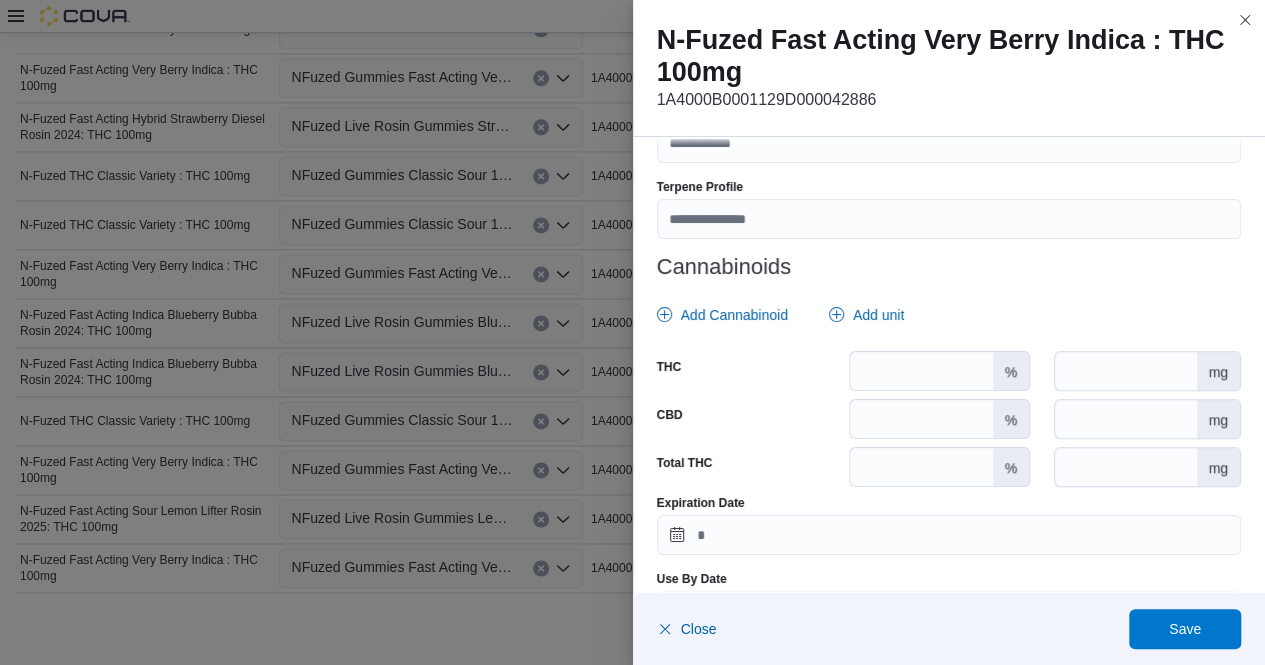 scroll, scrollTop: 803, scrollLeft: 0, axis: vertical 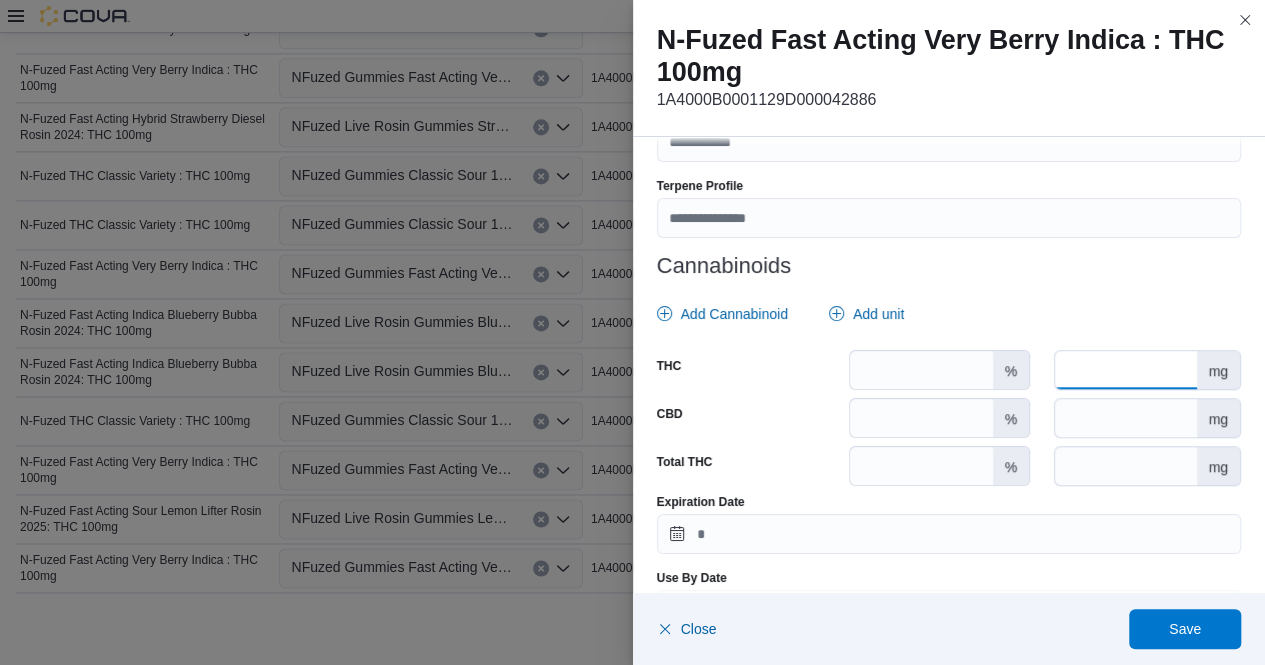 click at bounding box center [1125, 370] 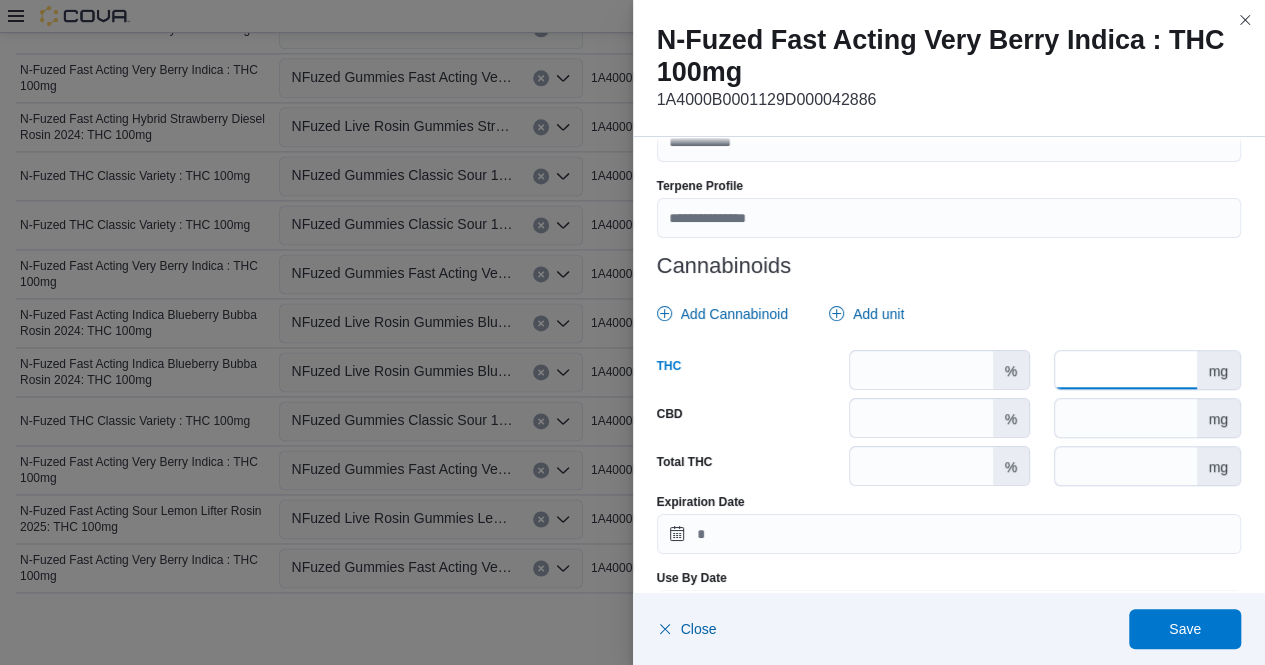 type on "***" 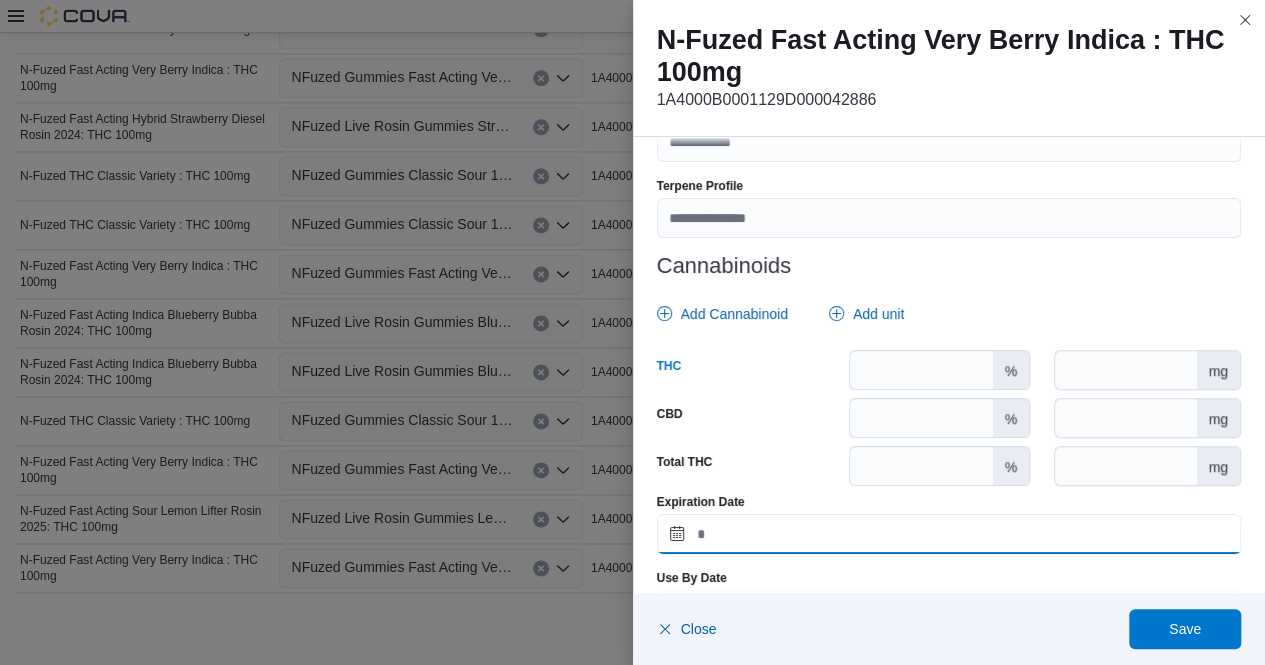 click on "Expiration Date" at bounding box center [949, 534] 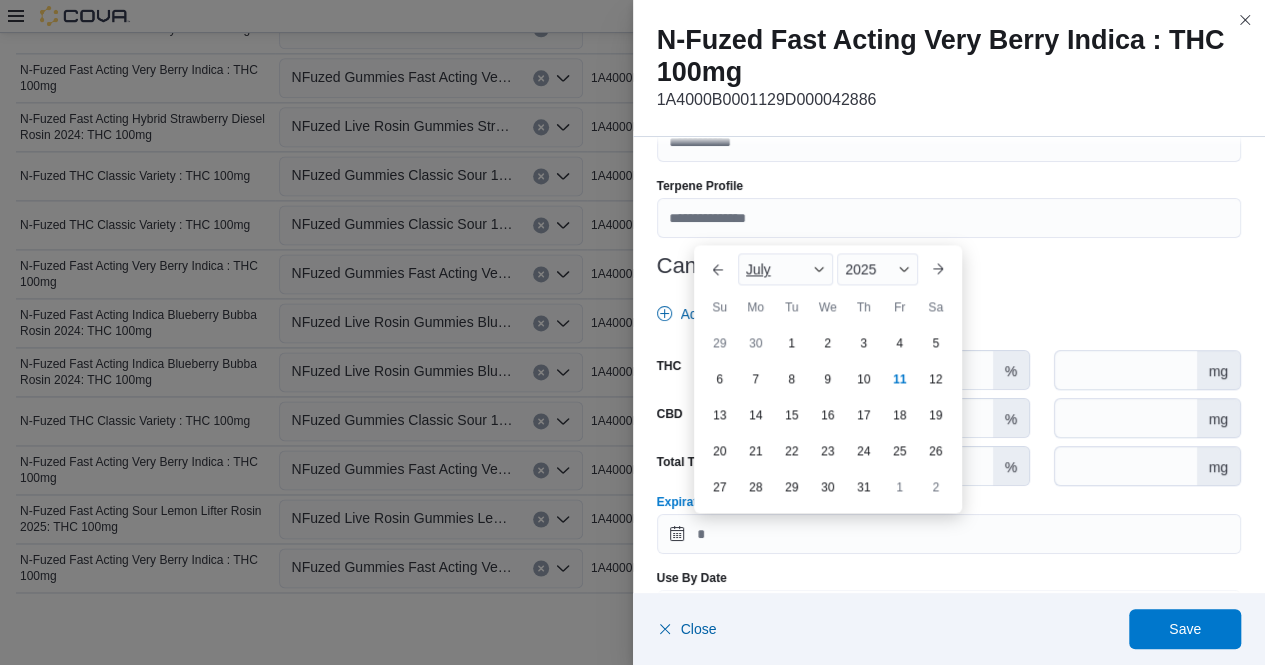 click at bounding box center [819, 269] 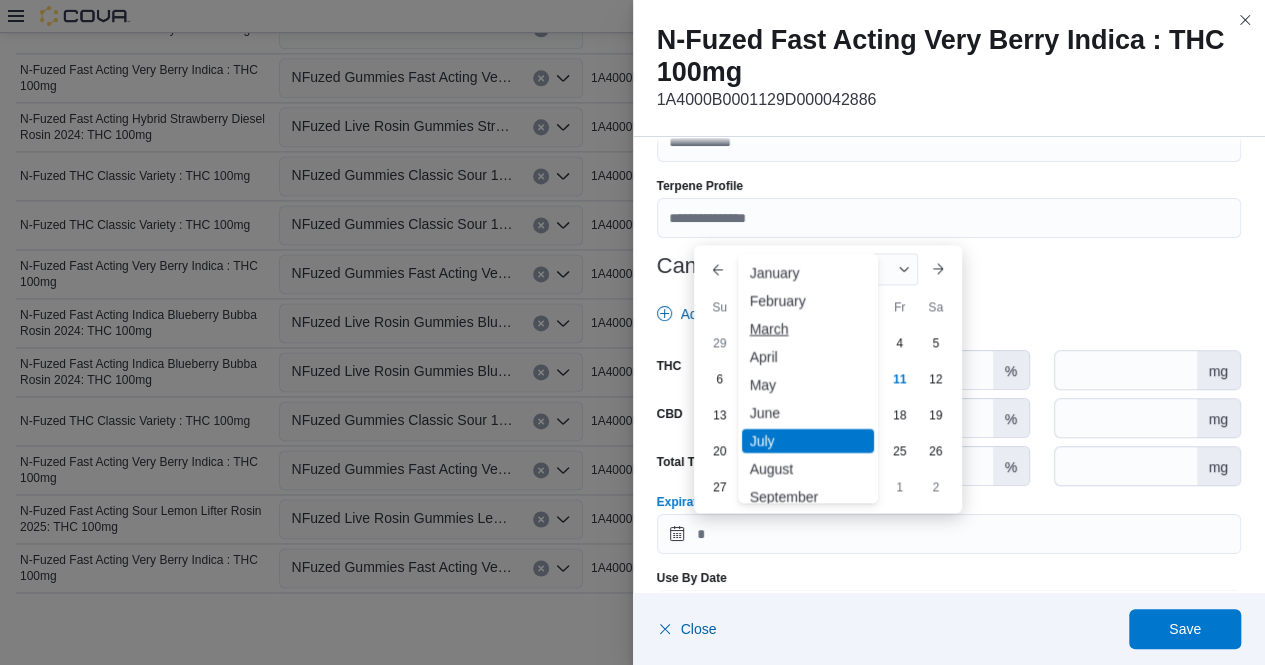 click on "March" at bounding box center (808, 329) 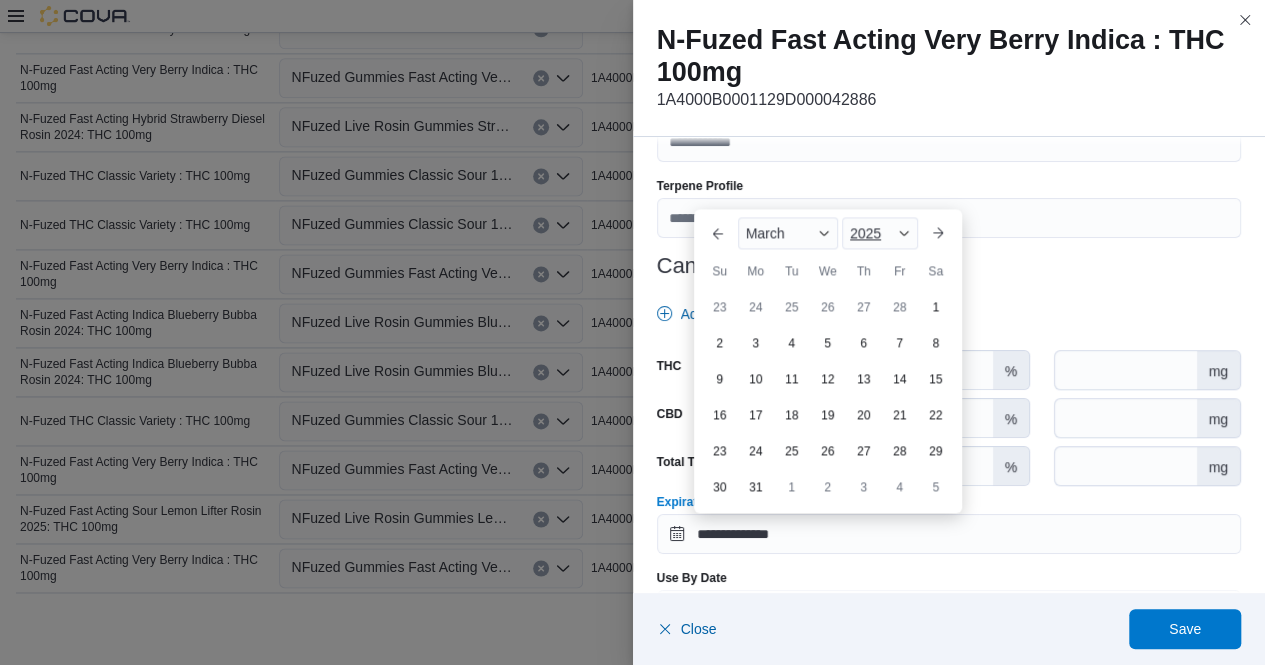 click at bounding box center (904, 233) 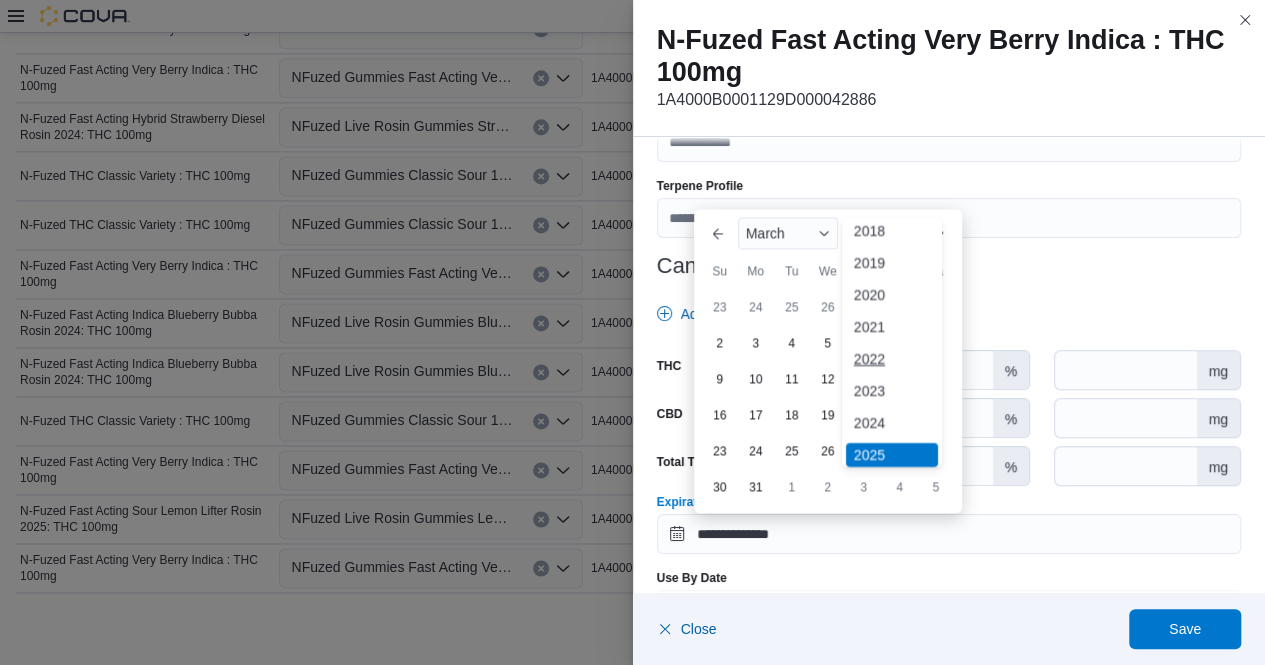scroll, scrollTop: 78, scrollLeft: 0, axis: vertical 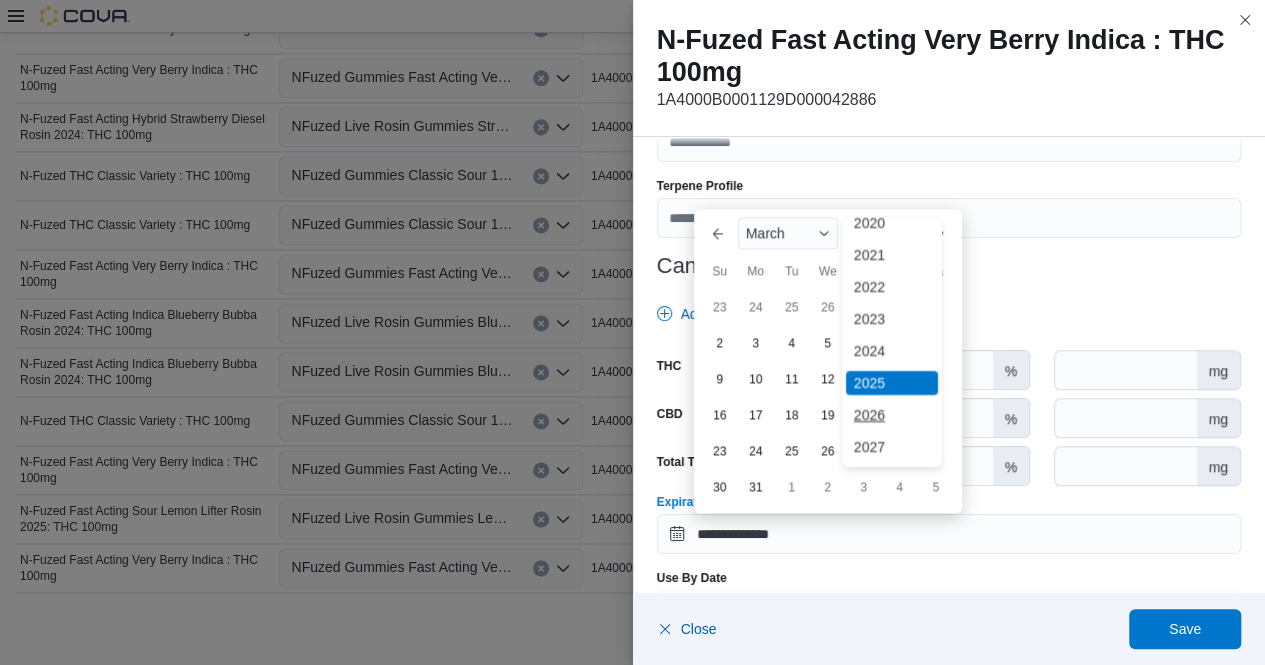 click on "2026" at bounding box center (892, 415) 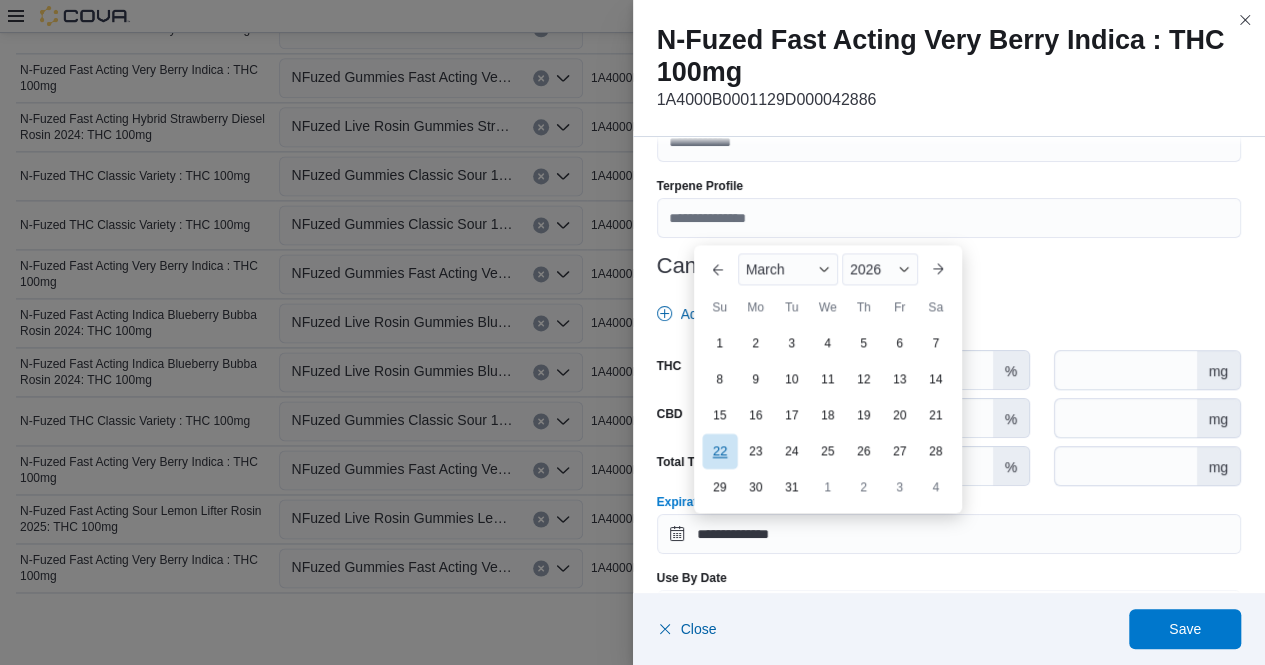 click on "22" at bounding box center [719, 451] 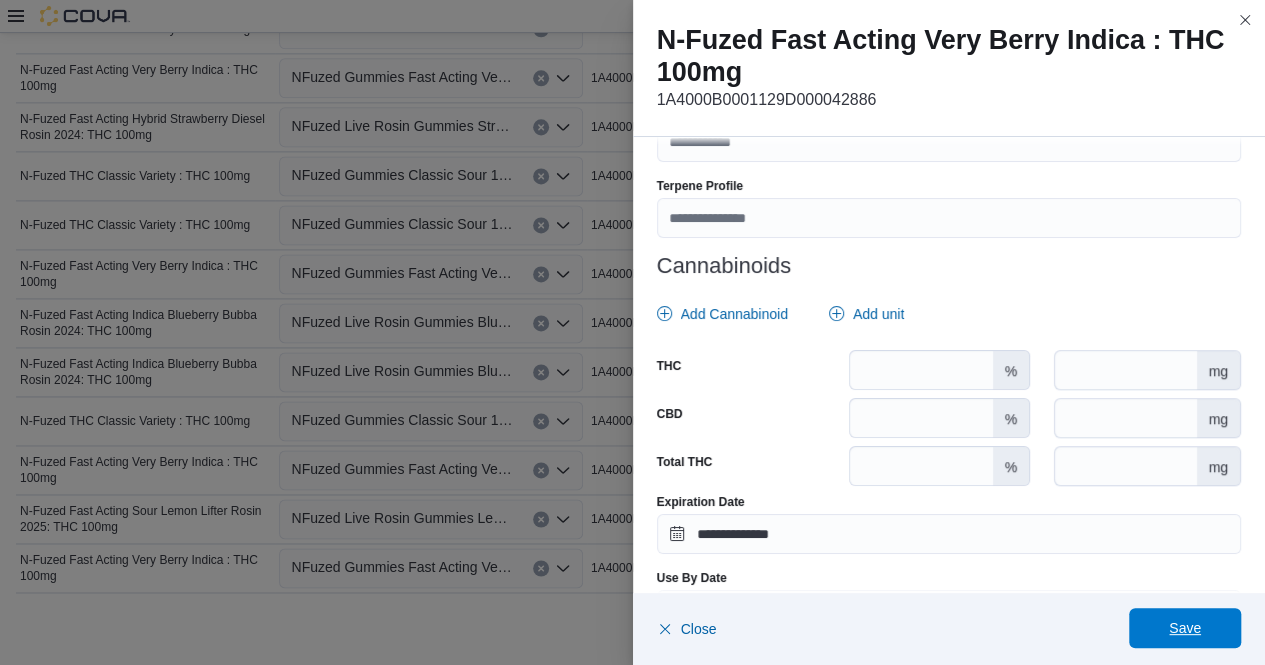 click on "Save" at bounding box center [1185, 628] 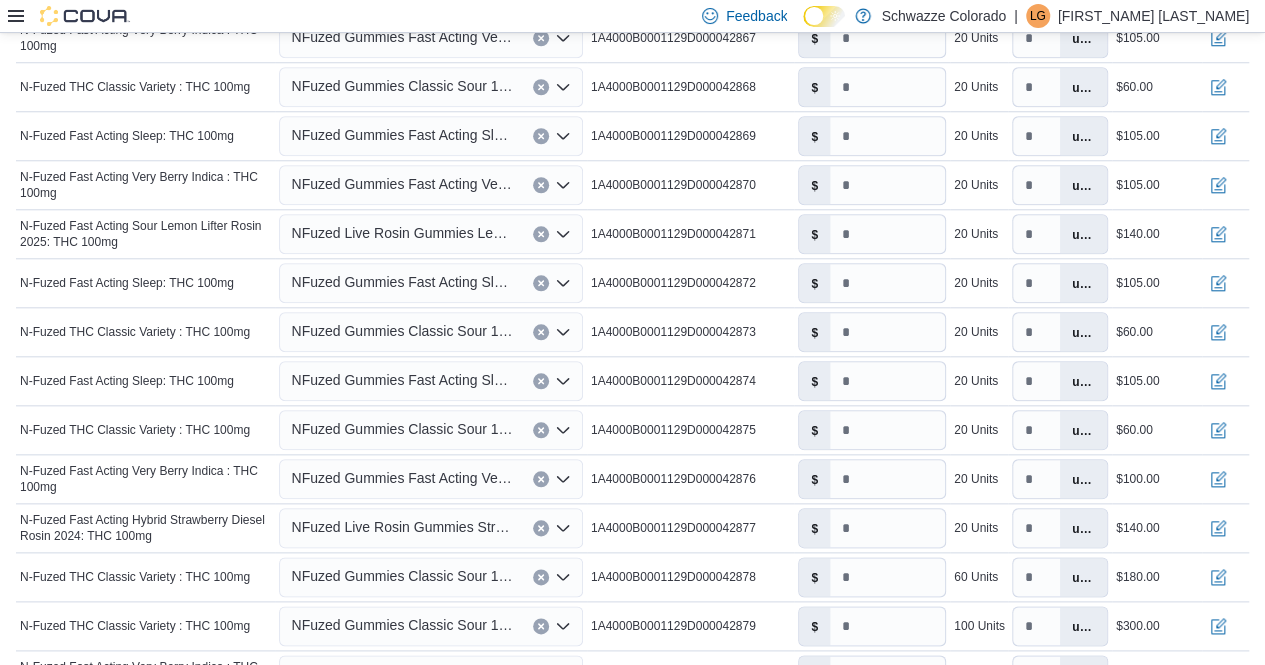 scroll, scrollTop: 1290, scrollLeft: 0, axis: vertical 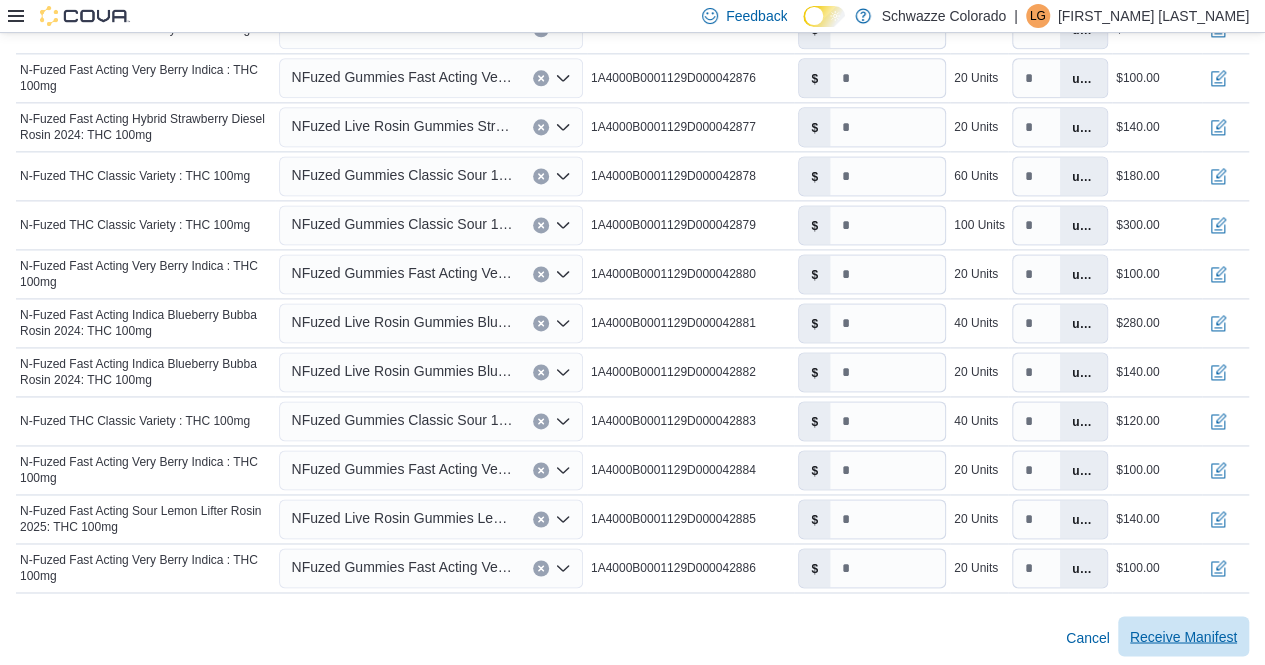 click on "Receive Manifest" at bounding box center [1183, 636] 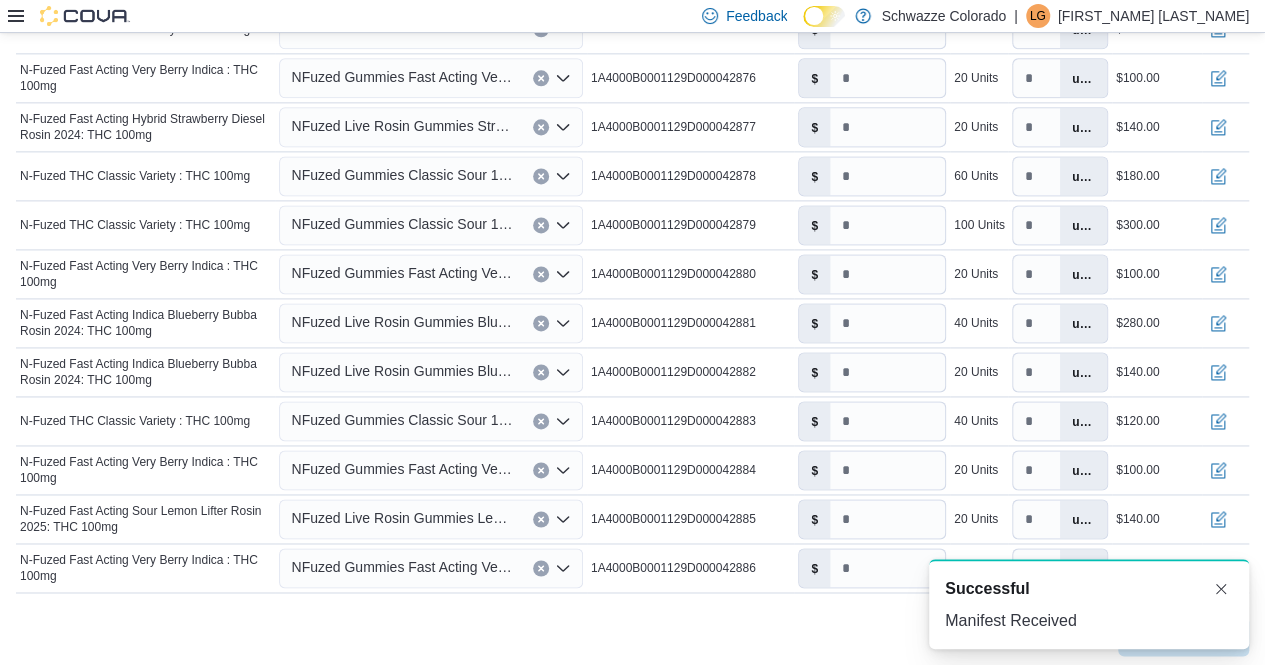 scroll, scrollTop: 0, scrollLeft: 0, axis: both 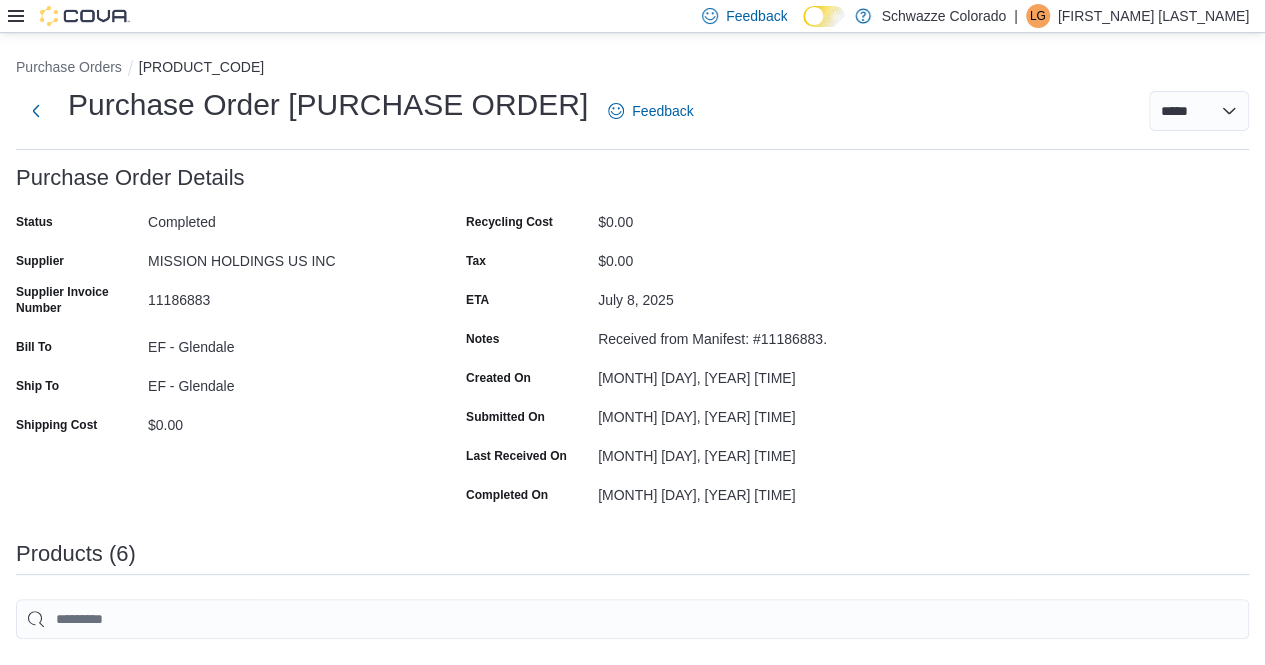 click 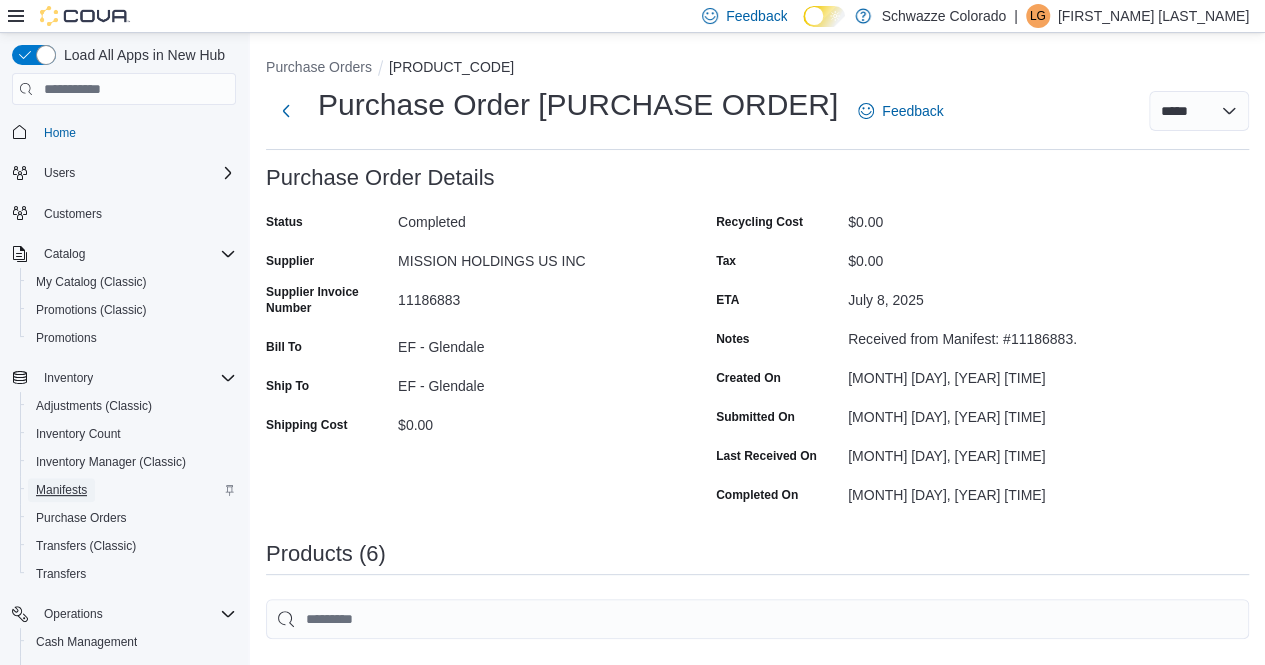 click on "Manifests" at bounding box center (61, 490) 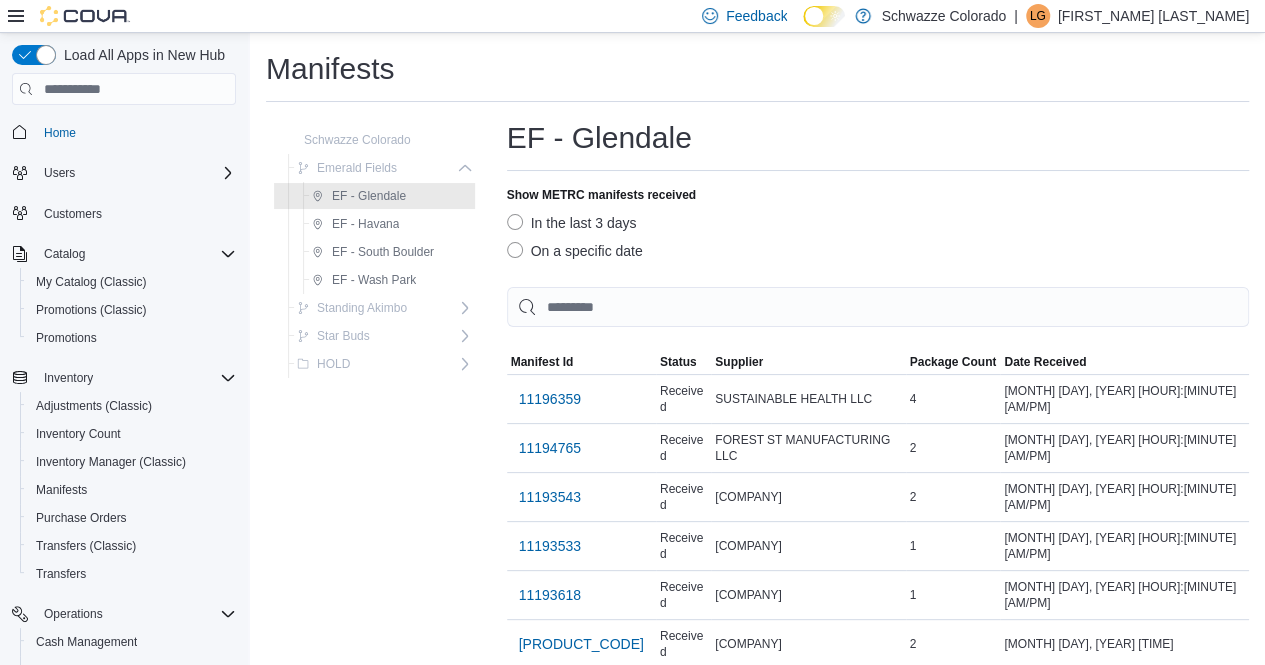 click on "On a specific date" at bounding box center [575, 251] 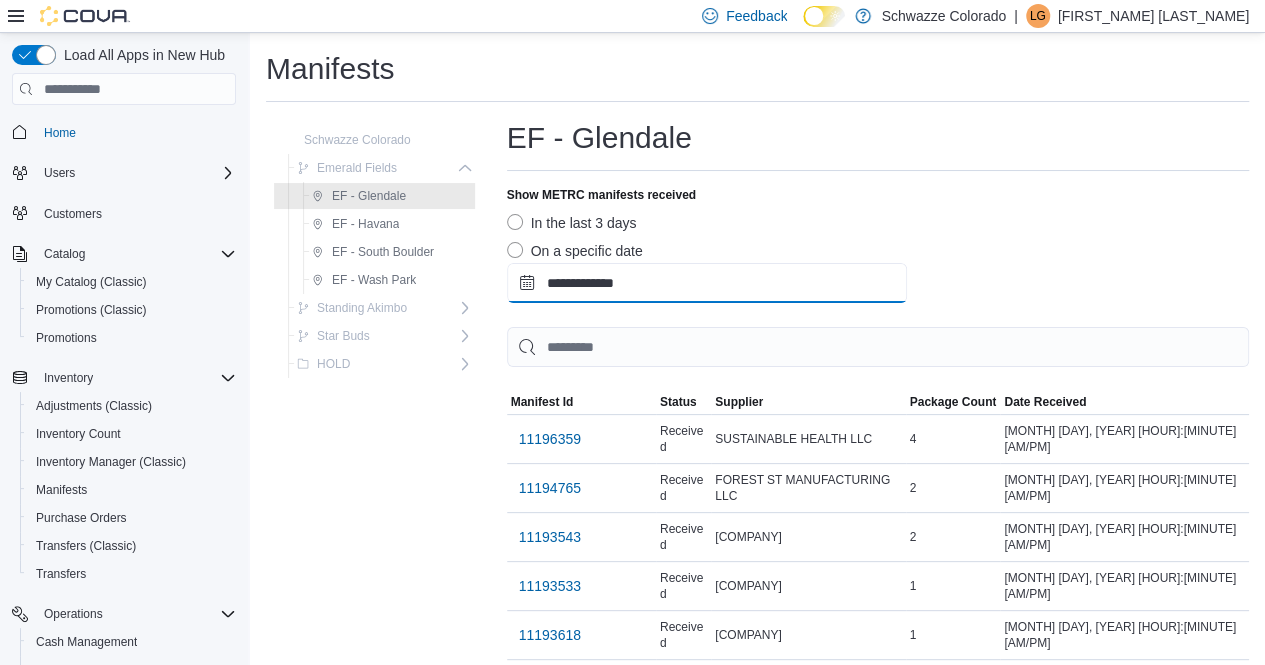 click on "**********" at bounding box center (707, 283) 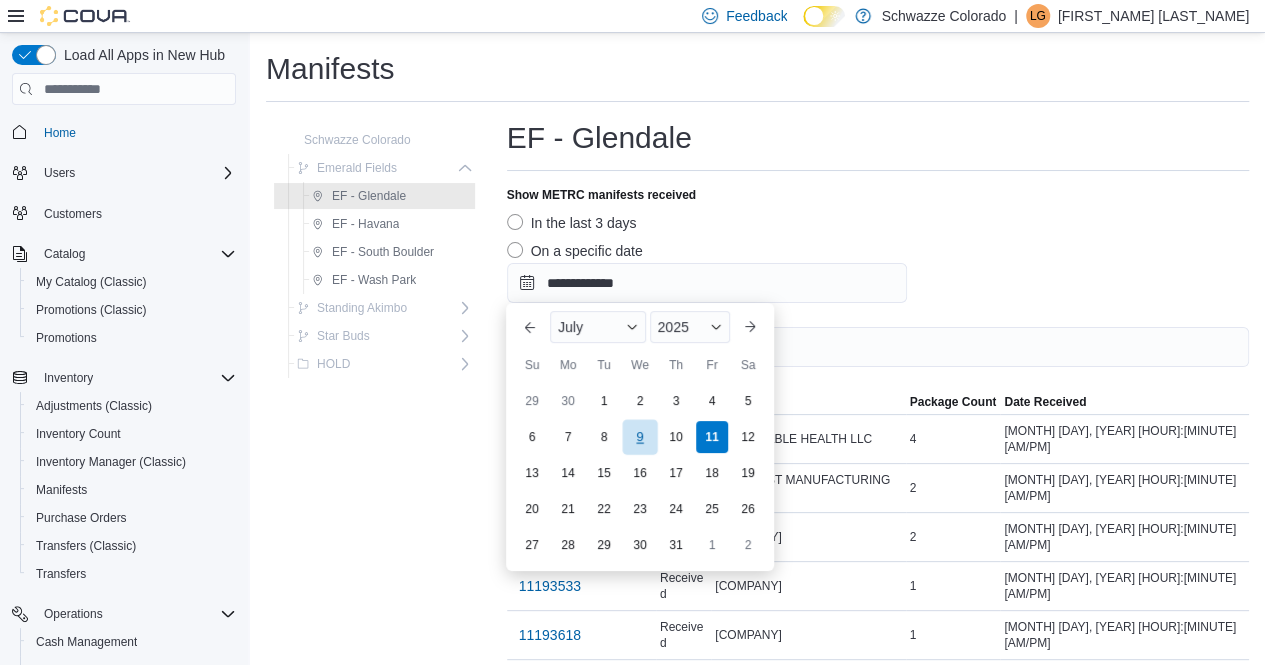 click on "9" at bounding box center (639, 437) 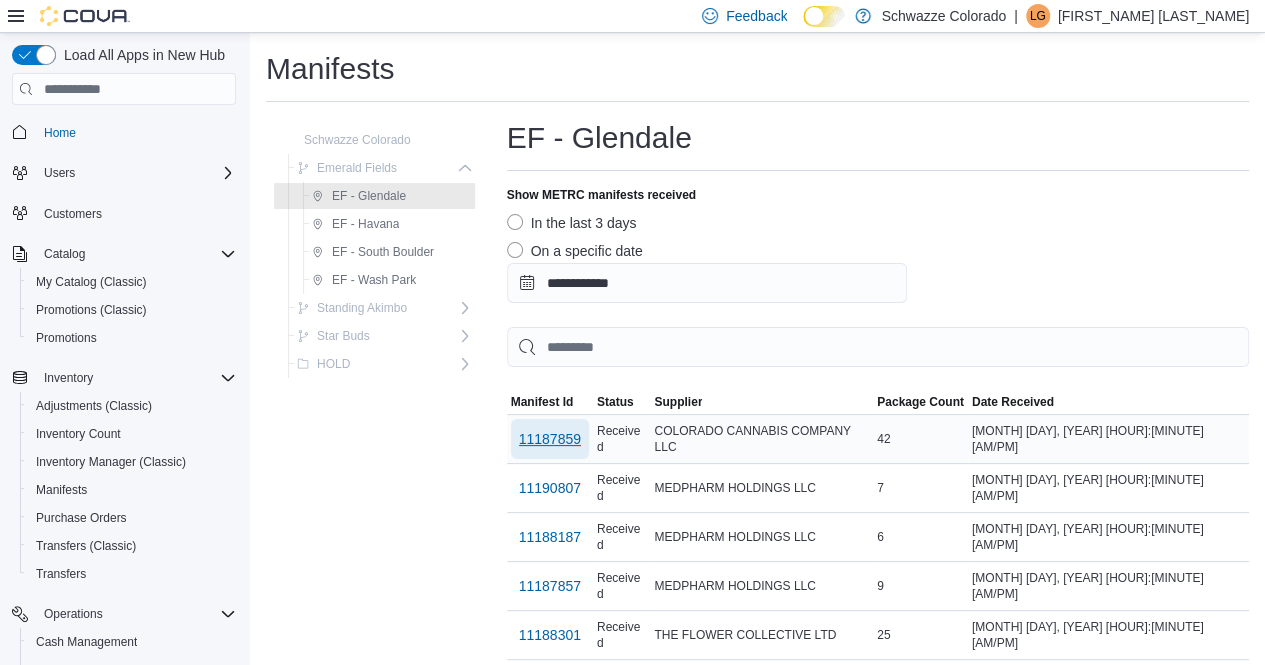 click on "11187859" at bounding box center (550, 439) 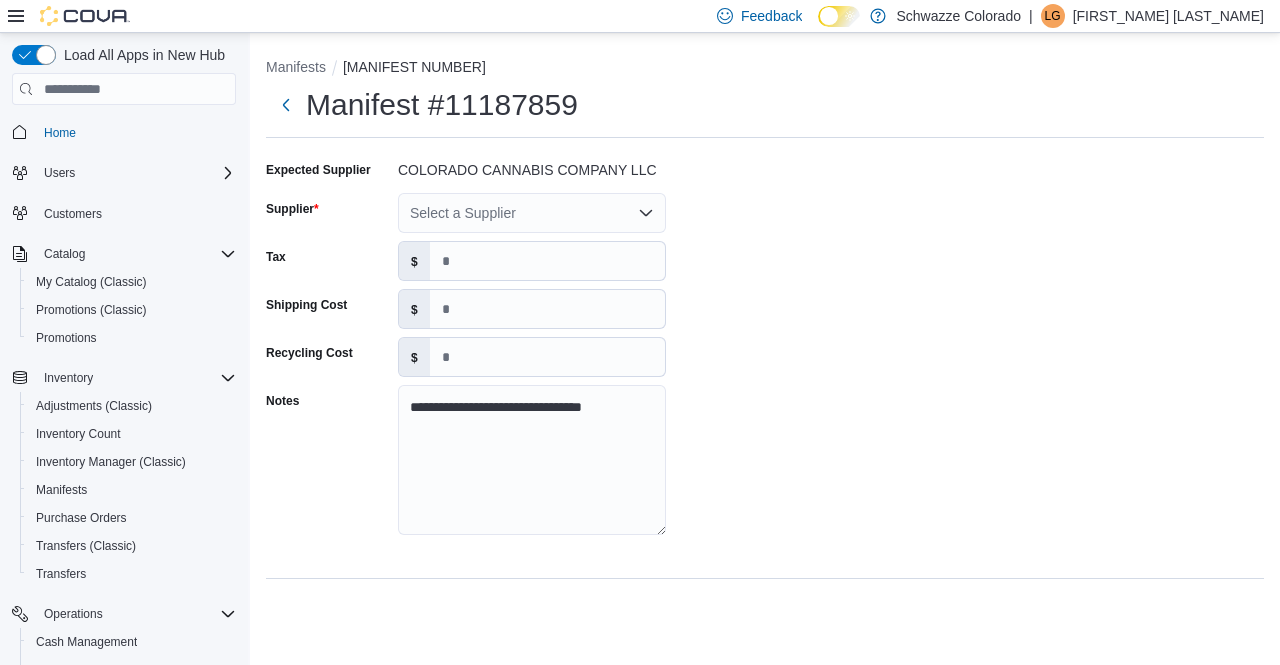 click on "Select a Supplier" at bounding box center (532, 213) 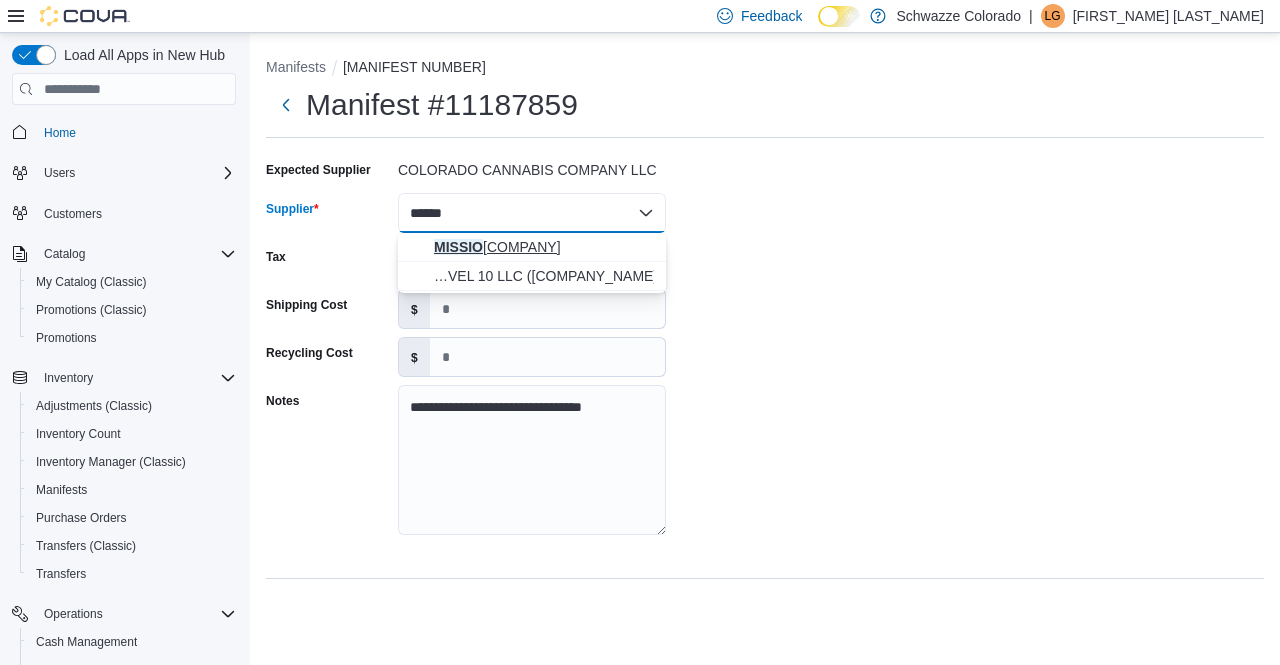 type on "******" 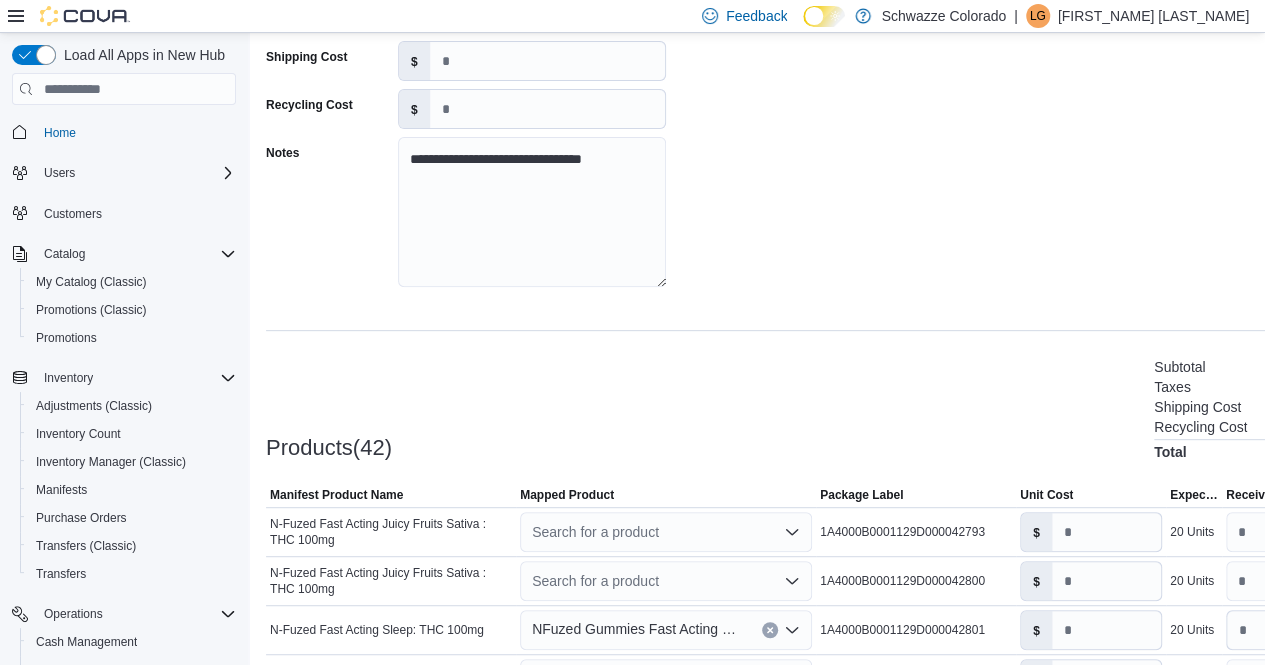 scroll, scrollTop: 454, scrollLeft: 0, axis: vertical 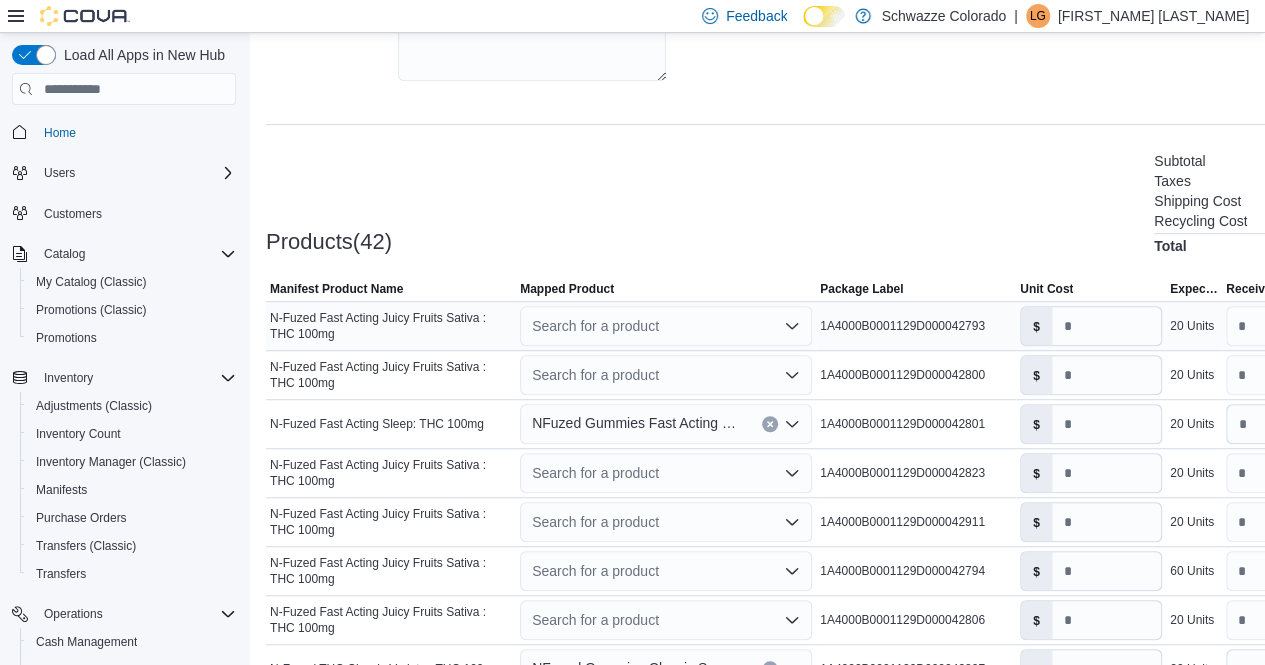 click on "Search for a product" at bounding box center (666, 326) 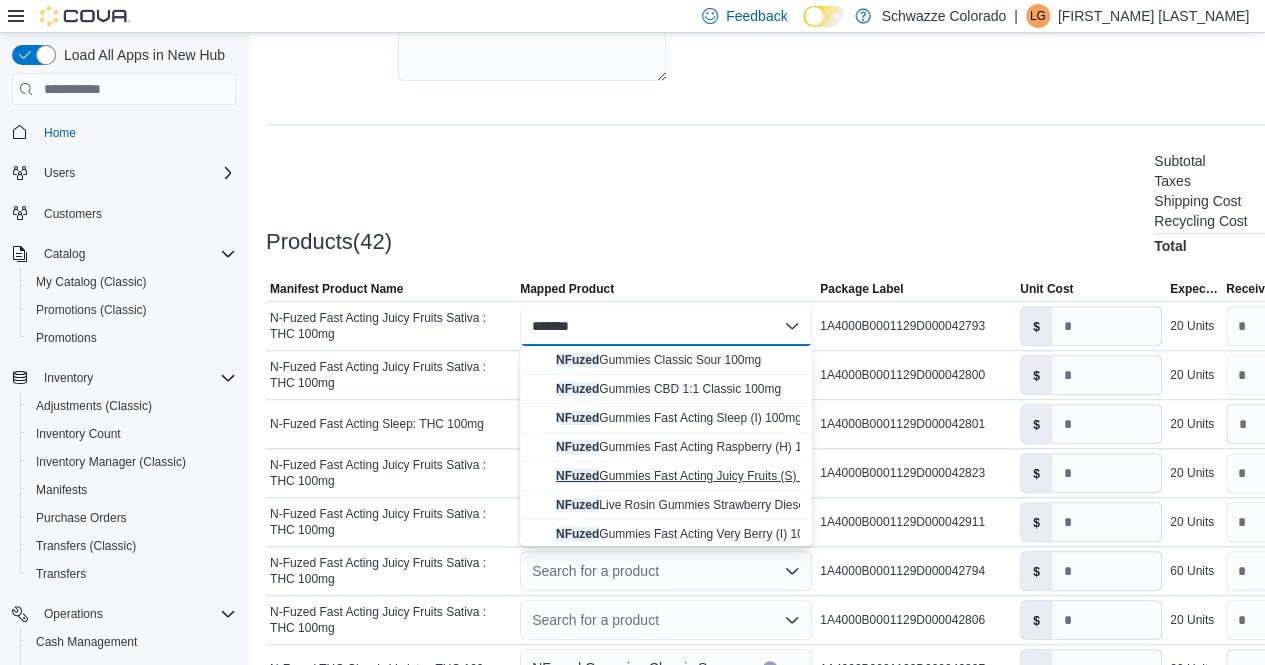 type on "******" 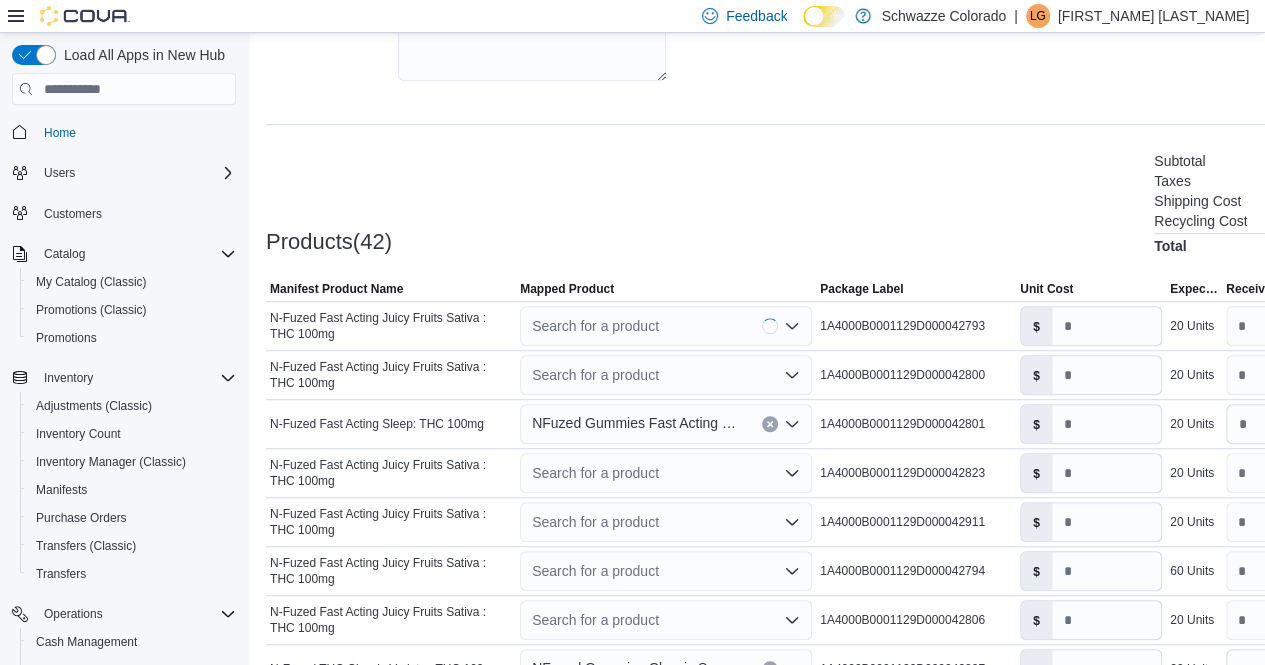 type on "*" 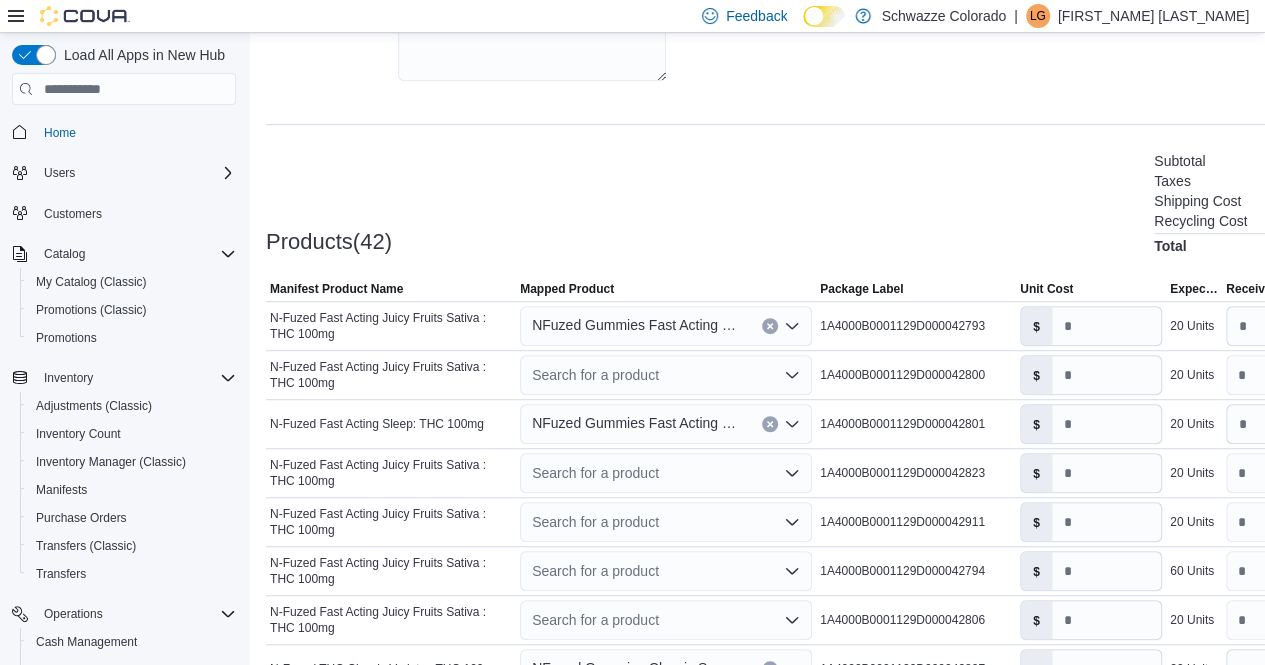 click 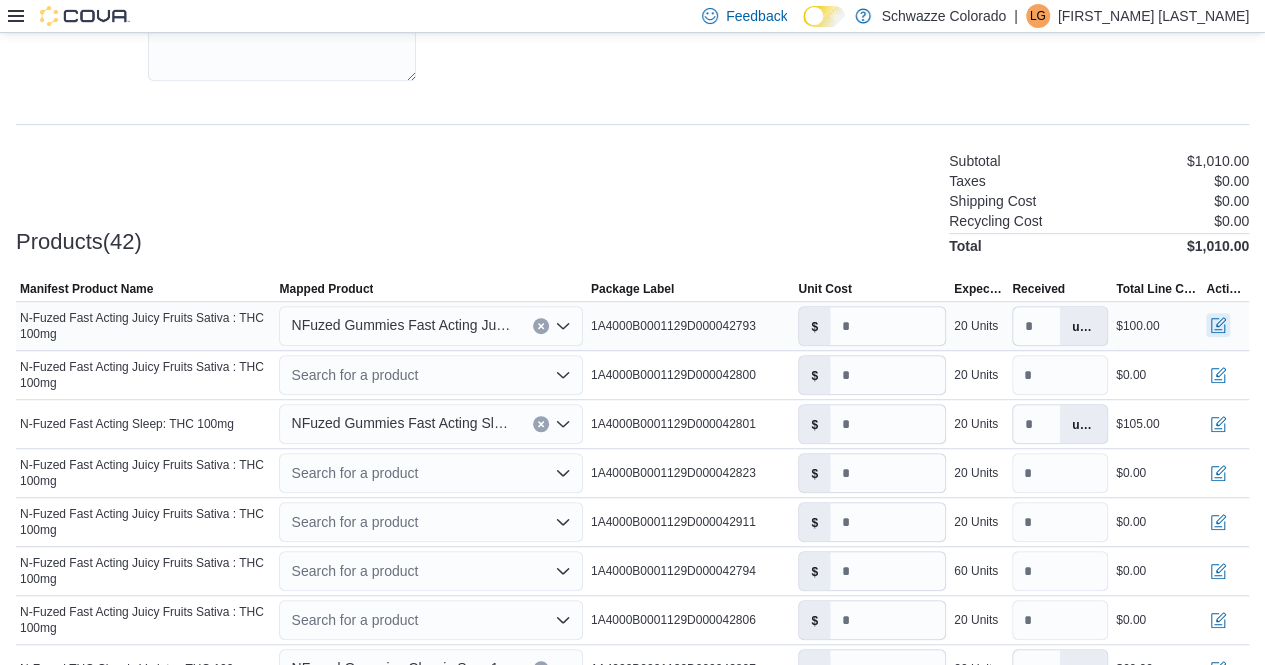 click at bounding box center [1218, 325] 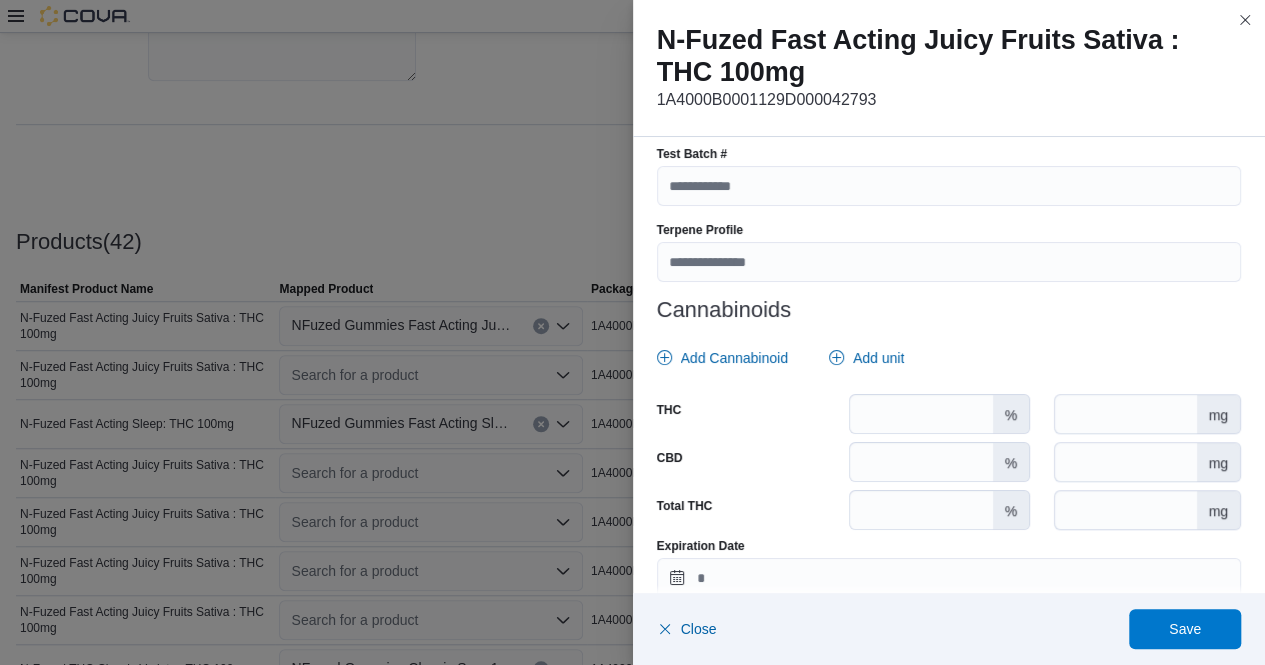 scroll, scrollTop: 761, scrollLeft: 0, axis: vertical 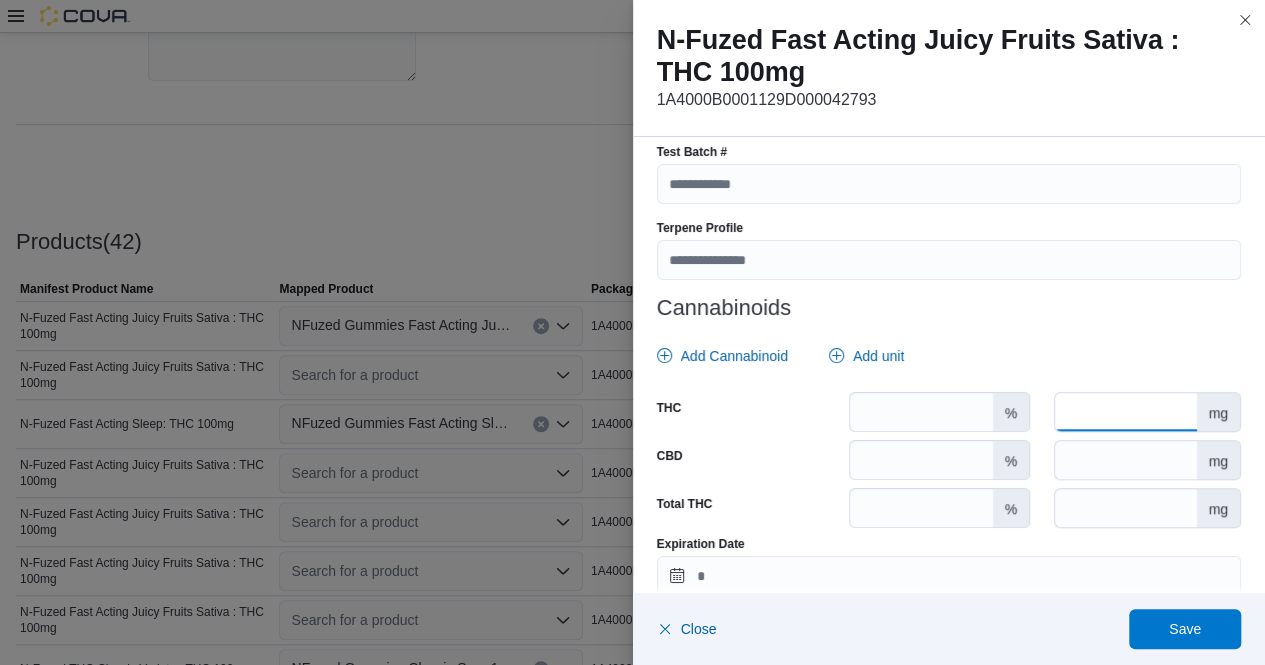 click at bounding box center [1125, 412] 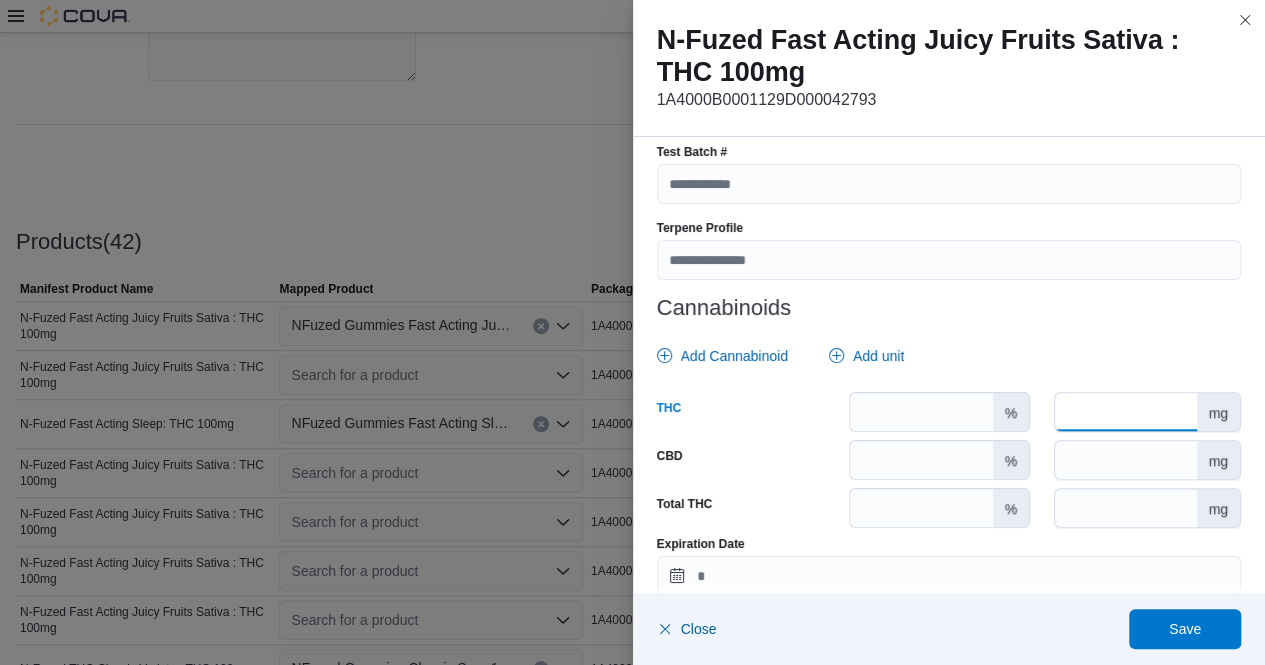 scroll, scrollTop: 863, scrollLeft: 0, axis: vertical 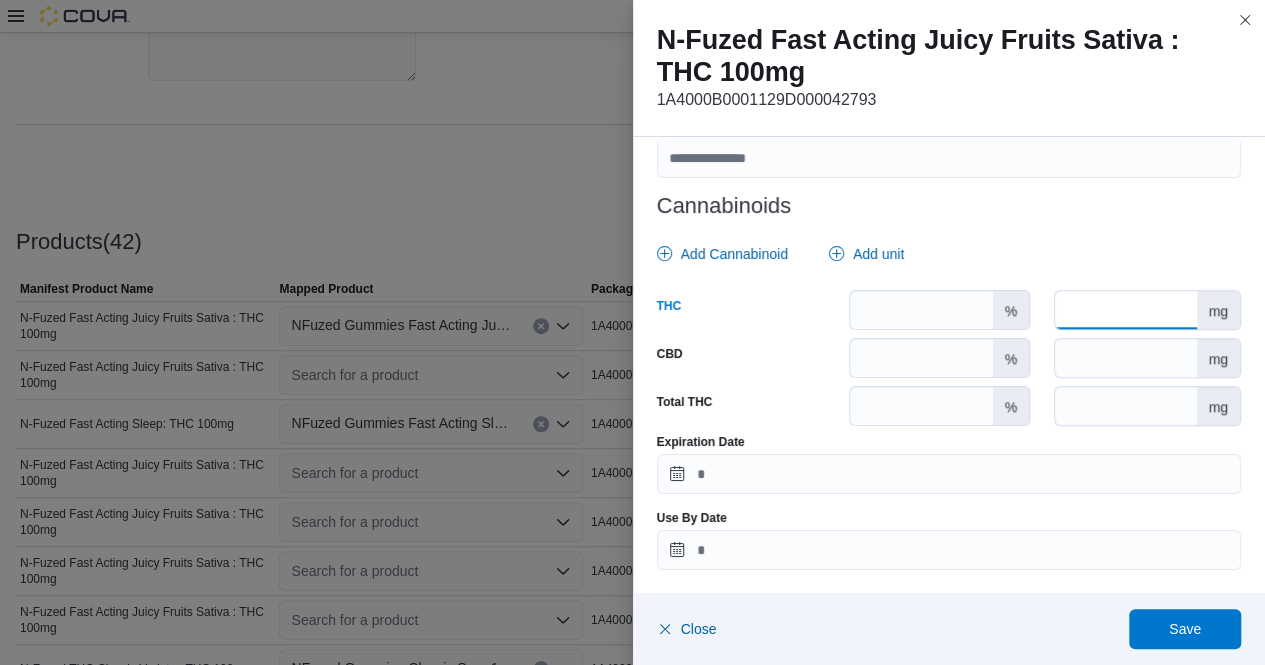 type on "***" 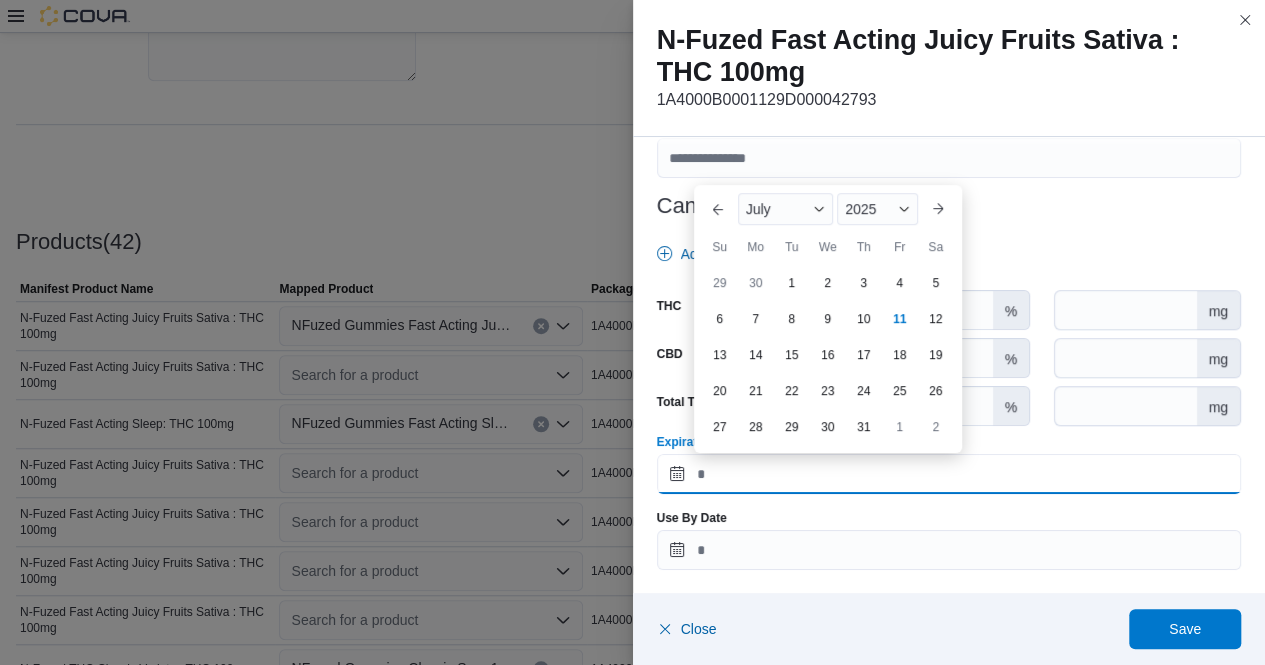 click on "Expiration Date" at bounding box center (949, 474) 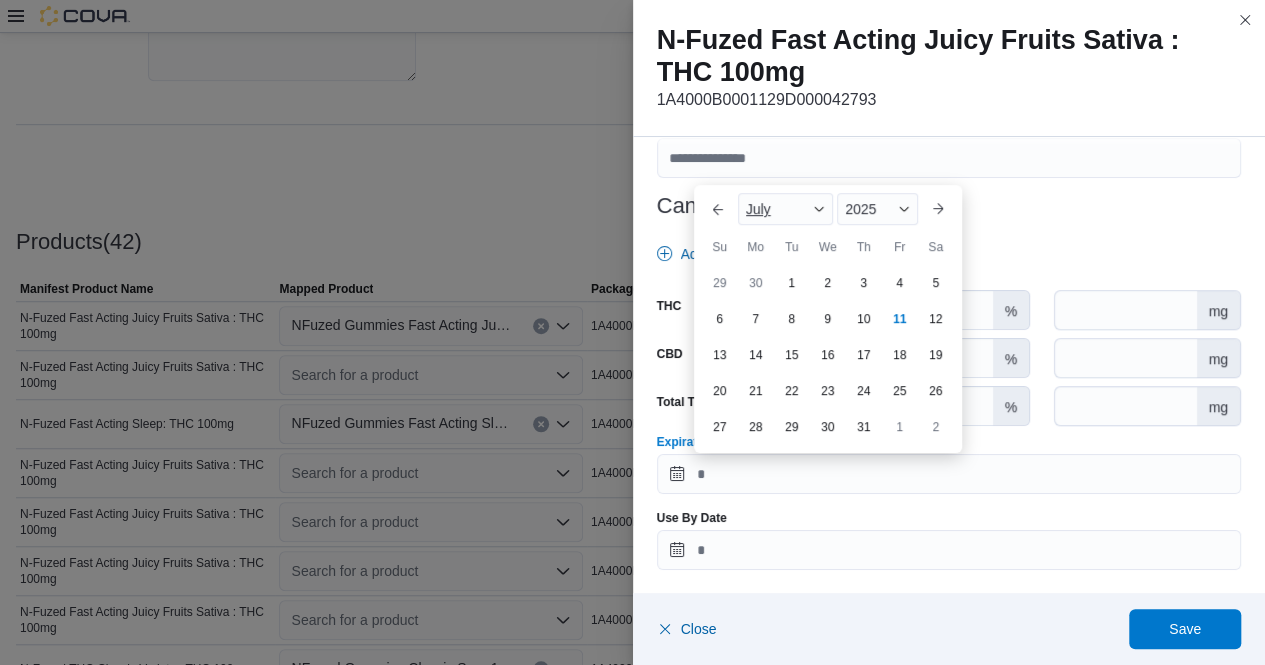 click at bounding box center [819, 209] 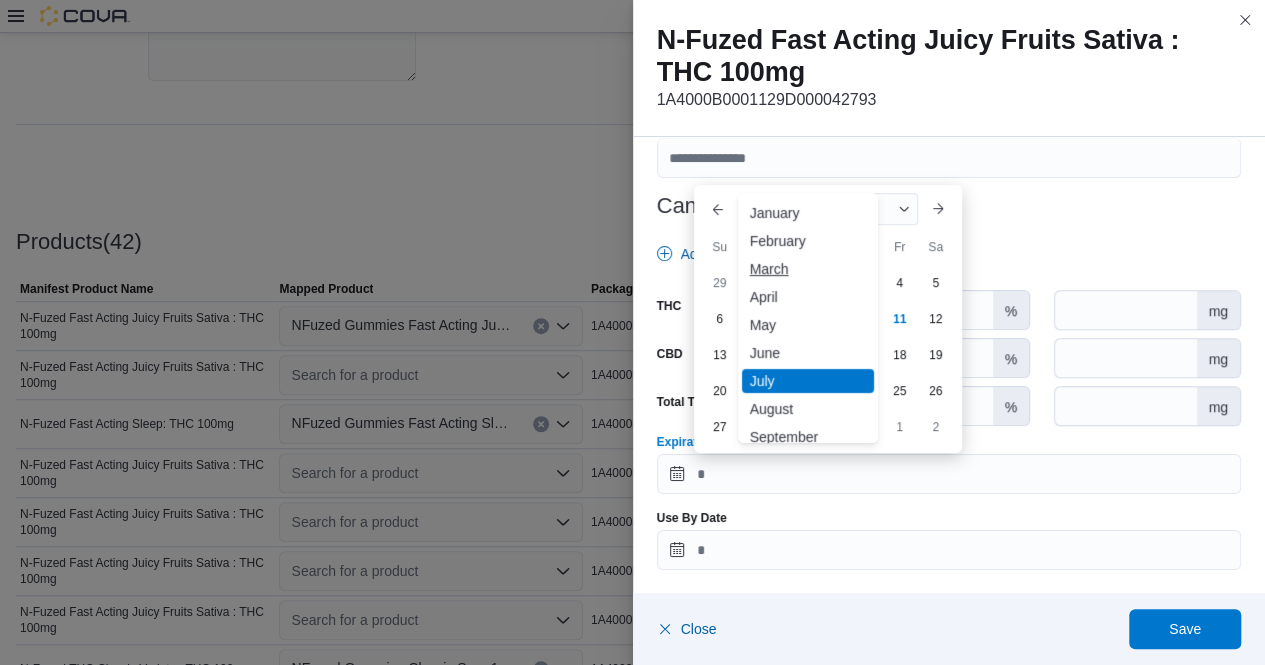 click on "March" at bounding box center [808, 269] 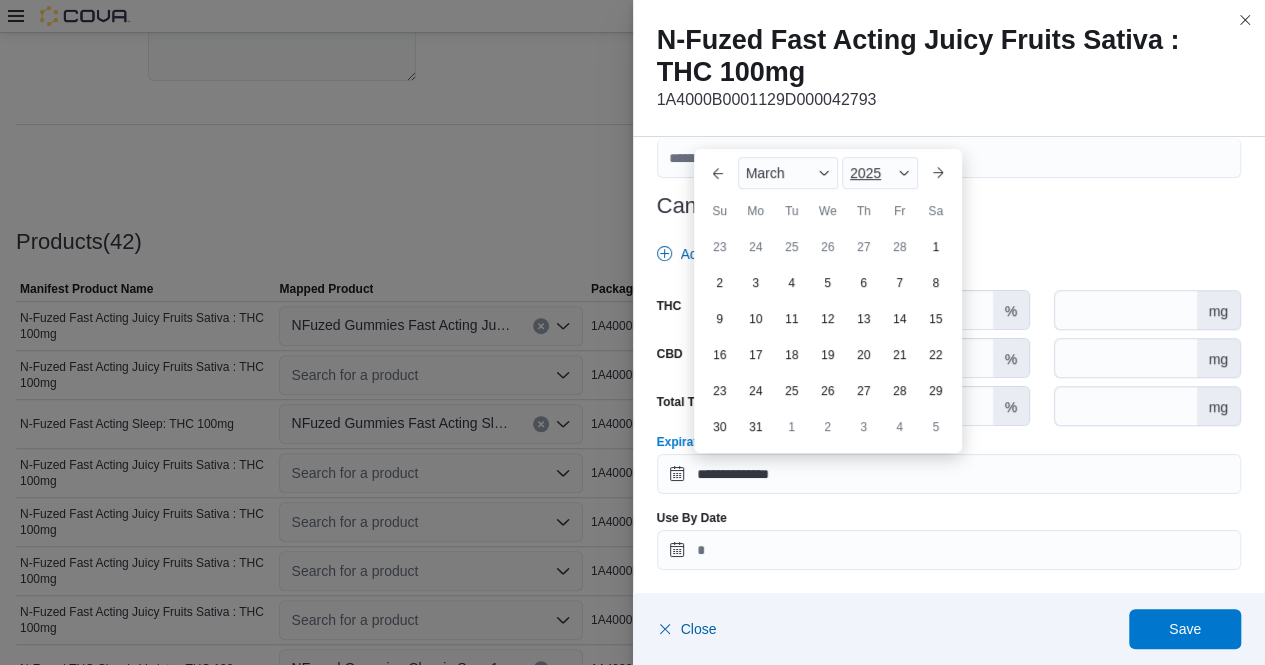 click on "2025" at bounding box center [880, 173] 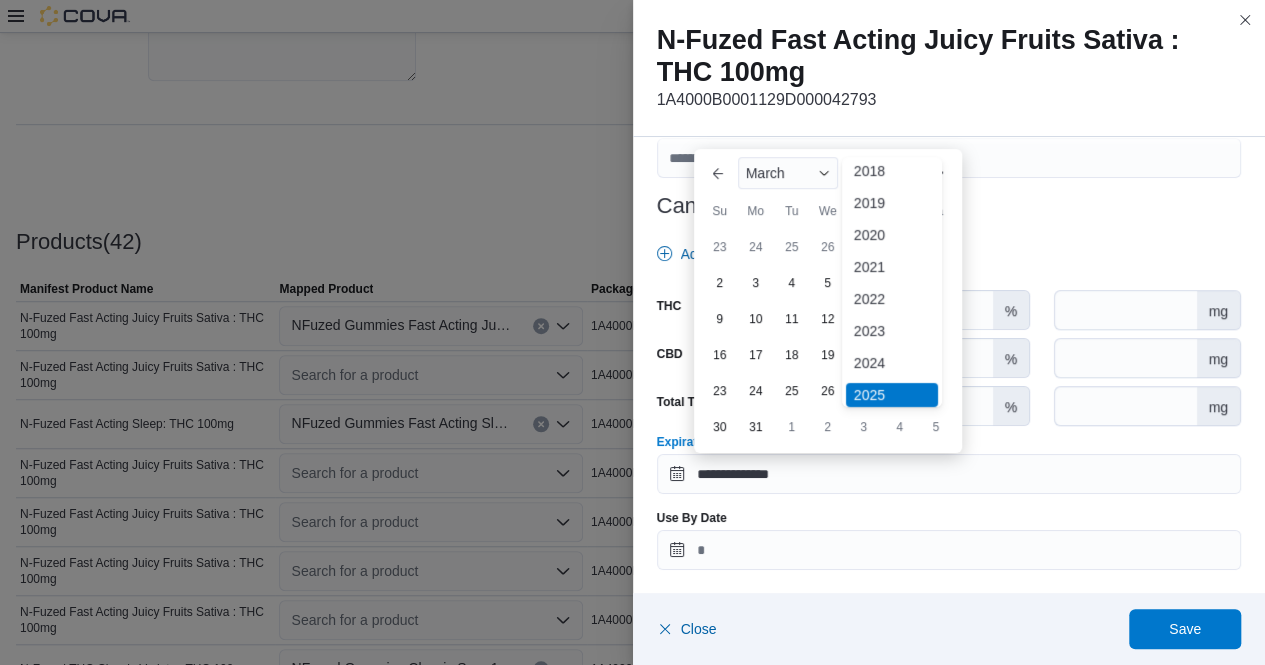 scroll, scrollTop: 91, scrollLeft: 0, axis: vertical 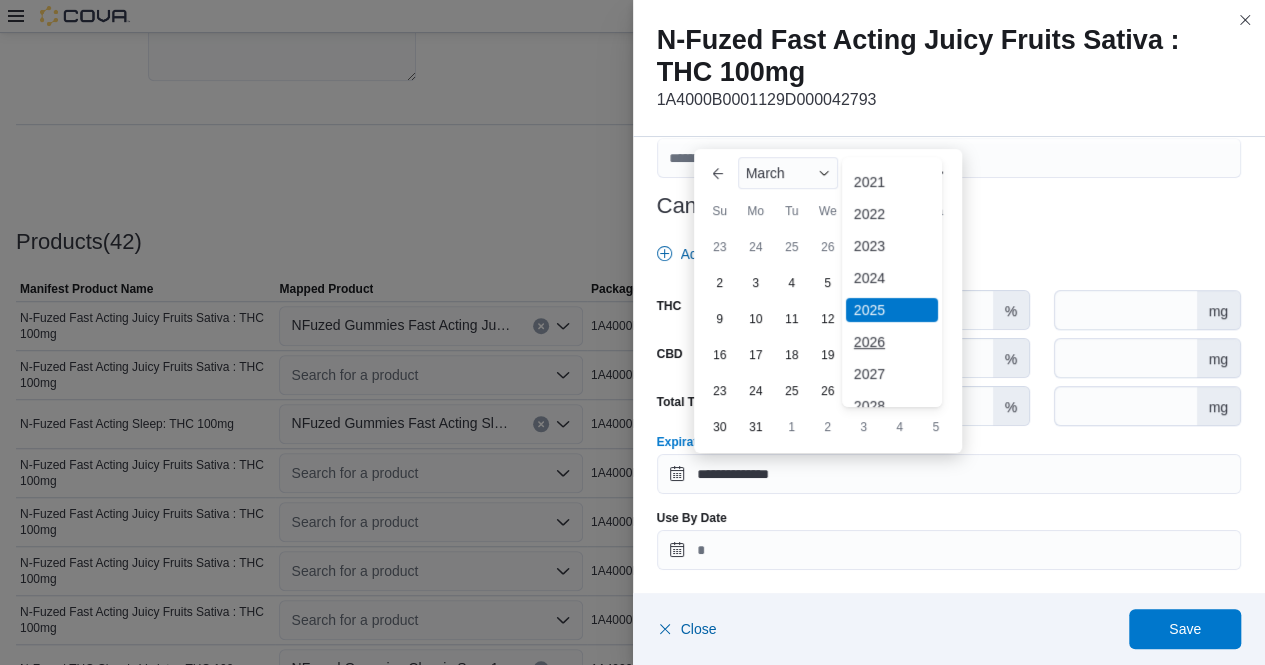 click on "2026" at bounding box center (892, 342) 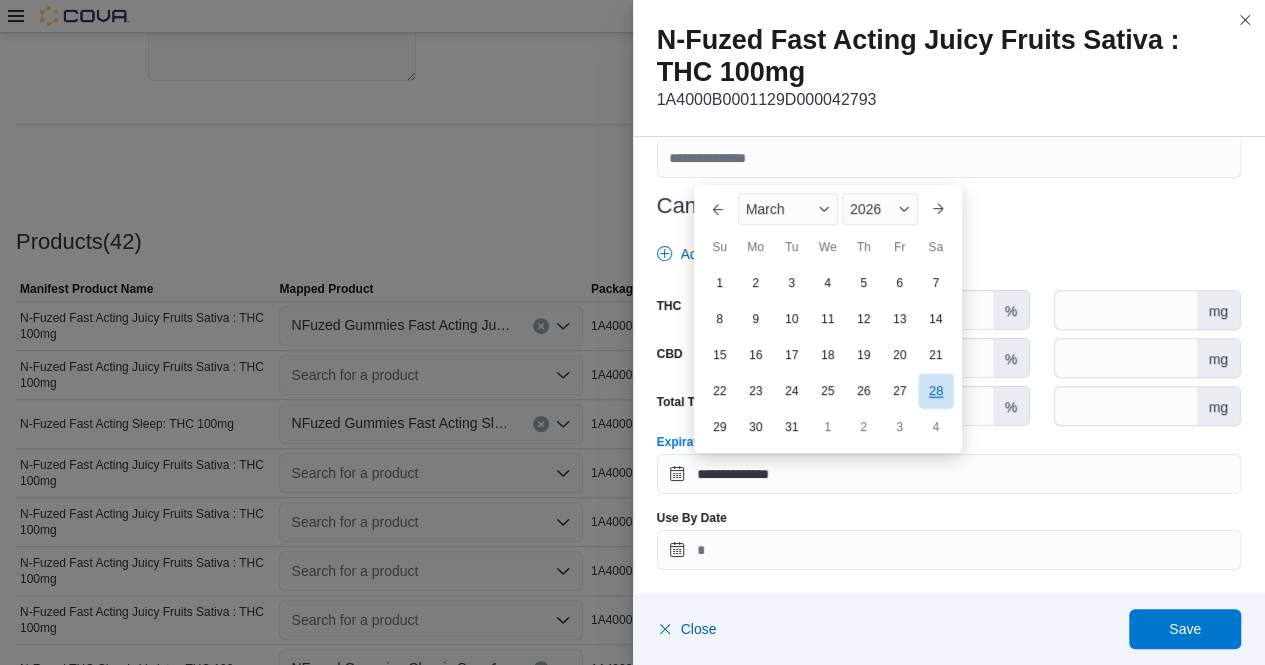 click on "28" at bounding box center [935, 391] 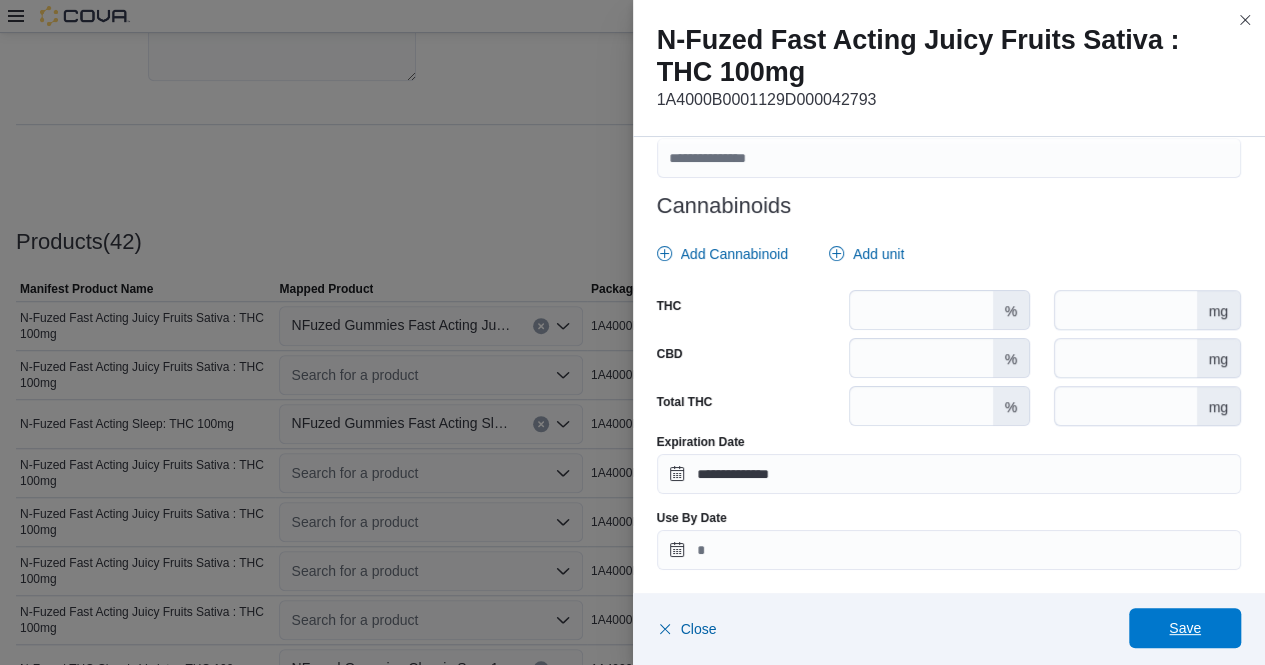 click on "Save" at bounding box center [1185, 628] 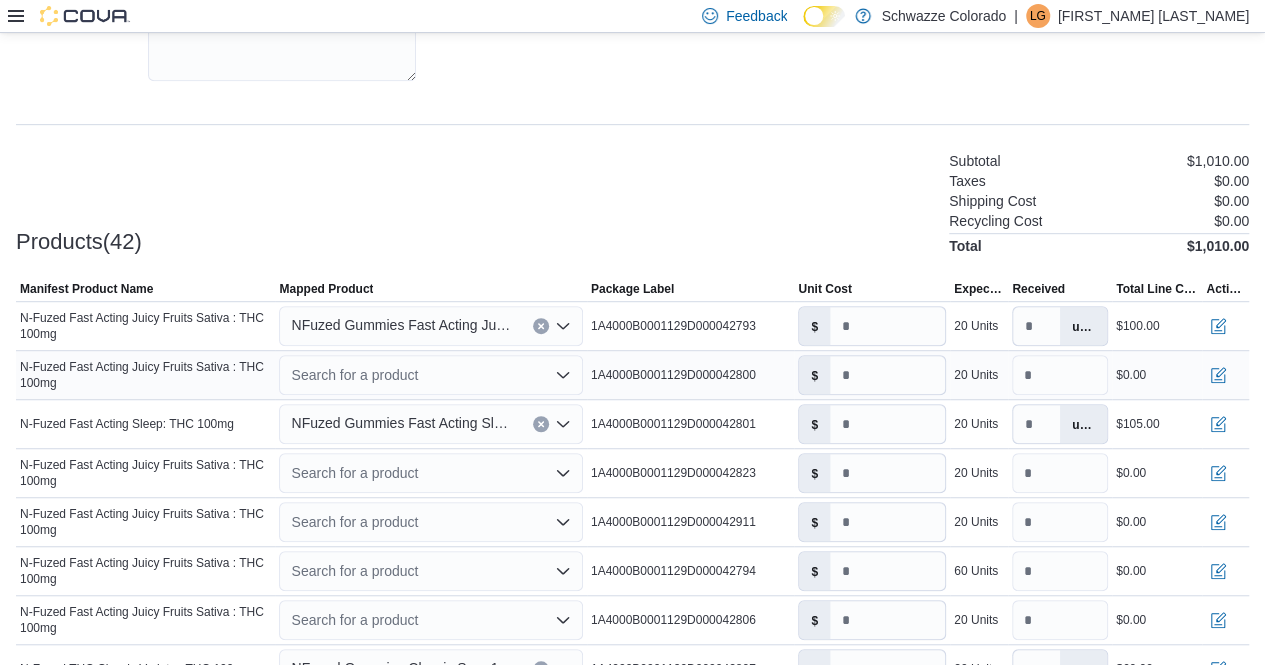 click on "Search for a product" at bounding box center (430, 375) 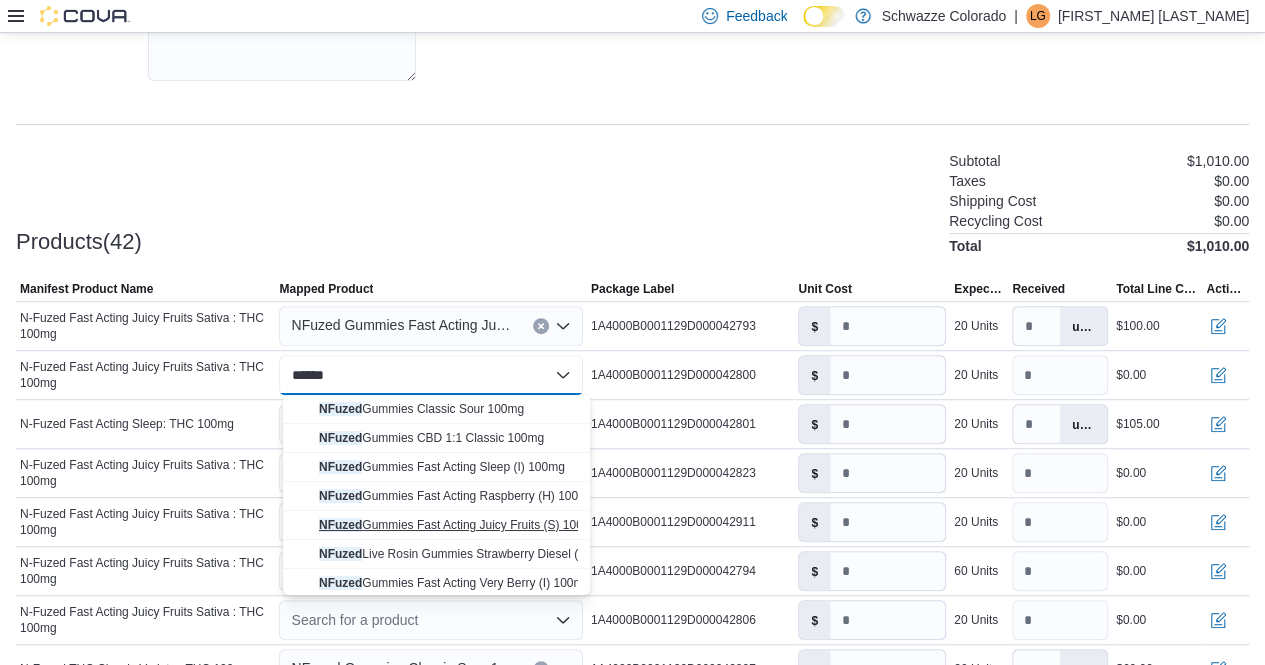 type on "******" 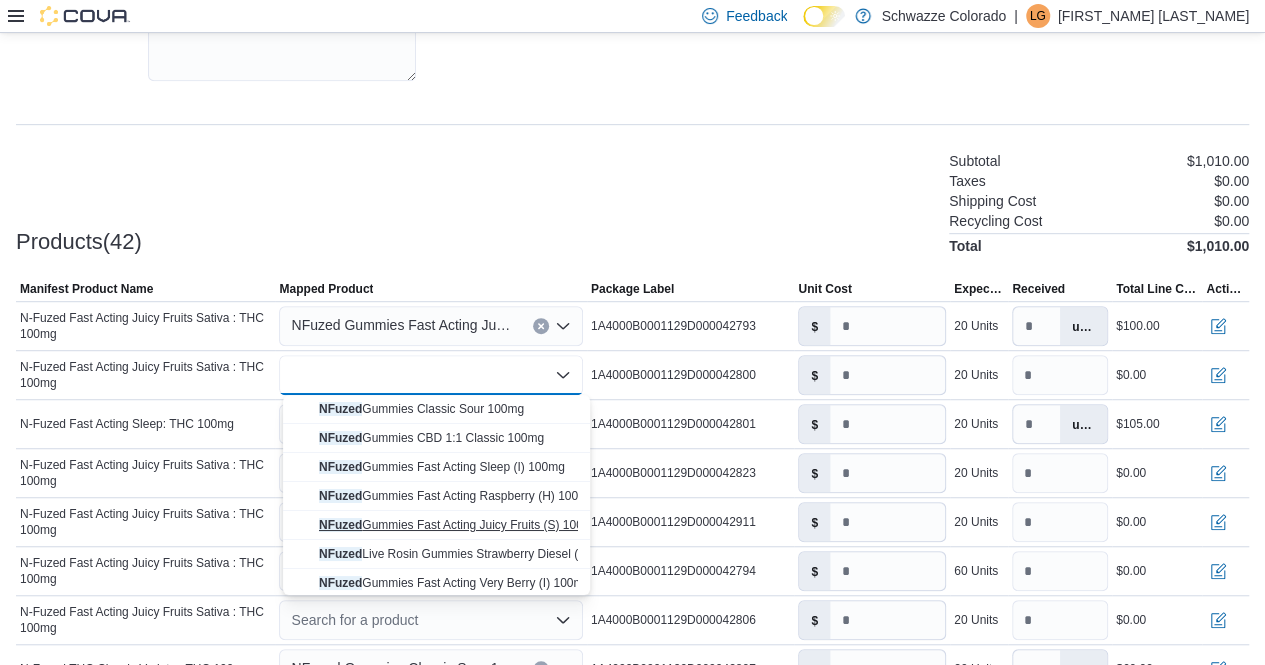 type on "*" 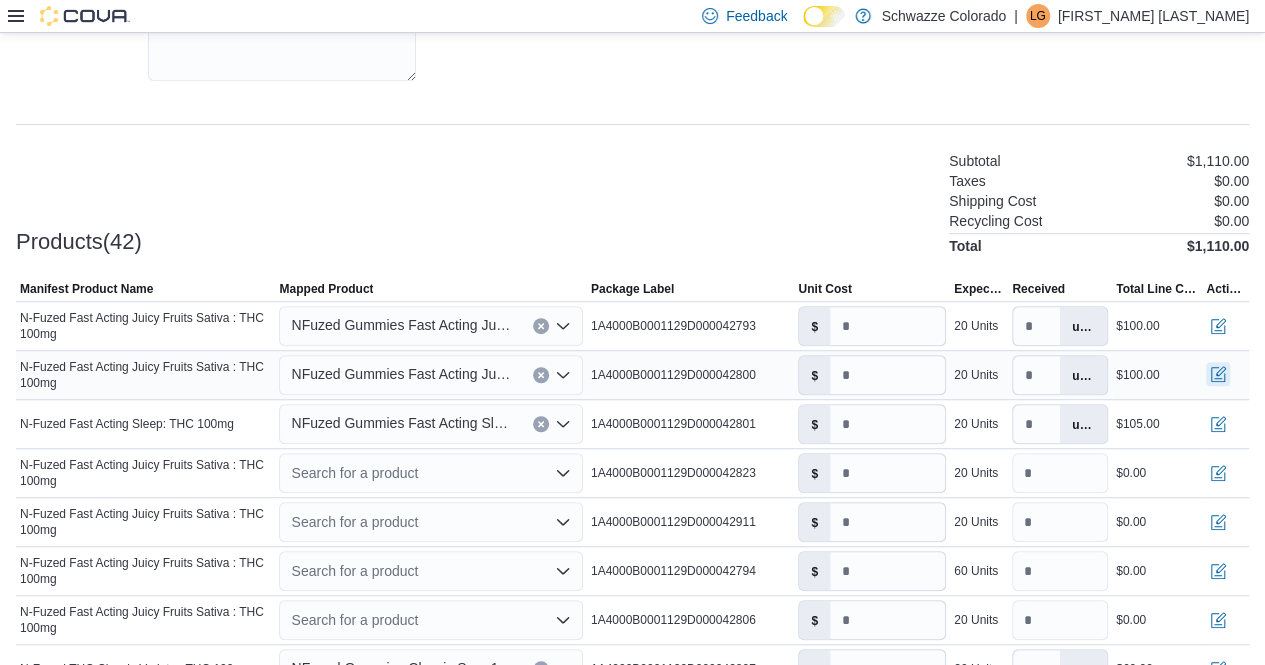 click at bounding box center [1218, 374] 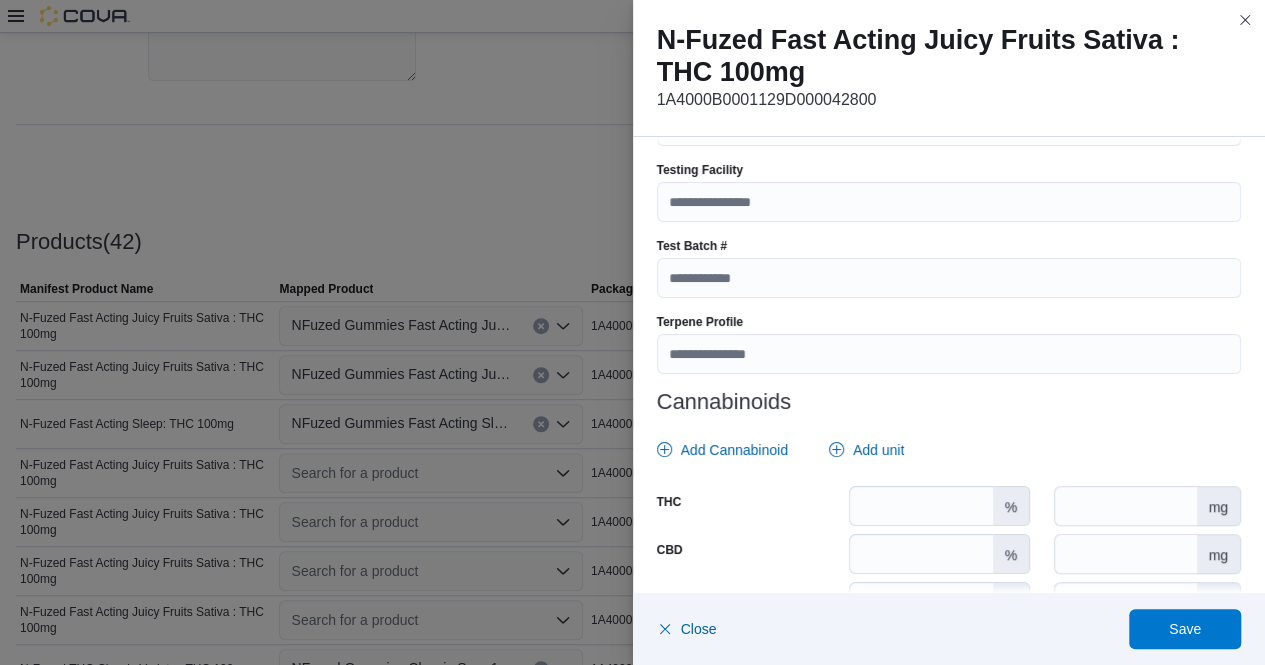 scroll, scrollTop: 750, scrollLeft: 0, axis: vertical 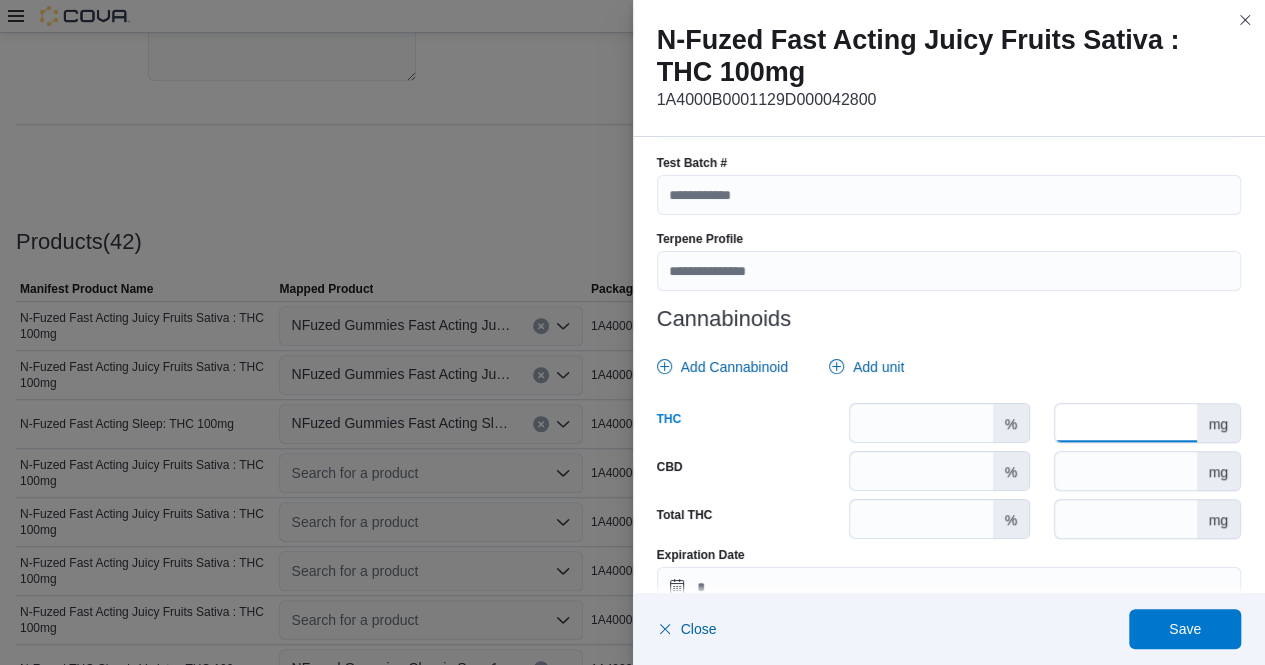 click at bounding box center [1125, 423] 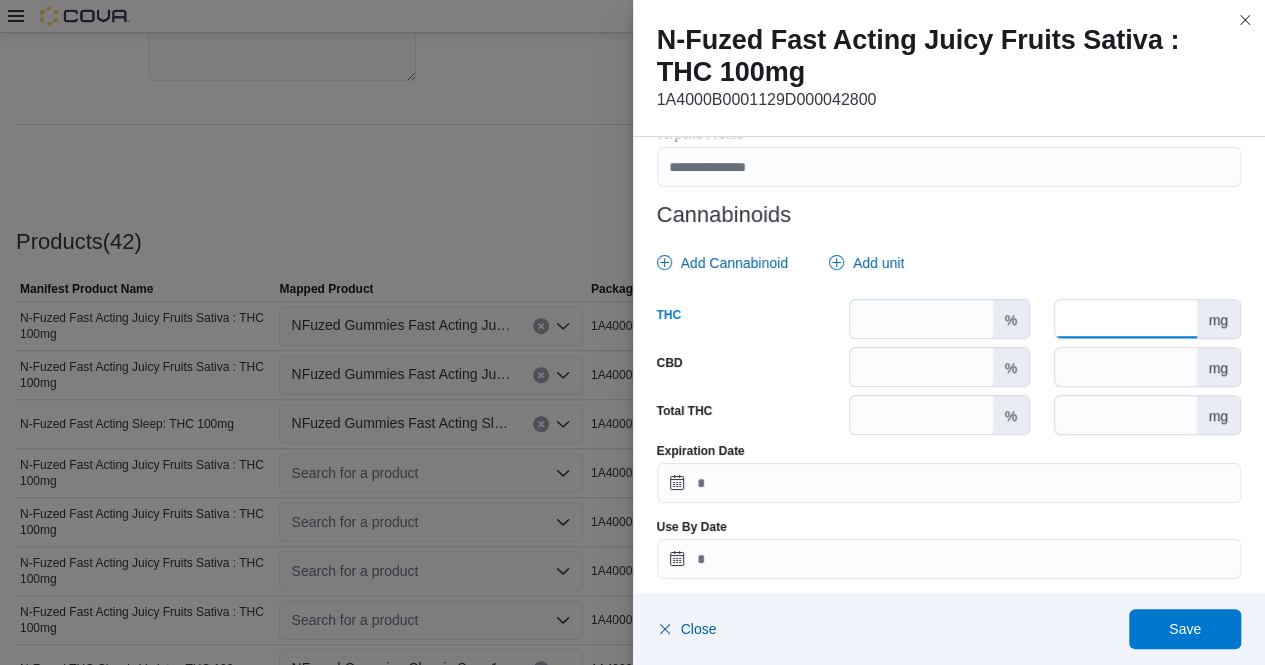 scroll, scrollTop: 863, scrollLeft: 0, axis: vertical 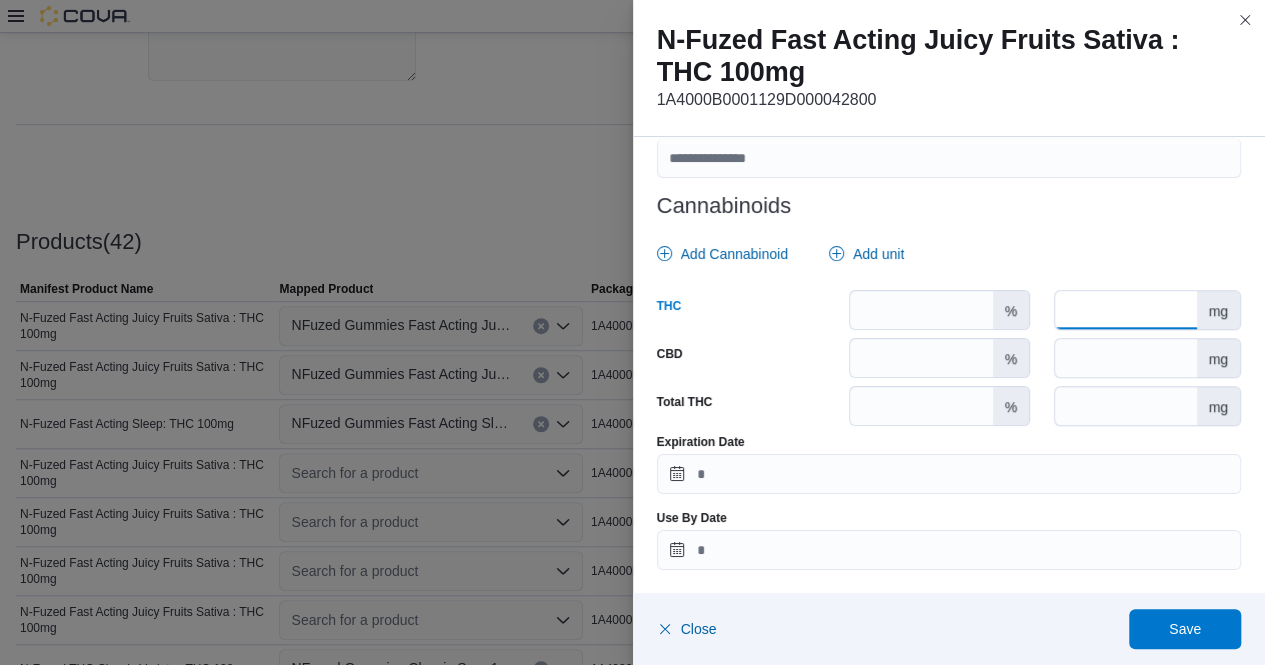 type on "***" 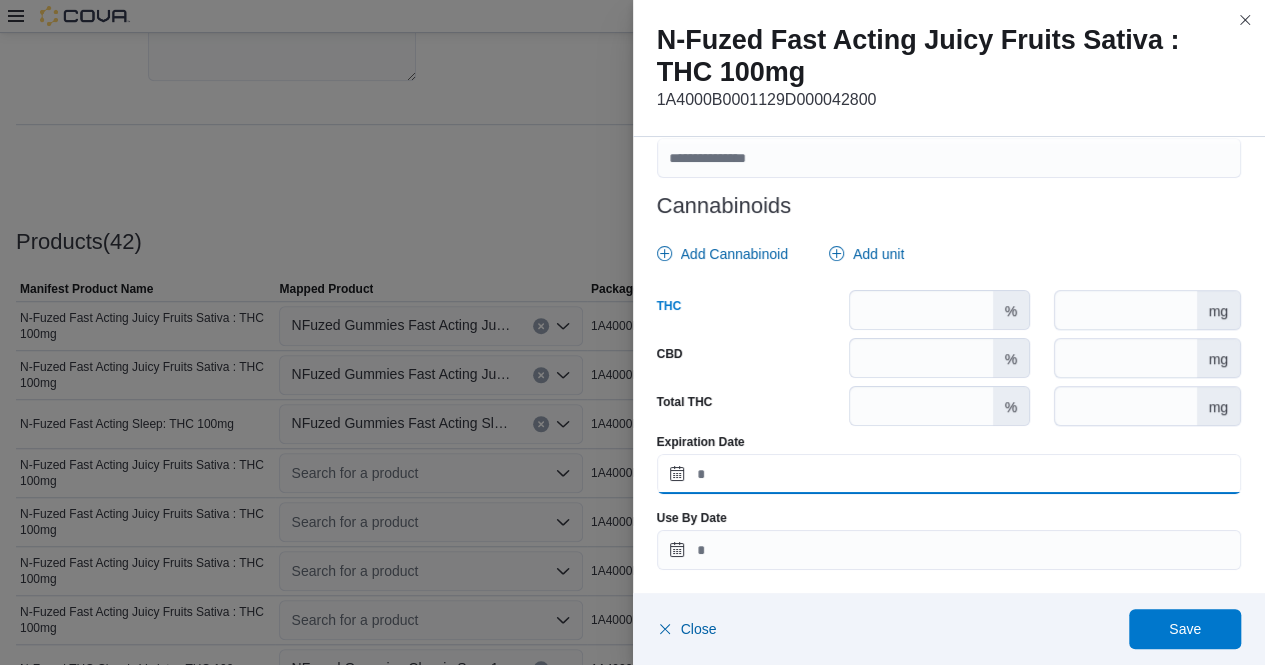 click on "Expiration Date" at bounding box center (949, 474) 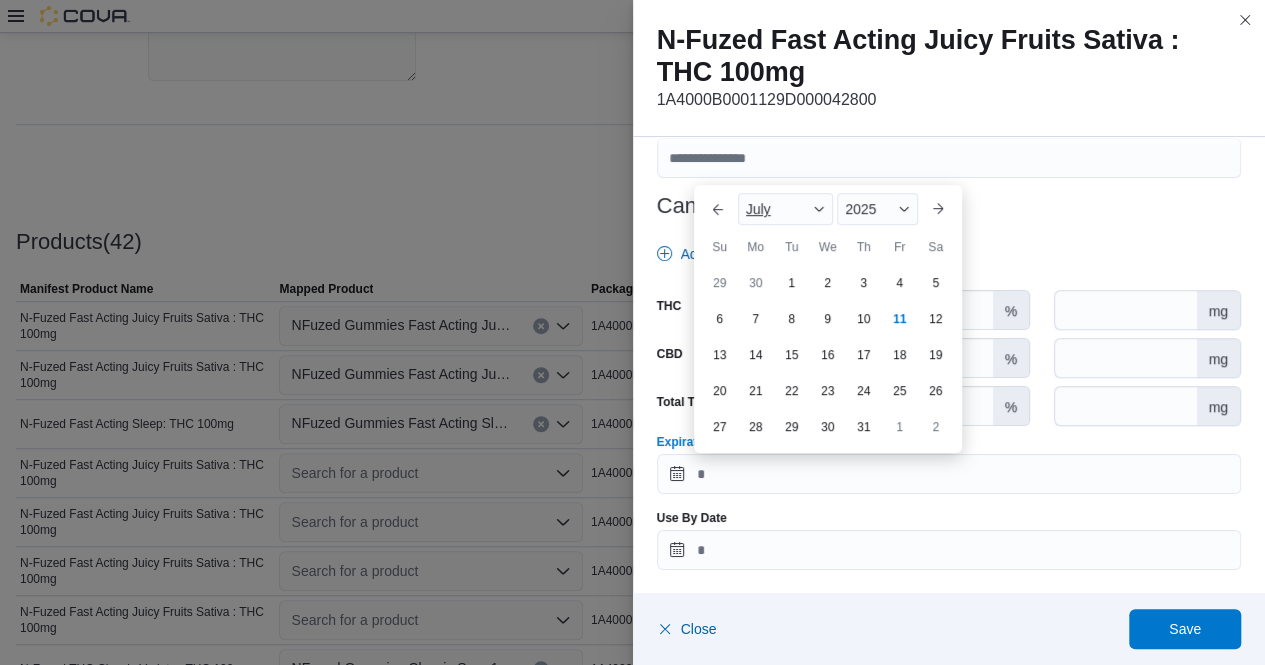 click at bounding box center (819, 209) 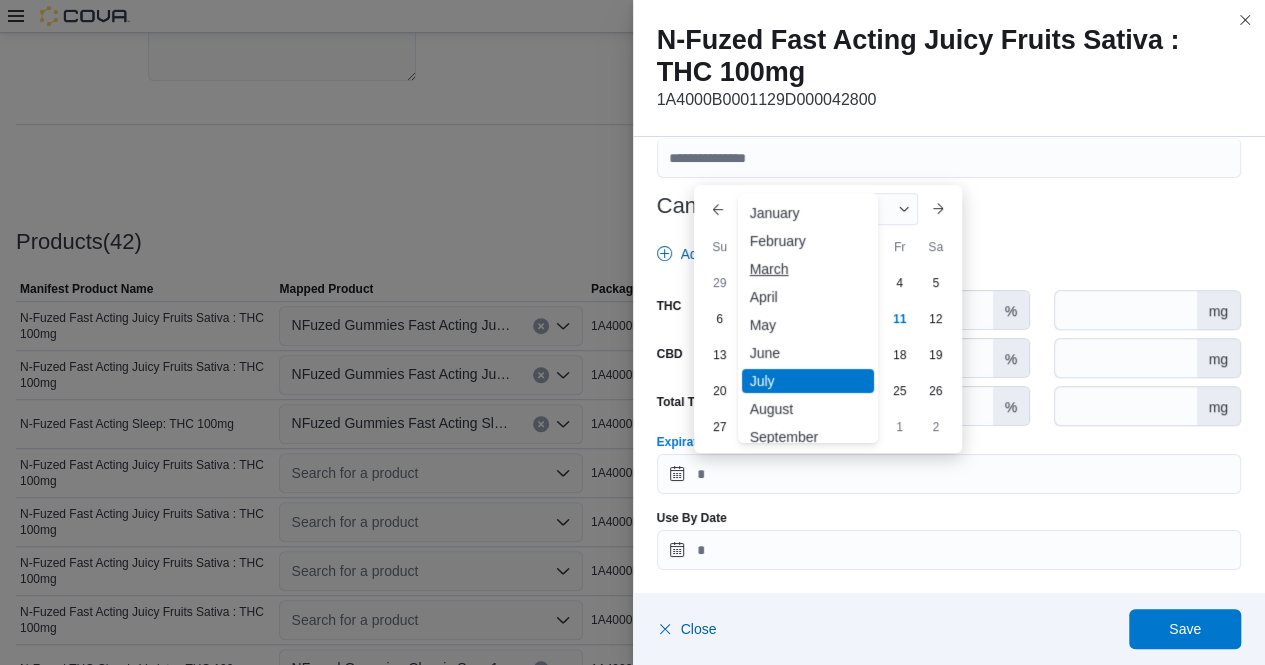 click on "March" at bounding box center [808, 269] 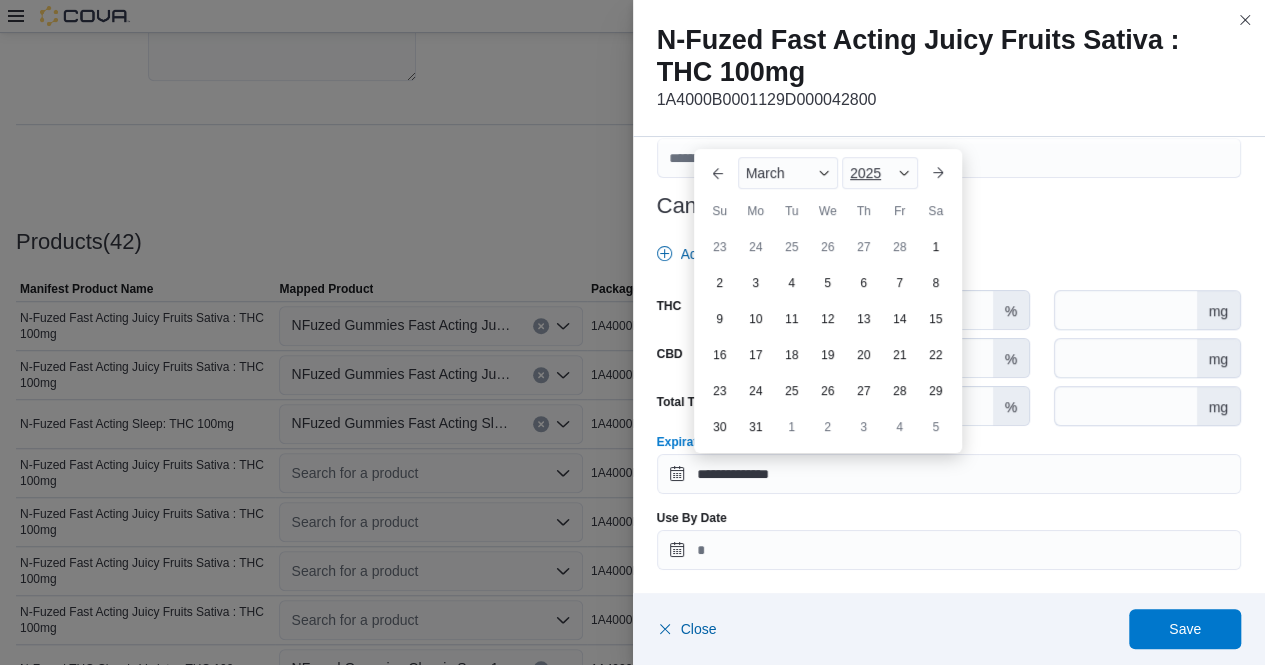 click at bounding box center [904, 173] 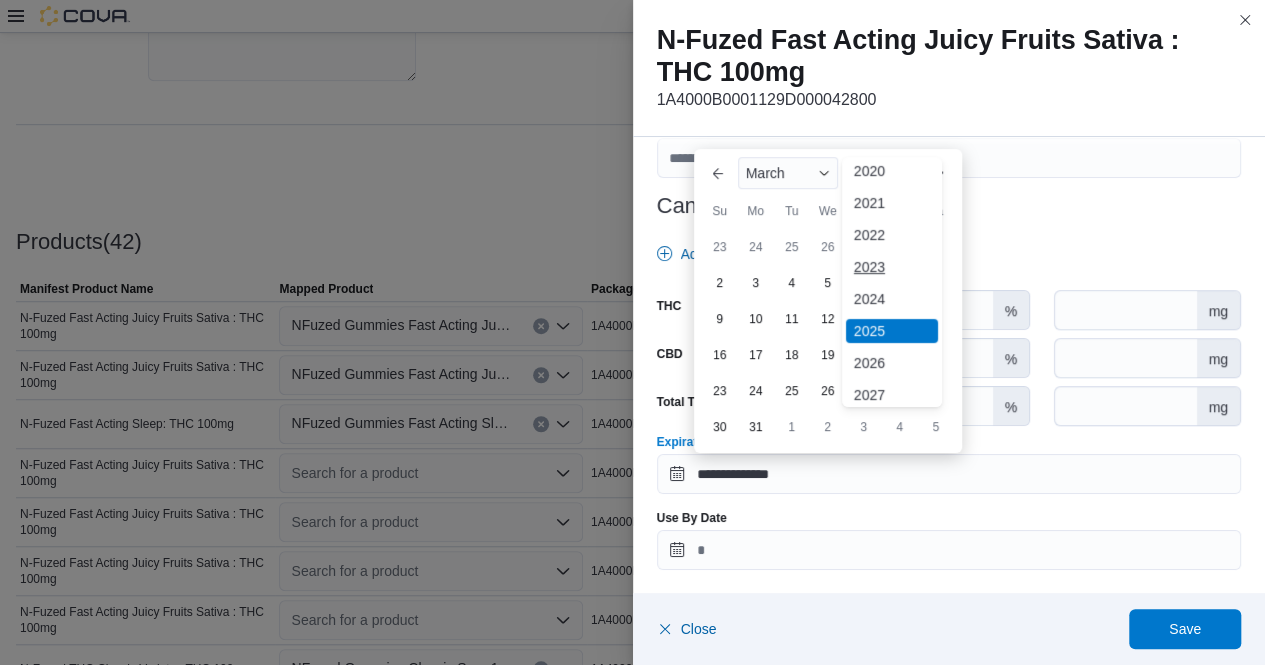 scroll, scrollTop: 71, scrollLeft: 0, axis: vertical 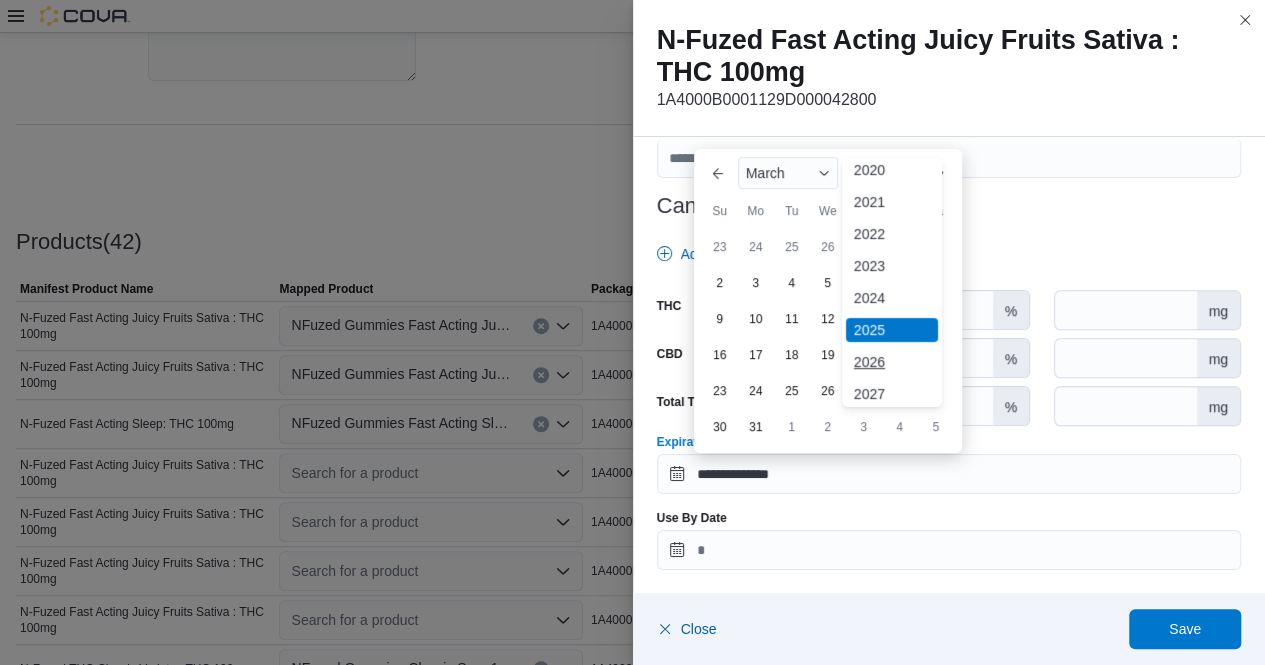 click on "2026" at bounding box center [892, 362] 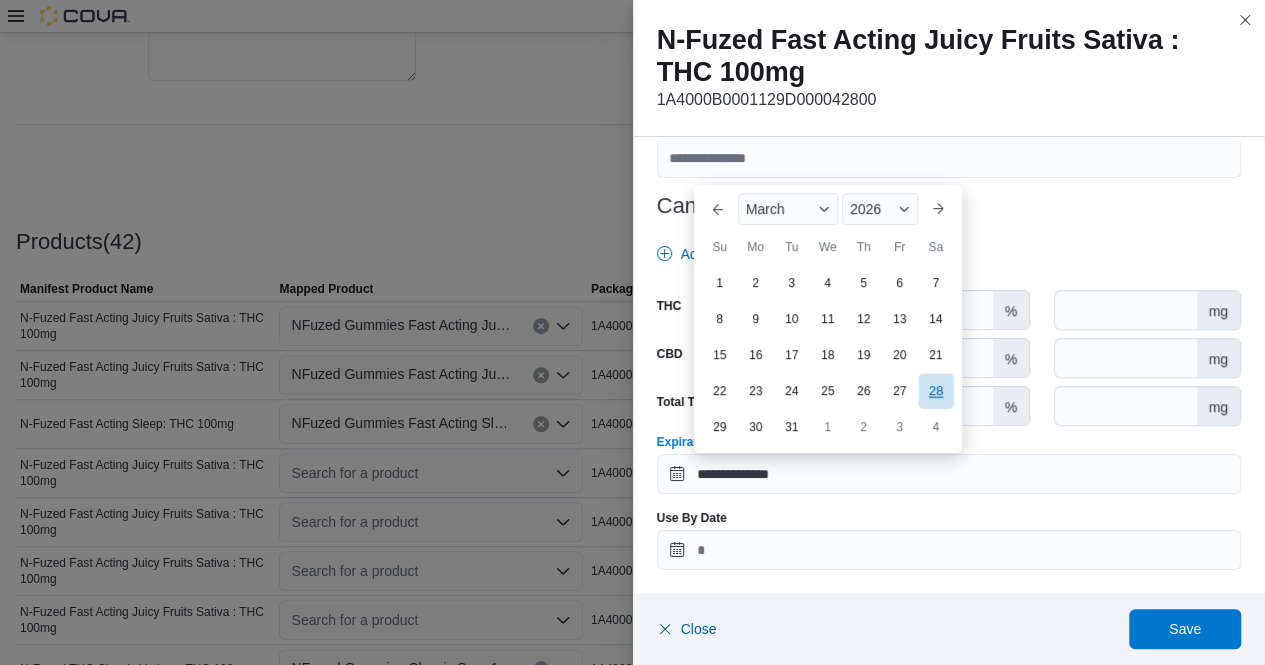 click on "28" at bounding box center [935, 391] 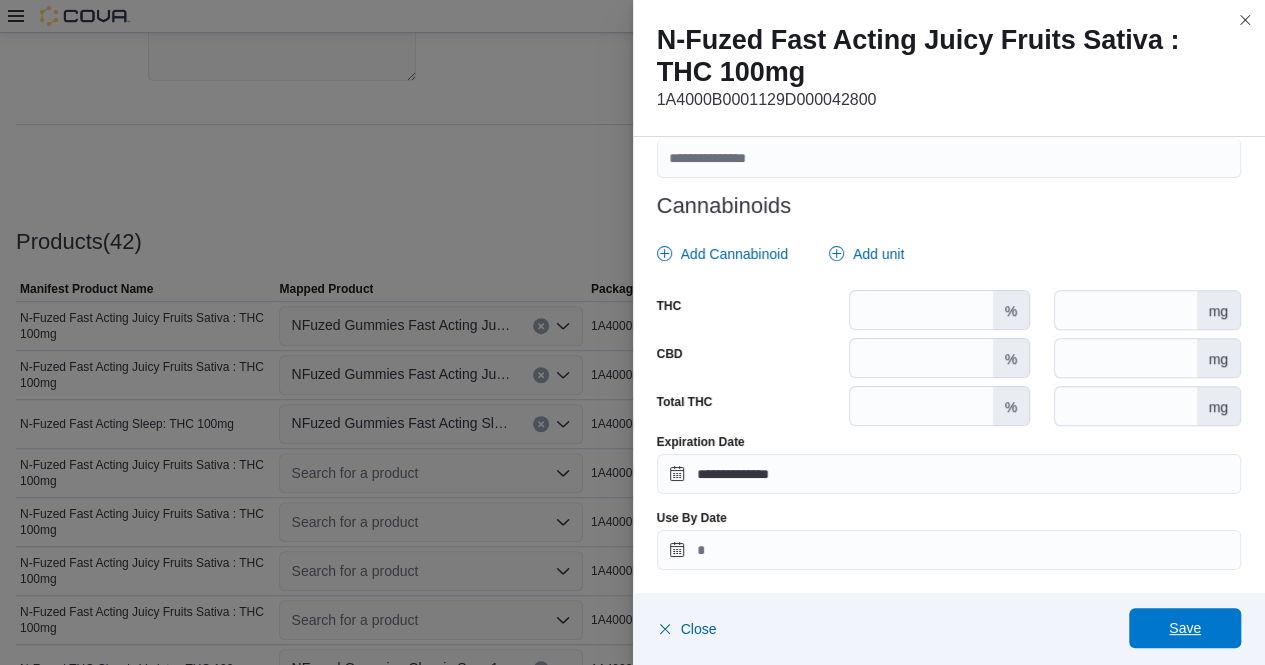 click on "Save" at bounding box center [1185, 628] 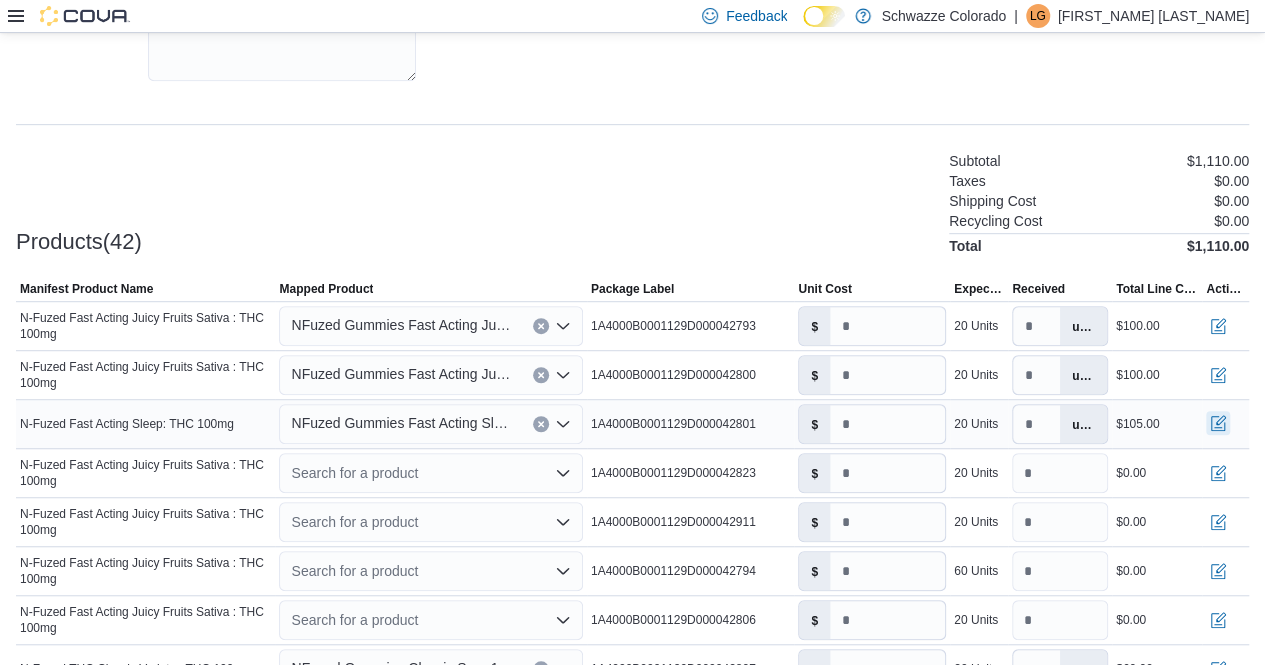 click at bounding box center [1218, 423] 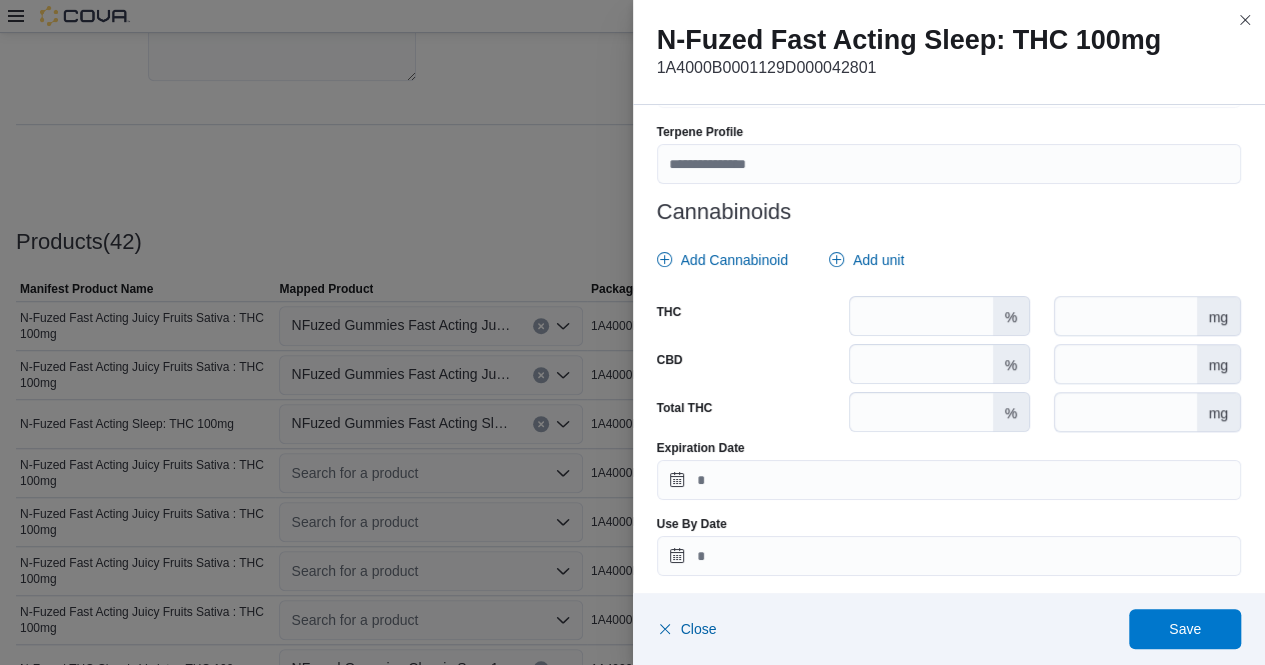 scroll, scrollTop: 831, scrollLeft: 0, axis: vertical 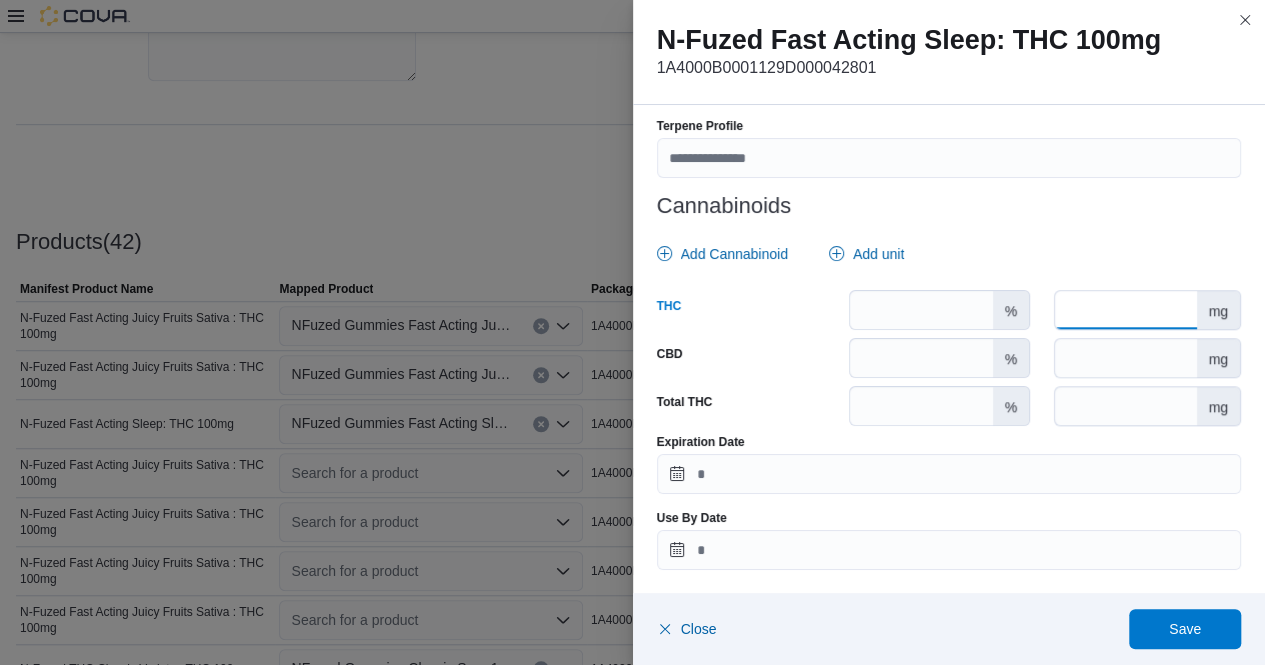 click at bounding box center [1125, 310] 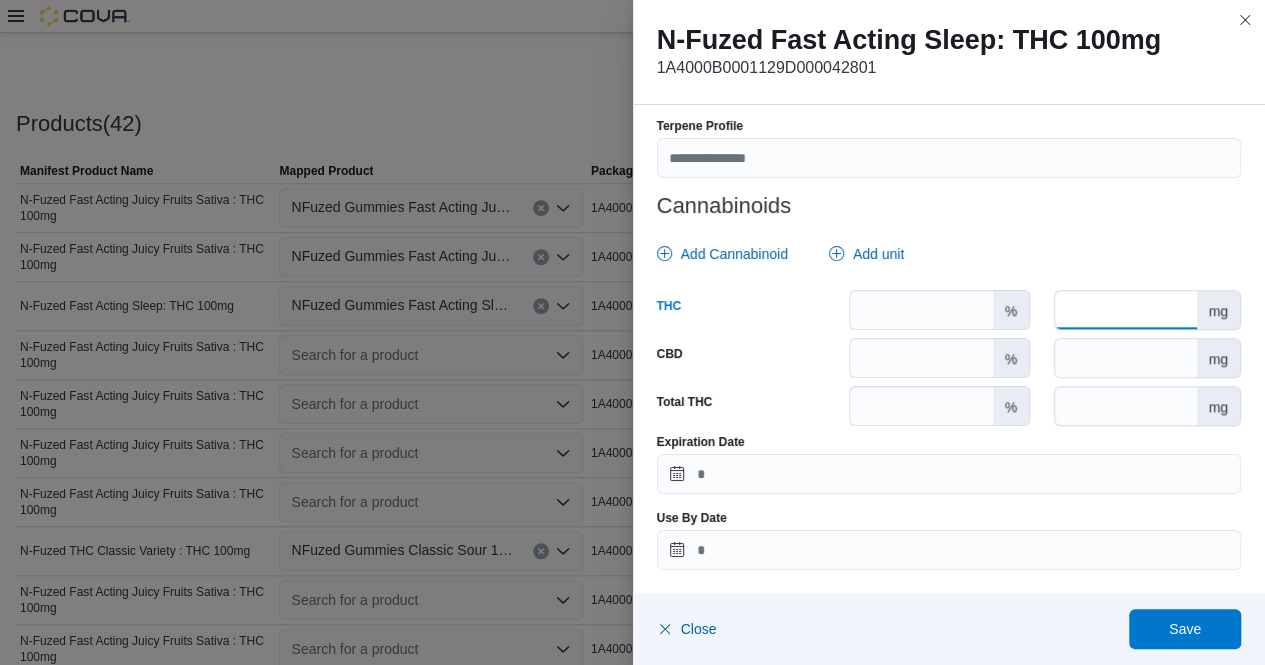 scroll, scrollTop: 580, scrollLeft: 0, axis: vertical 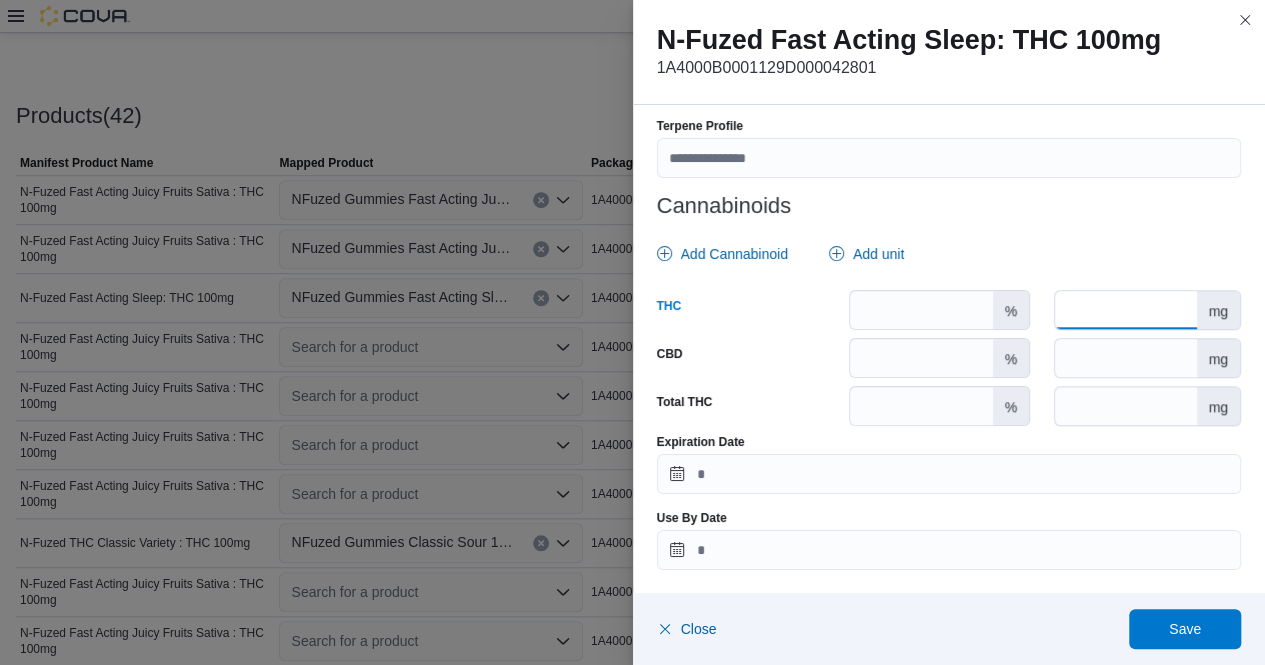 type on "***" 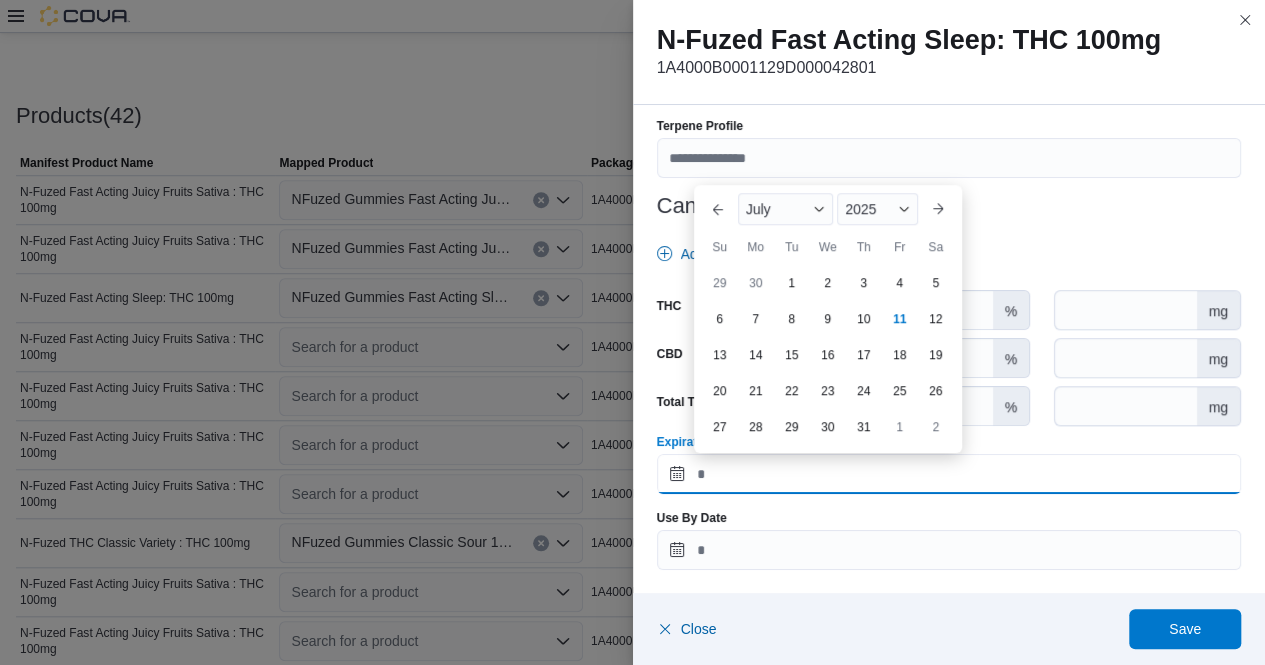 click on "Expiration Date" at bounding box center (949, 474) 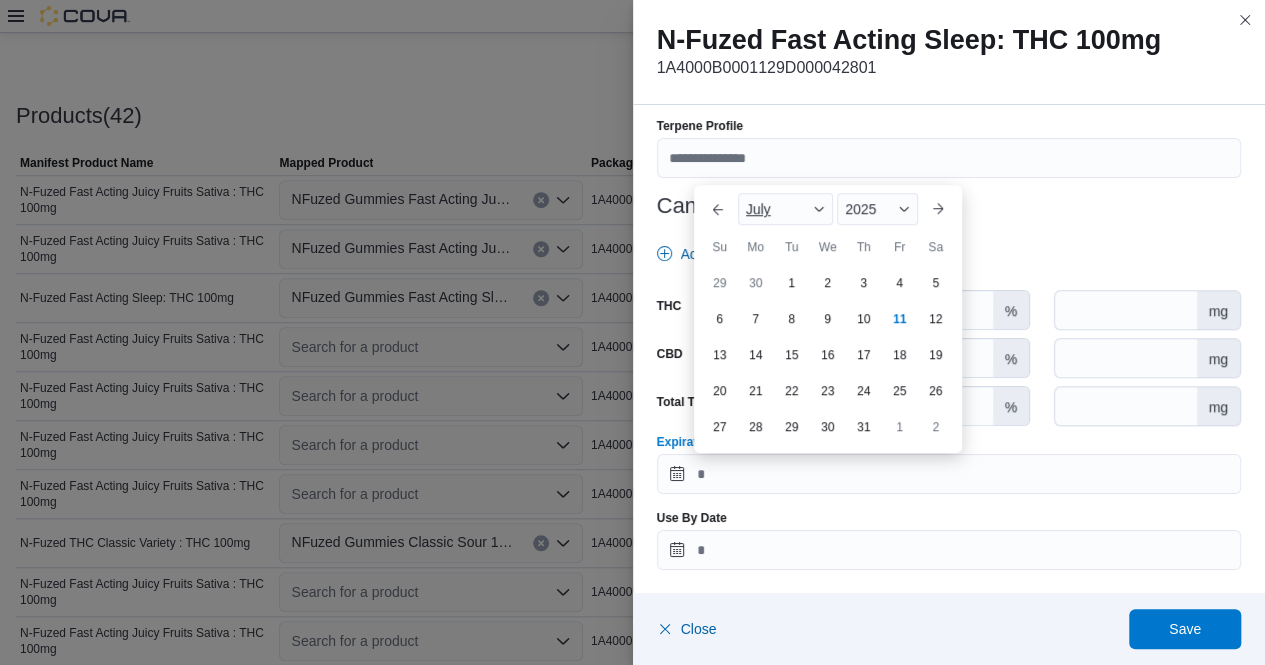 click at bounding box center (819, 209) 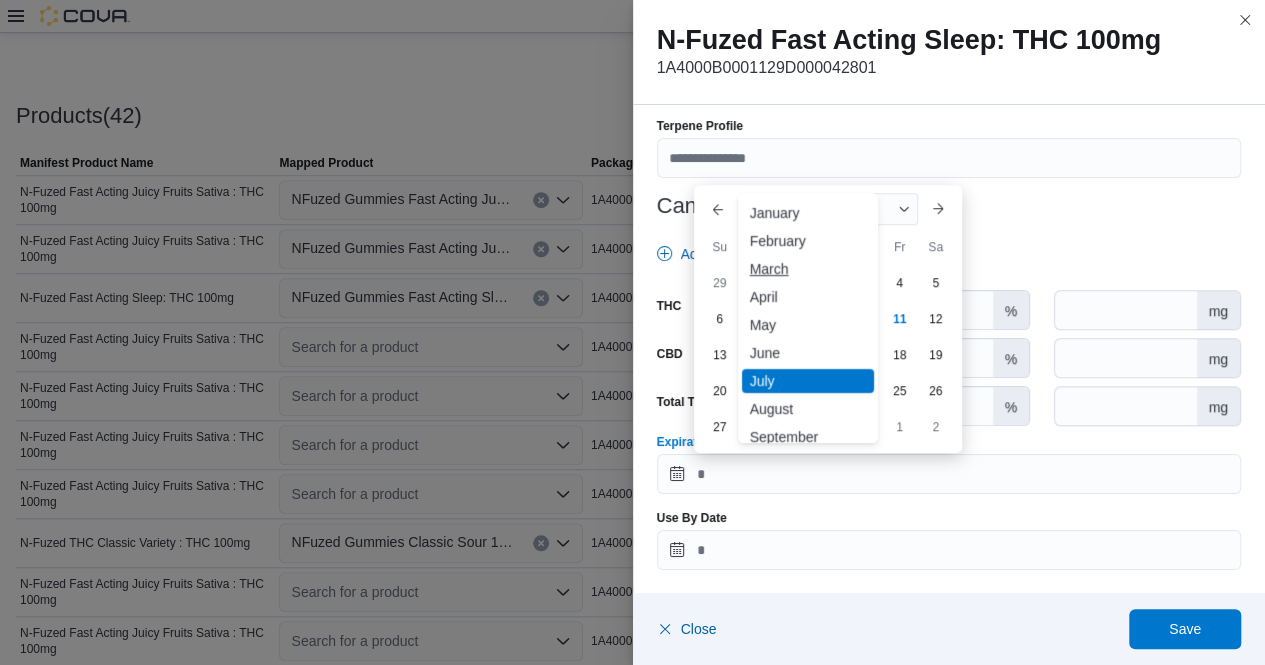 click on "March" at bounding box center [808, 269] 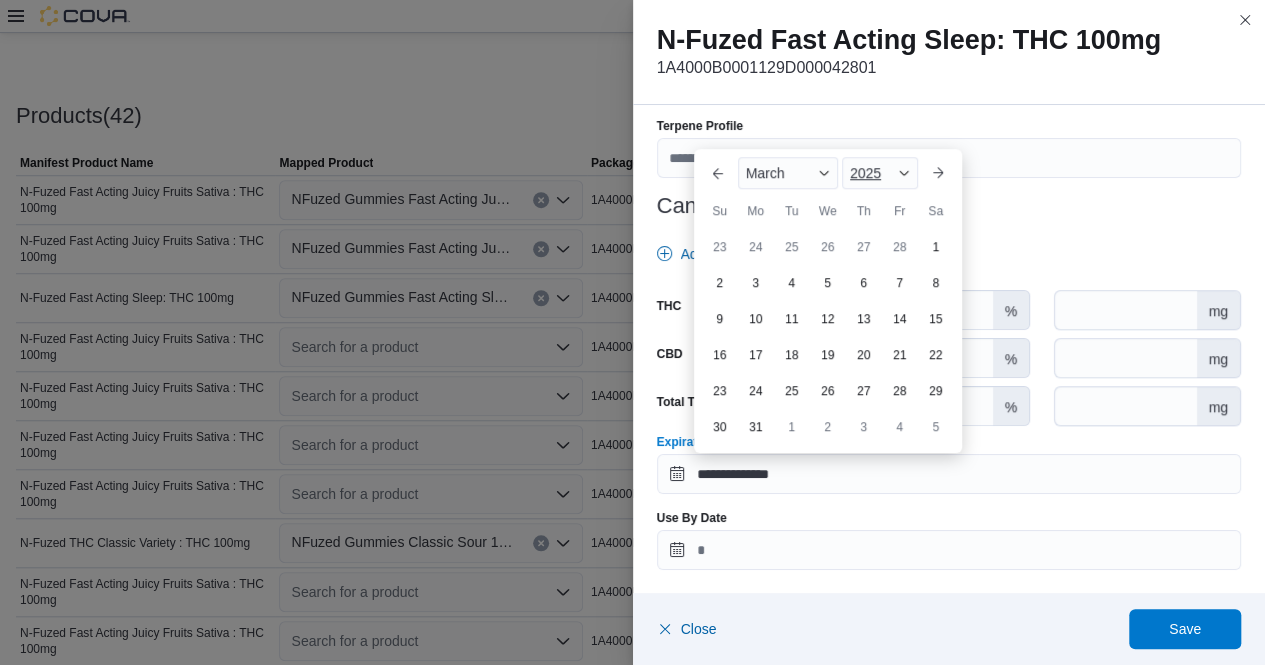 click on "2025" at bounding box center [880, 173] 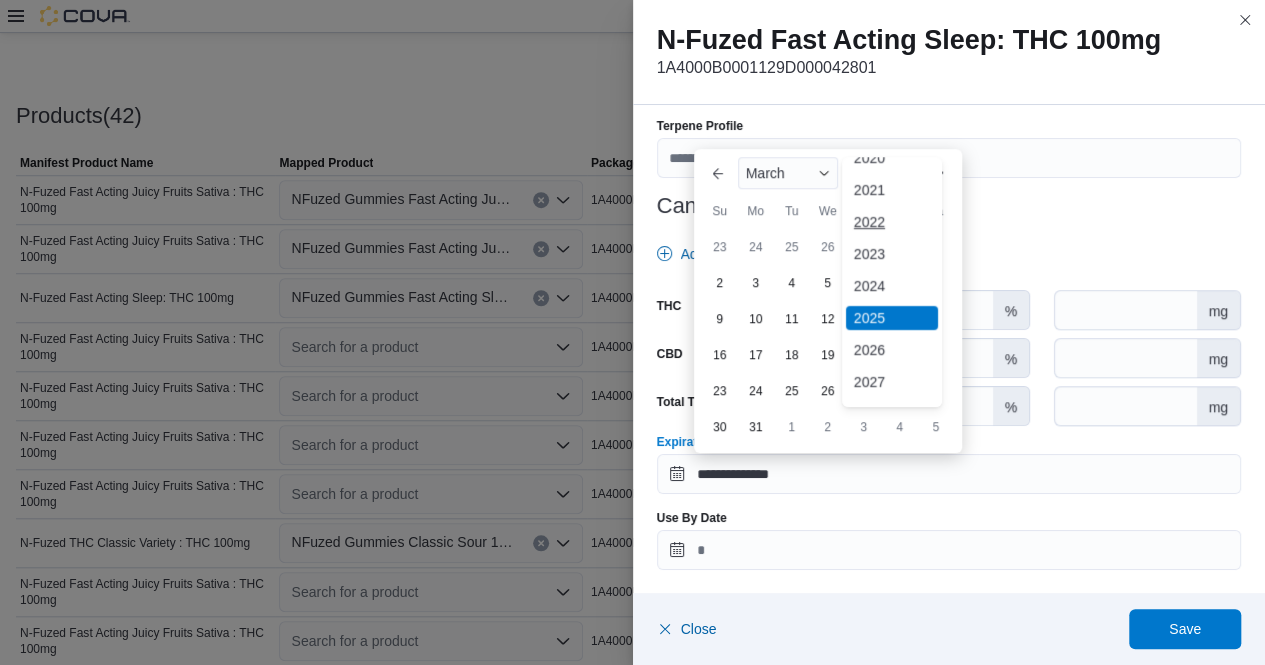 scroll, scrollTop: 86, scrollLeft: 0, axis: vertical 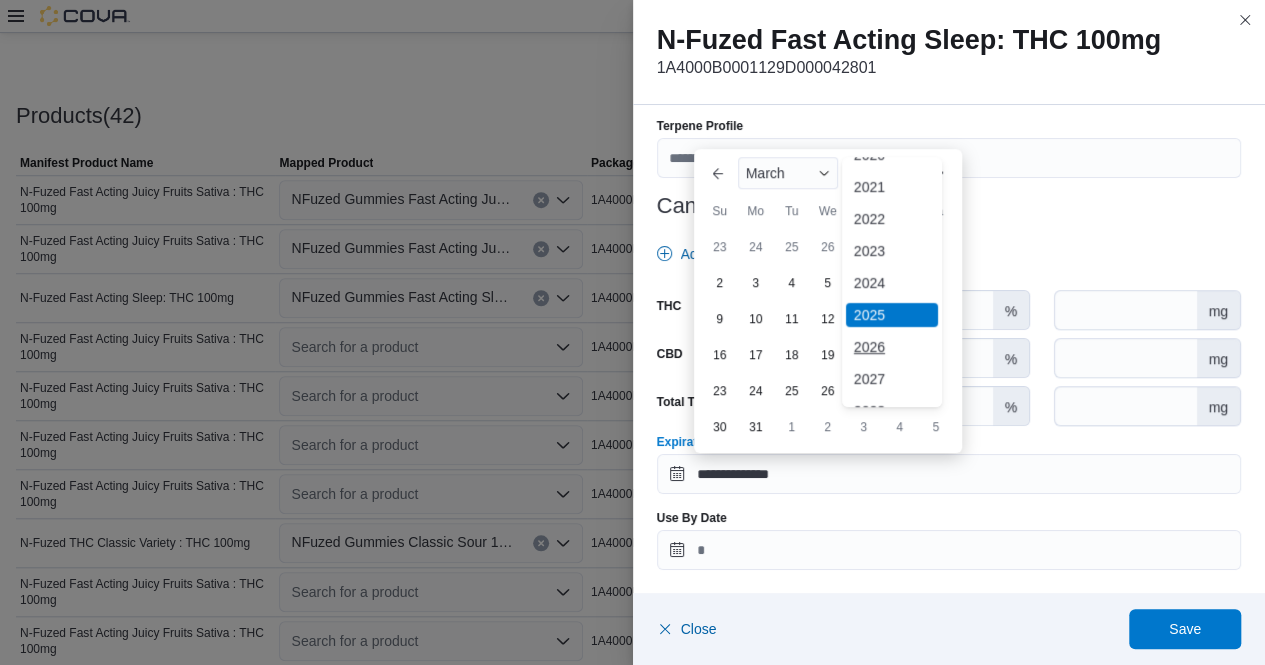 click on "2026" at bounding box center (892, 347) 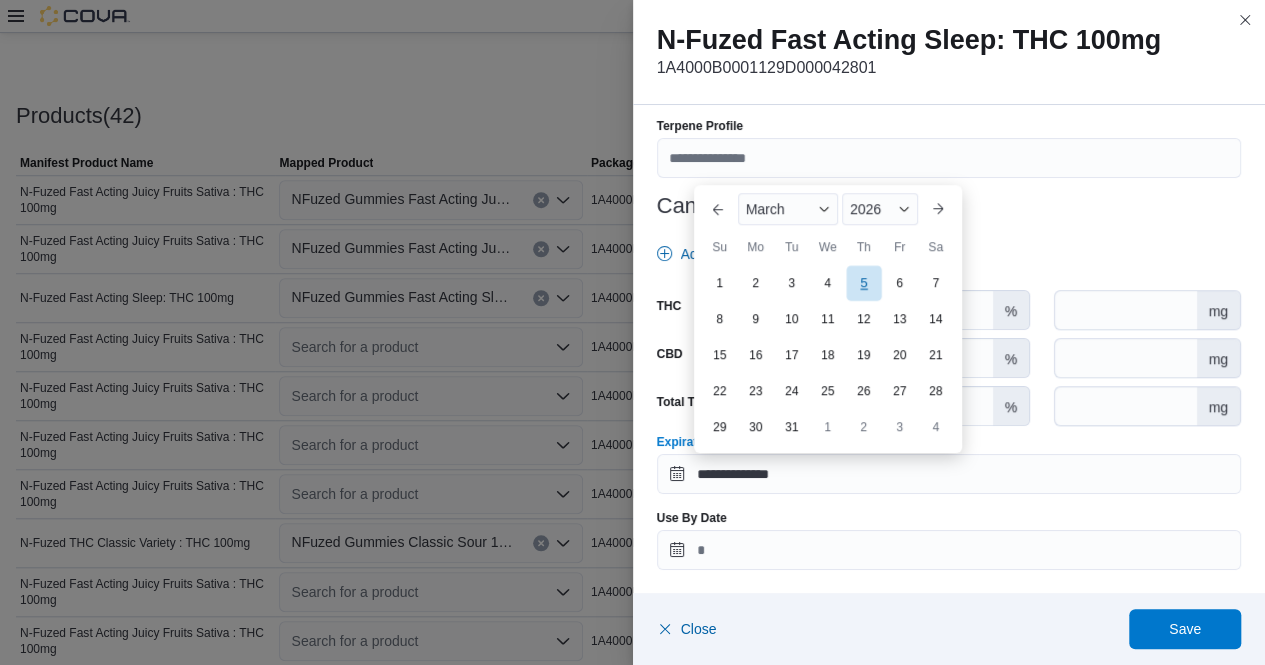 click on "5" at bounding box center [863, 283] 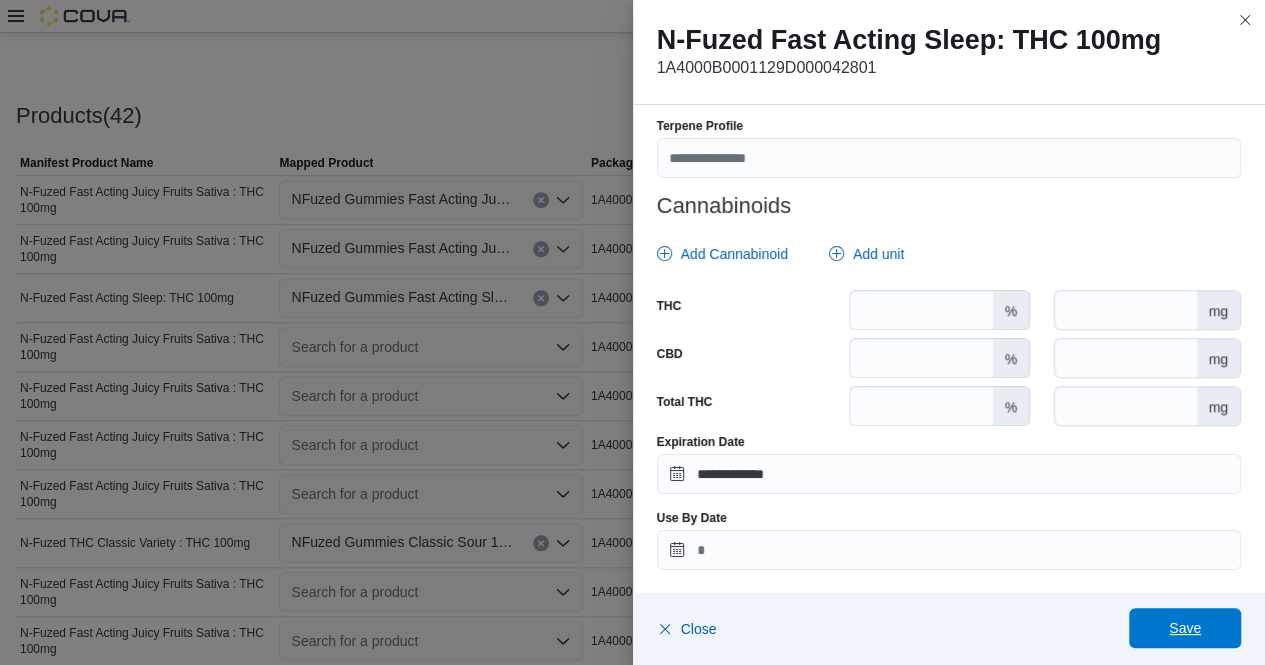 click on "Save" at bounding box center (1185, 628) 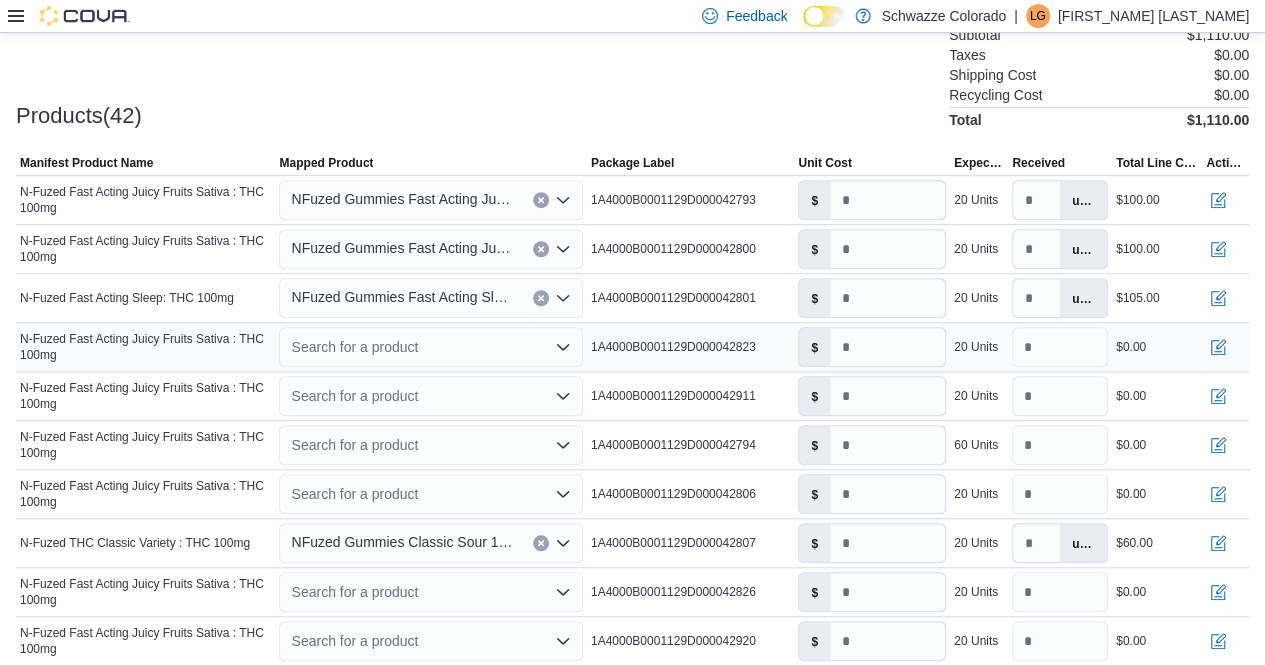 click on "Search for a product" at bounding box center [430, 347] 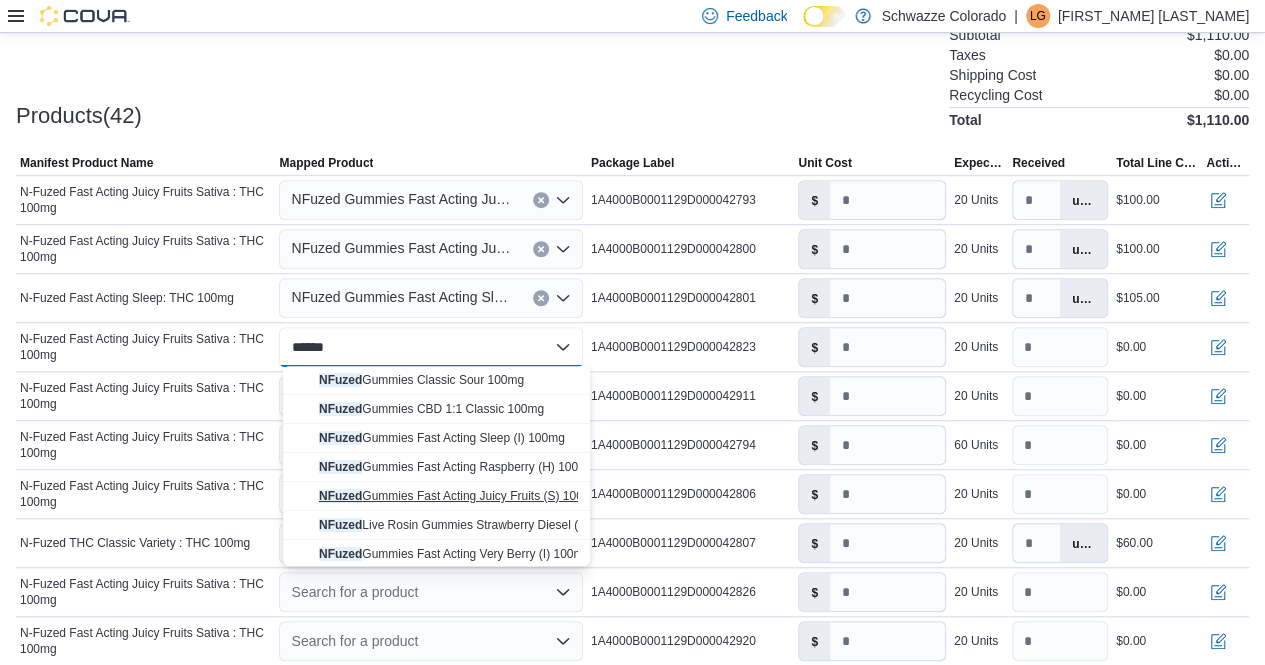type on "******" 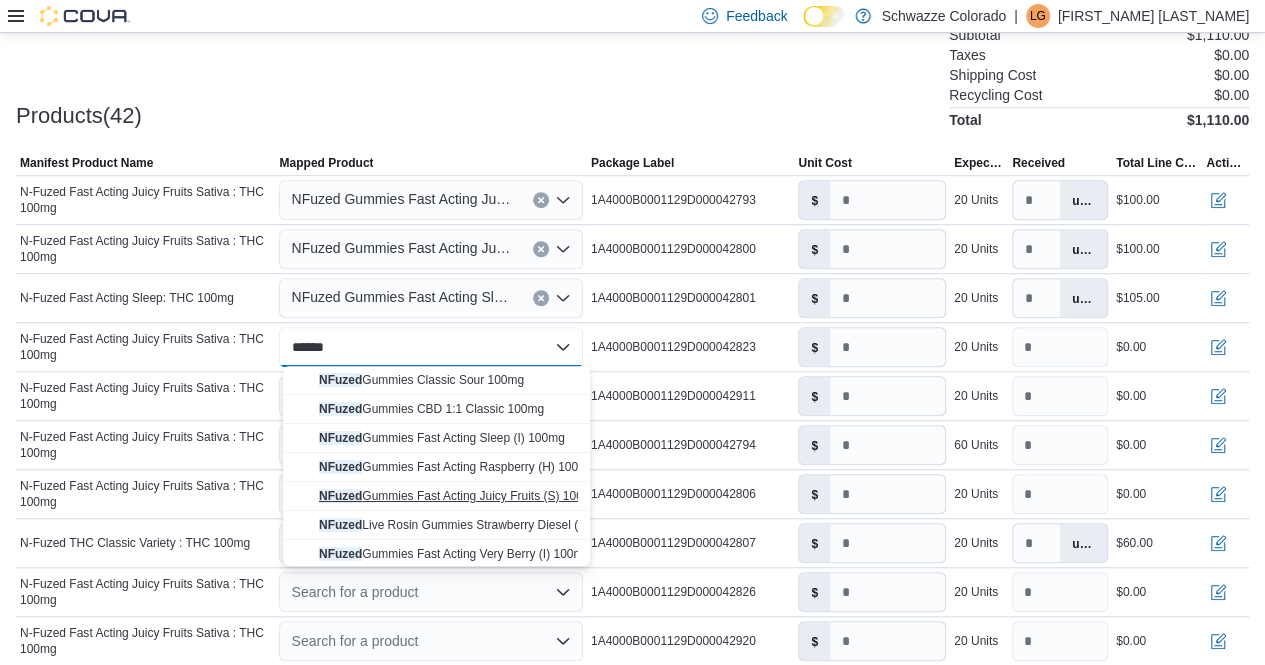 click on "NFuzed  Gummies Fast Acting Juicy Fruits (S) 100mg" at bounding box center (459, 496) 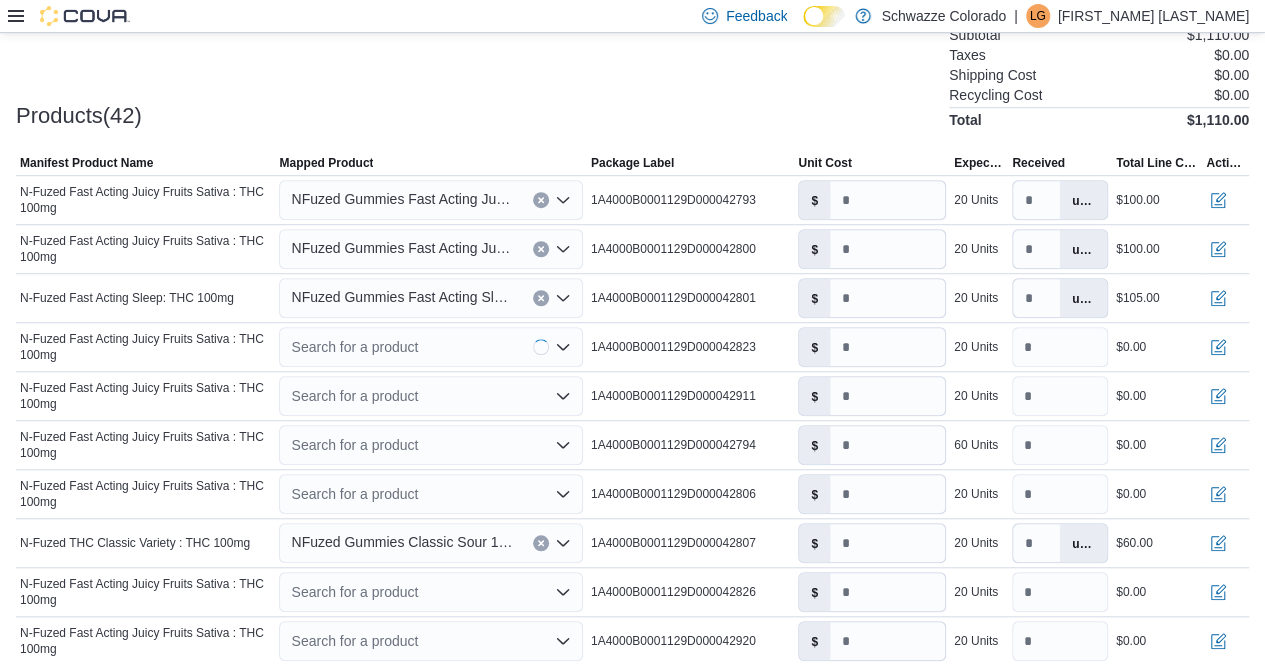 type on "*" 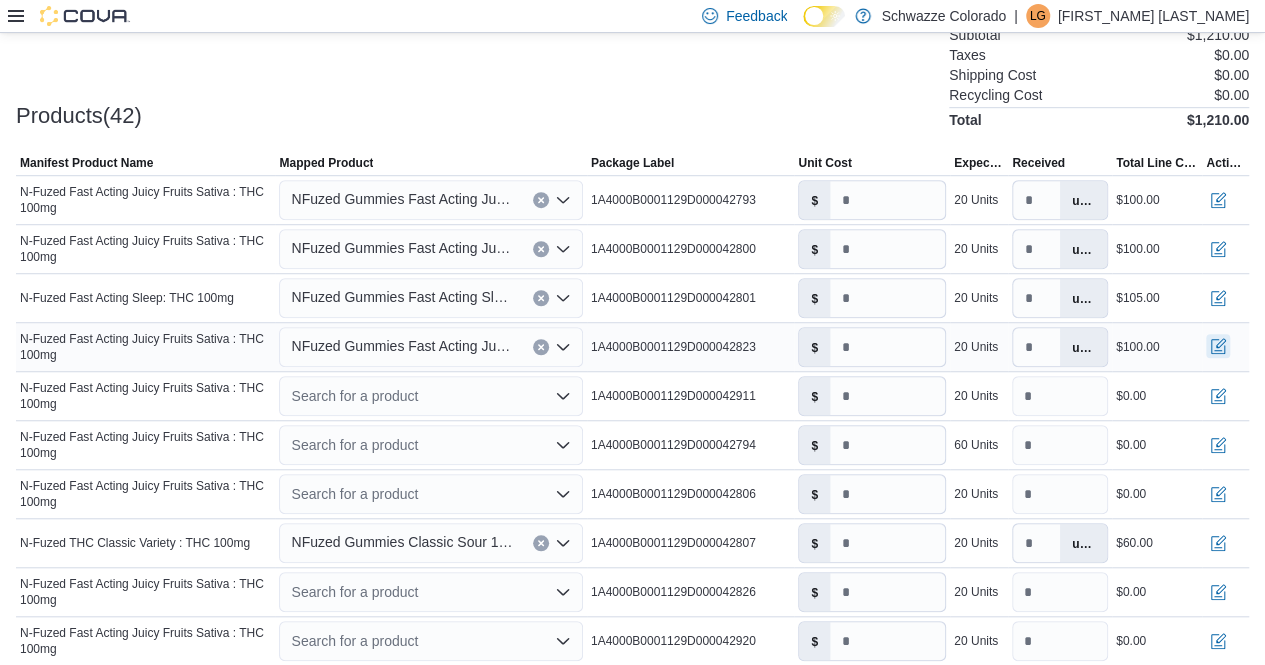 click at bounding box center [1218, 346] 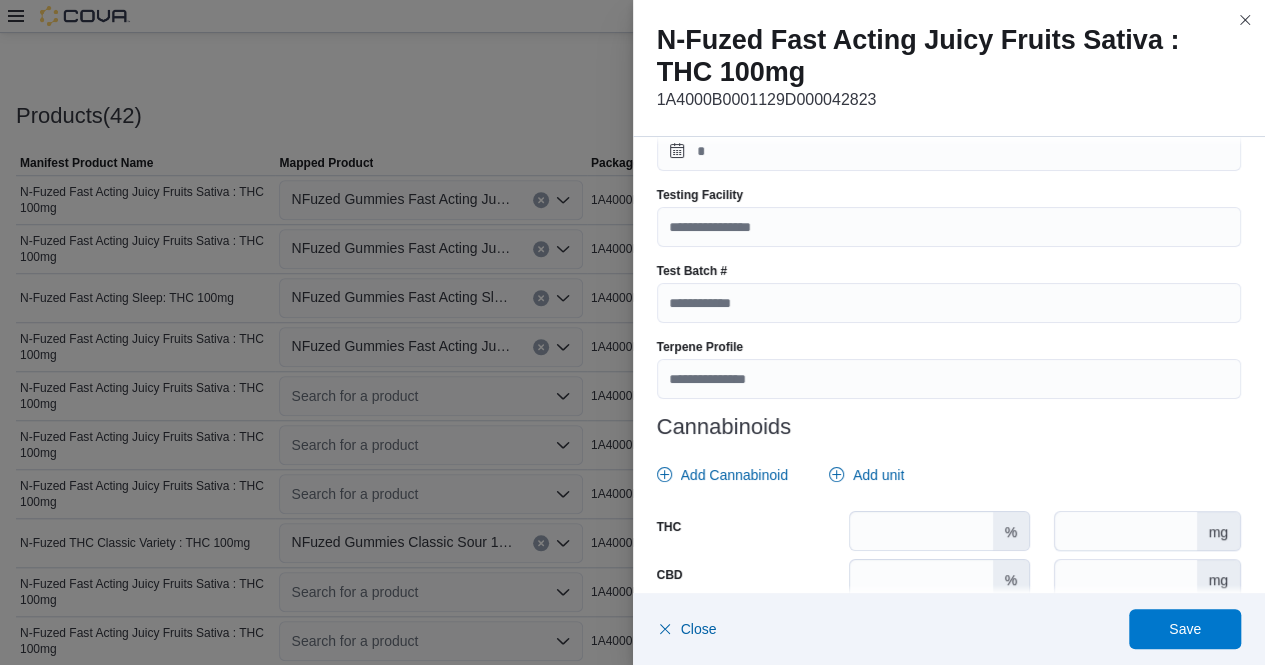 scroll, scrollTop: 758, scrollLeft: 0, axis: vertical 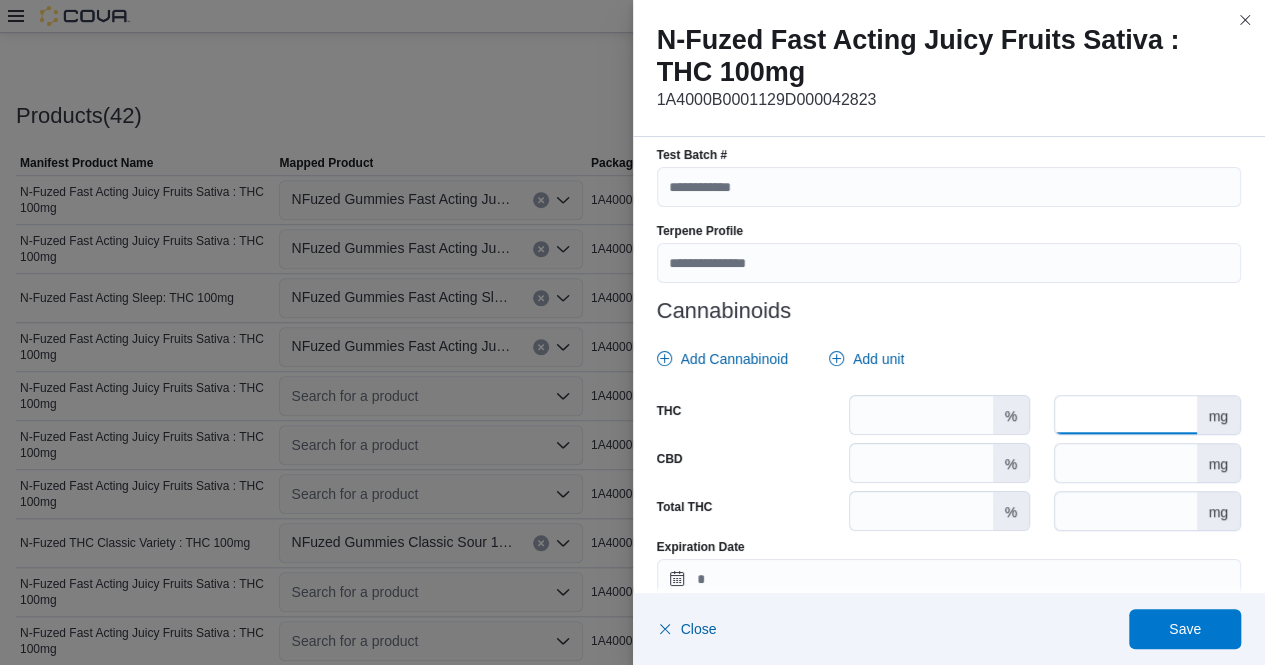 click at bounding box center (1125, 415) 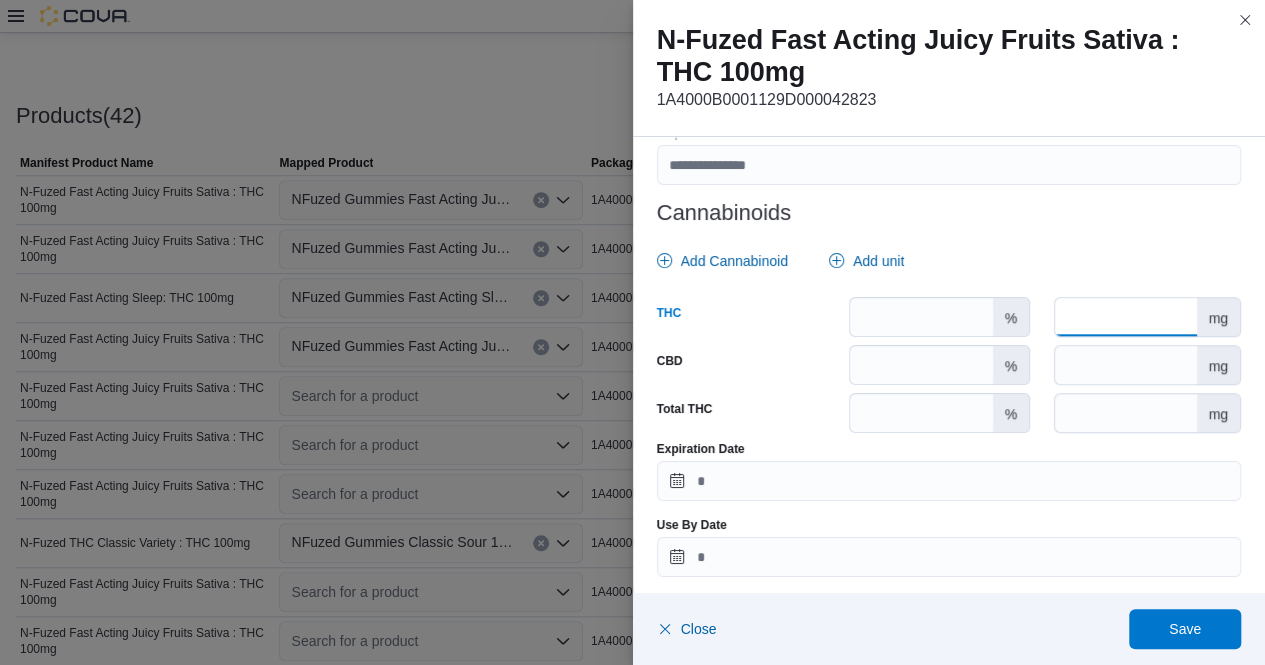 scroll, scrollTop: 857, scrollLeft: 0, axis: vertical 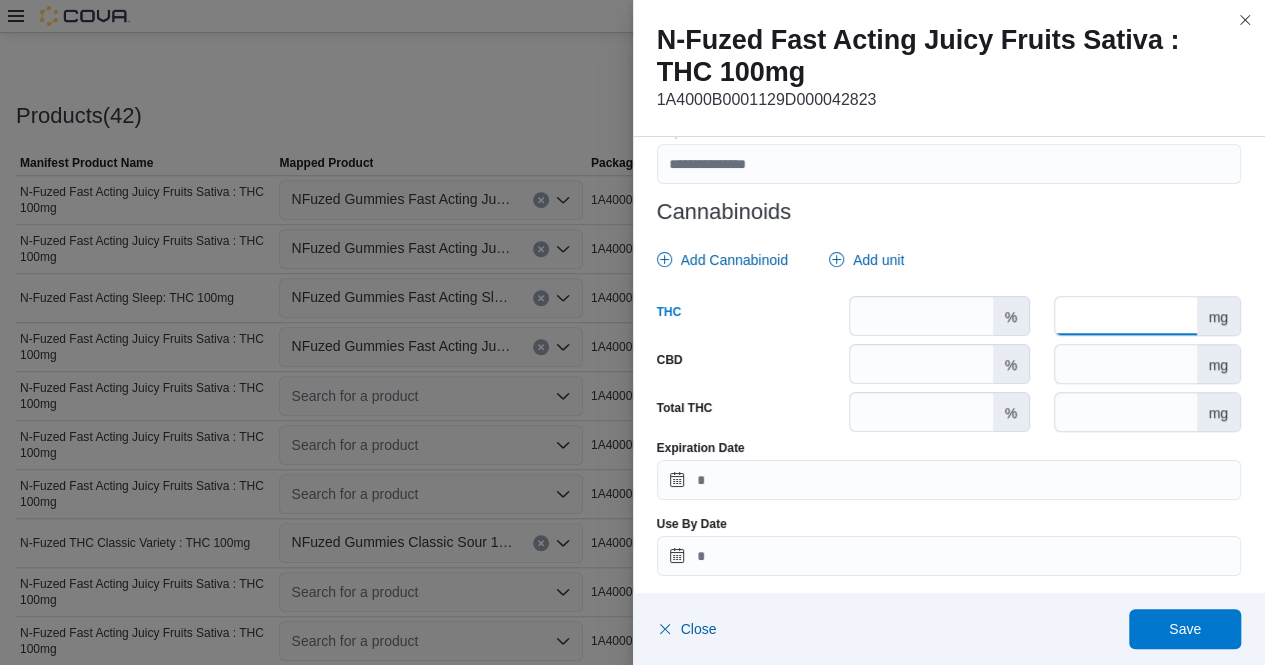 type on "***" 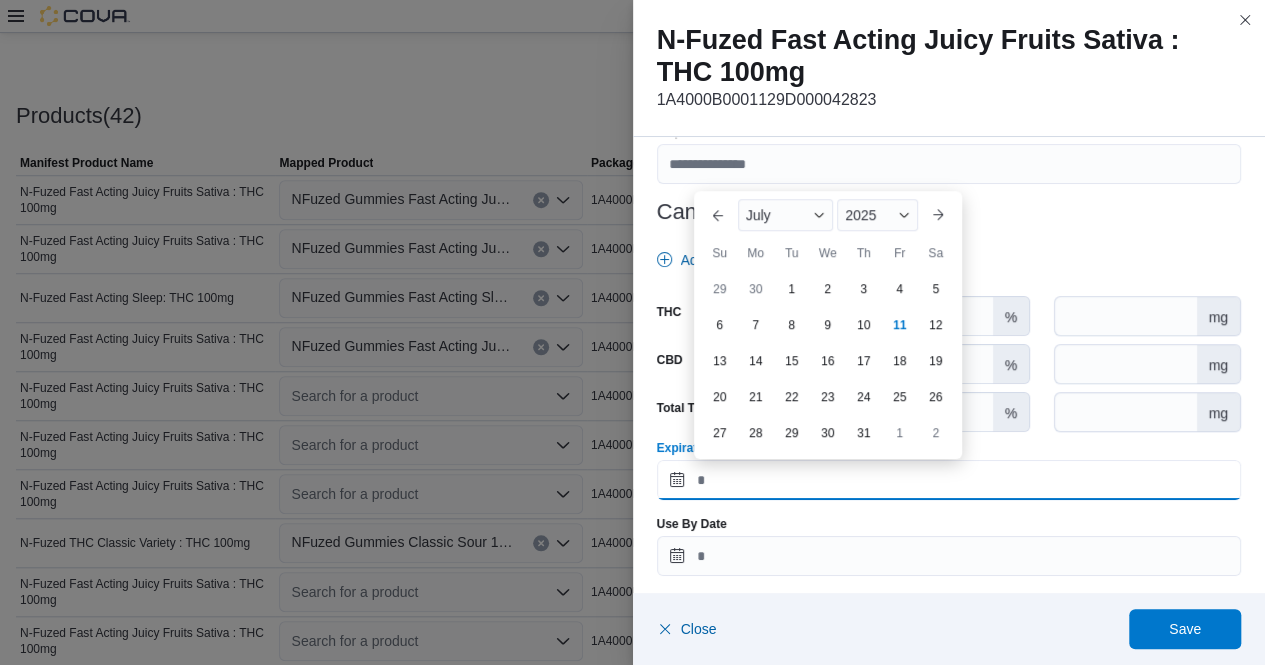 click on "Expiration Date" at bounding box center [949, 480] 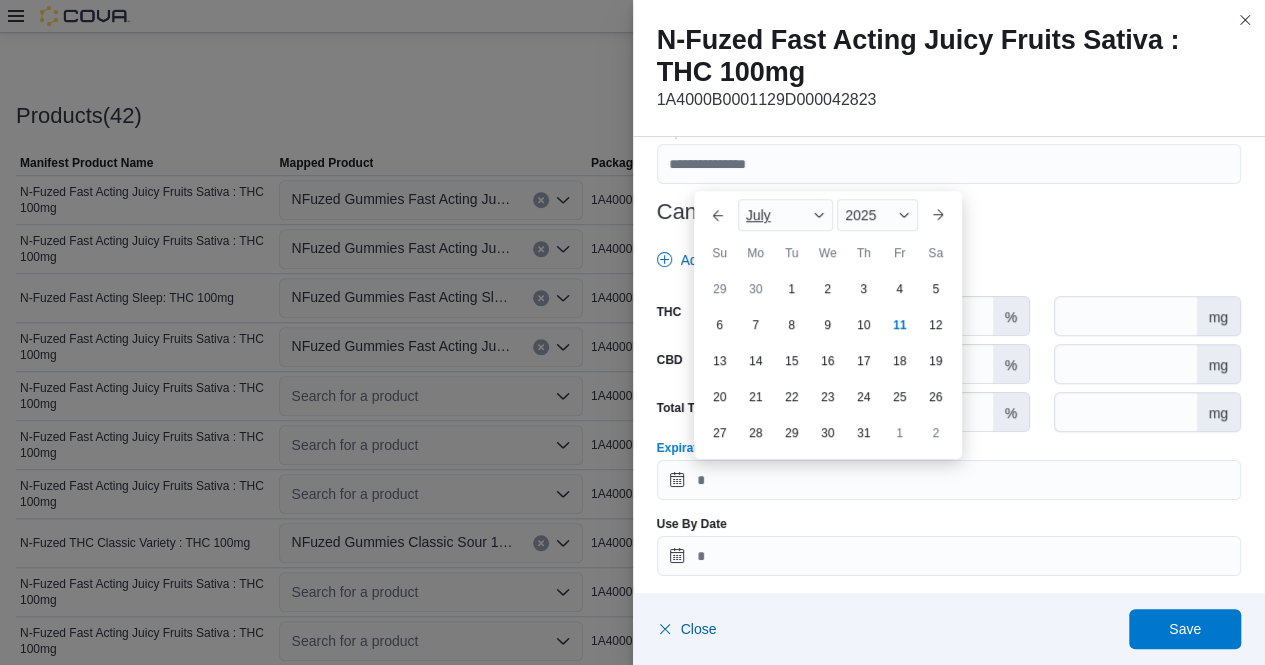 click on "July" at bounding box center (786, 215) 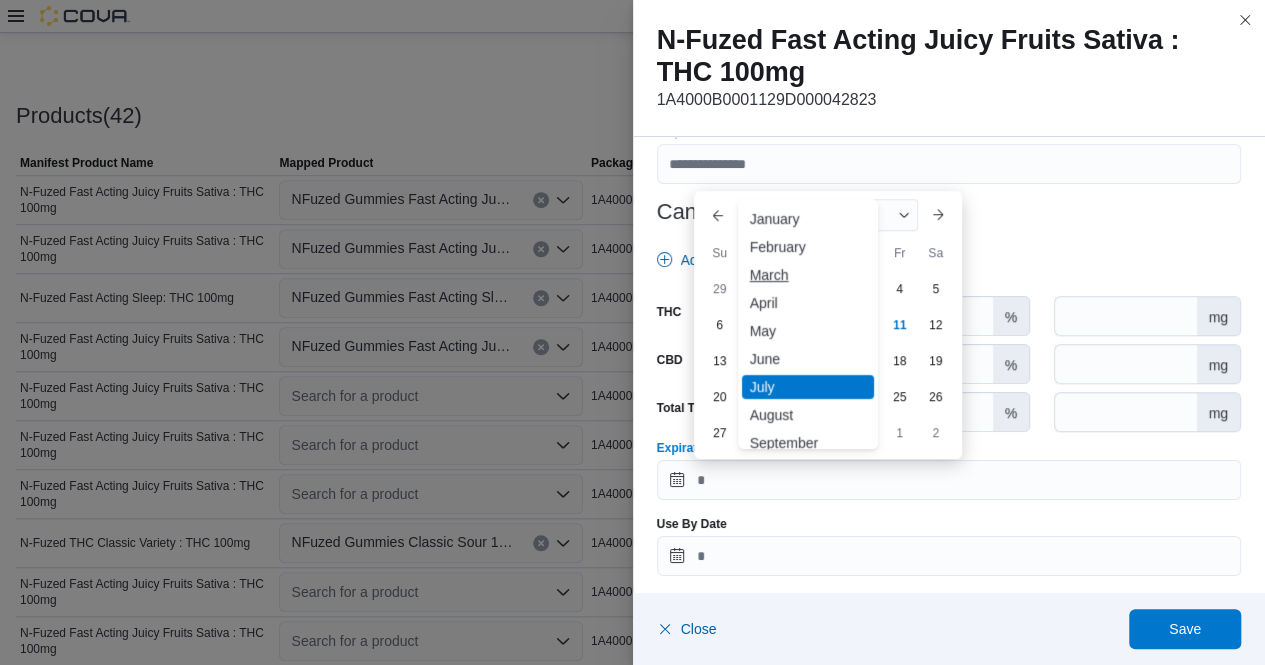 click on "March" at bounding box center [808, 275] 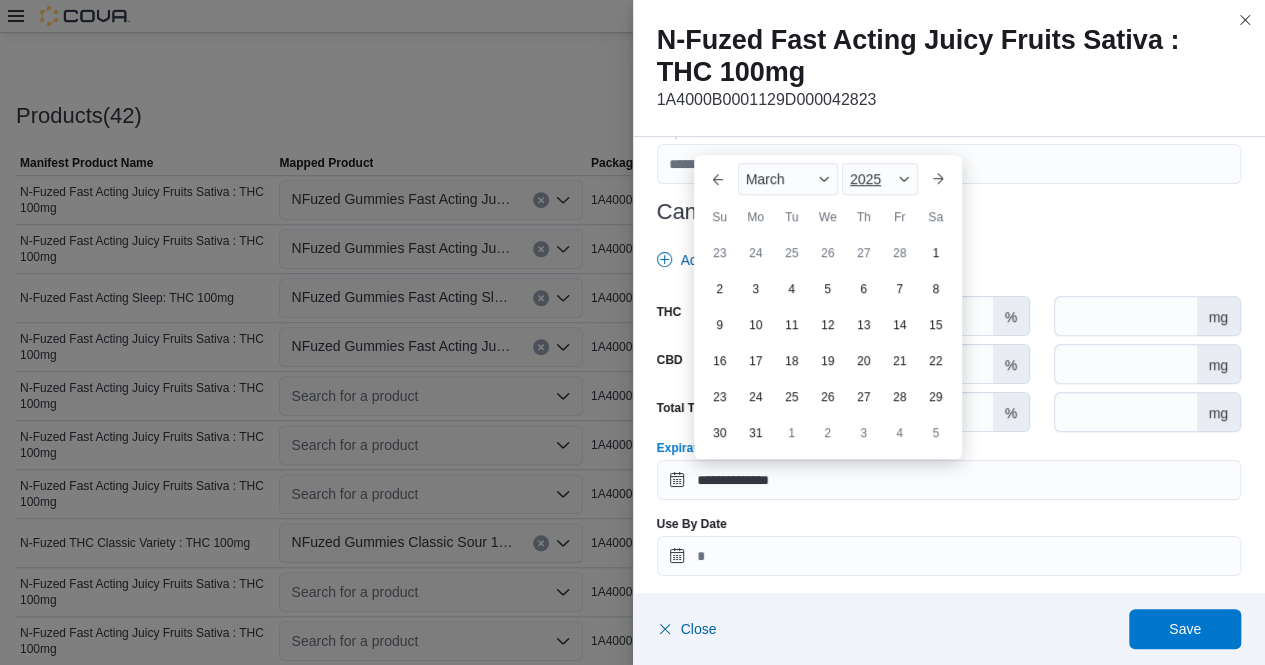 click on "2025" at bounding box center [880, 179] 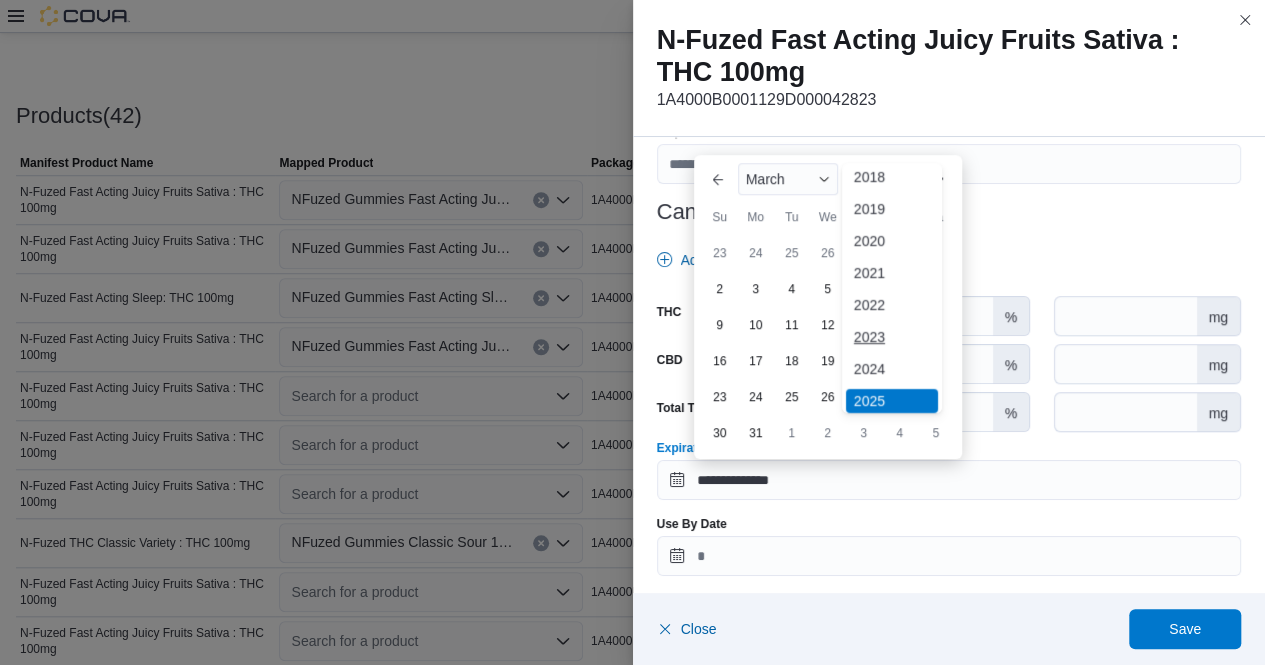 scroll, scrollTop: 70, scrollLeft: 0, axis: vertical 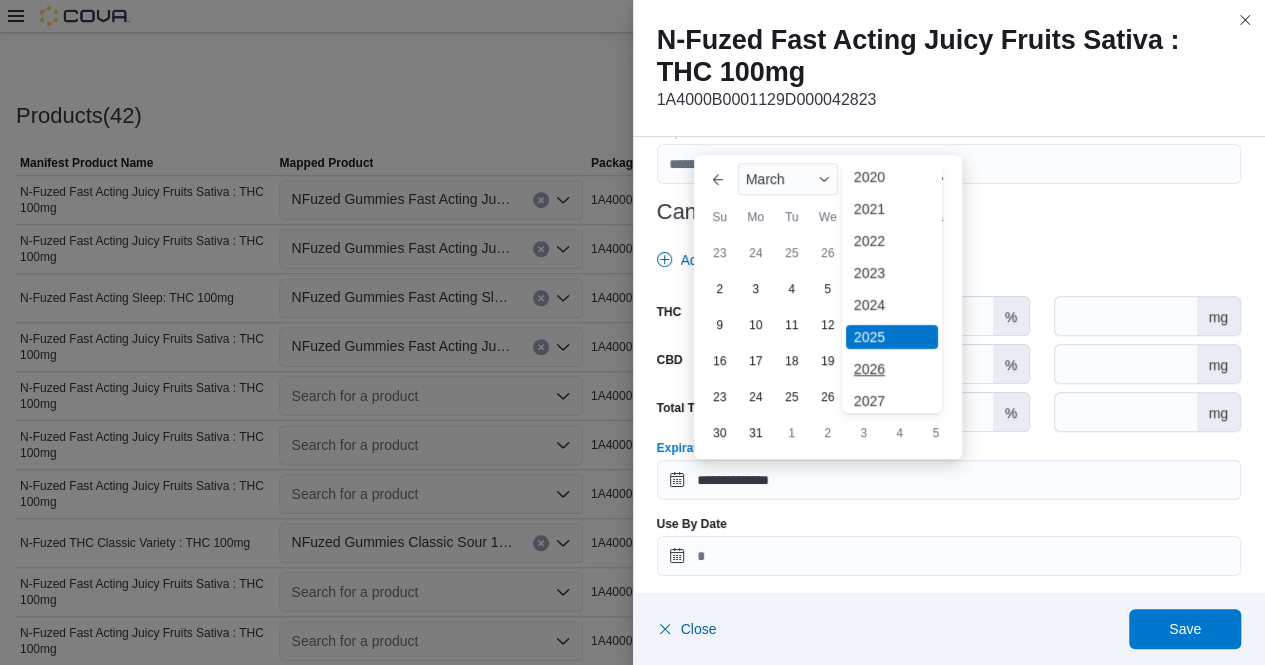 click on "2026" at bounding box center (892, 369) 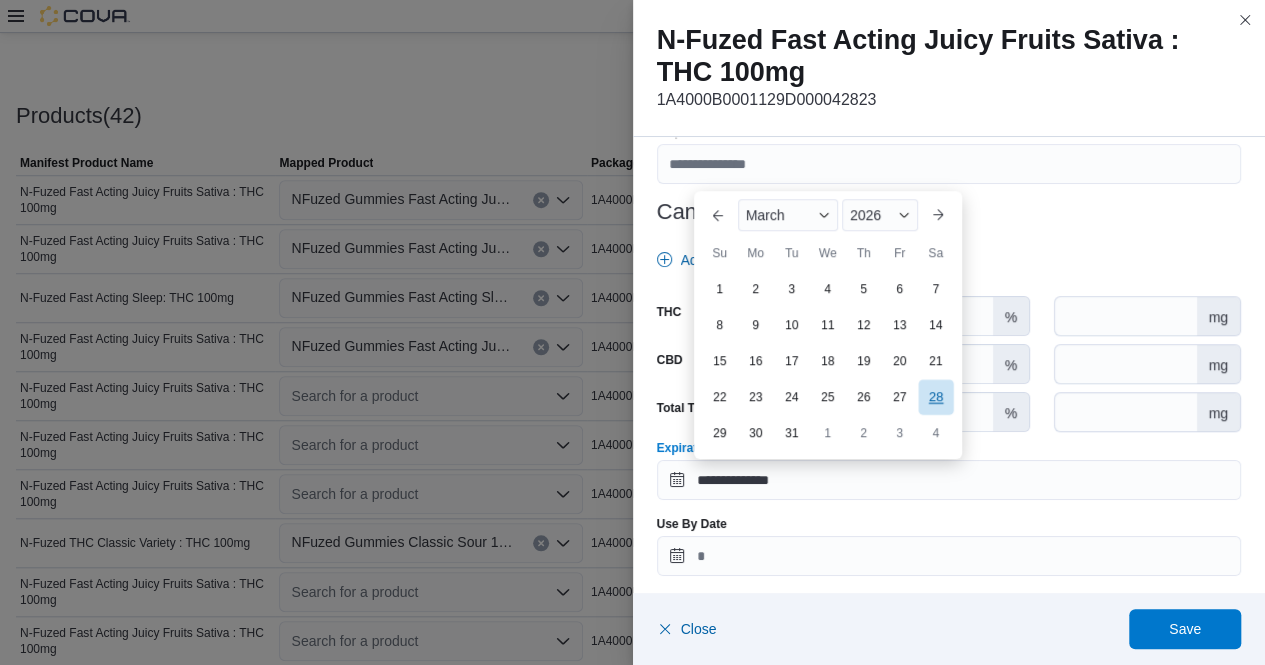 click on "28" at bounding box center (935, 397) 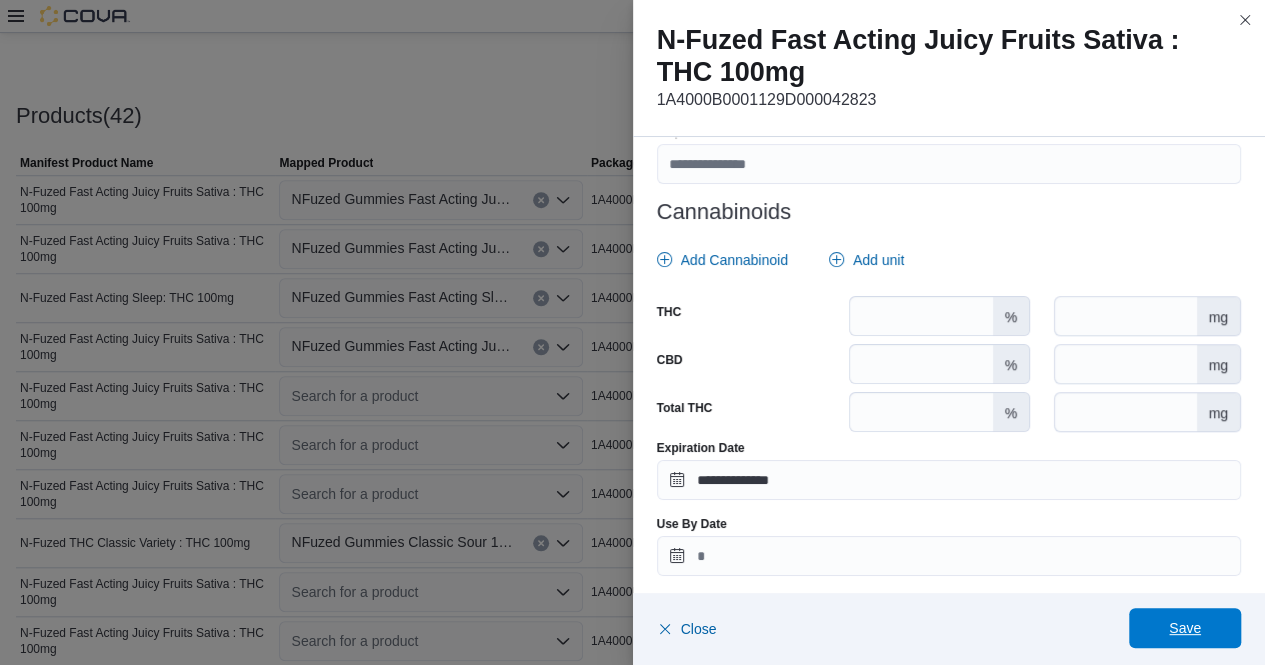 click on "Save" at bounding box center [1185, 628] 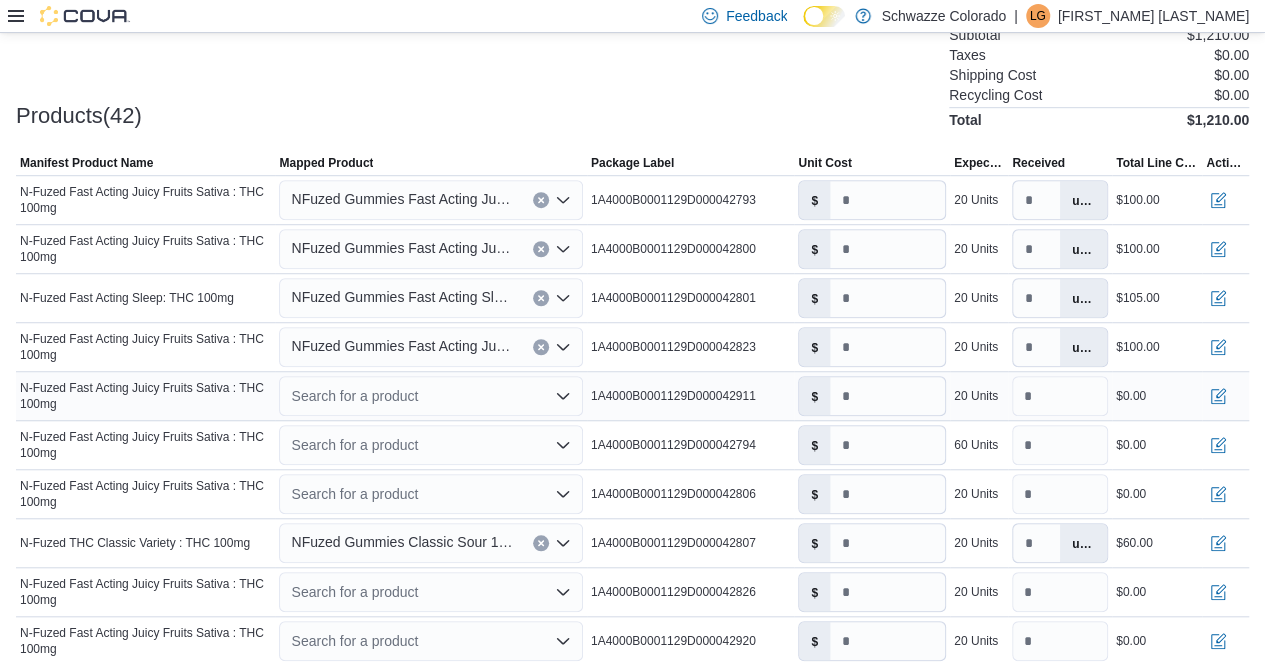 click on "Search for a product" at bounding box center (430, 396) 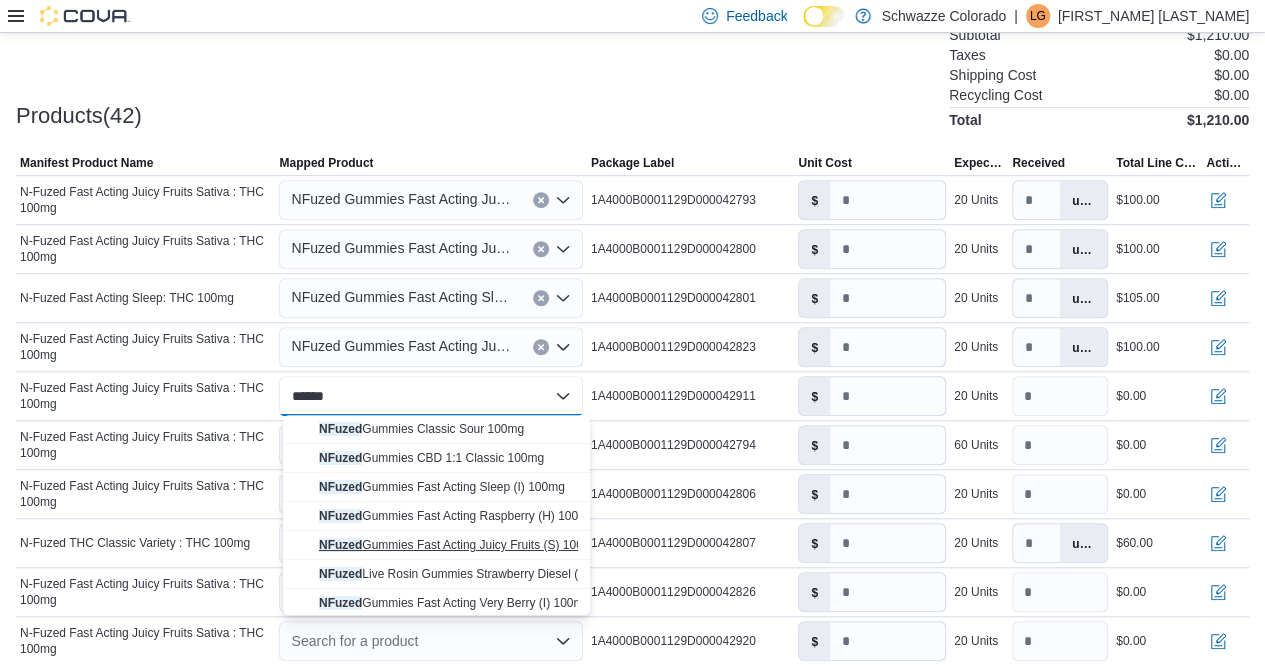 type on "******" 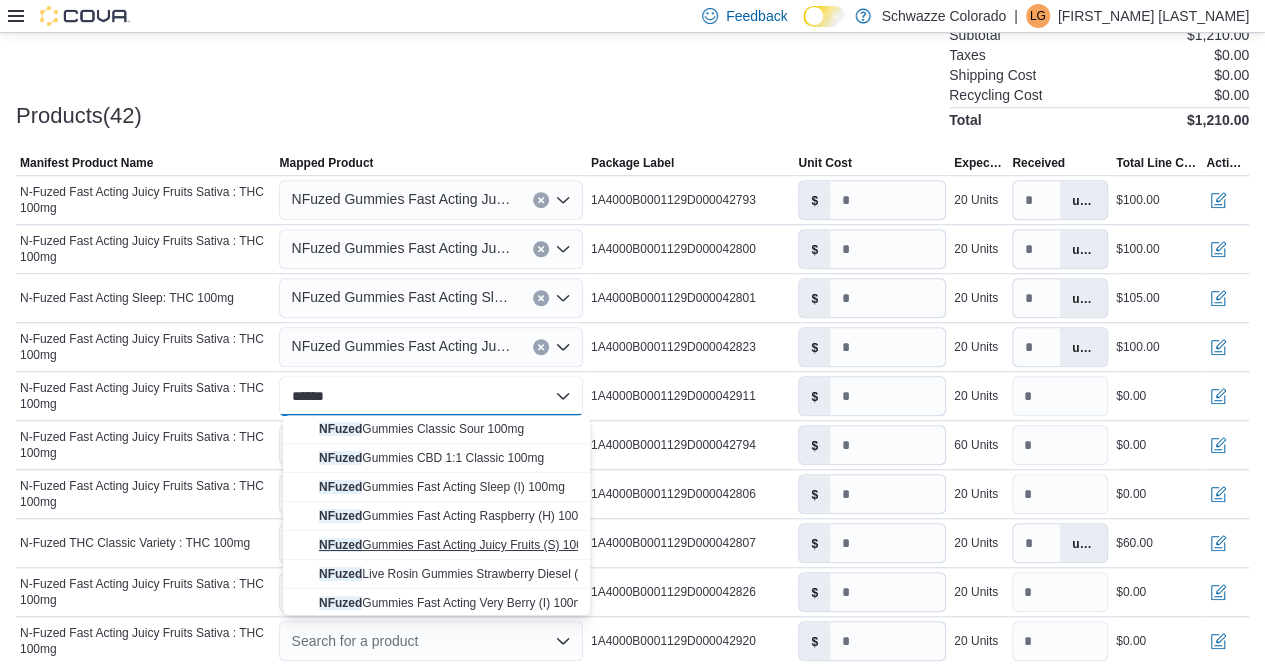click on "NFuzed  Gummies Fast Acting Juicy Fruits (S) 100mg" at bounding box center [436, 545] 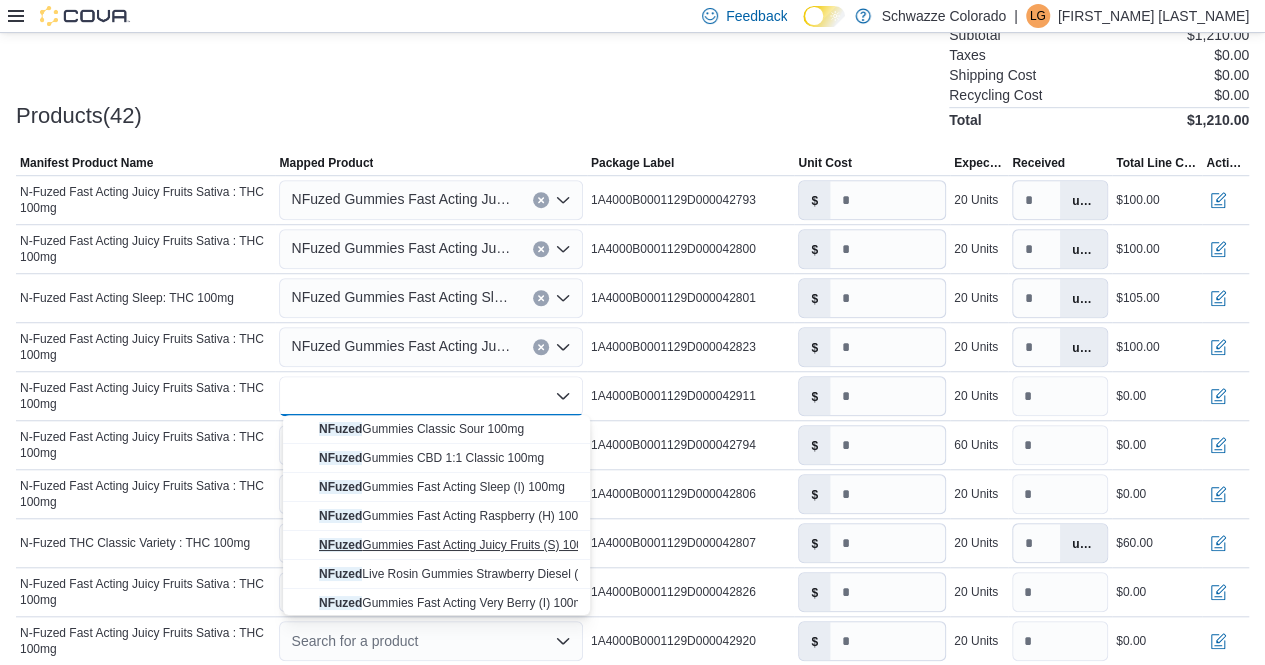type on "*" 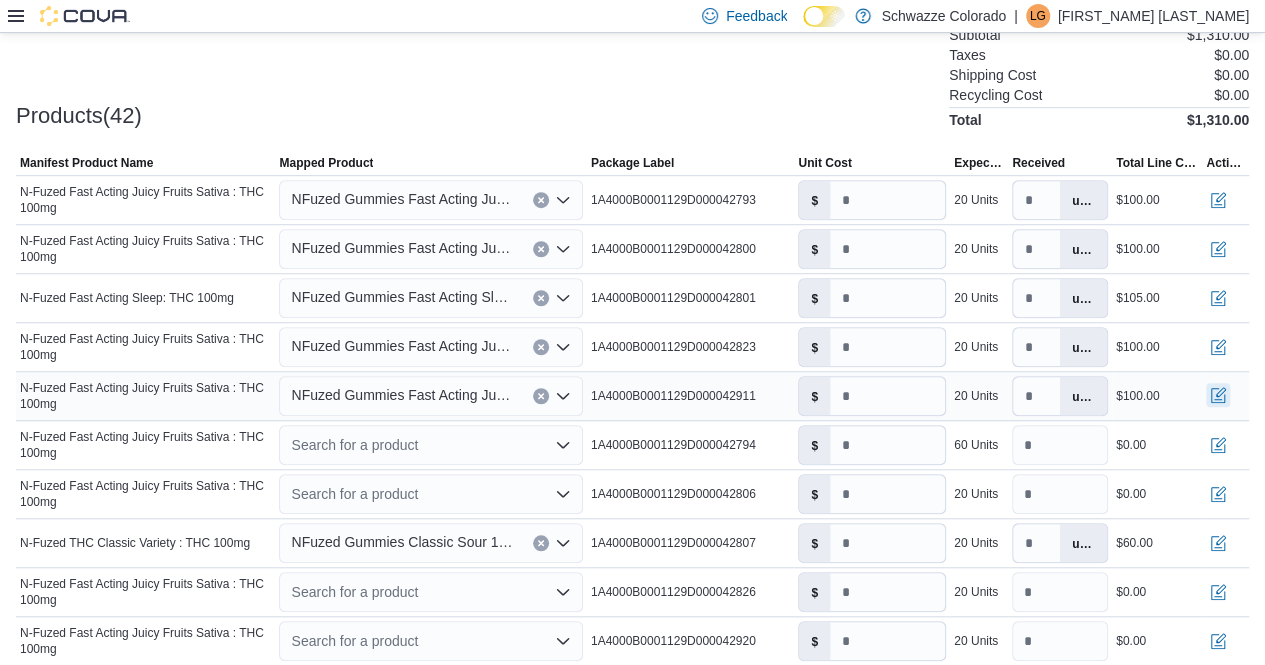 click at bounding box center [1218, 395] 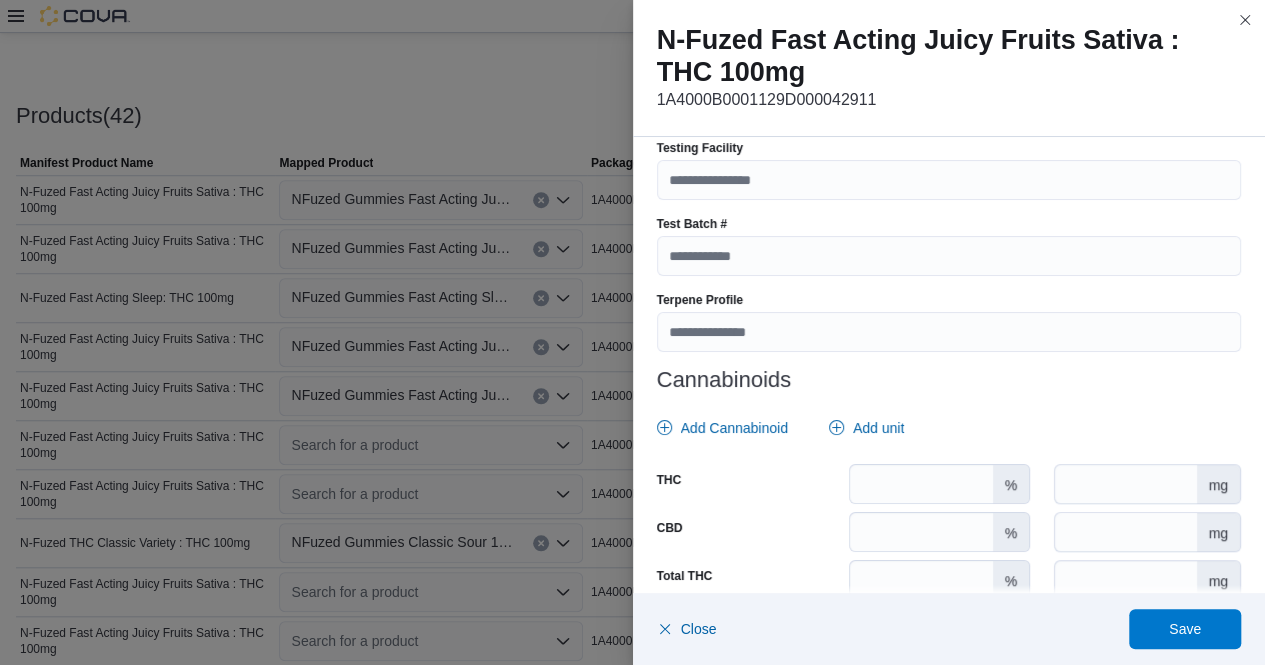 scroll, scrollTop: 692, scrollLeft: 0, axis: vertical 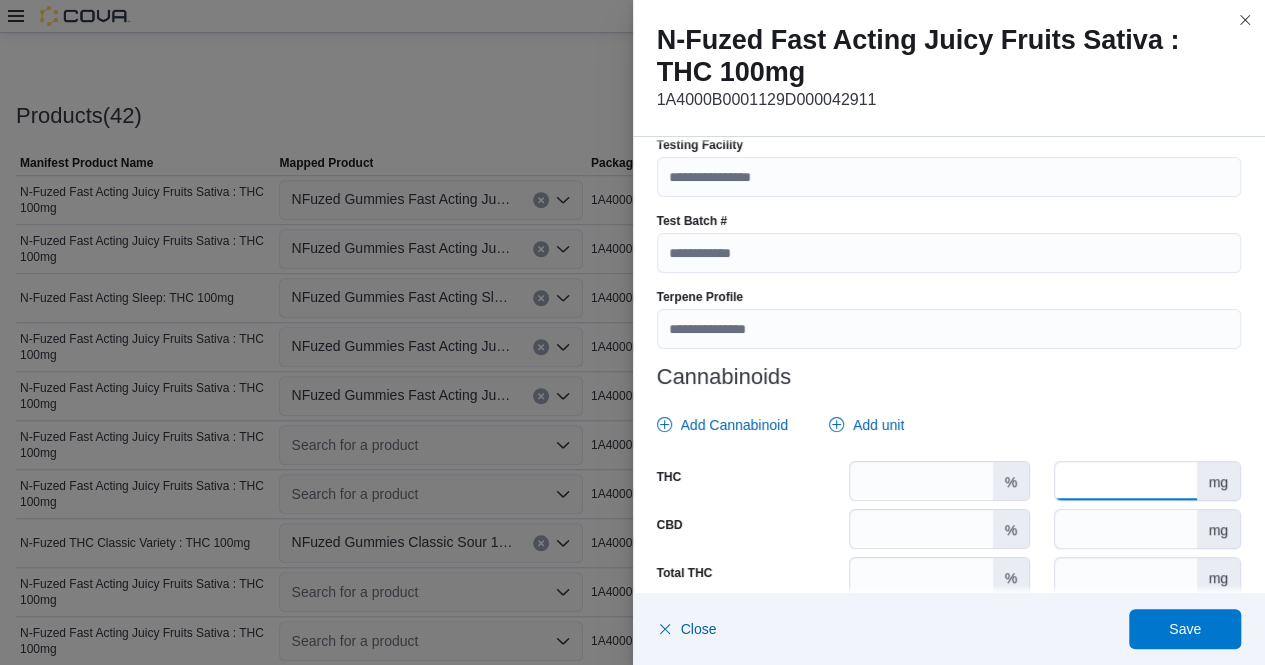 click at bounding box center [1125, 481] 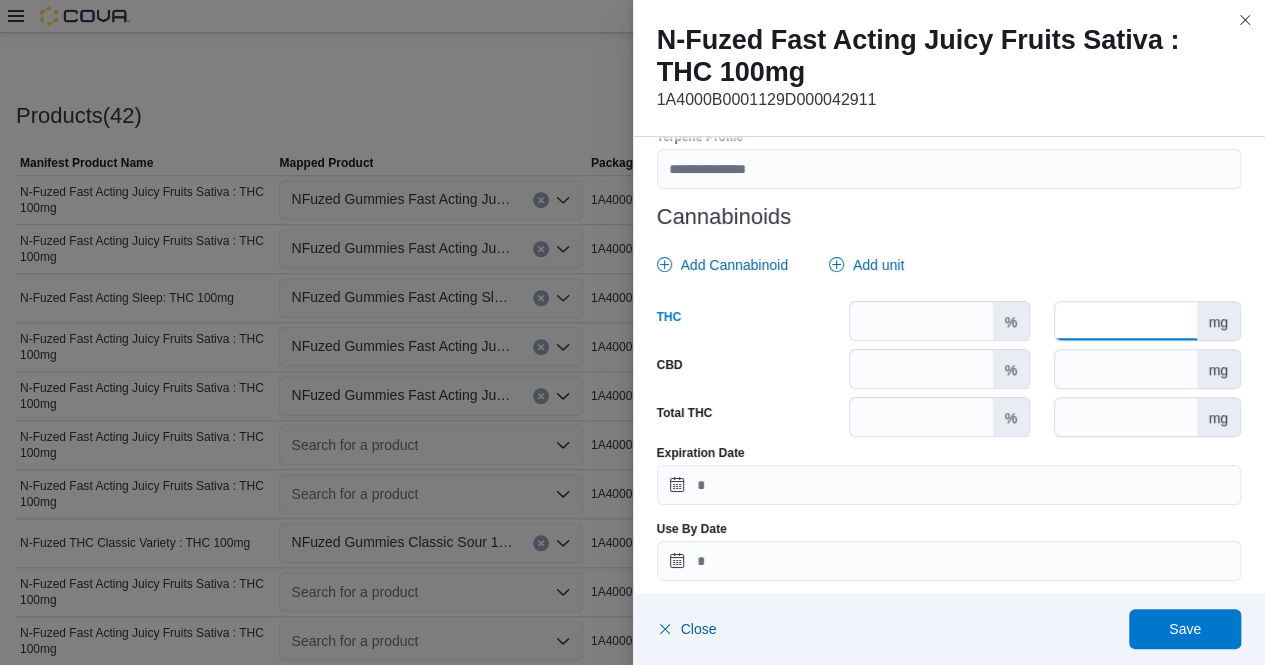 scroll, scrollTop: 863, scrollLeft: 0, axis: vertical 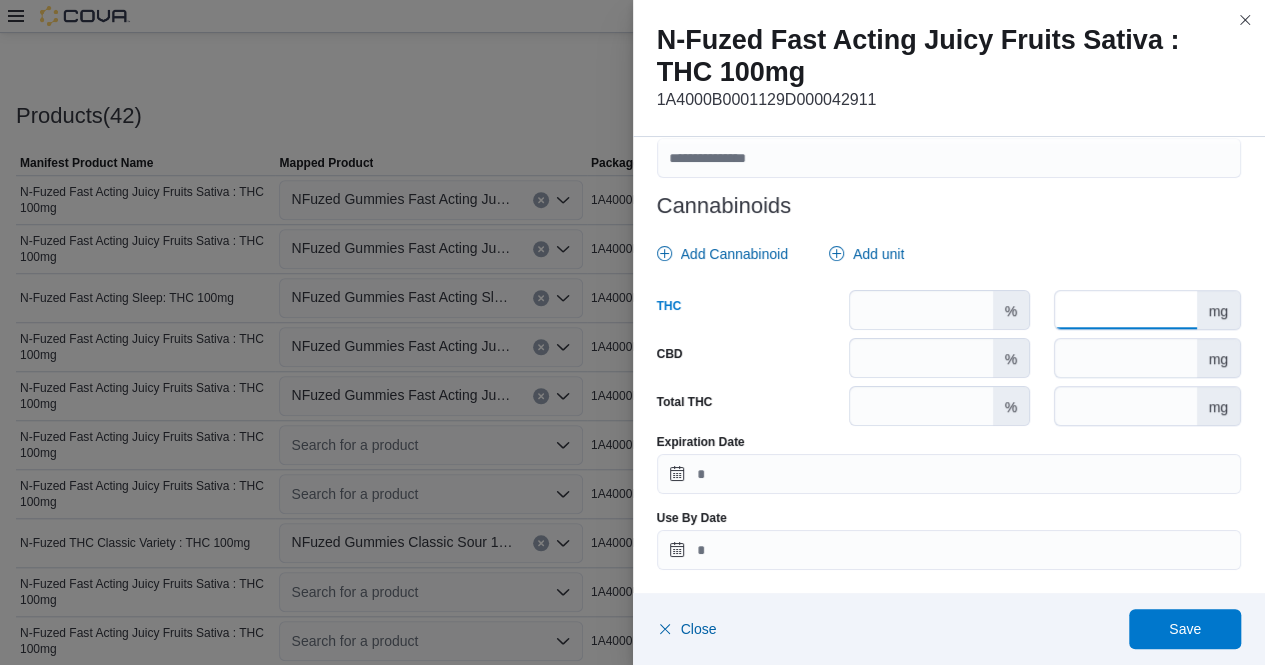 type on "***" 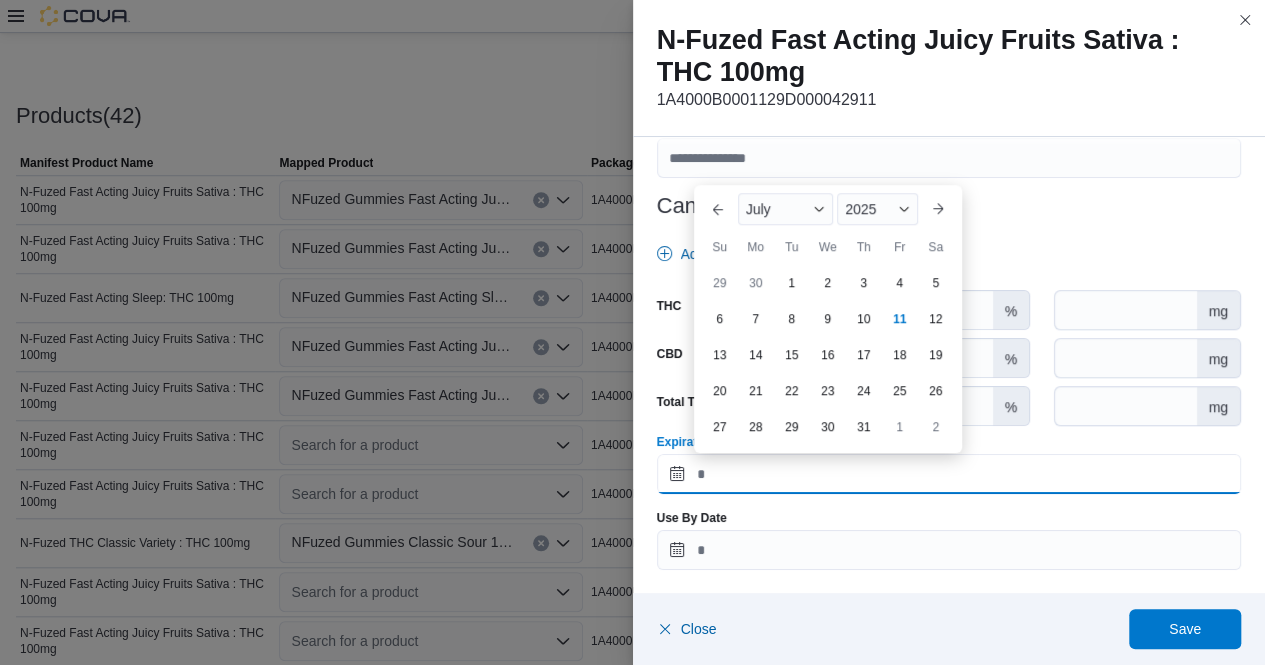 click on "Expiration Date" at bounding box center (949, 474) 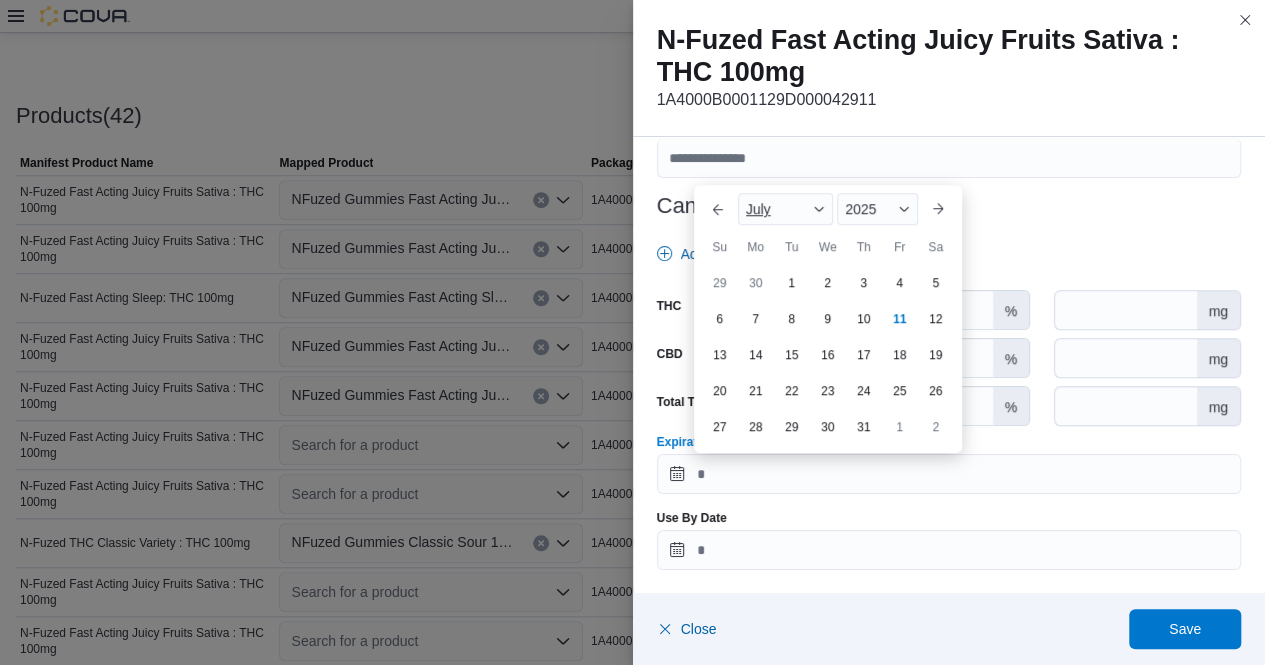 click at bounding box center (819, 209) 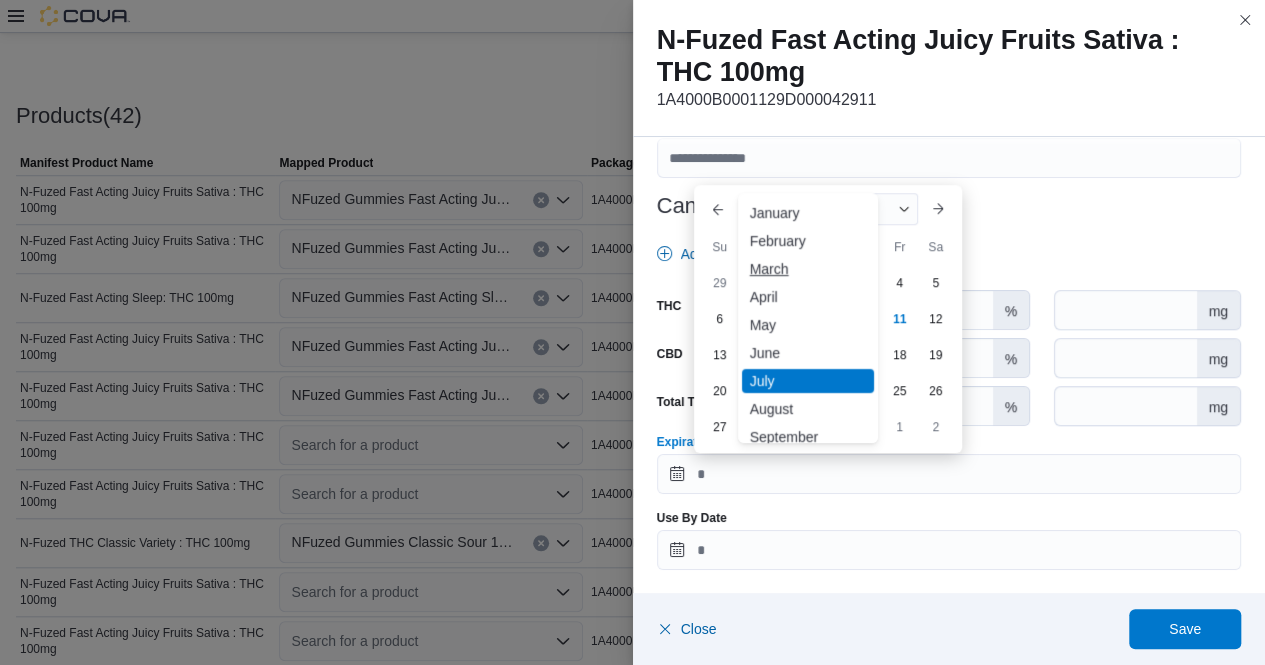 click on "March" at bounding box center (808, 269) 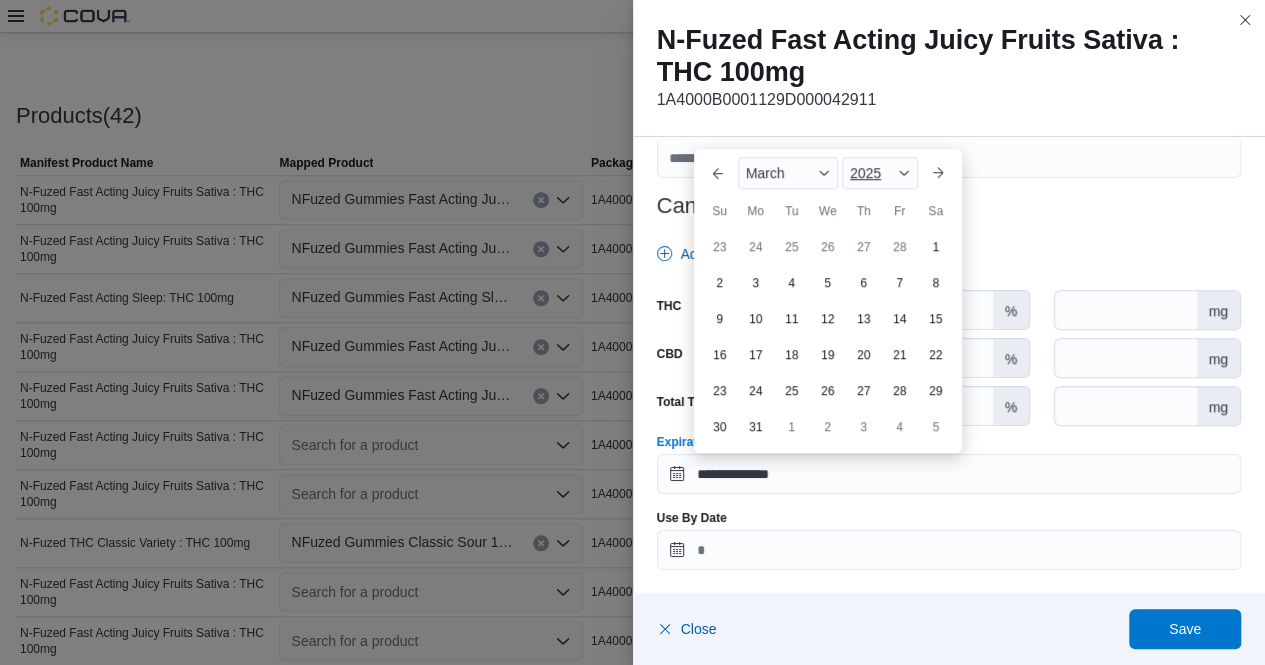 click on "2025" at bounding box center [880, 173] 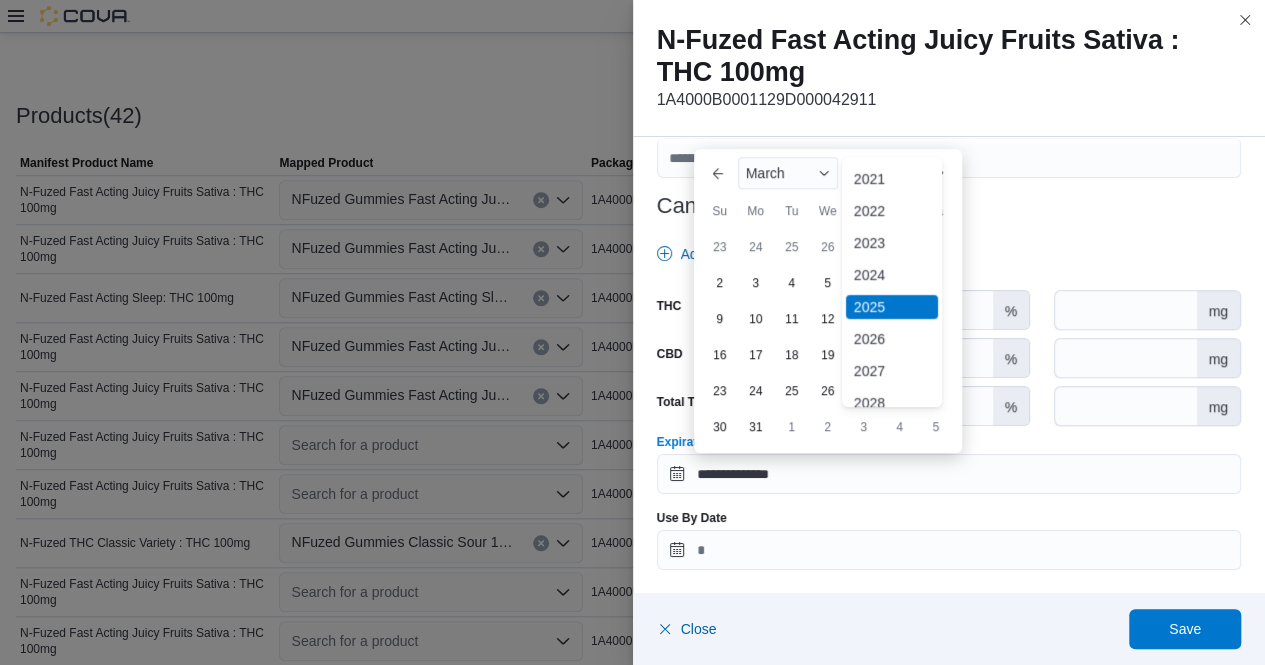 scroll, scrollTop: 98, scrollLeft: 0, axis: vertical 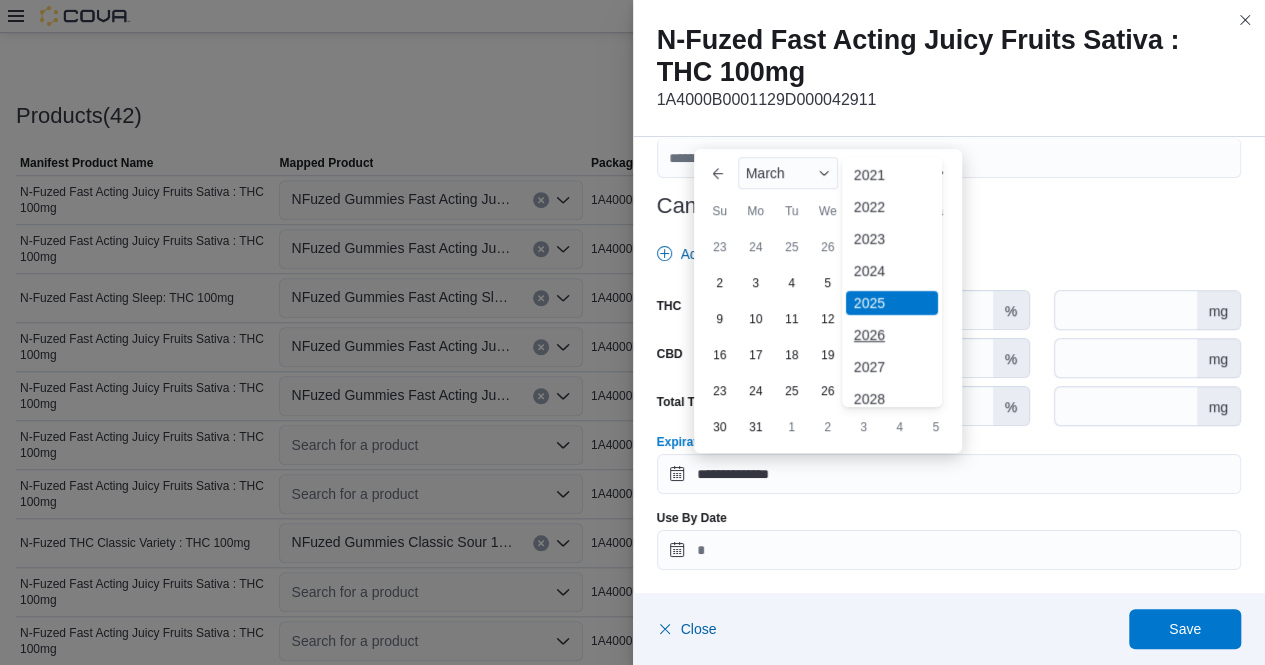 click on "2026" at bounding box center [892, 335] 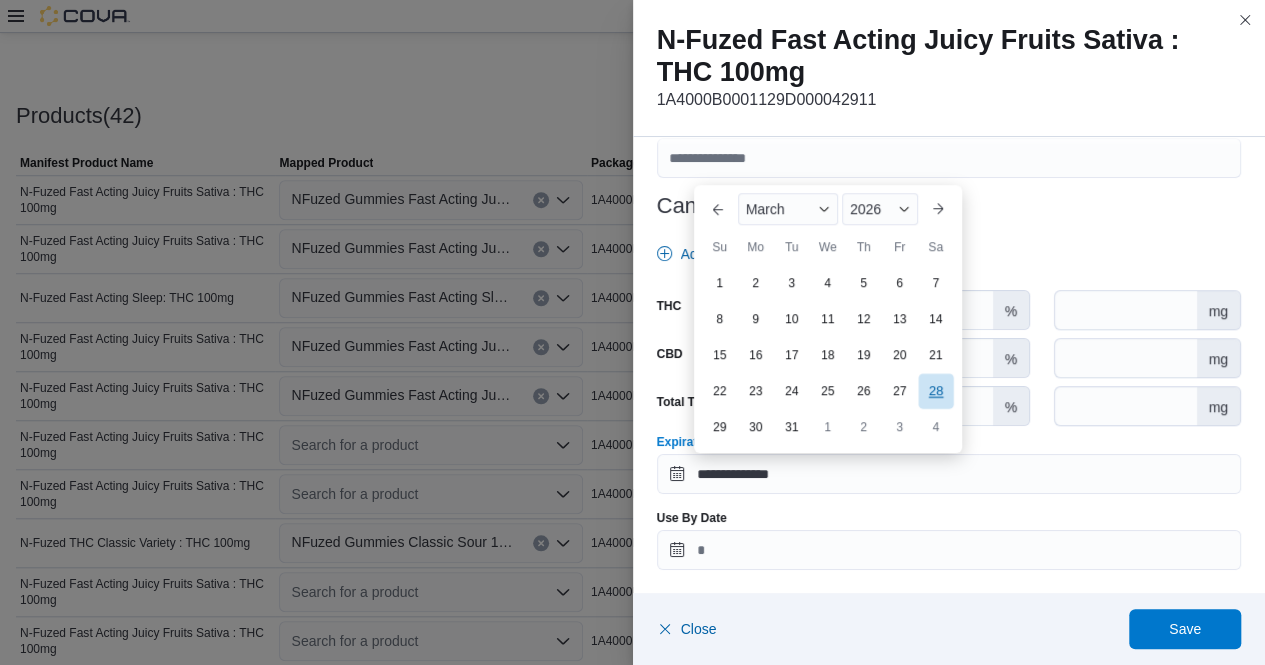 click on "28" at bounding box center (935, 391) 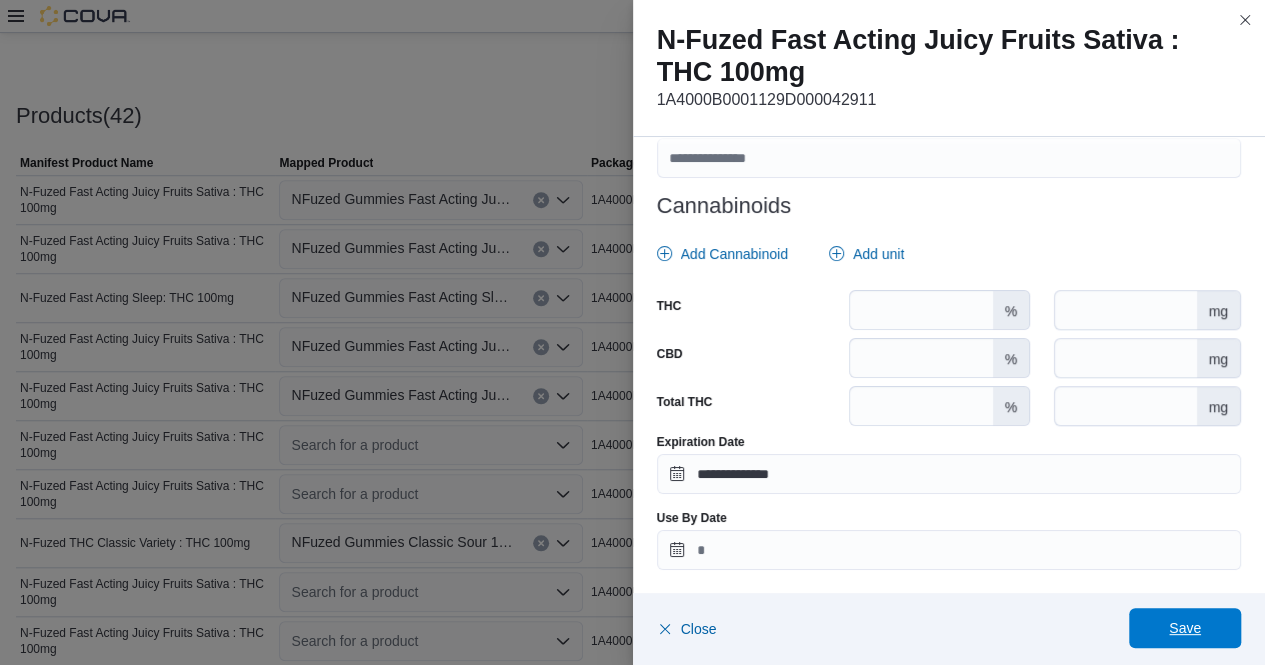 click on "Save" at bounding box center [1185, 628] 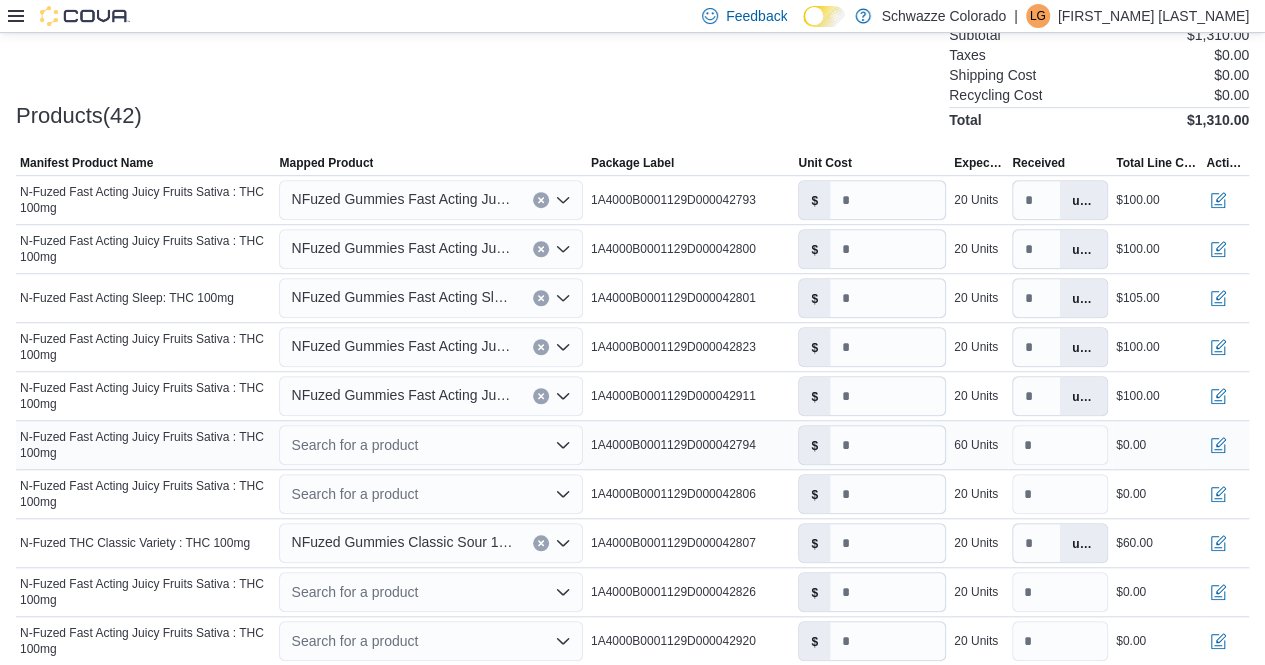 click on "Search for a product" at bounding box center (430, 445) 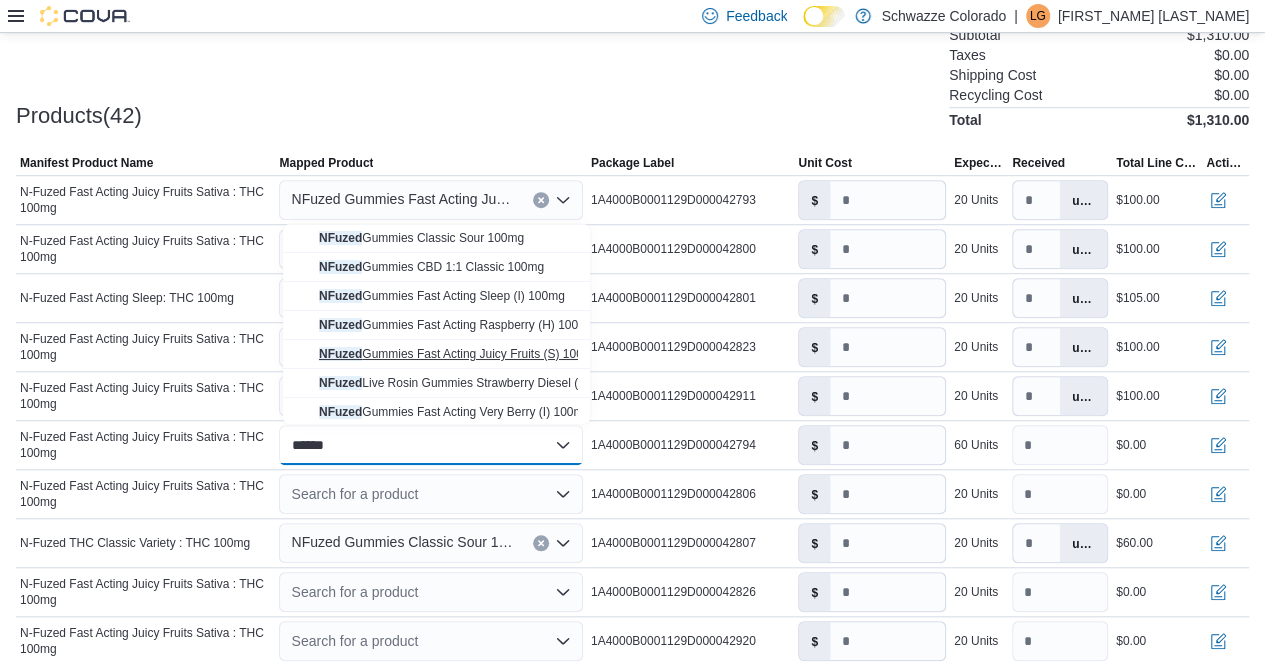 type on "******" 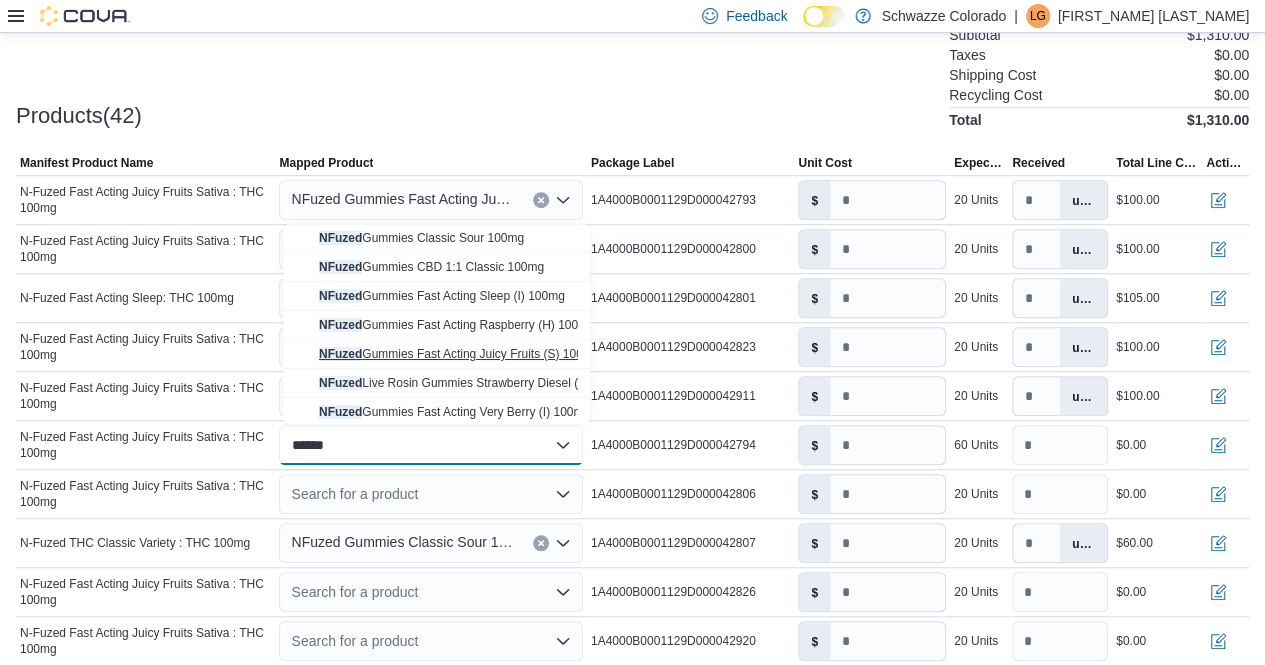 click on "NFuzed  Gummies Fast Acting Juicy Fruits (S) 100mg" at bounding box center (459, 354) 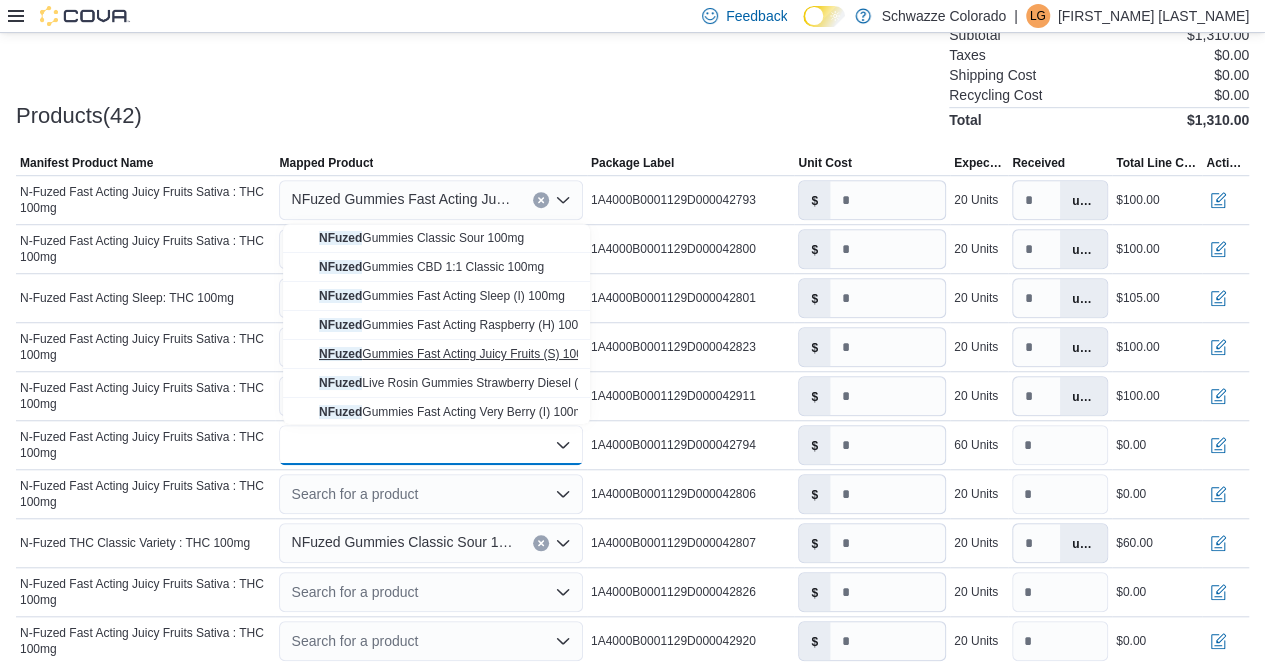 type on "*" 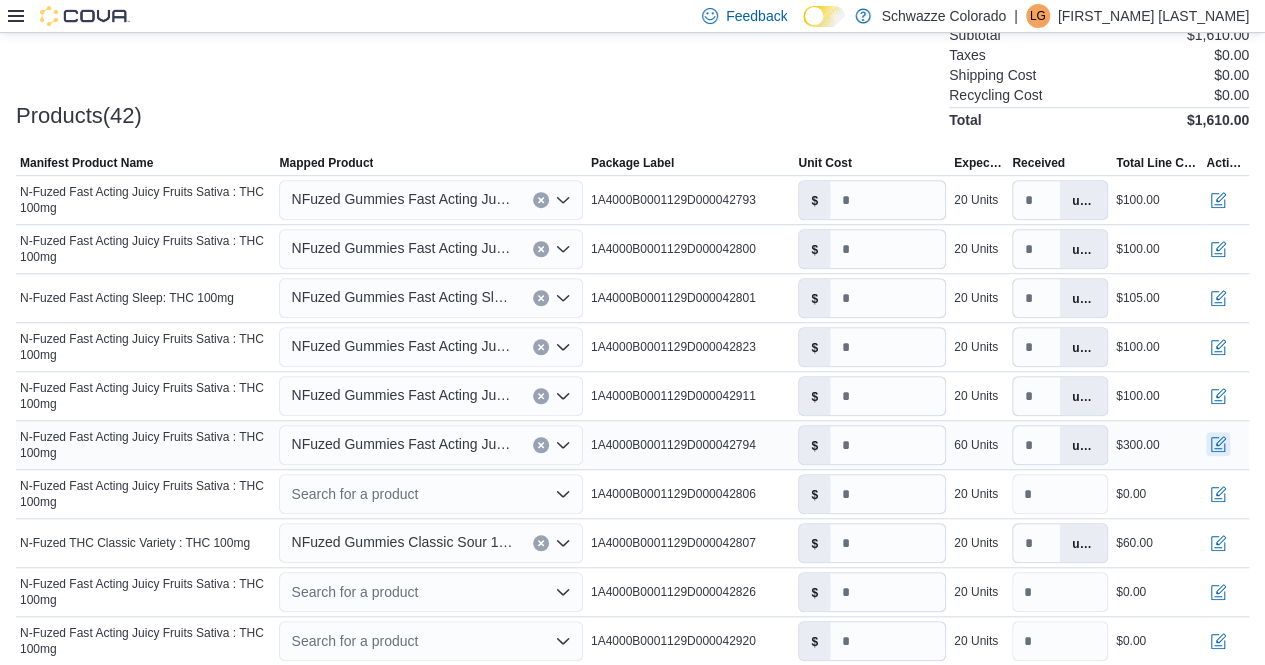 click at bounding box center (1218, 444) 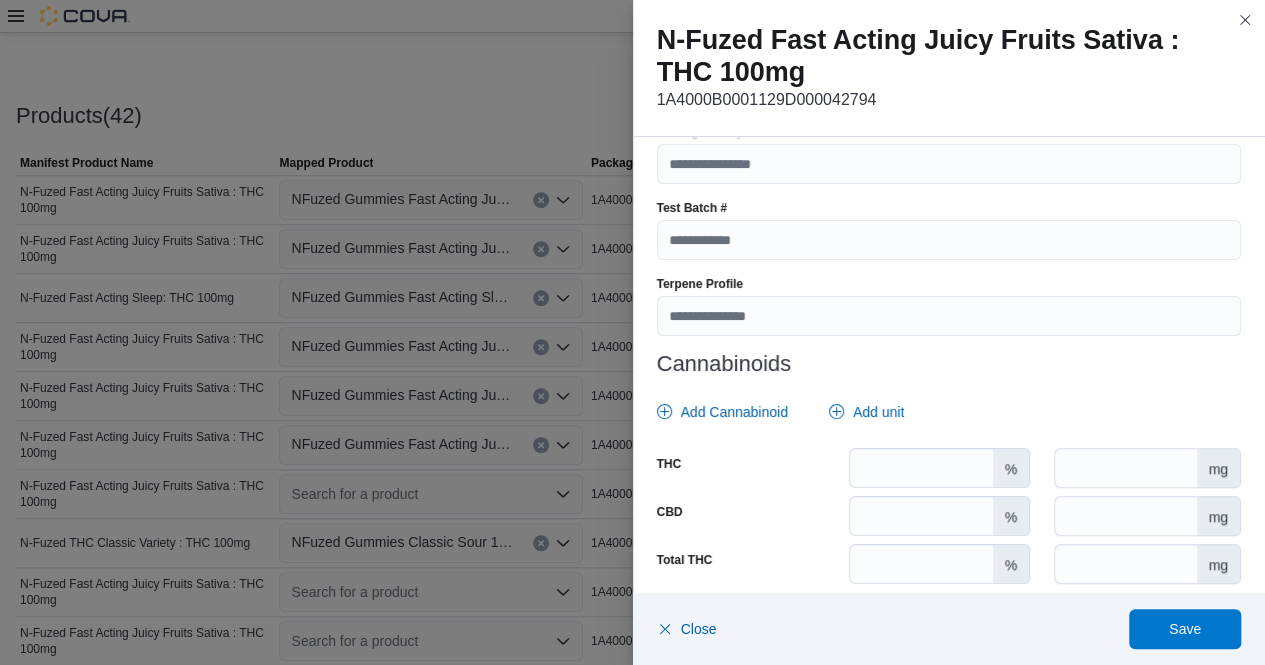 scroll, scrollTop: 708, scrollLeft: 0, axis: vertical 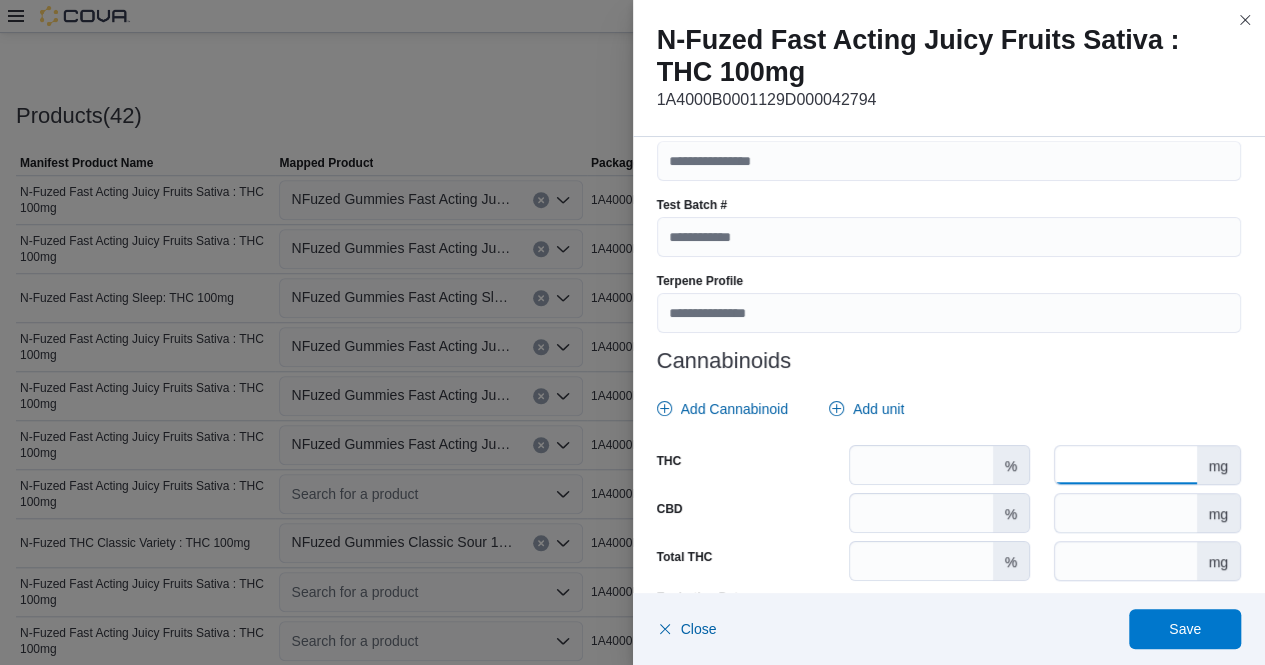 click at bounding box center (1125, 465) 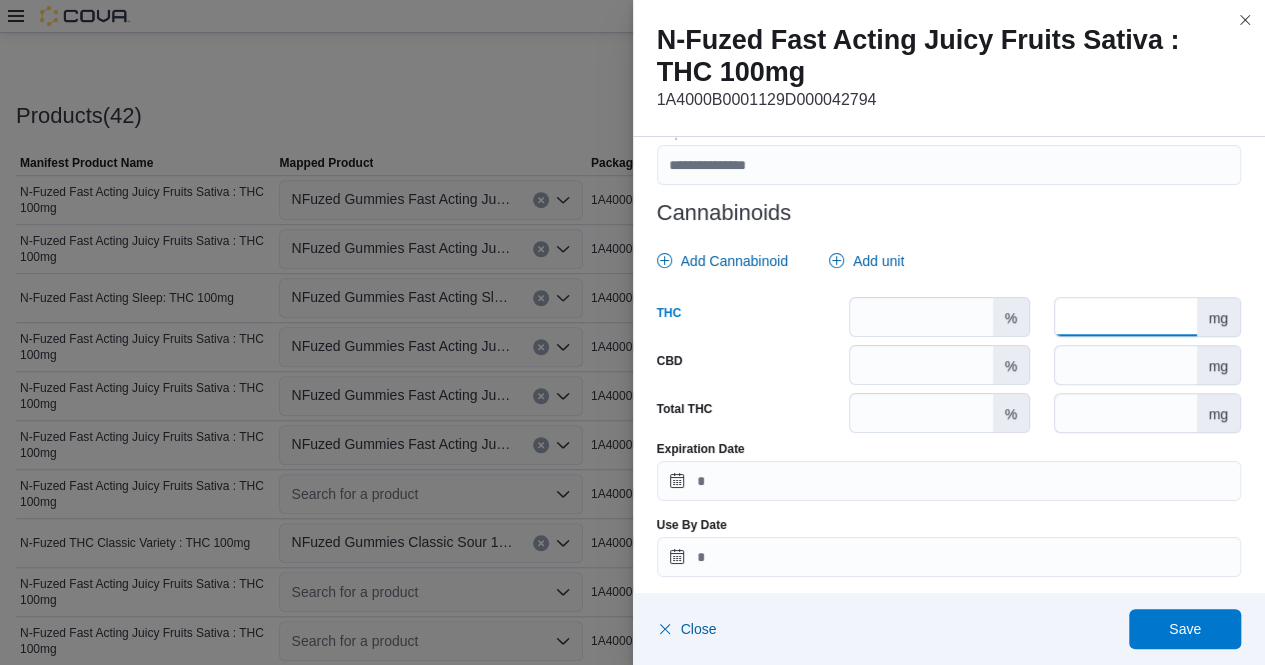 scroll, scrollTop: 863, scrollLeft: 0, axis: vertical 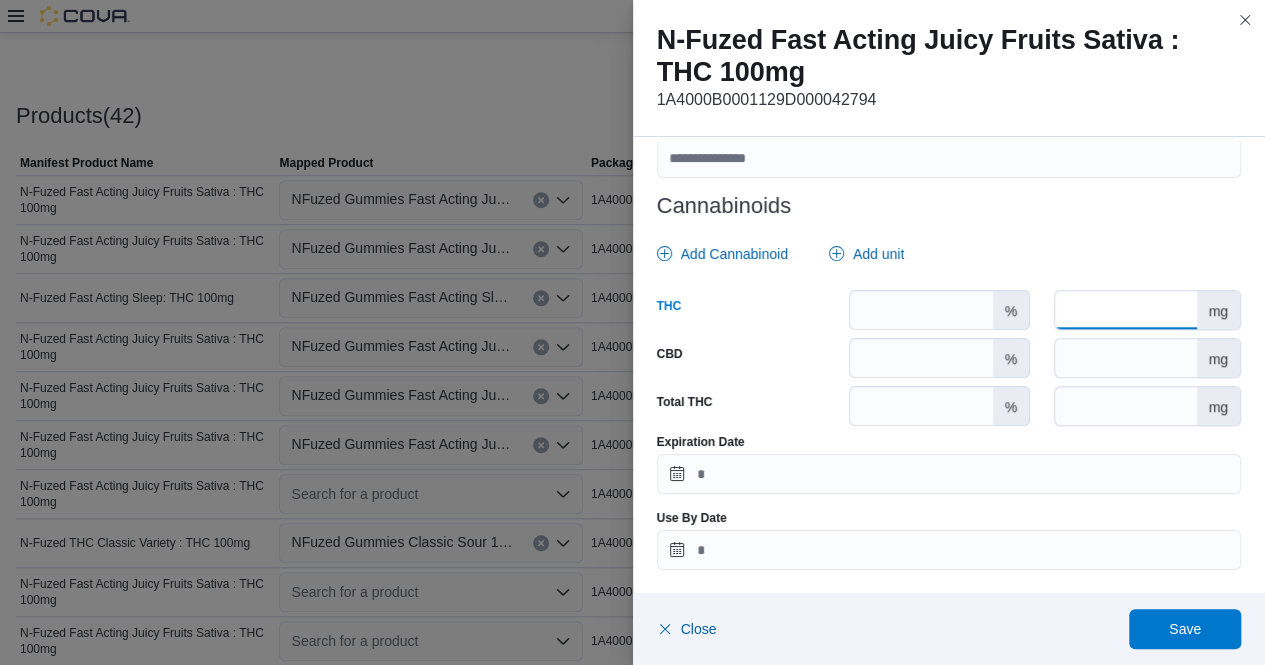 type on "***" 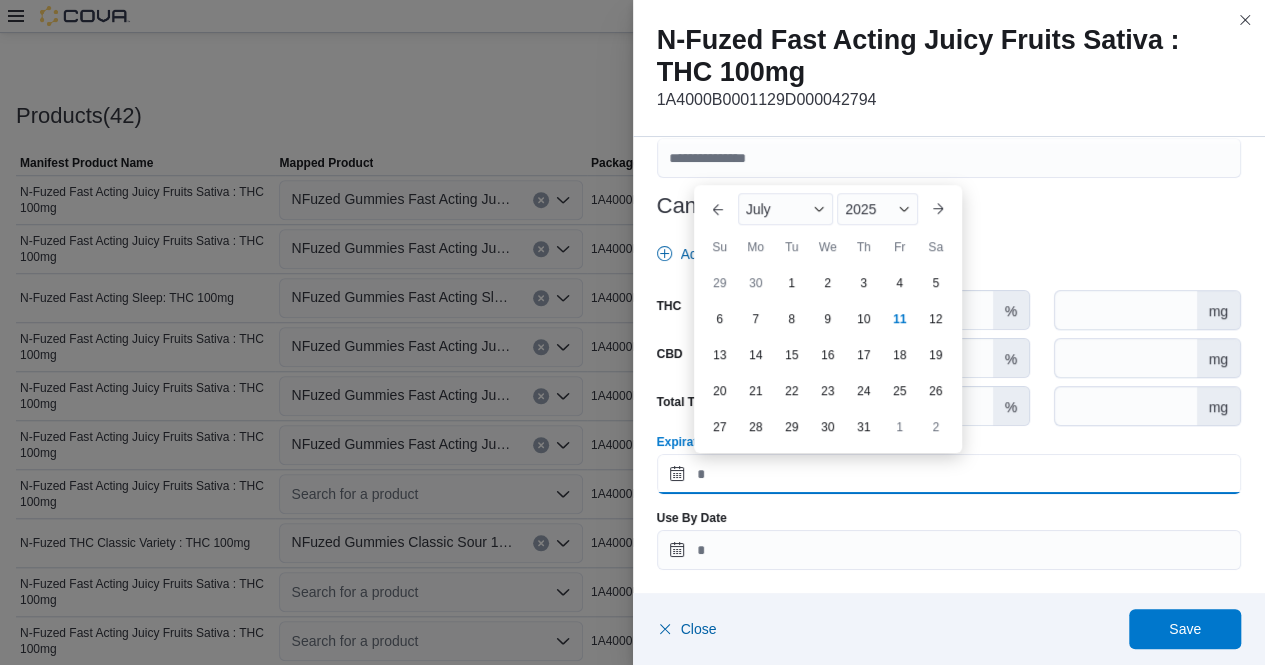 click on "Expiration Date" at bounding box center [949, 474] 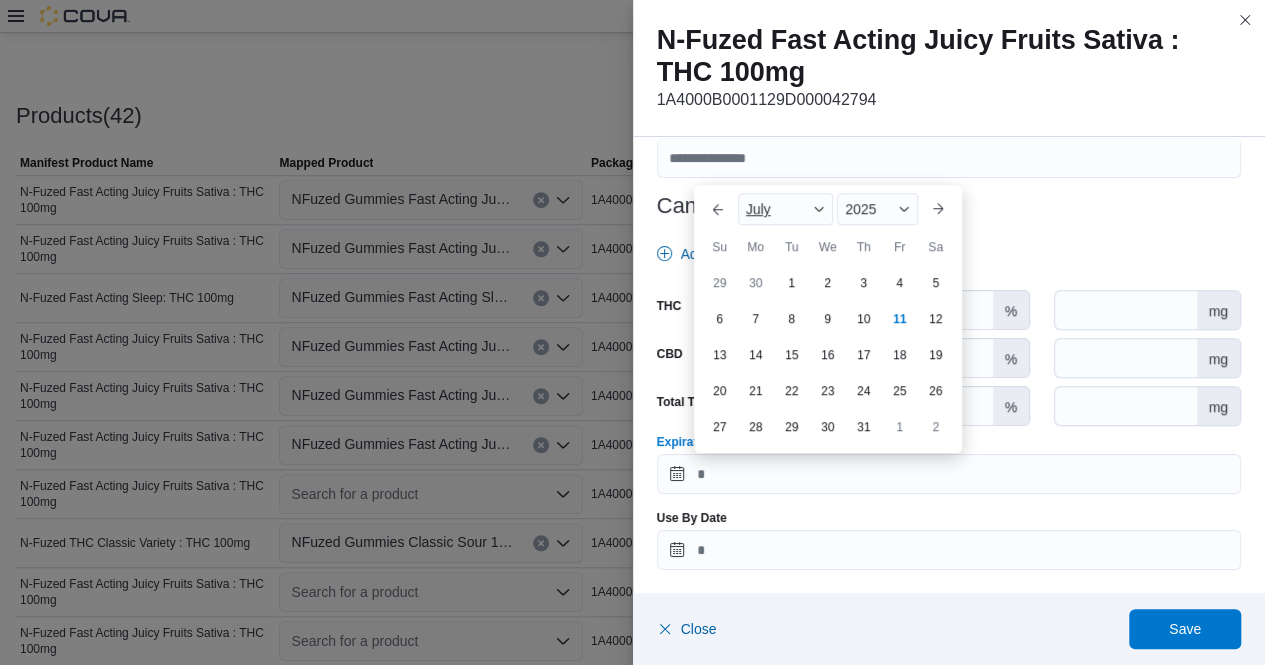 click at bounding box center [819, 209] 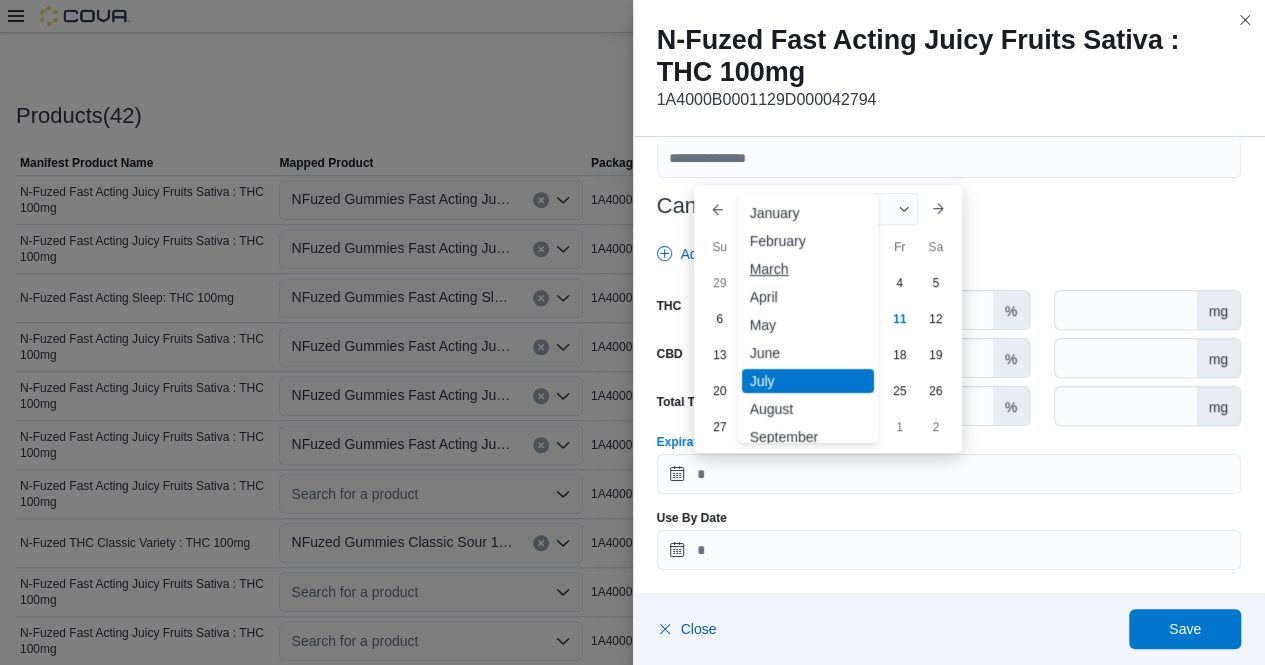 click on "March" at bounding box center (808, 269) 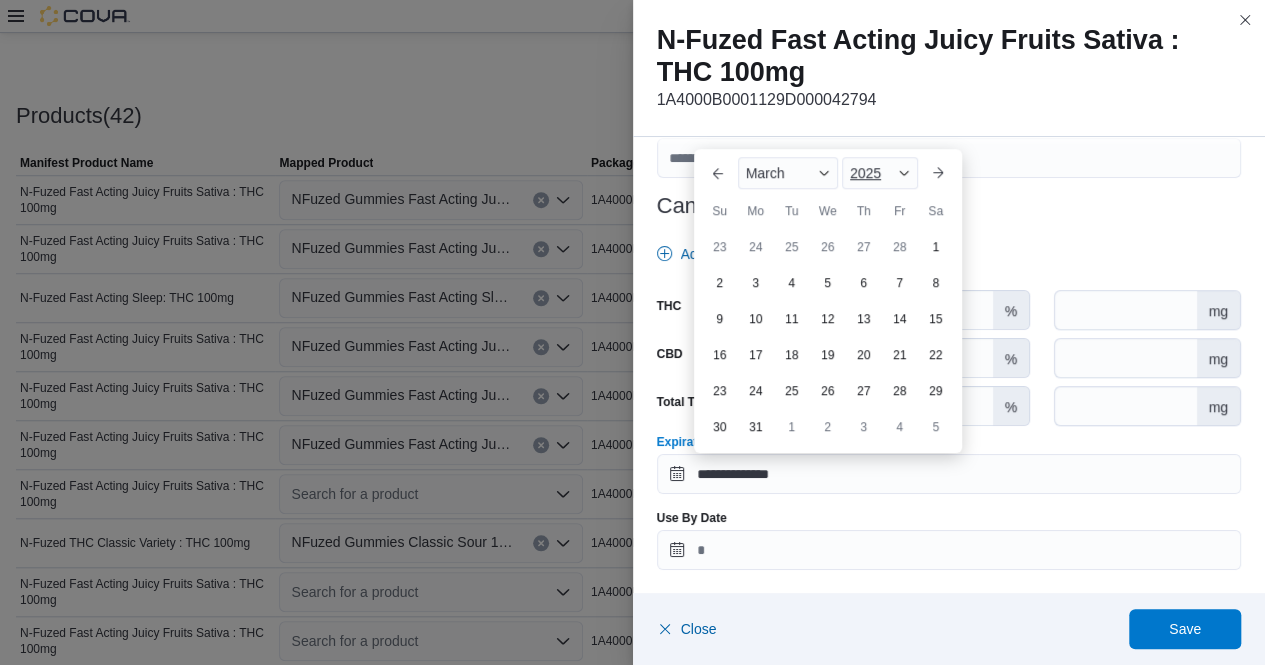 click at bounding box center (904, 173) 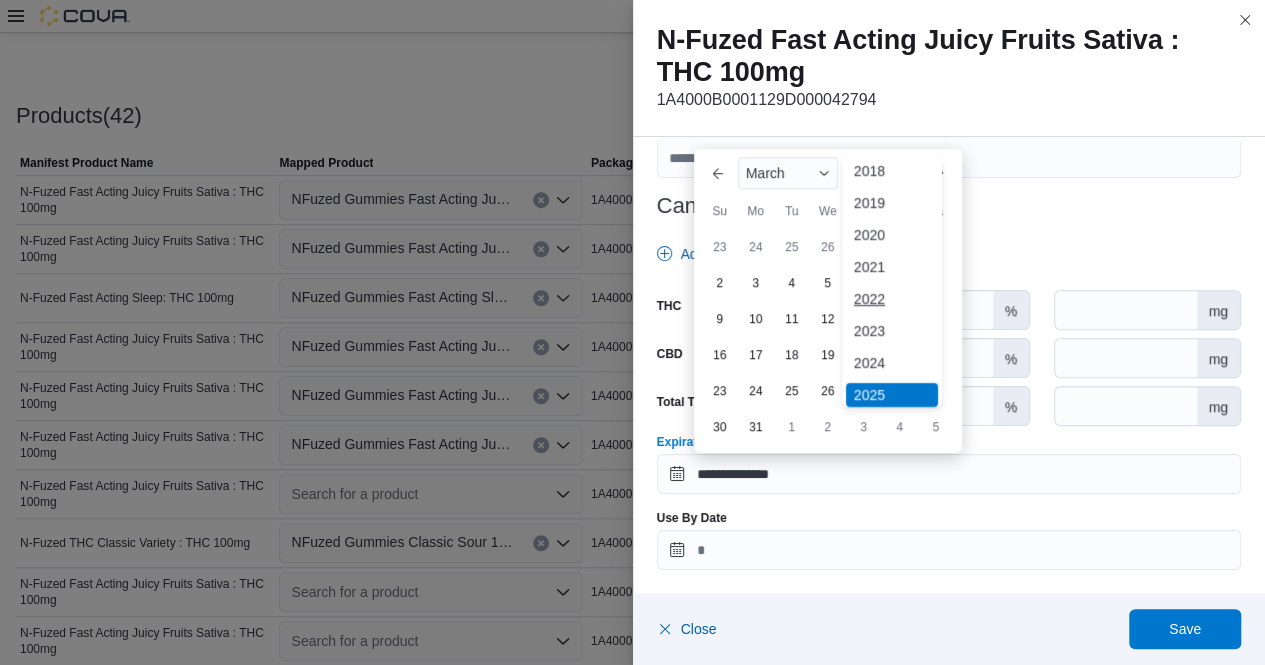 scroll, scrollTop: 104, scrollLeft: 0, axis: vertical 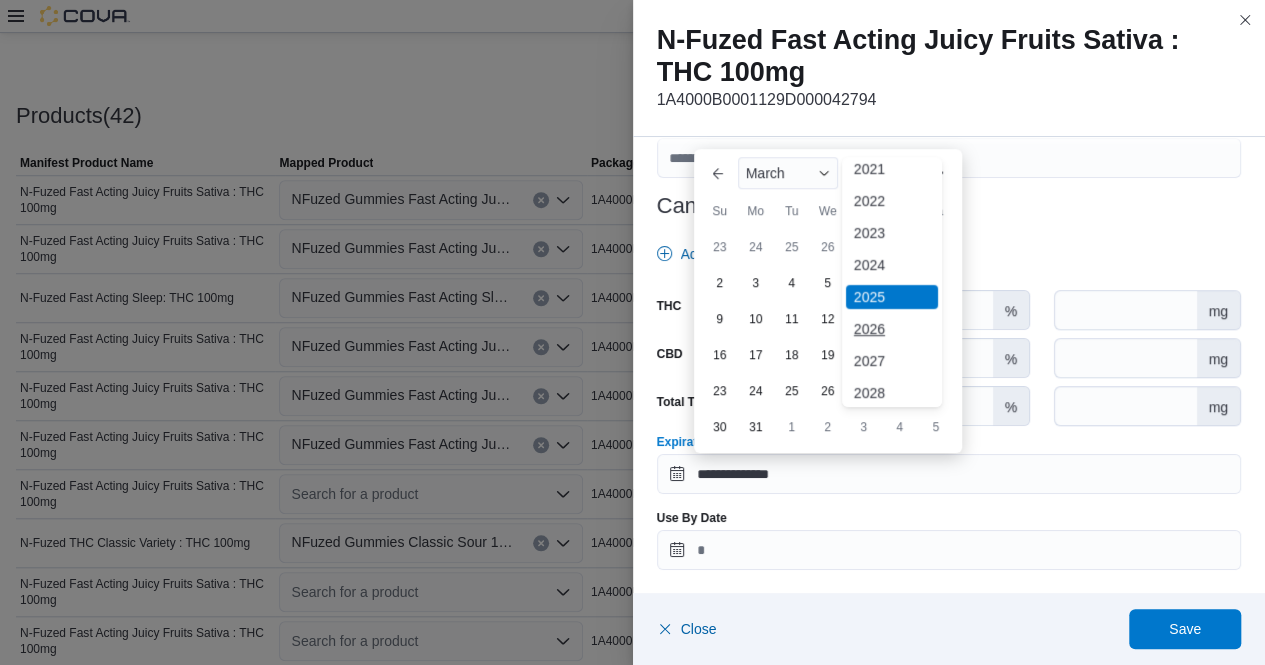 click on "2026" at bounding box center [892, 329] 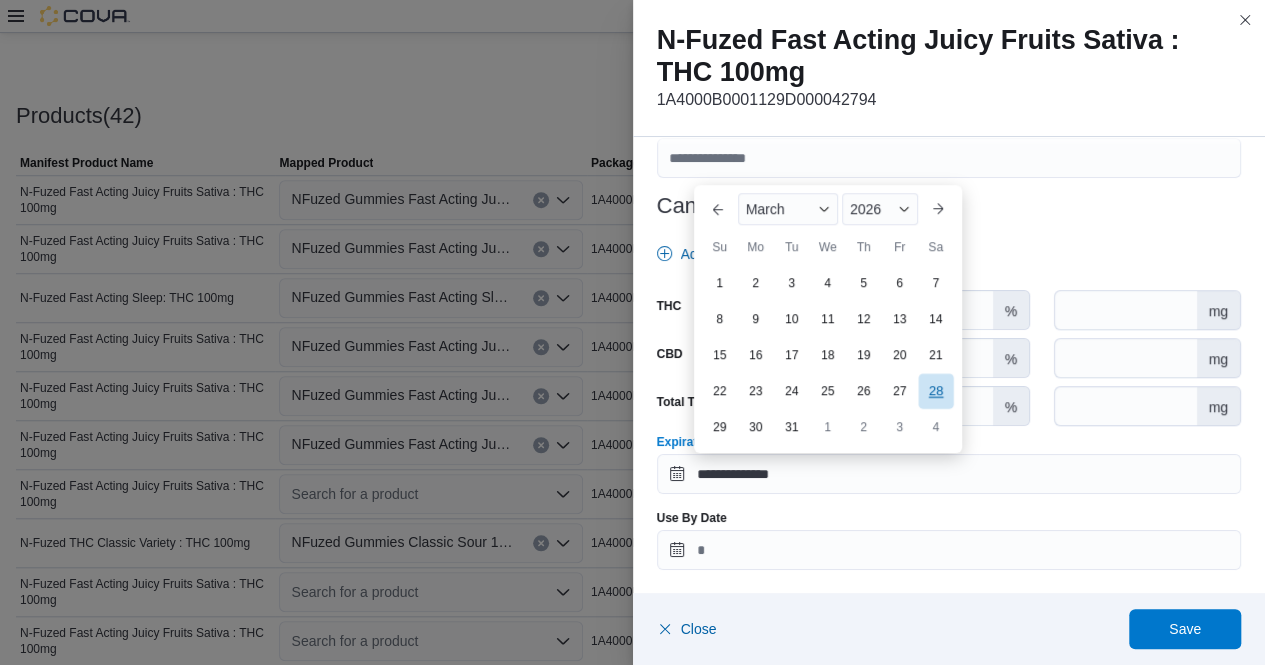 click on "28" at bounding box center (935, 391) 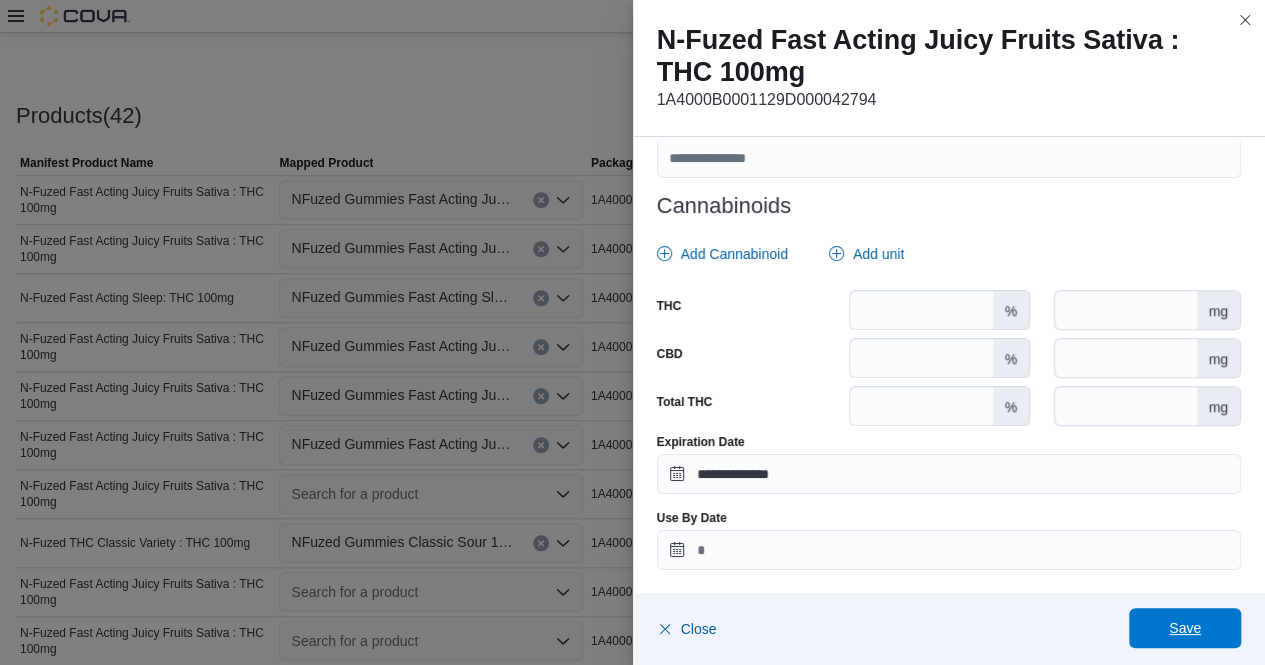 click on "Save" at bounding box center [1185, 628] 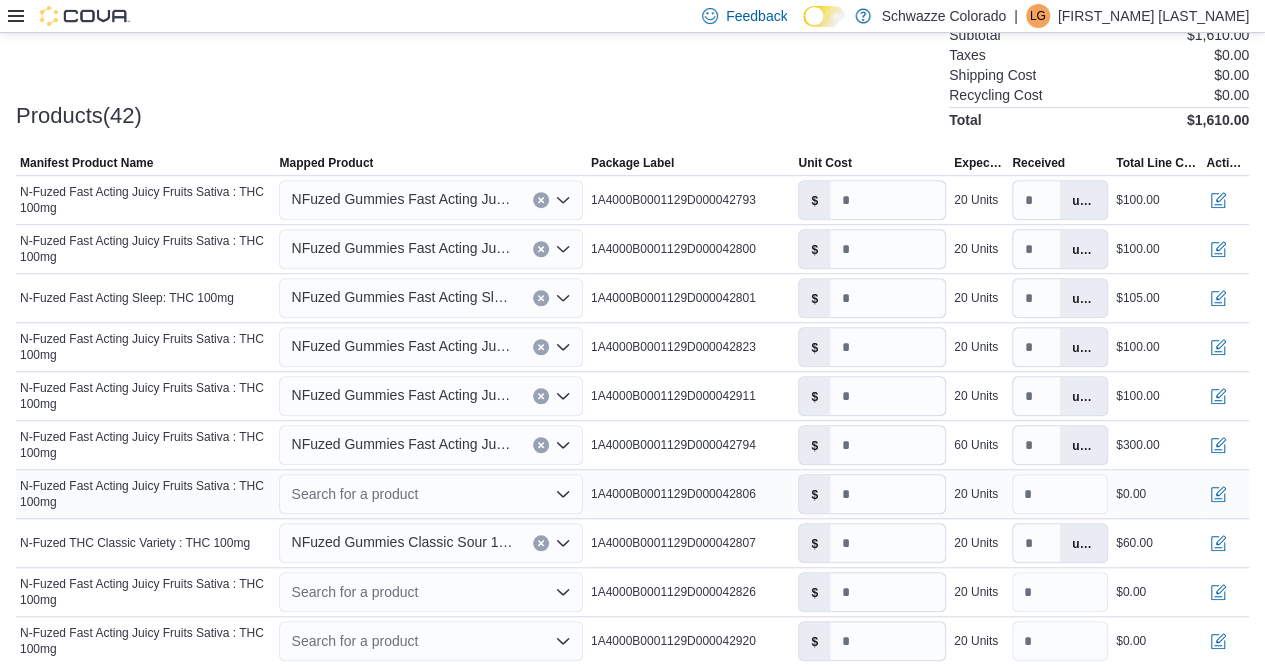 click on "Search for a product" at bounding box center (430, 494) 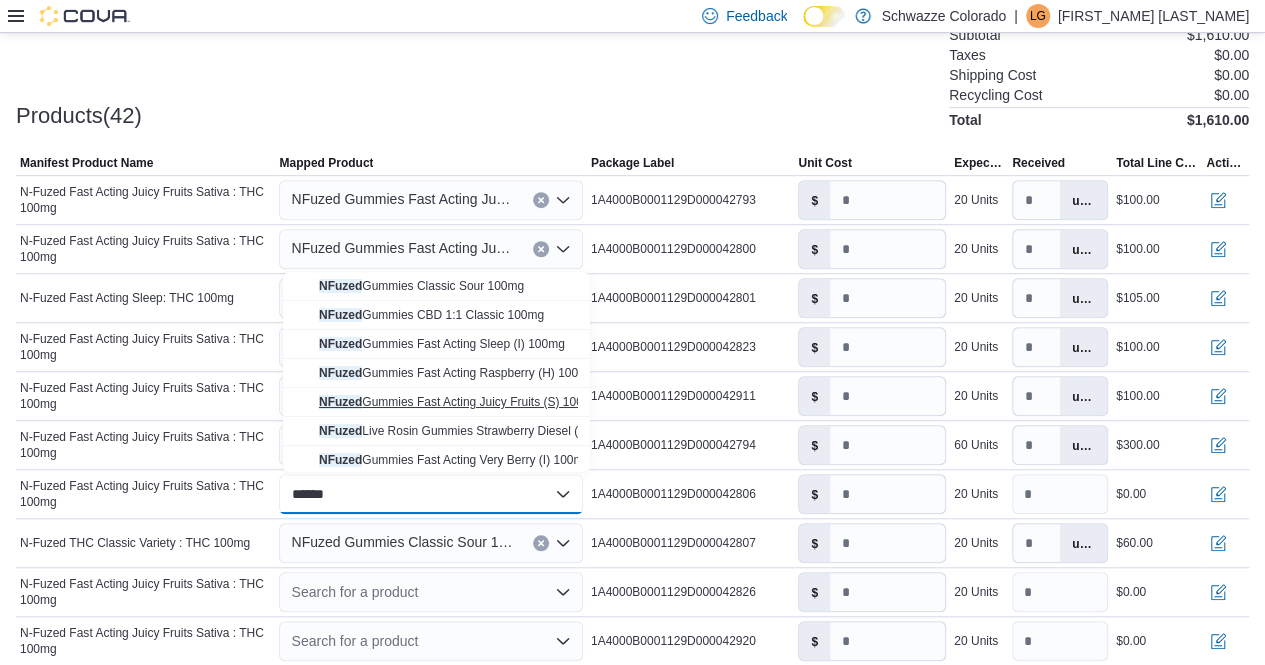 type on "******" 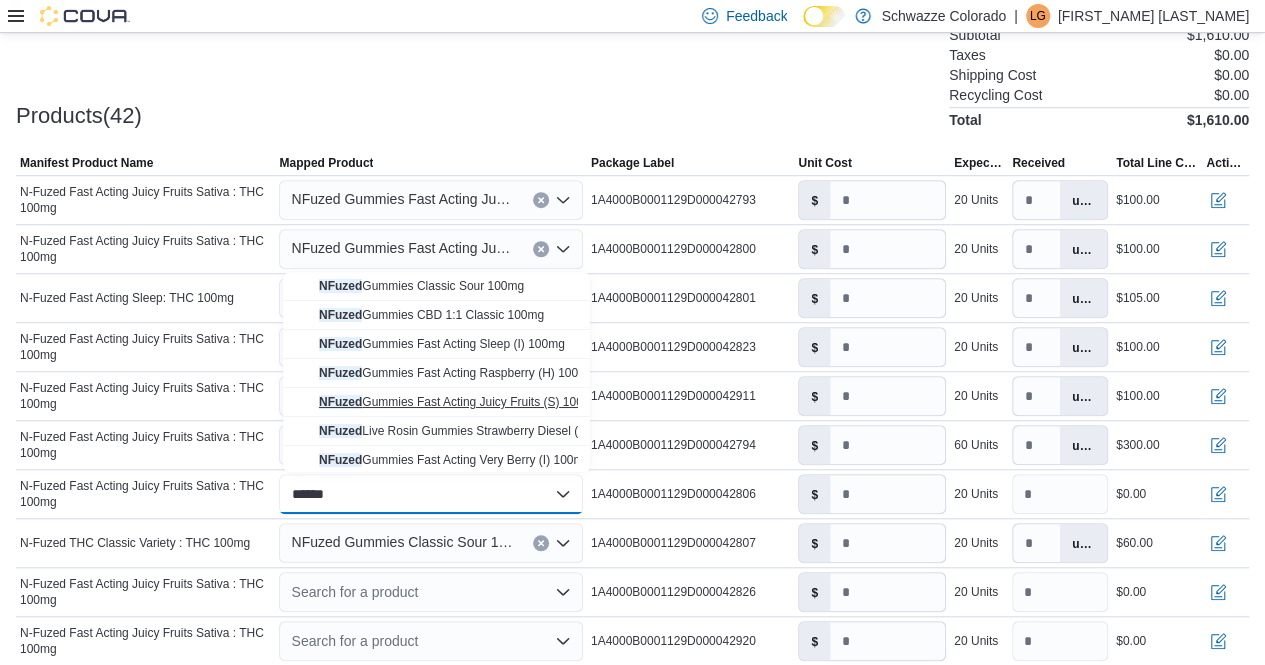 click on "NFuzed  Gummies Fast Acting Juicy Fruits (S) 100mg" at bounding box center (459, 402) 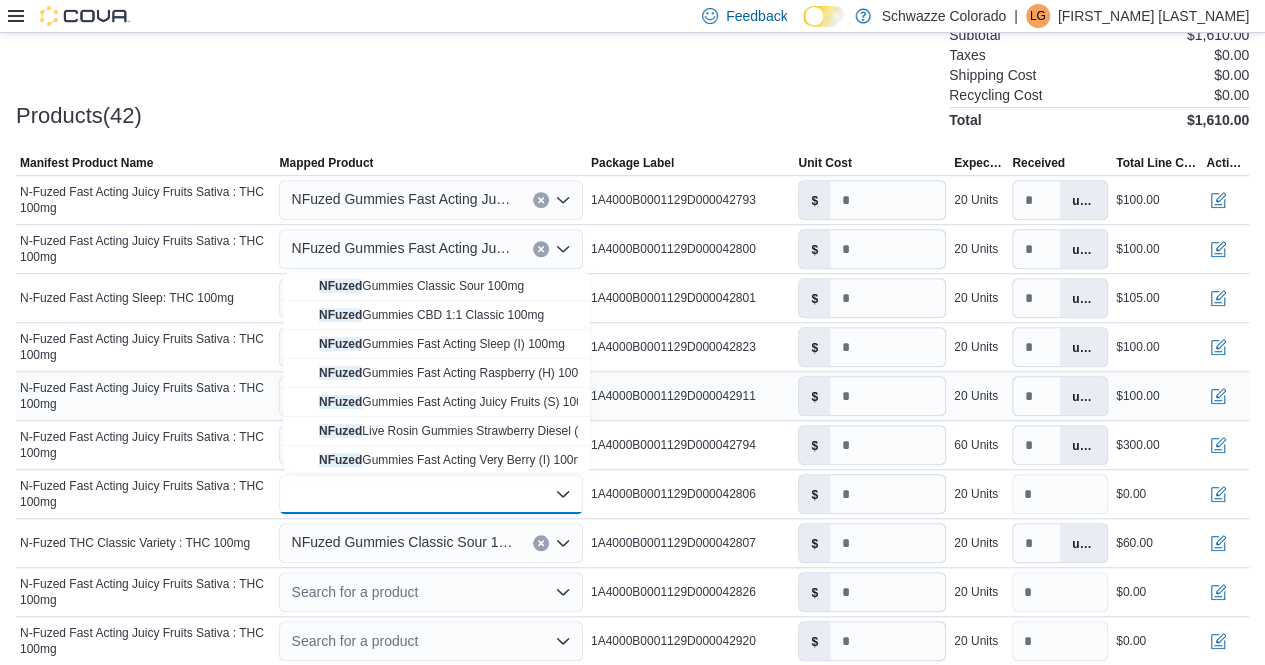 type on "*" 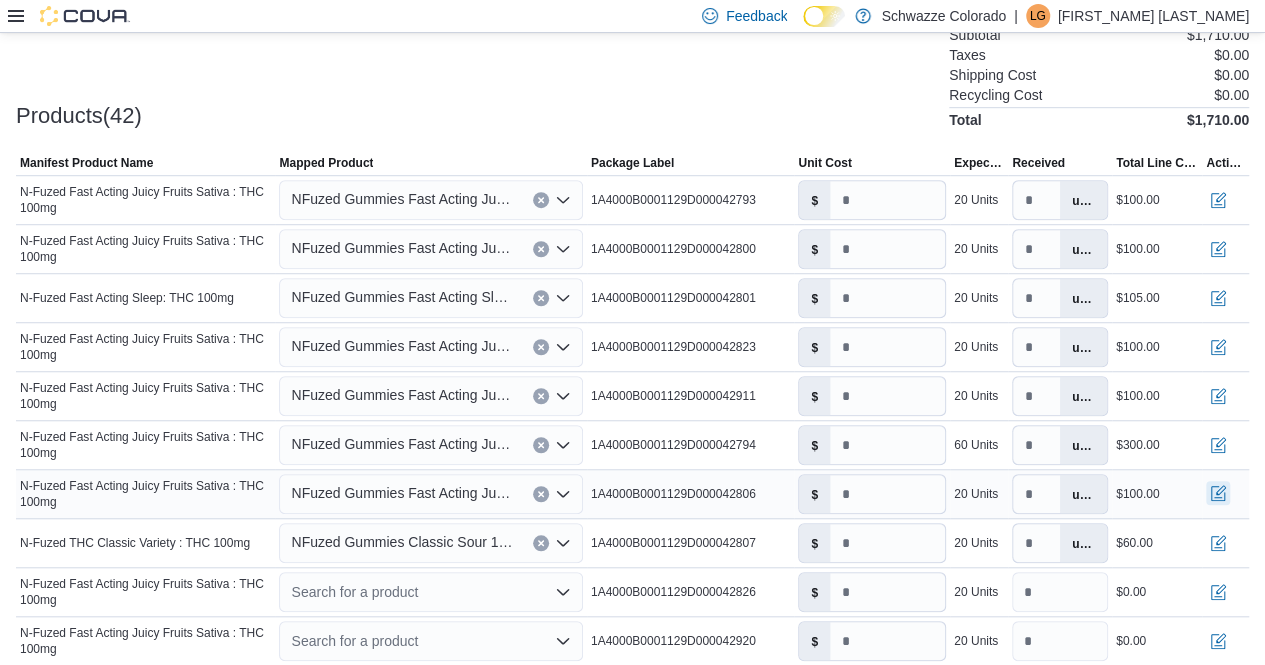 click at bounding box center (1218, 493) 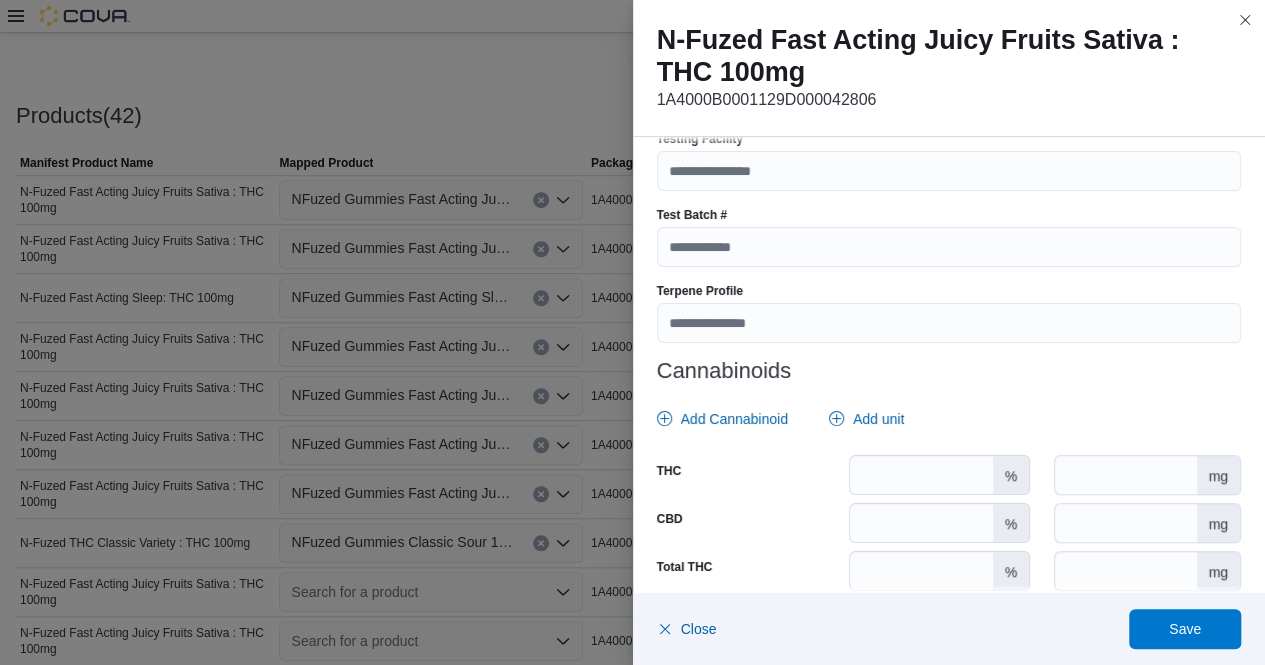 scroll, scrollTop: 702, scrollLeft: 0, axis: vertical 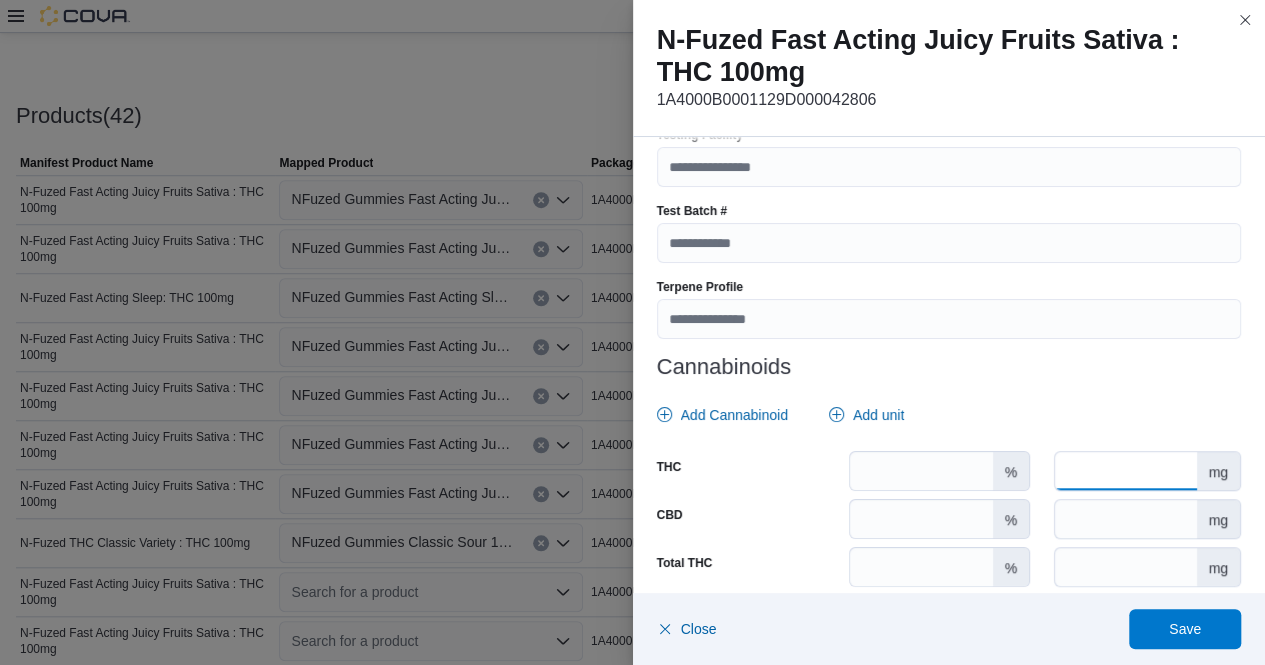 click at bounding box center [1125, 471] 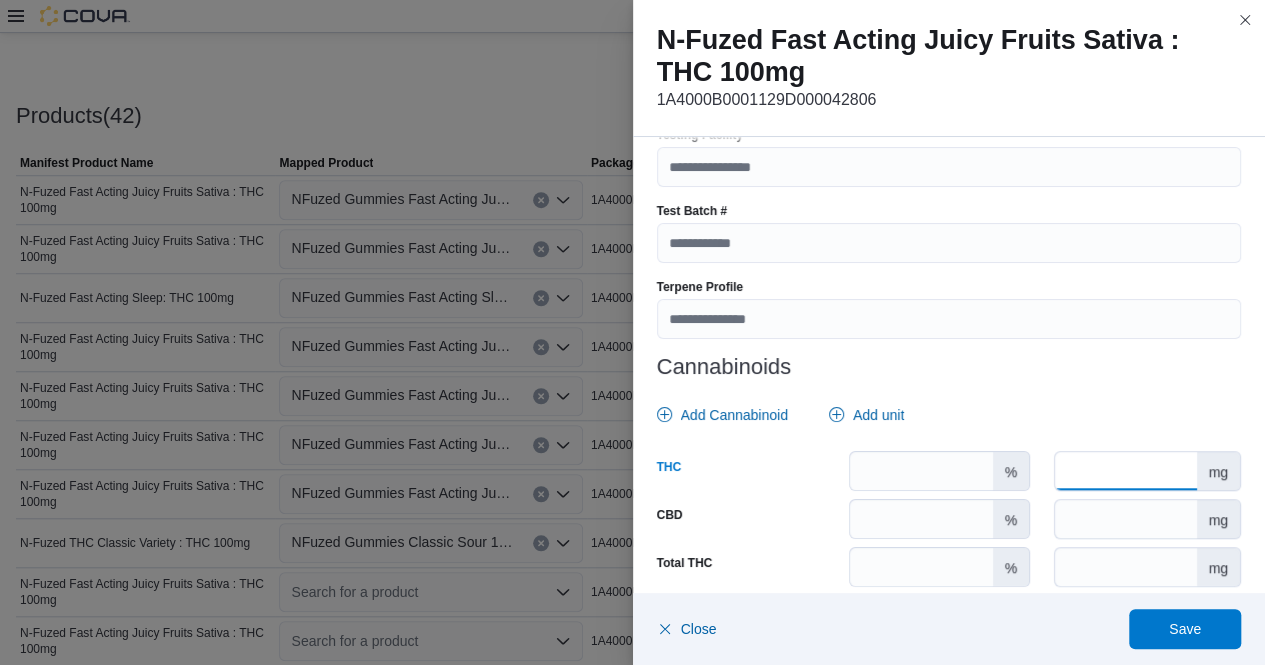 scroll, scrollTop: 863, scrollLeft: 0, axis: vertical 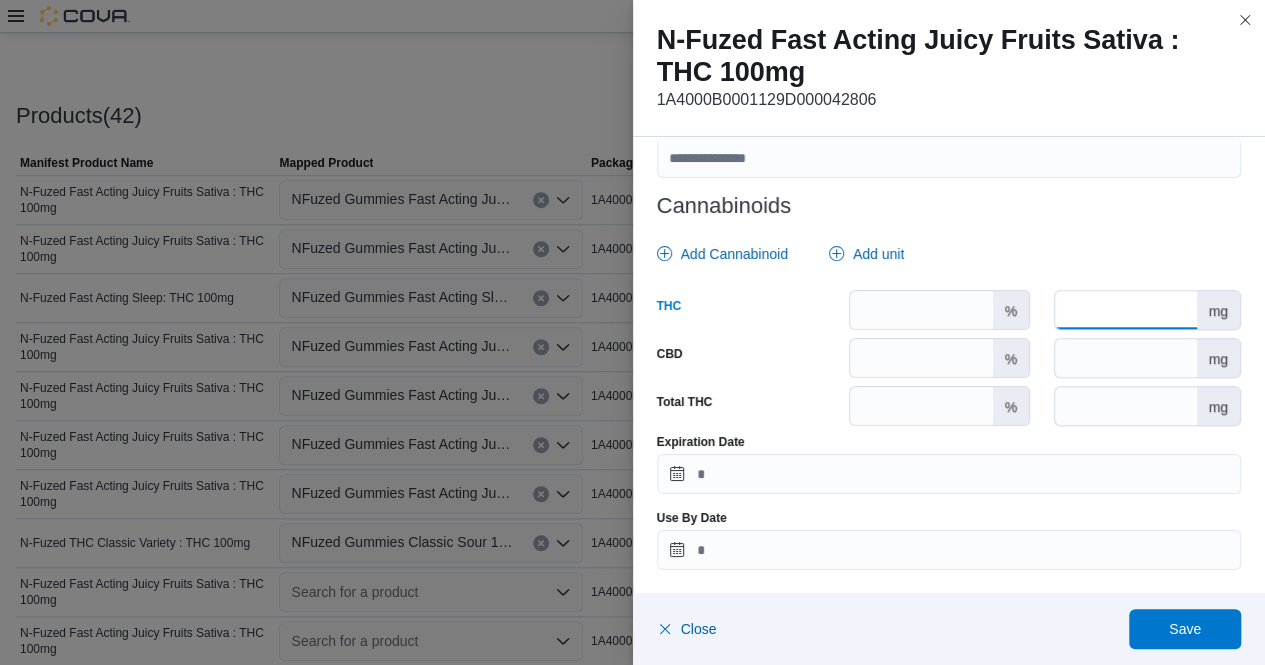 type on "***" 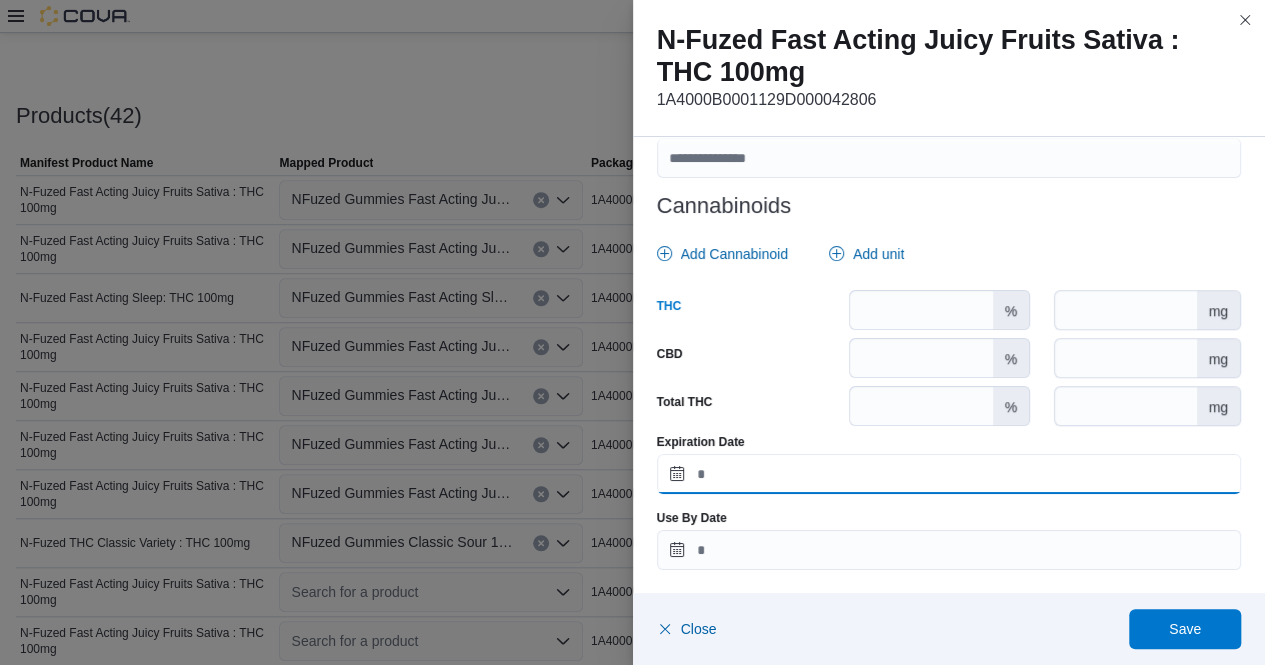 click on "Expiration Date" at bounding box center [949, 474] 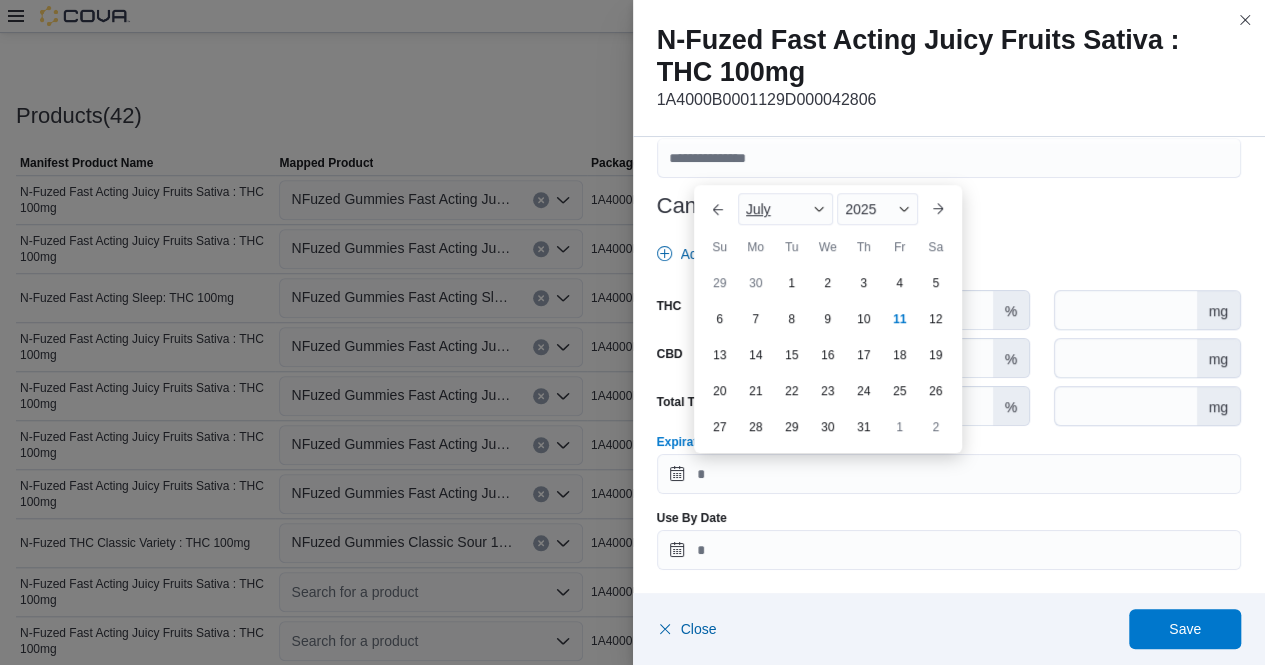 click at bounding box center (819, 209) 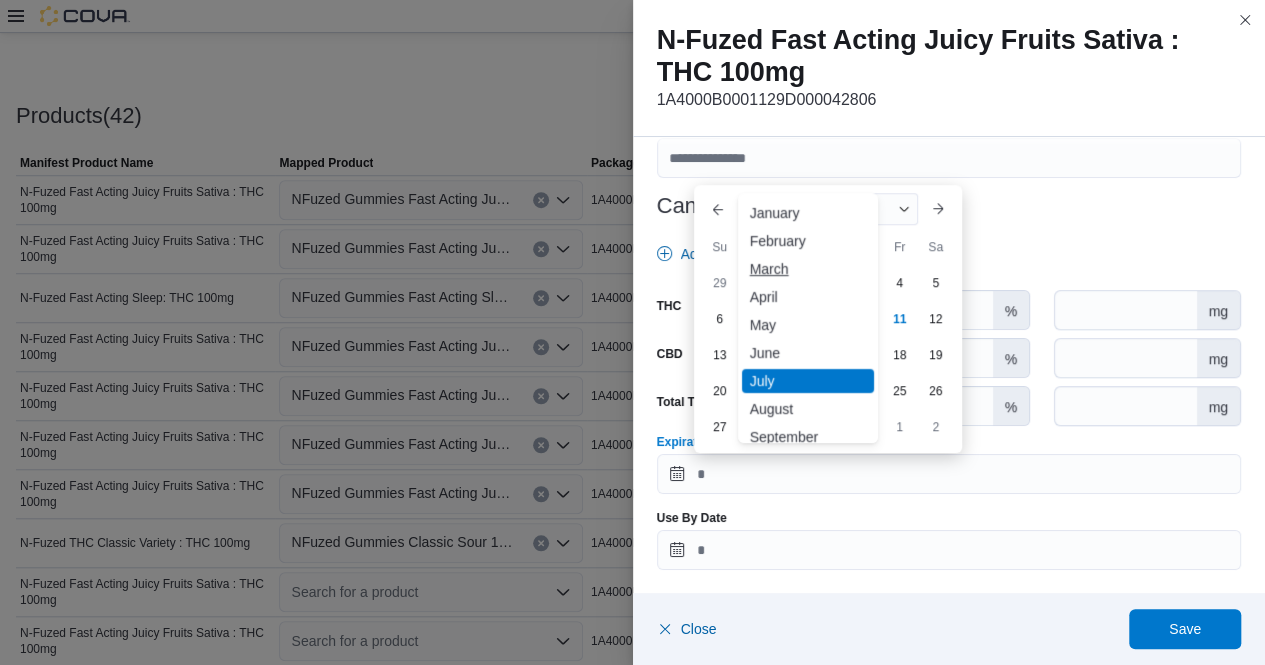 click on "March" at bounding box center [808, 269] 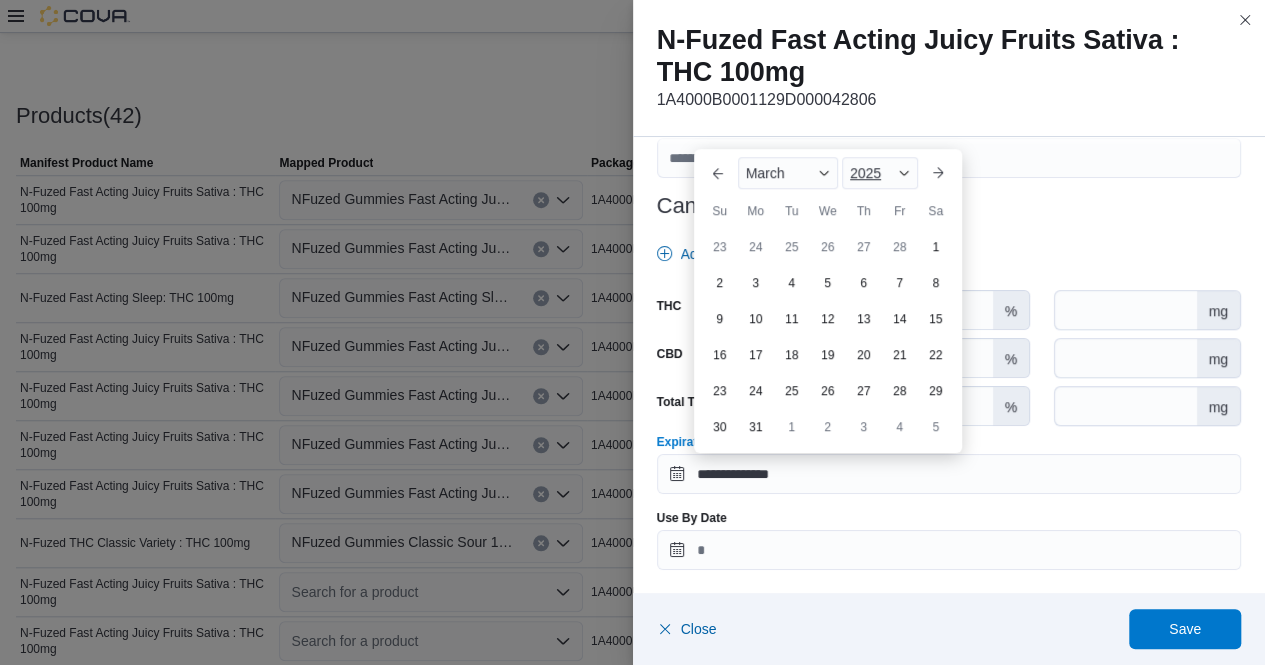 click at bounding box center (904, 173) 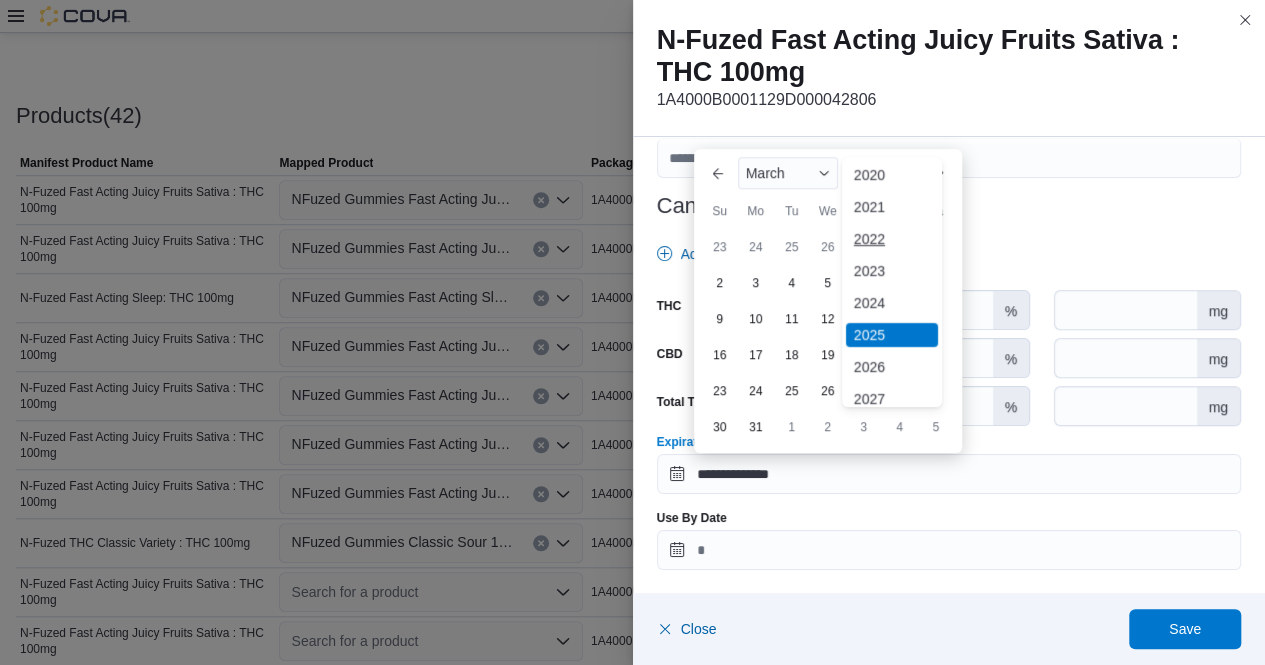 scroll, scrollTop: 67, scrollLeft: 0, axis: vertical 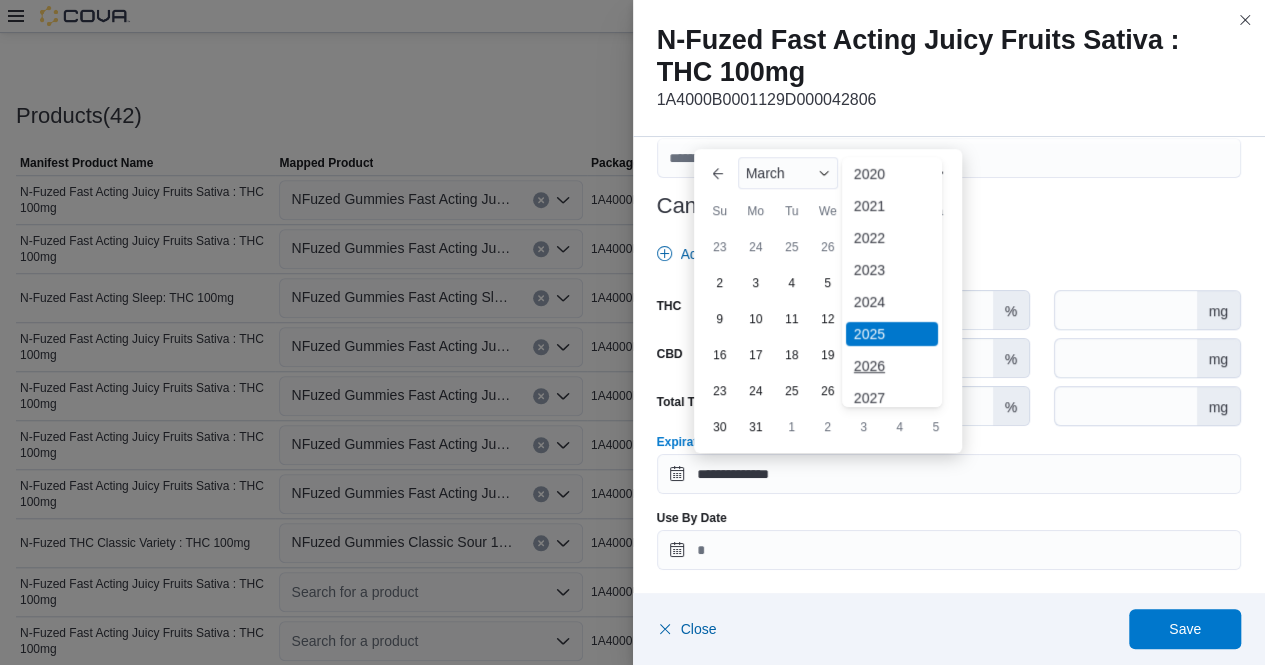 click on "2026" at bounding box center (892, 366) 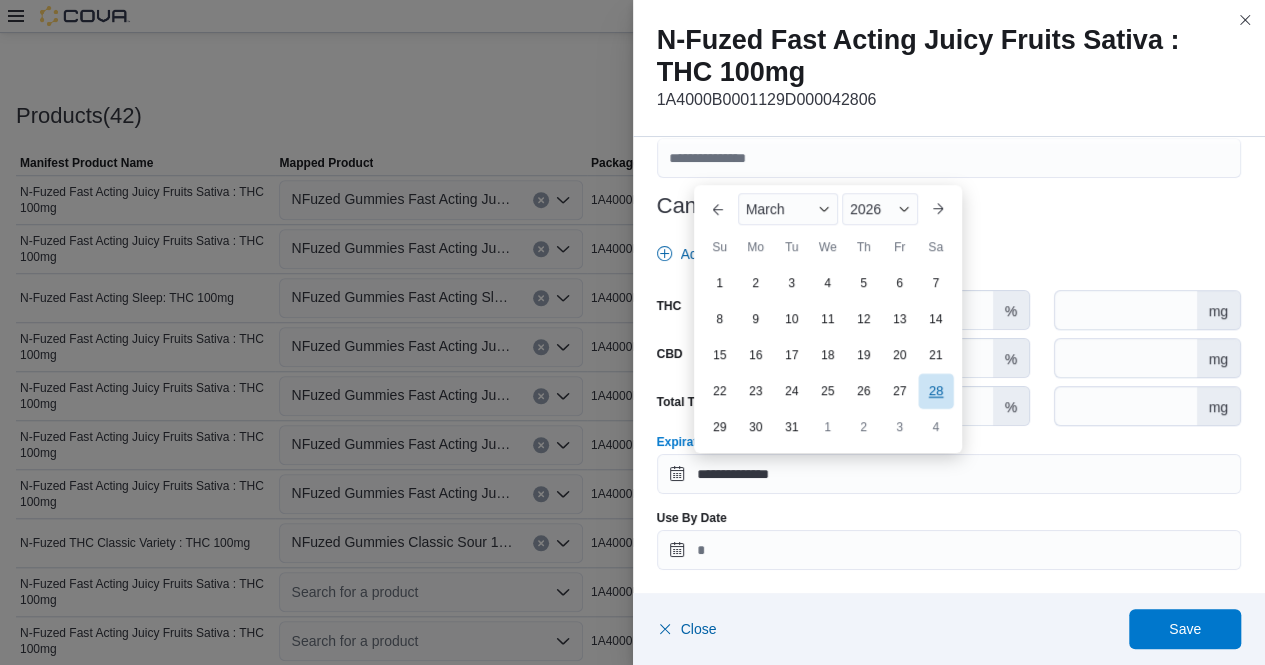 click on "28" at bounding box center [935, 391] 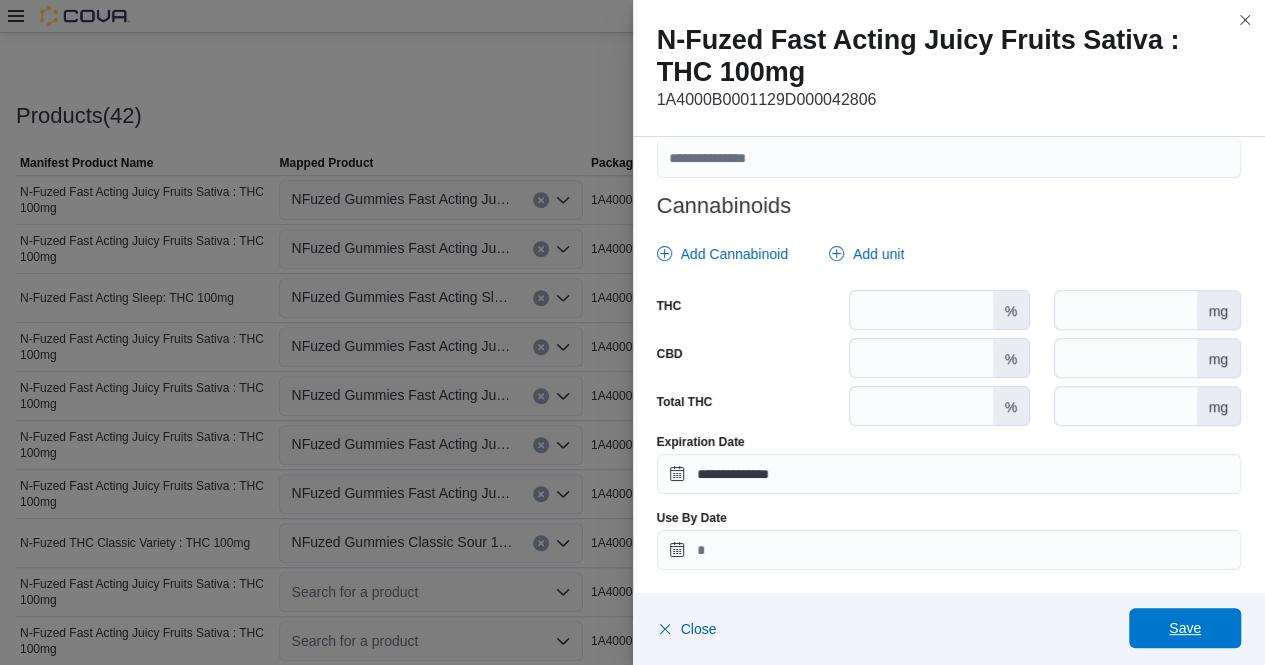 click on "Save" at bounding box center [1185, 628] 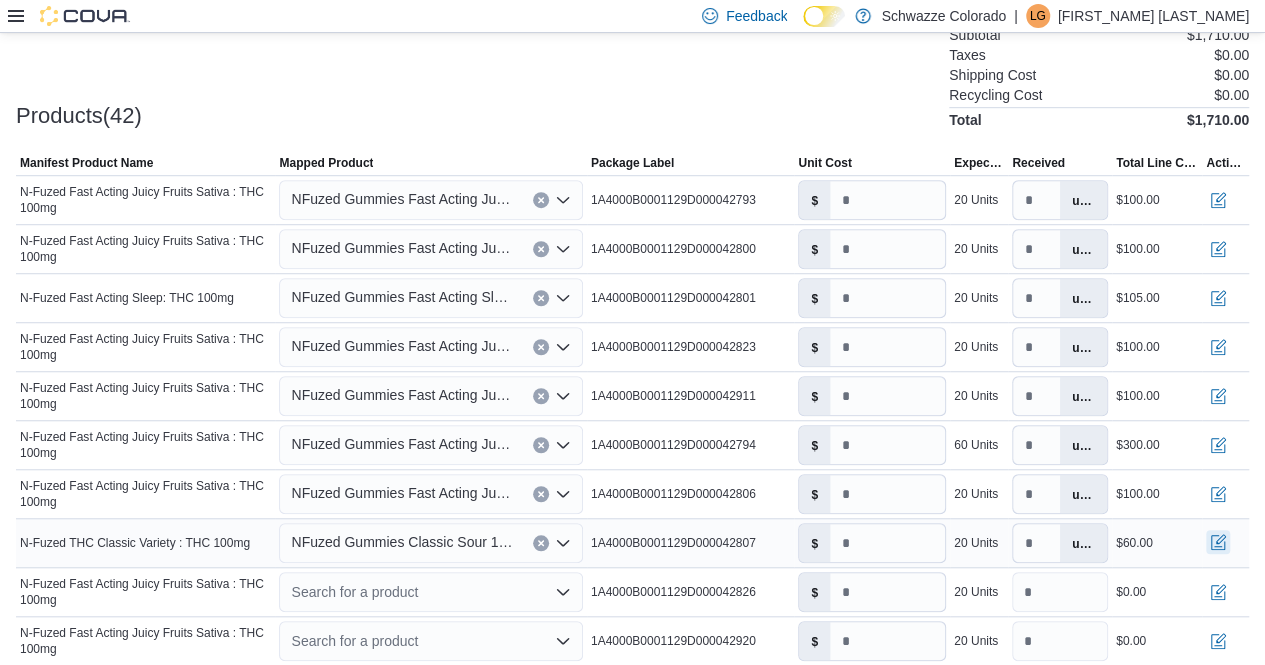 click at bounding box center (1218, 542) 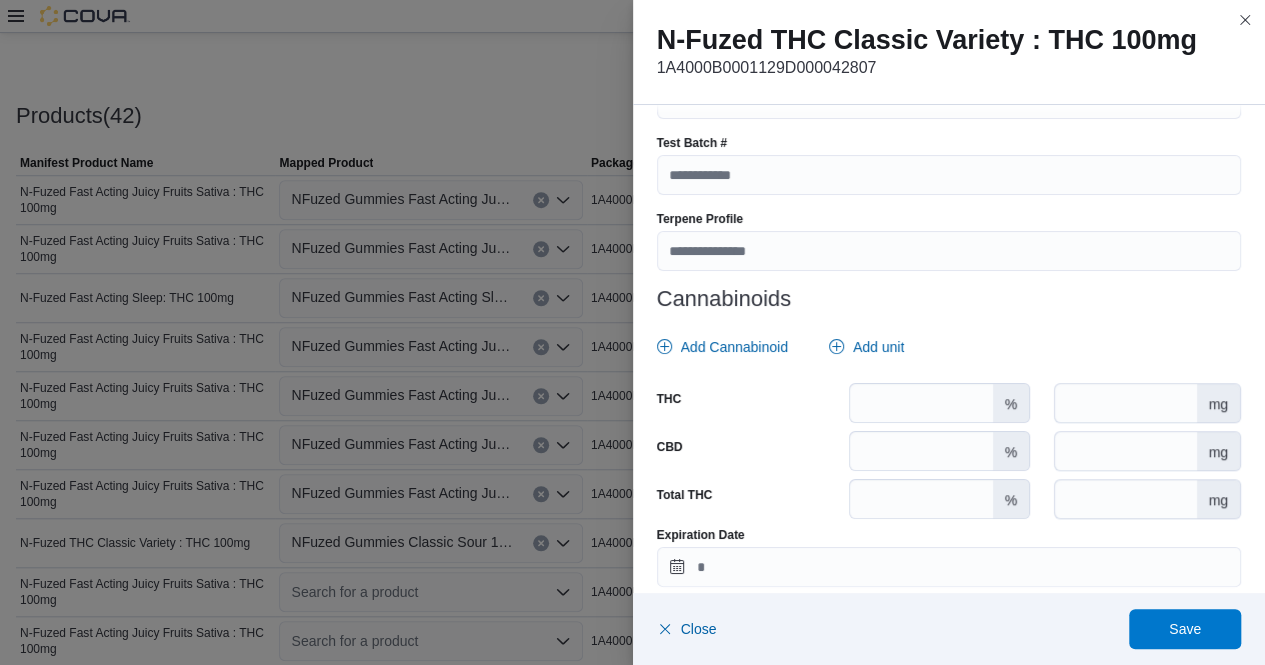 scroll, scrollTop: 740, scrollLeft: 0, axis: vertical 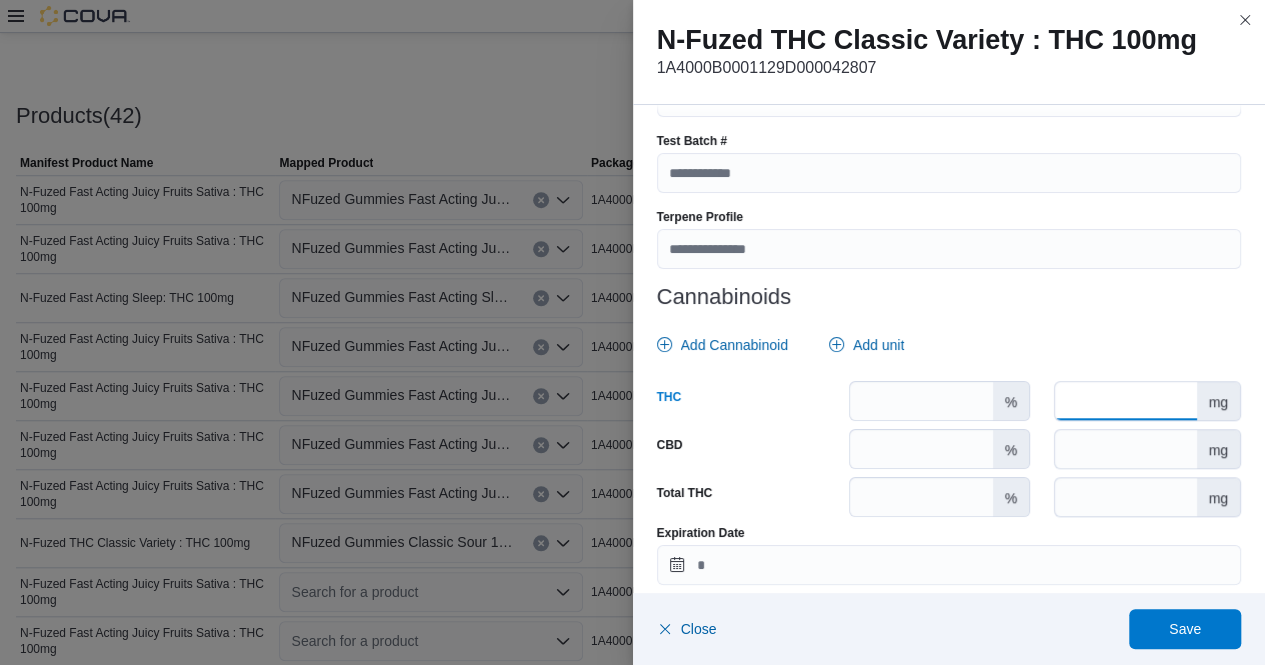 click at bounding box center [1125, 401] 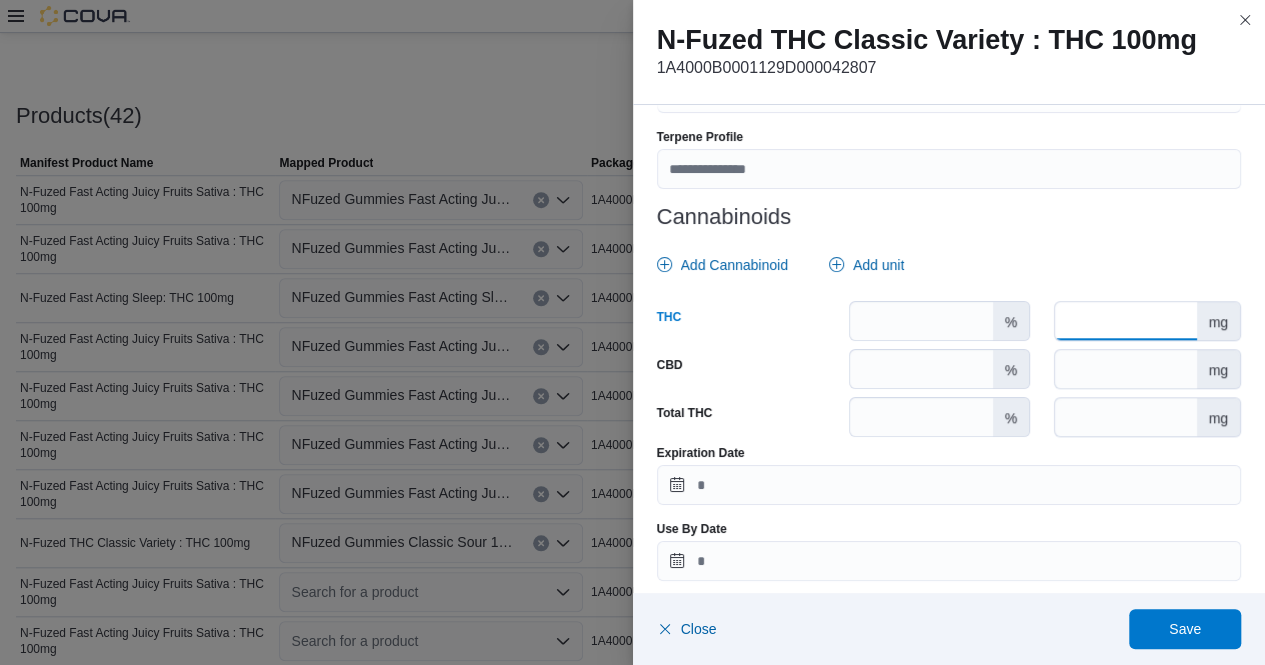 type on "***" 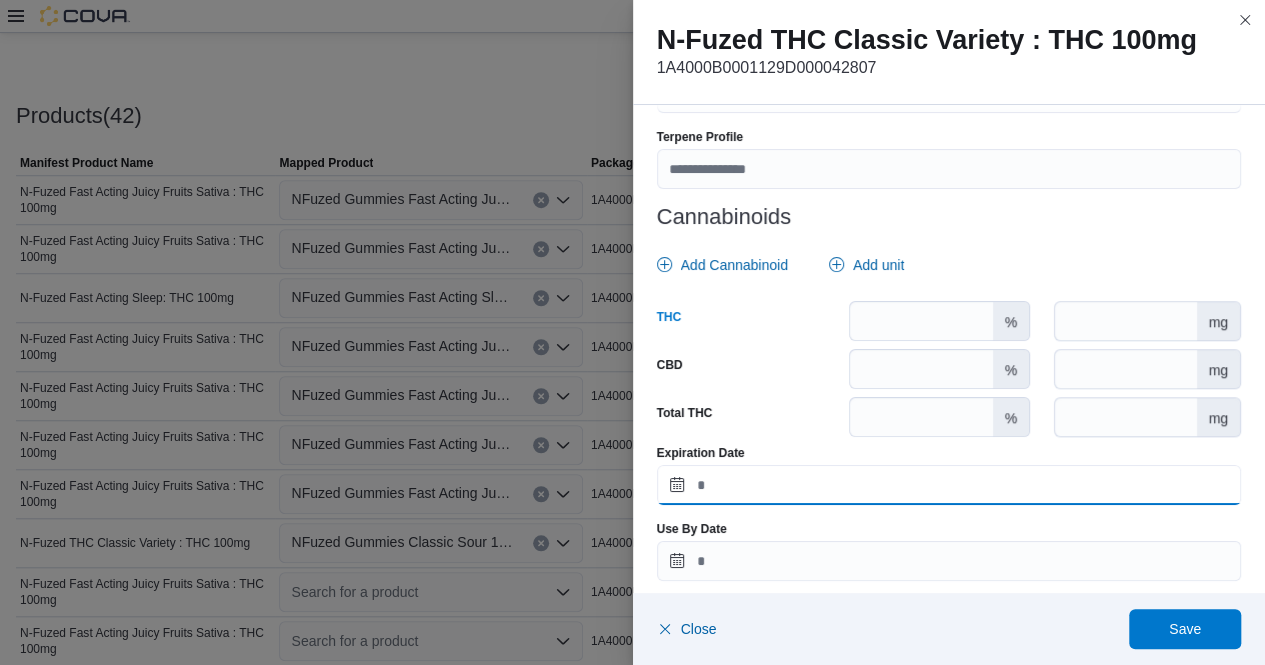 click on "Expiration Date" at bounding box center [949, 485] 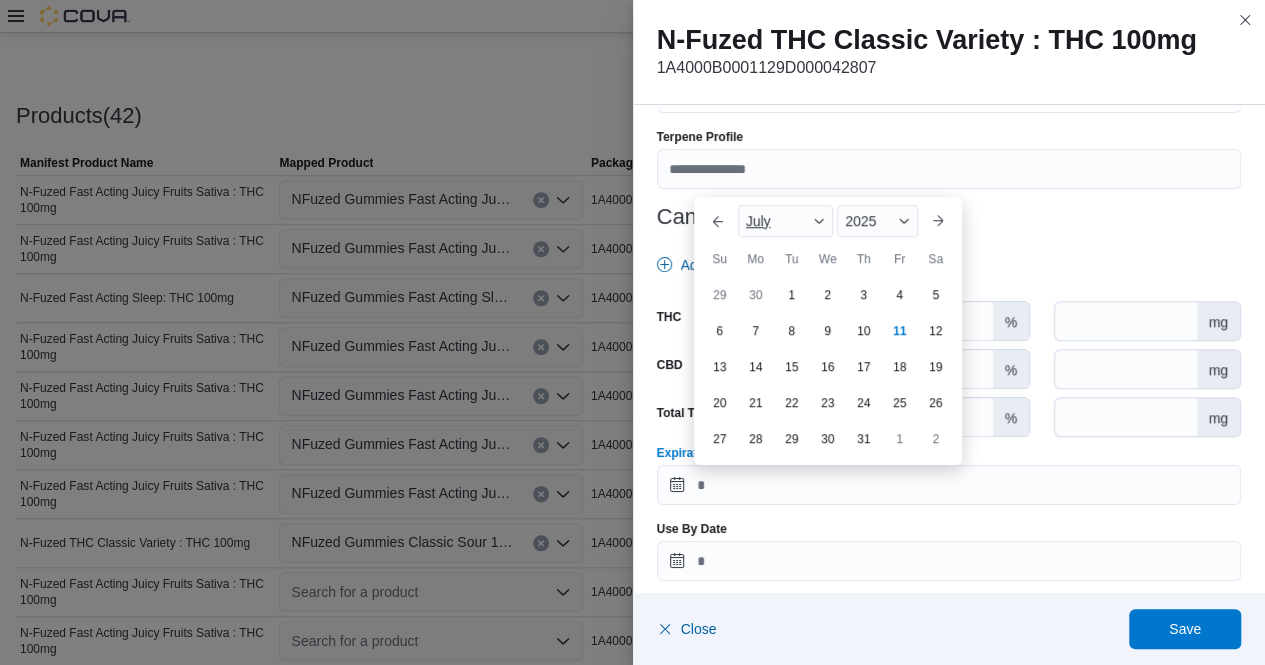 click on "July" at bounding box center [786, 221] 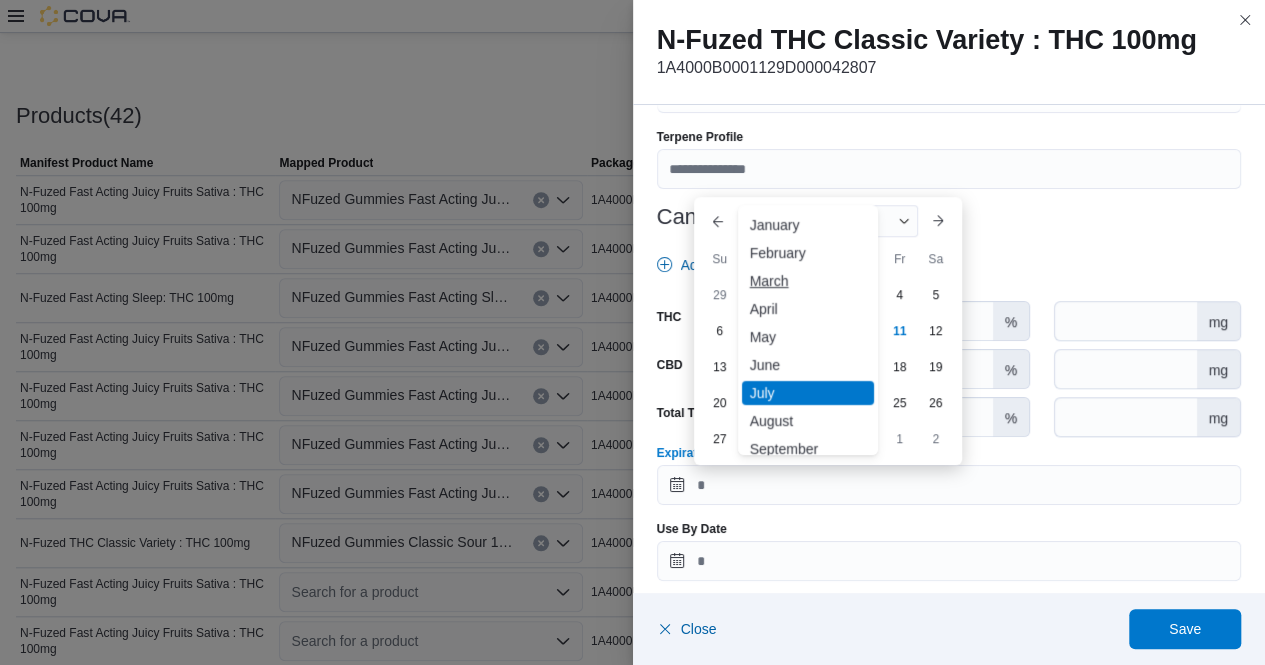 click on "March" at bounding box center [808, 281] 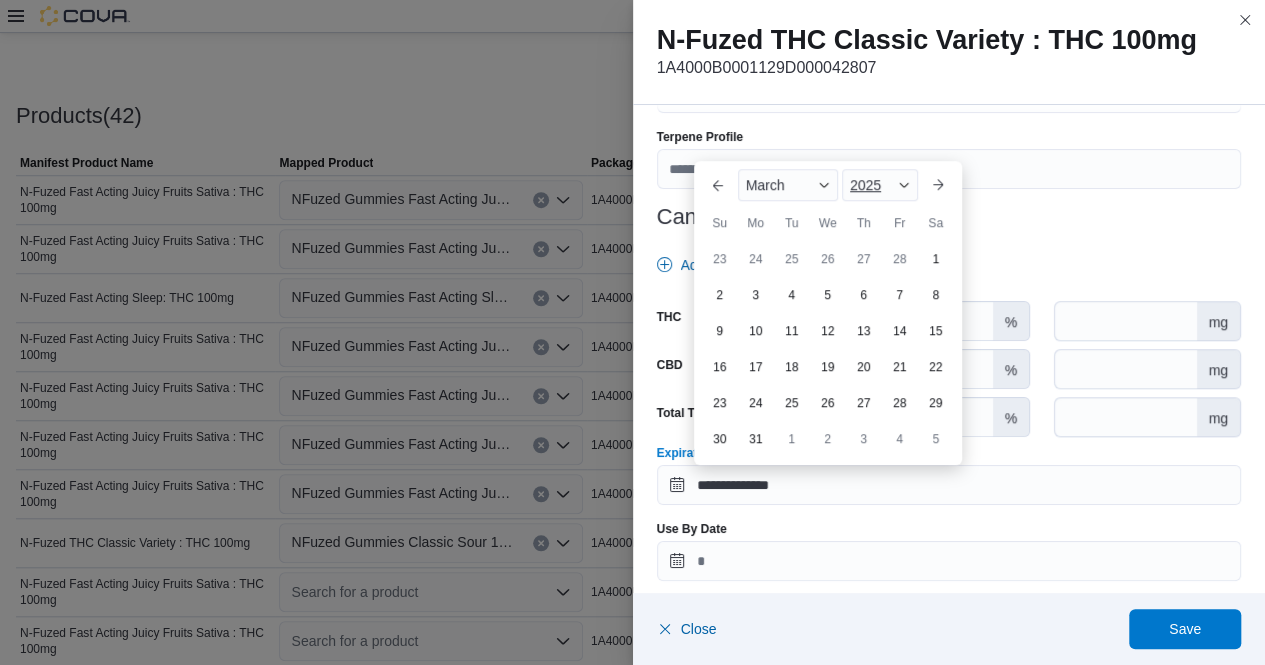 click at bounding box center [904, 185] 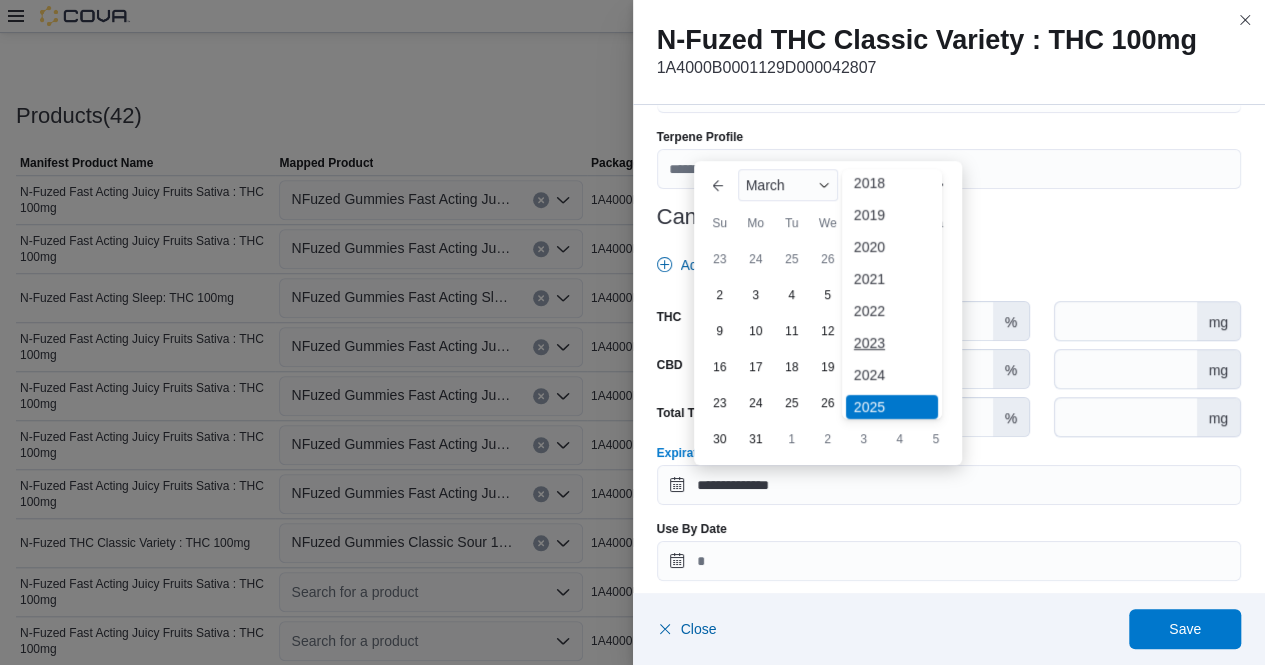 scroll, scrollTop: 58, scrollLeft: 0, axis: vertical 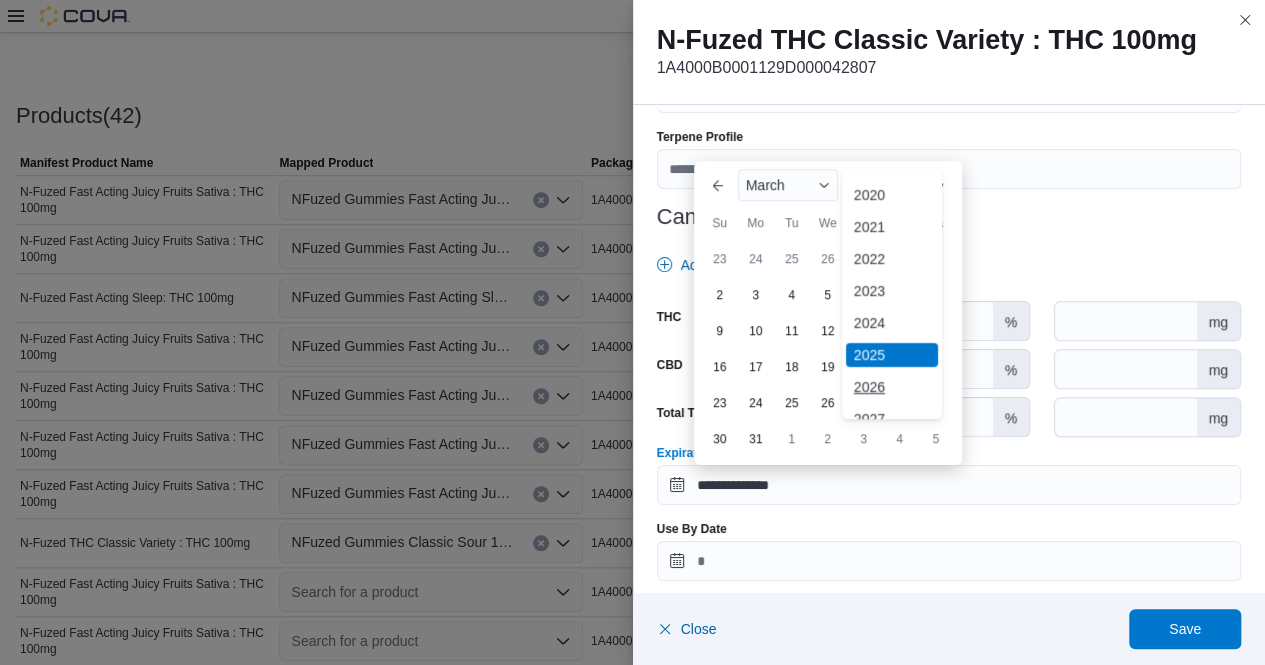 click on "2026" at bounding box center (892, 387) 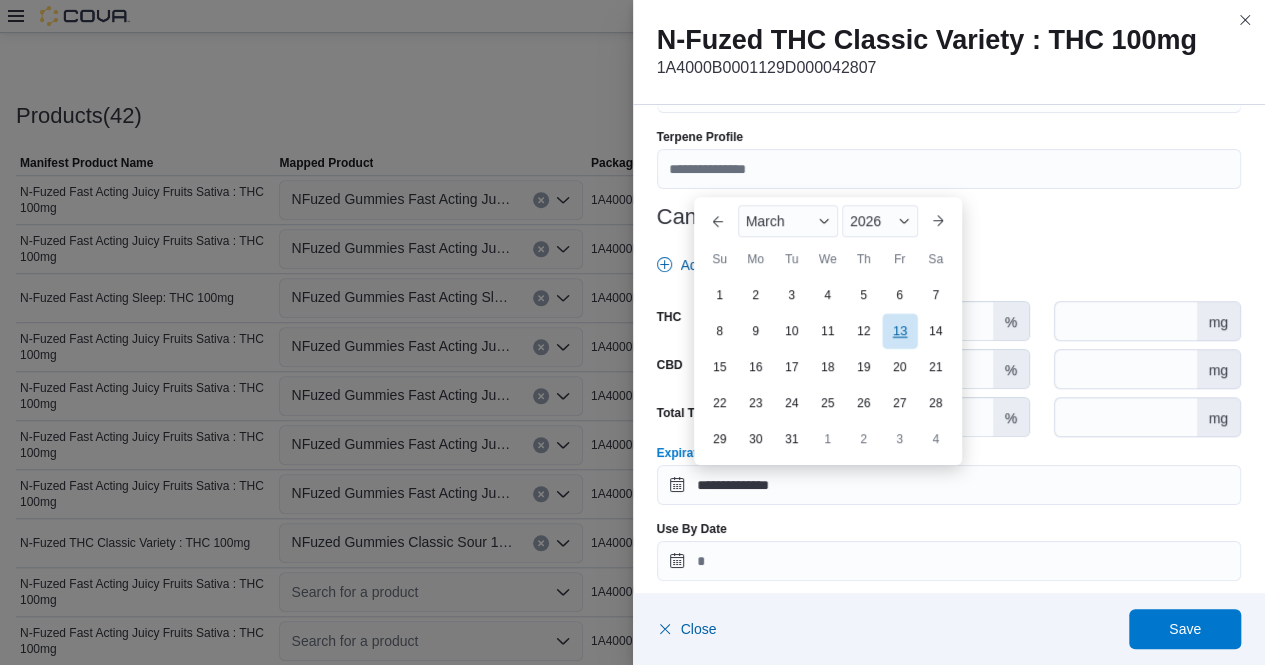 click on "13" at bounding box center (899, 330) 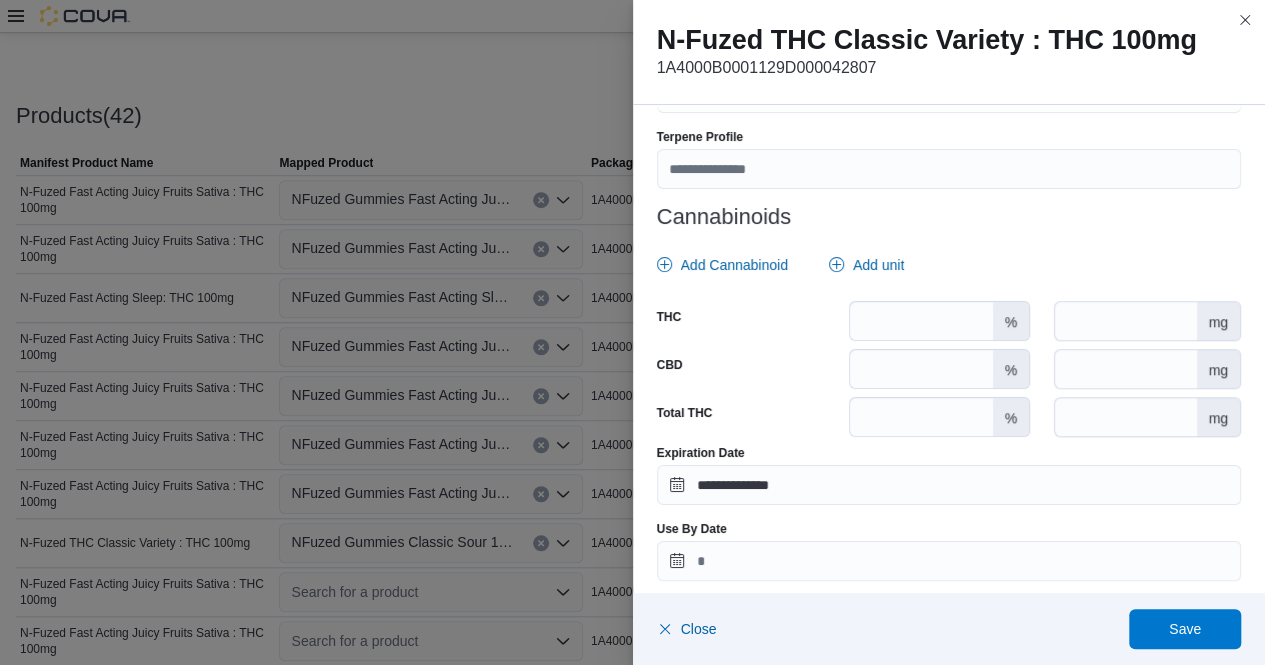 scroll, scrollTop: 831, scrollLeft: 0, axis: vertical 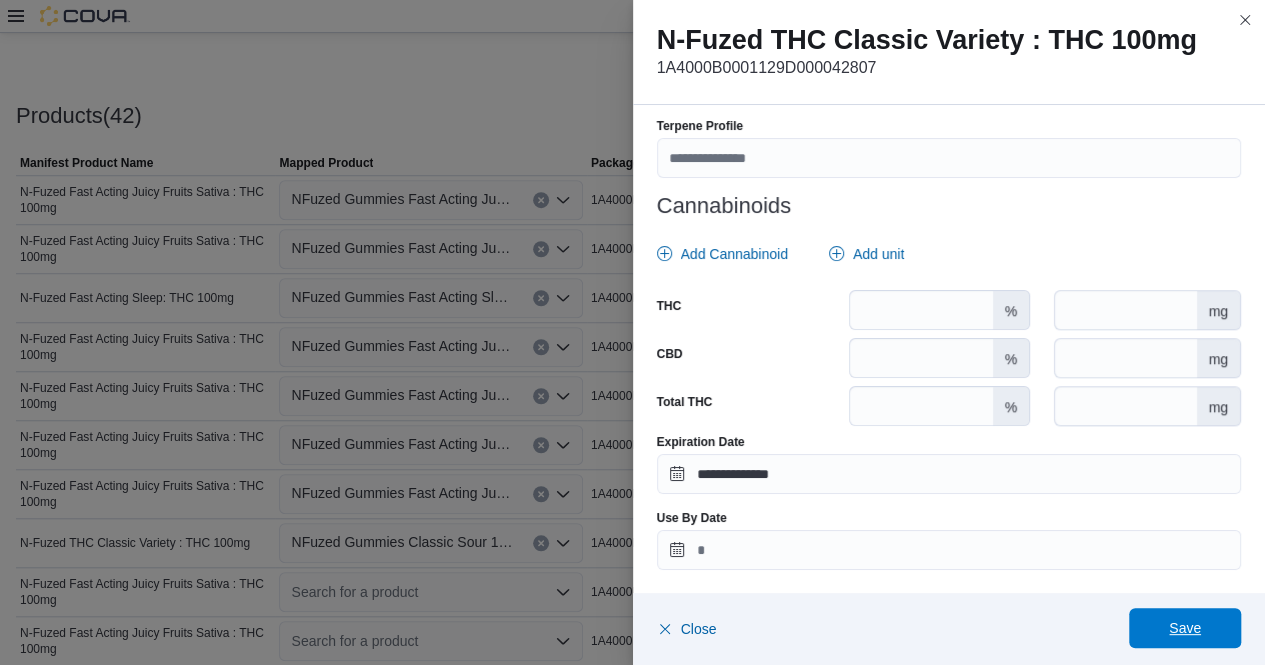 click on "Save" at bounding box center [1185, 628] 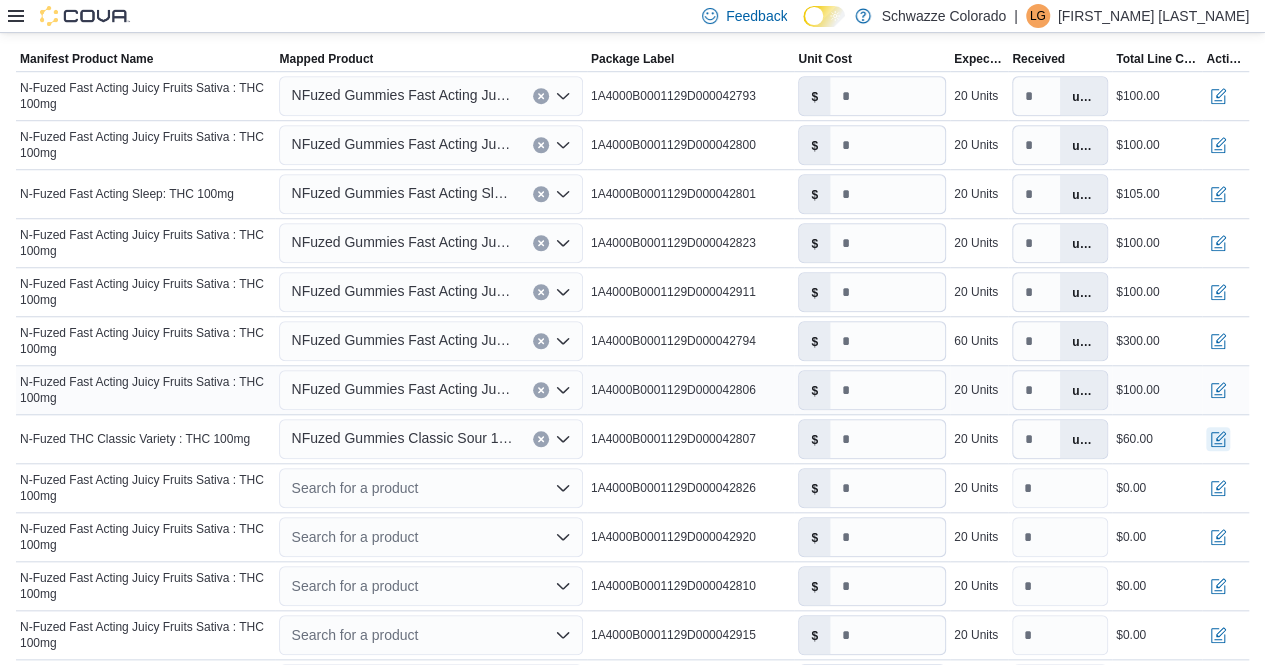 scroll, scrollTop: 704, scrollLeft: 0, axis: vertical 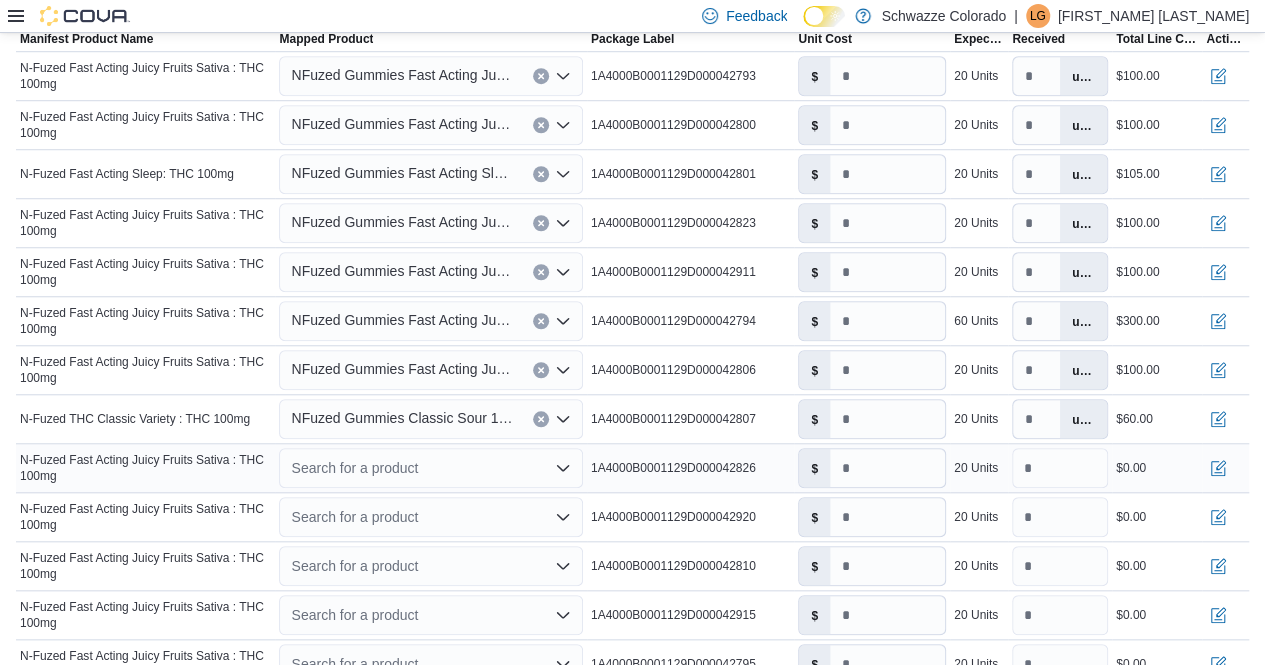click on "Search for a product" at bounding box center [430, 468] 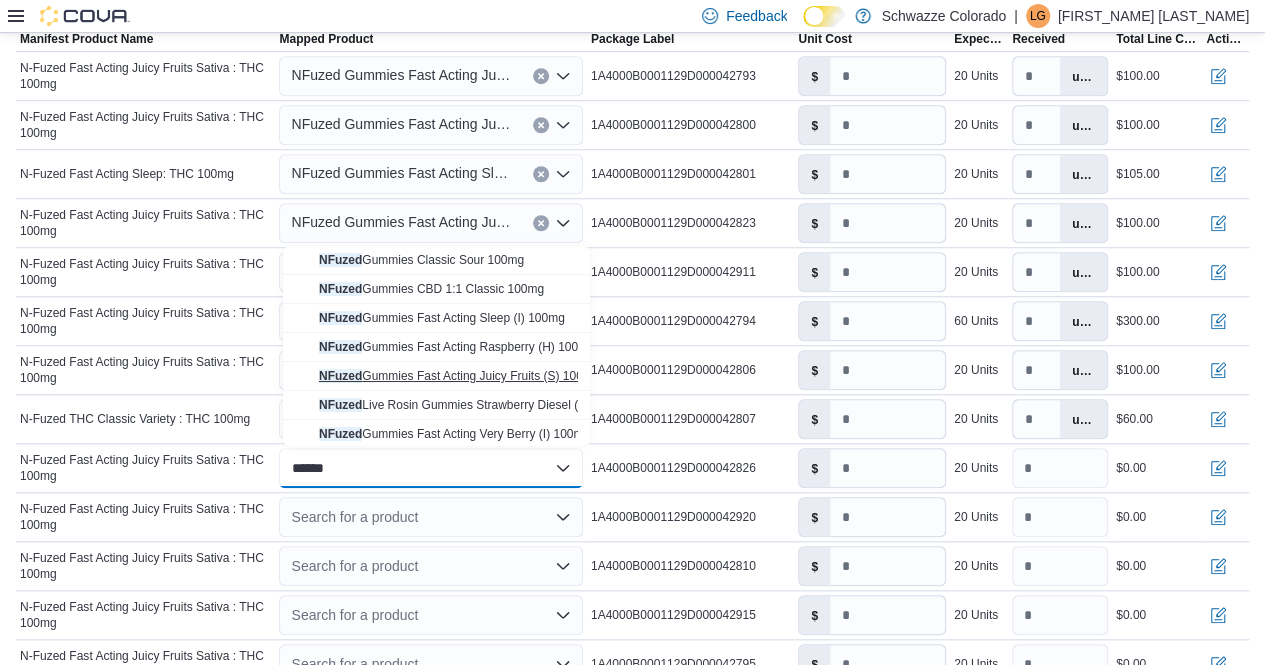 type on "******" 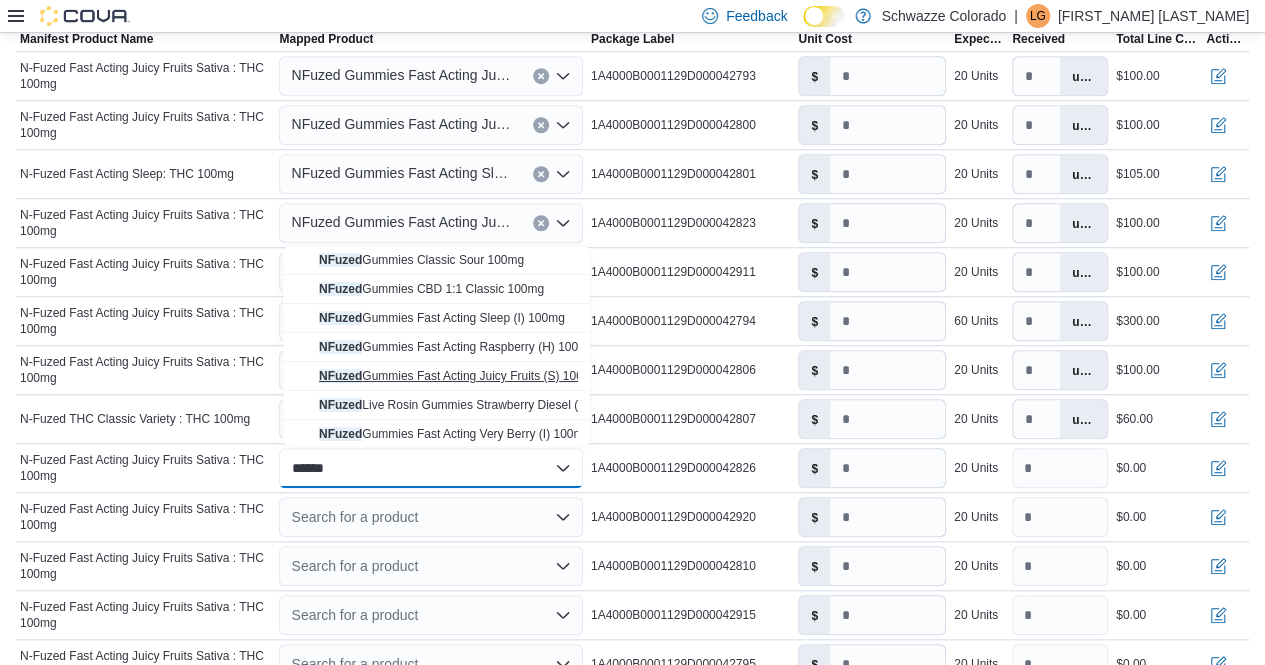 click on "NFuzed  Gummies Fast Acting Juicy Fruits (S) 100mg" at bounding box center (459, 376) 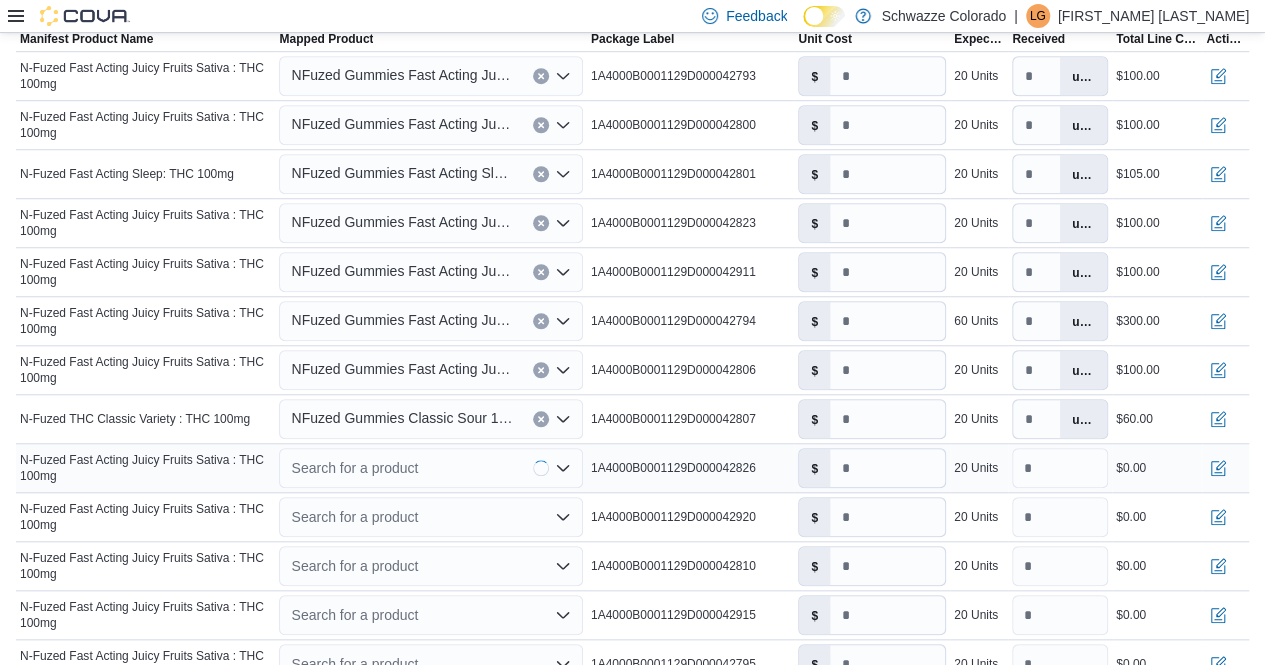 type on "*" 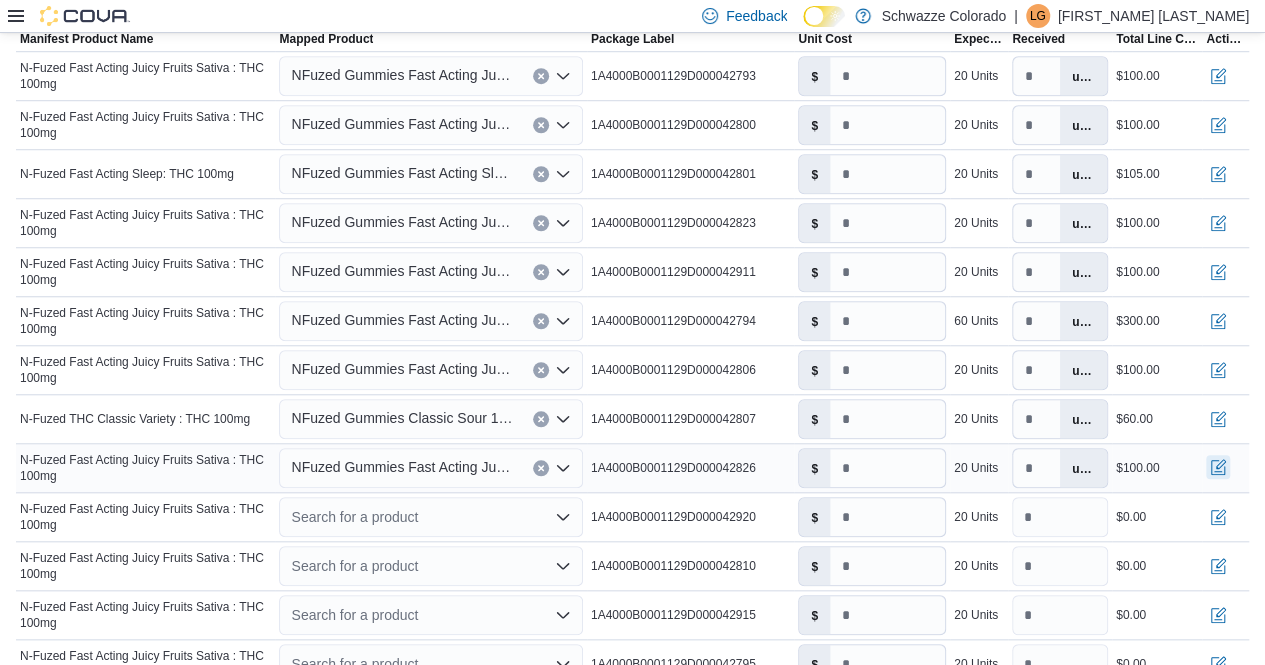 click at bounding box center [1218, 467] 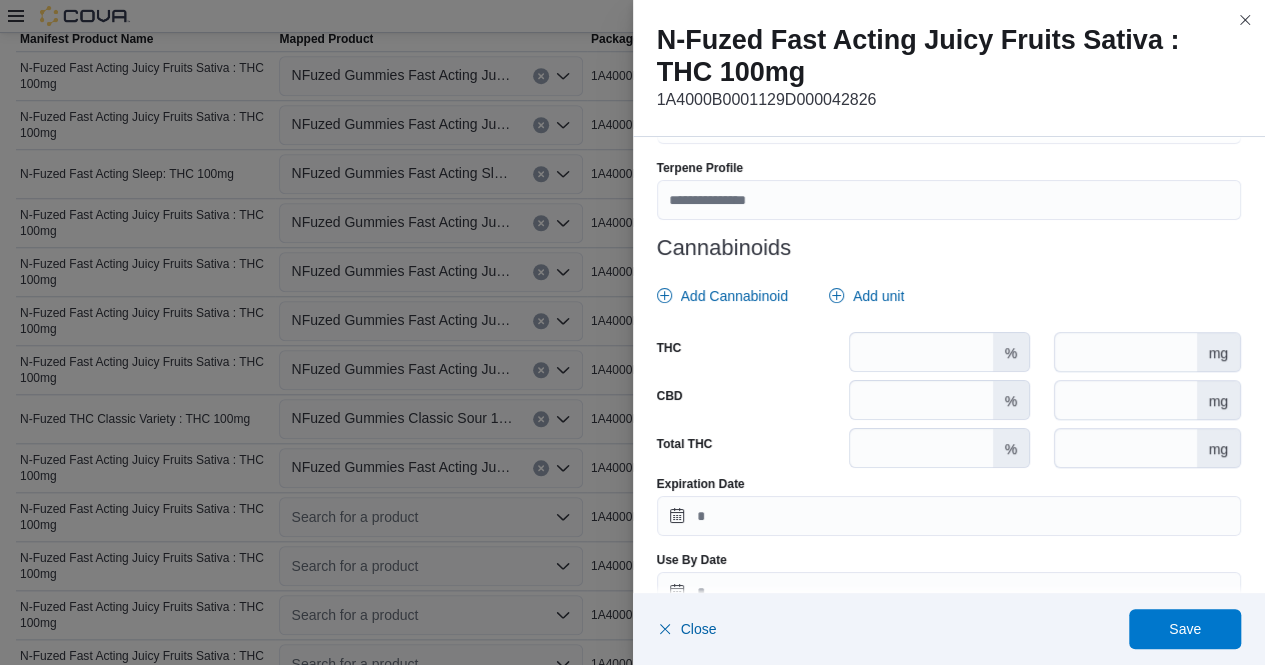 scroll, scrollTop: 824, scrollLeft: 0, axis: vertical 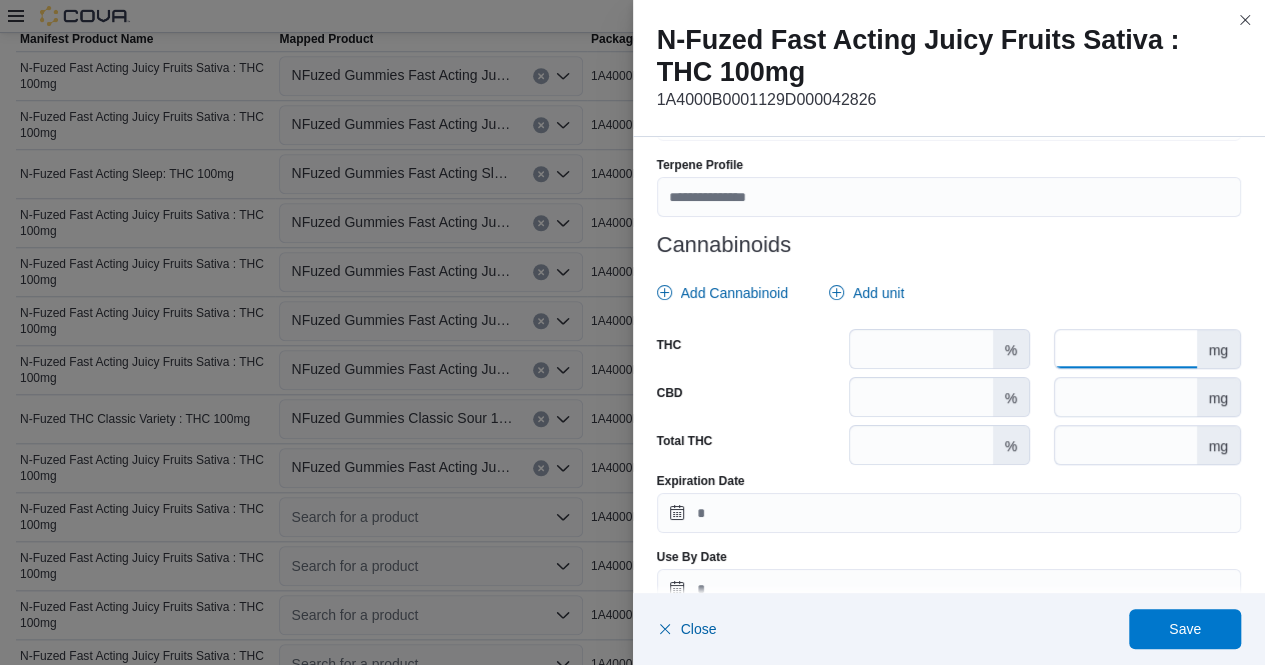 click at bounding box center [1125, 349] 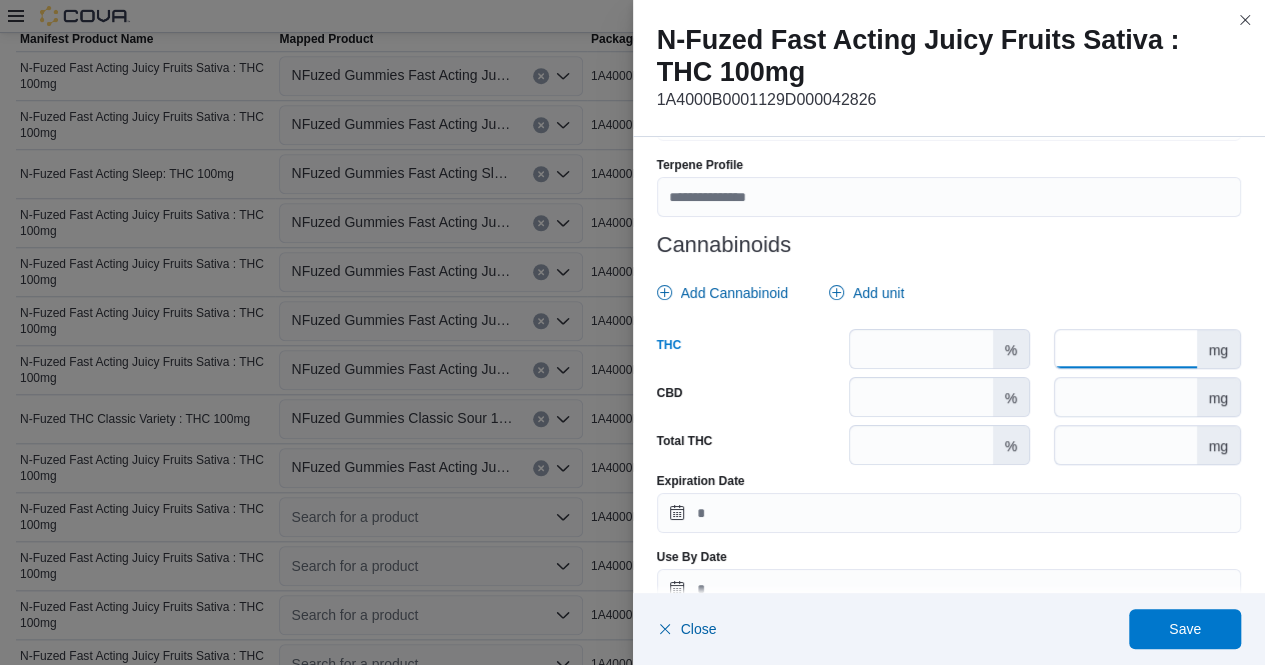 type on "***" 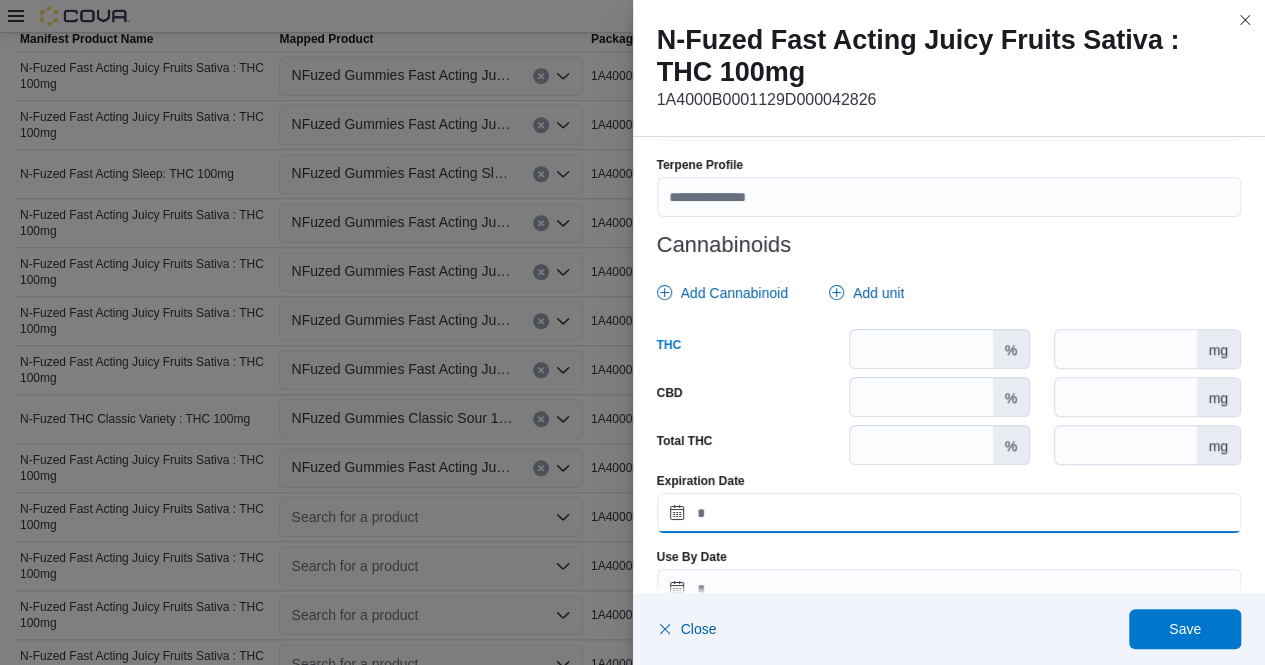 click on "Expiration Date" at bounding box center [949, 513] 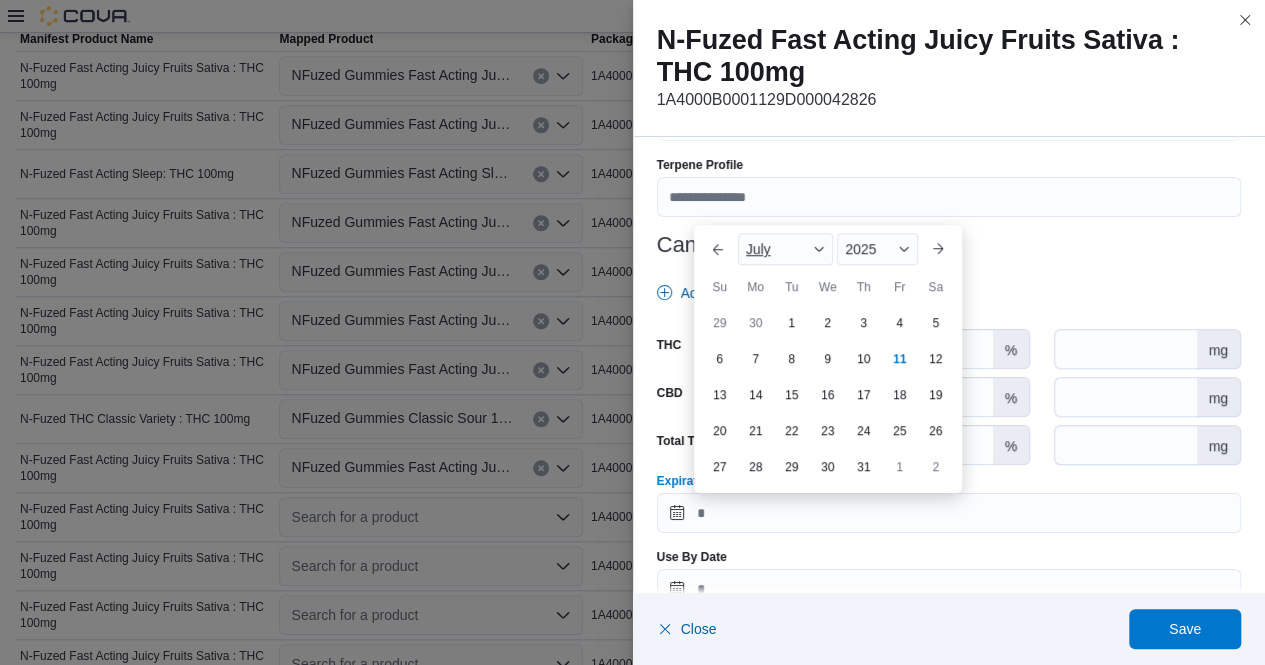 click at bounding box center (819, 249) 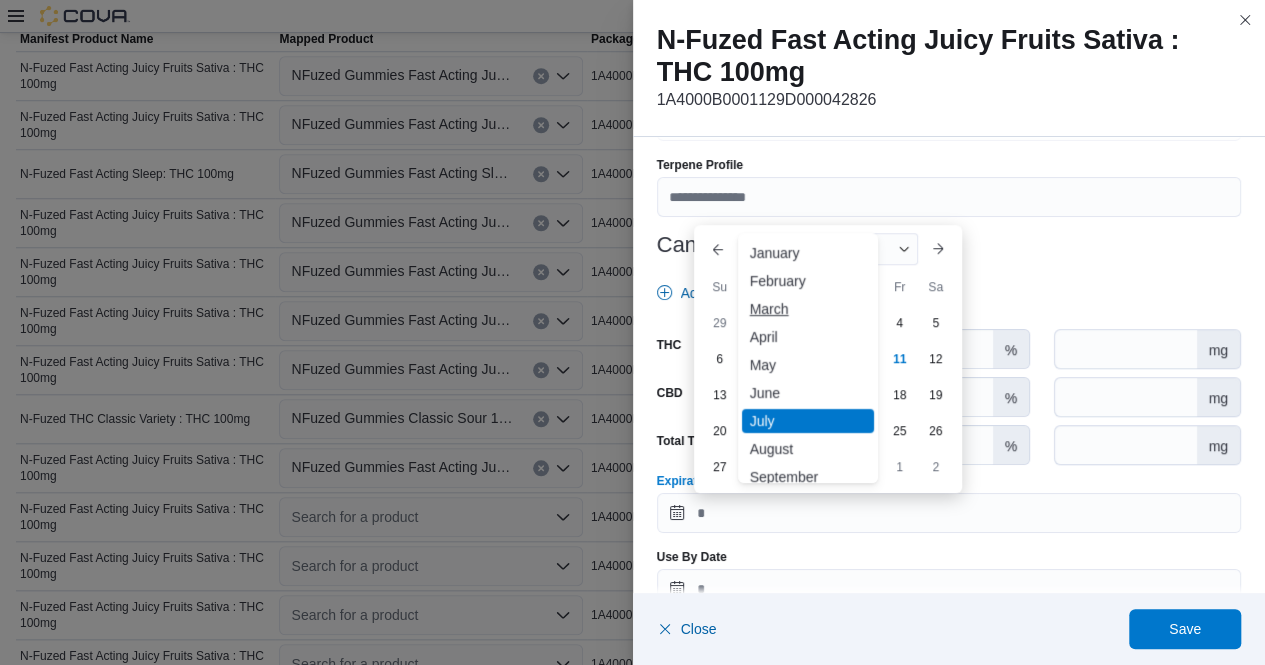 click on "March" at bounding box center [808, 309] 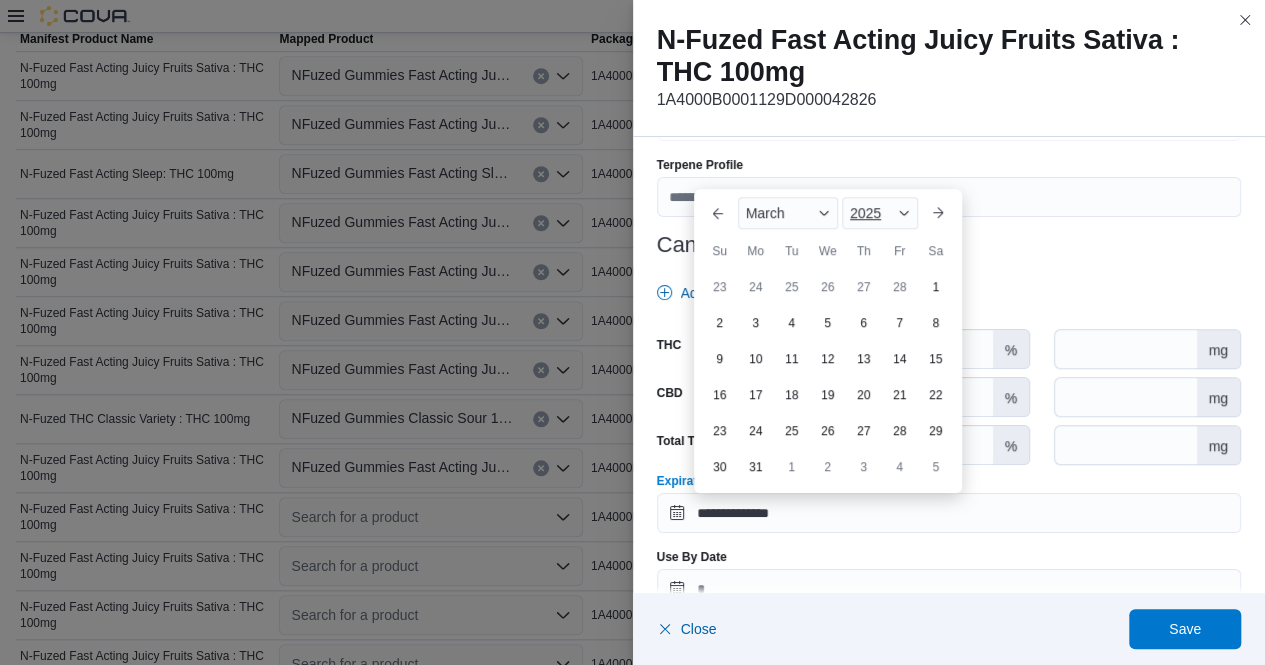 click at bounding box center [904, 213] 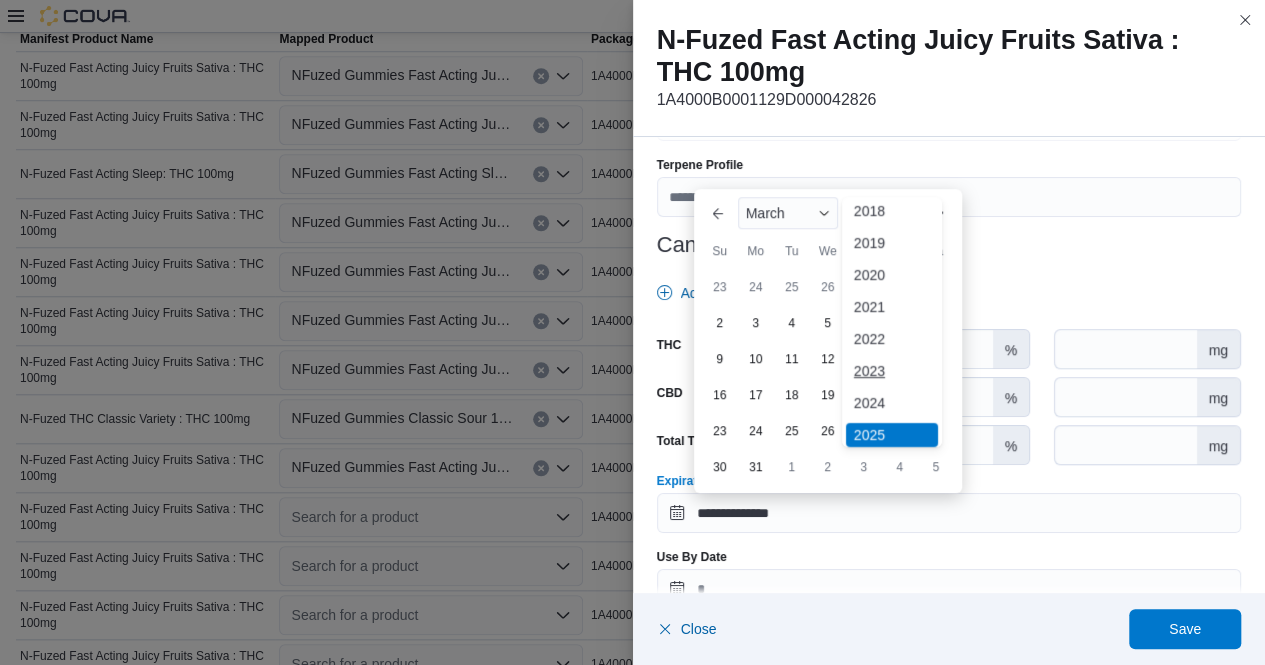 scroll, scrollTop: 48, scrollLeft: 0, axis: vertical 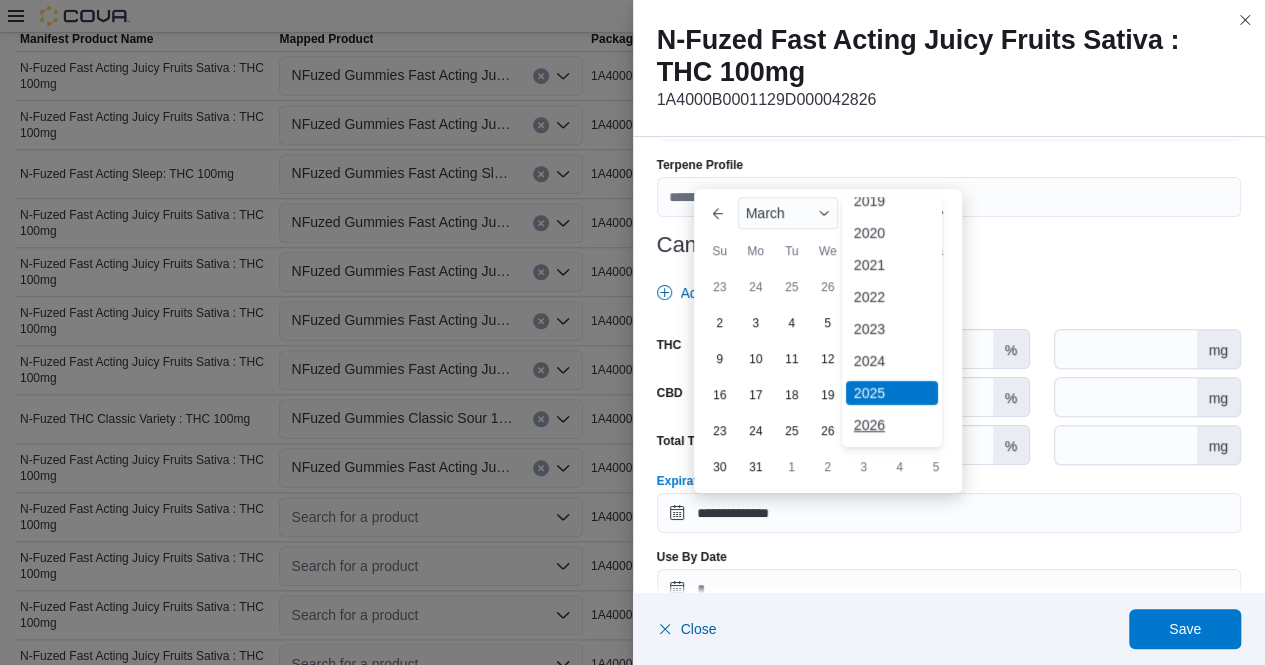 click on "2026" at bounding box center (892, 425) 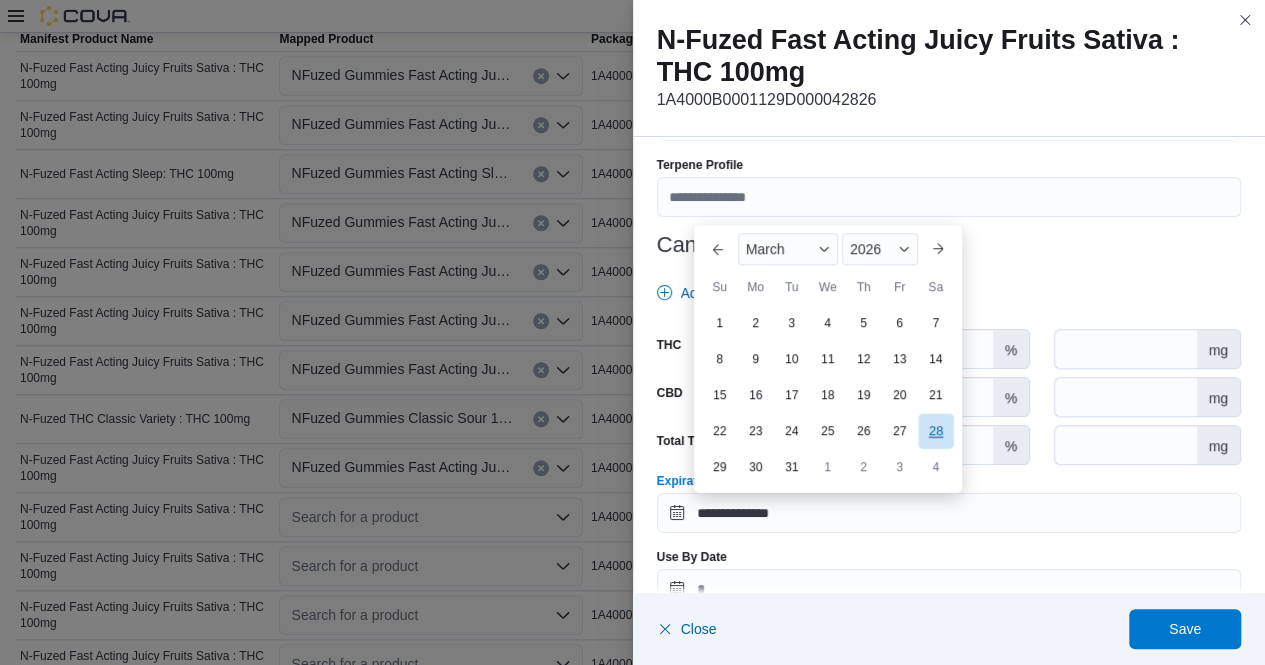 click on "28" at bounding box center [935, 431] 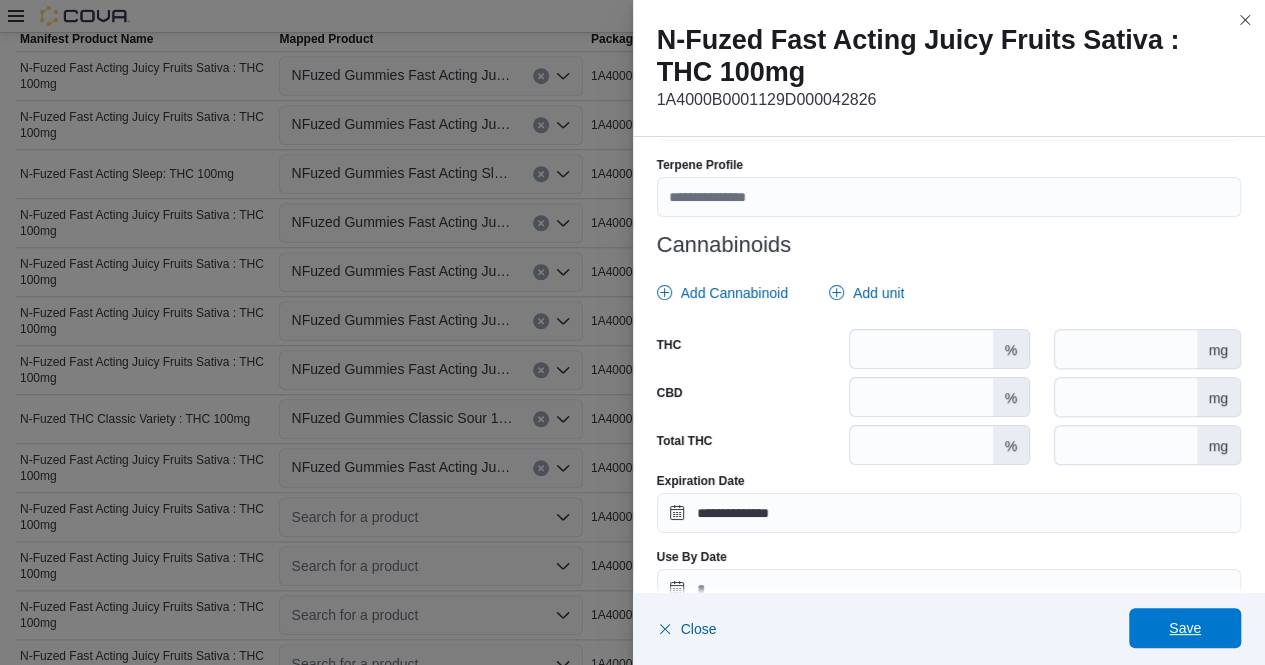 click on "Save" at bounding box center [1185, 628] 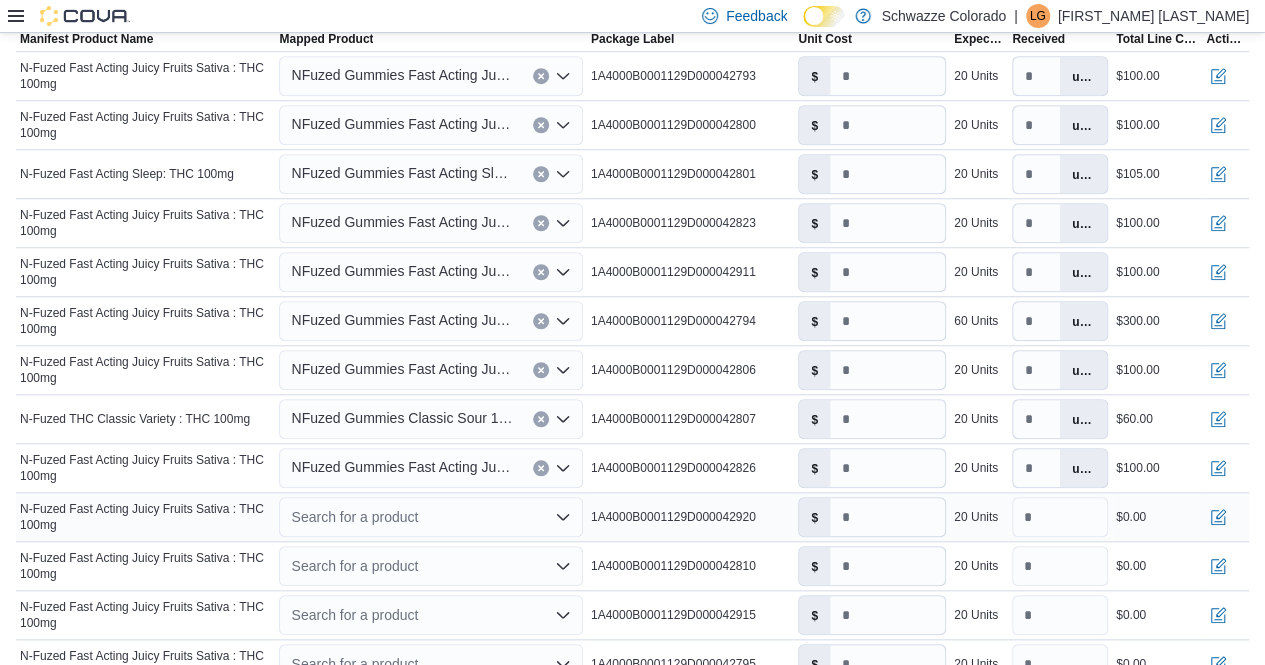 click on "Search for a product" at bounding box center (430, 517) 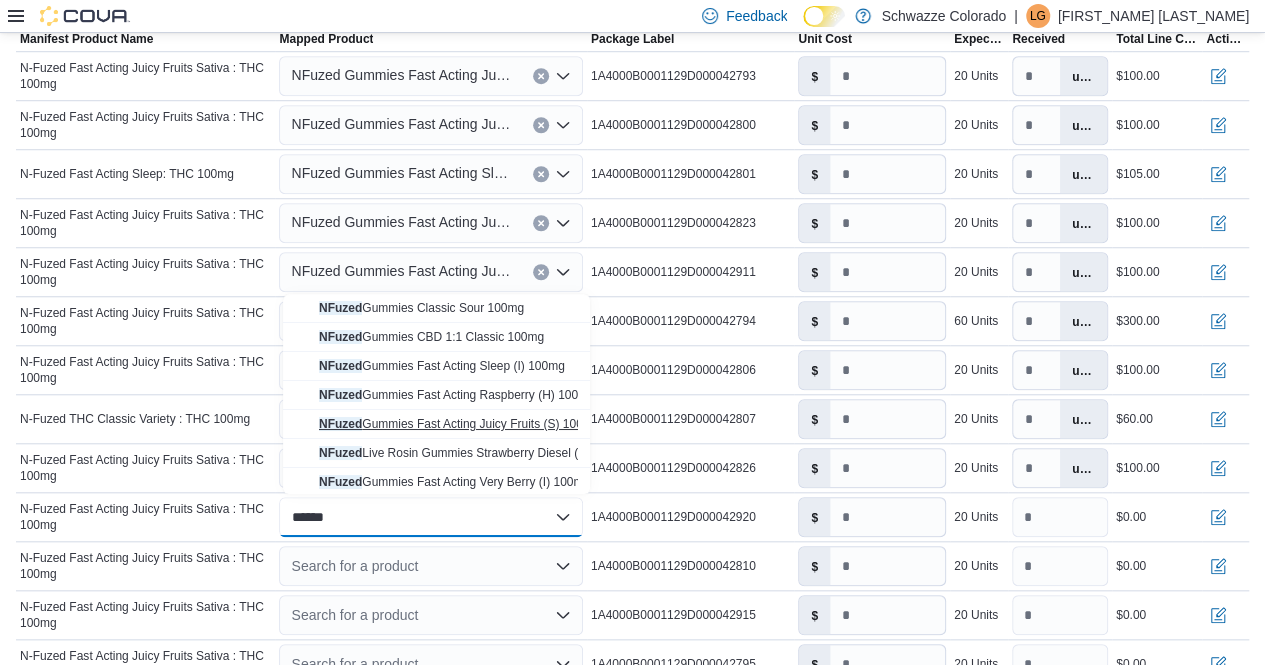 type on "******" 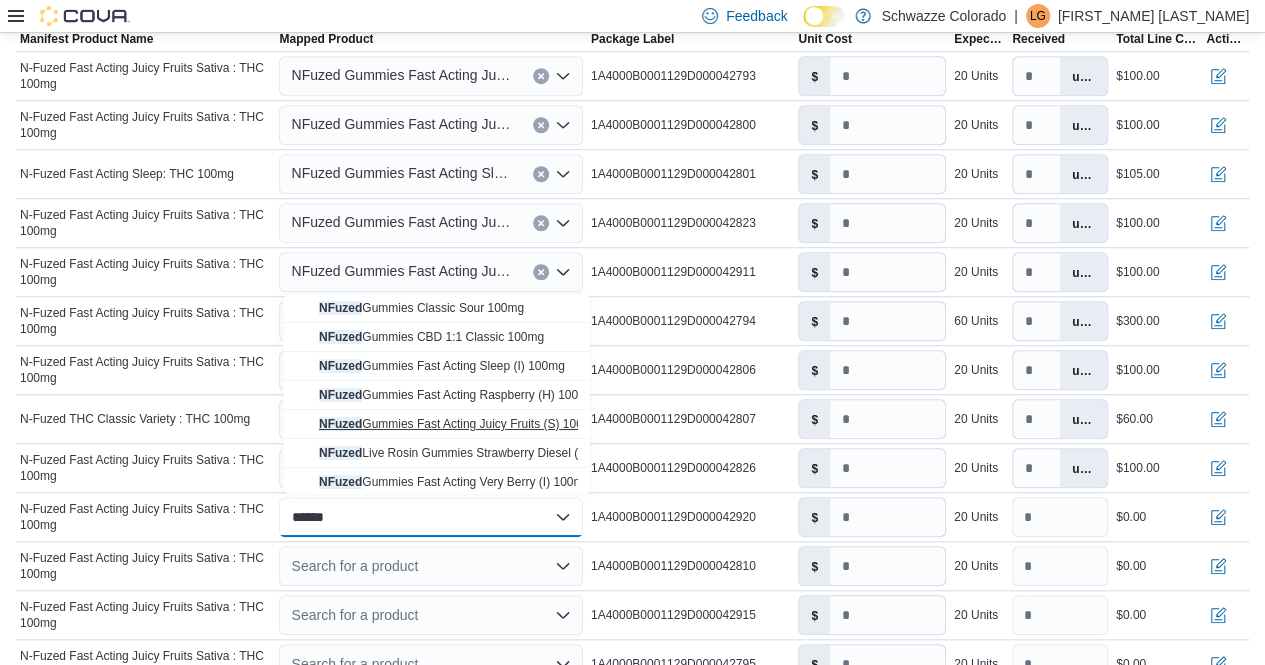 click on "NFuzed  Gummies Fast Acting Juicy Fruits (S) 100mg" at bounding box center [459, 424] 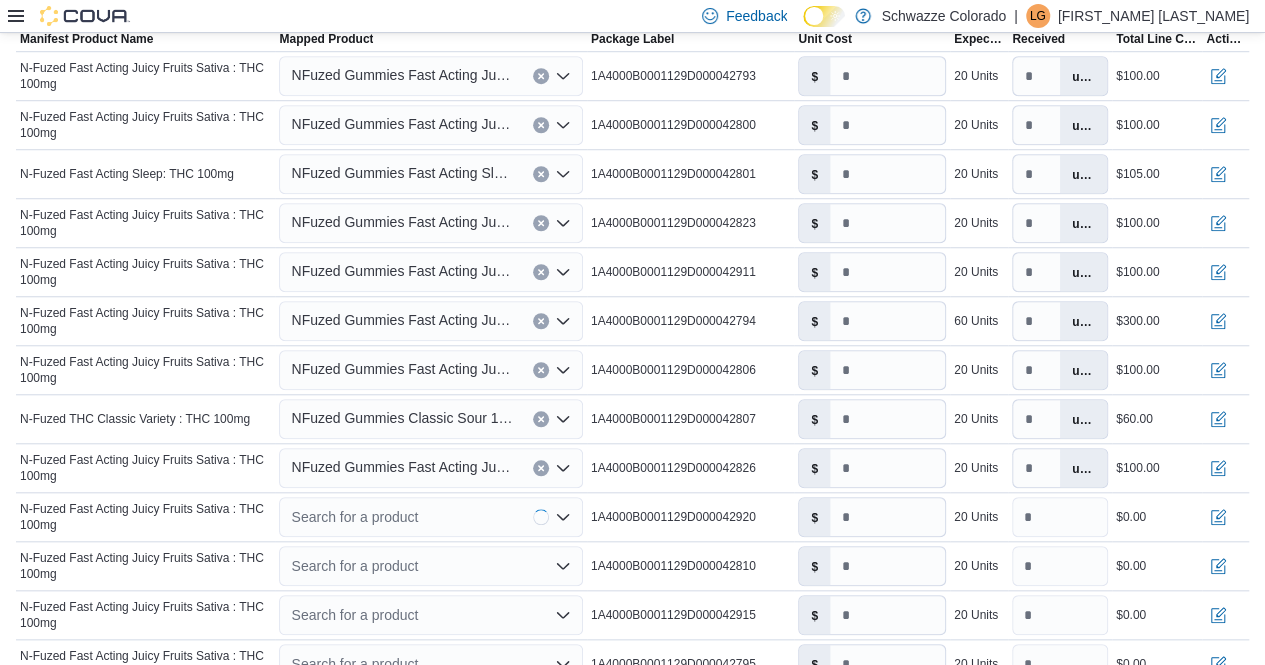 type on "*" 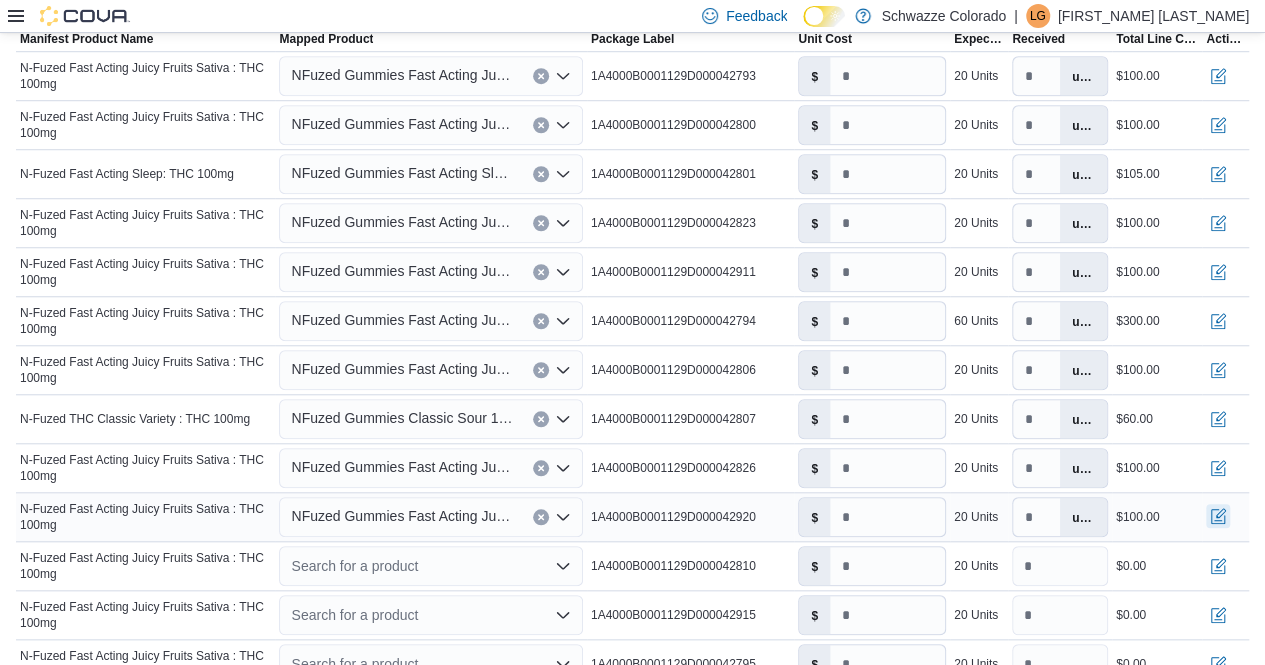click at bounding box center [1218, 516] 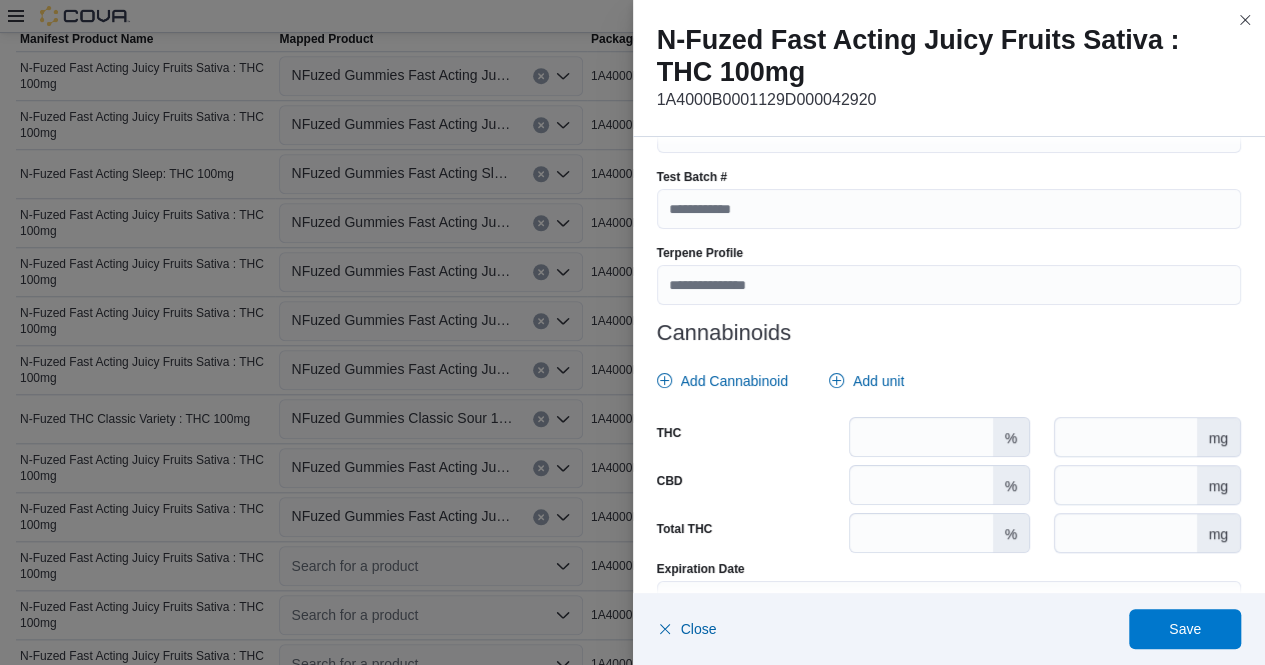 scroll, scrollTop: 737, scrollLeft: 0, axis: vertical 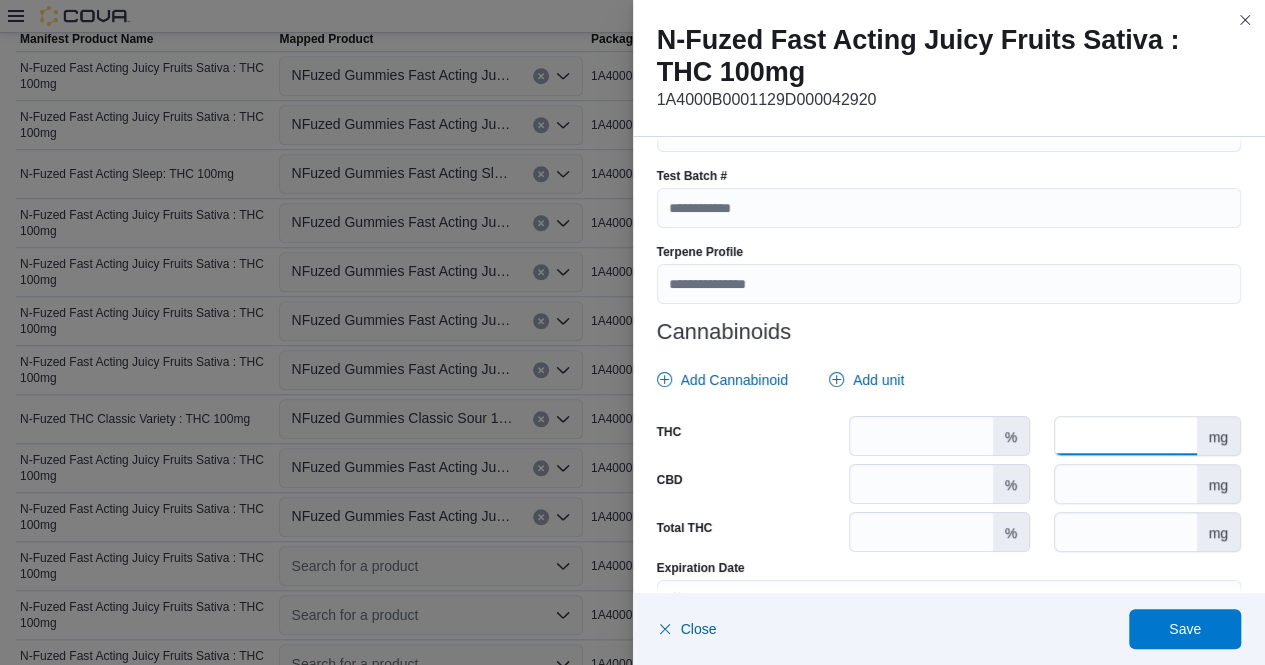 click at bounding box center (1125, 436) 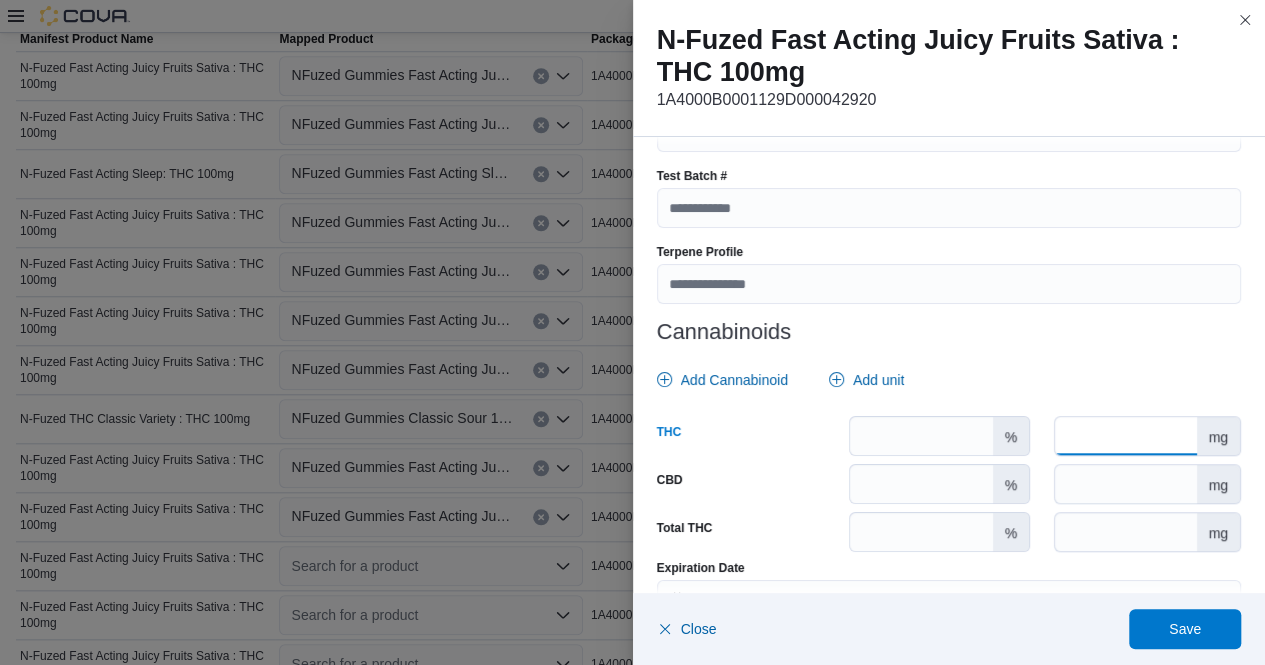 scroll, scrollTop: 863, scrollLeft: 0, axis: vertical 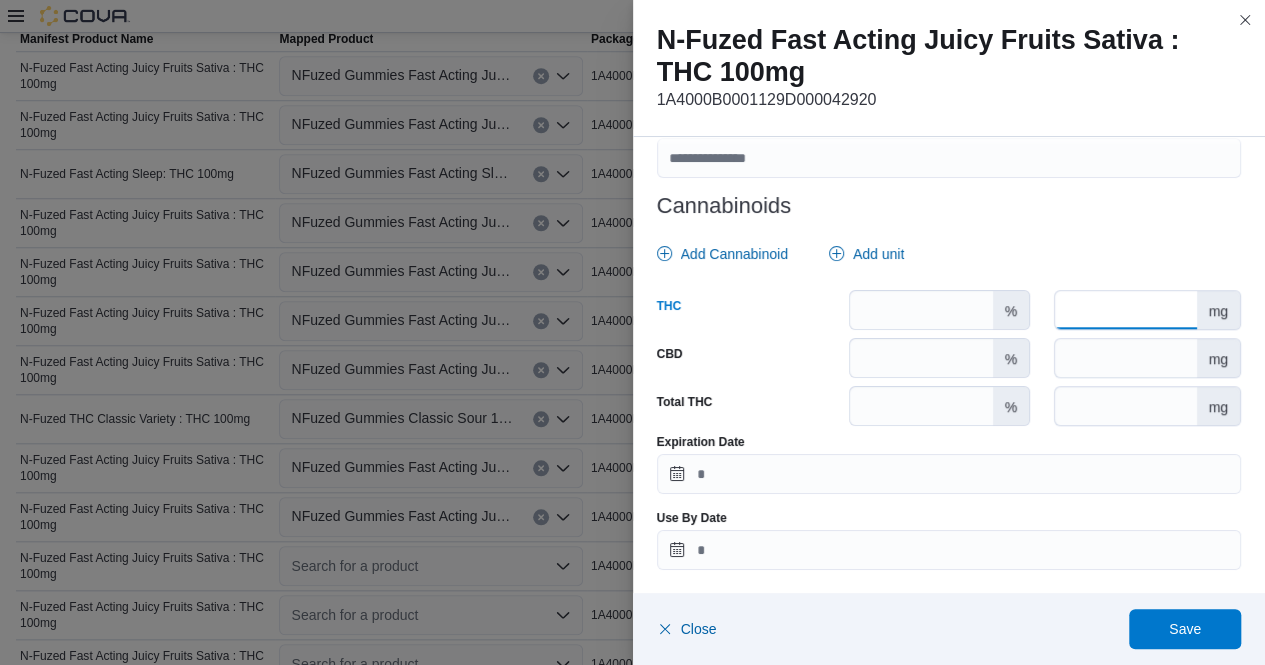 type on "***" 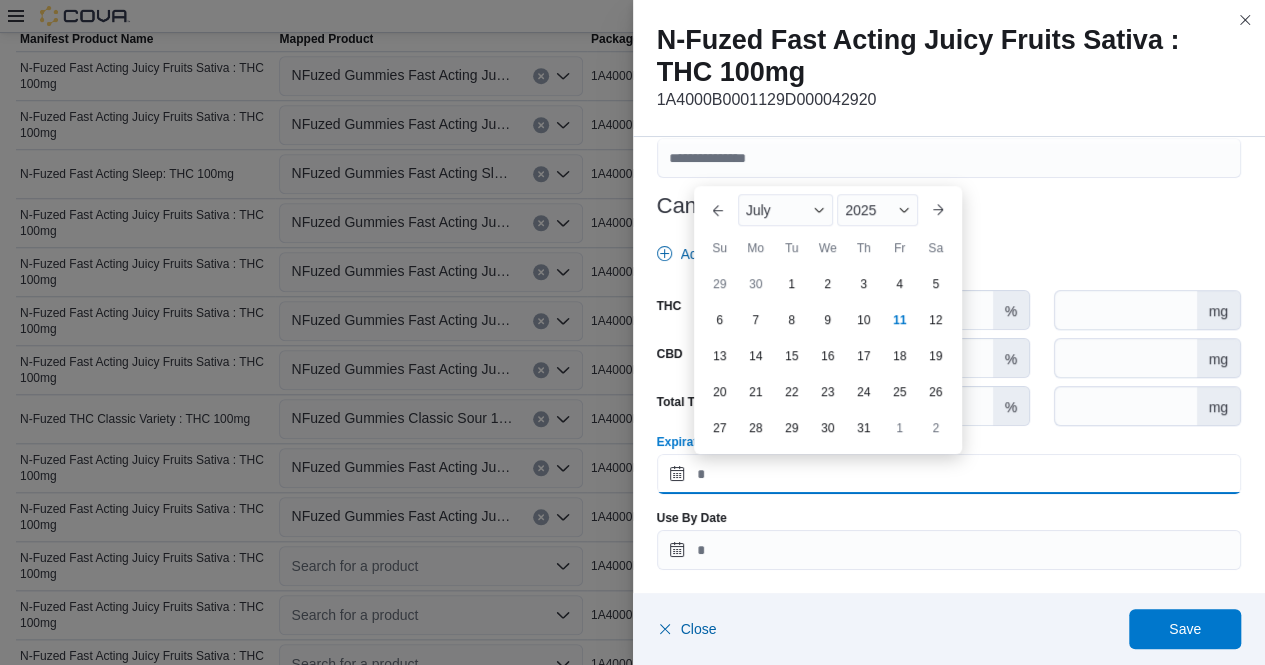 click on "Expiration Date" at bounding box center (949, 474) 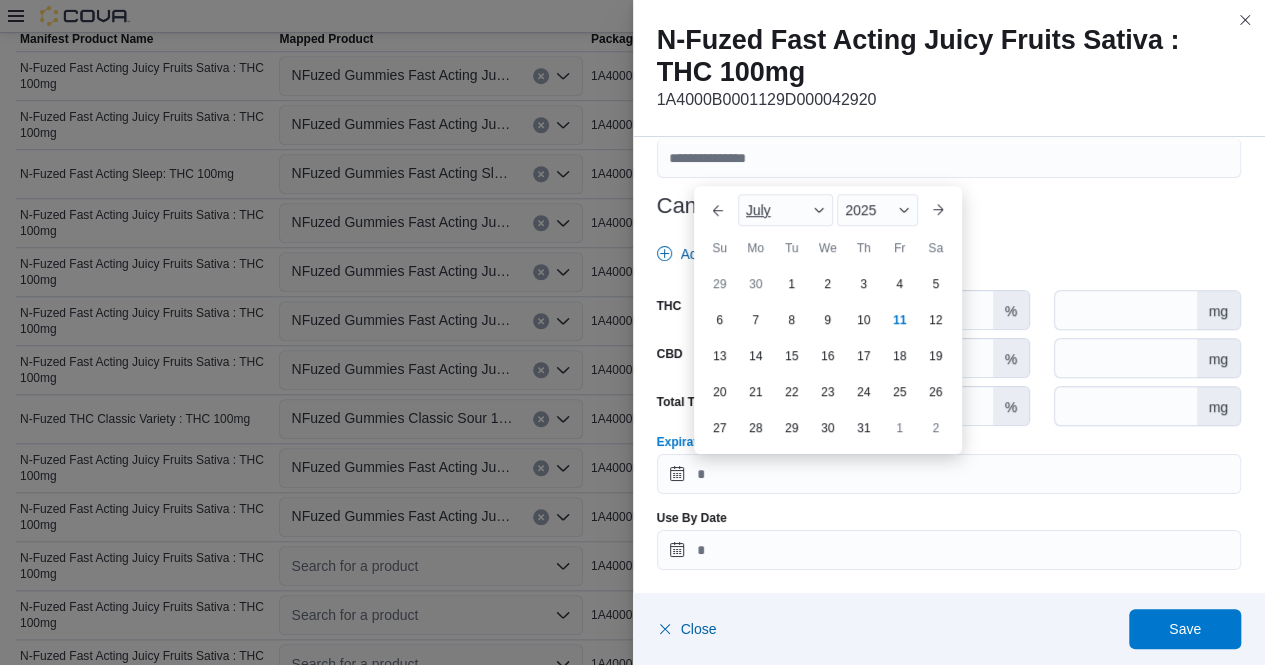 click at bounding box center [819, 210] 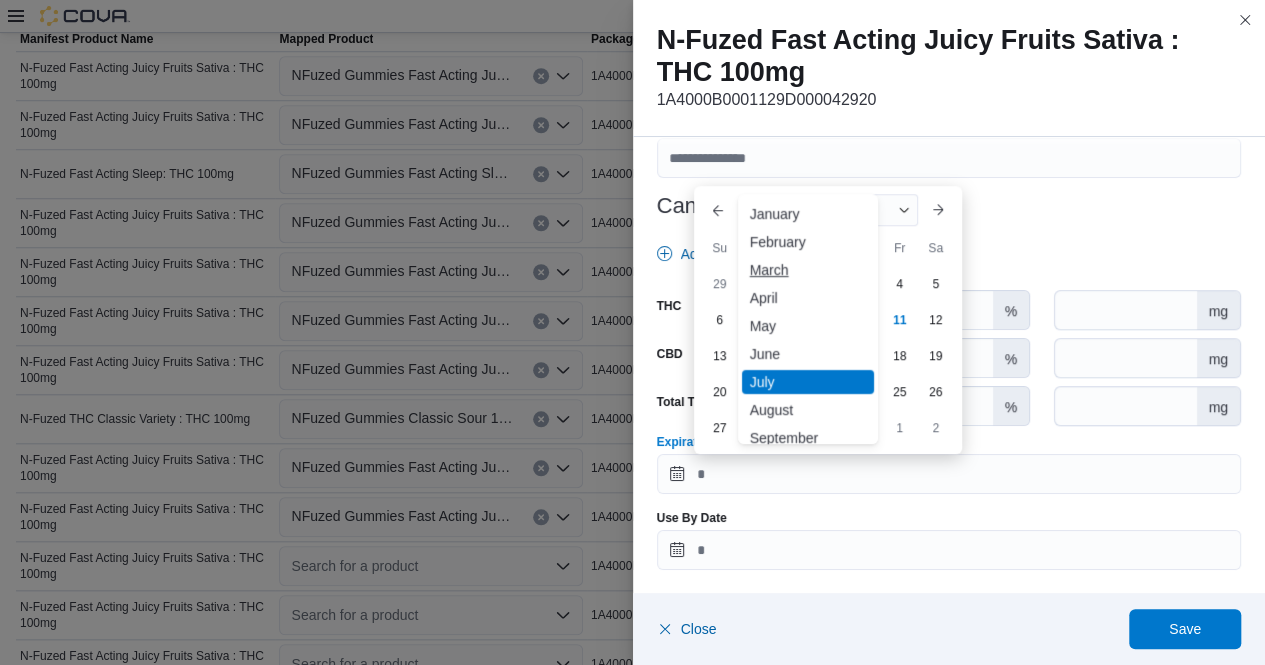click on "March" at bounding box center (808, 270) 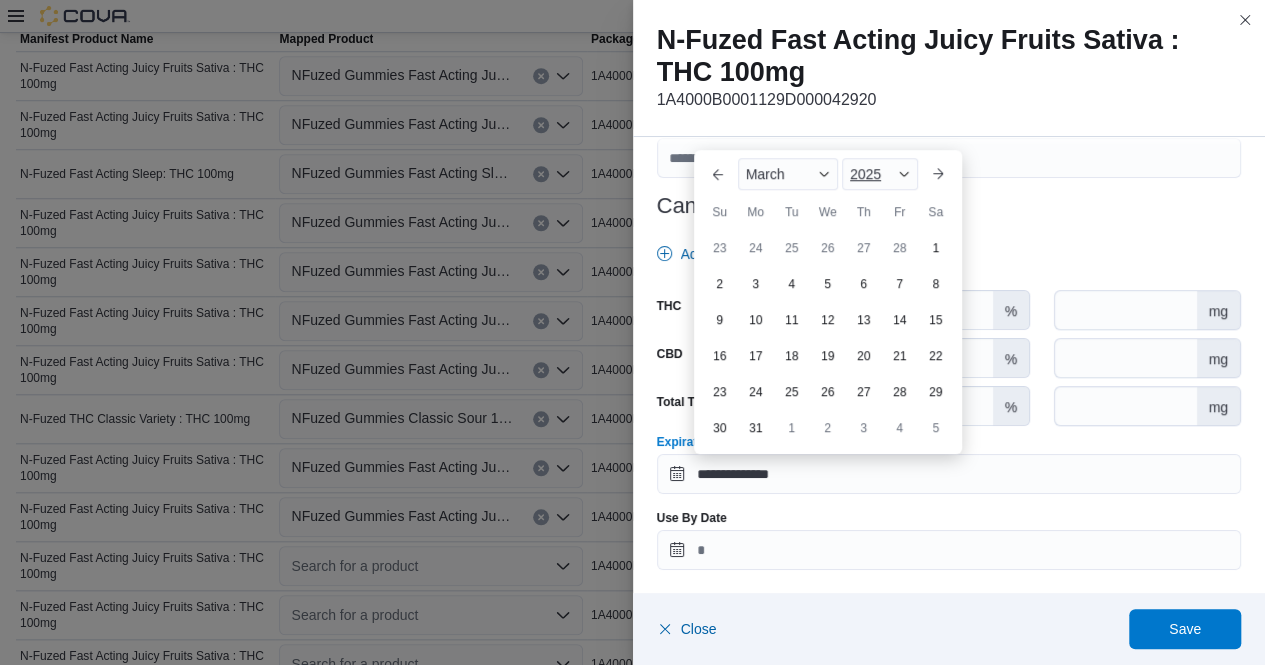 click on "2025" at bounding box center [880, 174] 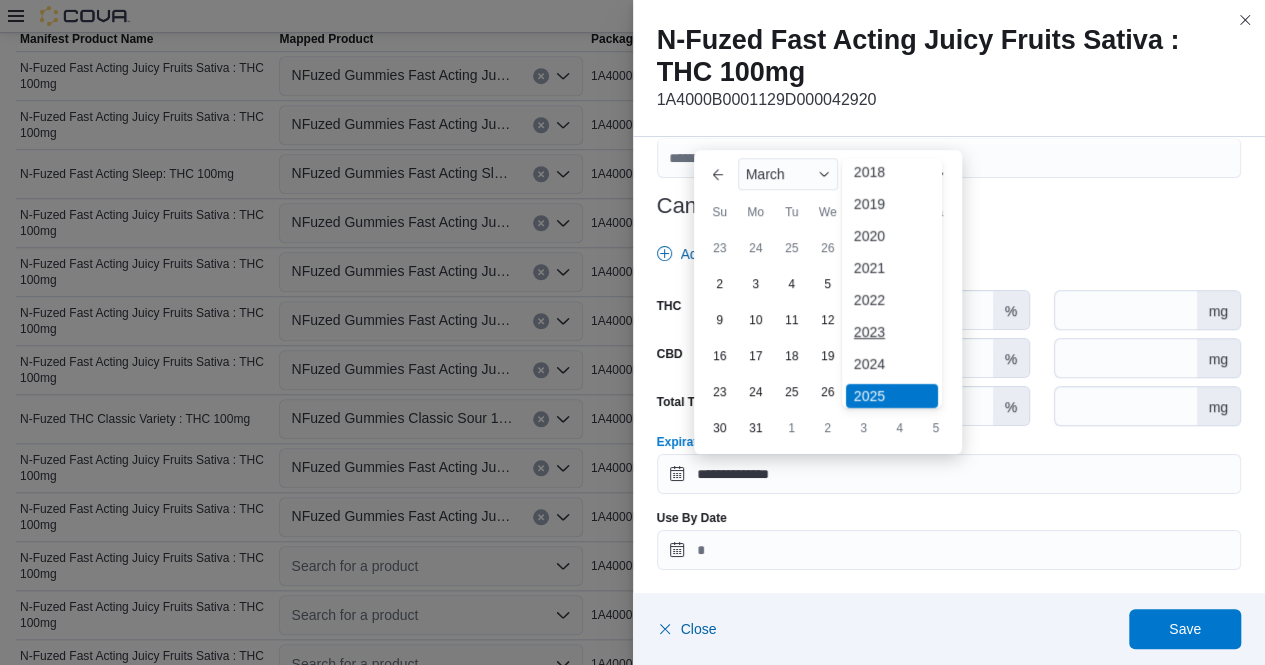 scroll, scrollTop: 72, scrollLeft: 0, axis: vertical 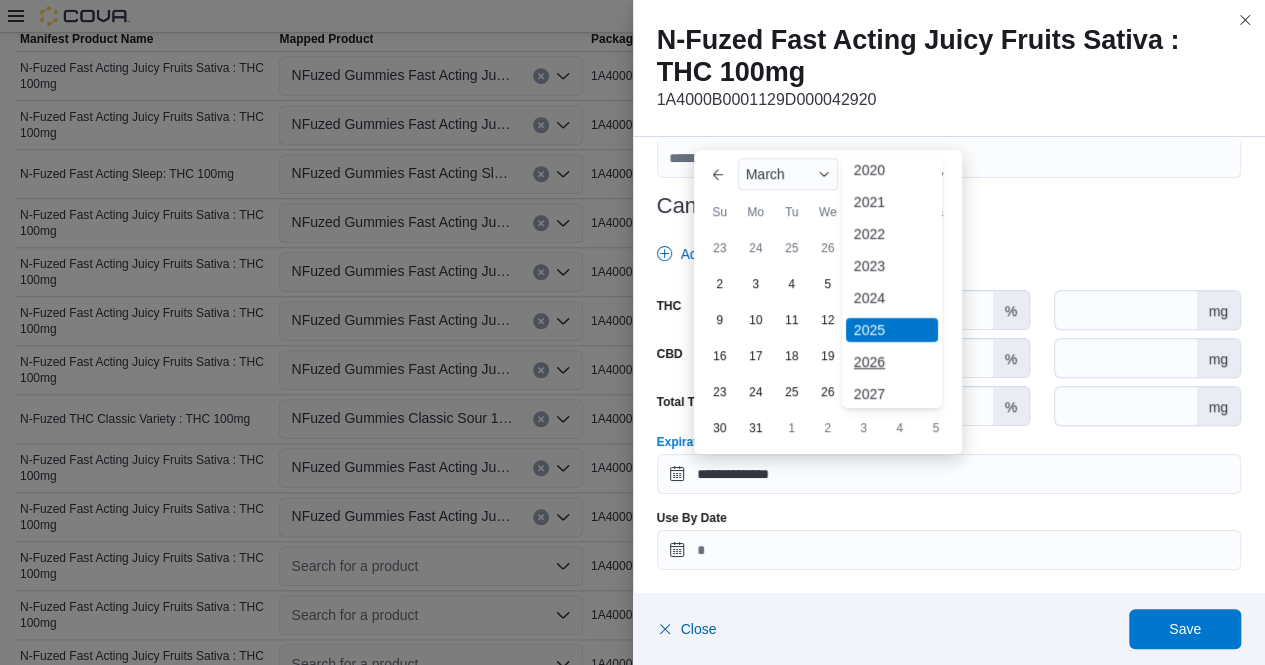 click on "2026" at bounding box center [892, 362] 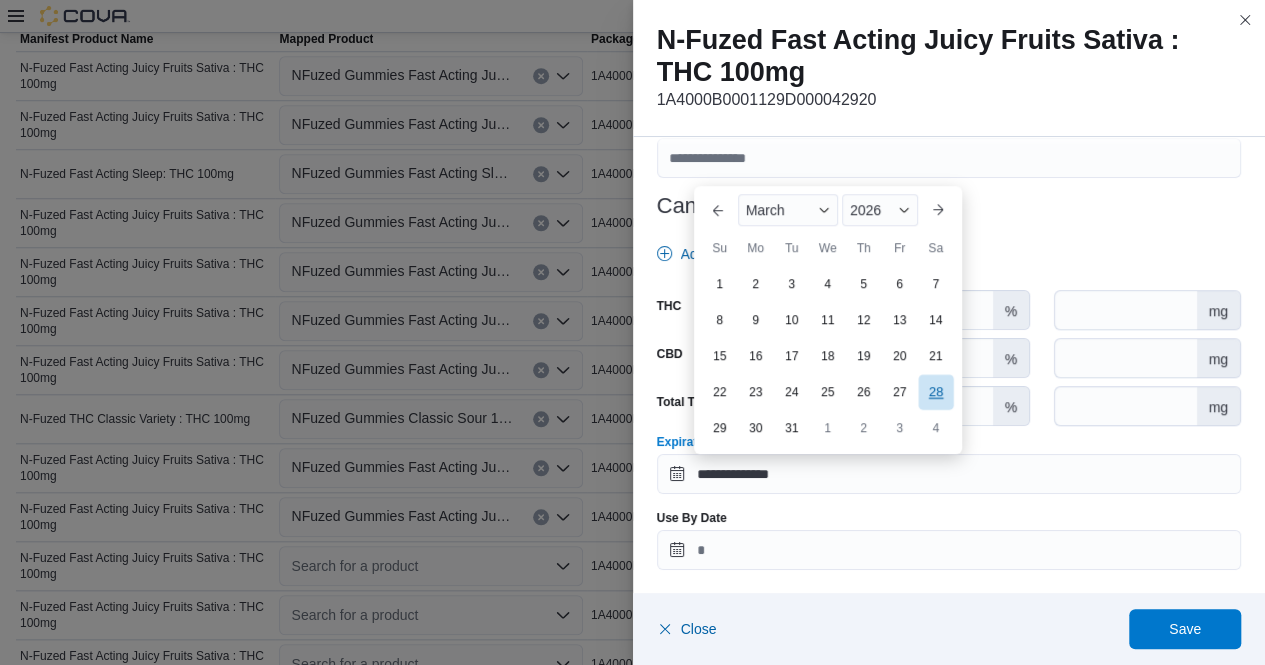 click on "28" at bounding box center (935, 391) 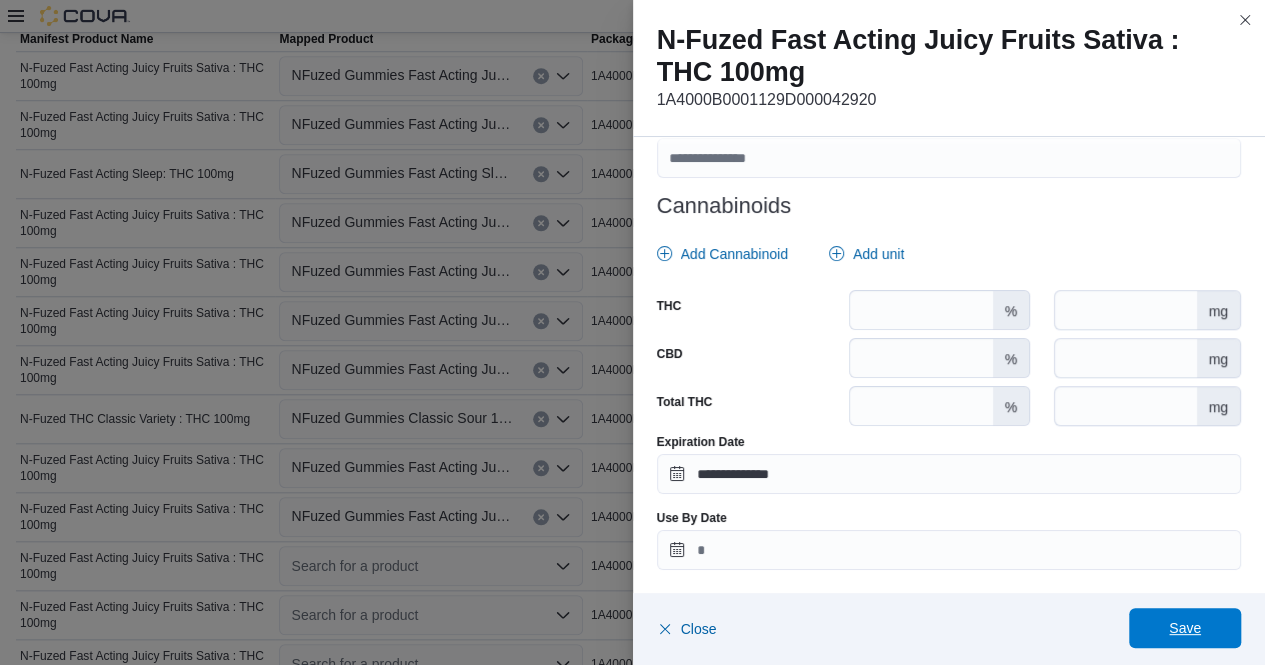 click on "Save" at bounding box center [1185, 628] 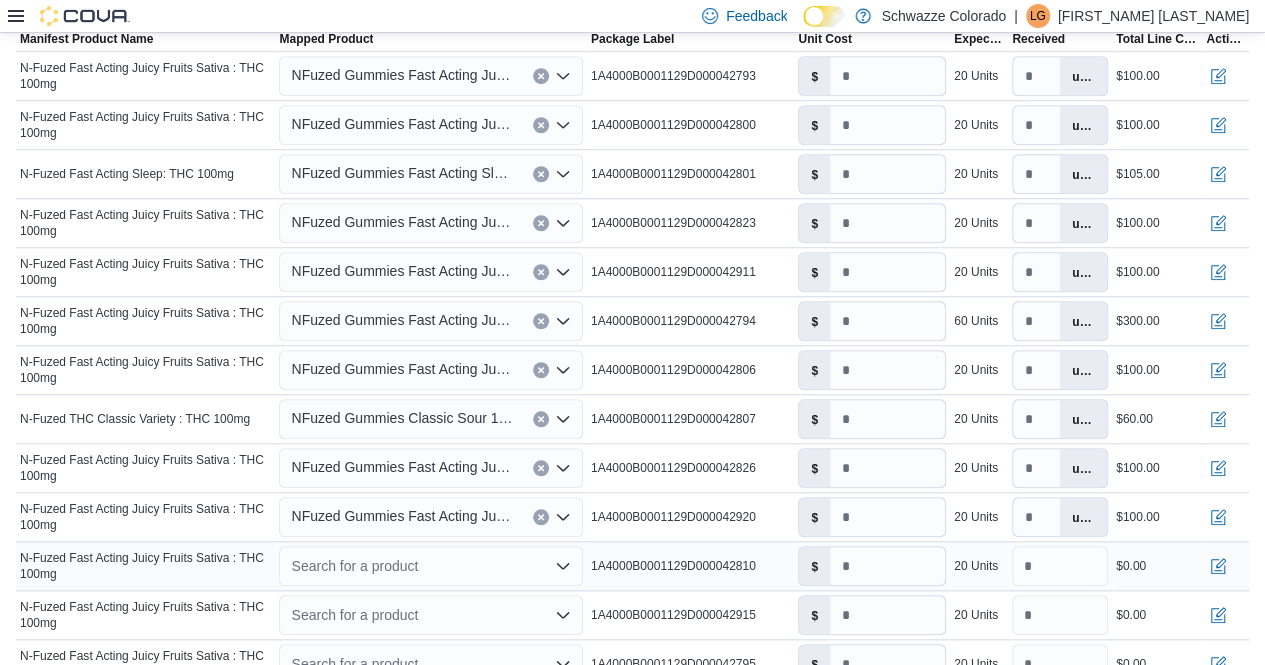 click on "Search for a product" at bounding box center [430, 566] 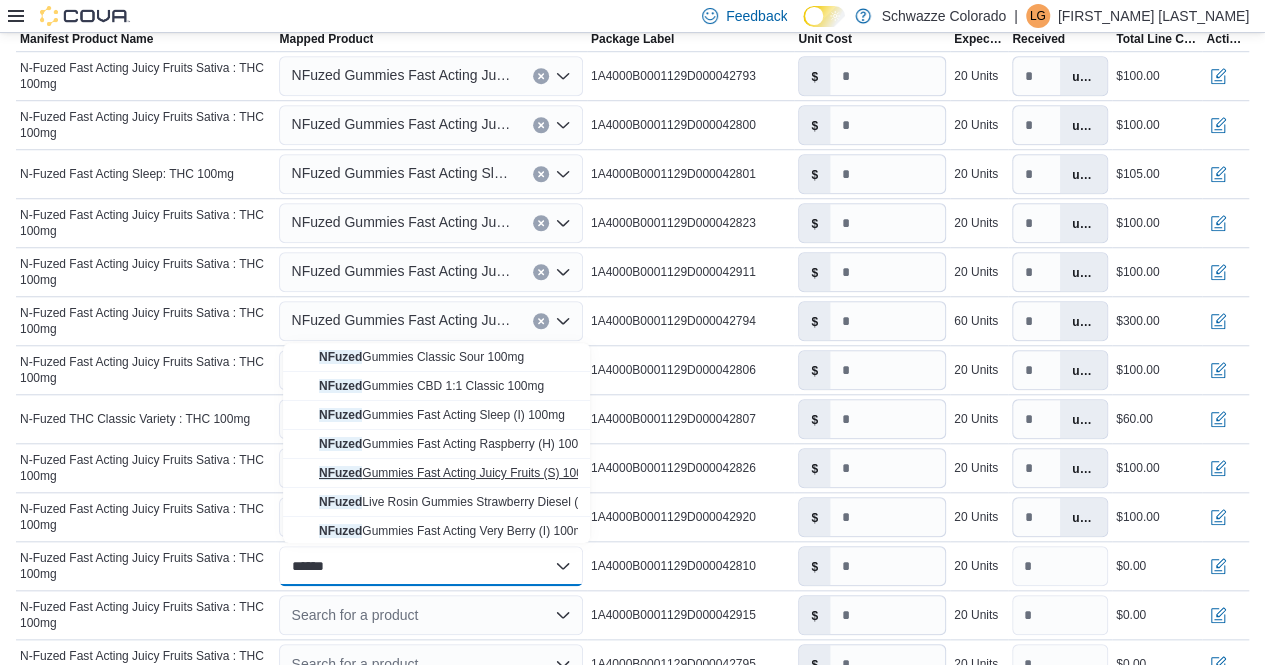 type on "******" 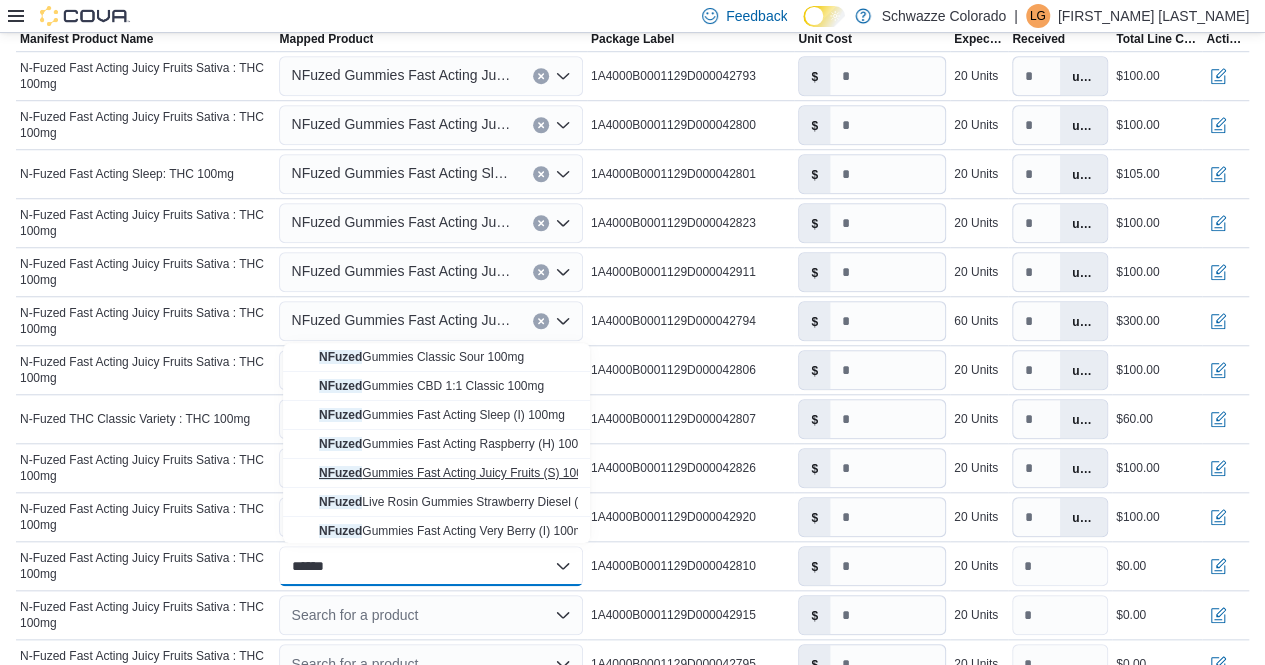 click on "NFuzed  Gummies Fast Acting Juicy Fruits (S) 100mg" at bounding box center (448, 473) 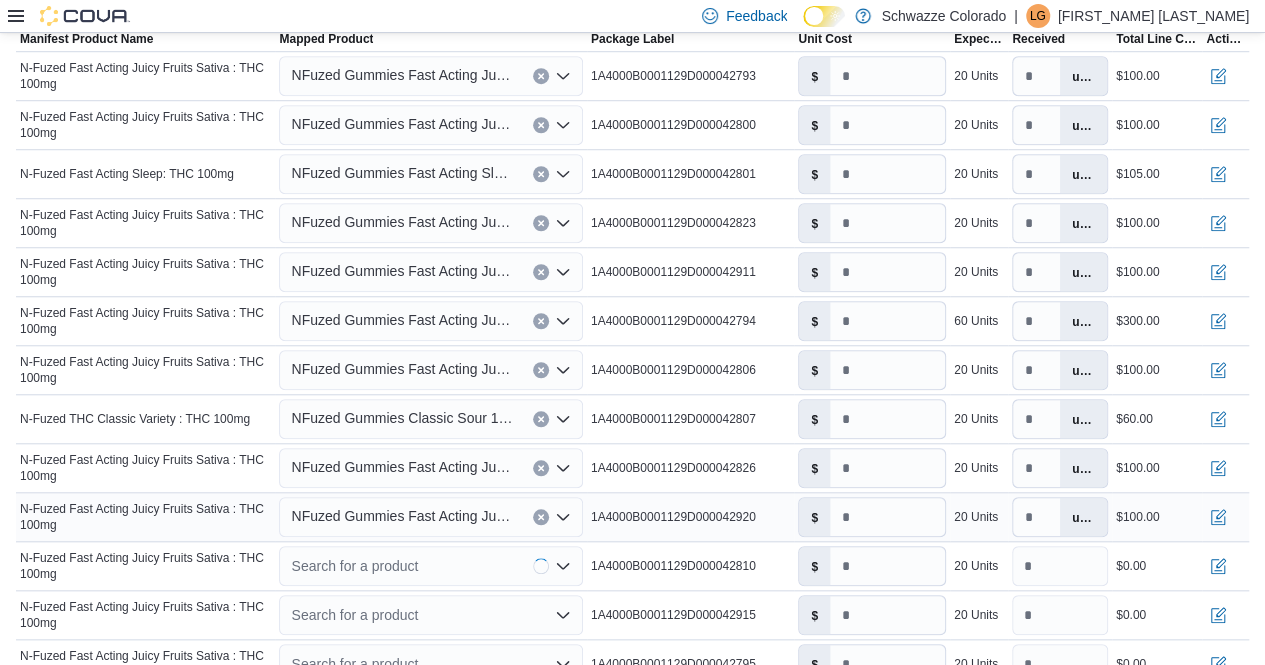 type on "*" 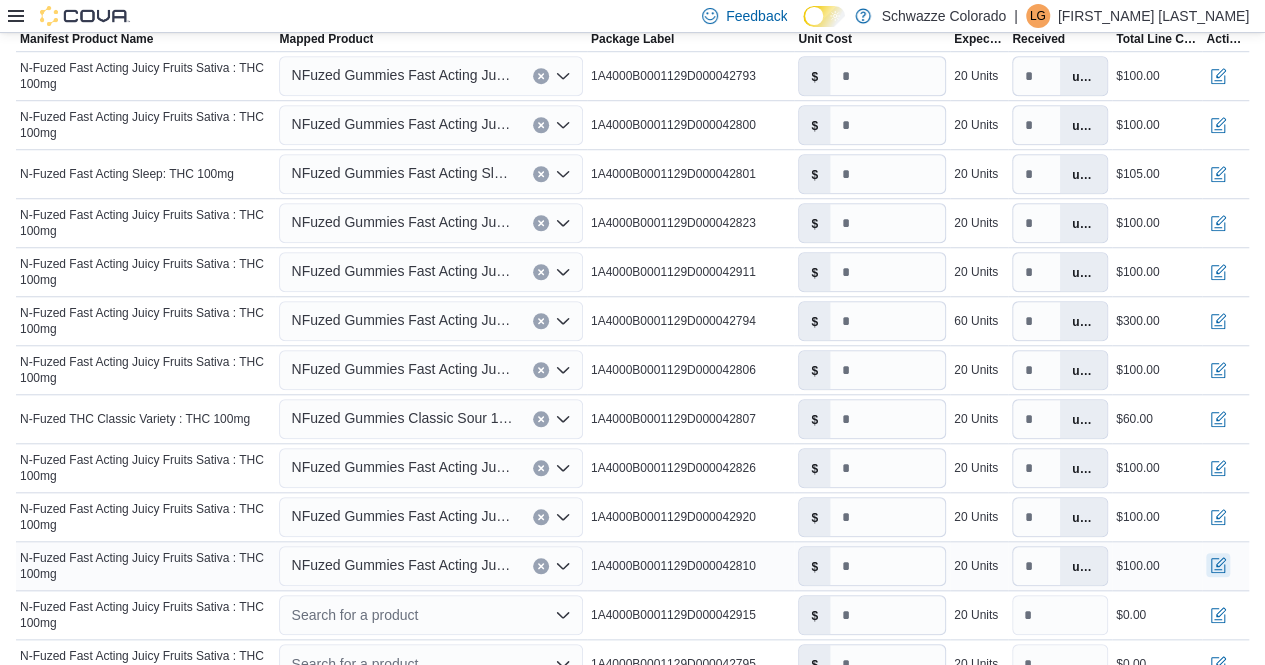 click at bounding box center [1218, 565] 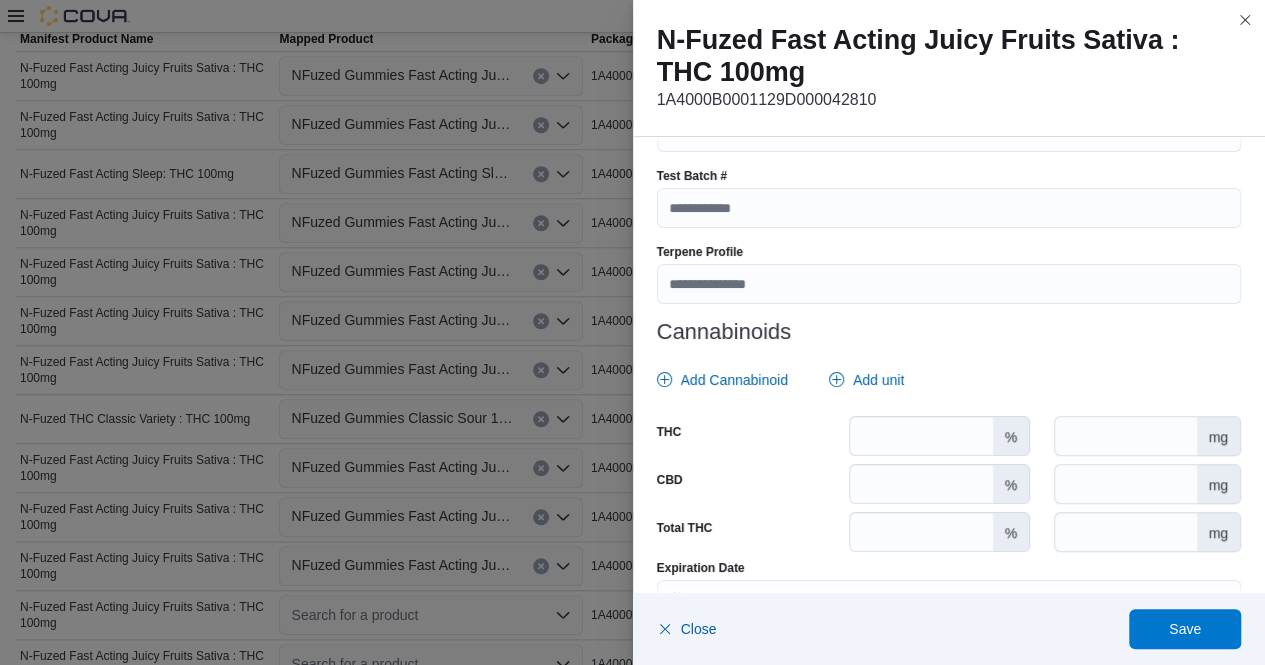 scroll, scrollTop: 744, scrollLeft: 0, axis: vertical 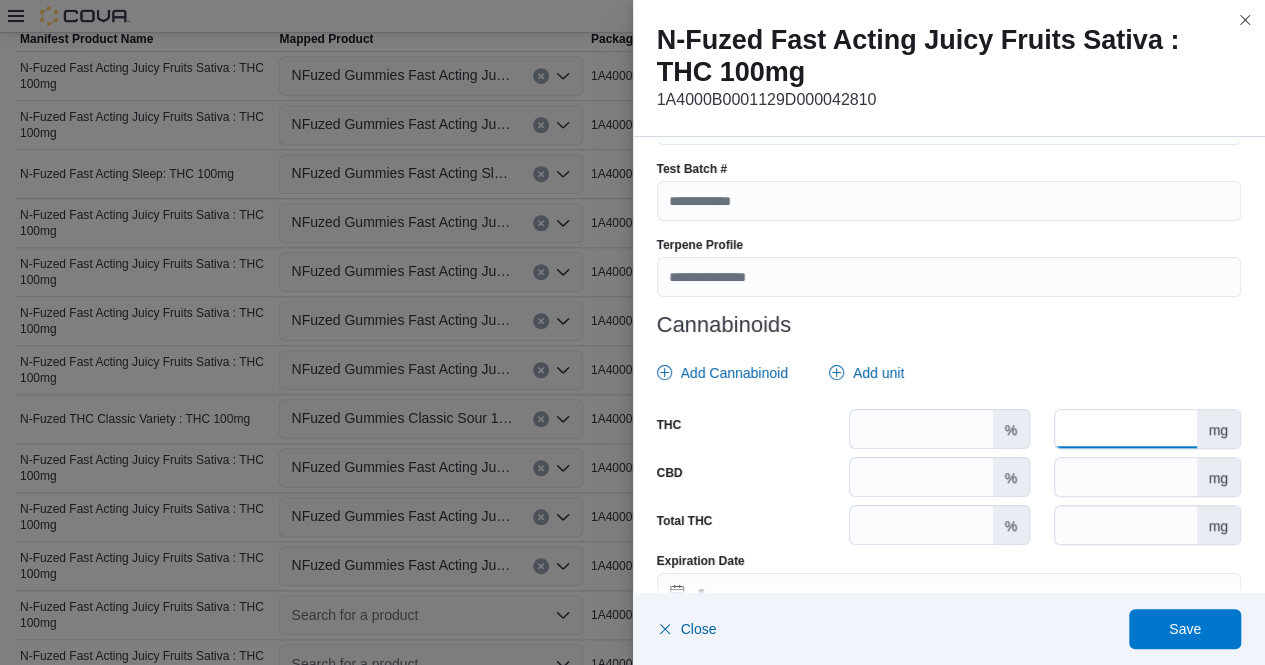 click at bounding box center [1125, 429] 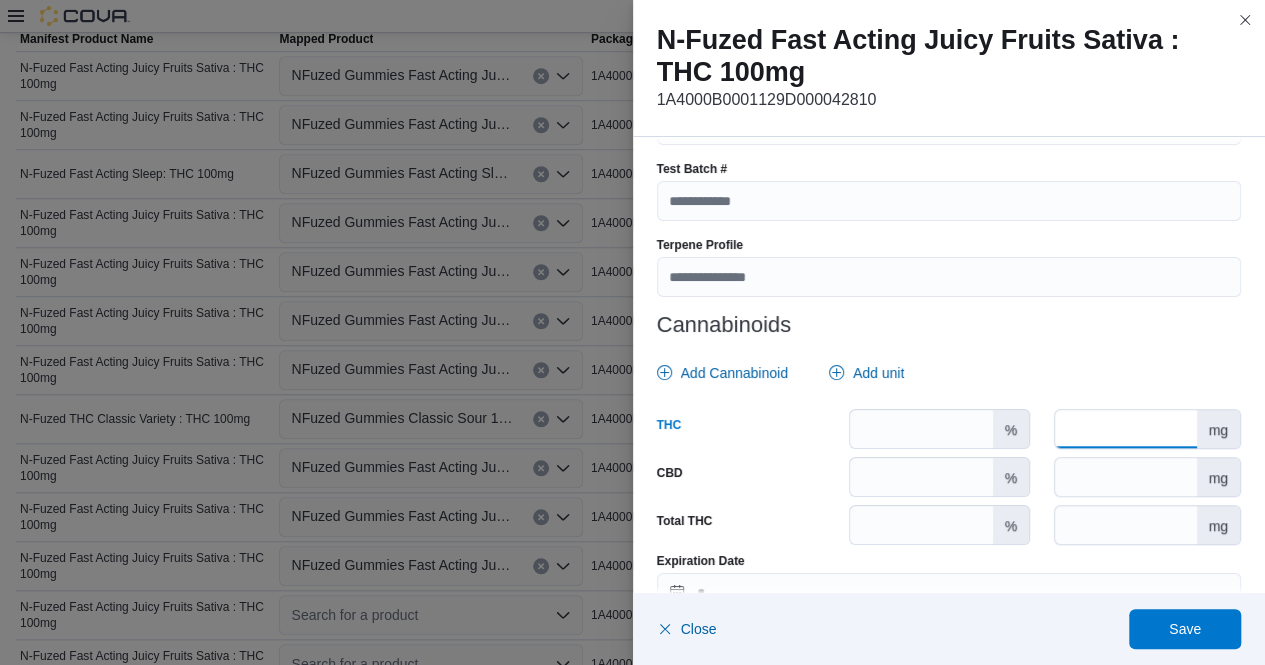 scroll, scrollTop: 863, scrollLeft: 0, axis: vertical 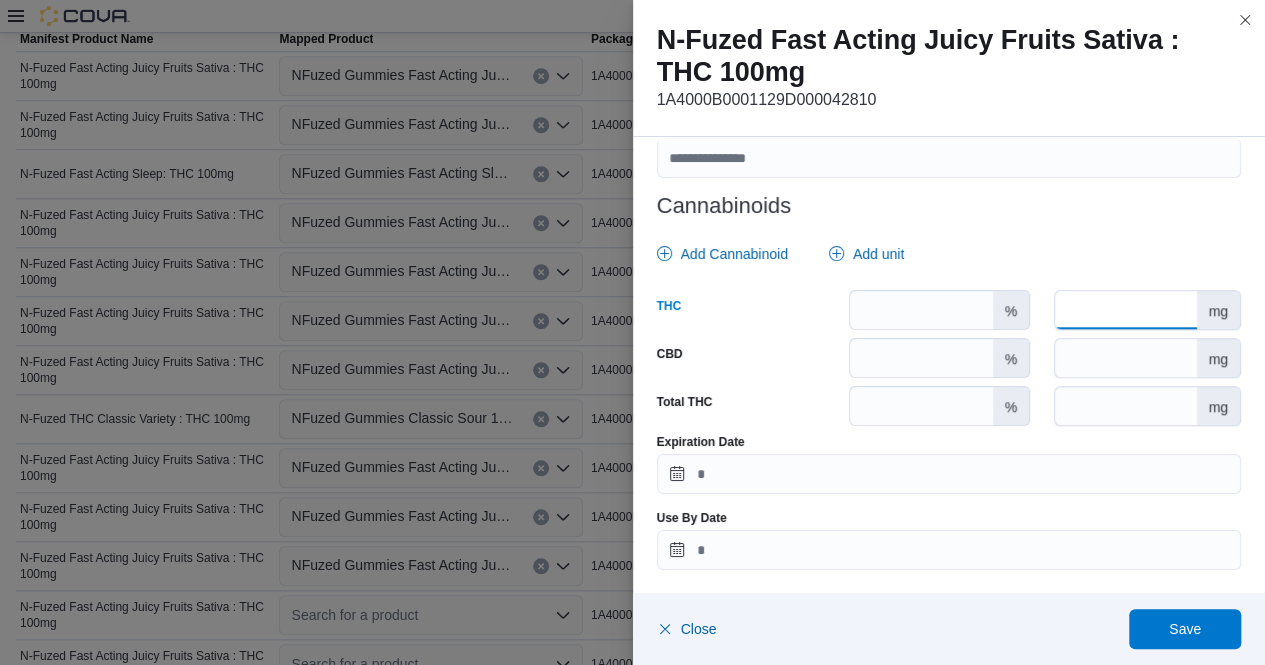 type on "***" 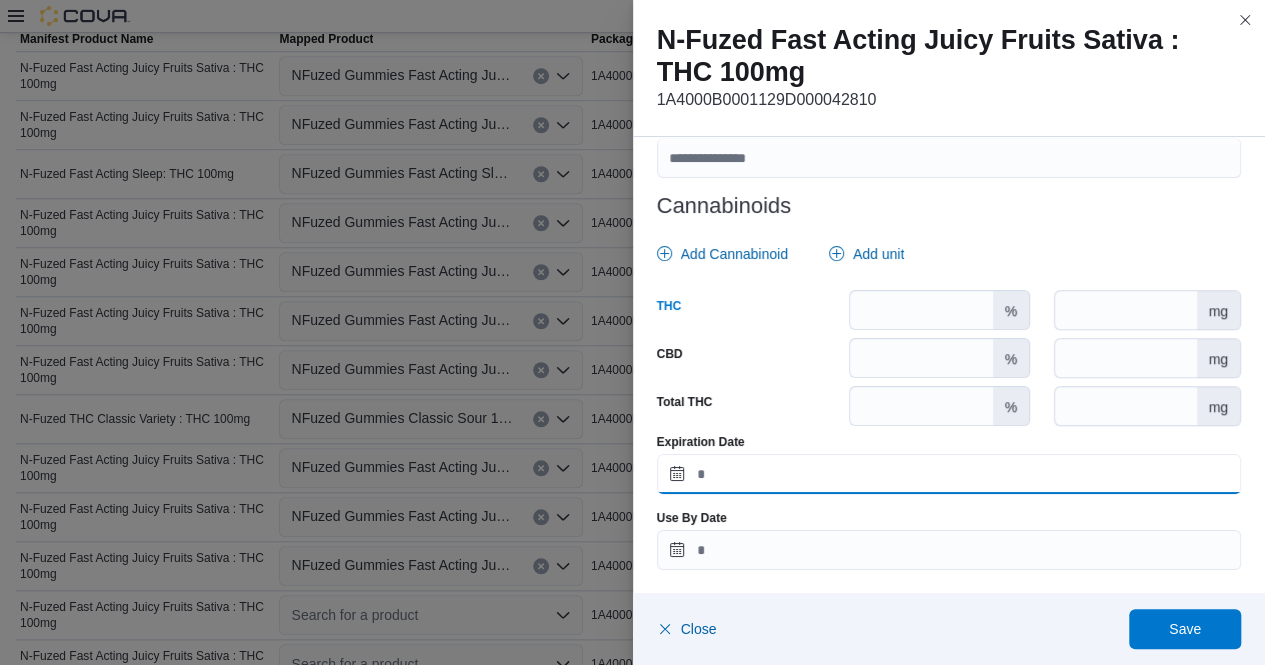 click on "Expiration Date" at bounding box center [949, 474] 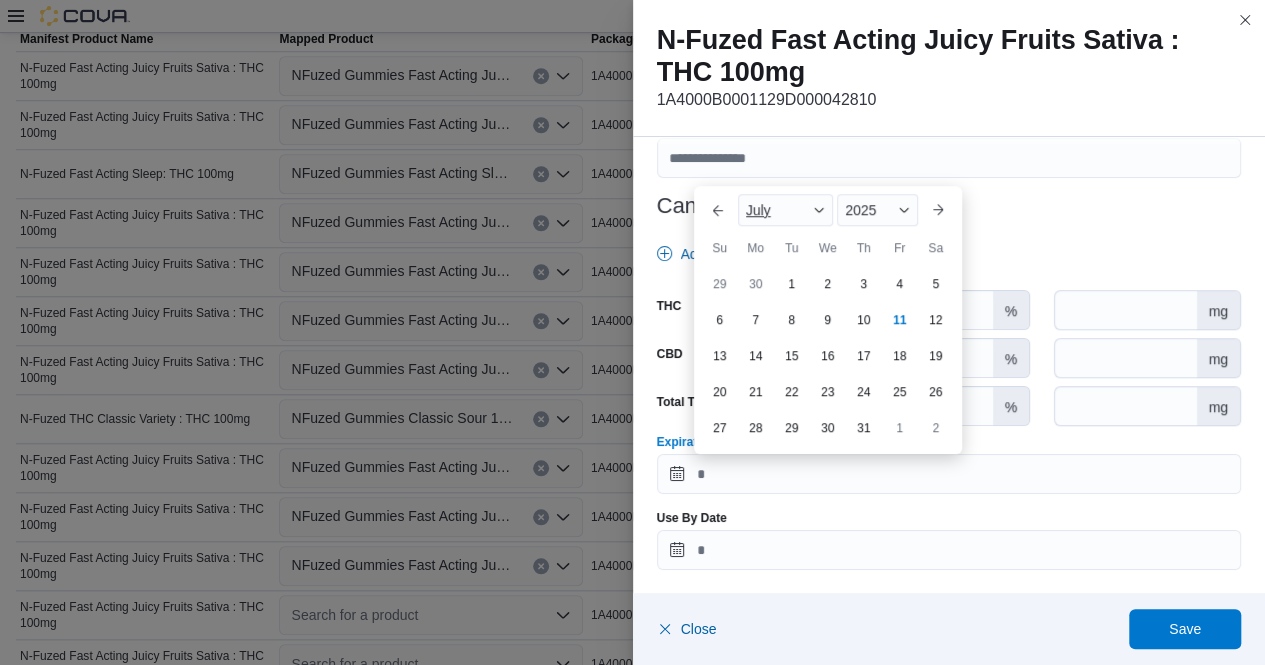 click at bounding box center [819, 210] 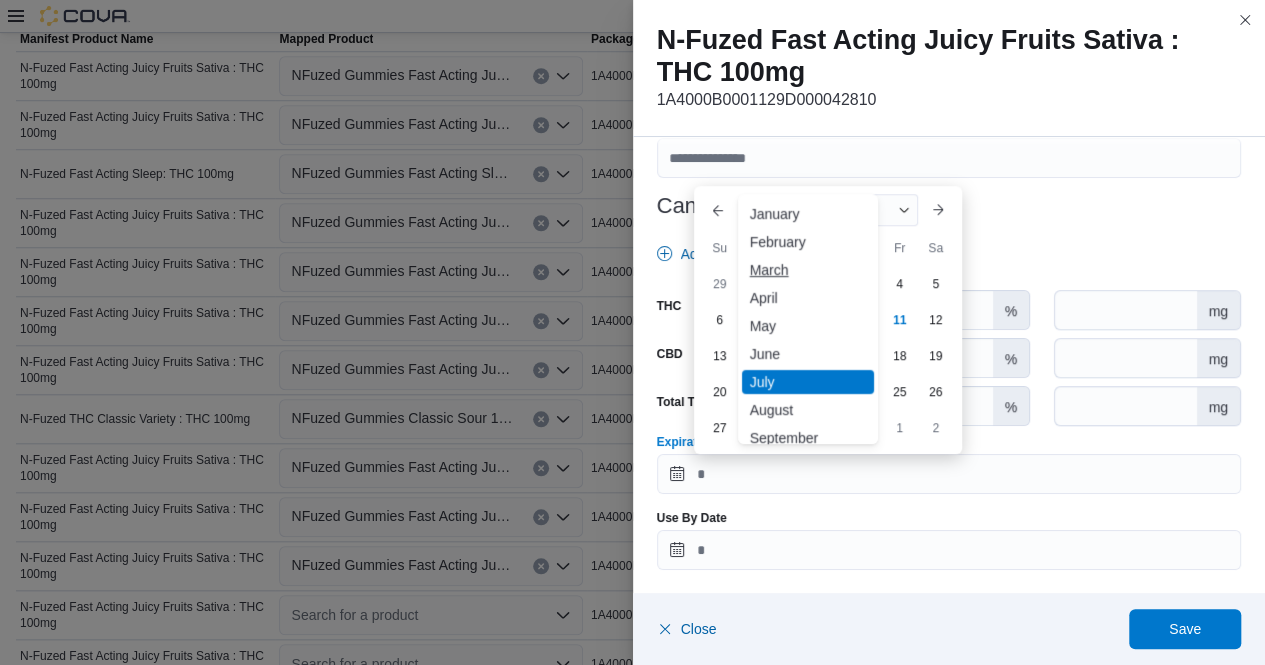click on "March" at bounding box center [808, 270] 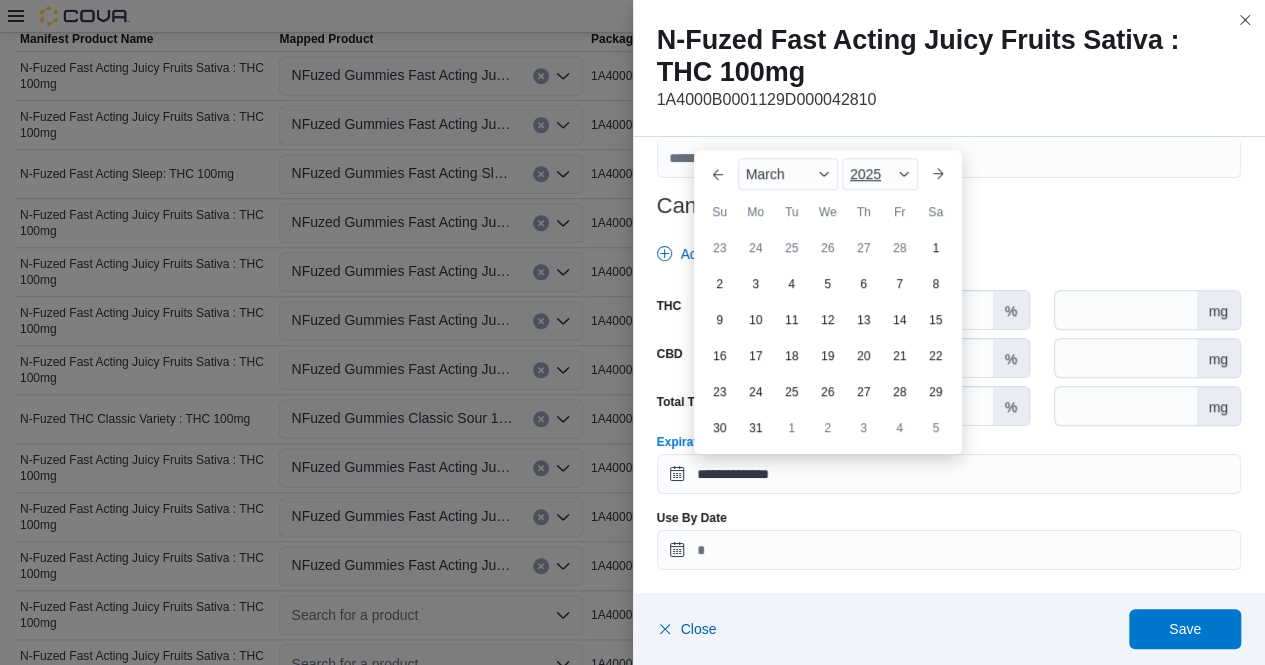 click at bounding box center (904, 174) 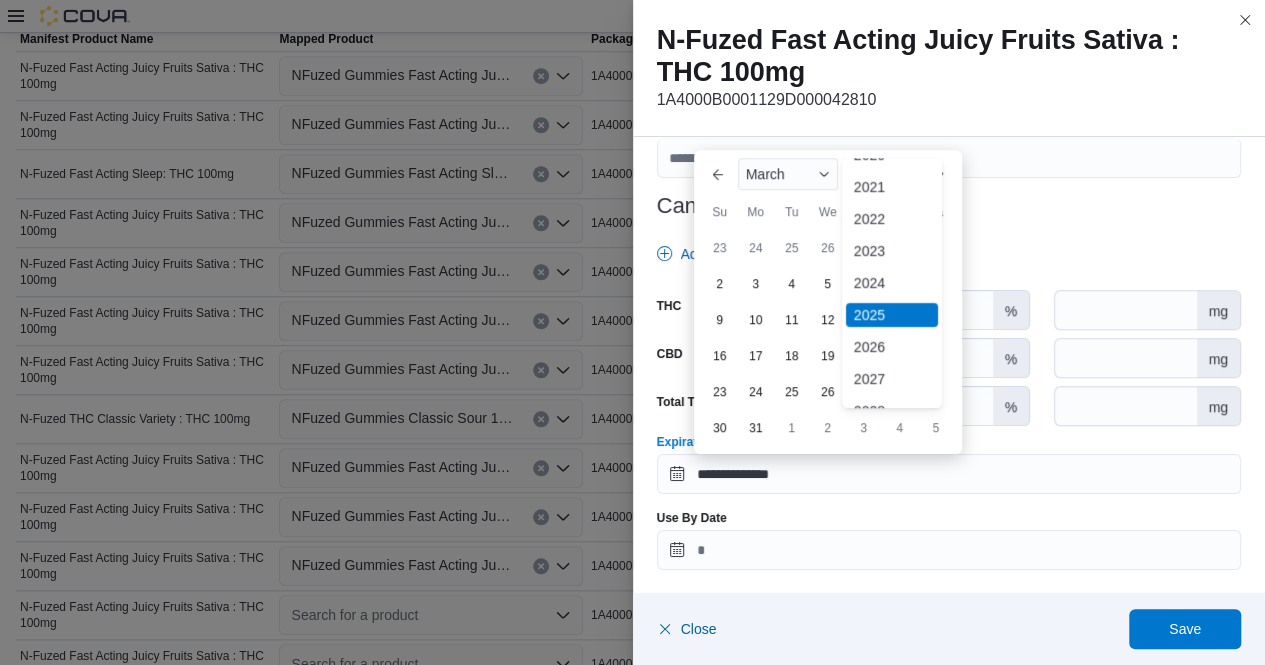 scroll, scrollTop: 88, scrollLeft: 0, axis: vertical 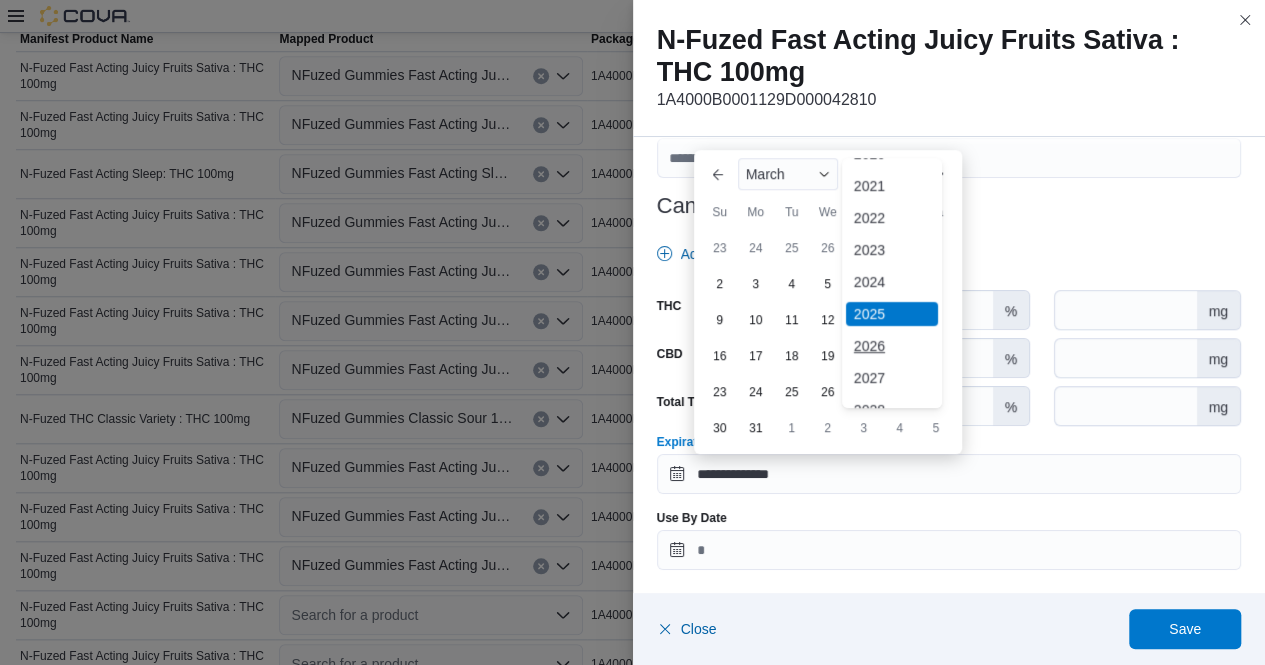 click on "2026" at bounding box center [892, 346] 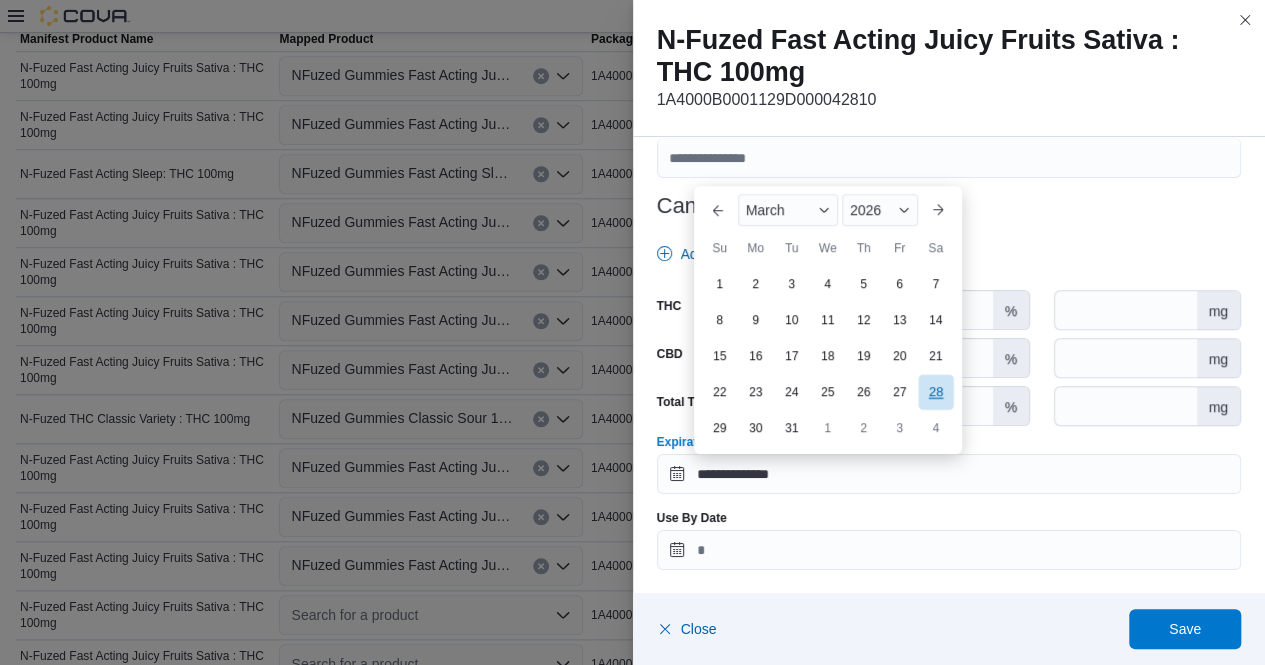 click on "28" at bounding box center [935, 391] 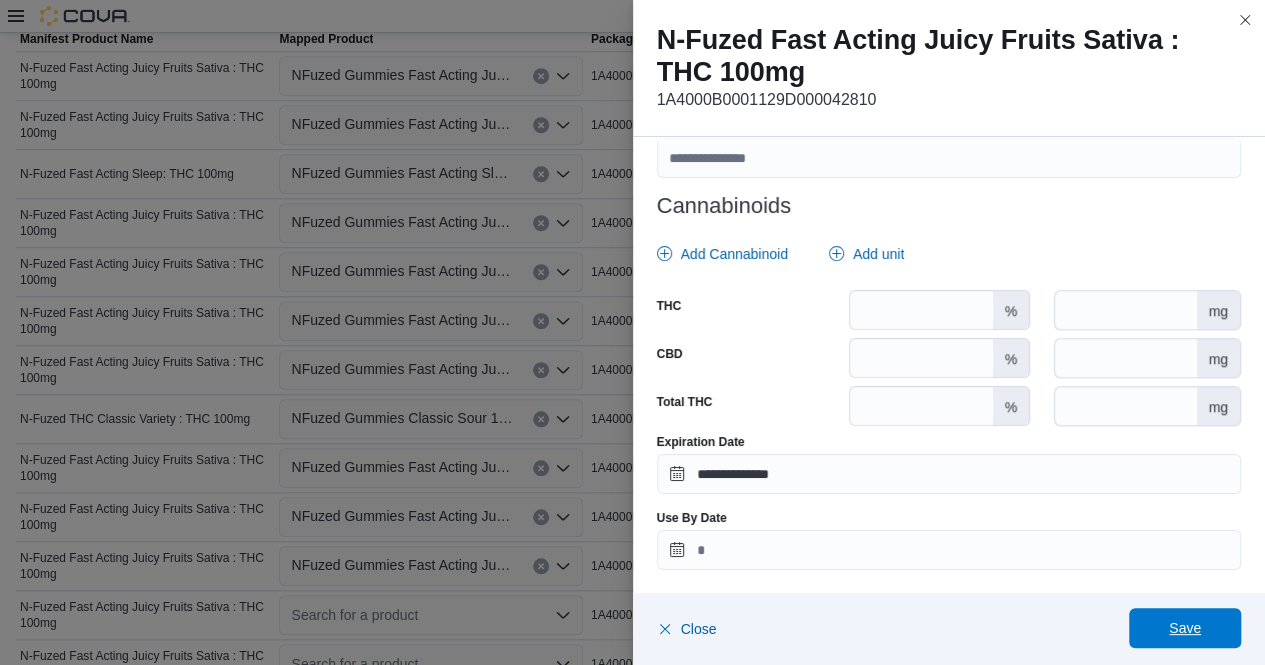 click on "Save" at bounding box center [1185, 628] 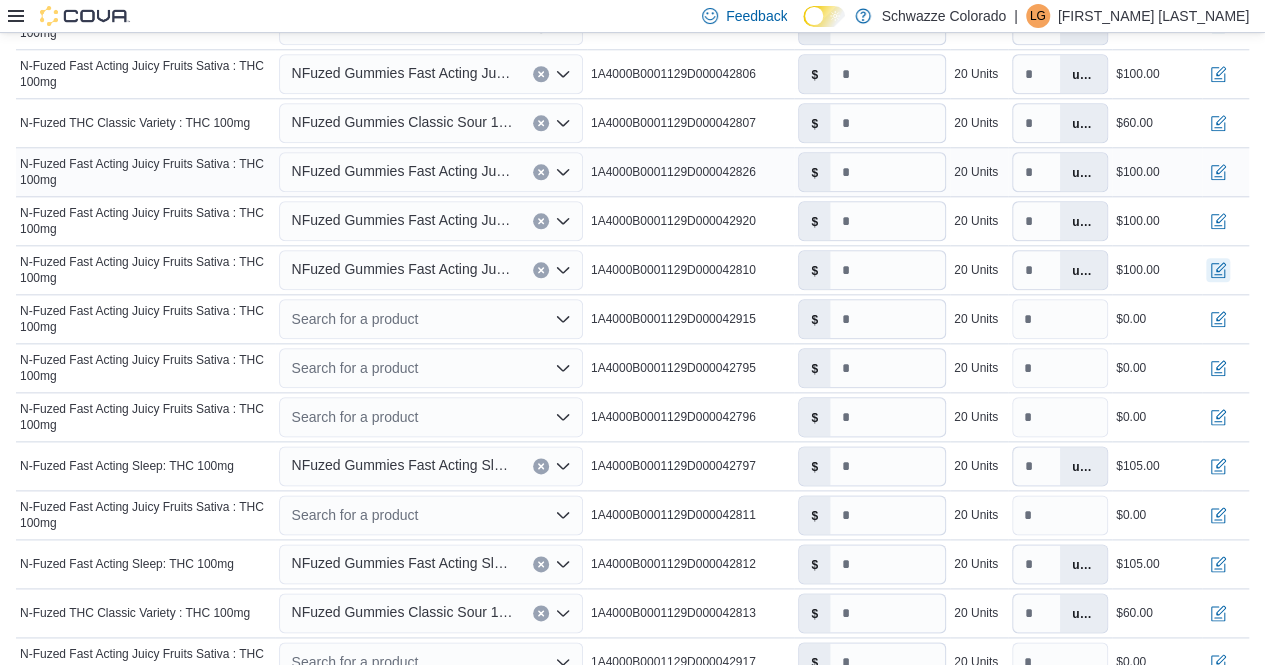 scroll, scrollTop: 1002, scrollLeft: 0, axis: vertical 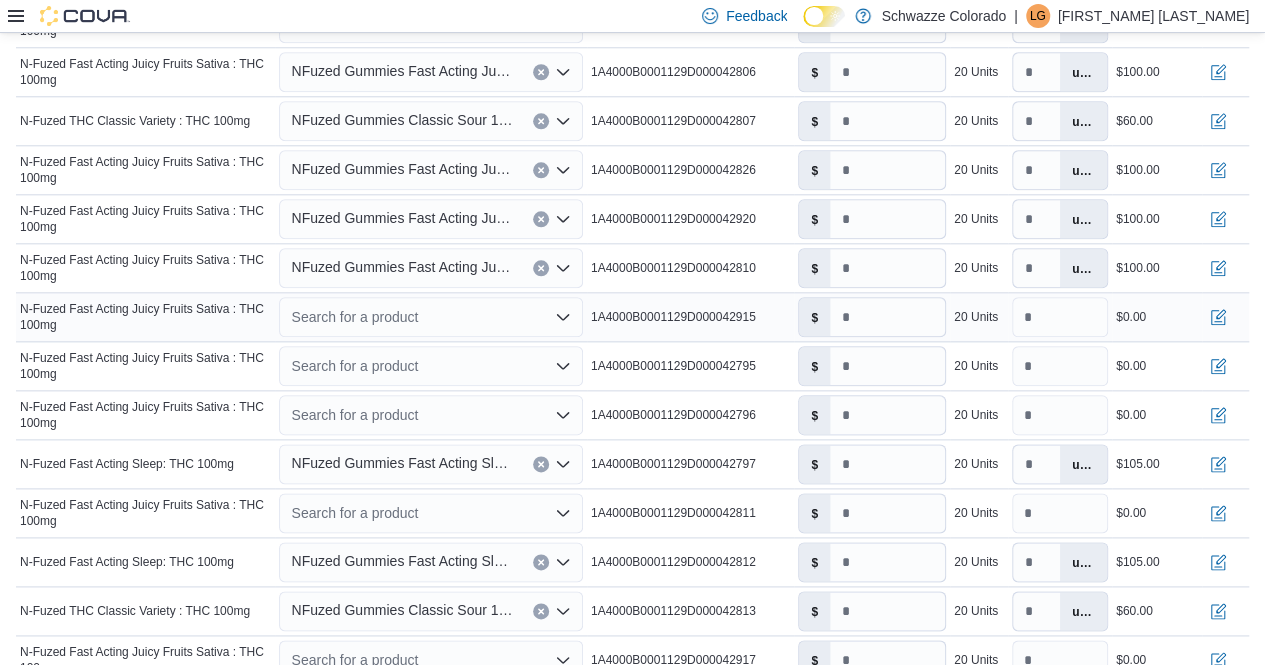 click on "Search for a product" at bounding box center (430, 317) 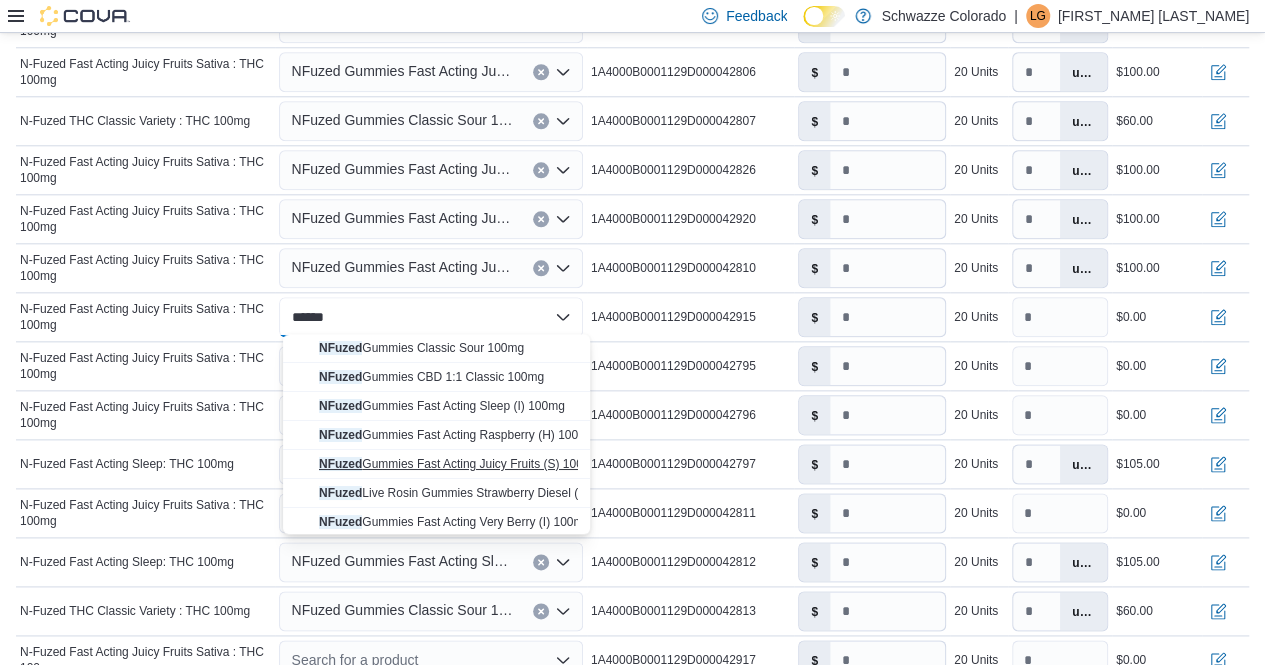 type on "******" 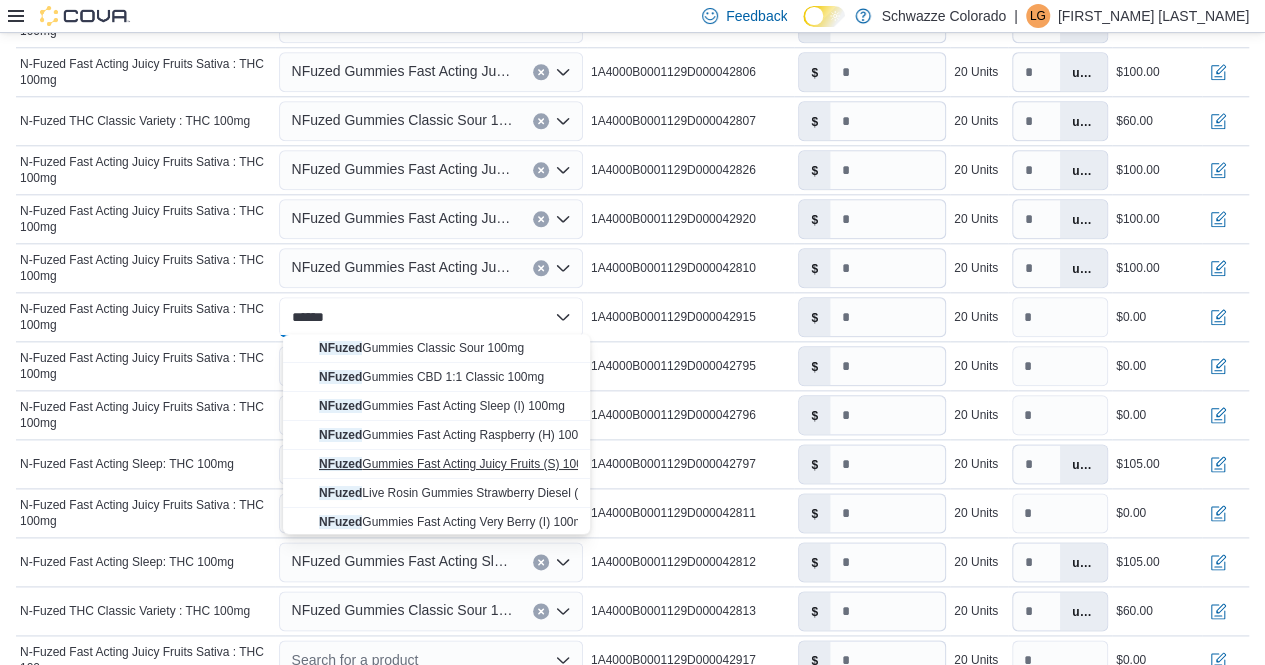 click on "NFuzed  Gummies Fast Acting Juicy Fruits (S) 100mg" at bounding box center (459, 464) 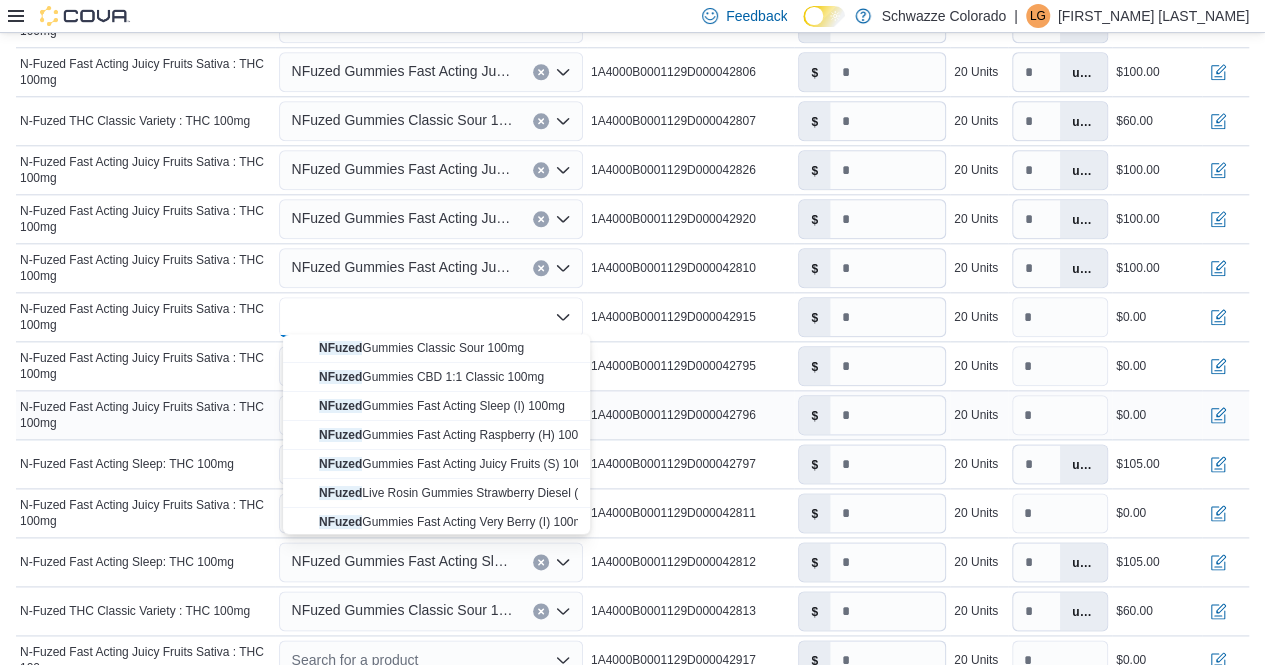type on "*" 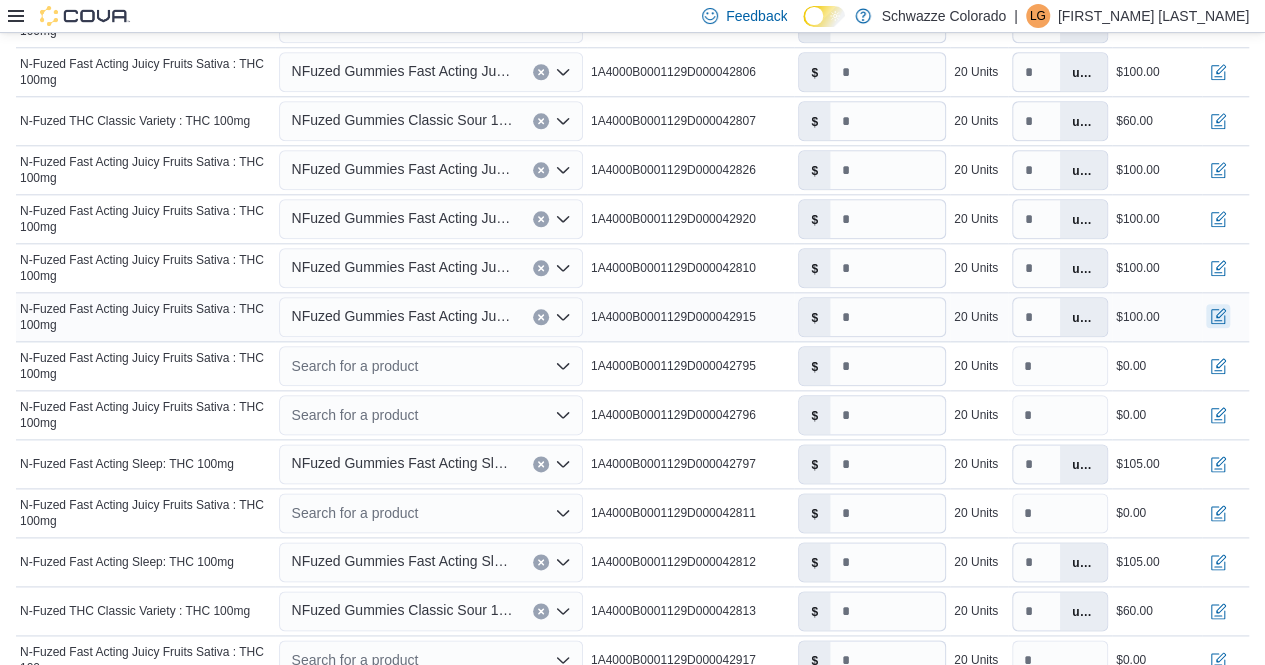 click at bounding box center [1218, 316] 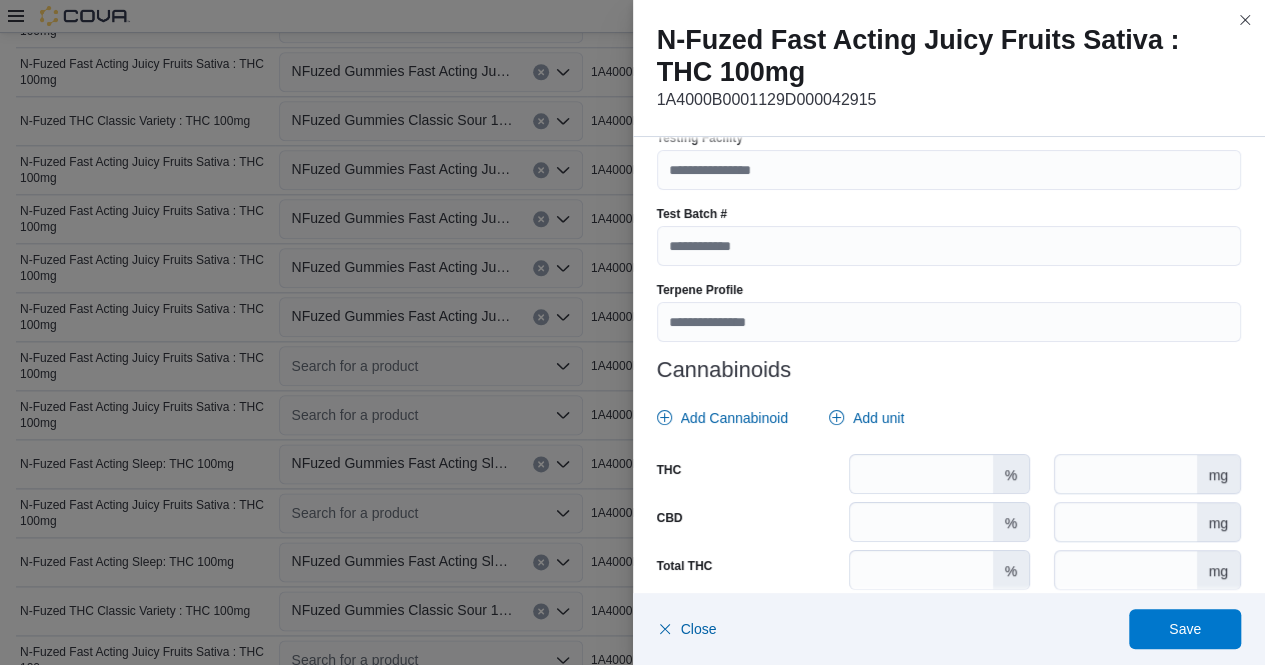 scroll, scrollTop: 810, scrollLeft: 0, axis: vertical 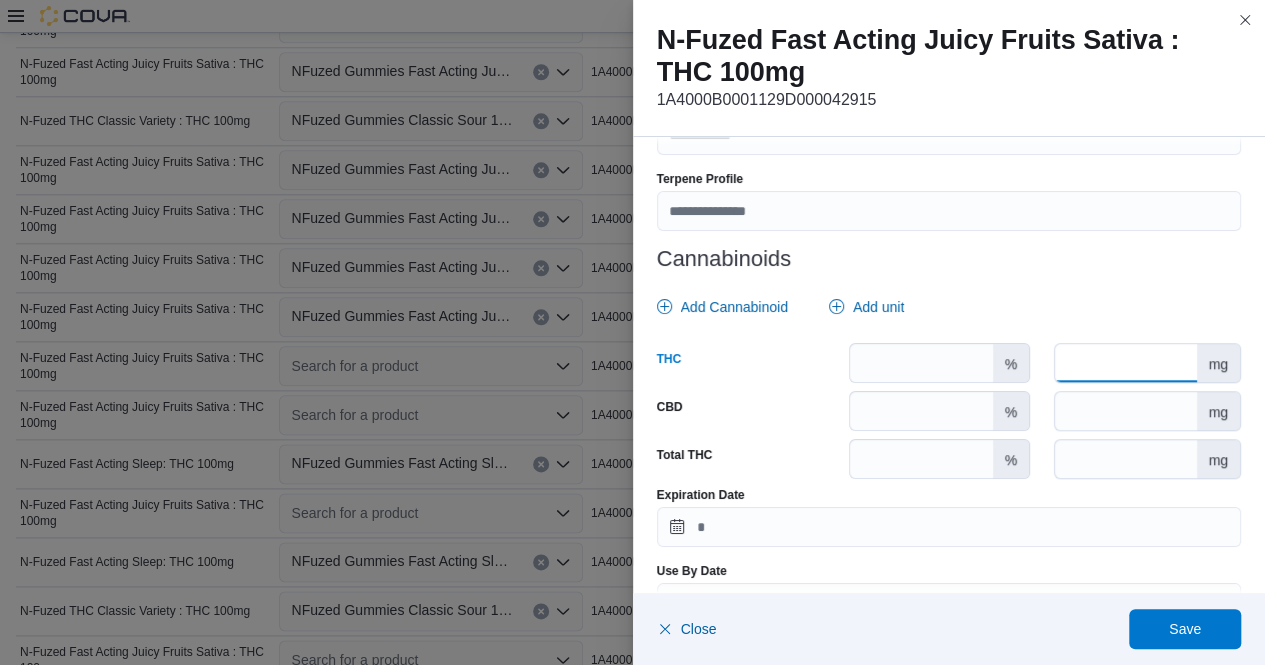 click at bounding box center [1125, 363] 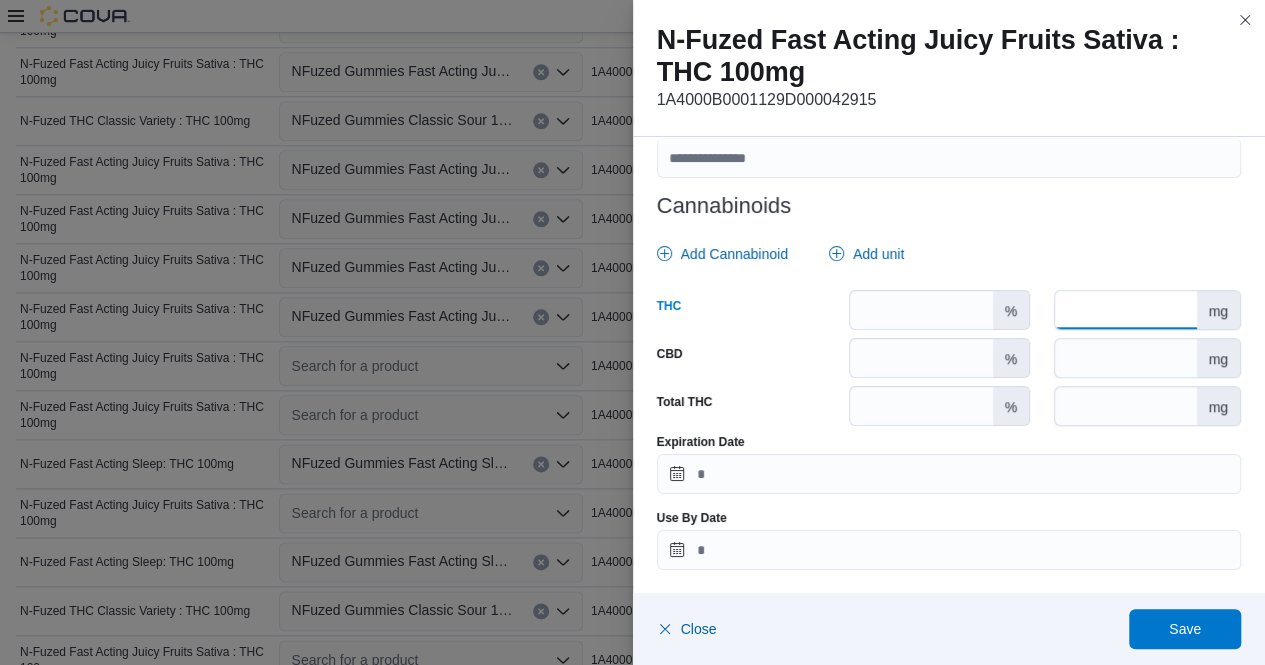 type on "***" 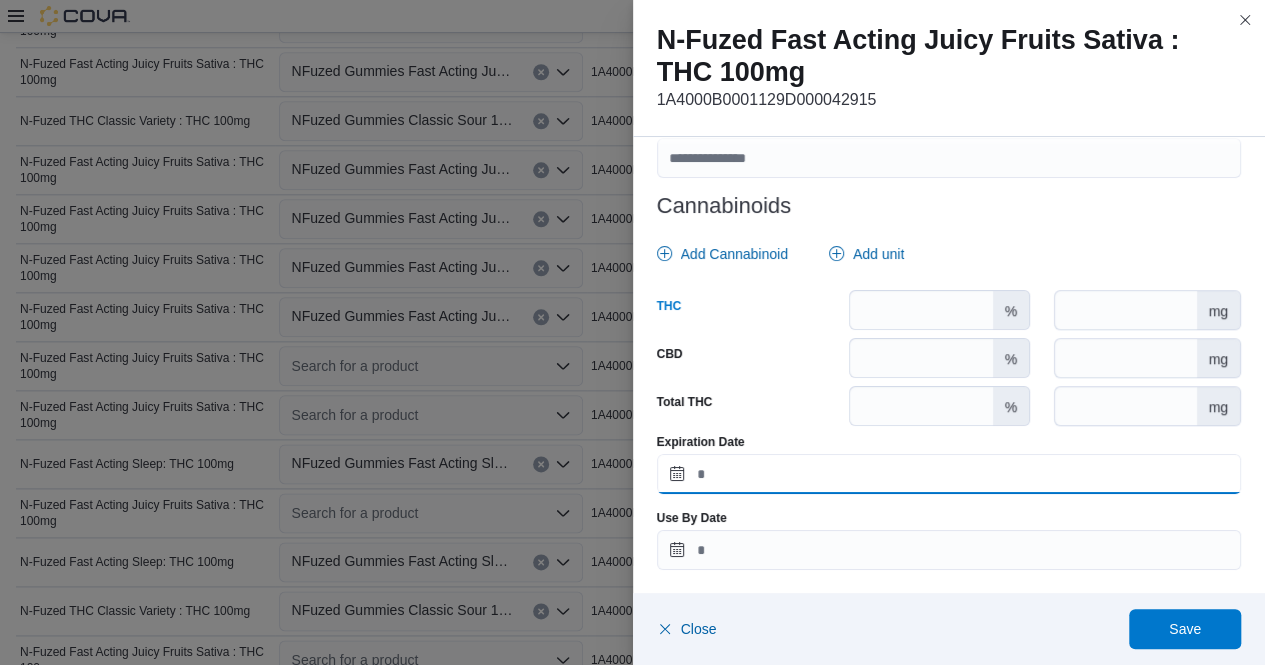 click on "Expiration Date" at bounding box center [949, 474] 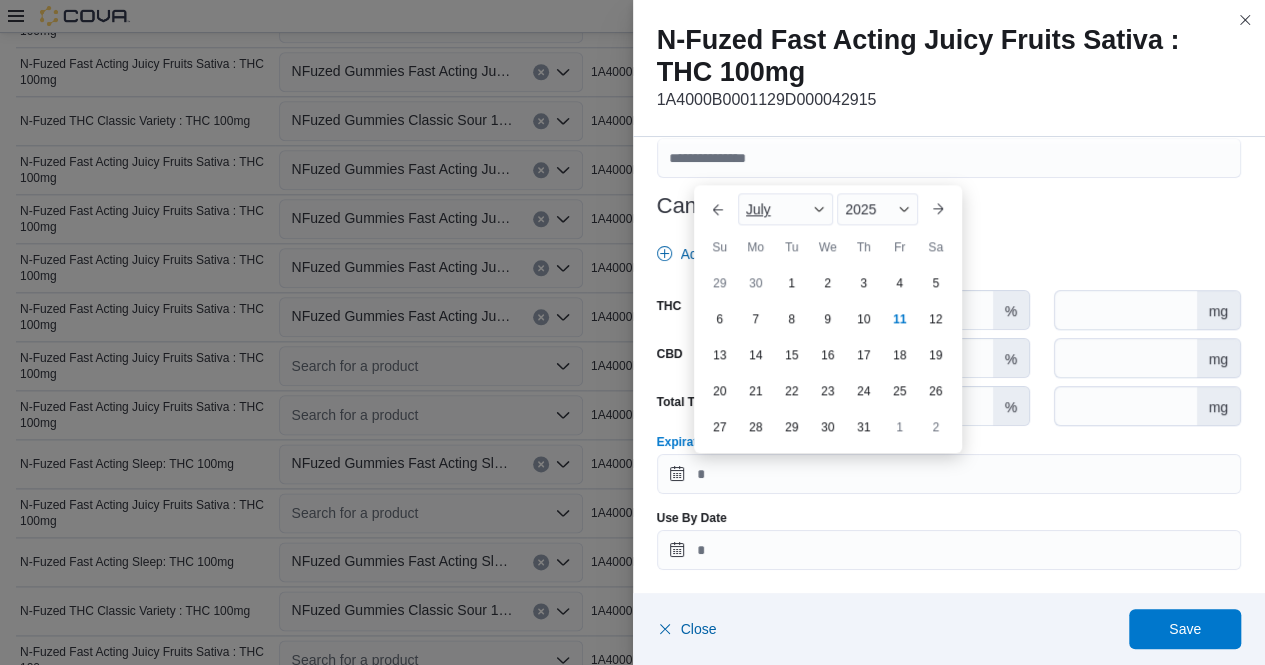 click on "July" at bounding box center [786, 209] 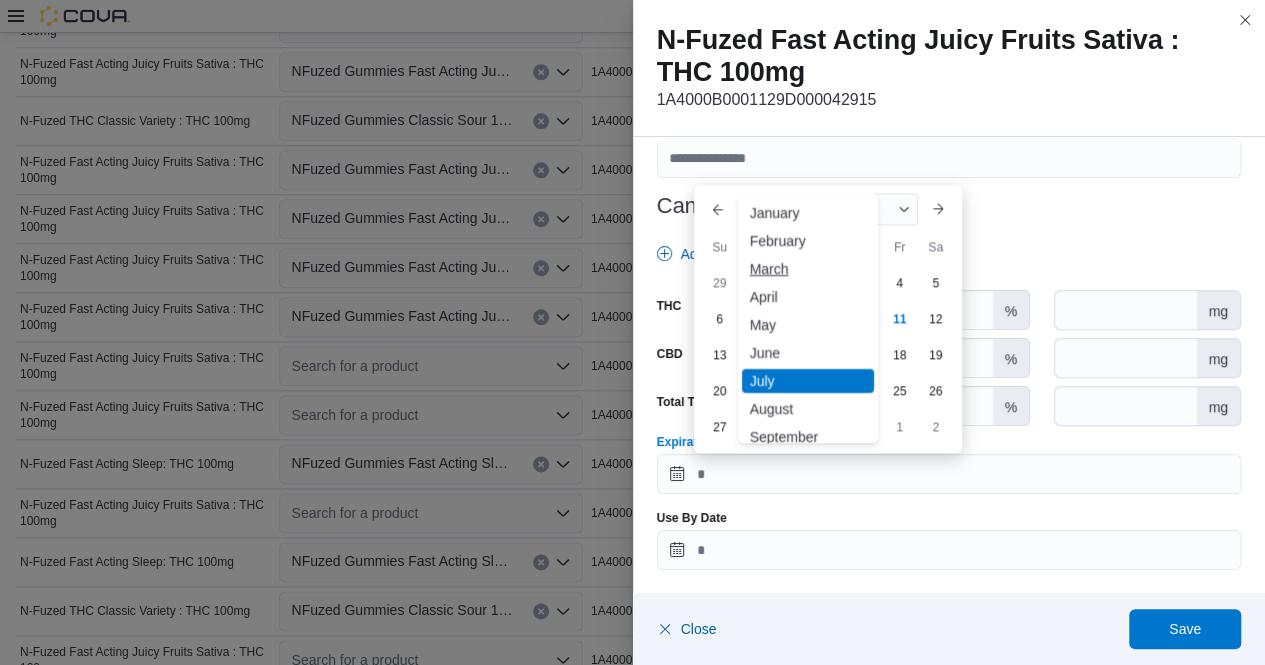 click on "March" at bounding box center (808, 269) 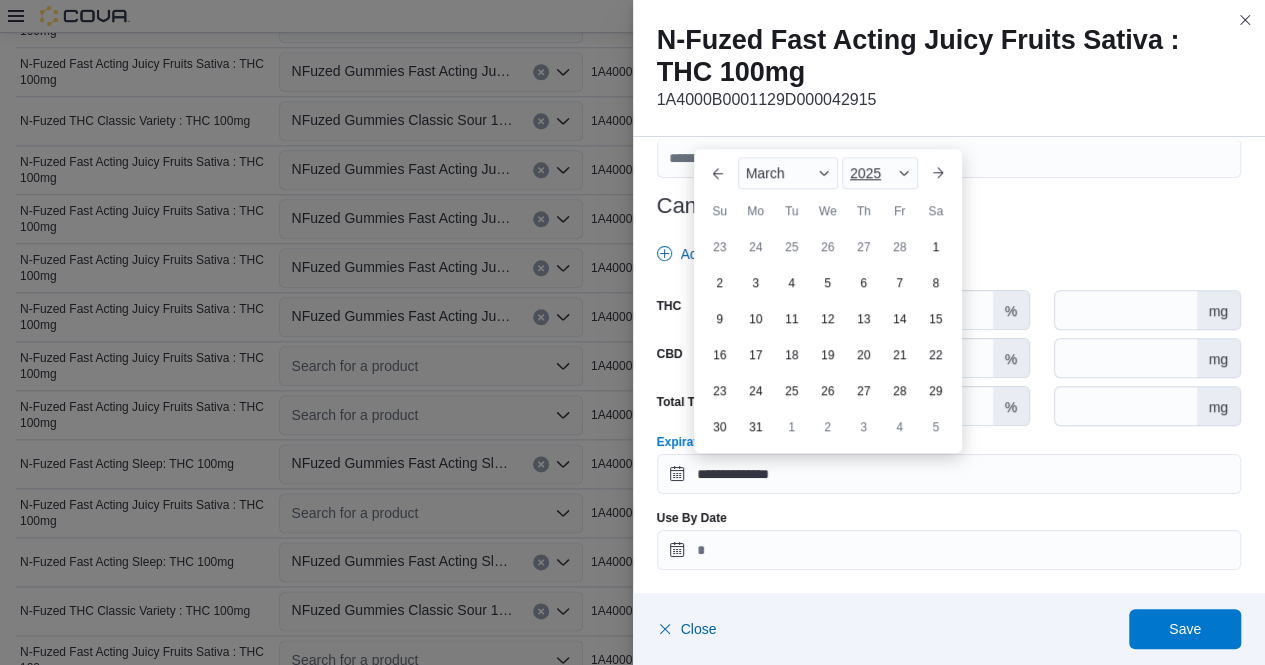 click on "2025" at bounding box center [880, 173] 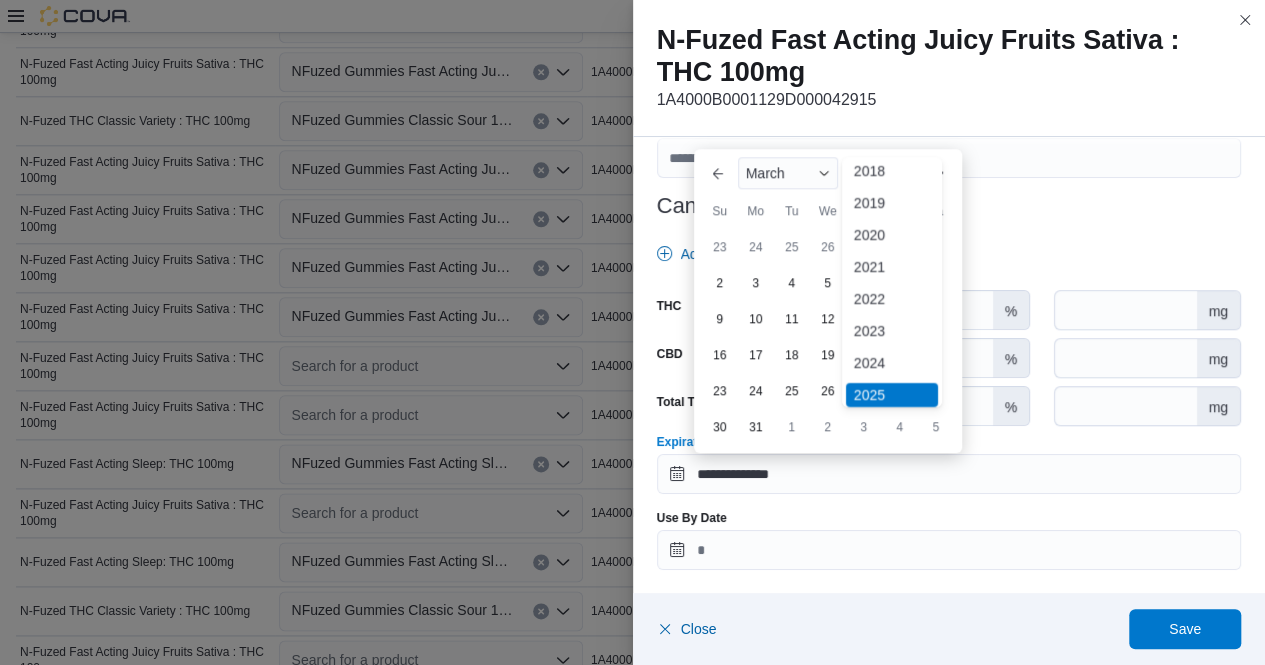 scroll, scrollTop: 76, scrollLeft: 0, axis: vertical 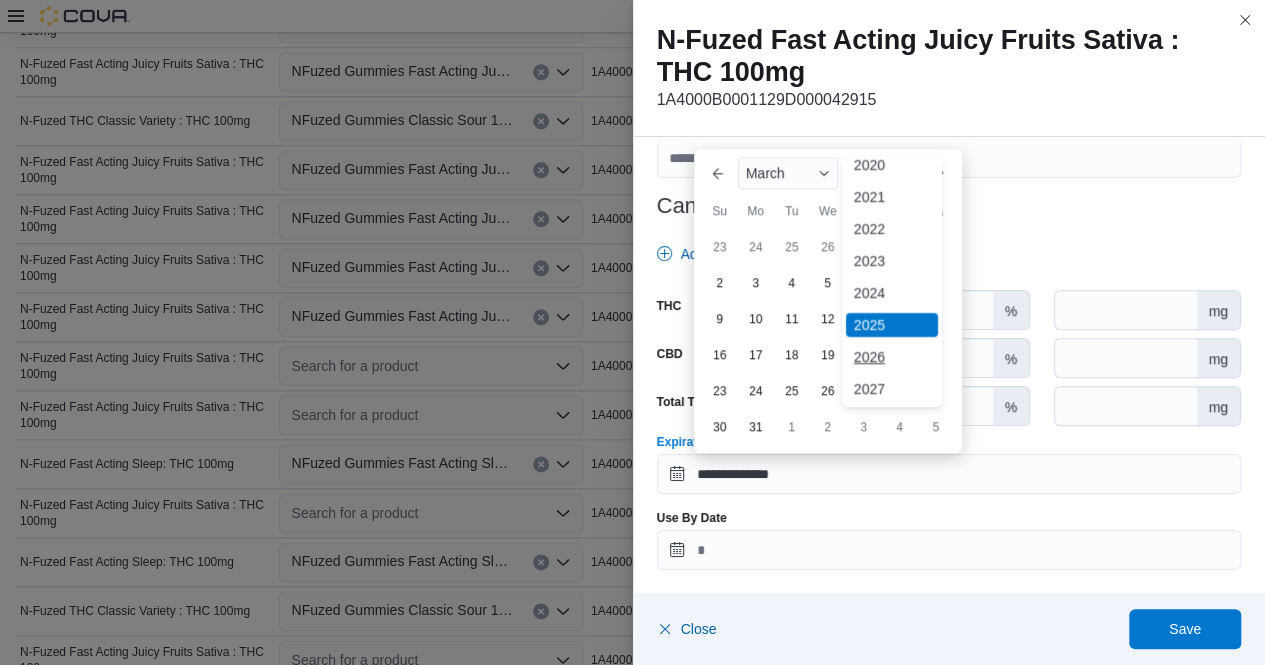 click on "2026" at bounding box center (892, 357) 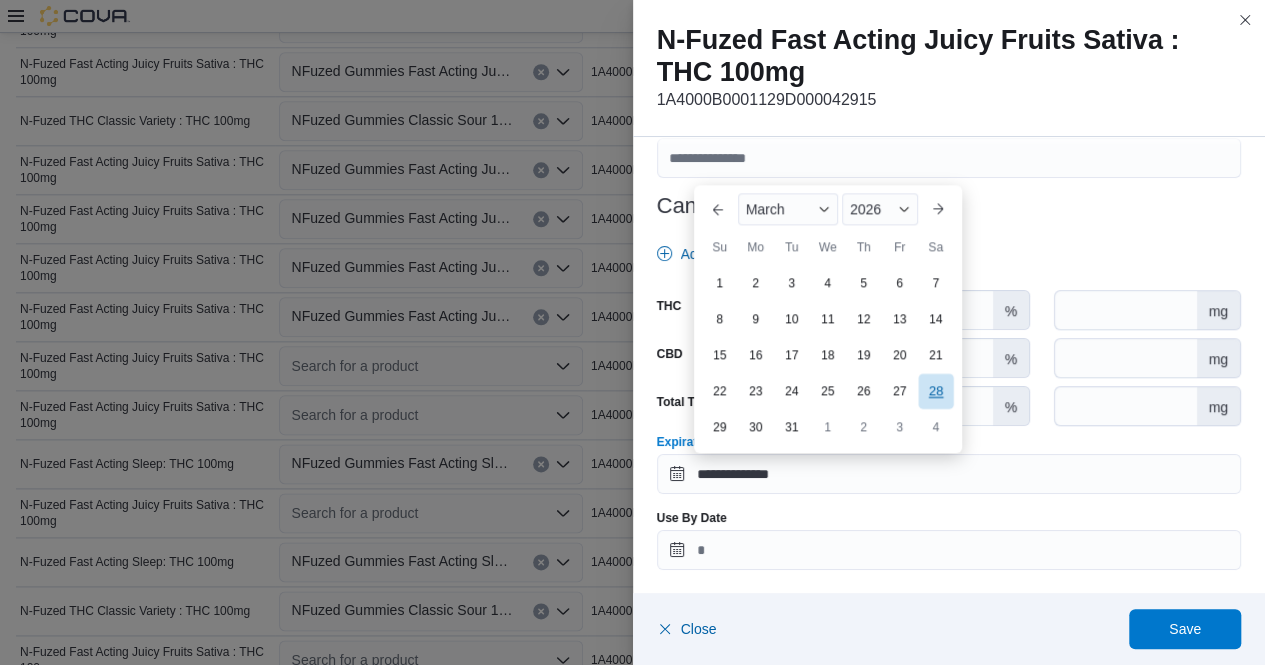 click on "28" at bounding box center [935, 391] 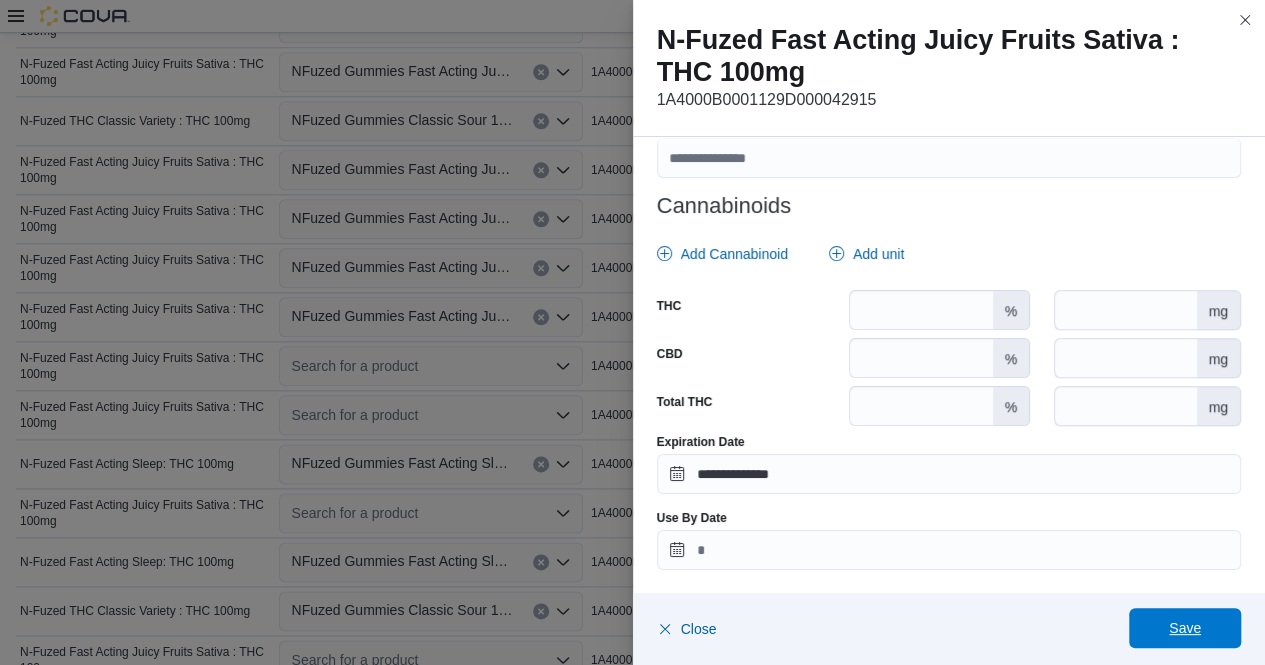 click on "Save" at bounding box center [1185, 628] 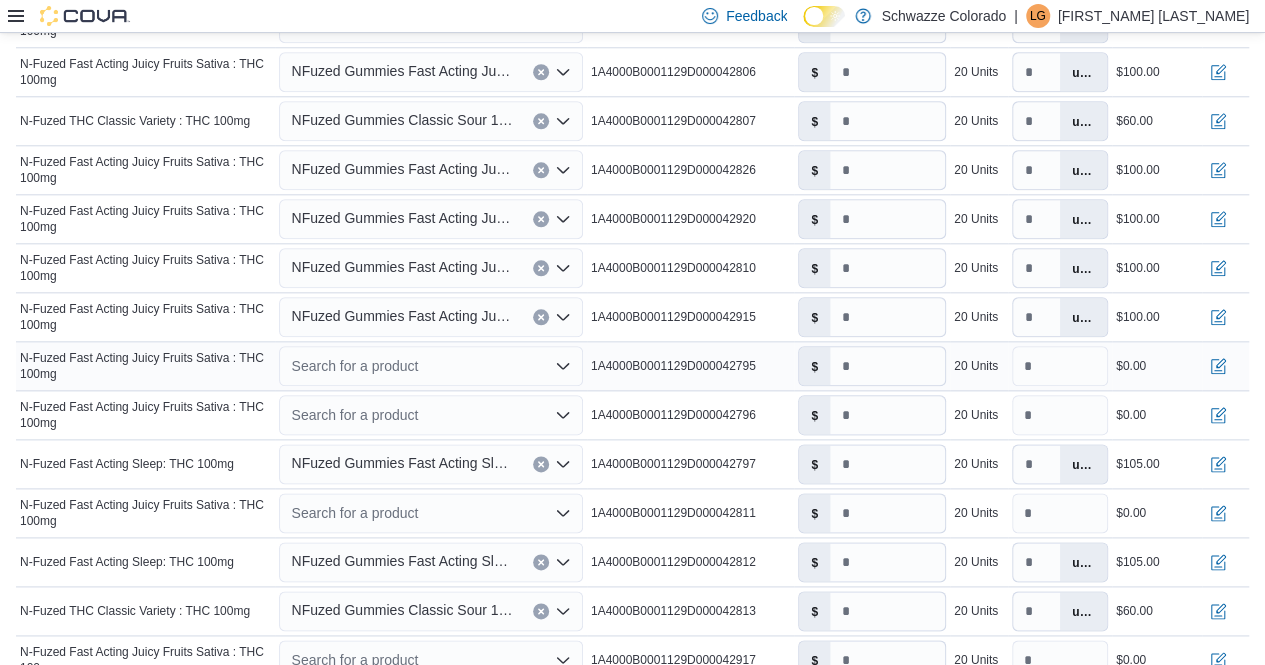 click on "Search for a product" at bounding box center (430, 366) 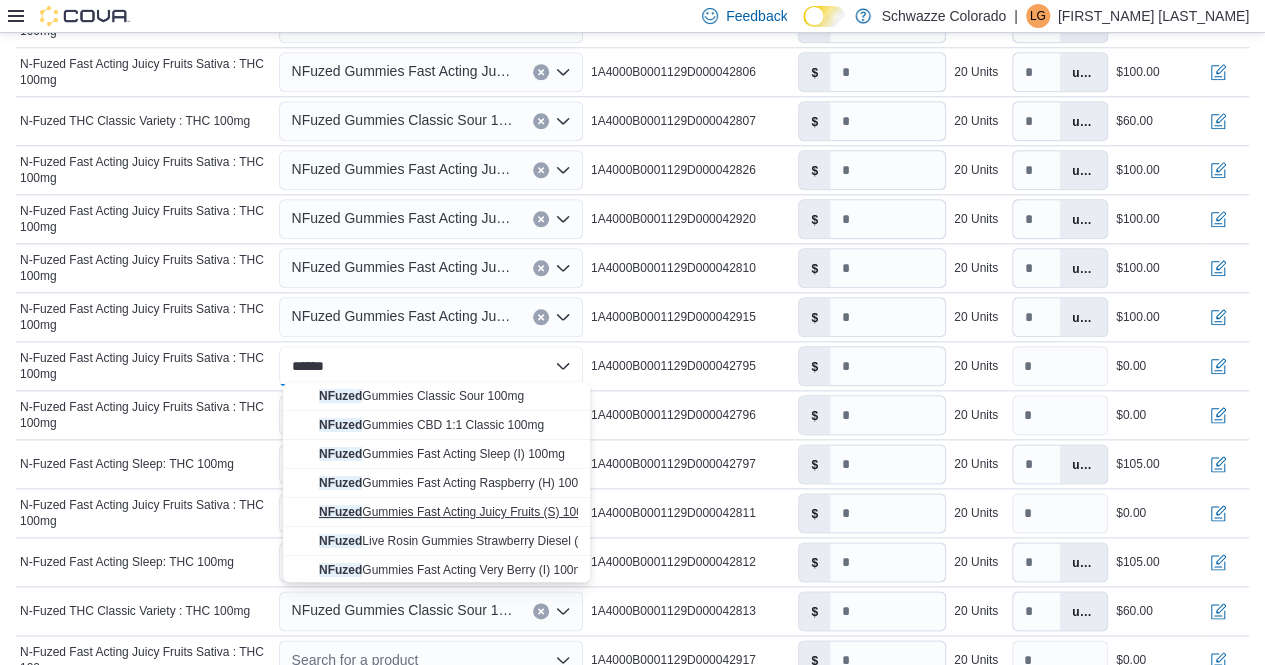 type on "******" 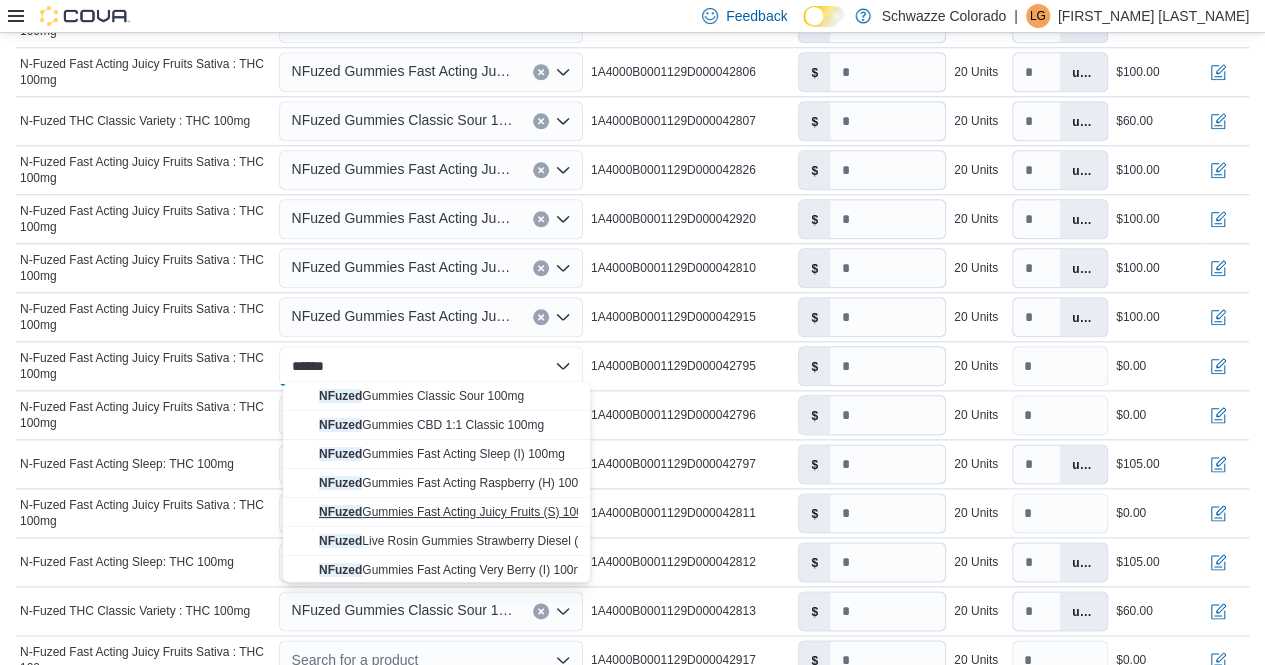 click on "NFuzed  Gummies Fast Acting Juicy Fruits (S) 100mg" at bounding box center [459, 512] 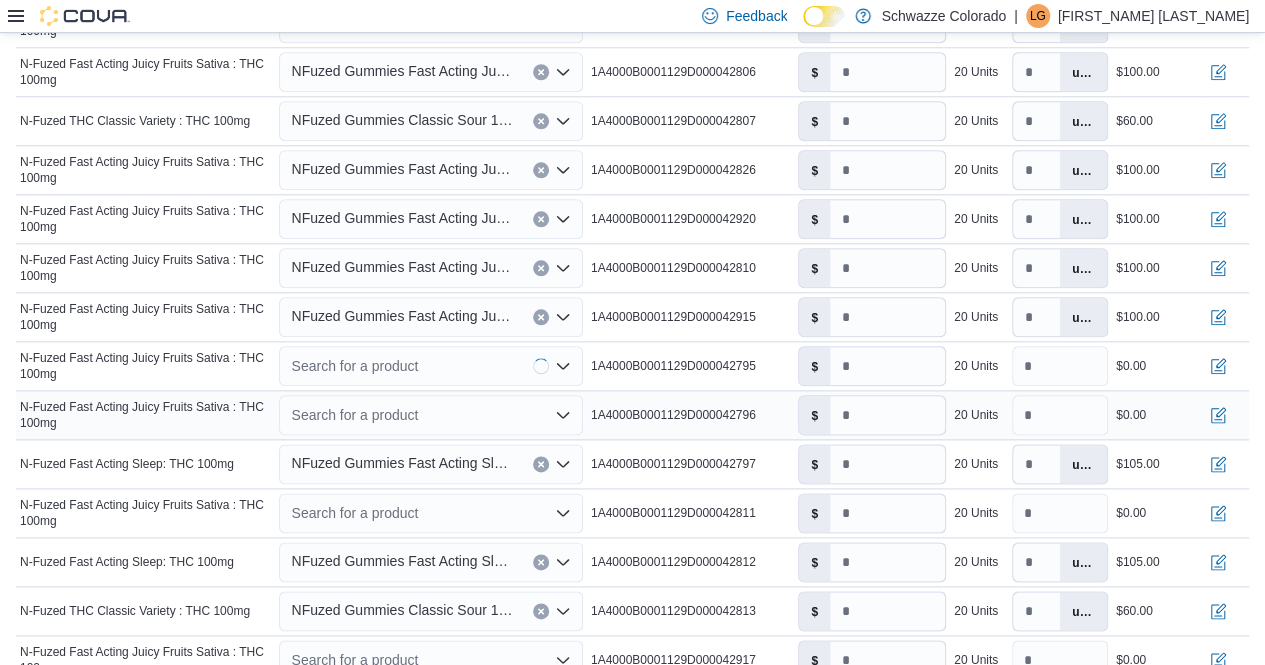 type on "*" 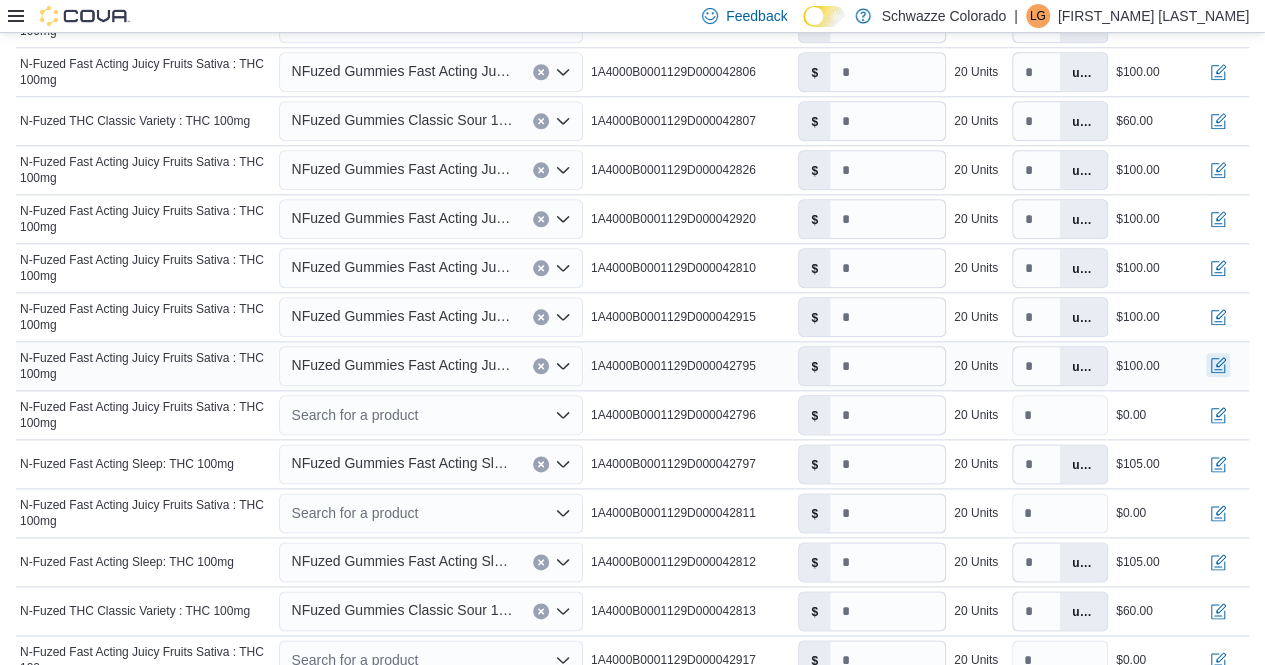 click at bounding box center [1218, 365] 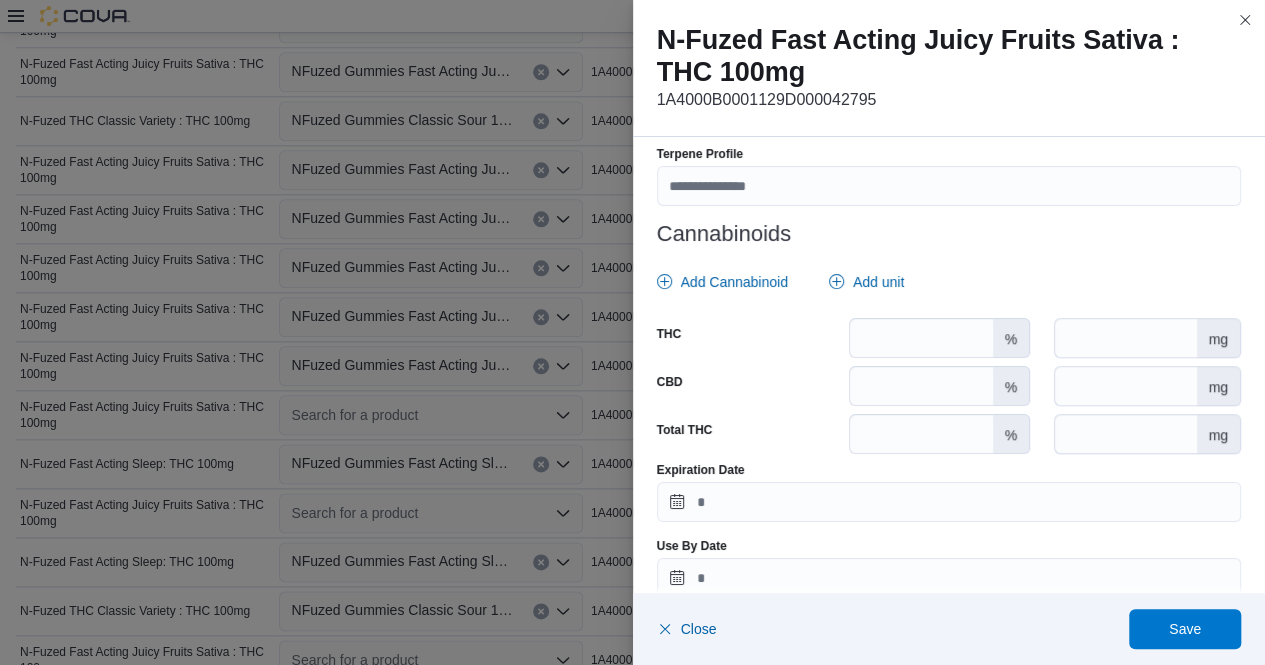 scroll, scrollTop: 841, scrollLeft: 0, axis: vertical 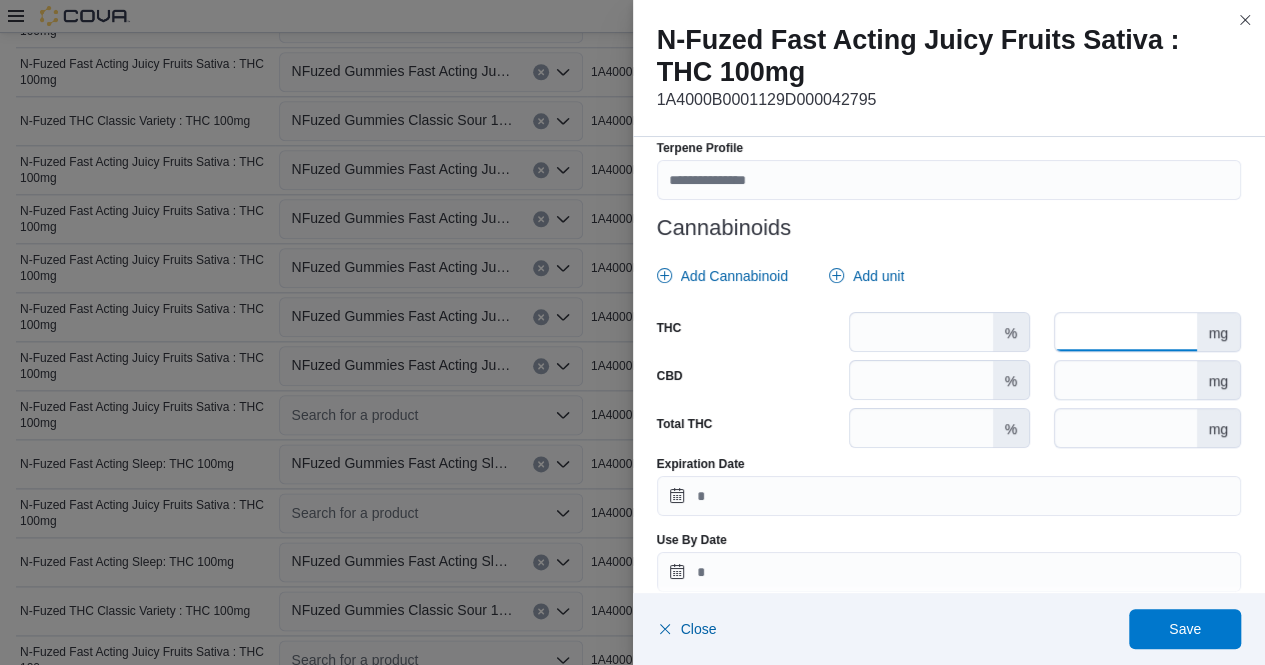 click at bounding box center (1125, 332) 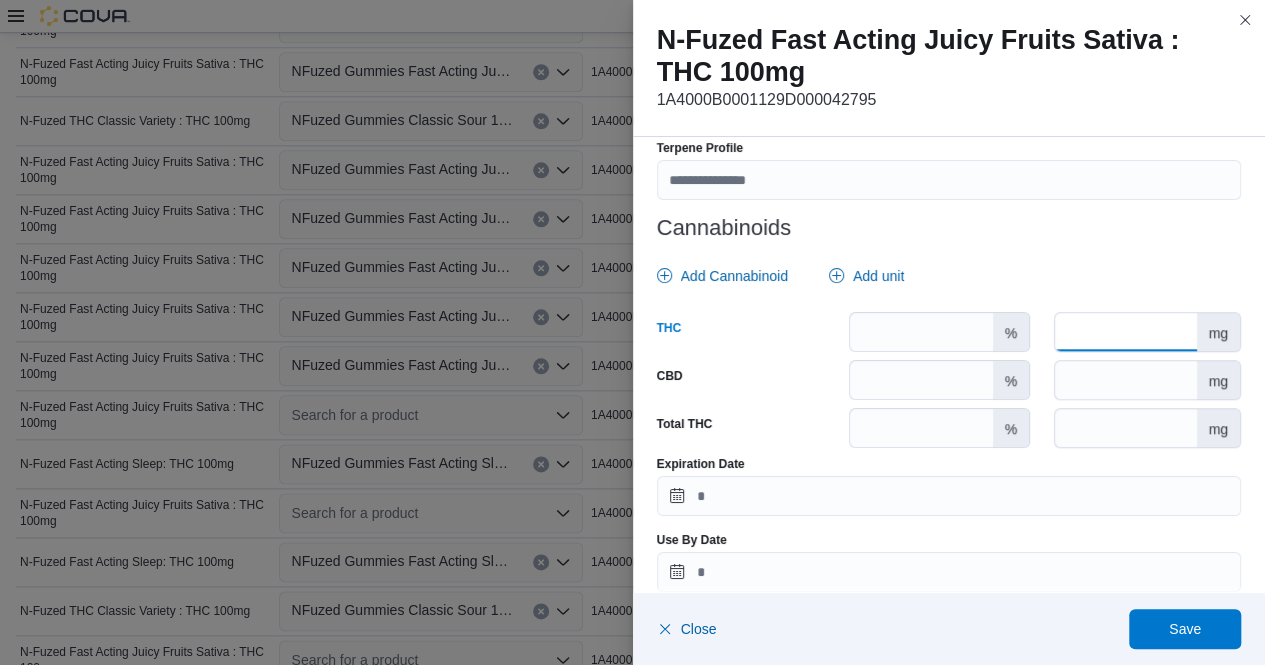 type on "***" 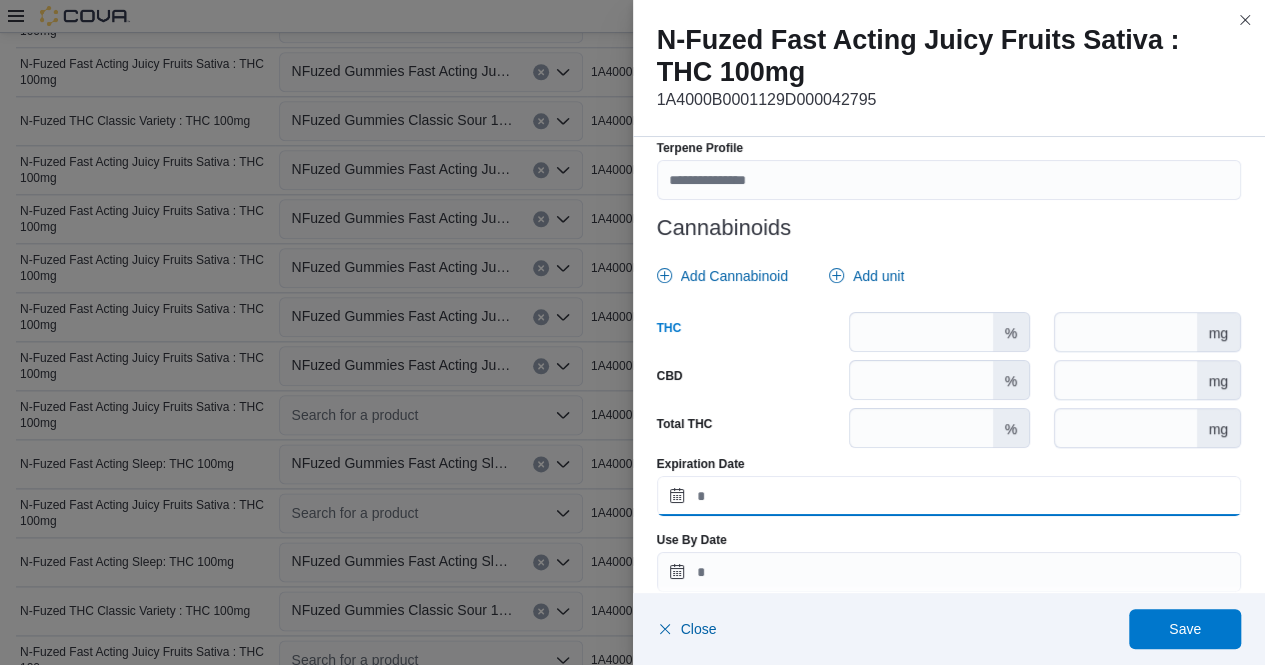 click on "Expiration Date" at bounding box center [949, 496] 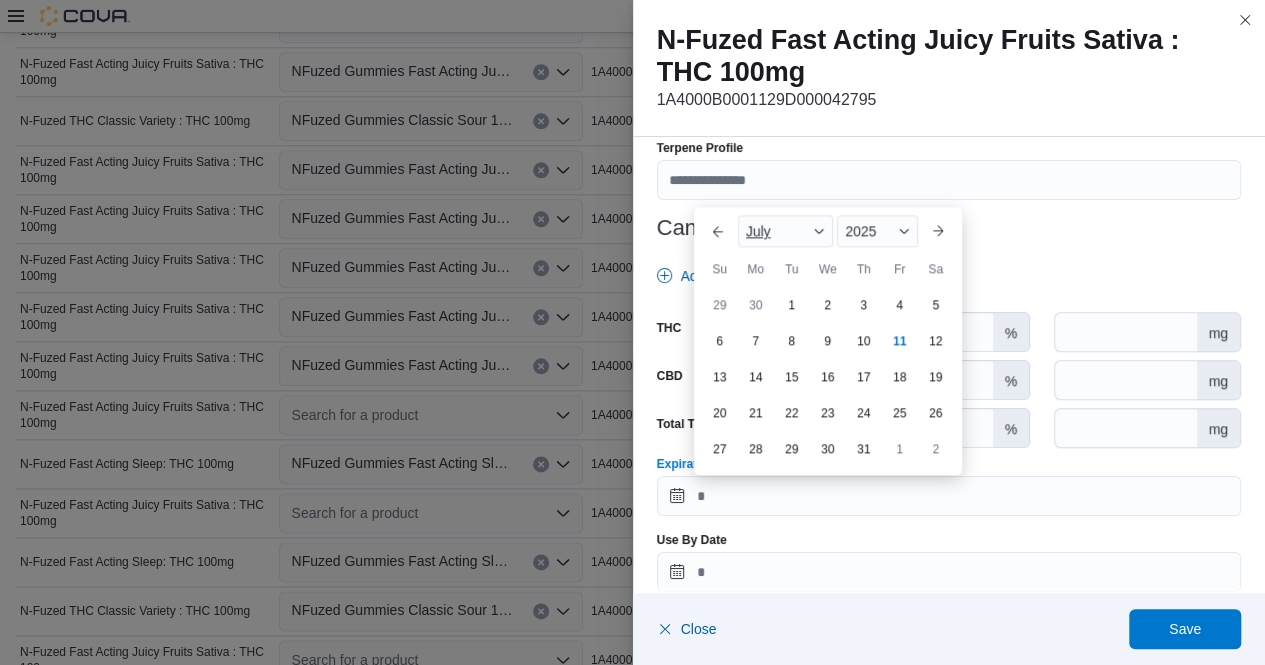 click at bounding box center (819, 231) 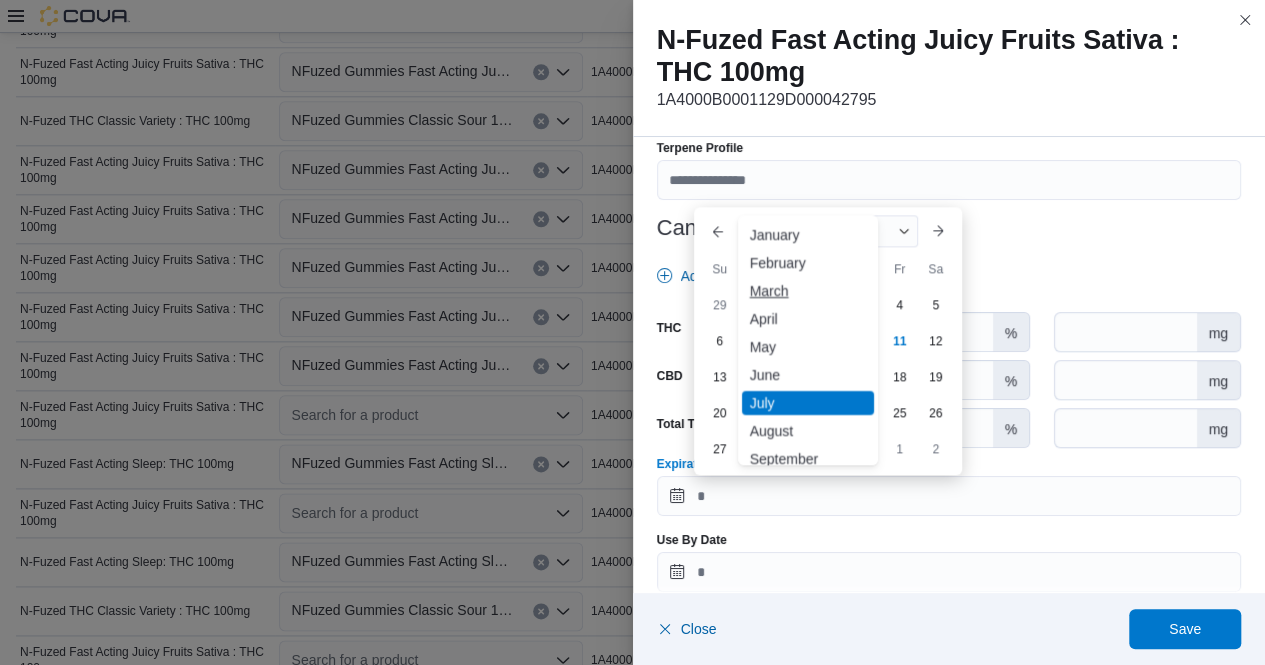 click on "March" at bounding box center [808, 291] 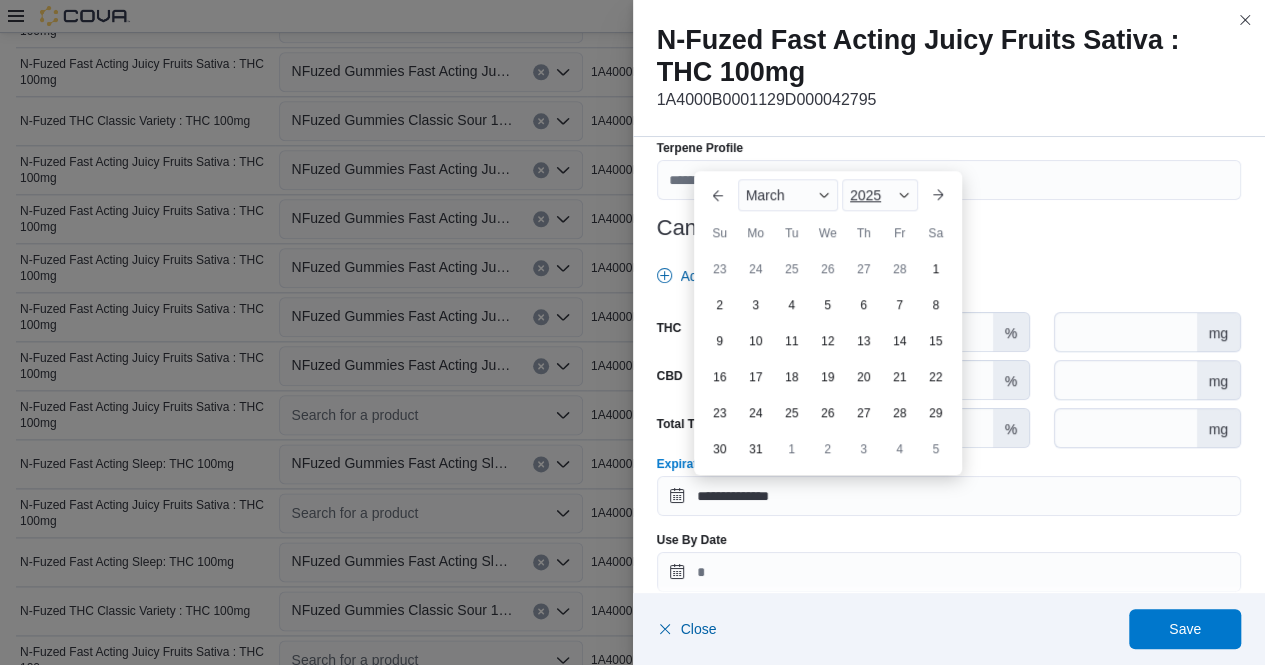 click at bounding box center (904, 195) 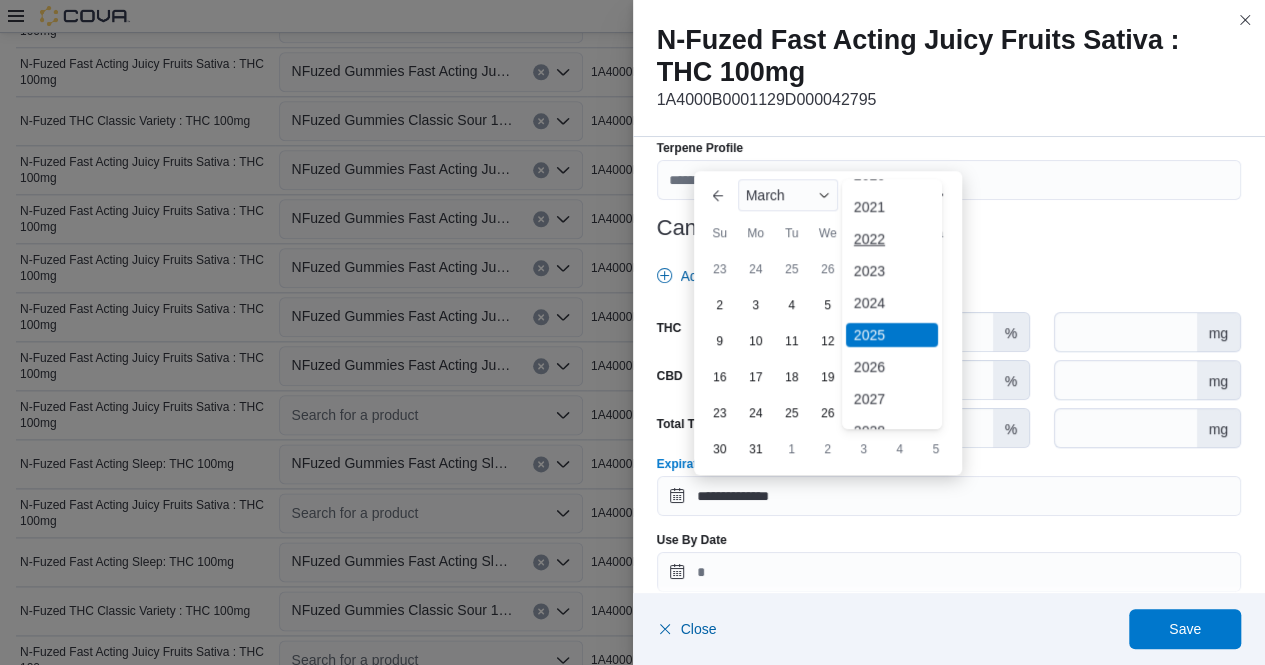 scroll, scrollTop: 89, scrollLeft: 0, axis: vertical 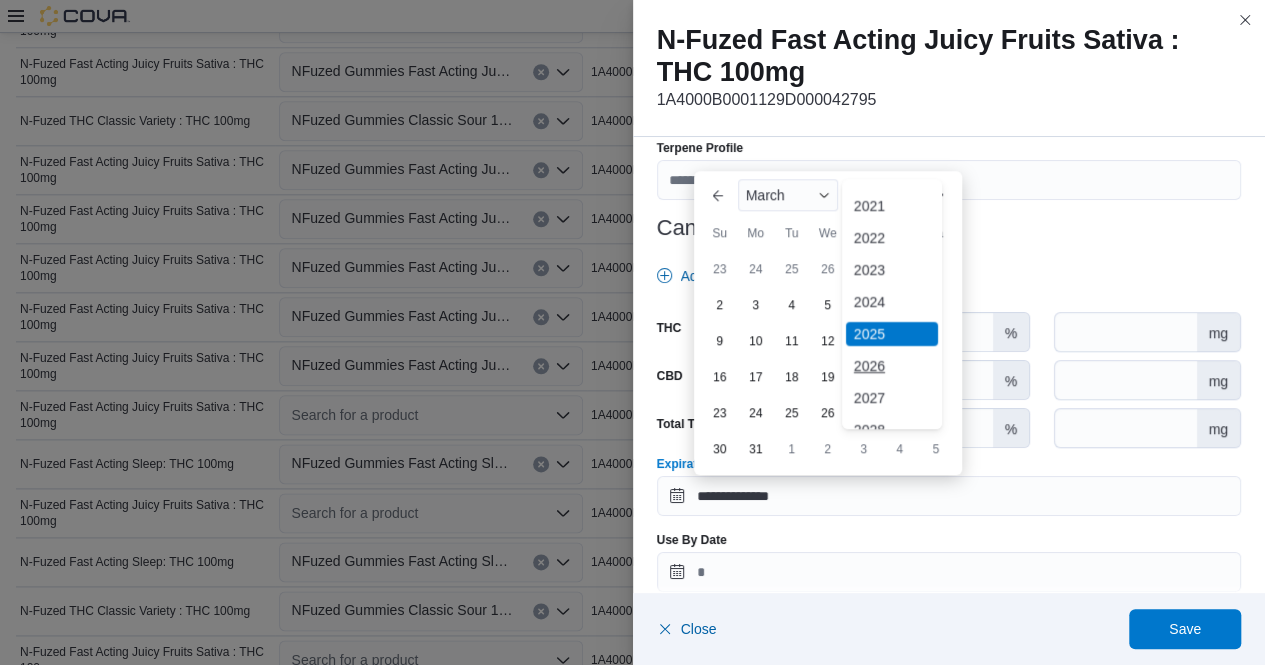 click on "2026" at bounding box center (892, 366) 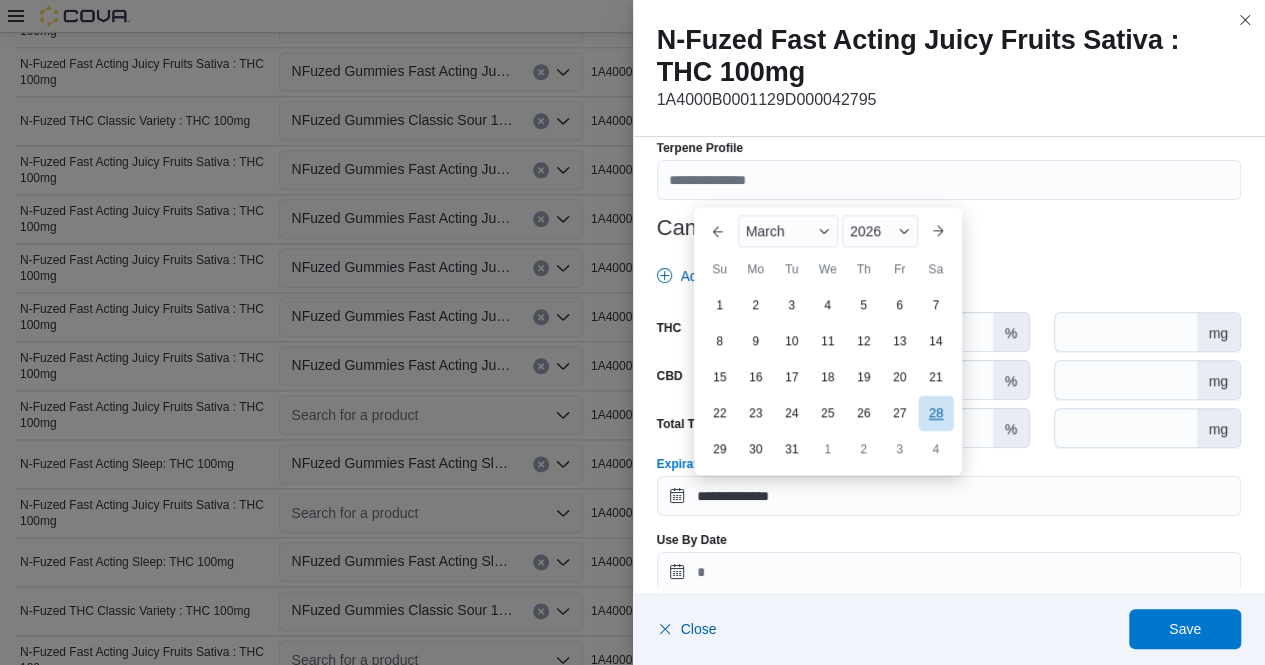 click on "28" at bounding box center (935, 413) 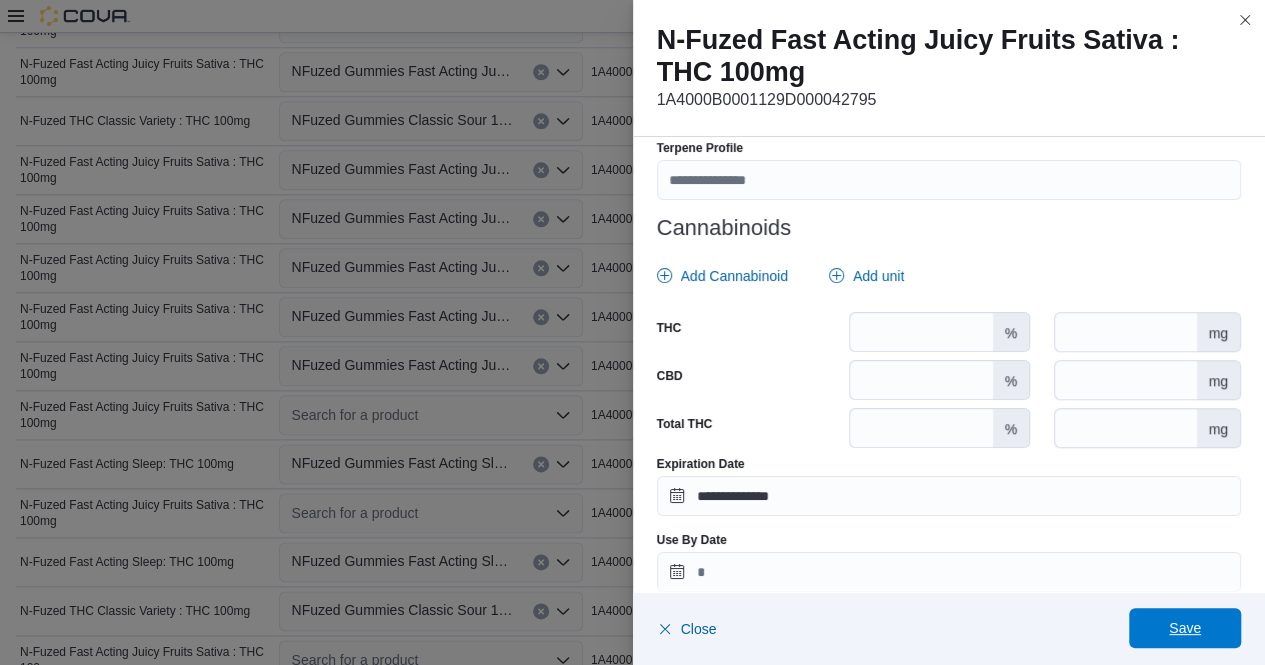 click on "Save" at bounding box center [1185, 628] 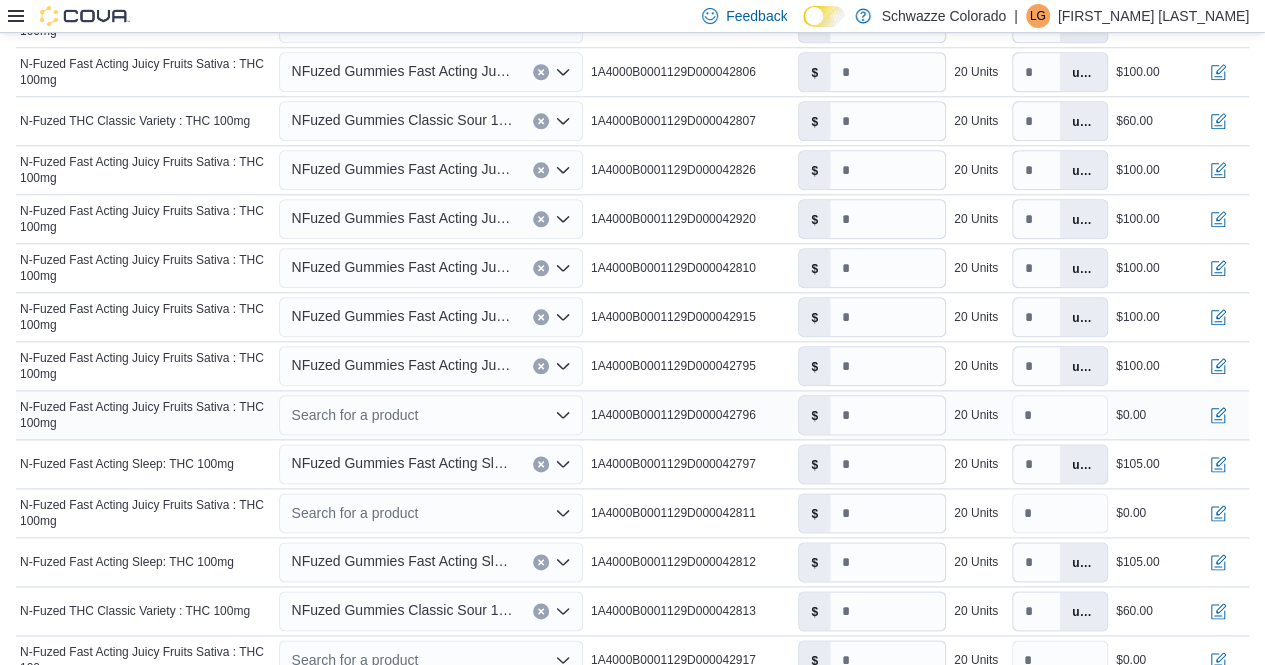 click on "Search for a product" at bounding box center (430, 415) 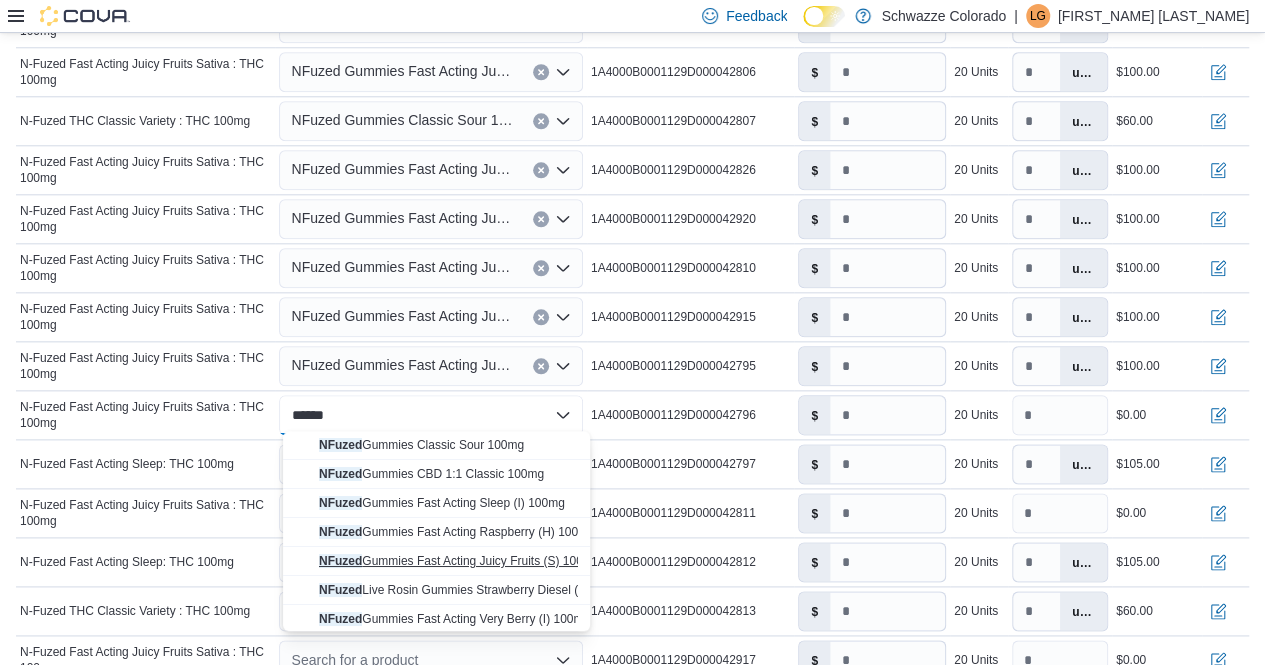 type on "******" 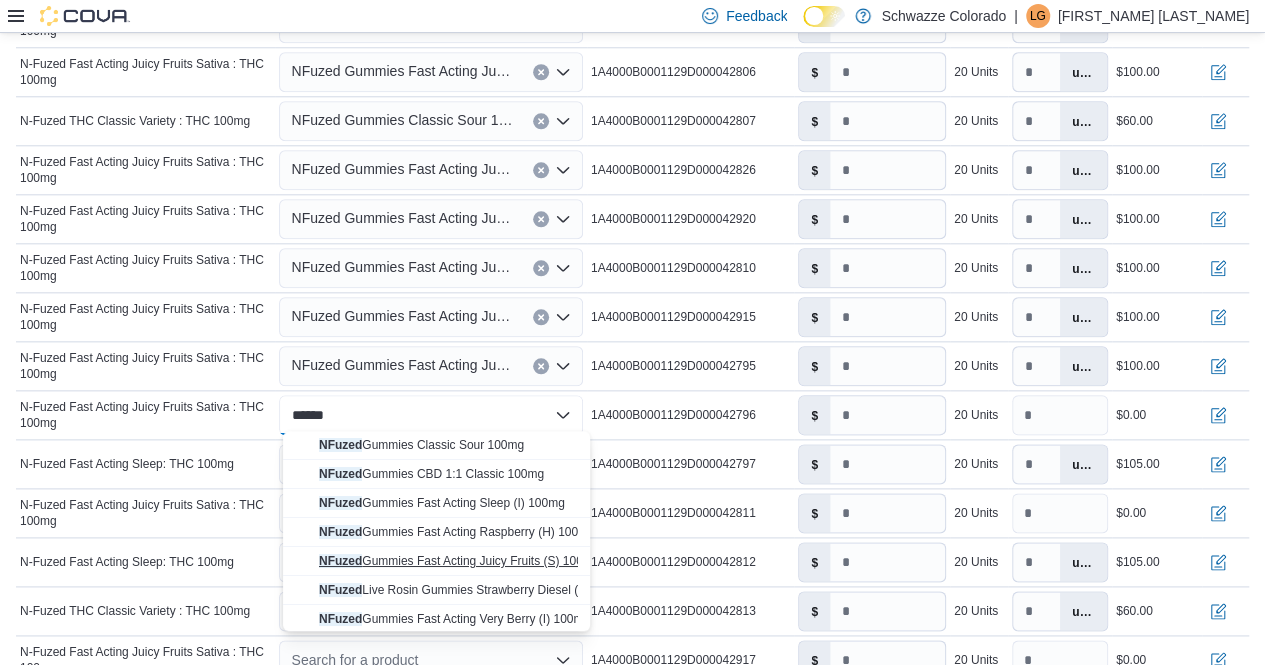 click on "NFuzed  Gummies Fast Acting Juicy Fruits (S) 100mg" at bounding box center [459, 561] 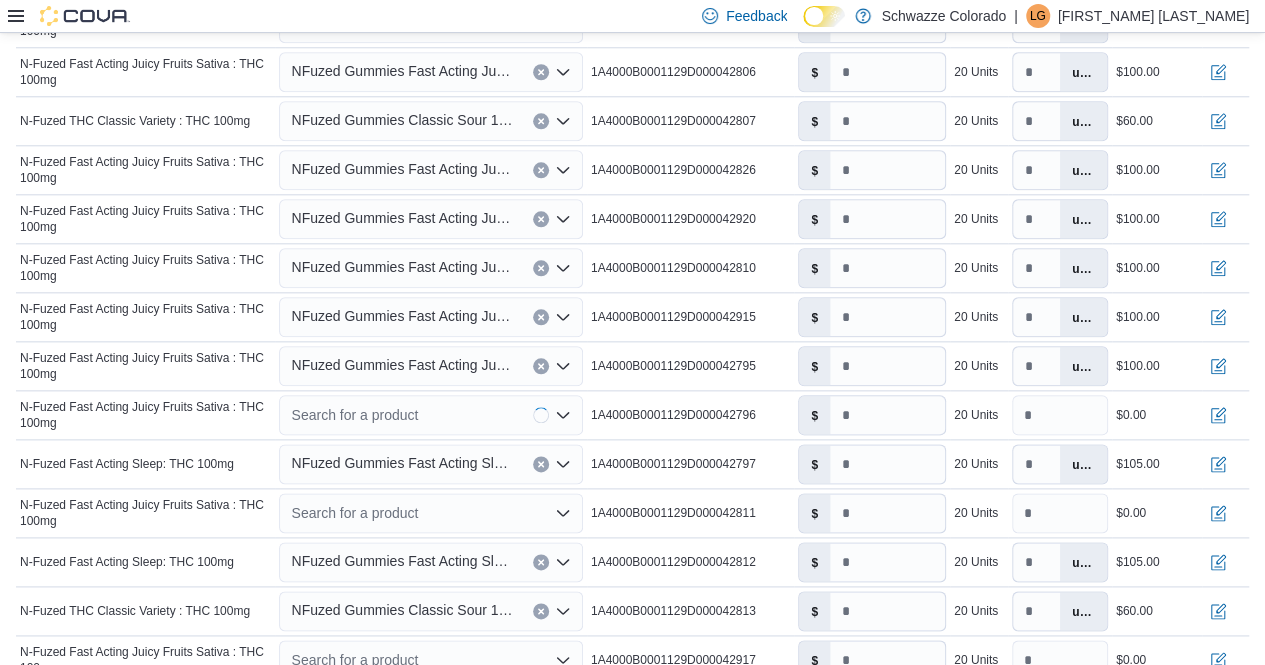 type on "*" 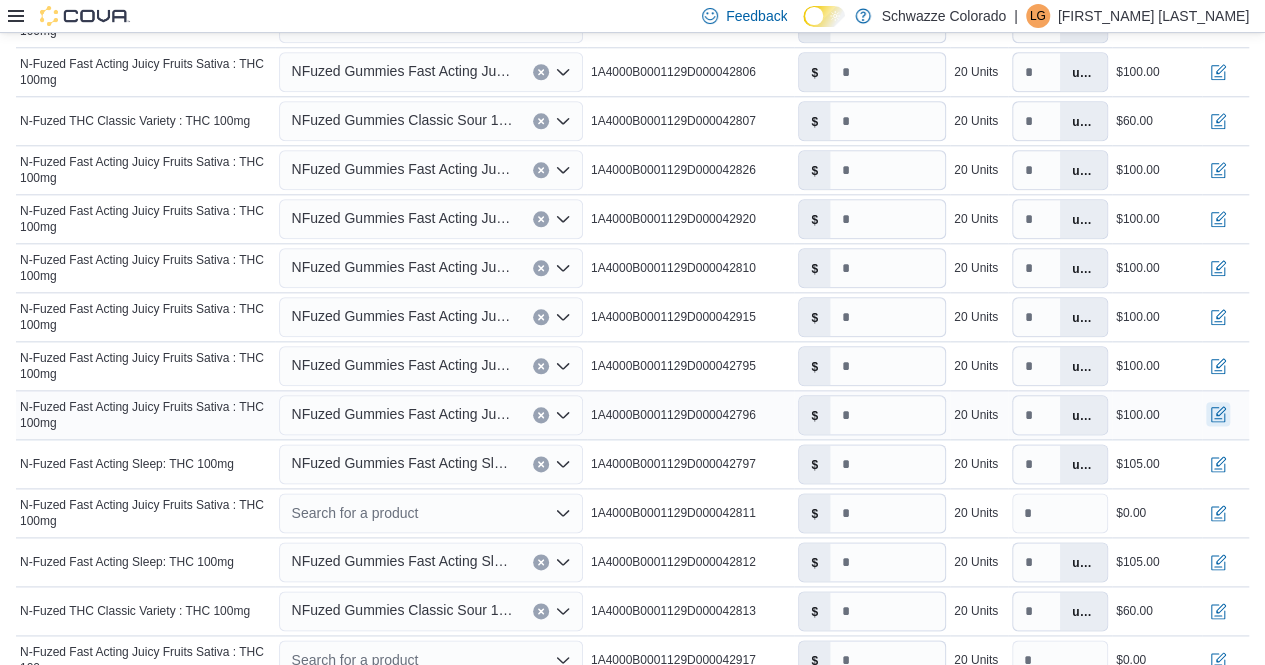 click at bounding box center [1218, 414] 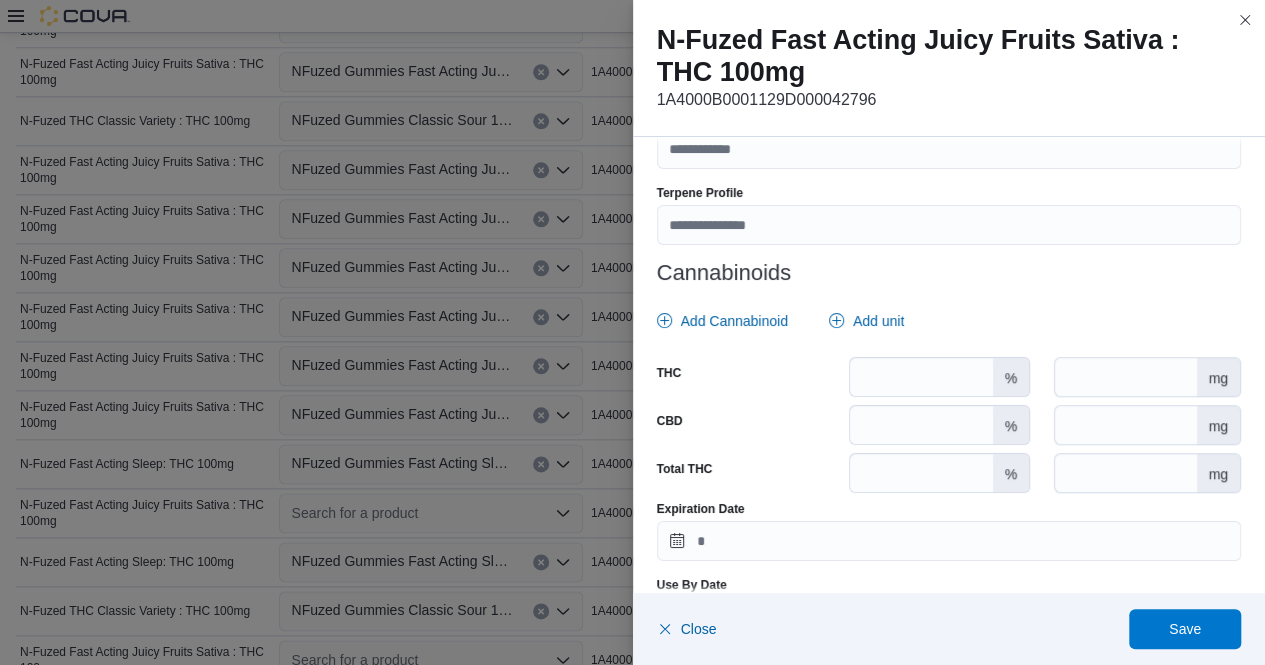 scroll, scrollTop: 797, scrollLeft: 0, axis: vertical 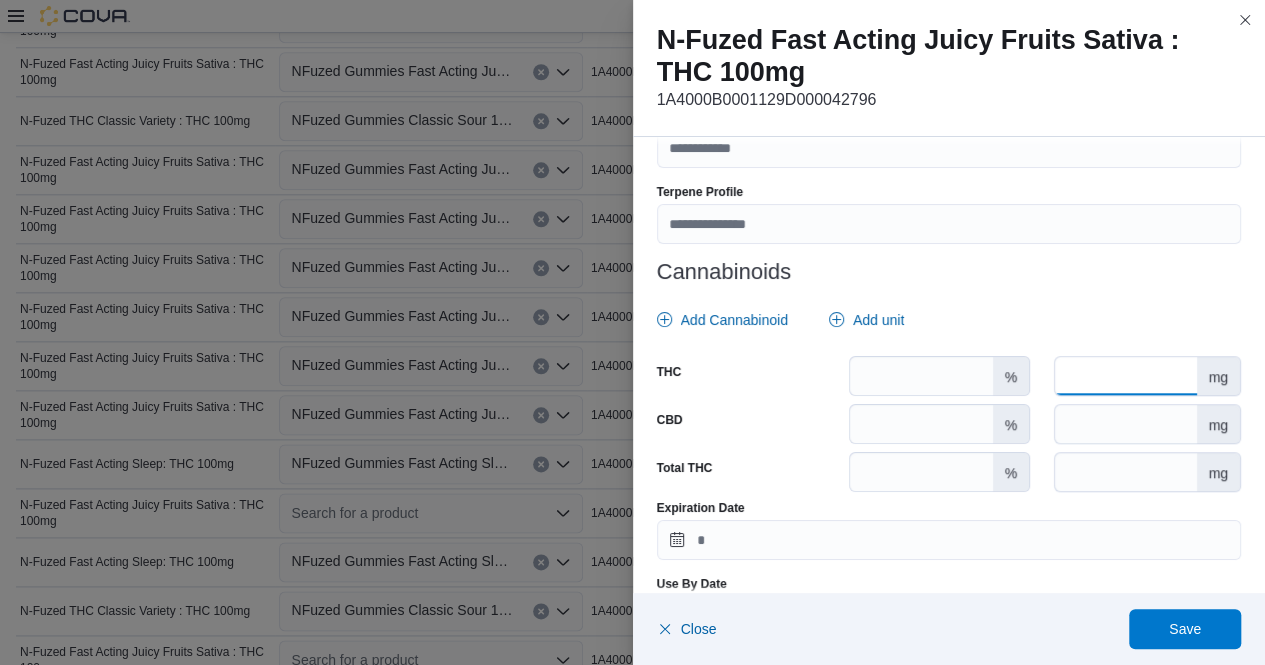 click at bounding box center [1125, 376] 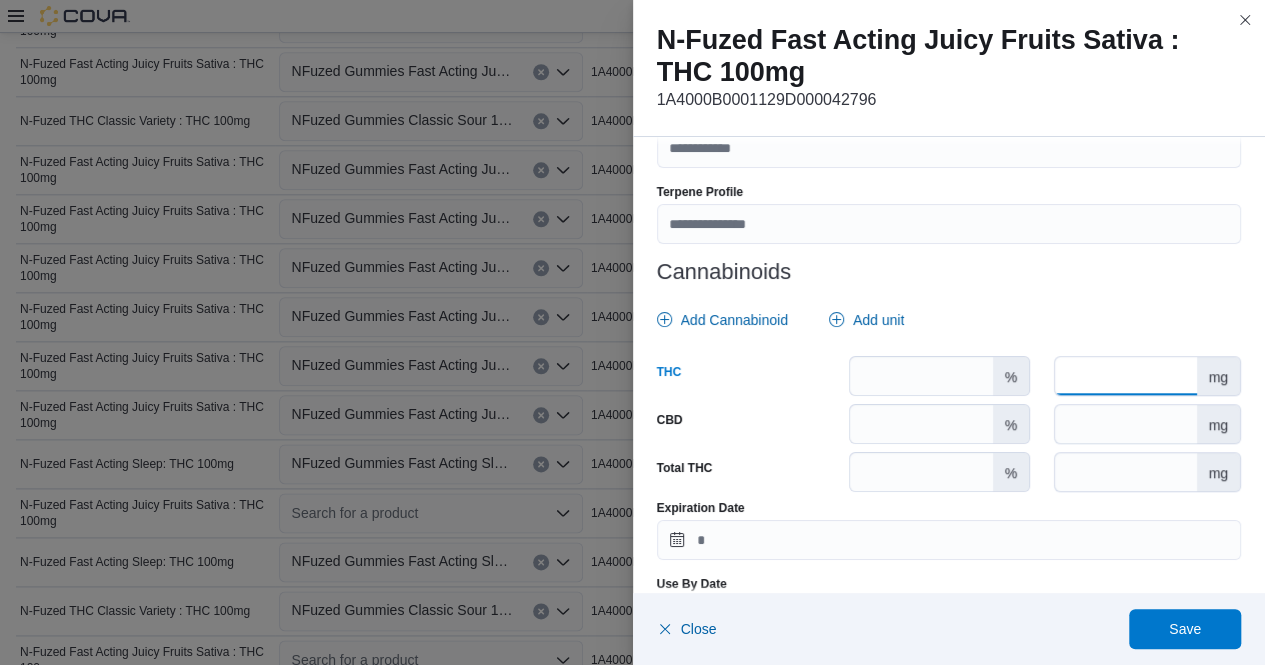 scroll, scrollTop: 863, scrollLeft: 0, axis: vertical 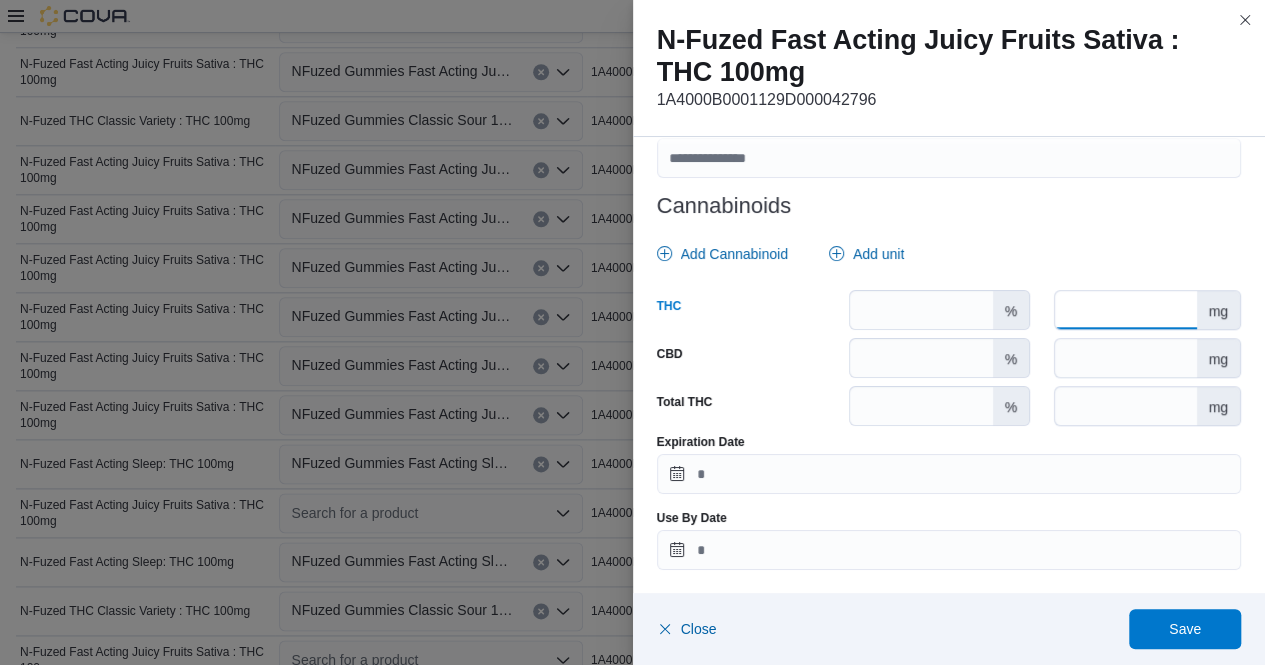 type on "***" 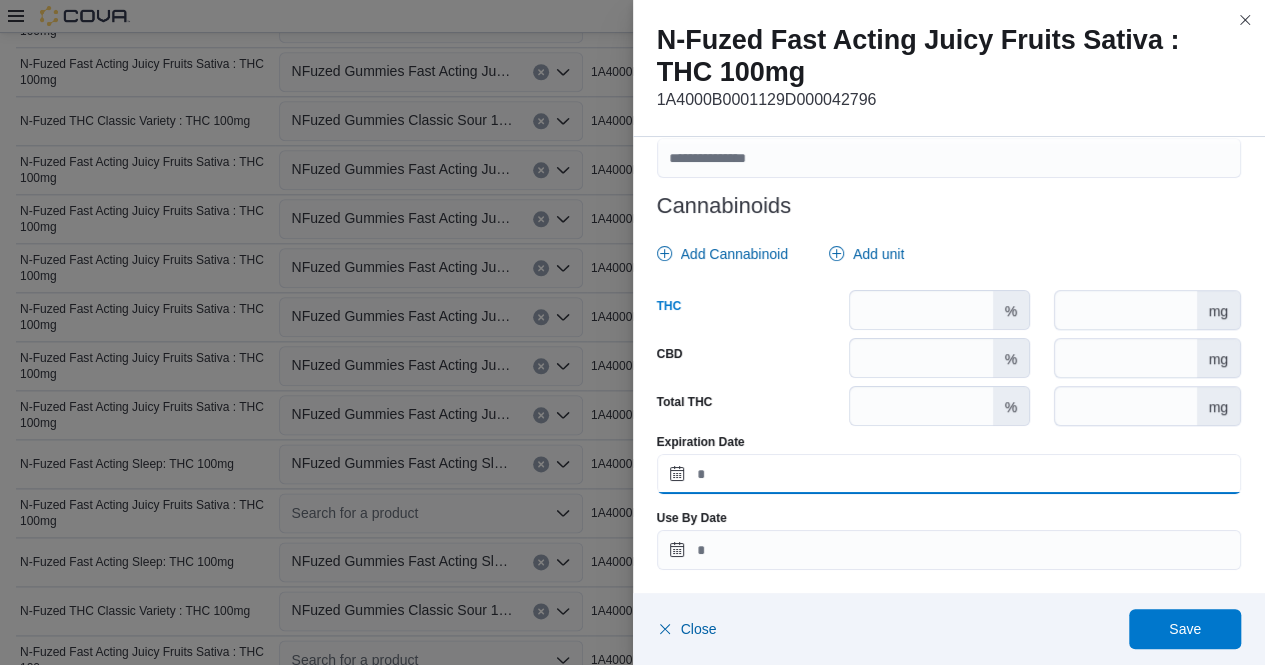 click on "Expiration Date" at bounding box center [949, 474] 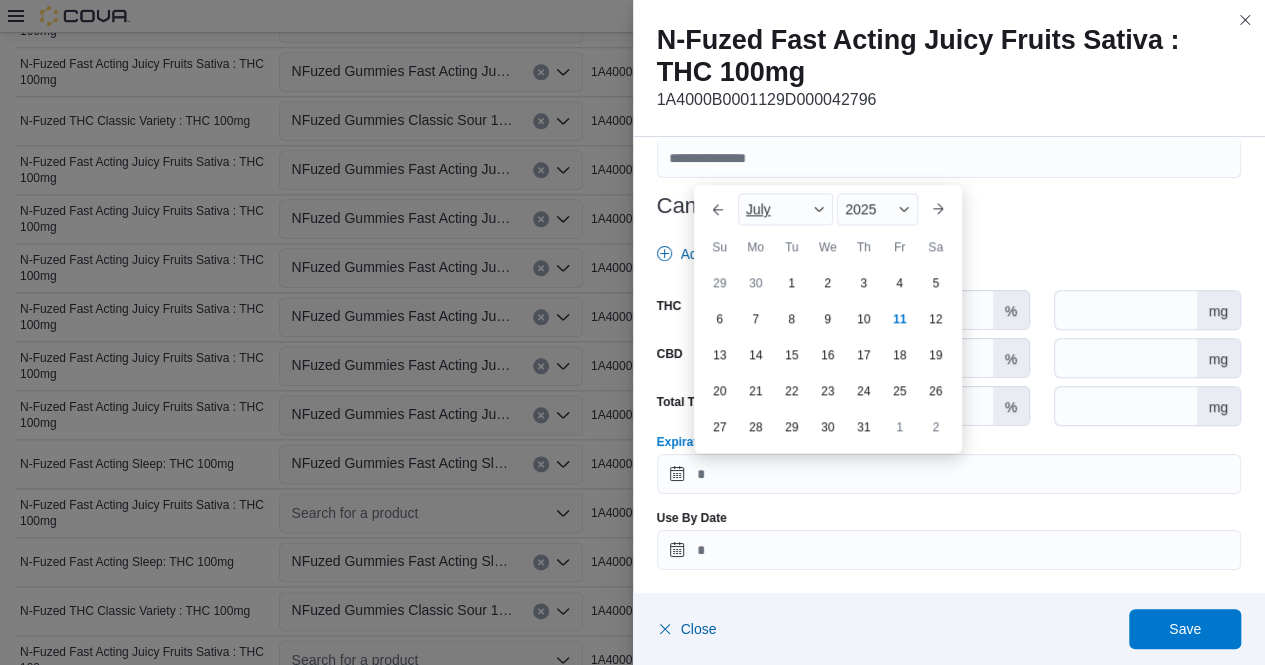 click at bounding box center (819, 209) 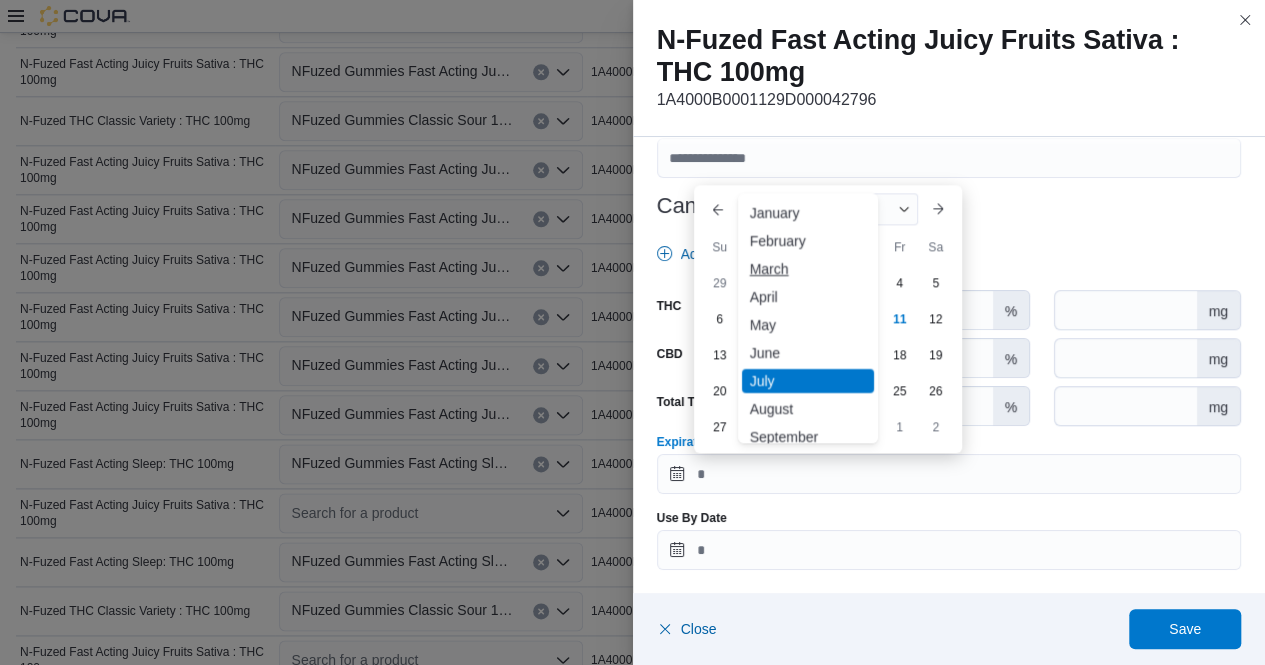 click on "March" at bounding box center (808, 269) 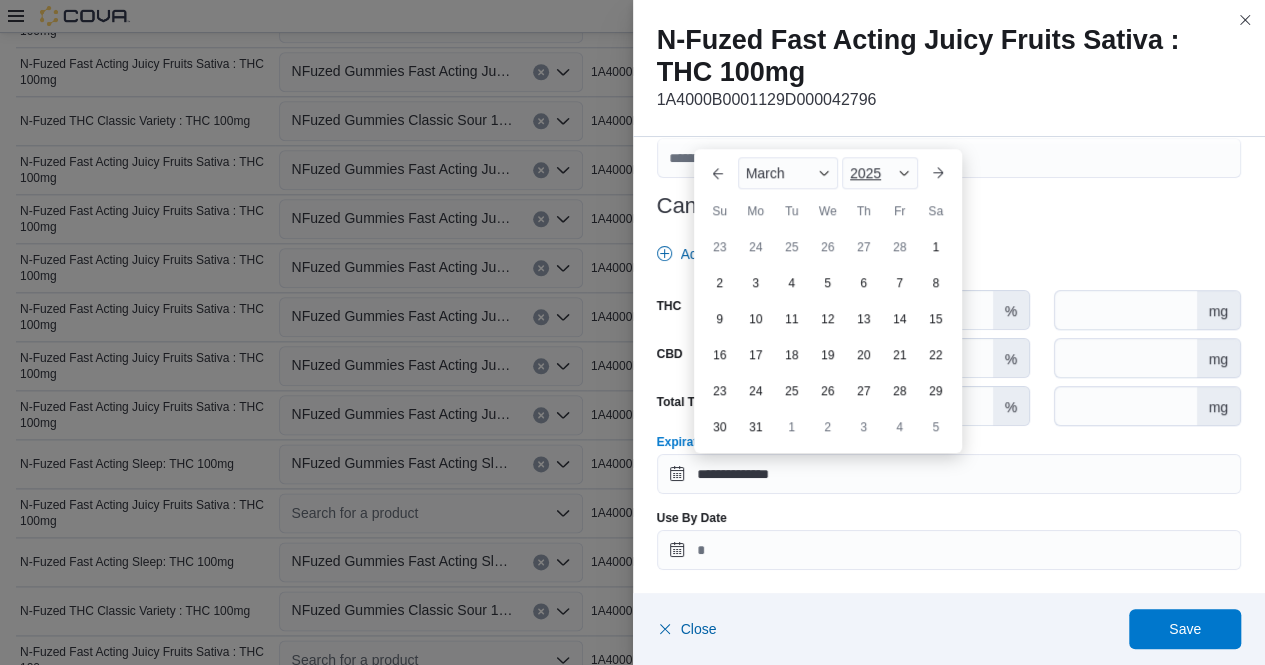 click at bounding box center [904, 173] 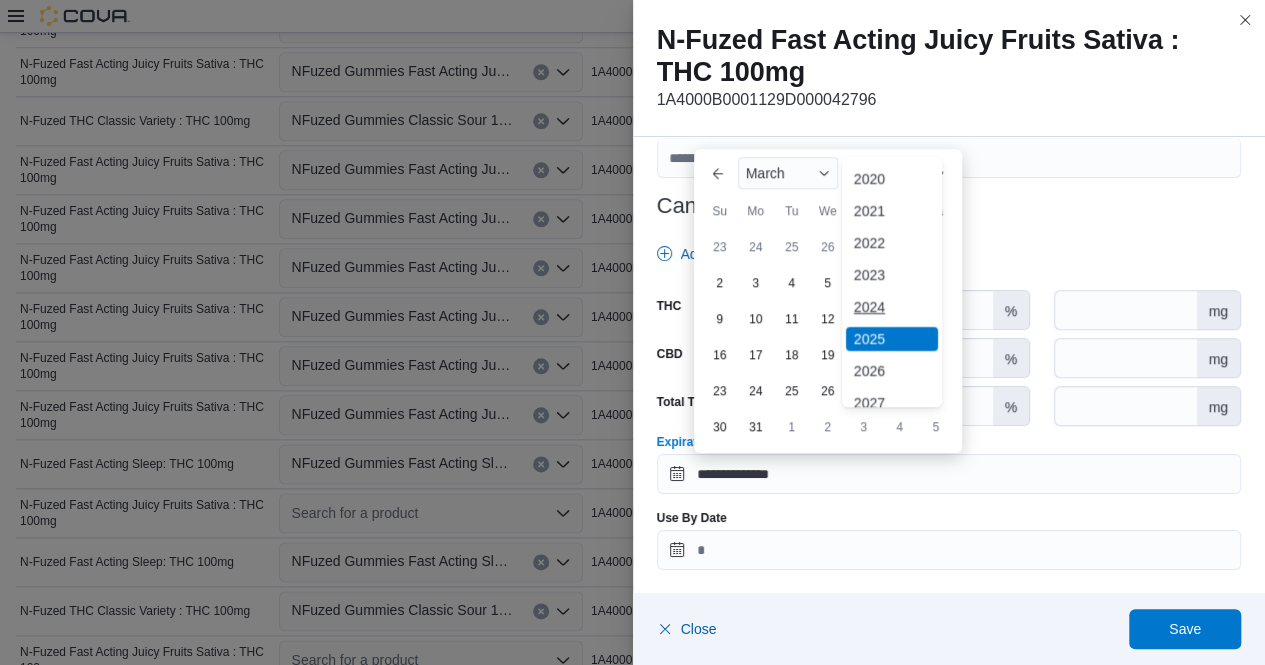 scroll, scrollTop: 70, scrollLeft: 0, axis: vertical 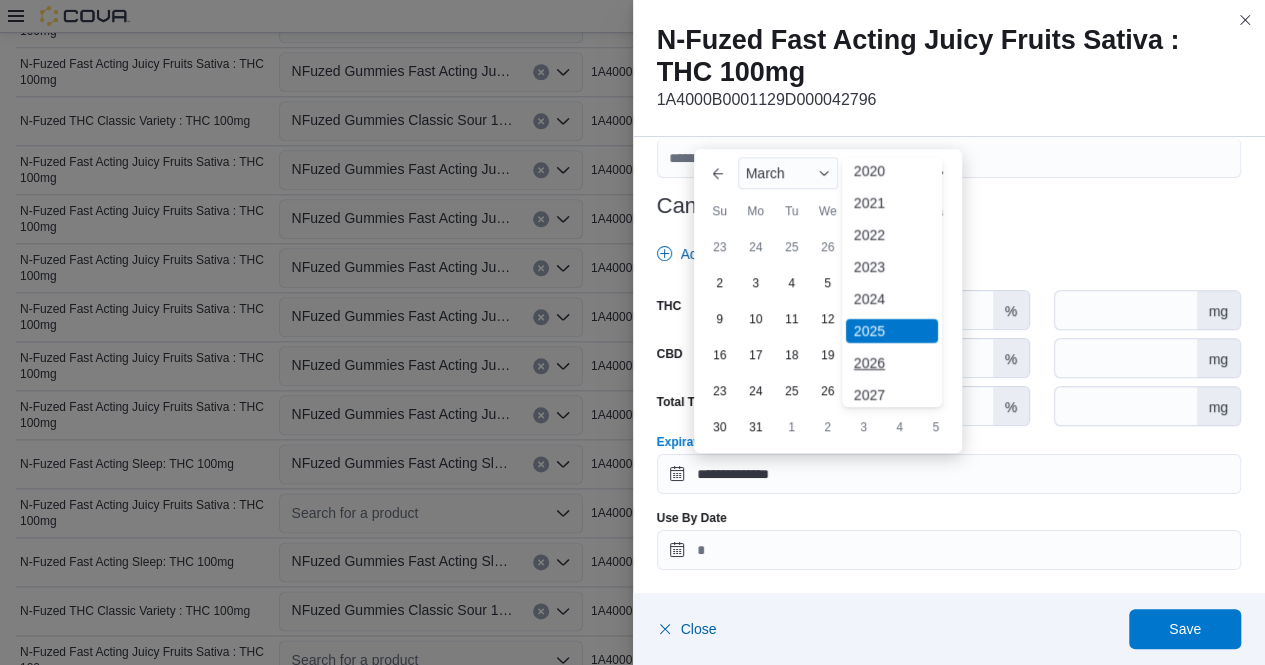 click on "2026" at bounding box center [892, 363] 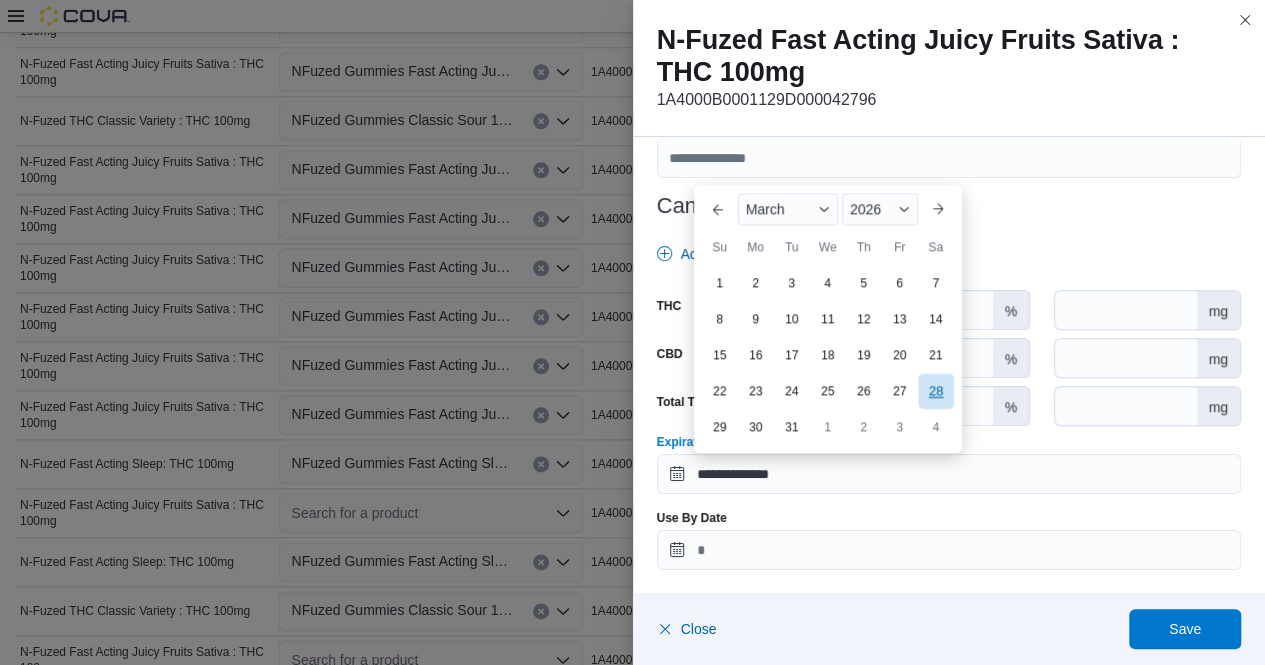 click on "28" at bounding box center (935, 391) 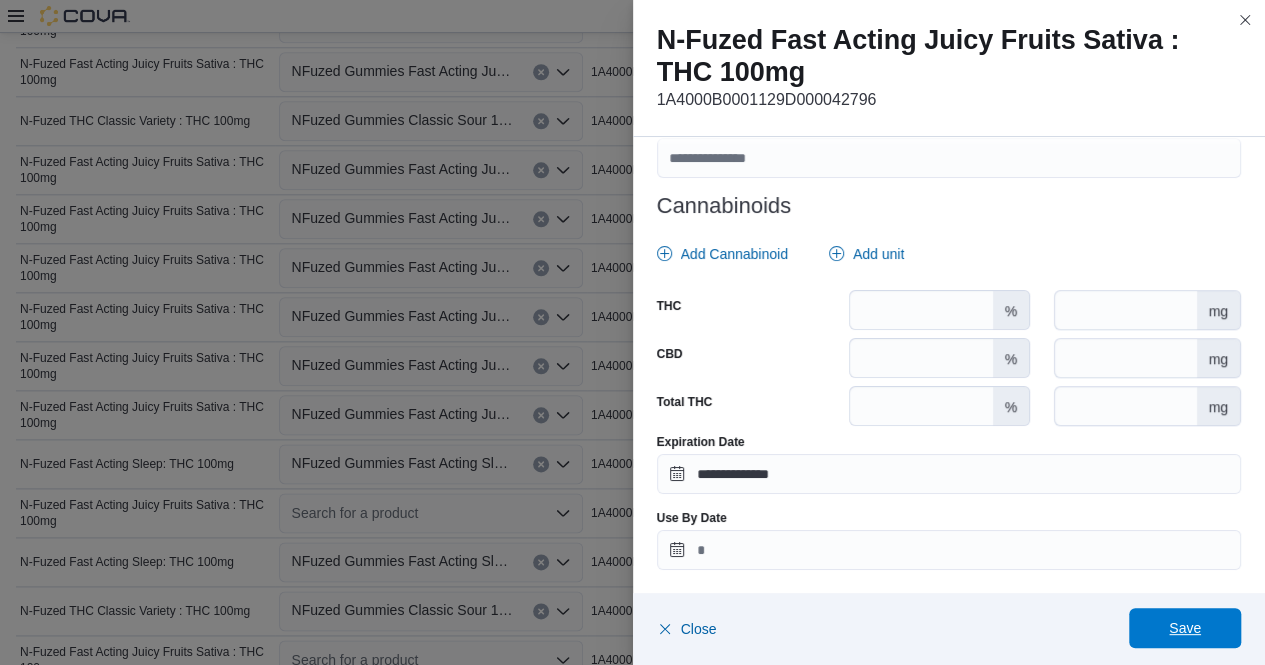 click on "Save" at bounding box center [1185, 628] 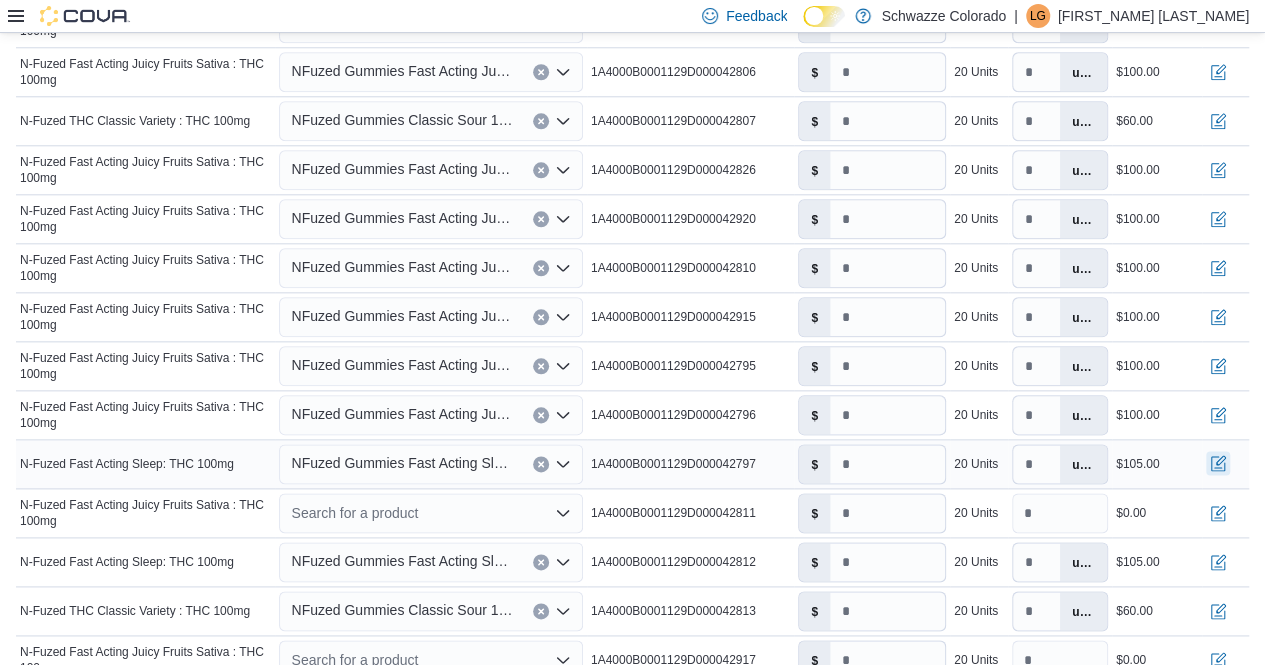 click at bounding box center (1218, 463) 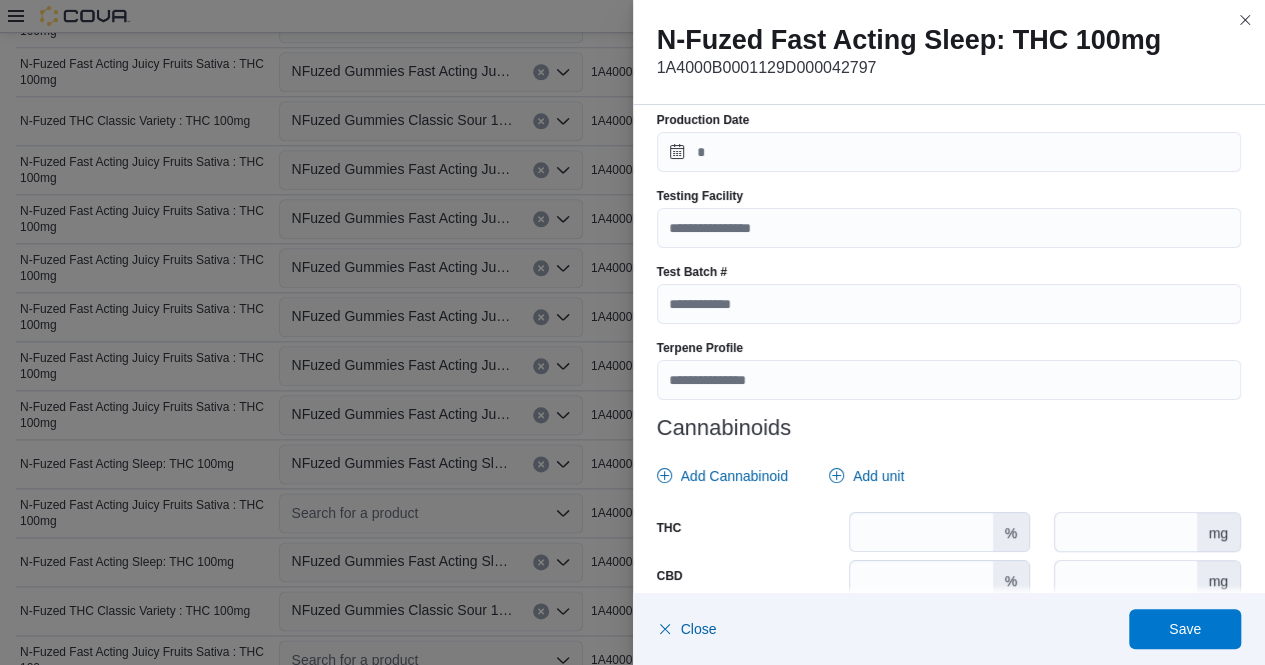 scroll, scrollTop: 610, scrollLeft: 0, axis: vertical 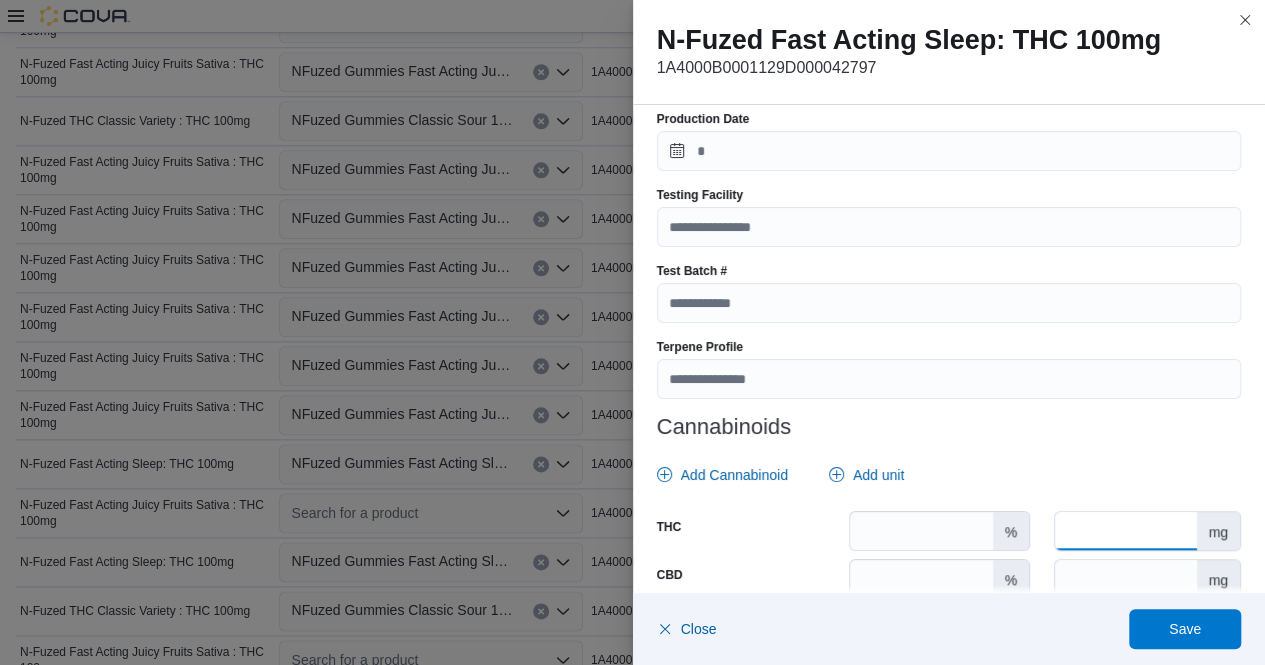 click at bounding box center [1125, 531] 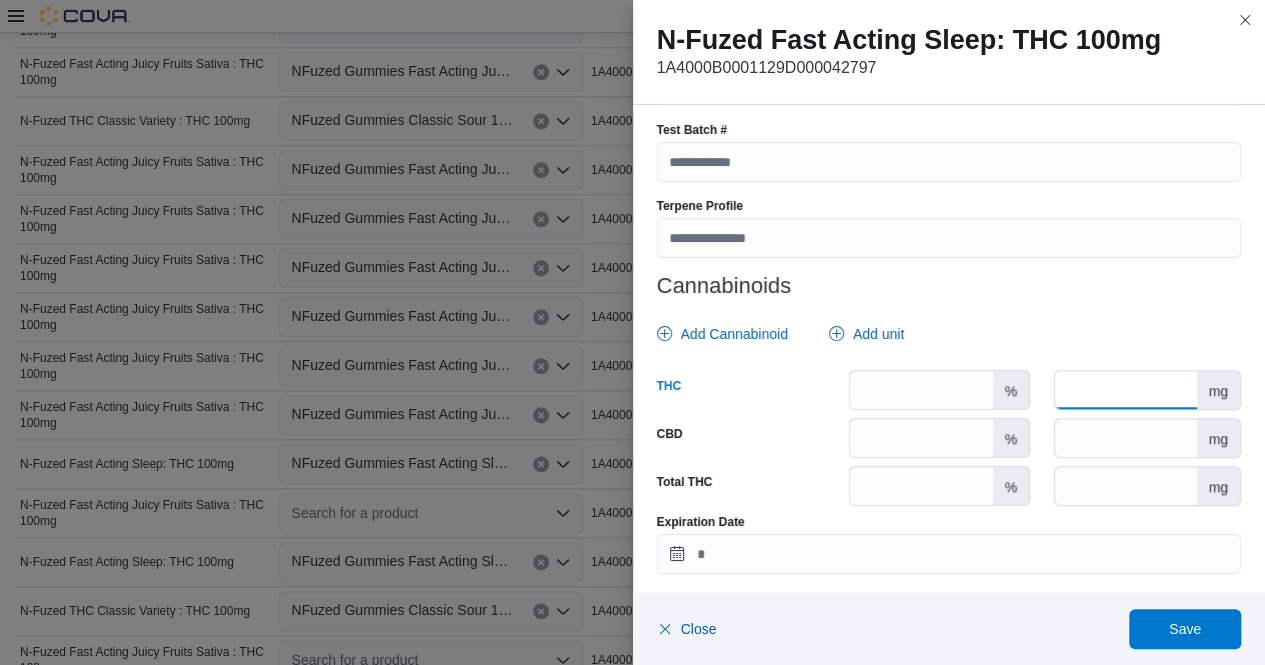 scroll, scrollTop: 831, scrollLeft: 0, axis: vertical 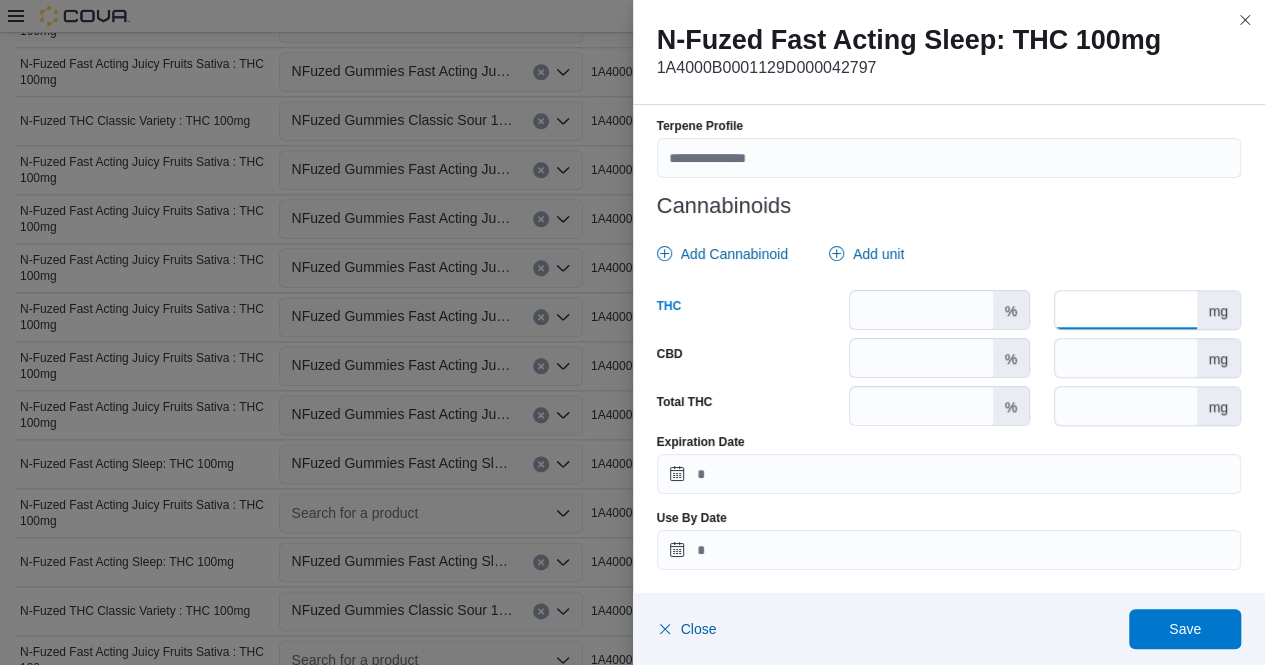 type on "***" 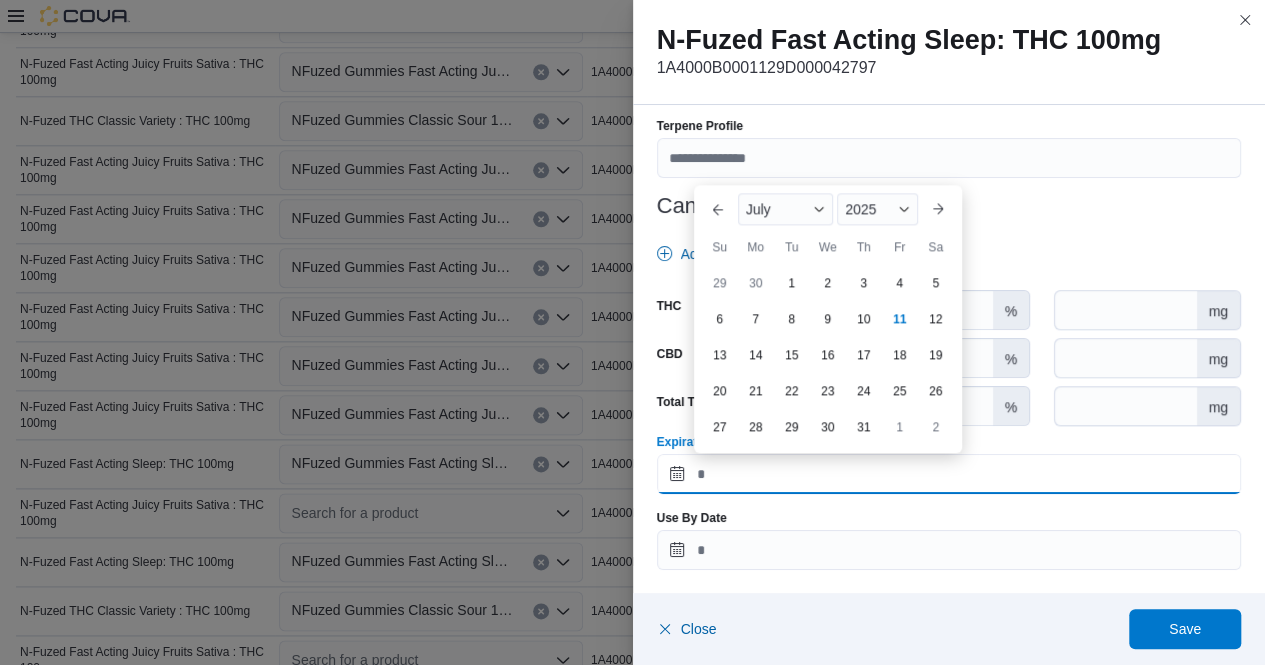 click on "Expiration Date" at bounding box center (949, 474) 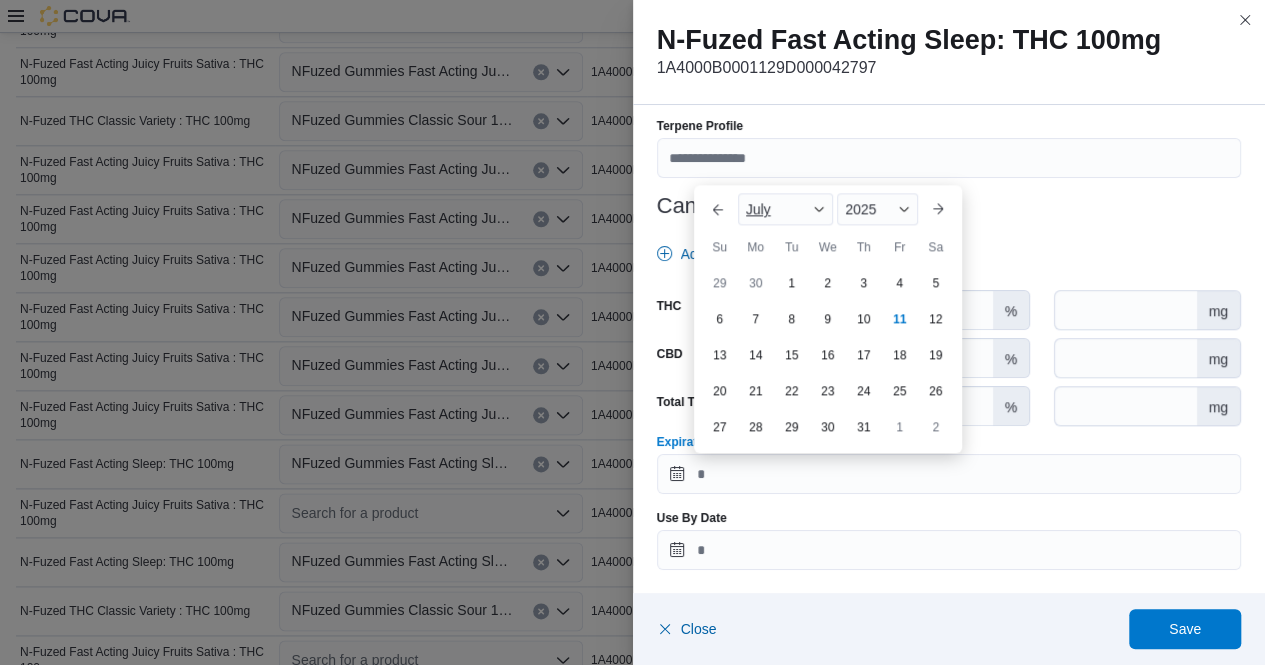 click at bounding box center [819, 209] 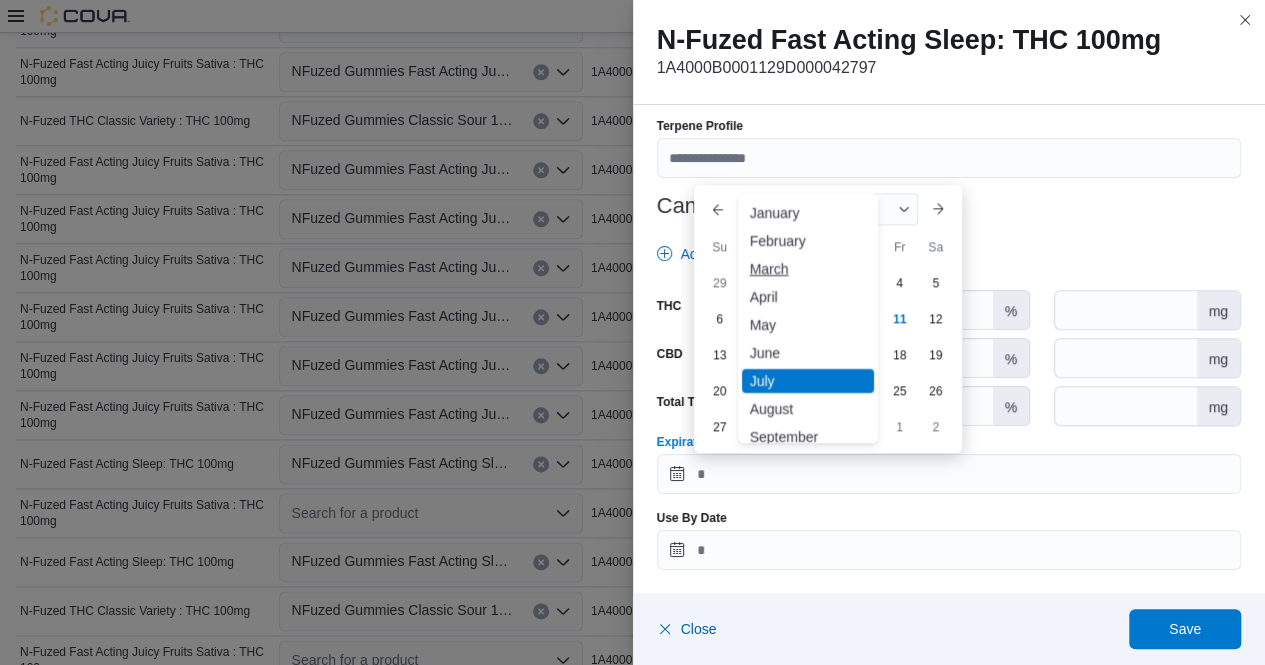 click on "March" at bounding box center (808, 269) 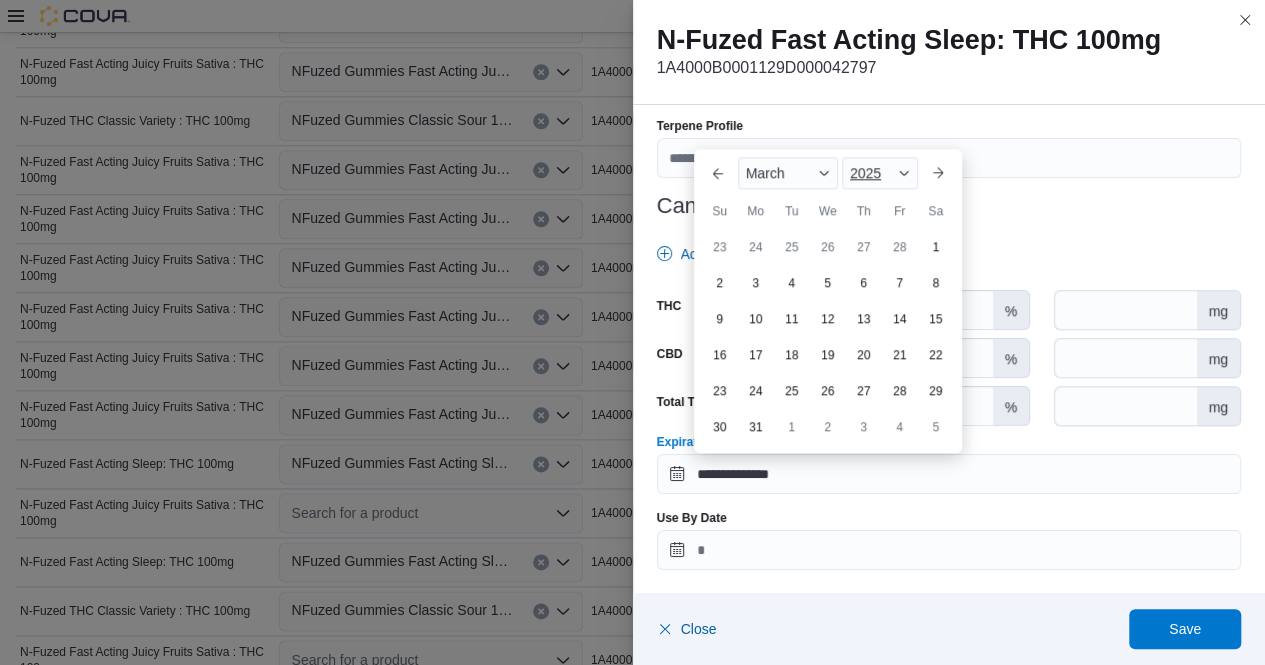 click at bounding box center (904, 173) 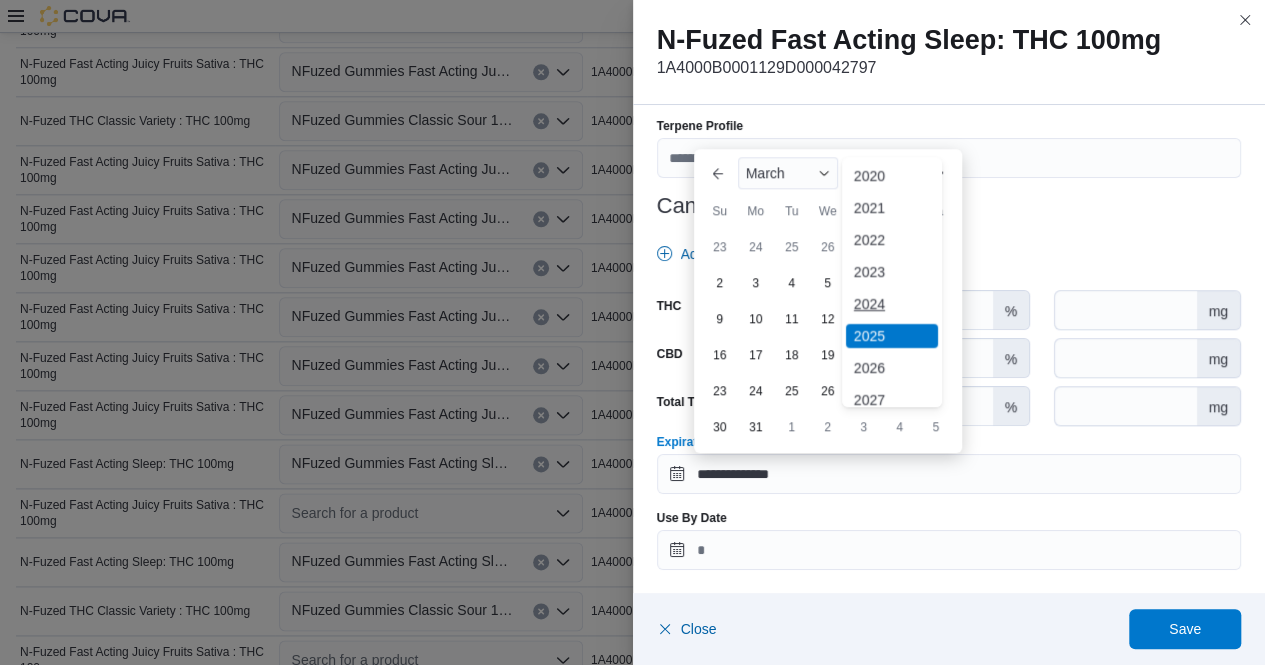 scroll, scrollTop: 67, scrollLeft: 0, axis: vertical 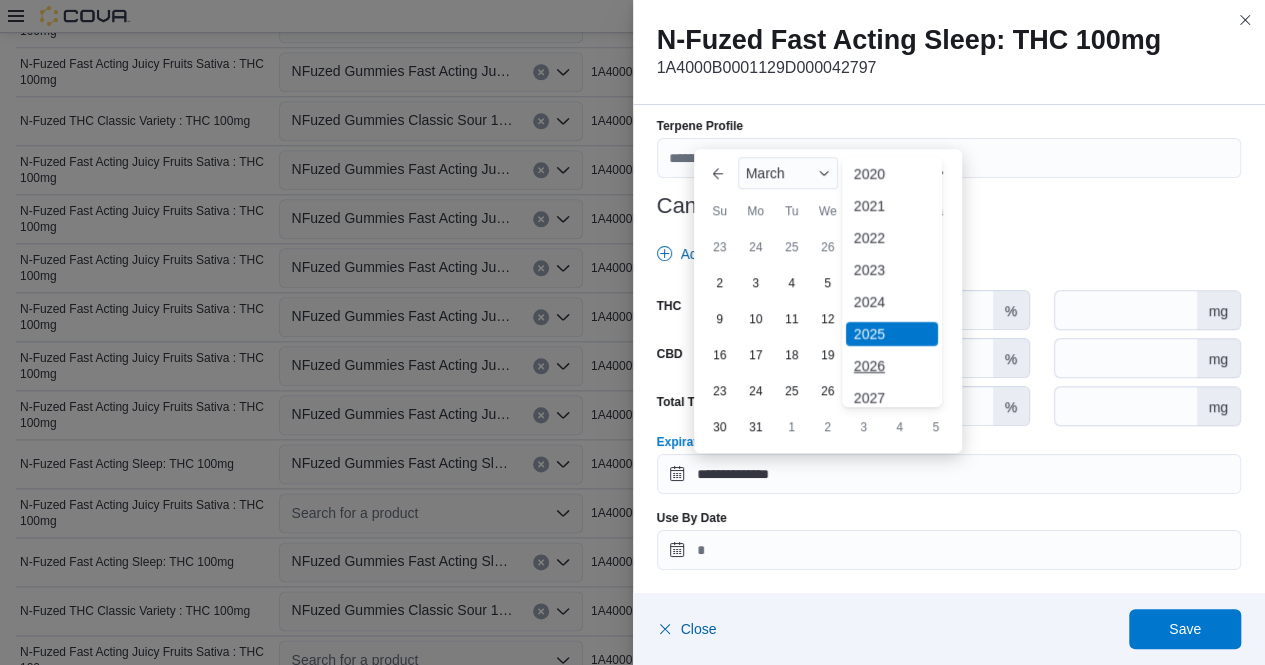 click on "2026" at bounding box center [892, 366] 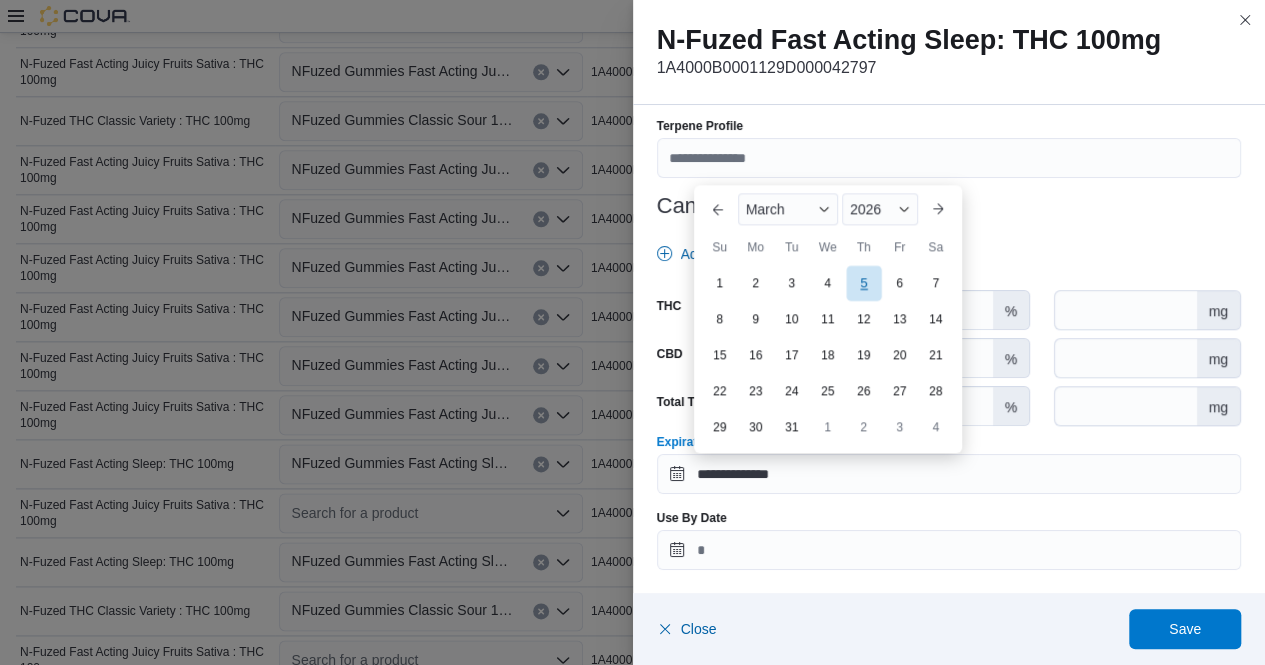 click on "5" at bounding box center (863, 283) 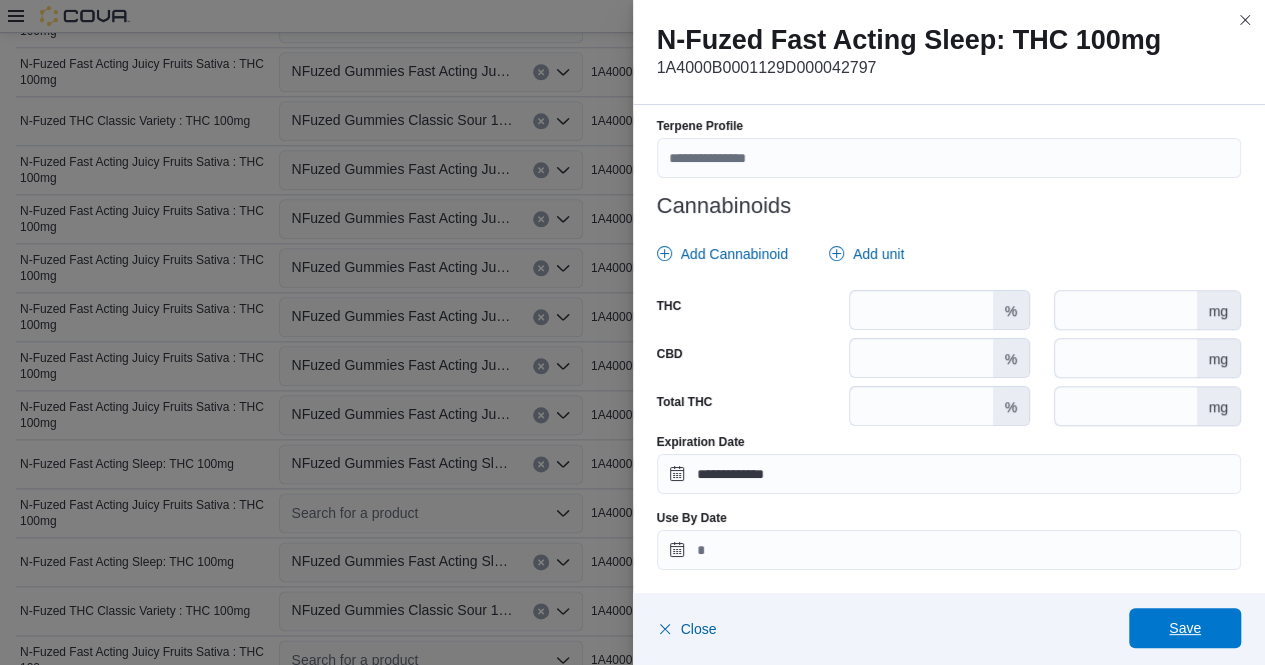 click on "Save" at bounding box center (1185, 628) 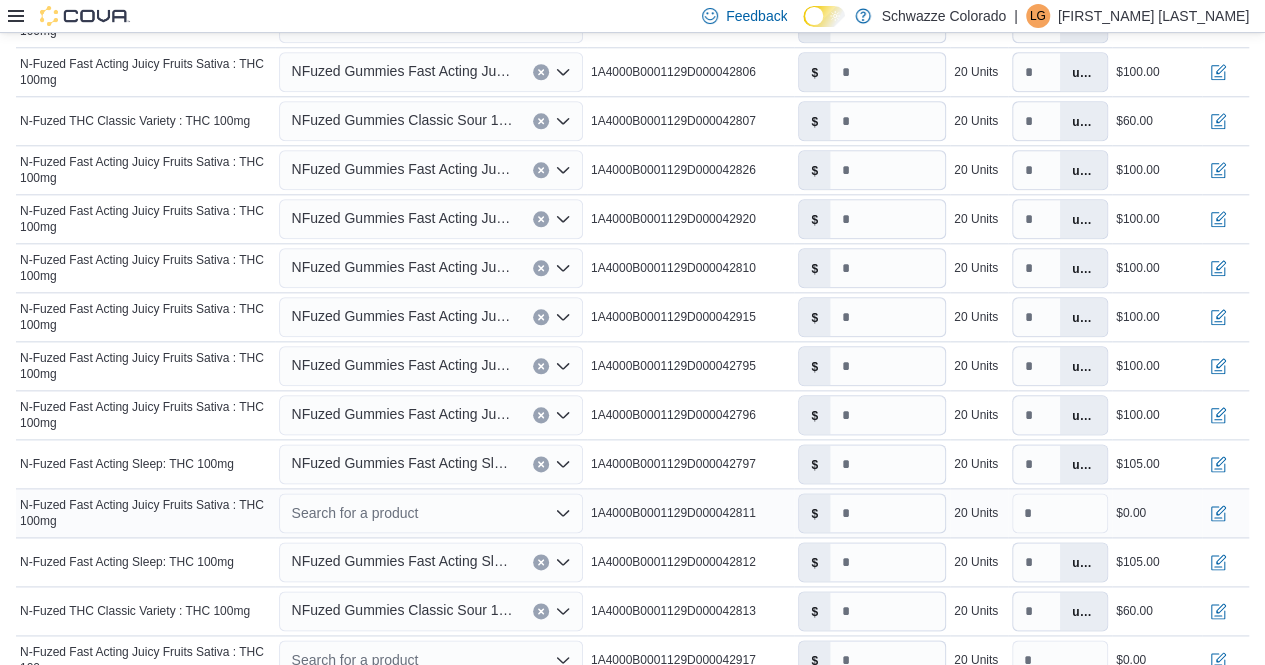 click on "Search for a product" at bounding box center [430, 513] 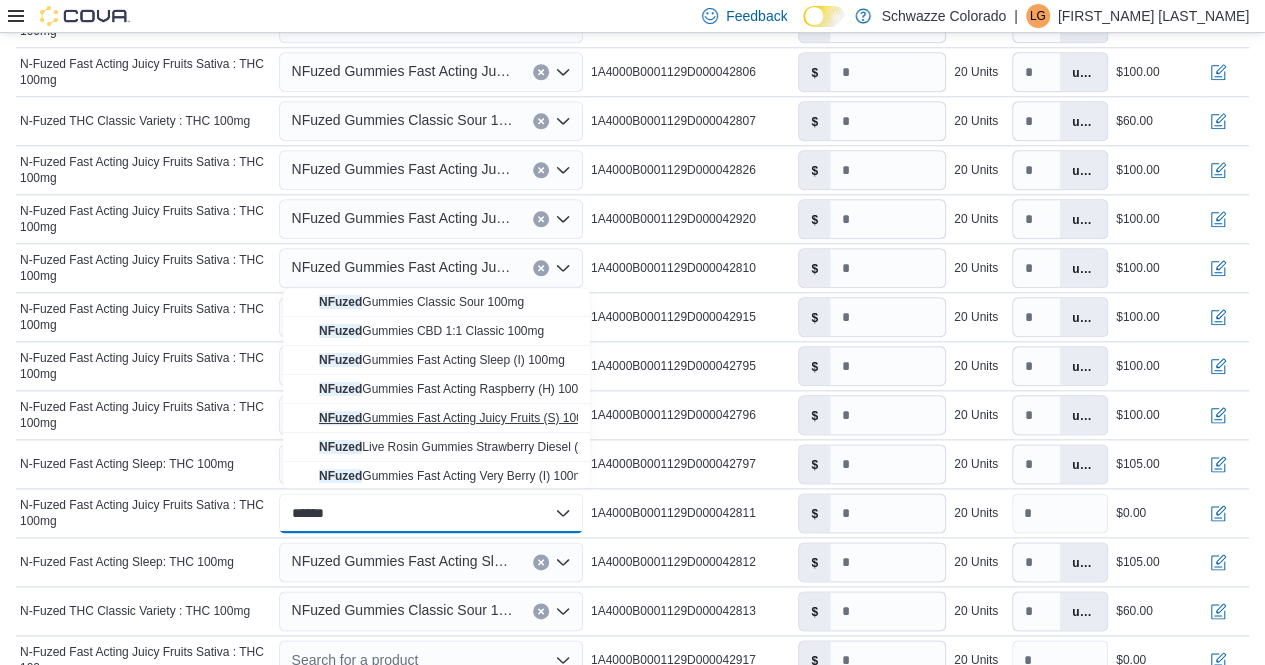 type on "******" 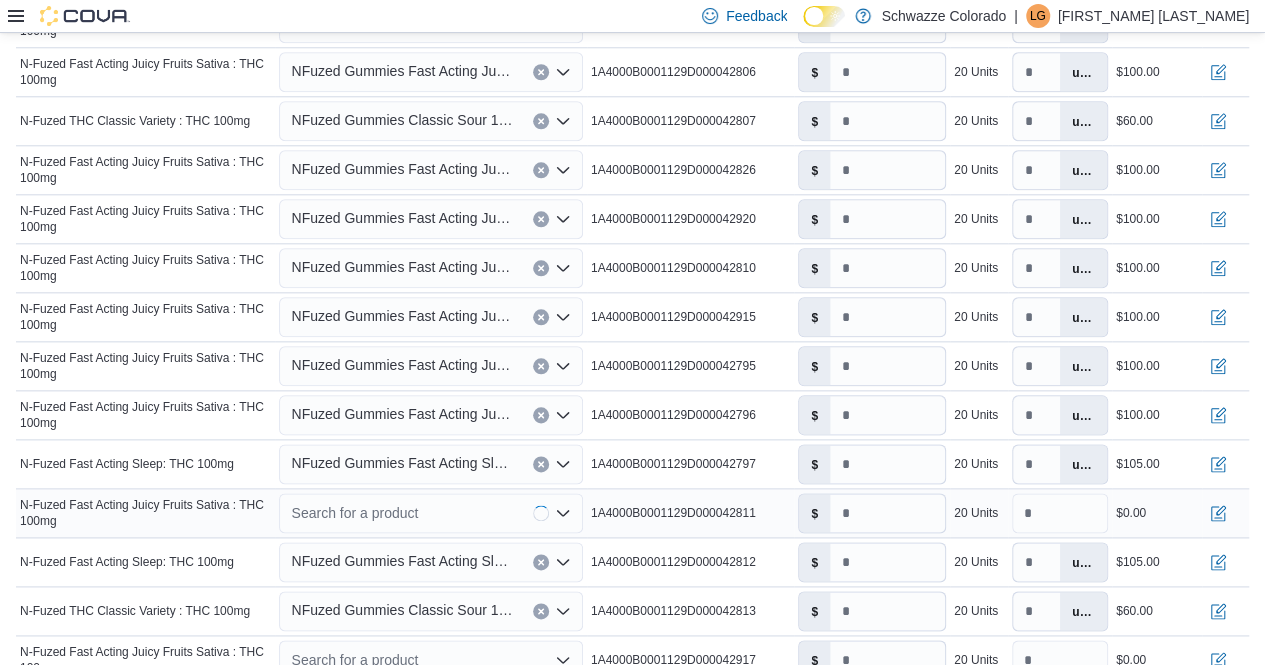 type on "*" 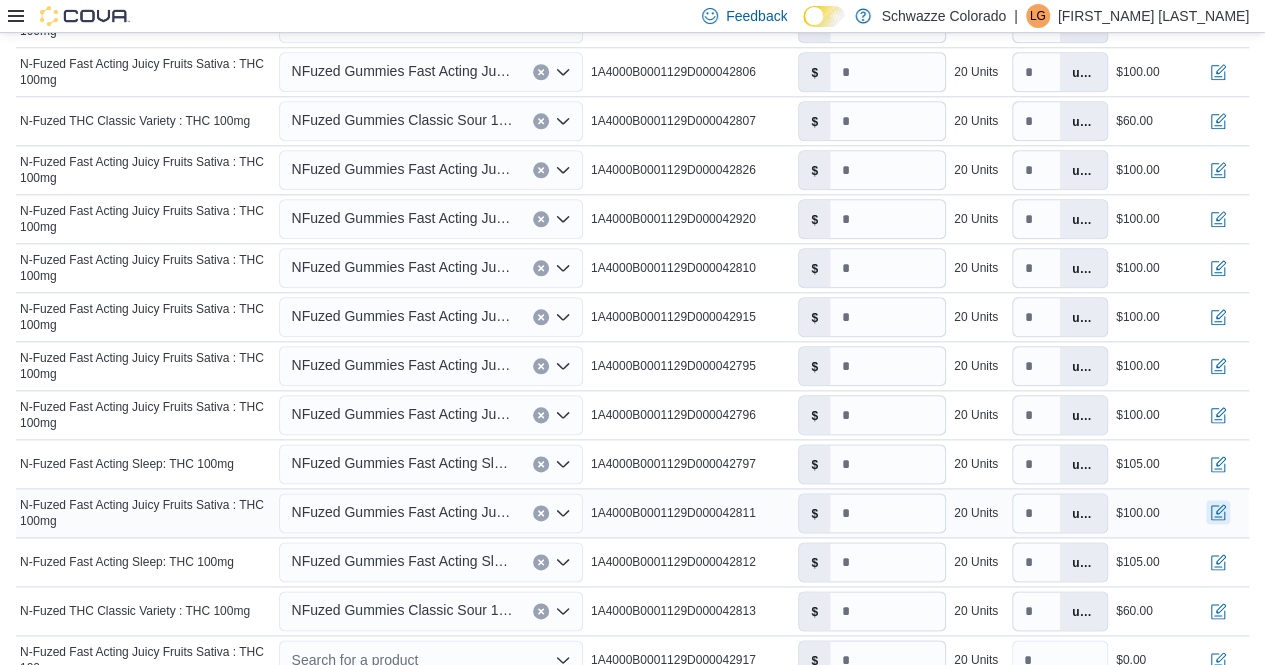 click at bounding box center (1218, 512) 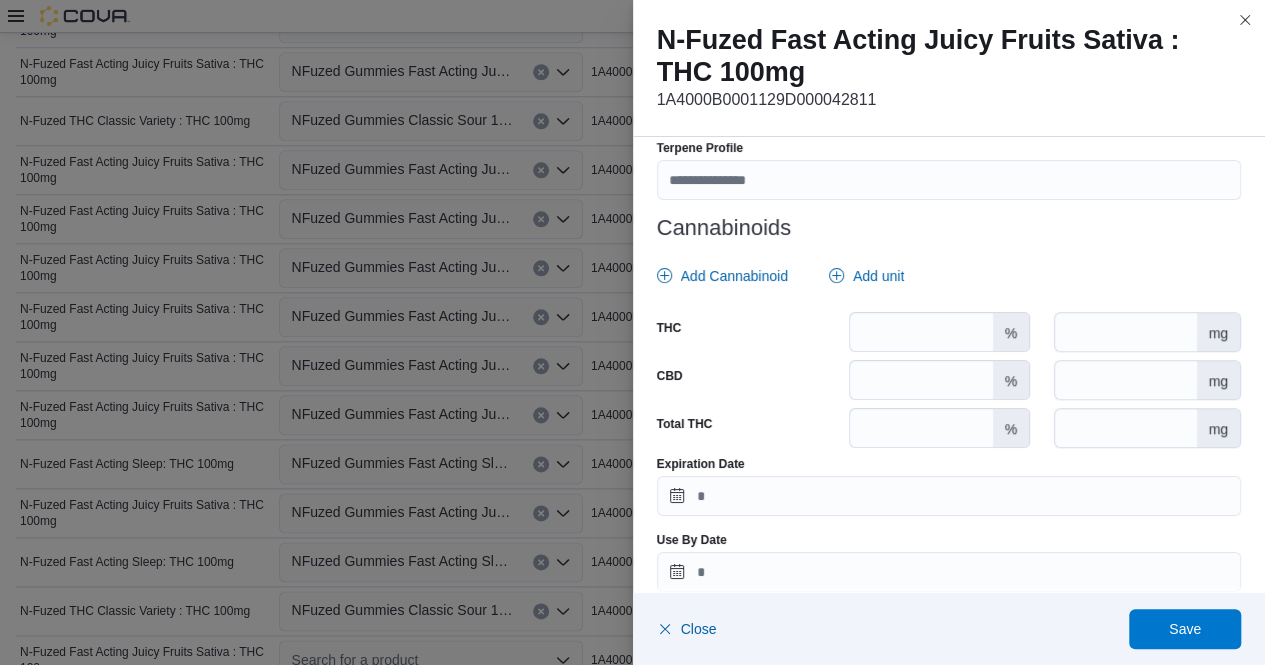 scroll, scrollTop: 848, scrollLeft: 0, axis: vertical 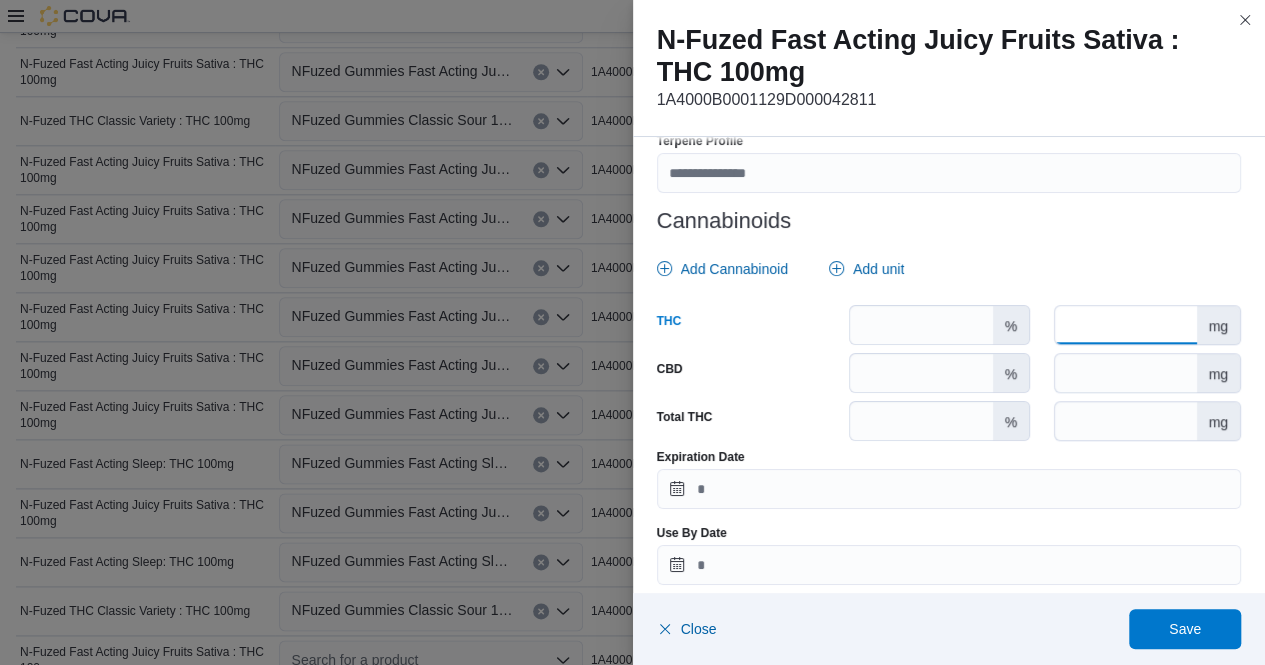 click at bounding box center [1125, 325] 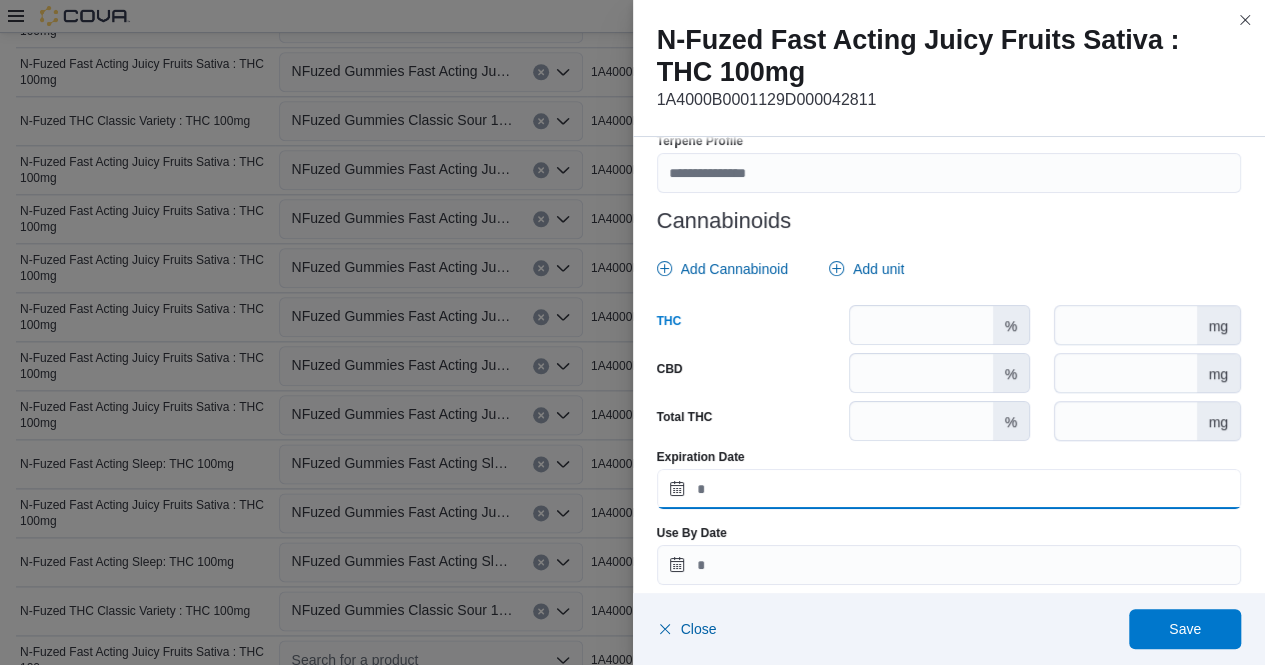 click on "Expiration Date" at bounding box center [949, 489] 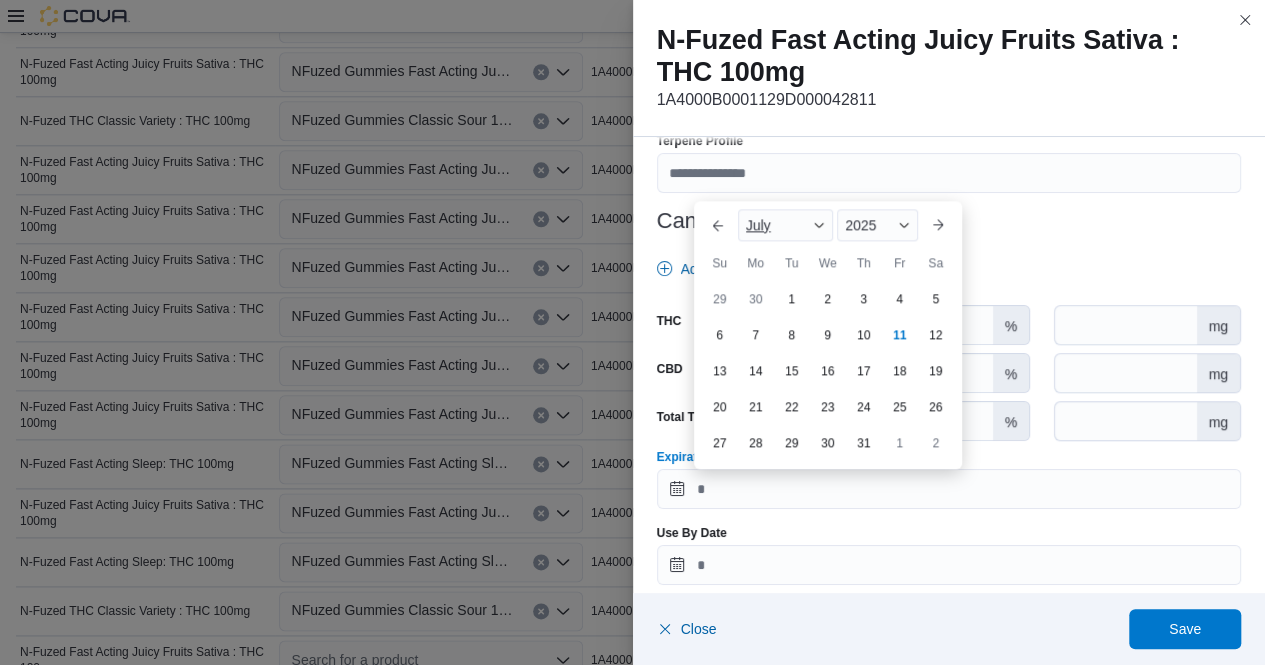 click at bounding box center (819, 225) 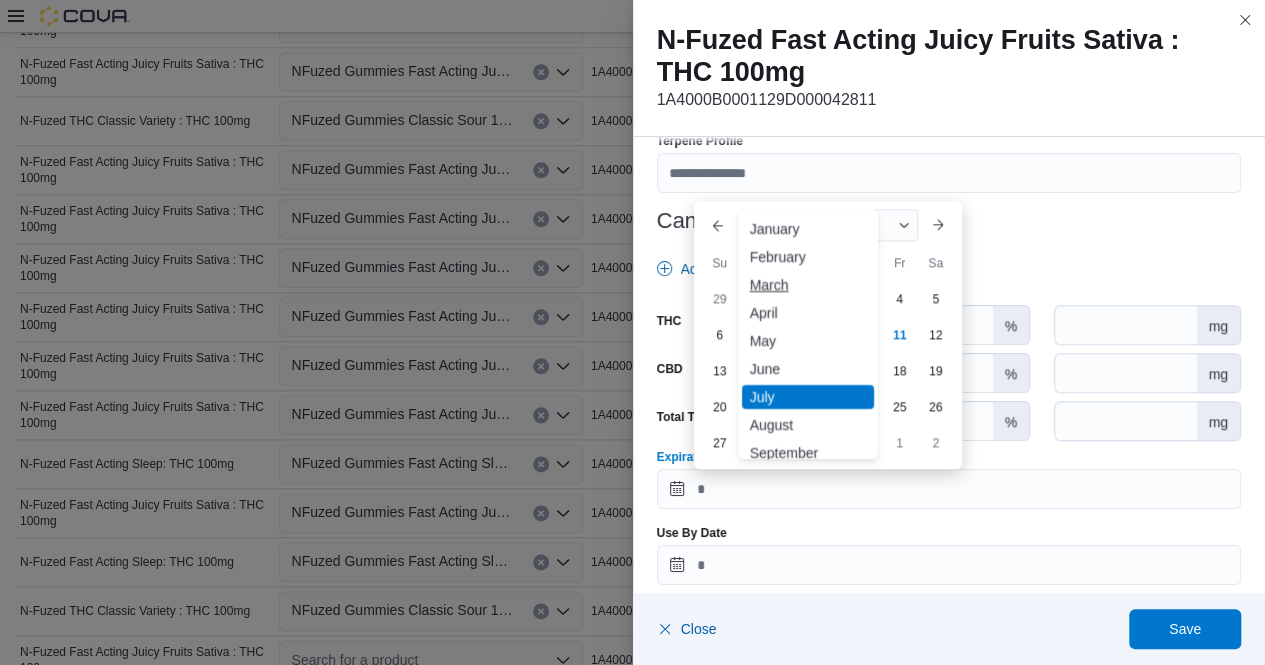 click on "March" at bounding box center [808, 285] 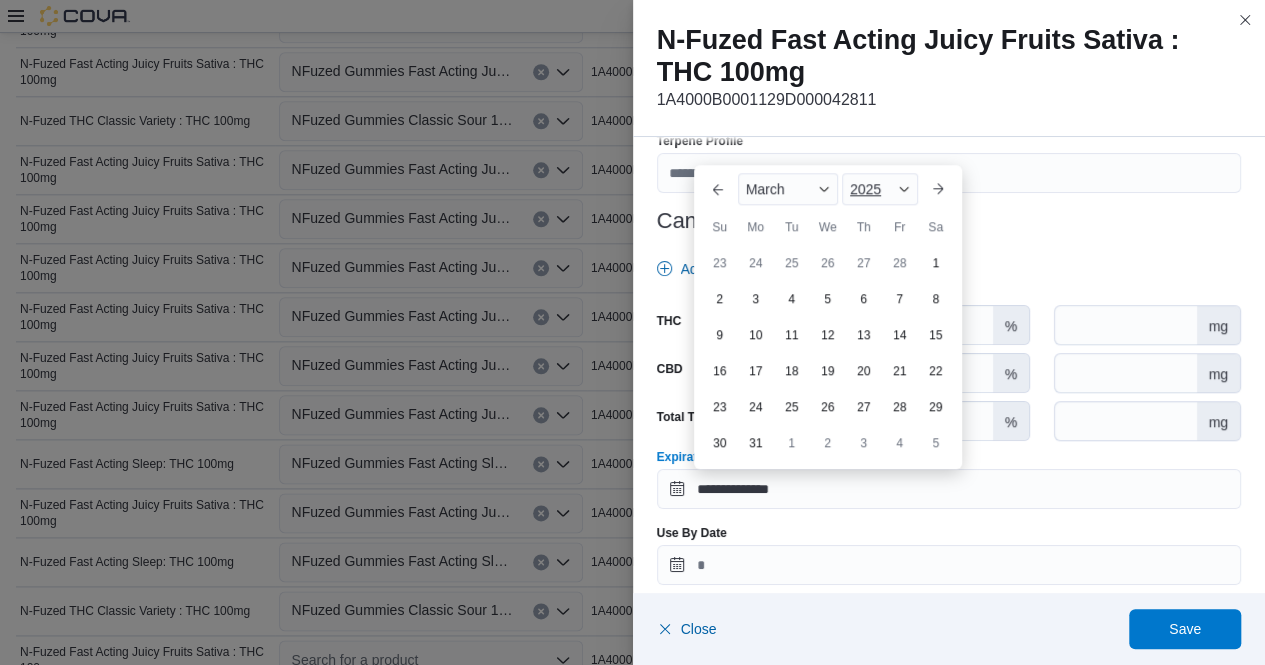 click at bounding box center (904, 189) 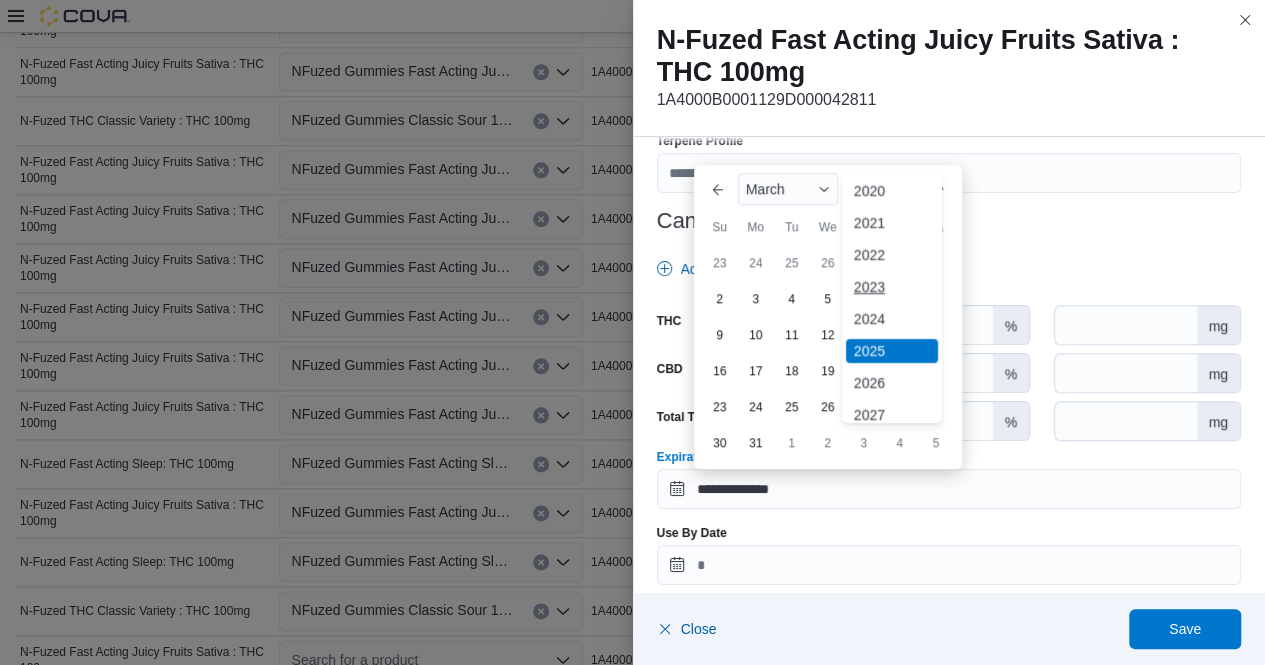 scroll, scrollTop: 67, scrollLeft: 0, axis: vertical 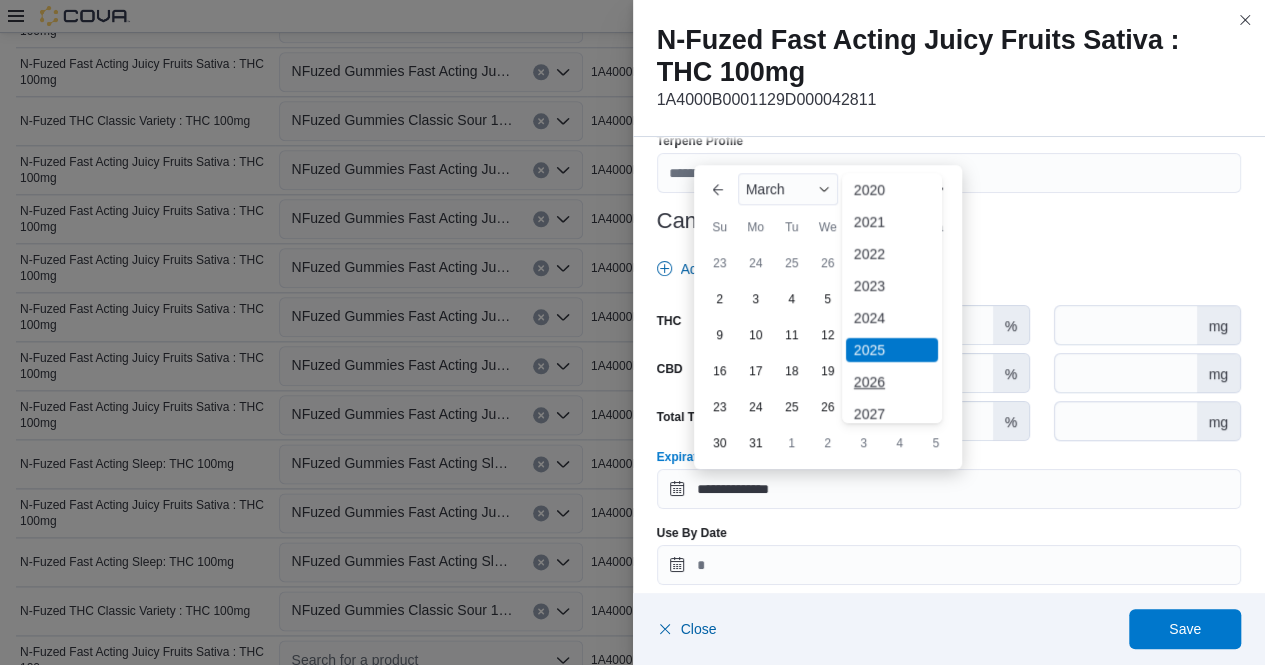 click on "2026" at bounding box center (892, 382) 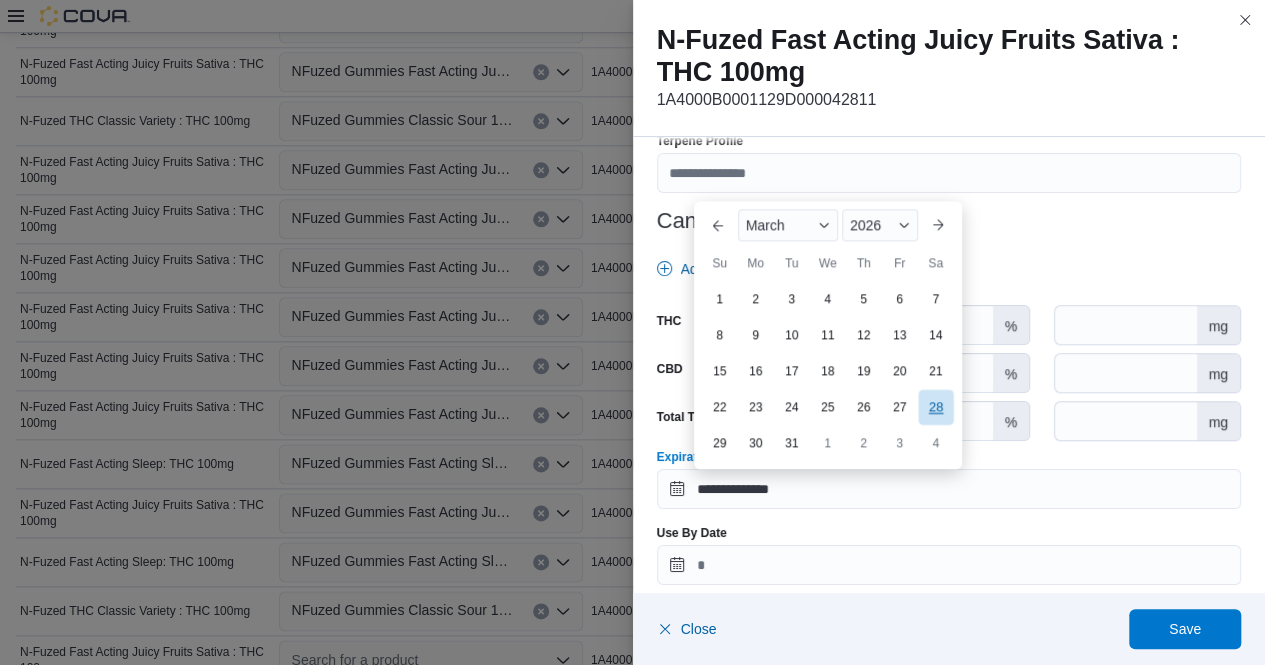 click on "28" at bounding box center [935, 406] 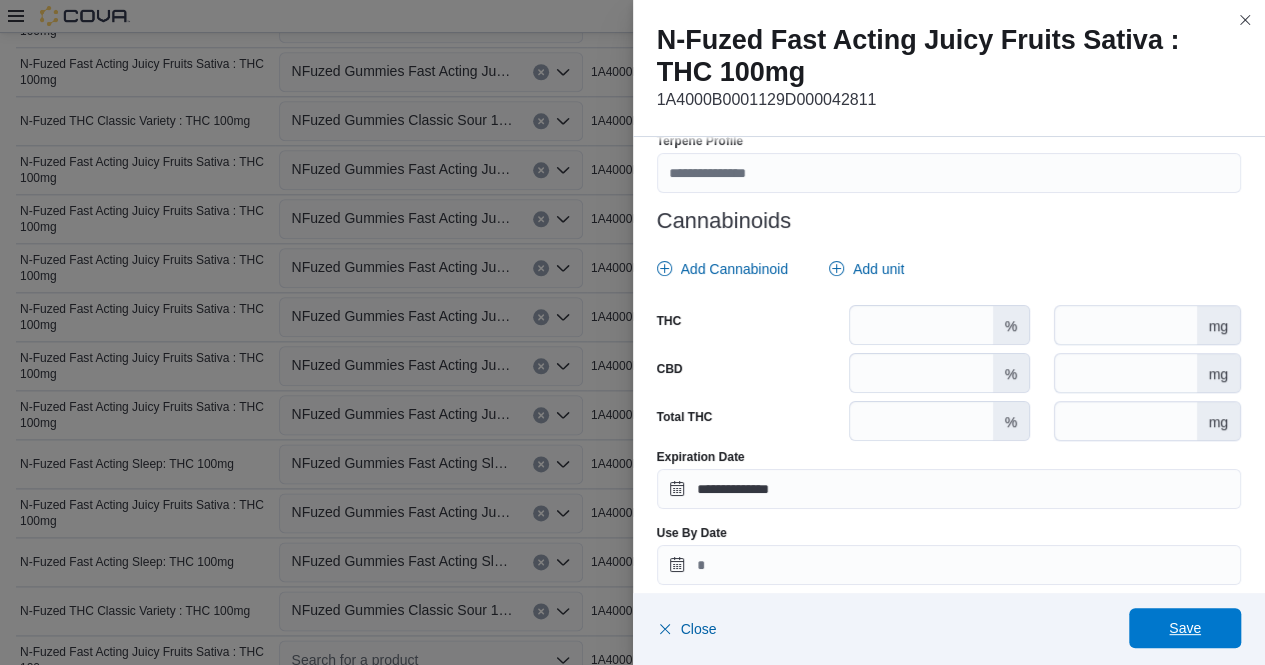 click on "Save" at bounding box center (1185, 628) 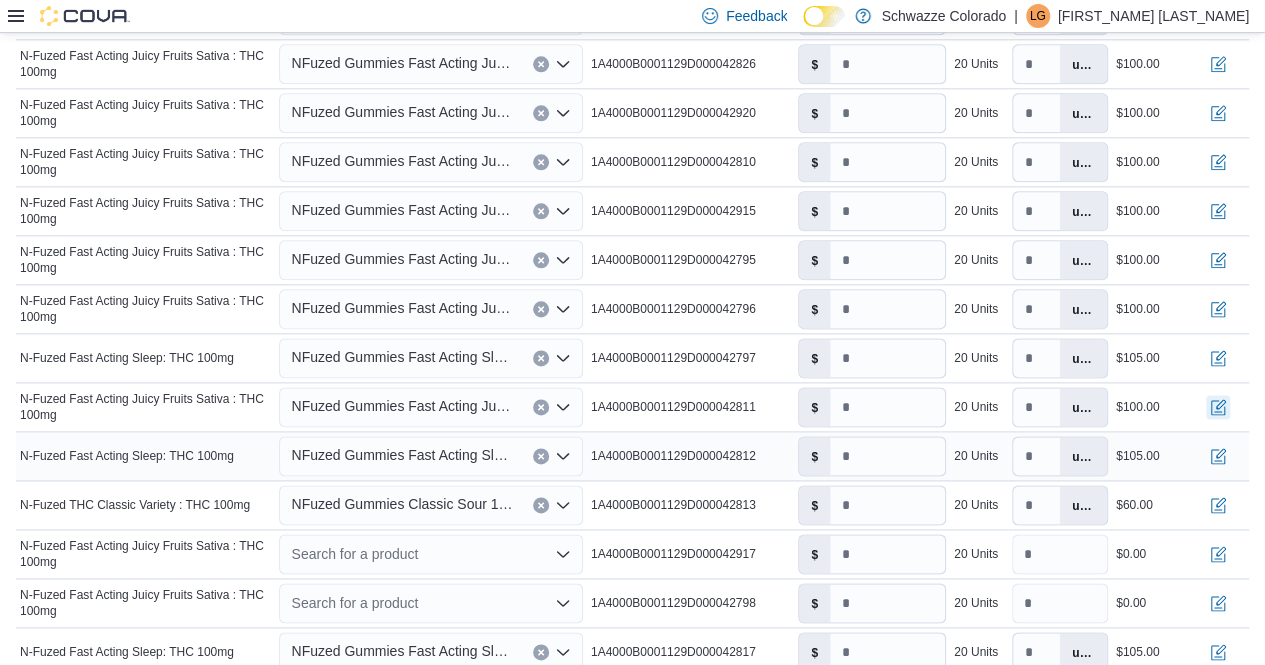 scroll, scrollTop: 1118, scrollLeft: 0, axis: vertical 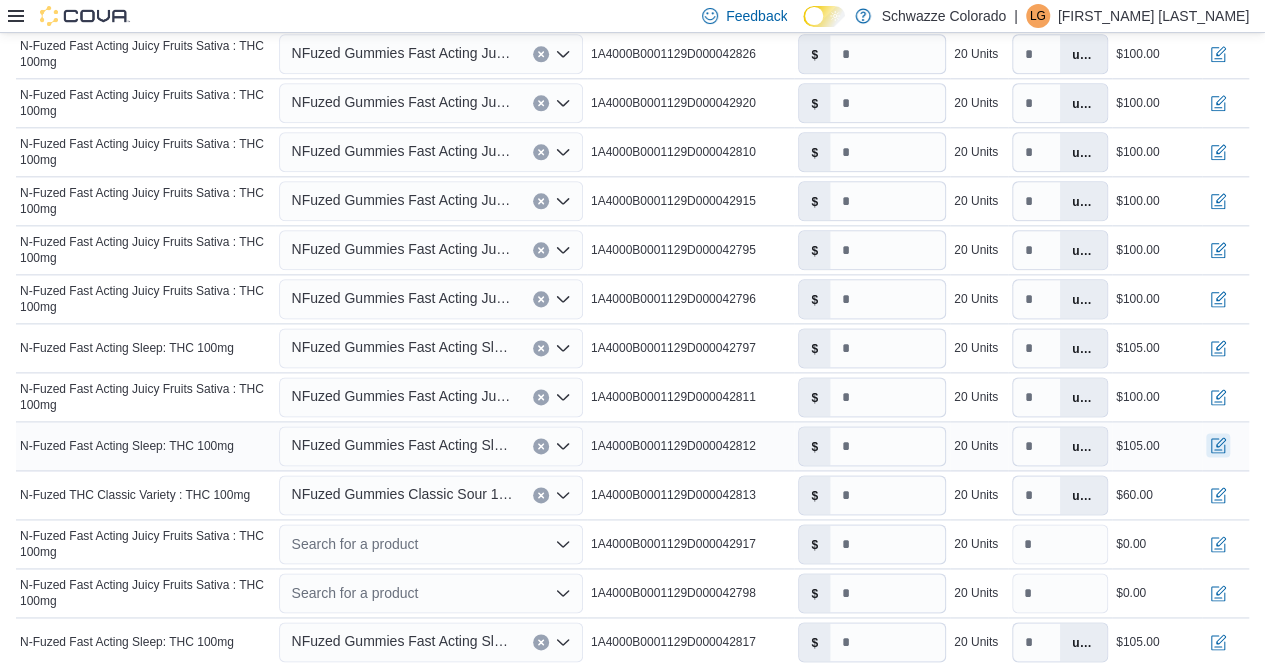 click at bounding box center [1218, 445] 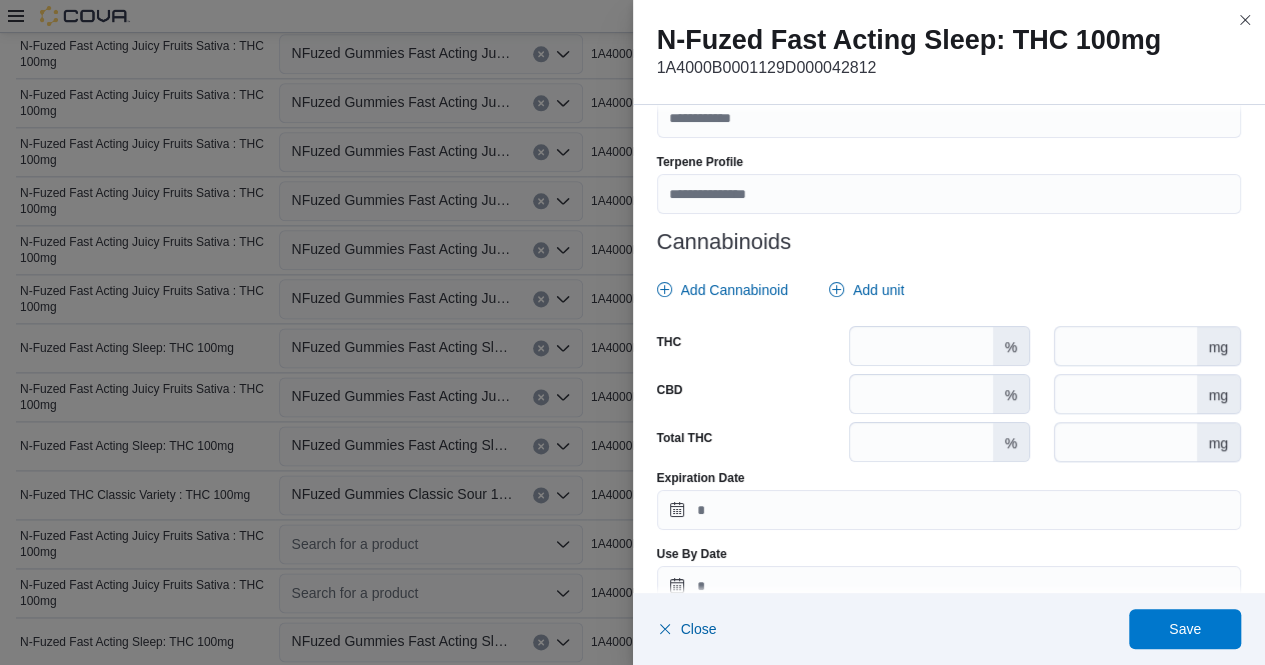 scroll, scrollTop: 831, scrollLeft: 0, axis: vertical 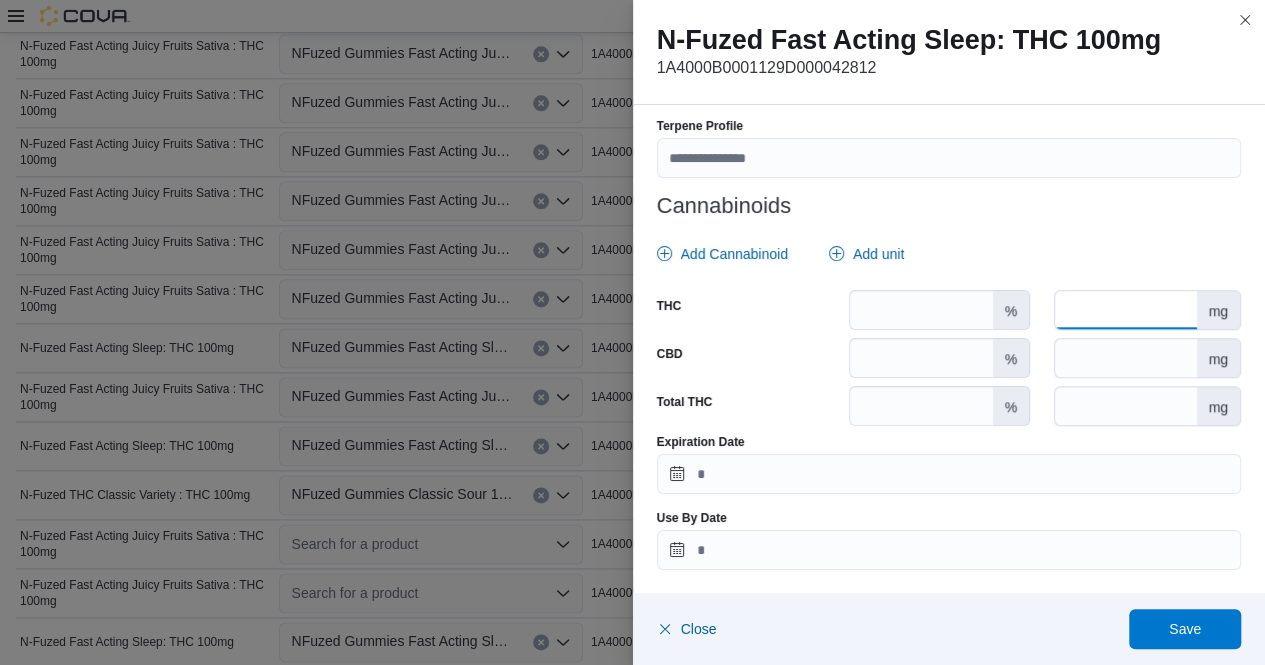 click at bounding box center [1125, 310] 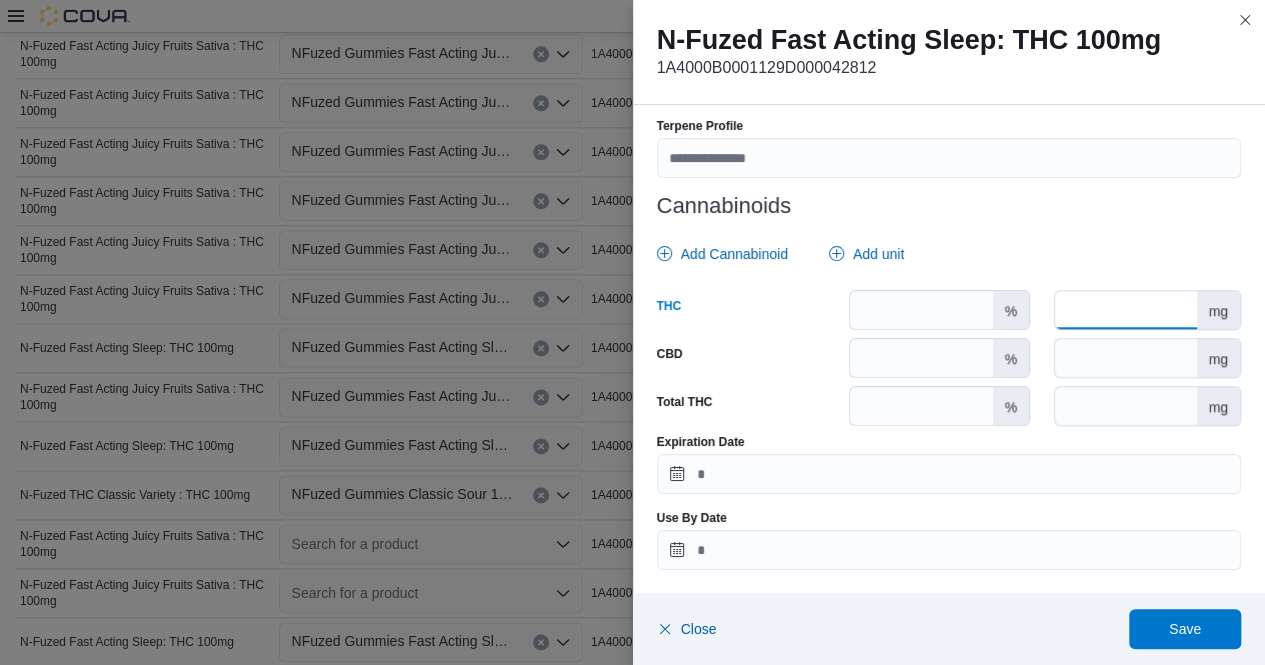 type on "***" 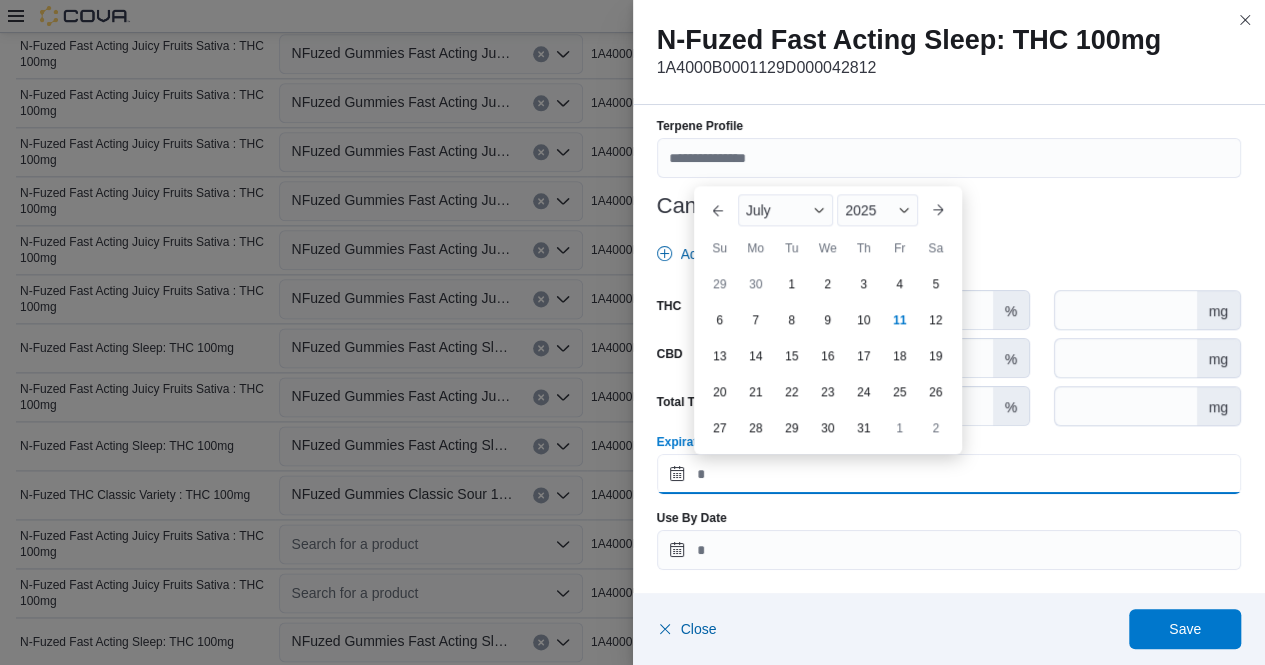 click on "Expiration Date" at bounding box center [949, 474] 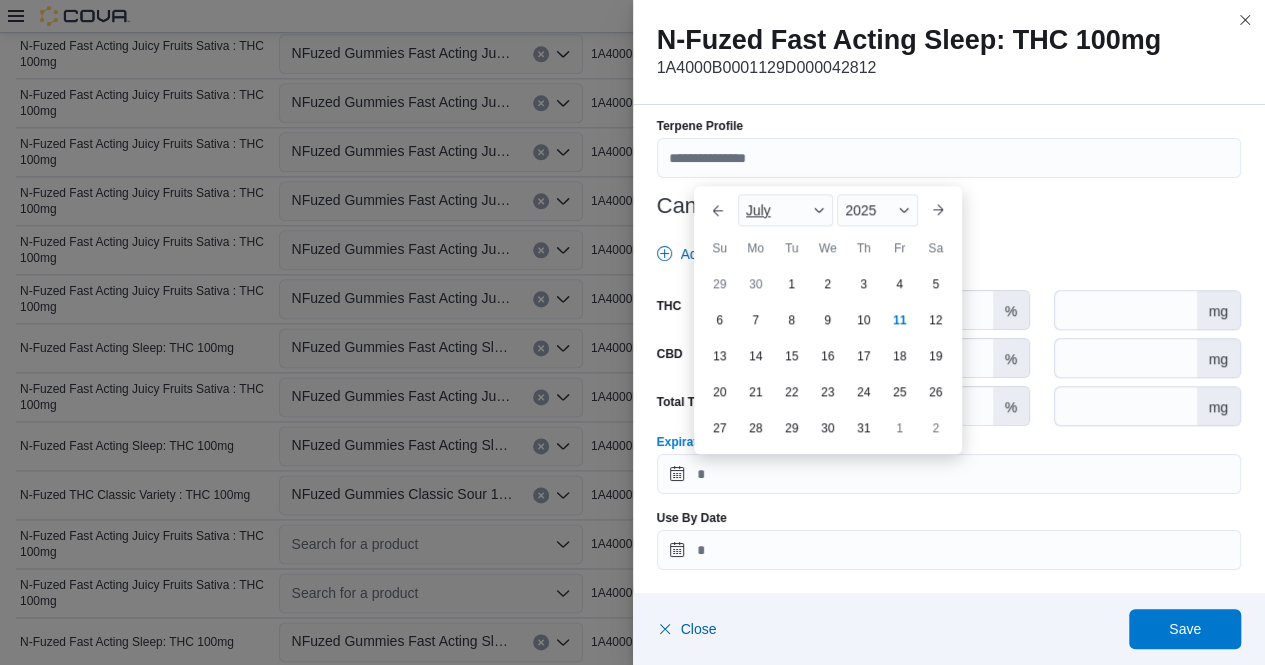 click at bounding box center [819, 210] 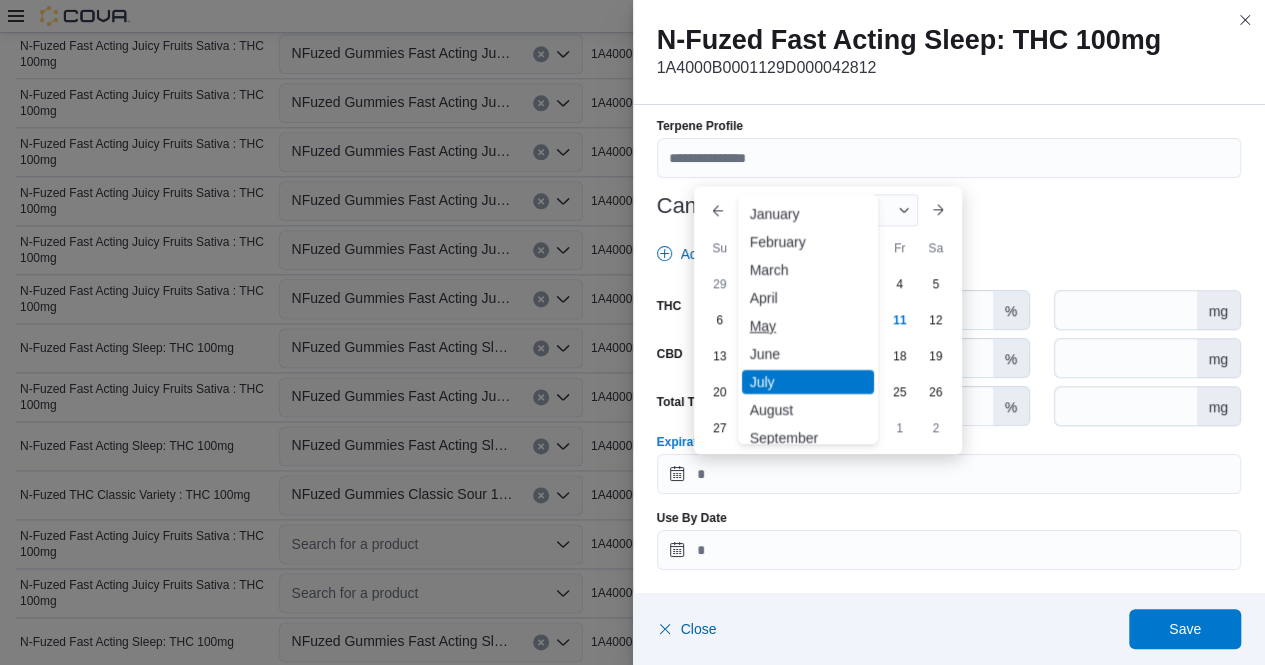 scroll, scrollTop: 6, scrollLeft: 0, axis: vertical 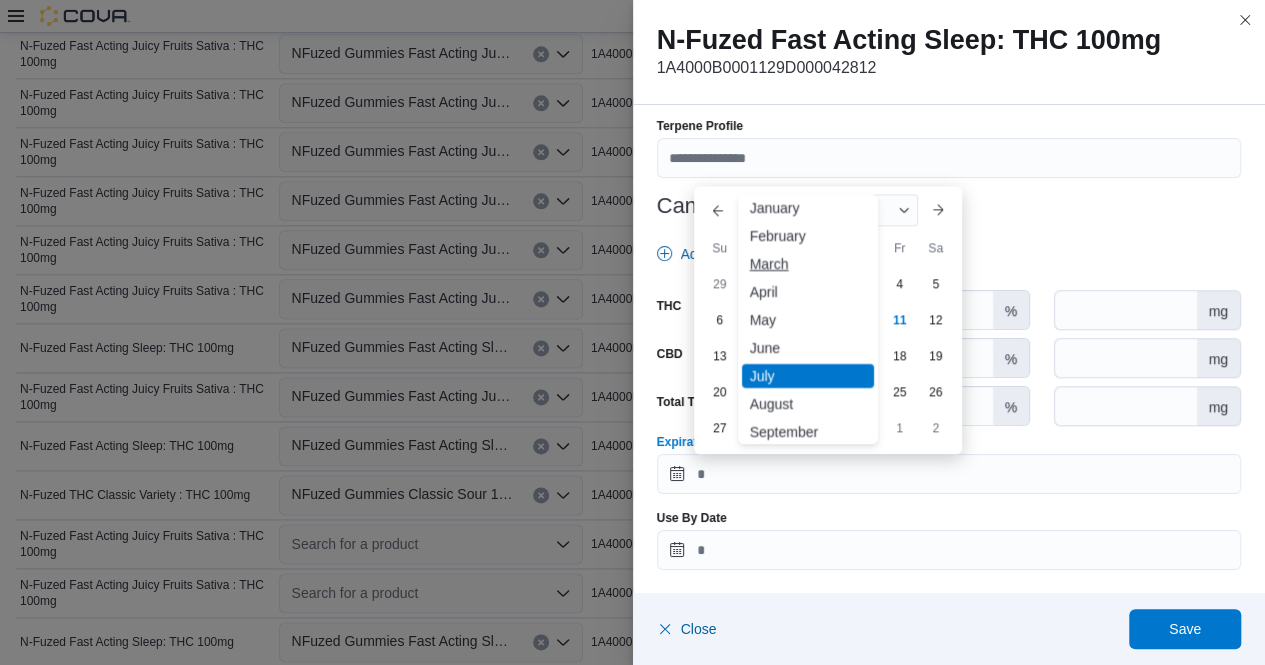 click on "March" at bounding box center (808, 264) 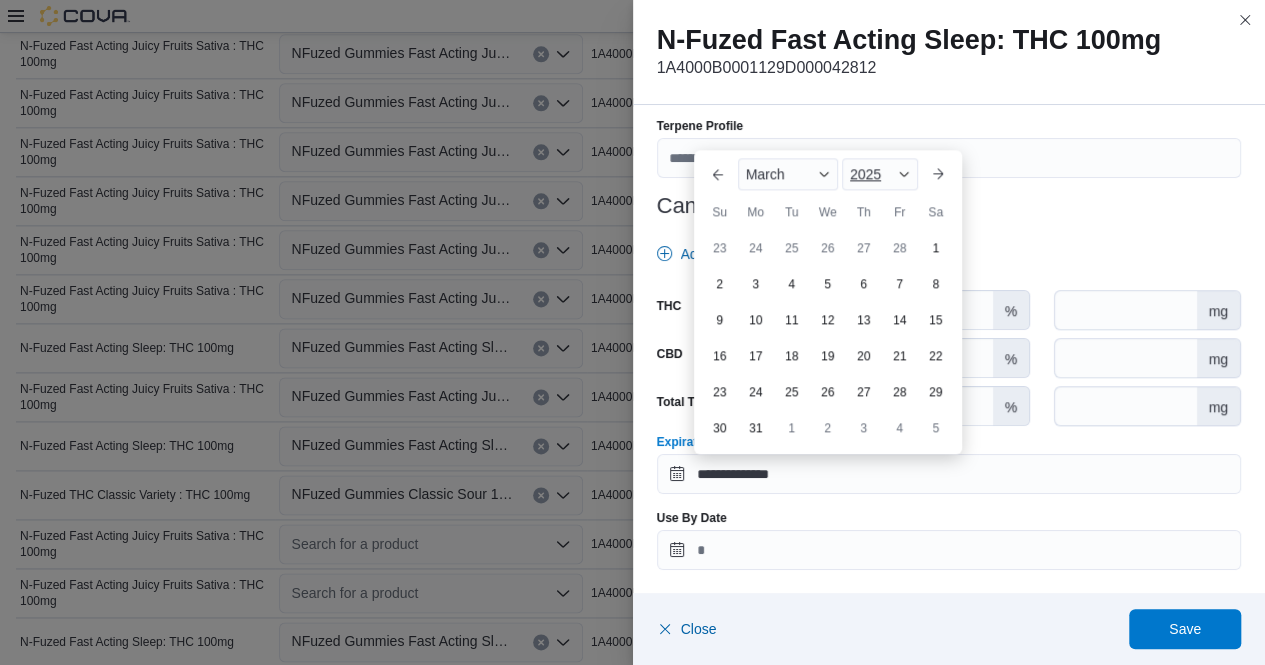 click on "2025" at bounding box center (880, 174) 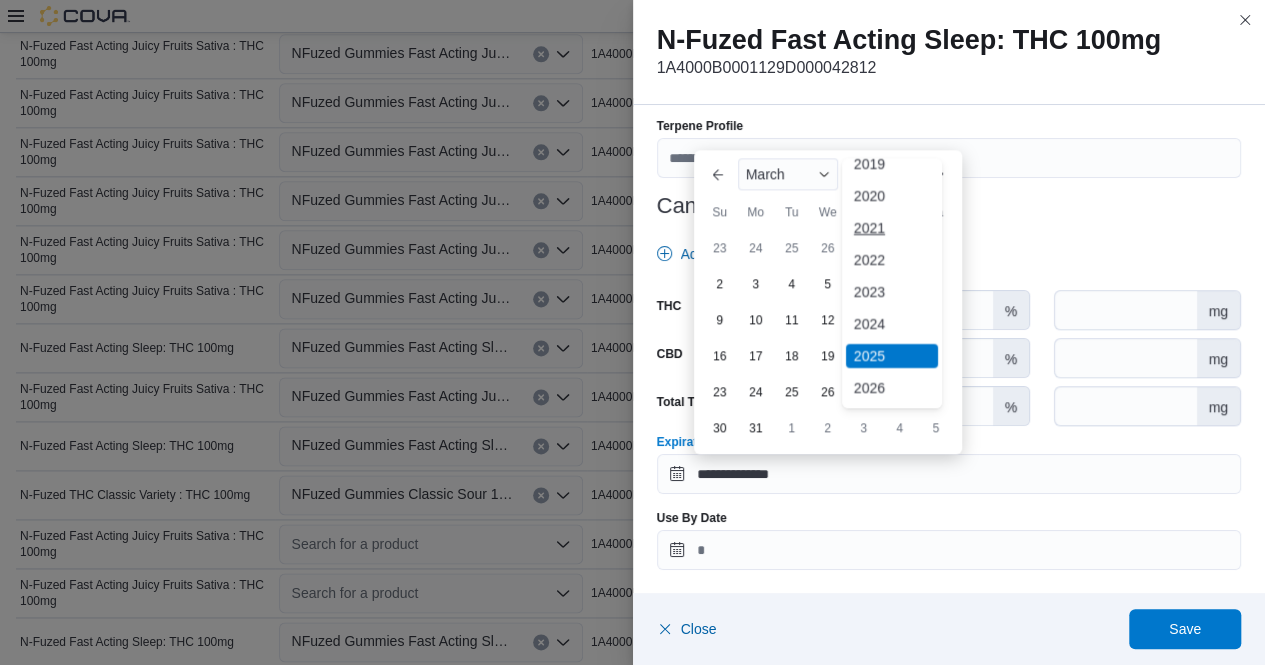 scroll, scrollTop: 53, scrollLeft: 0, axis: vertical 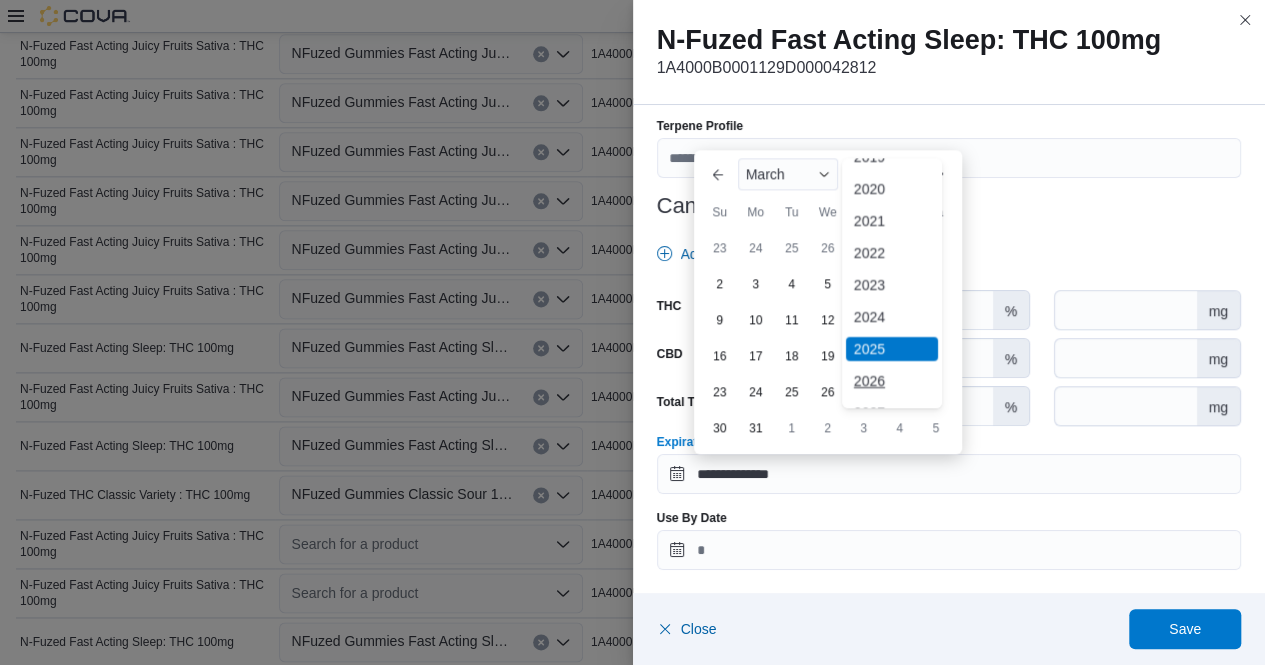 click on "2026" at bounding box center (892, 381) 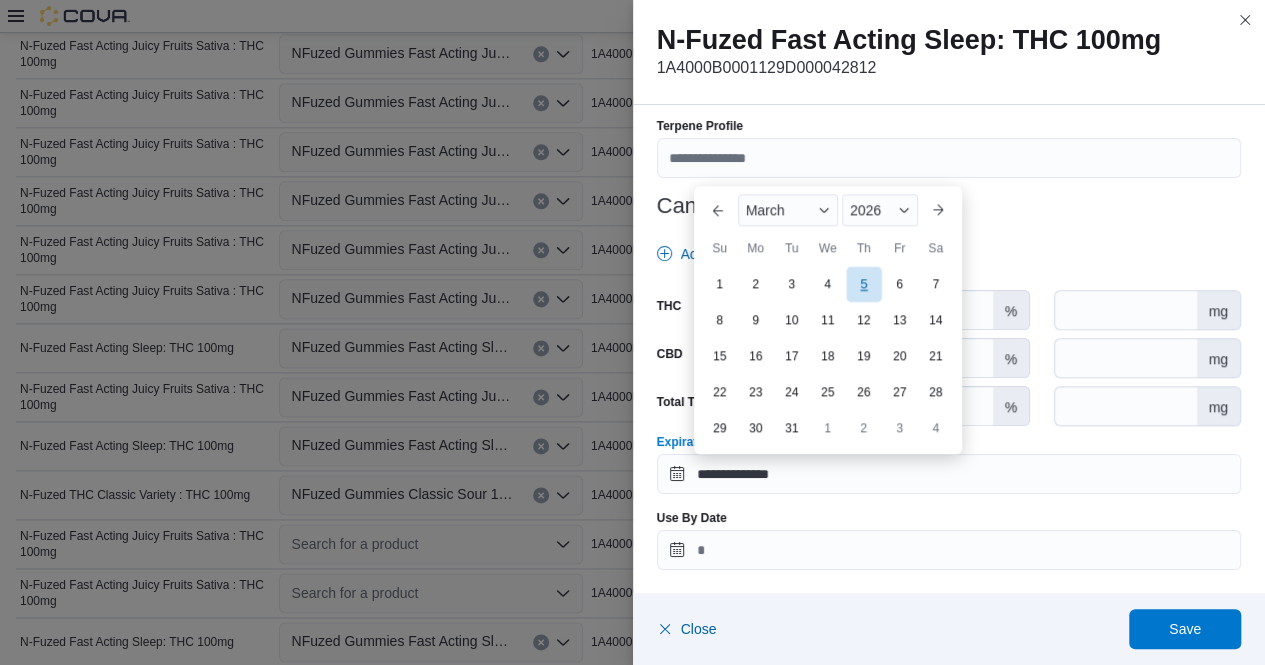 click on "5" at bounding box center (863, 283) 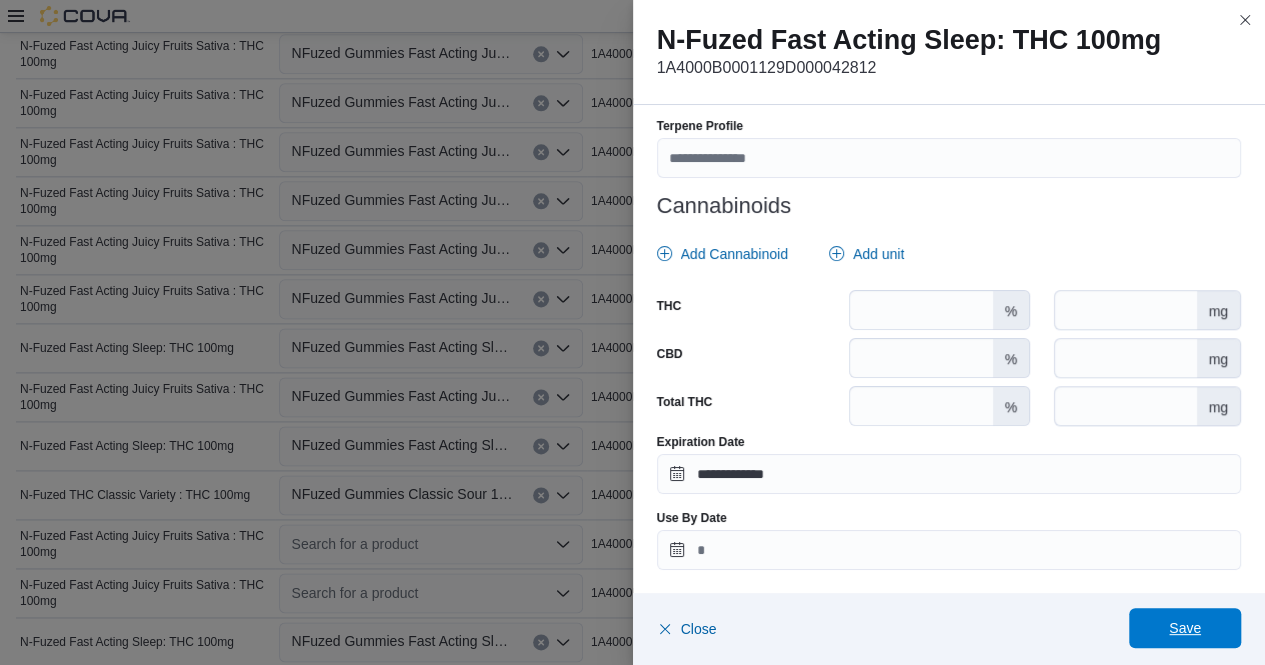 click on "Save" at bounding box center [1185, 628] 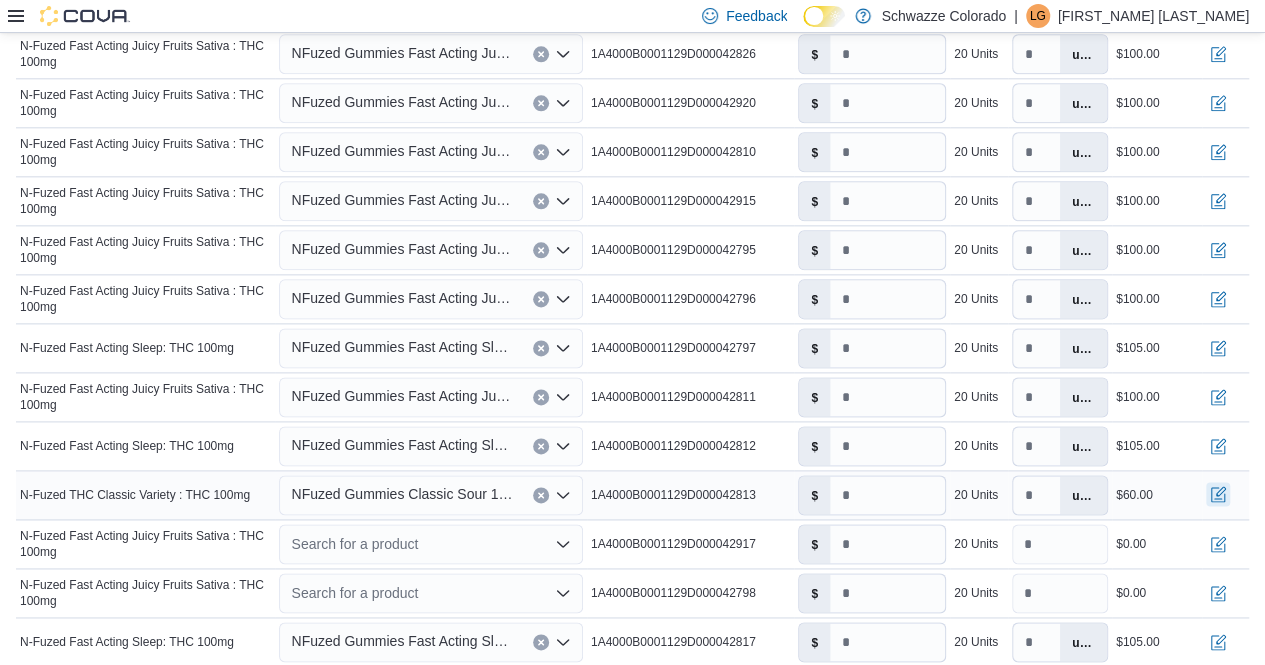 click at bounding box center (1218, 494) 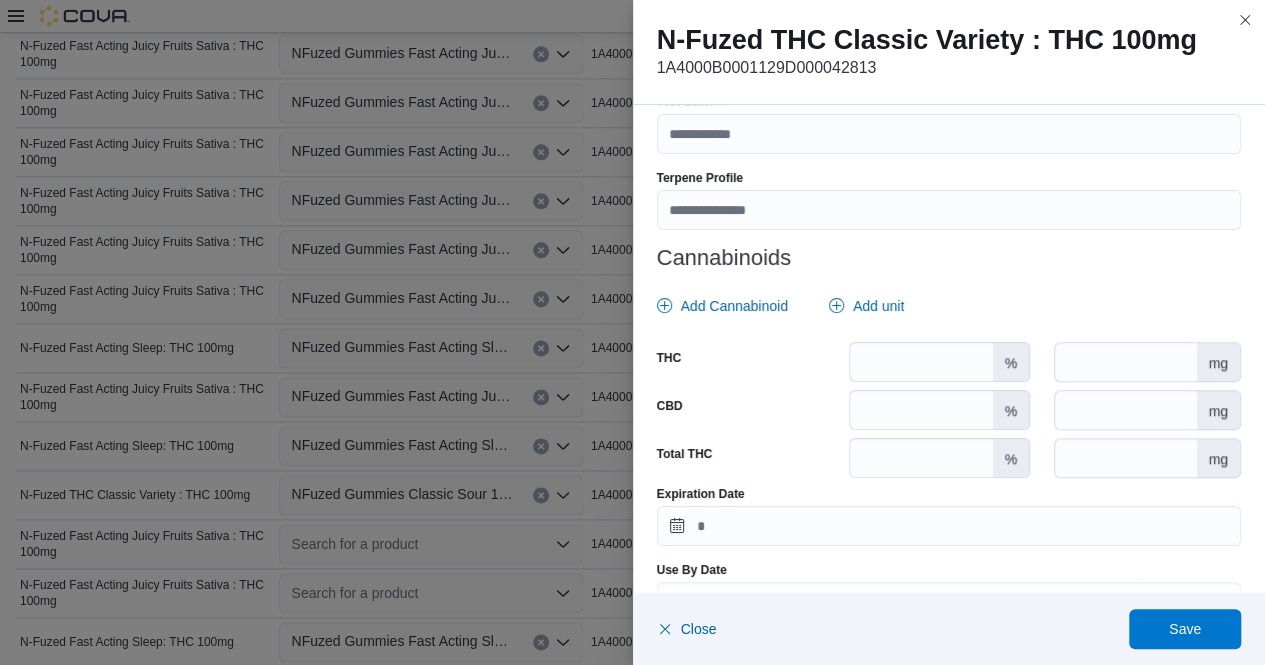 scroll, scrollTop: 783, scrollLeft: 0, axis: vertical 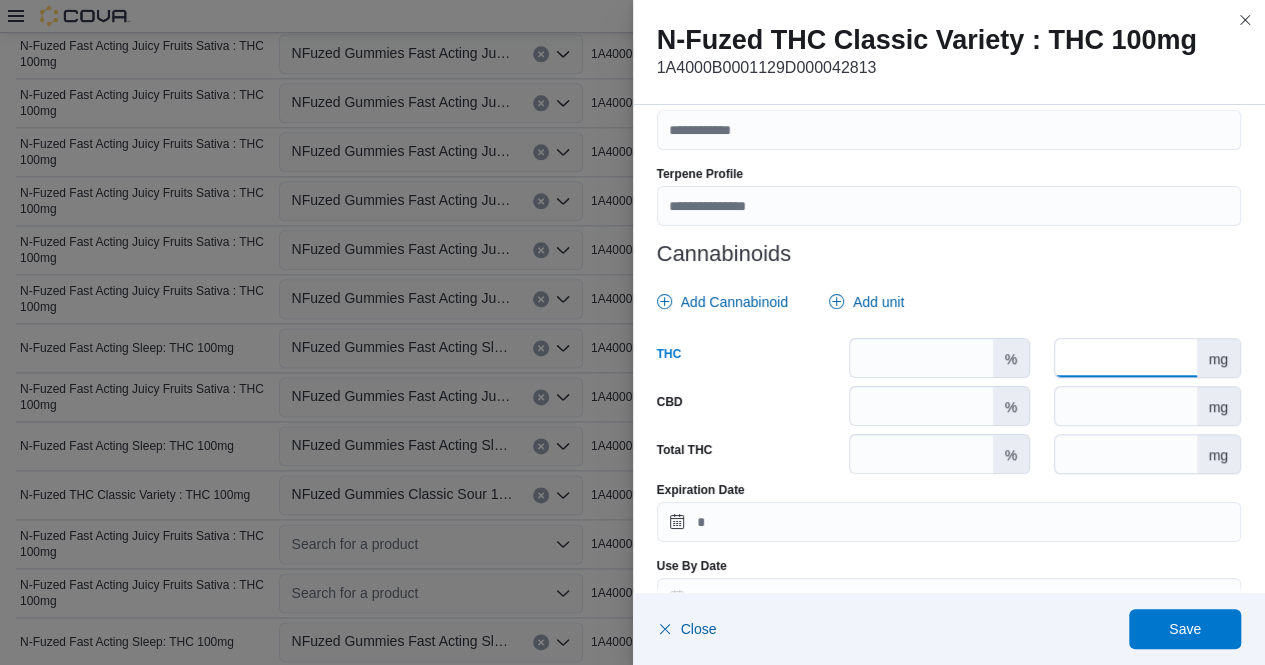 click at bounding box center [1125, 358] 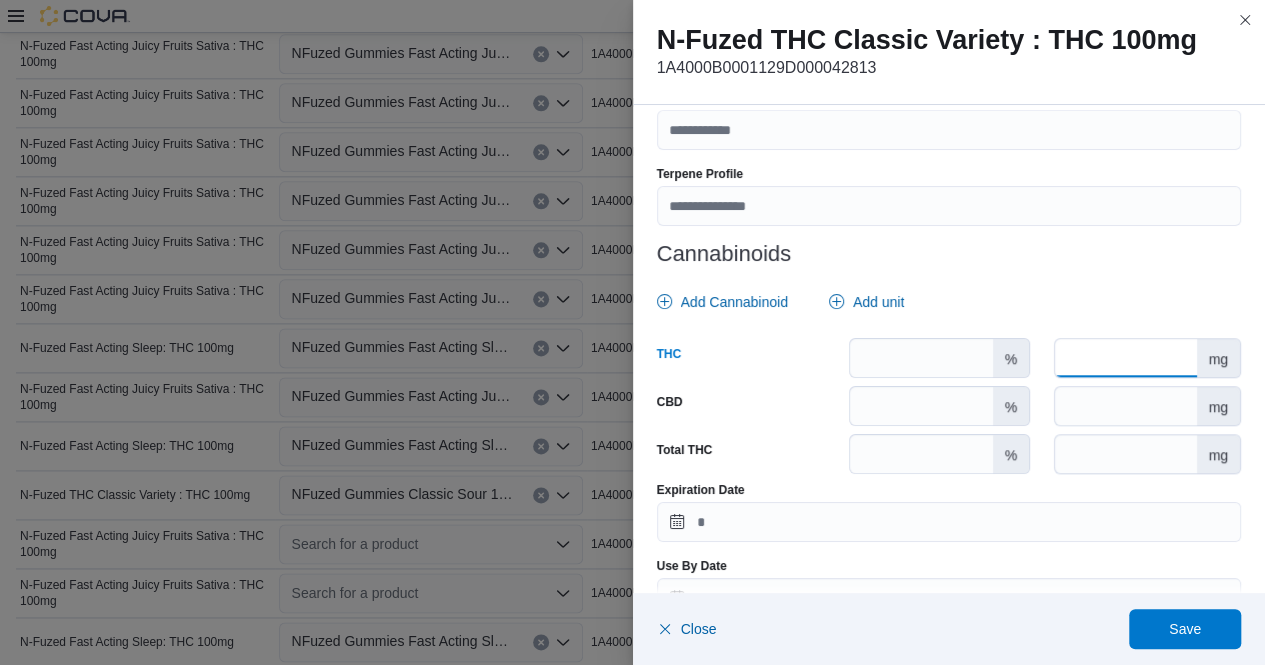 type on "***" 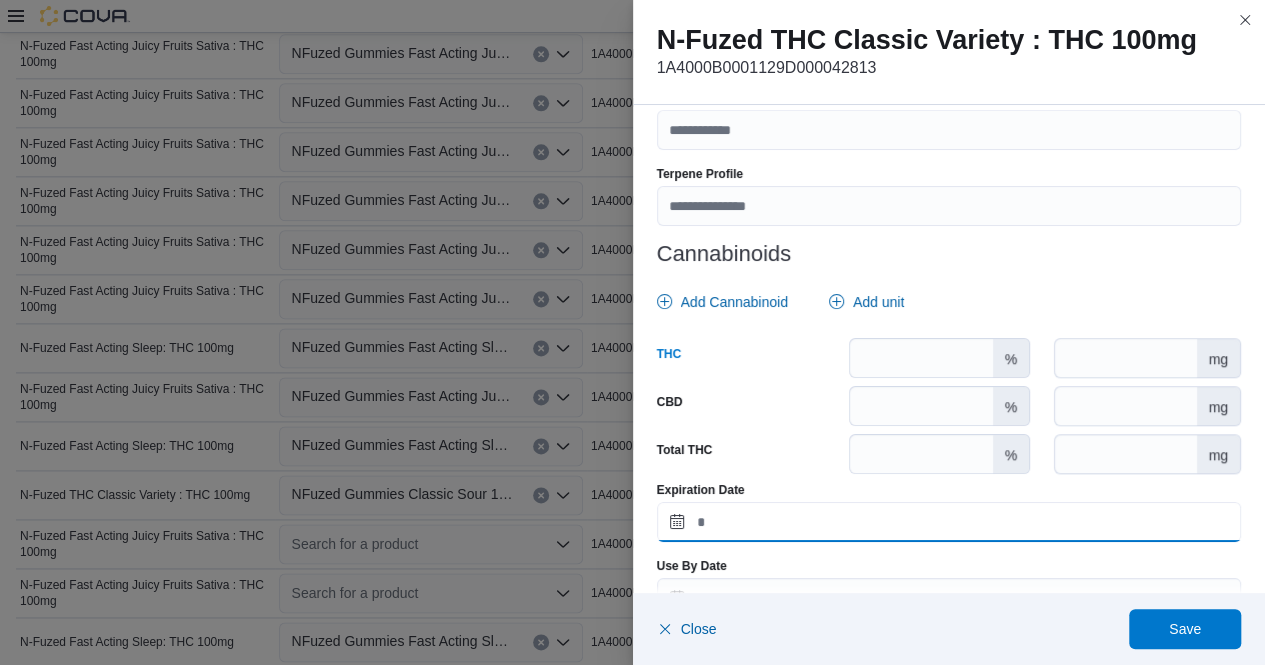 click on "Expiration Date" at bounding box center (949, 522) 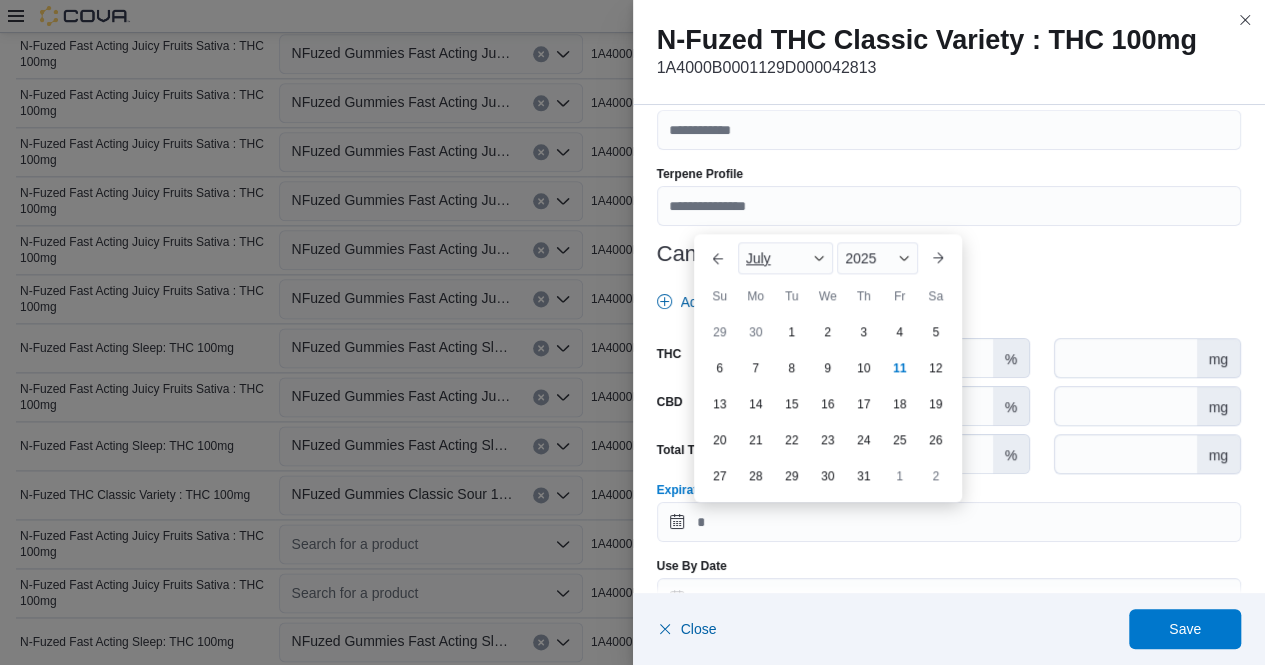 click on "July" at bounding box center (786, 258) 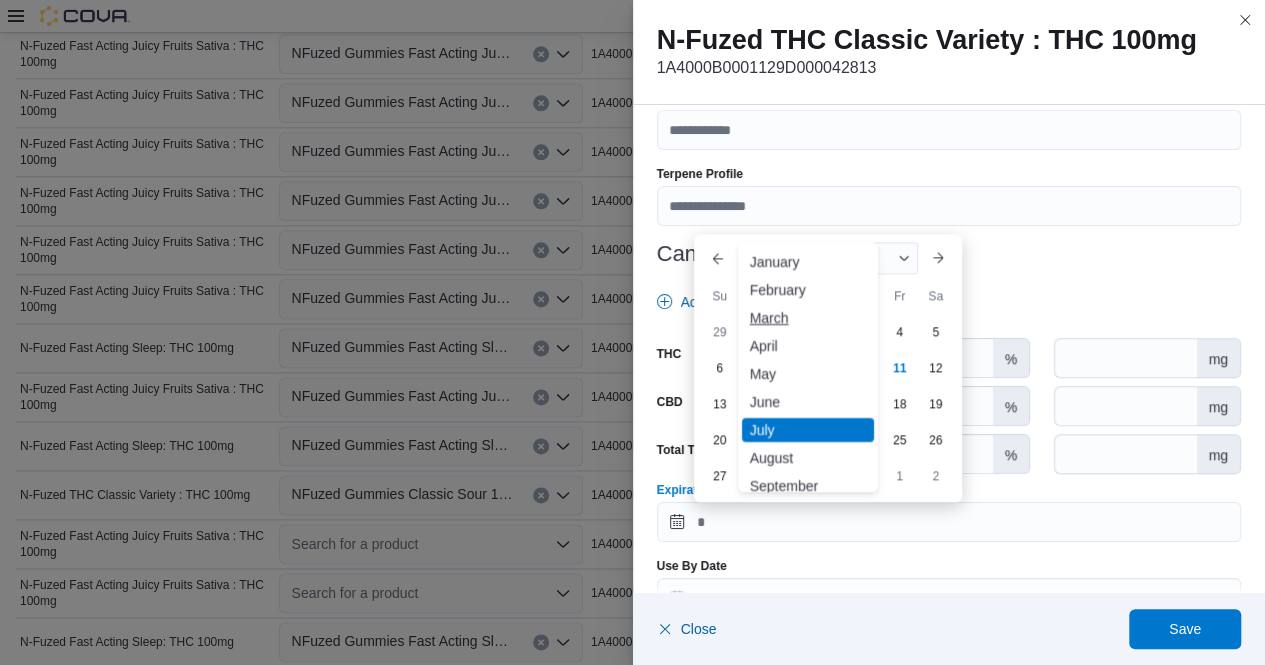 click on "March" at bounding box center (808, 318) 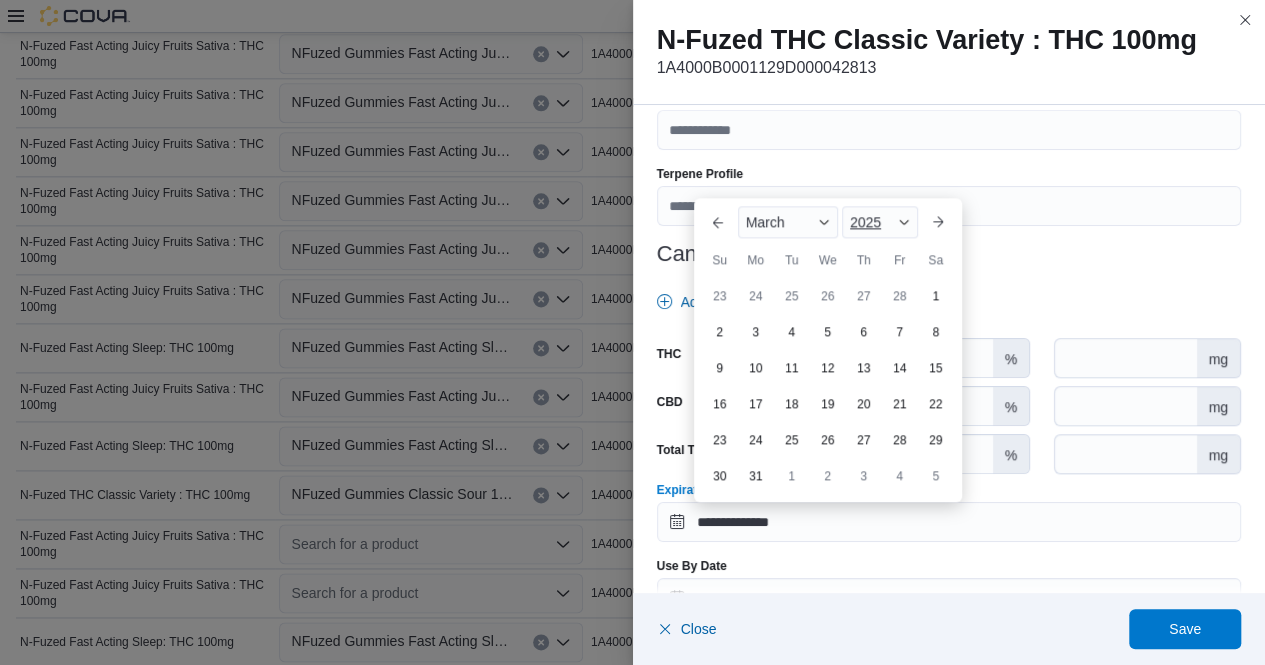 click on "2025" at bounding box center [880, 222] 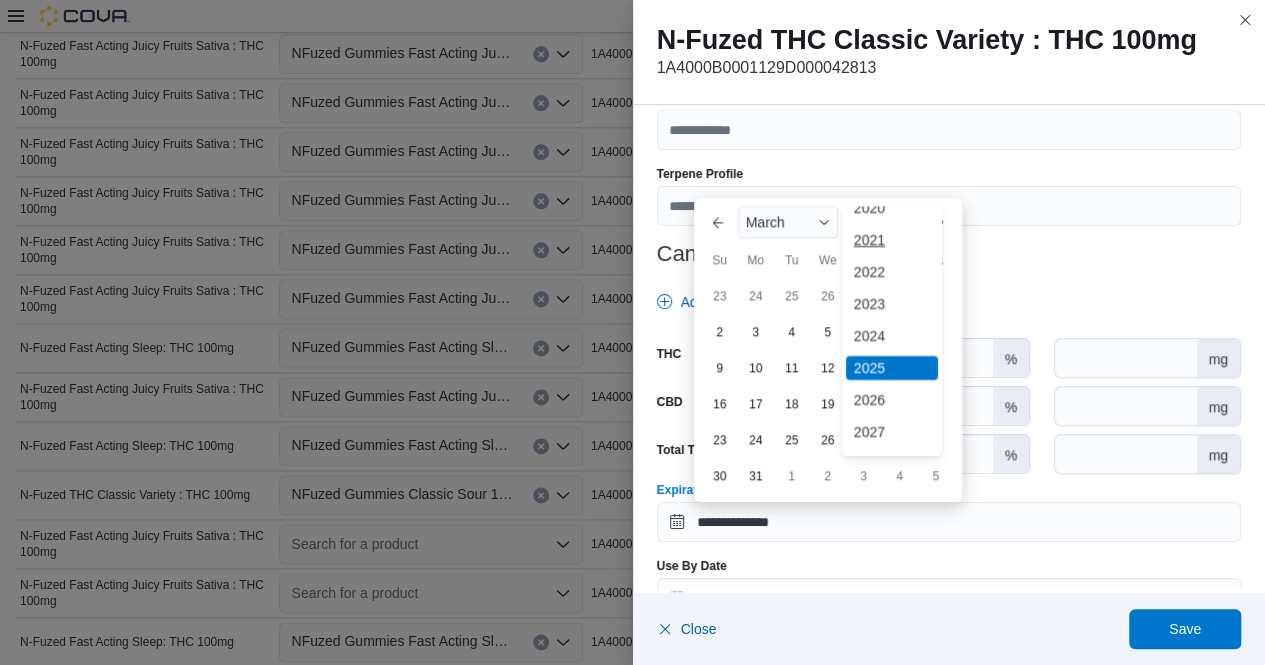 scroll, scrollTop: 86, scrollLeft: 0, axis: vertical 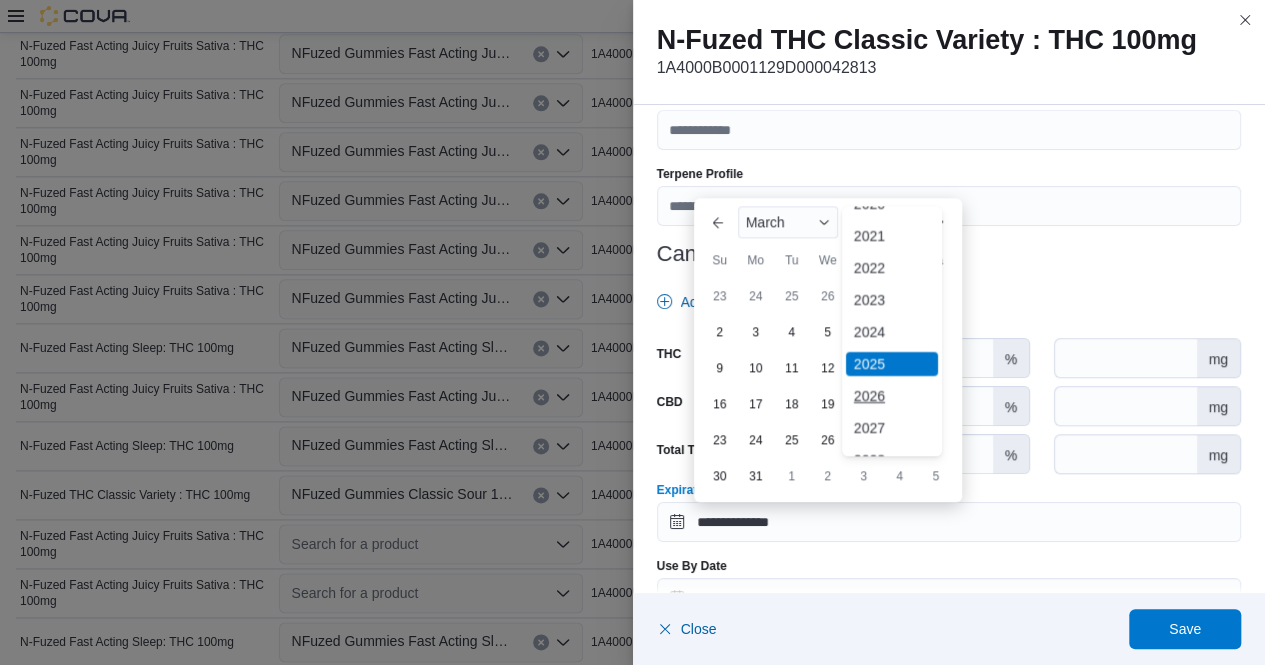 click on "2026" at bounding box center [892, 396] 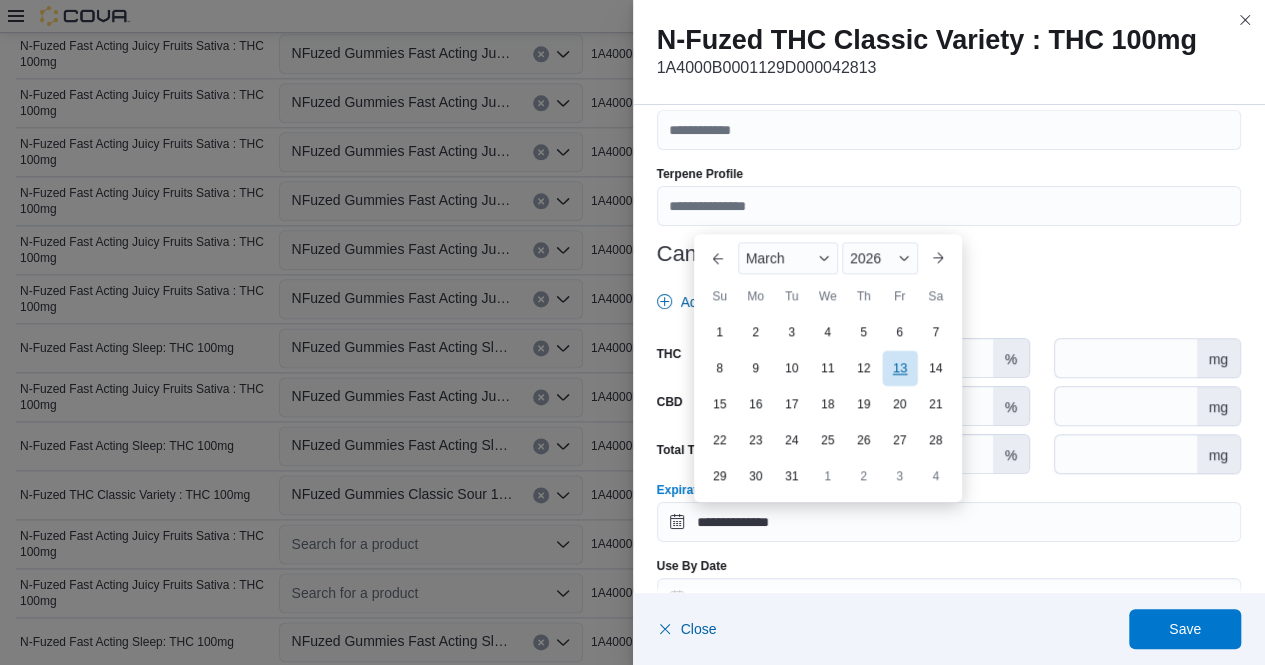 click on "13" at bounding box center [899, 367] 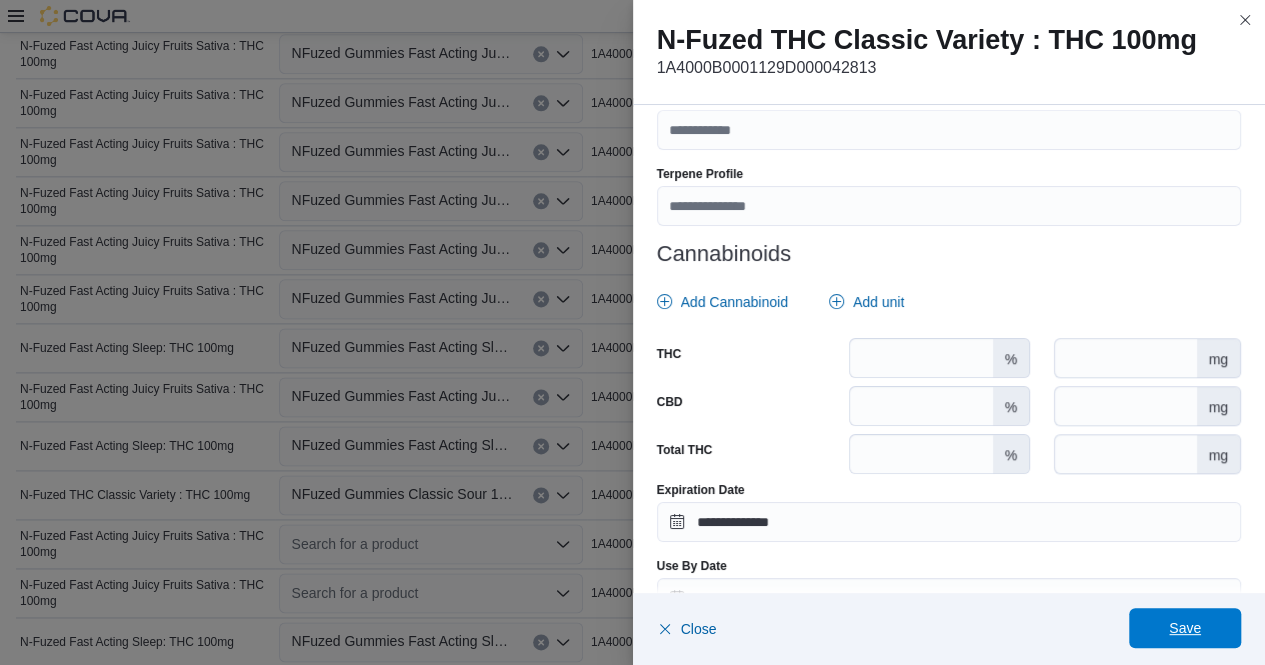 click on "Save" at bounding box center [1185, 628] 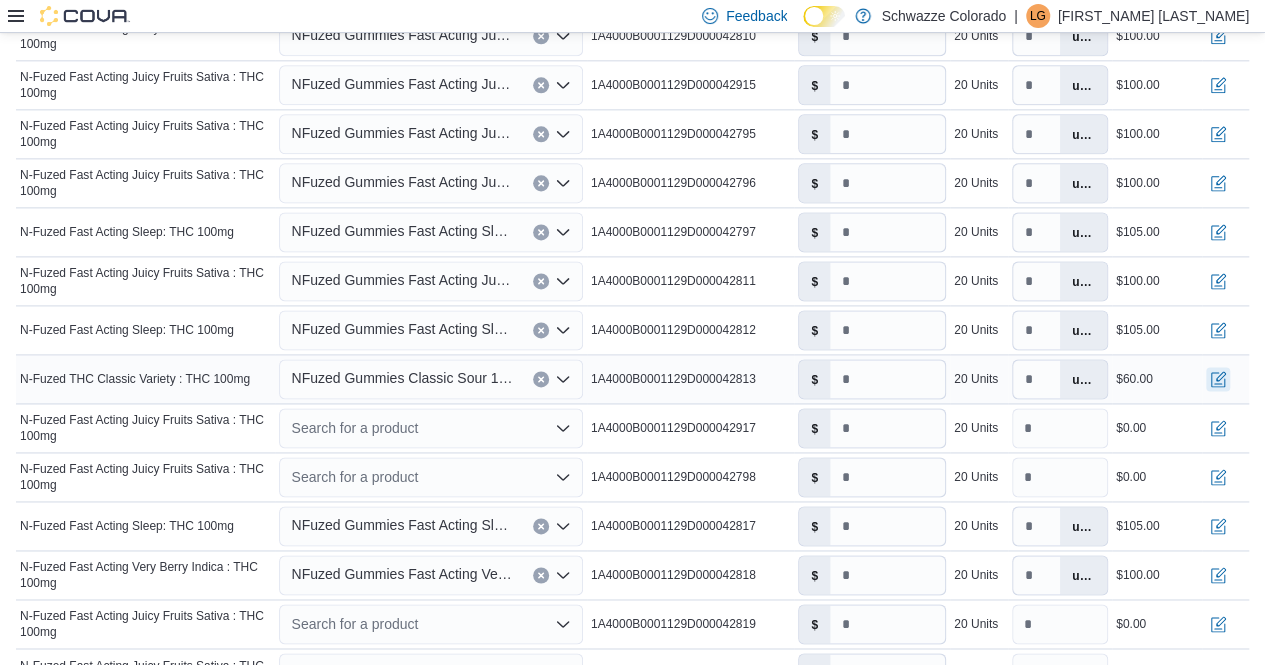 scroll, scrollTop: 1258, scrollLeft: 0, axis: vertical 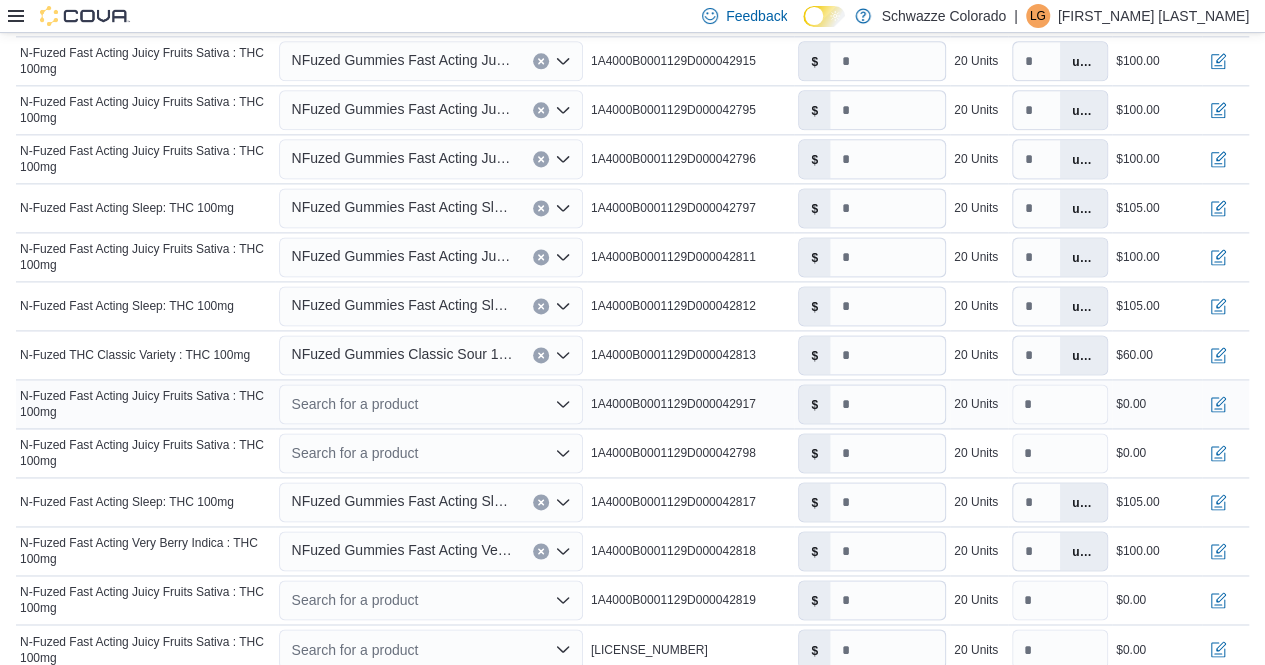 click on "Search for a product" at bounding box center [430, 404] 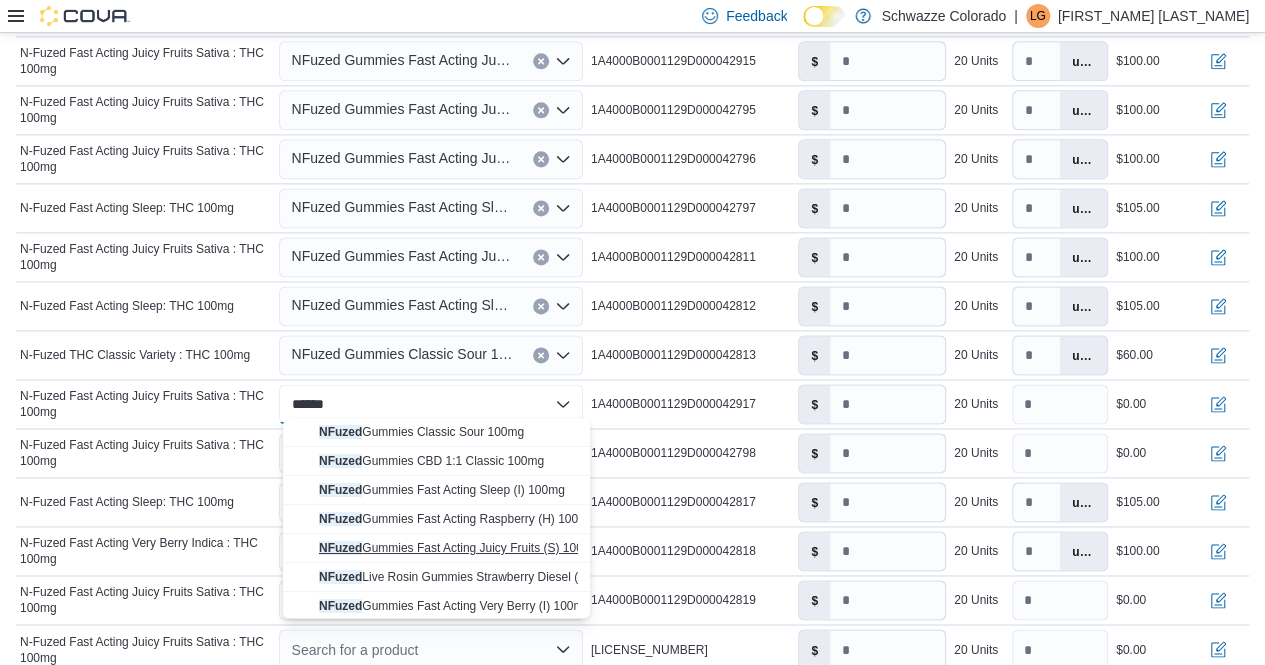 type on "******" 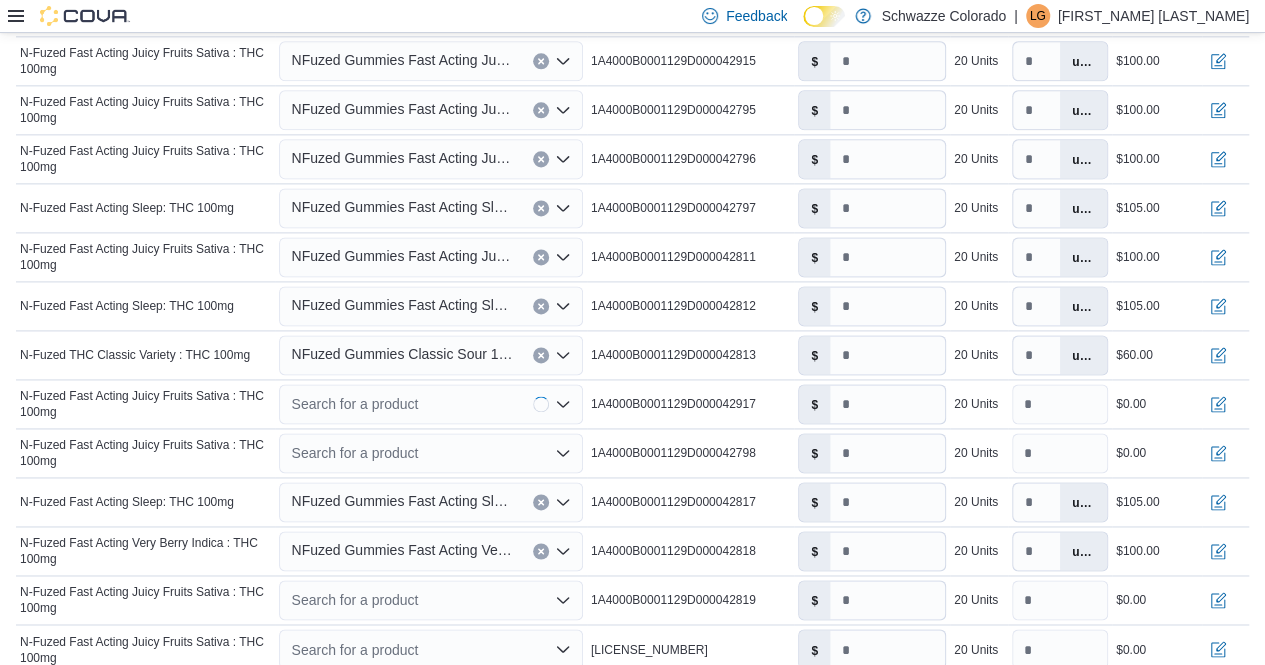 type on "*" 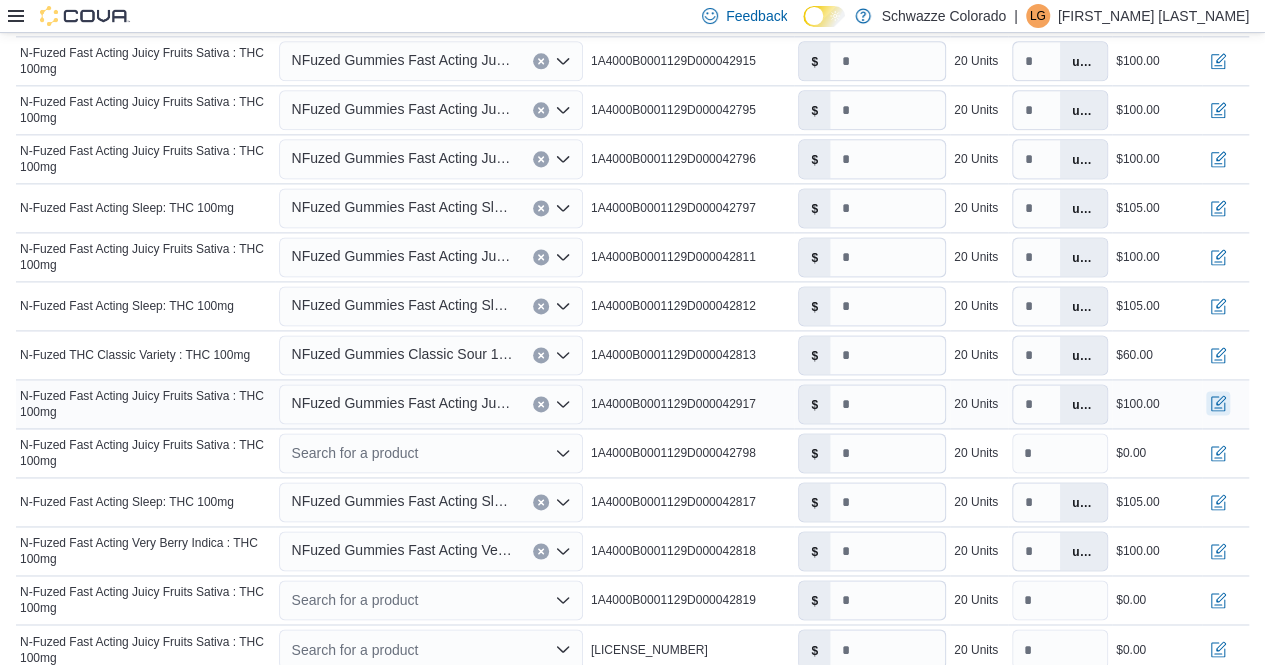 click at bounding box center [1218, 403] 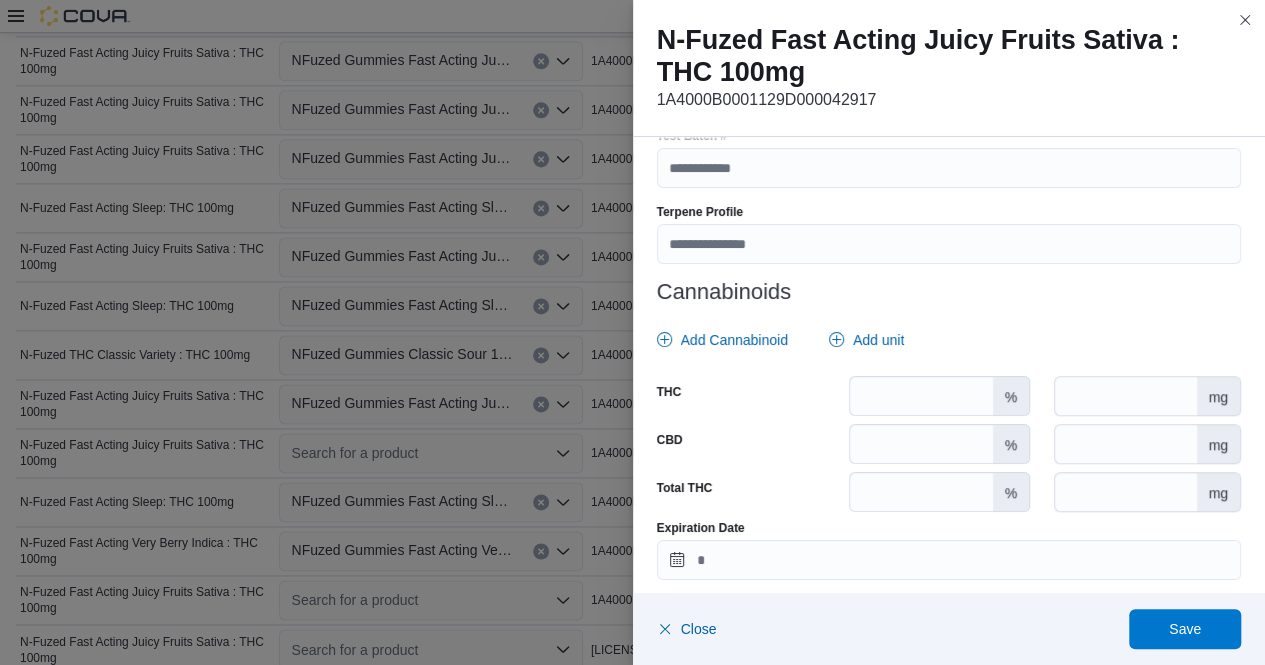 scroll, scrollTop: 795, scrollLeft: 0, axis: vertical 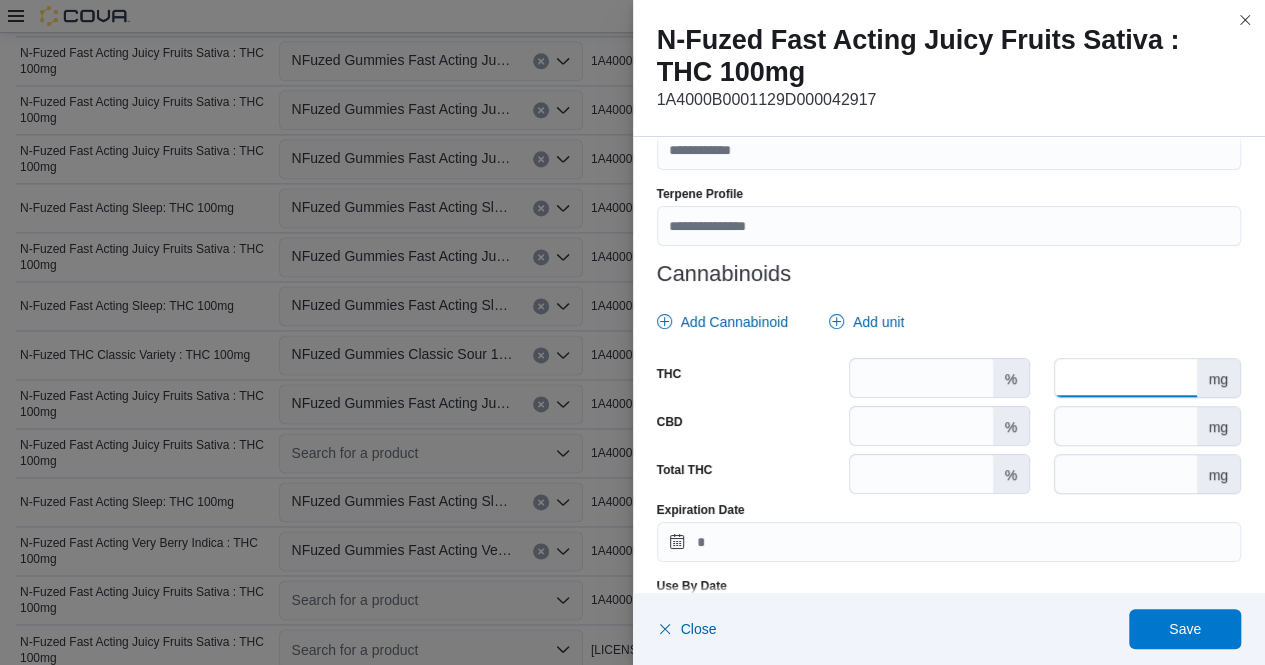 click at bounding box center [1125, 378] 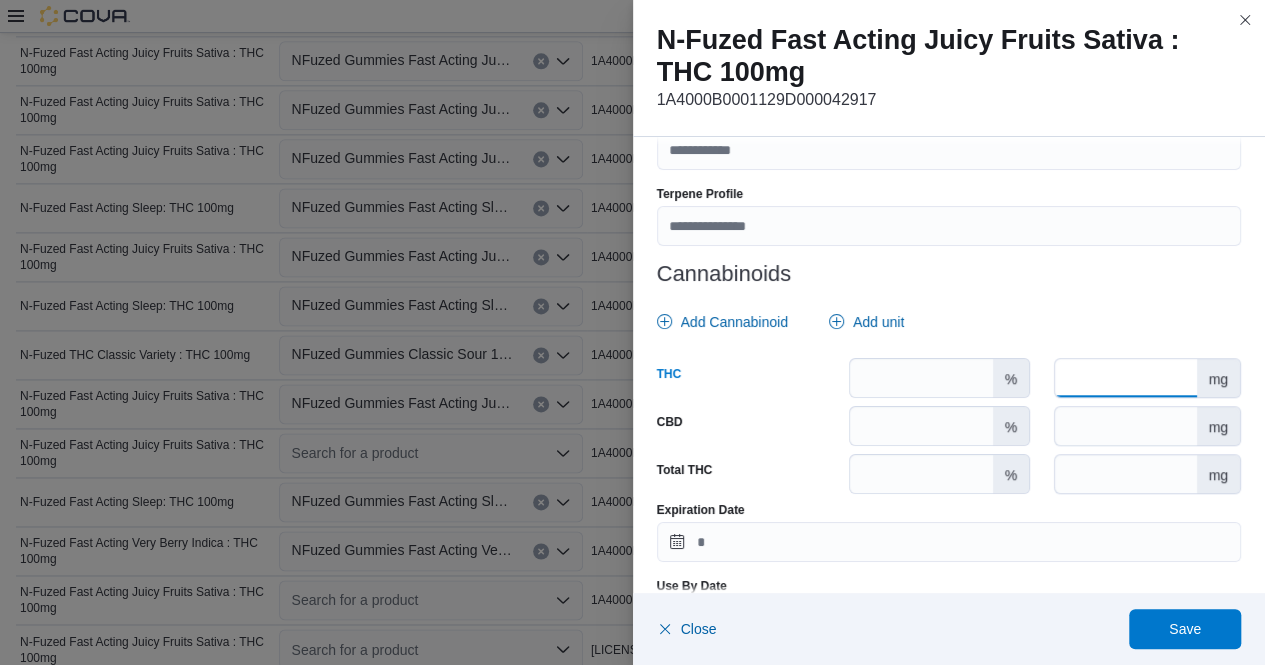 type on "***" 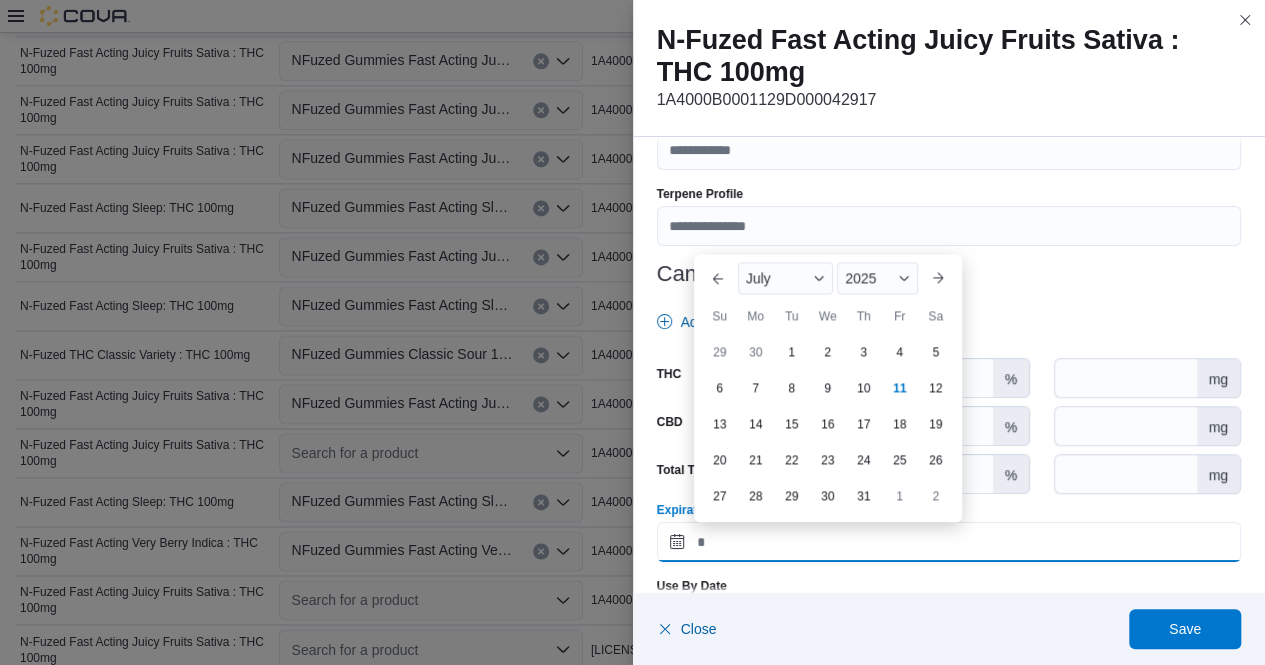 click on "Expiration Date" at bounding box center [949, 542] 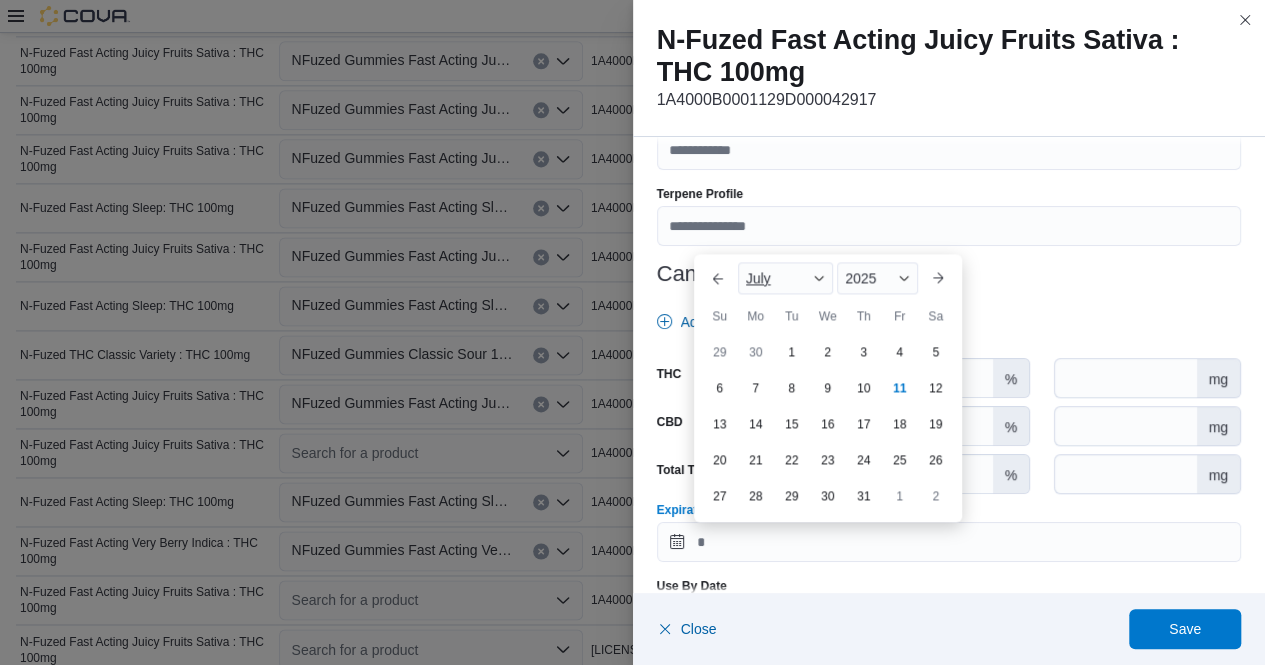 click at bounding box center (819, 278) 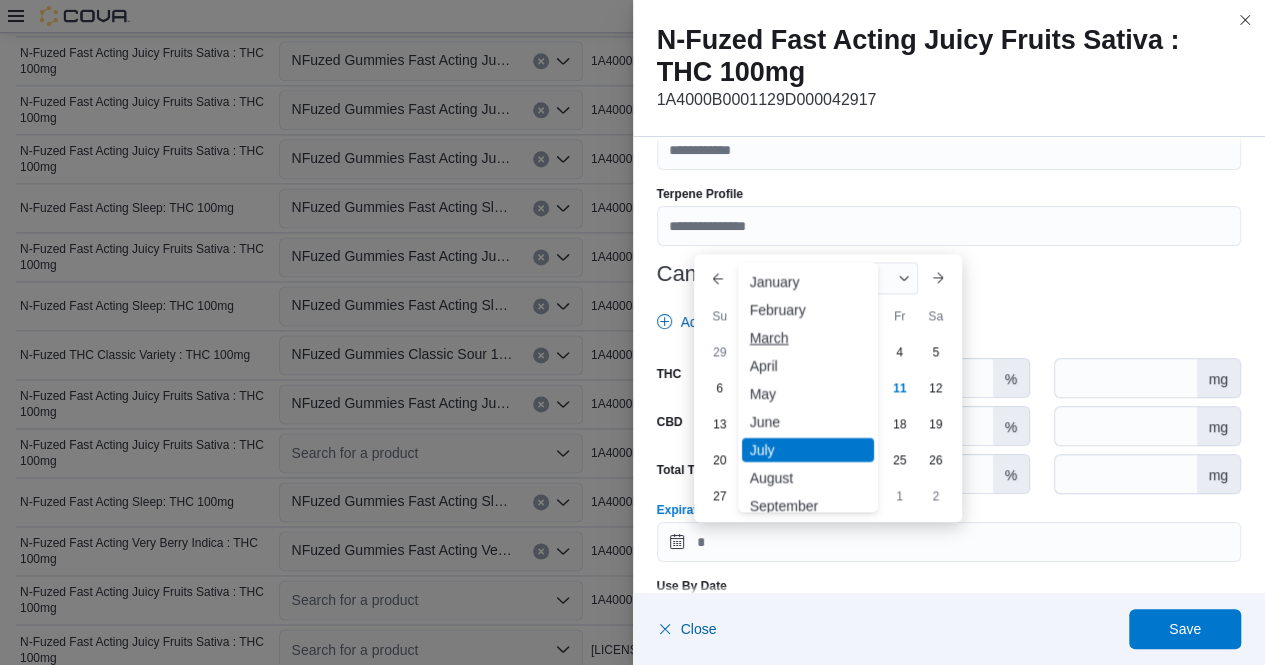 click on "March" at bounding box center (808, 338) 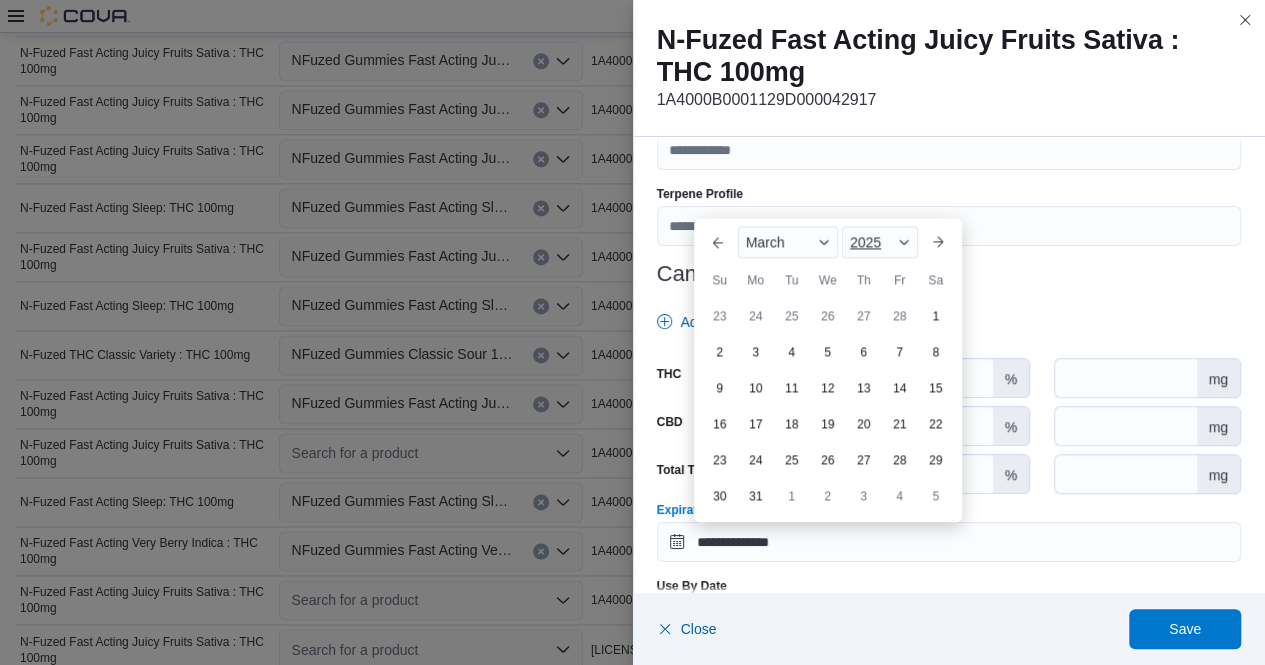 click at bounding box center [904, 242] 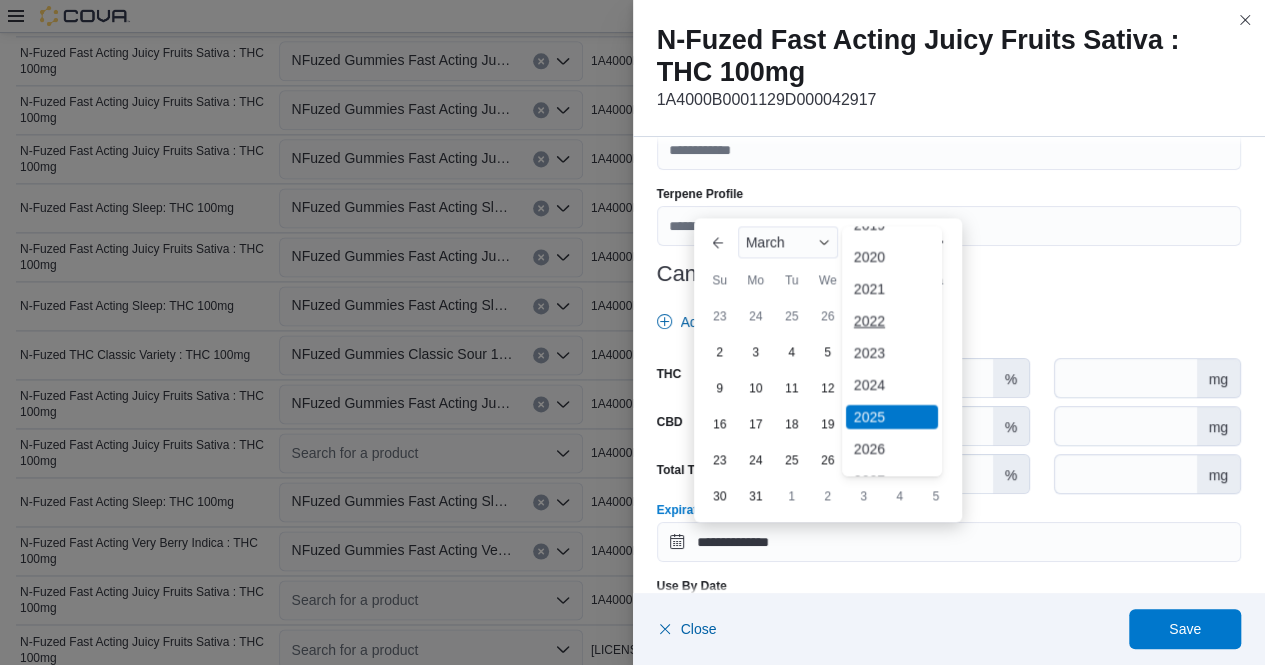 scroll, scrollTop: 54, scrollLeft: 0, axis: vertical 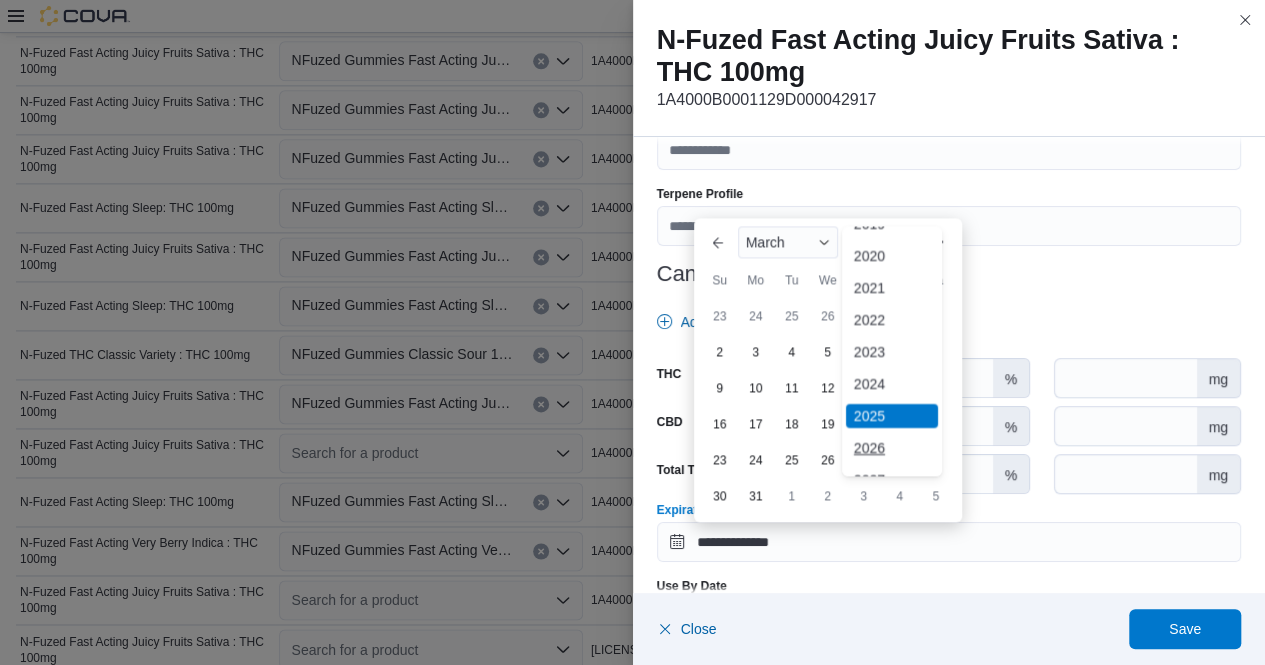 click on "2026" at bounding box center [892, 448] 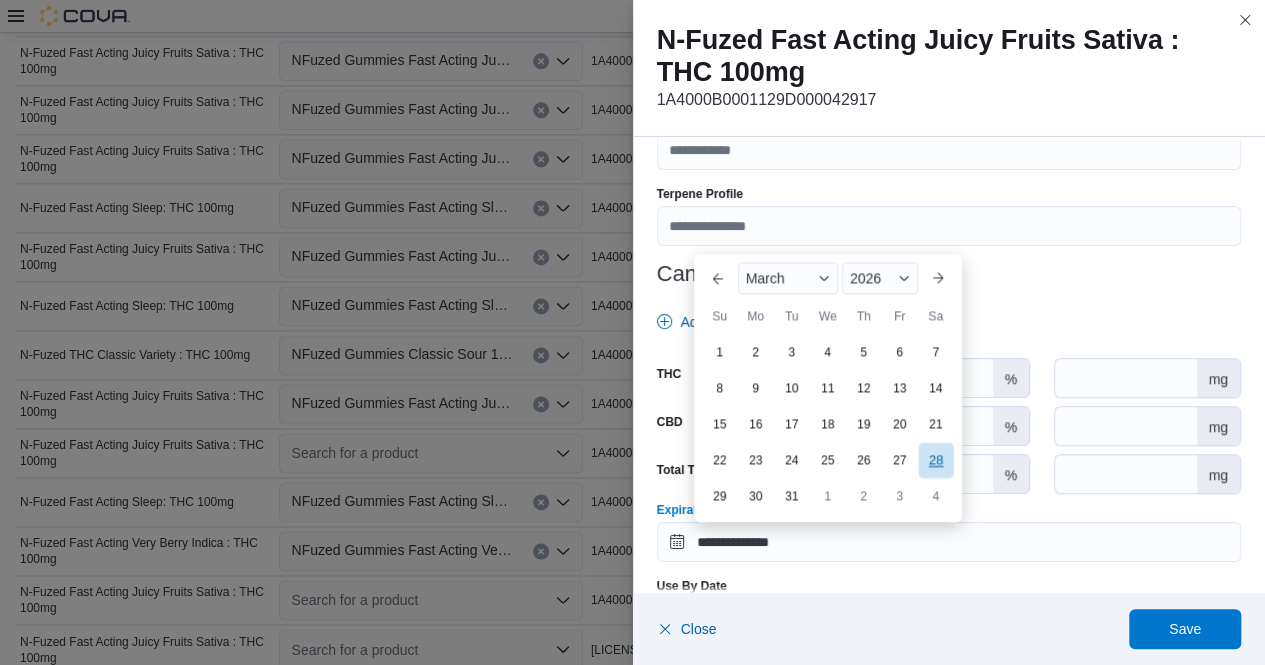 click on "28" at bounding box center [935, 459] 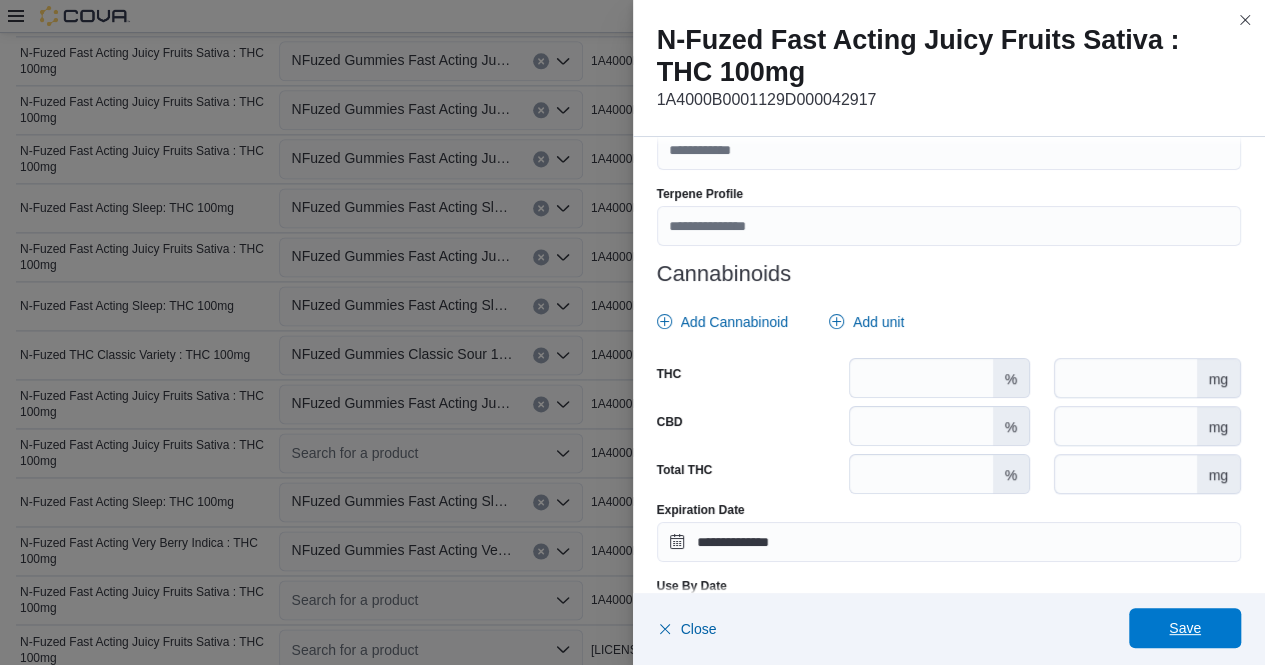 click on "Save" at bounding box center [1185, 628] 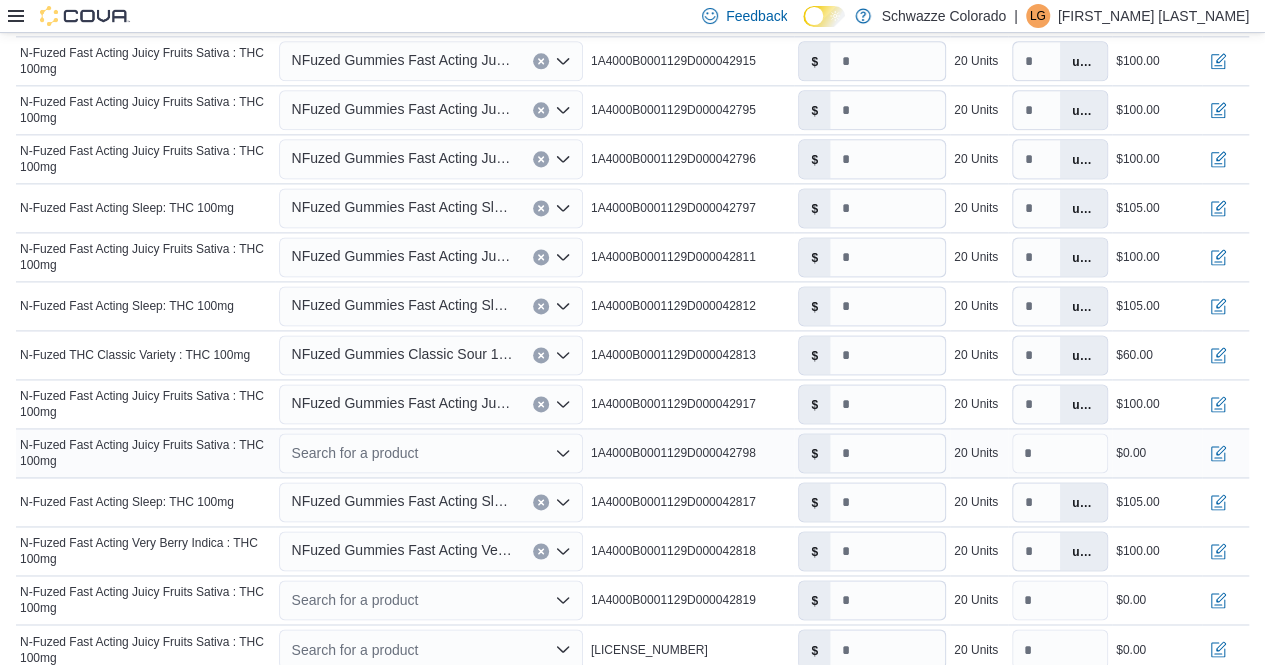 click on "Search for a product" at bounding box center [430, 453] 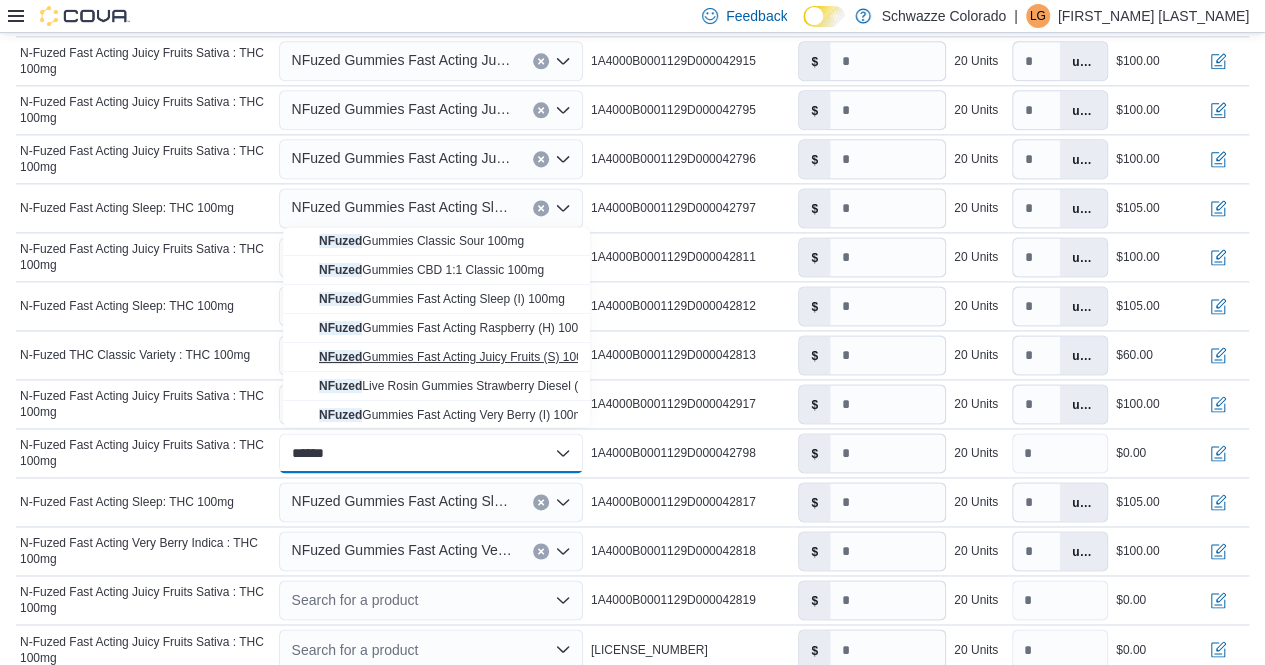 type on "******" 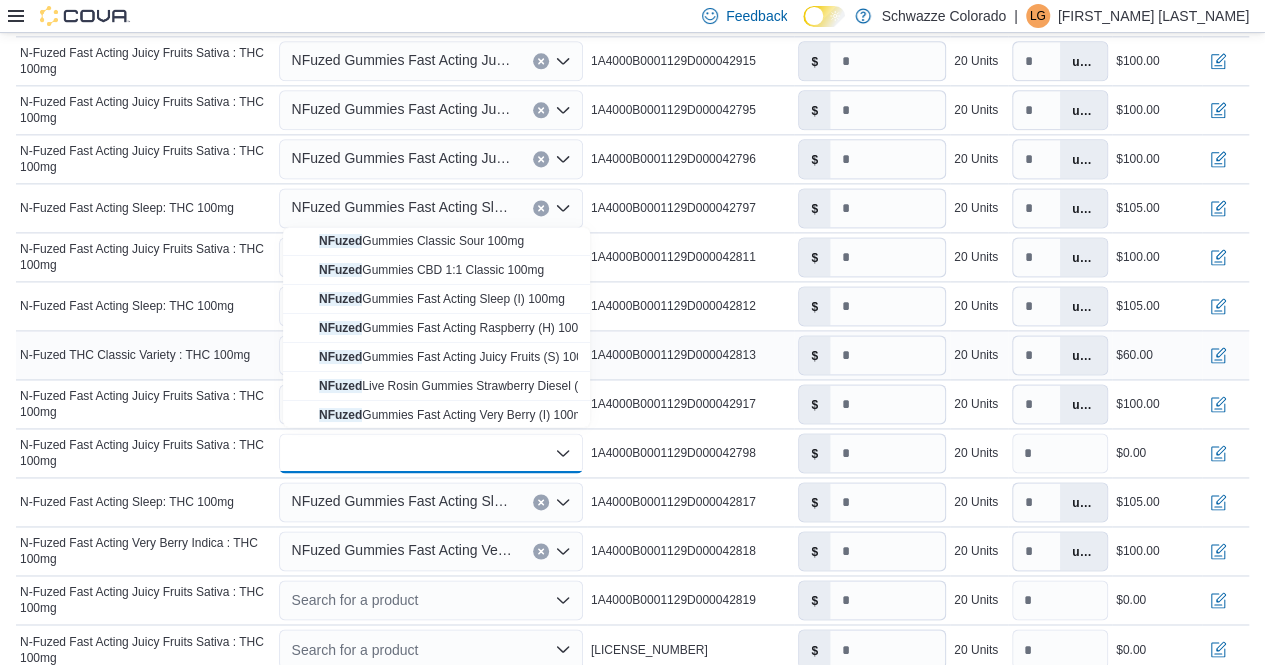 type on "*" 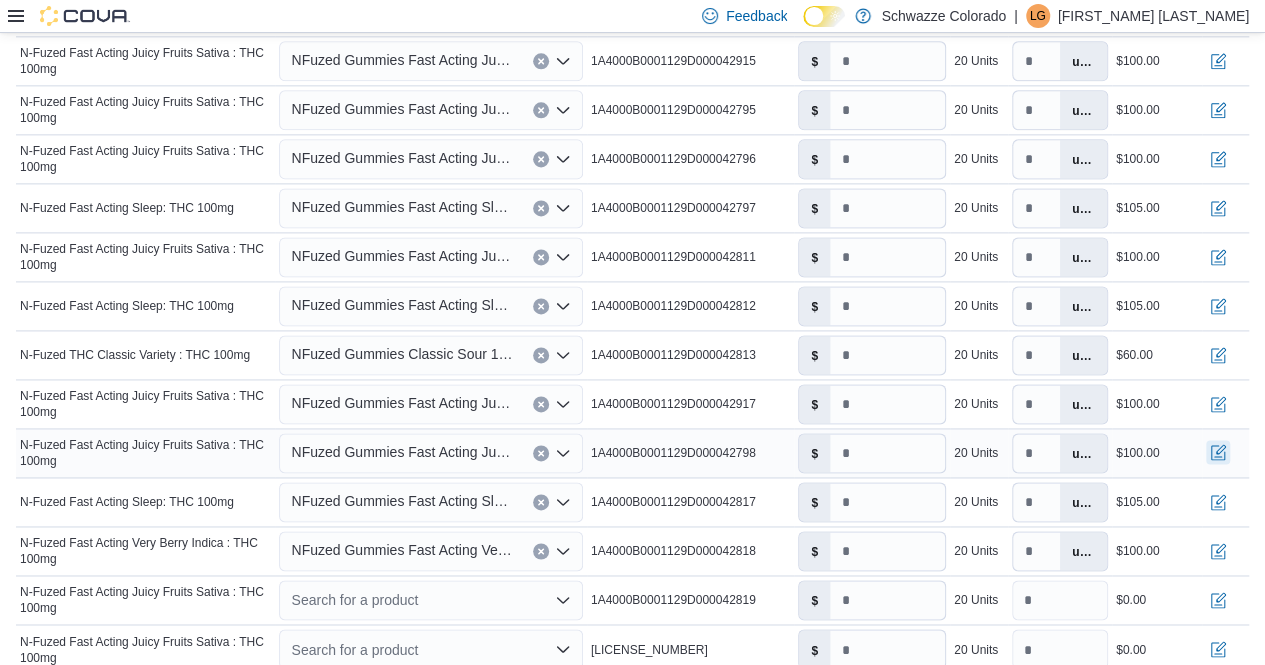 click at bounding box center (1218, 452) 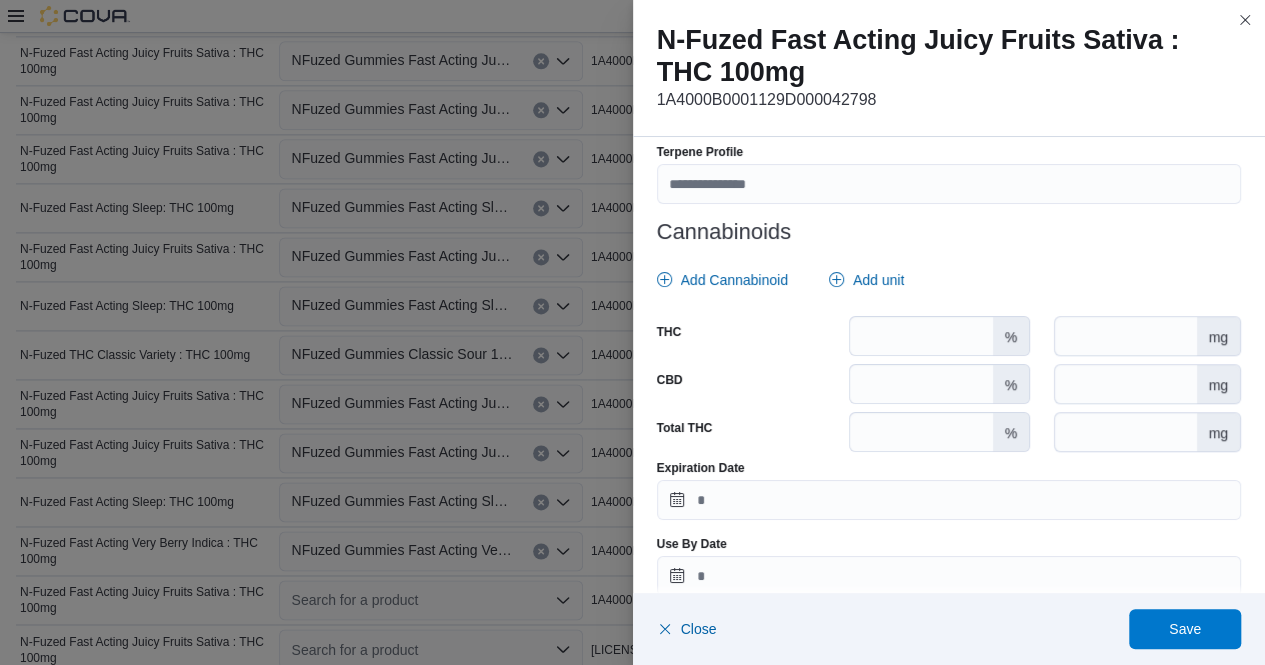 scroll, scrollTop: 838, scrollLeft: 0, axis: vertical 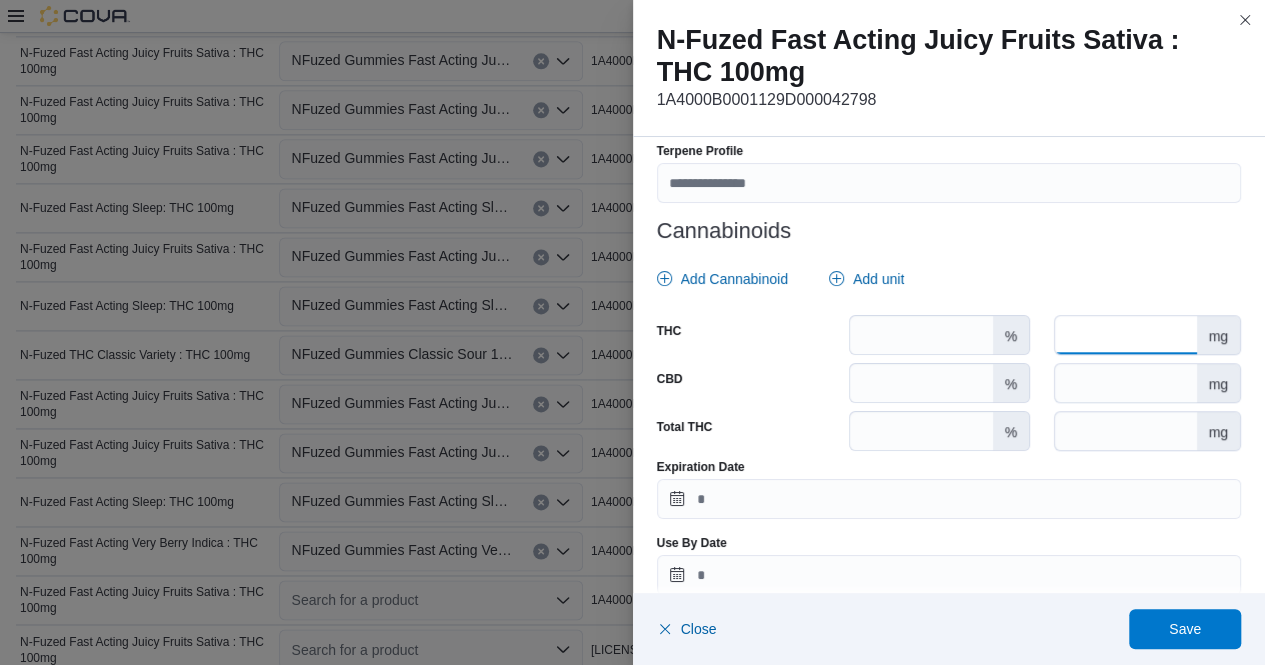 click at bounding box center [1125, 335] 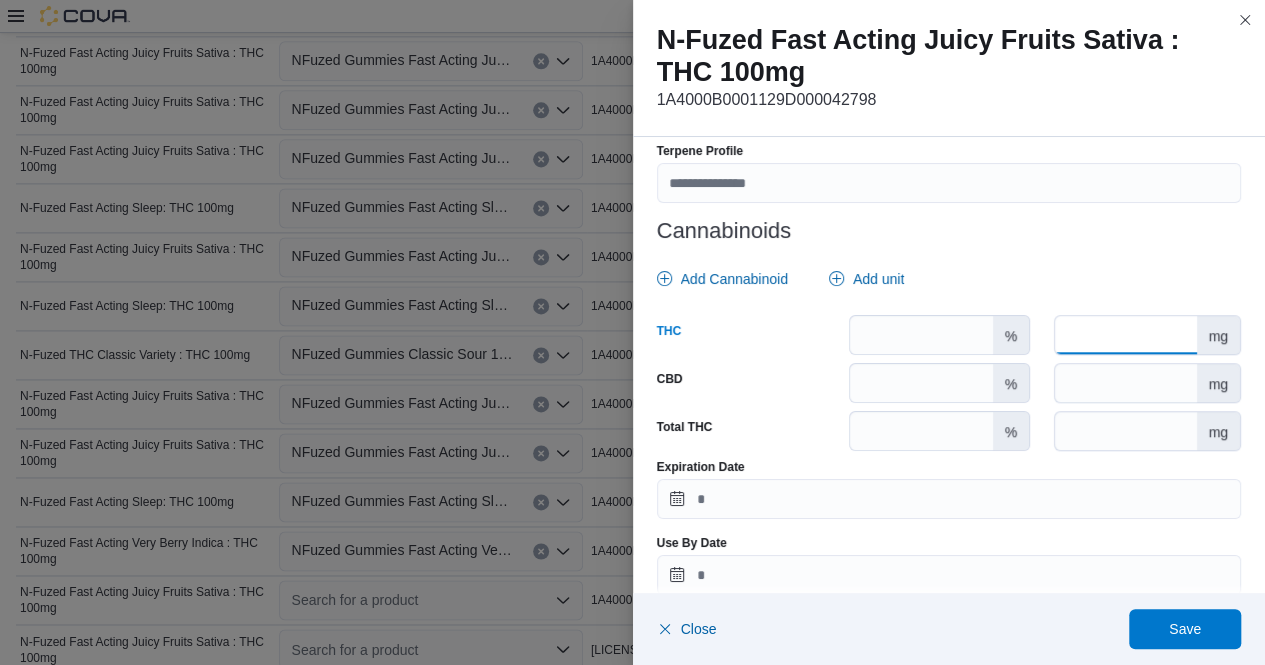 type on "***" 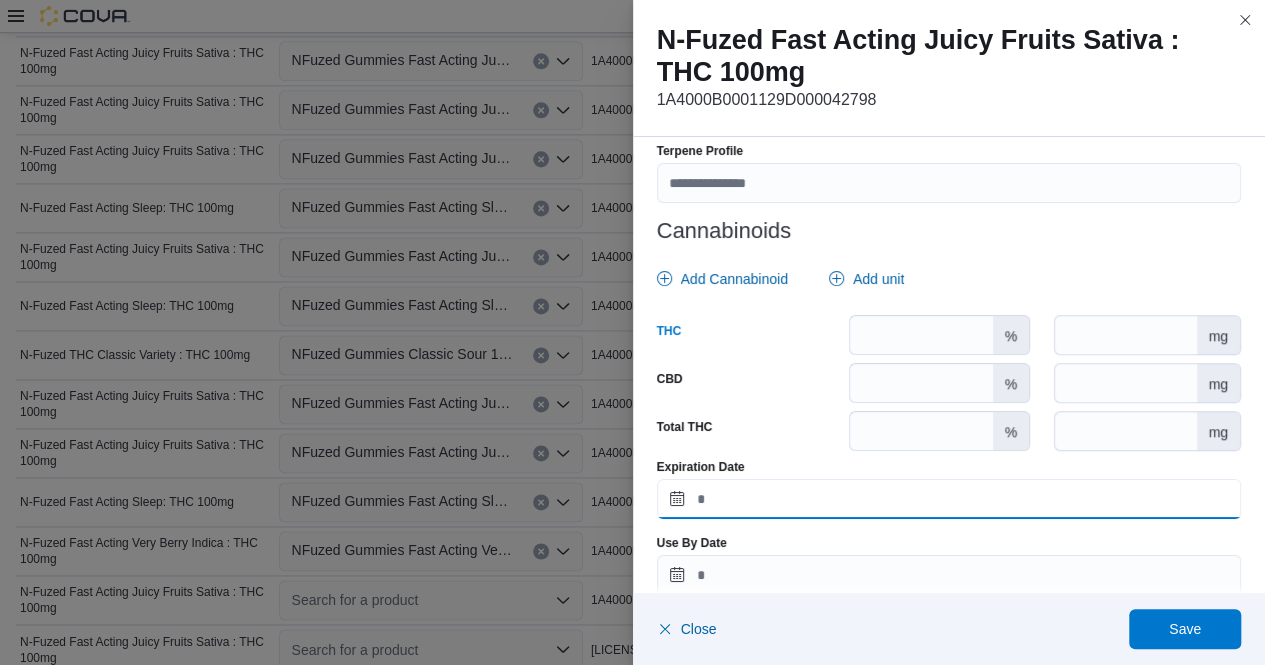 click on "Expiration Date" at bounding box center [949, 499] 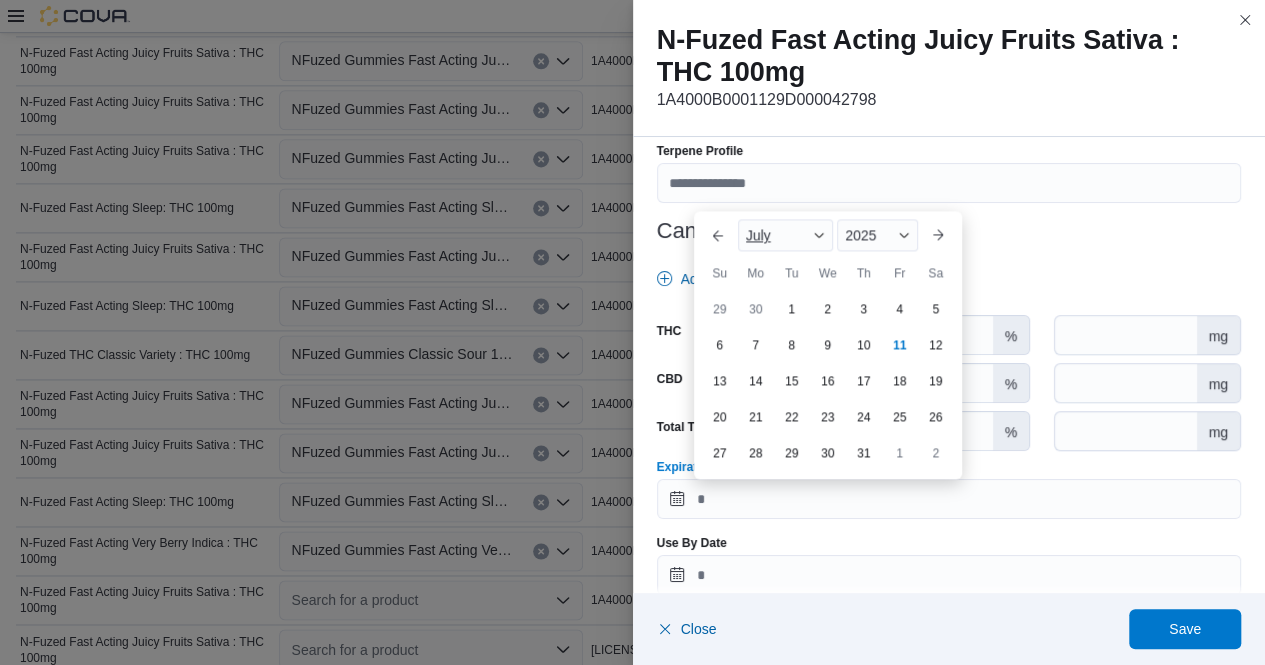 click at bounding box center (819, 235) 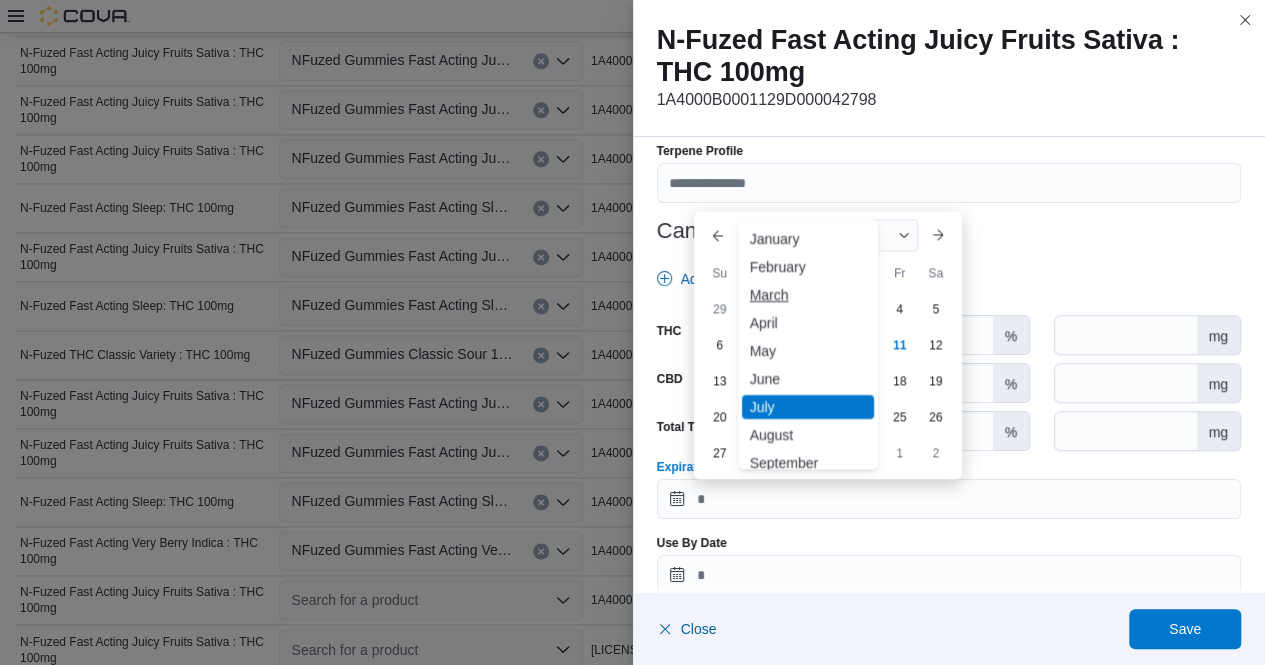 click on "March" at bounding box center (808, 295) 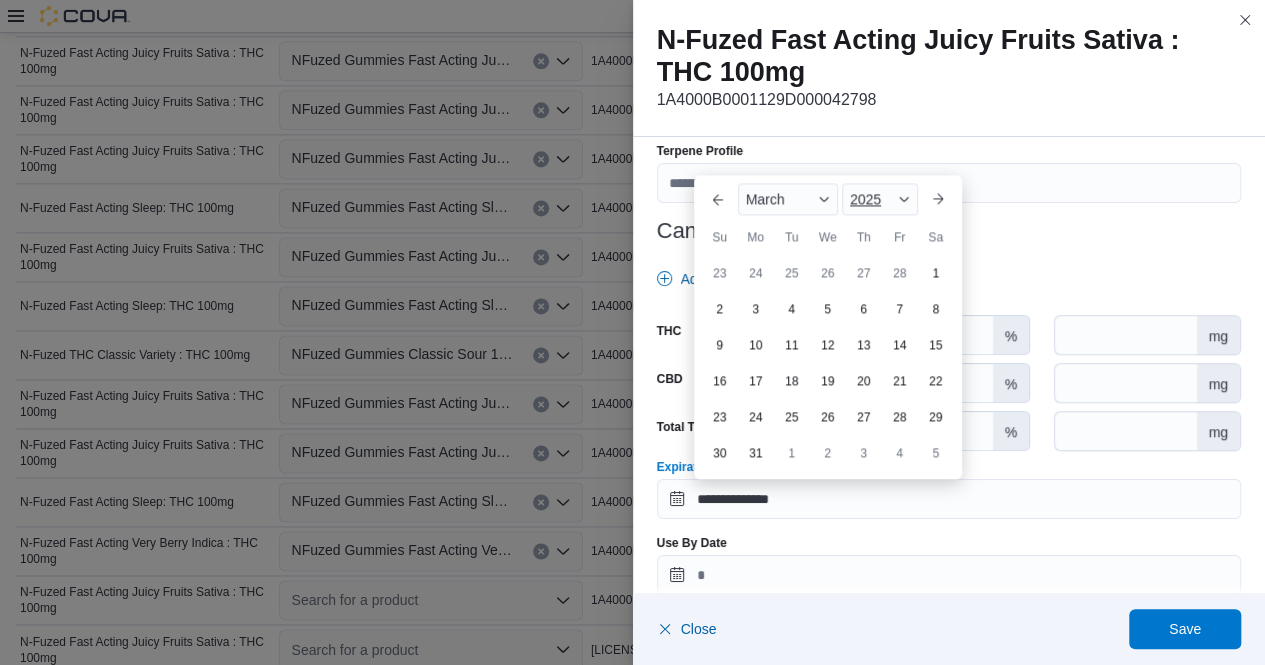 click at bounding box center (904, 199) 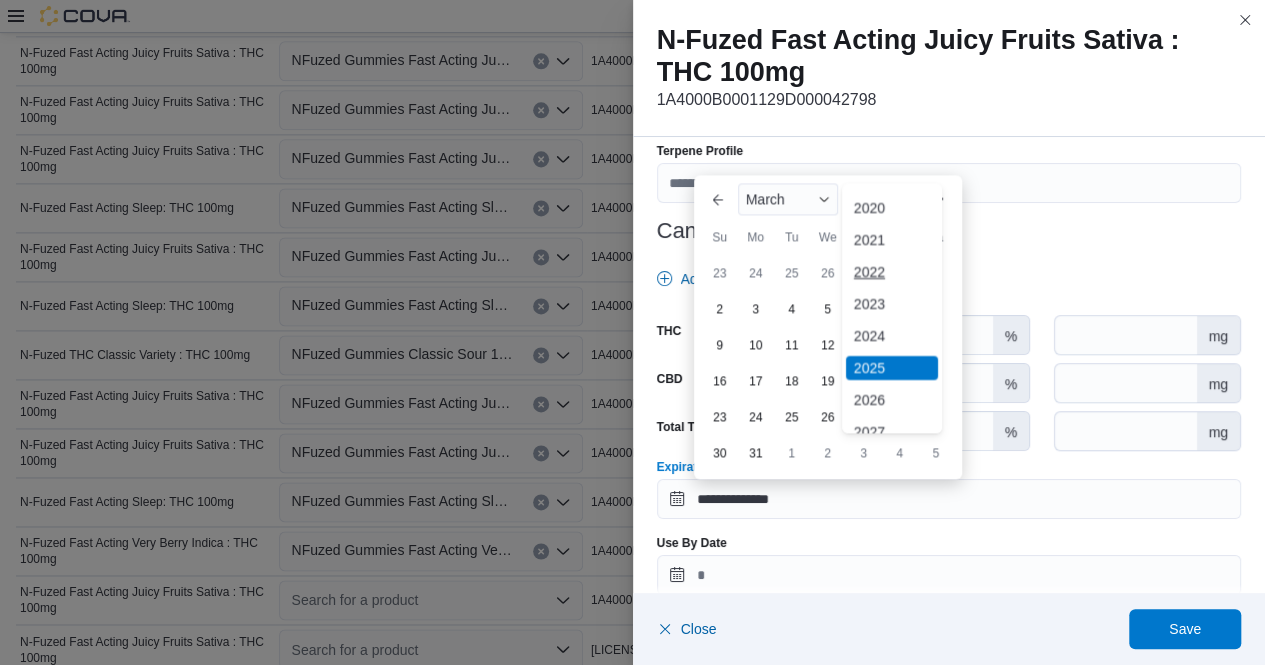 scroll, scrollTop: 64, scrollLeft: 0, axis: vertical 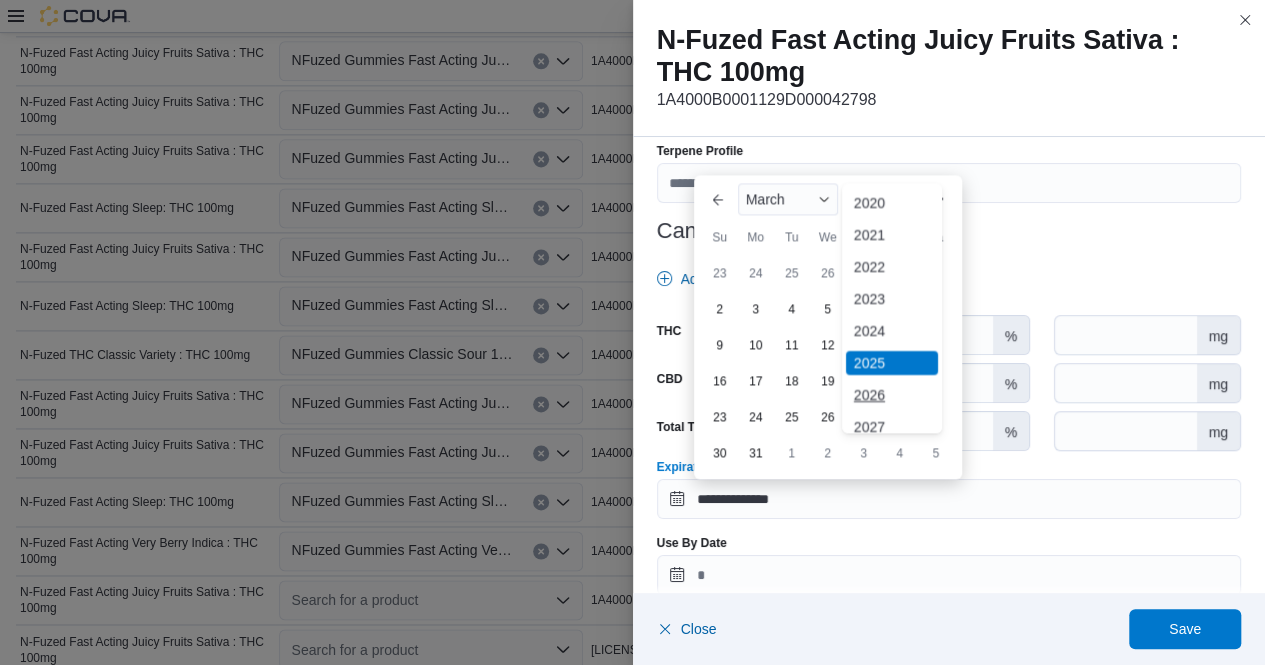 click on "2026" at bounding box center (892, 395) 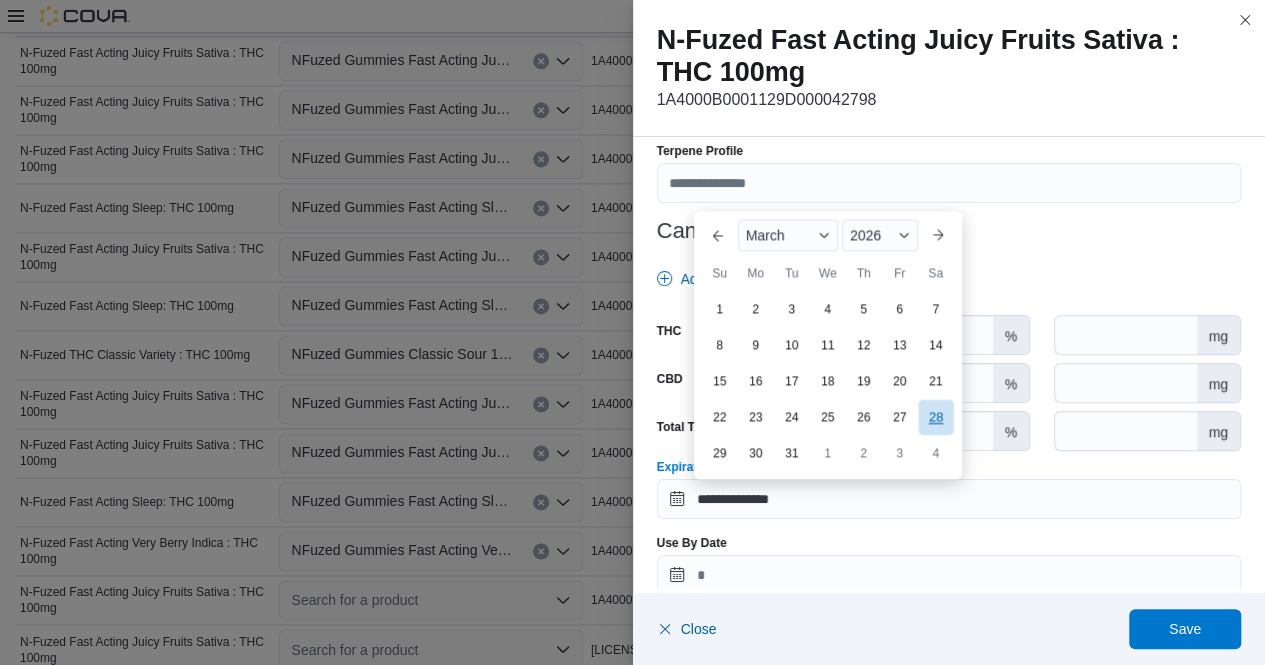click on "28" at bounding box center (935, 417) 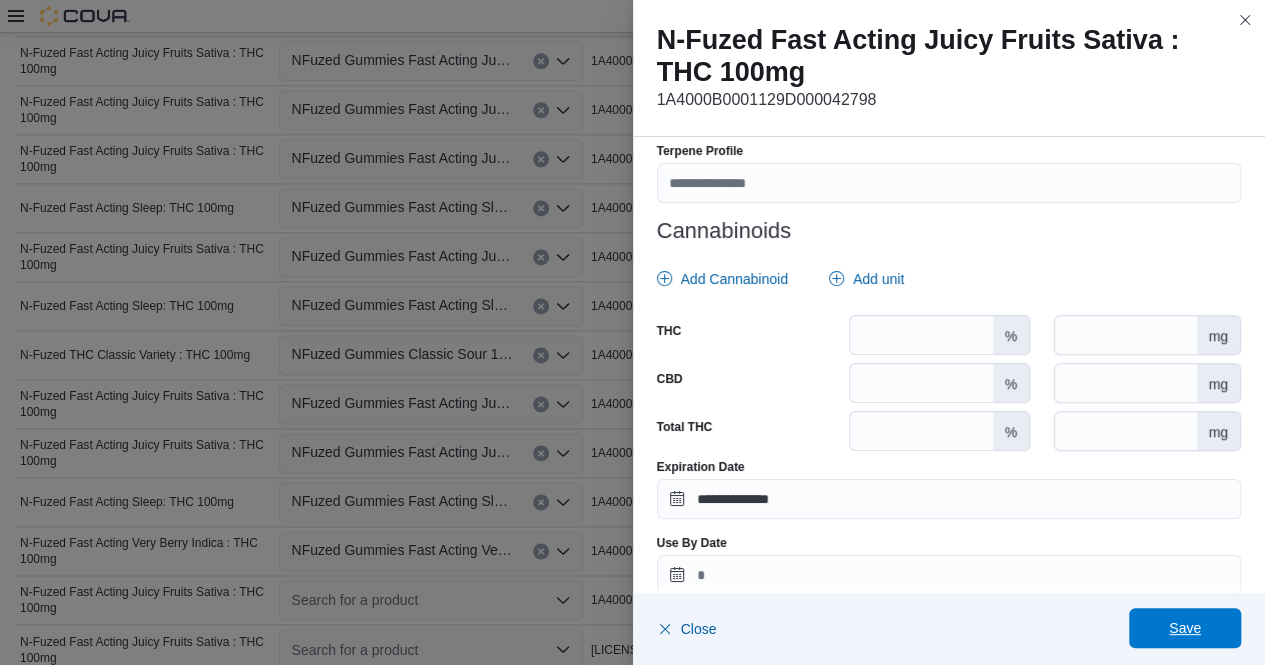 click on "Save" at bounding box center [1185, 628] 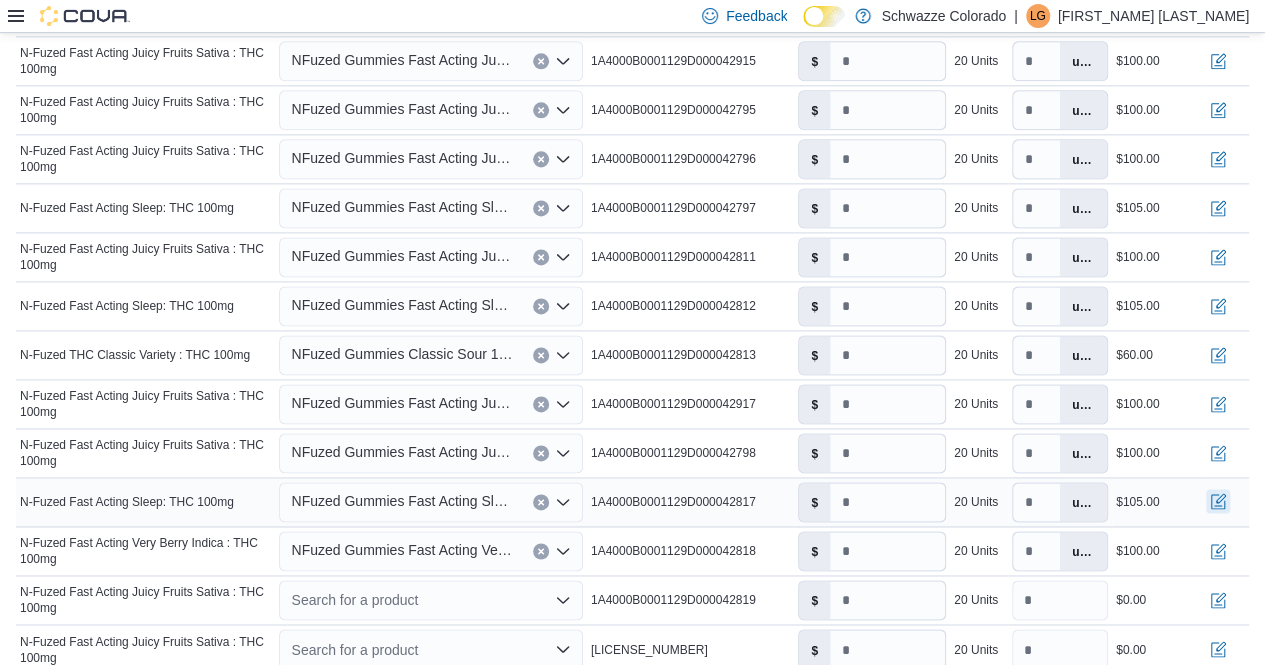 click at bounding box center [1218, 501] 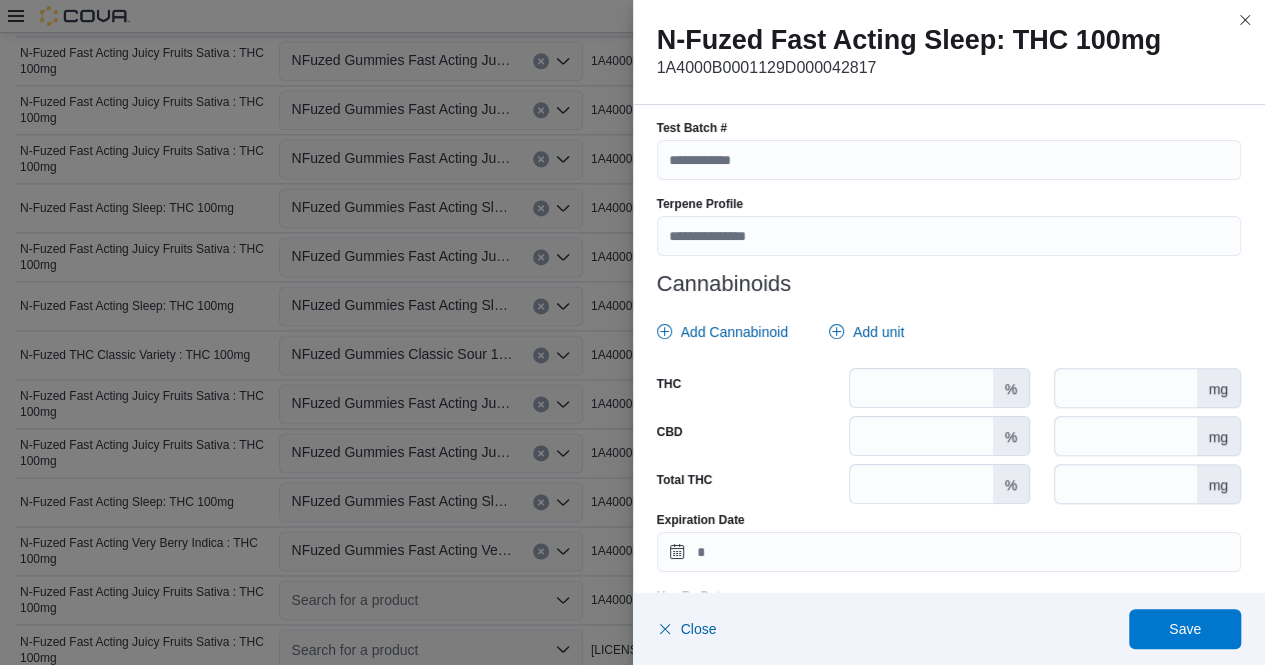 scroll, scrollTop: 769, scrollLeft: 0, axis: vertical 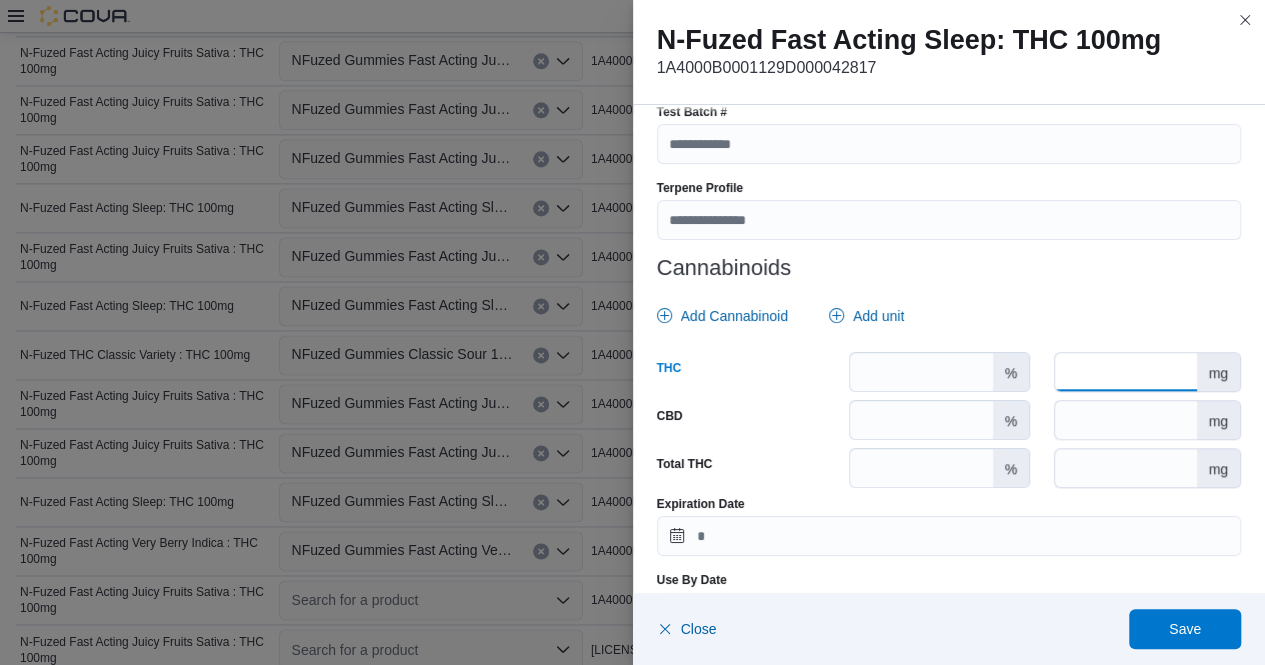 click at bounding box center [1125, 372] 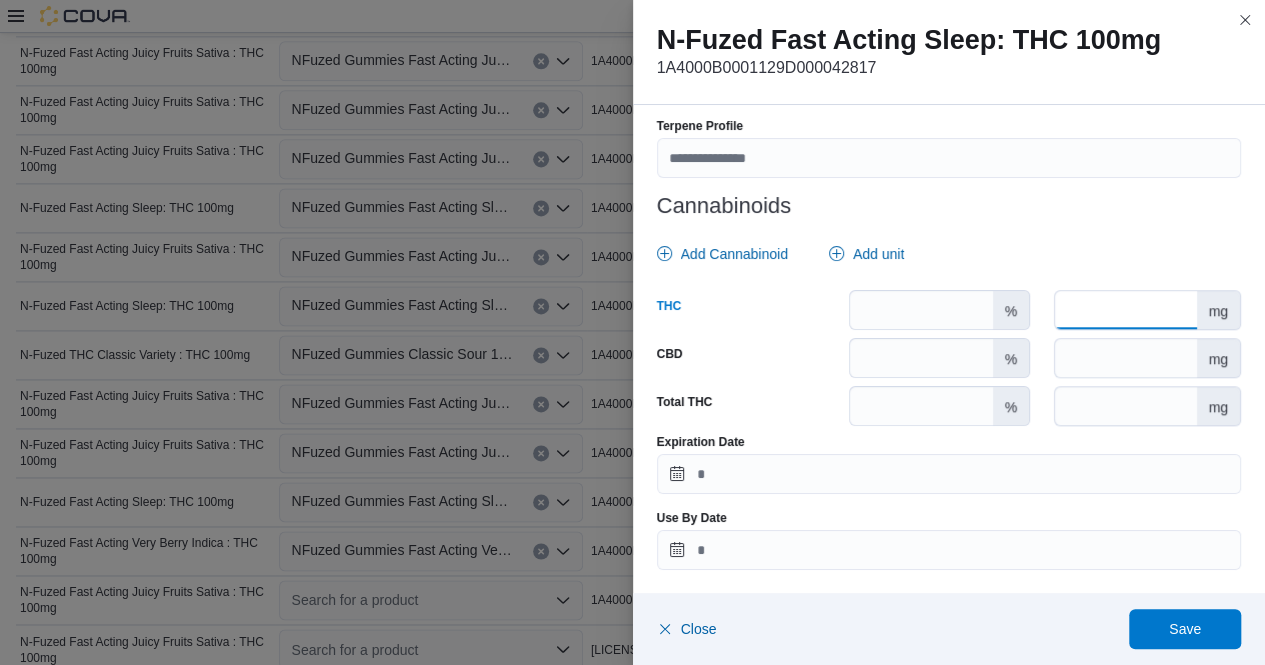 type on "***" 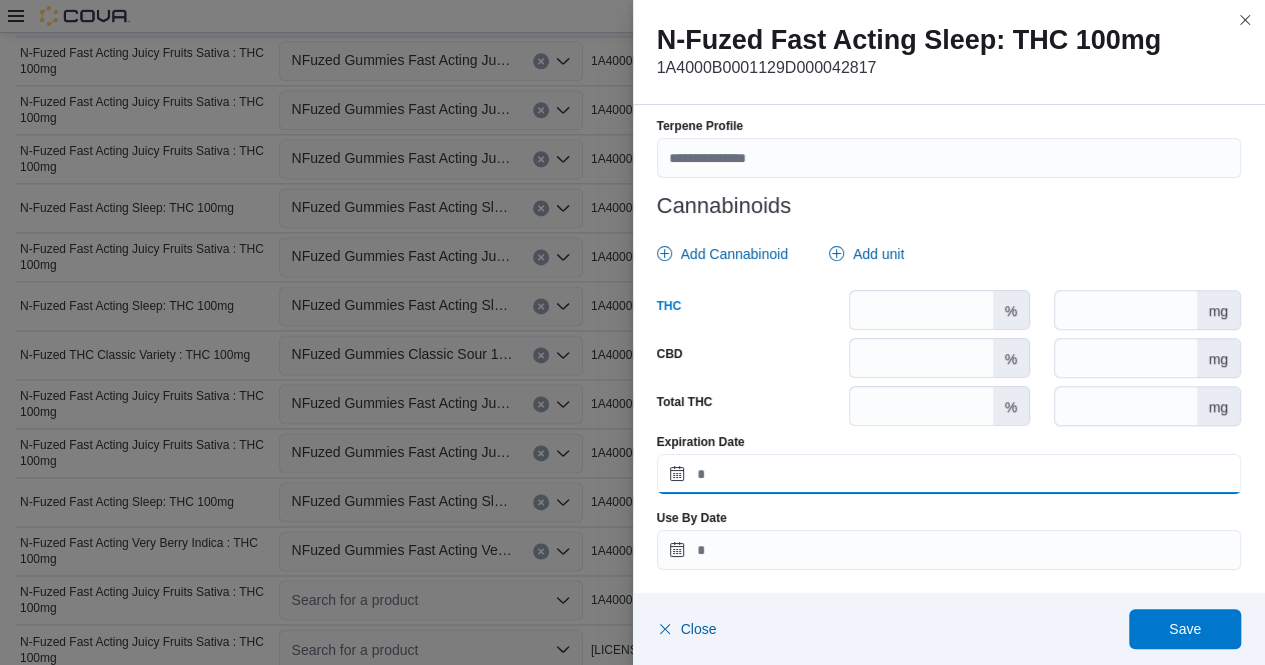 click on "Expiration Date" at bounding box center [949, 474] 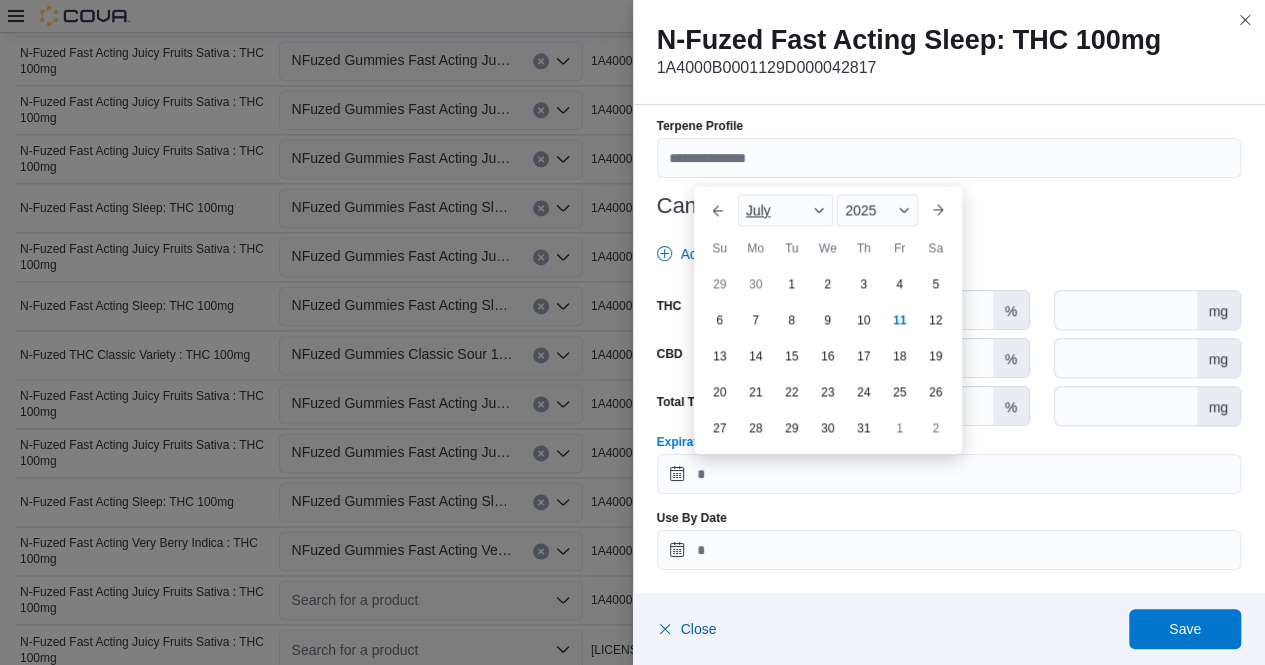 click at bounding box center (819, 210) 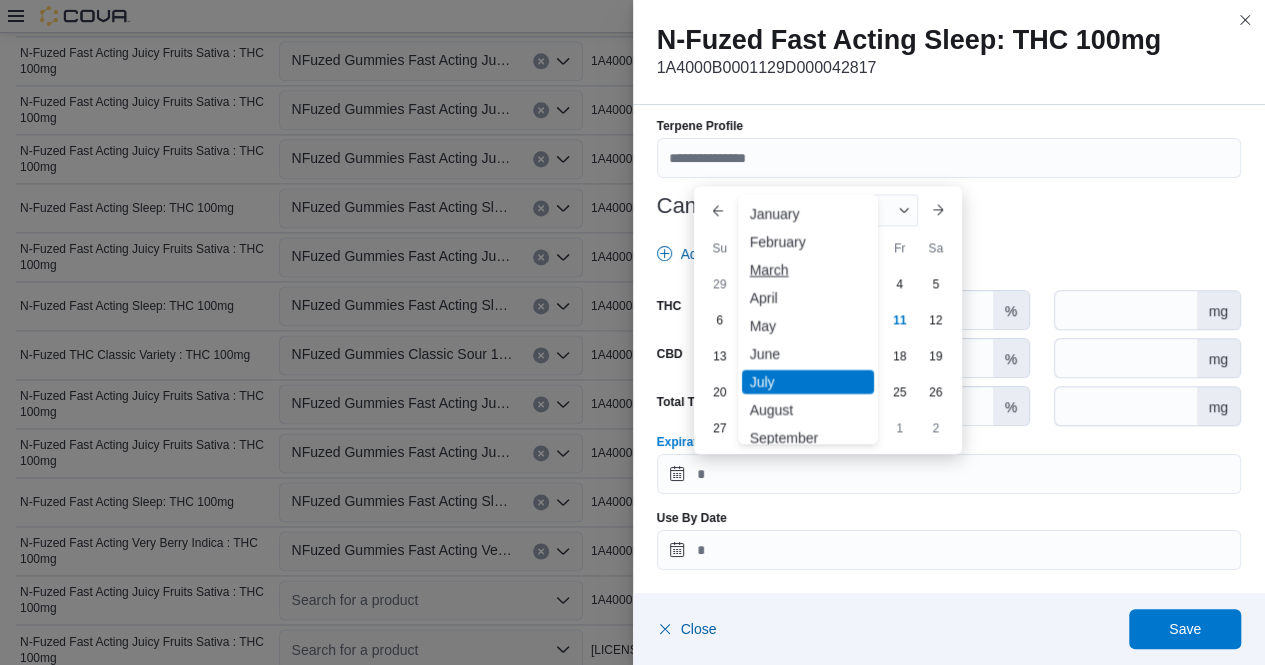 click on "March" at bounding box center [808, 270] 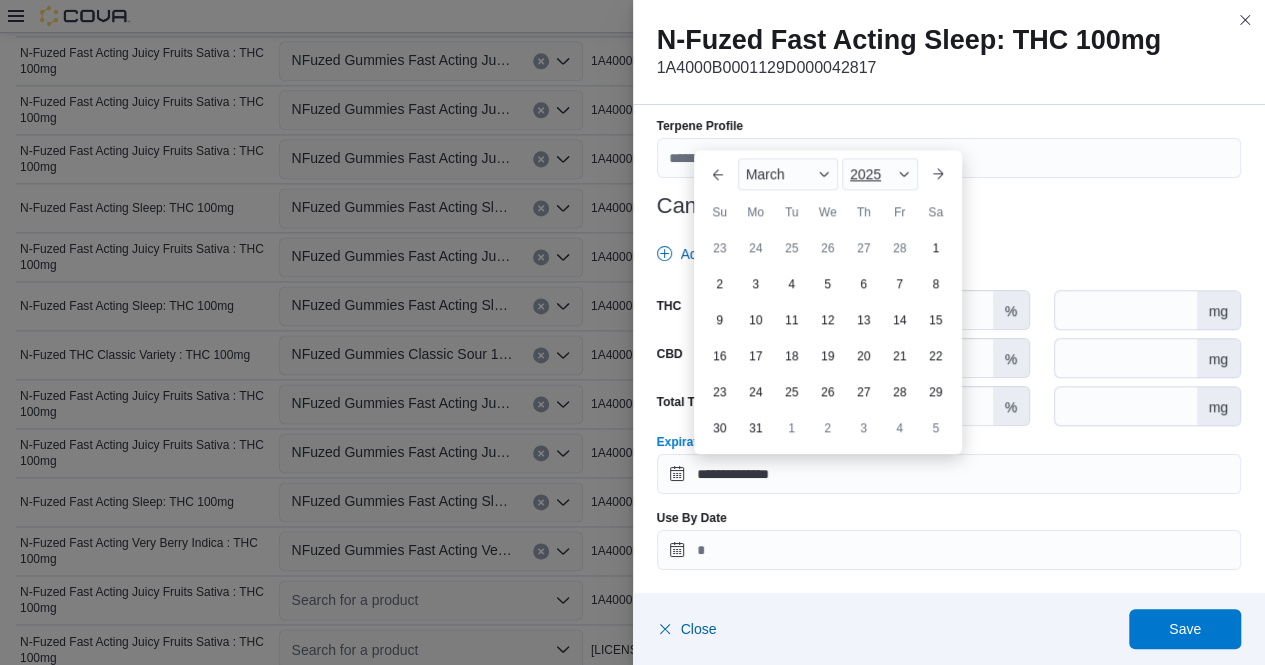 click on "2025" at bounding box center (880, 174) 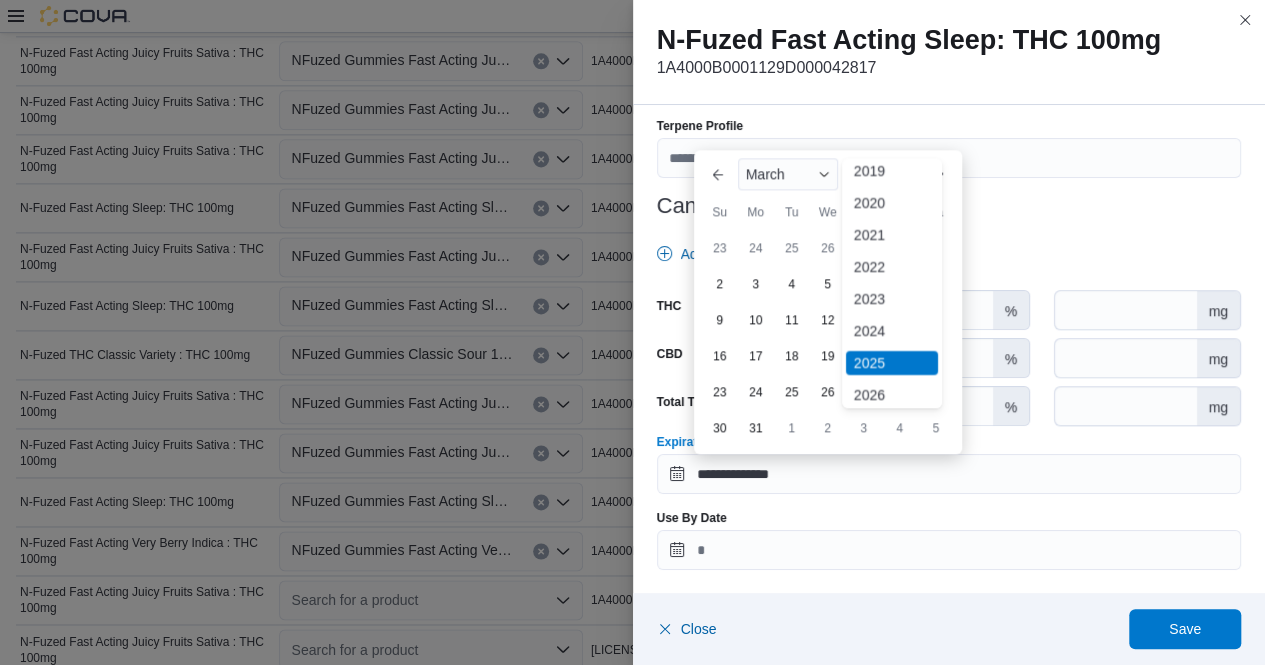 scroll, scrollTop: 42, scrollLeft: 0, axis: vertical 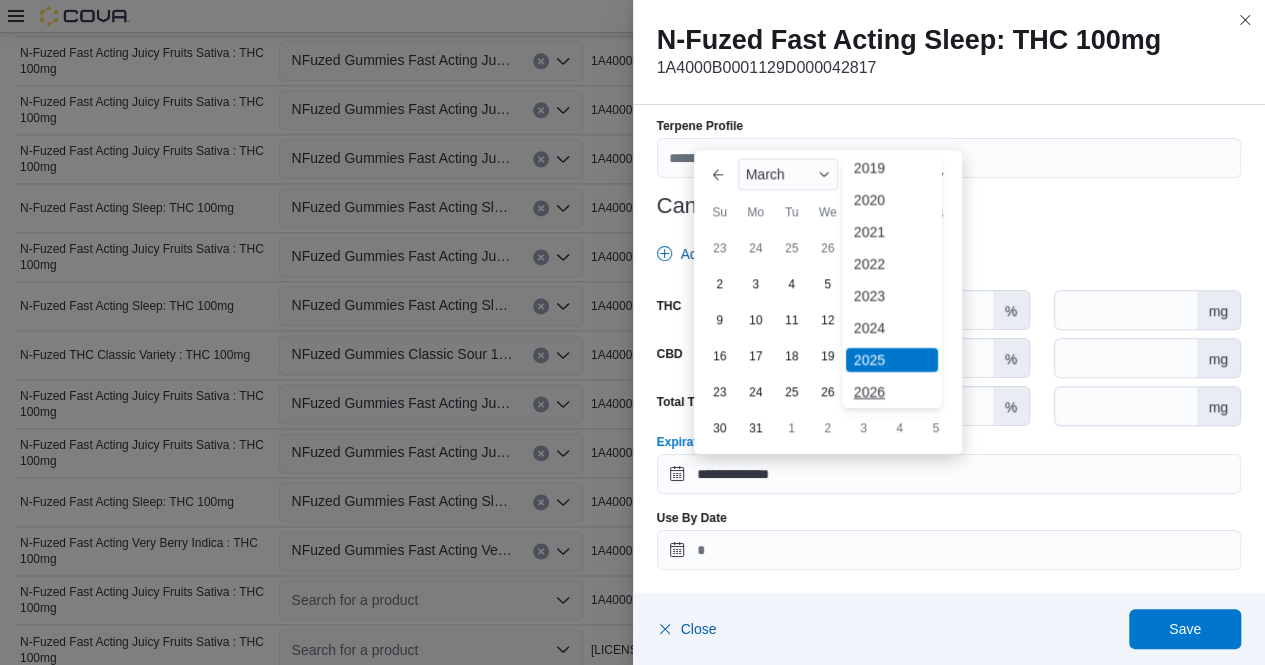 click on "2026" at bounding box center (892, 392) 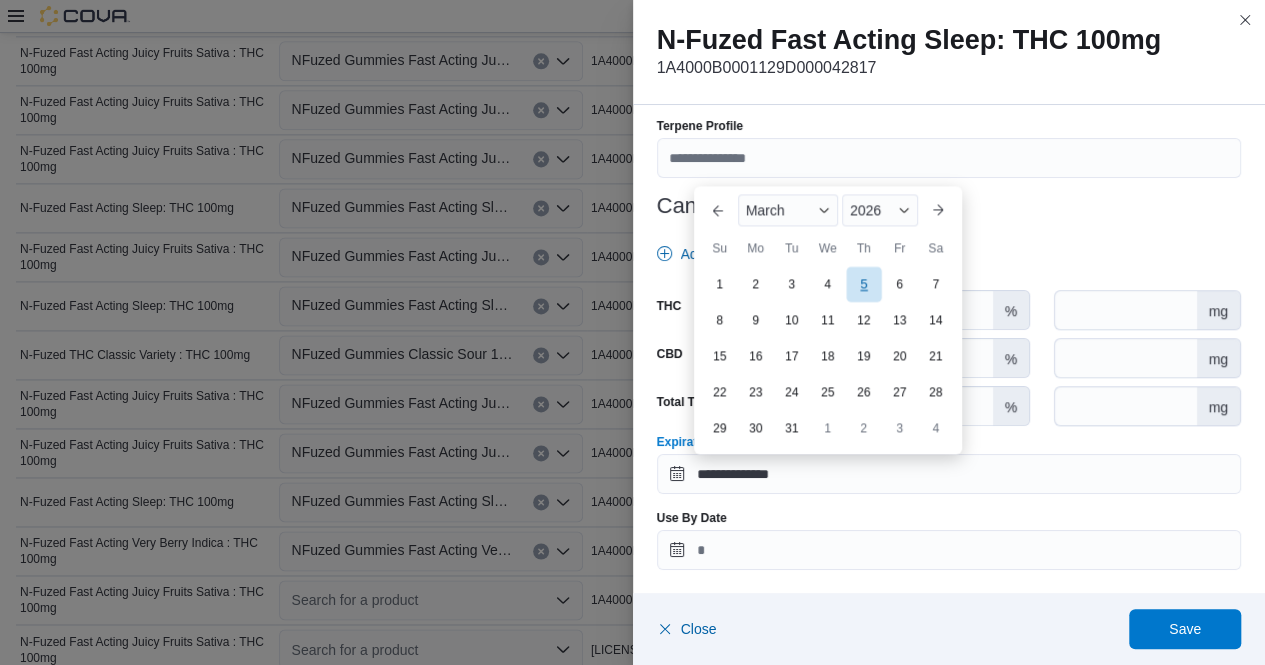click on "5" at bounding box center (863, 283) 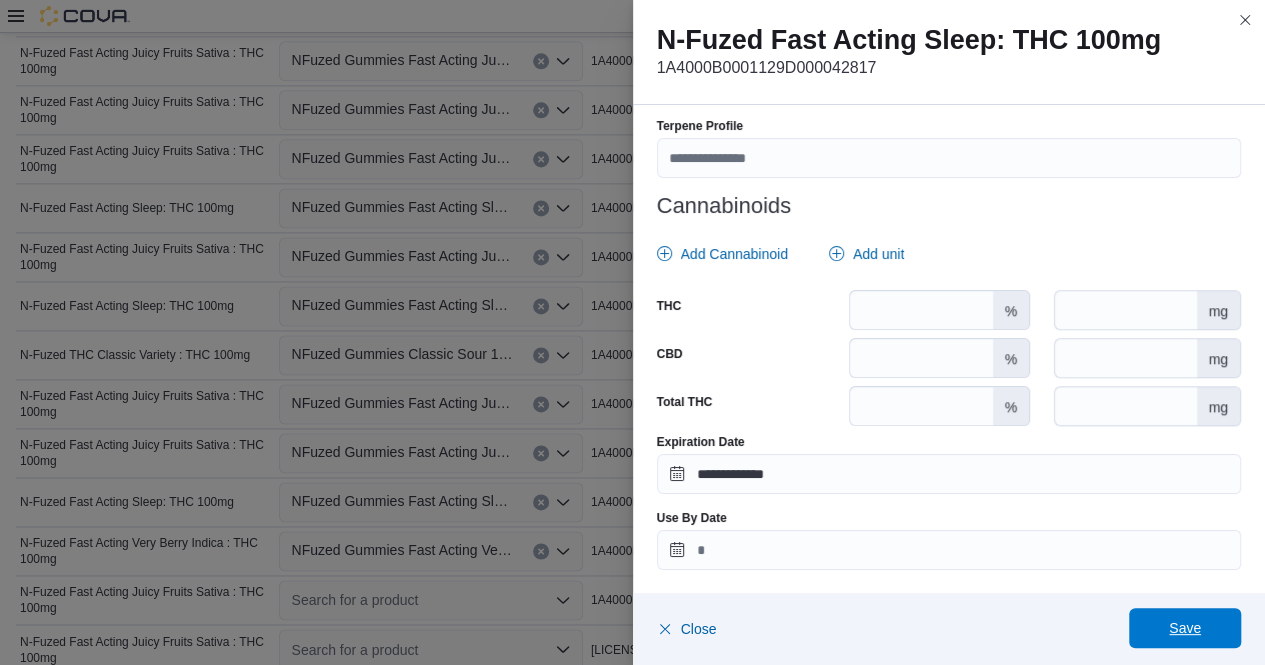 click on "Save" at bounding box center [1185, 628] 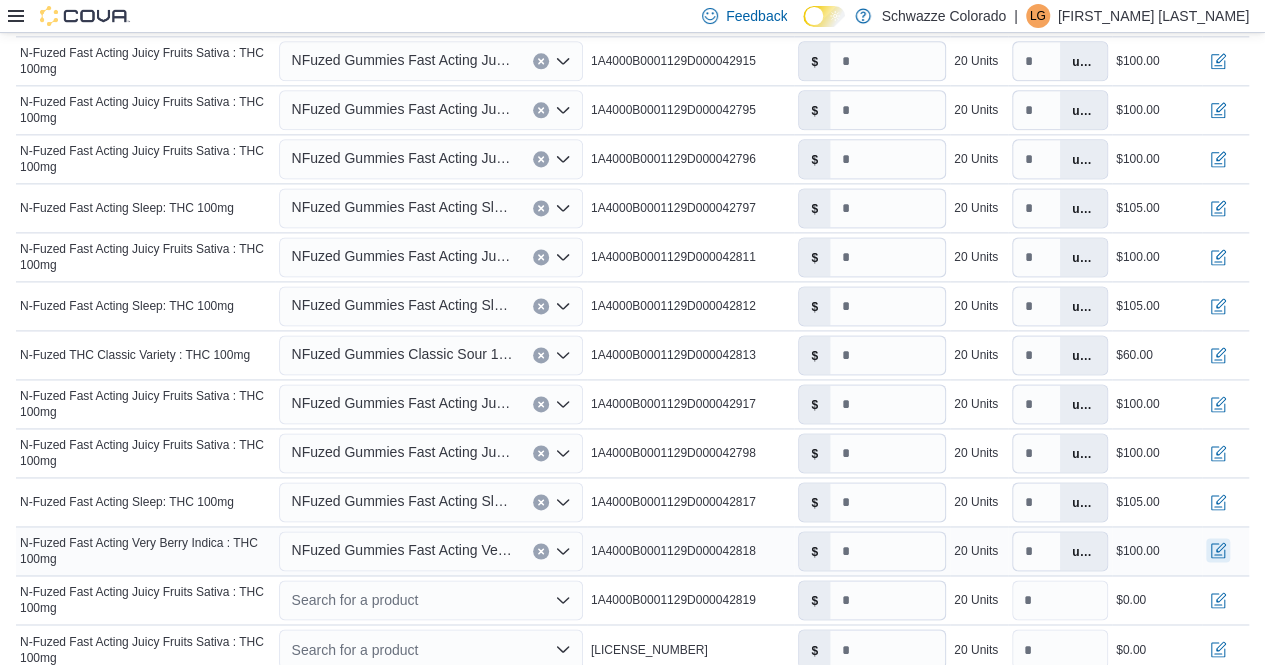 click at bounding box center [1218, 550] 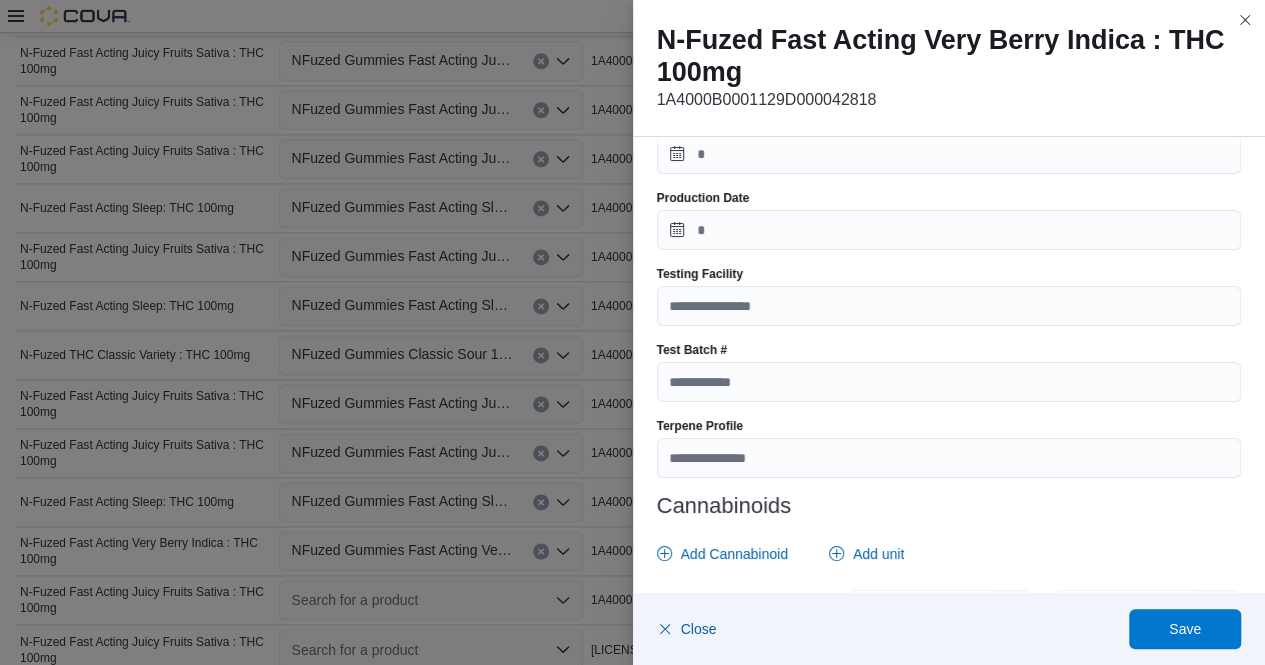scroll, scrollTop: 652, scrollLeft: 0, axis: vertical 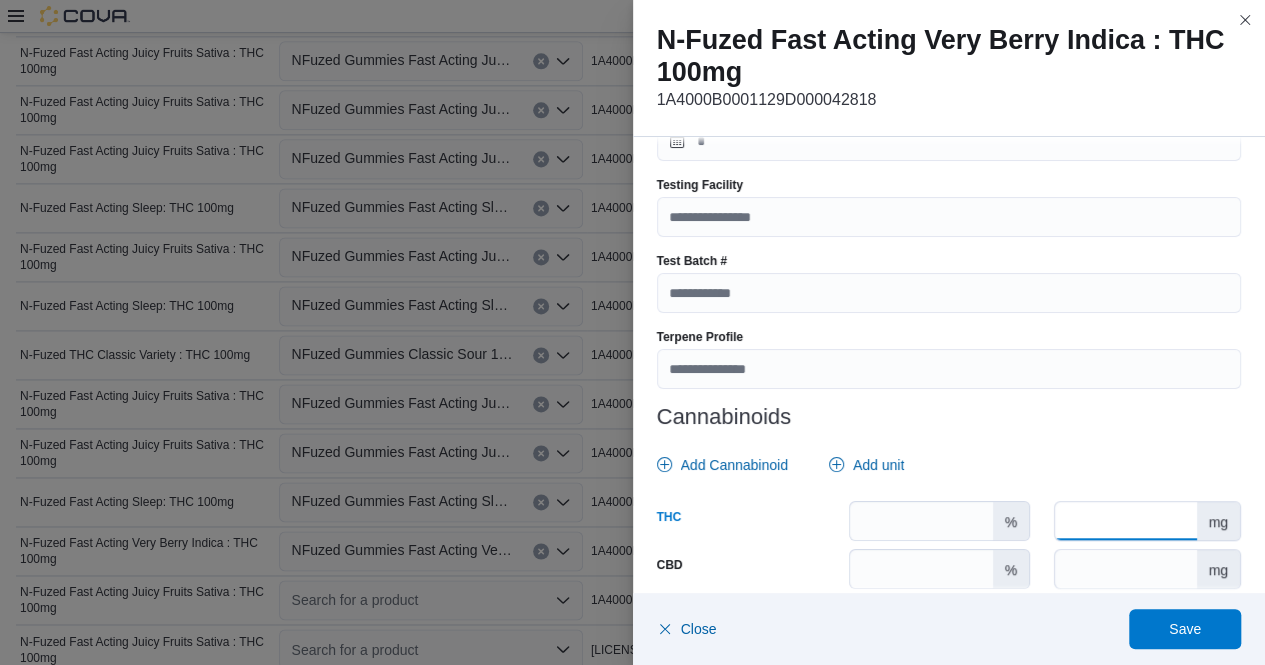 click at bounding box center [1125, 521] 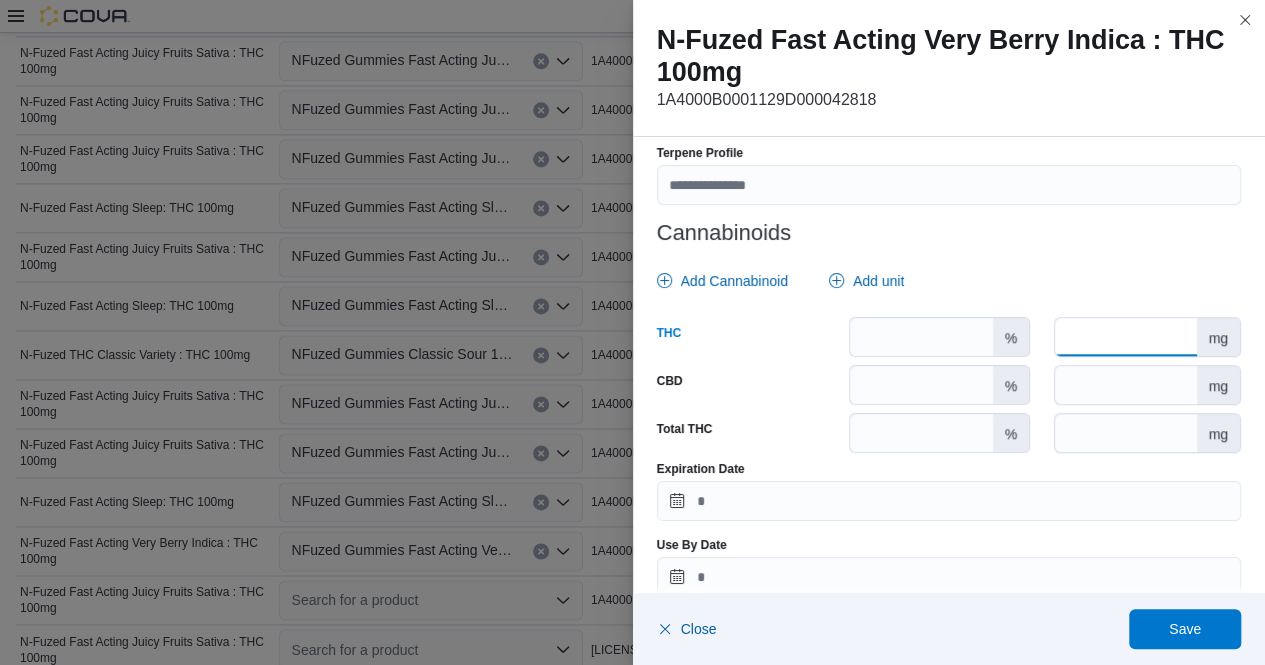 scroll, scrollTop: 863, scrollLeft: 0, axis: vertical 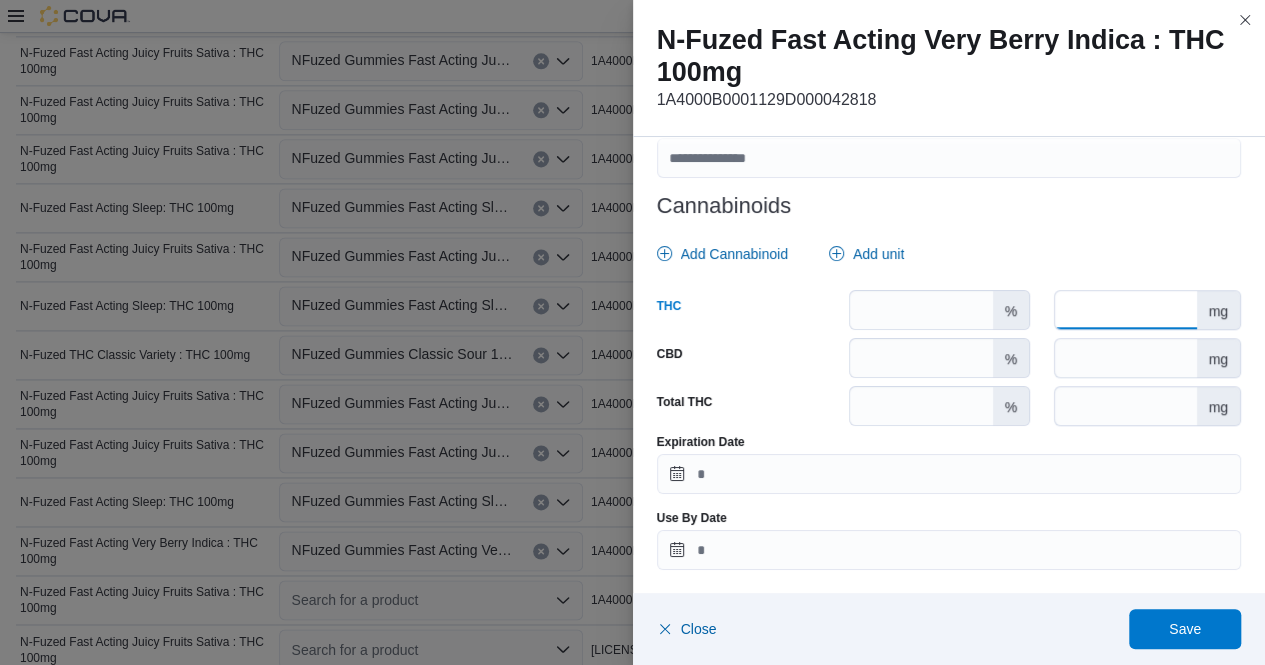 type on "***" 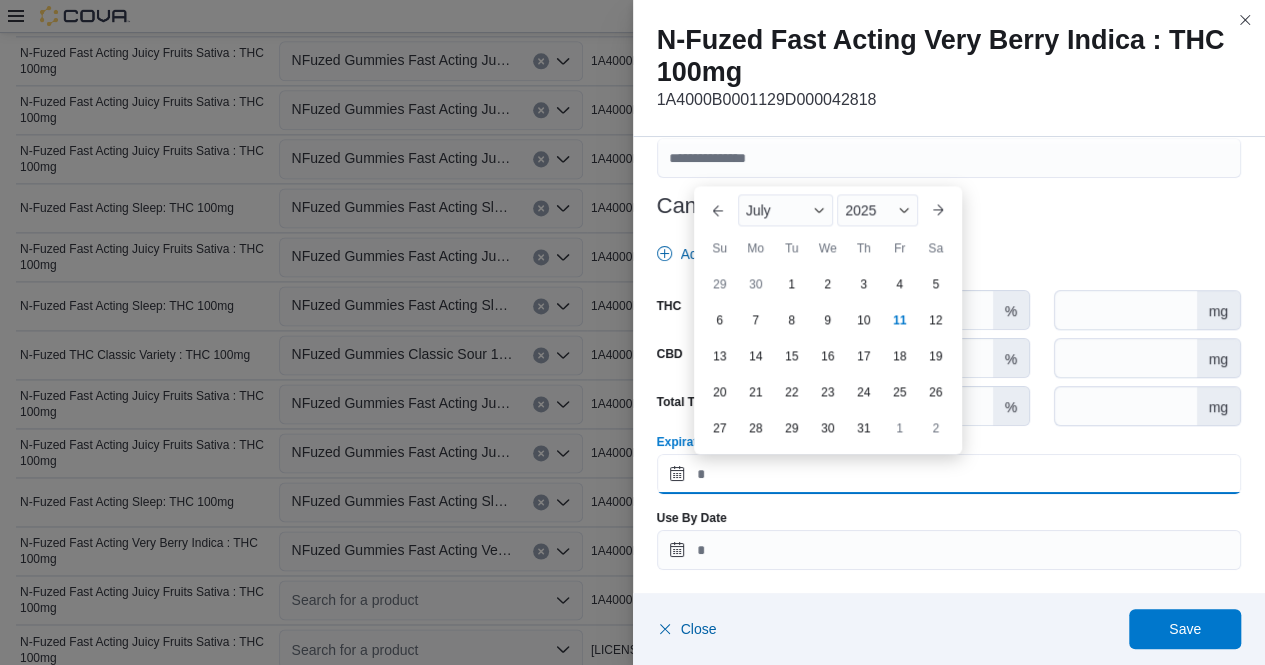 click on "Expiration Date" at bounding box center [949, 474] 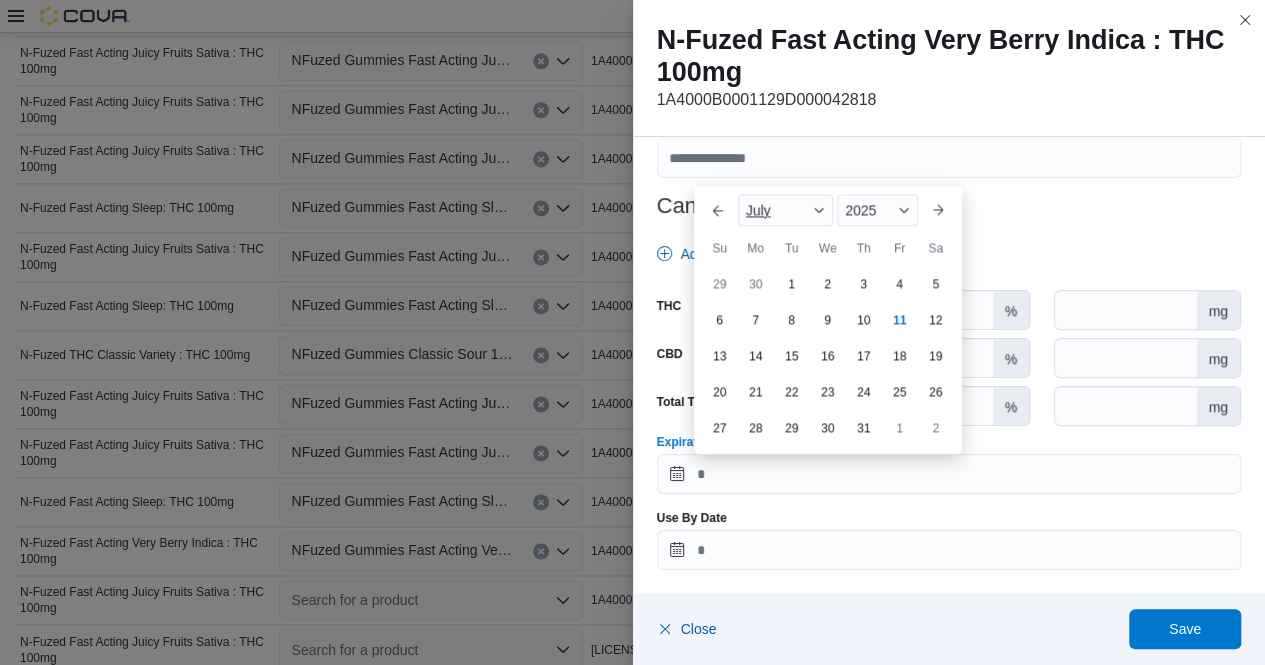 click at bounding box center (819, 210) 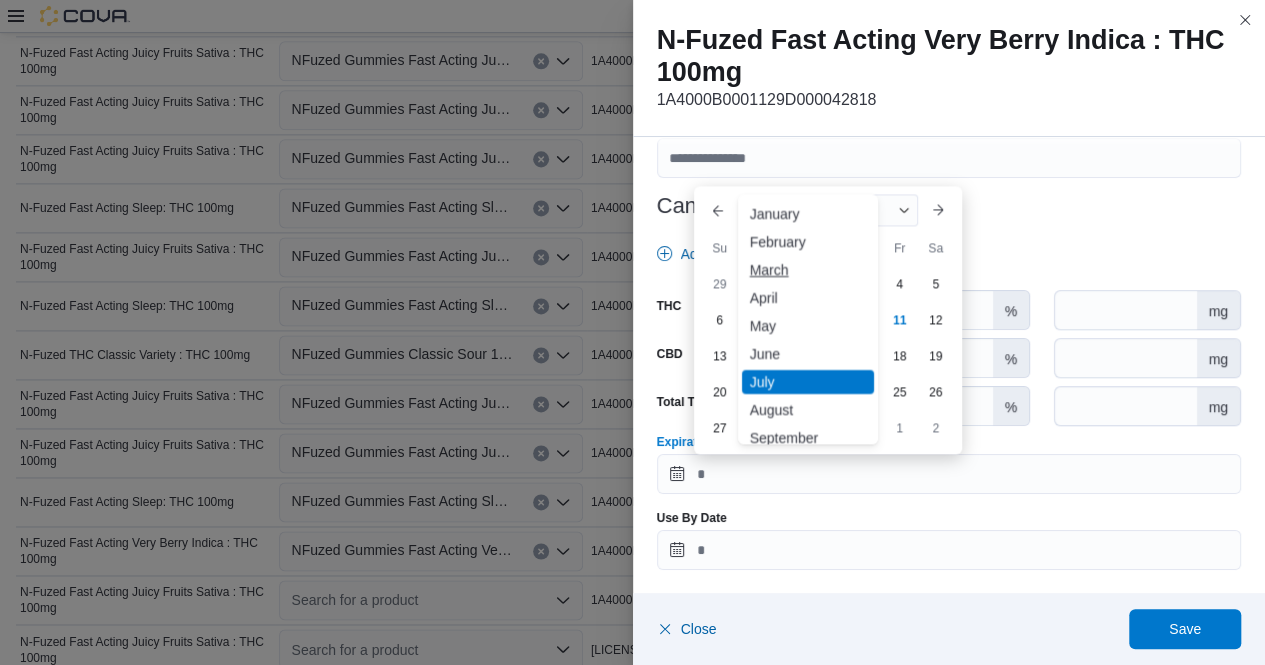click on "March" at bounding box center (808, 270) 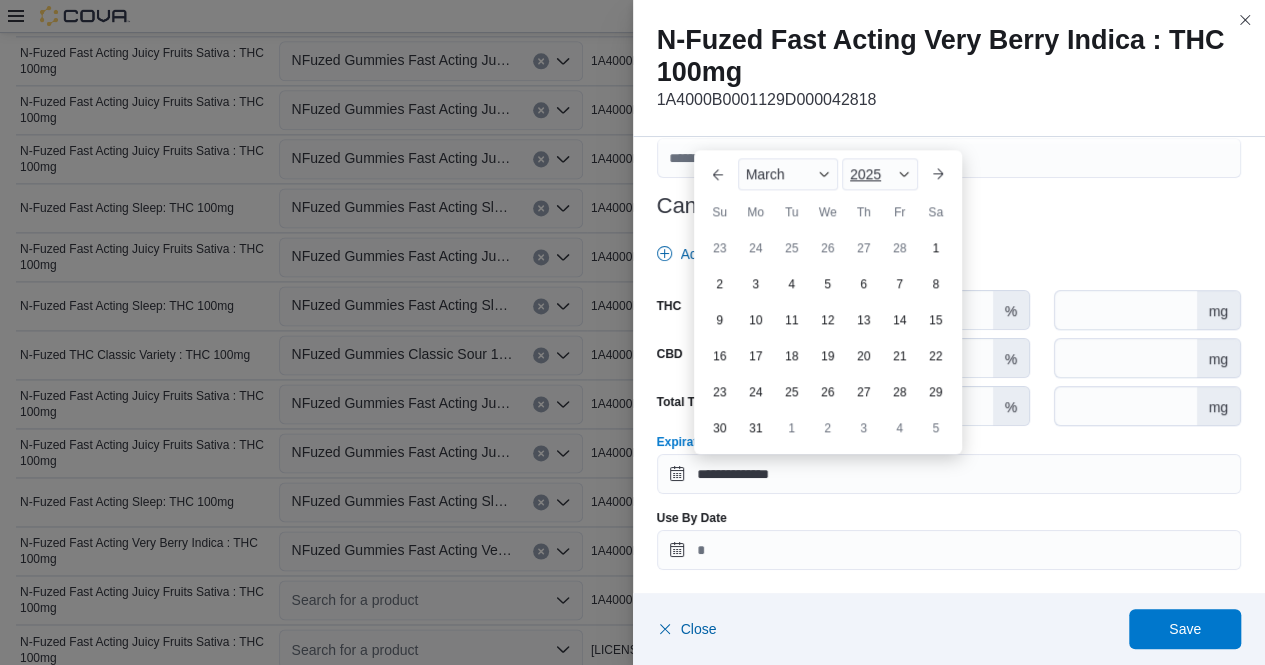 click on "2025" at bounding box center (880, 174) 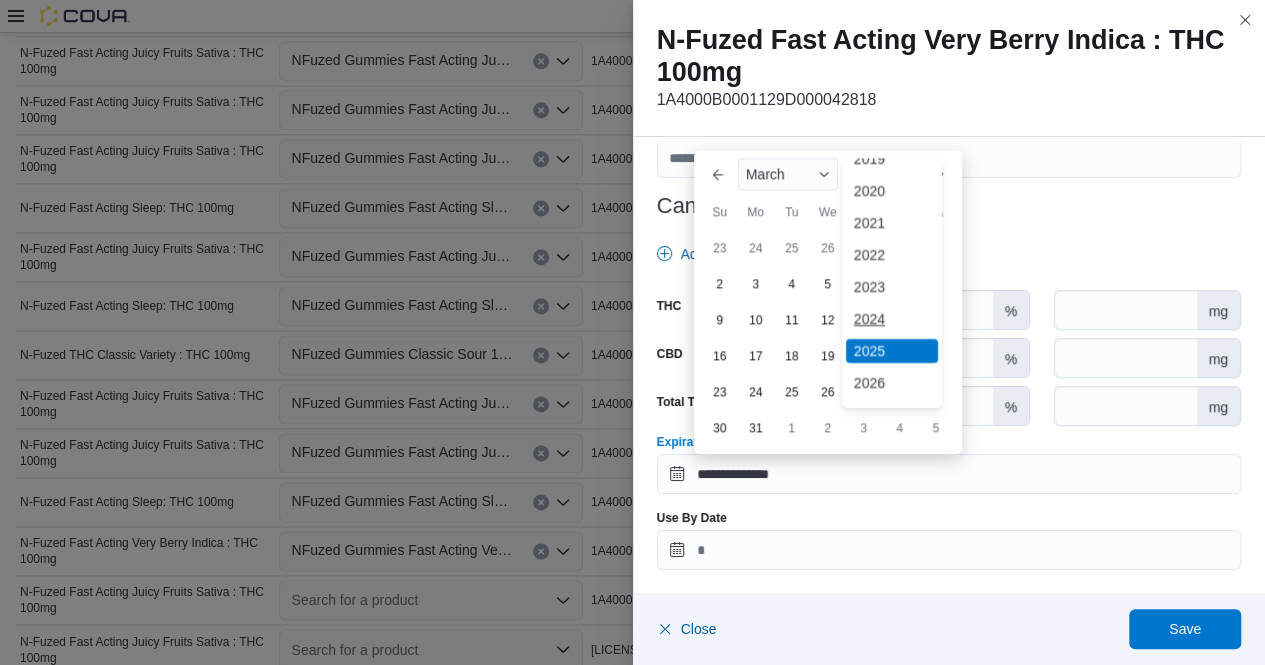 scroll, scrollTop: 56, scrollLeft: 0, axis: vertical 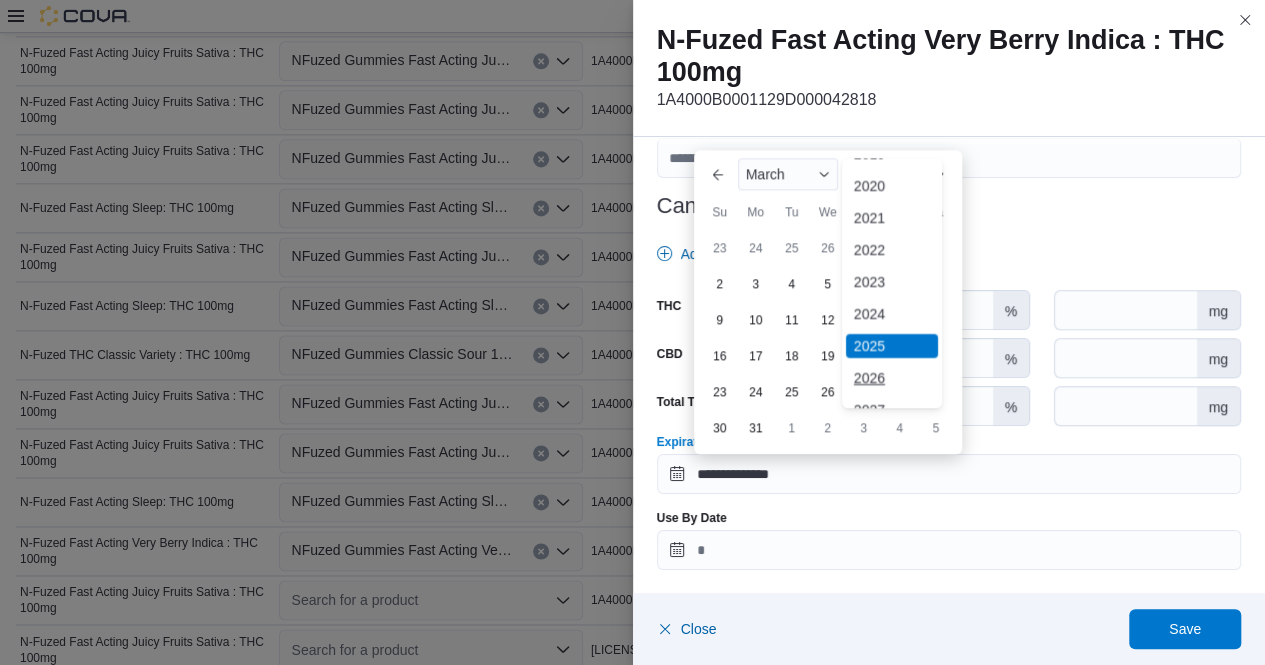click on "2026" at bounding box center [892, 378] 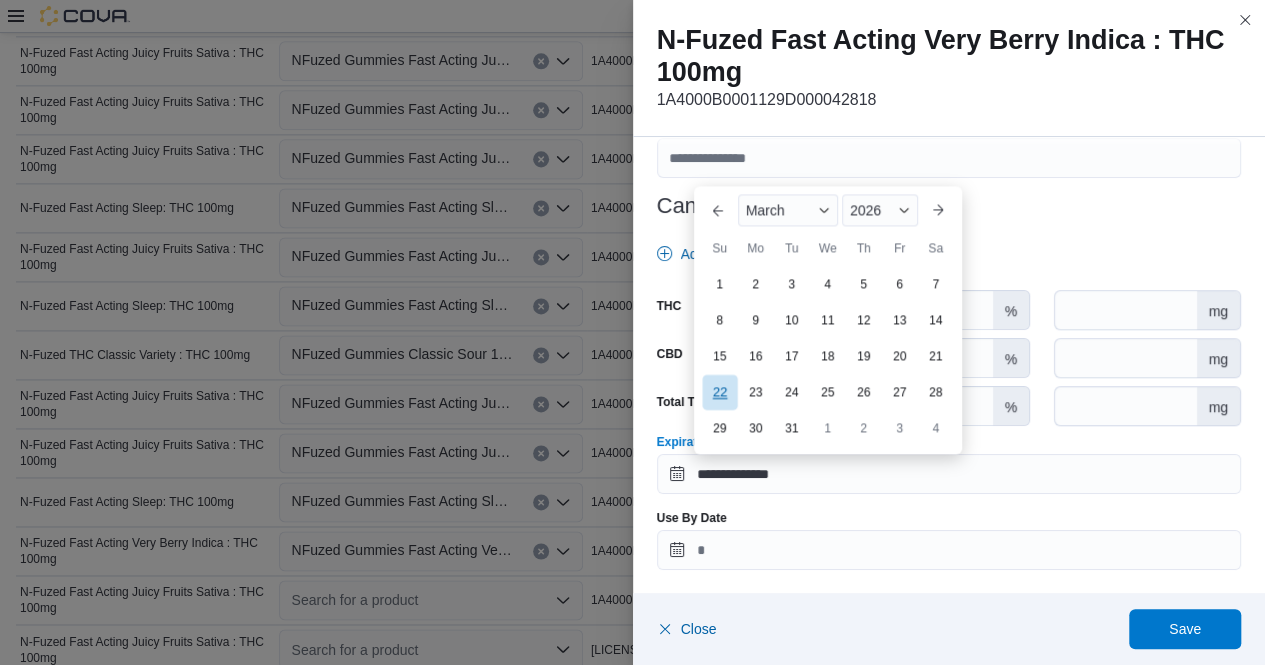 click on "22" at bounding box center (719, 391) 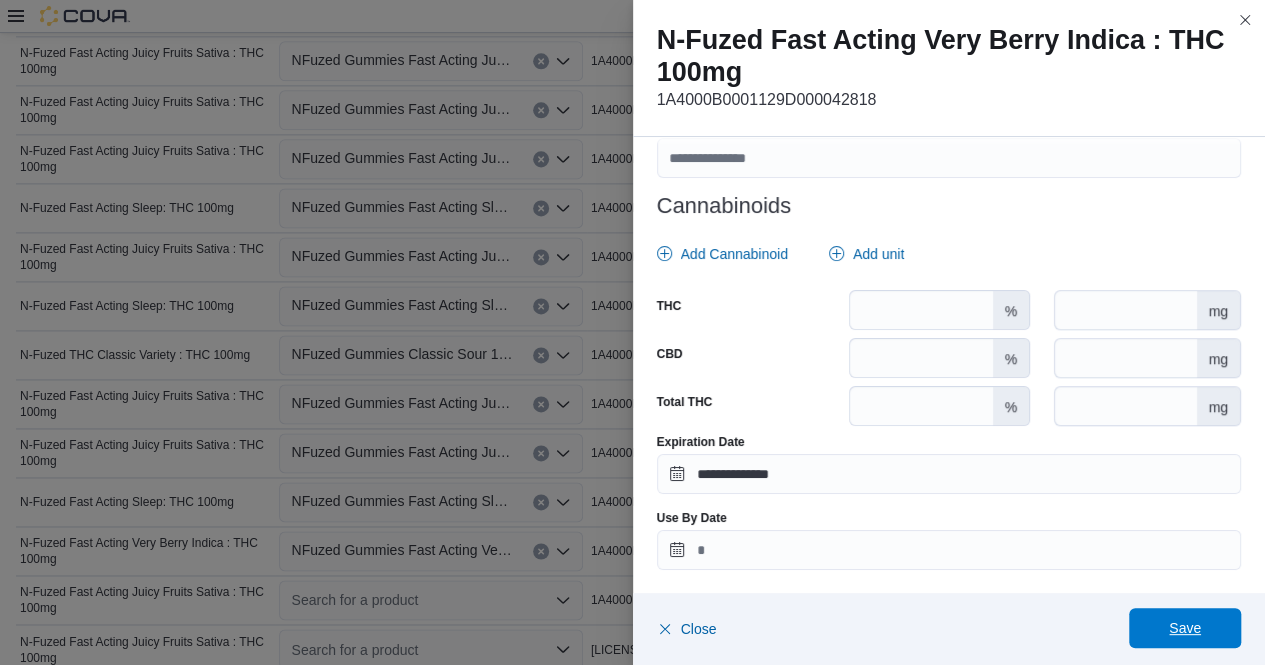 click on "Save" at bounding box center (1185, 628) 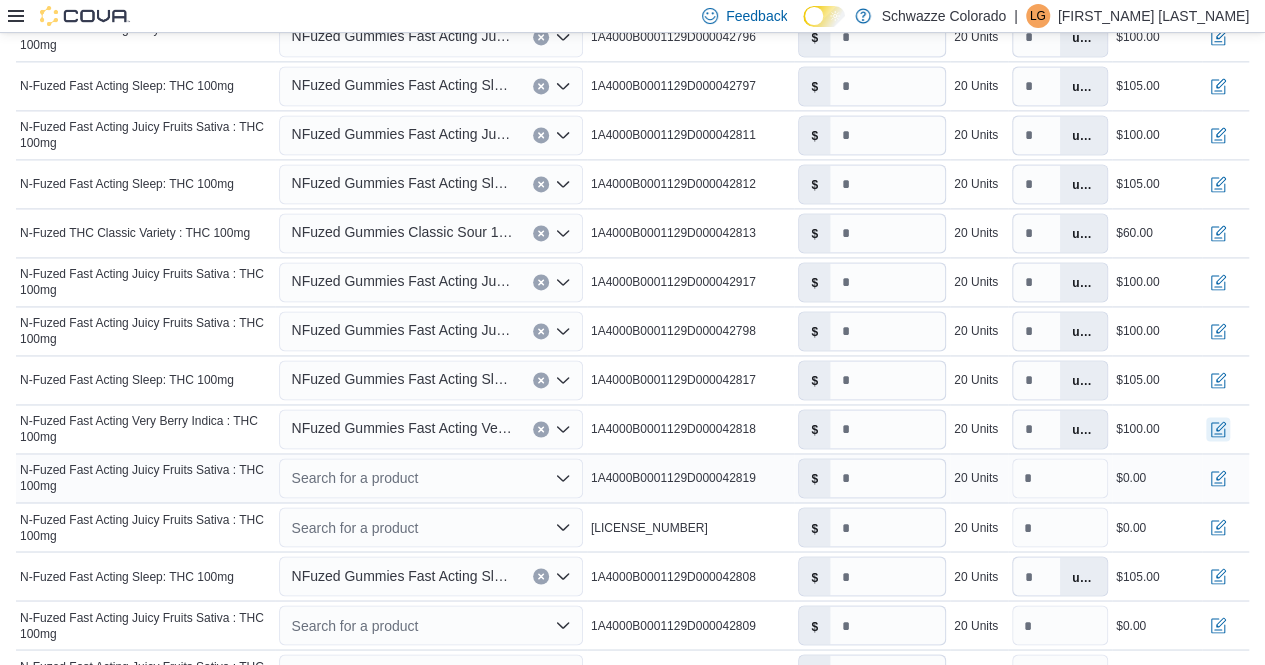 scroll, scrollTop: 1378, scrollLeft: 0, axis: vertical 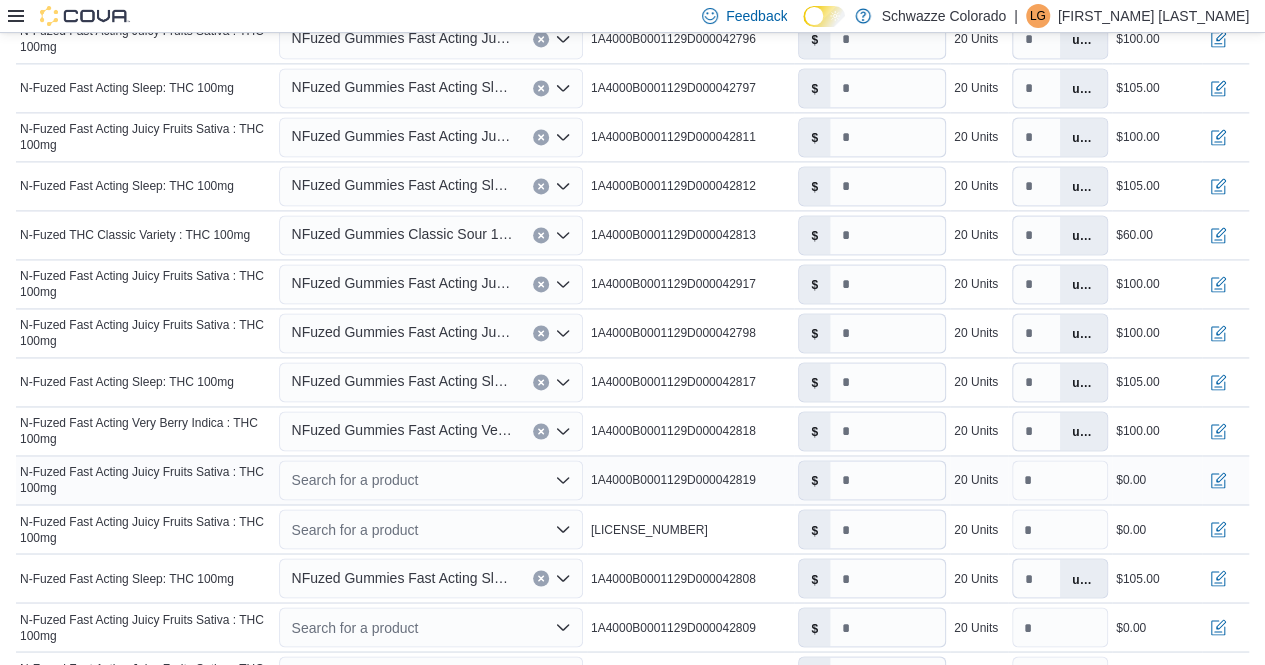 click on "Search for a product" at bounding box center (430, 480) 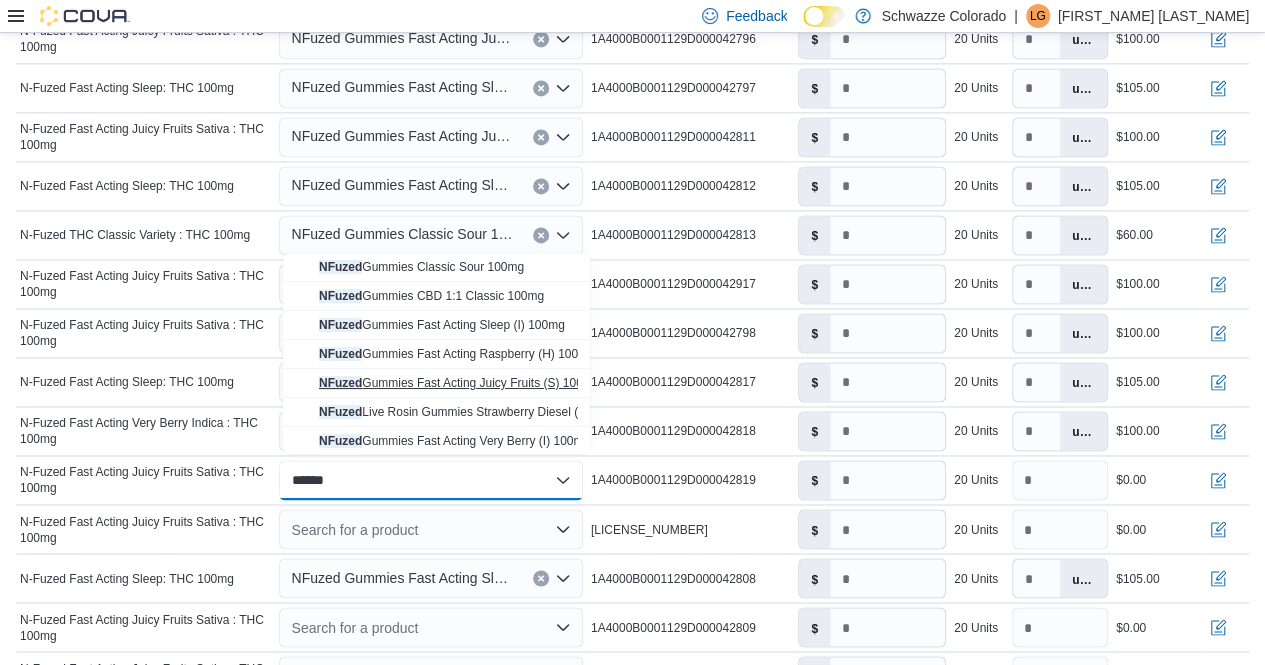 type on "******" 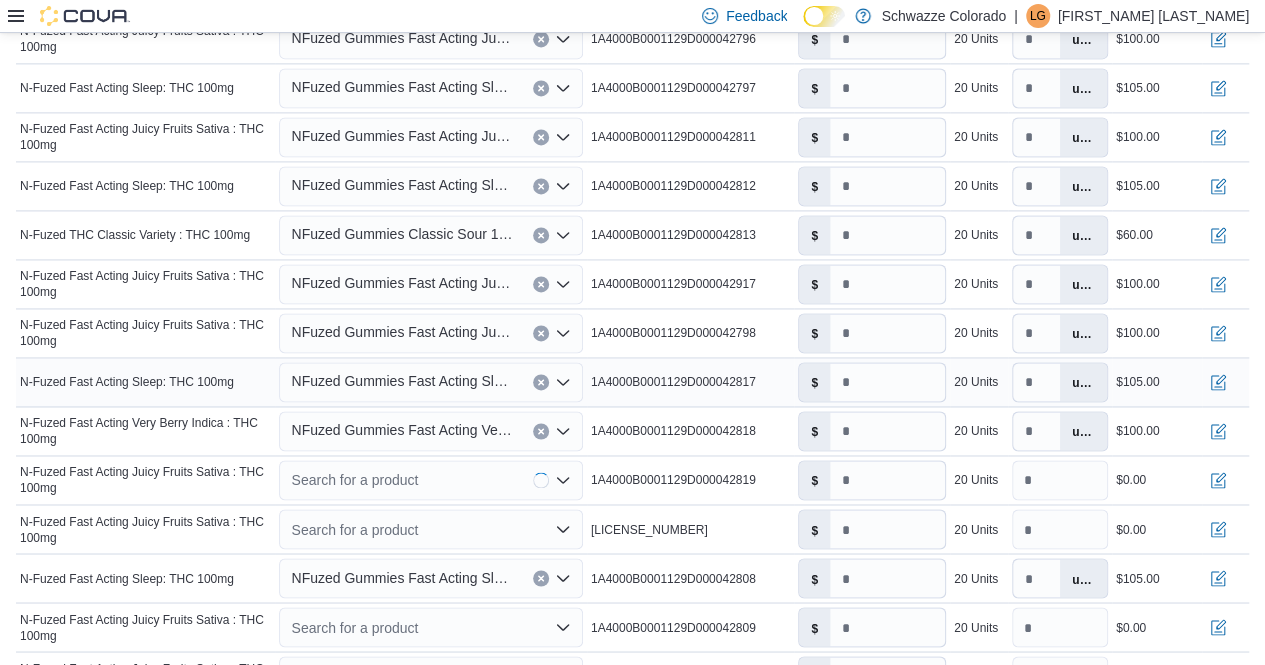 type on "*" 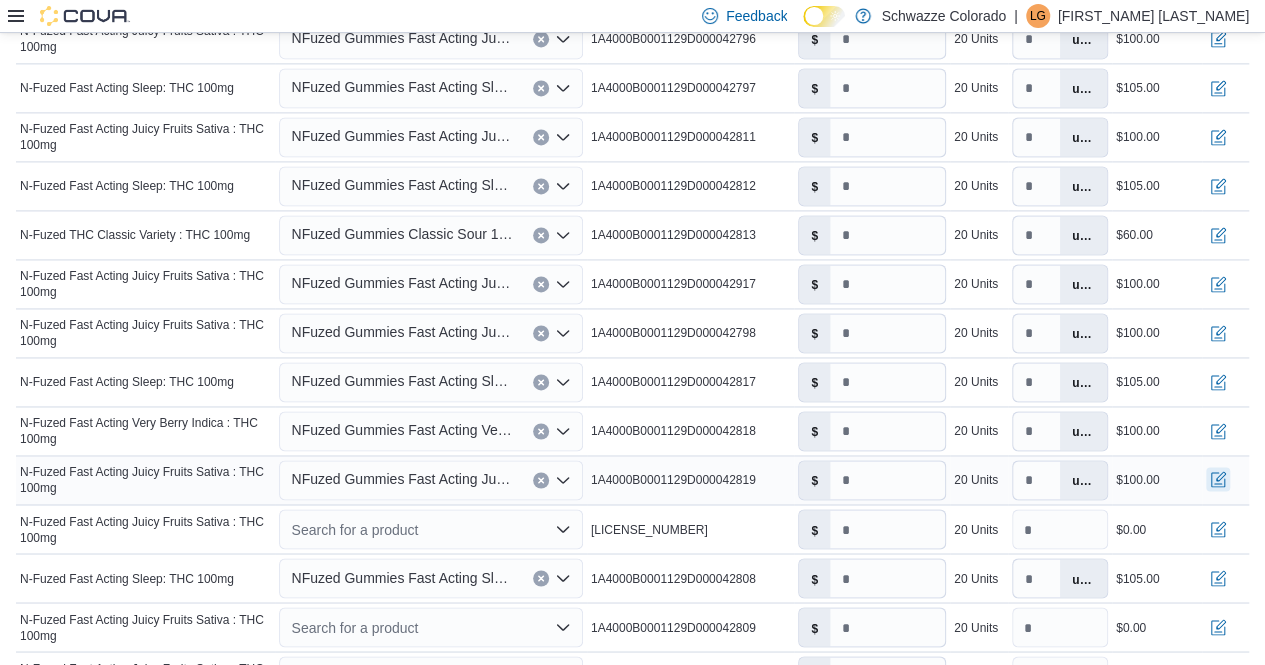 click at bounding box center (1218, 479) 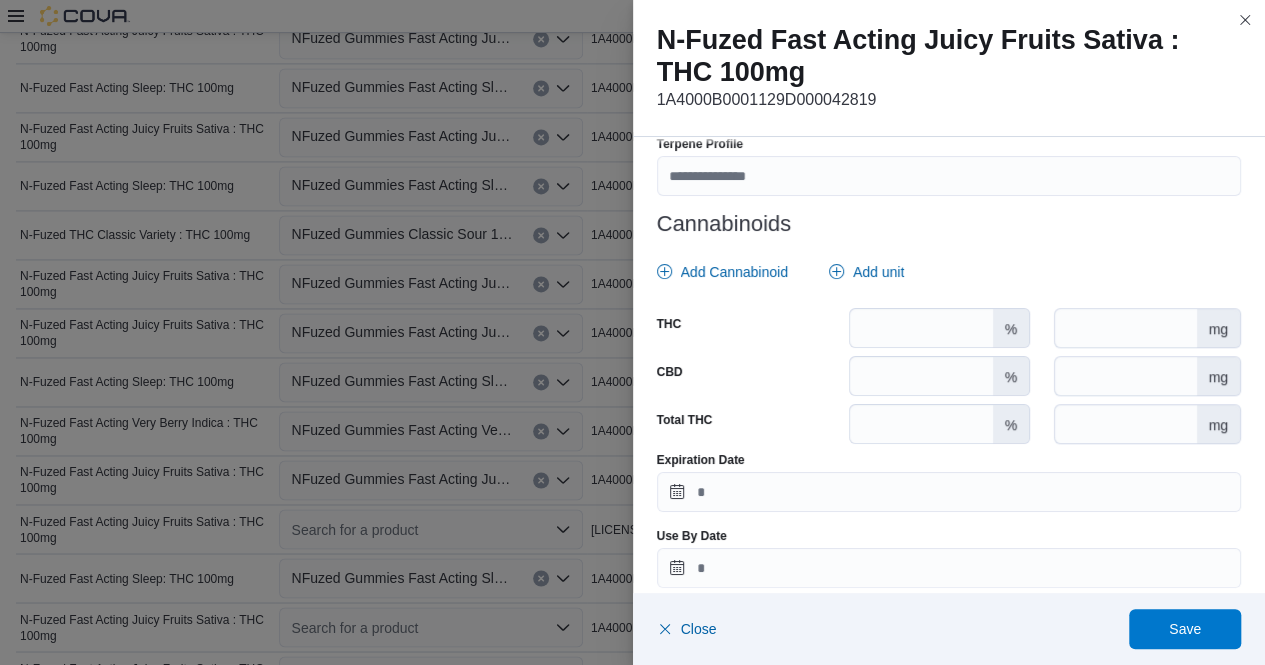 scroll, scrollTop: 846, scrollLeft: 0, axis: vertical 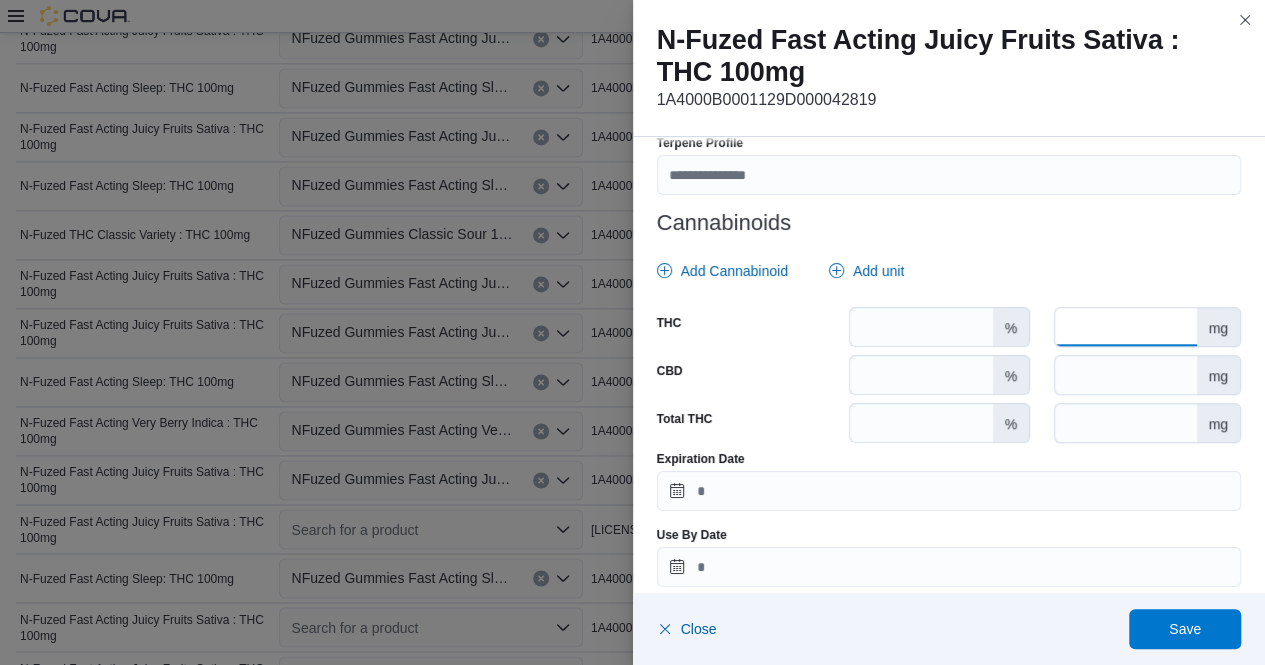 click at bounding box center [1125, 327] 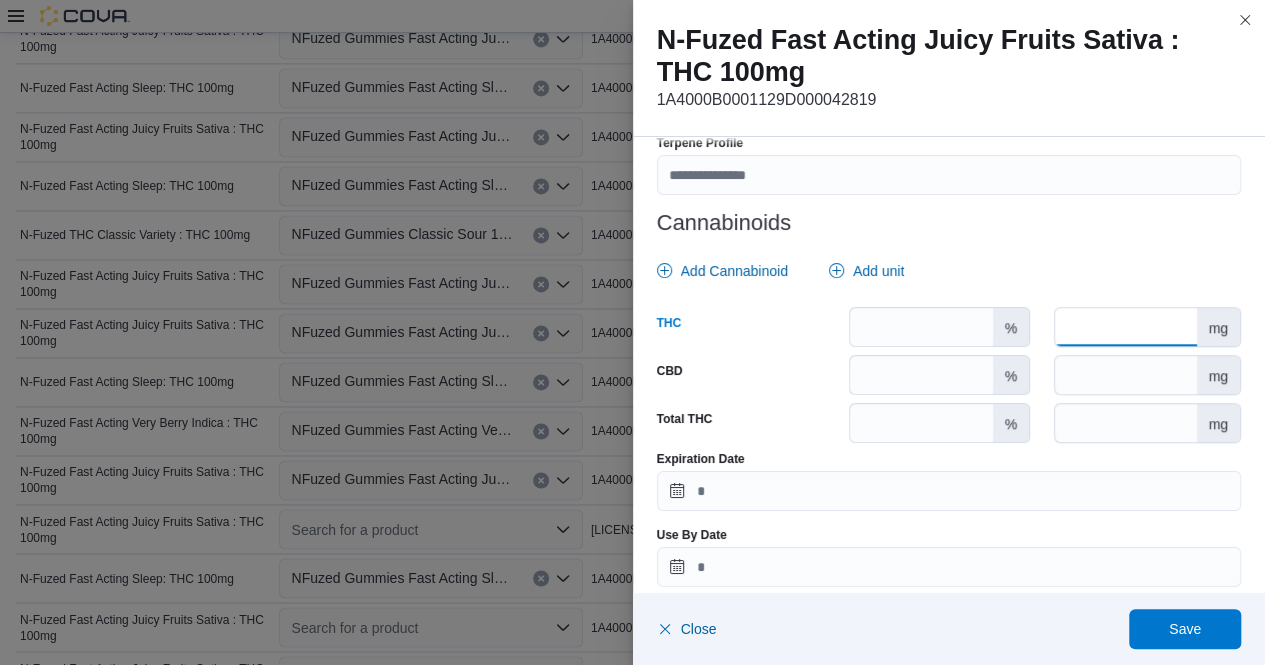 type on "***" 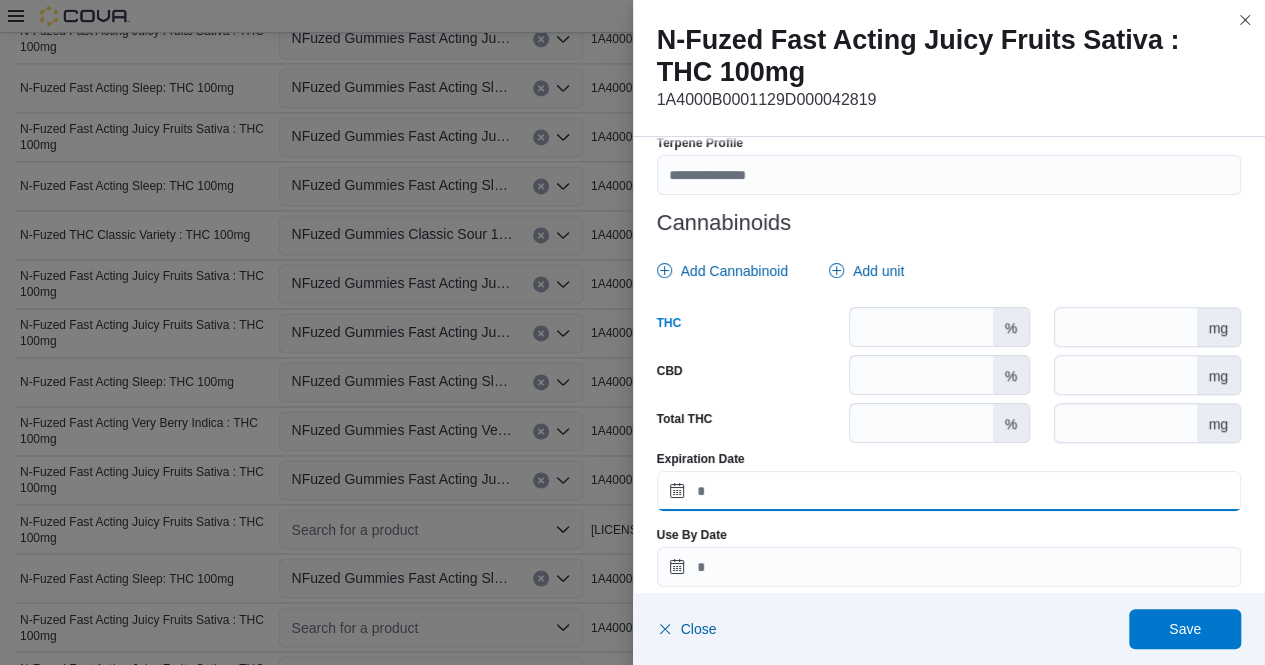 click on "Expiration Date" at bounding box center [949, 491] 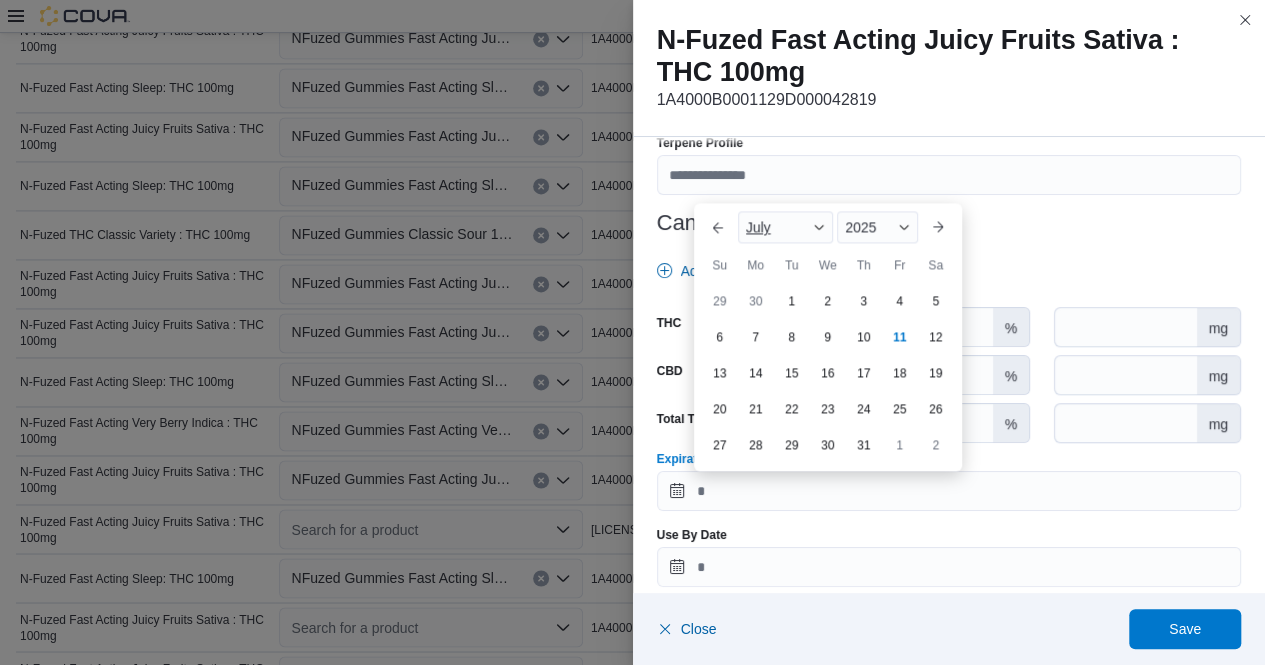 click on "July" at bounding box center (786, 227) 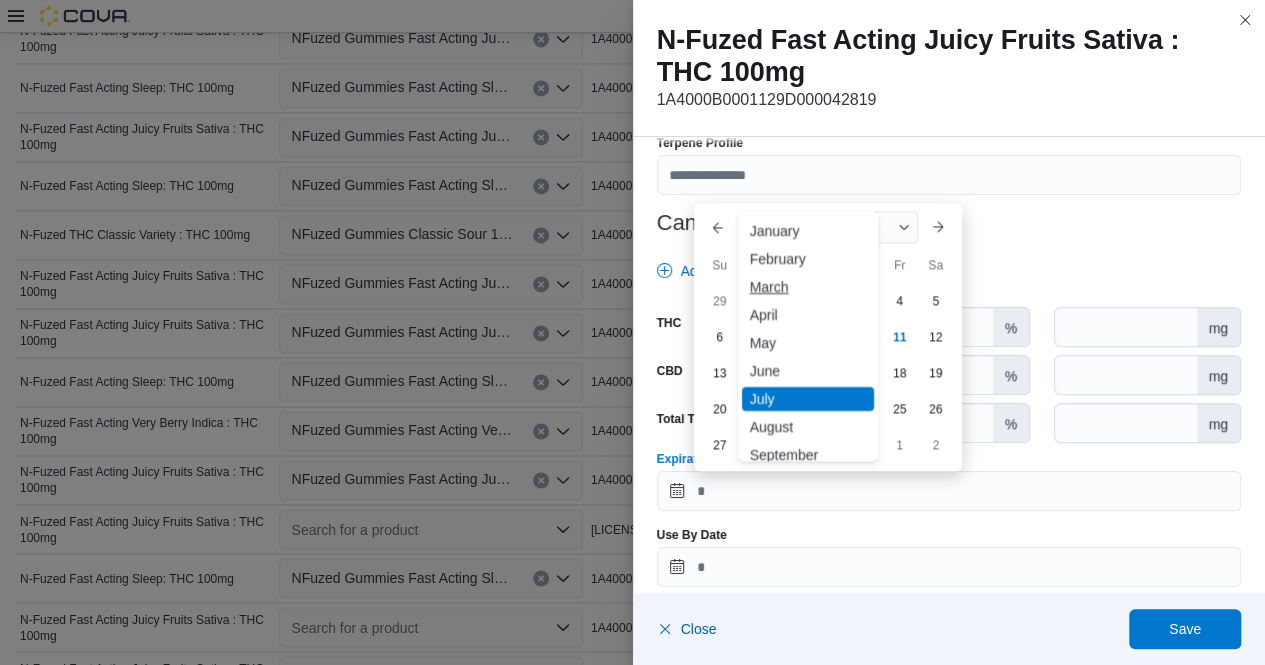 click on "March" at bounding box center [808, 287] 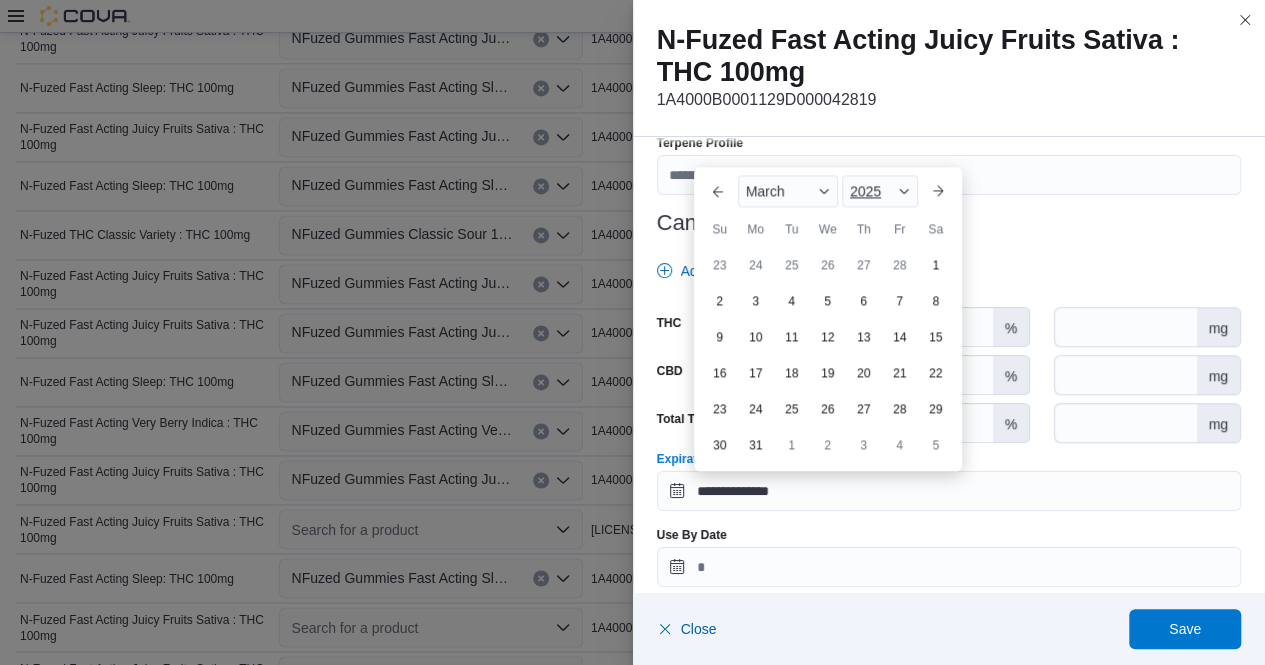 click on "2025" at bounding box center [880, 191] 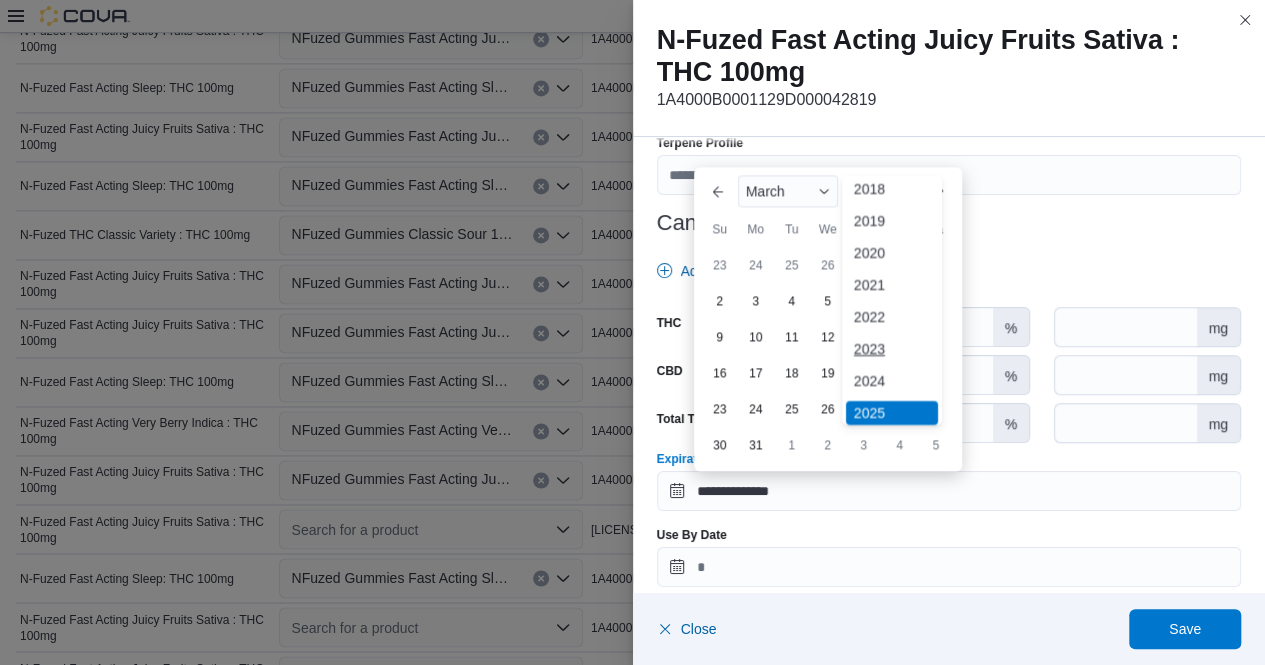 scroll, scrollTop: 92, scrollLeft: 0, axis: vertical 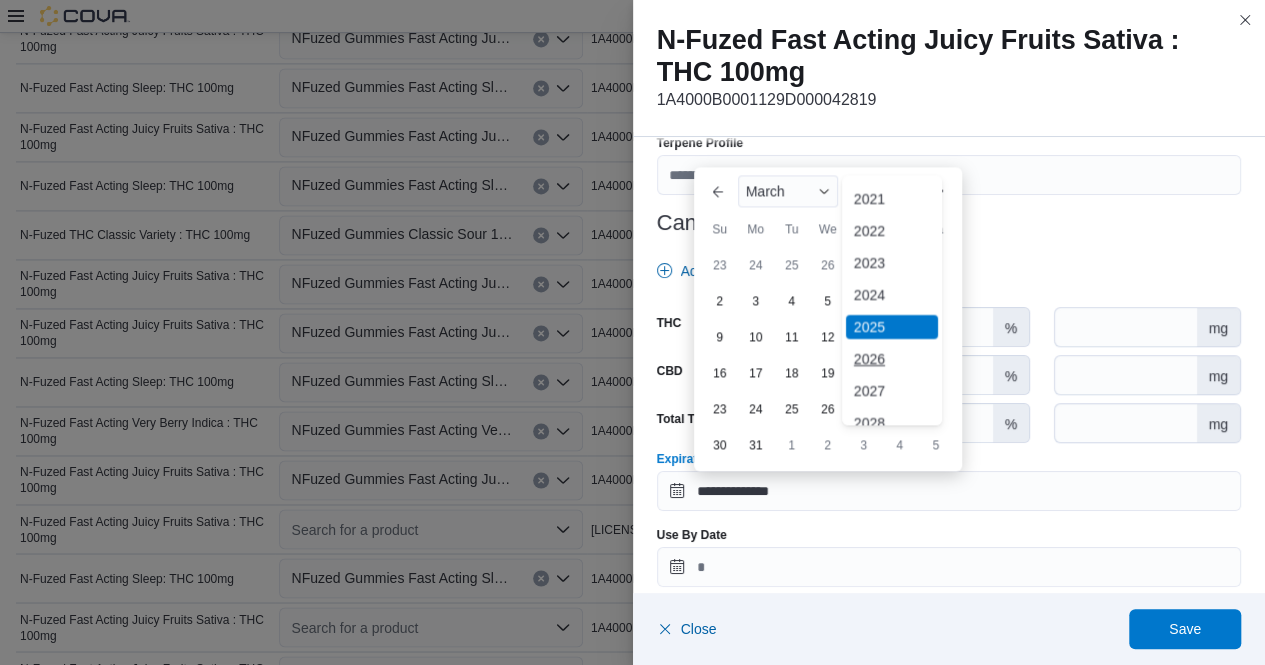 click on "2026" at bounding box center [892, 359] 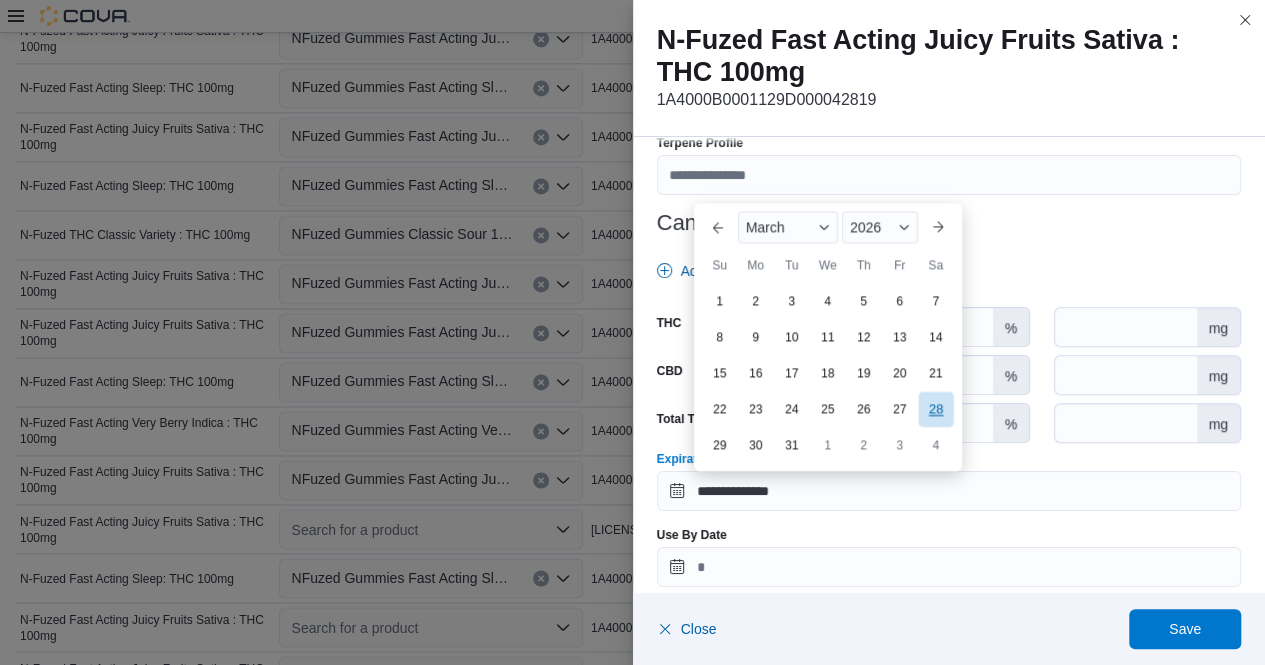 click on "28" at bounding box center (935, 409) 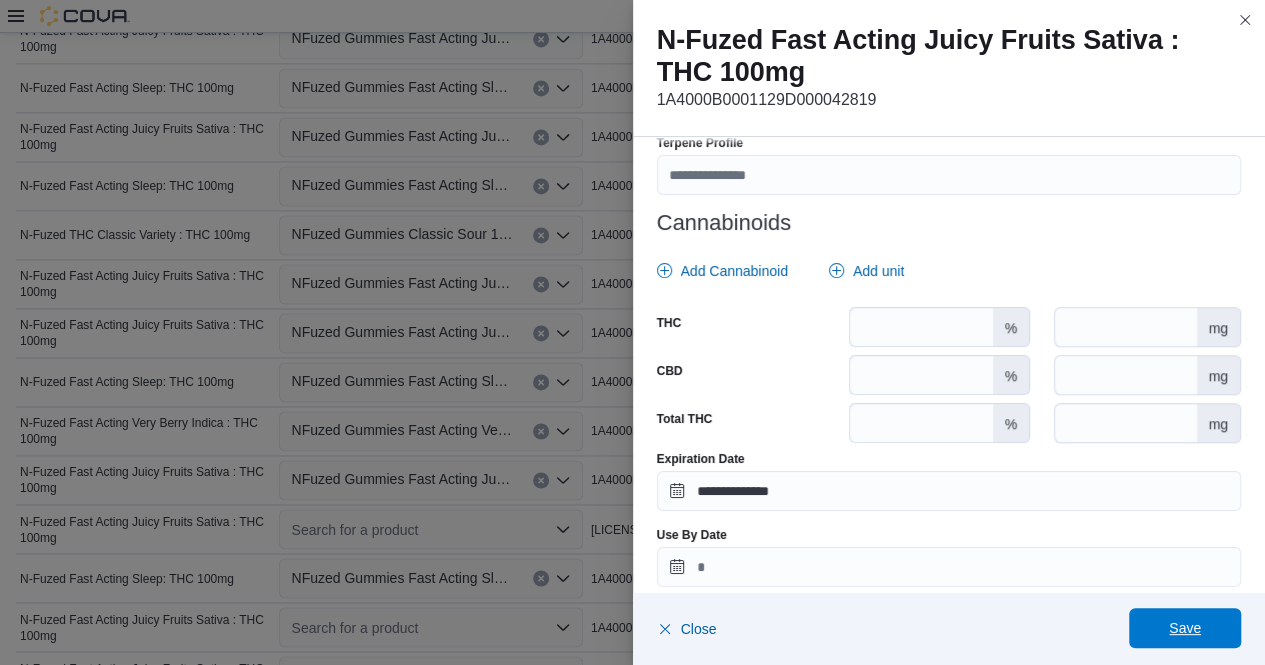 click on "Save" at bounding box center [1185, 628] 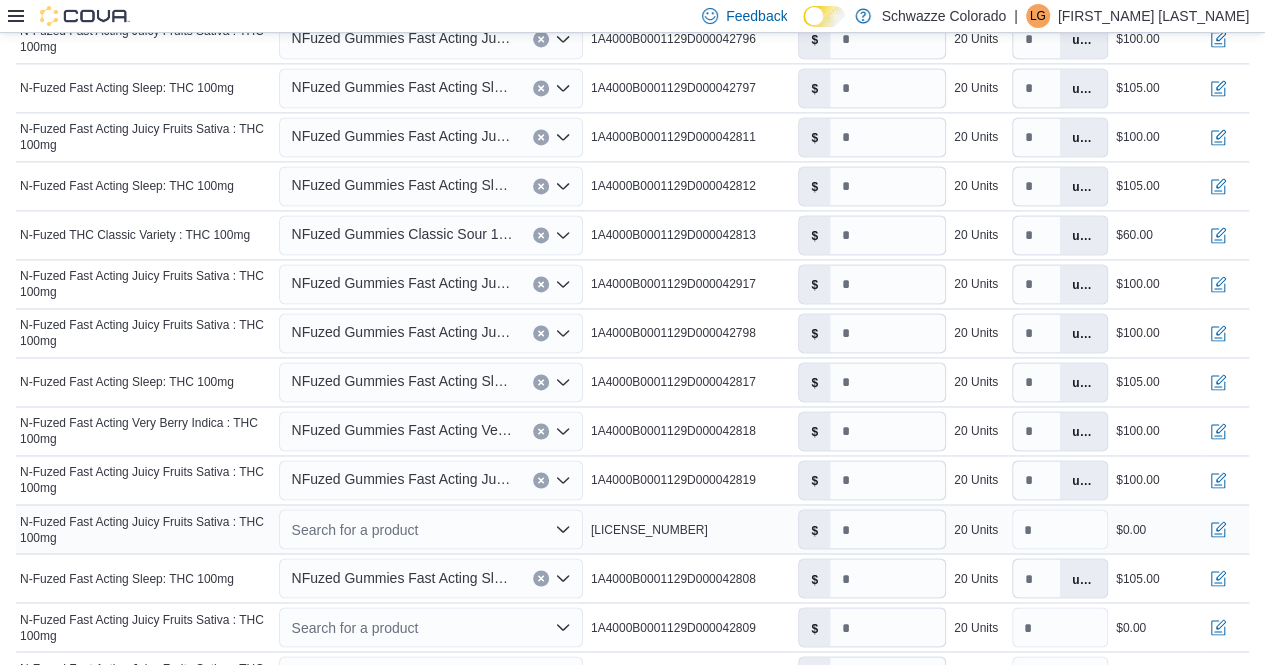 click on "Search for a product" at bounding box center [430, 529] 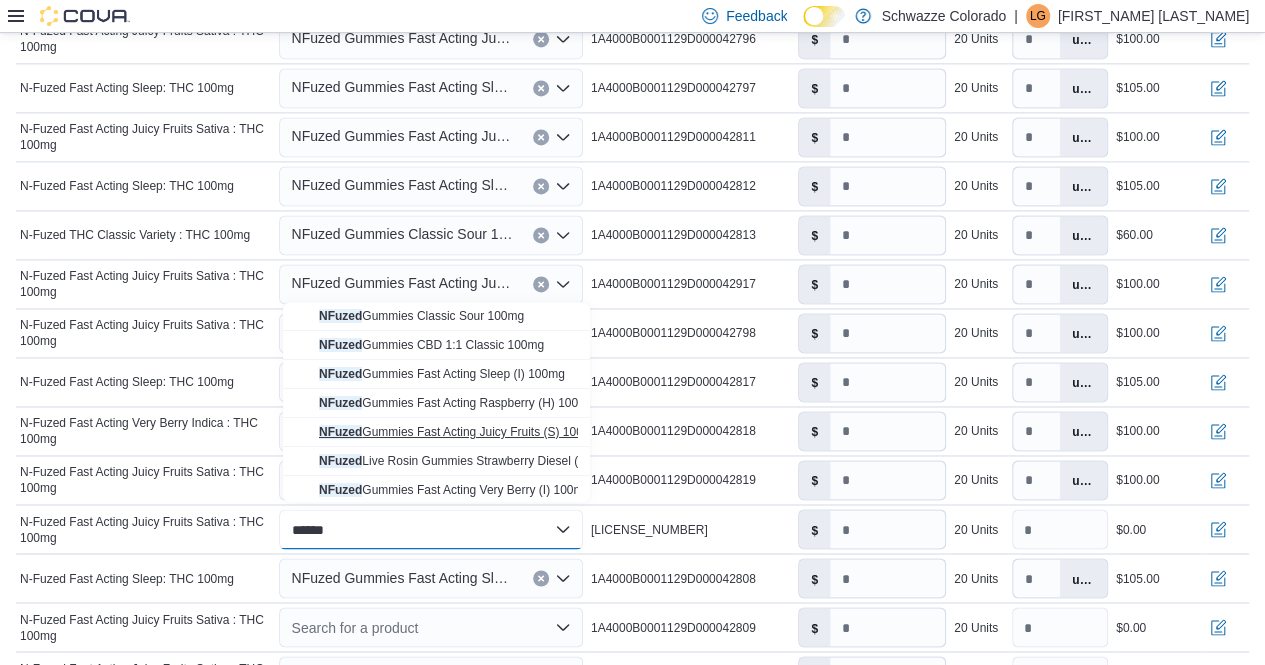 type on "******" 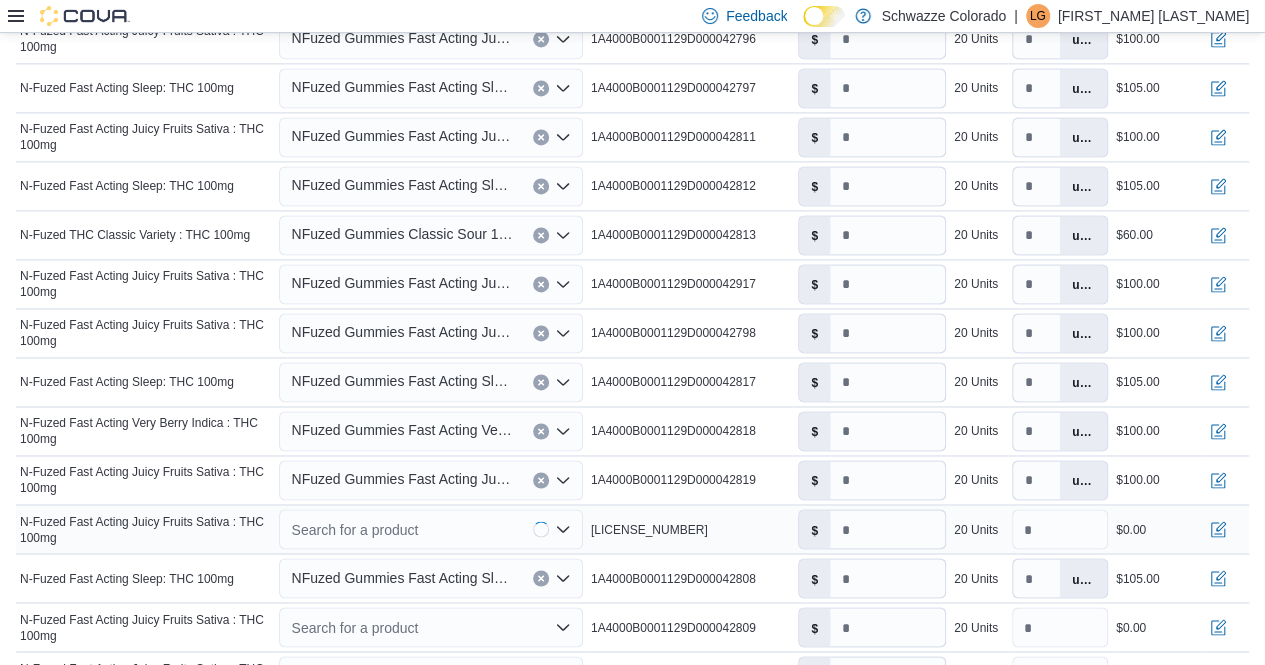 type on "*" 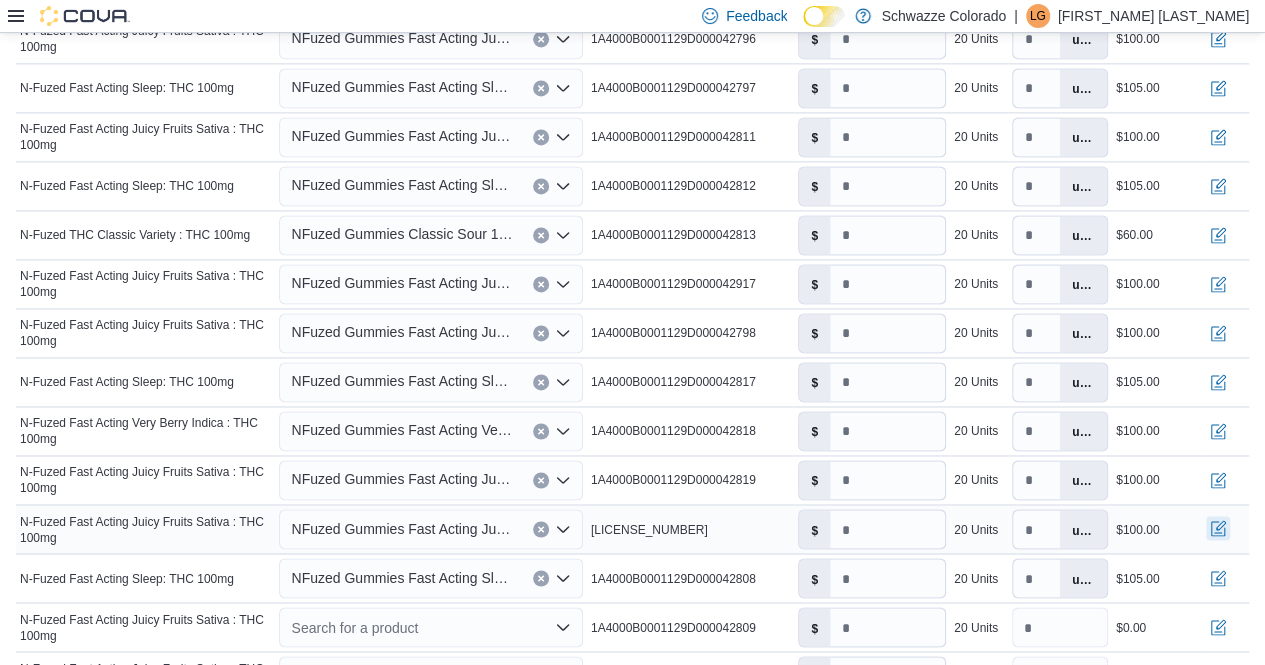 click at bounding box center [1218, 528] 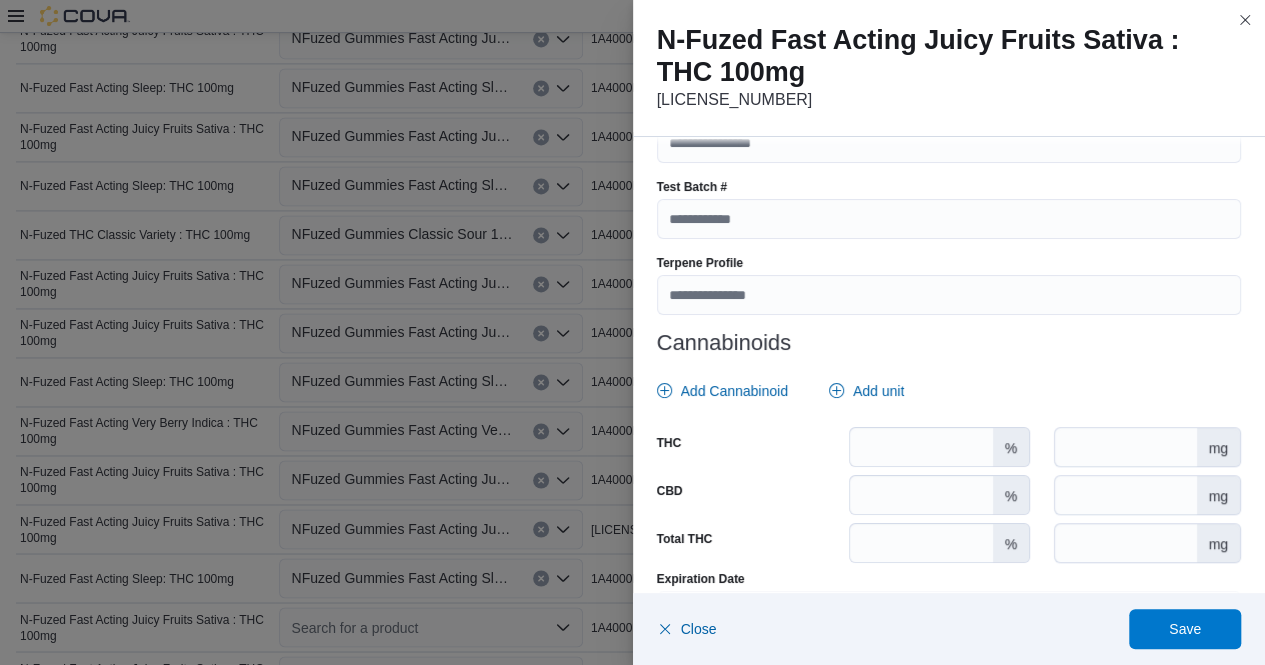 scroll, scrollTop: 728, scrollLeft: 0, axis: vertical 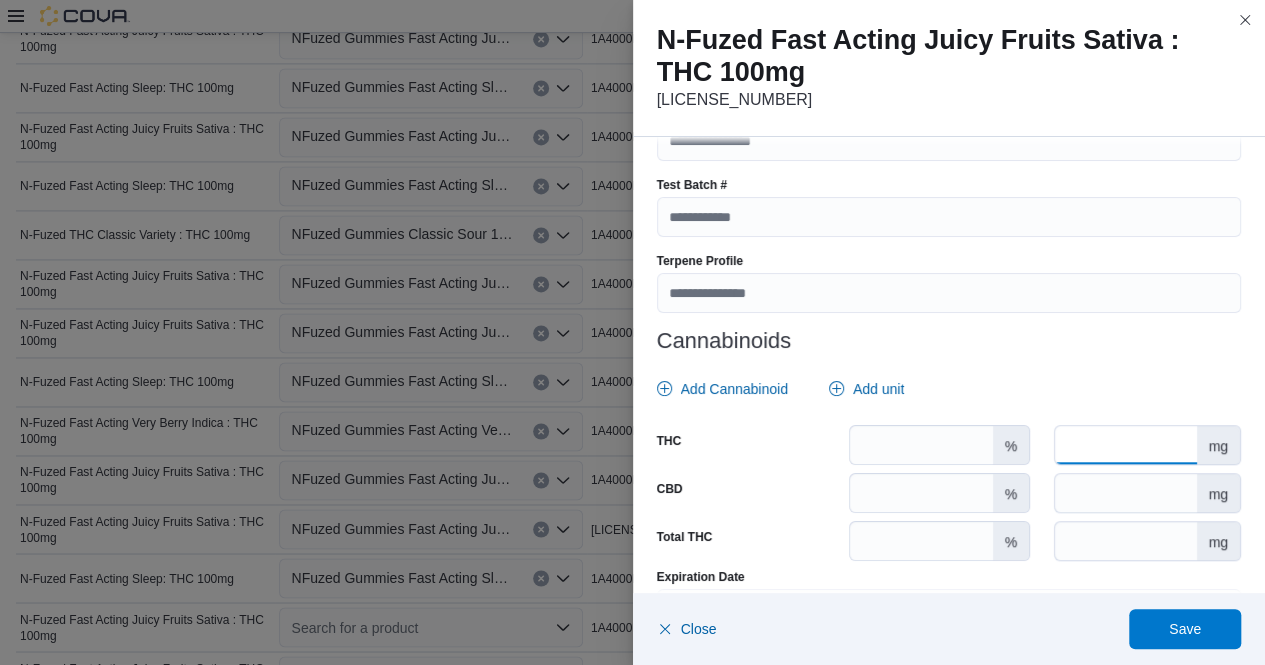 click at bounding box center (1125, 445) 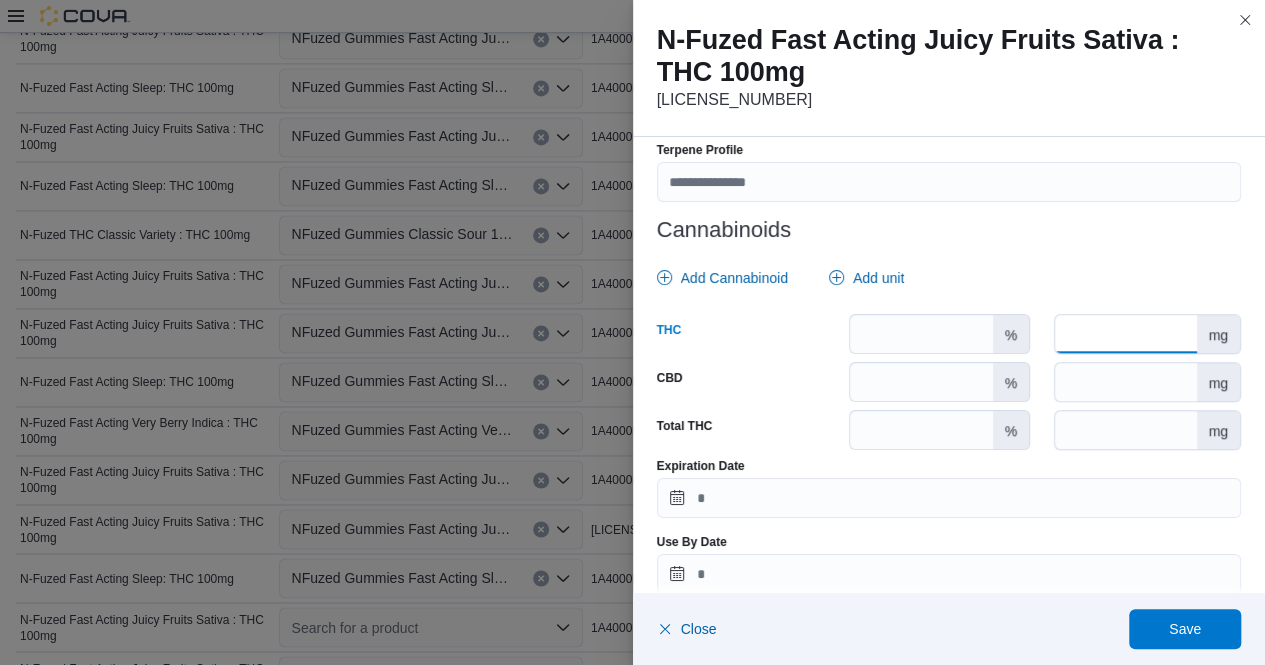 scroll, scrollTop: 840, scrollLeft: 0, axis: vertical 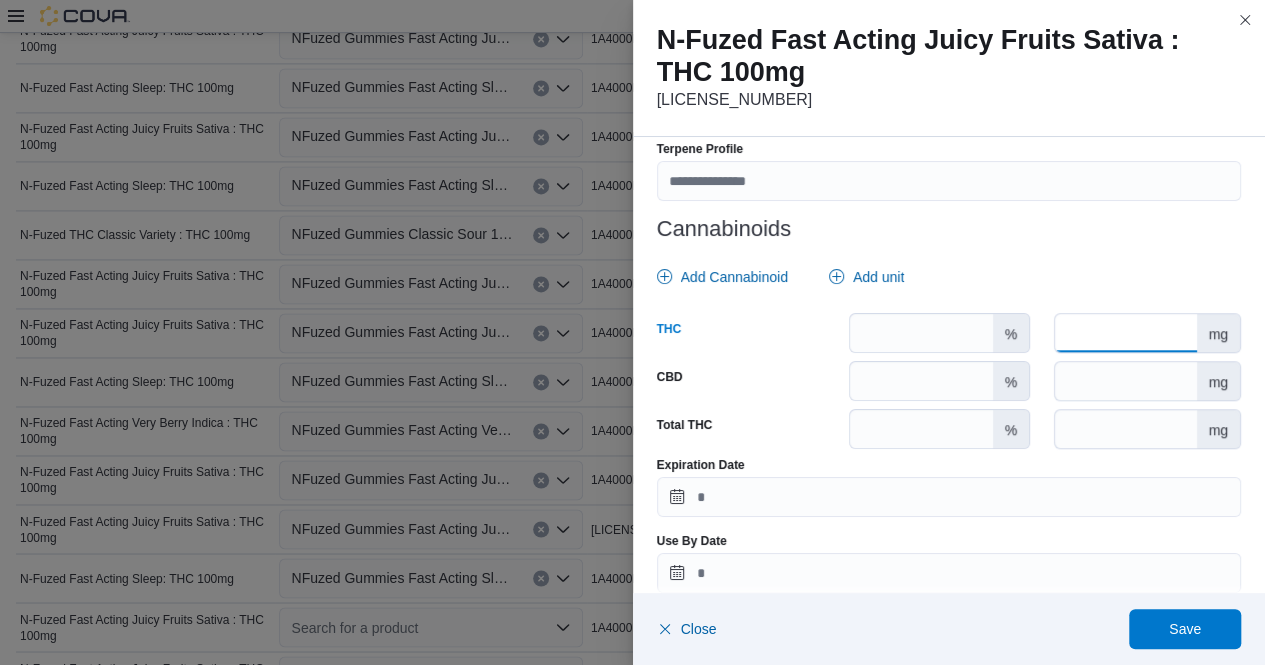 type on "***" 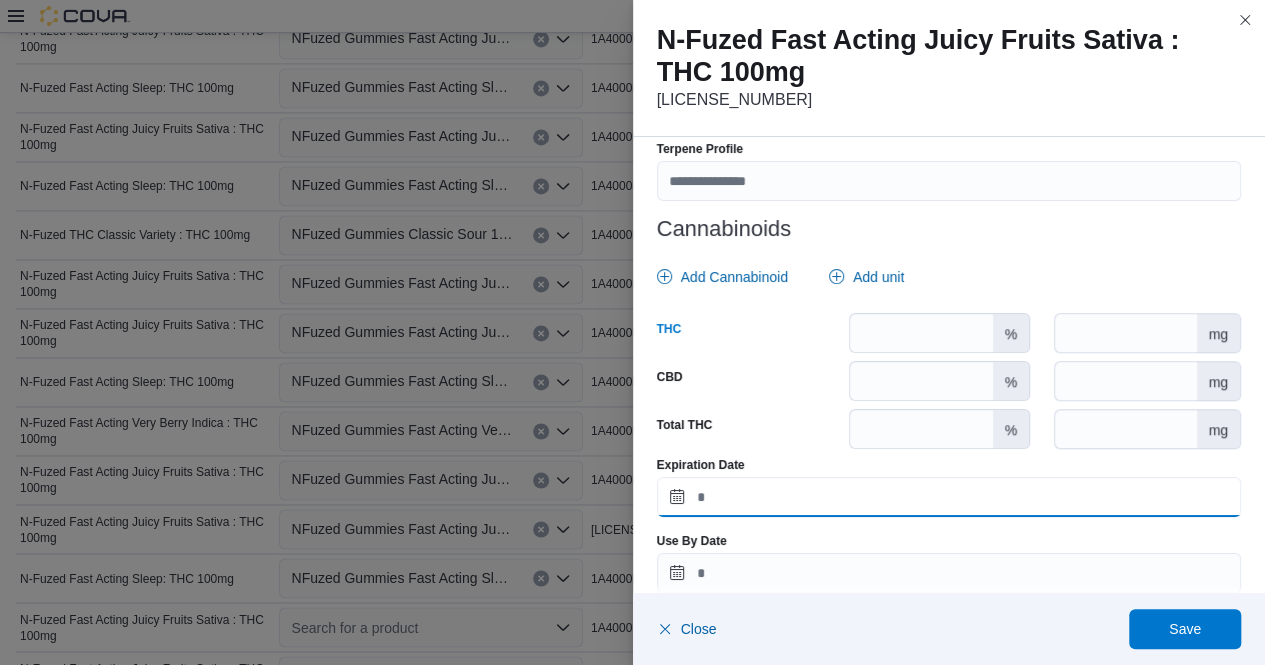 click on "Expiration Date" at bounding box center (949, 497) 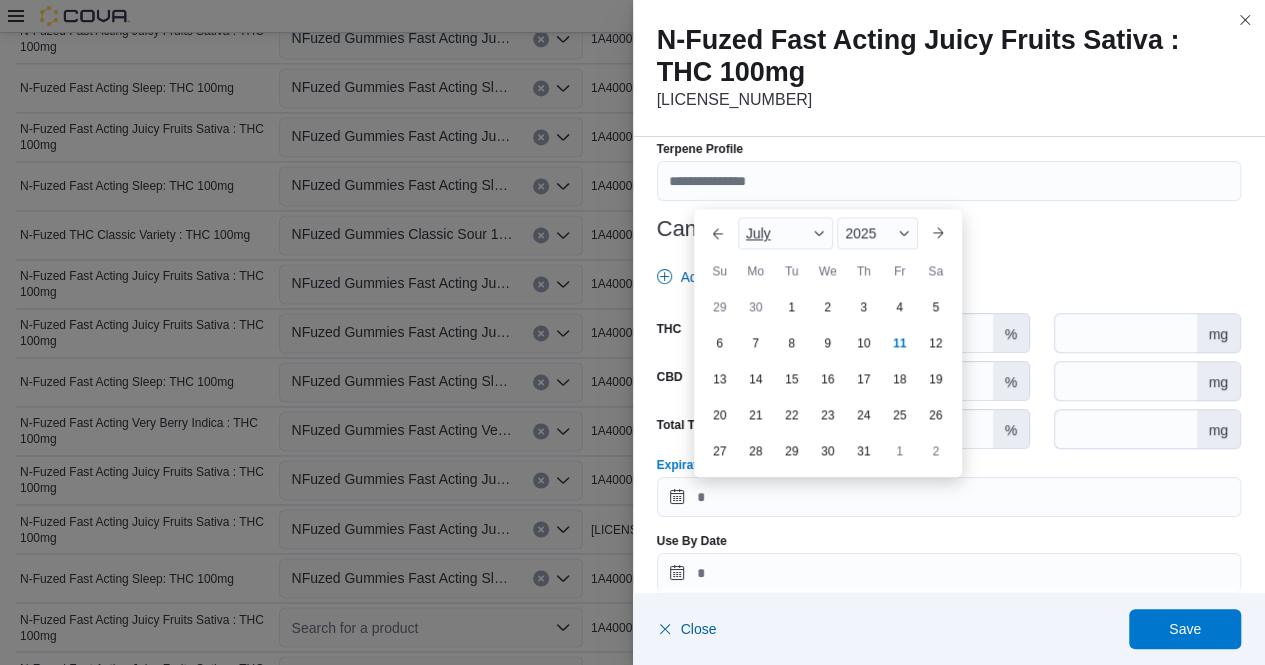 click at bounding box center (819, 233) 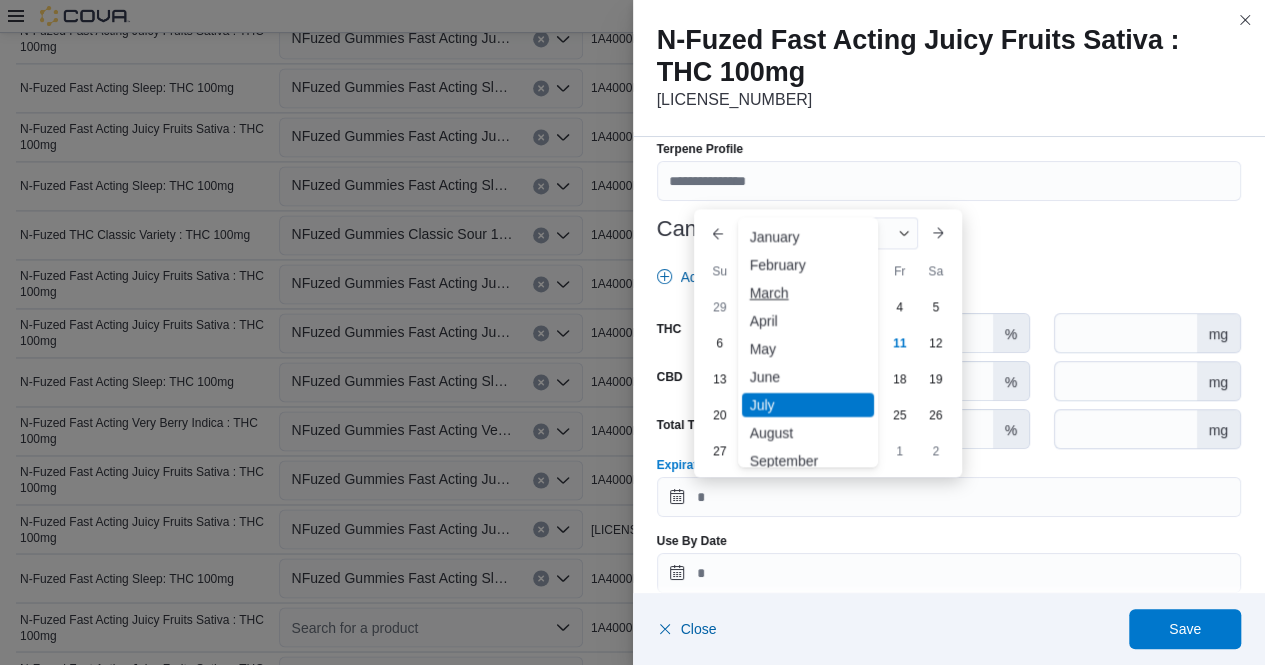 click on "March" at bounding box center [808, 293] 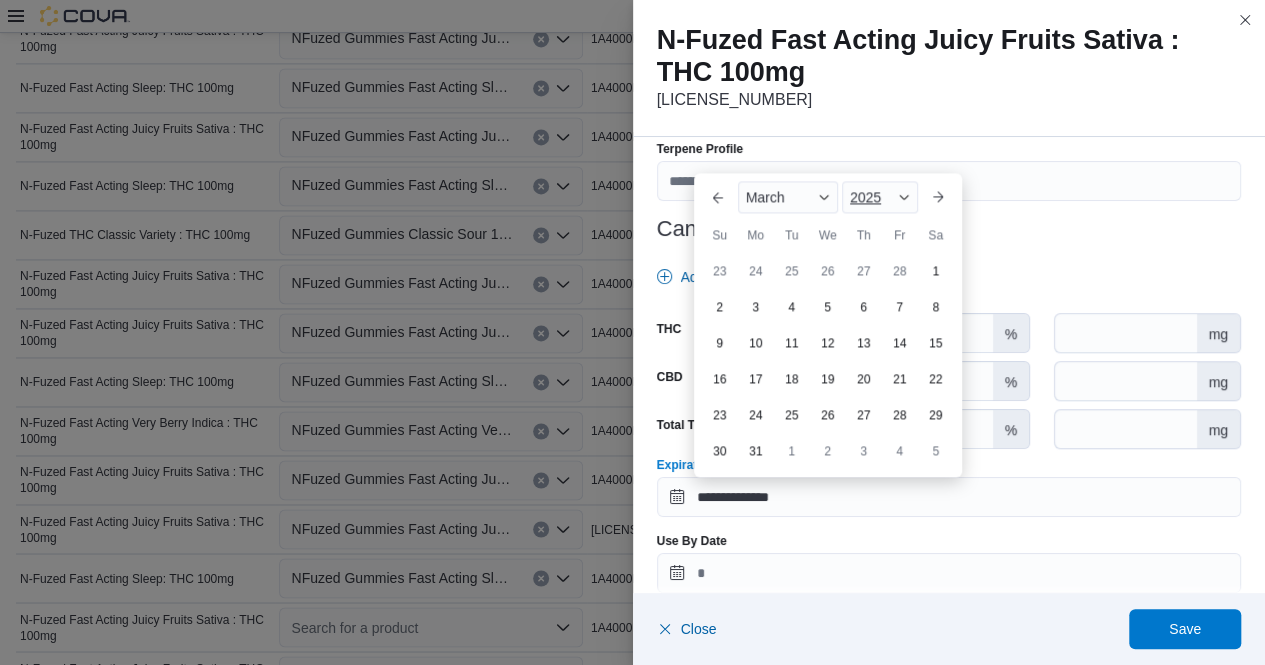 click at bounding box center (904, 197) 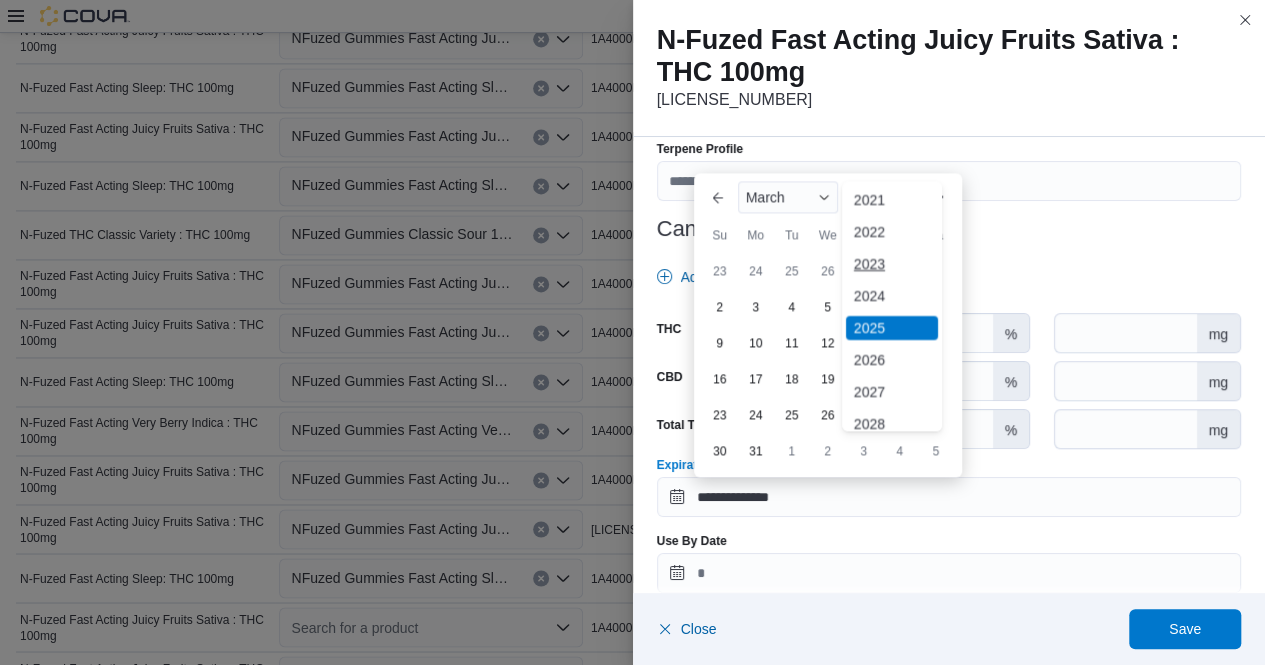scroll, scrollTop: 104, scrollLeft: 0, axis: vertical 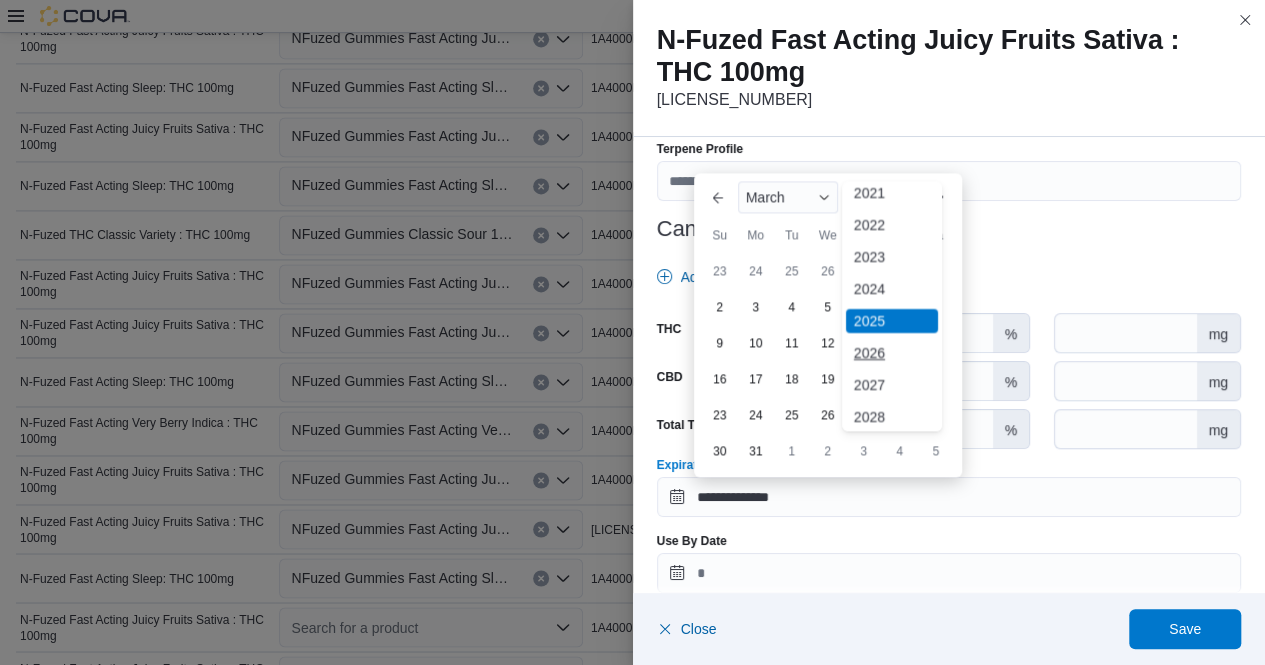 click on "2026" at bounding box center [892, 353] 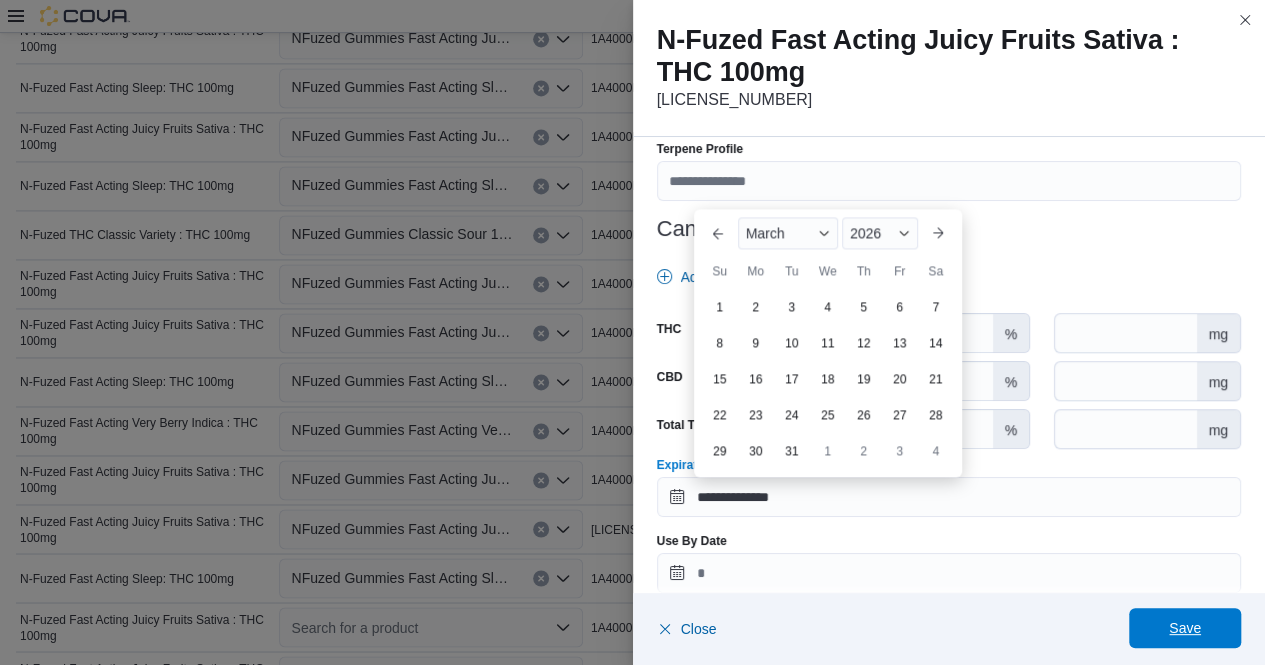 click on "Save" at bounding box center (1185, 628) 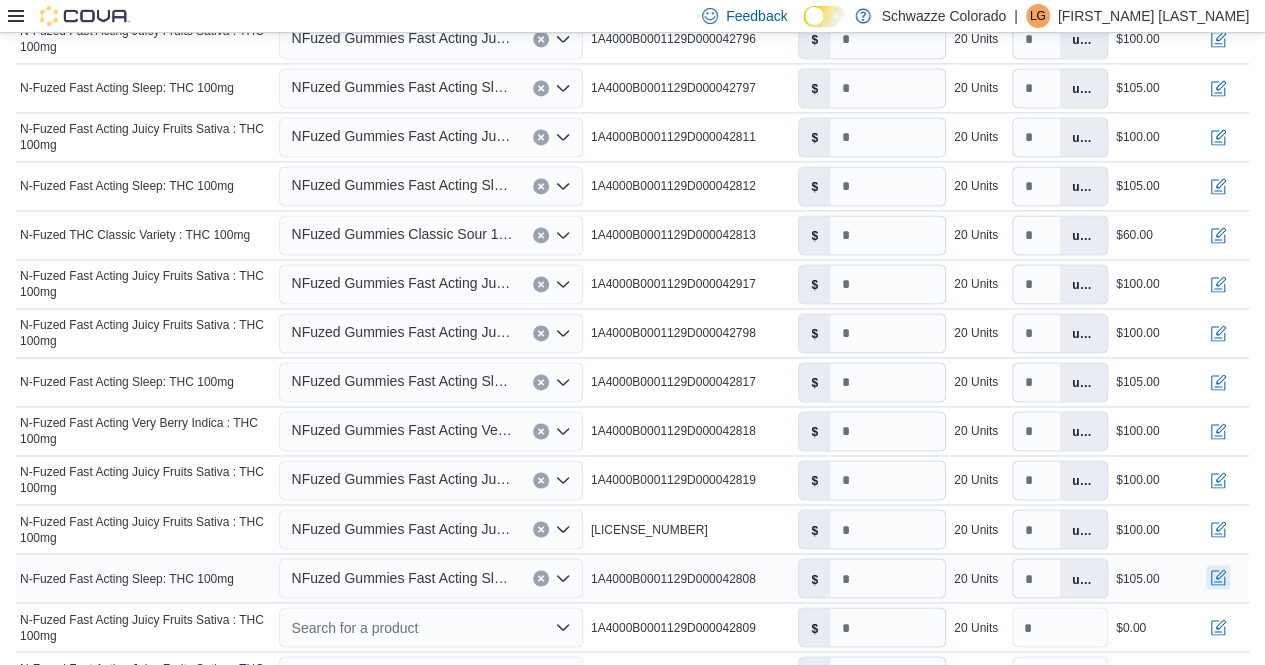 click at bounding box center [1218, 577] 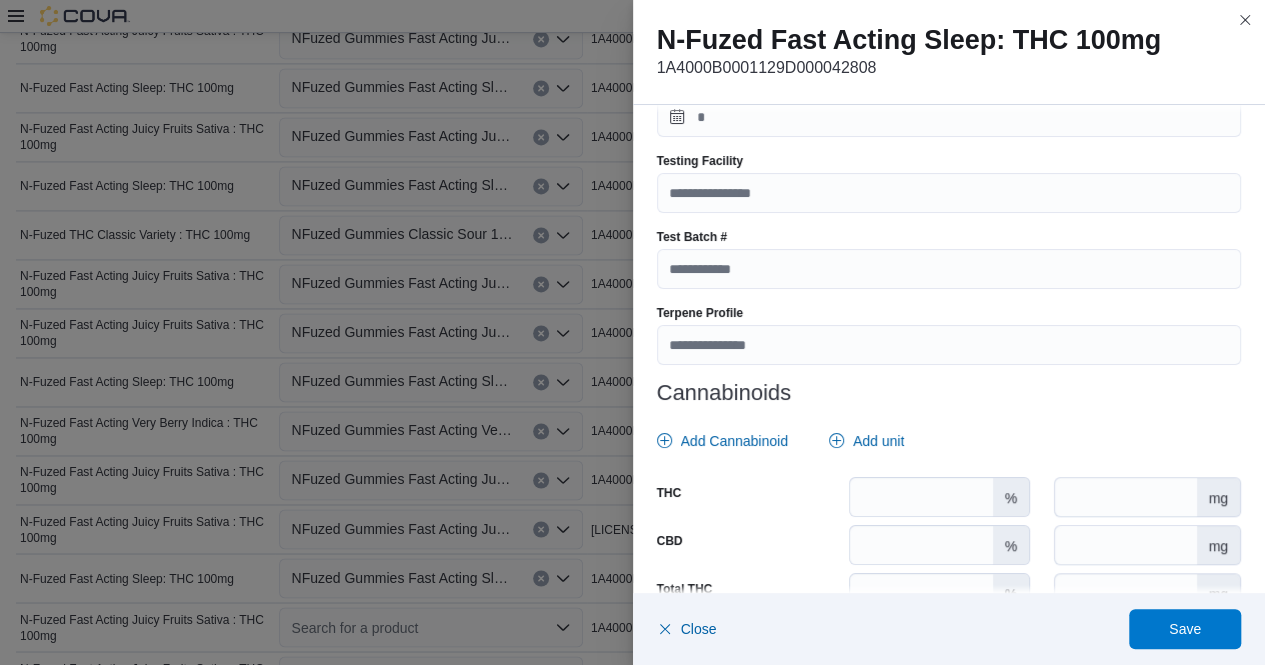 scroll, scrollTop: 786, scrollLeft: 0, axis: vertical 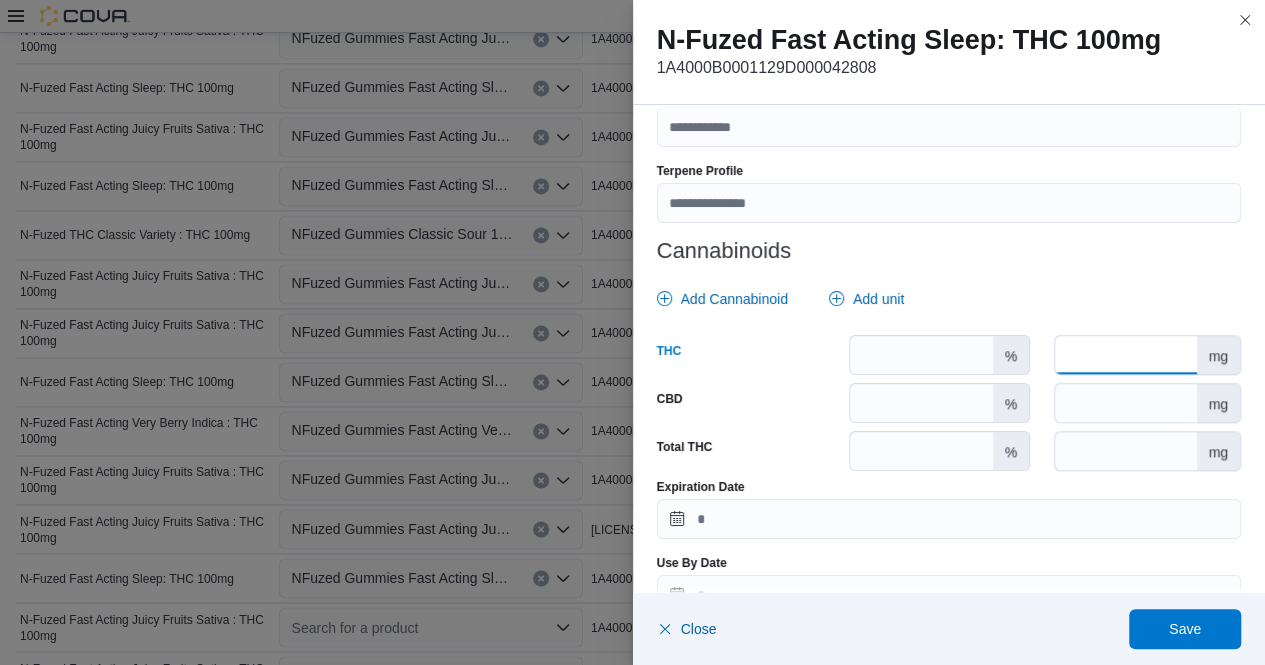 click at bounding box center (1125, 355) 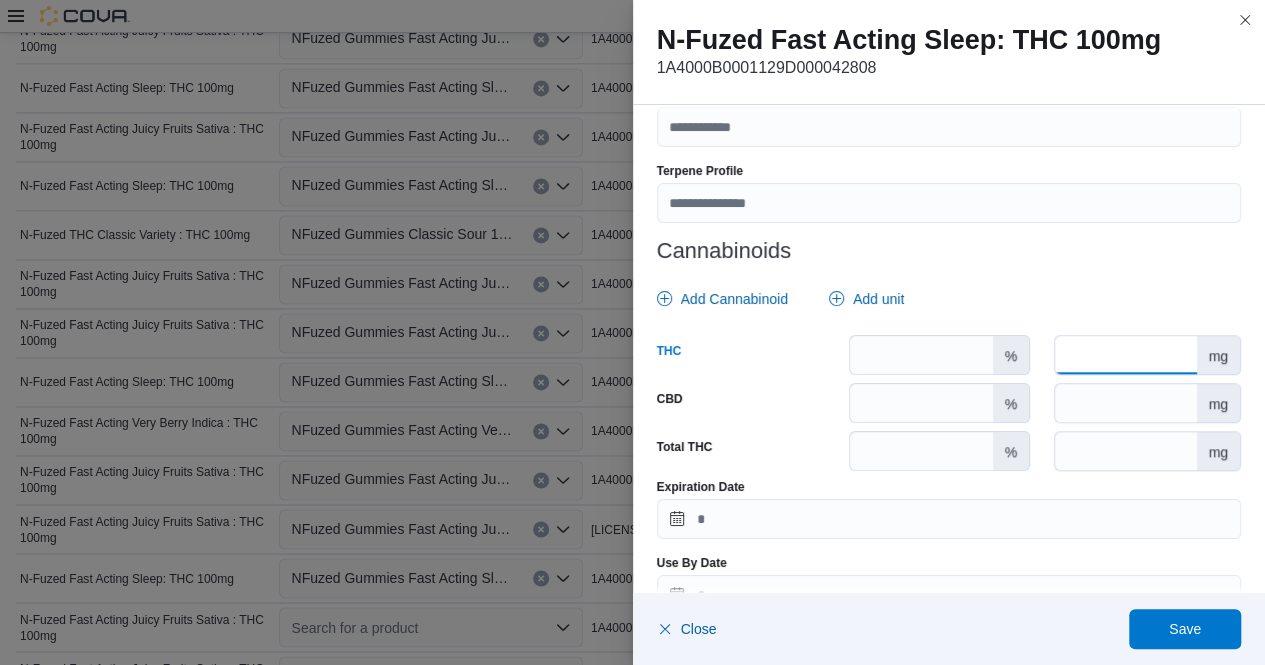 scroll, scrollTop: 831, scrollLeft: 0, axis: vertical 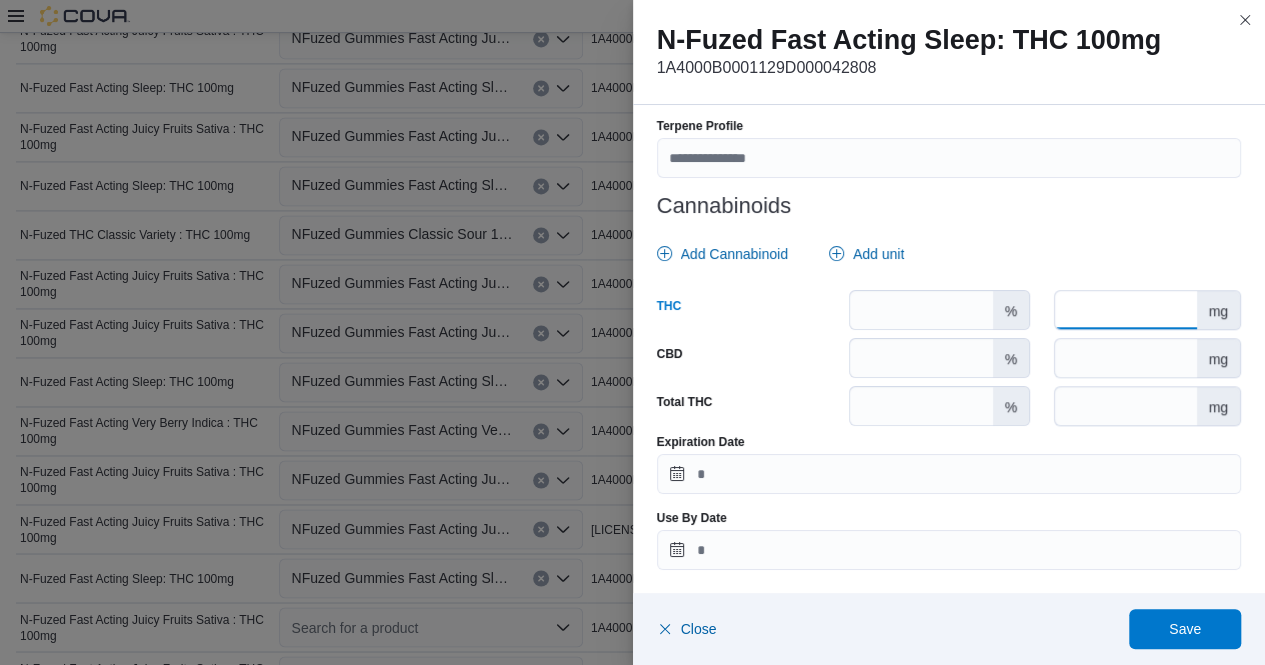 type on "***" 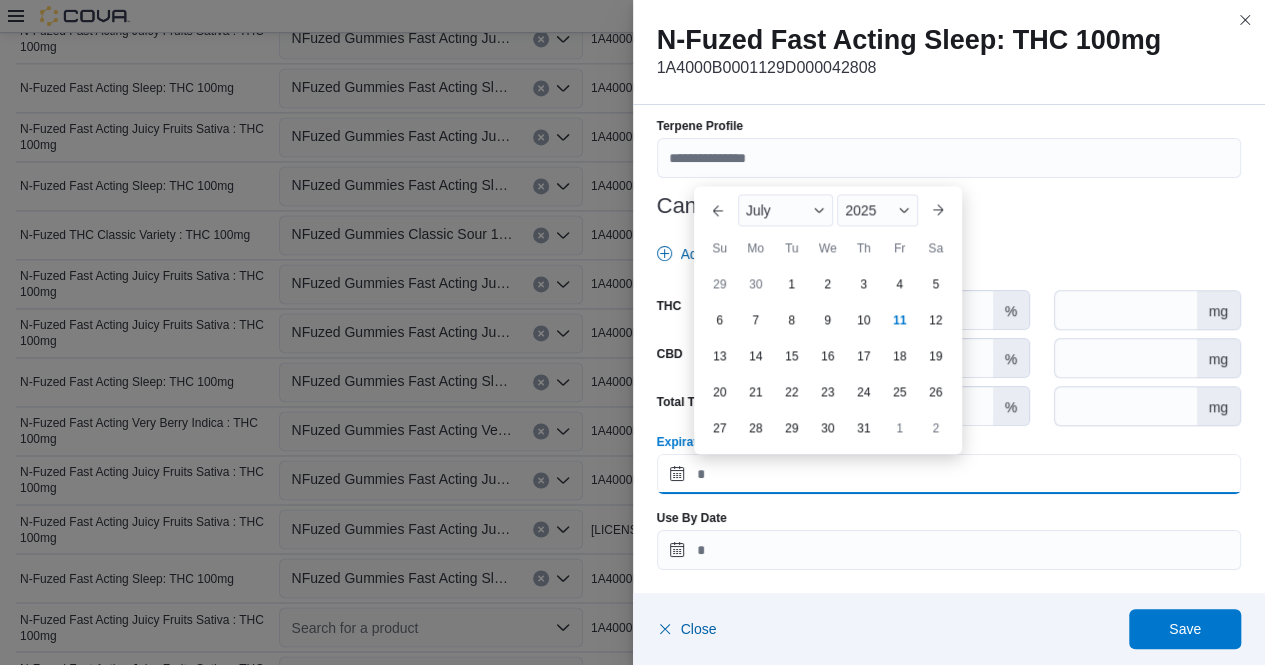 click on "Expiration Date" at bounding box center [949, 474] 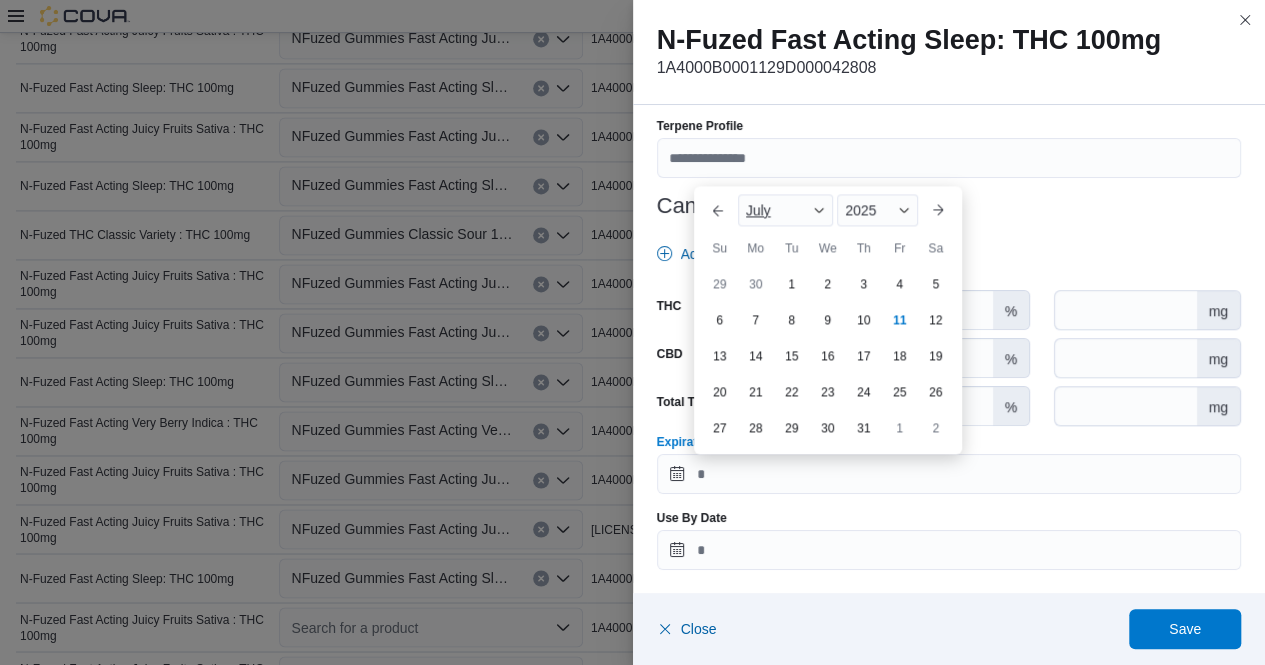 click at bounding box center [819, 210] 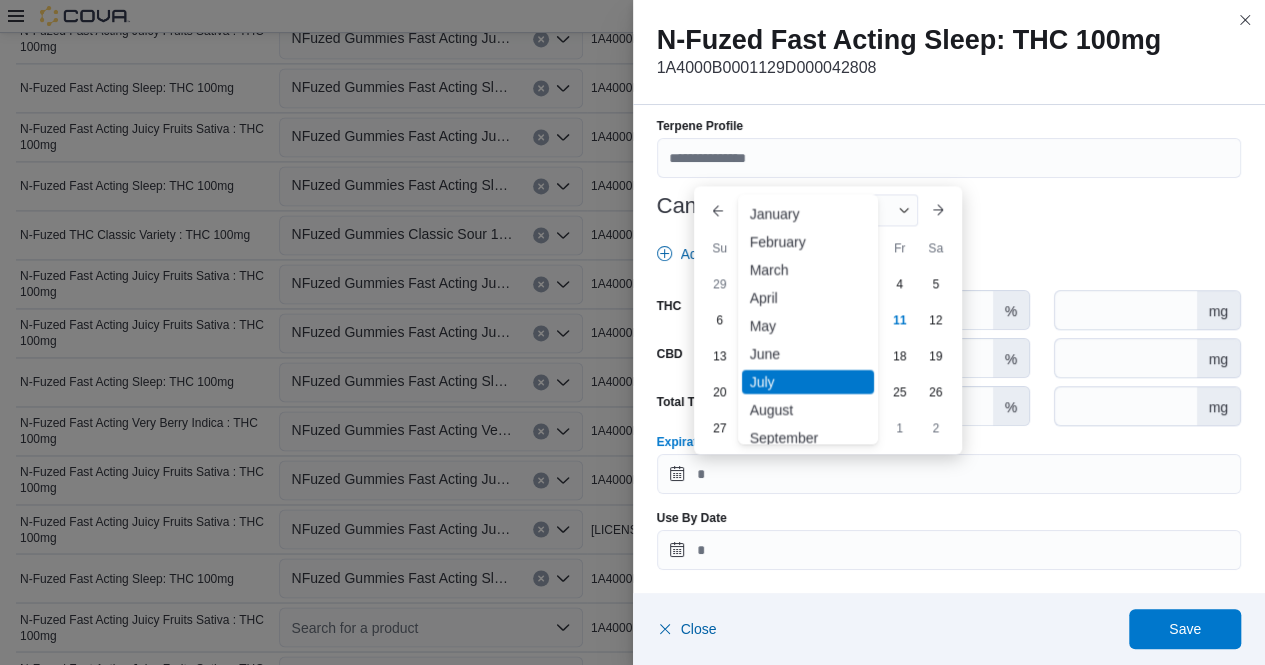 click on "January February March April May June ✓ July August September October November December" at bounding box center (808, 319) 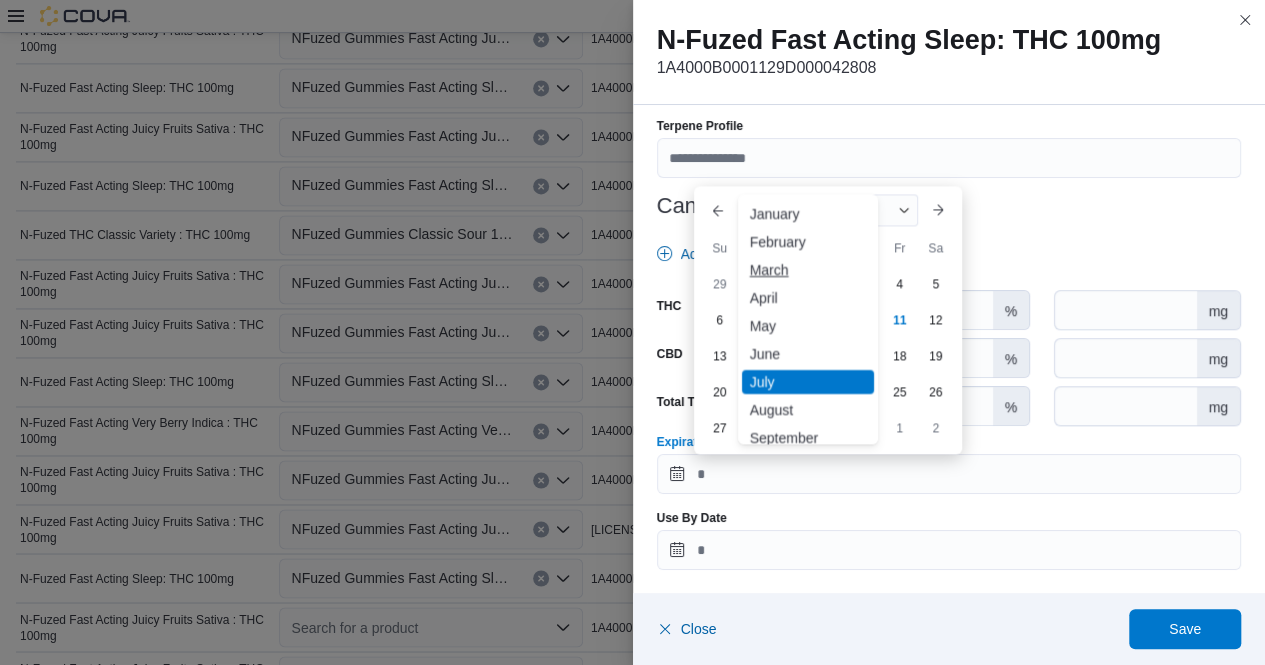 click on "March" at bounding box center (808, 270) 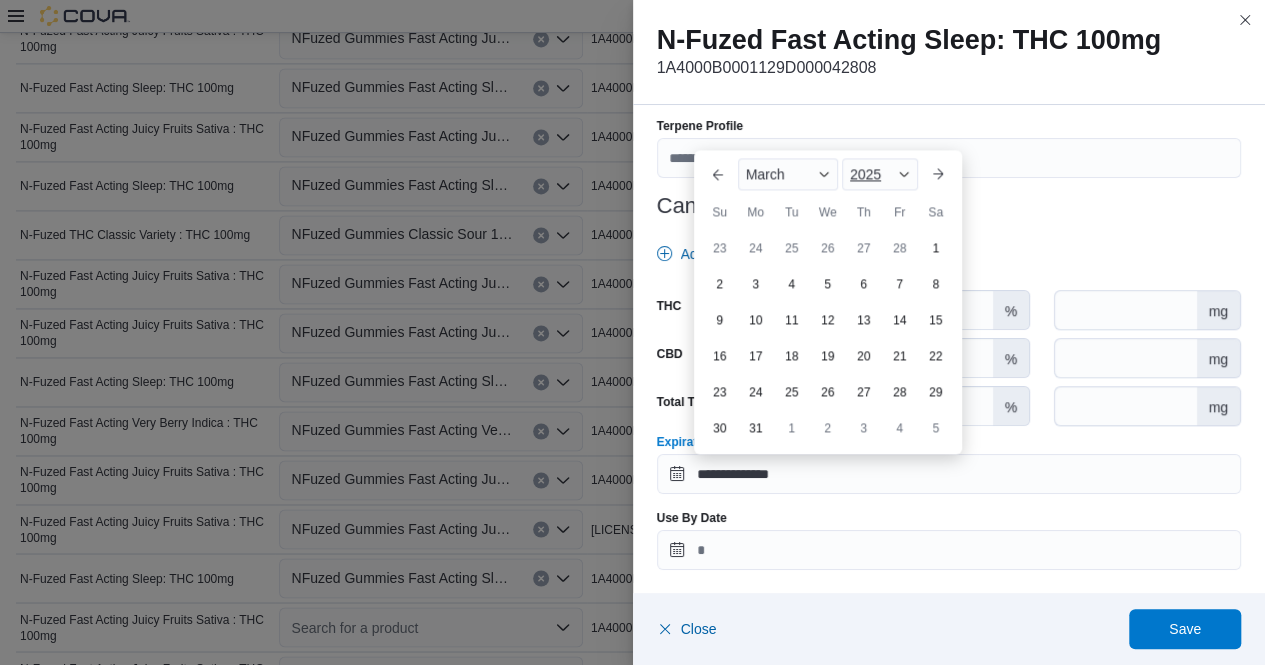 click on "2025" at bounding box center [880, 174] 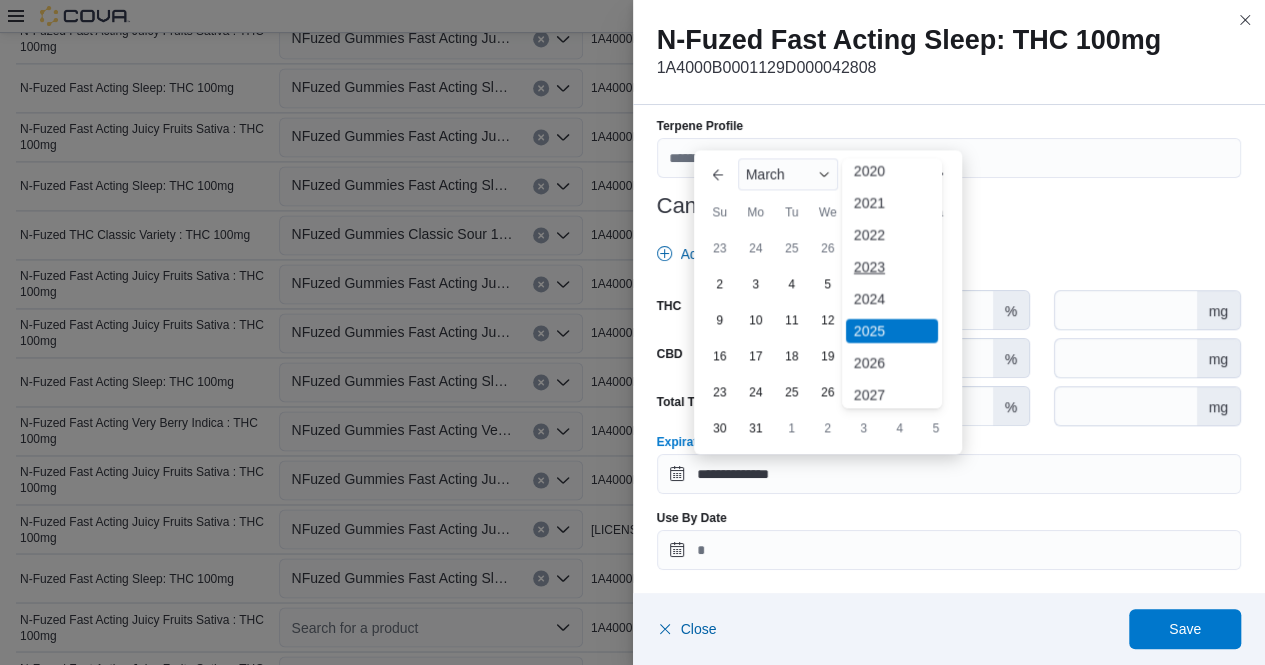 scroll, scrollTop: 76, scrollLeft: 0, axis: vertical 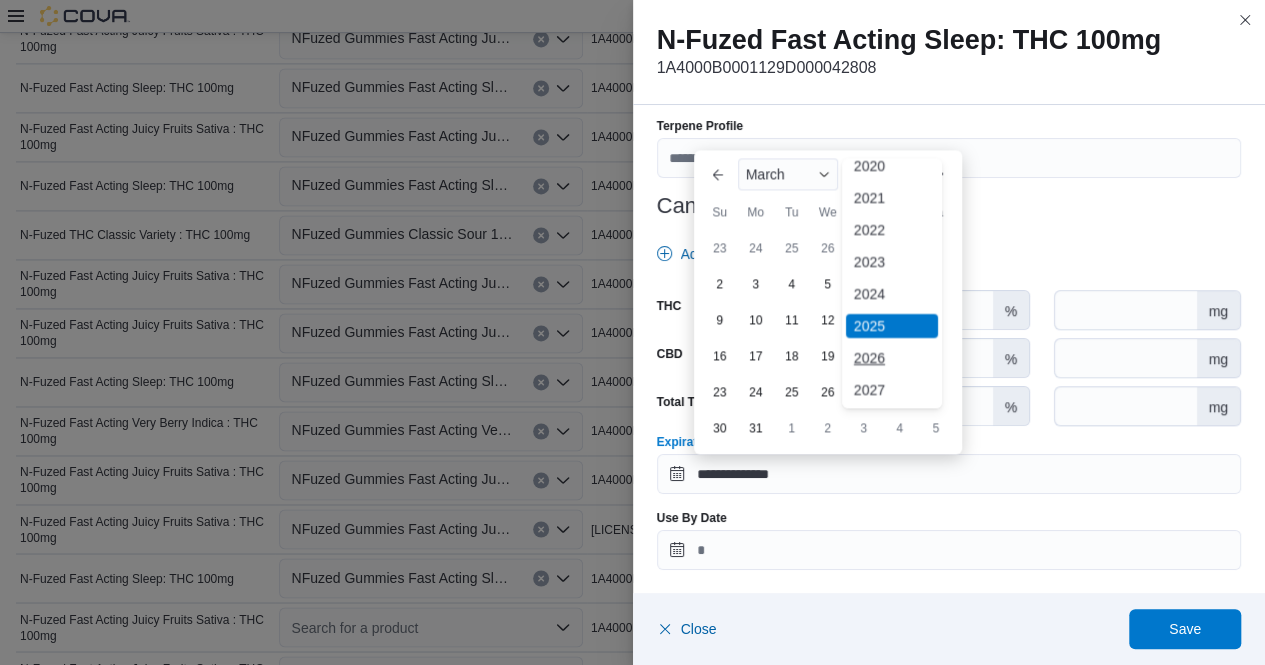 click on "2026" at bounding box center [892, 358] 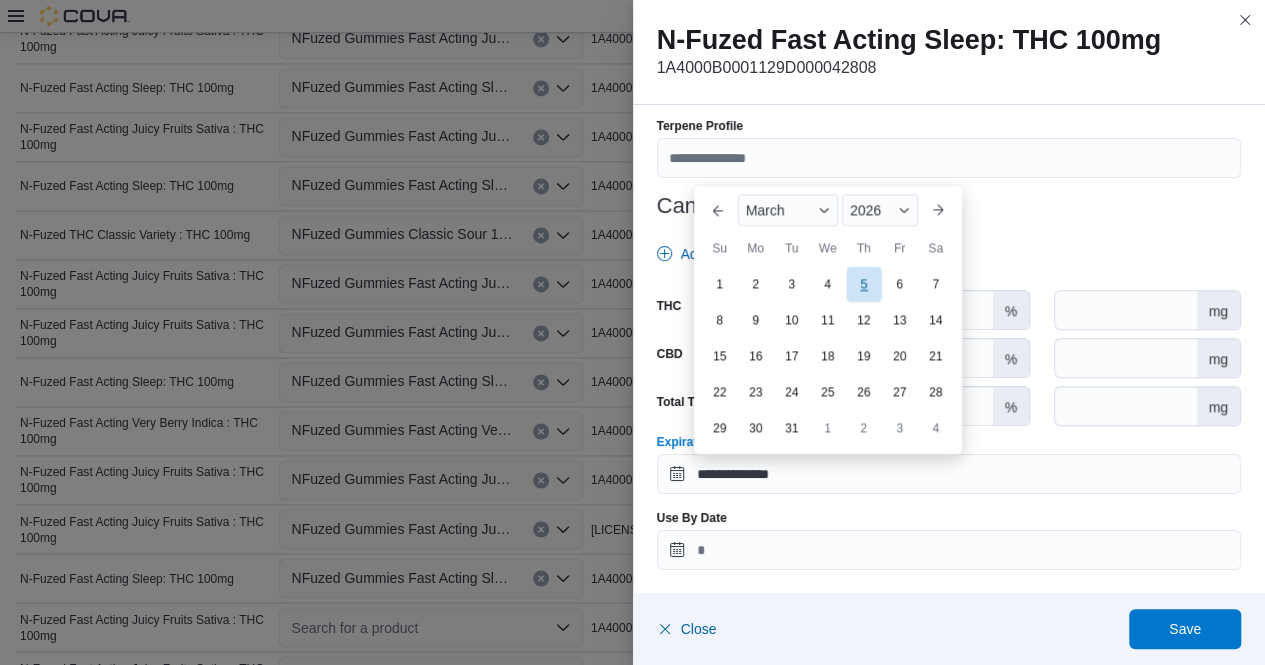 click on "5" at bounding box center [863, 283] 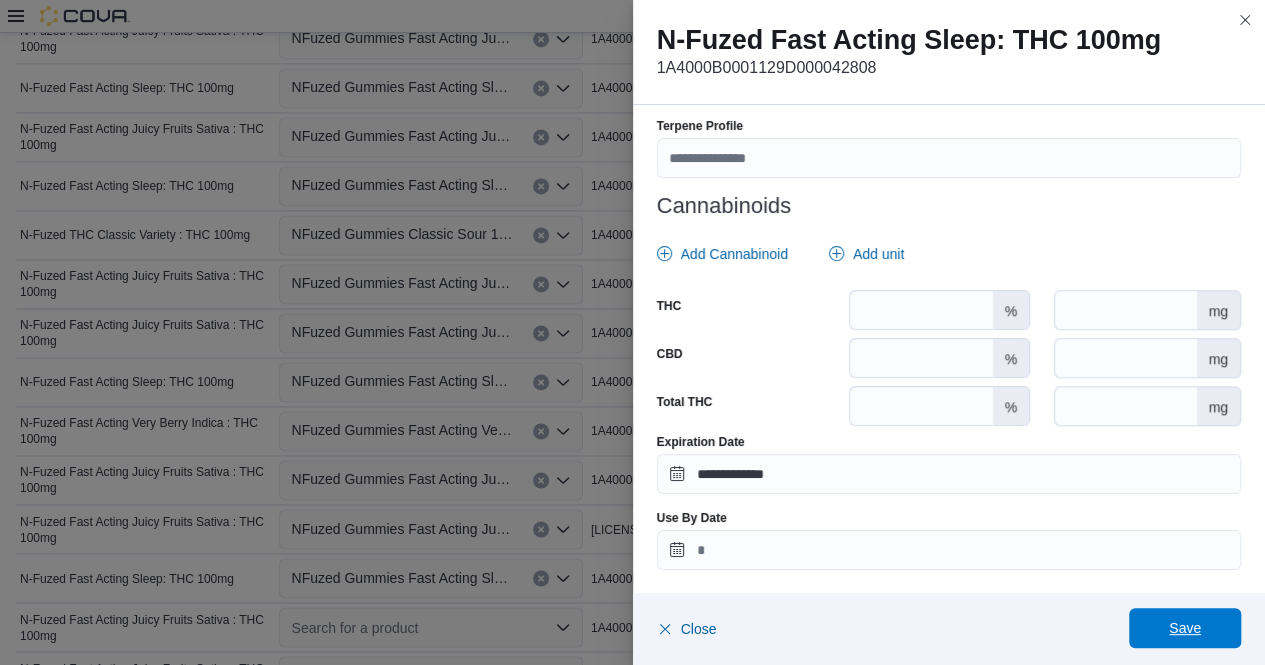 click on "Save" at bounding box center (1185, 628) 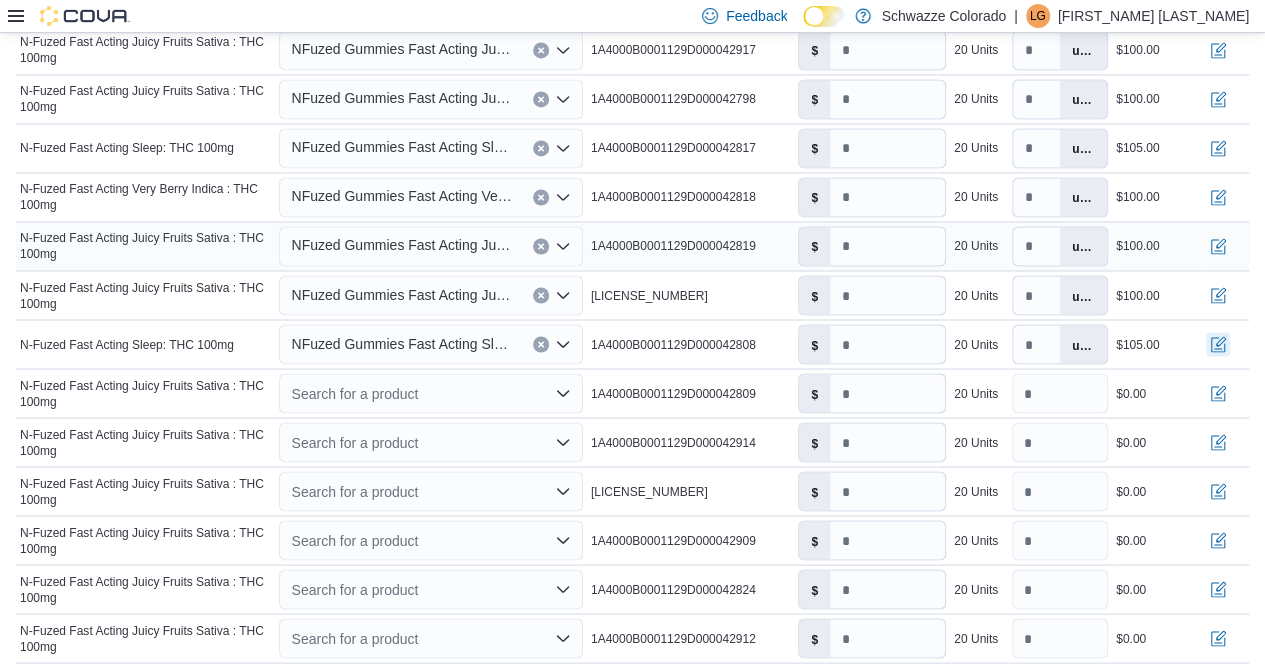 scroll, scrollTop: 1614, scrollLeft: 0, axis: vertical 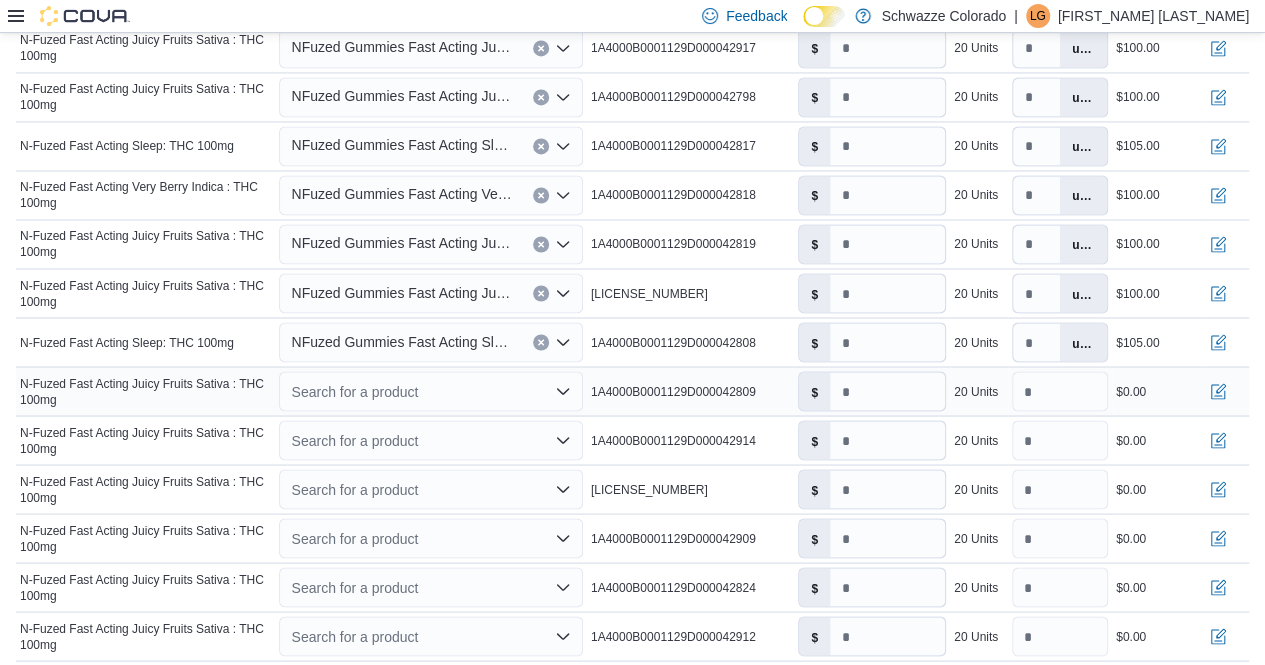 click on "Search for a product" at bounding box center [430, 391] 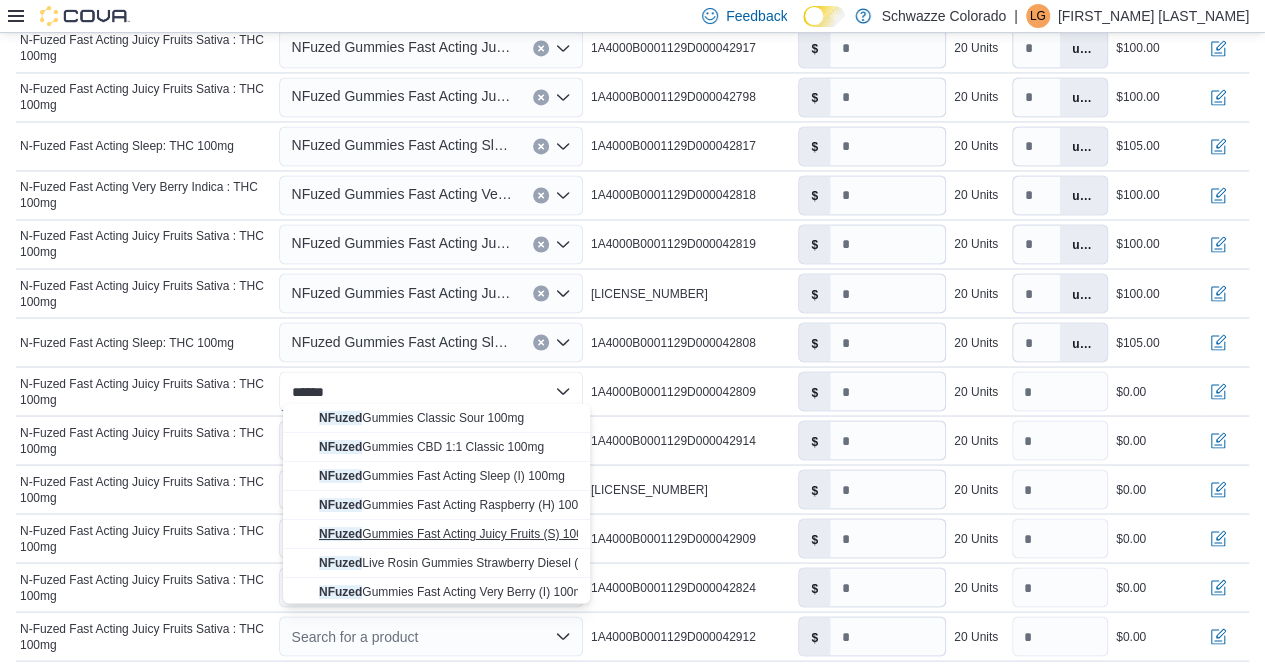 type on "******" 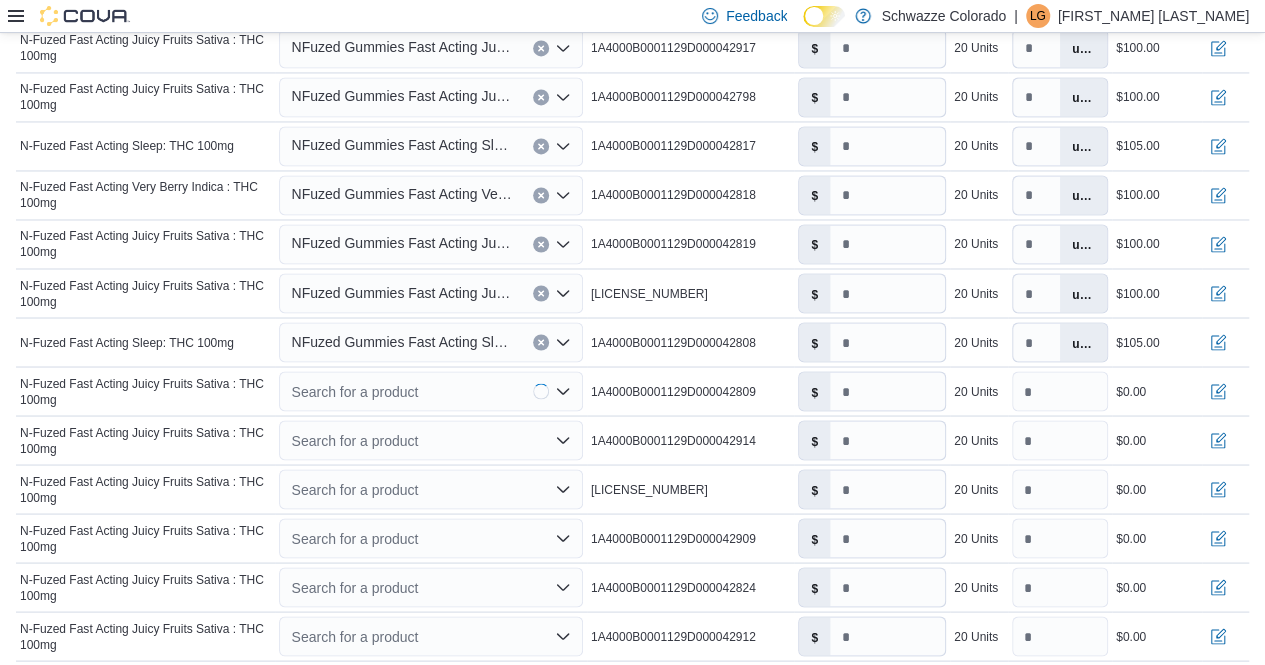 type on "*" 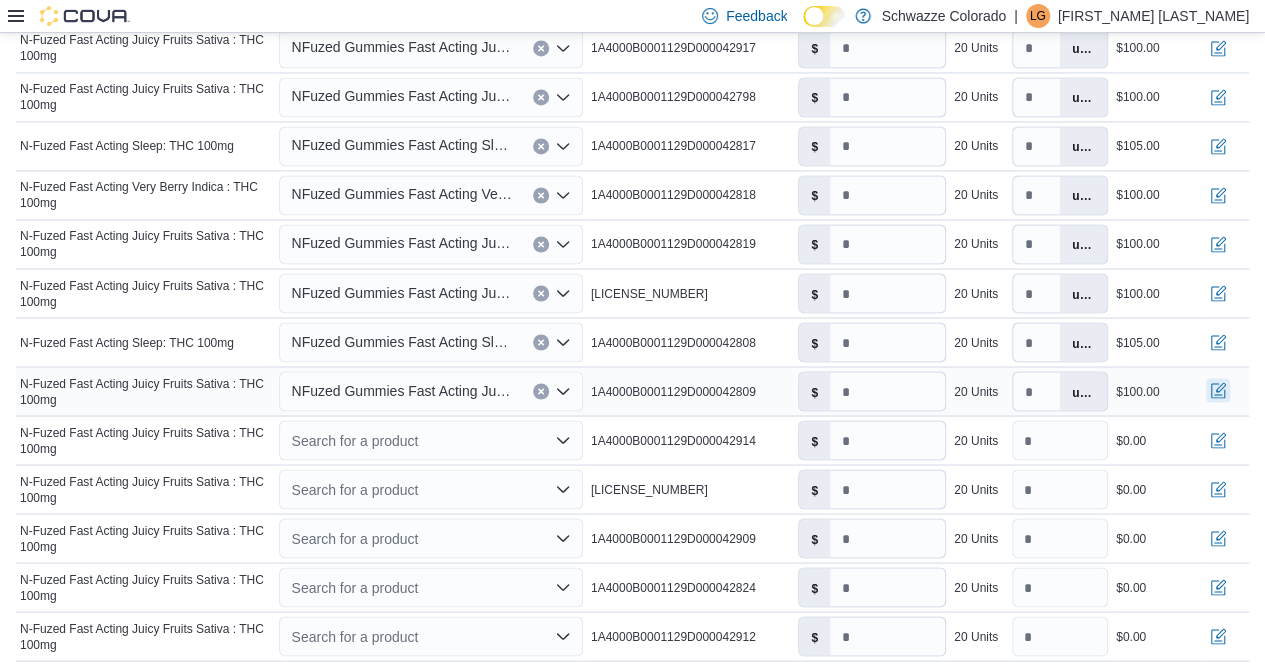 click at bounding box center (1218, 390) 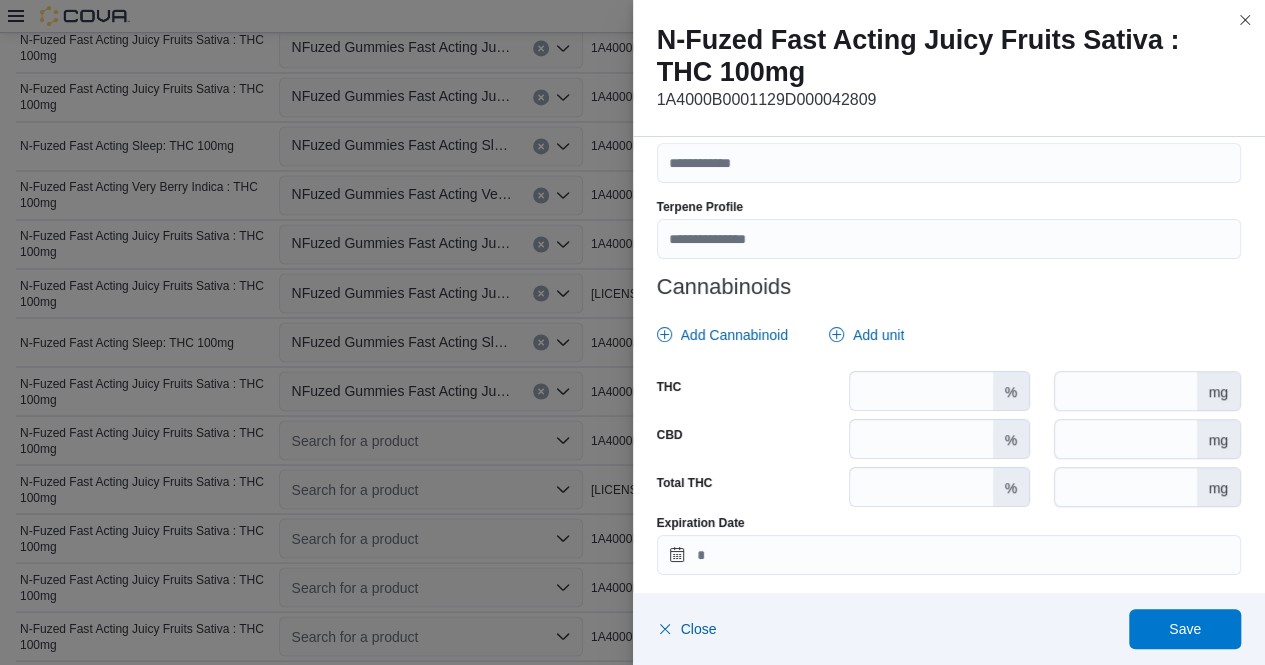 scroll, scrollTop: 783, scrollLeft: 0, axis: vertical 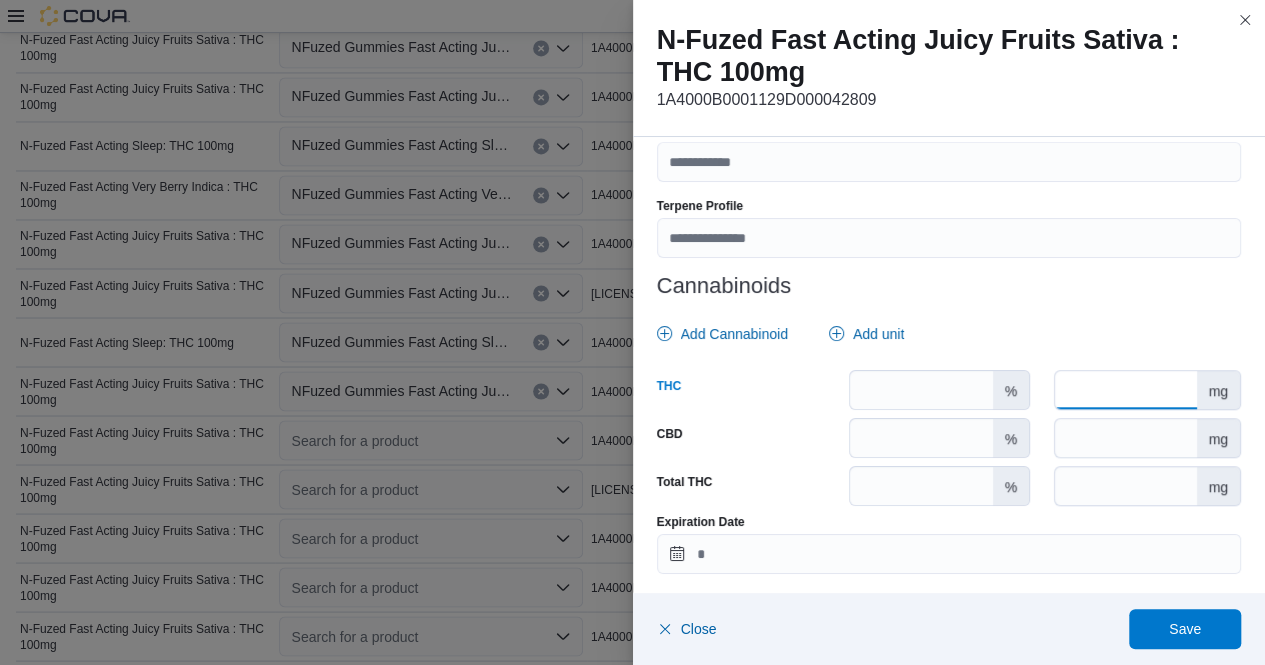 click at bounding box center [1125, 390] 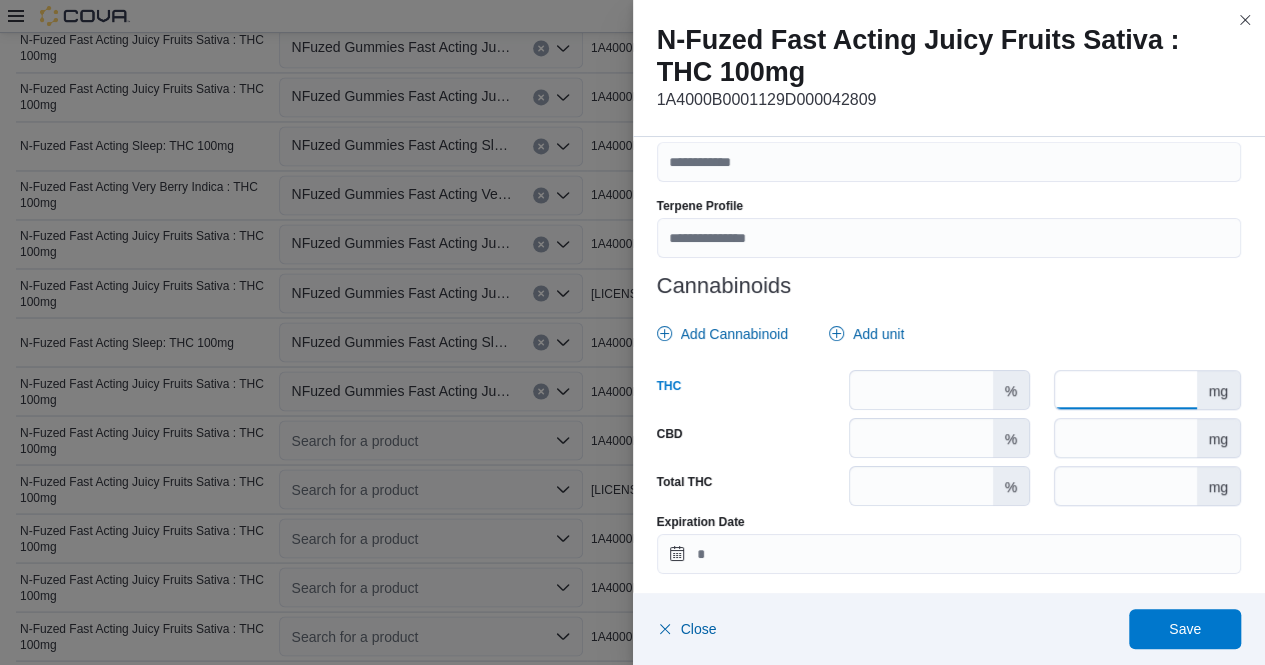 type on "***" 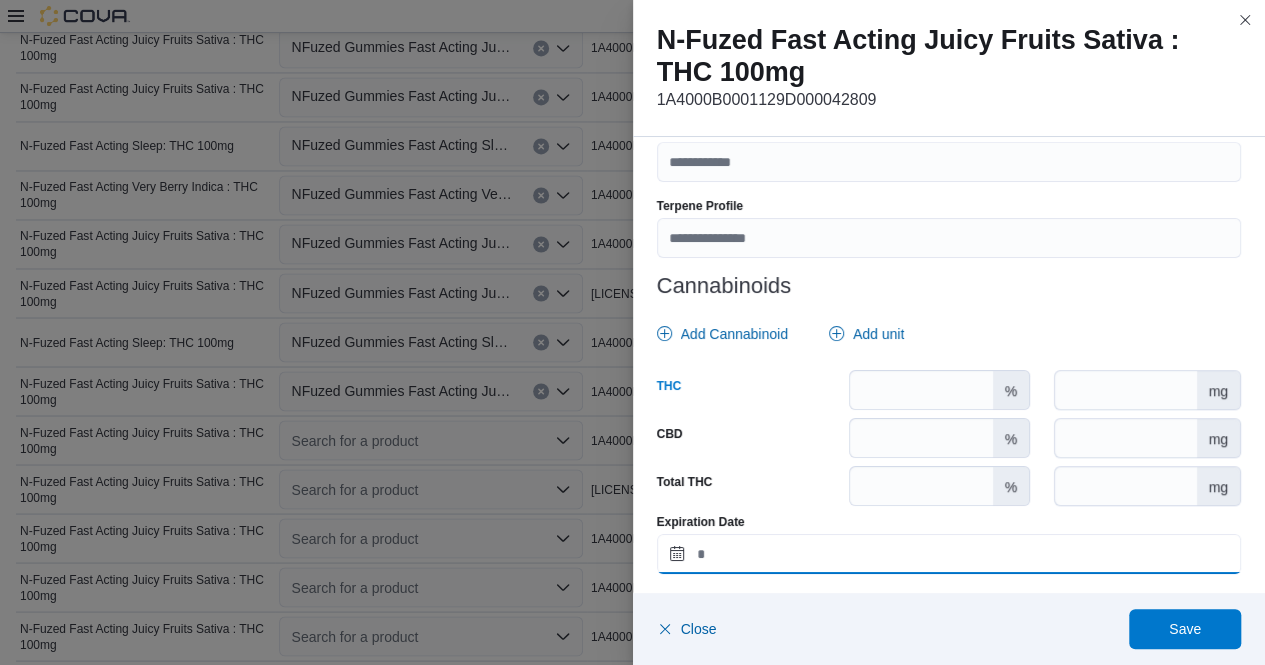 click on "Expiration Date" at bounding box center (949, 554) 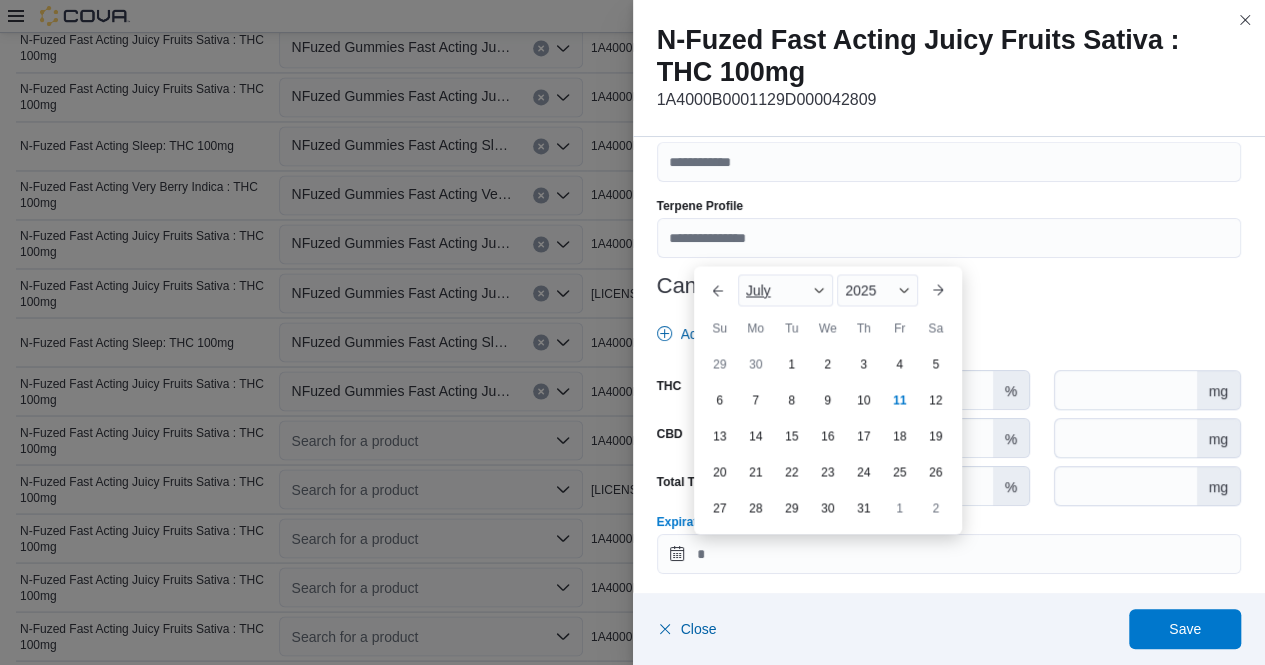 click on "July" at bounding box center (786, 290) 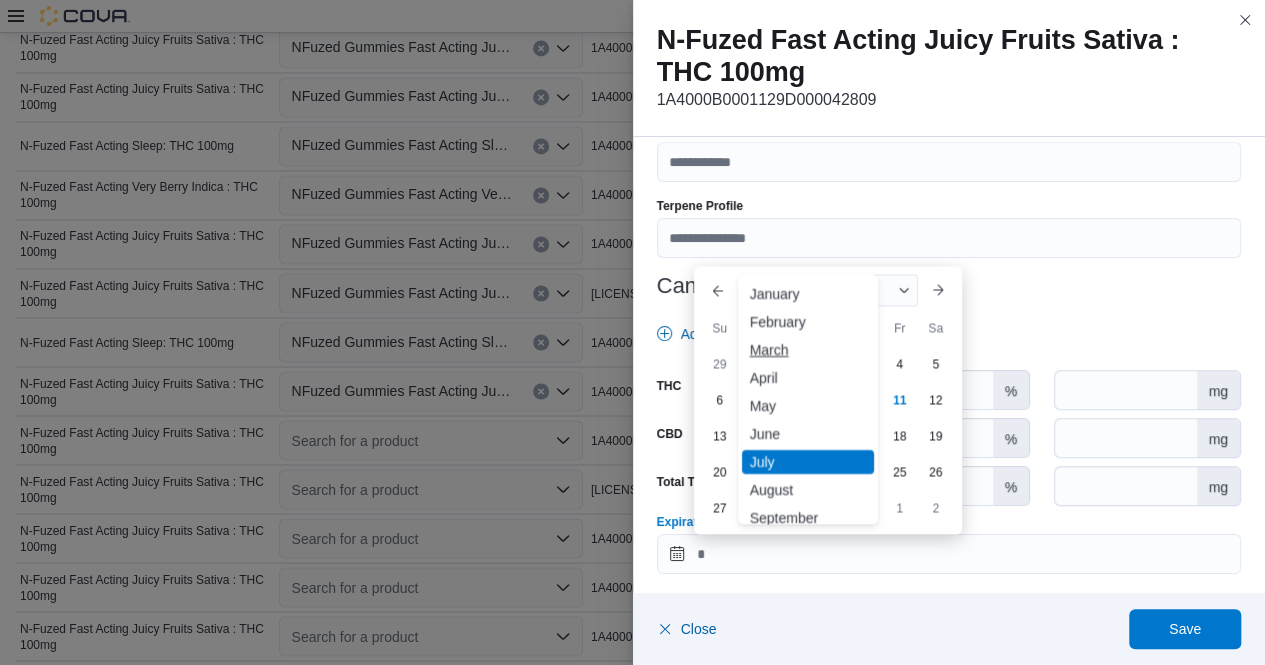 click on "March" at bounding box center (808, 350) 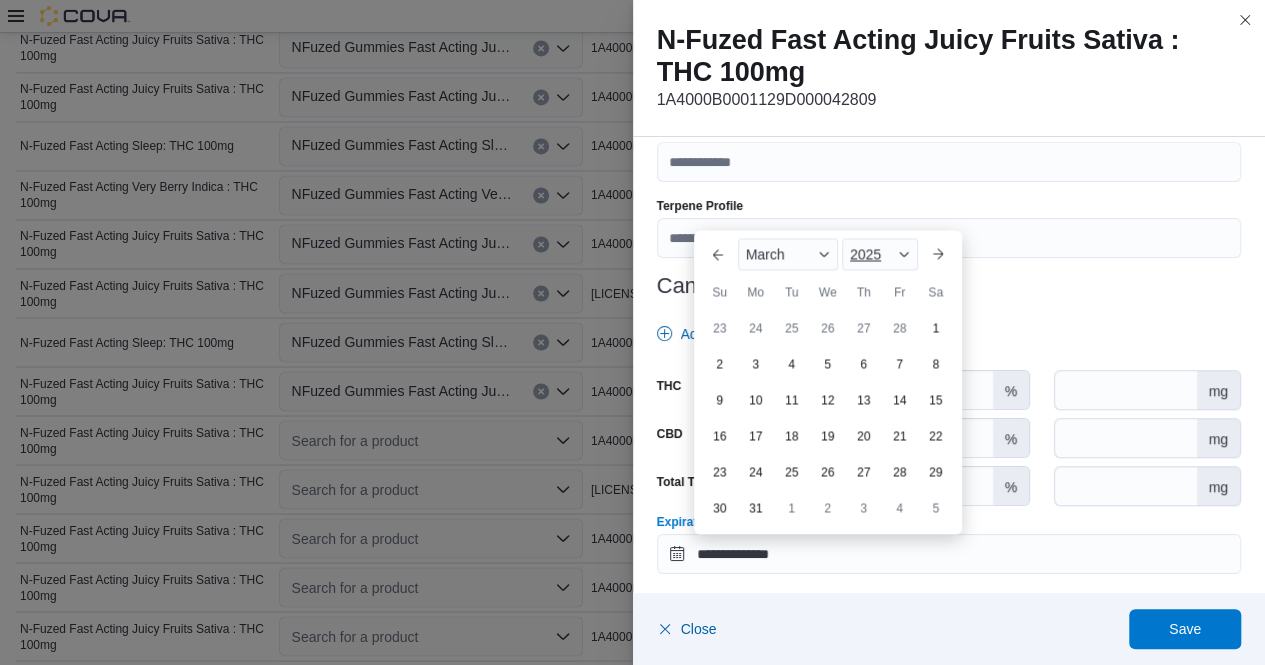 click on "2025" at bounding box center [880, 254] 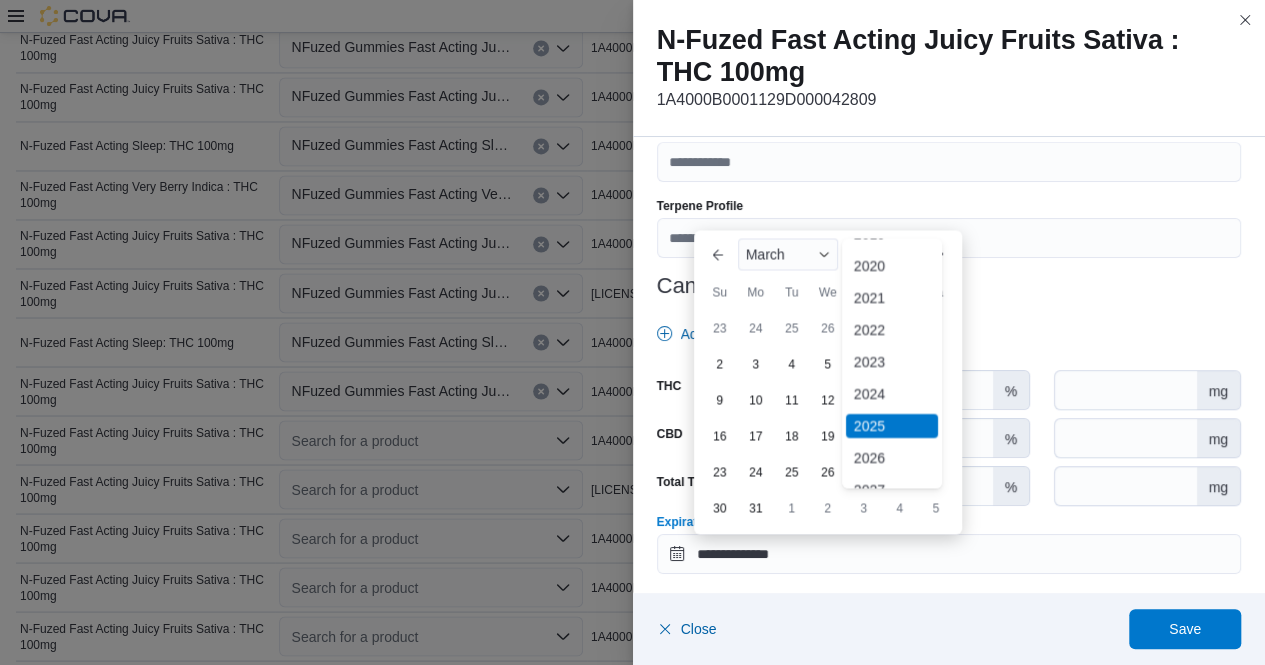 scroll, scrollTop: 59, scrollLeft: 0, axis: vertical 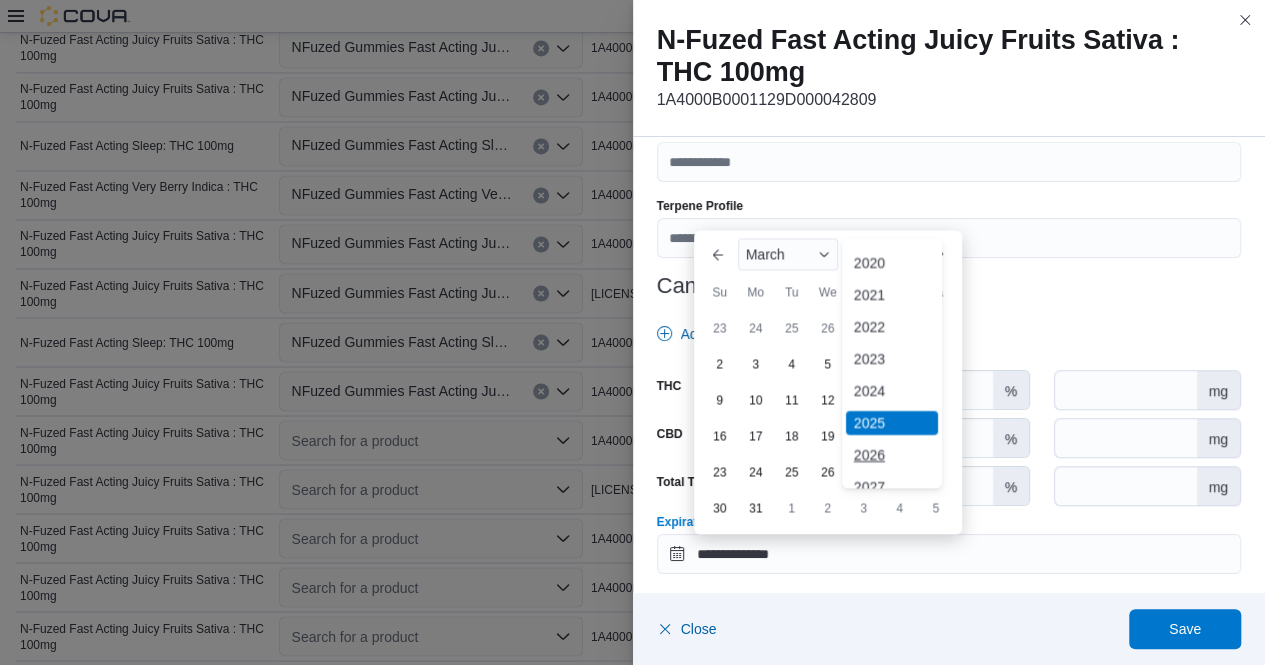 click on "2026" at bounding box center [892, 455] 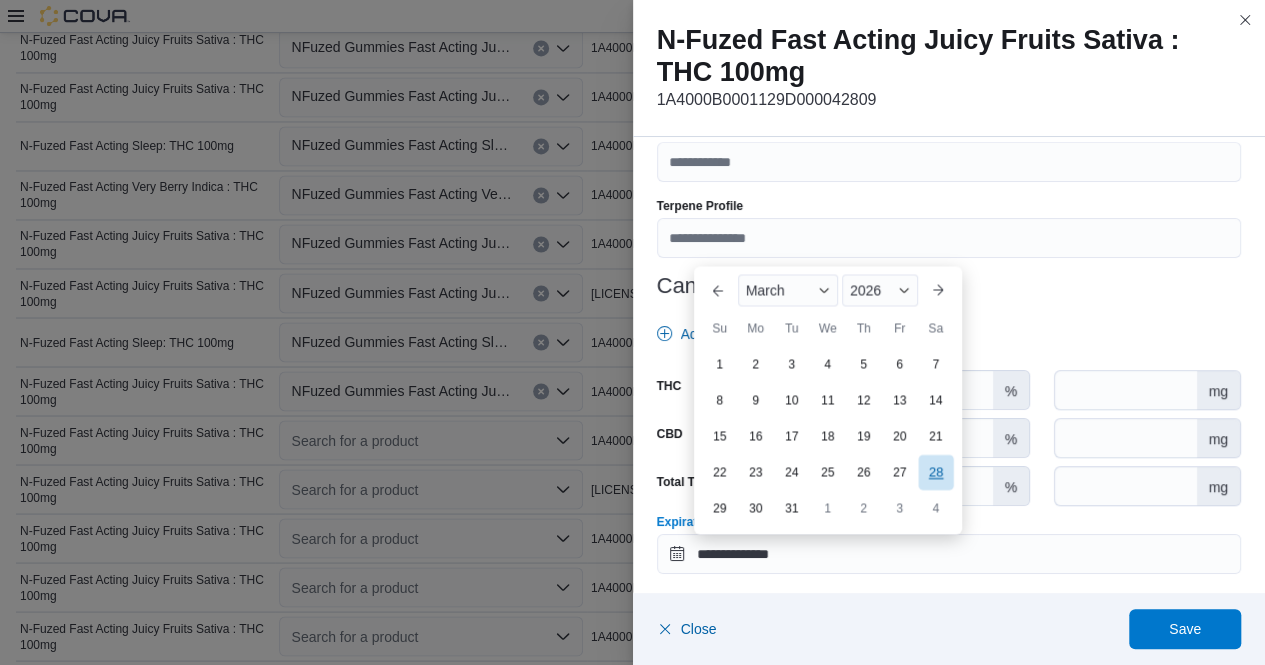 click on "28" at bounding box center (935, 471) 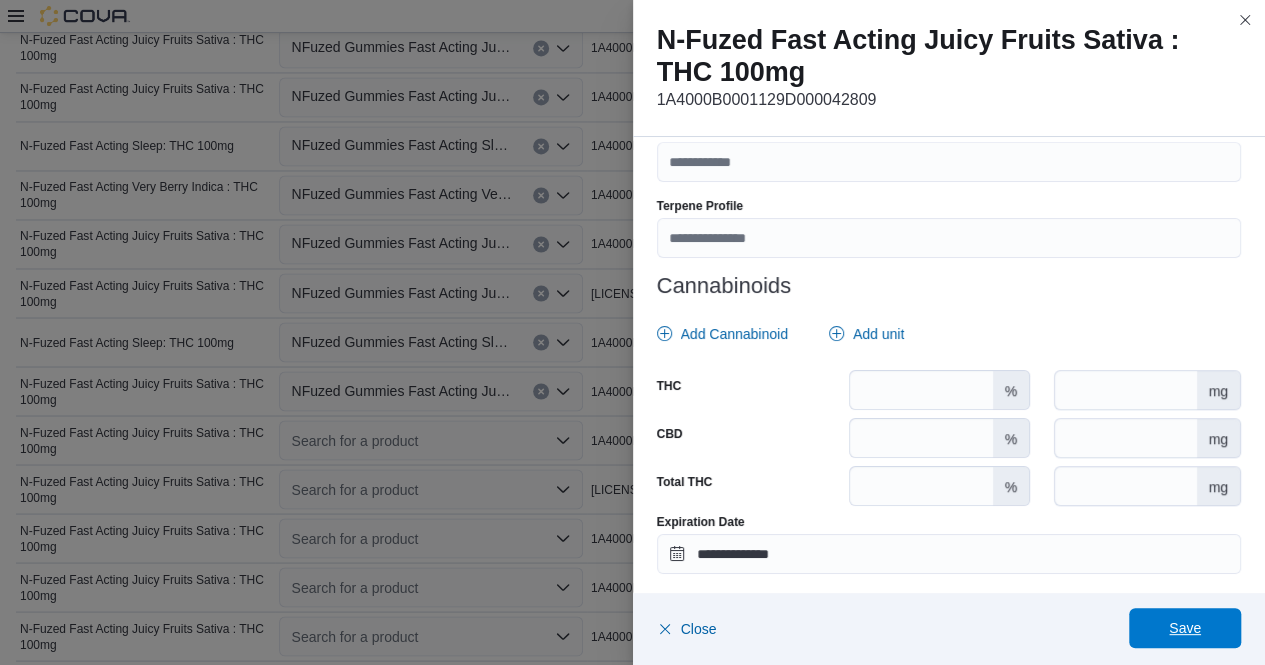 click on "Save" at bounding box center [1185, 628] 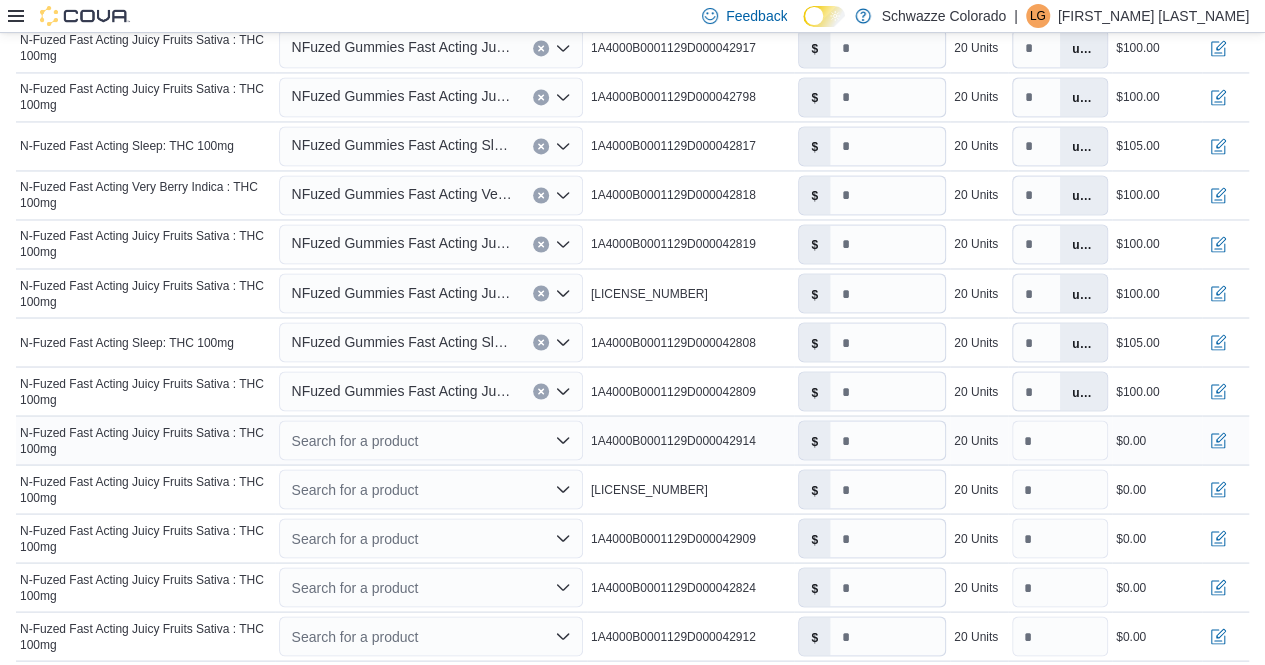 click on "Search for a product" at bounding box center [430, 440] 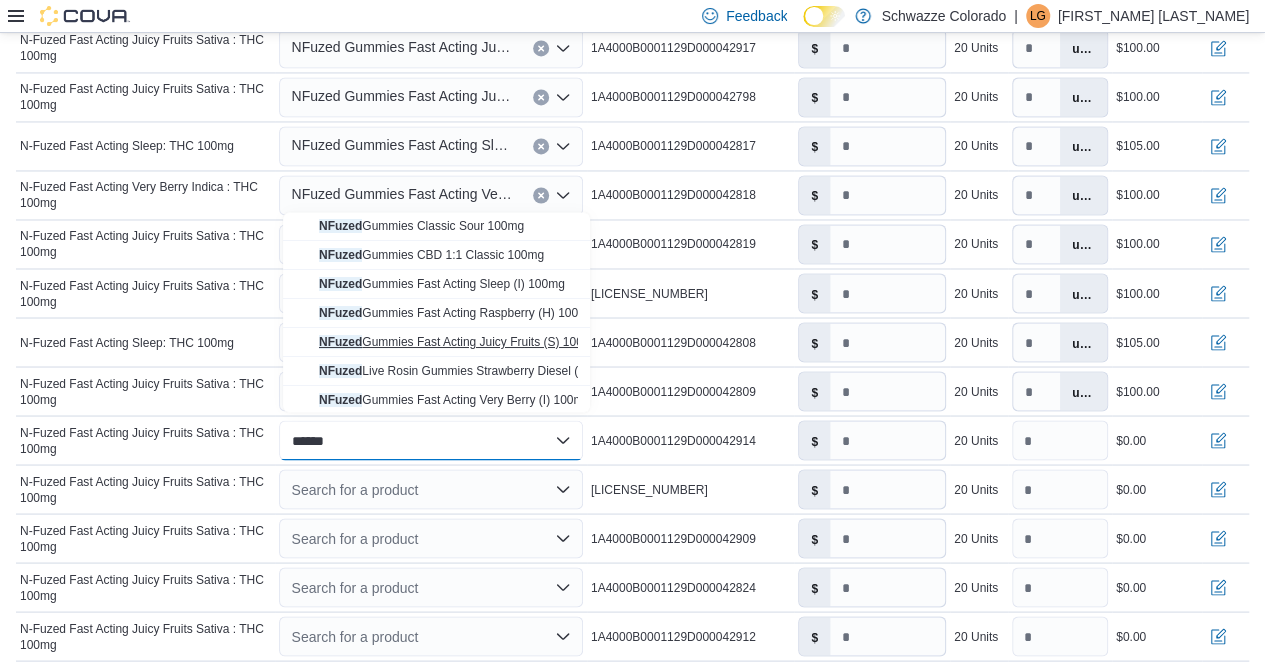 type on "******" 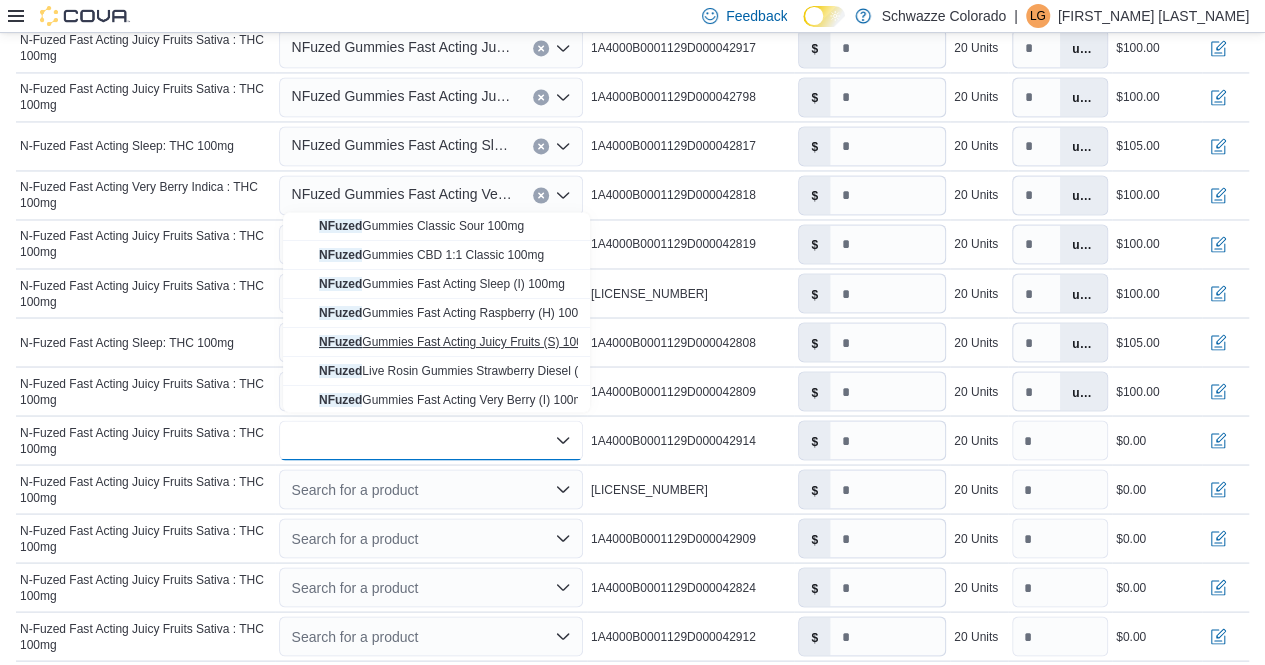 type on "*" 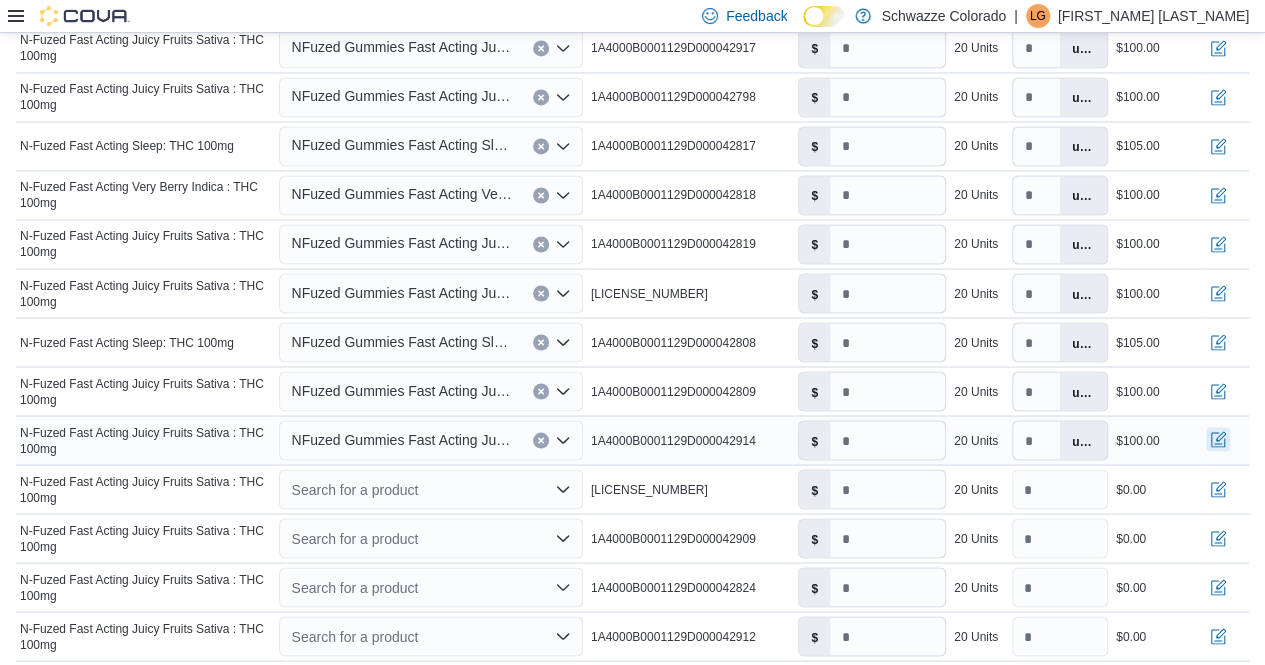 click at bounding box center [1218, 439] 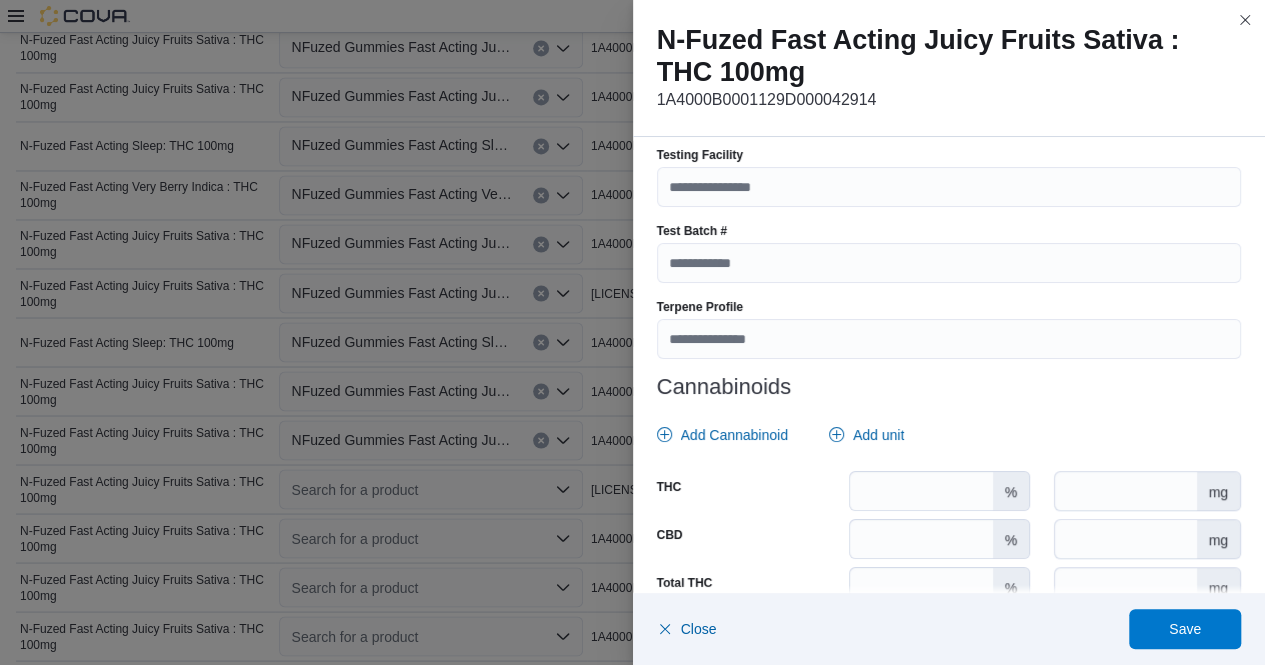 scroll, scrollTop: 694, scrollLeft: 0, axis: vertical 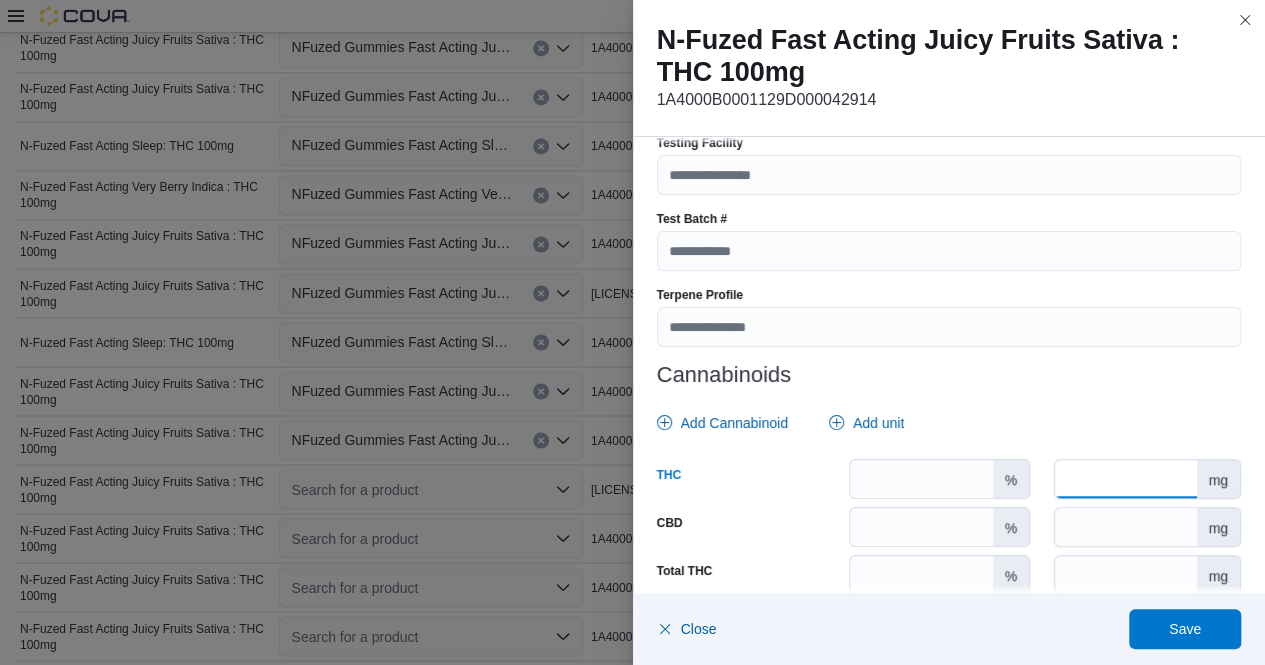click at bounding box center [1125, 479] 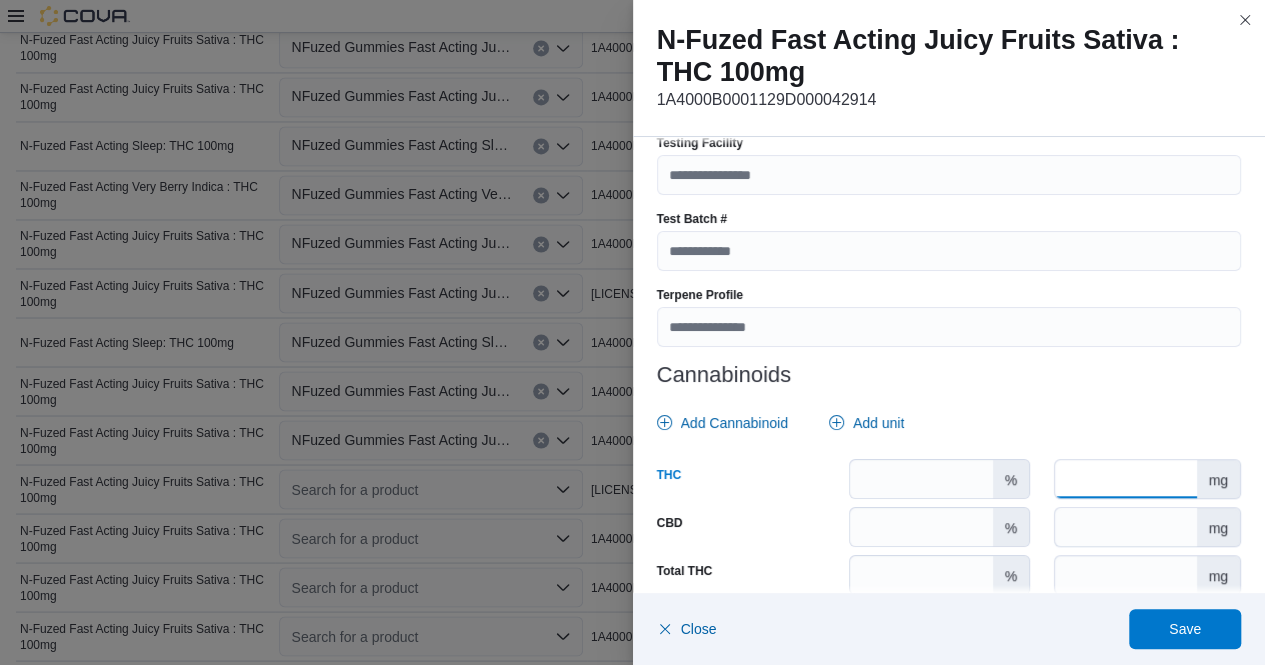 scroll, scrollTop: 863, scrollLeft: 0, axis: vertical 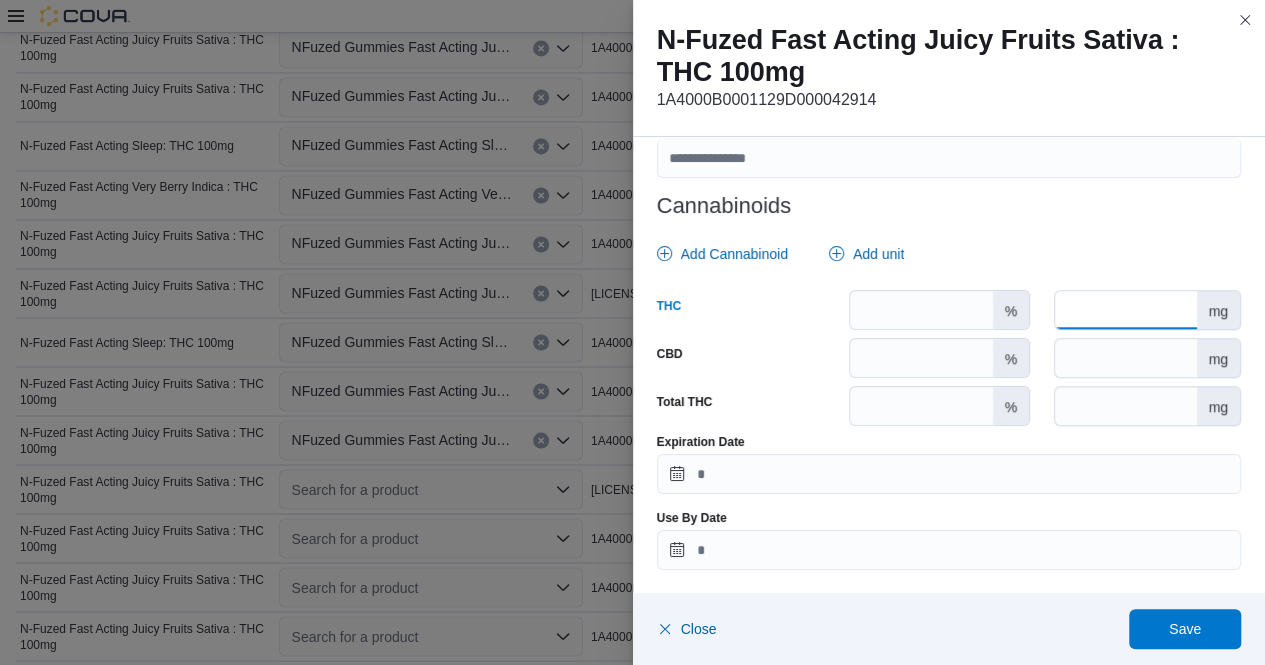 type on "***" 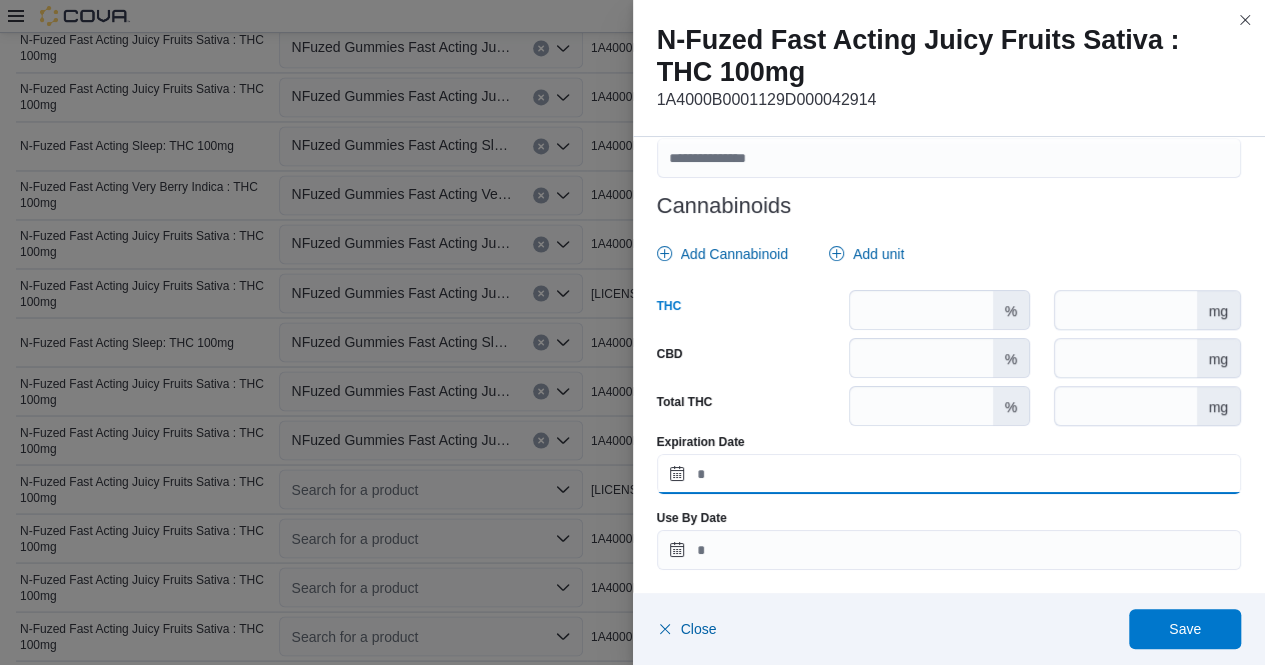click on "Expiration Date" at bounding box center [949, 474] 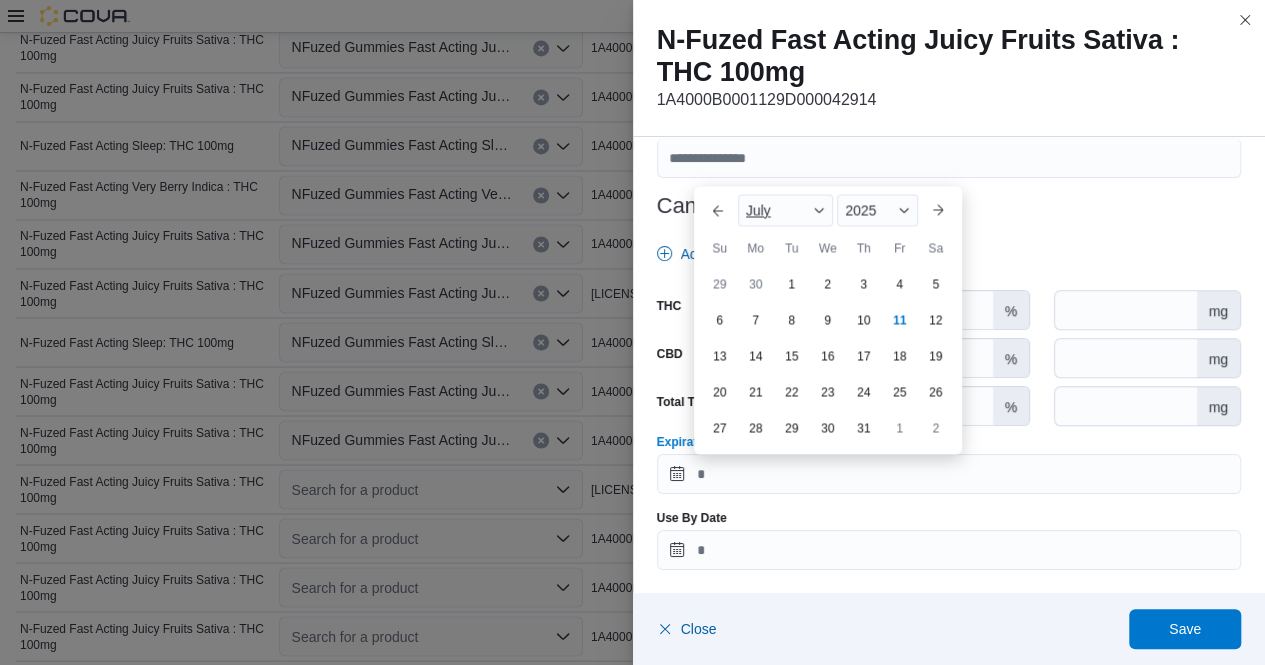 click at bounding box center [819, 210] 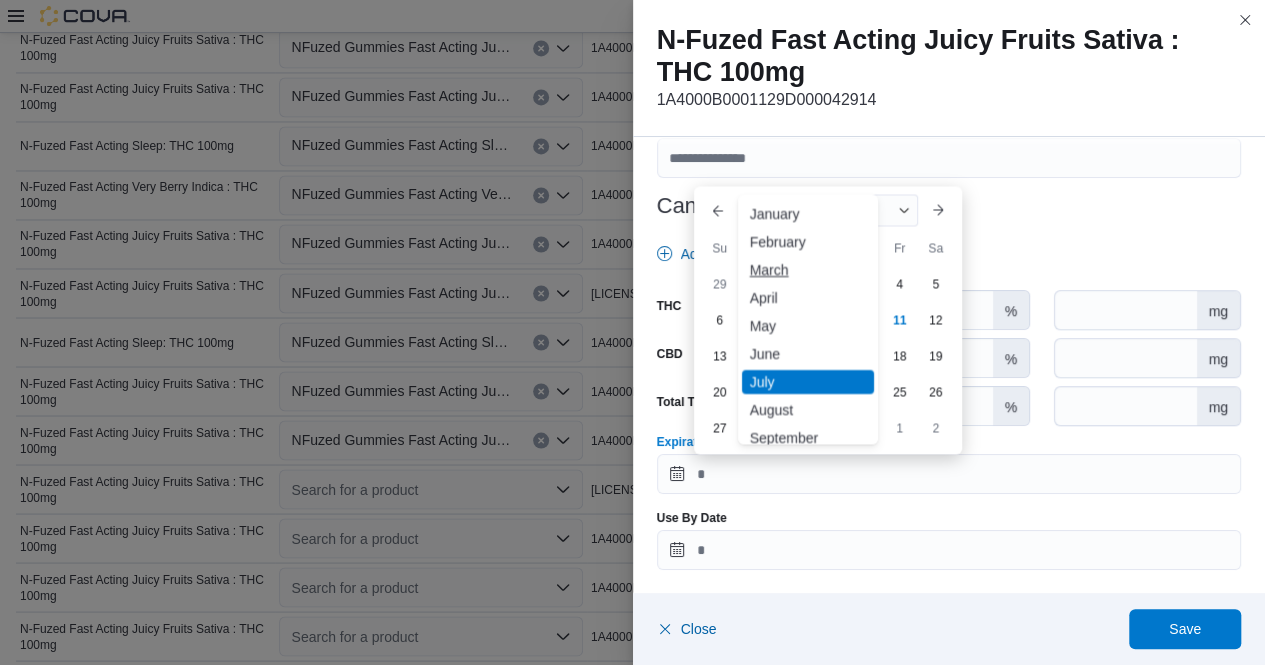 click on "March" at bounding box center (808, 270) 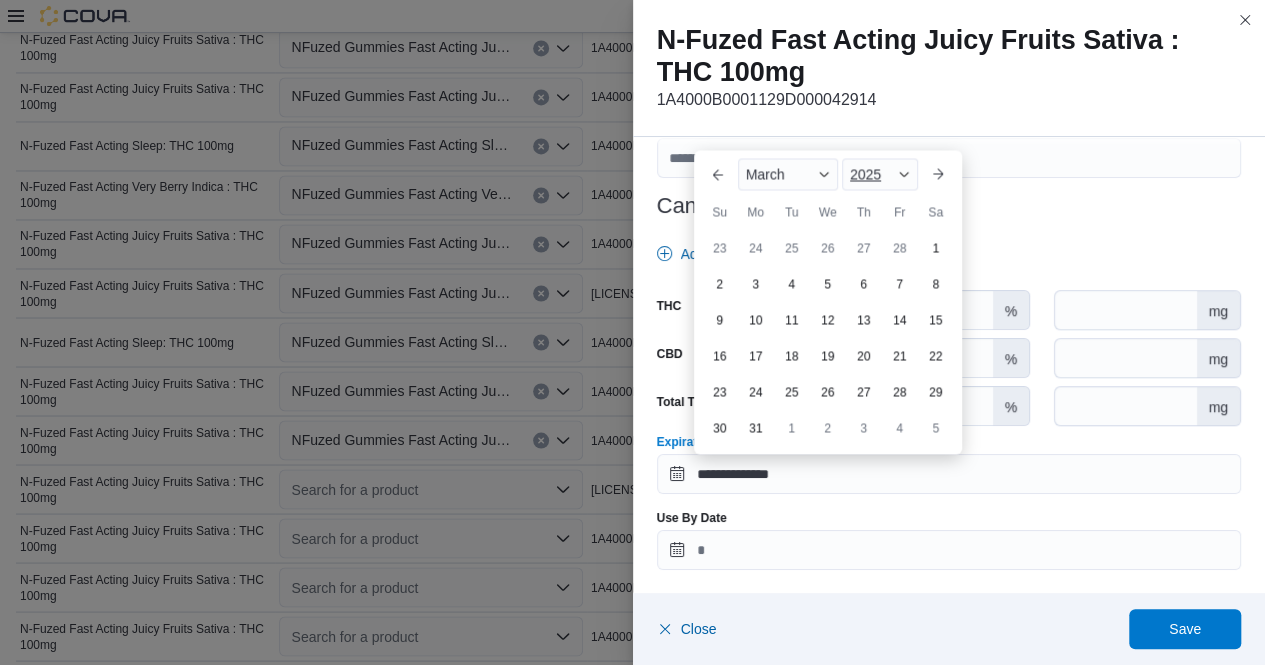 click on "2025" at bounding box center [880, 174] 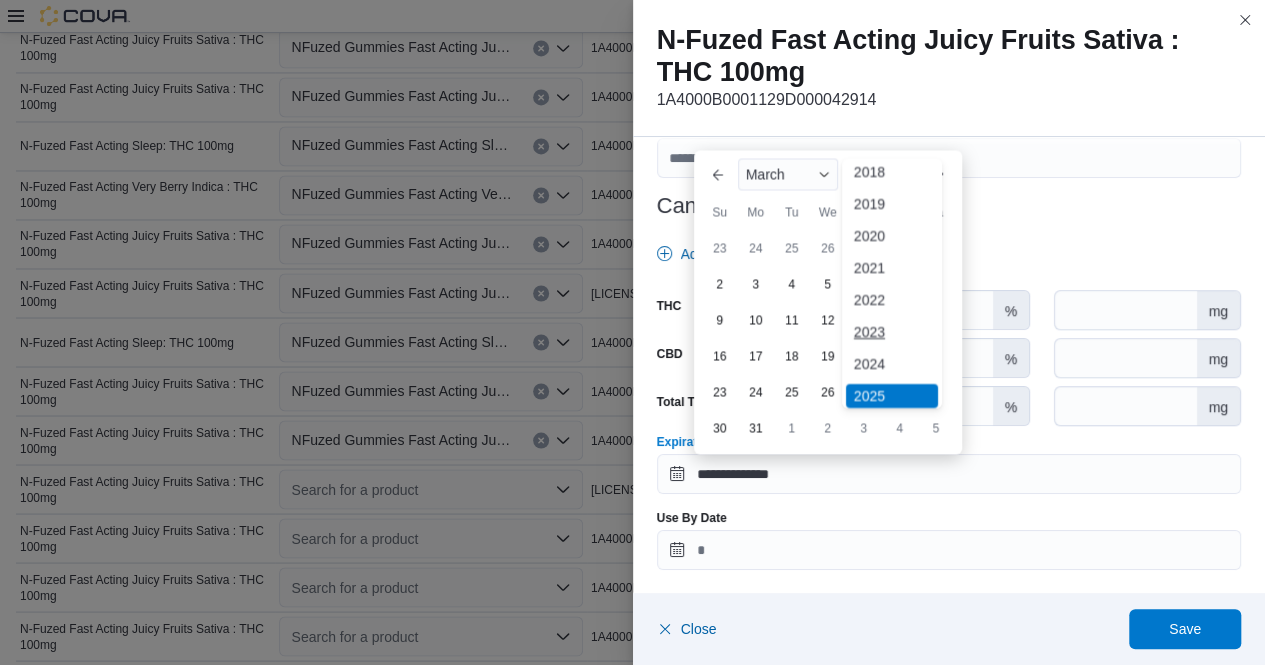 scroll, scrollTop: 69, scrollLeft: 0, axis: vertical 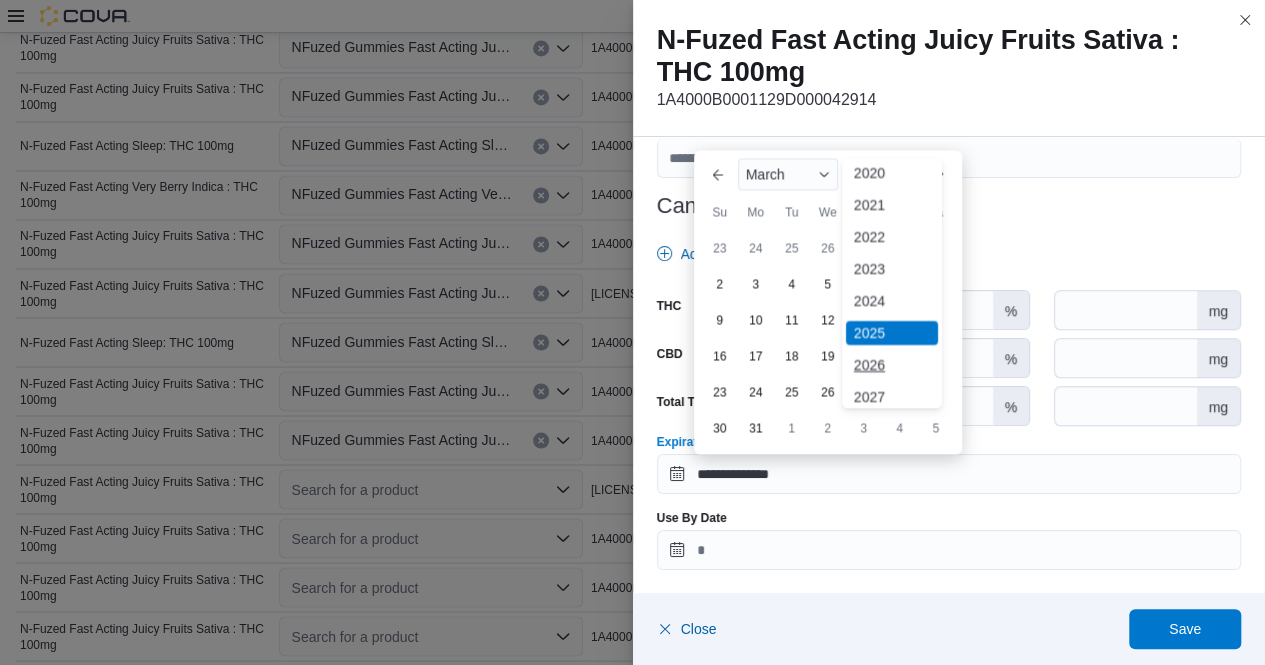 click on "2026" at bounding box center [892, 365] 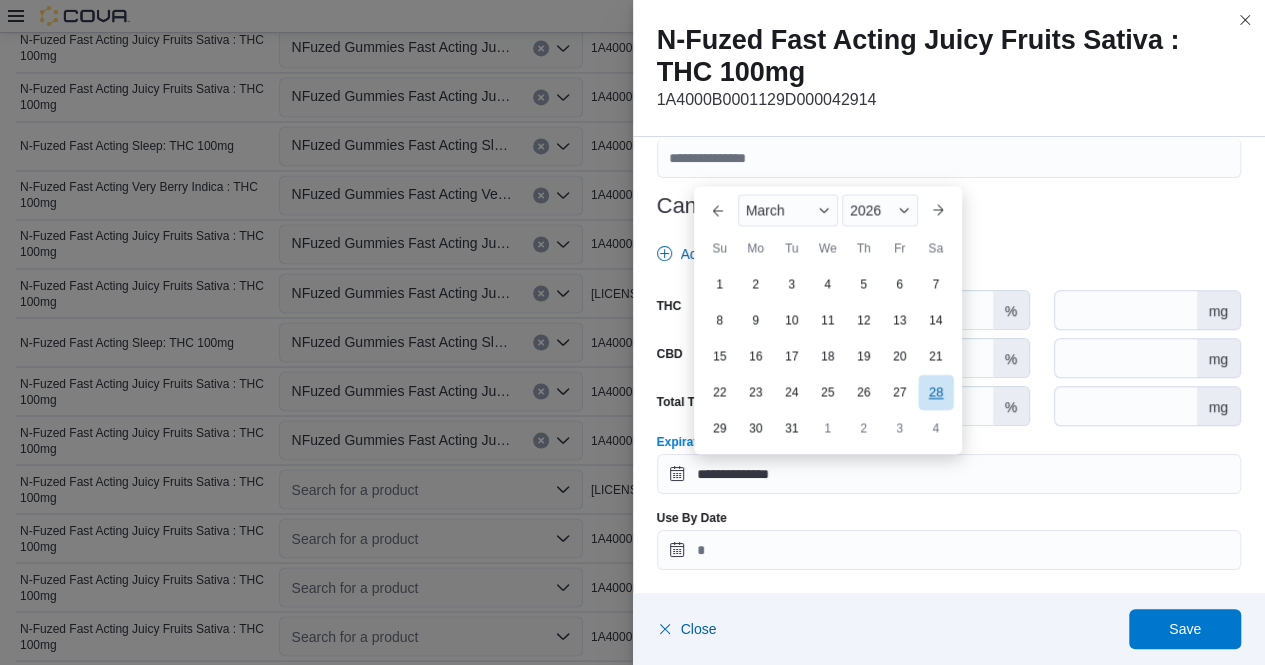 click on "28" at bounding box center [935, 391] 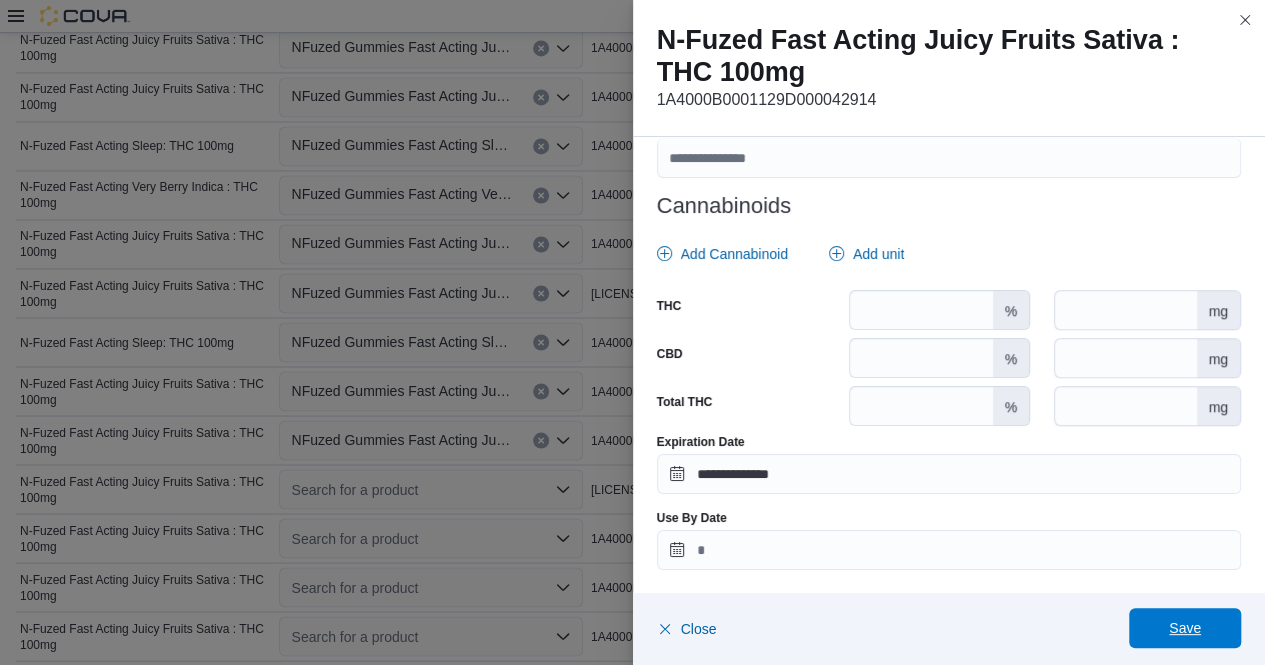click on "Save" at bounding box center [1185, 628] 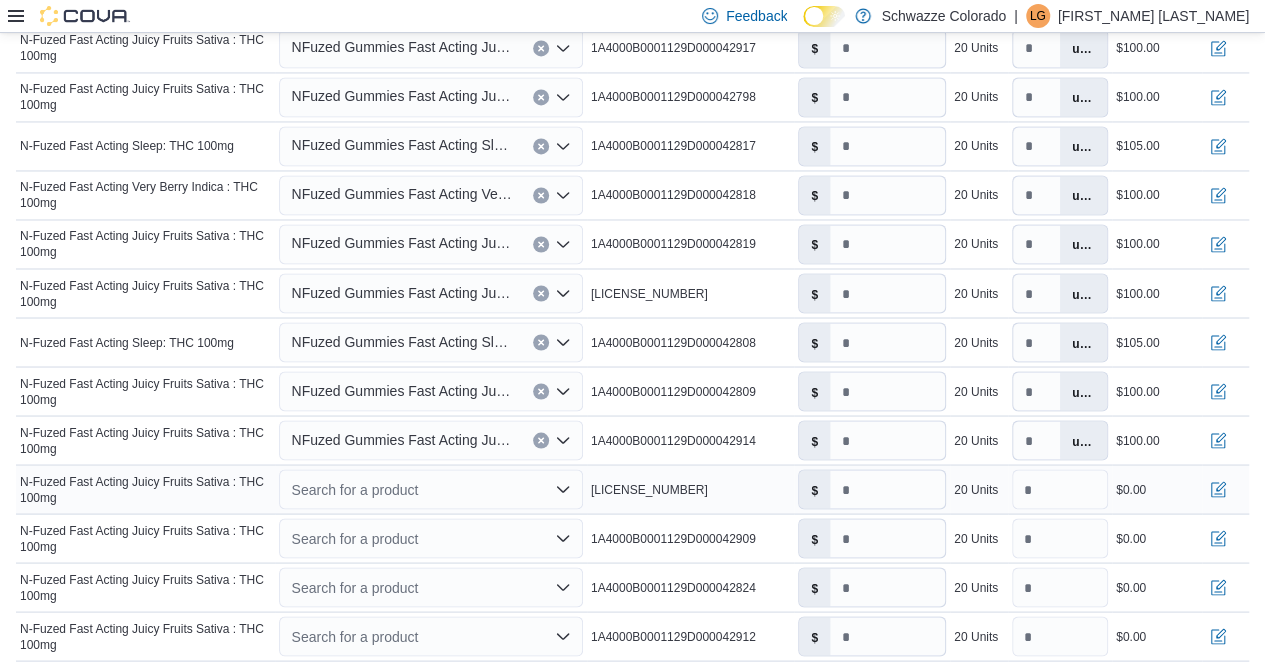 click on "Search for a product" at bounding box center (430, 489) 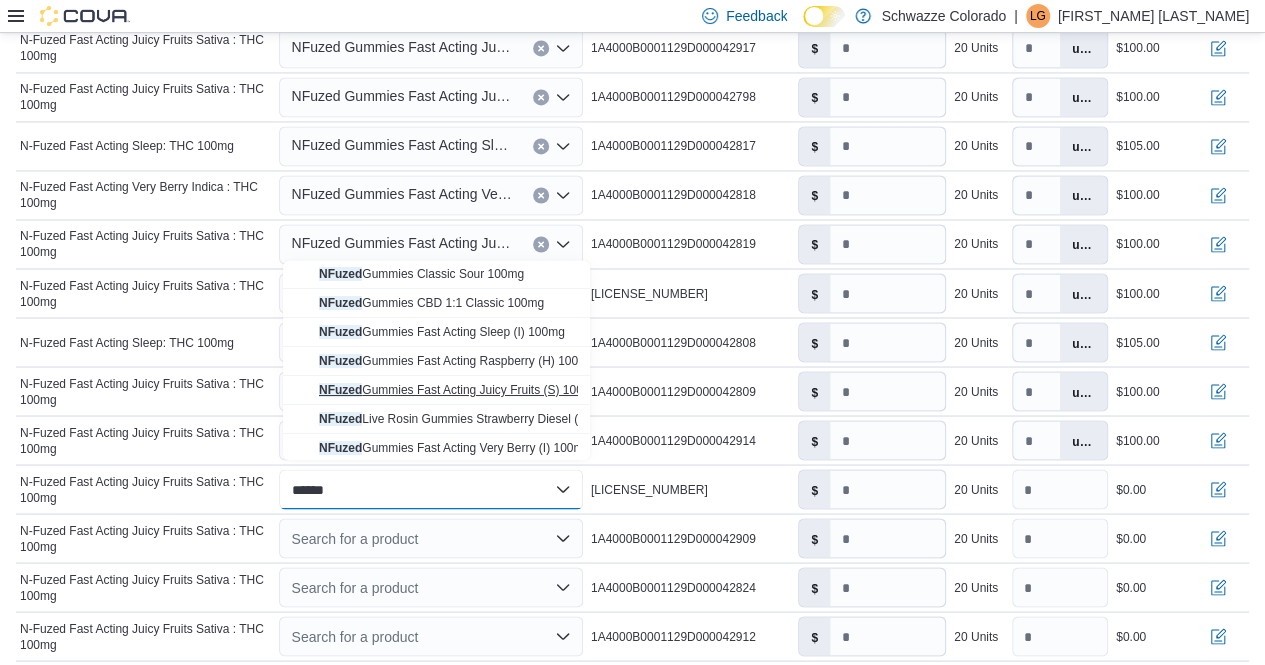 type on "******" 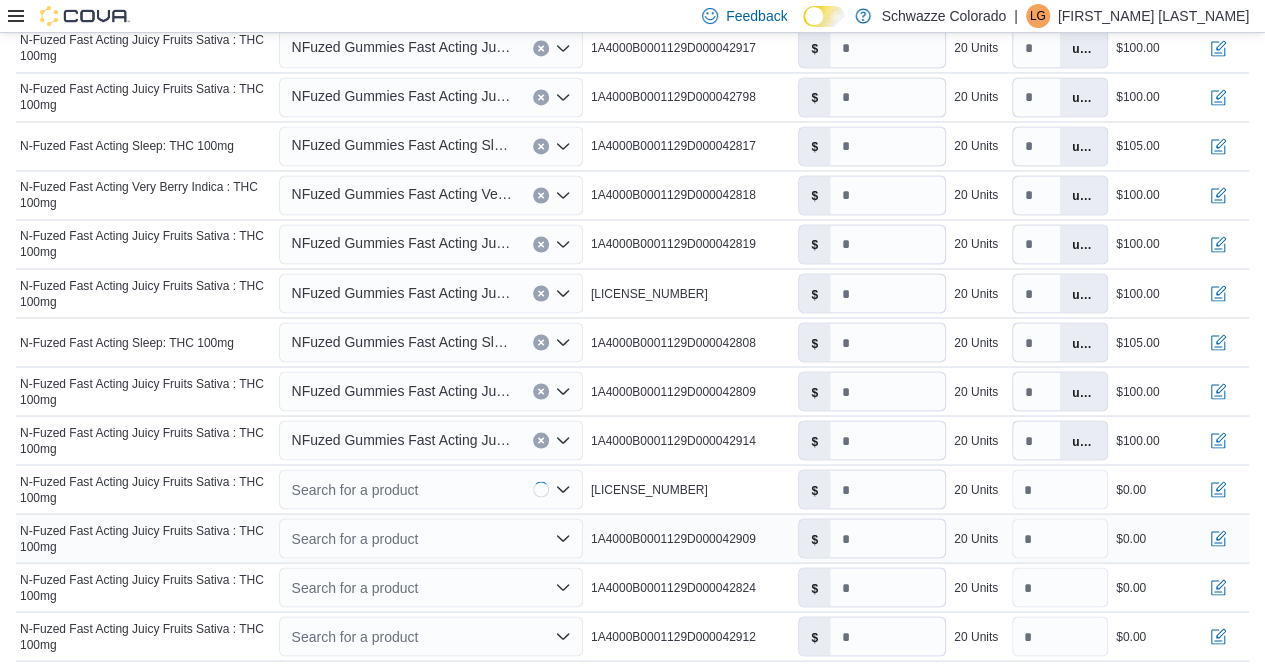 type on "*" 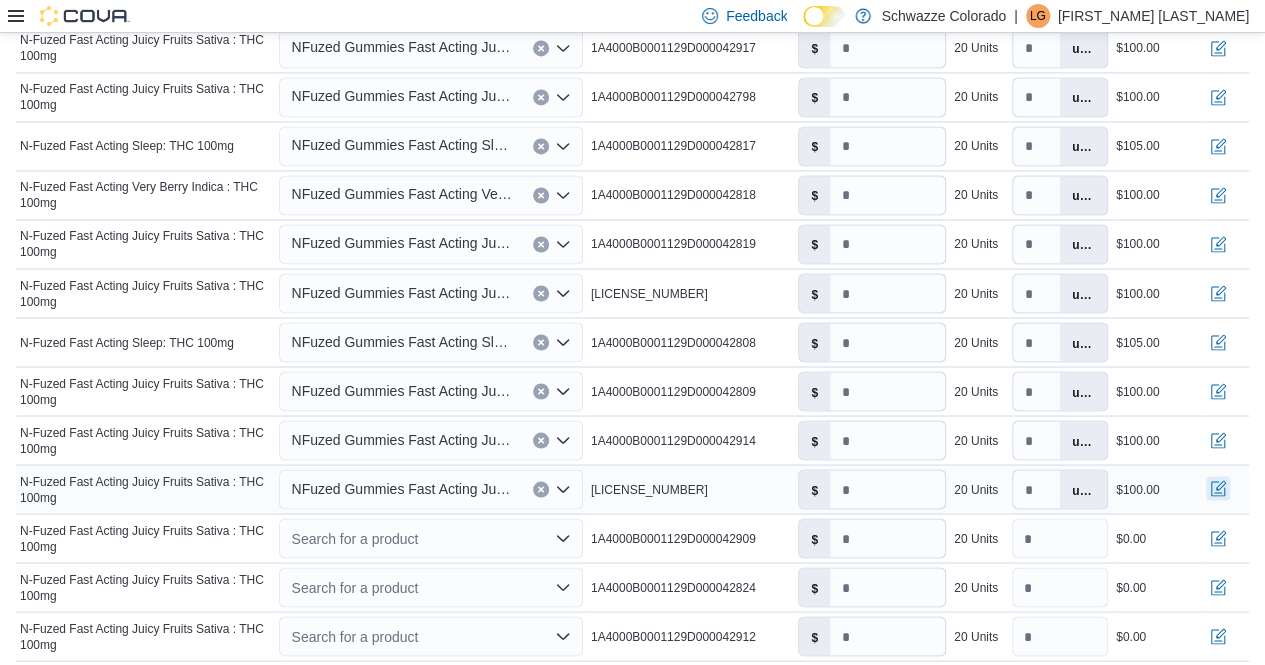 click at bounding box center (1218, 488) 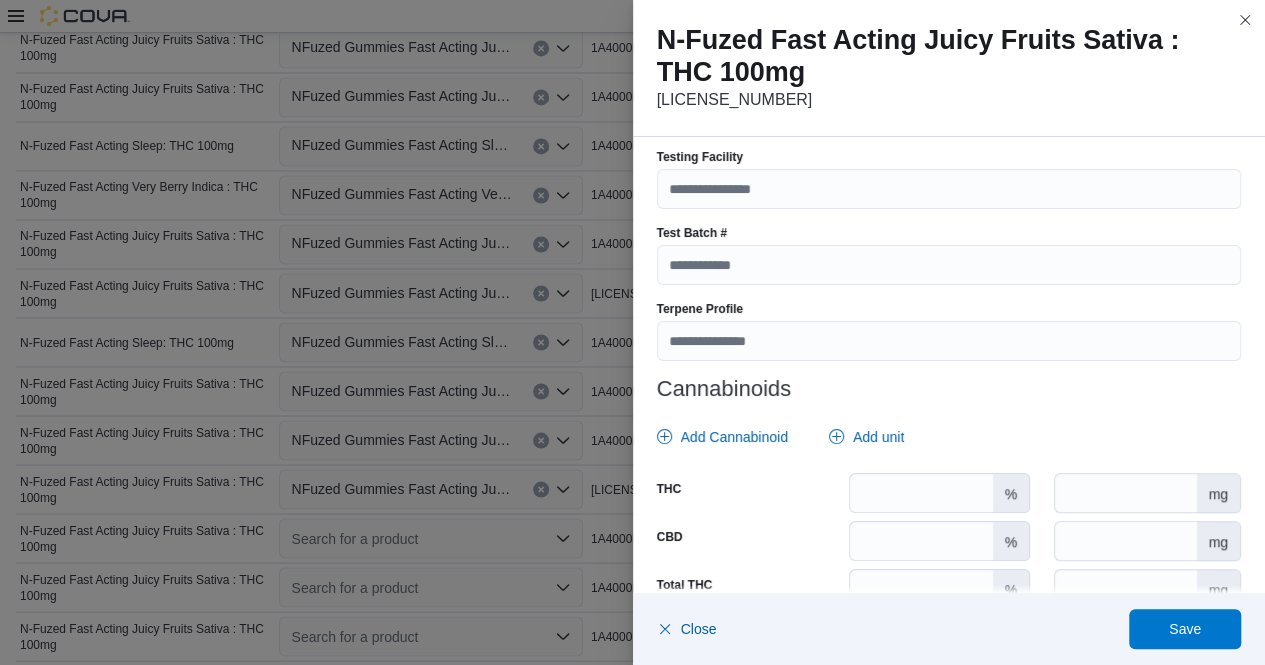 scroll, scrollTop: 704, scrollLeft: 0, axis: vertical 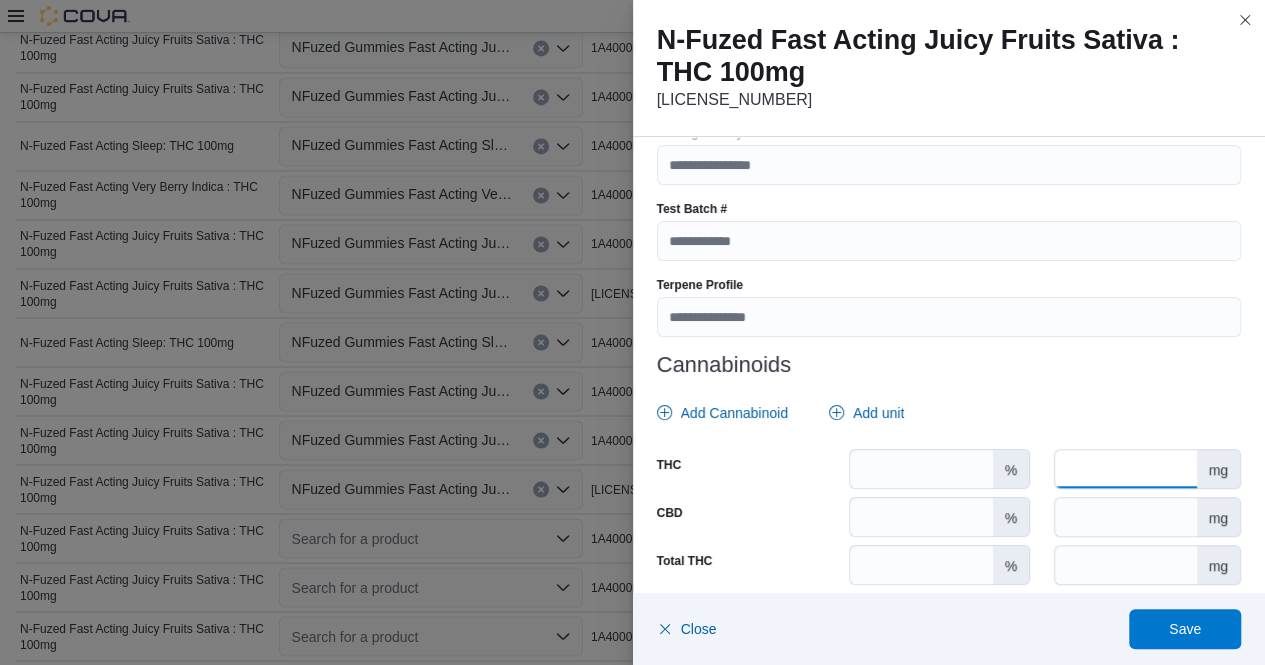click at bounding box center (1125, 469) 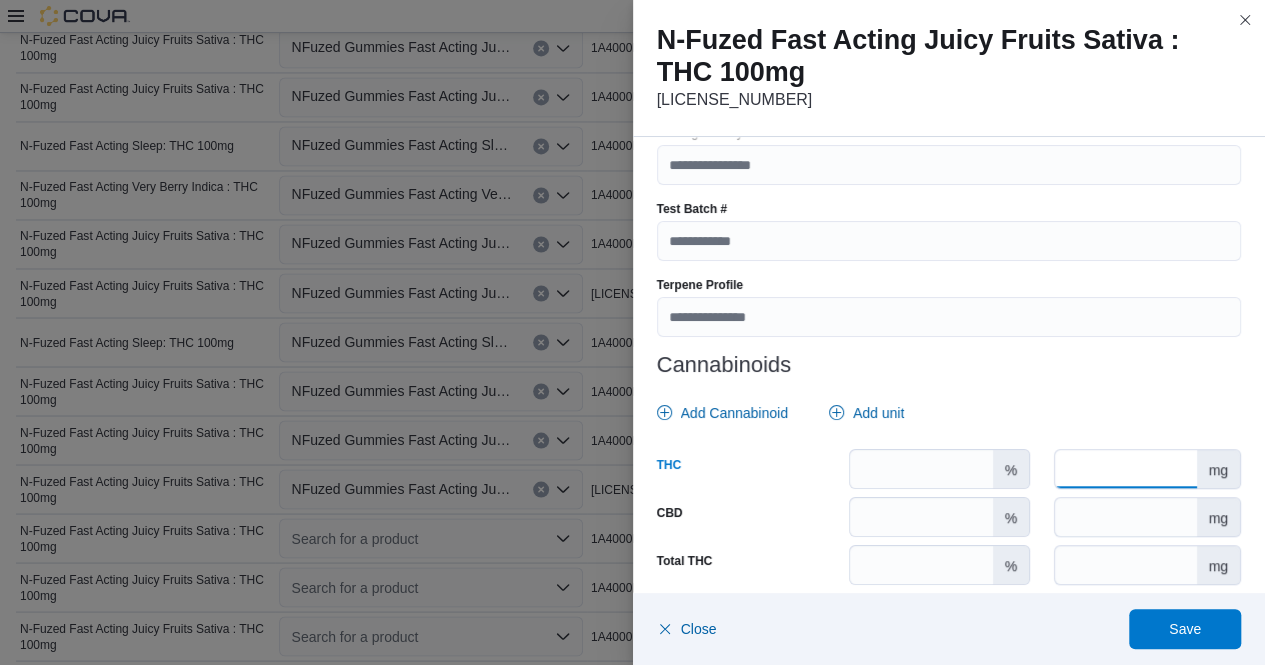 scroll, scrollTop: 863, scrollLeft: 0, axis: vertical 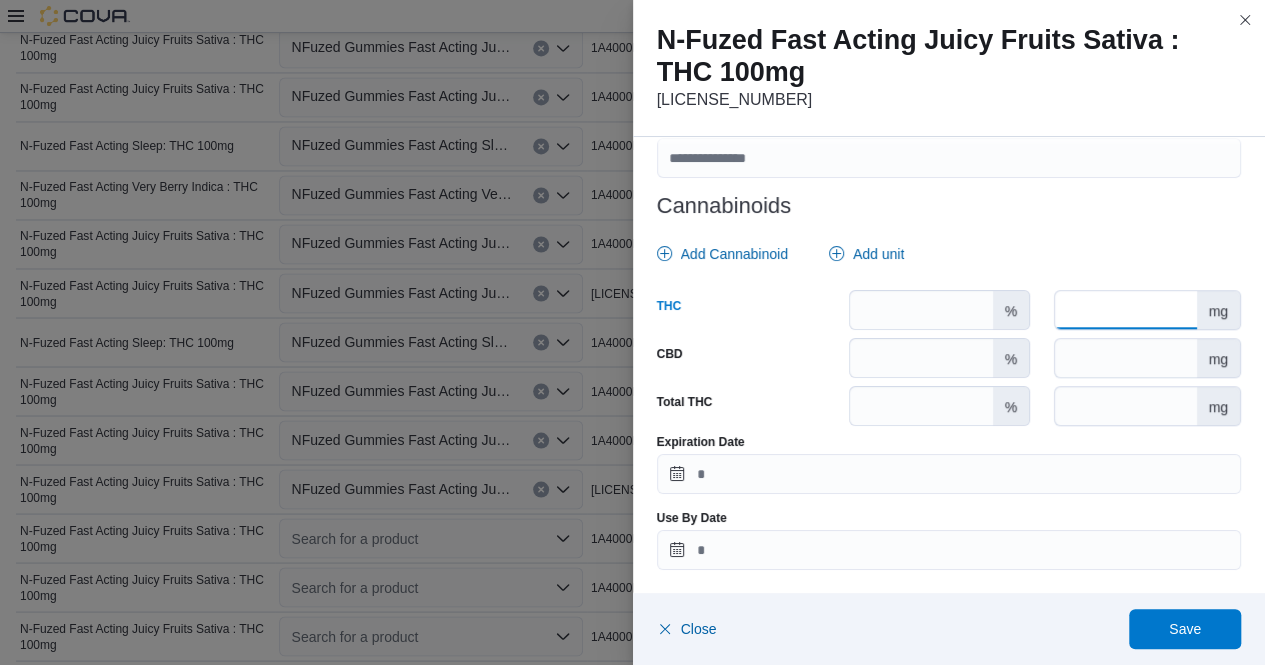 type on "***" 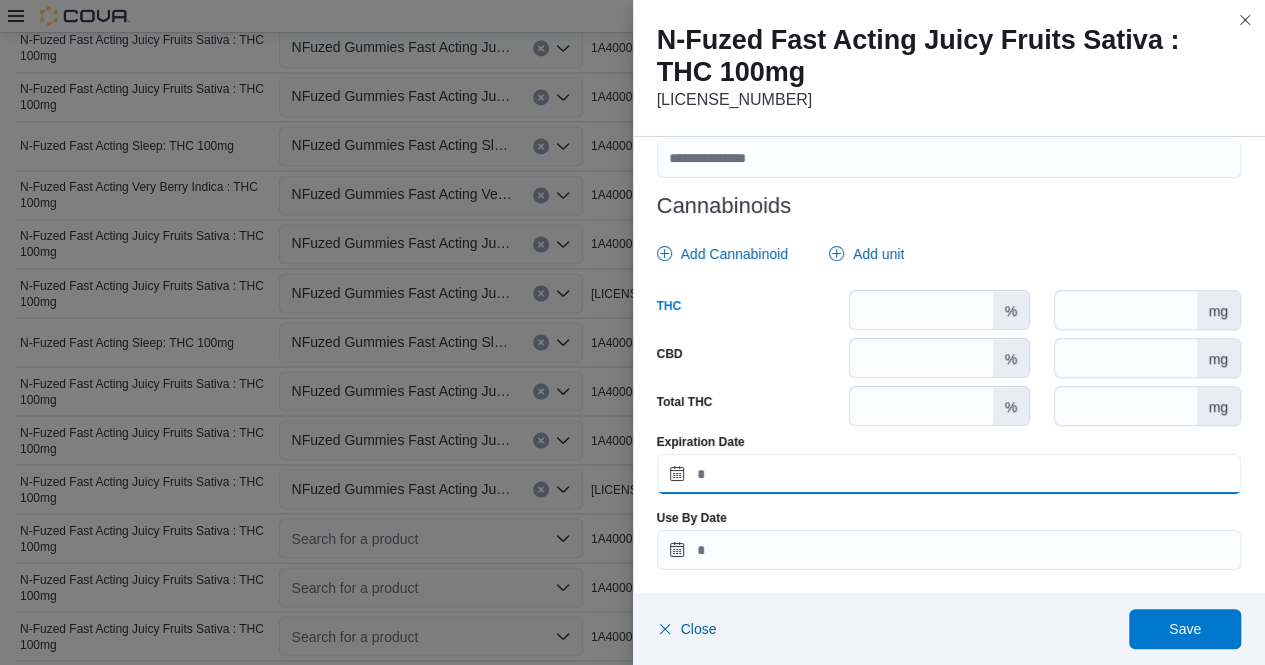 click on "Expiration Date" at bounding box center (949, 474) 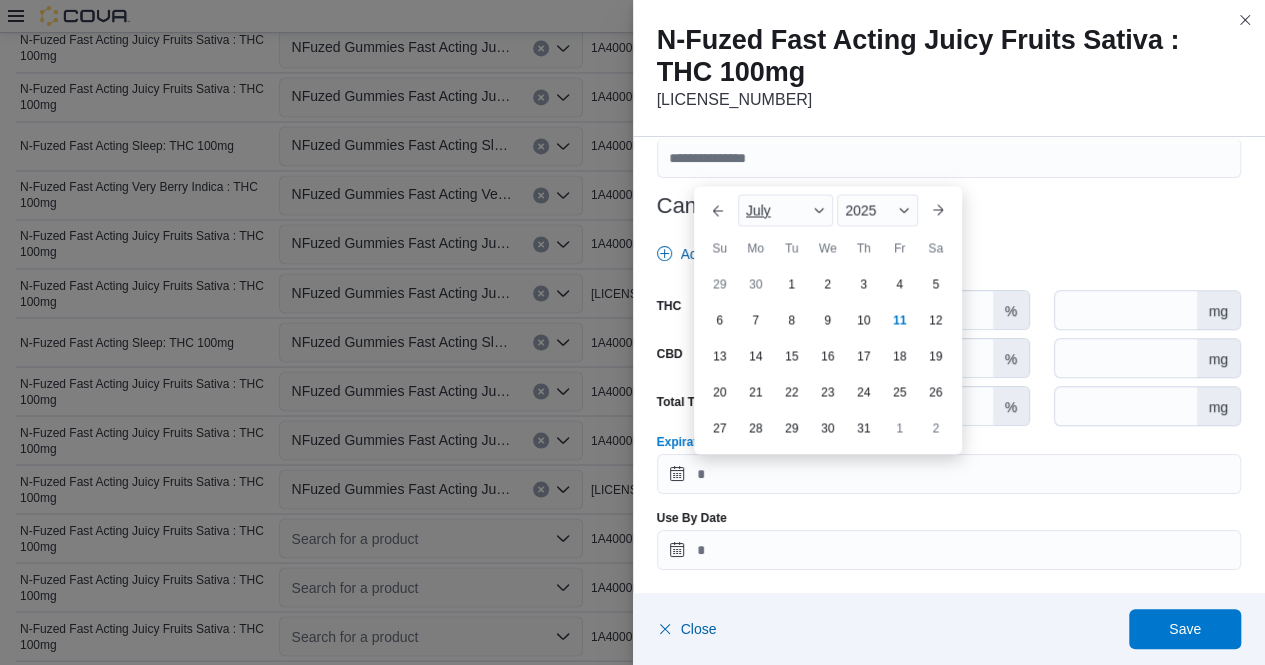 click at bounding box center [819, 210] 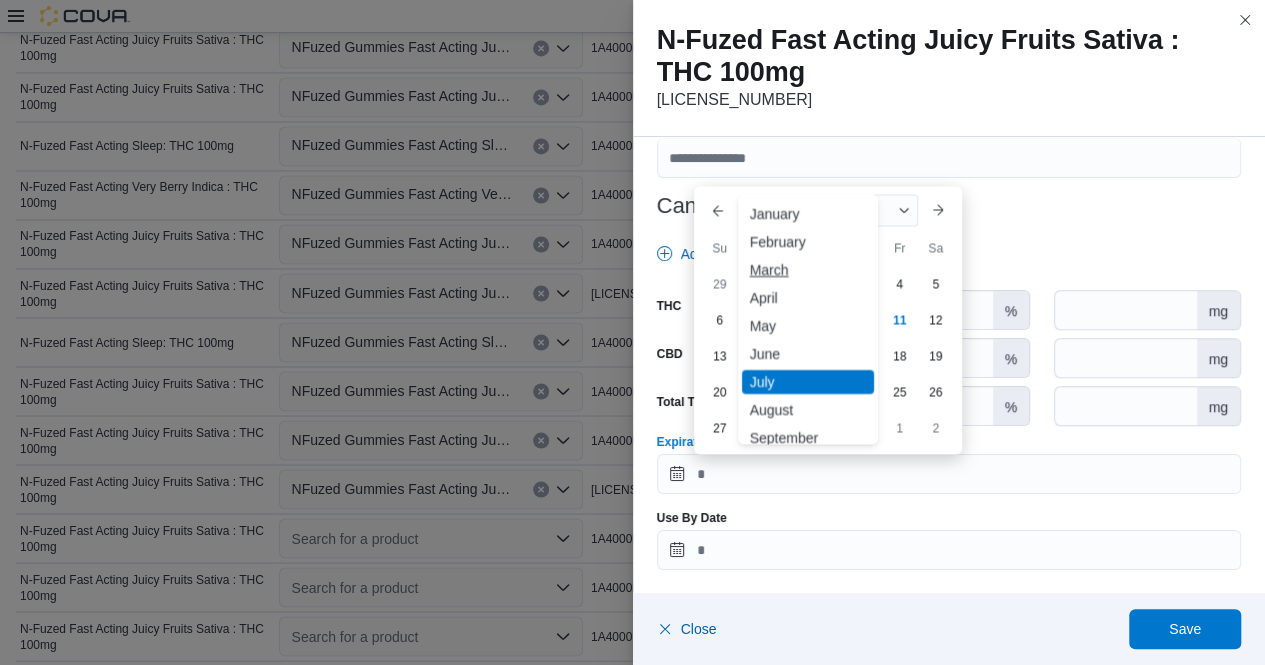 click on "March" at bounding box center [808, 270] 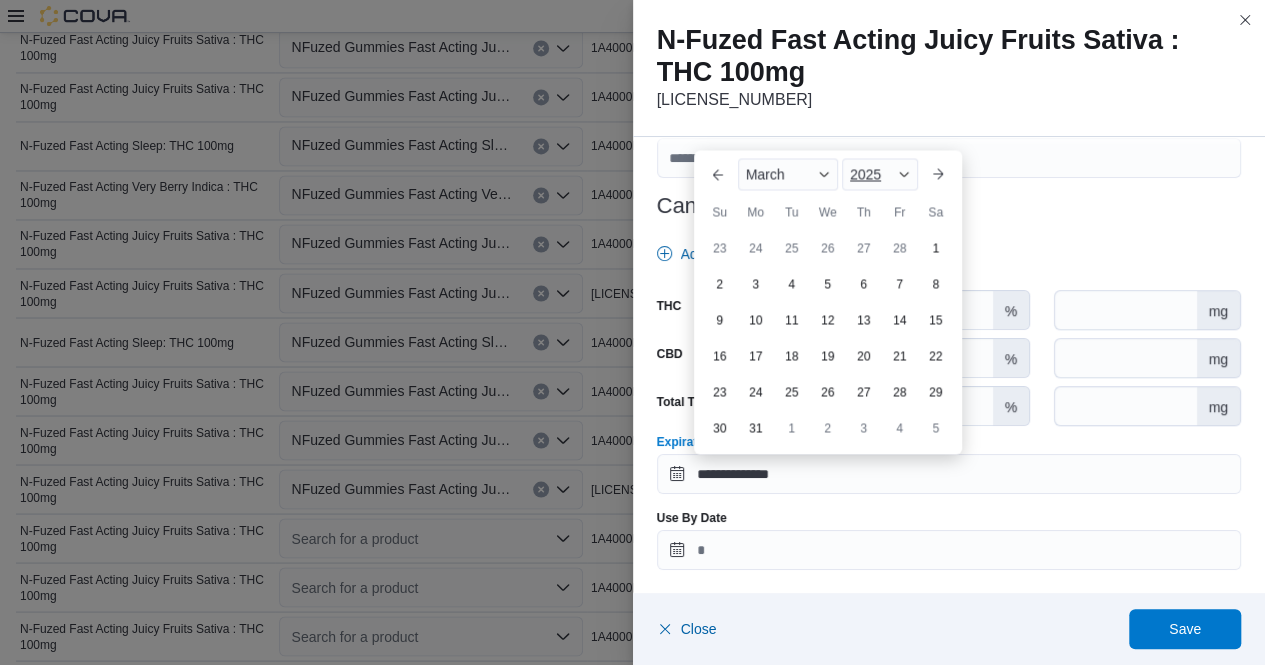 click on "2025" at bounding box center (880, 174) 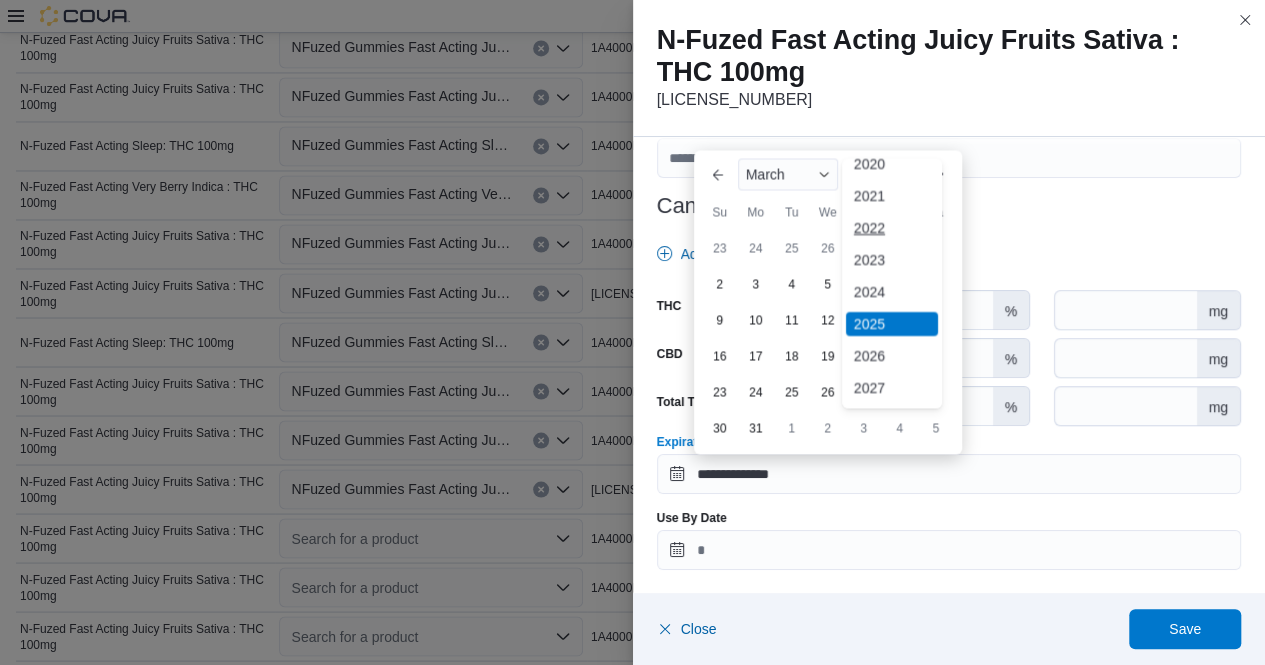 scroll, scrollTop: 79, scrollLeft: 0, axis: vertical 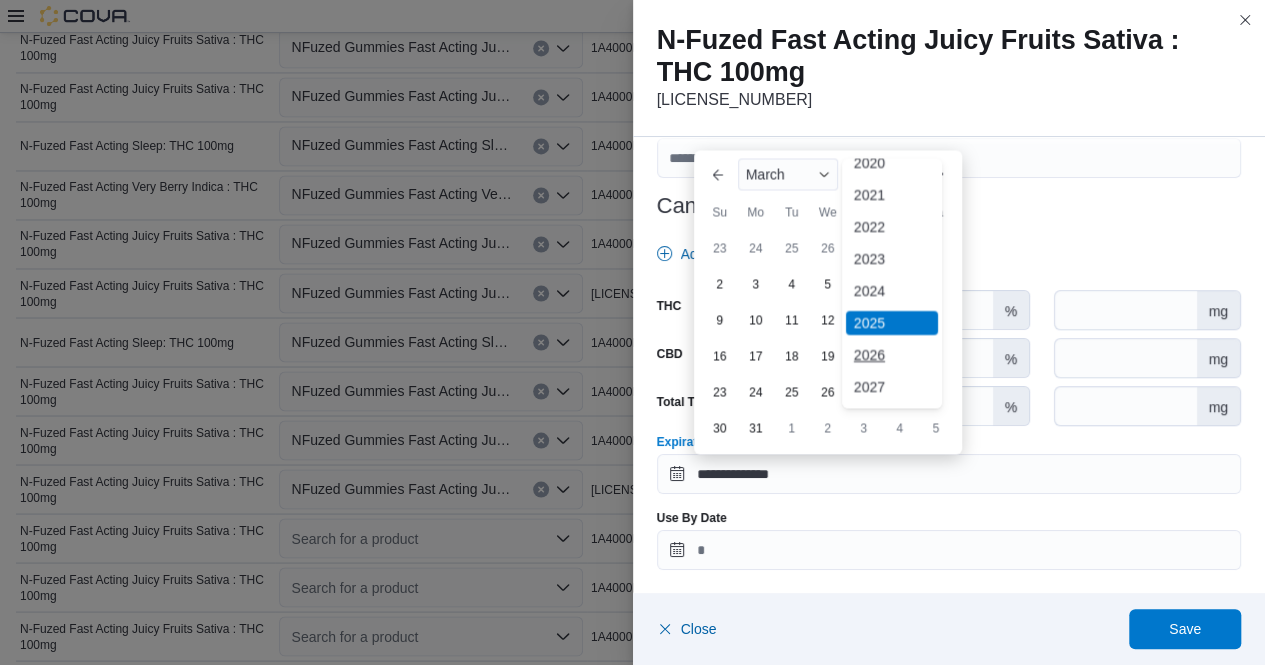 click on "2026" at bounding box center [892, 355] 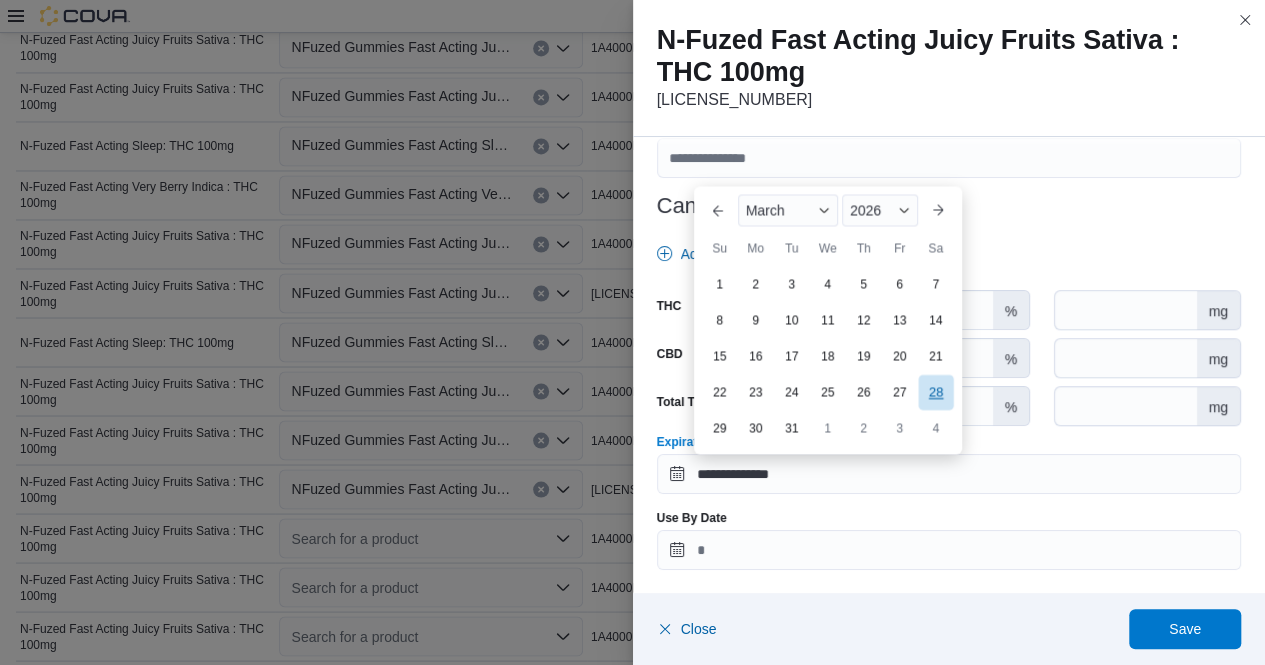 click on "28" at bounding box center [935, 391] 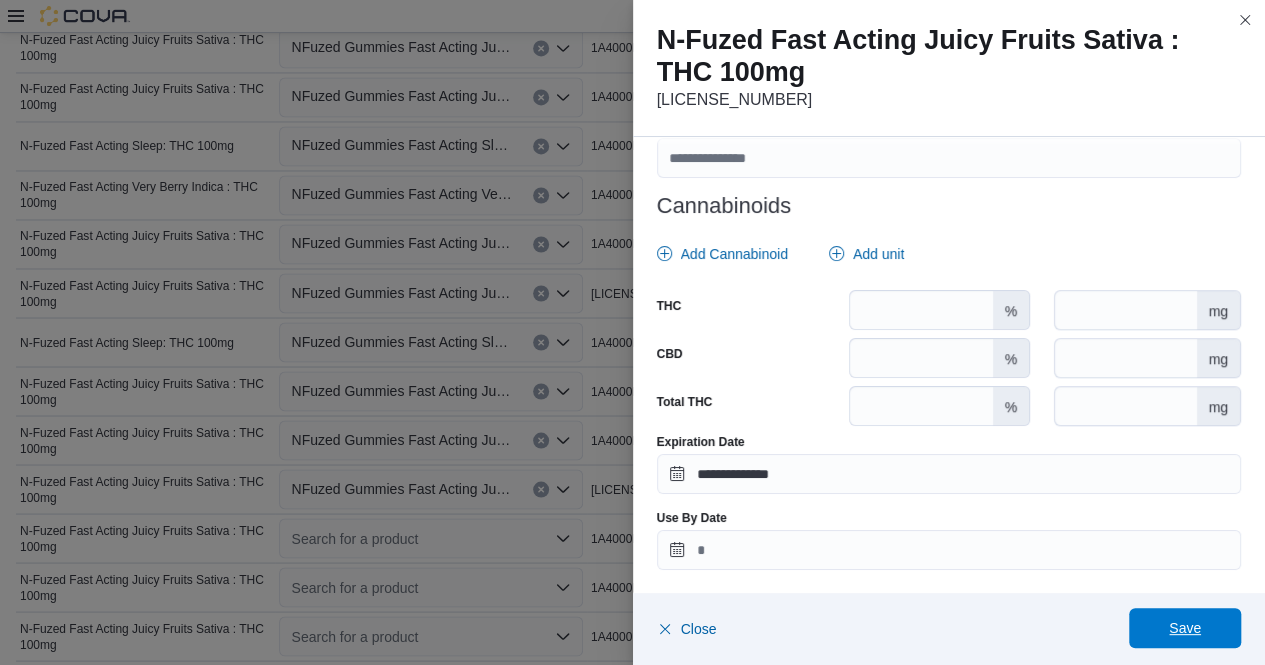 click on "Save" at bounding box center [1185, 628] 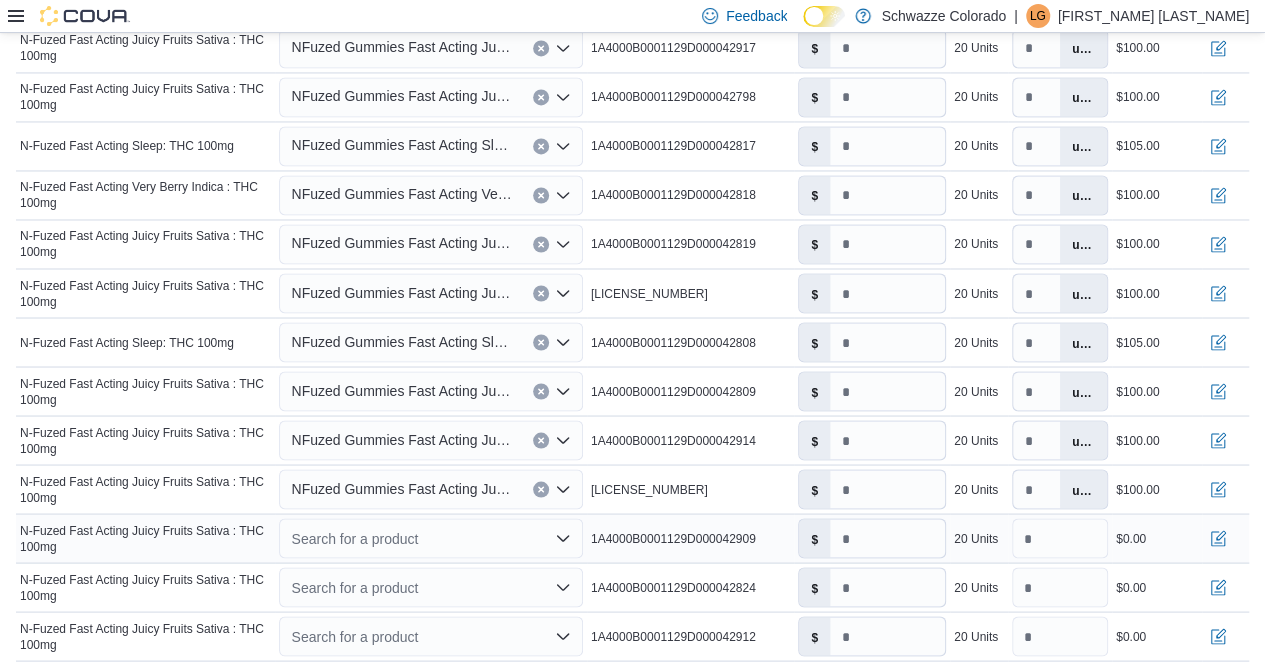 click on "Search for a product" at bounding box center [430, 538] 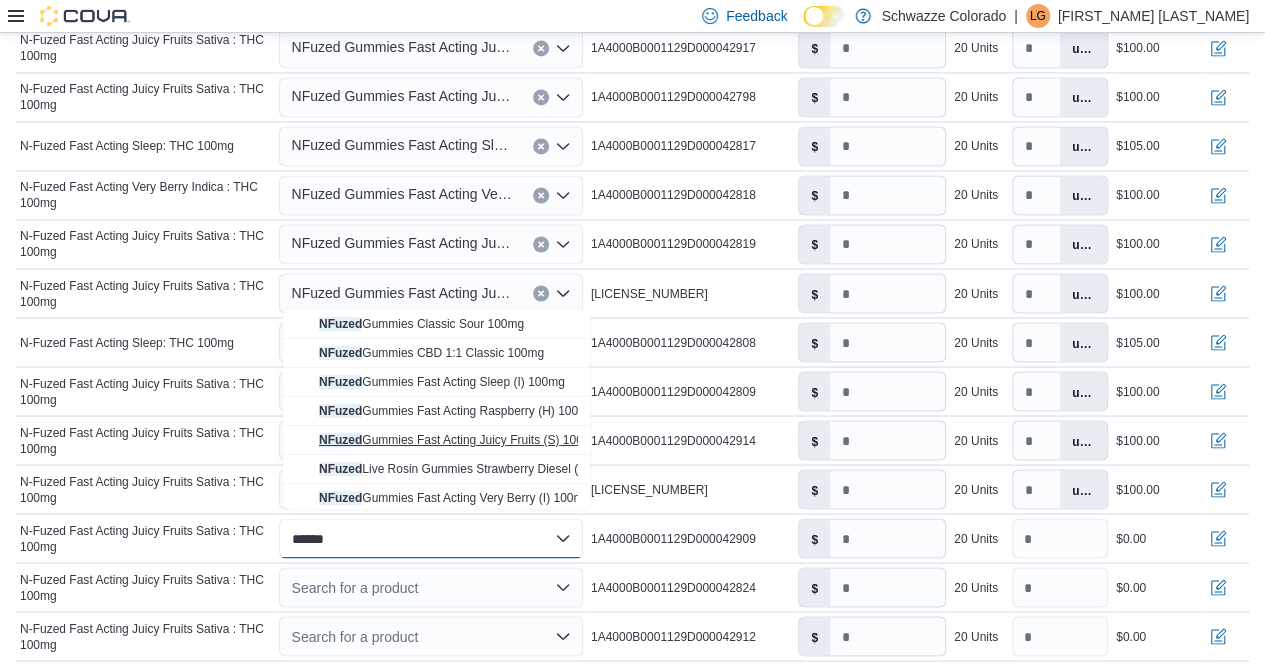 type on "******" 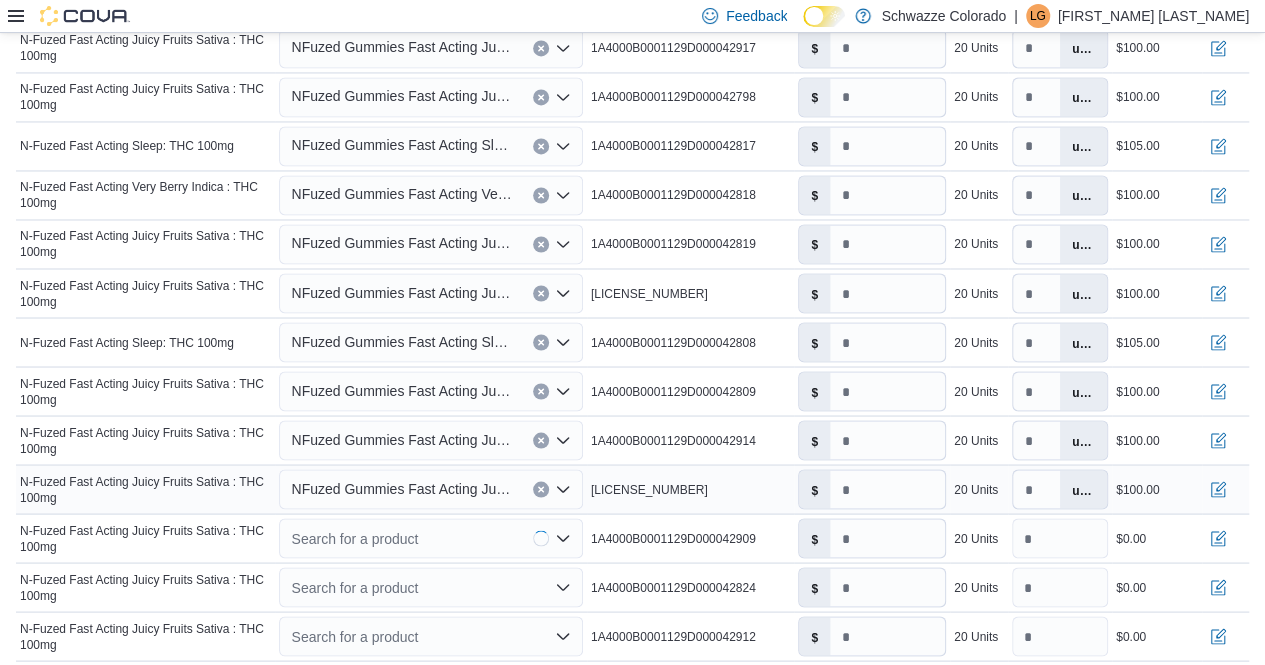 type on "*" 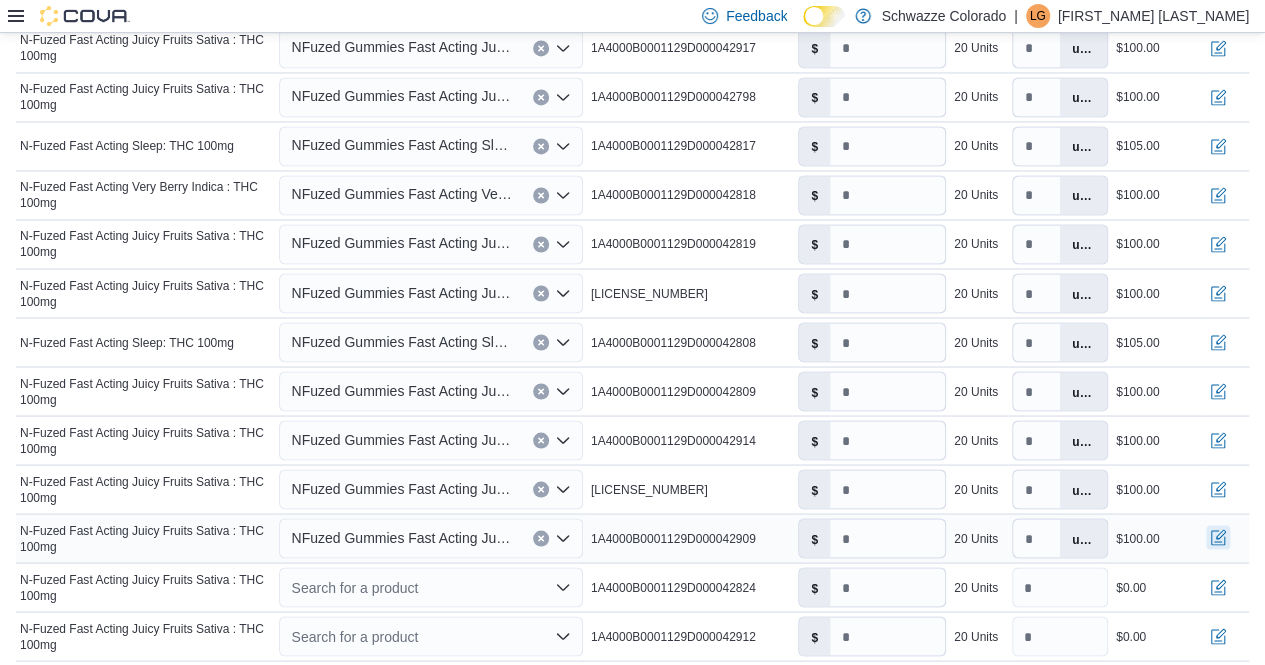 click at bounding box center (1218, 537) 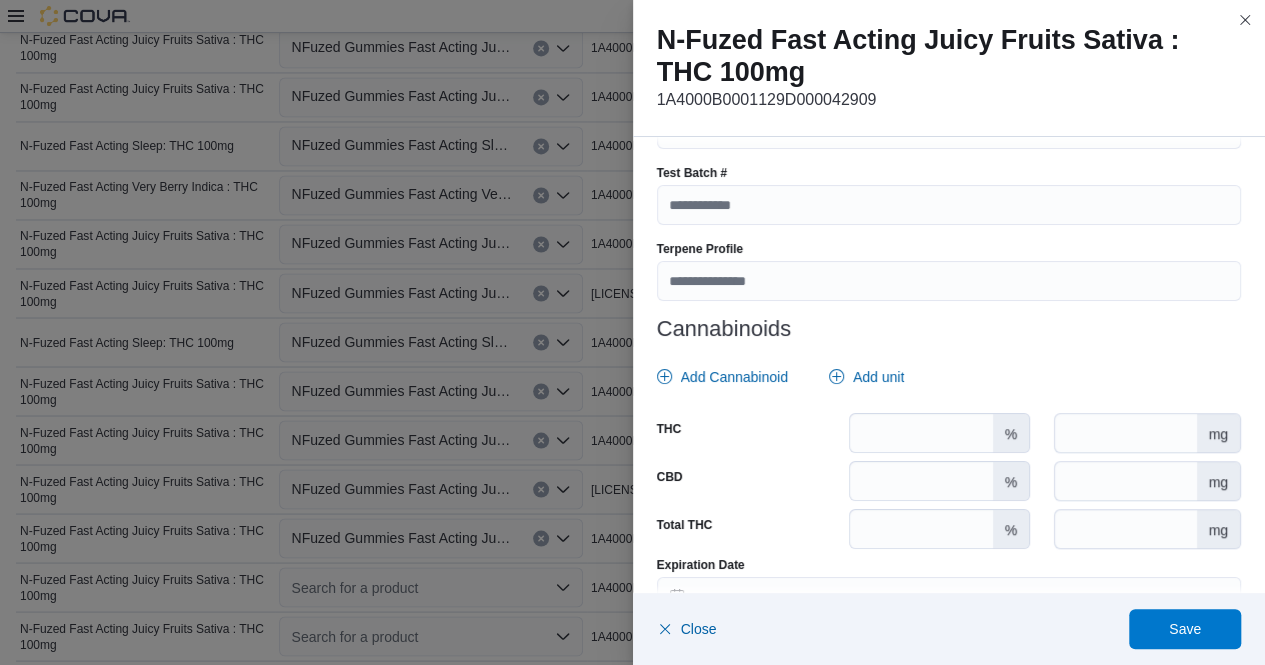 scroll, scrollTop: 744, scrollLeft: 0, axis: vertical 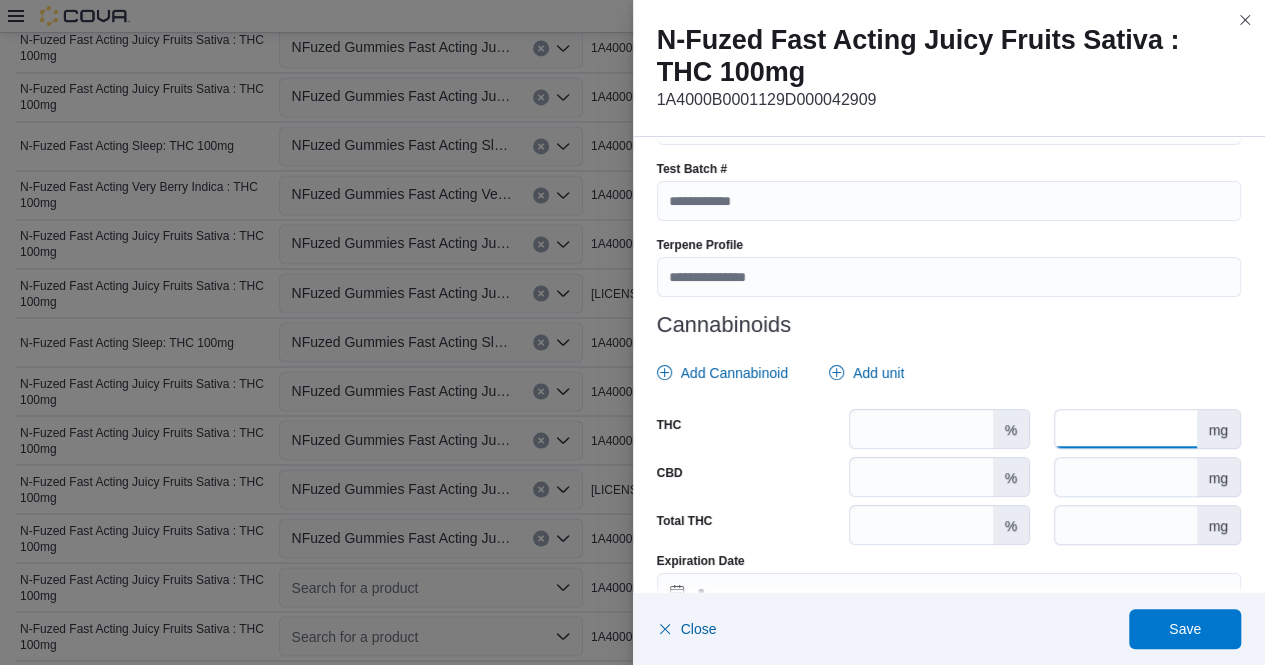 click at bounding box center [1125, 429] 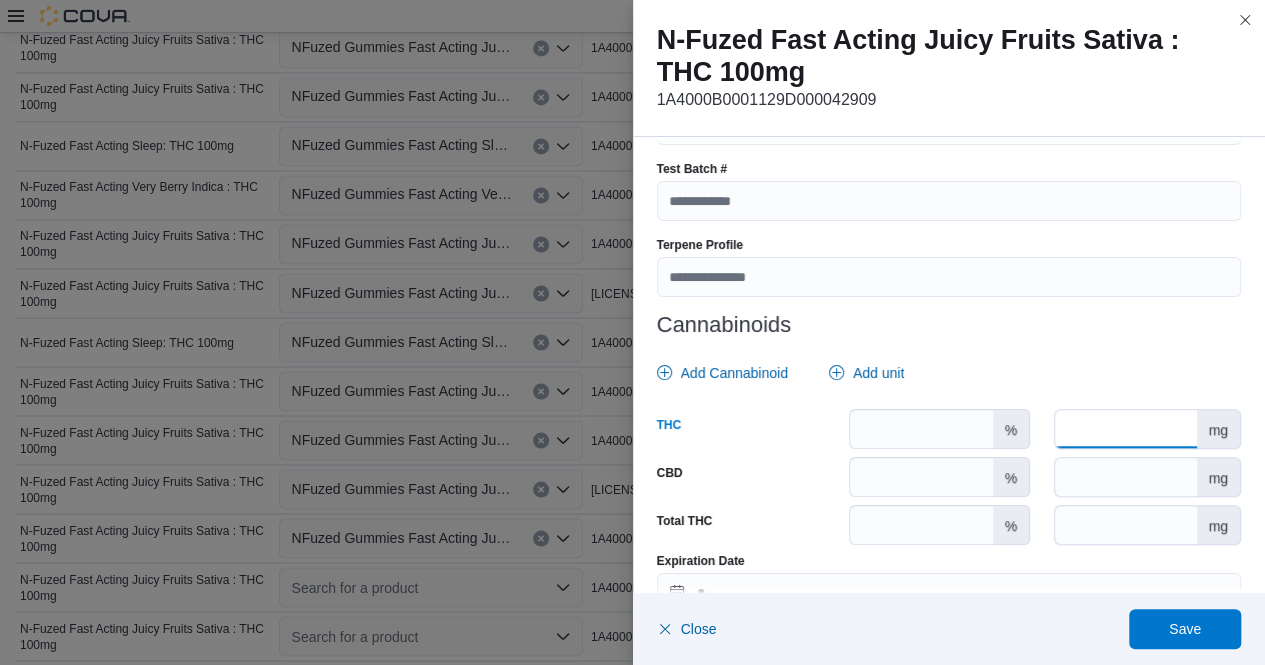 scroll, scrollTop: 863, scrollLeft: 0, axis: vertical 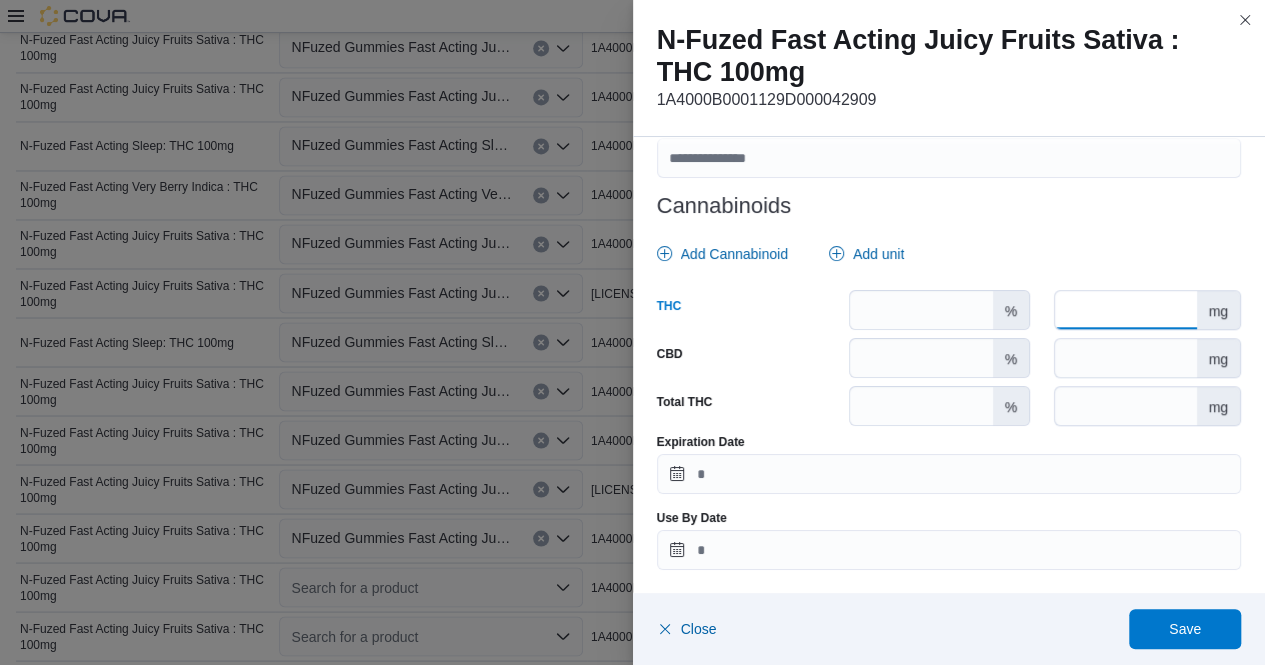 type on "***" 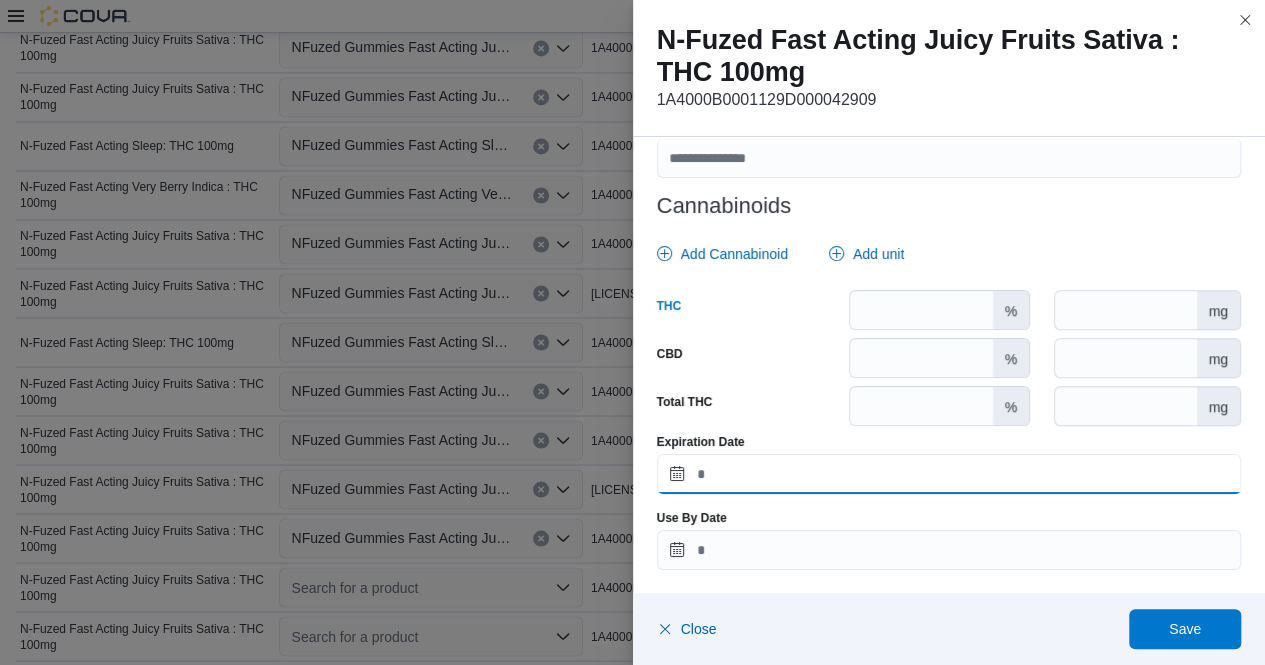 click on "Expiration Date" at bounding box center [949, 474] 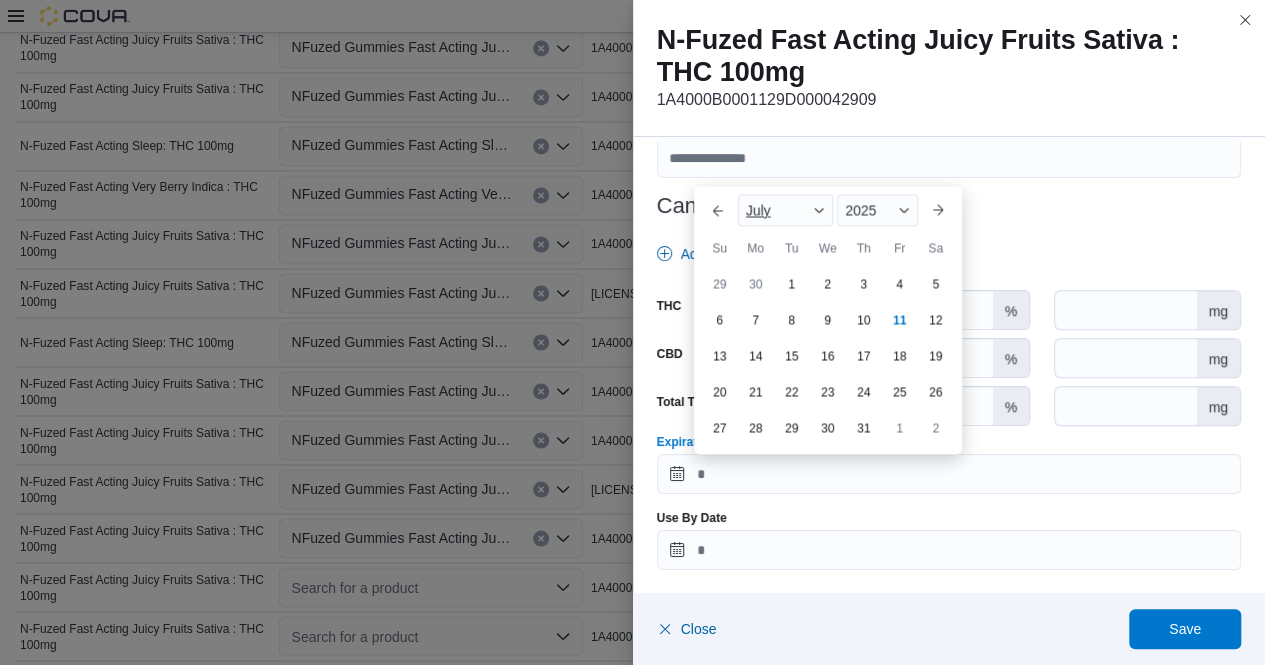 click at bounding box center (819, 210) 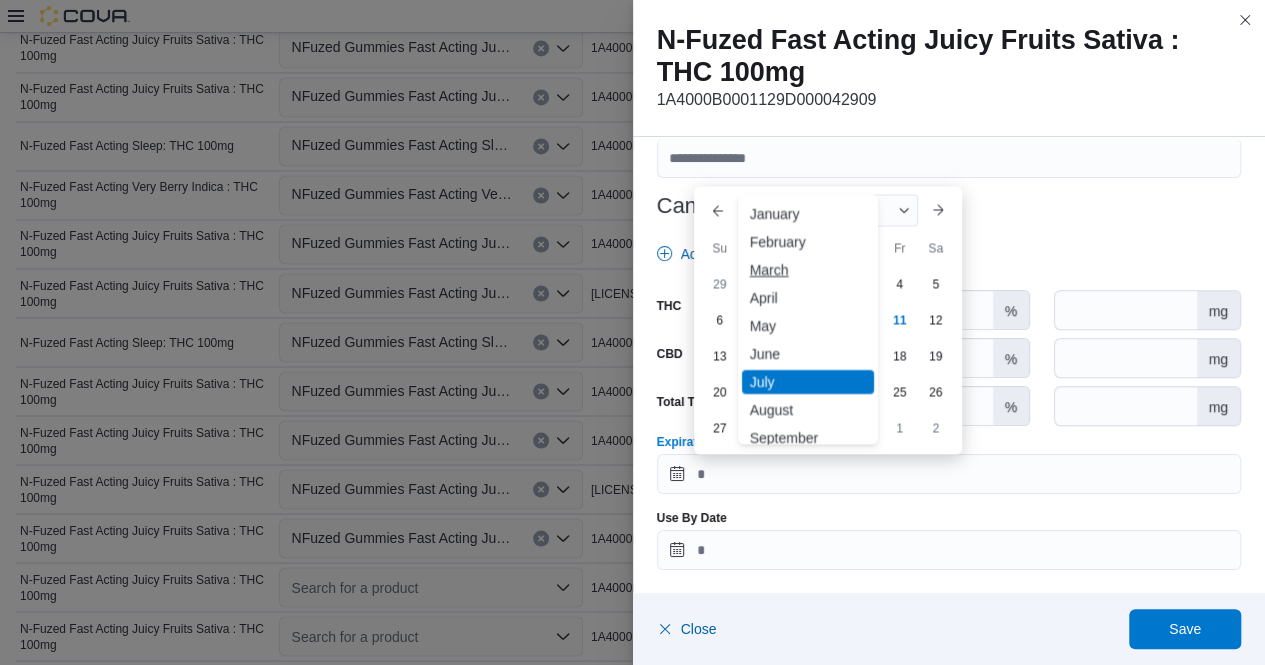 click on "March" at bounding box center [808, 270] 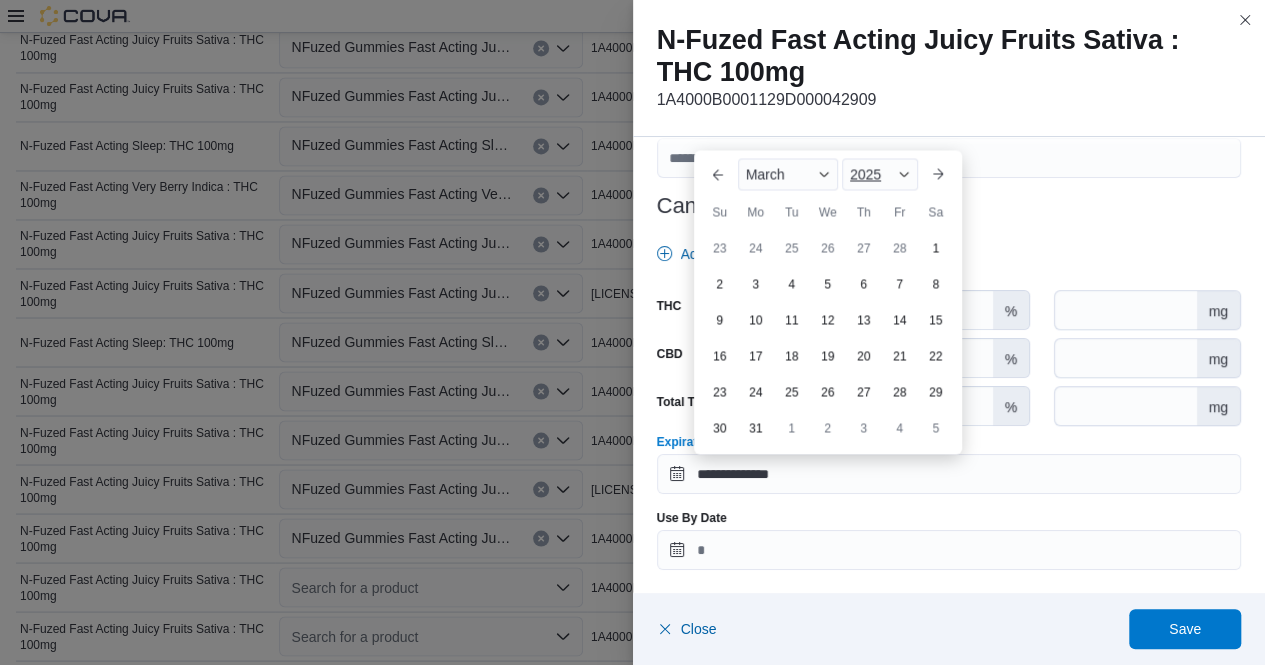 click on "2025" at bounding box center (880, 174) 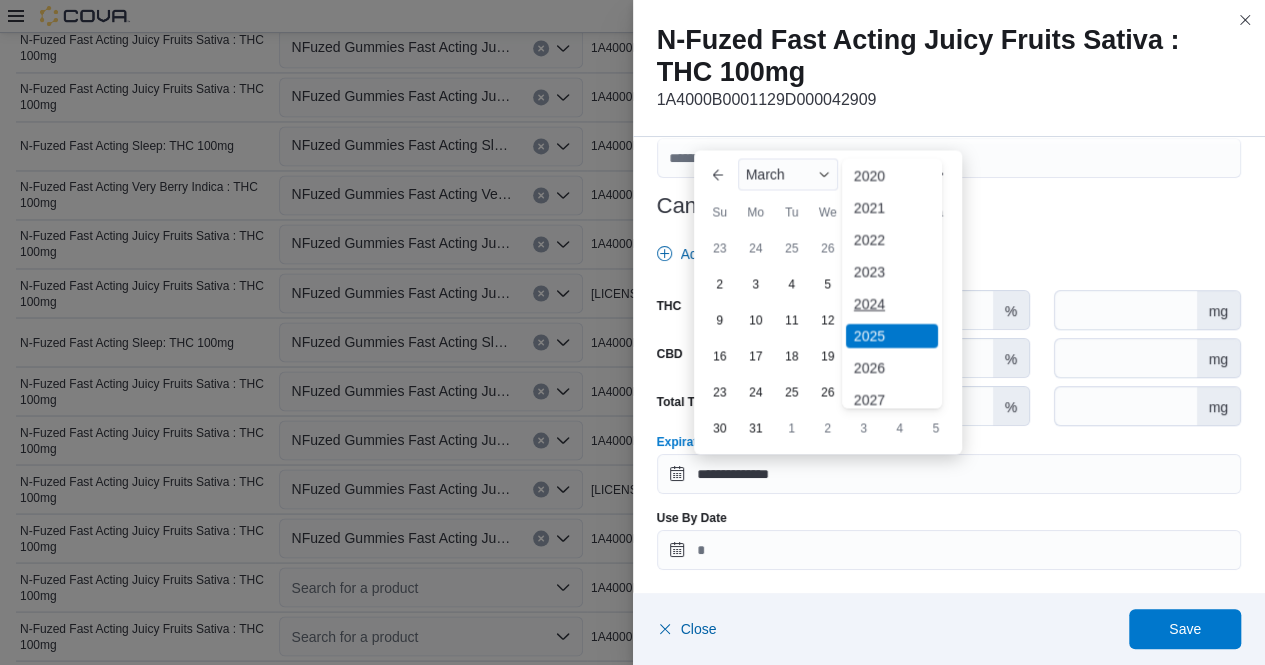 scroll, scrollTop: 72, scrollLeft: 0, axis: vertical 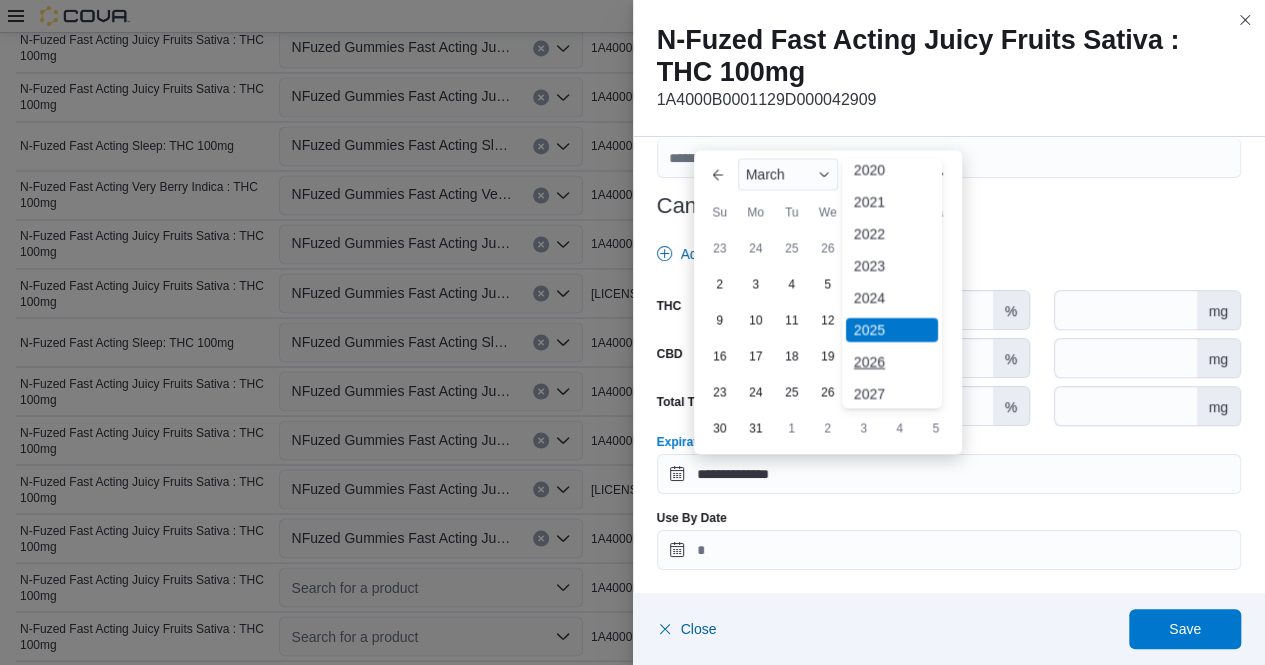 click on "2026" at bounding box center (892, 362) 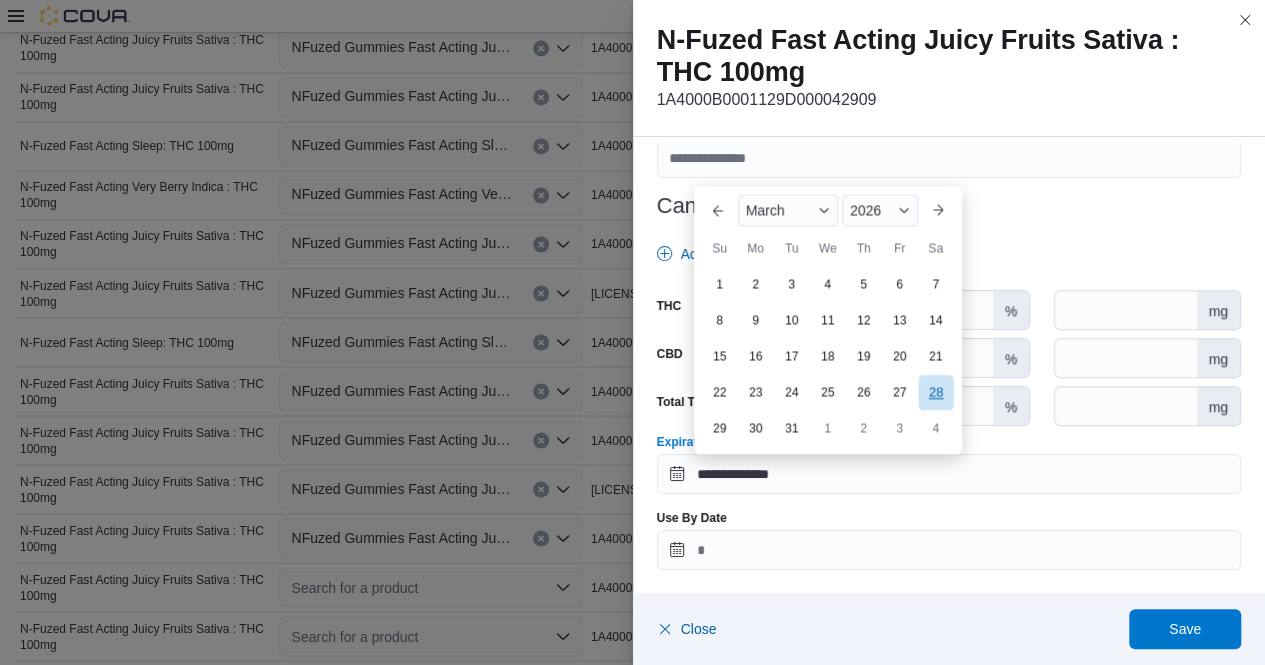 click on "28" at bounding box center [935, 391] 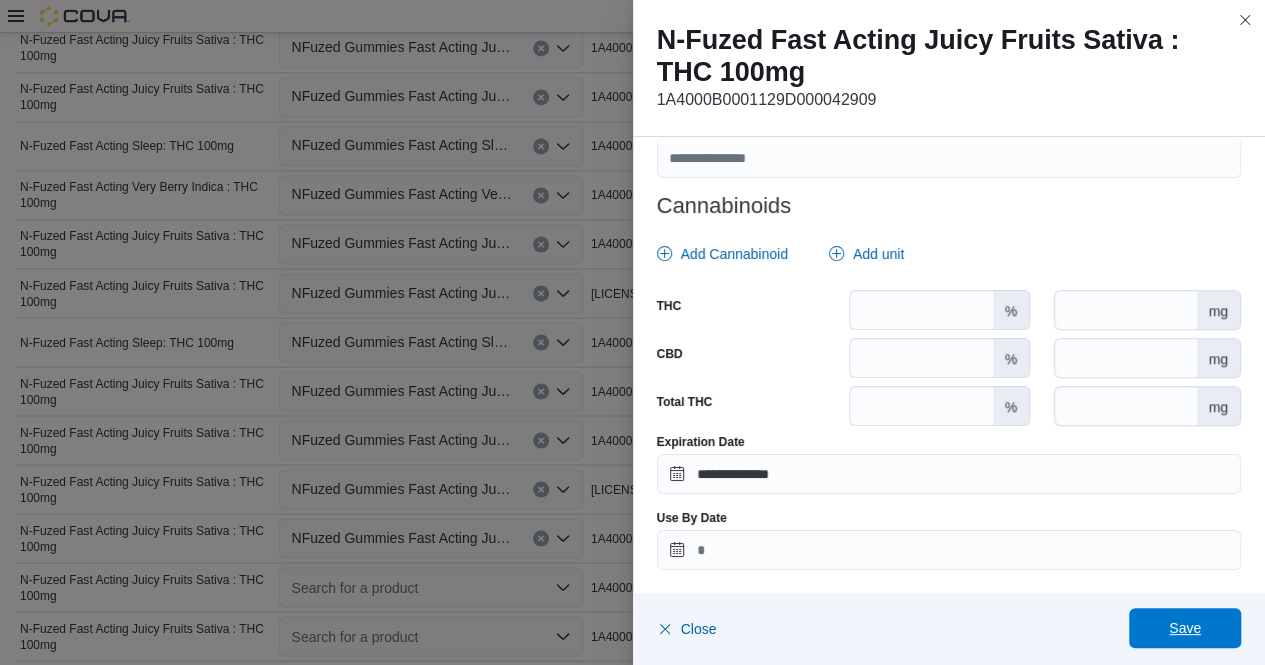 click on "Save" at bounding box center (1185, 628) 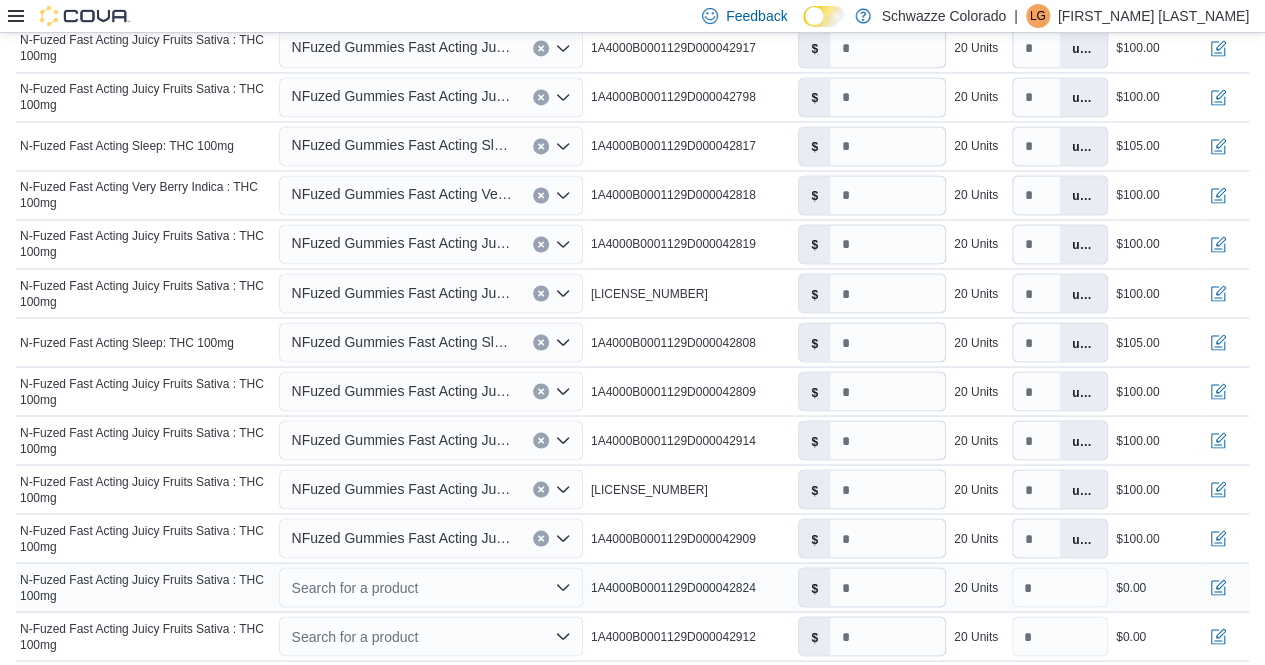 click on "Search for a product" at bounding box center [430, 587] 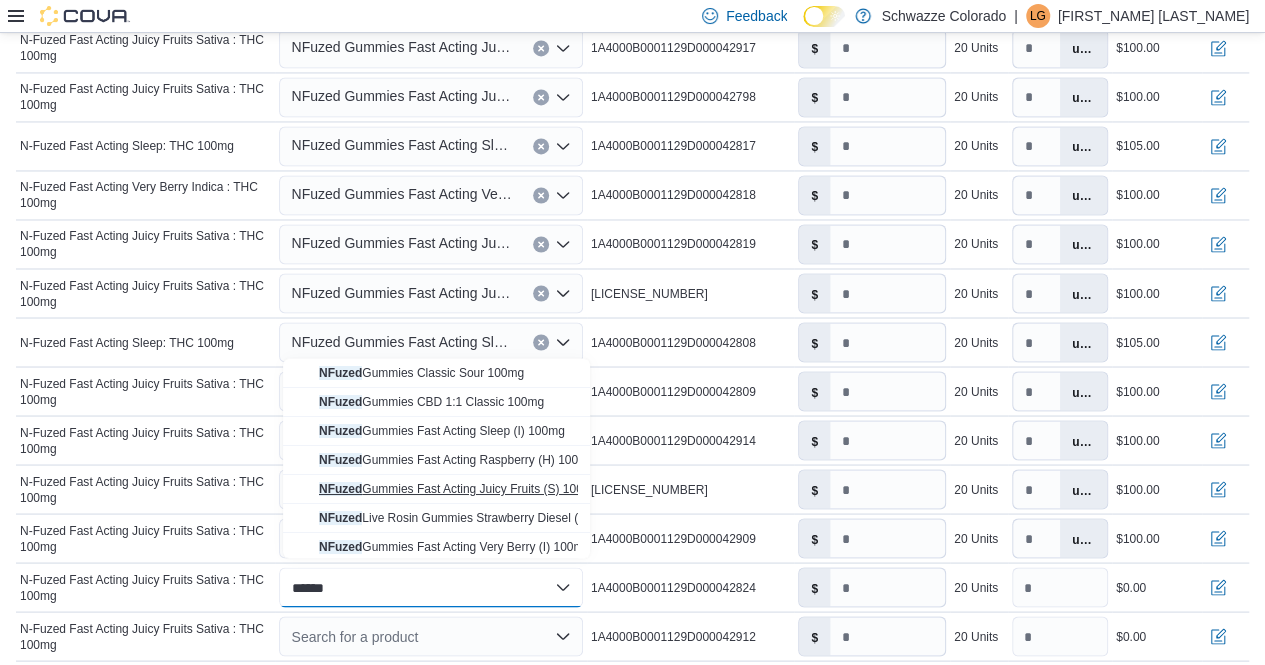 type on "******" 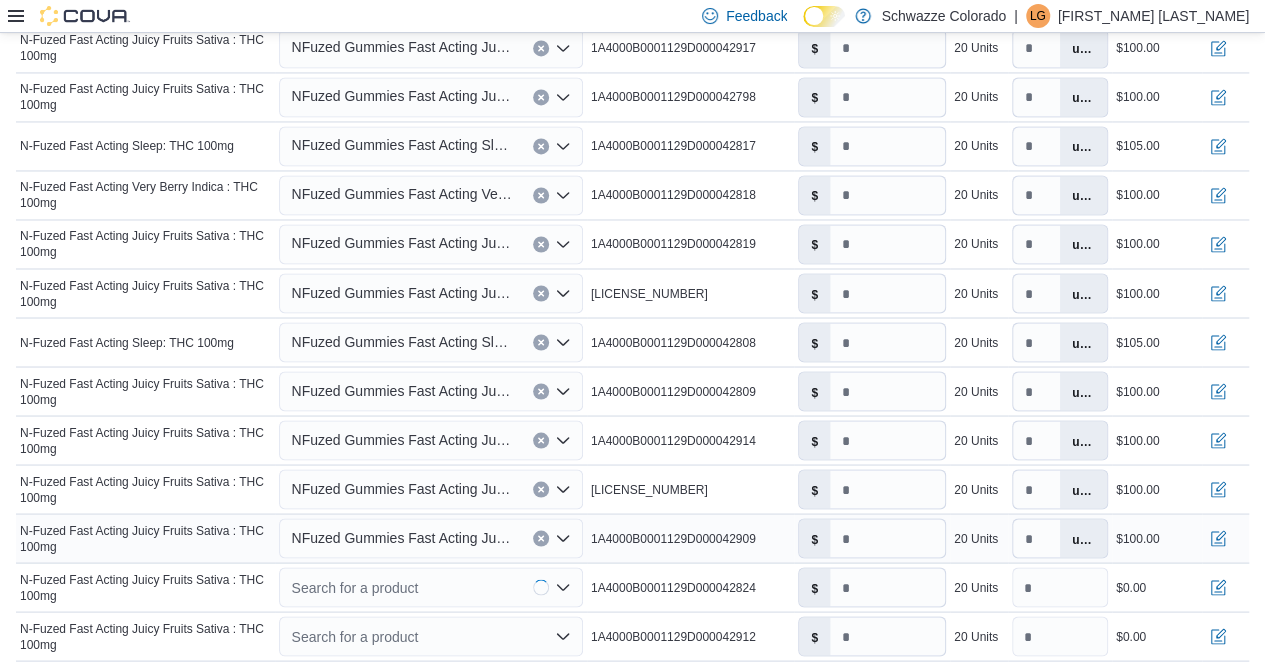 type on "*" 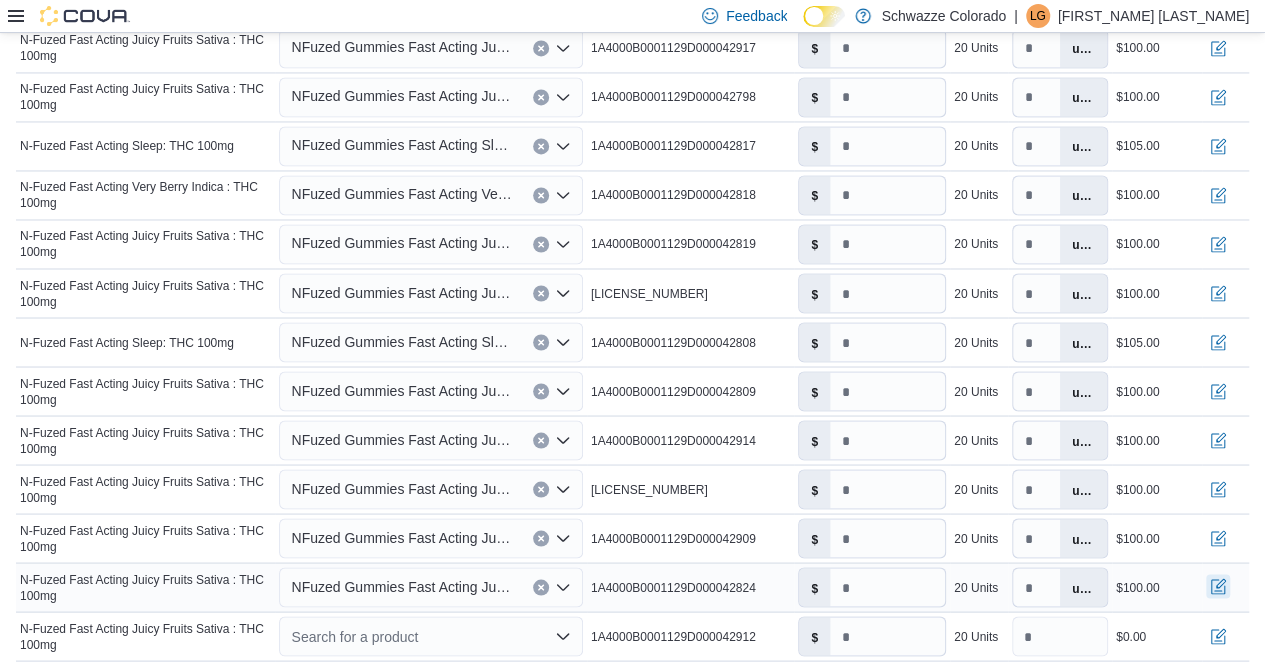 click at bounding box center (1218, 586) 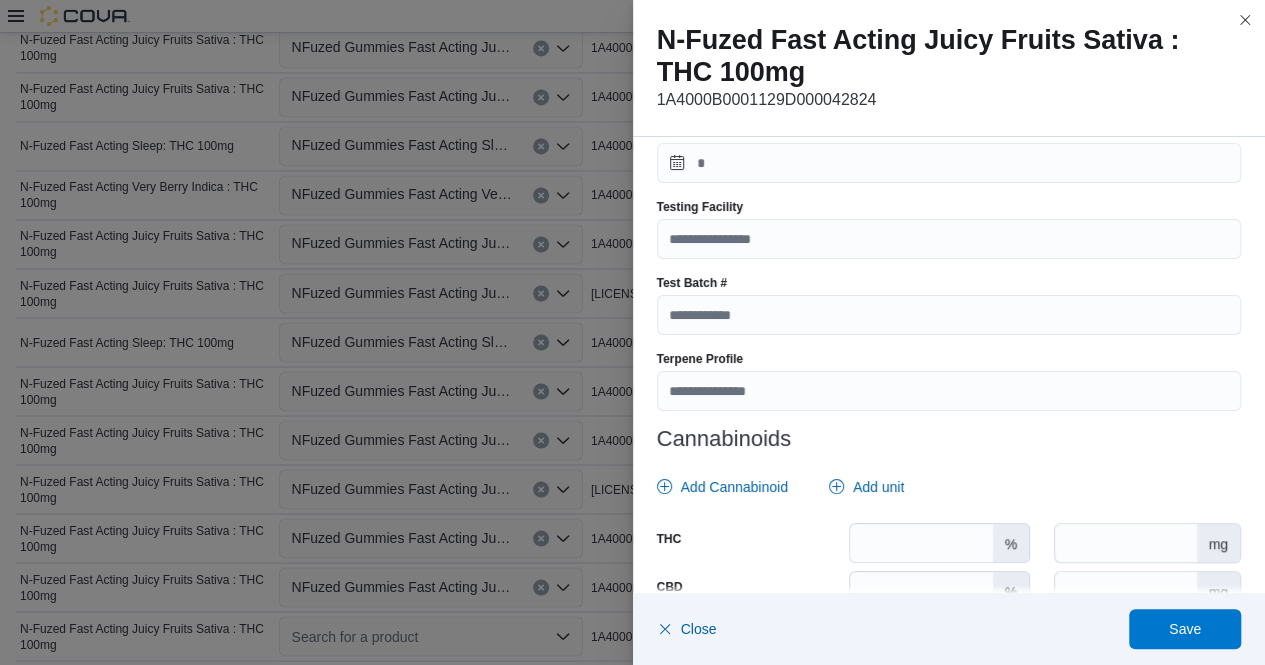 scroll, scrollTop: 766, scrollLeft: 0, axis: vertical 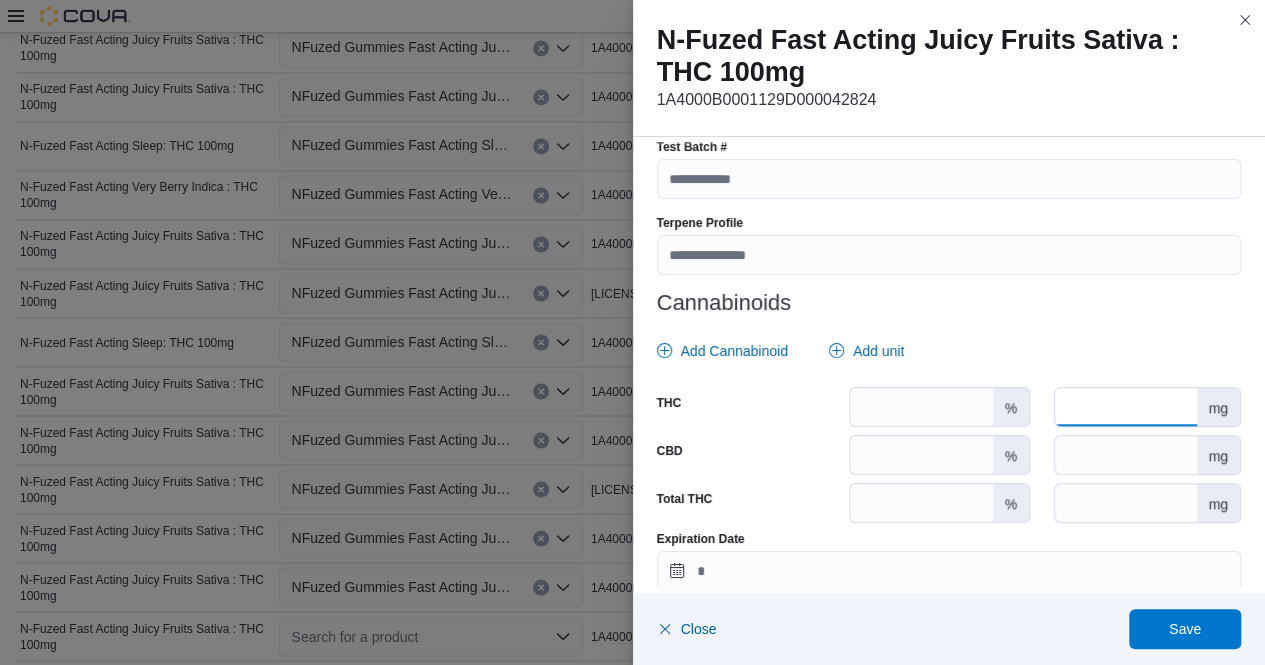 click at bounding box center (1125, 407) 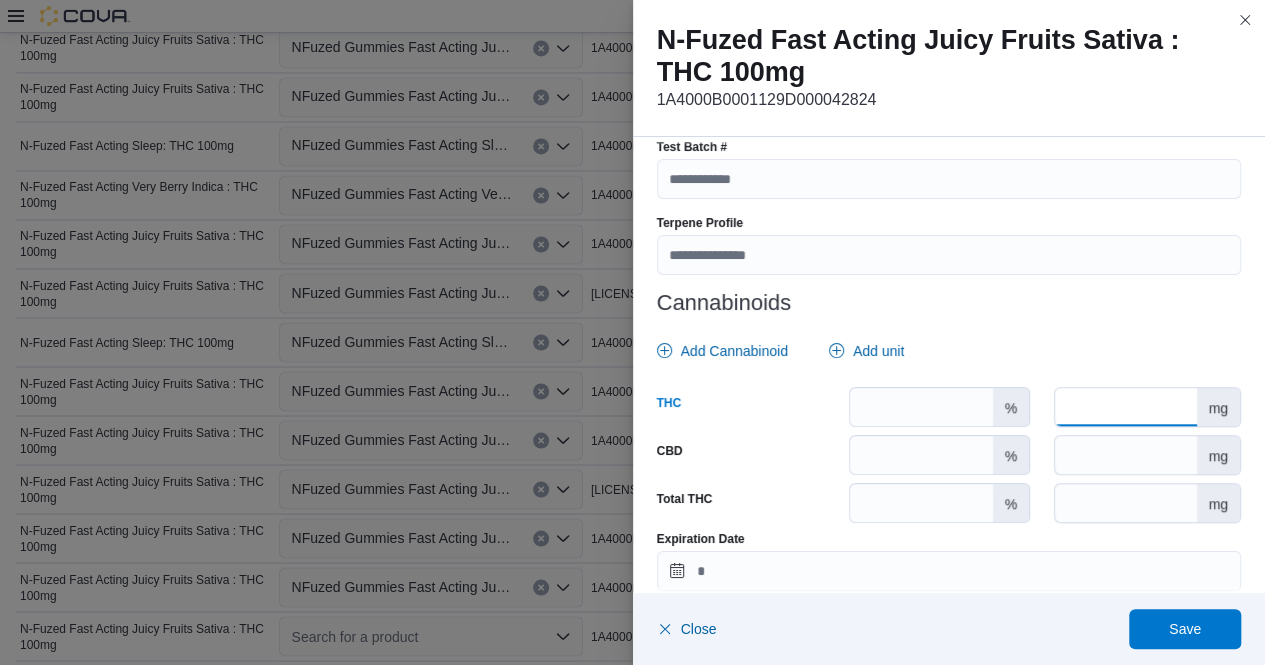 type on "***" 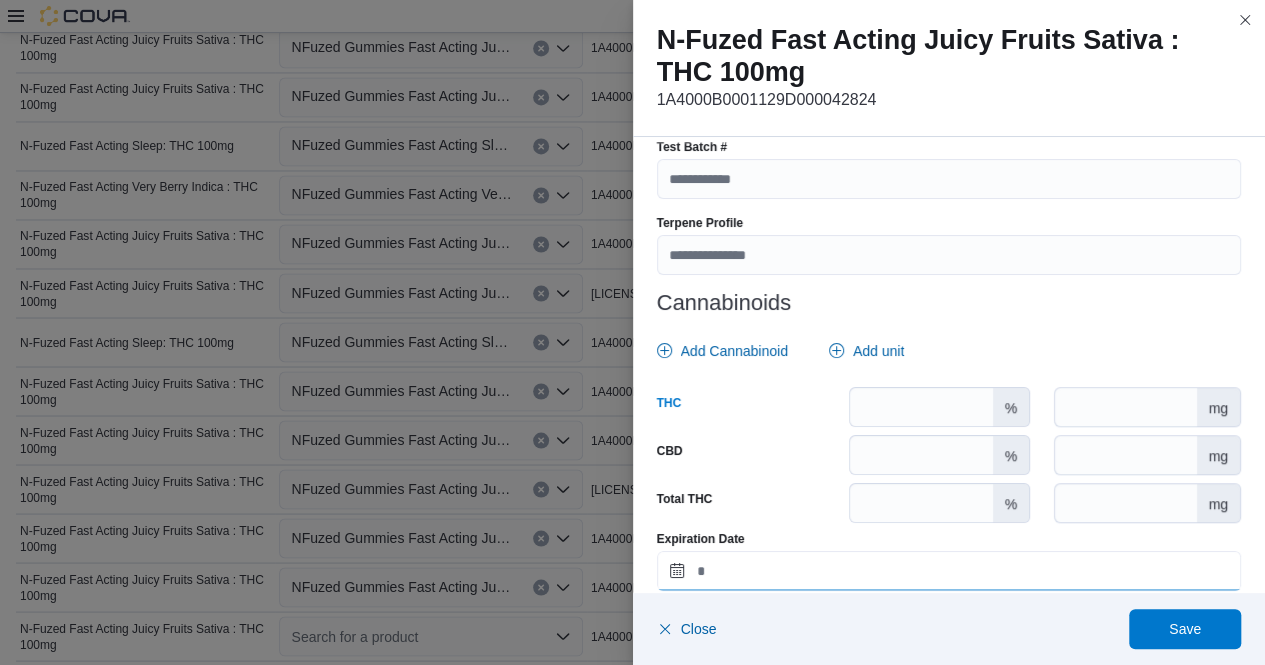 click on "Expiration Date" at bounding box center [949, 571] 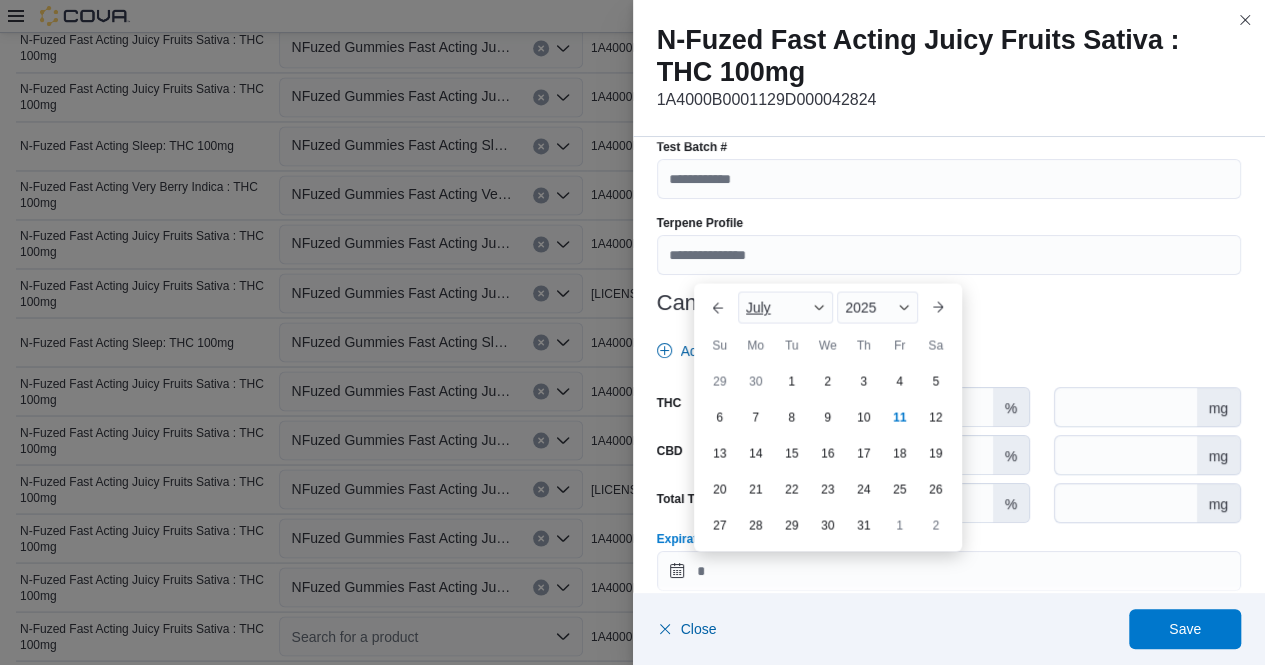 click at bounding box center [819, 307] 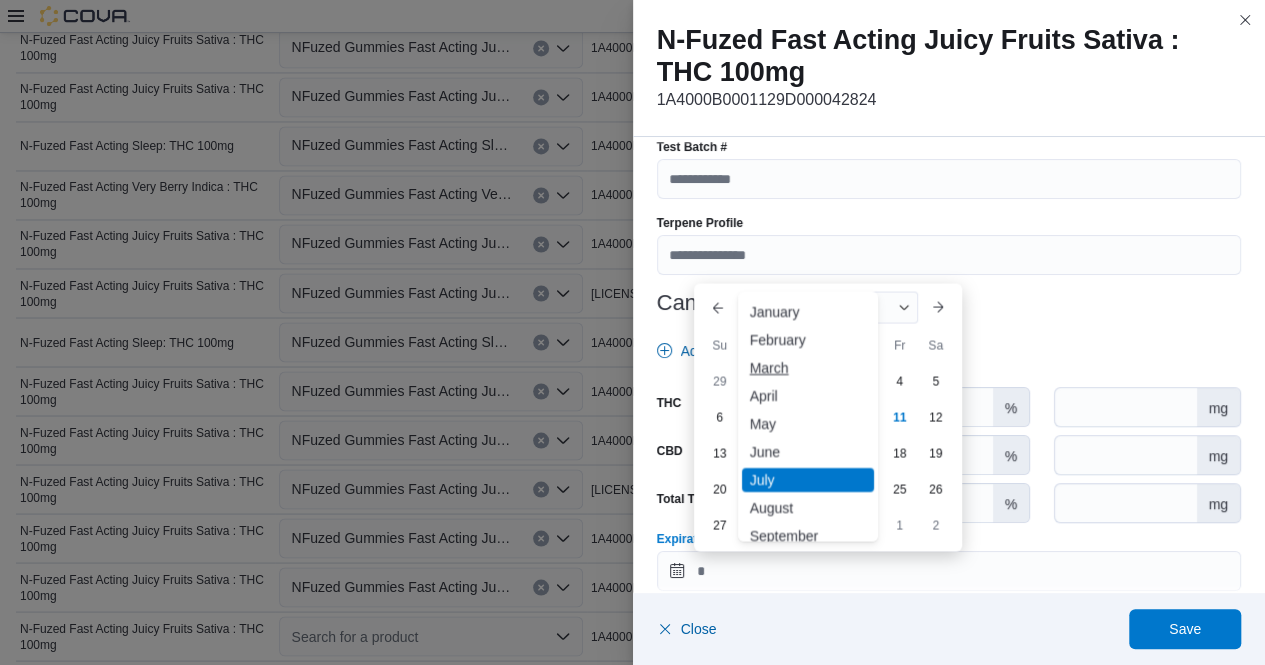 click on "March" at bounding box center (808, 367) 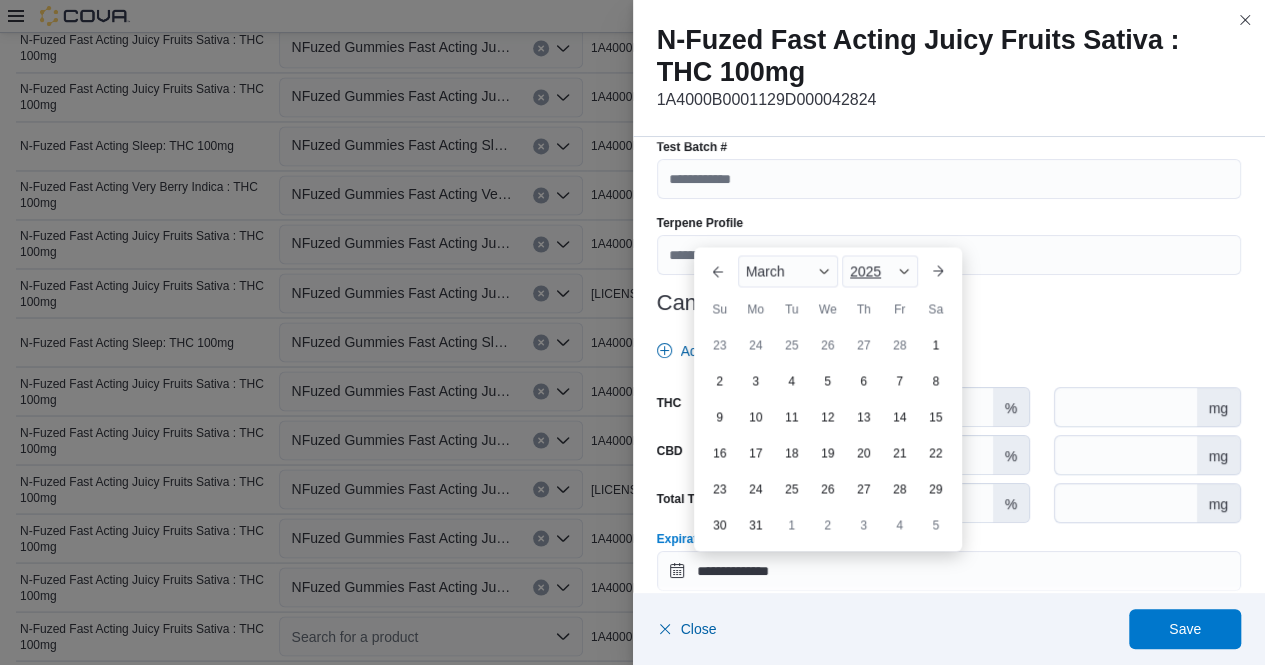 click at bounding box center [904, 271] 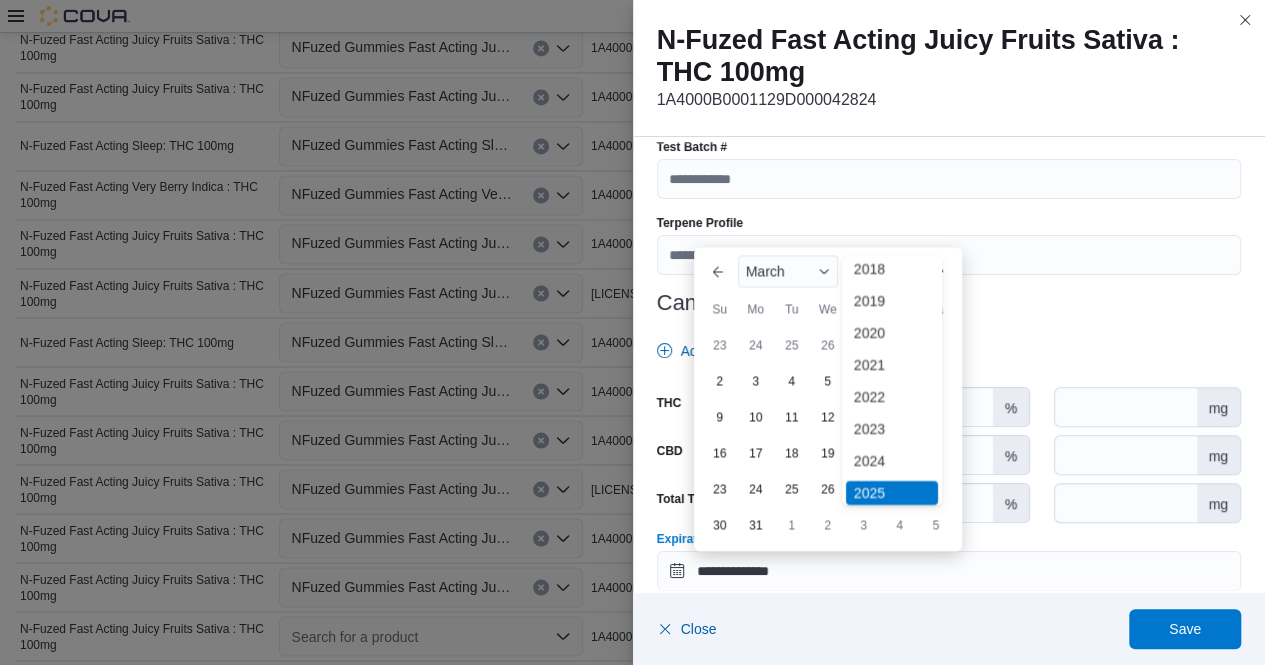 scroll, scrollTop: 70, scrollLeft: 0, axis: vertical 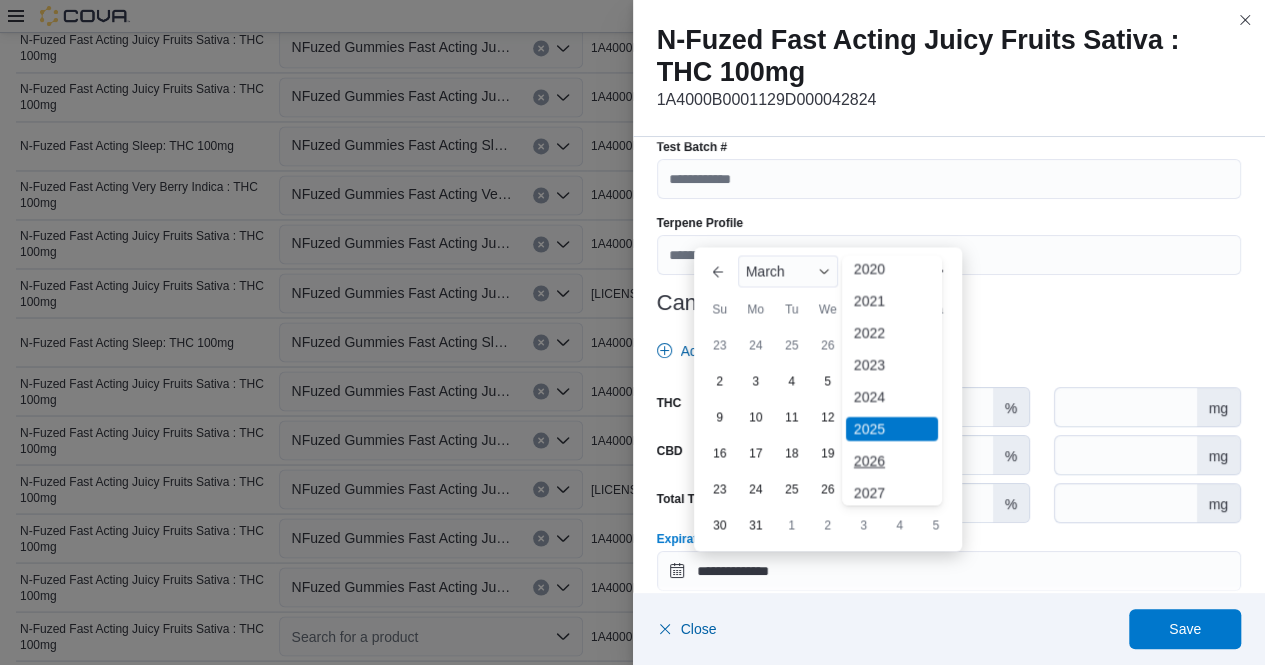 click on "2026" at bounding box center [892, 461] 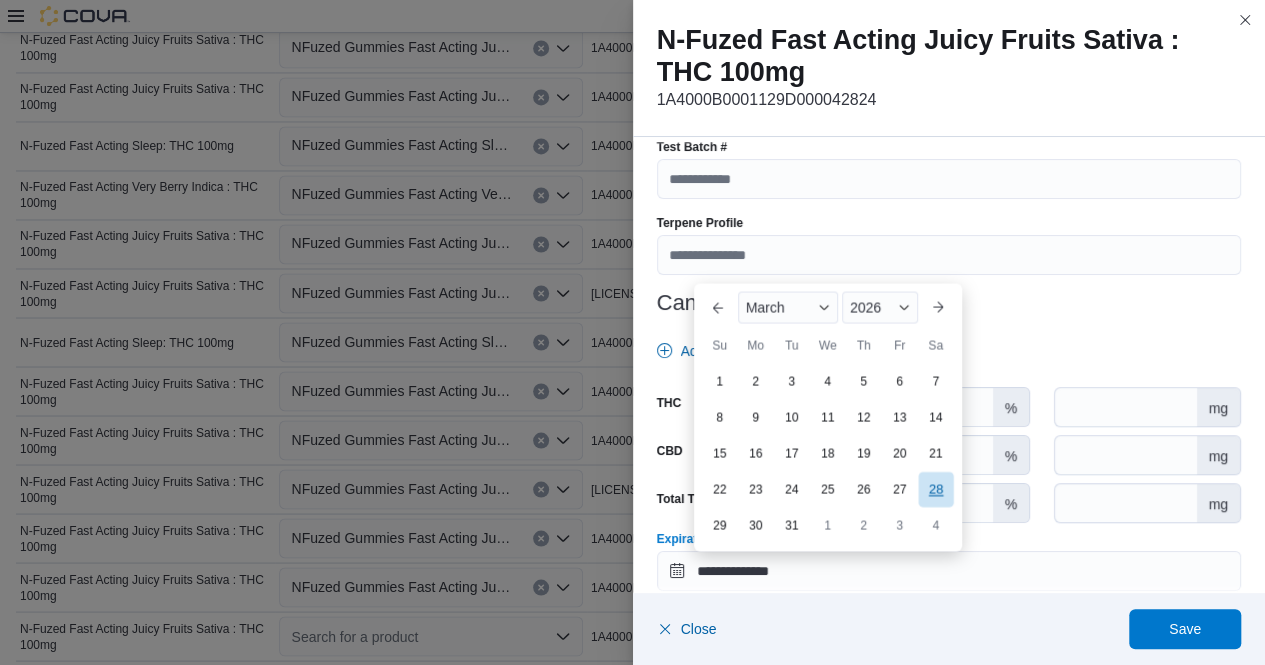 click on "28" at bounding box center (935, 489) 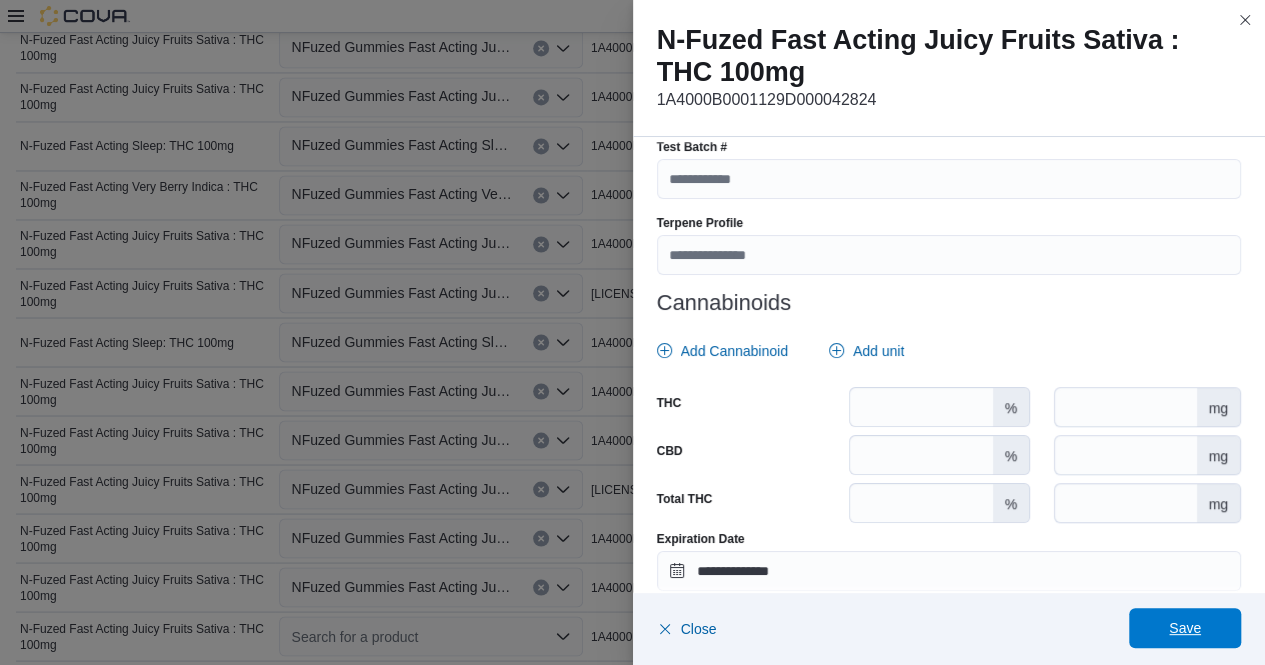 click on "Save" at bounding box center (1185, 628) 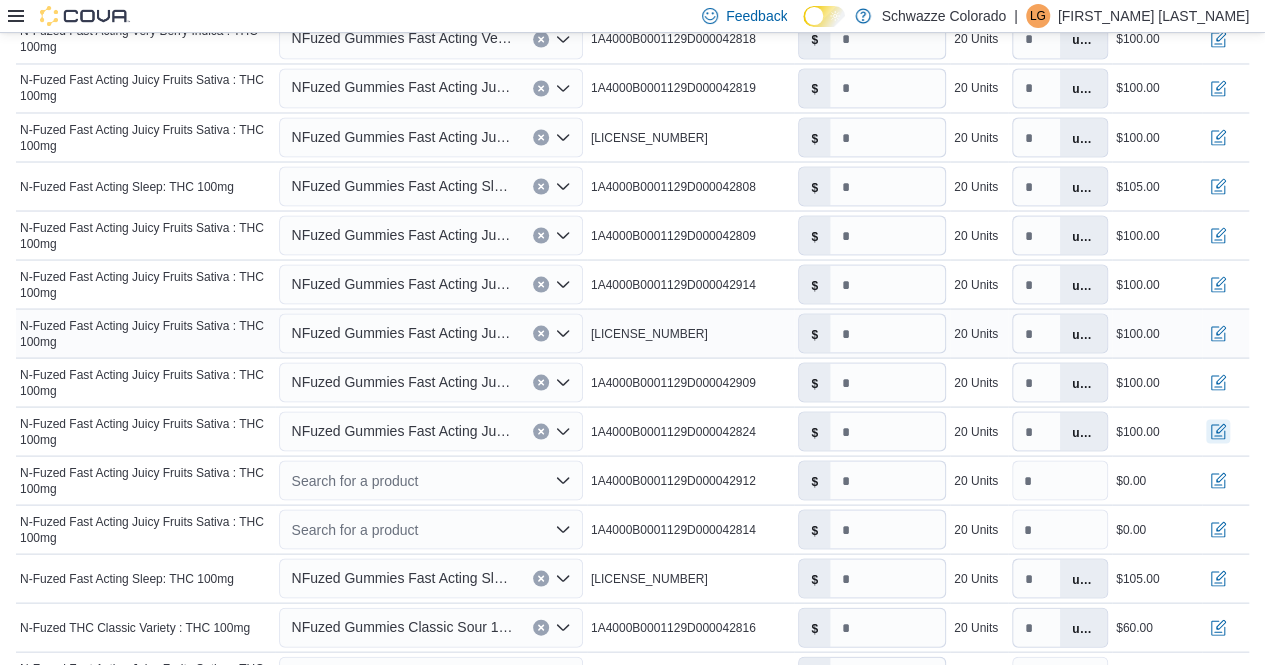 scroll, scrollTop: 1770, scrollLeft: 0, axis: vertical 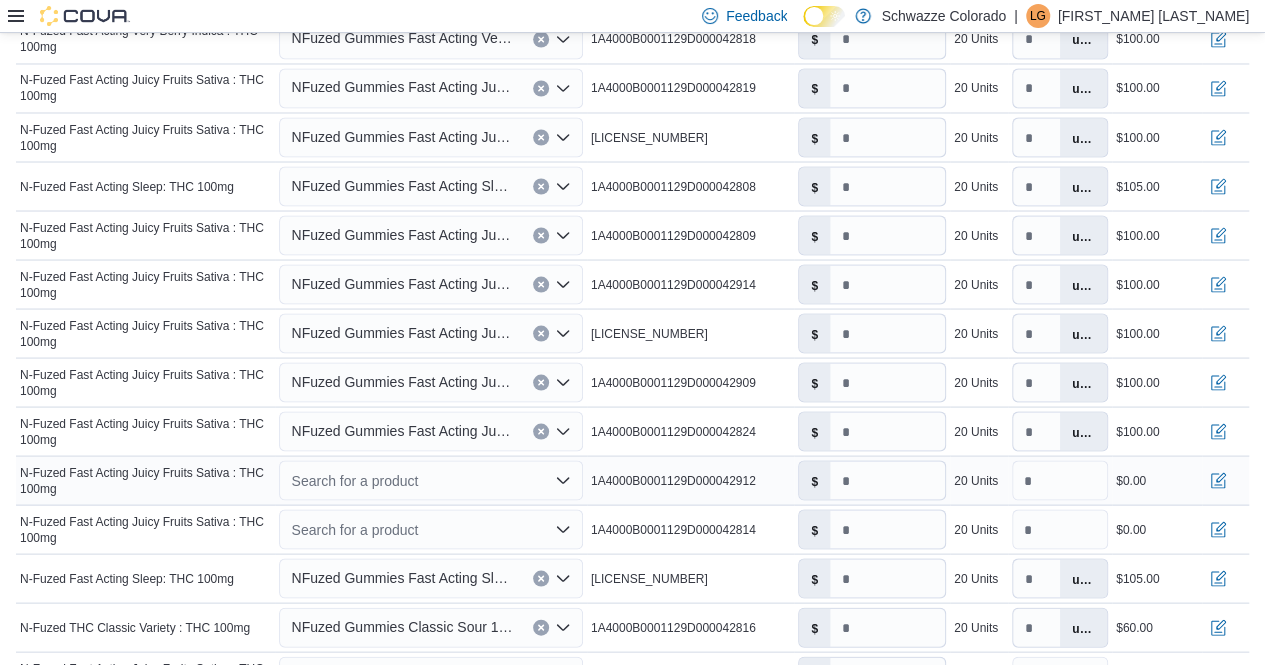 click on "Search for a product" at bounding box center (430, 480) 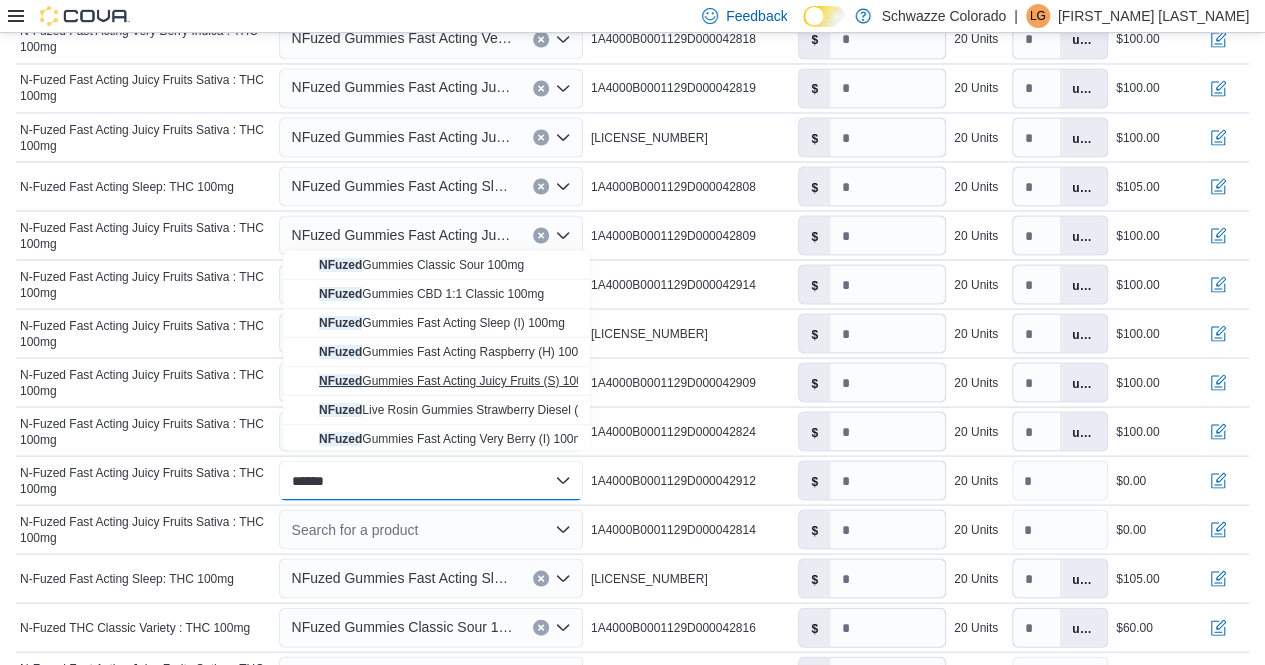 type on "******" 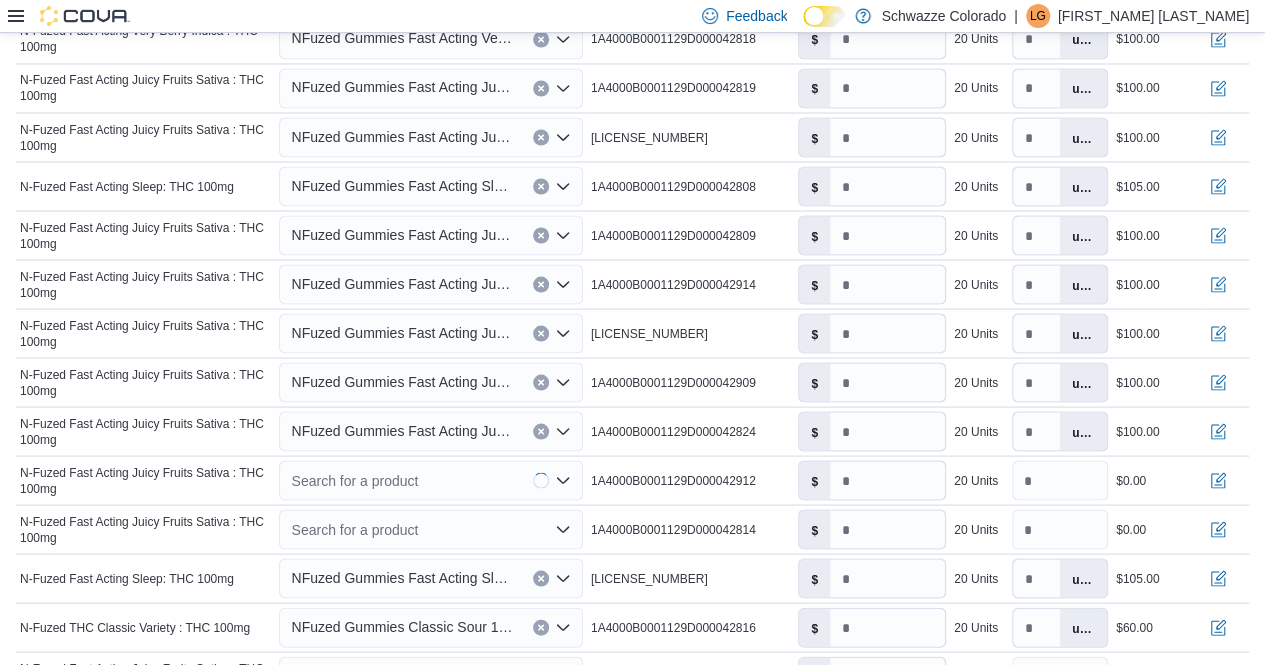 type on "*" 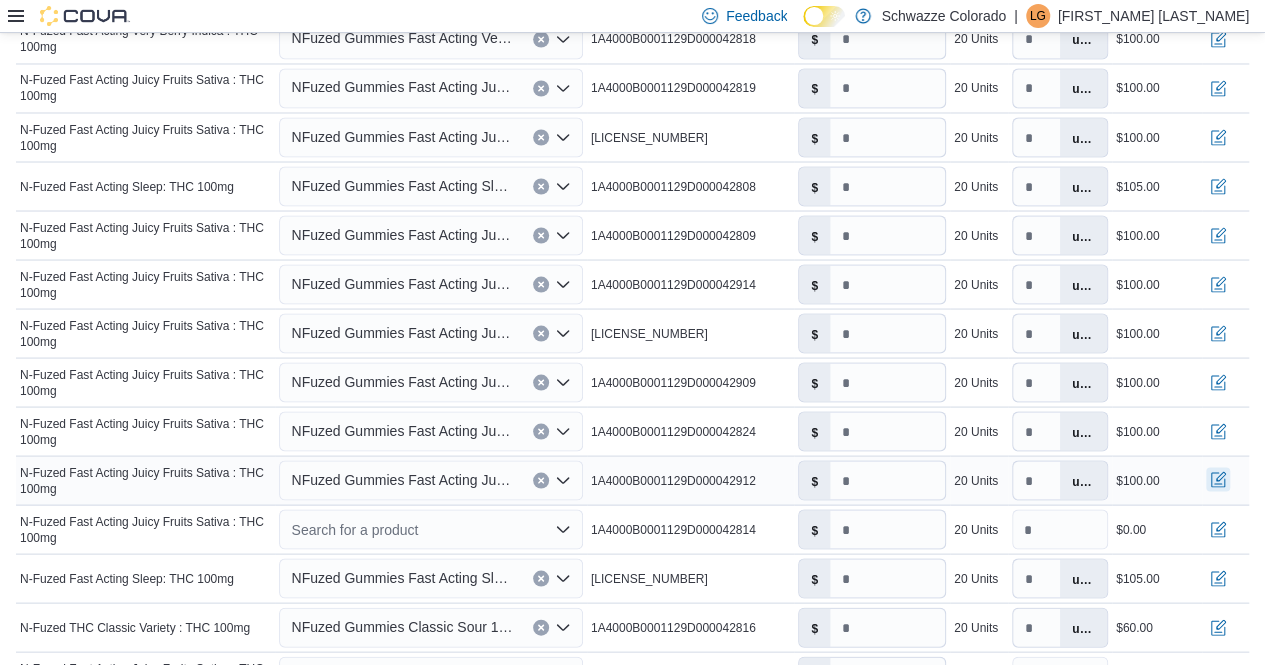 click at bounding box center (1218, 479) 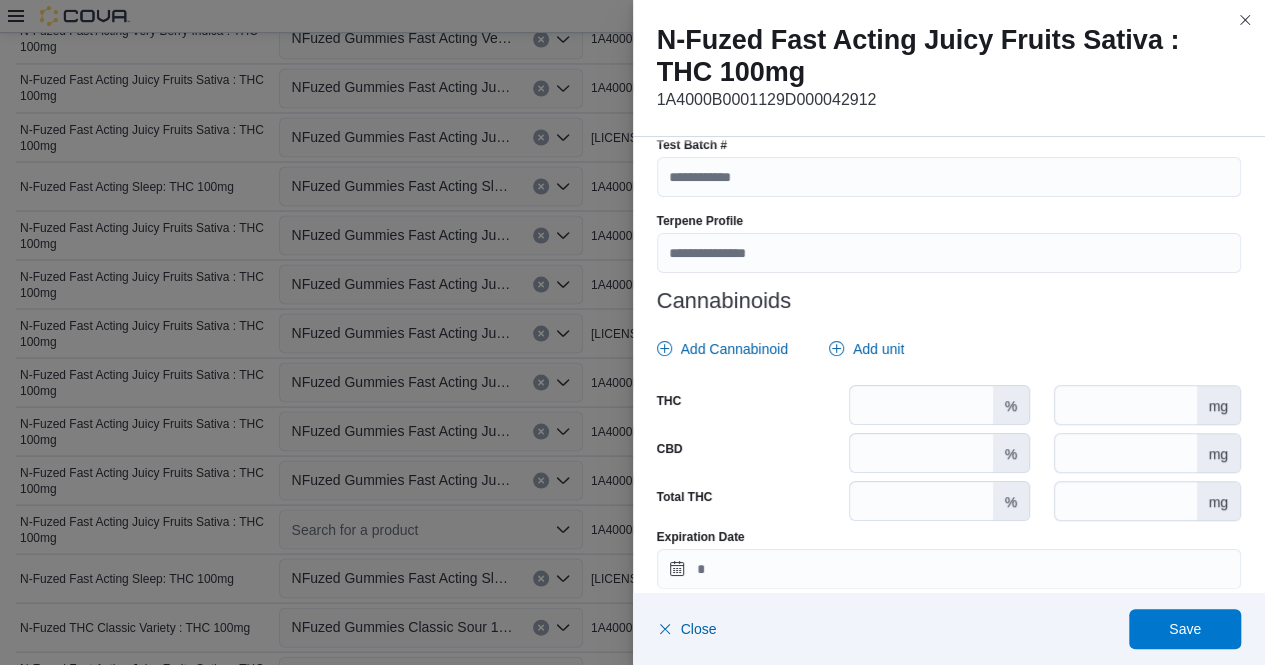 scroll, scrollTop: 771, scrollLeft: 0, axis: vertical 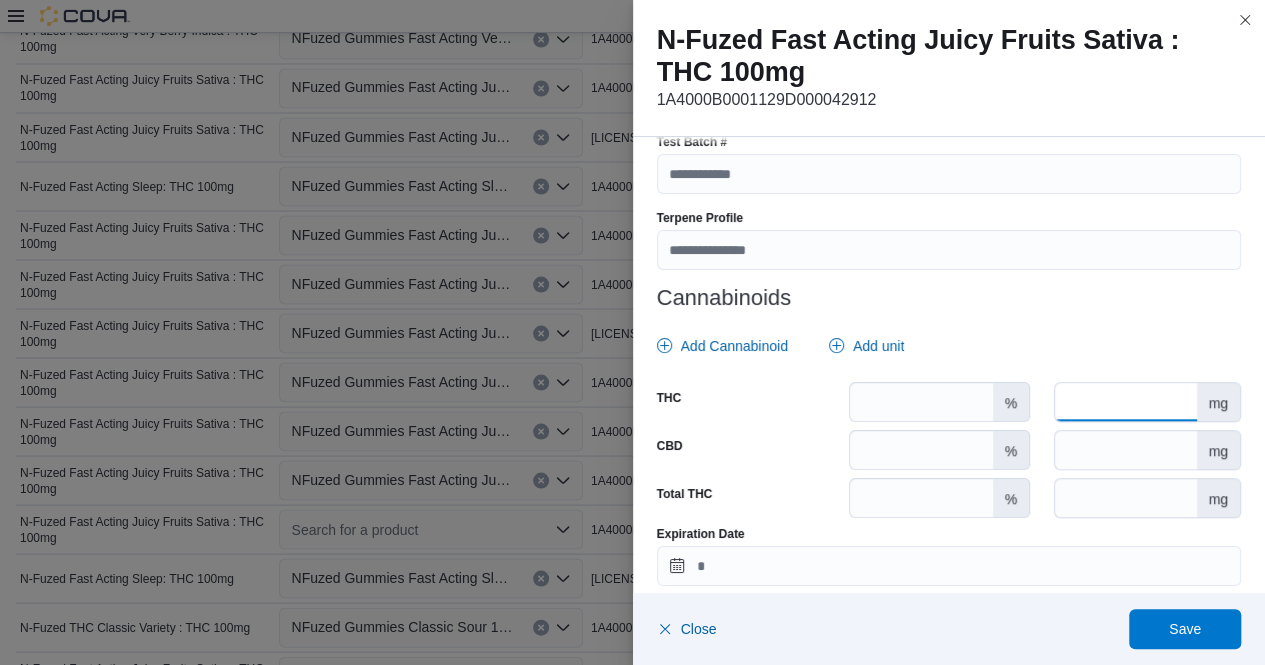 click at bounding box center [1125, 402] 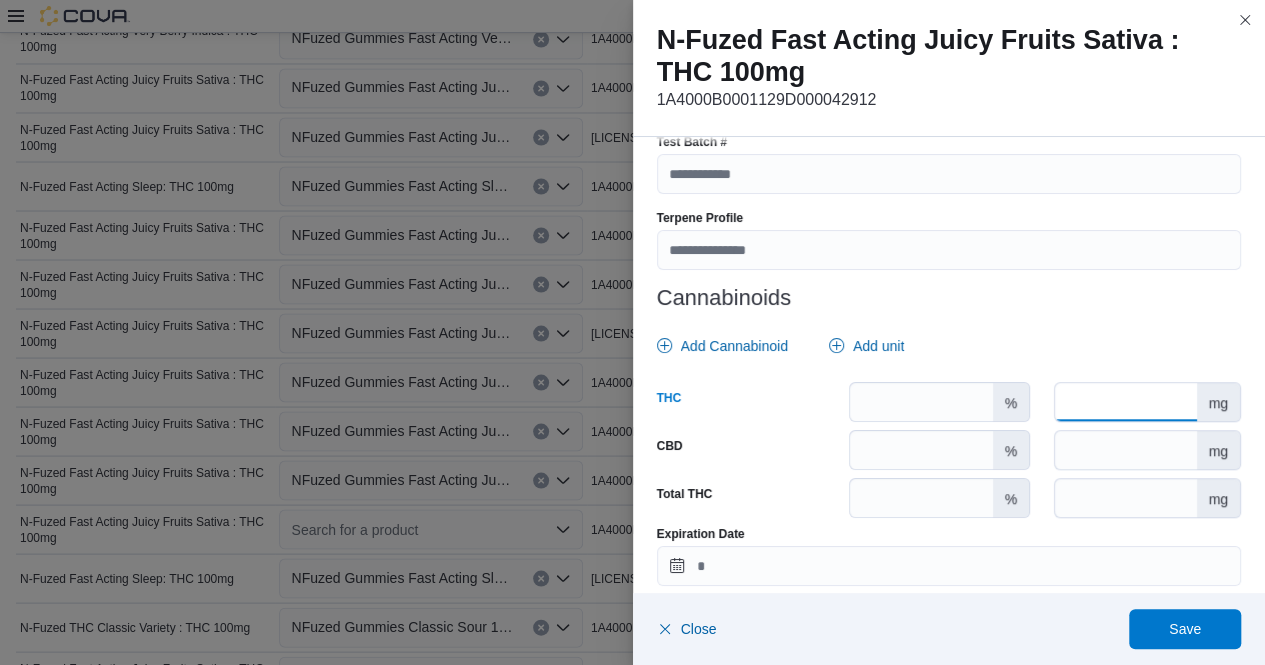 type on "***" 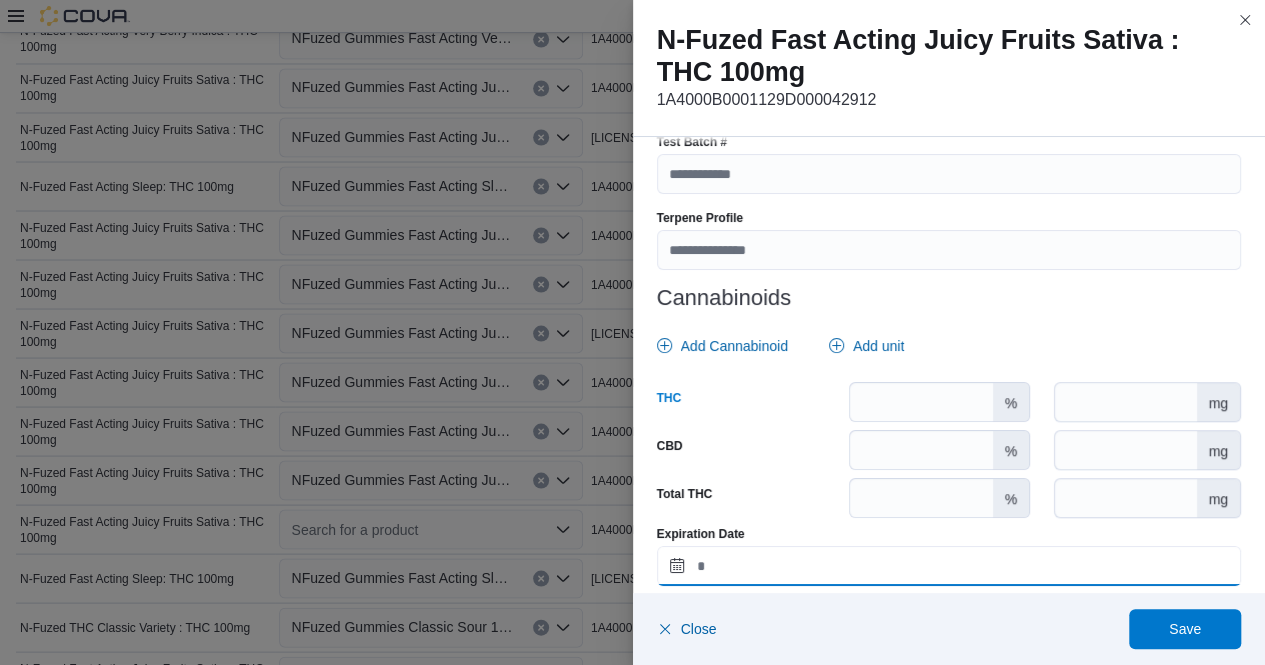 click on "Expiration Date" at bounding box center (949, 566) 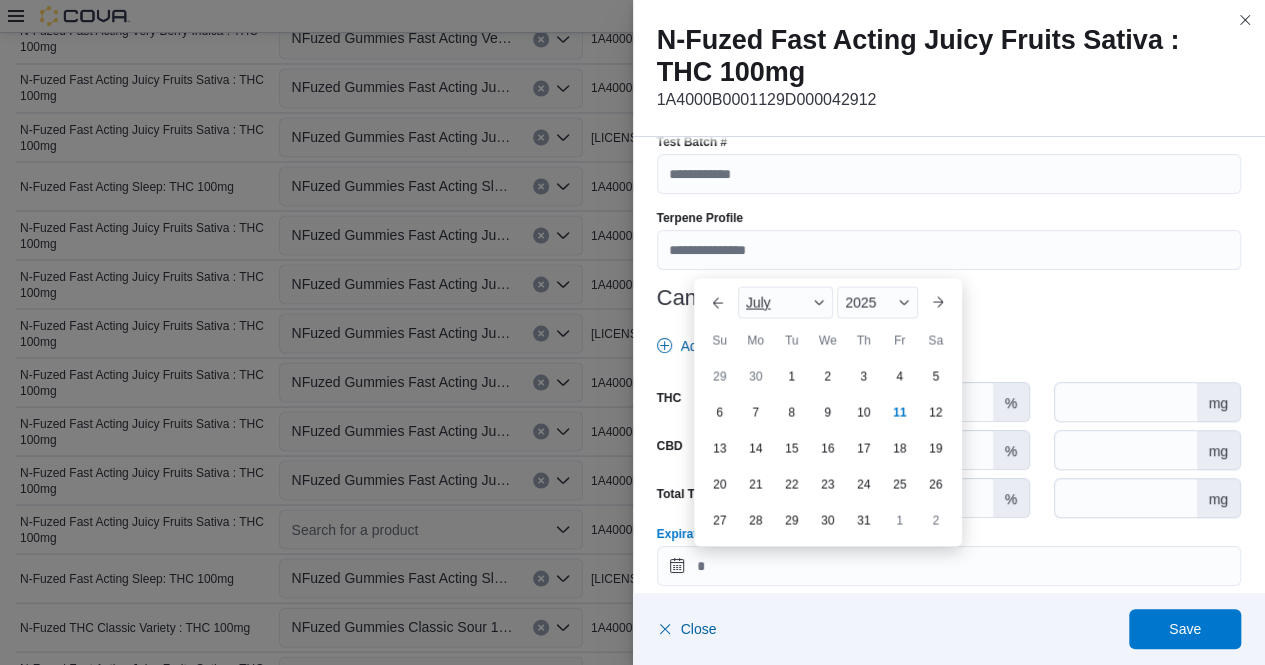click at bounding box center (819, 302) 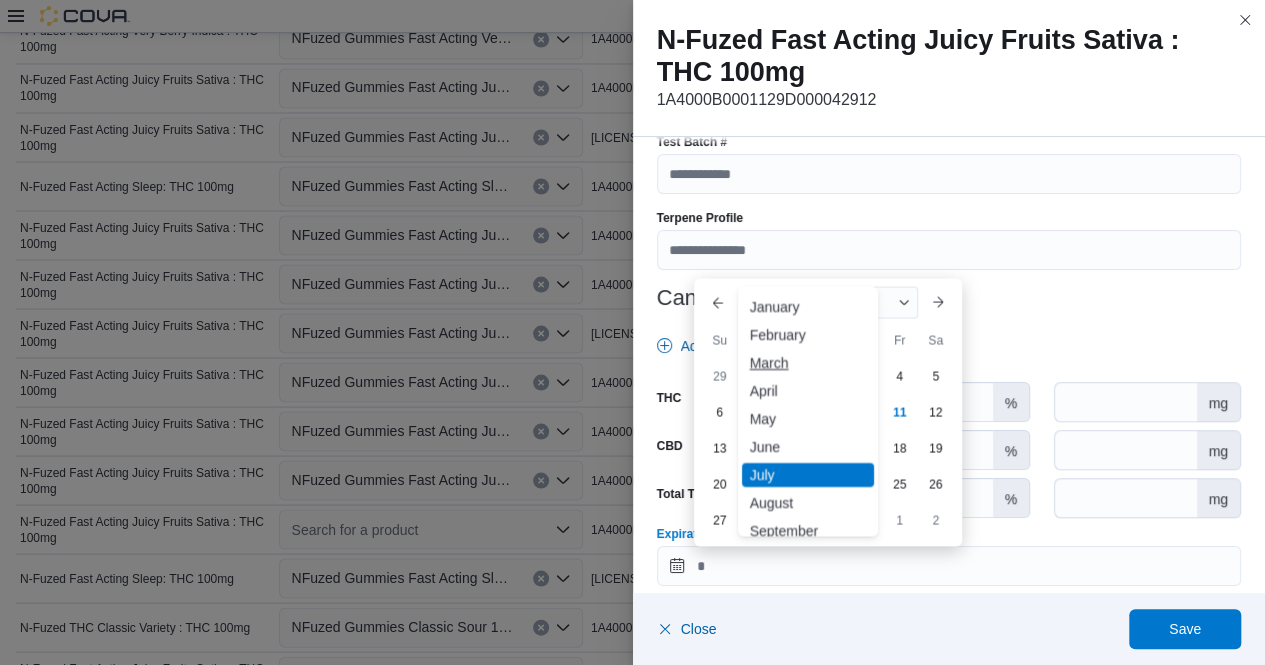 click on "March" at bounding box center (808, 362) 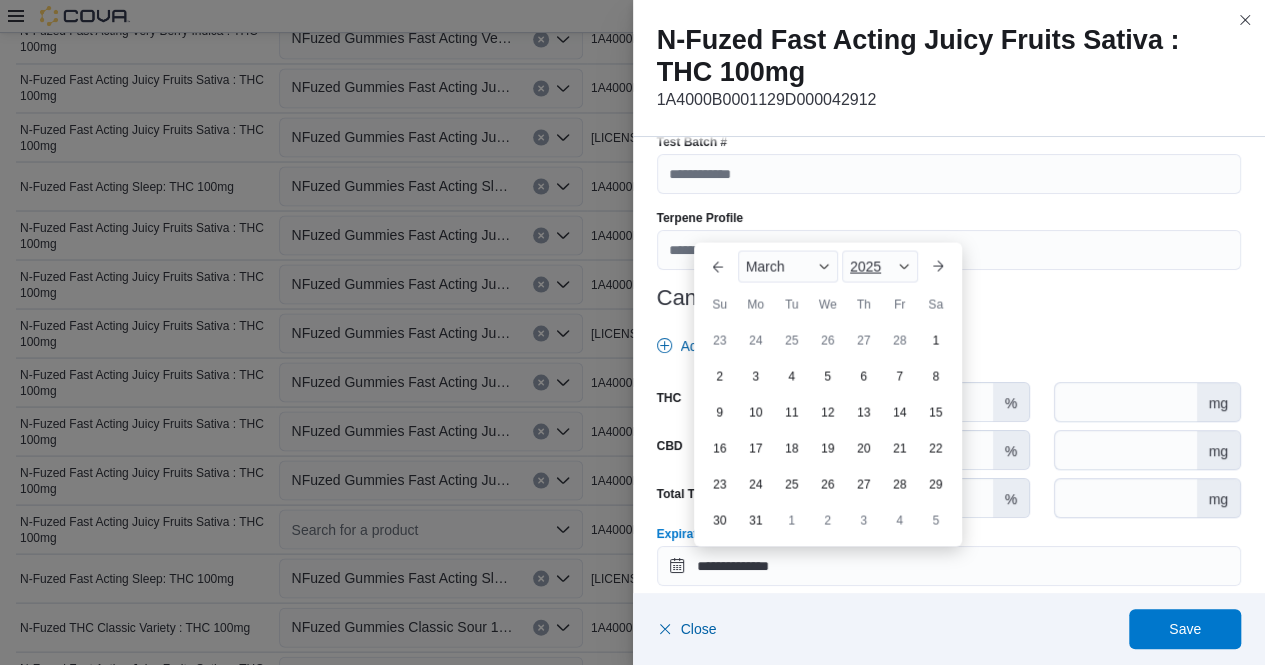 click at bounding box center (904, 266) 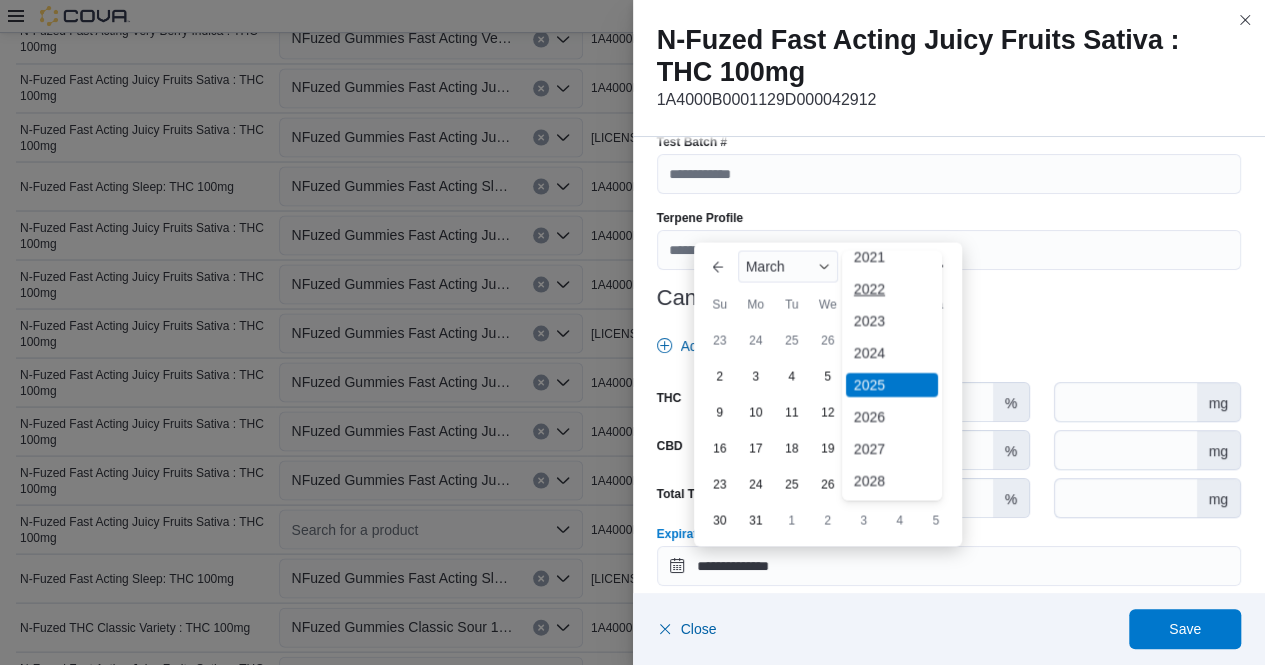 scroll, scrollTop: 122, scrollLeft: 0, axis: vertical 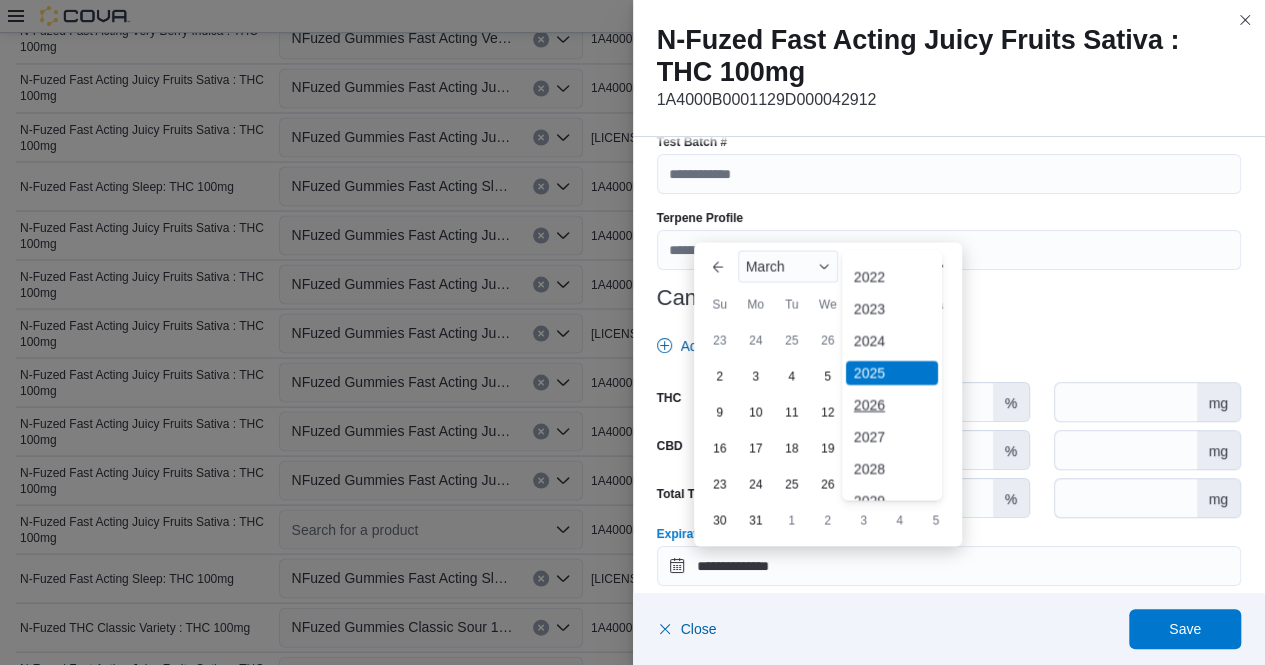 click on "2026" at bounding box center (892, 404) 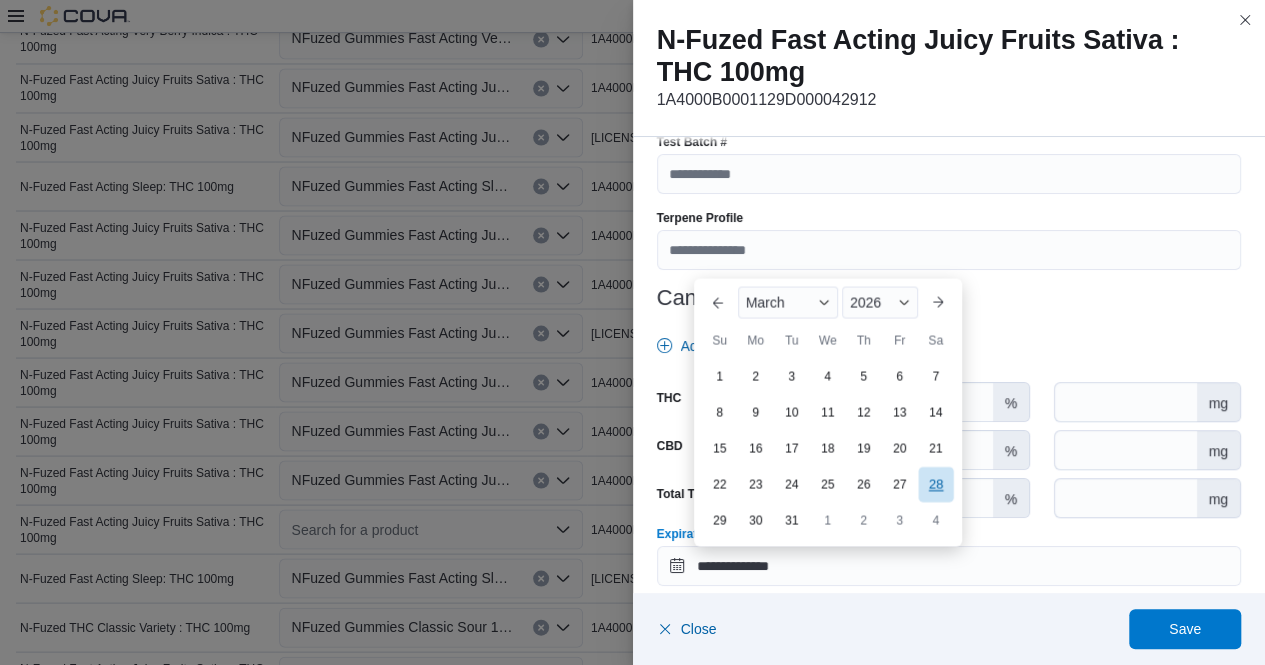 click on "28" at bounding box center [935, 483] 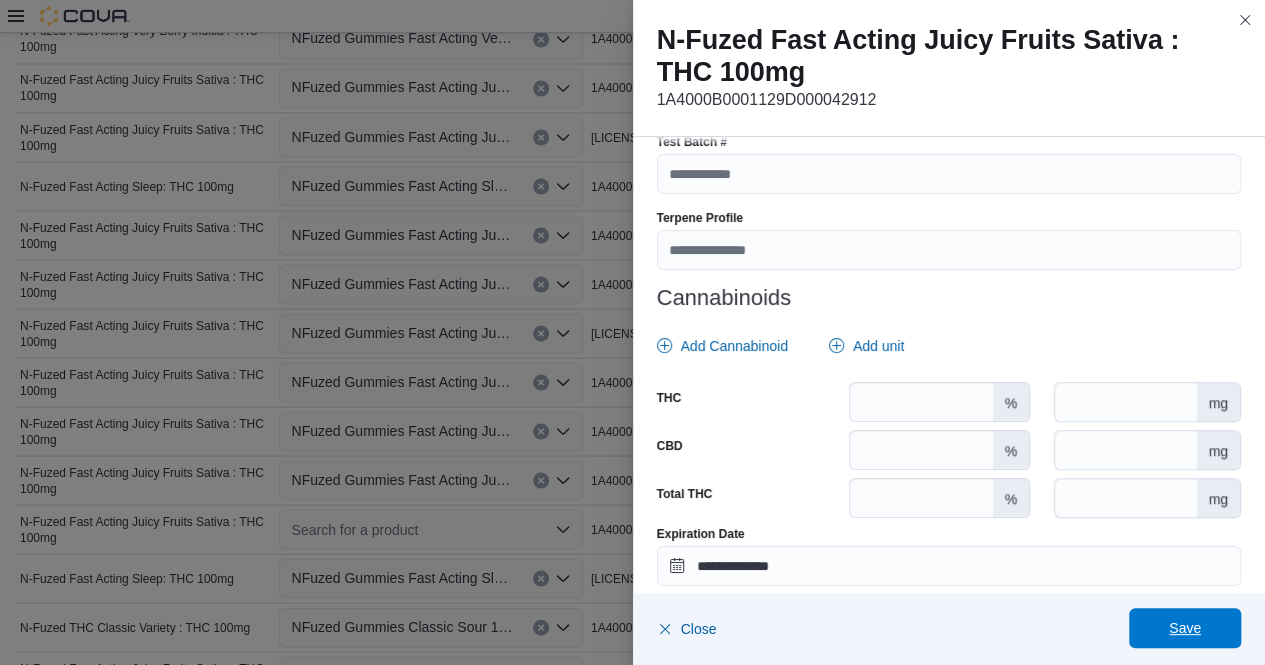 click on "Save" at bounding box center [1185, 628] 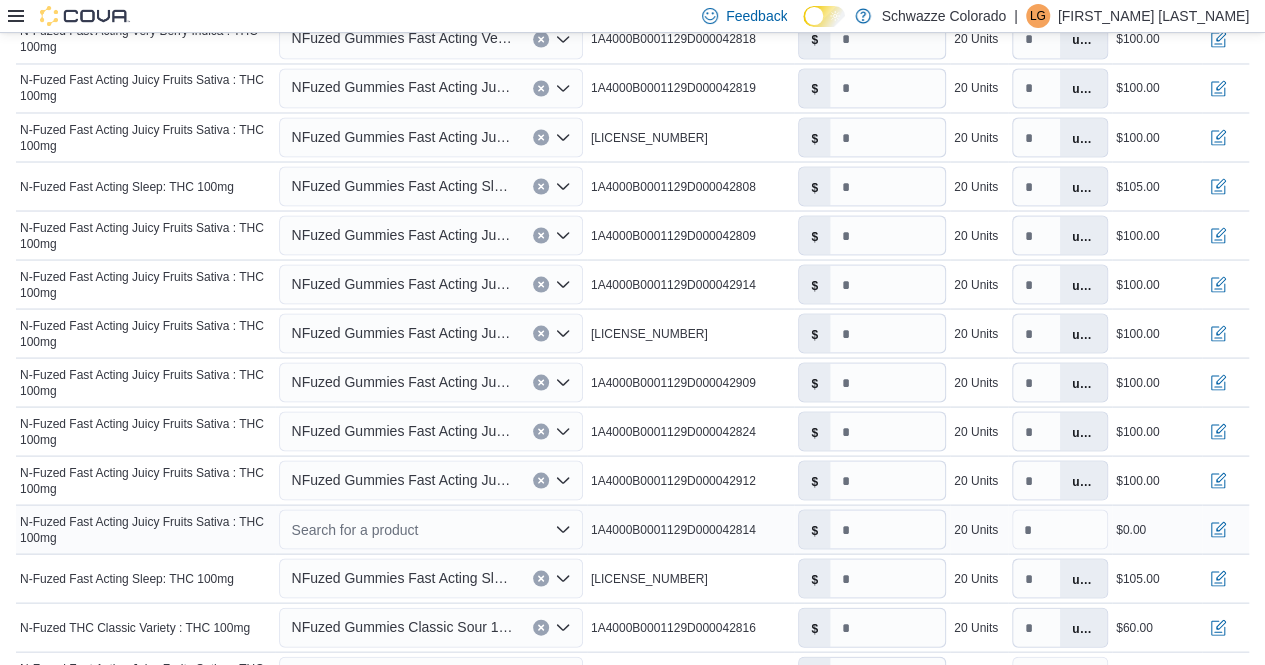 click on "Search for a product" at bounding box center (430, 529) 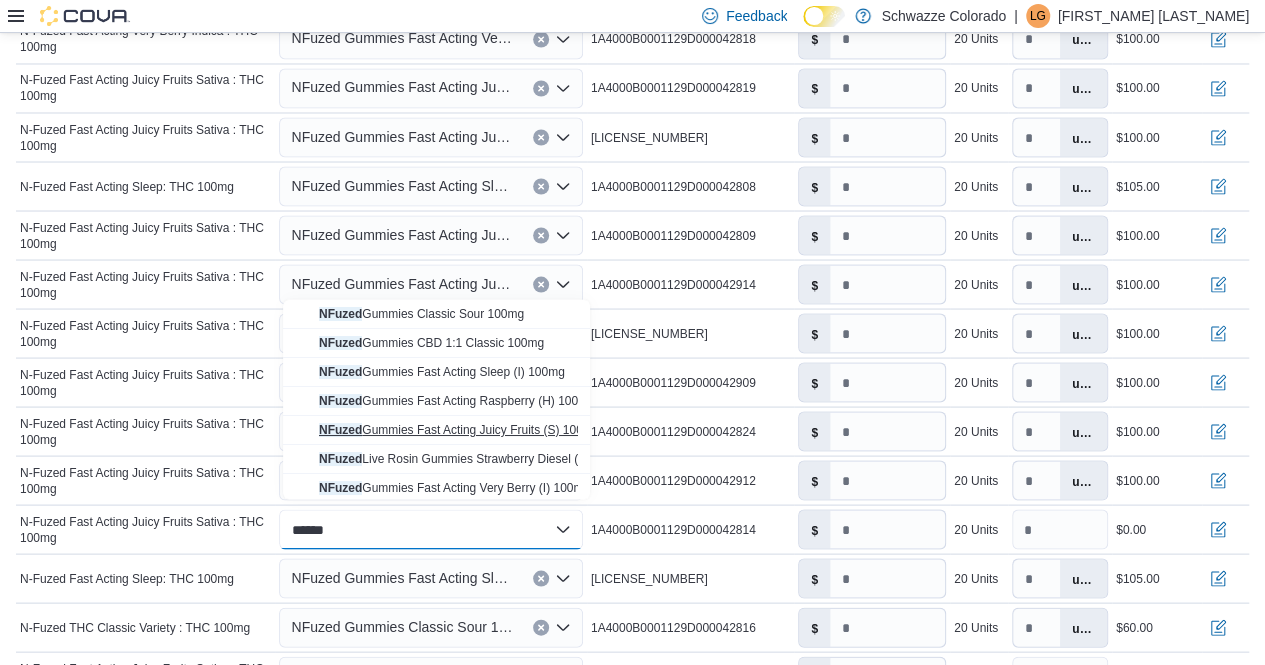 type on "******" 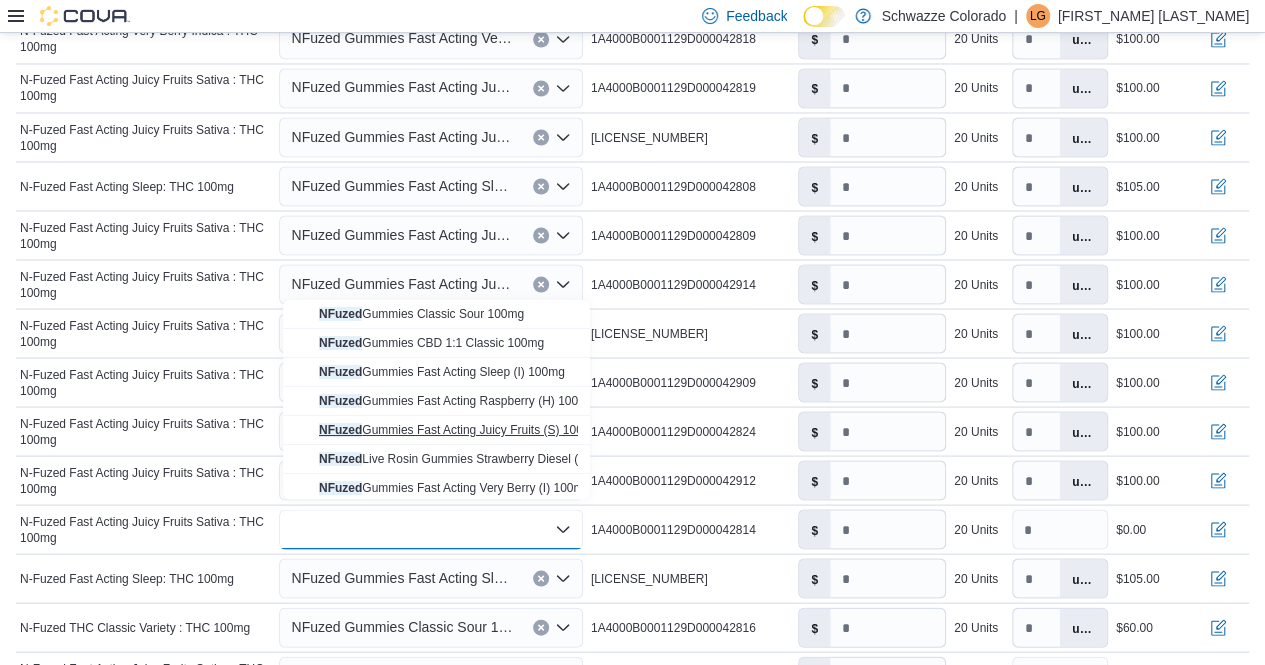 type on "*" 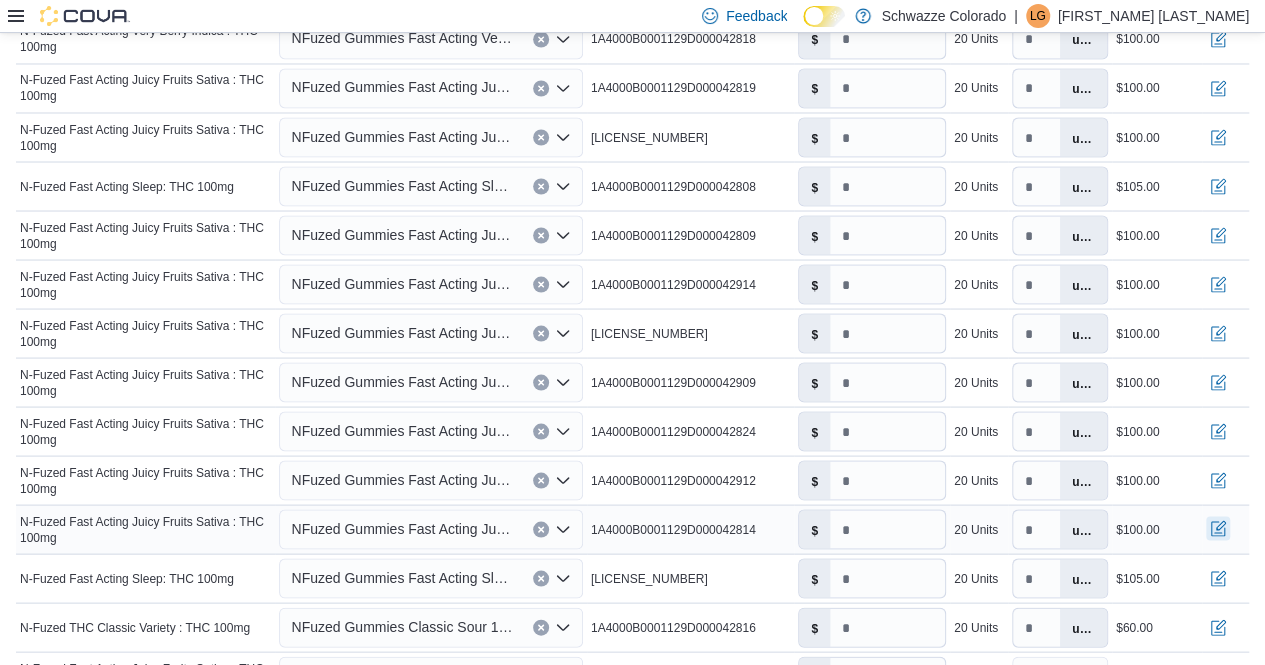 click at bounding box center (1218, 528) 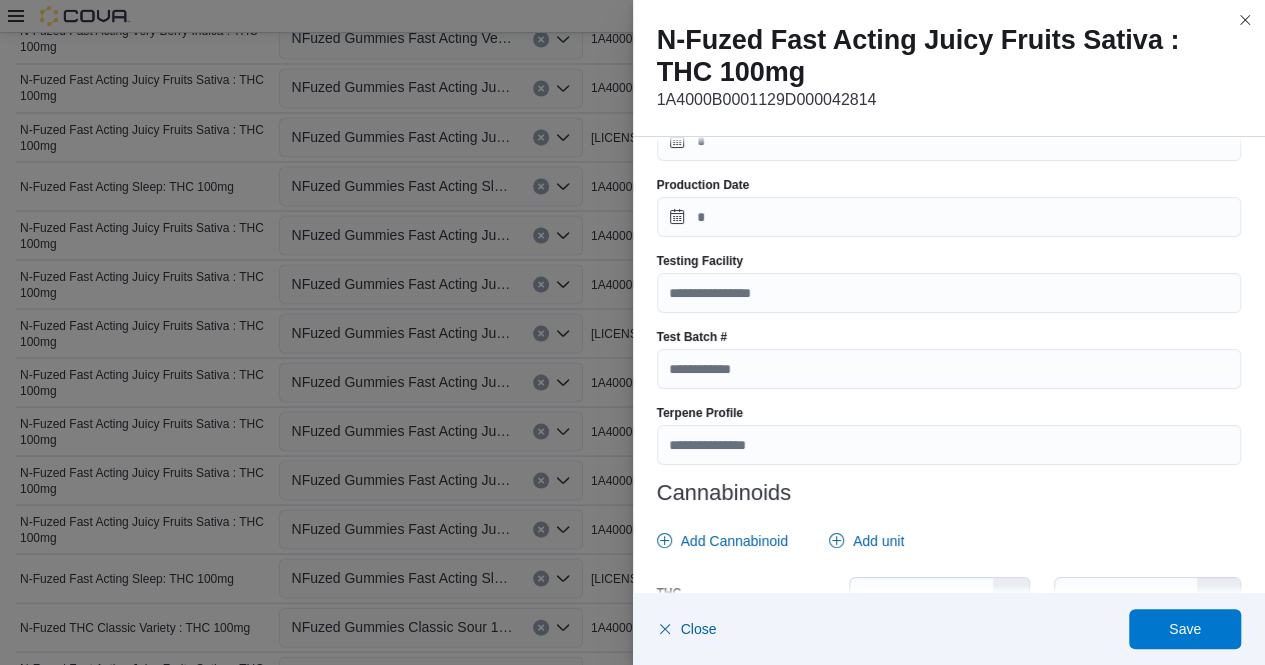 scroll, scrollTop: 863, scrollLeft: 0, axis: vertical 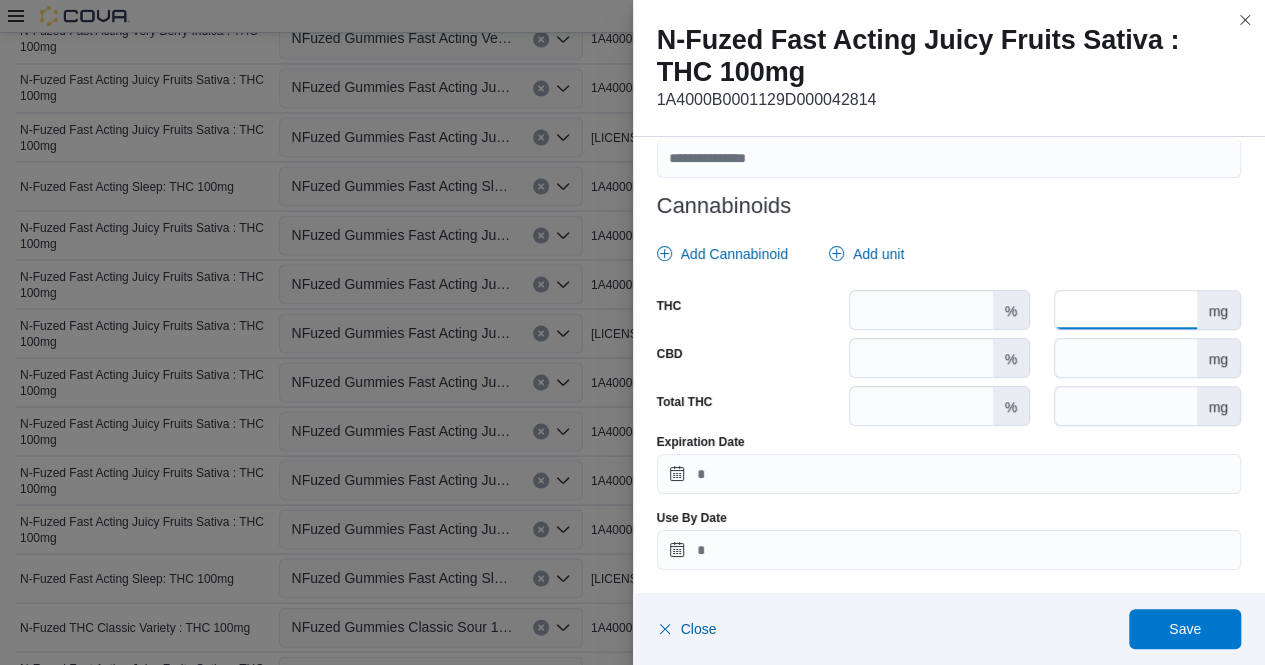 click at bounding box center (1125, 310) 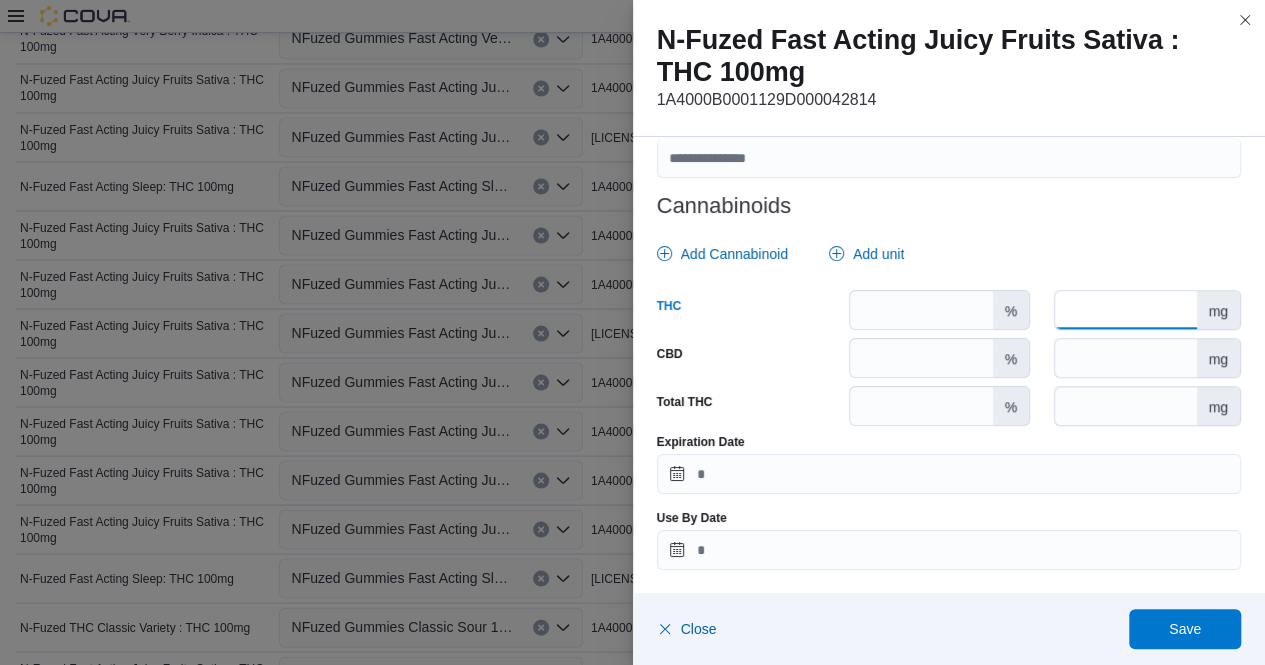 type on "***" 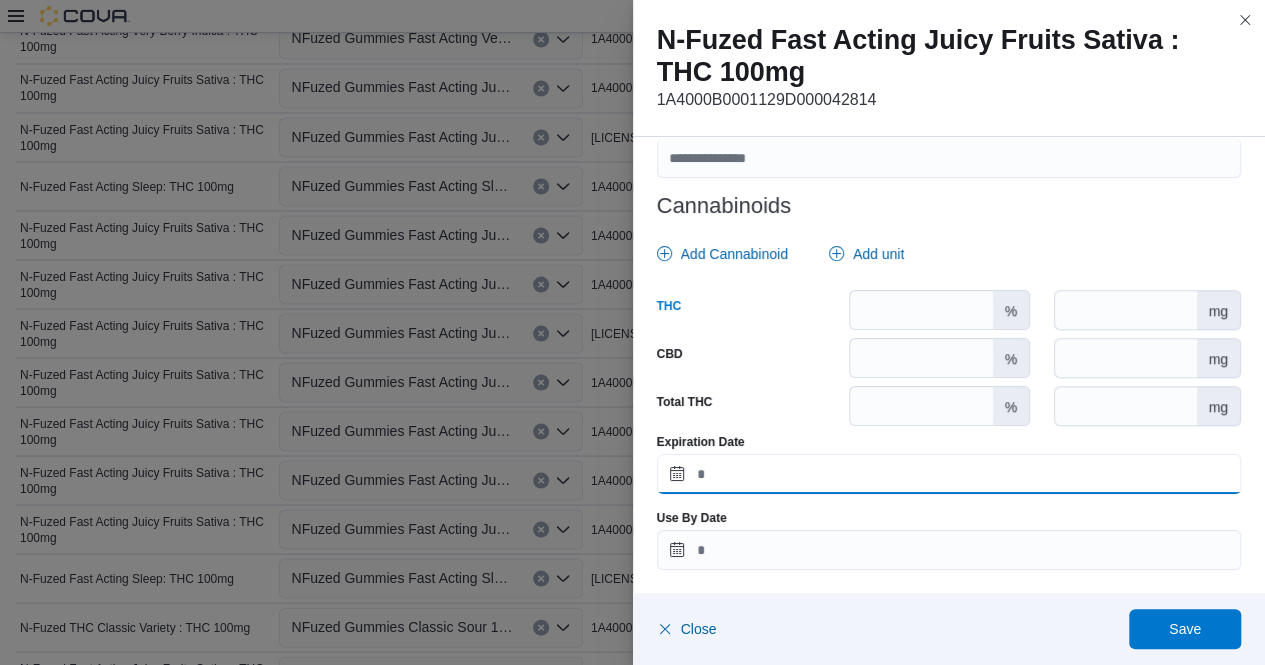 click on "Expiration Date" at bounding box center (949, 474) 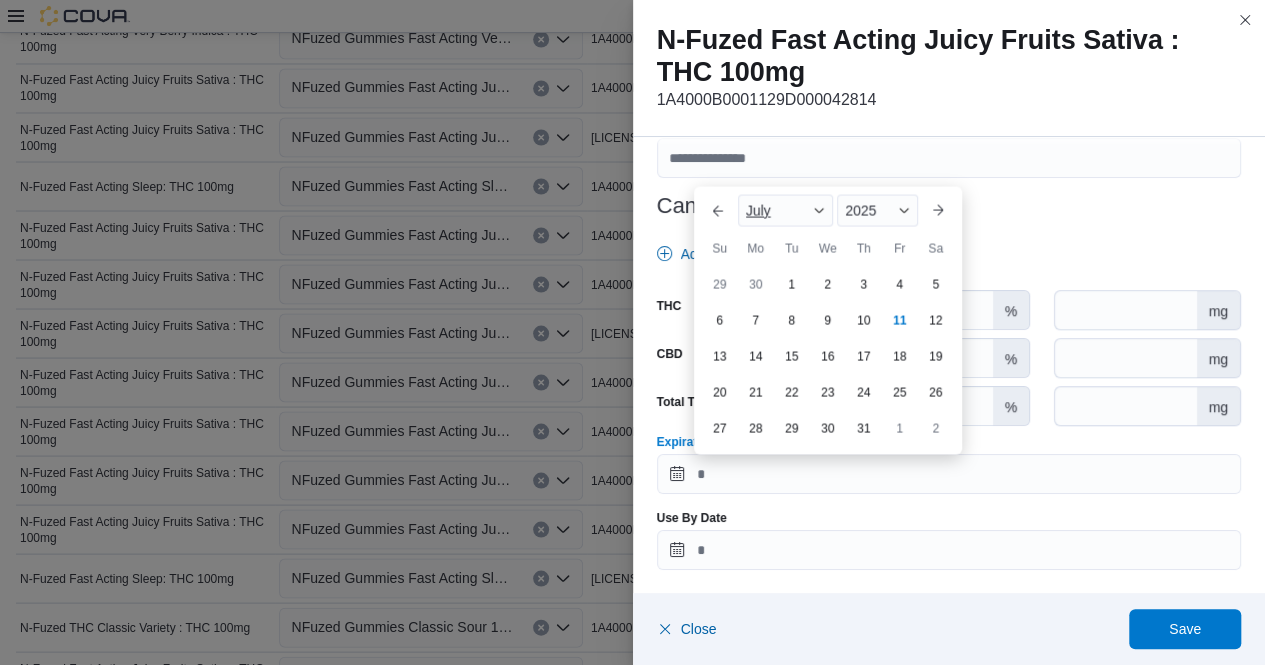 click at bounding box center (819, 210) 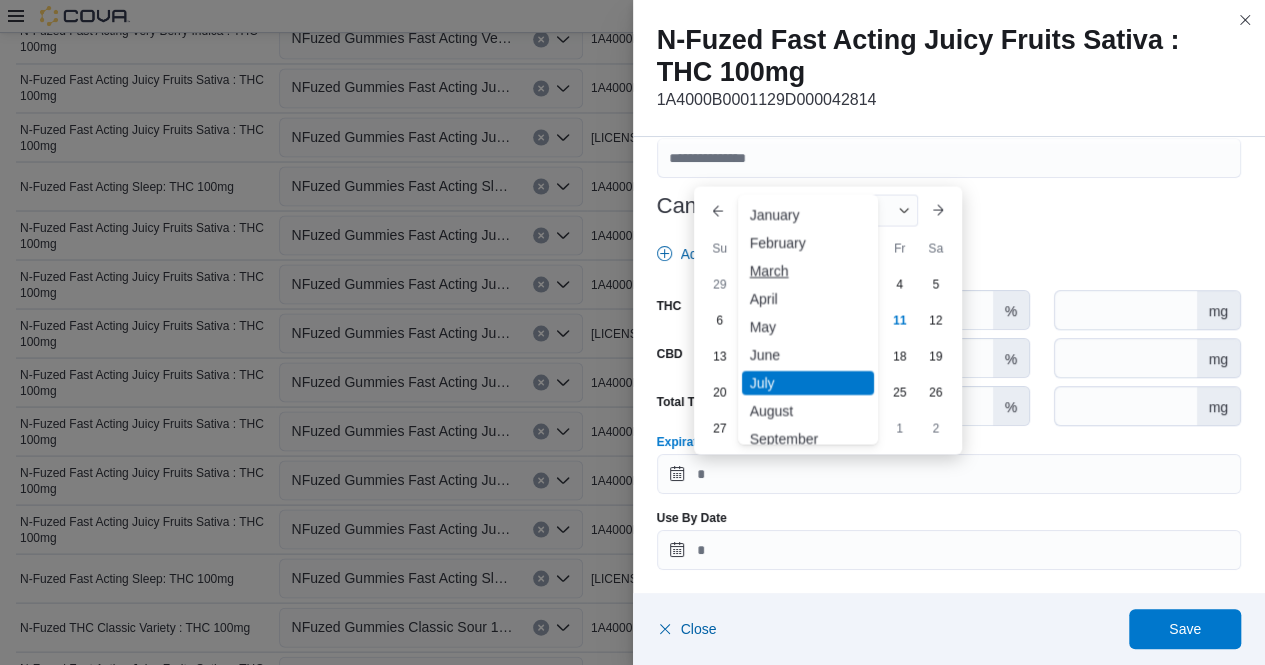 click on "March" at bounding box center (808, 270) 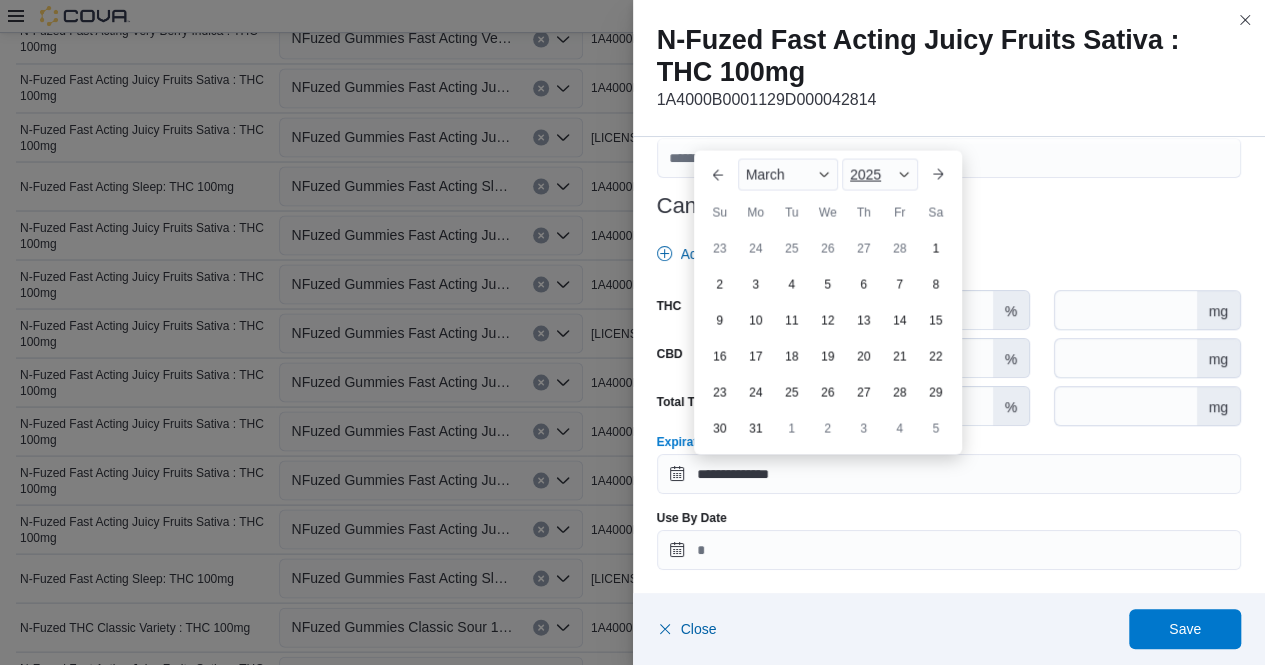 click at bounding box center [904, 174] 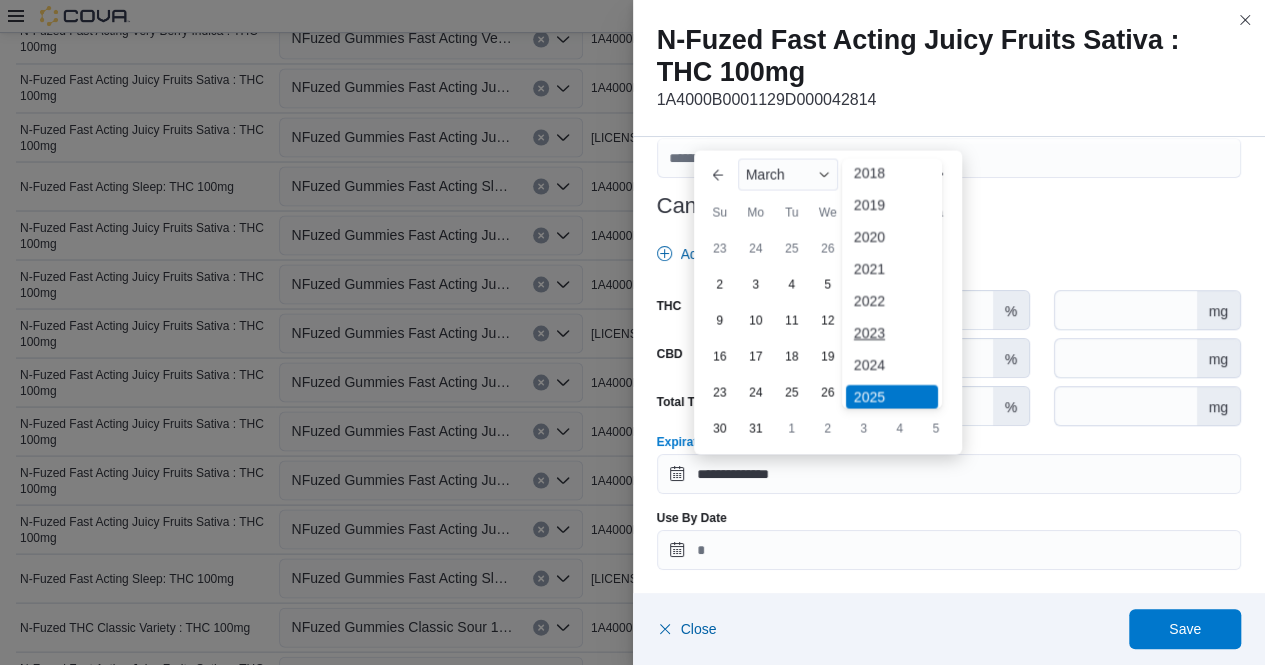 scroll, scrollTop: 81, scrollLeft: 0, axis: vertical 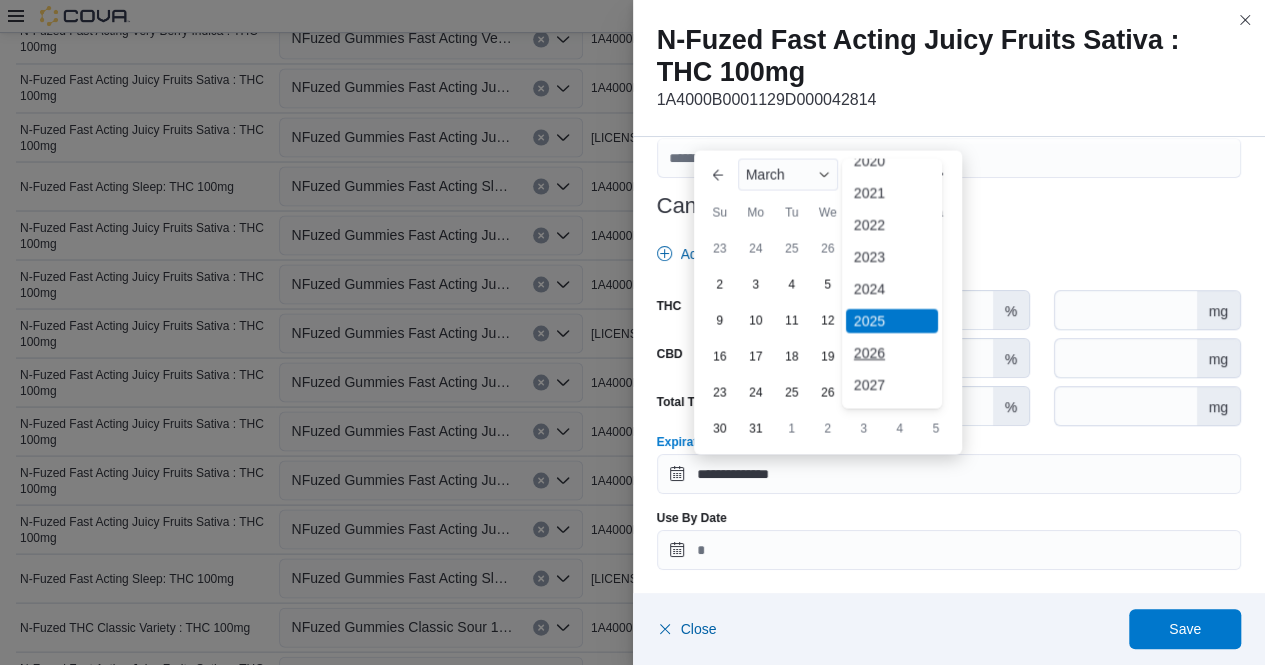 click on "2026" at bounding box center (892, 353) 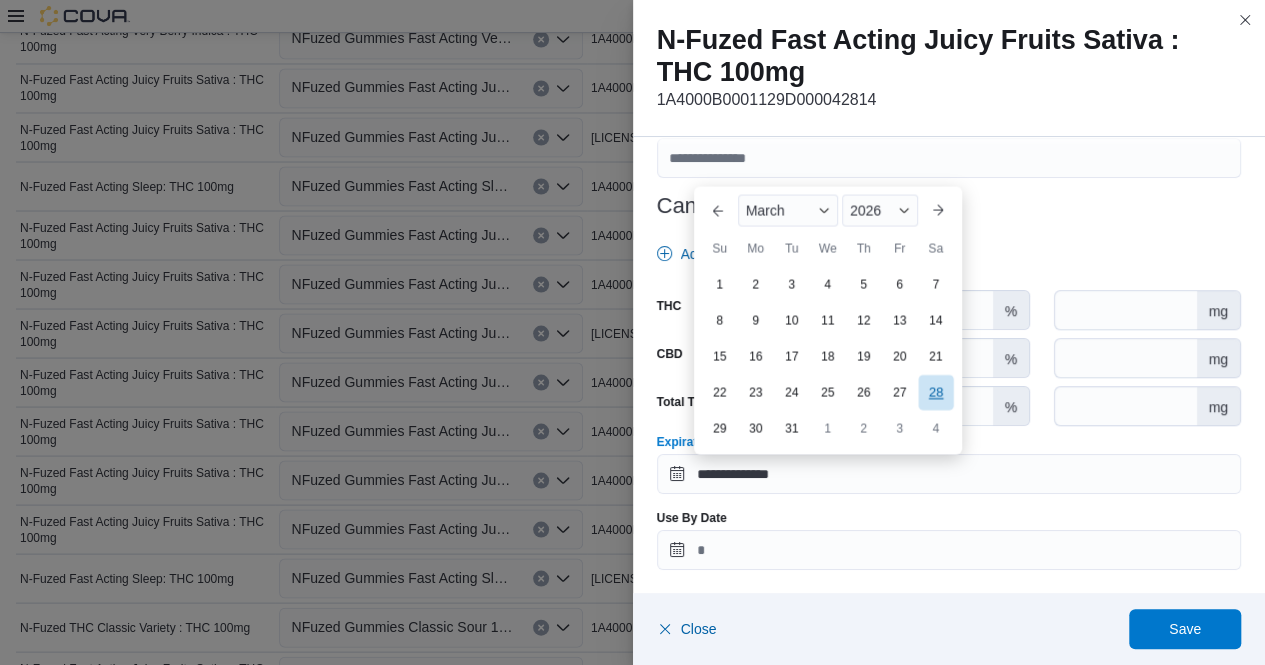 click on "28" at bounding box center [935, 391] 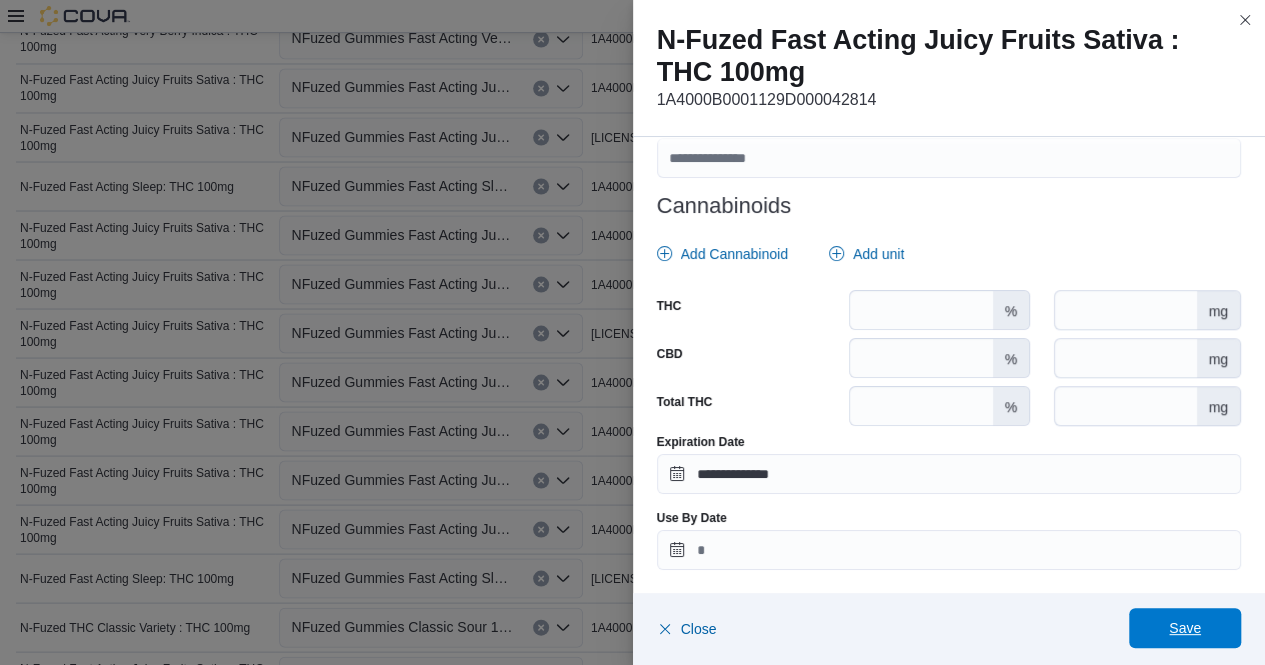 click on "Save" at bounding box center (1185, 628) 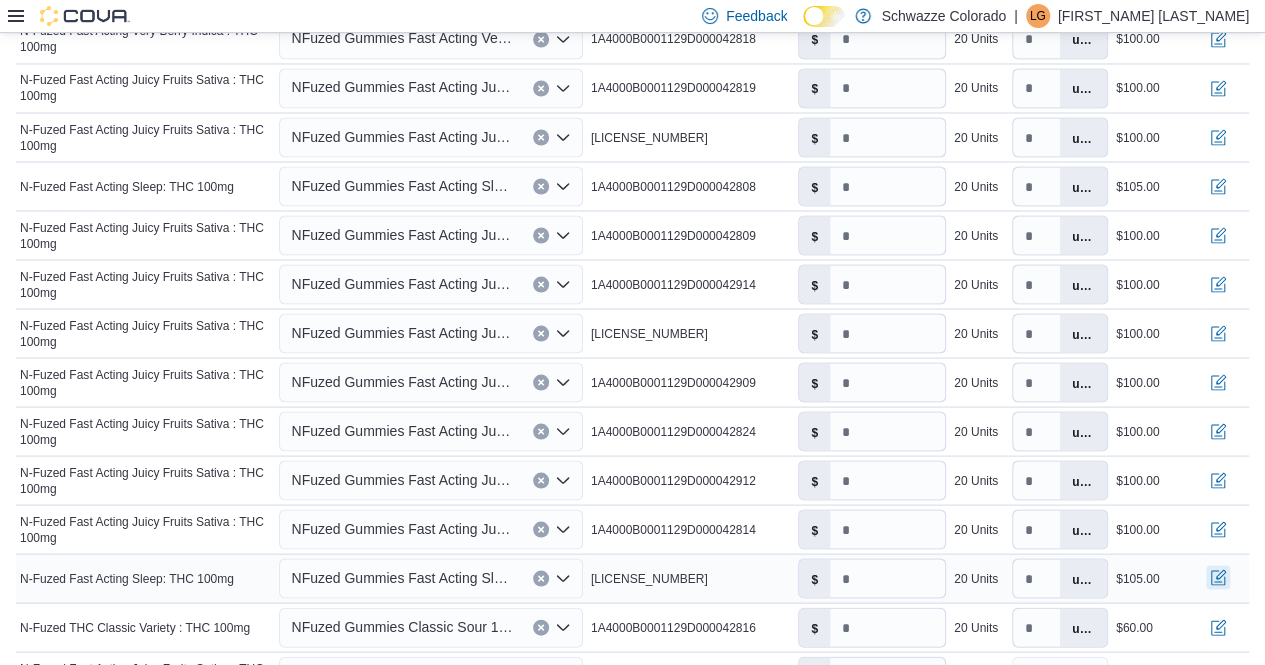 click at bounding box center [1218, 577] 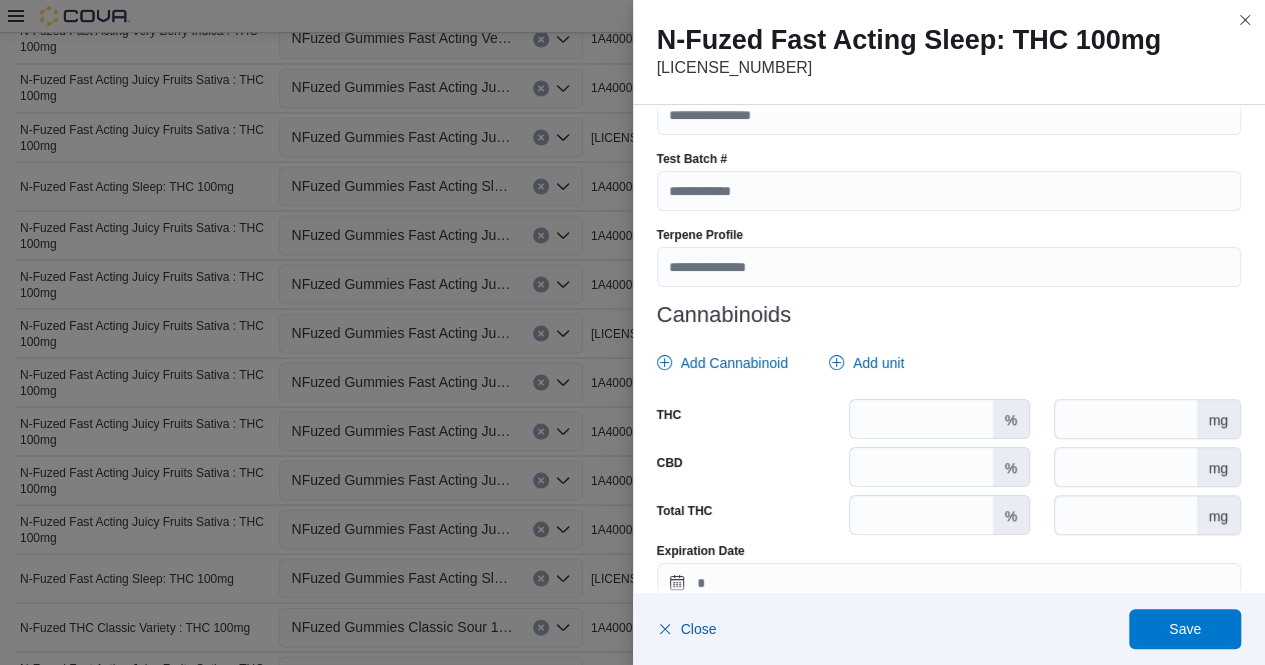 scroll, scrollTop: 725, scrollLeft: 0, axis: vertical 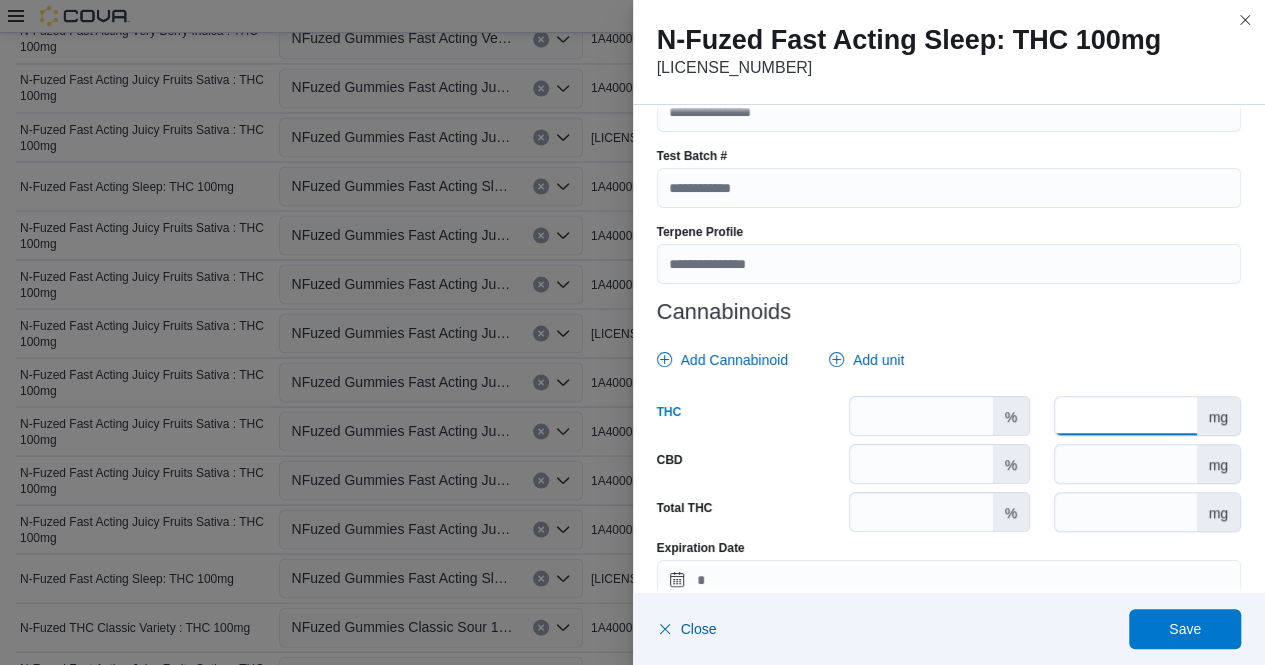 click at bounding box center [1125, 416] 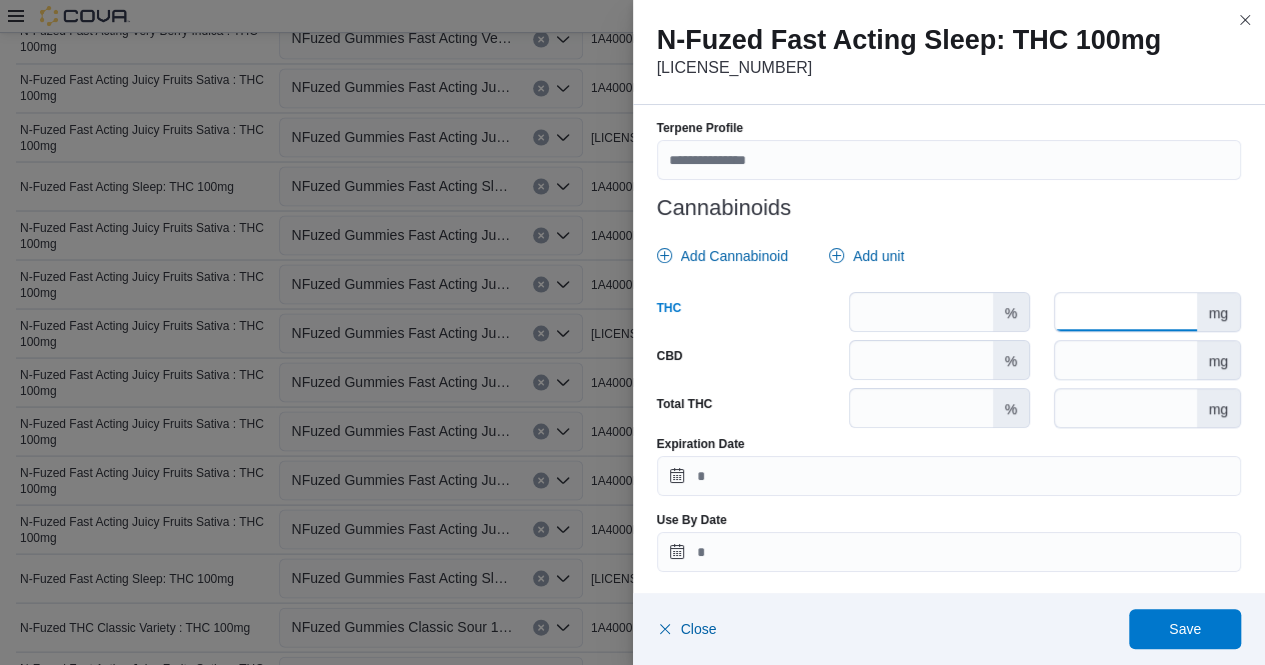 scroll, scrollTop: 831, scrollLeft: 0, axis: vertical 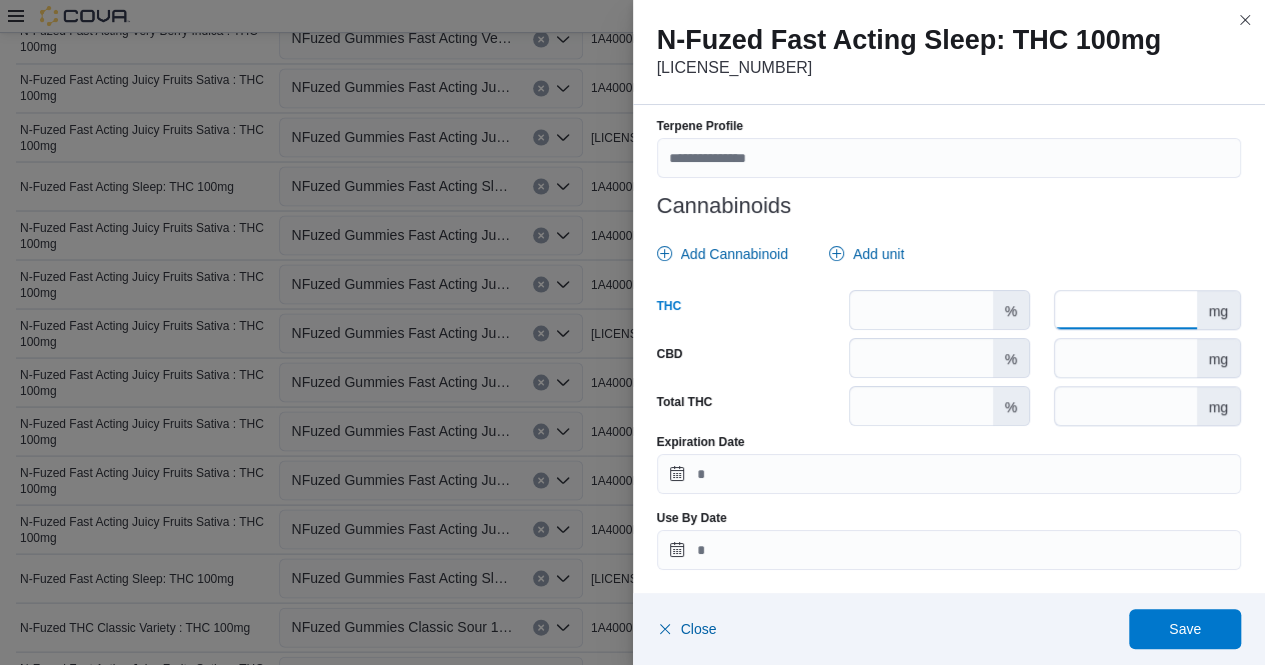 type on "***" 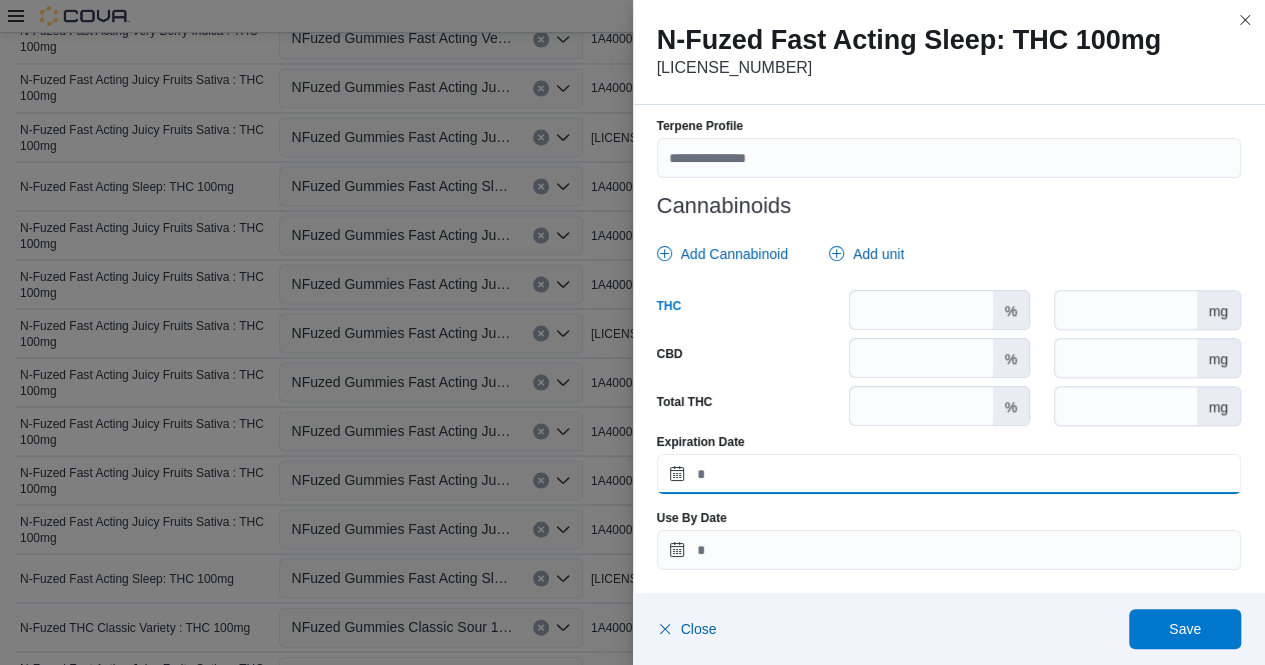 click on "Expiration Date" at bounding box center [949, 474] 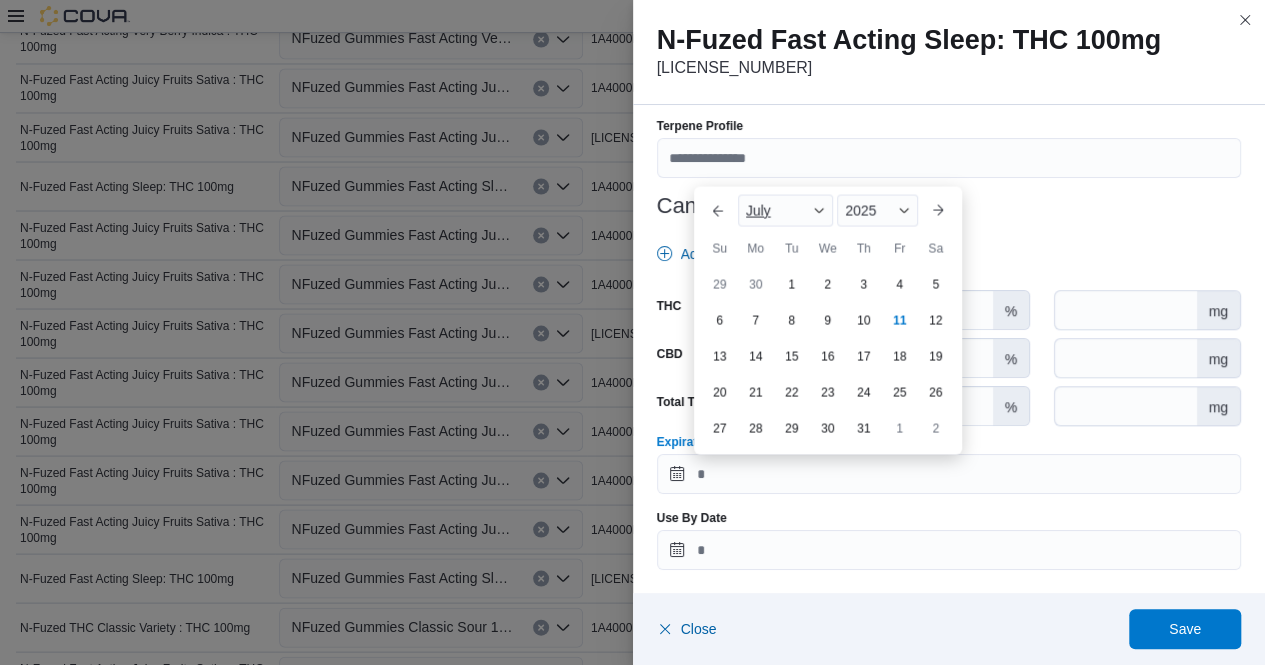 click at bounding box center [819, 210] 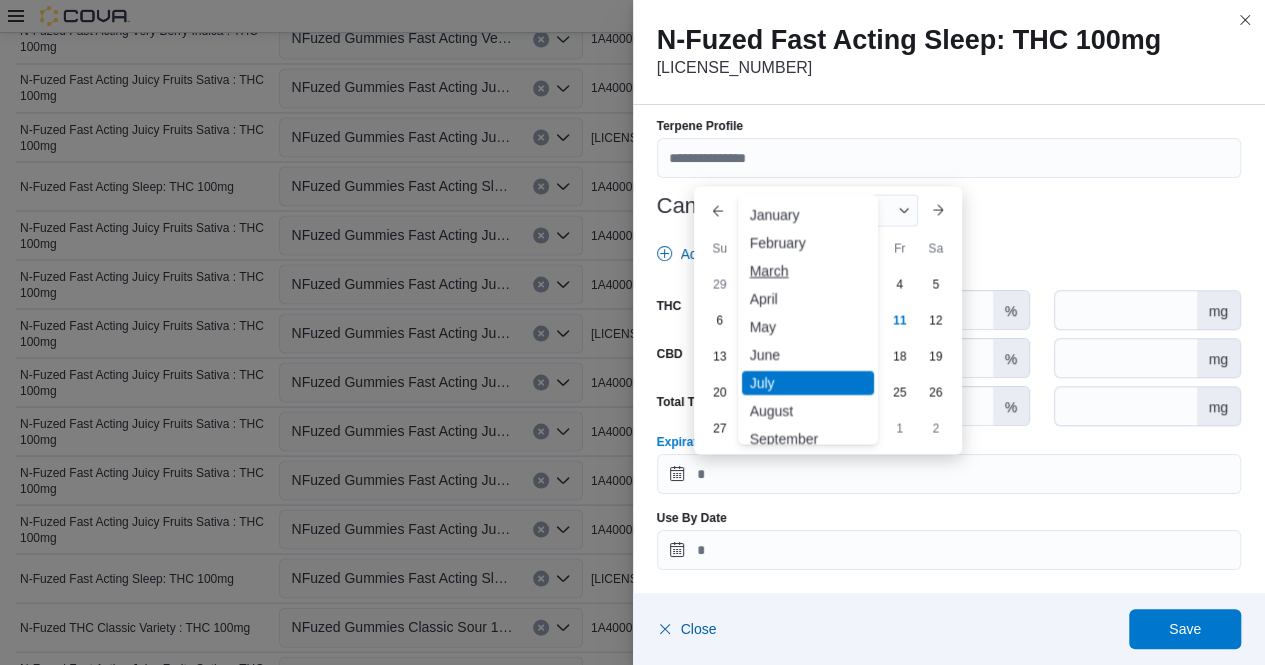 click on "March" at bounding box center (808, 270) 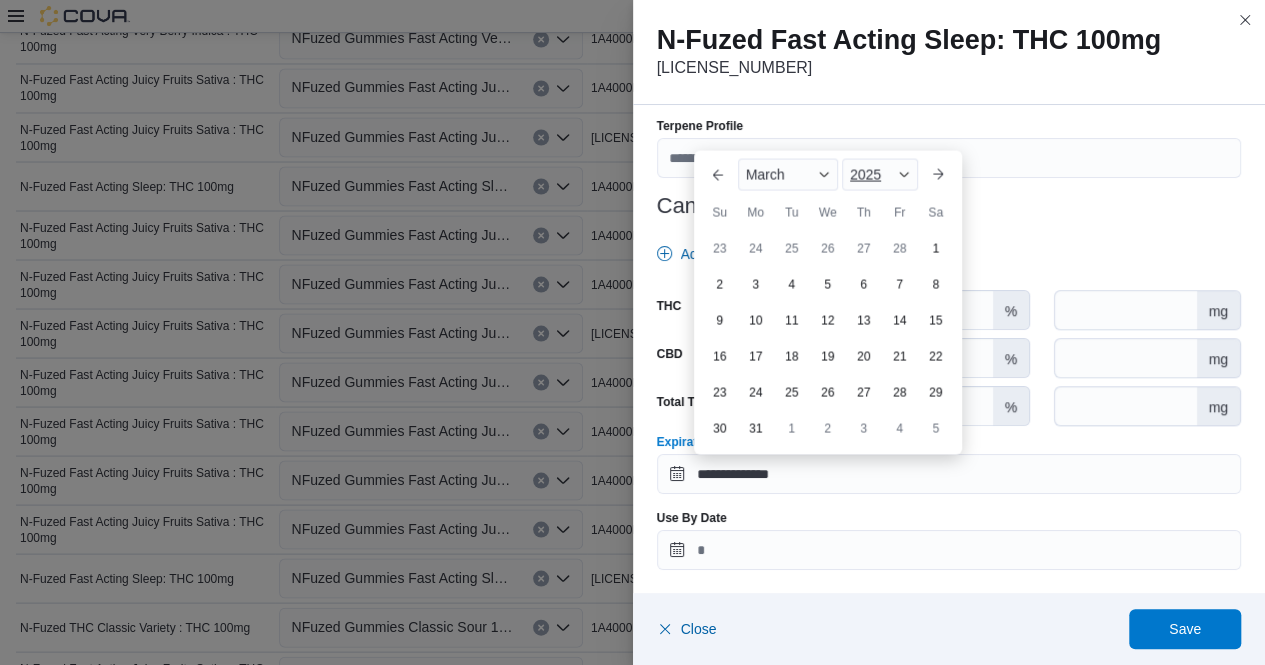 click on "2025" at bounding box center (880, 174) 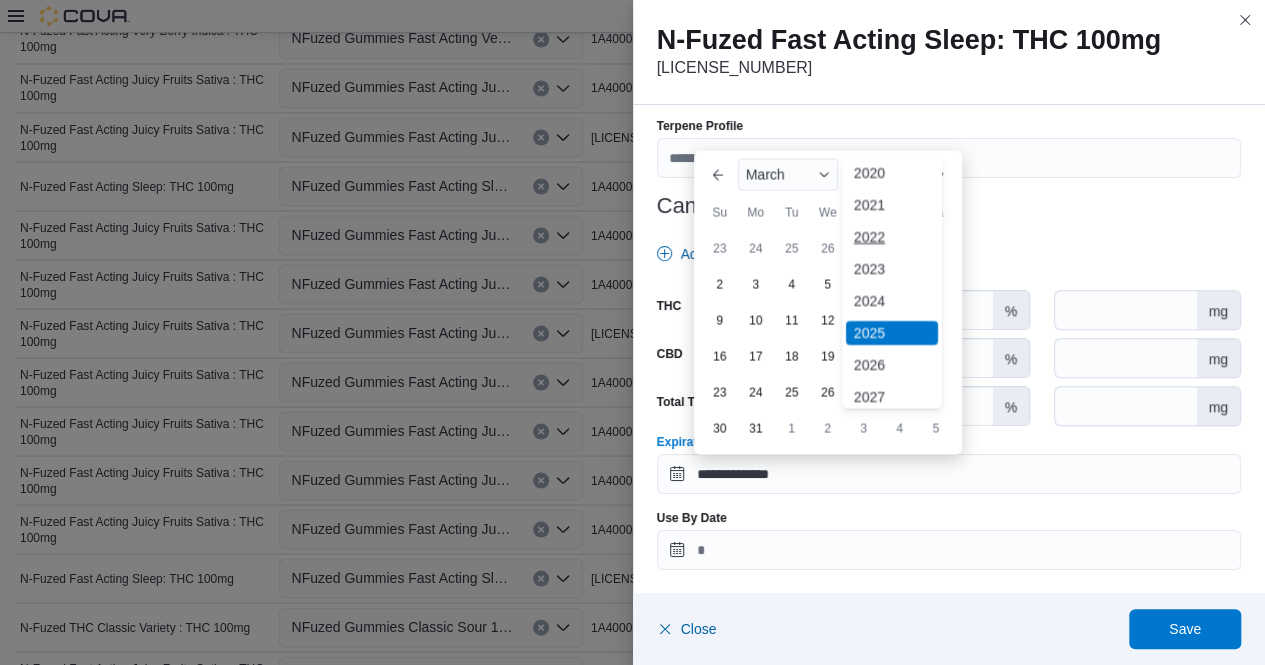 scroll, scrollTop: 70, scrollLeft: 0, axis: vertical 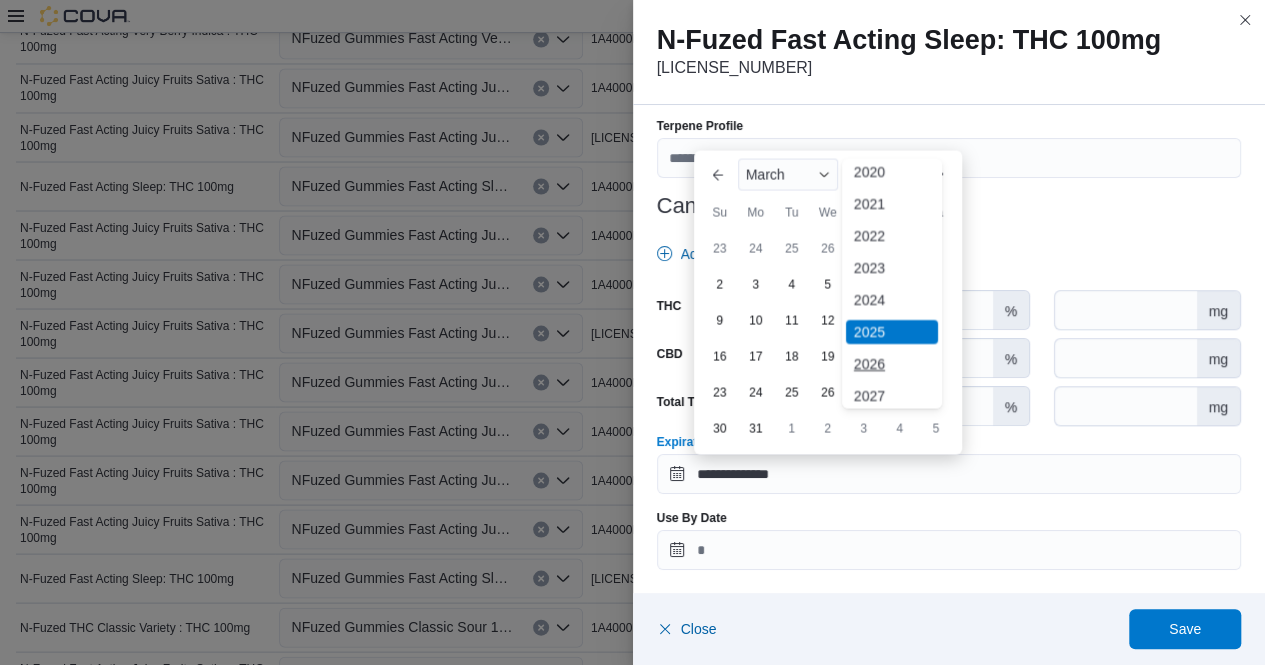 click on "2026" at bounding box center [892, 364] 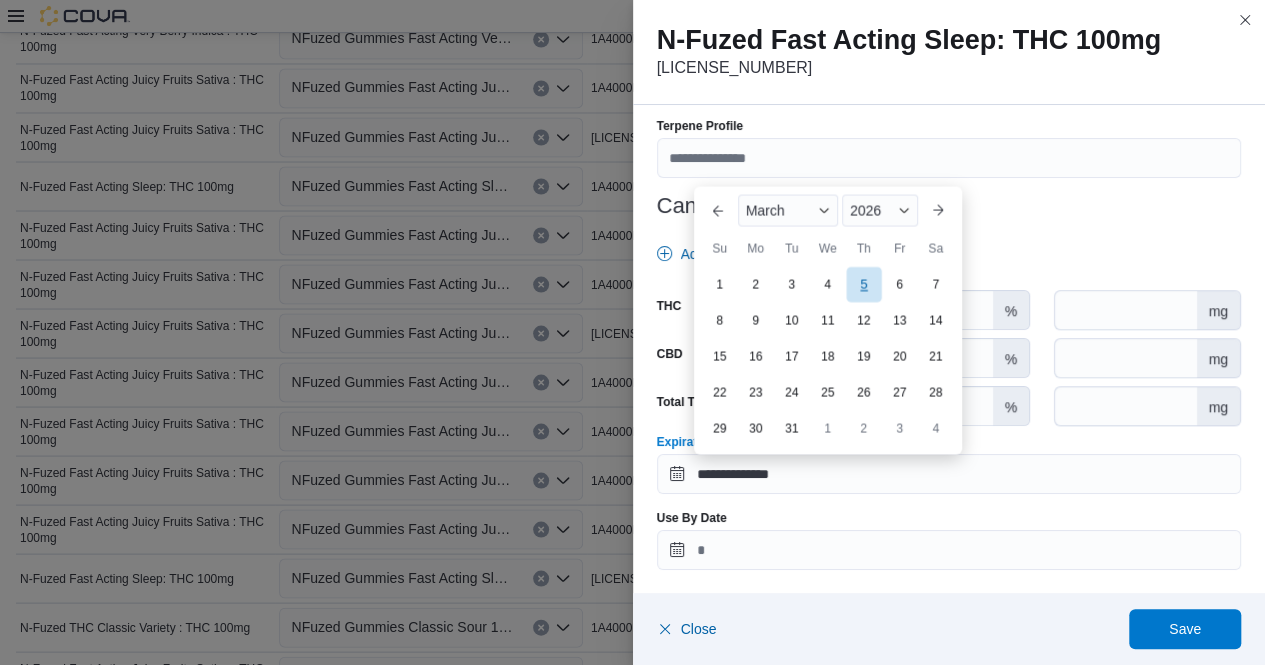click on "5" at bounding box center [863, 283] 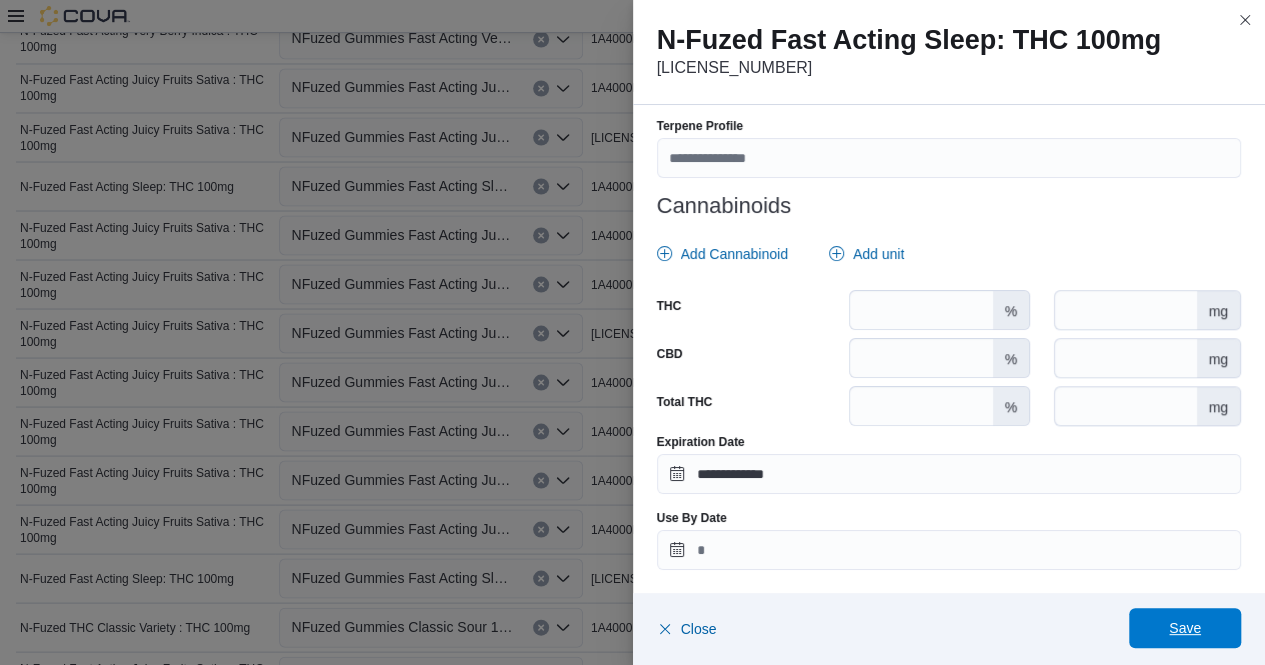 click on "Save" at bounding box center (1185, 628) 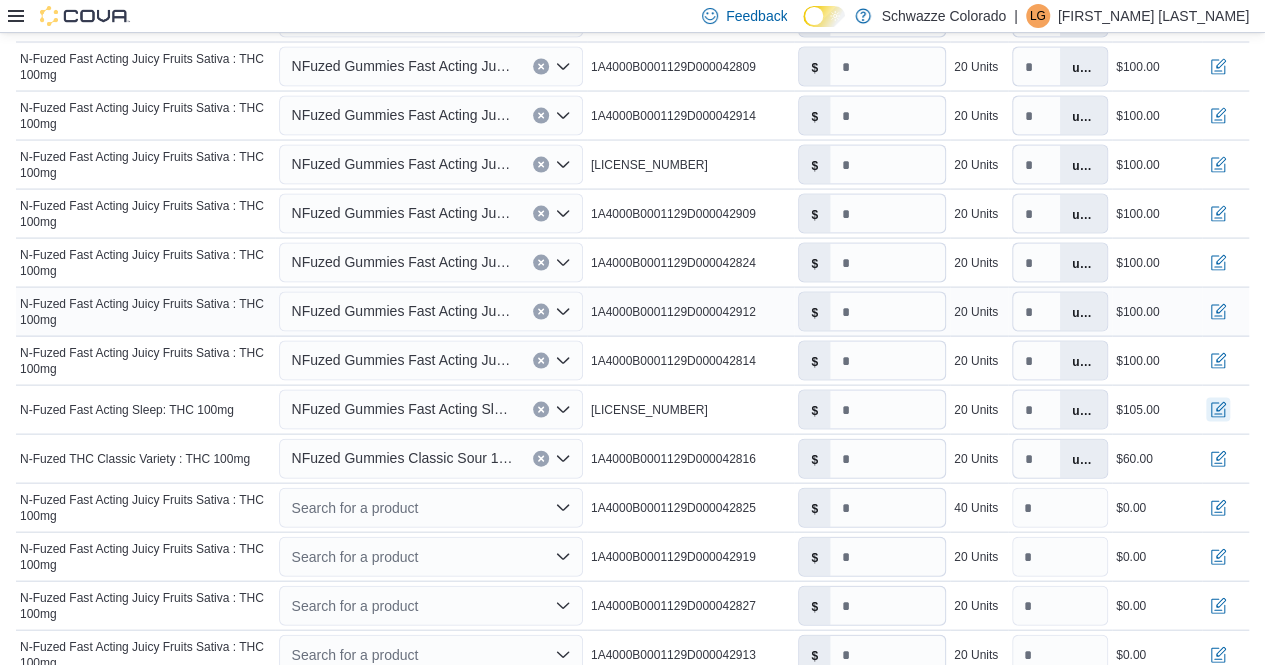 scroll, scrollTop: 1944, scrollLeft: 0, axis: vertical 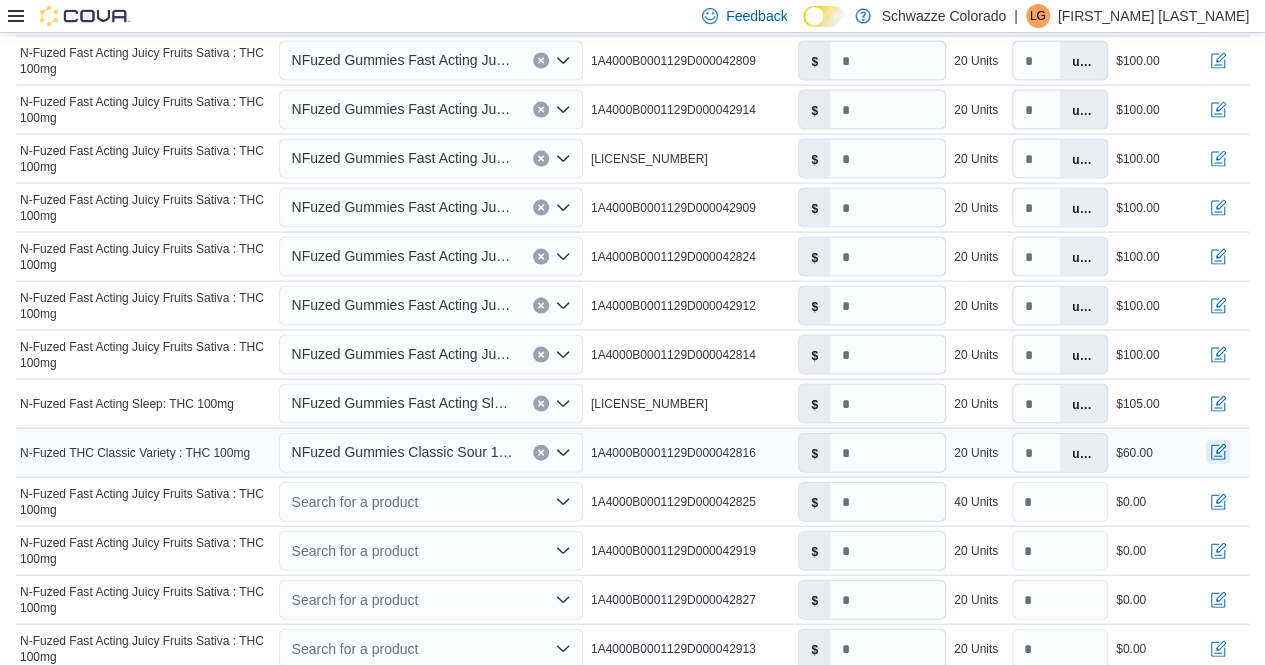 click at bounding box center [1218, 452] 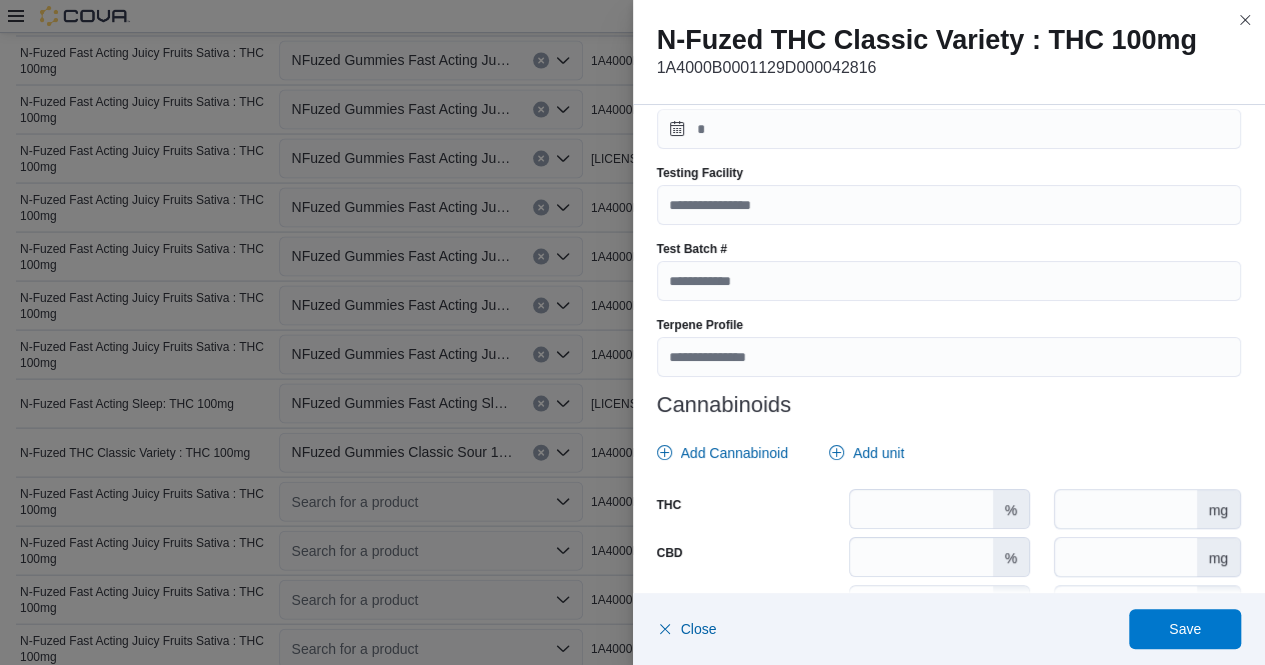 scroll, scrollTop: 736, scrollLeft: 0, axis: vertical 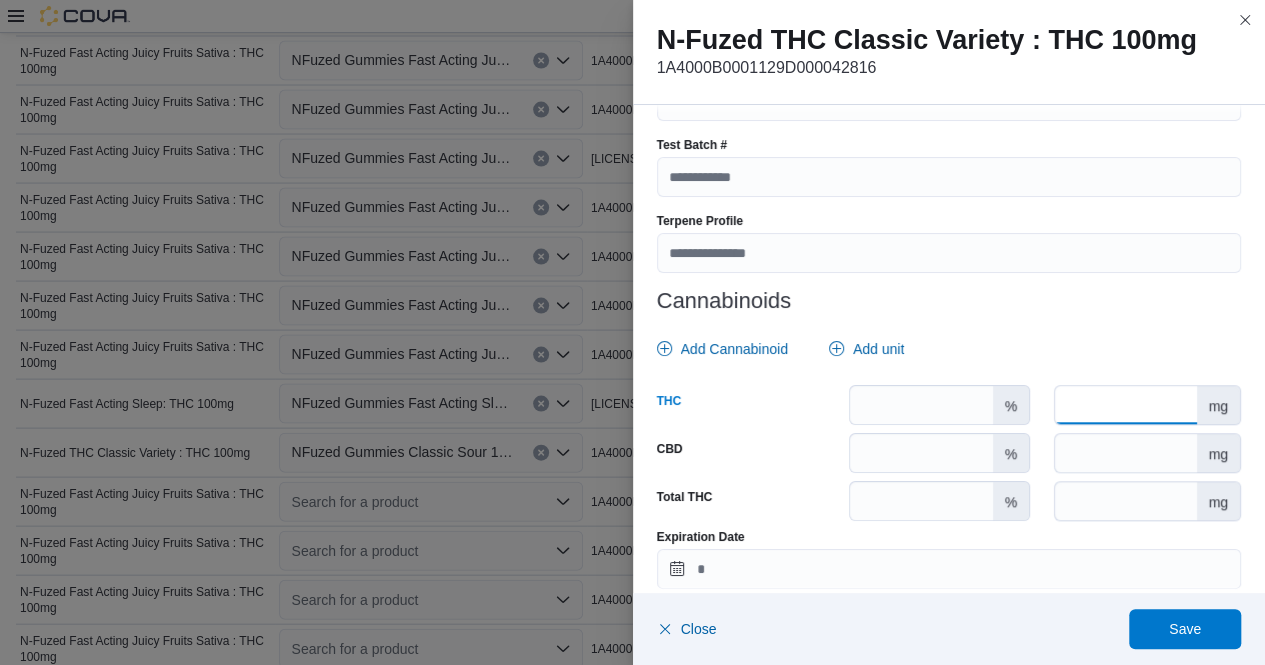 click at bounding box center (1125, 405) 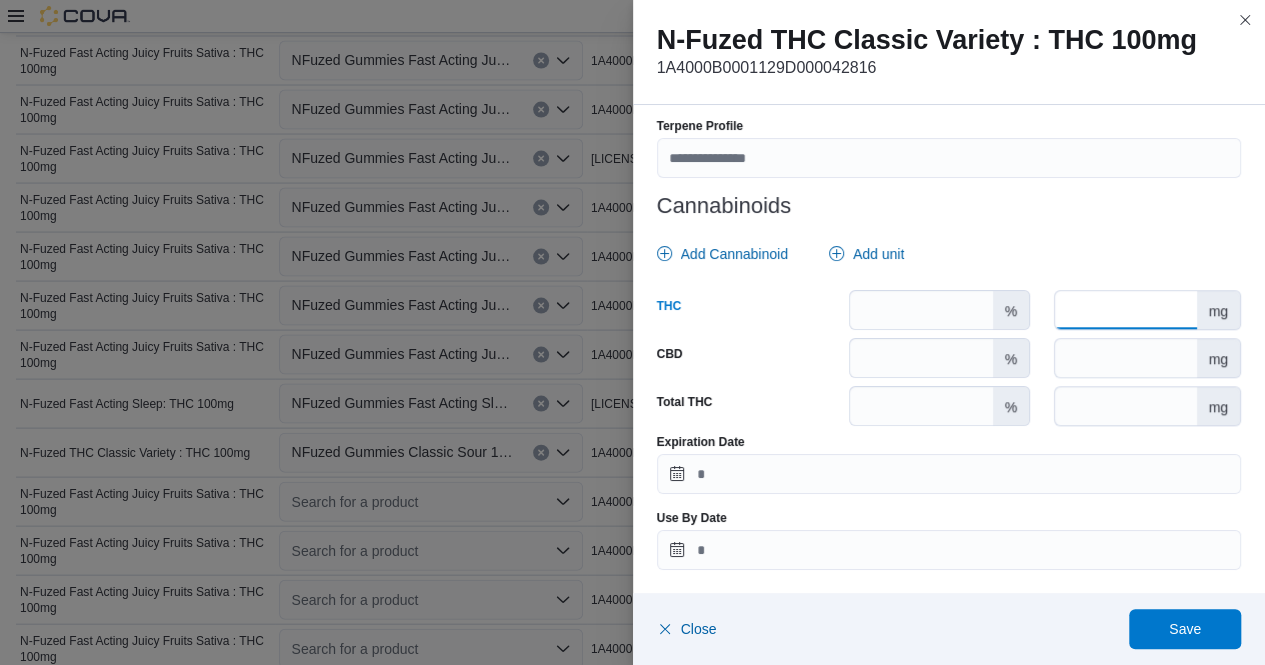 scroll, scrollTop: 831, scrollLeft: 0, axis: vertical 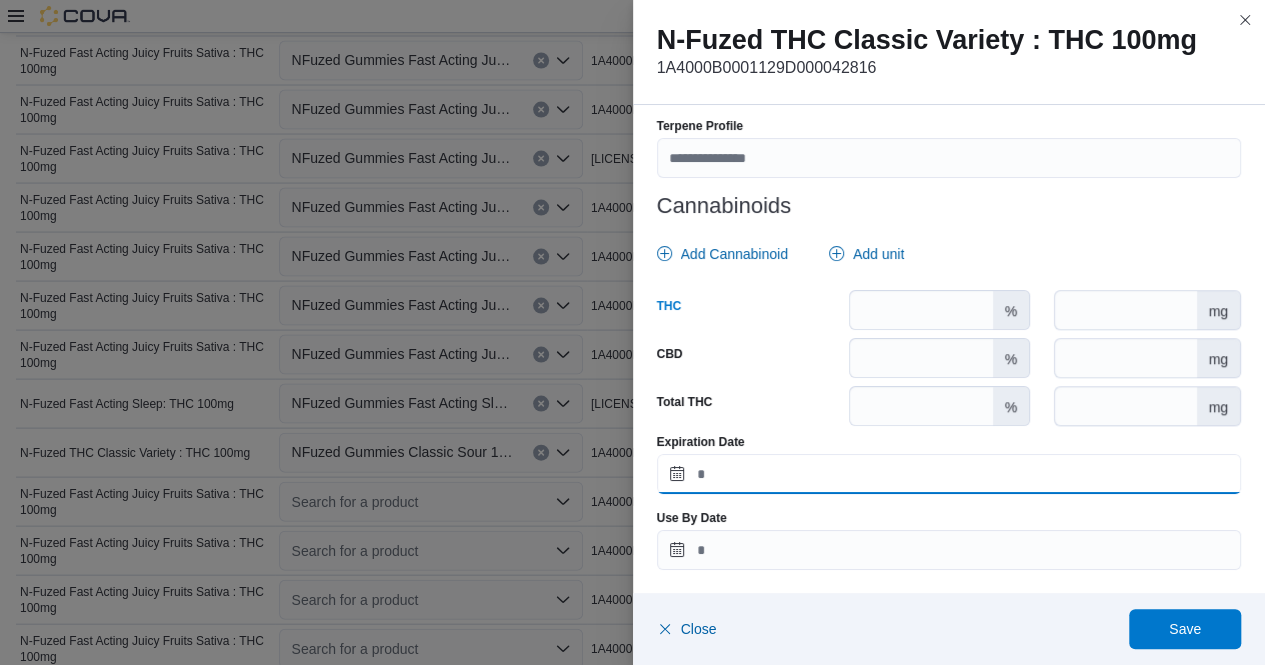 click on "Expiration Date" at bounding box center [949, 474] 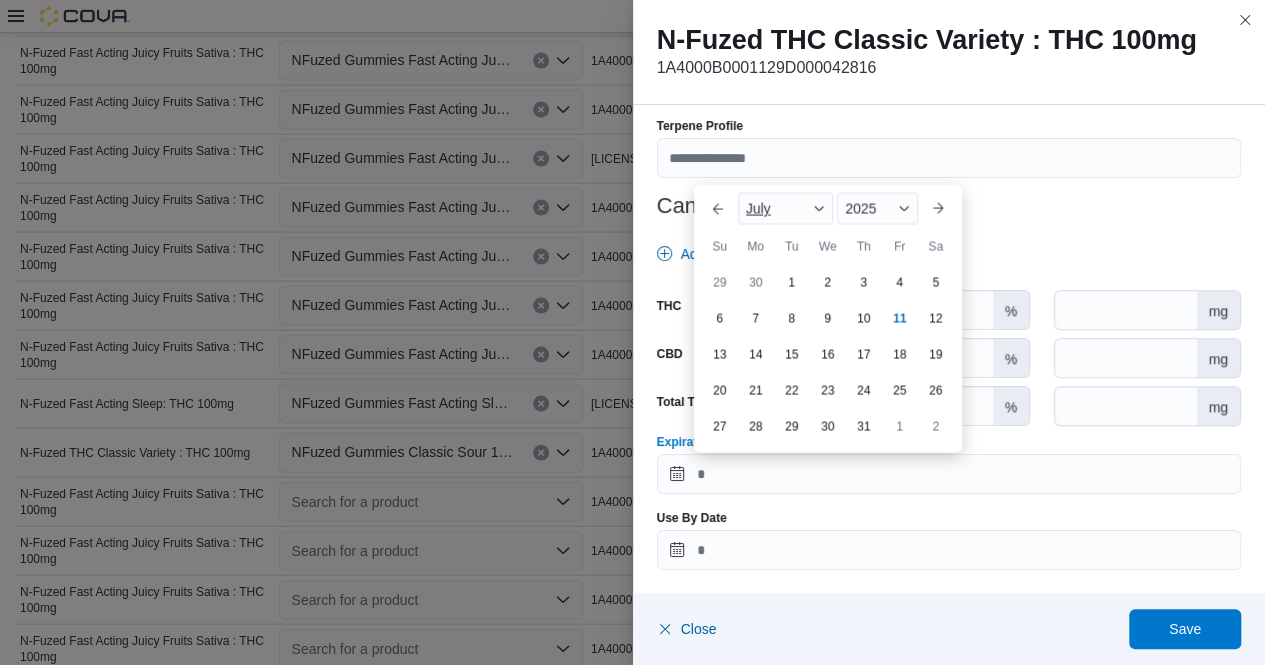 click at bounding box center (819, 209) 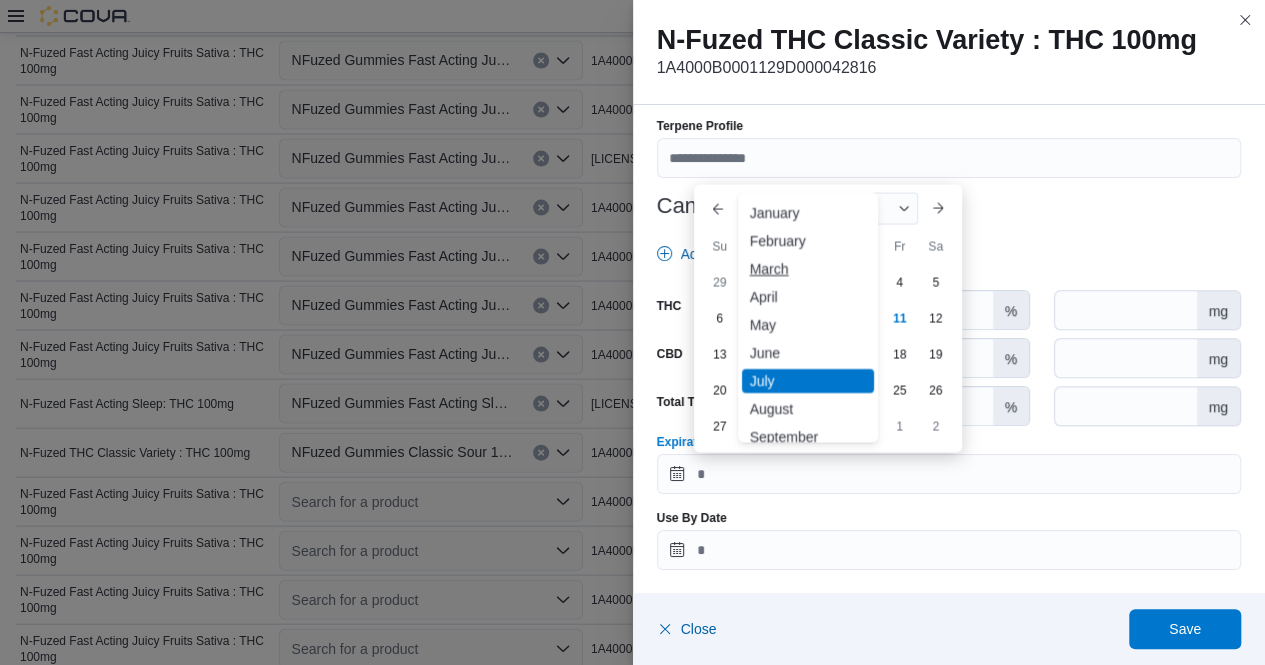 click on "March" at bounding box center (808, 269) 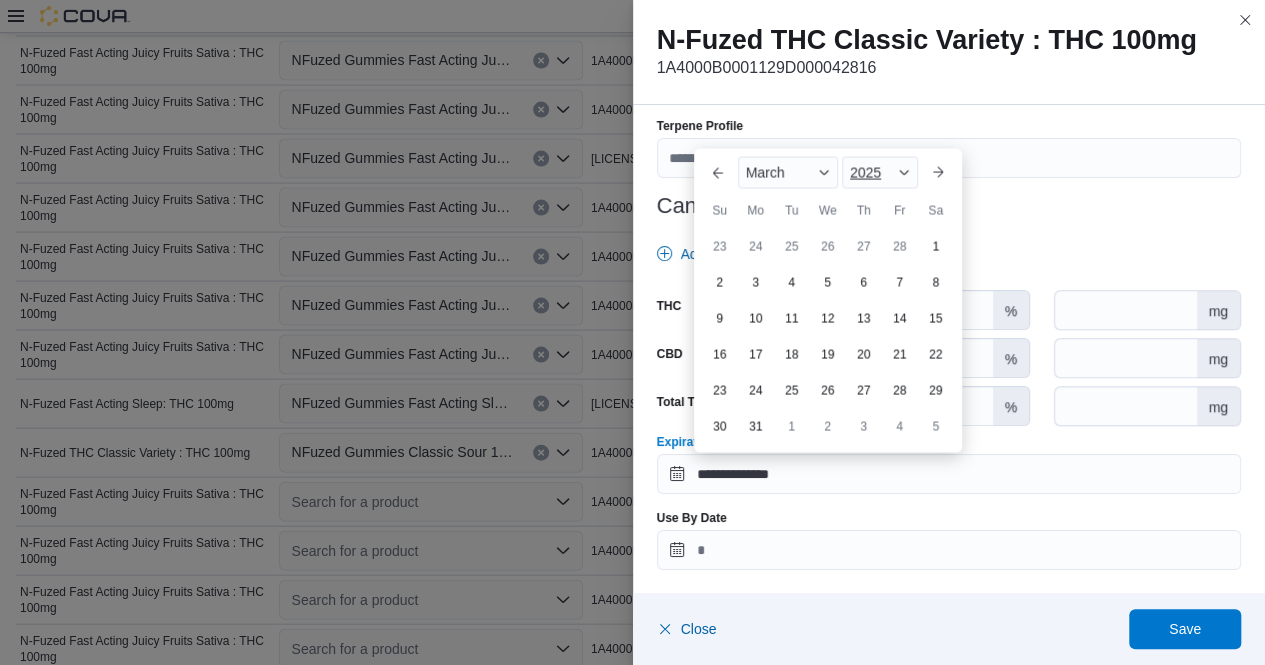click at bounding box center [904, 173] 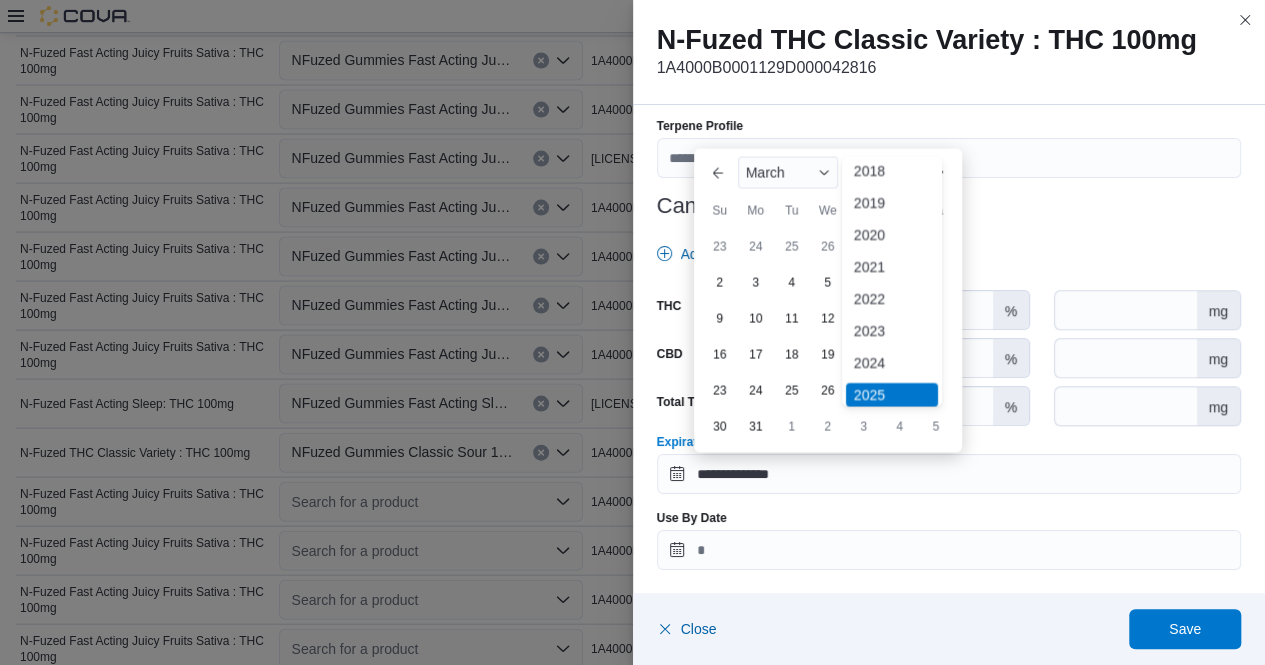 scroll, scrollTop: 60, scrollLeft: 0, axis: vertical 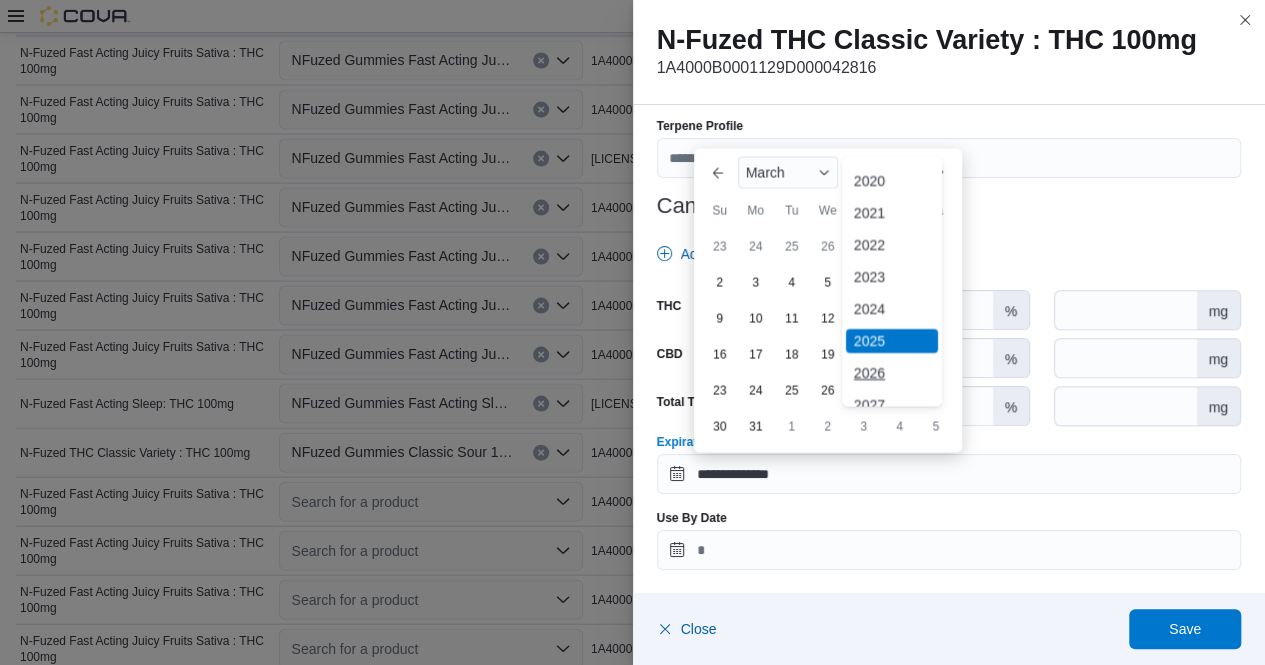 click on "2026" at bounding box center (892, 373) 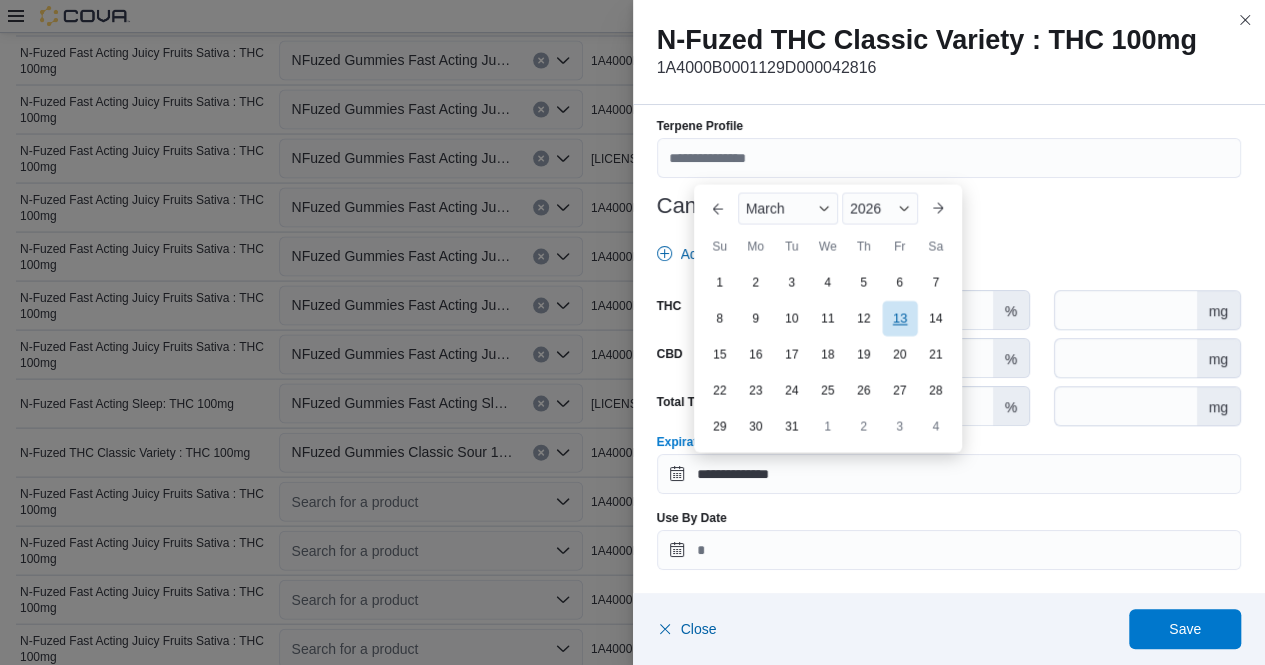 click on "13" at bounding box center (899, 319) 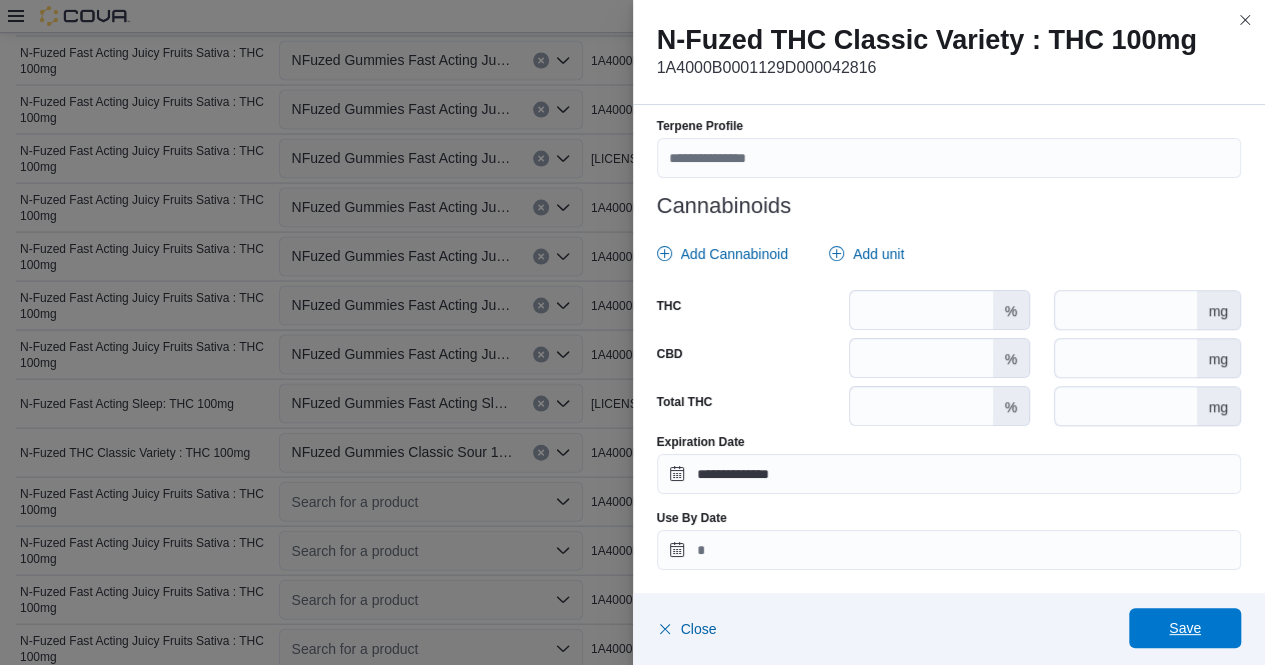 click on "Save" at bounding box center [1185, 628] 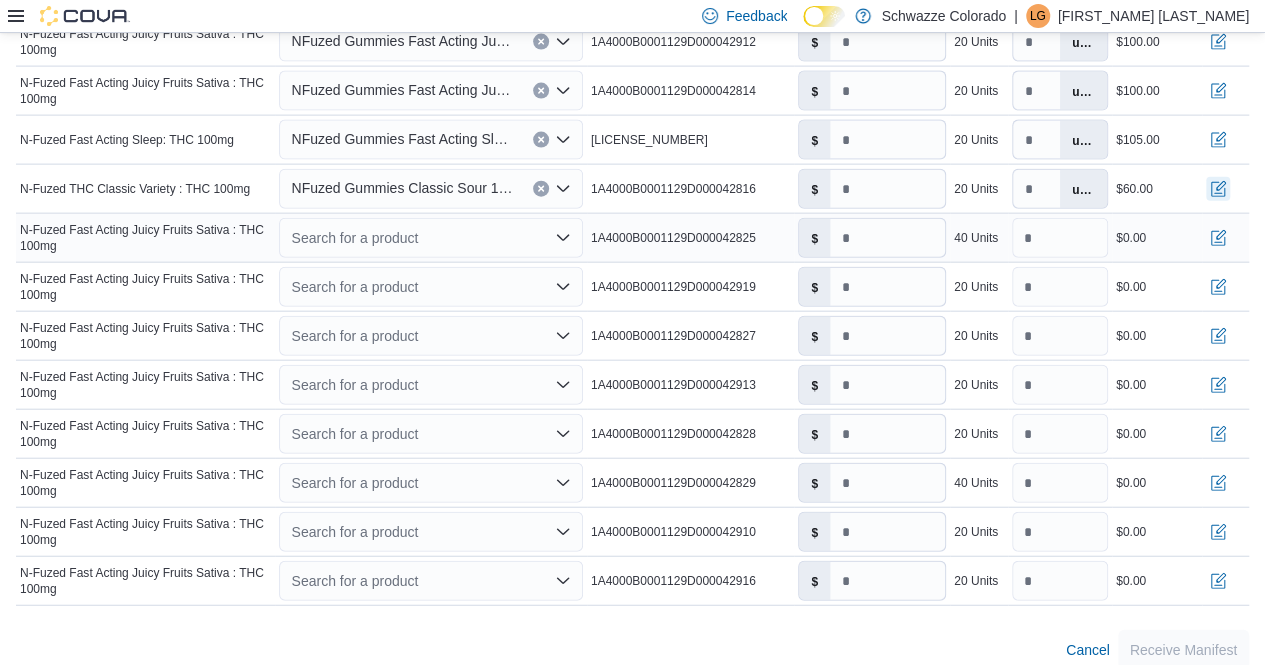 scroll, scrollTop: 2208, scrollLeft: 0, axis: vertical 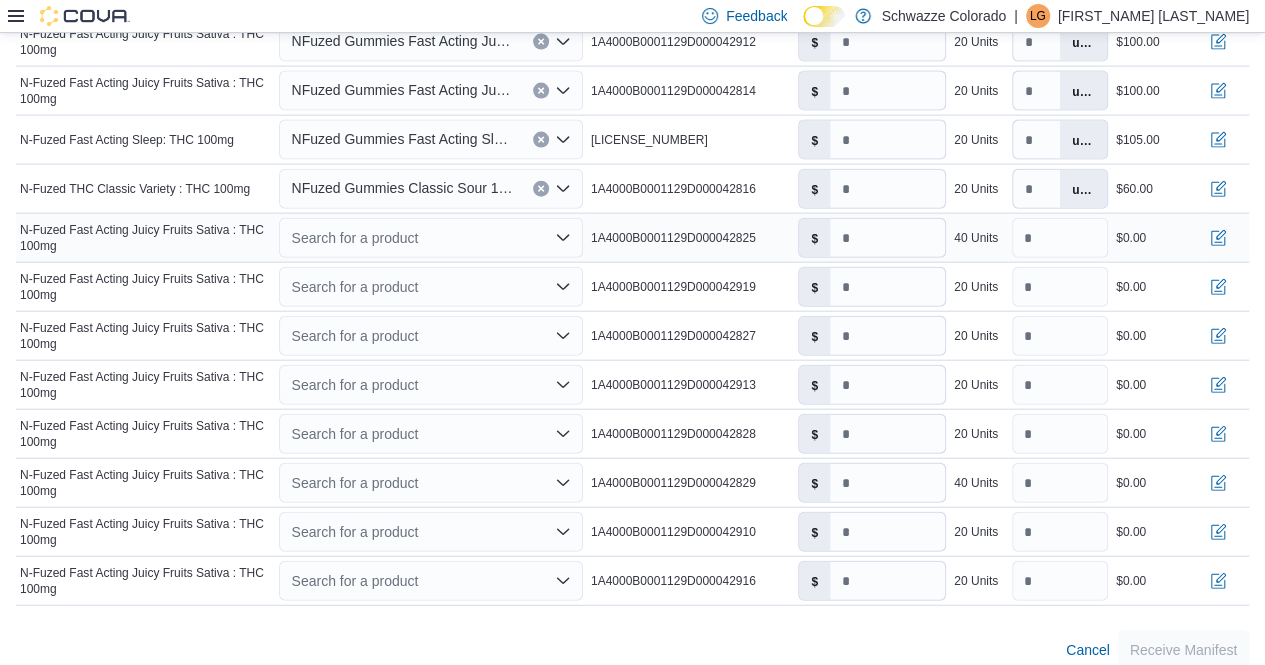 click on "Search for a product" at bounding box center [430, 238] 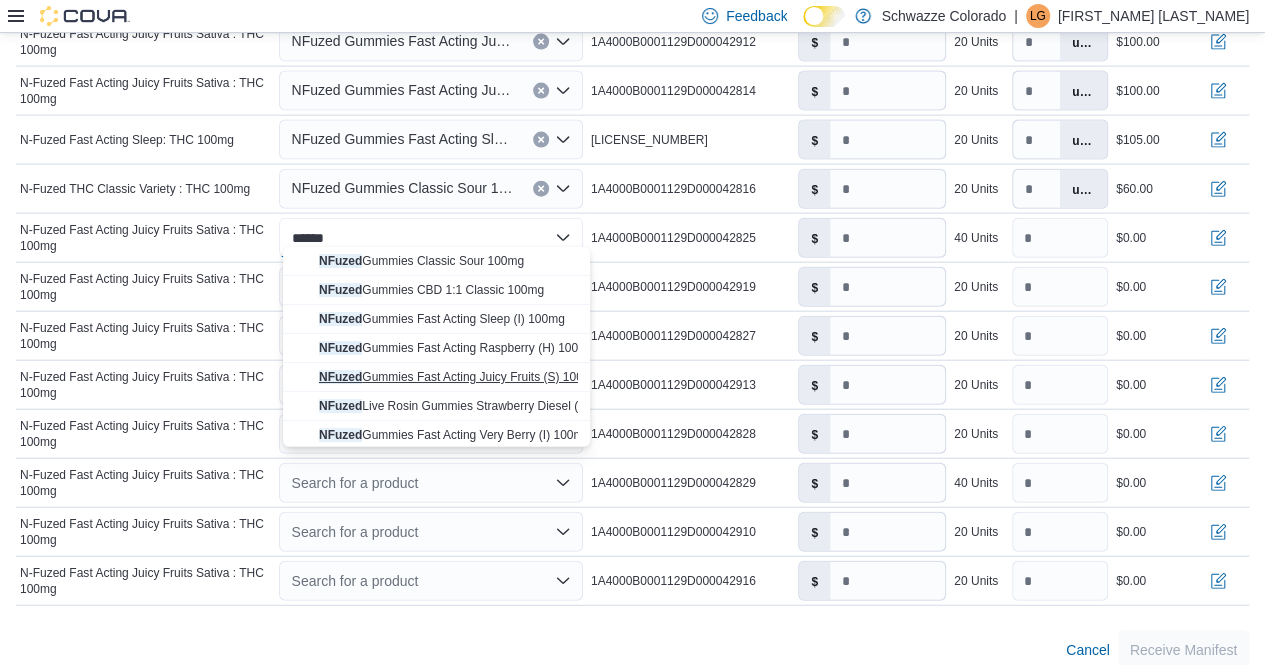 type 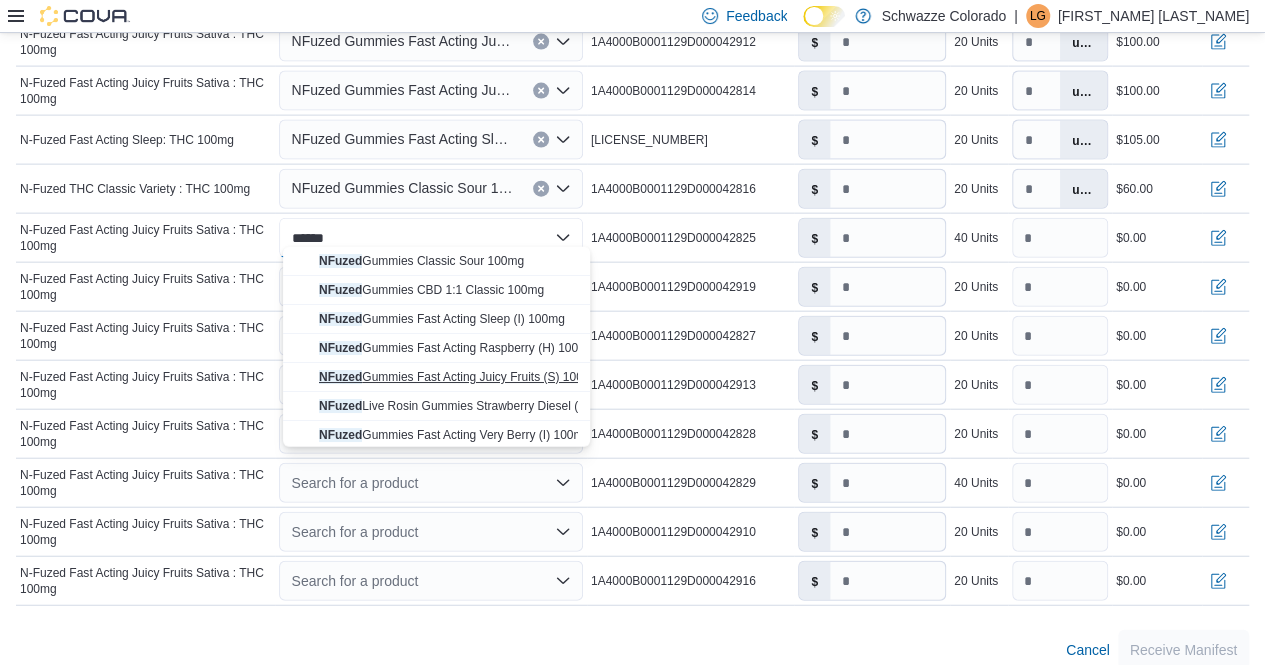 click on "NFuzed  Gummies Fast Acting Juicy Fruits (S) 100mg" at bounding box center (459, 377) 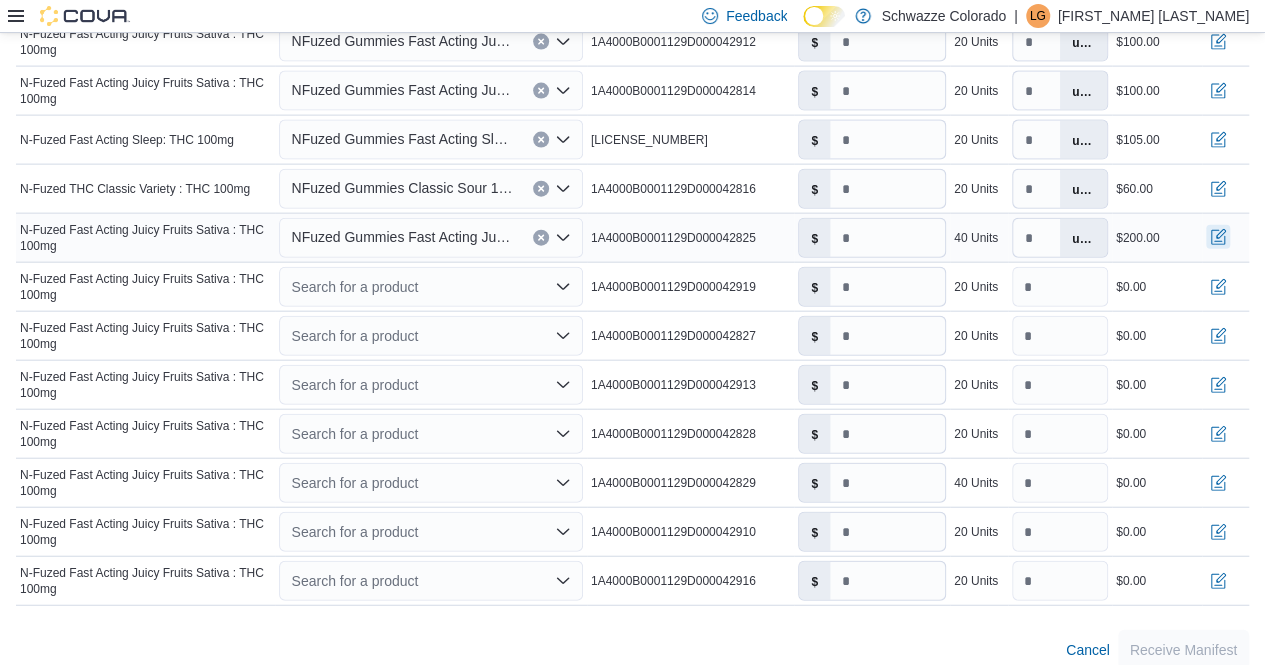 click at bounding box center [1218, 237] 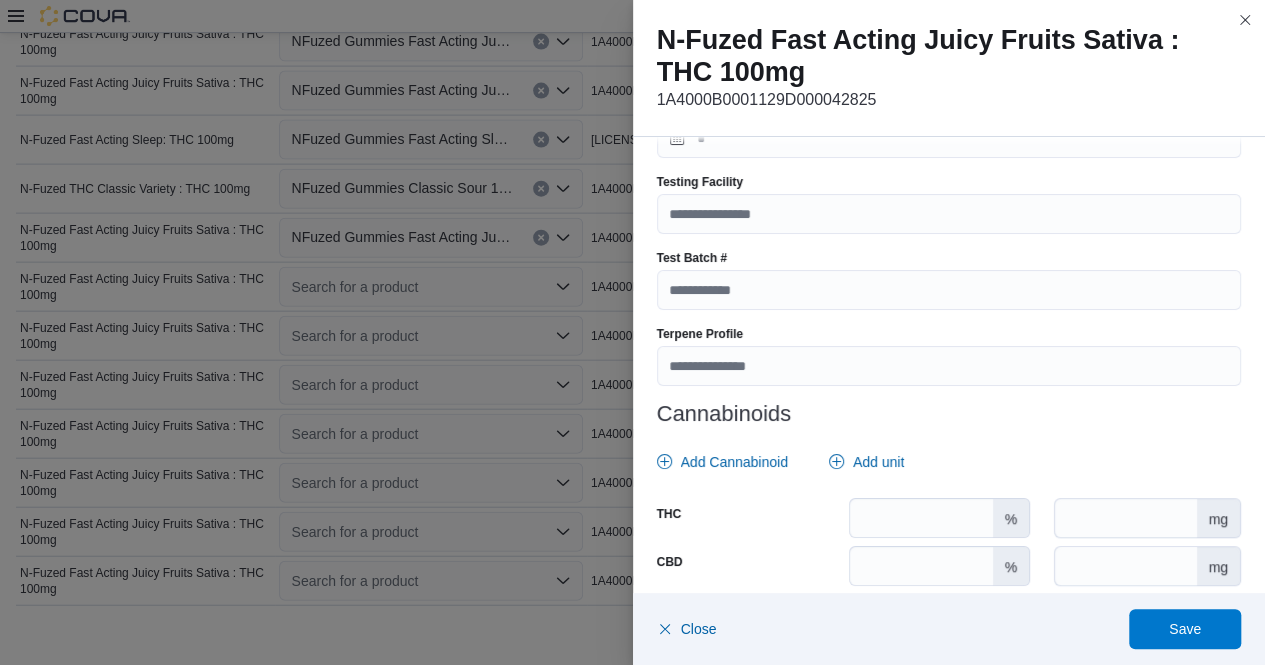 scroll, scrollTop: 843, scrollLeft: 0, axis: vertical 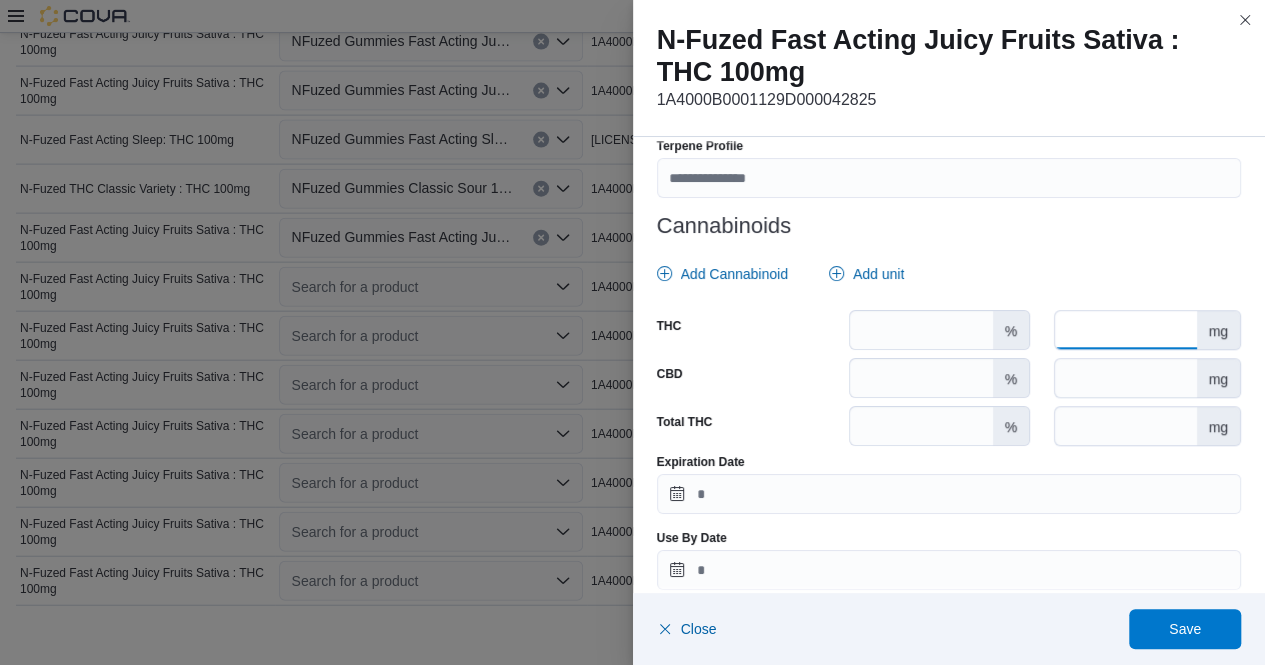 click at bounding box center [1125, 330] 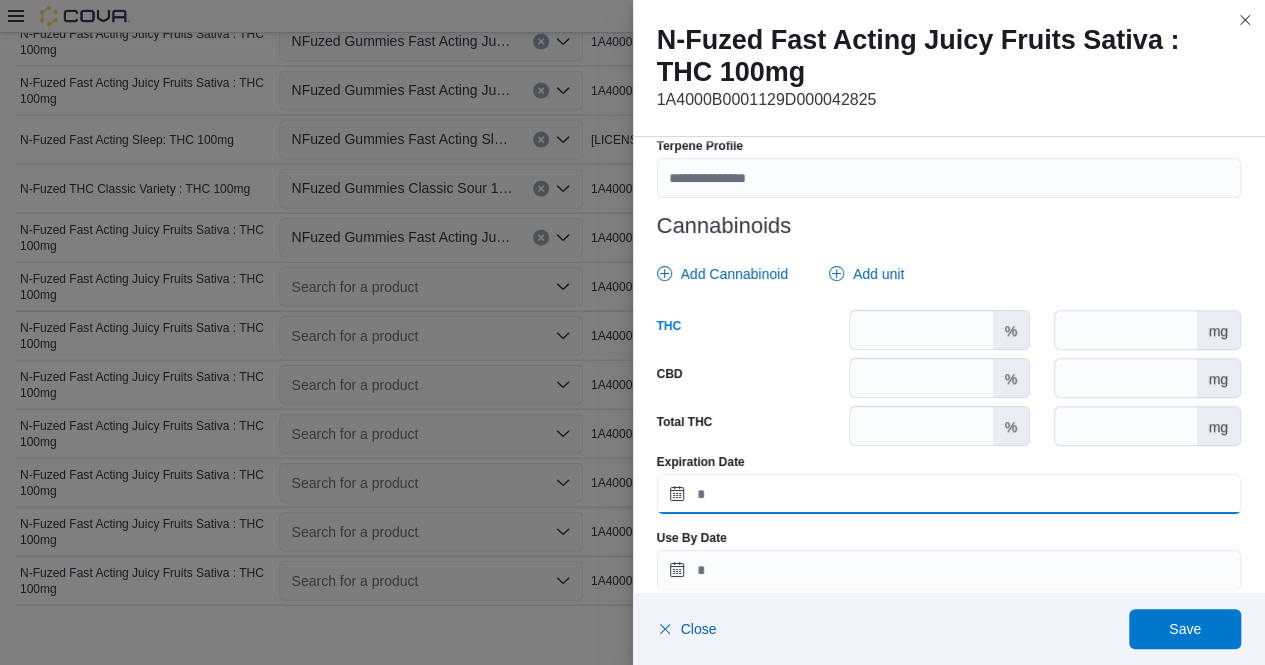 click on "Expiration Date" at bounding box center (949, 494) 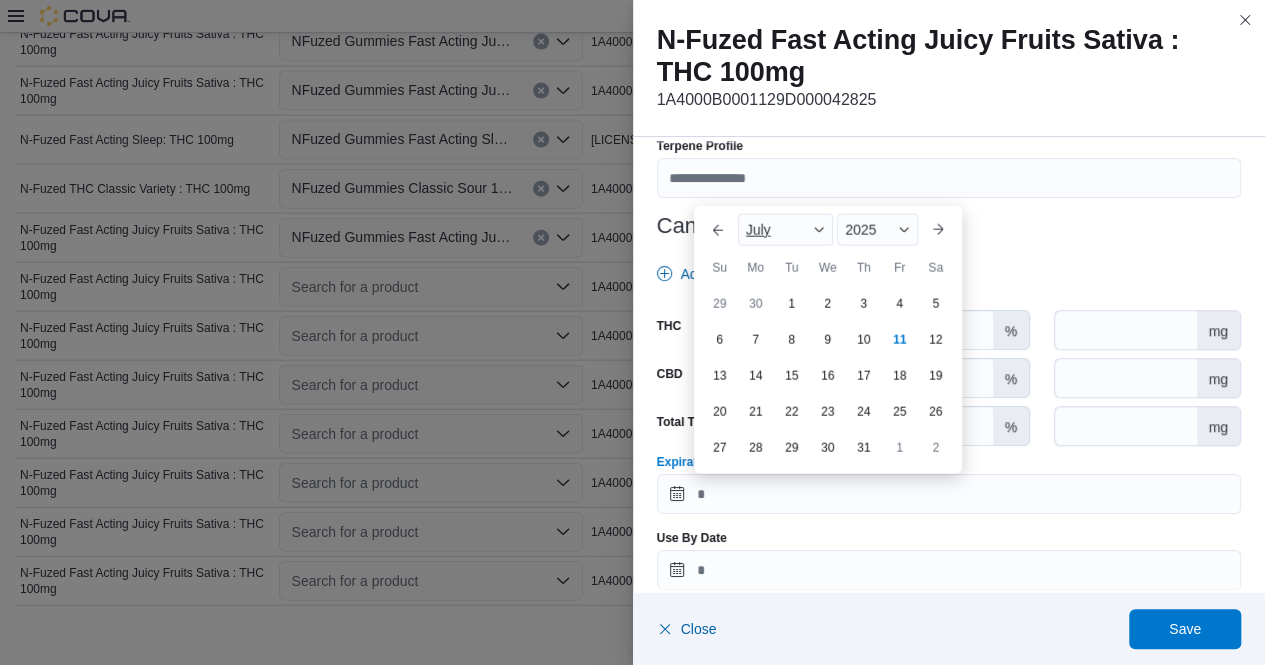 click at bounding box center (819, 230) 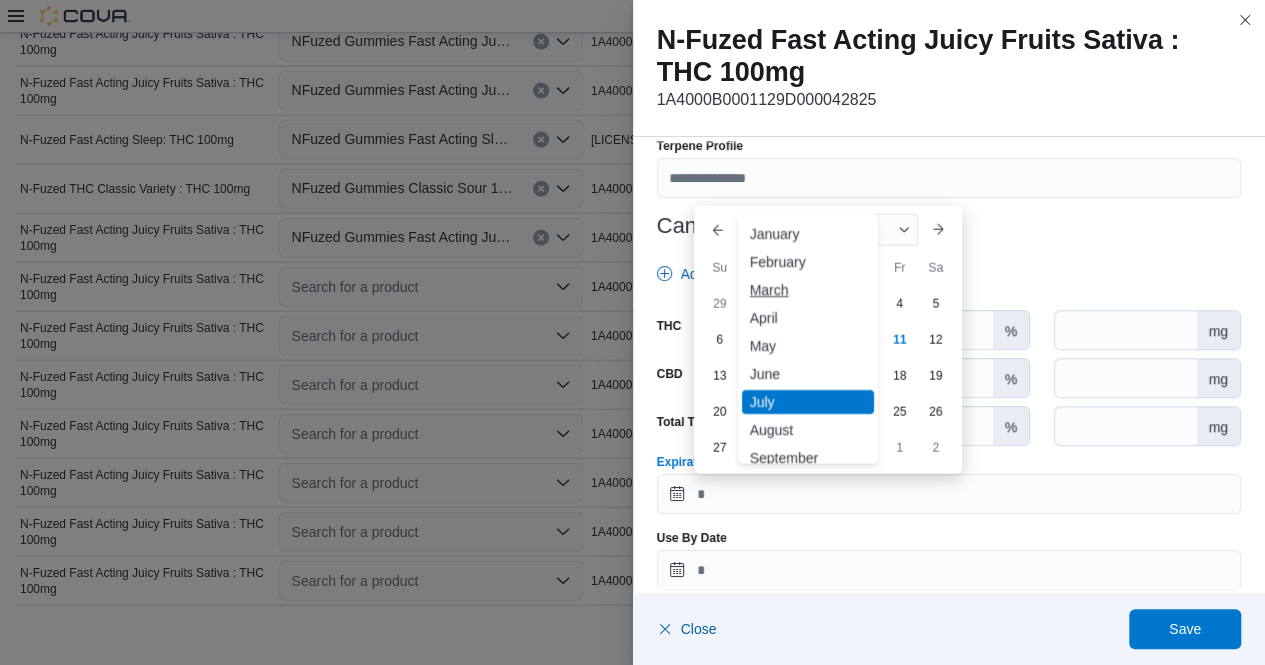 click on "March" at bounding box center (808, 290) 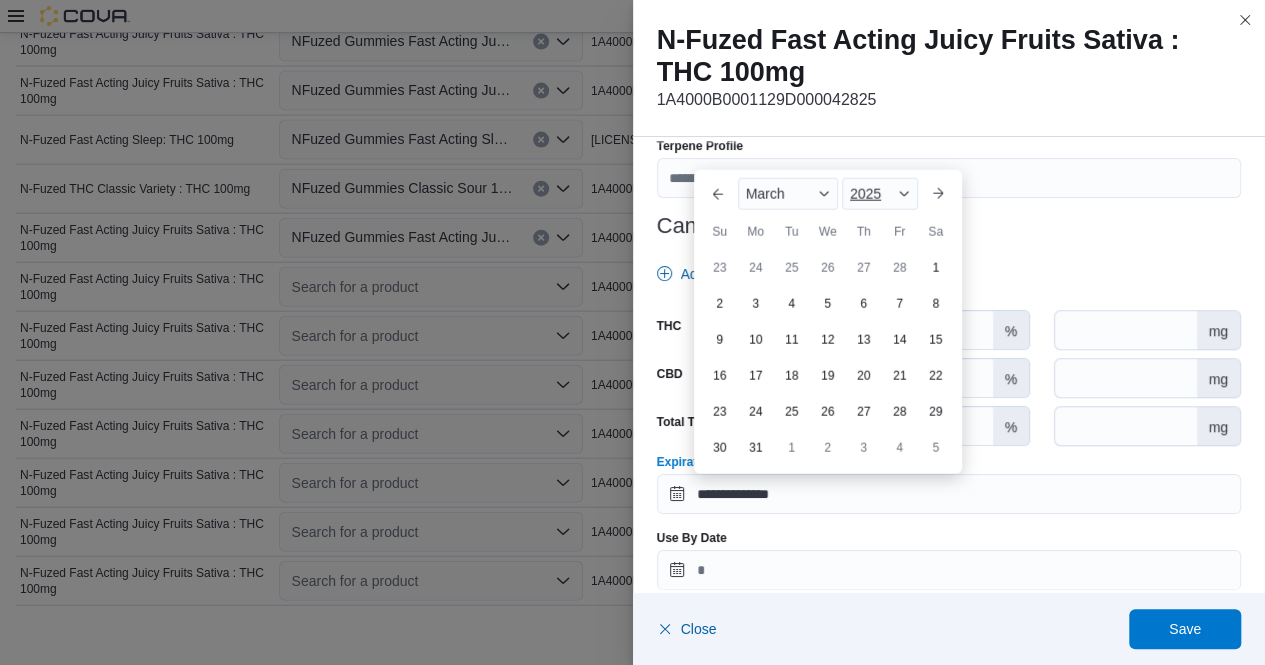 click at bounding box center [904, 194] 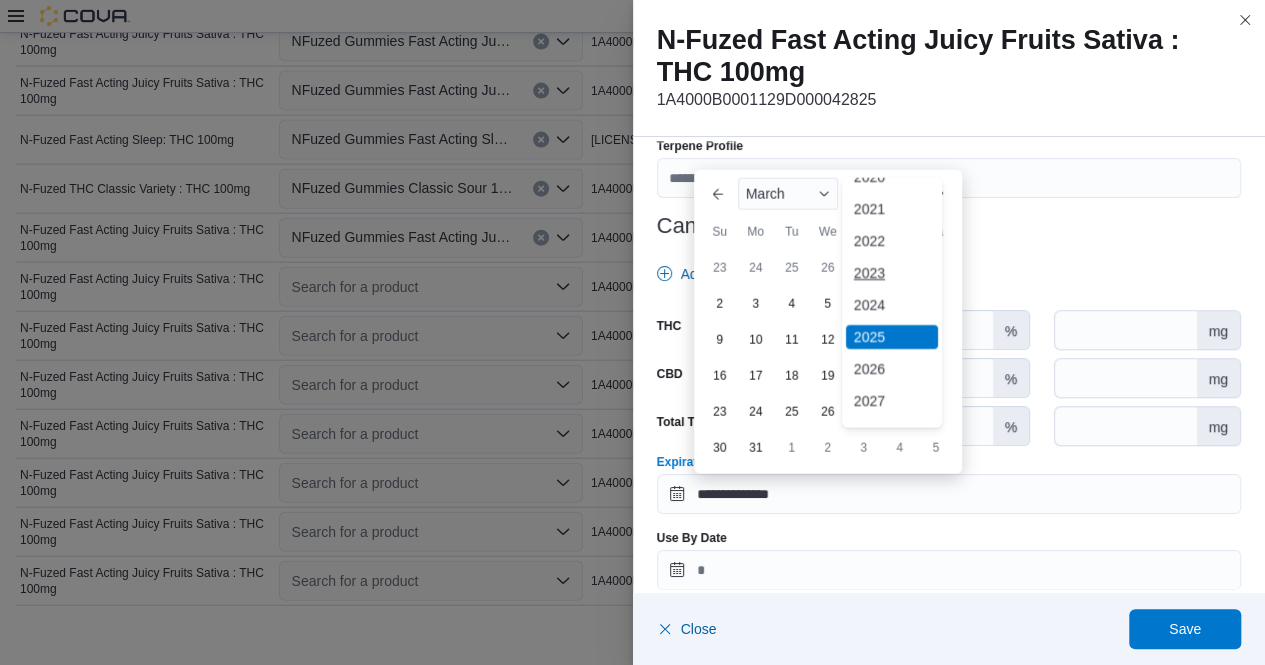 scroll, scrollTop: 86, scrollLeft: 0, axis: vertical 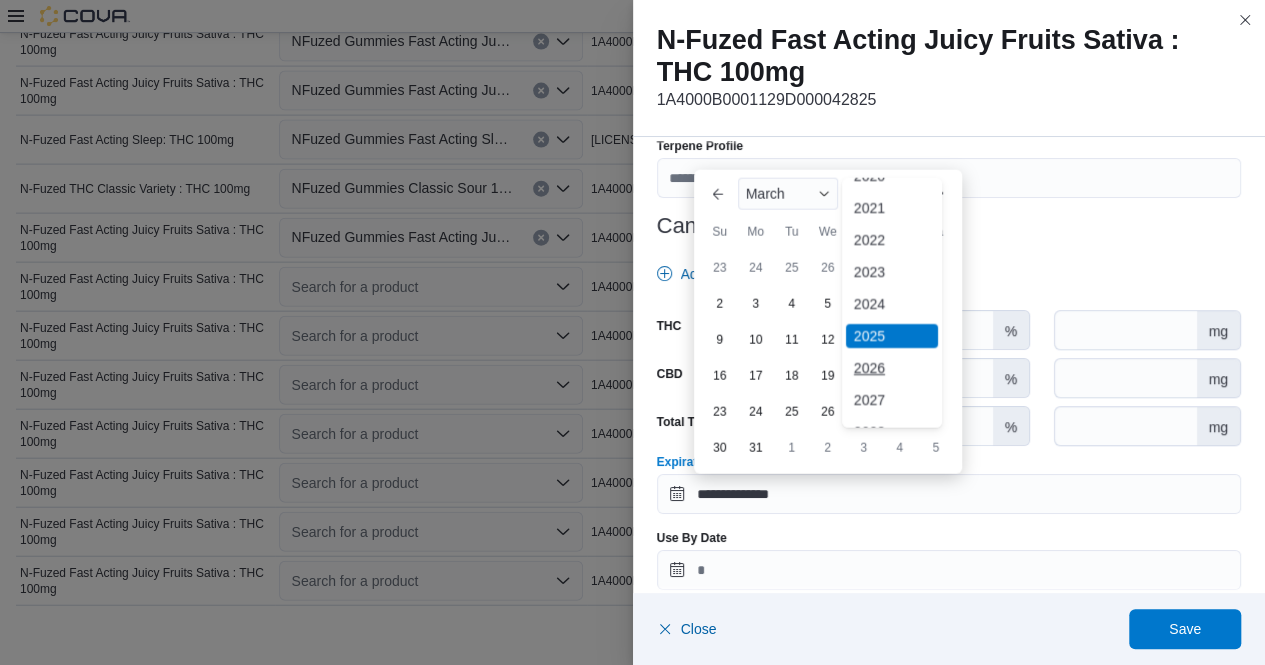 click on "2026" at bounding box center [892, 368] 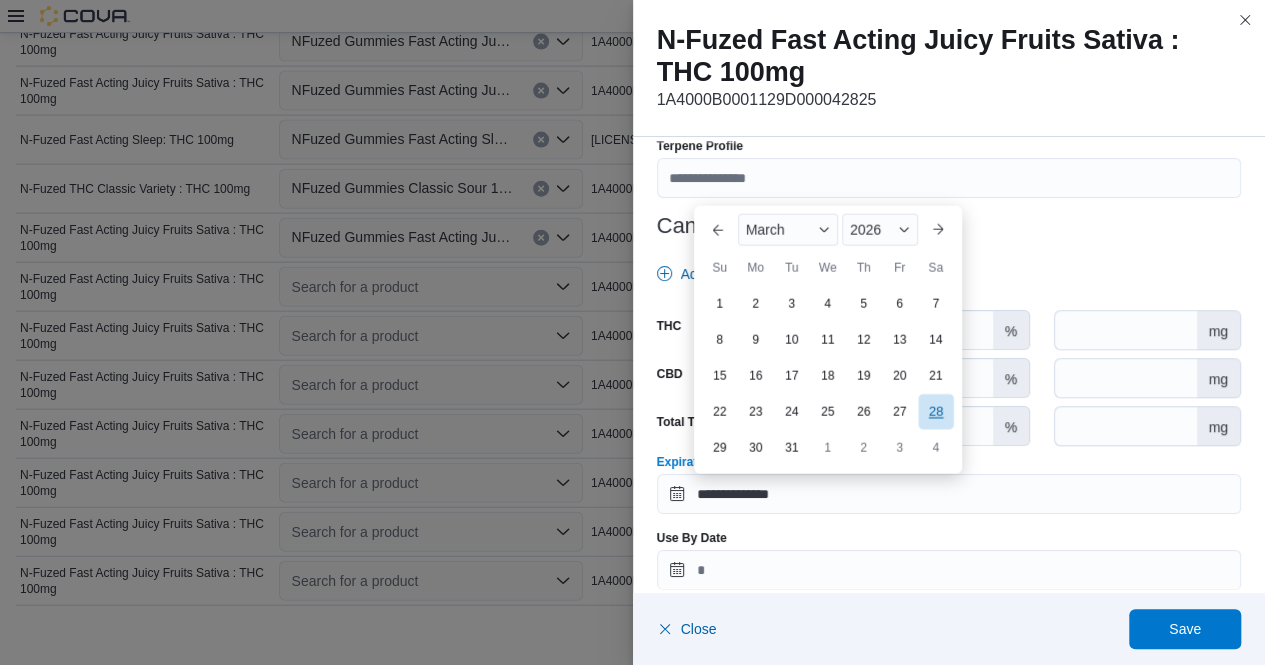 click on "28" at bounding box center [935, 411] 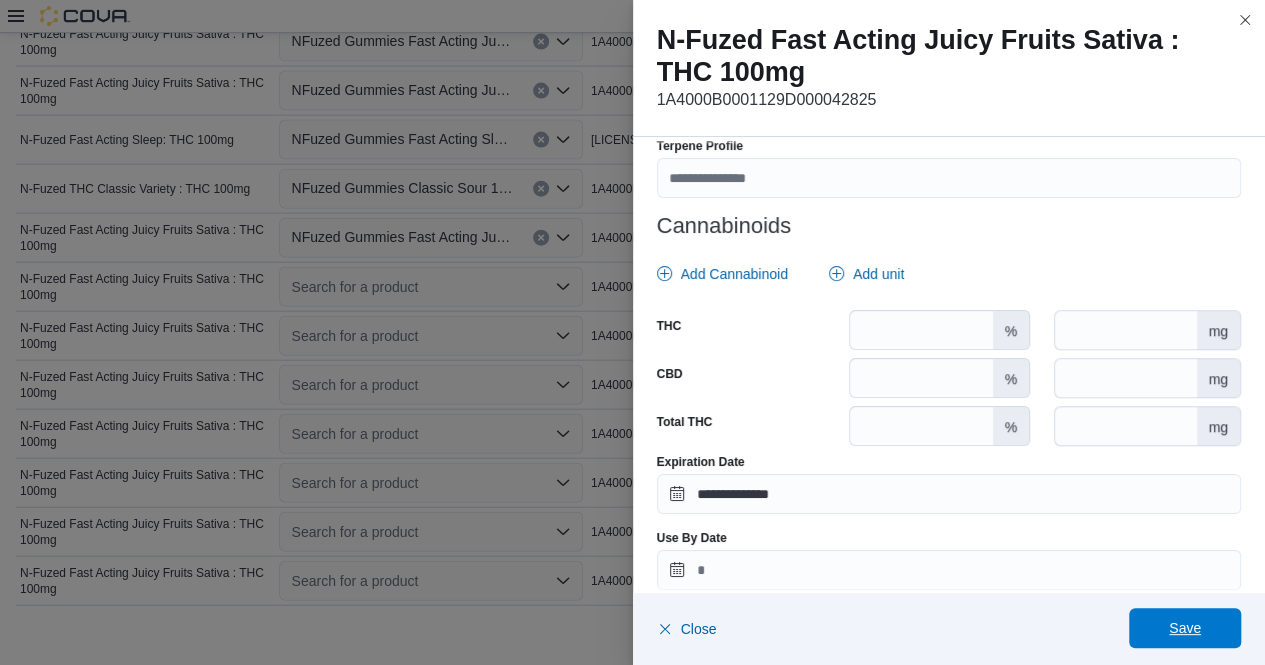 click on "Save" at bounding box center [1185, 628] 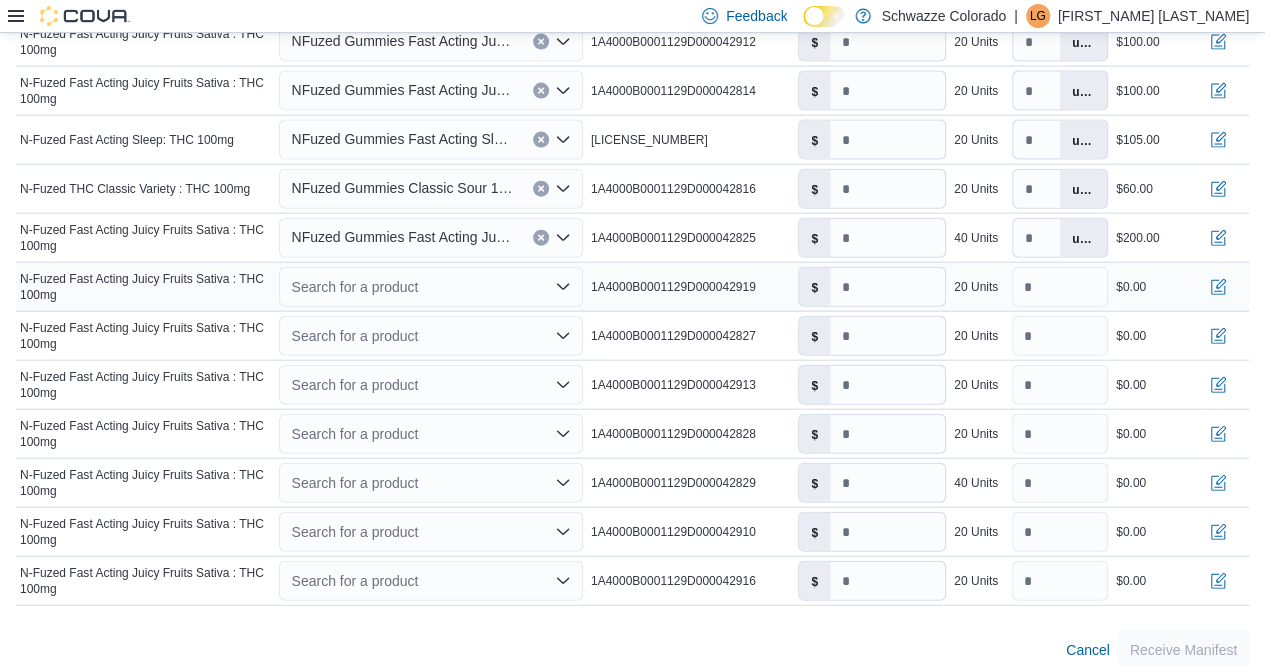 click on "Search for a product" at bounding box center (430, 287) 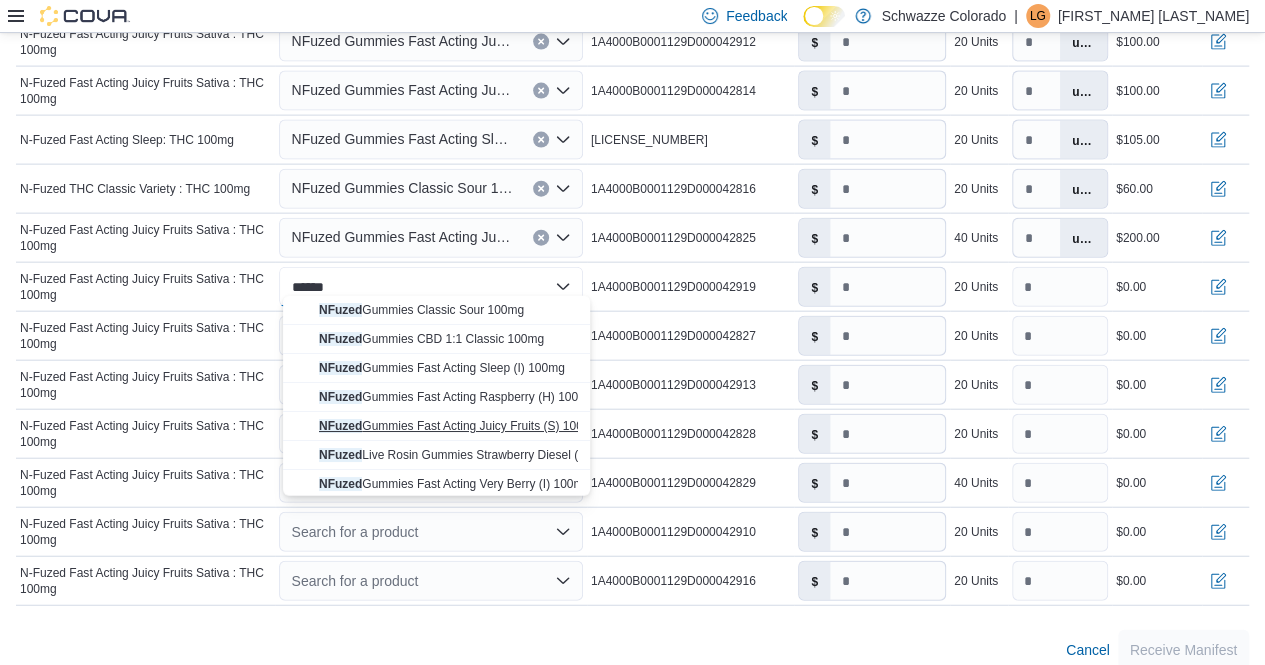 click on "NFuzed  Gummies Fast Acting Juicy Fruits (S) 100mg" at bounding box center (448, 426) 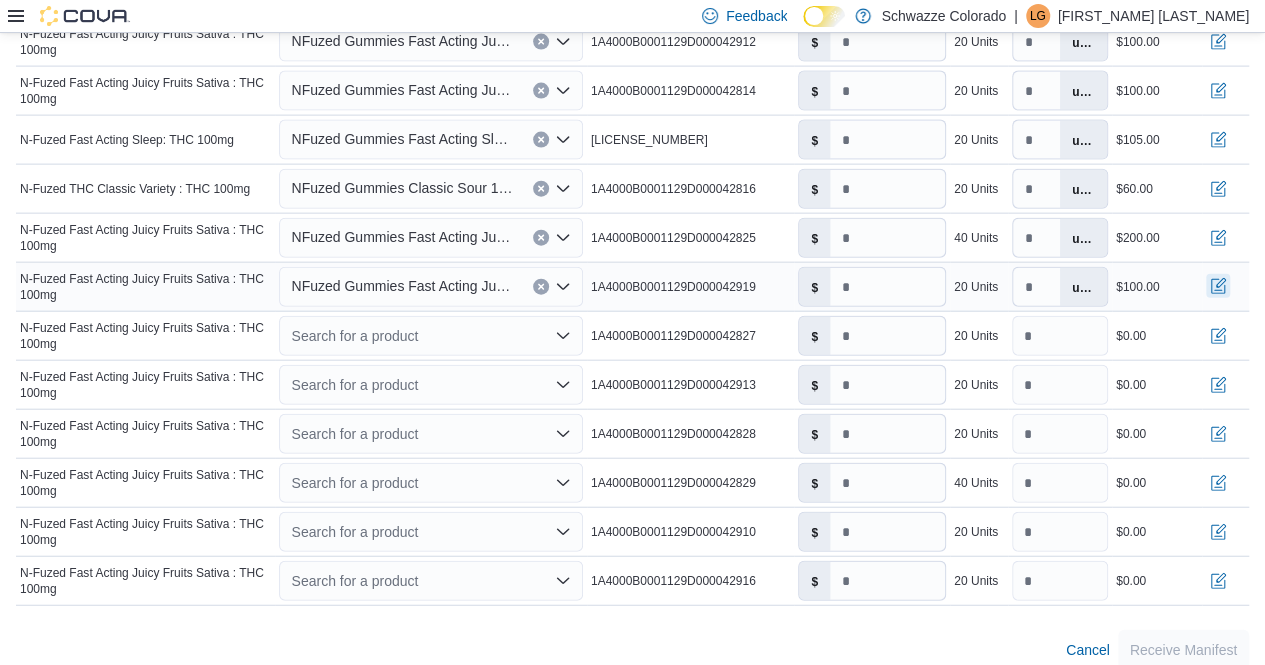 click at bounding box center [1218, 286] 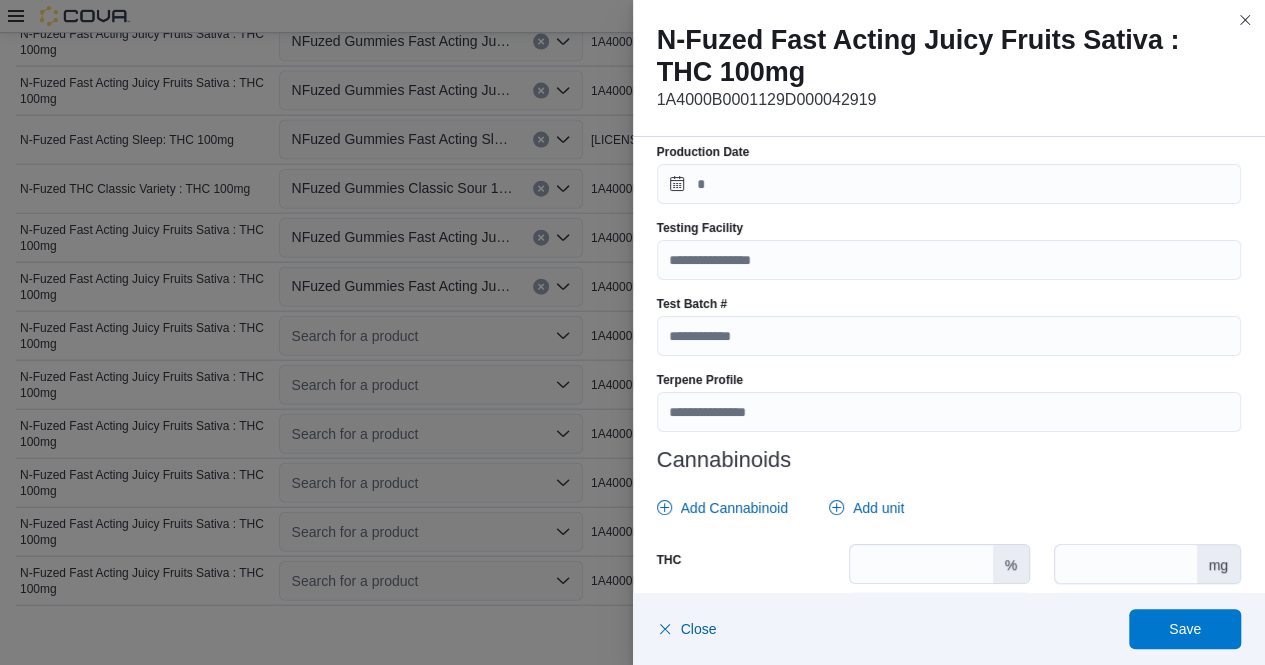 scroll, scrollTop: 611, scrollLeft: 0, axis: vertical 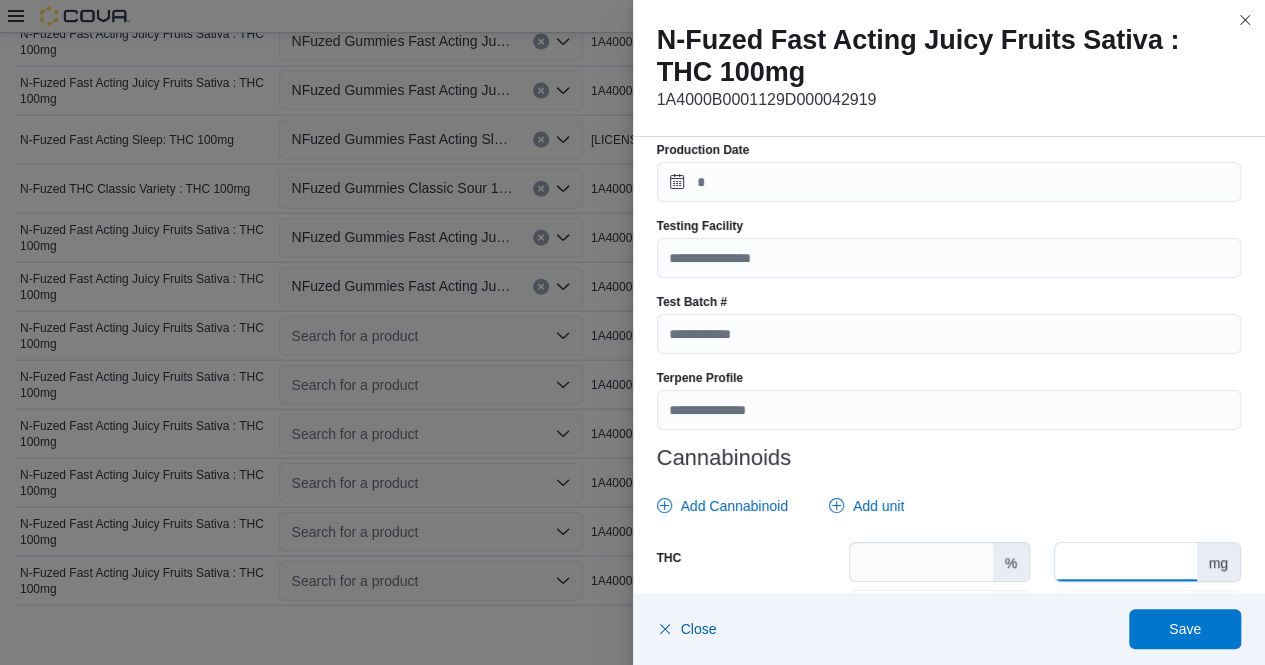 click at bounding box center [1125, 562] 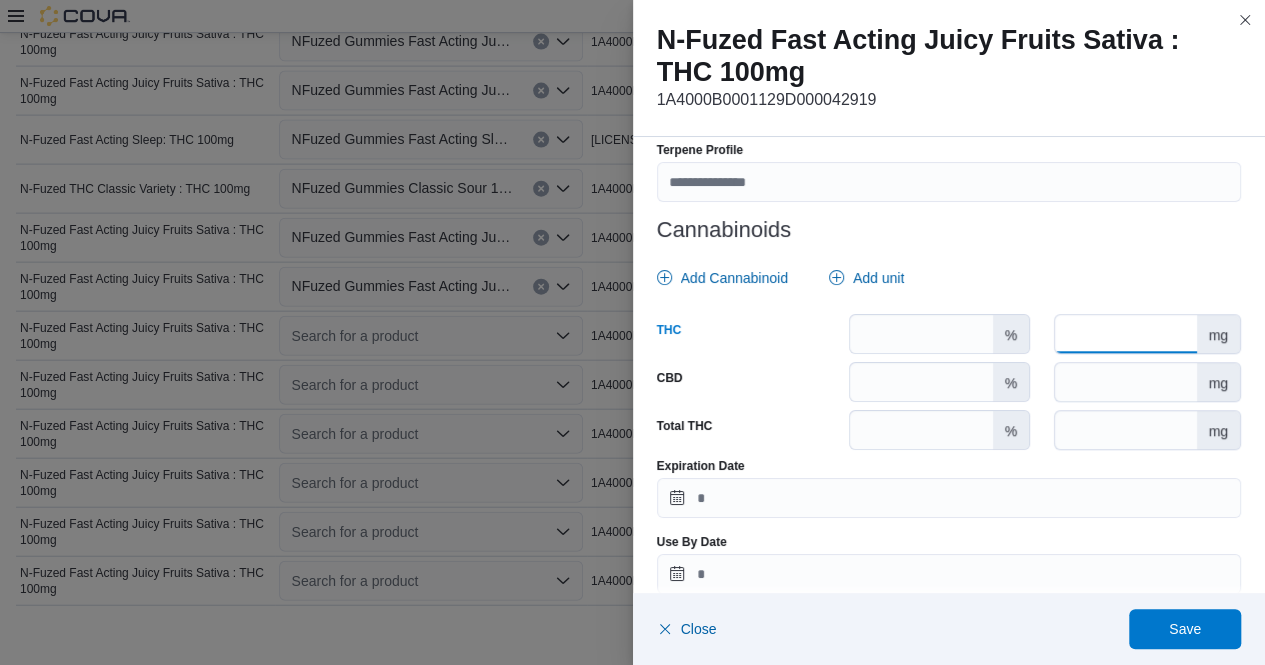 scroll, scrollTop: 861, scrollLeft: 0, axis: vertical 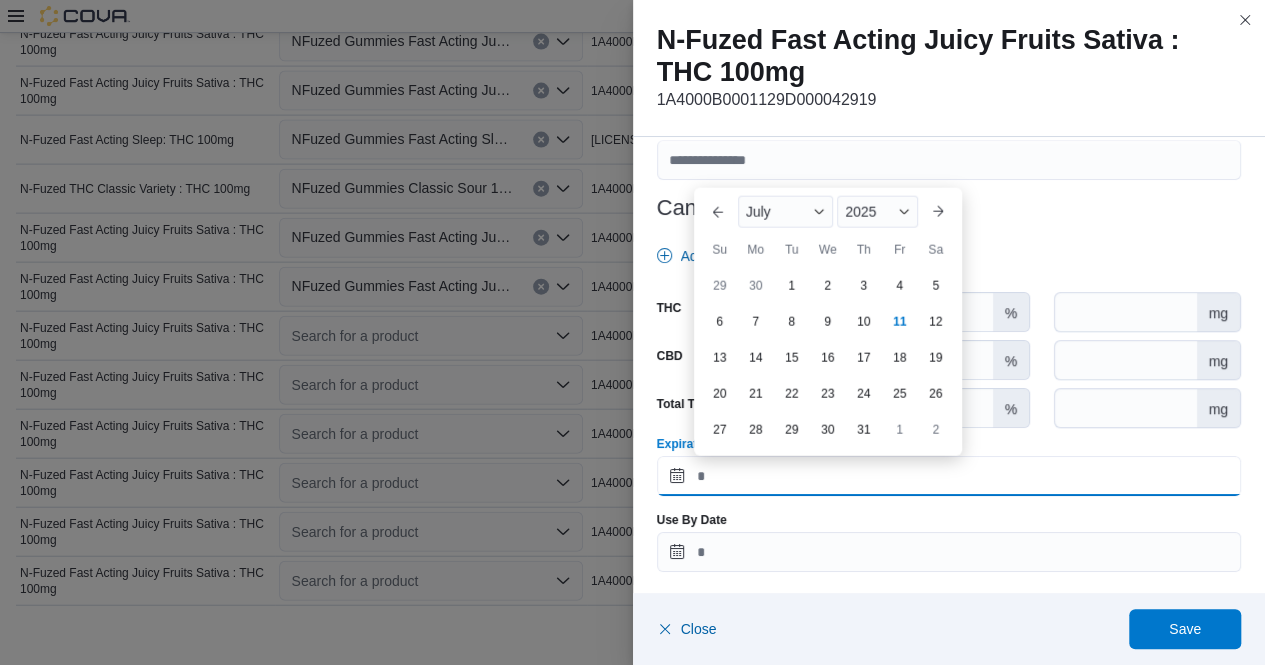 click on "Expiration Date" at bounding box center [949, 476] 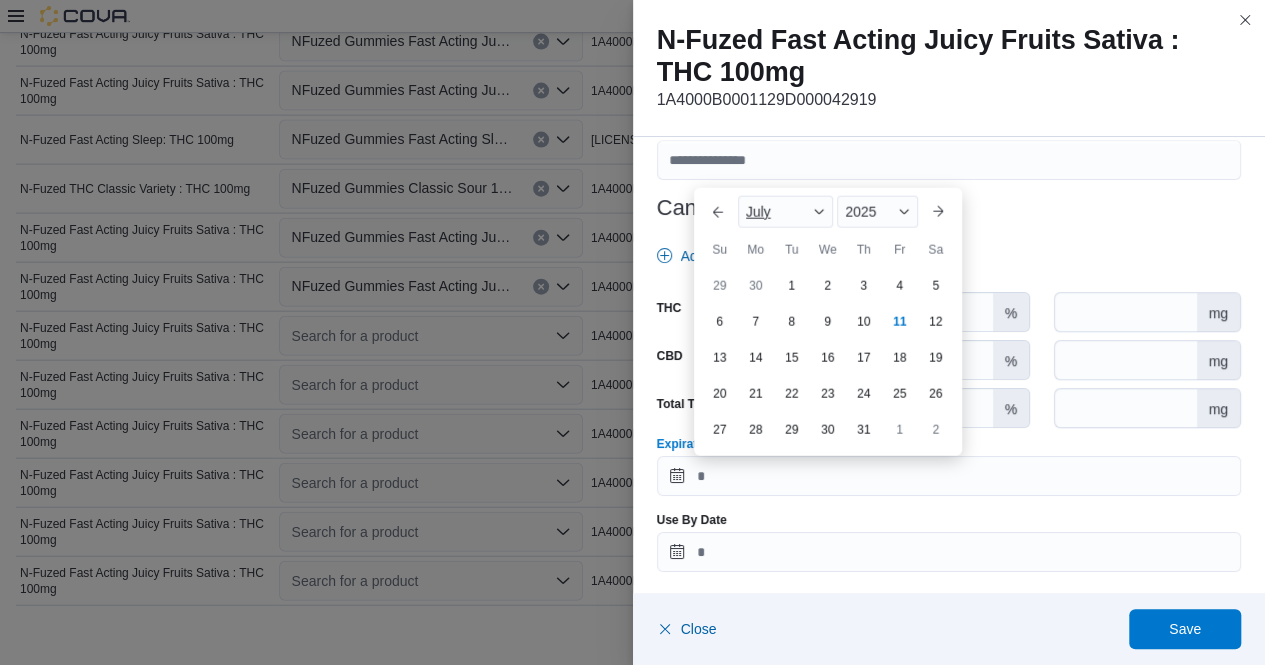 click on "July" at bounding box center (786, 212) 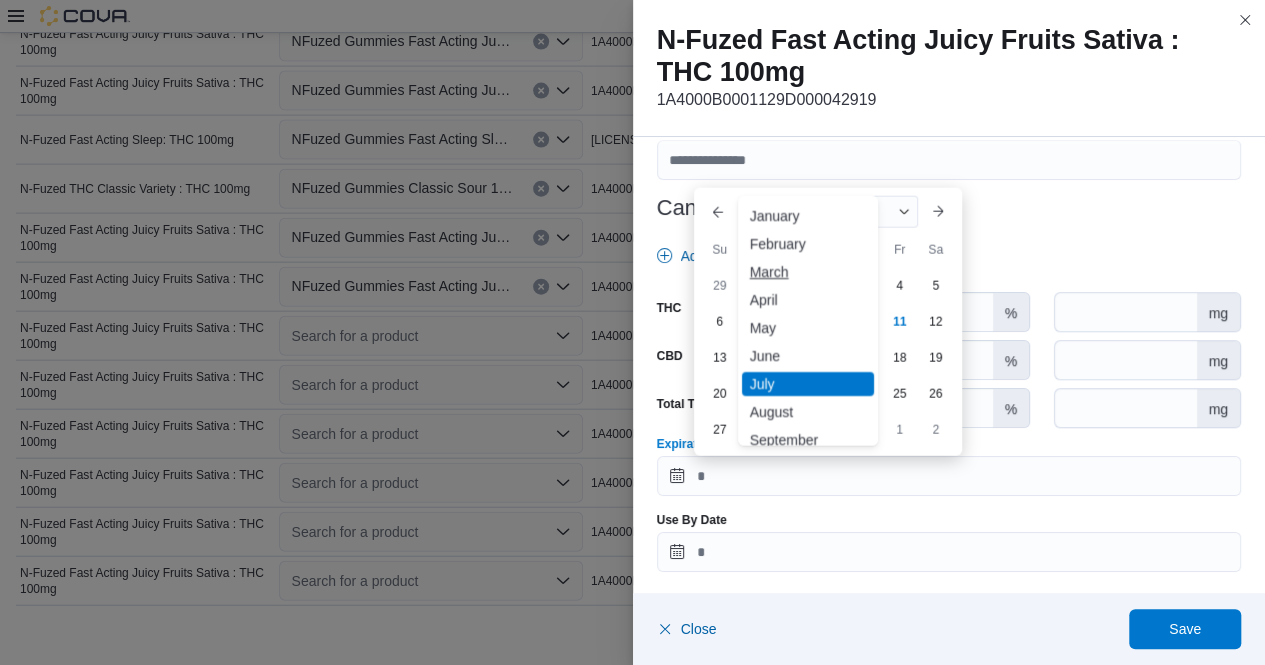 click on "March" at bounding box center (808, 272) 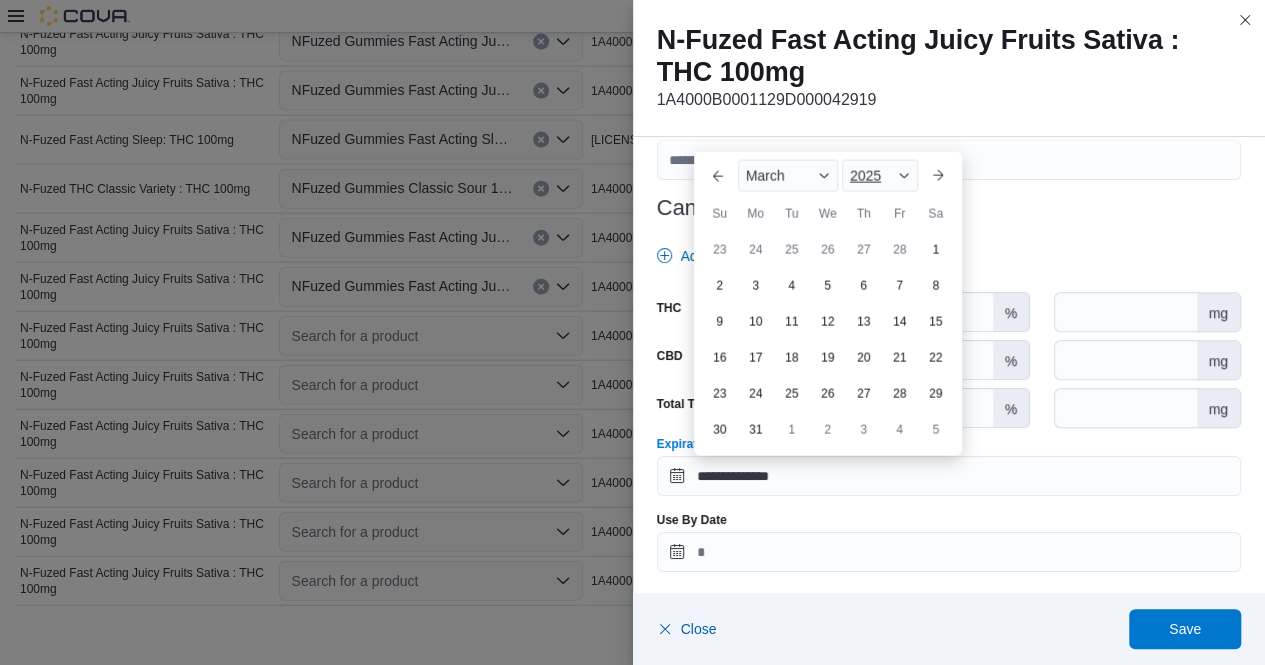 click at bounding box center [904, 176] 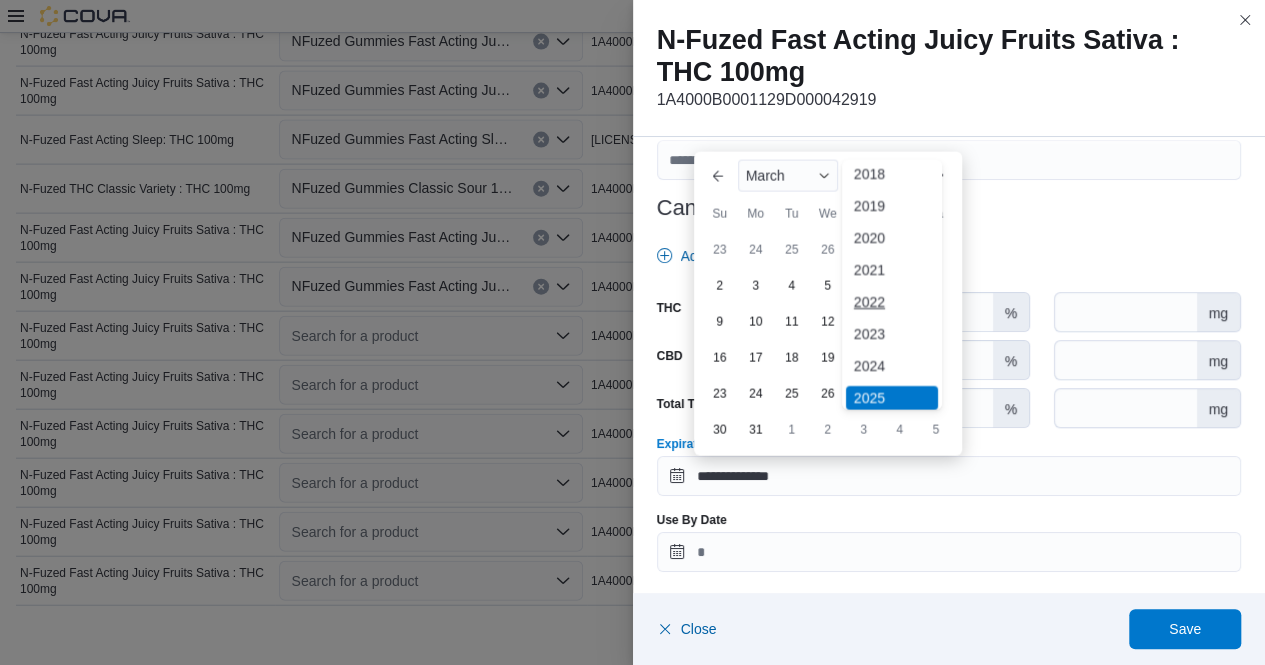 scroll, scrollTop: 82, scrollLeft: 0, axis: vertical 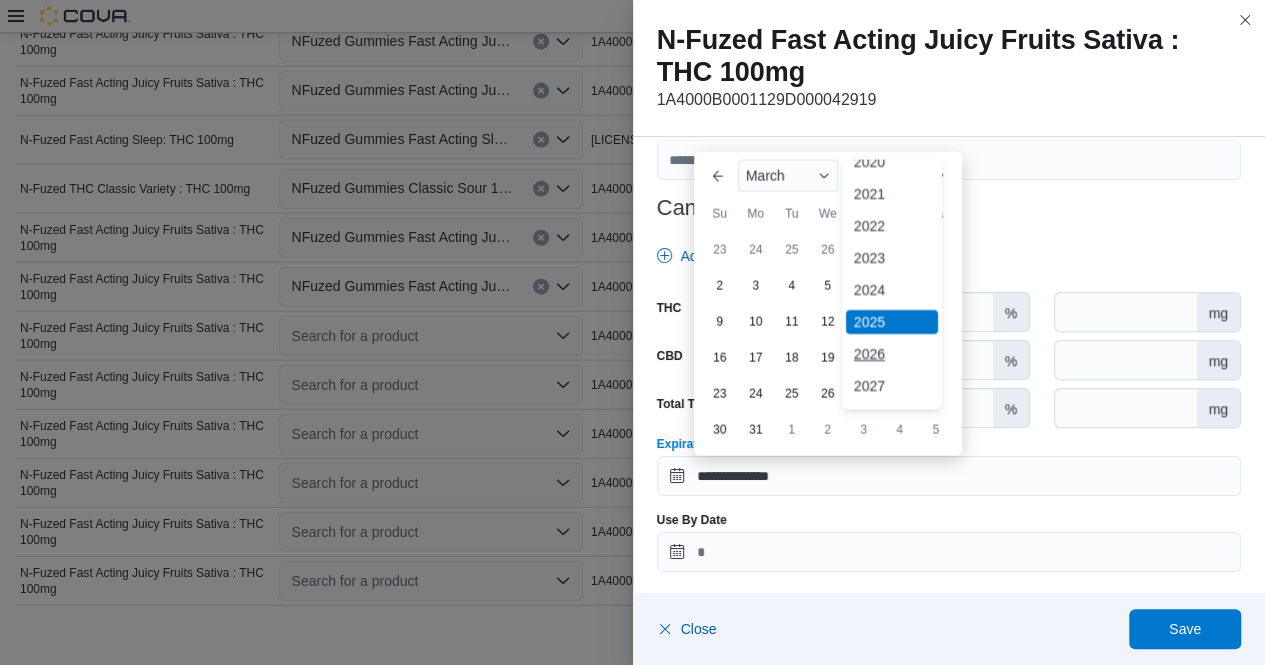 click on "2026" at bounding box center [892, 354] 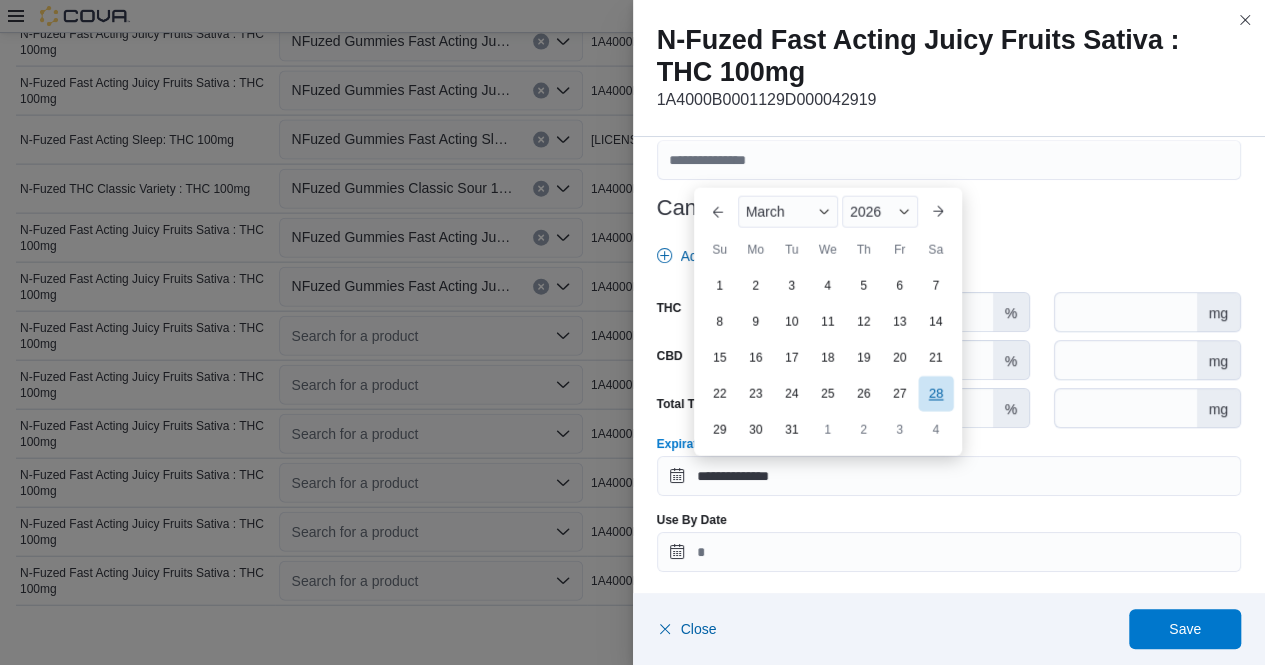 click on "28" at bounding box center (935, 393) 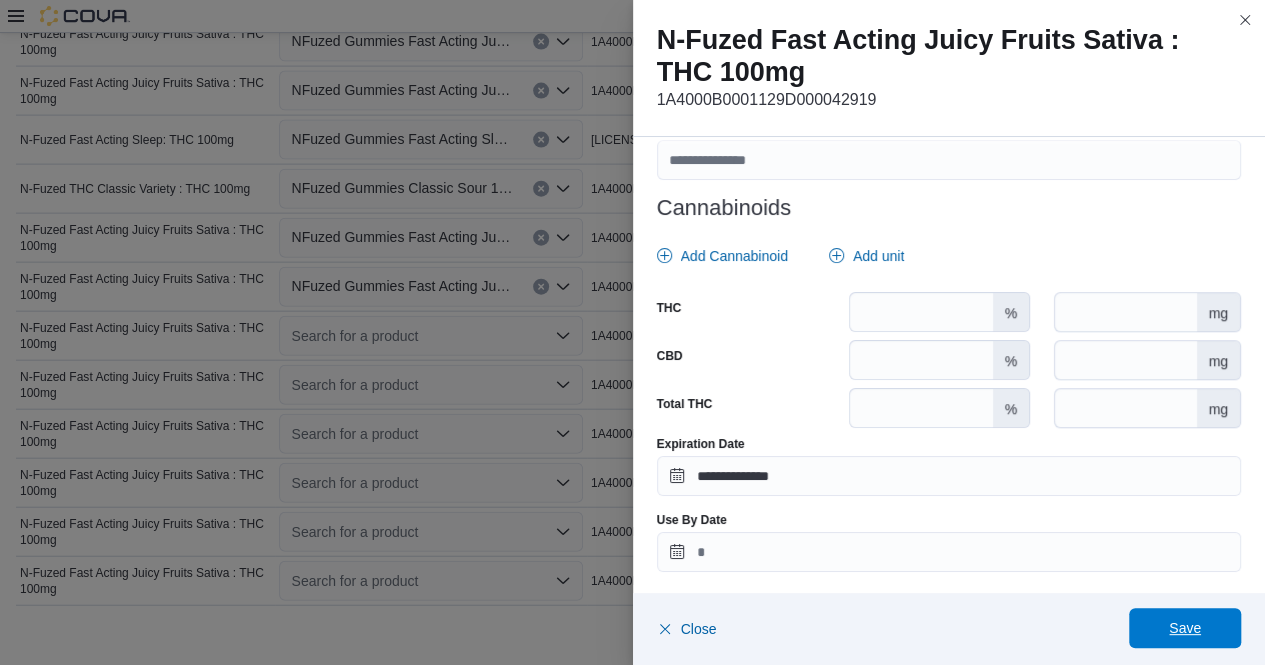 click on "Save" at bounding box center [1185, 628] 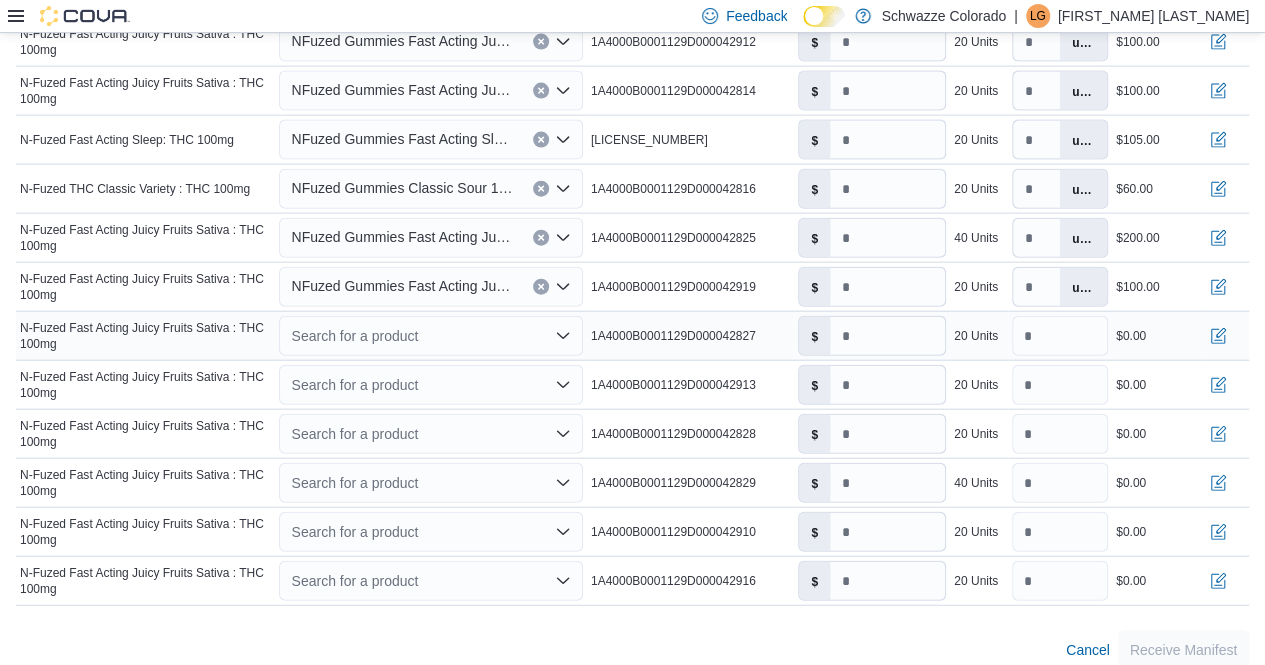 click on "Search for a product" at bounding box center (430, 336) 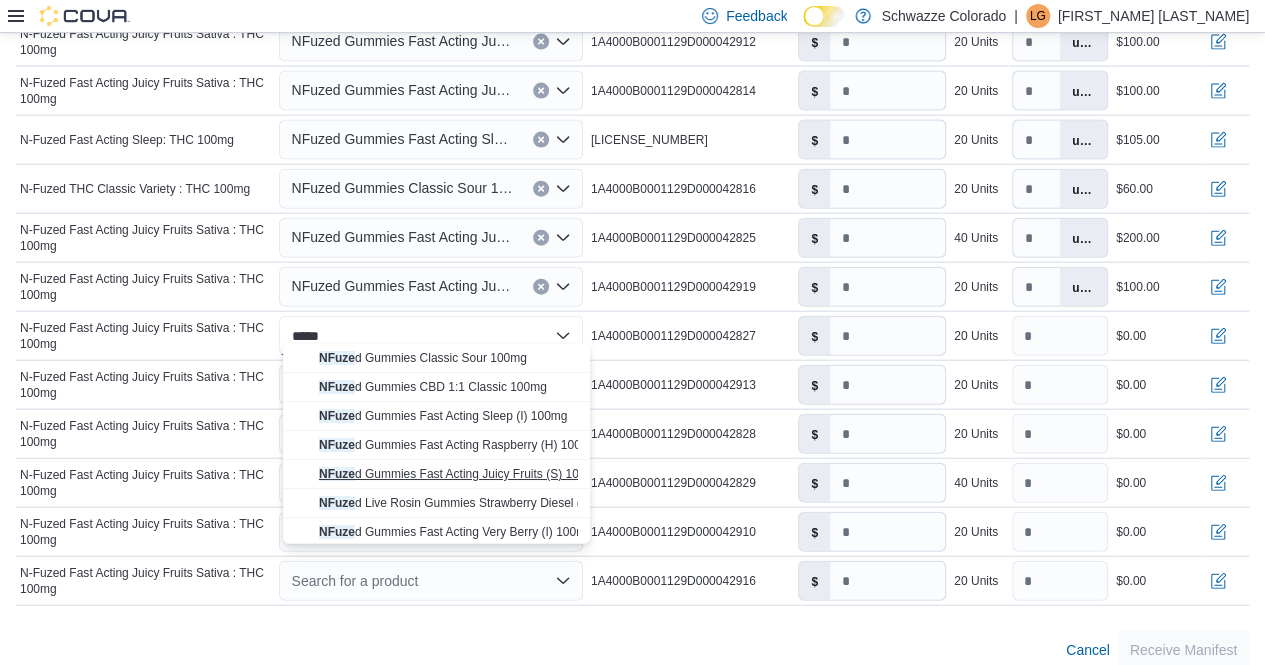 click on "NFuze d Gummies Fast Acting Juicy Fruits (S) 100mg" at bounding box center (460, 474) 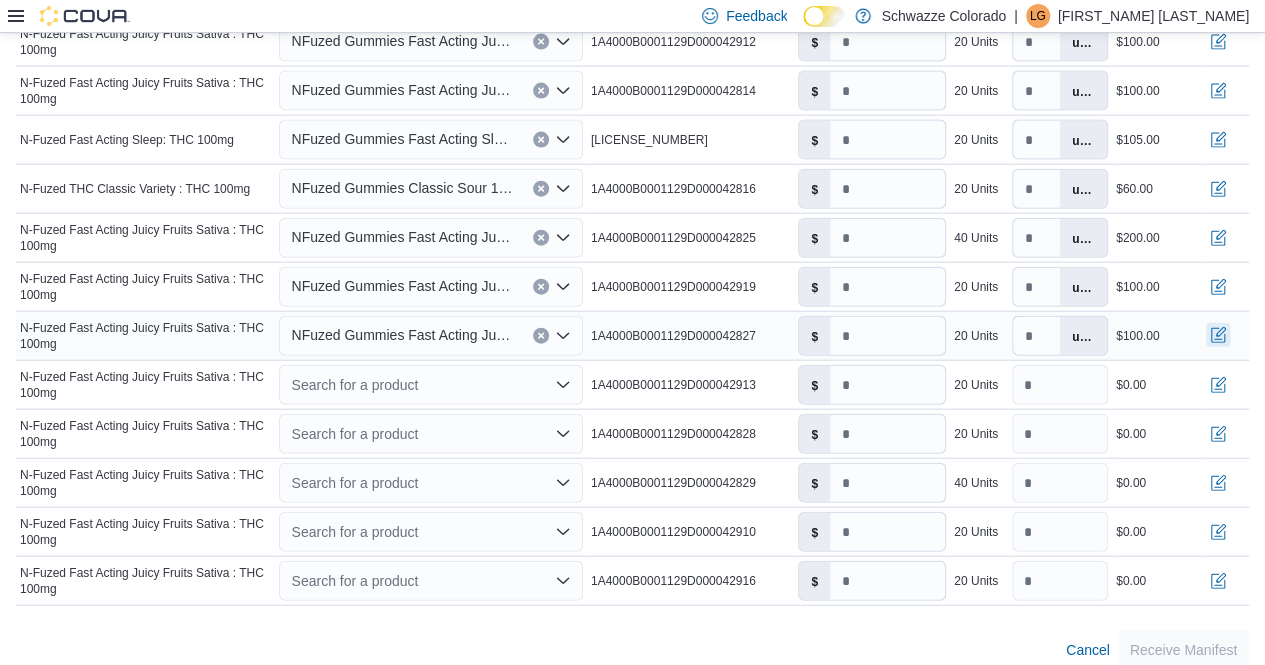 click at bounding box center [1218, 335] 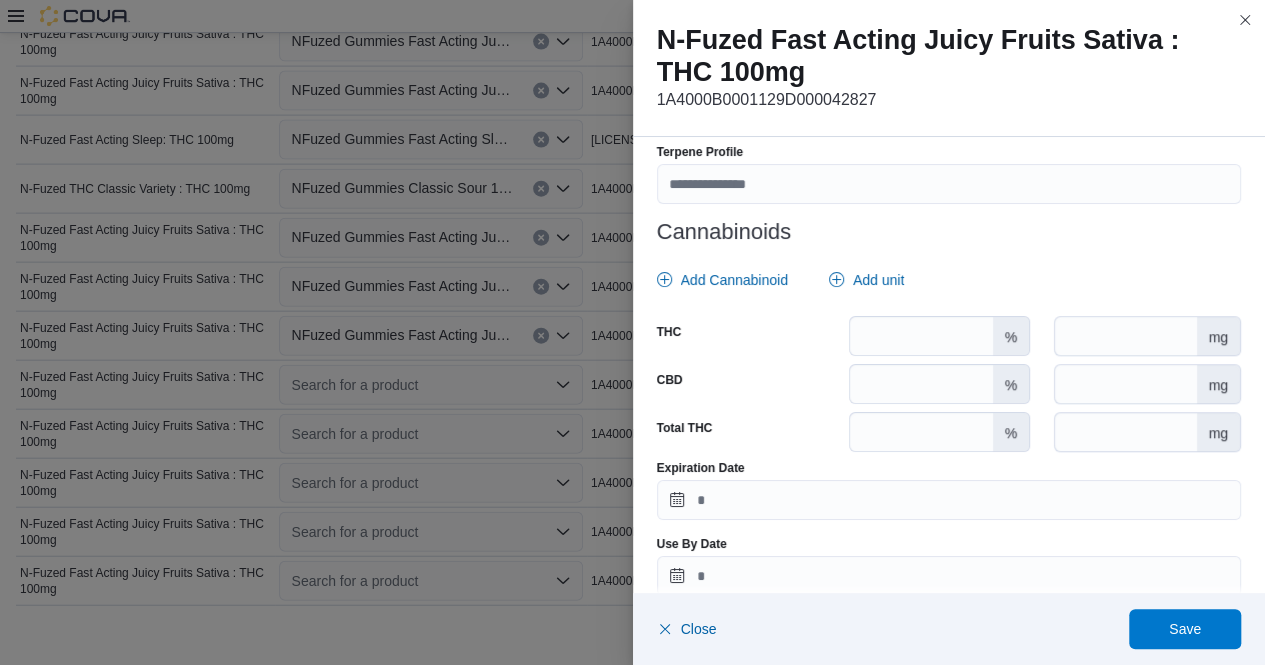 scroll, scrollTop: 838, scrollLeft: 0, axis: vertical 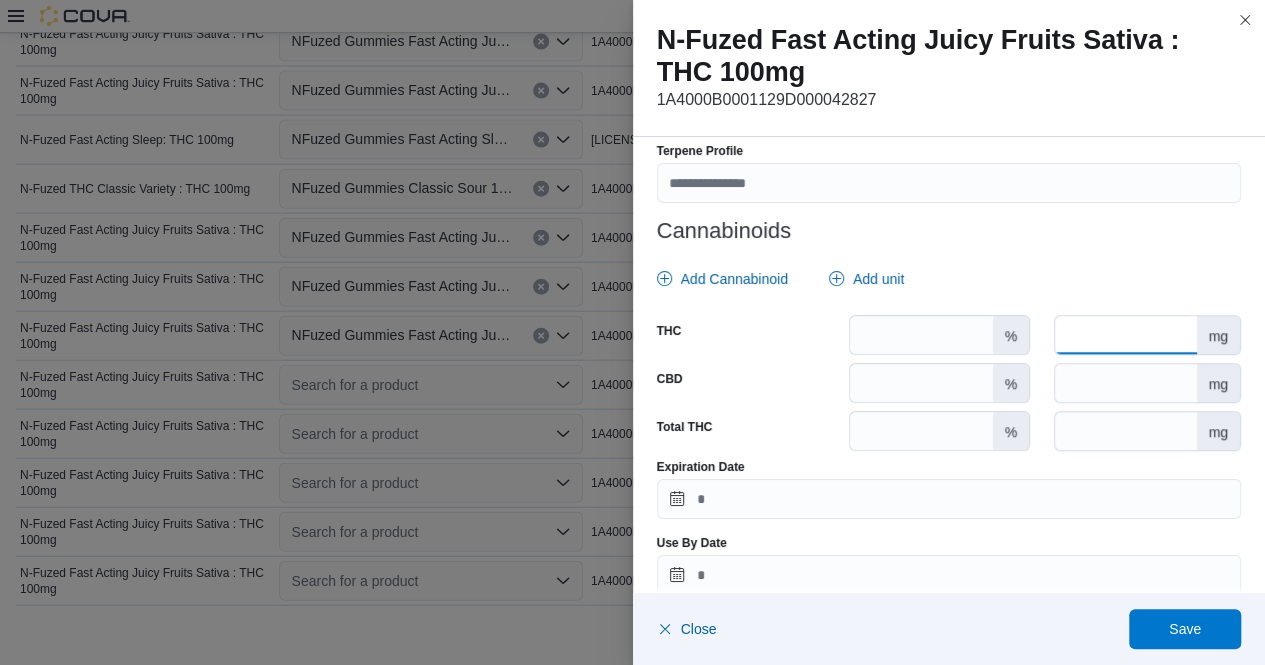 click at bounding box center [1125, 335] 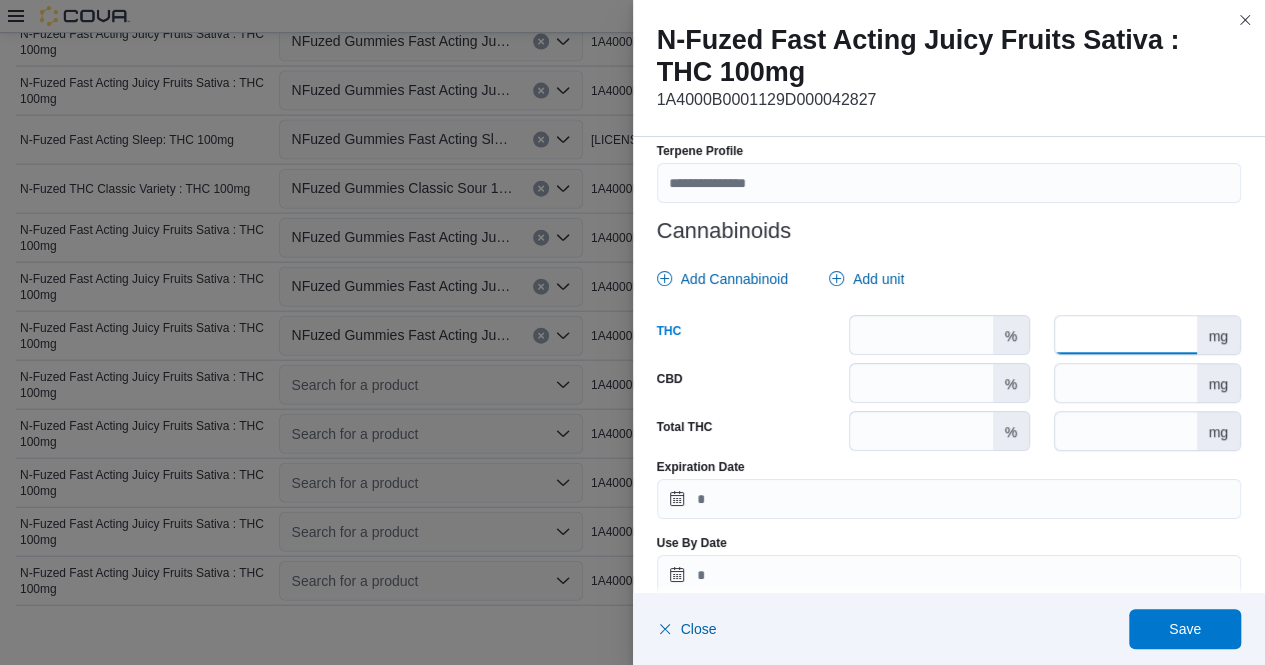 scroll, scrollTop: 863, scrollLeft: 0, axis: vertical 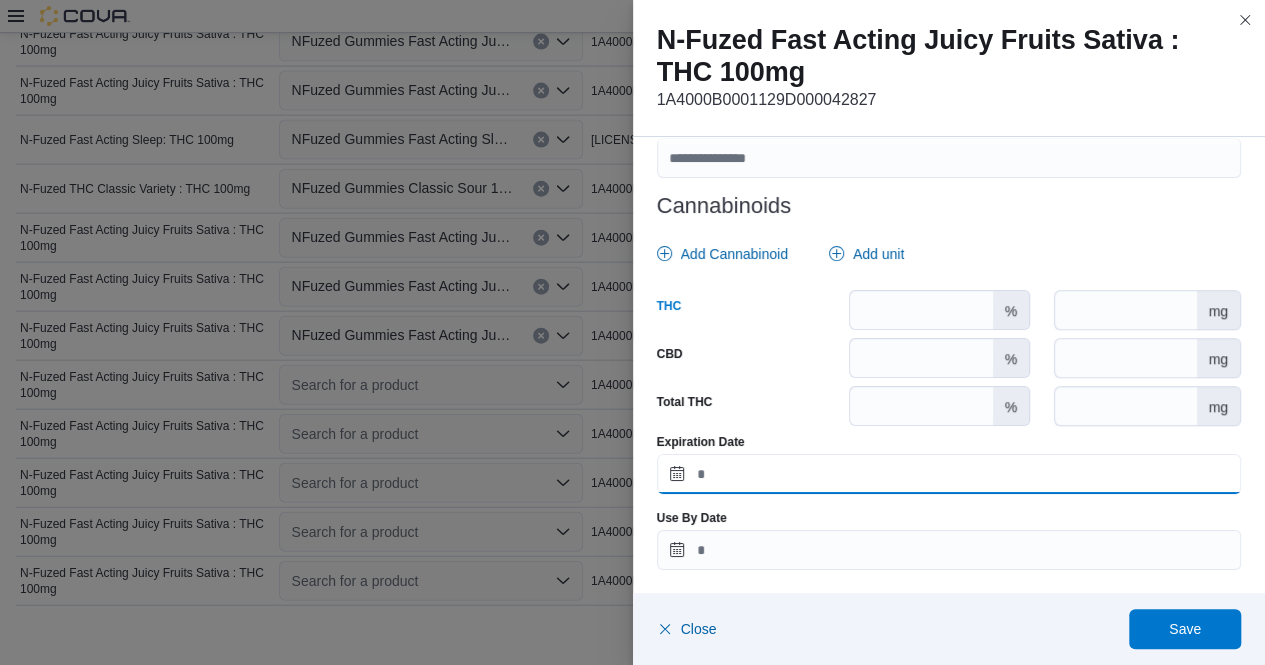 click on "Expiration Date" at bounding box center [949, 474] 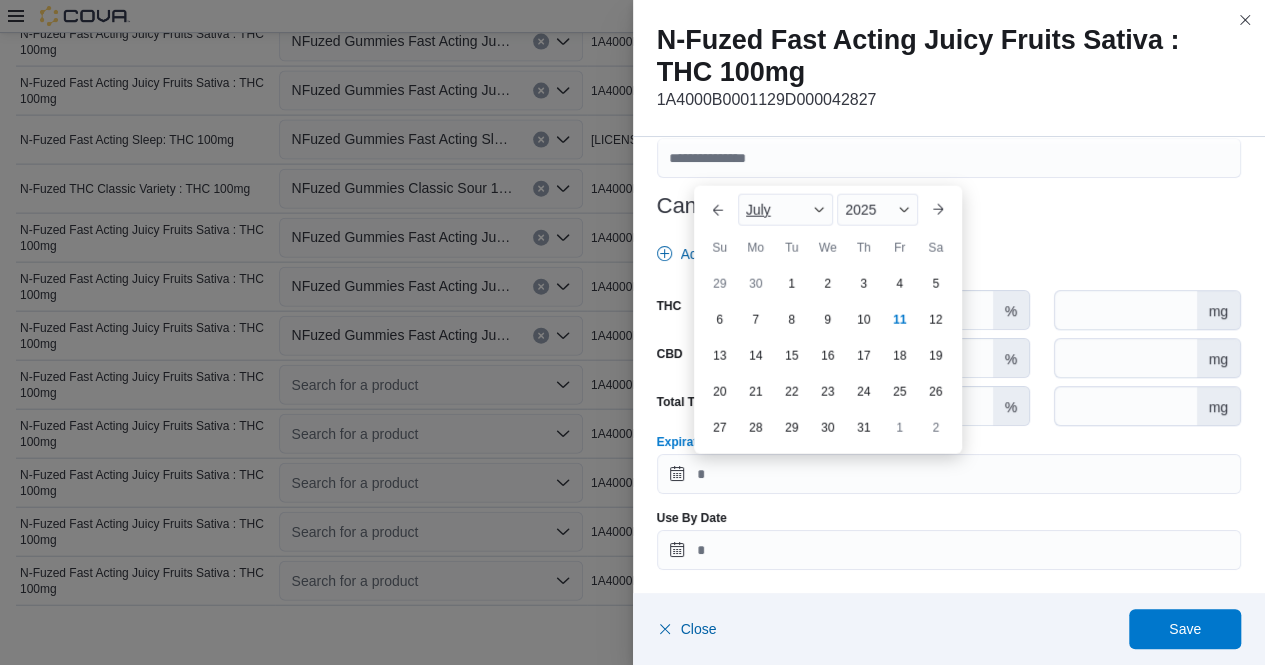 click on "July" at bounding box center (786, 210) 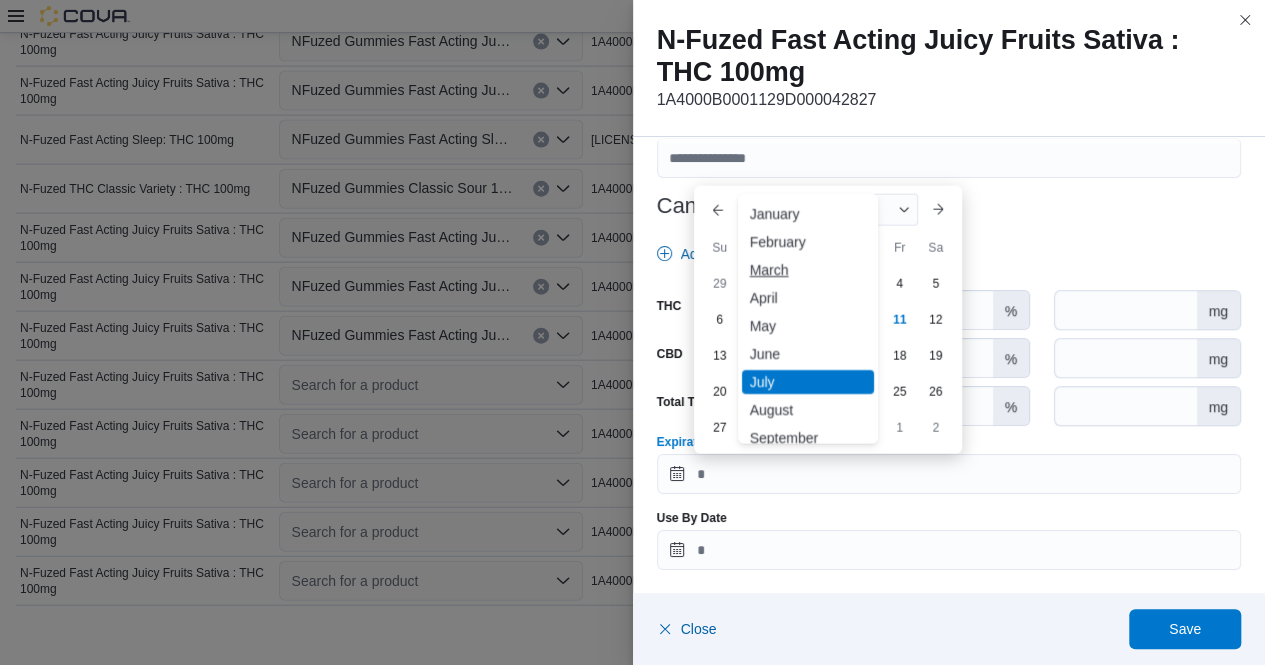 click on "March" at bounding box center (808, 270) 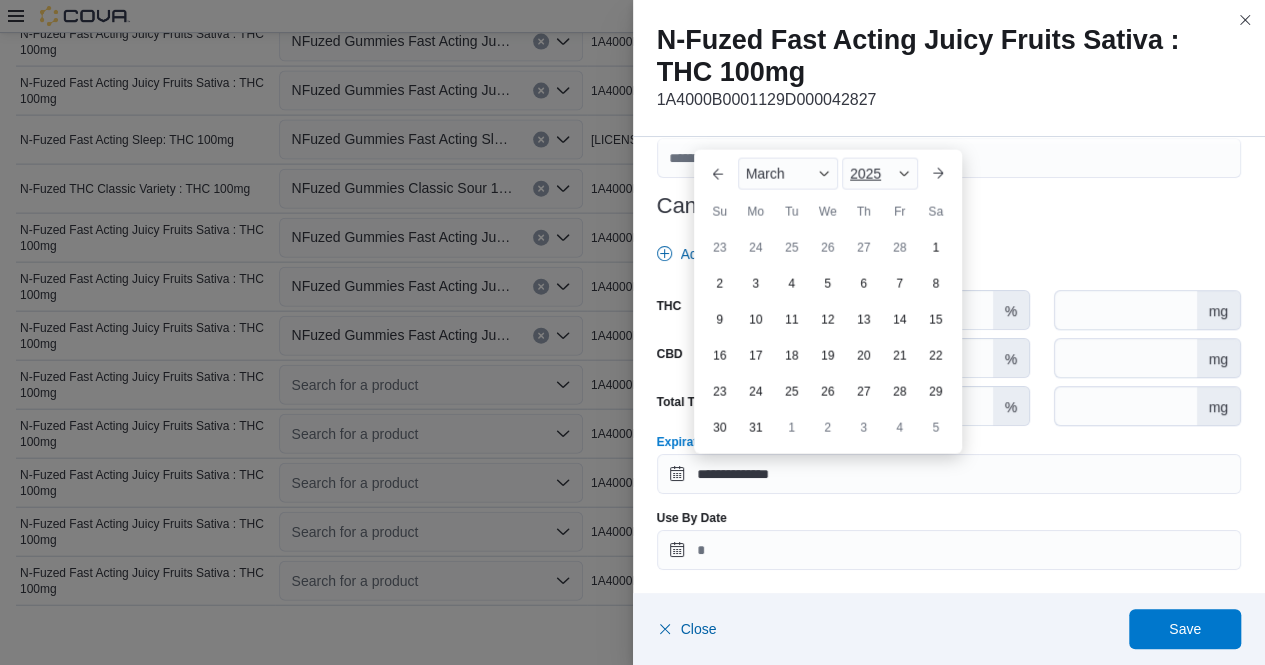 click at bounding box center [904, 174] 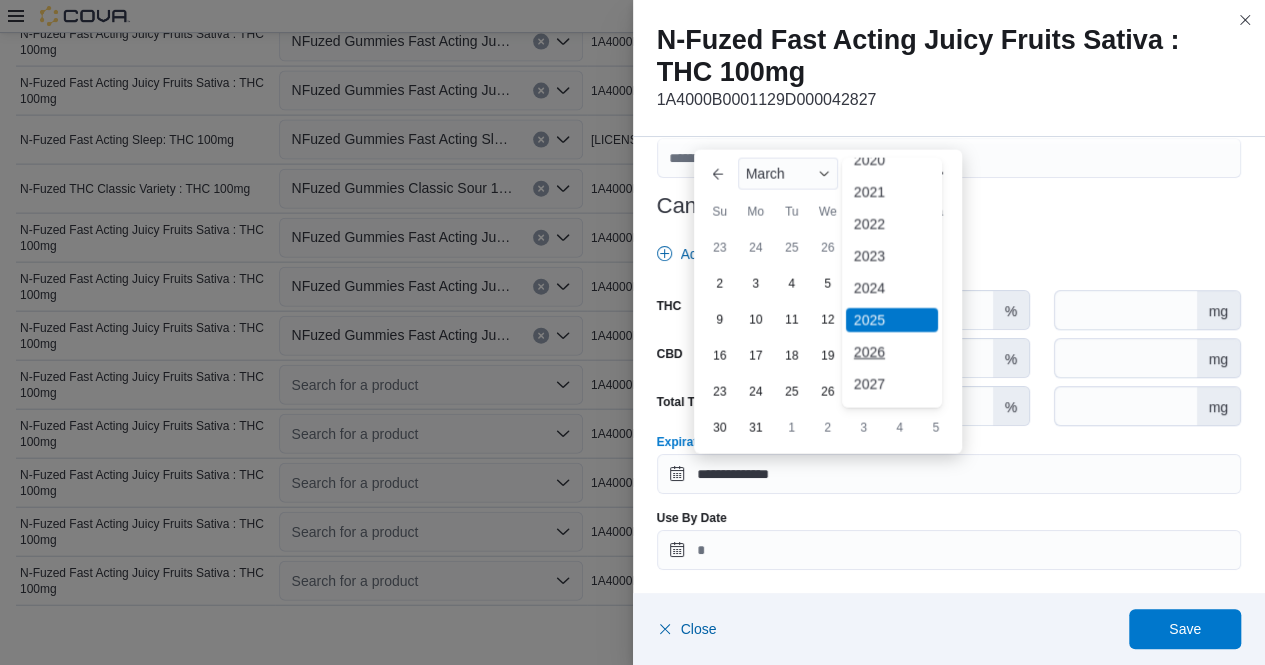 scroll, scrollTop: 83, scrollLeft: 0, axis: vertical 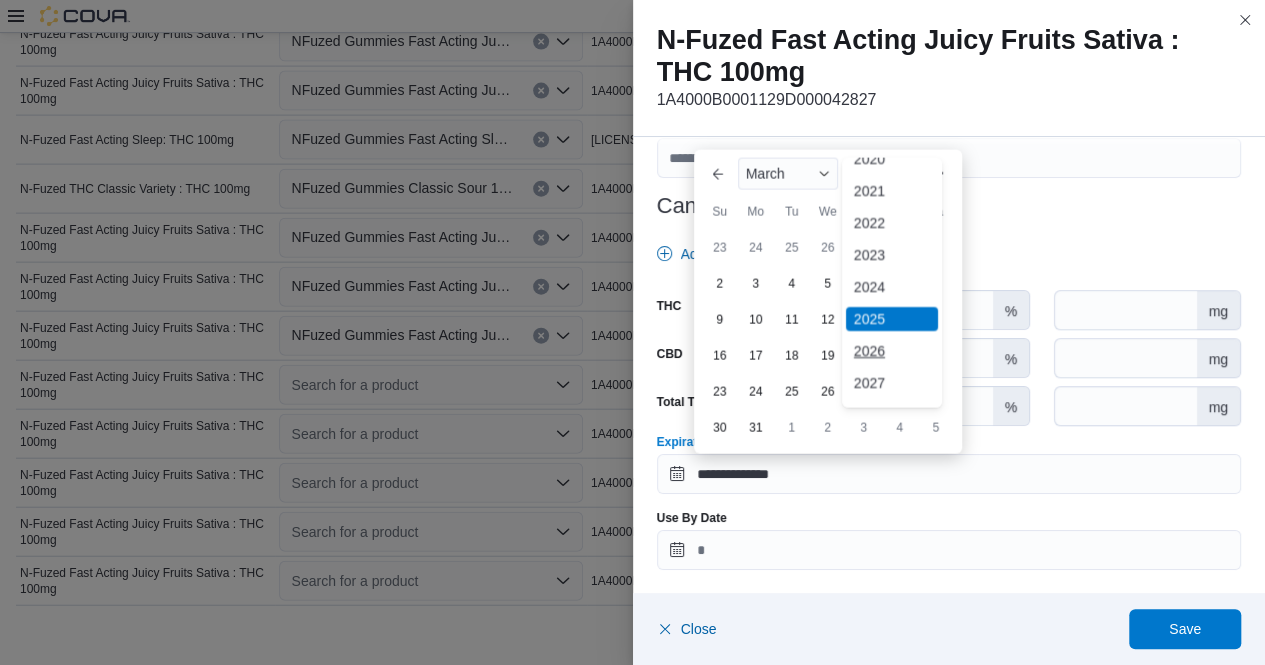 click on "2026" at bounding box center (892, 351) 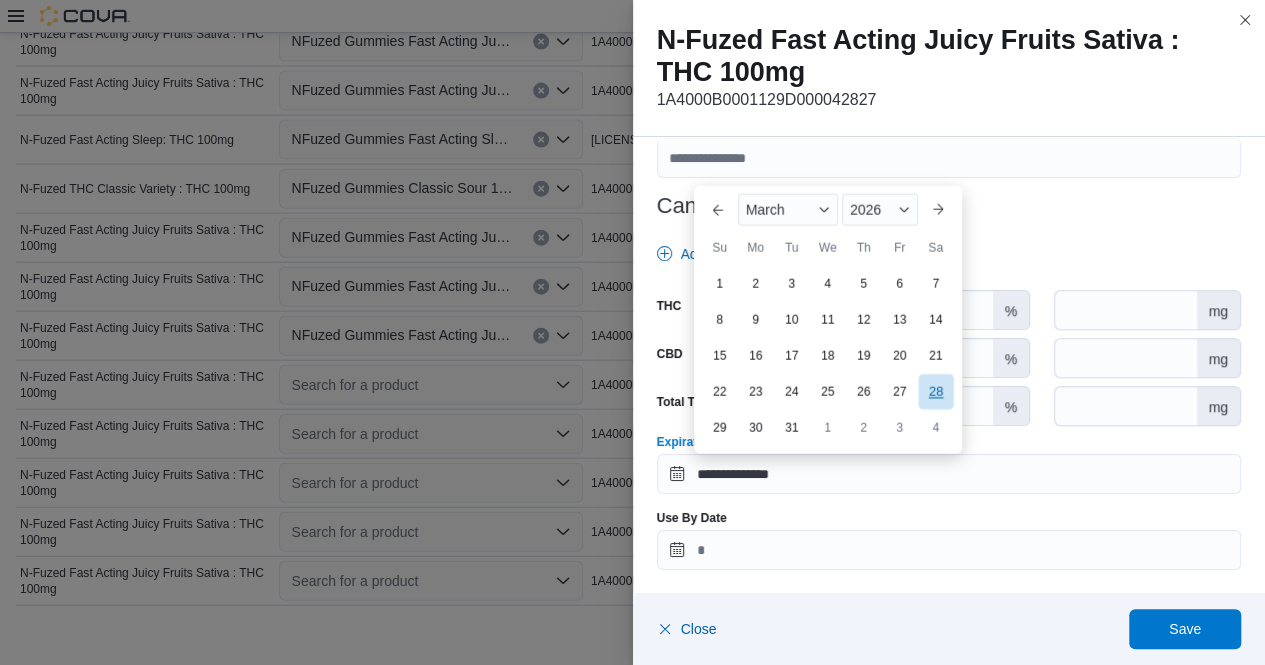 click on "28" at bounding box center (935, 391) 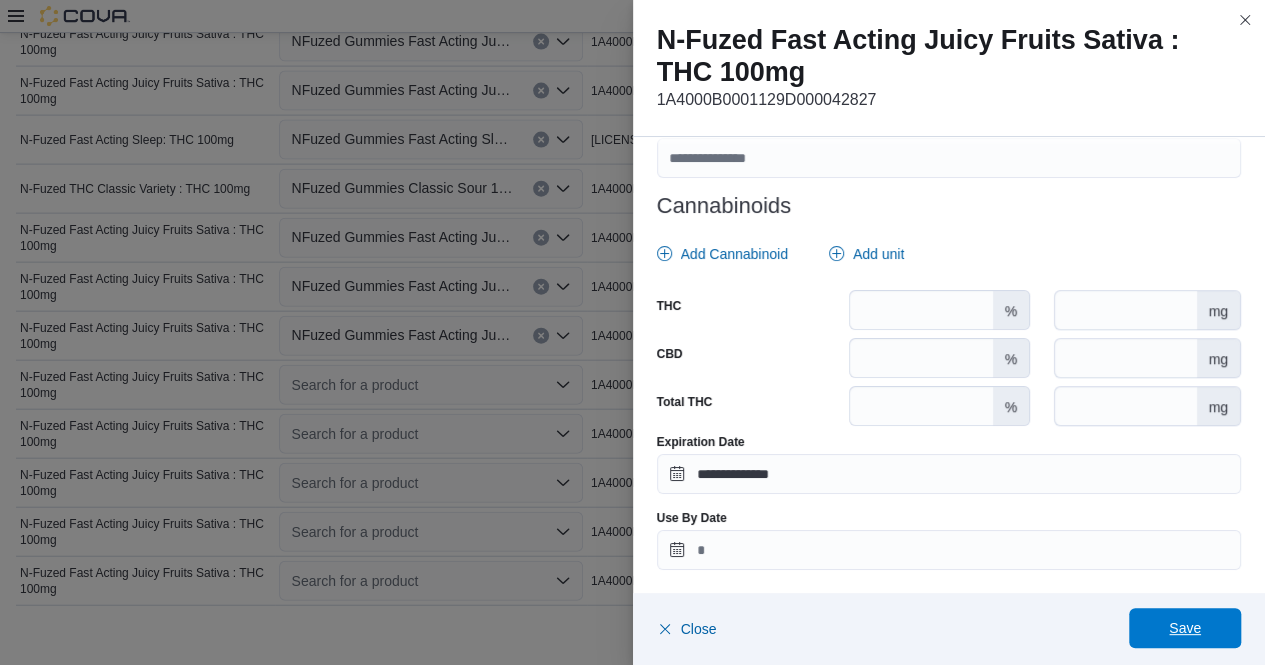 click on "Save" at bounding box center (1185, 628) 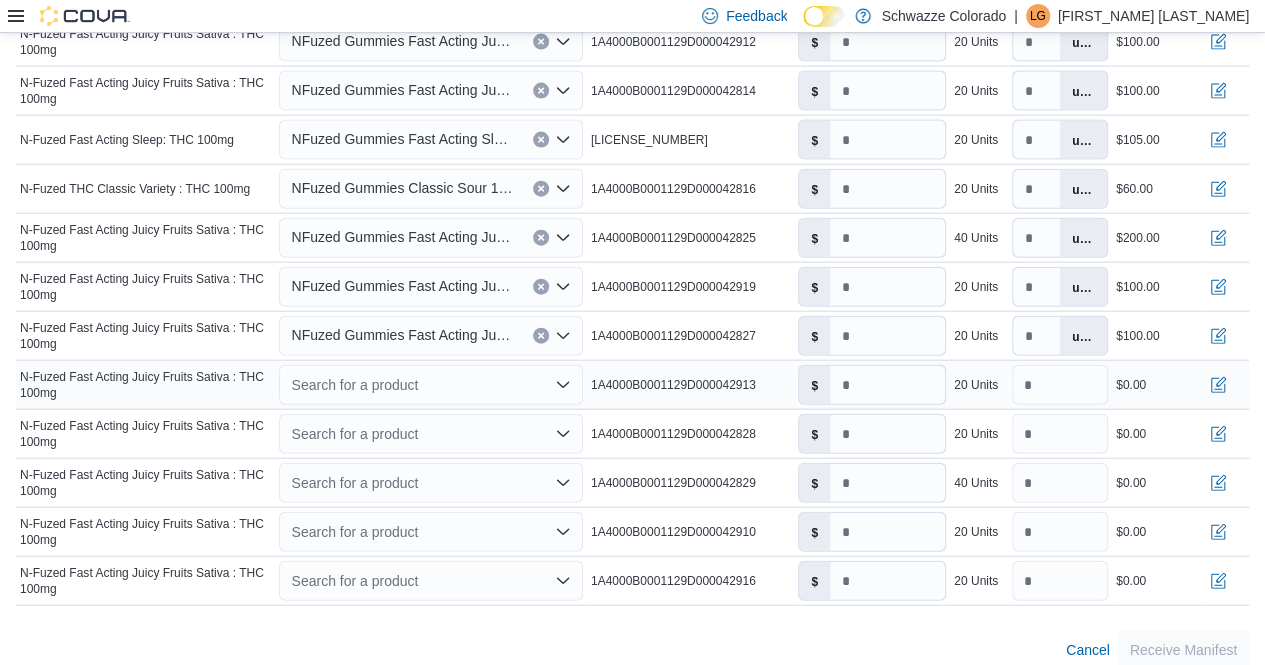 click on "Search for a product" at bounding box center [430, 385] 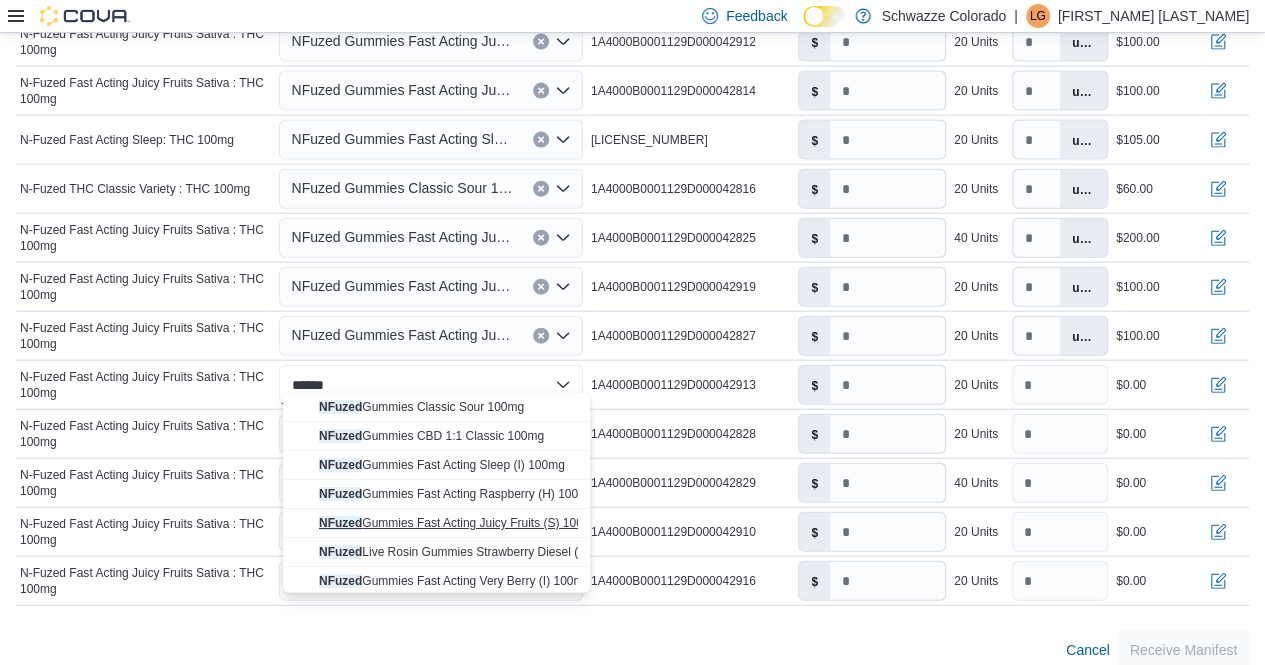 click on "NFuzed  Gummies Fast Acting Juicy Fruits (S) 100mg" at bounding box center [448, 523] 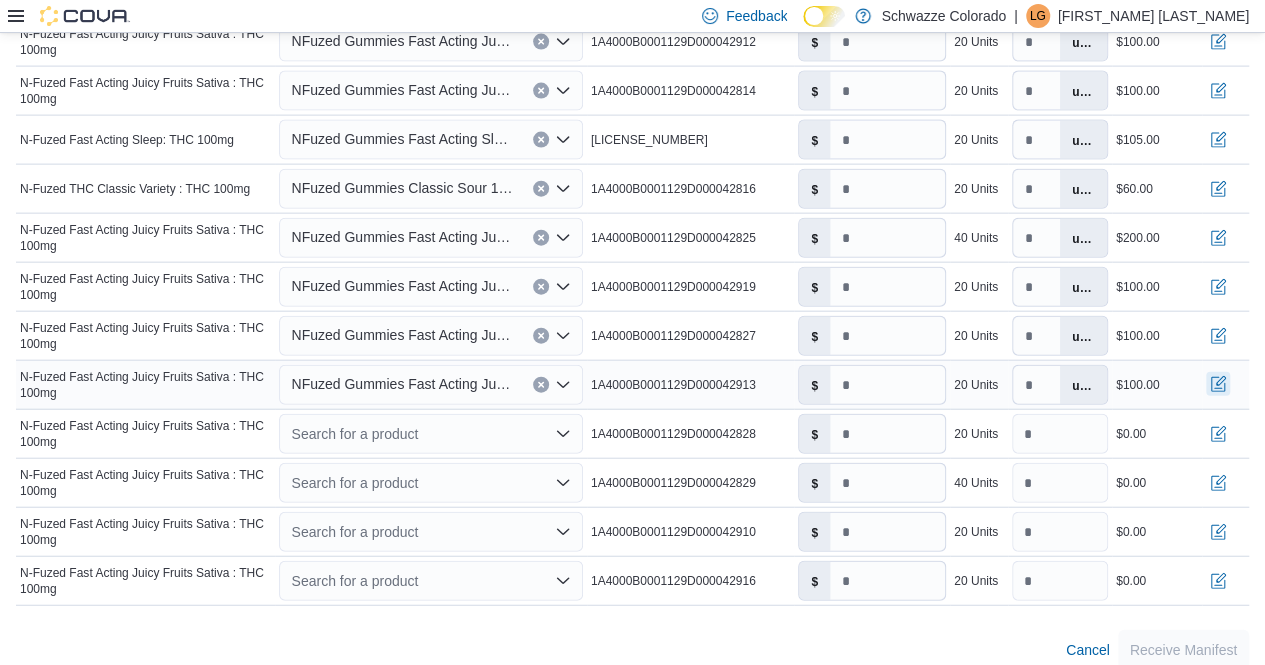 click at bounding box center [1218, 384] 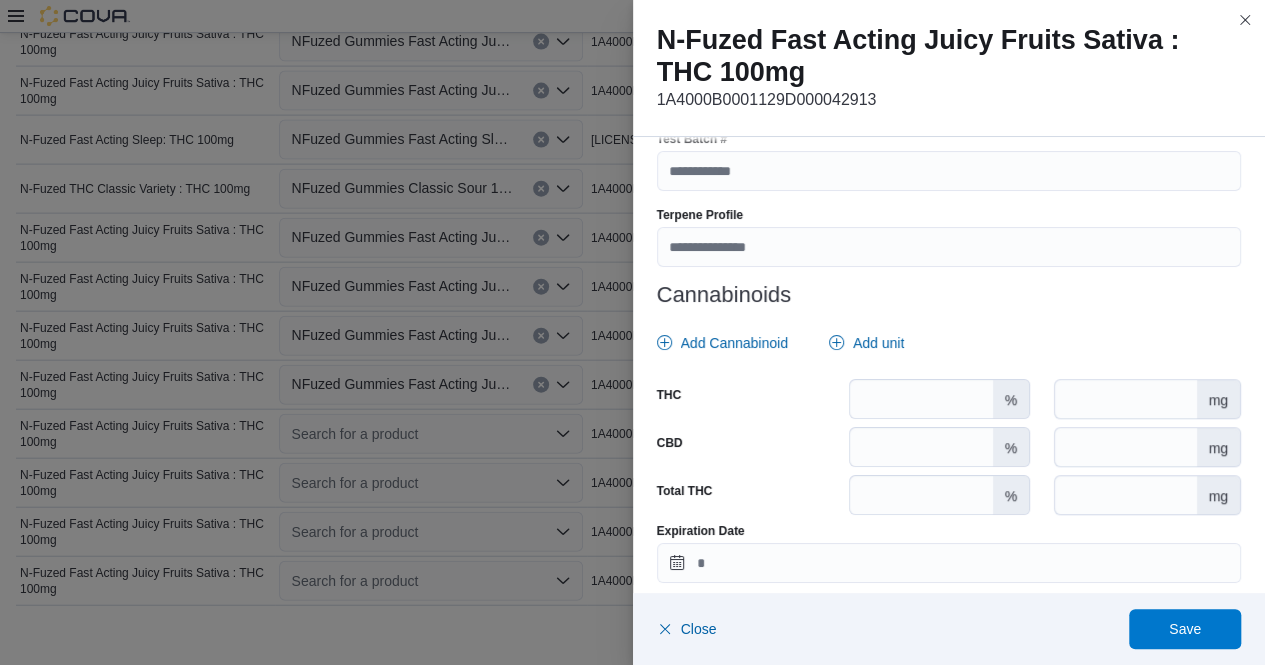 scroll, scrollTop: 779, scrollLeft: 0, axis: vertical 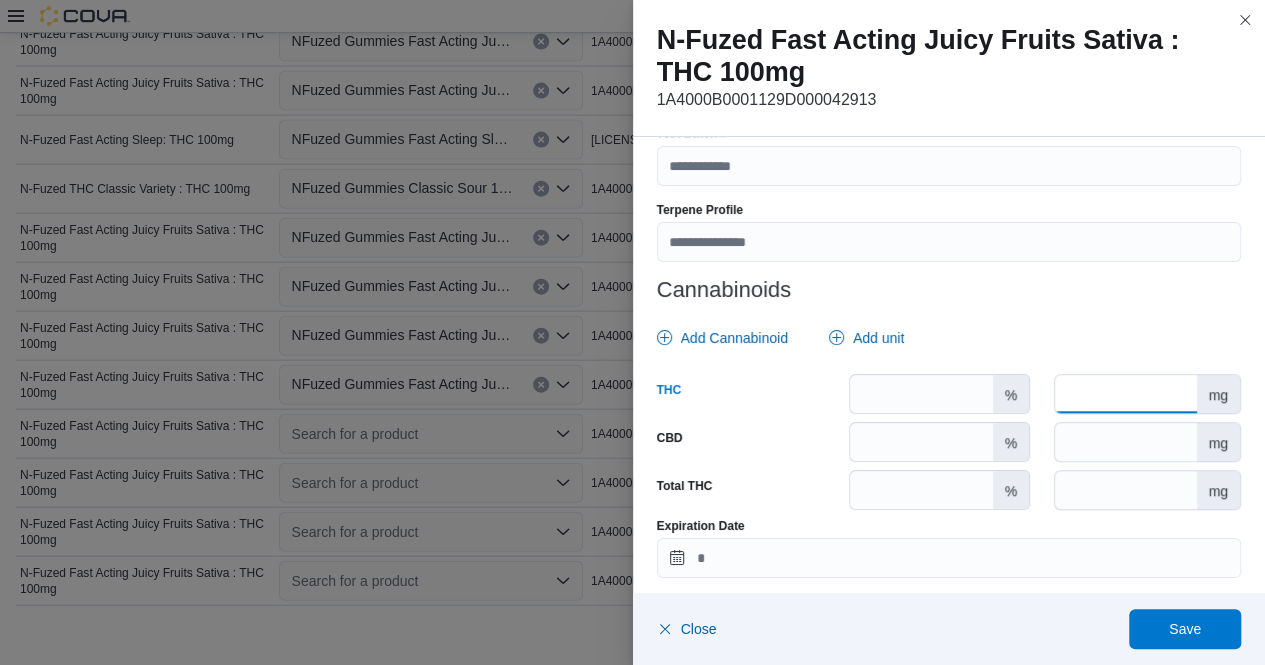 click at bounding box center [1125, 394] 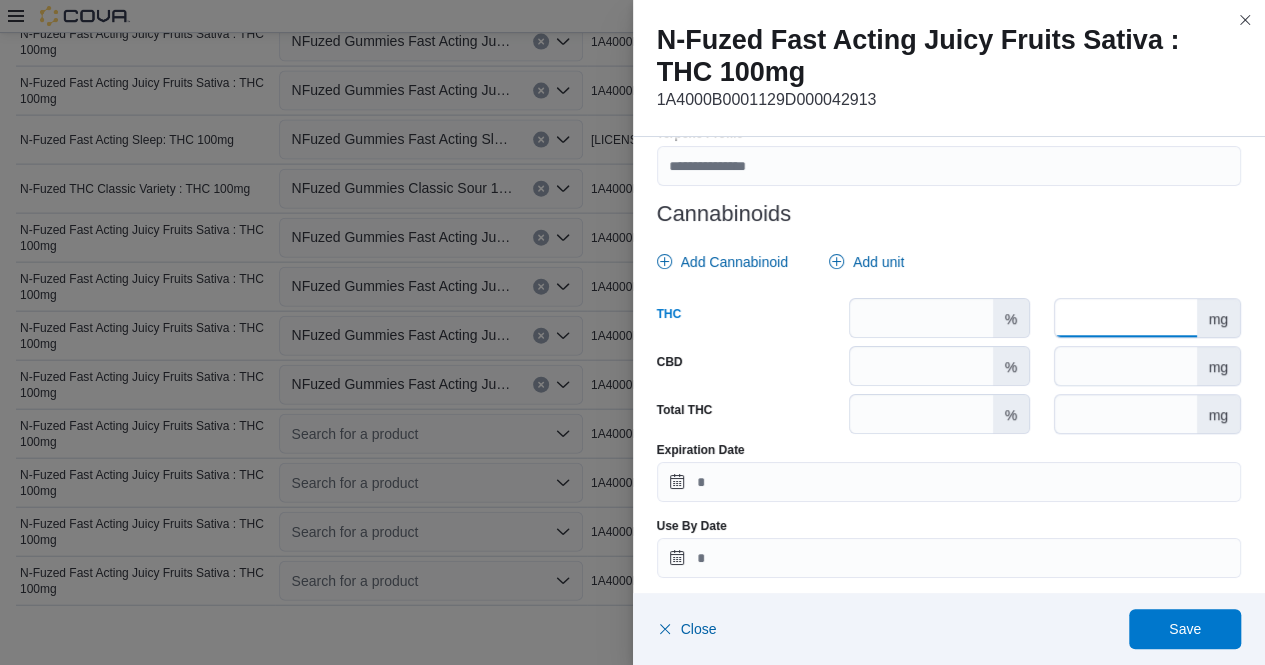 scroll, scrollTop: 863, scrollLeft: 0, axis: vertical 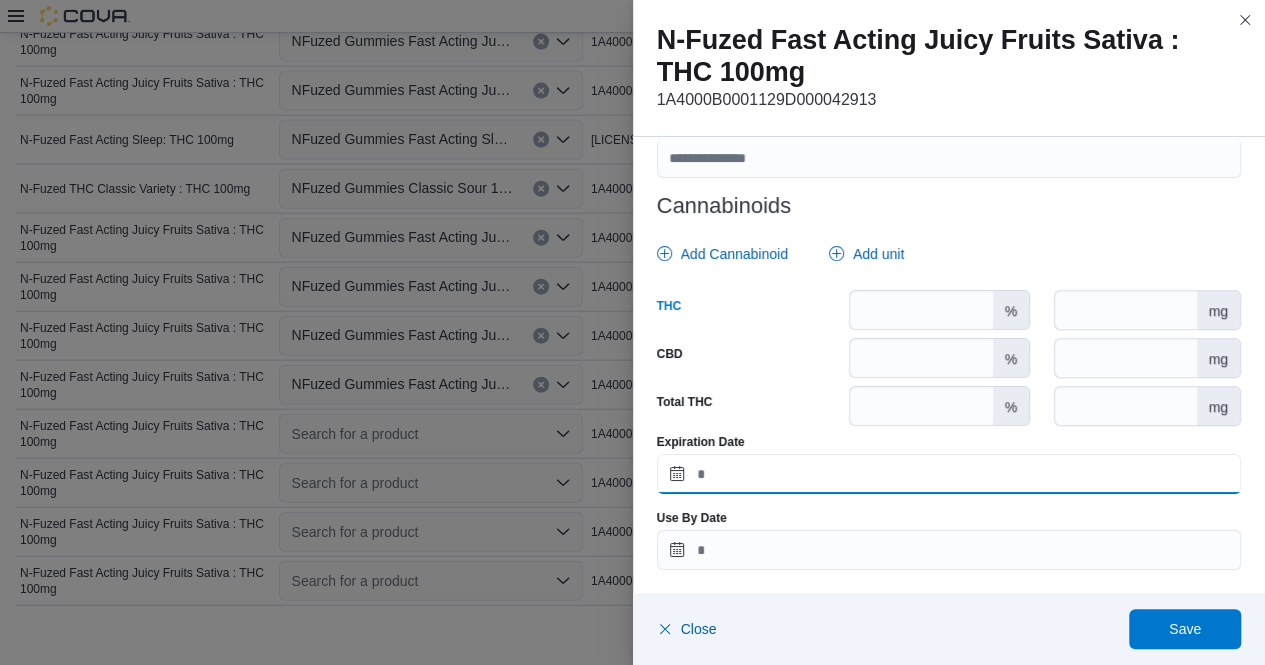 click on "Expiration Date" at bounding box center (949, 474) 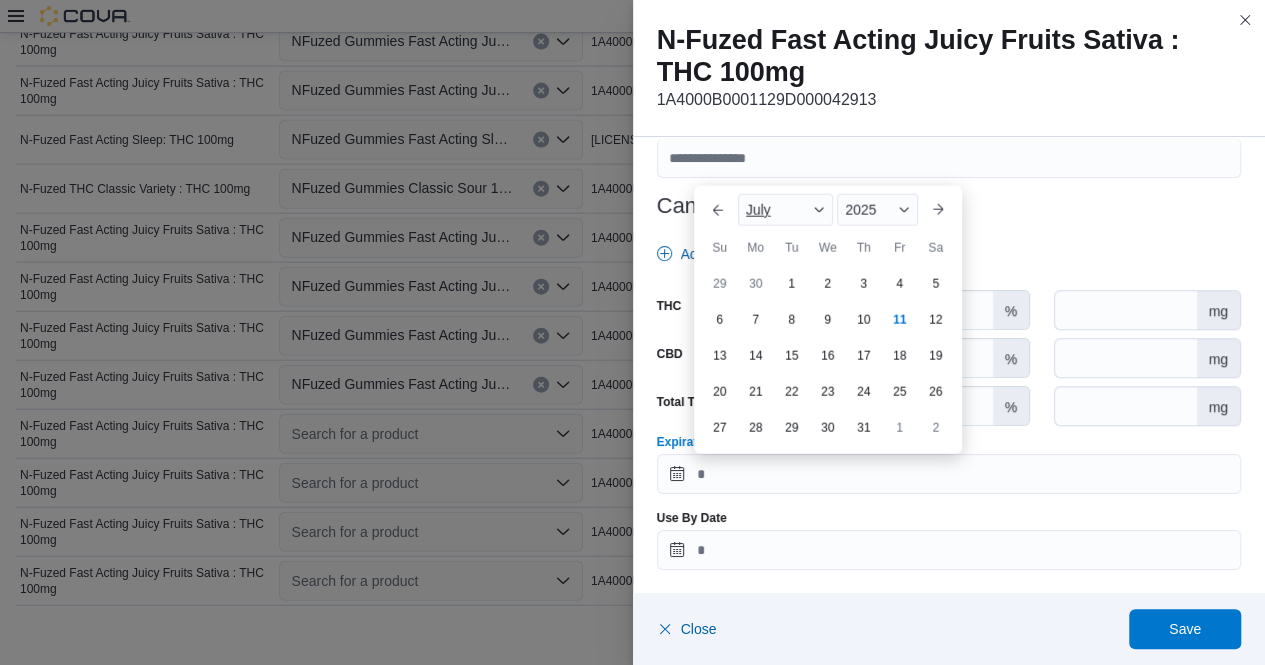 click at bounding box center (819, 210) 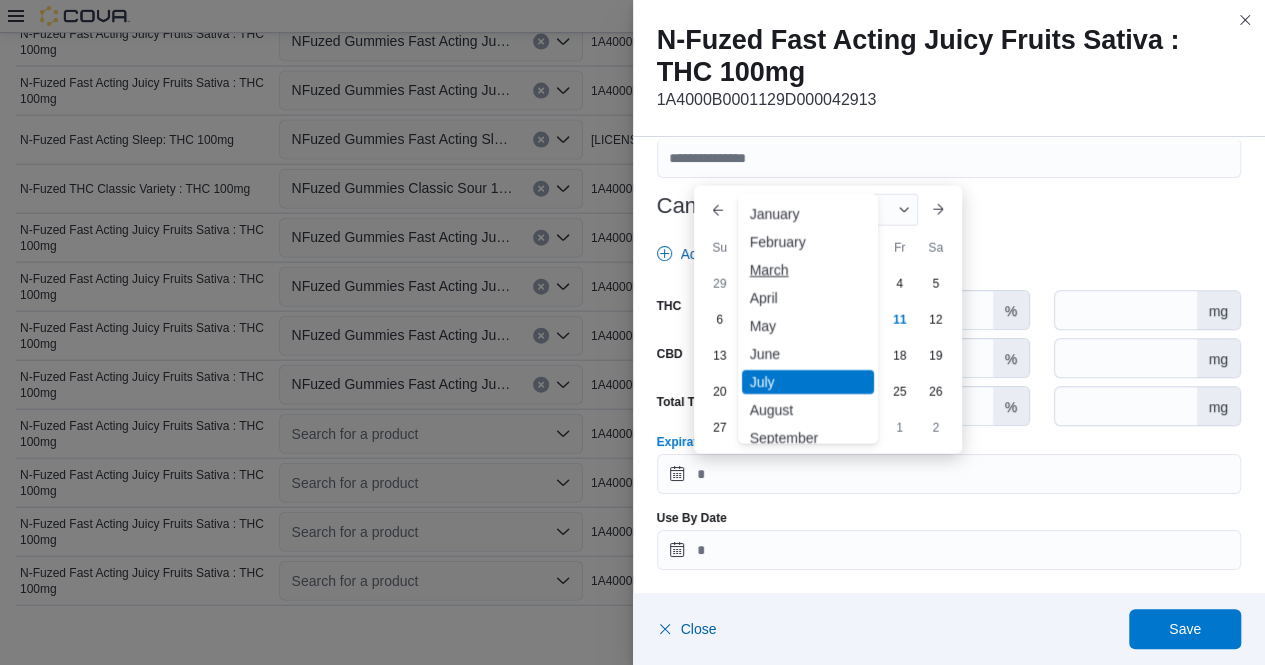 click on "March" at bounding box center [808, 270] 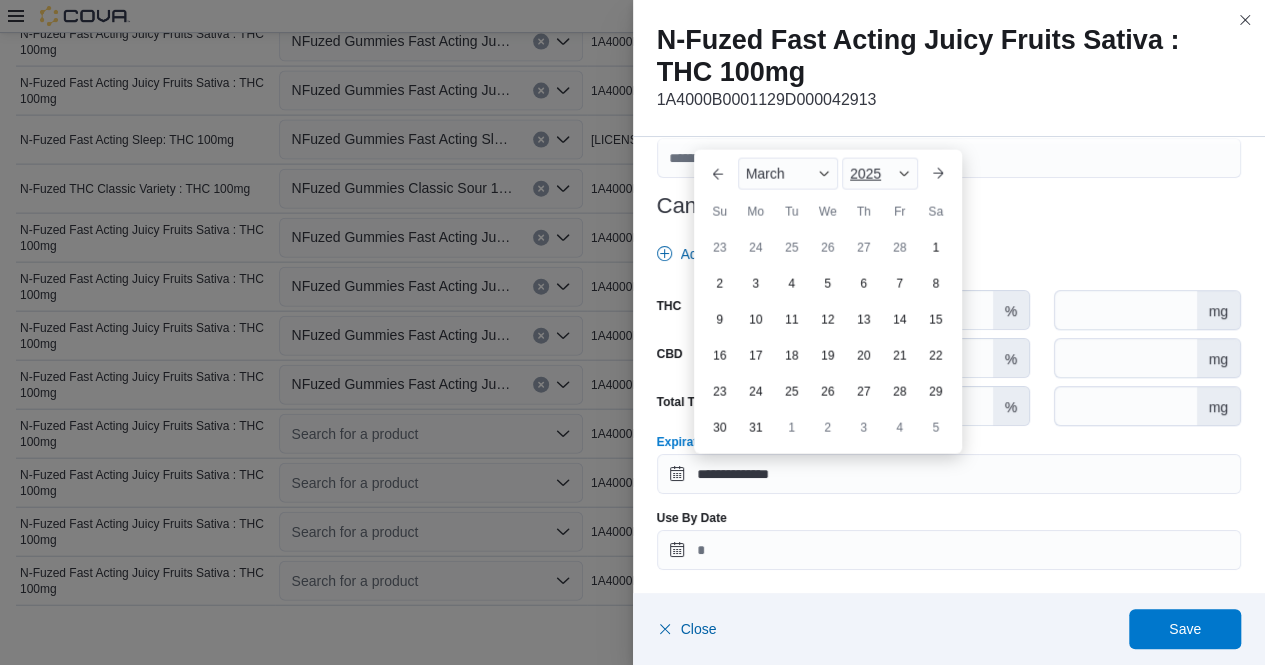 click at bounding box center [904, 174] 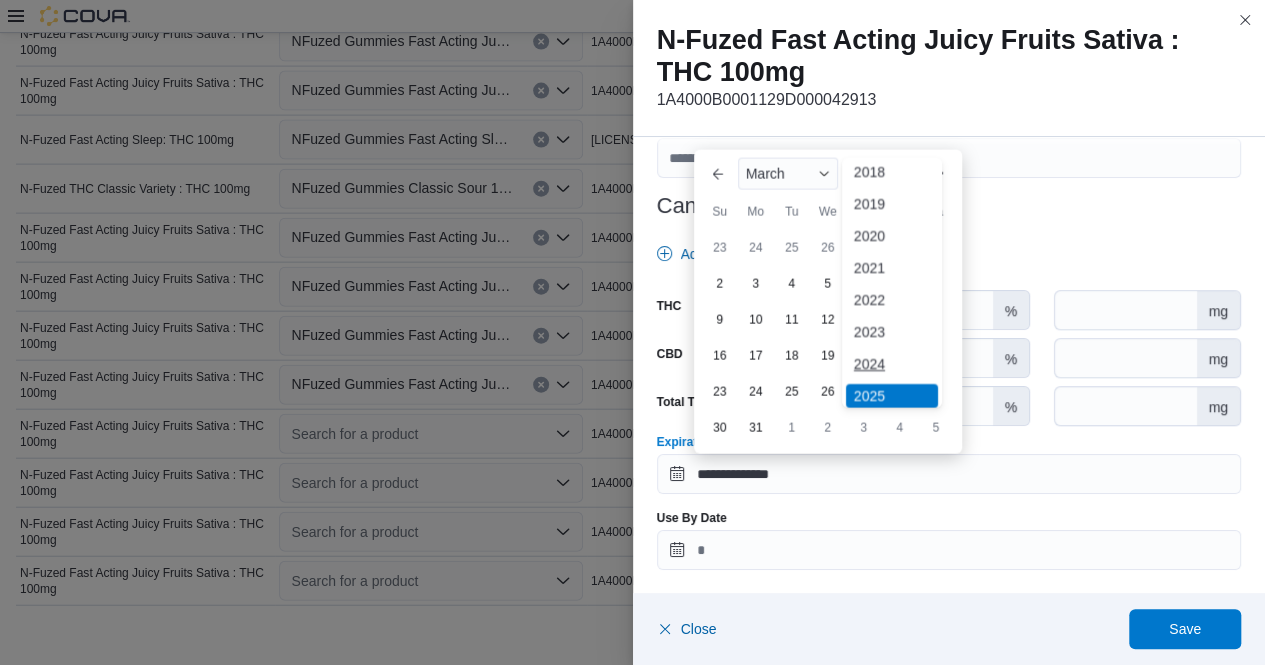 scroll, scrollTop: 76, scrollLeft: 0, axis: vertical 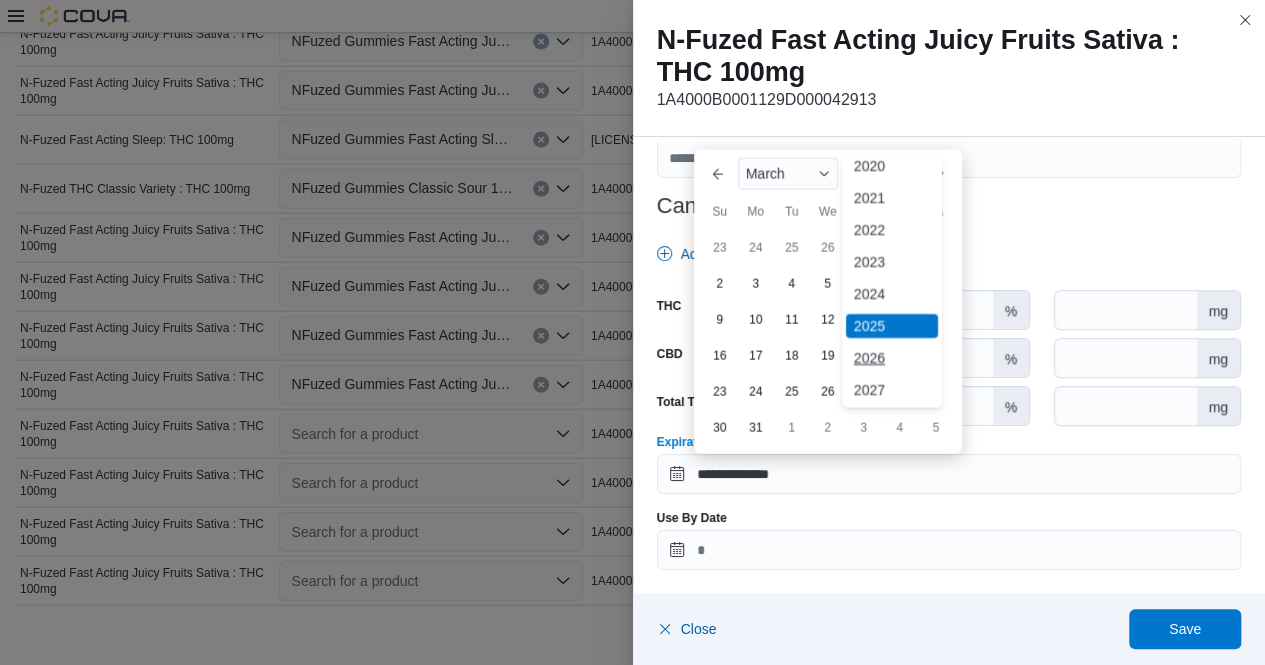 click on "2026" at bounding box center (892, 358) 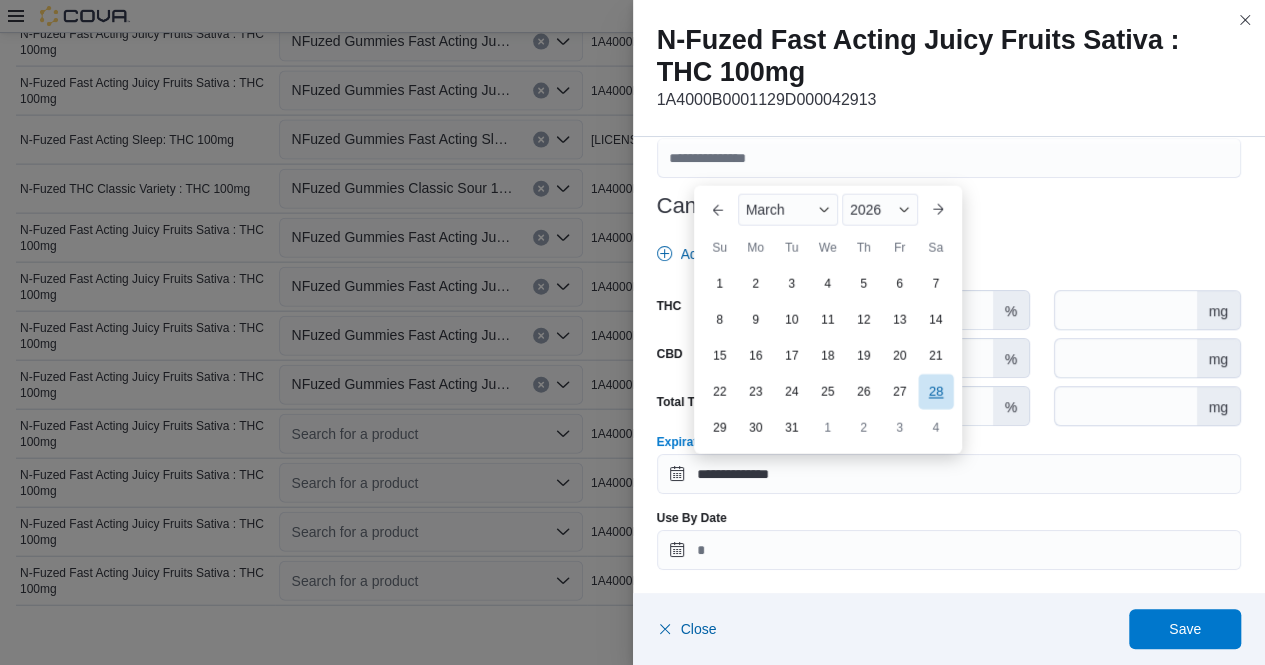 click on "28" at bounding box center (935, 391) 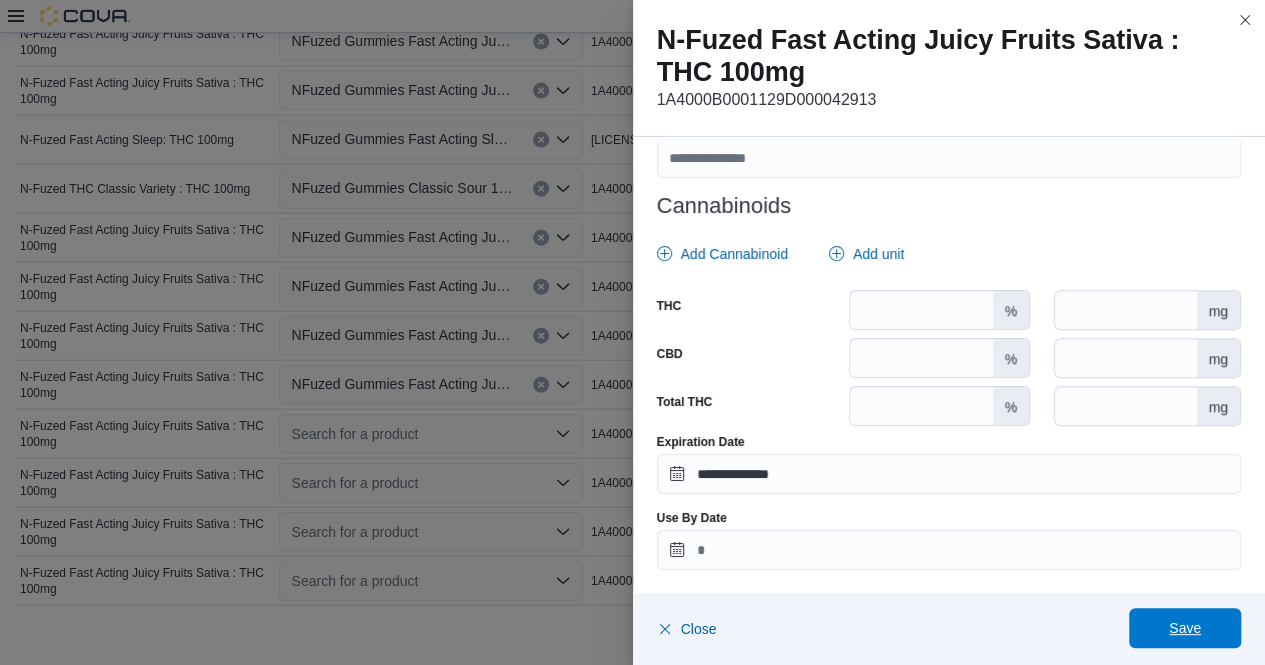 click on "Save" at bounding box center [1185, 628] 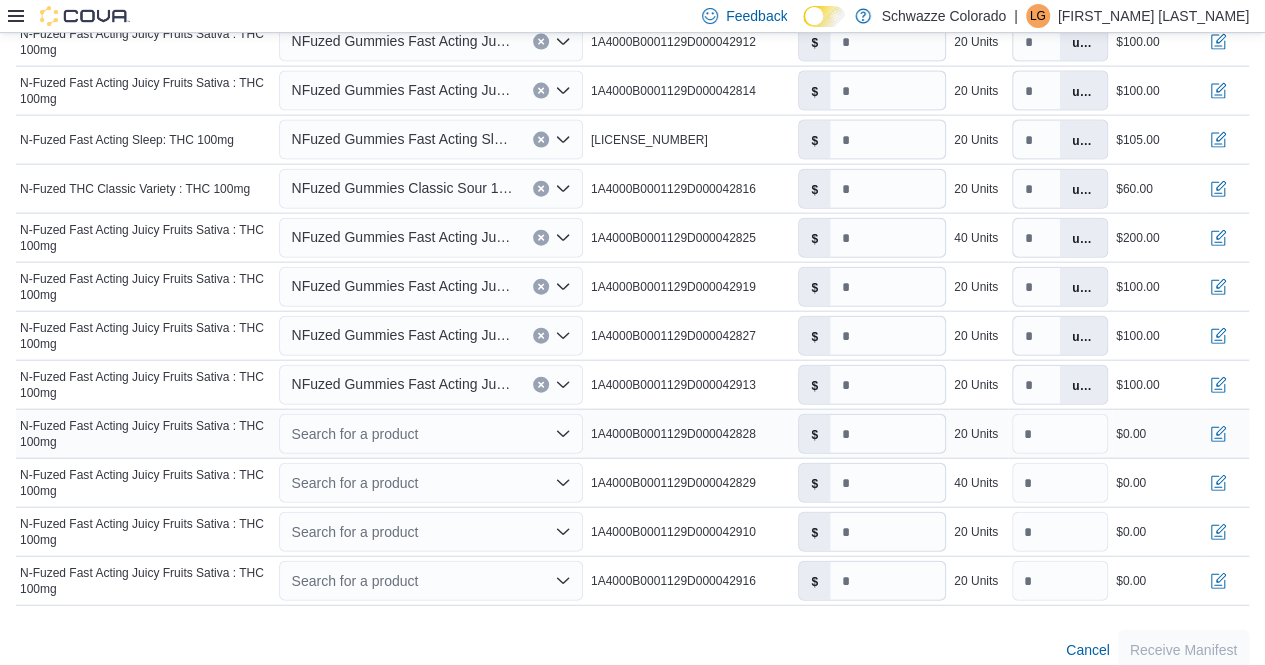 click on "Search for a product" at bounding box center (430, 434) 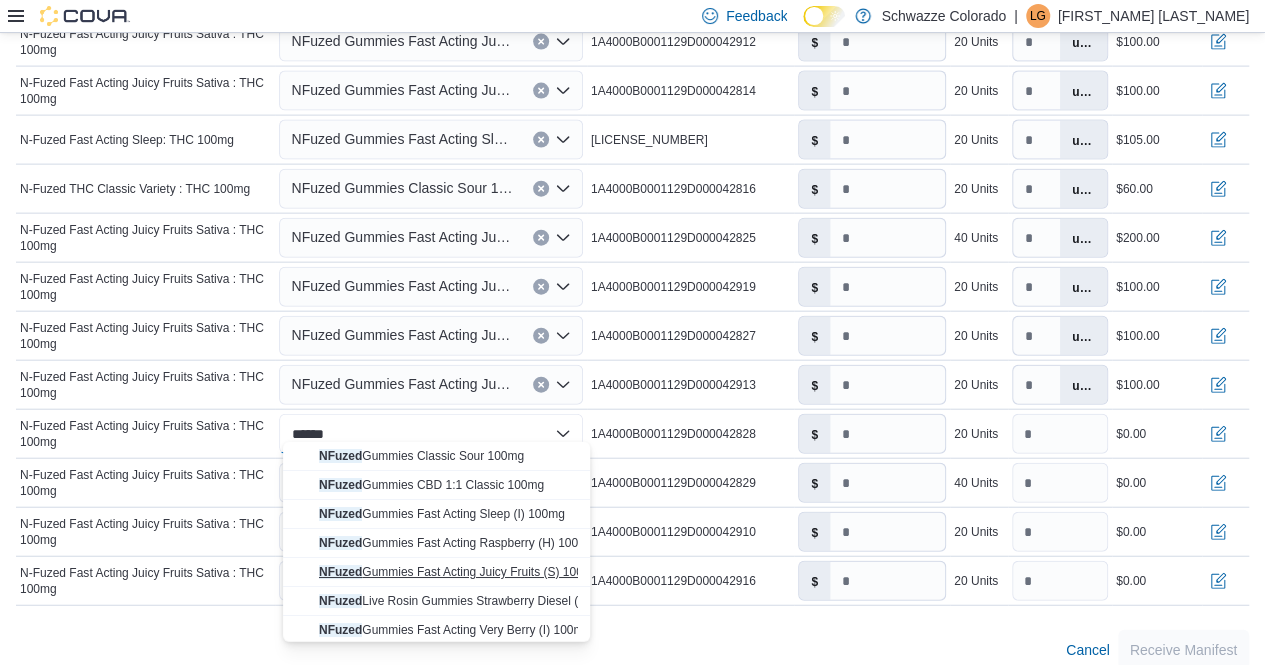 click on "NFuzed  Gummies Fast Acting Juicy Fruits (S) 100mg" at bounding box center (459, 572) 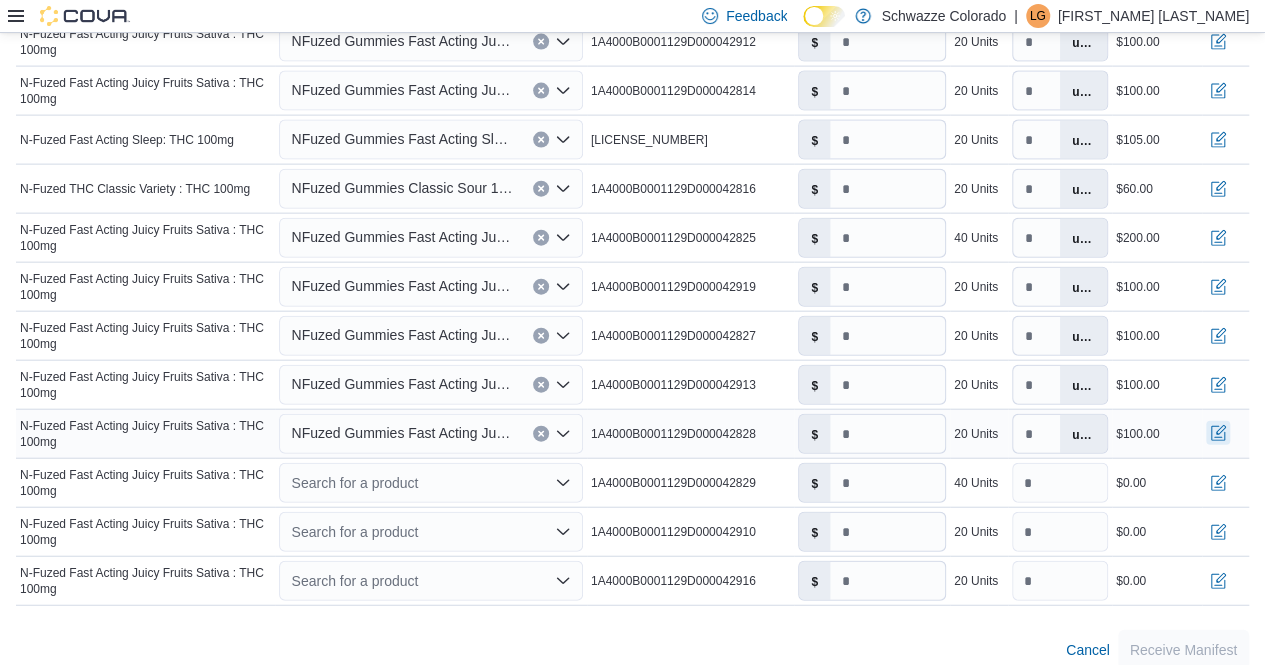 click at bounding box center (1218, 433) 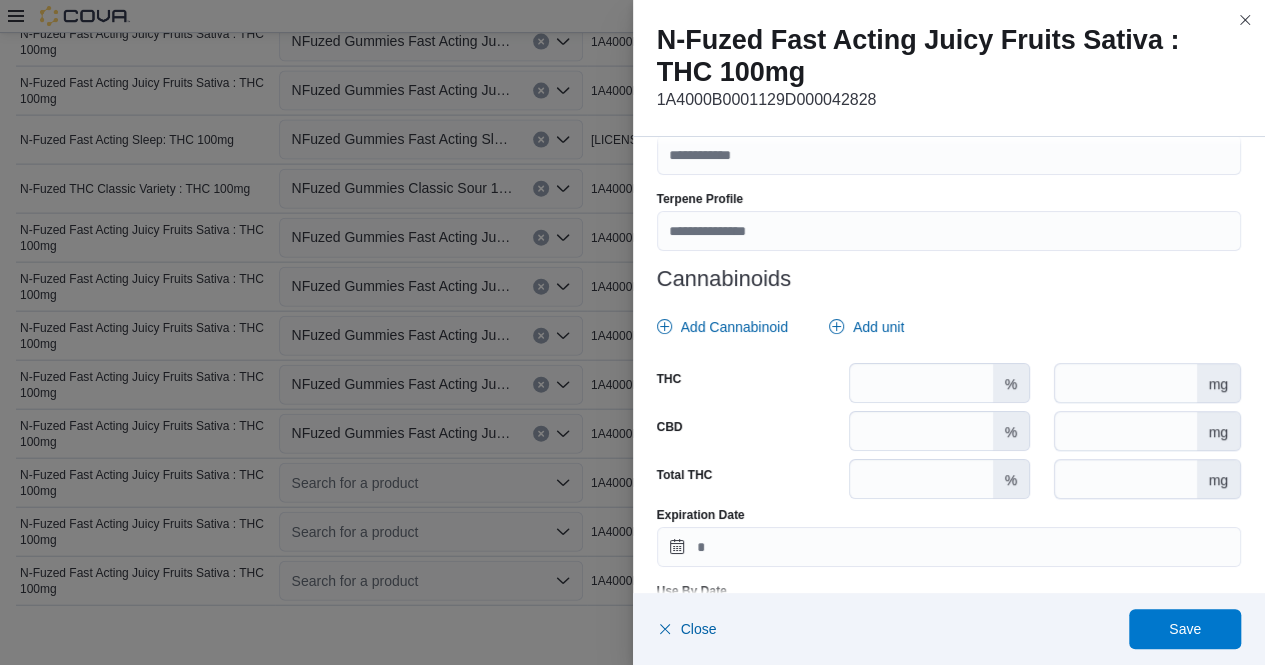 scroll, scrollTop: 792, scrollLeft: 0, axis: vertical 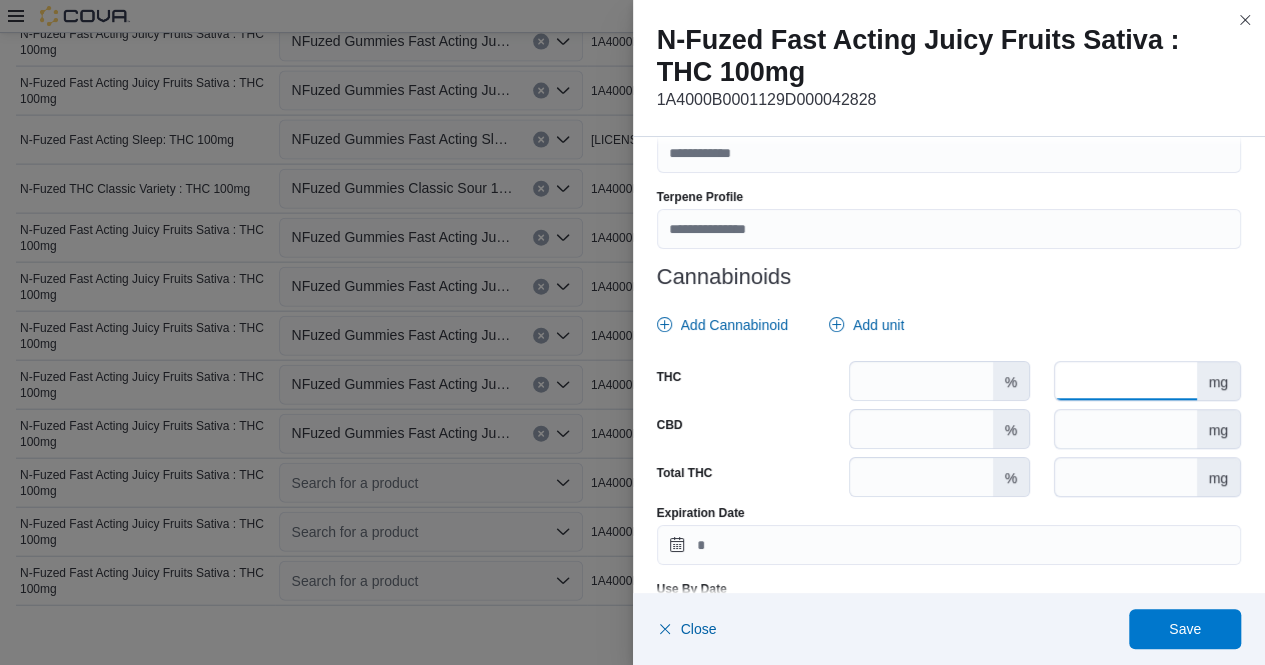 click at bounding box center [1125, 381] 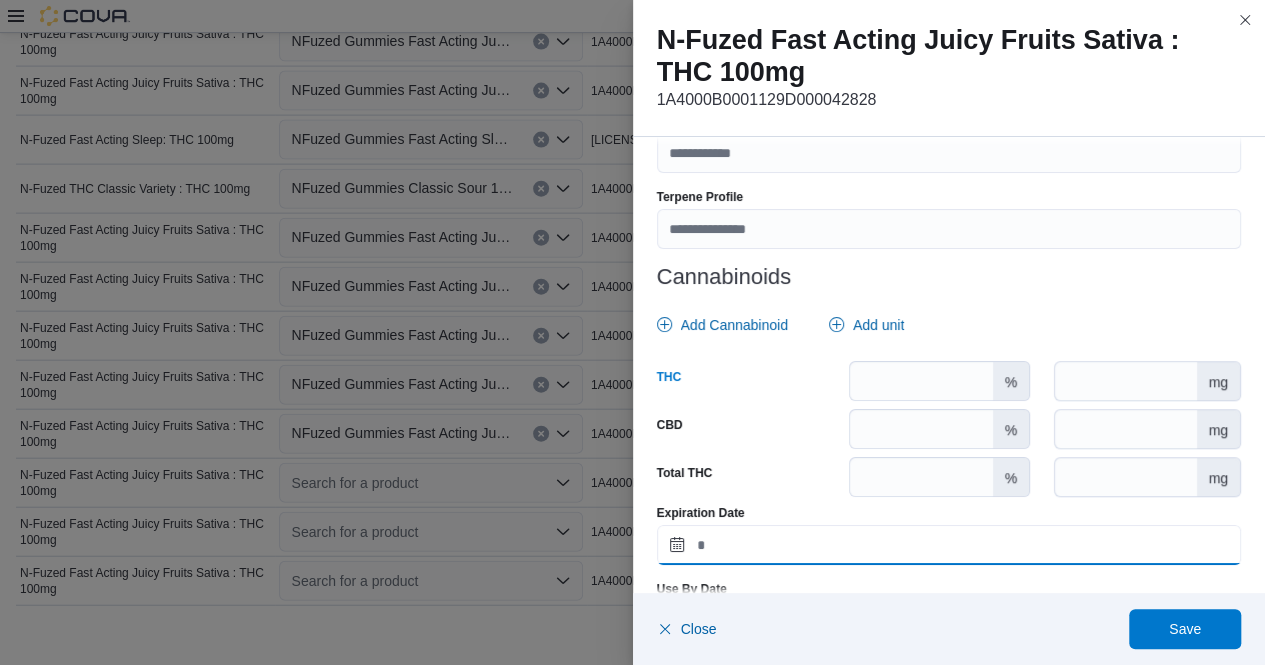 click on "Expiration Date" at bounding box center (949, 545) 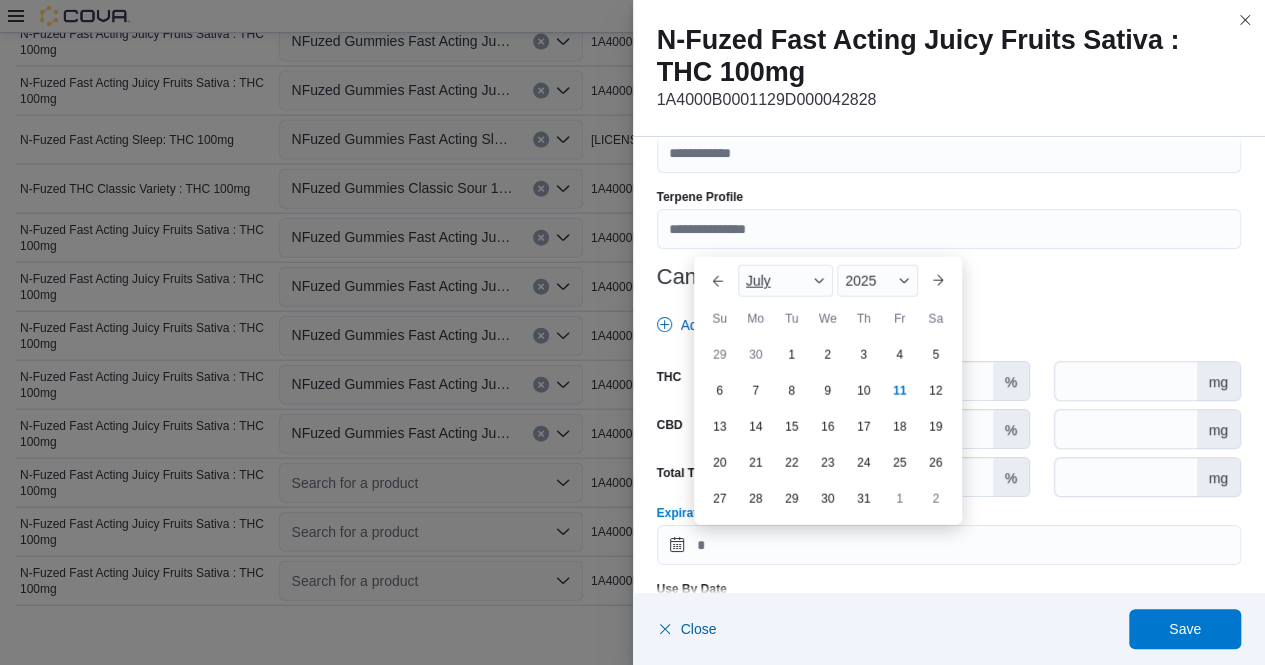 click at bounding box center (819, 281) 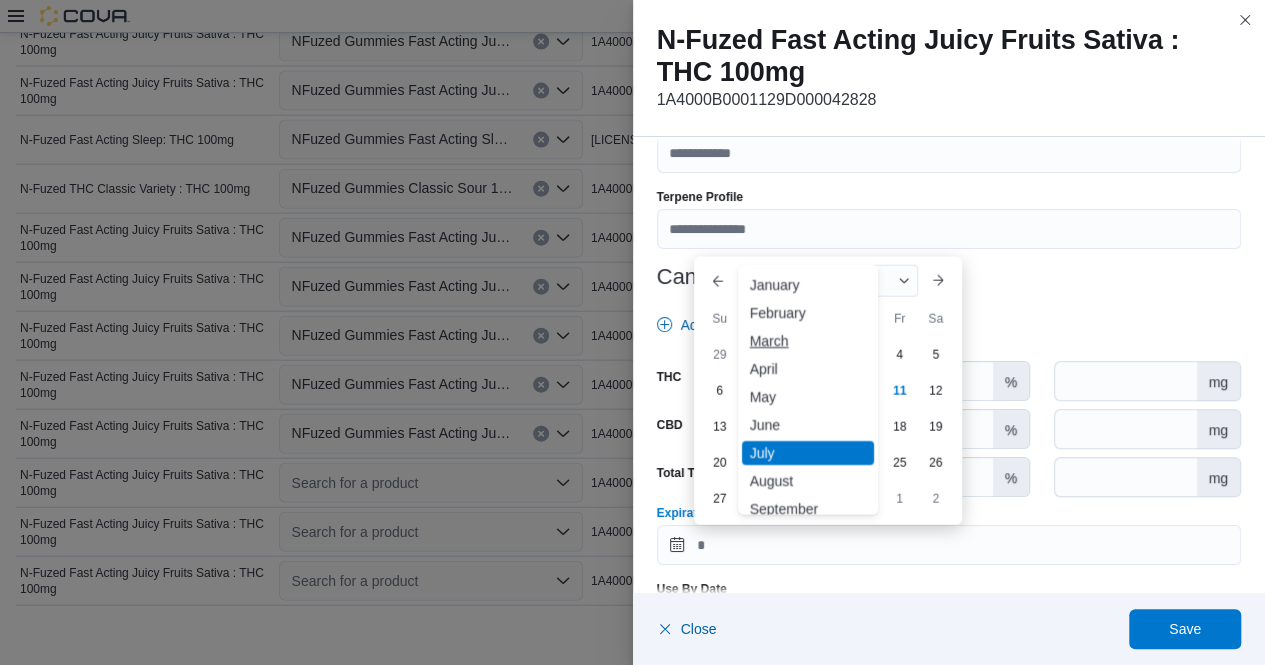 click on "March" at bounding box center [808, 341] 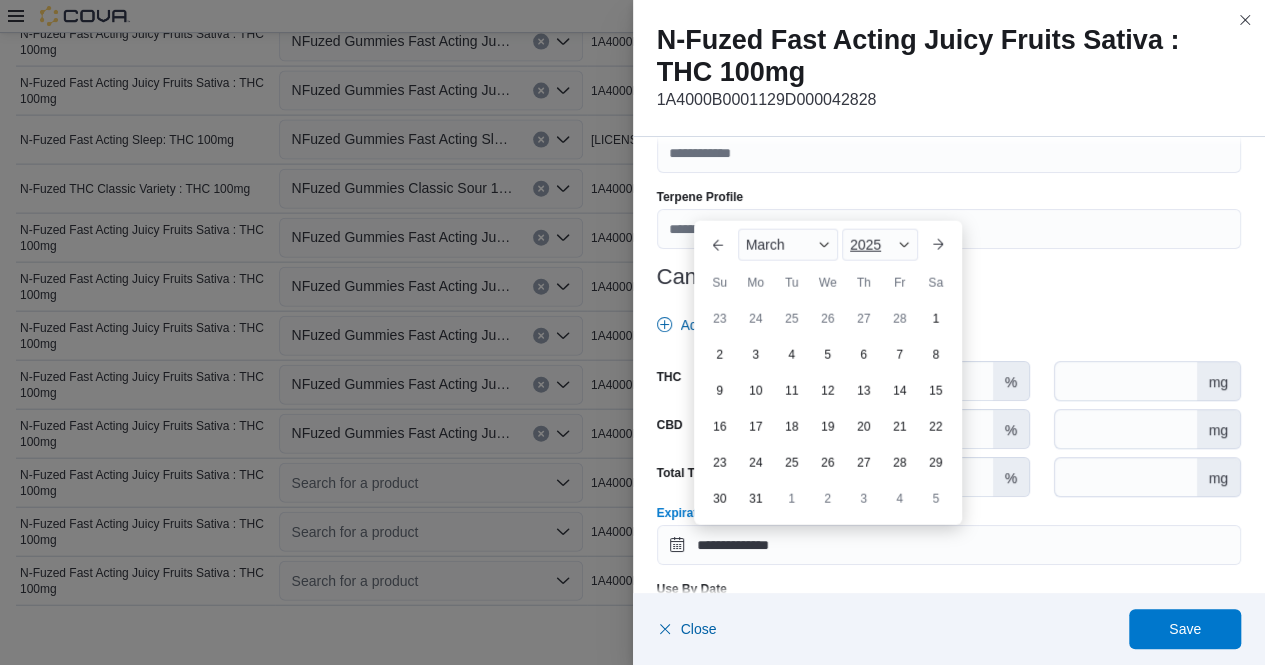 click at bounding box center [904, 245] 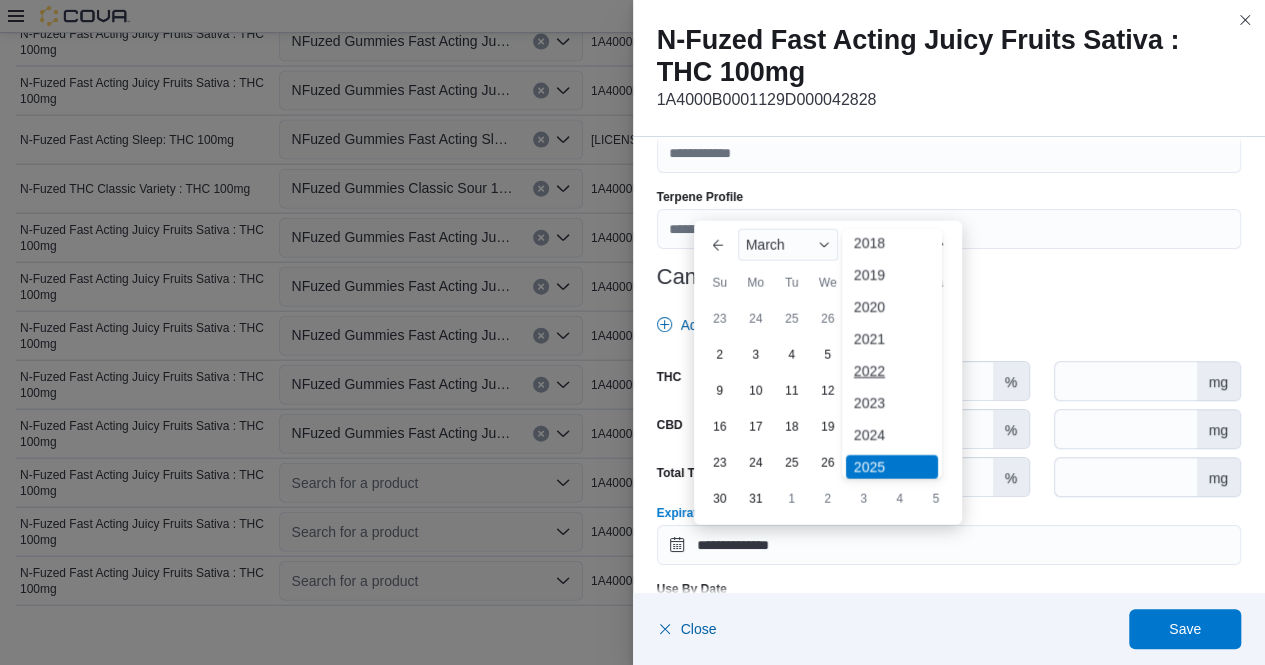 scroll, scrollTop: 85, scrollLeft: 0, axis: vertical 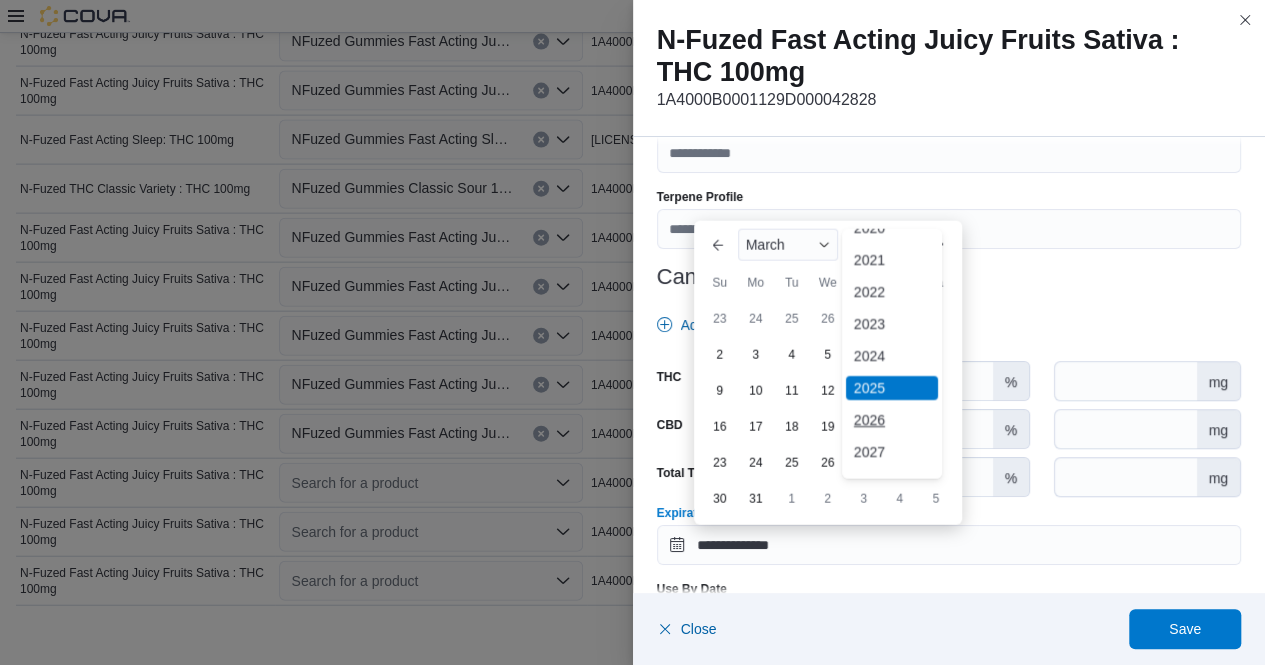 click on "2026" at bounding box center (892, 420) 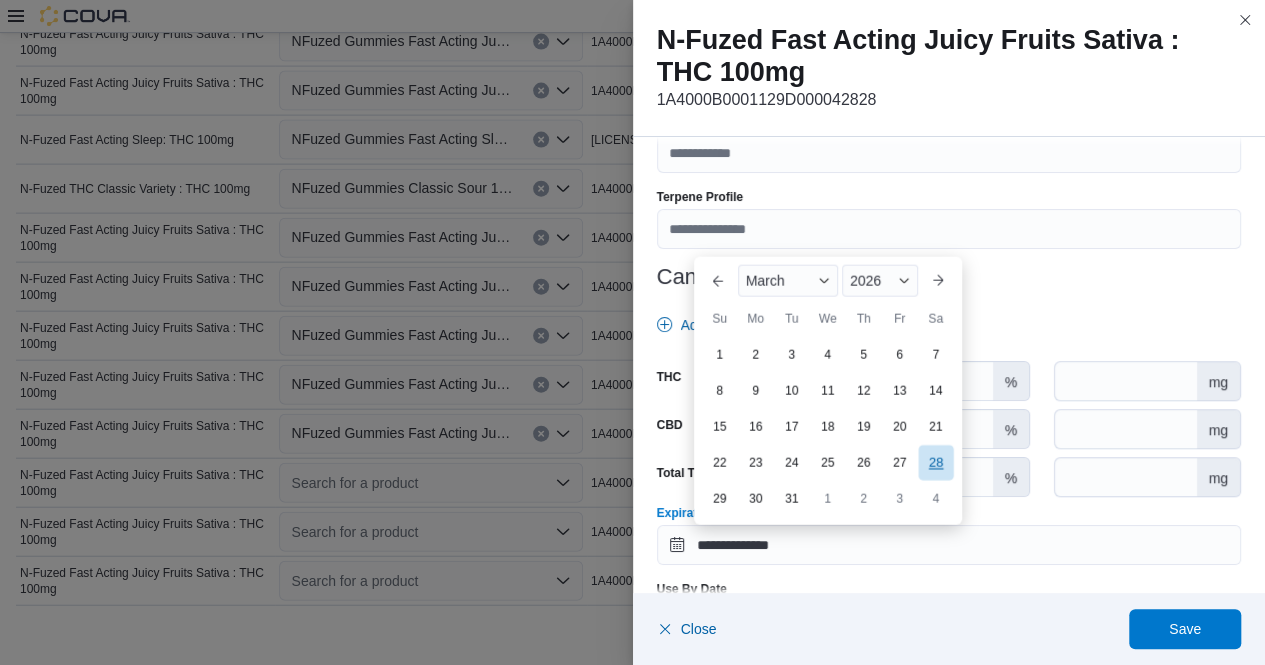 click on "28" at bounding box center (935, 463) 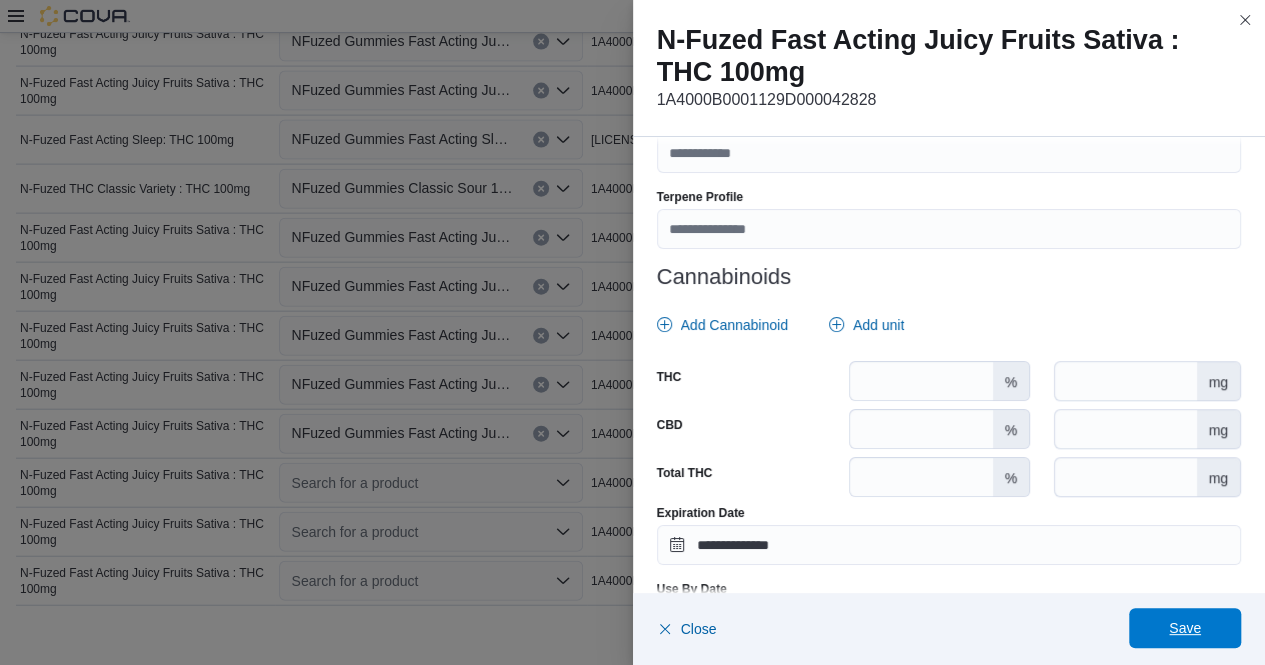 click on "Save" at bounding box center (1185, 628) 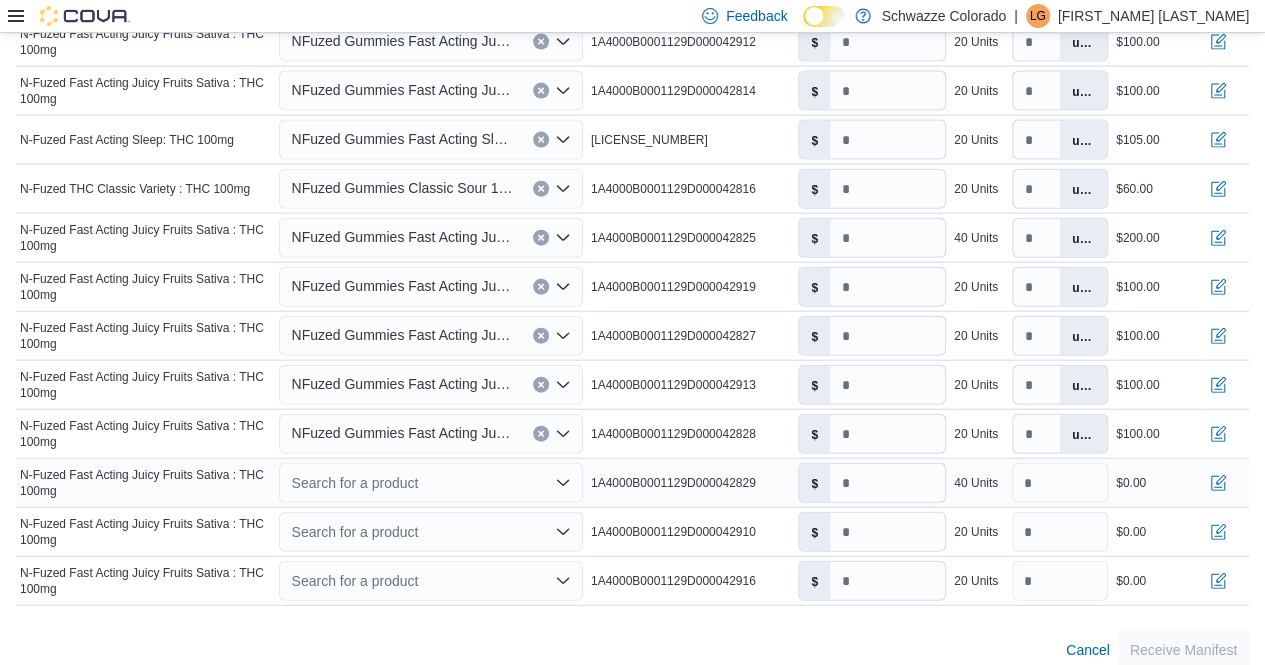 click on "Search for a product" at bounding box center (430, 483) 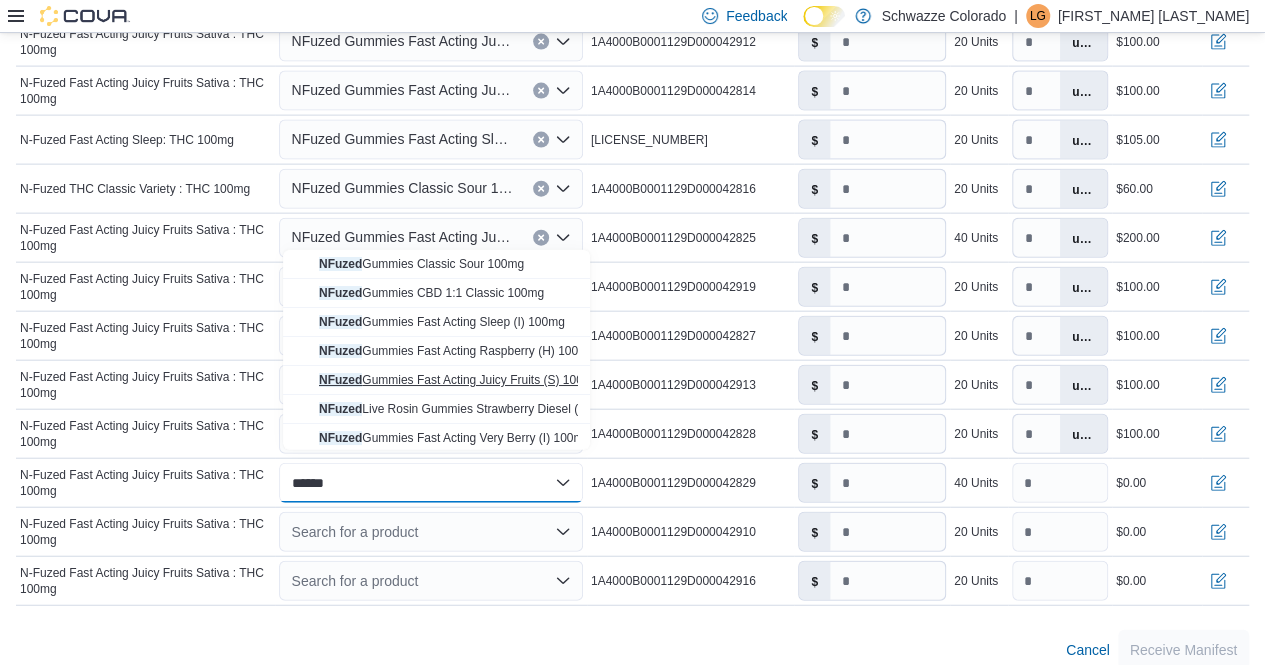 click on "NFuzed  Gummies Fast Acting Juicy Fruits (S) 100mg" at bounding box center [459, 380] 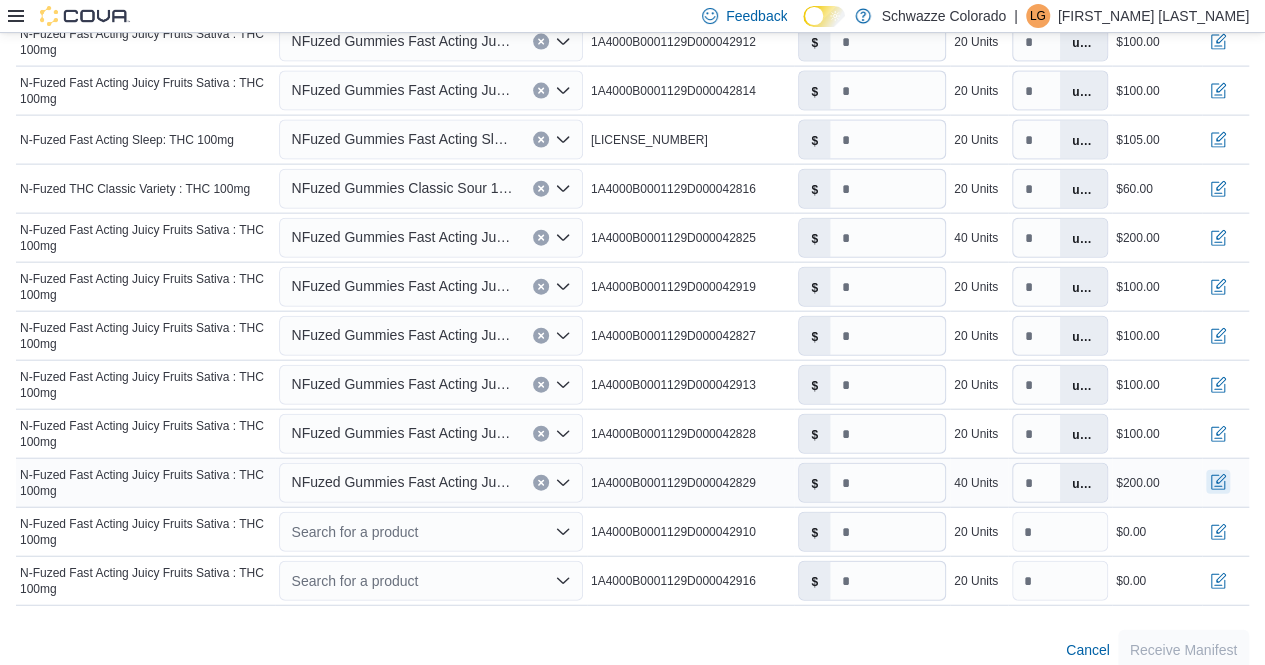 click at bounding box center [1218, 482] 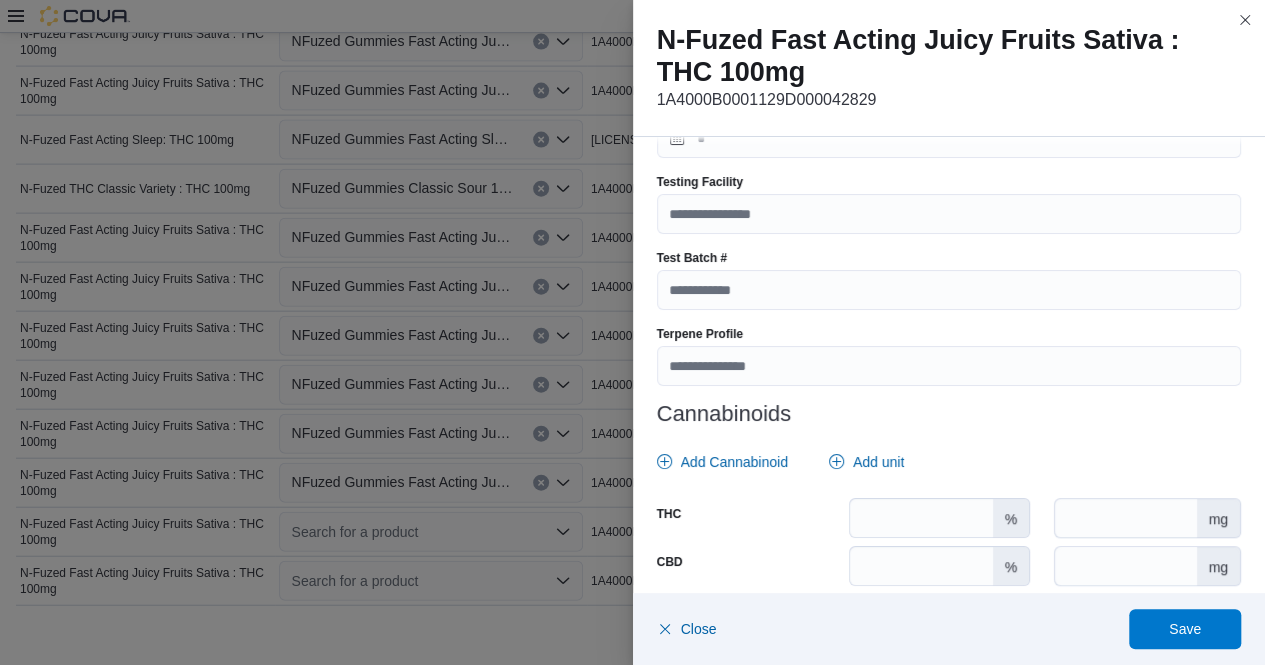 scroll, scrollTop: 863, scrollLeft: 0, axis: vertical 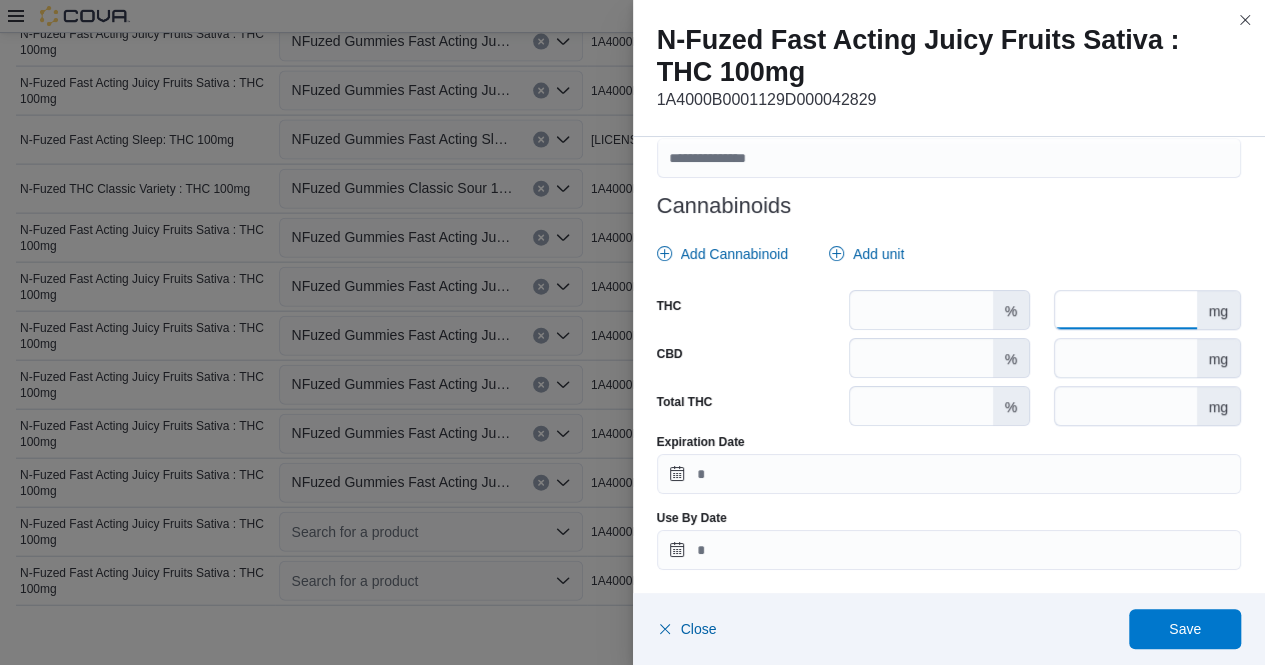 click at bounding box center (1125, 310) 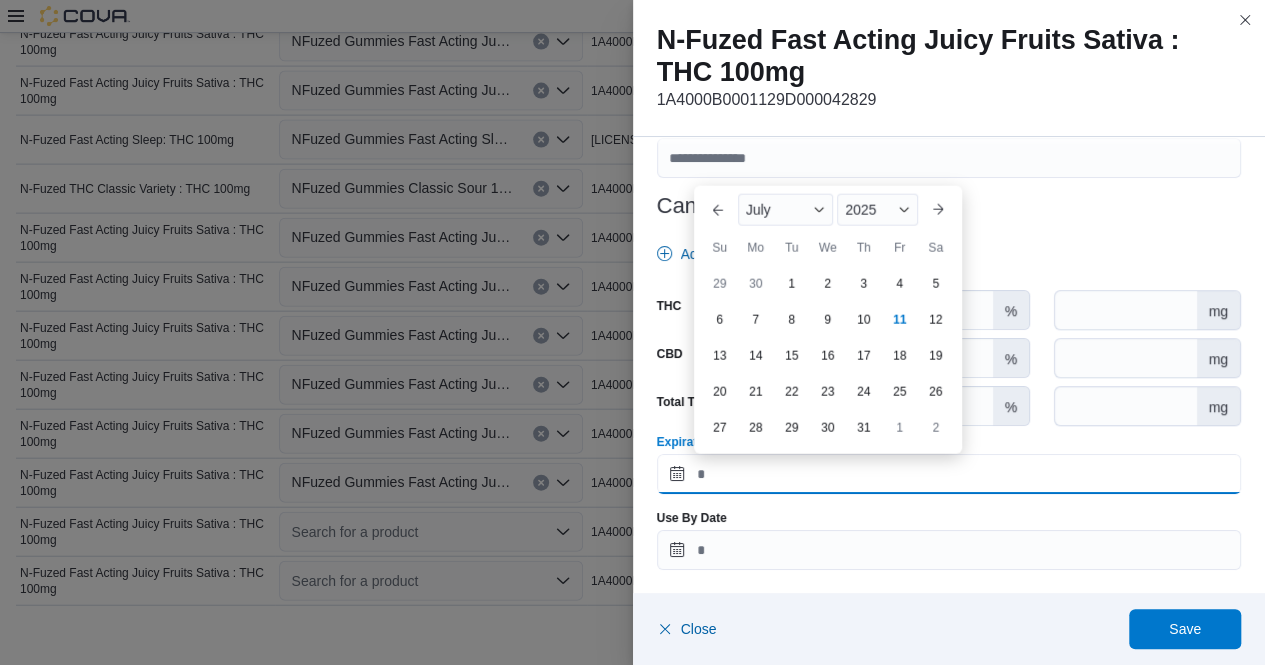 click on "Expiration Date" at bounding box center (949, 474) 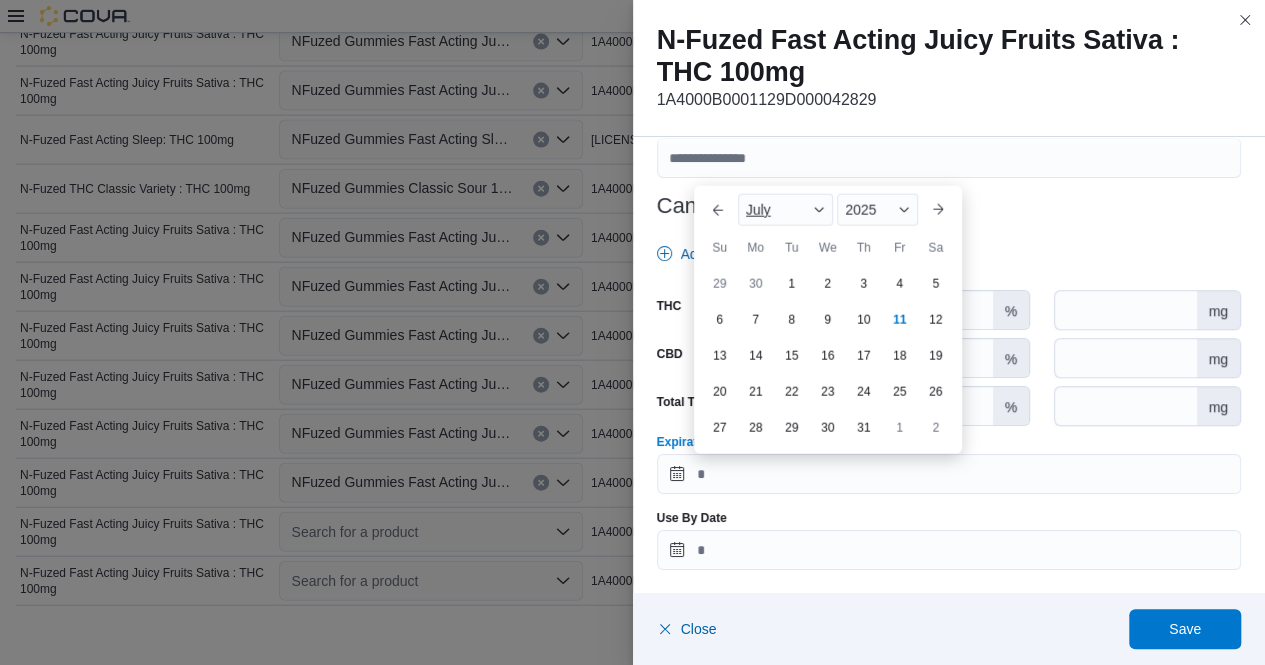 click at bounding box center (819, 210) 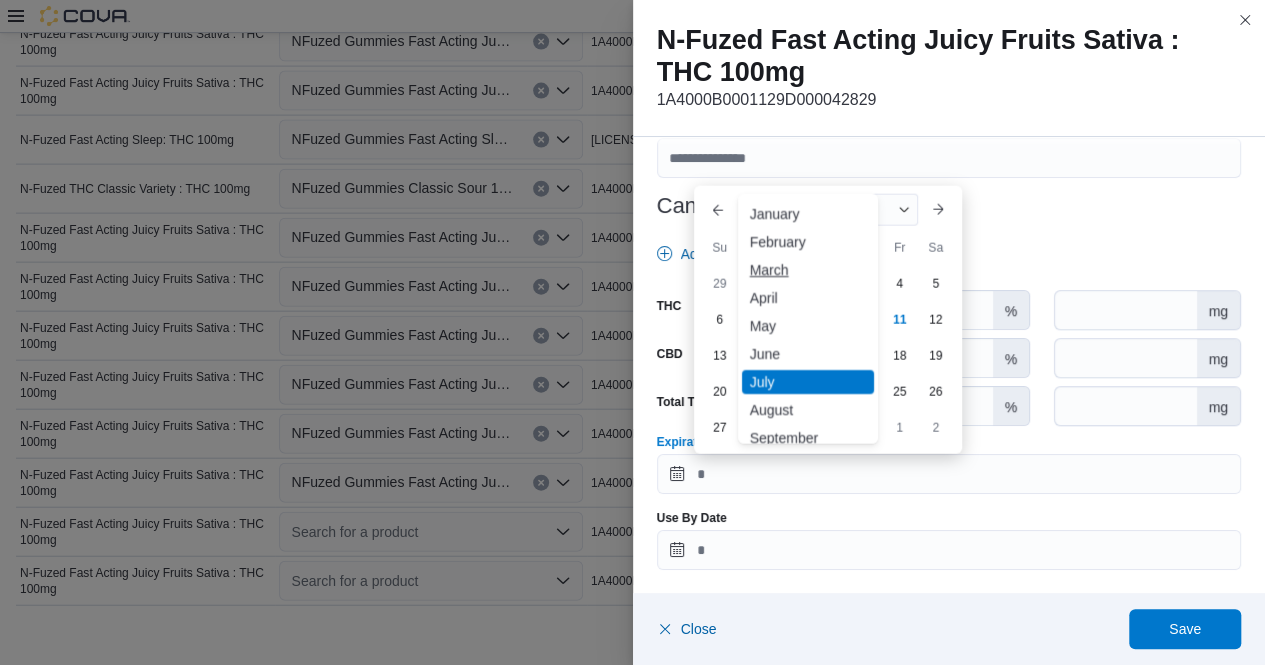 click on "March" at bounding box center (808, 270) 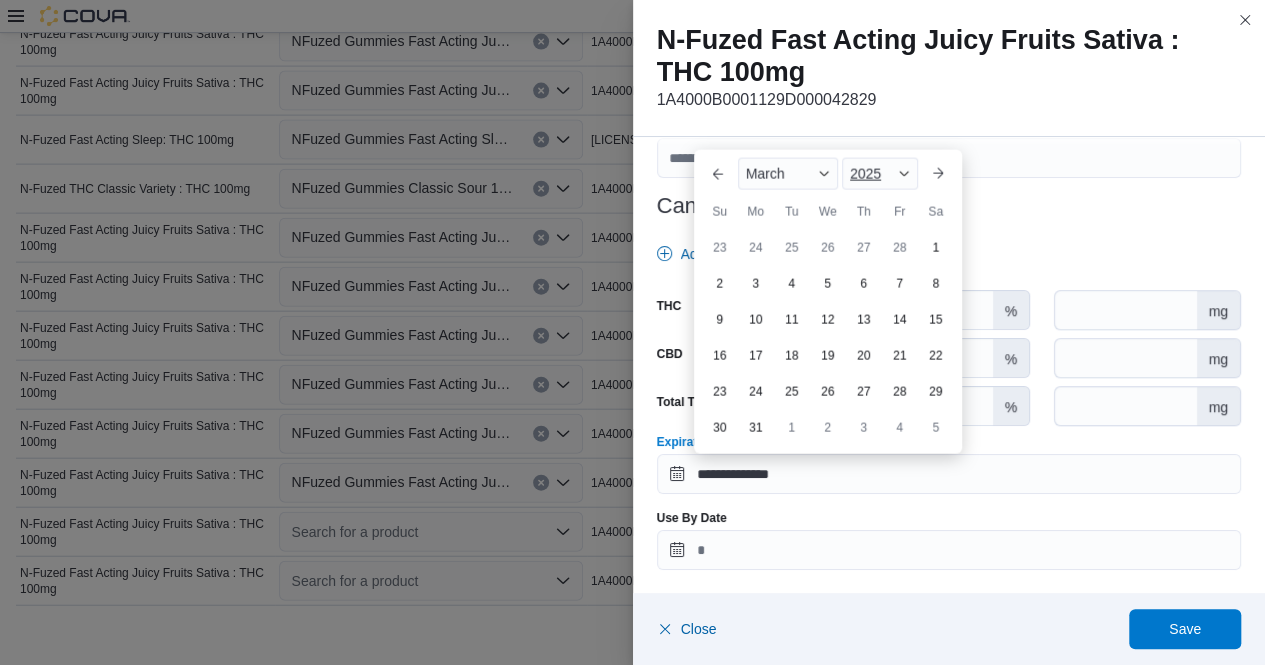 click at bounding box center (904, 174) 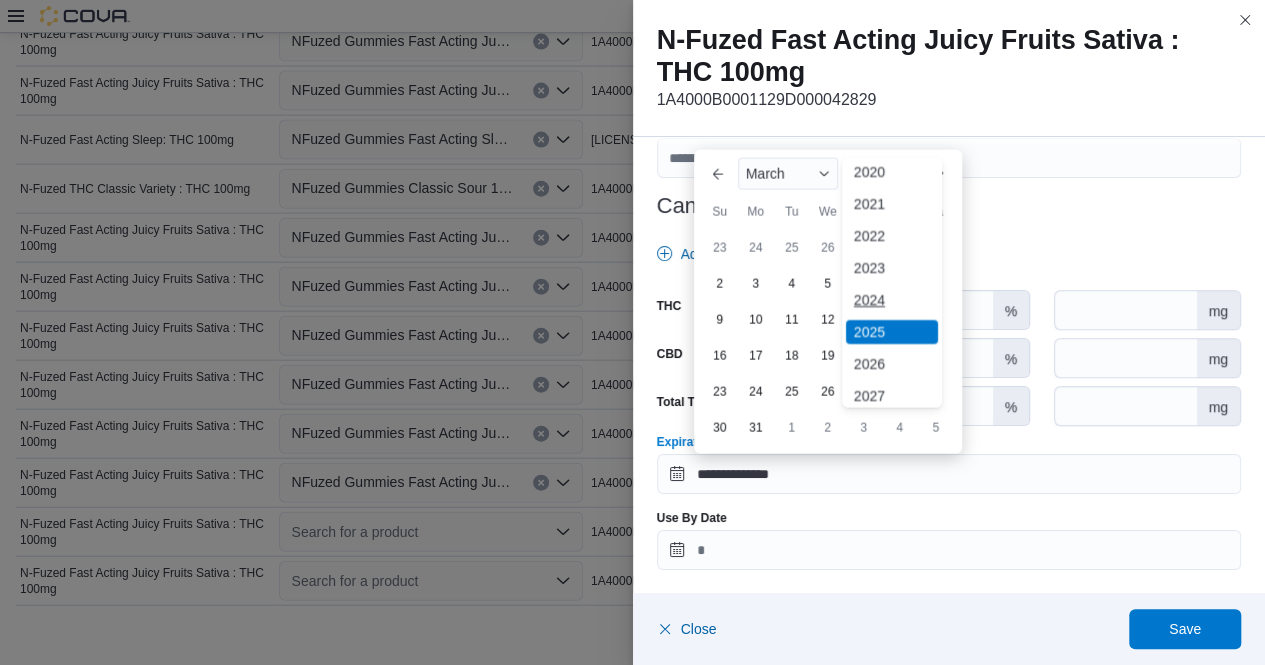 scroll, scrollTop: 80, scrollLeft: 0, axis: vertical 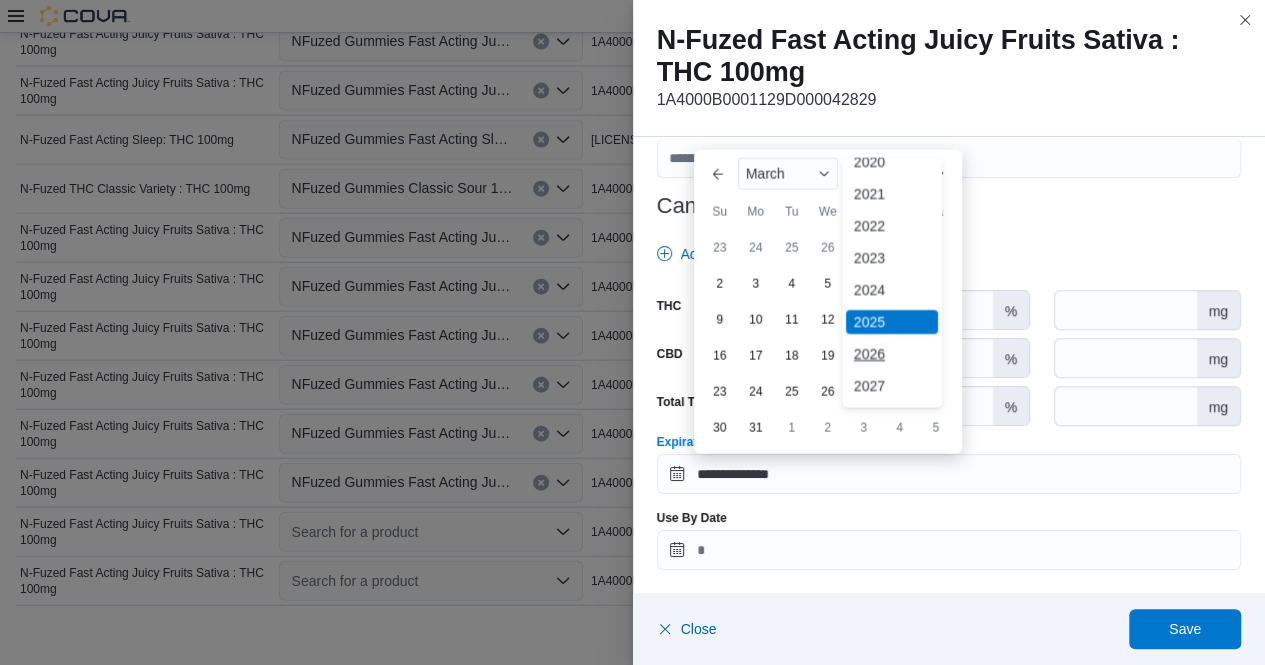 click on "2026" at bounding box center [892, 354] 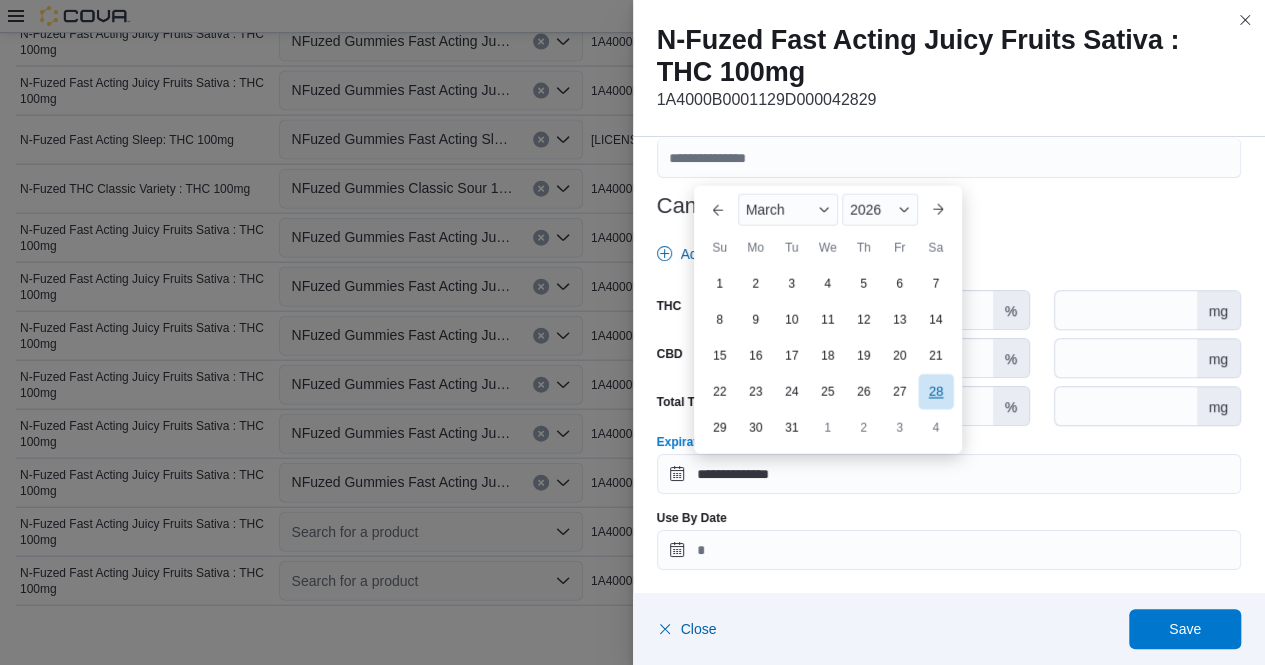 click on "28" at bounding box center (935, 391) 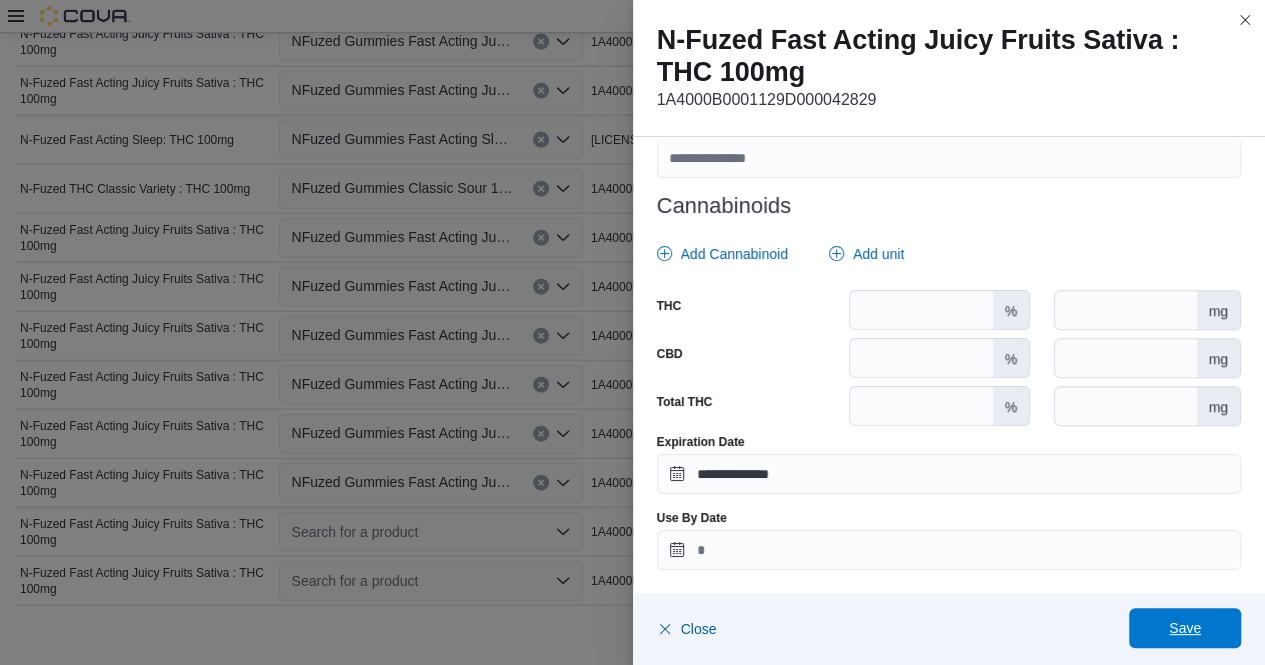click on "Save" at bounding box center [1185, 628] 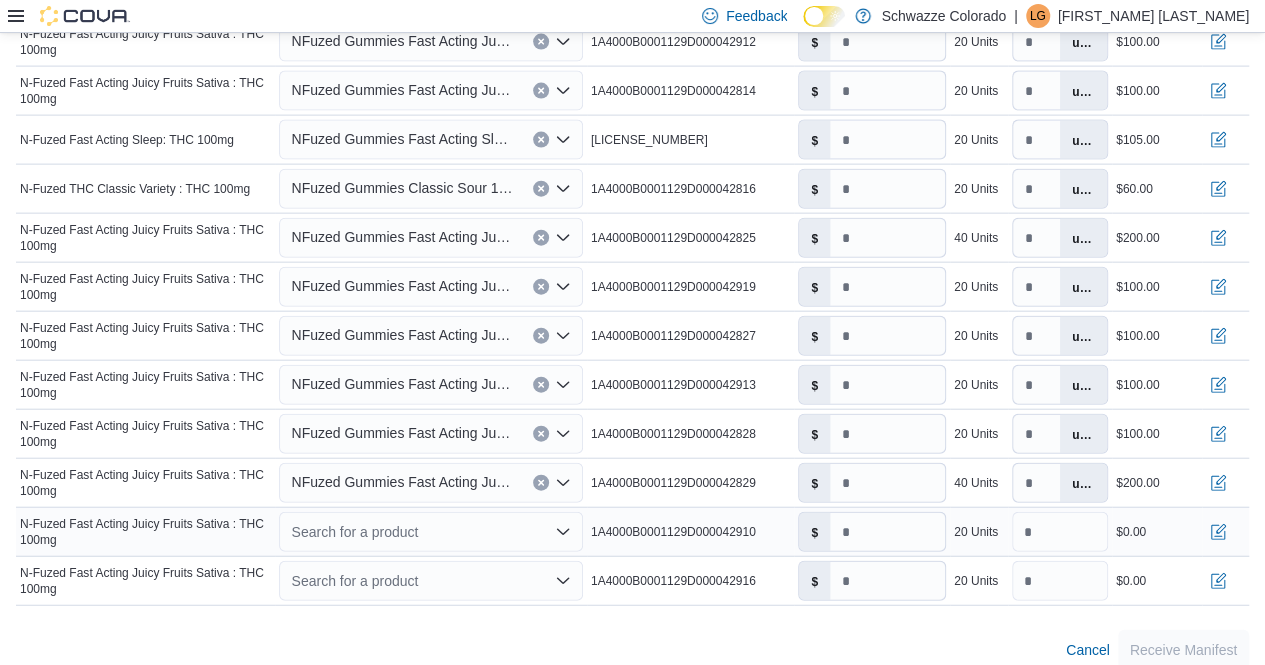 click on "Search for a product" at bounding box center (430, 532) 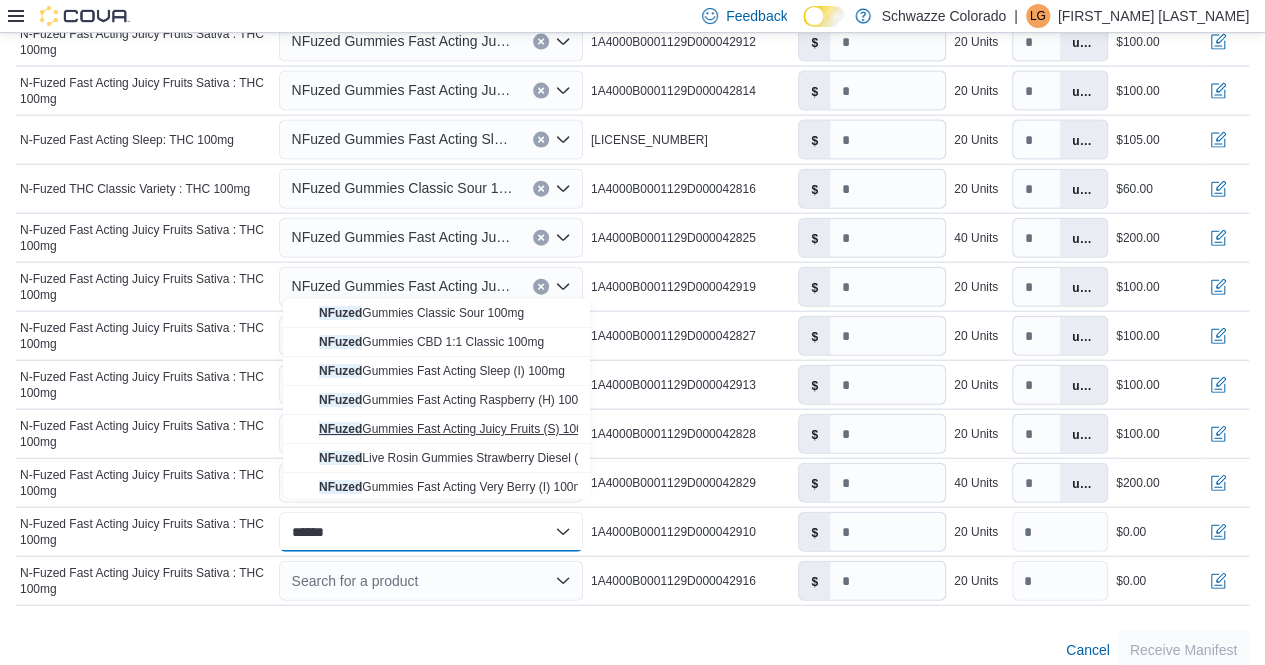 click on "NFuzed  Gummies Fast Acting Juicy Fruits (S) 100mg" at bounding box center [459, 429] 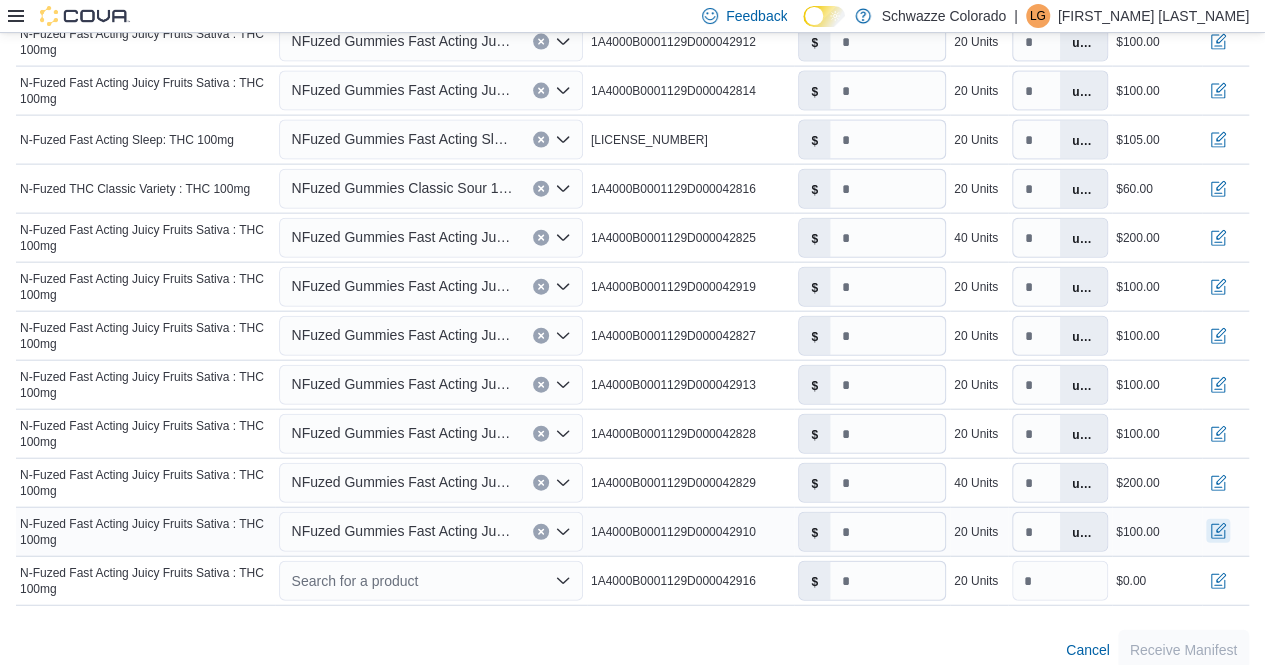click at bounding box center (1218, 531) 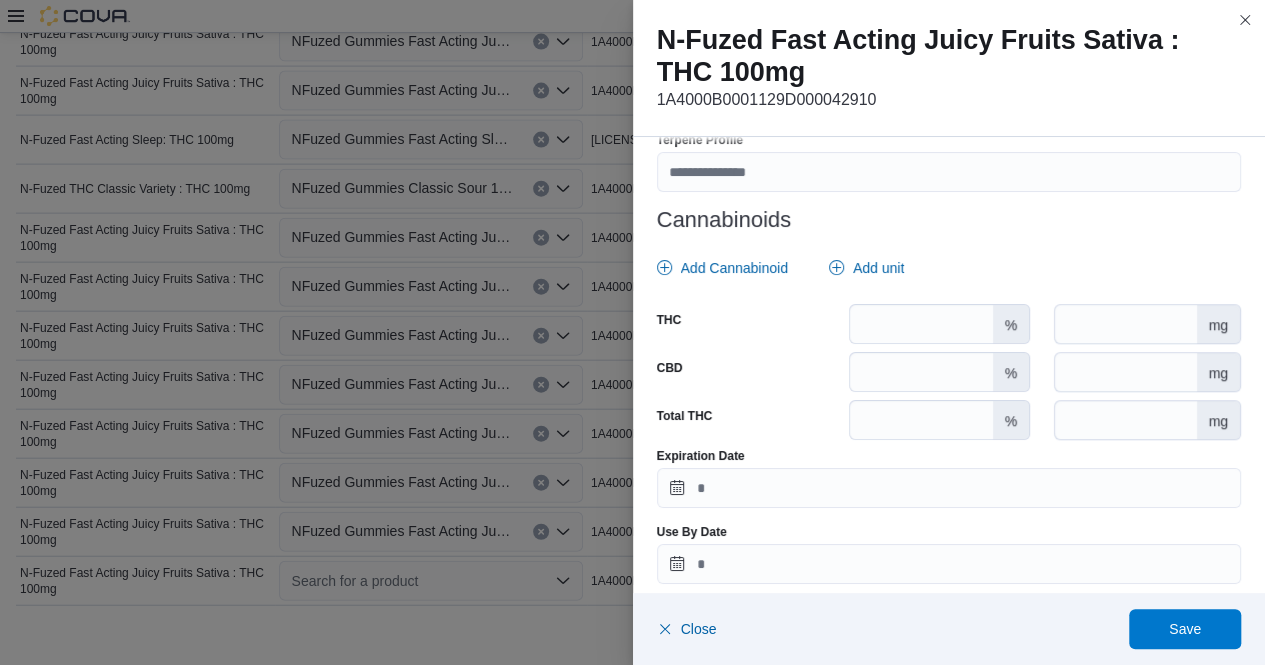 scroll, scrollTop: 851, scrollLeft: 0, axis: vertical 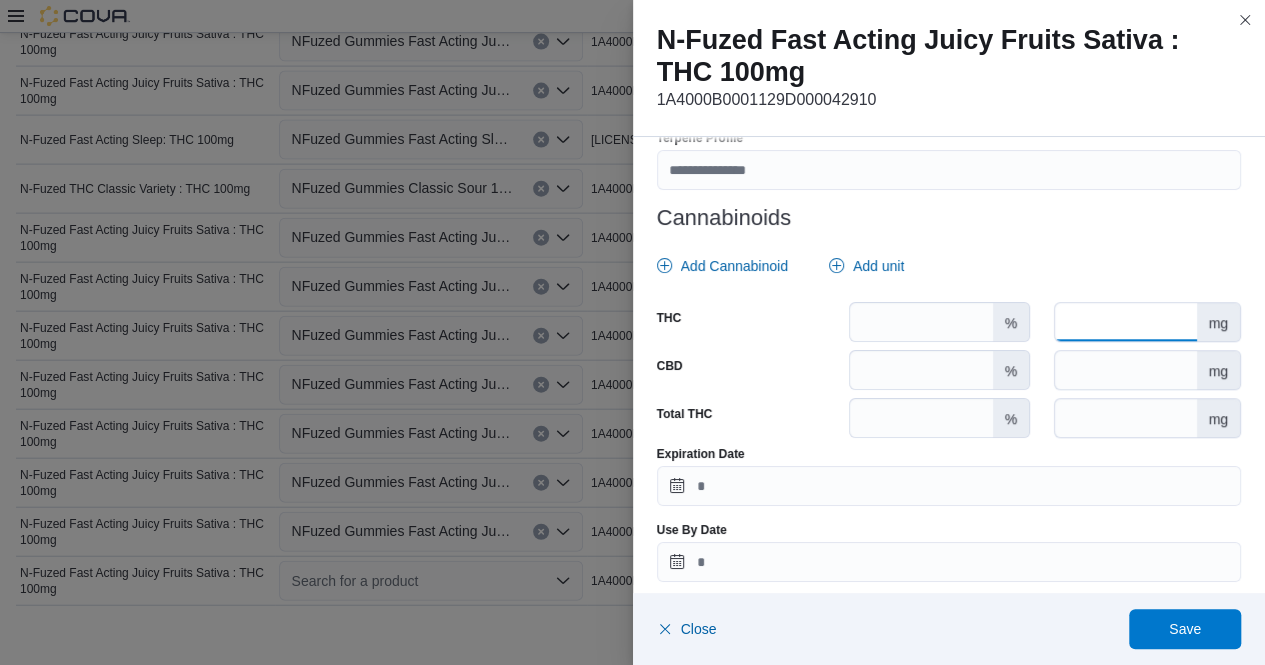 click at bounding box center (1125, 322) 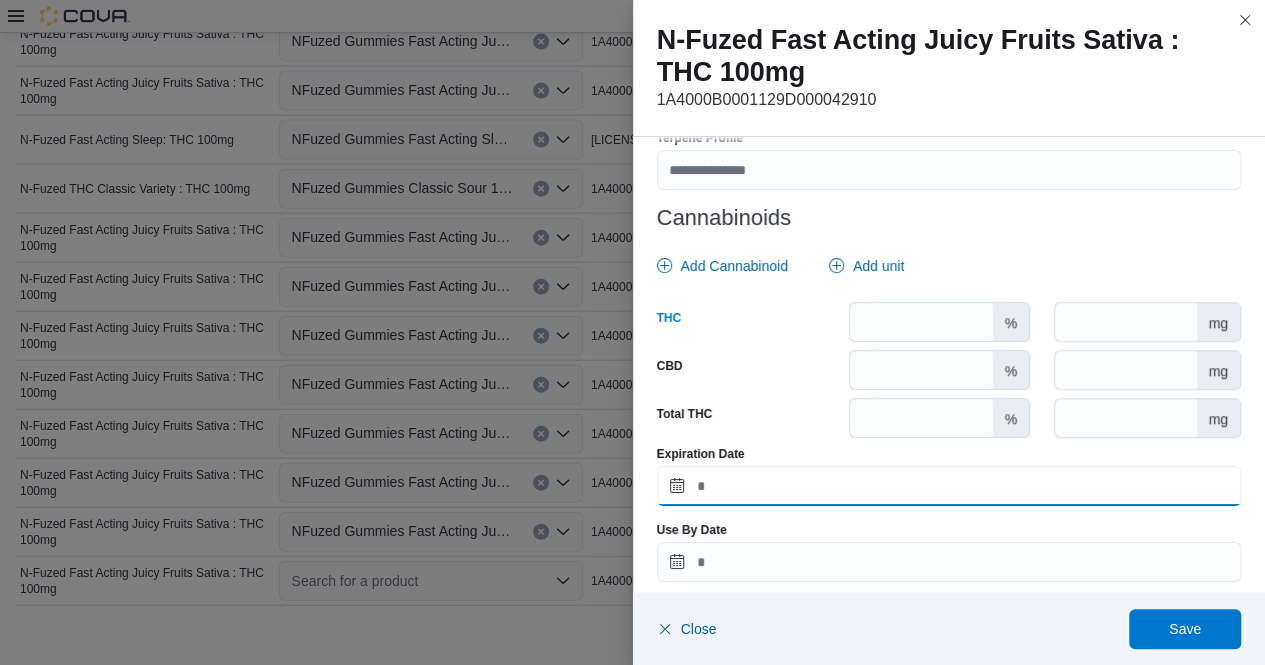 click on "Expiration Date" at bounding box center [949, 486] 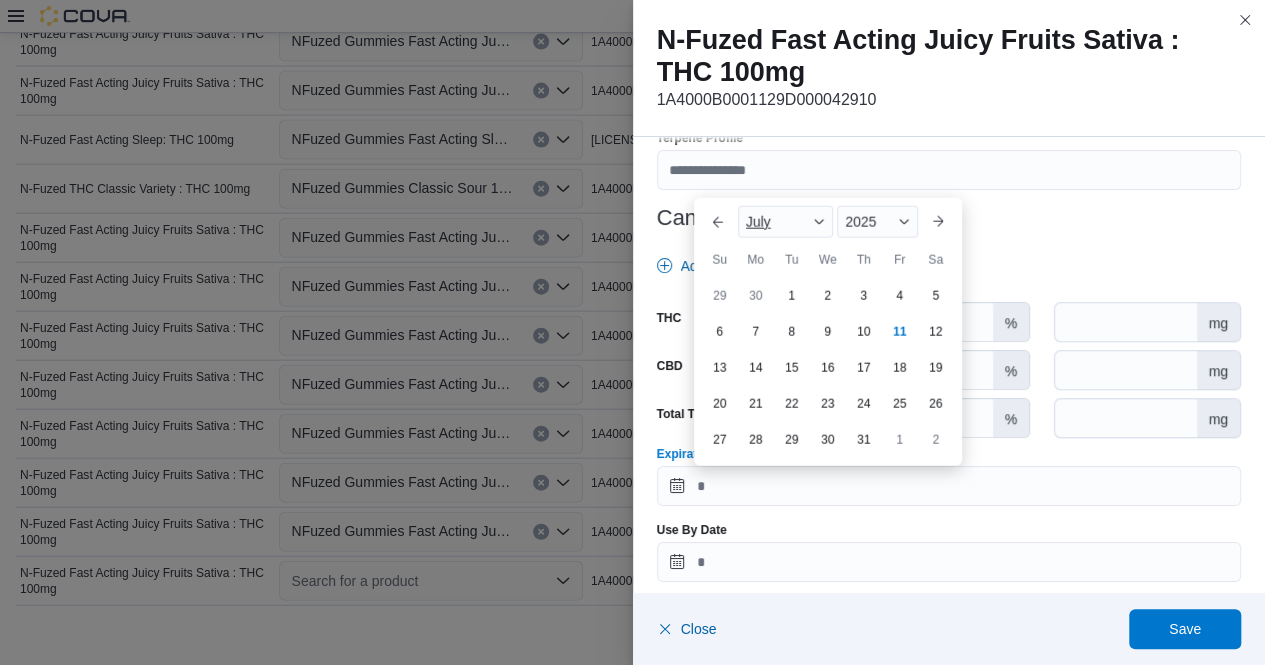 click at bounding box center (819, 222) 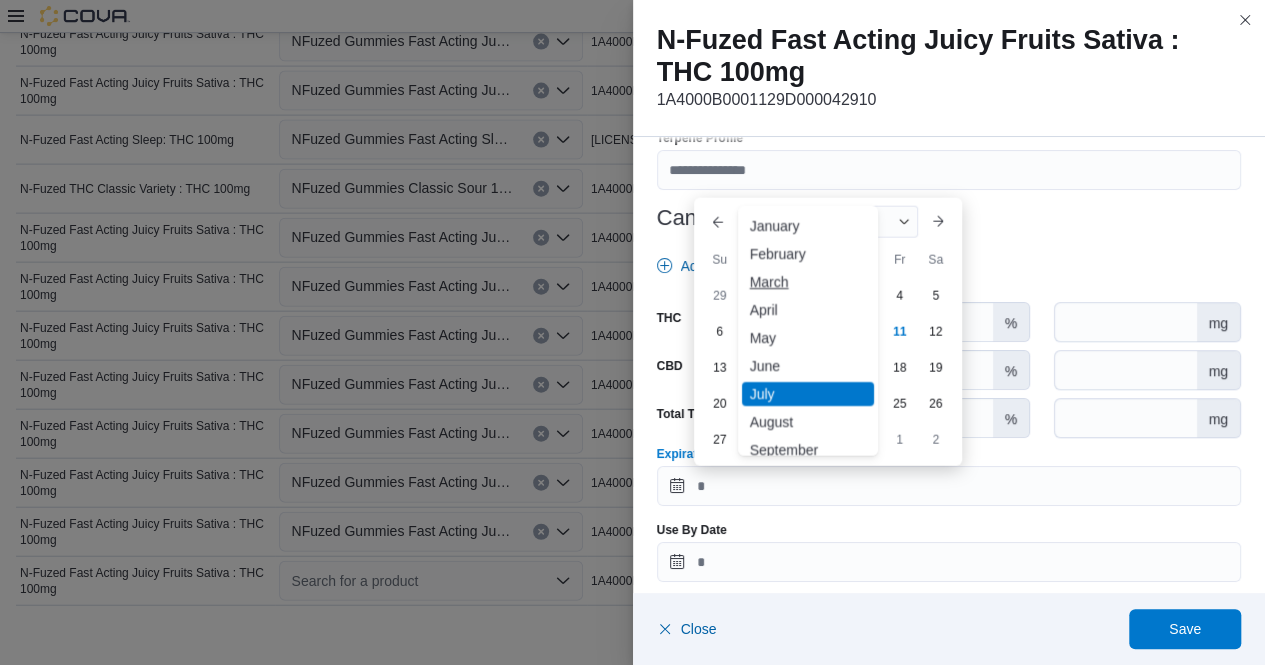 click on "March" at bounding box center [808, 282] 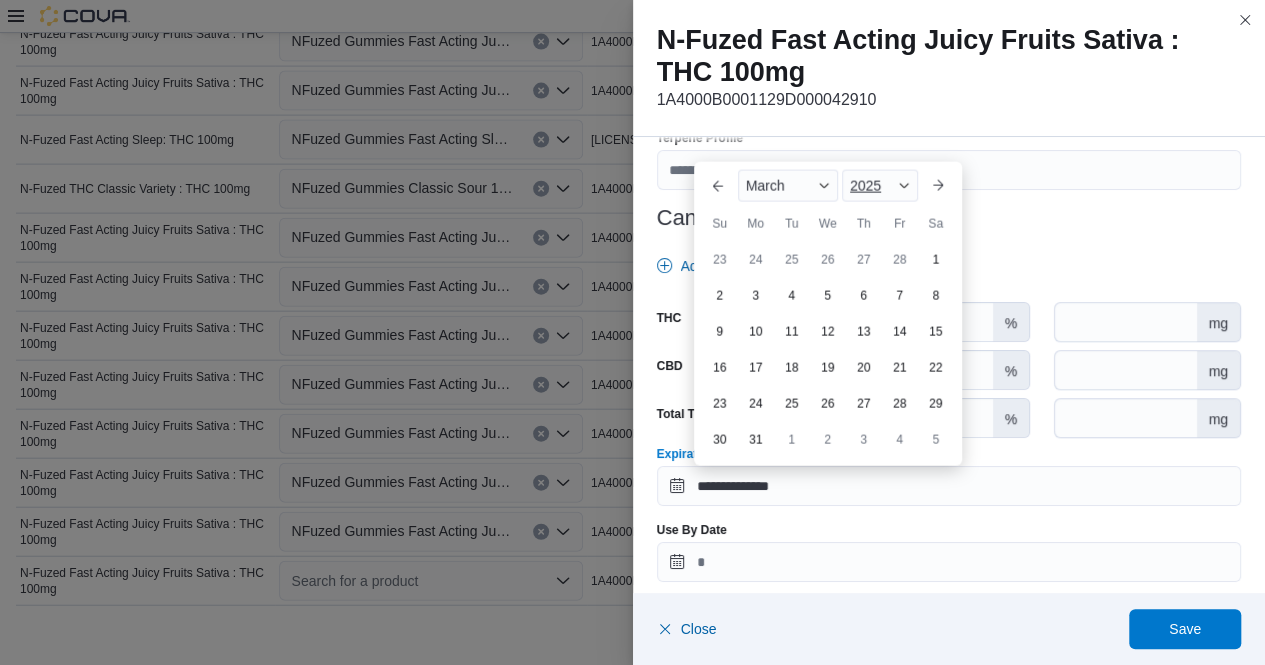 click at bounding box center [904, 186] 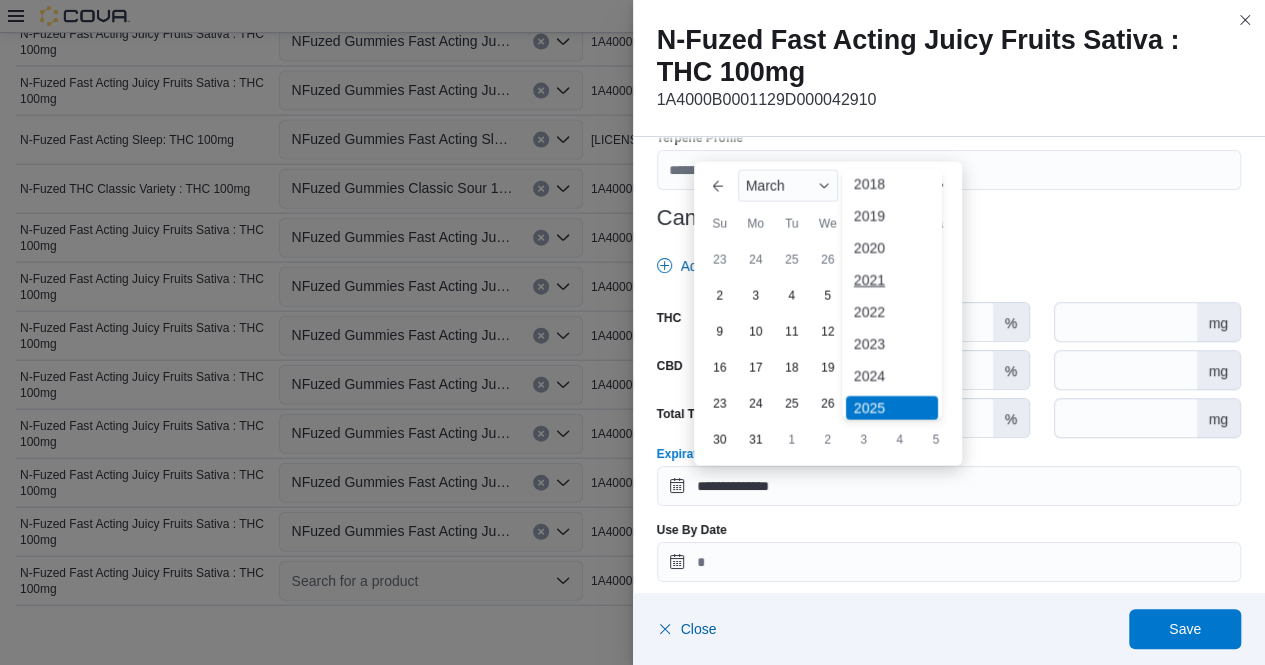 scroll, scrollTop: 109, scrollLeft: 0, axis: vertical 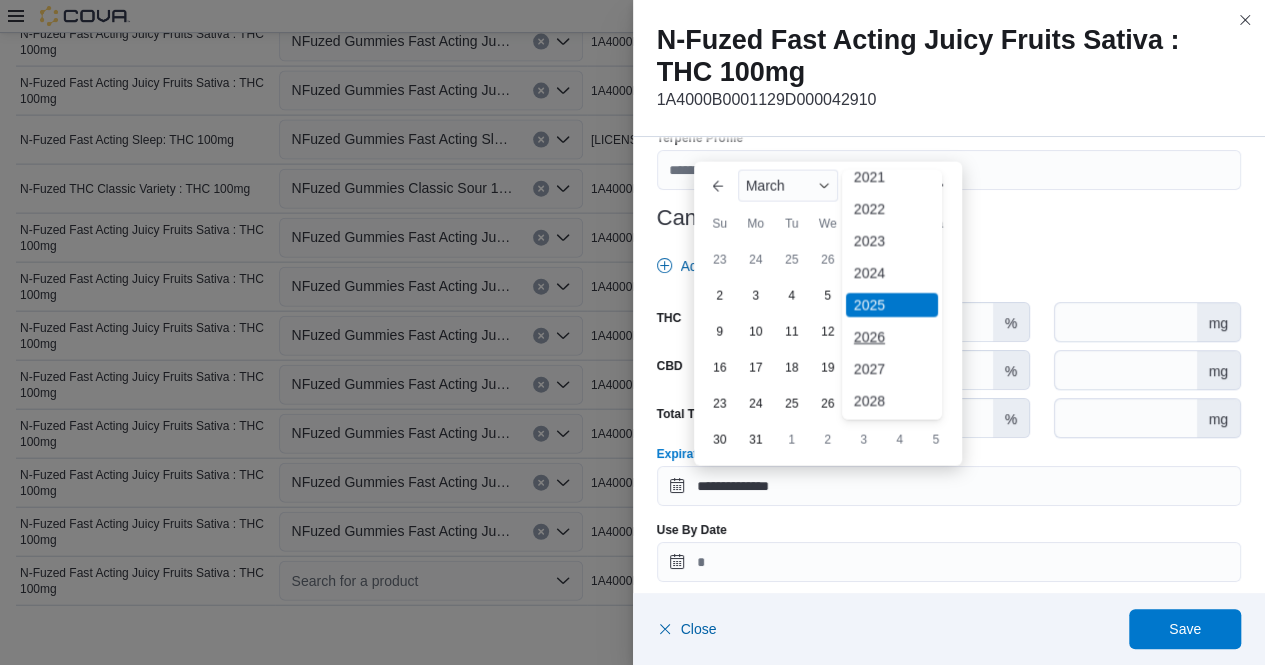 click on "2026" at bounding box center (892, 337) 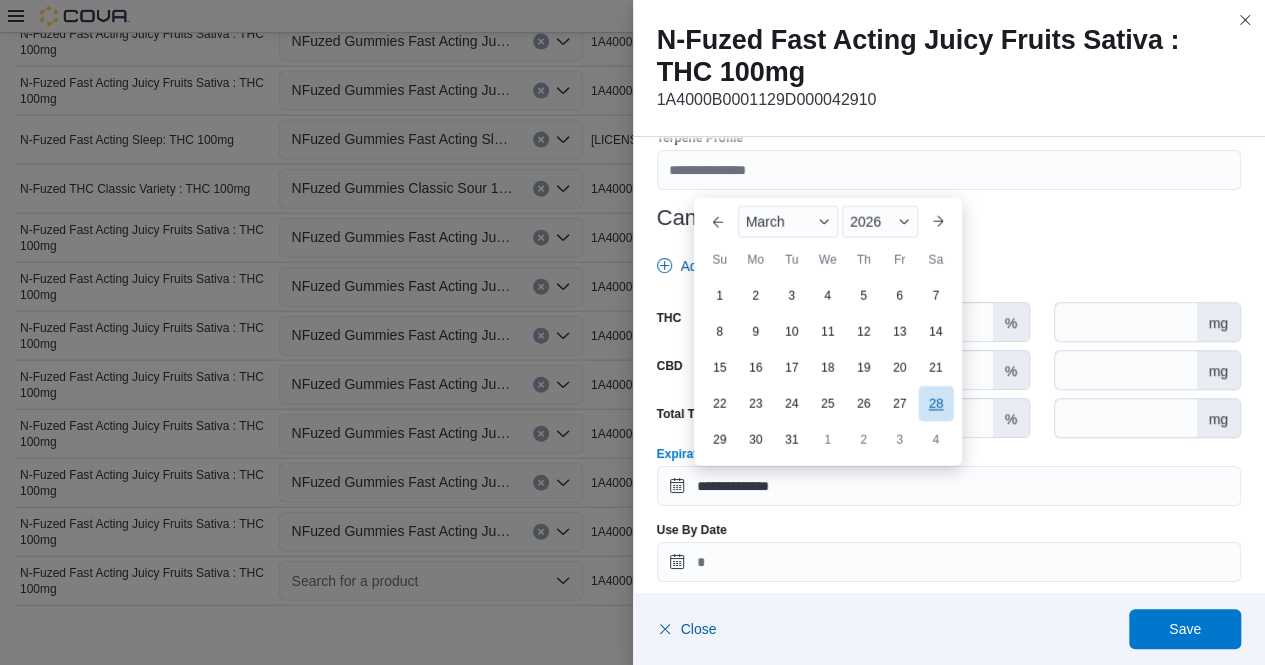 click on "28" at bounding box center [935, 403] 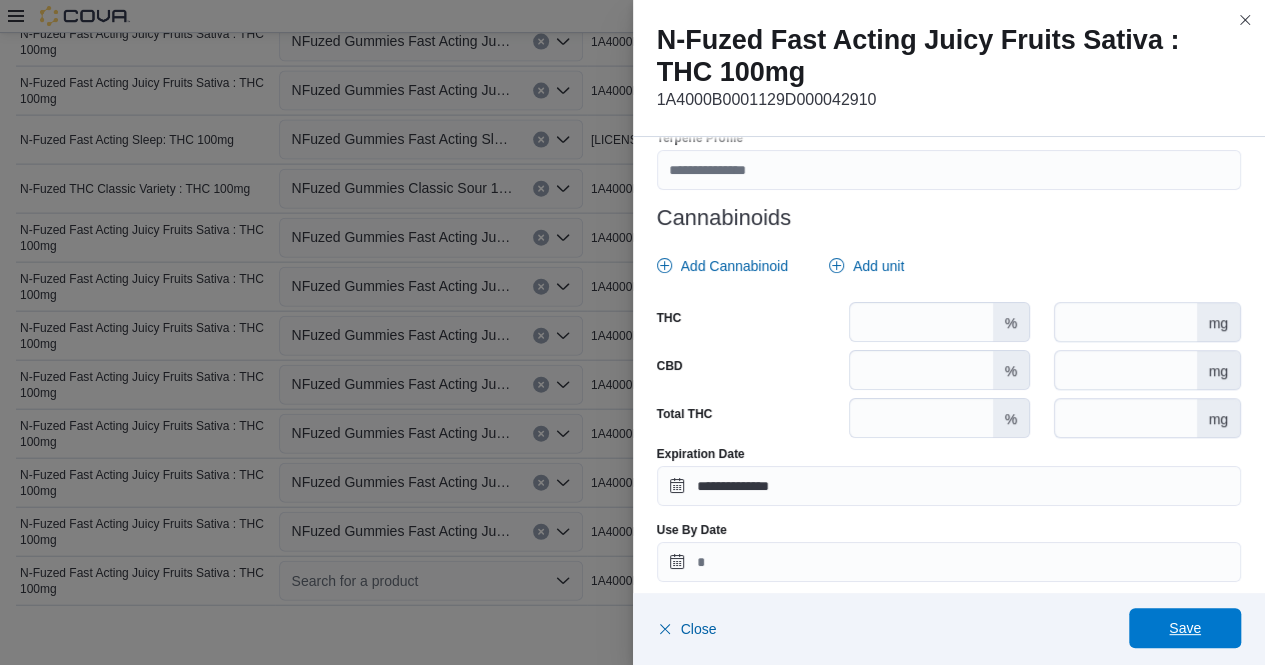 click on "Save" at bounding box center (1185, 628) 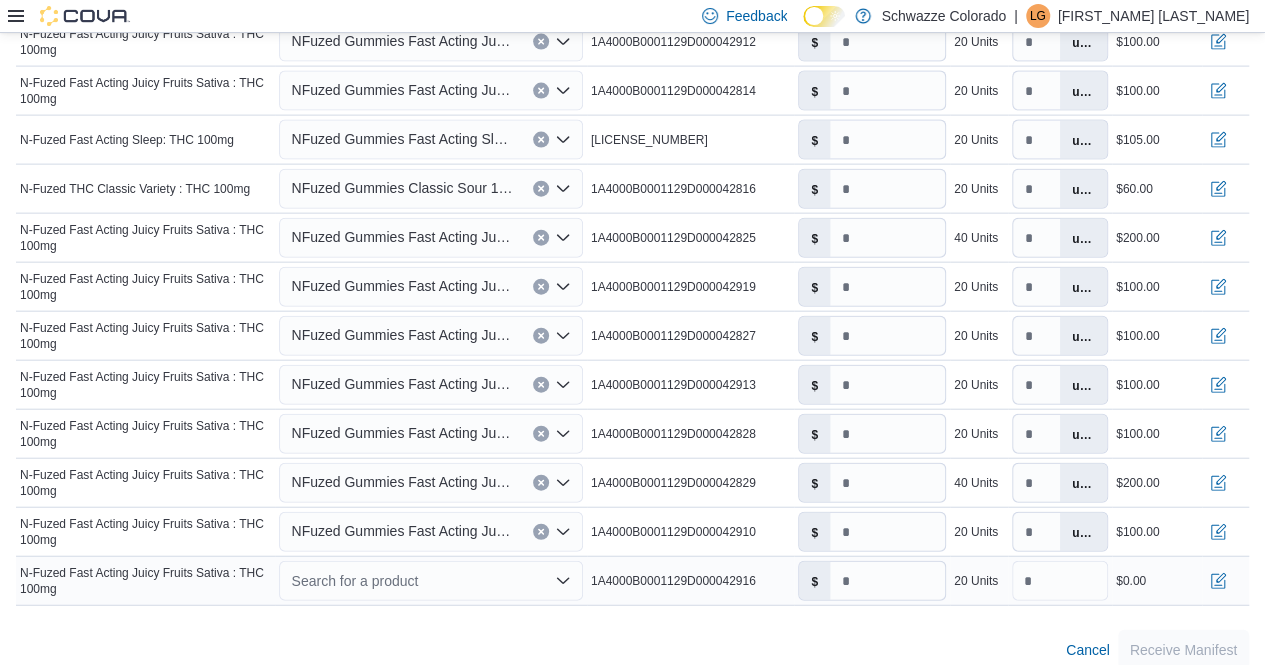 click on "Search for a product" at bounding box center [430, 581] 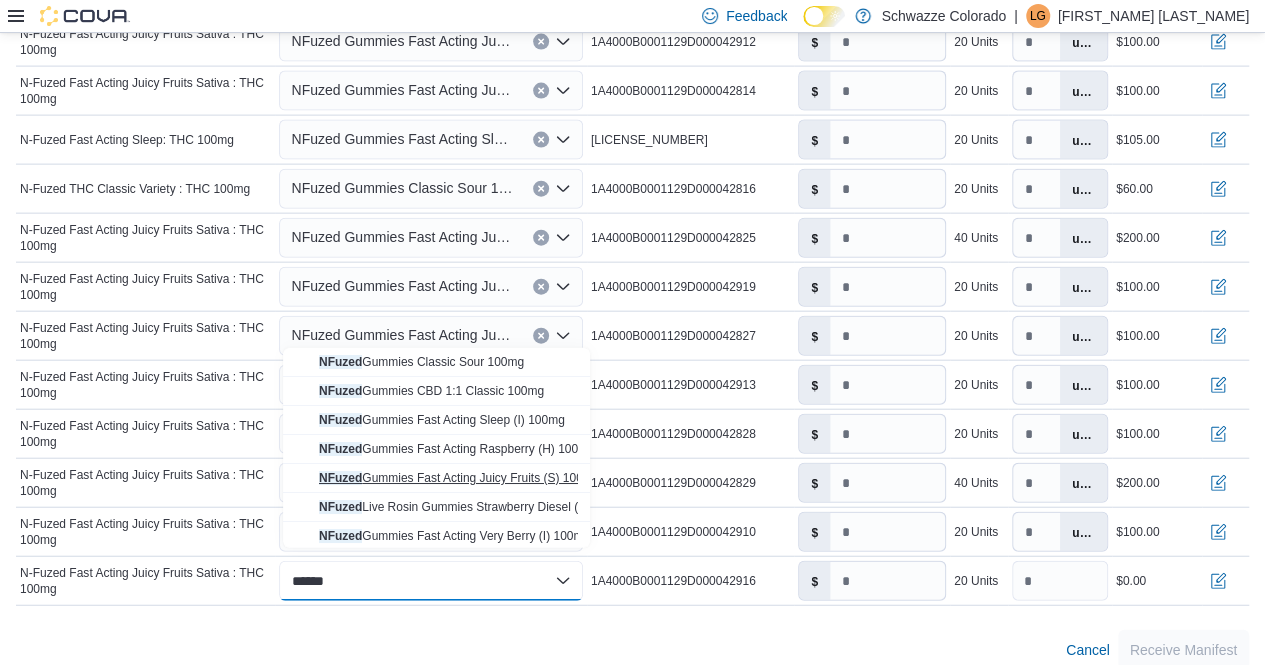 click on "NFuzed  Gummies Fast Acting Juicy Fruits (S) 100mg" at bounding box center (459, 478) 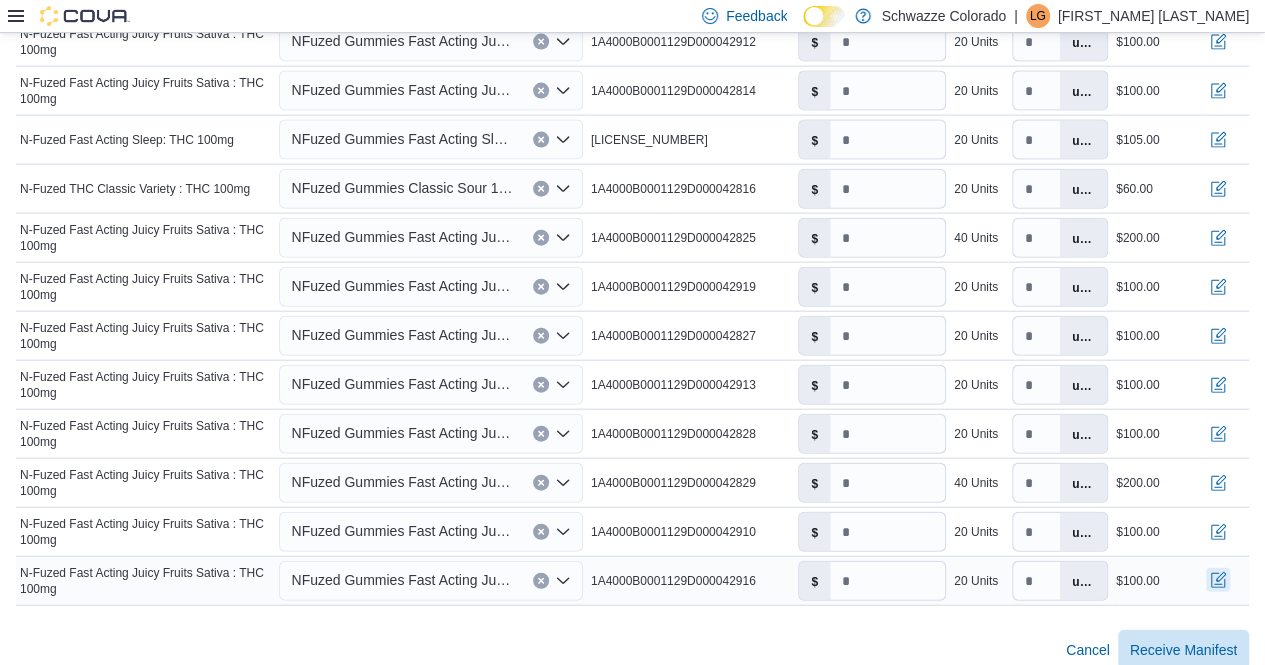 click at bounding box center [1218, 580] 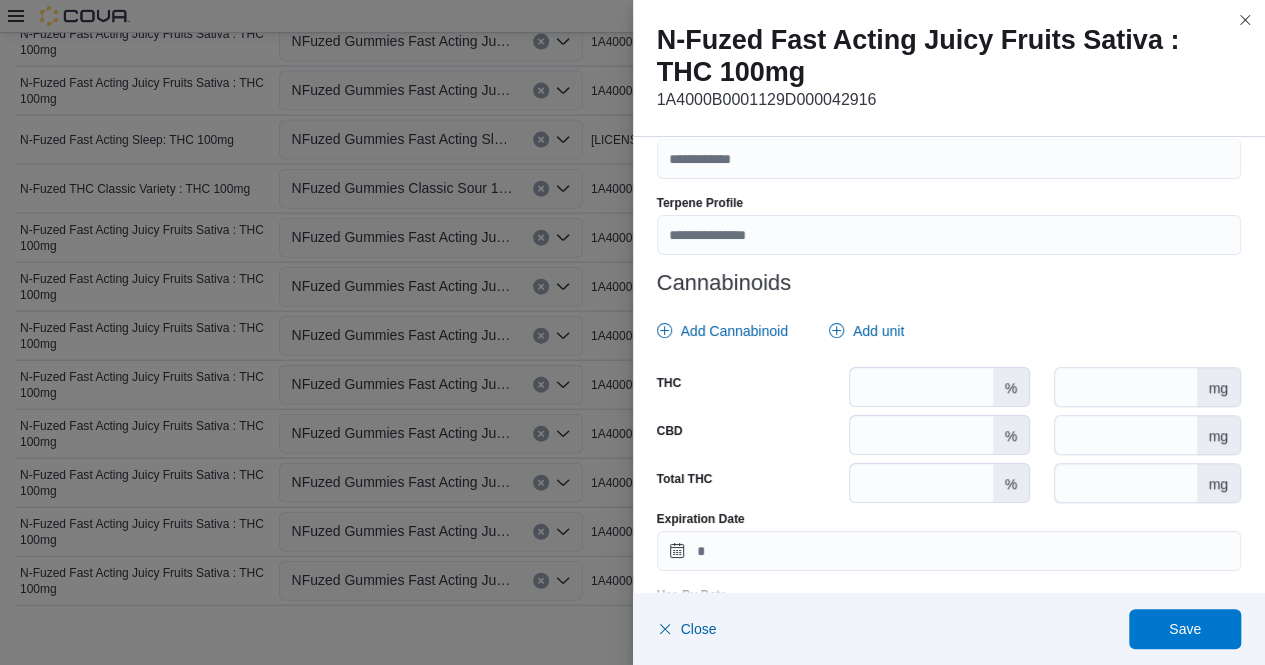 scroll, scrollTop: 787, scrollLeft: 0, axis: vertical 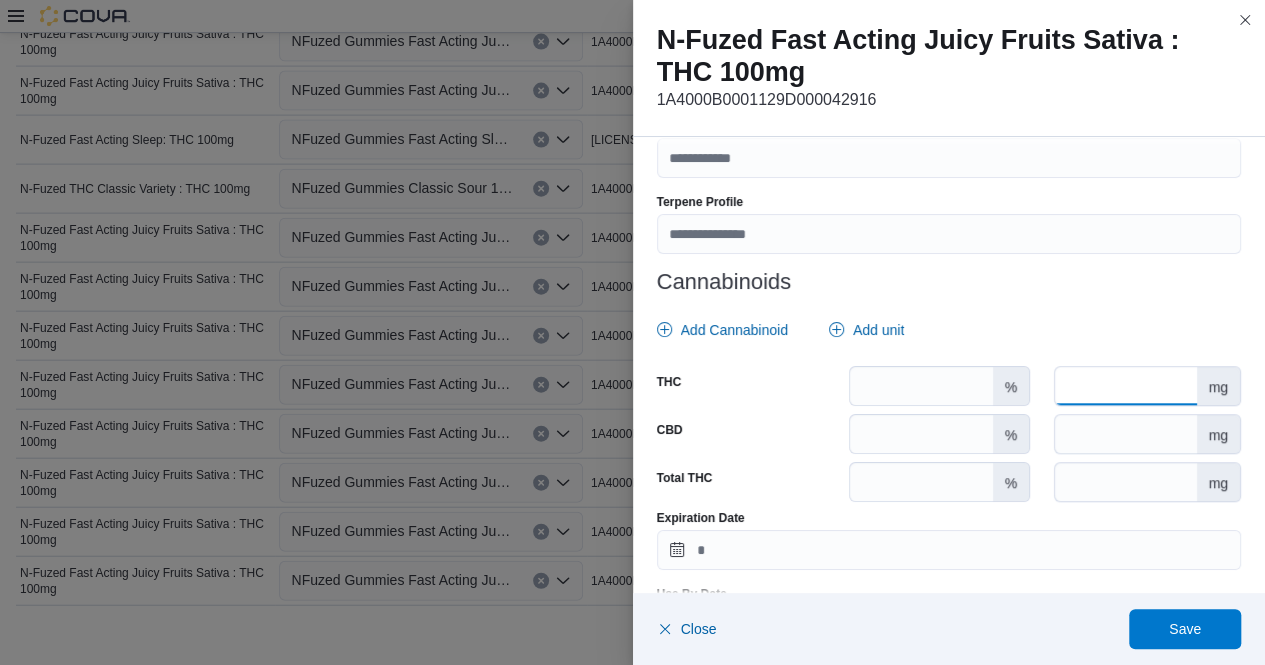 click at bounding box center [1125, 386] 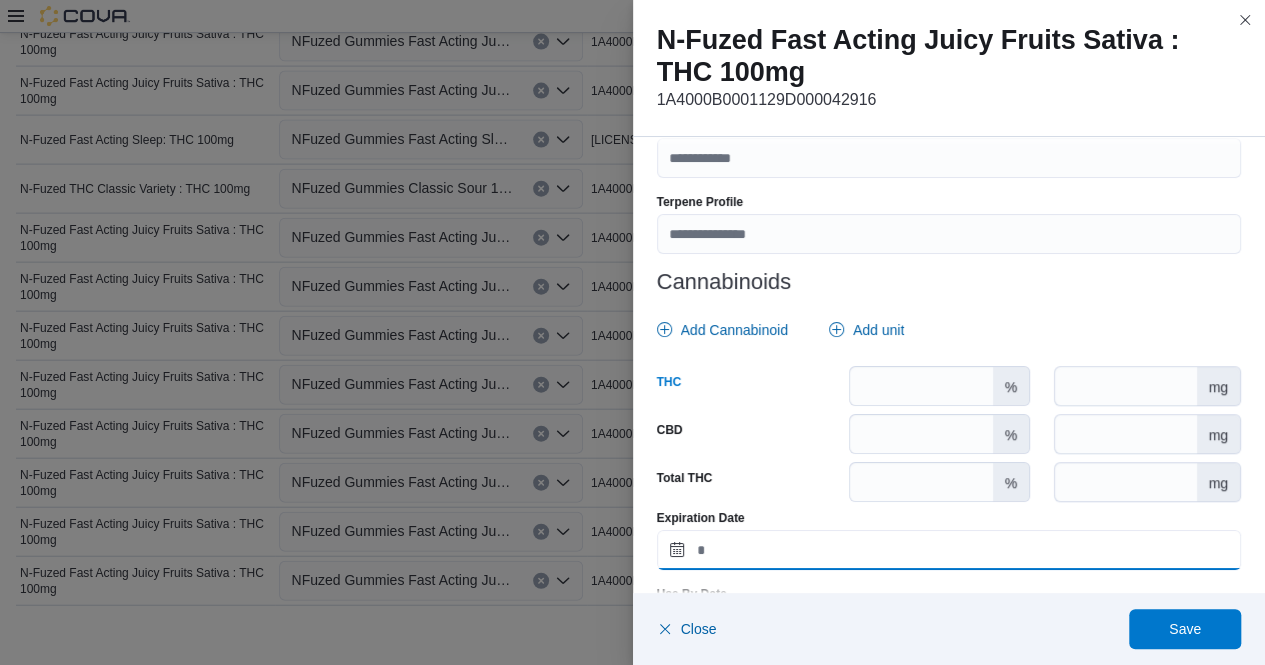 click on "Expiration Date" at bounding box center [949, 550] 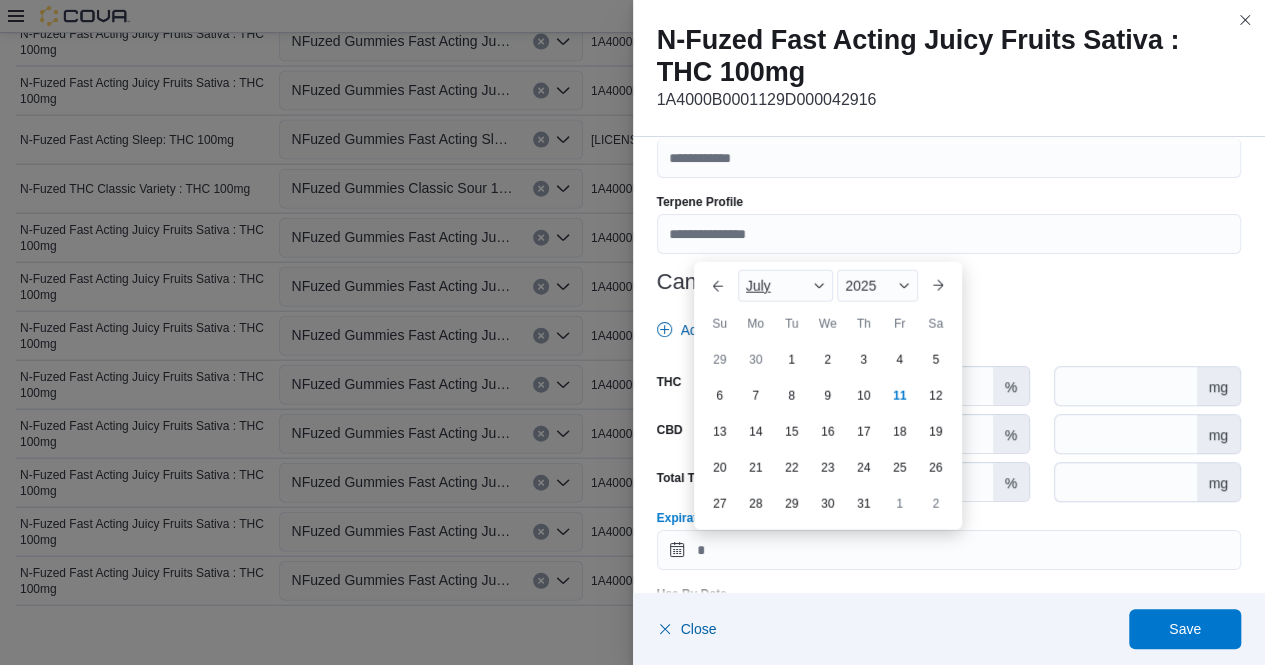 click on "July" at bounding box center [786, 286] 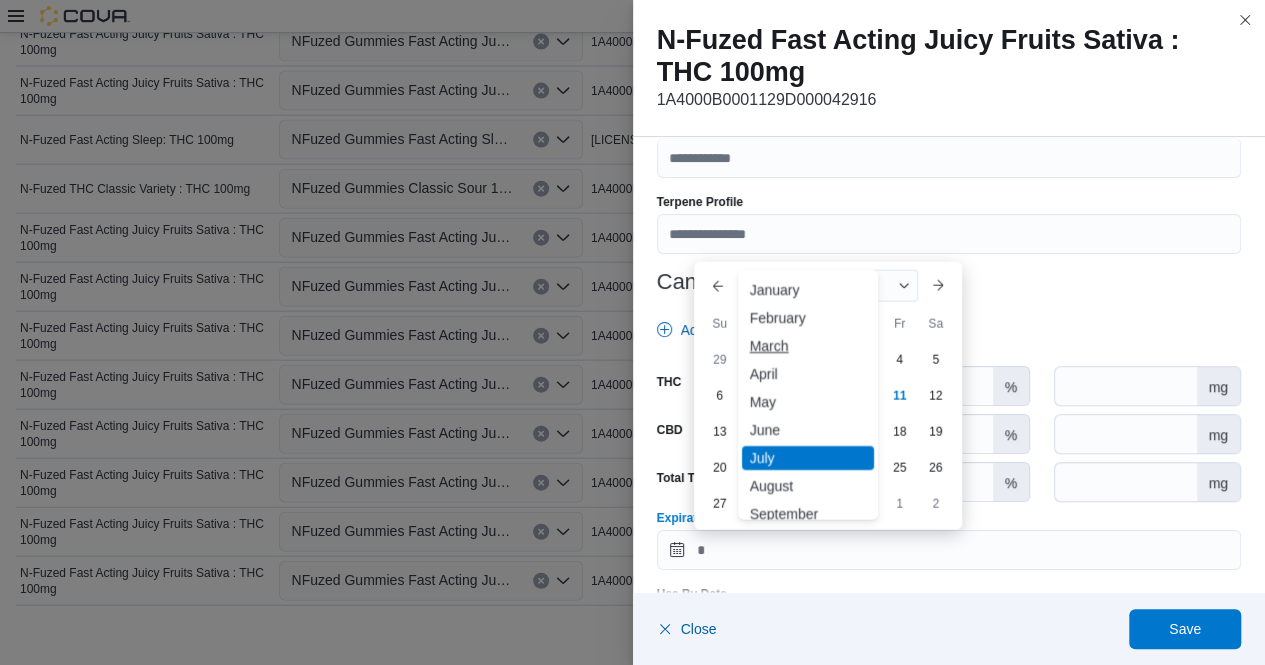 click on "March" at bounding box center (808, 346) 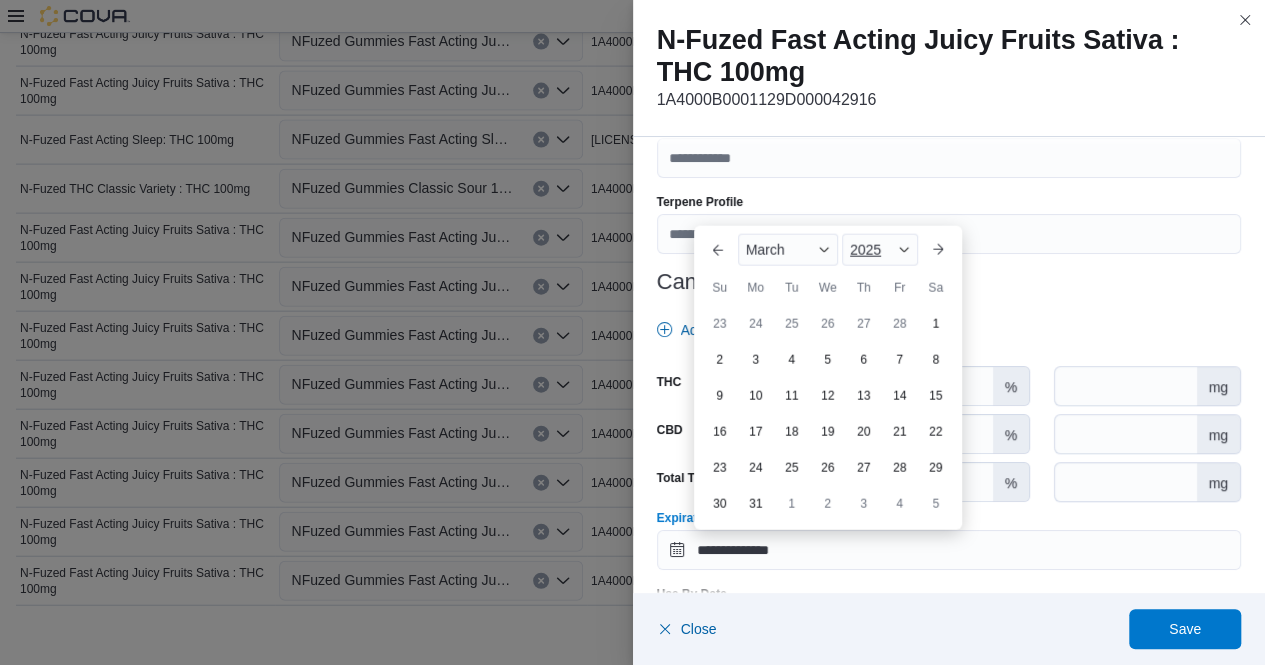 click at bounding box center [904, 250] 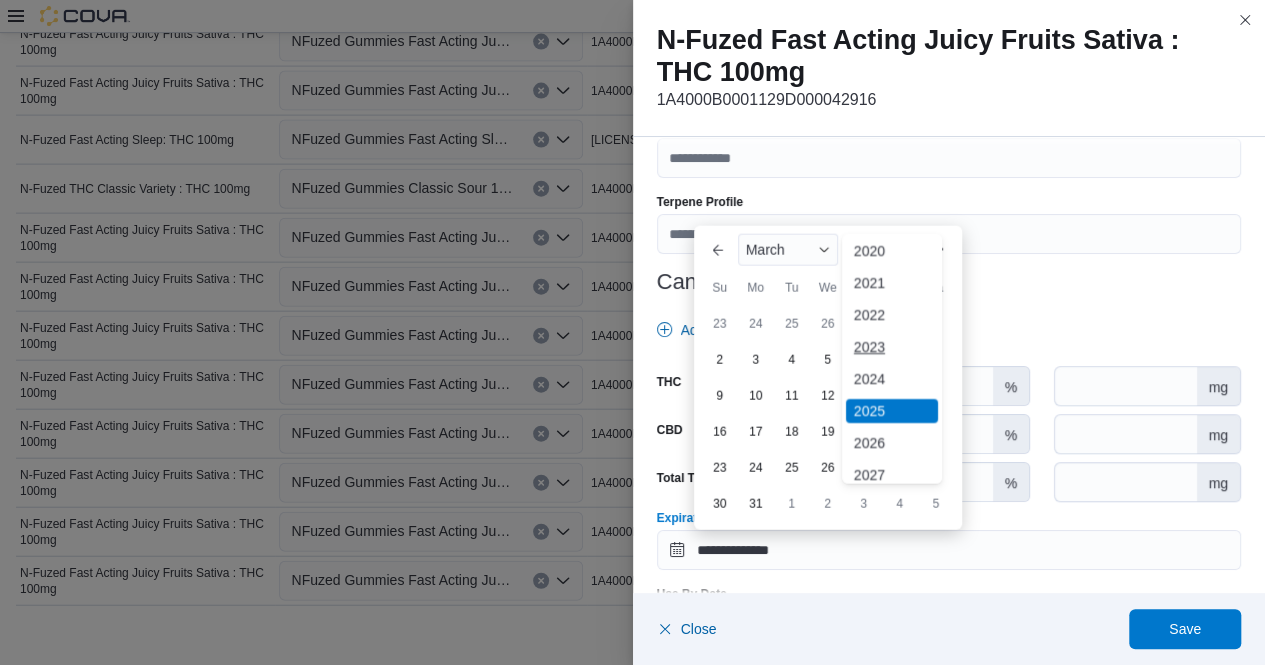 scroll, scrollTop: 69, scrollLeft: 0, axis: vertical 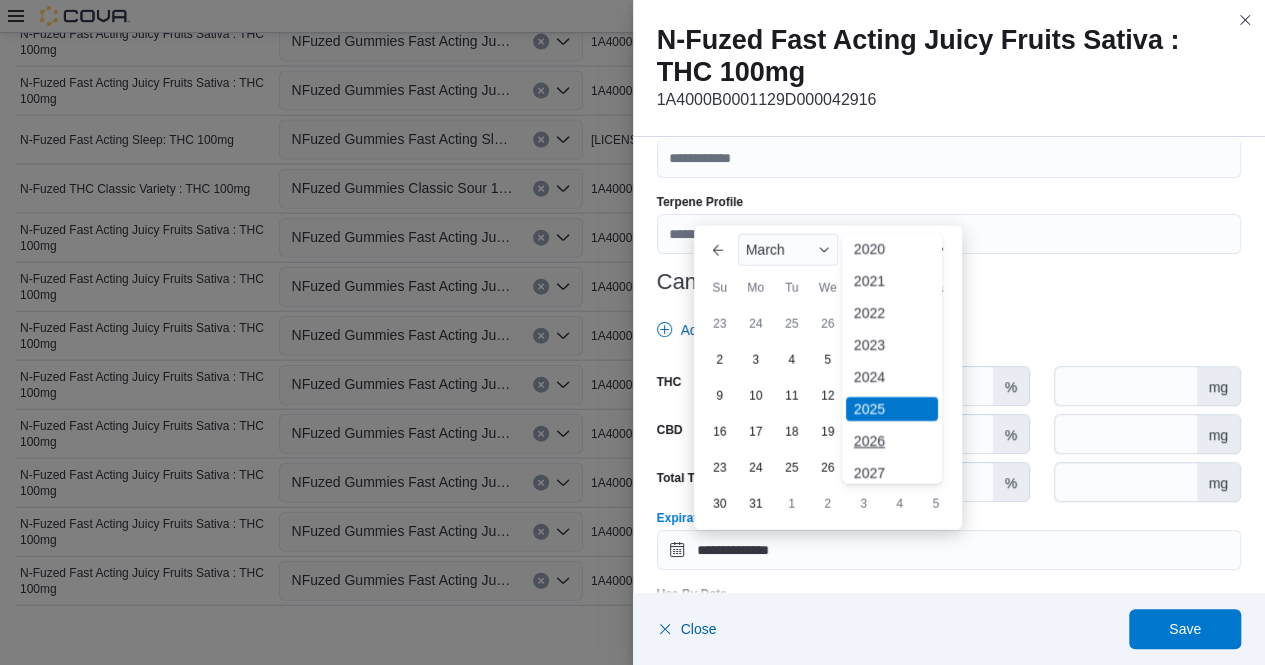 click on "2026" at bounding box center [892, 441] 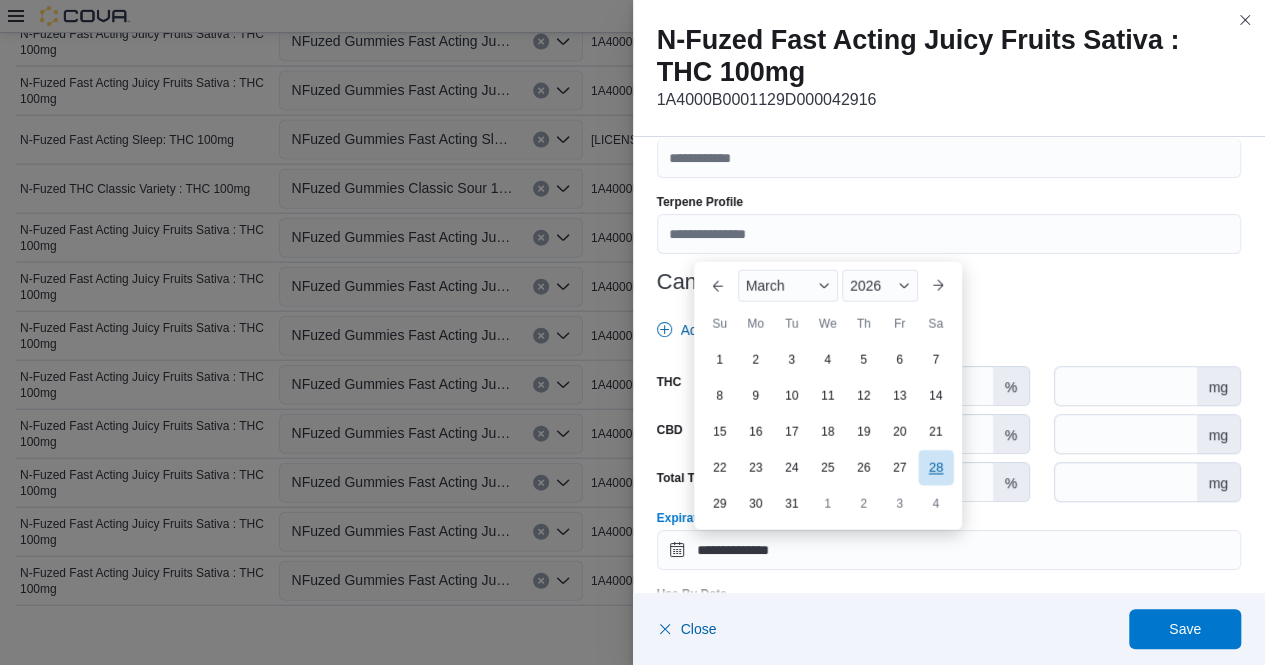 click on "28" at bounding box center (935, 467) 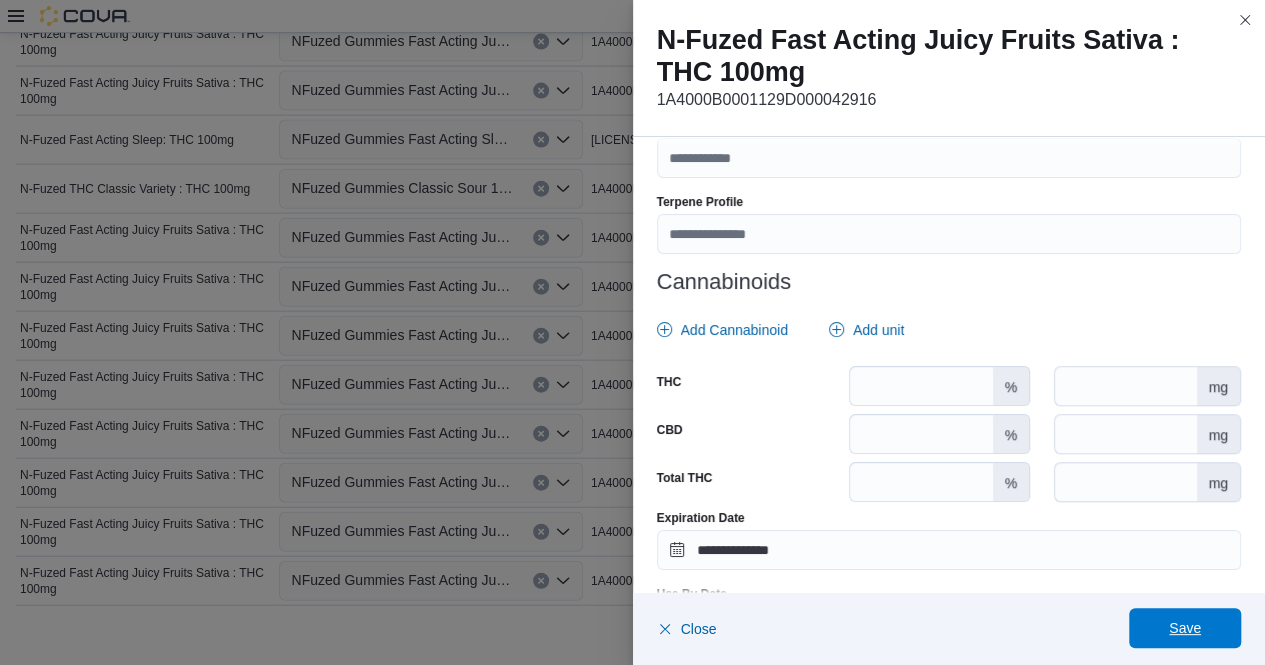 click on "Save" at bounding box center [1185, 628] 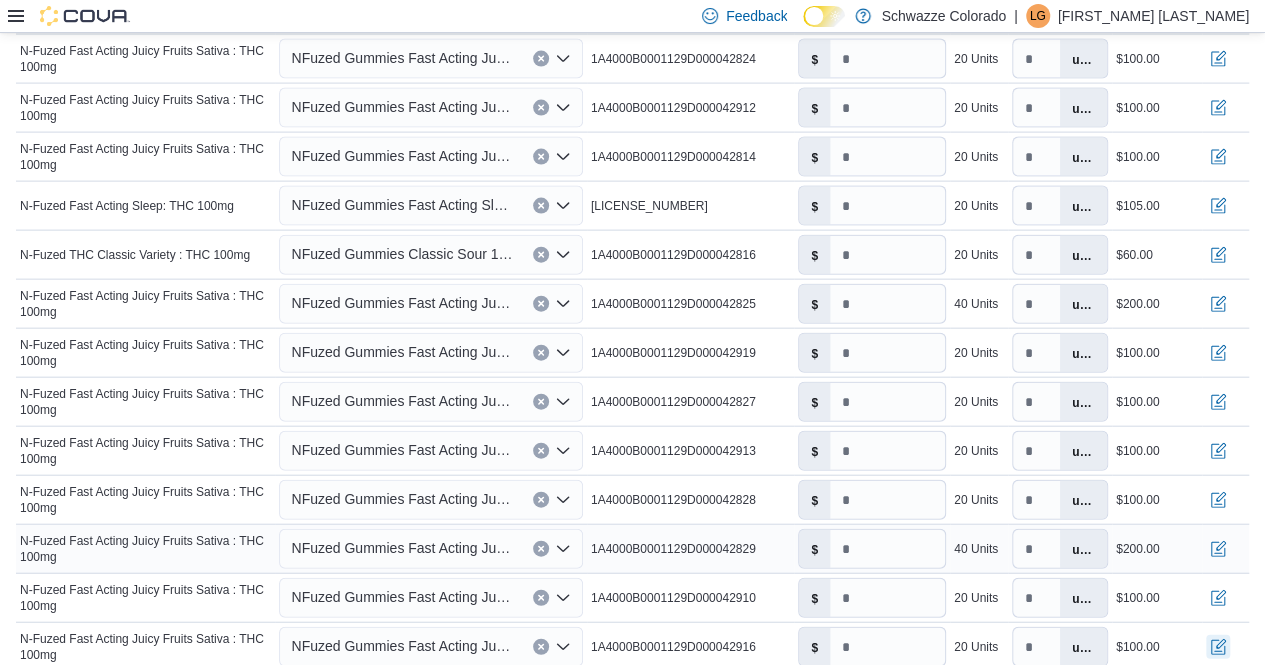 scroll, scrollTop: 2214, scrollLeft: 0, axis: vertical 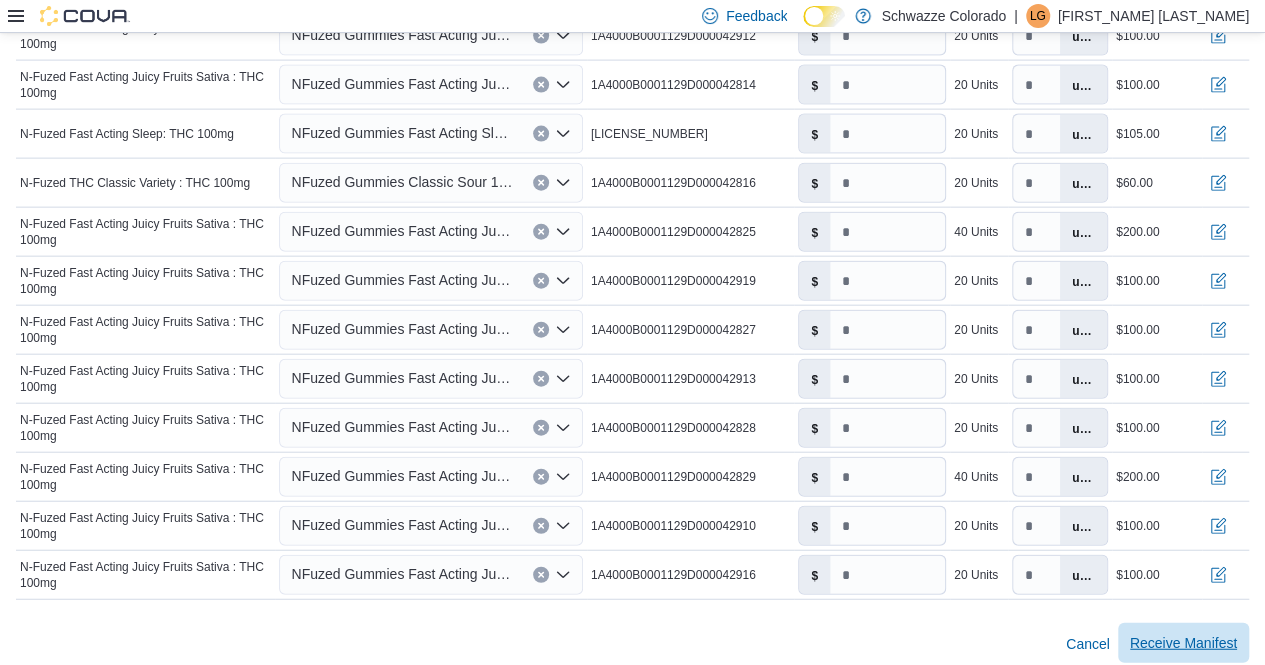 click on "Receive Manifest" at bounding box center (1183, 643) 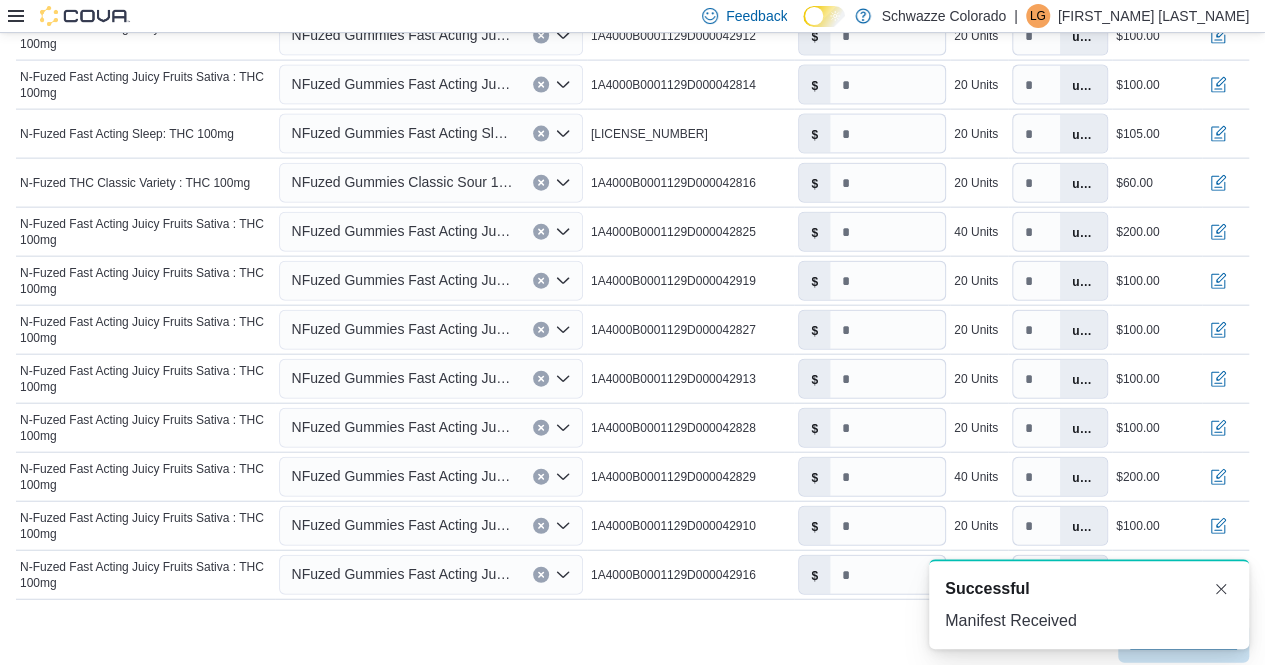 scroll, scrollTop: 0, scrollLeft: 0, axis: both 